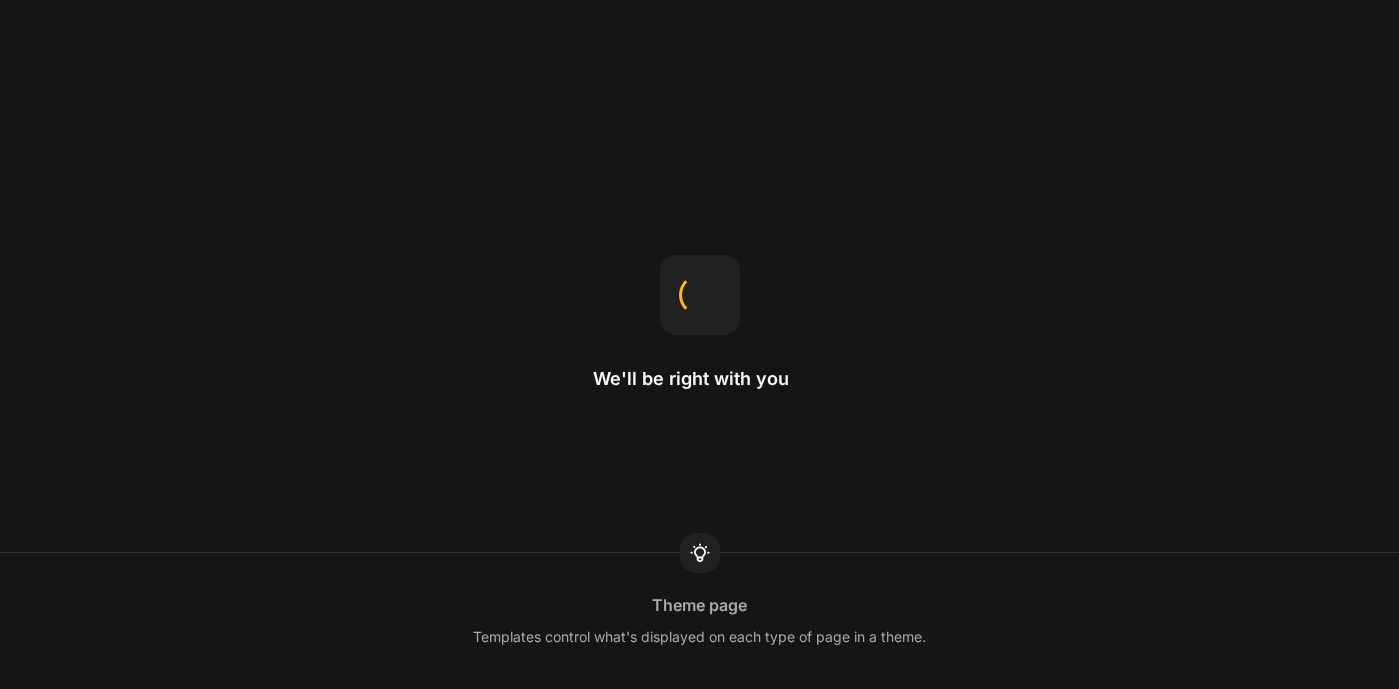 scroll, scrollTop: 0, scrollLeft: 0, axis: both 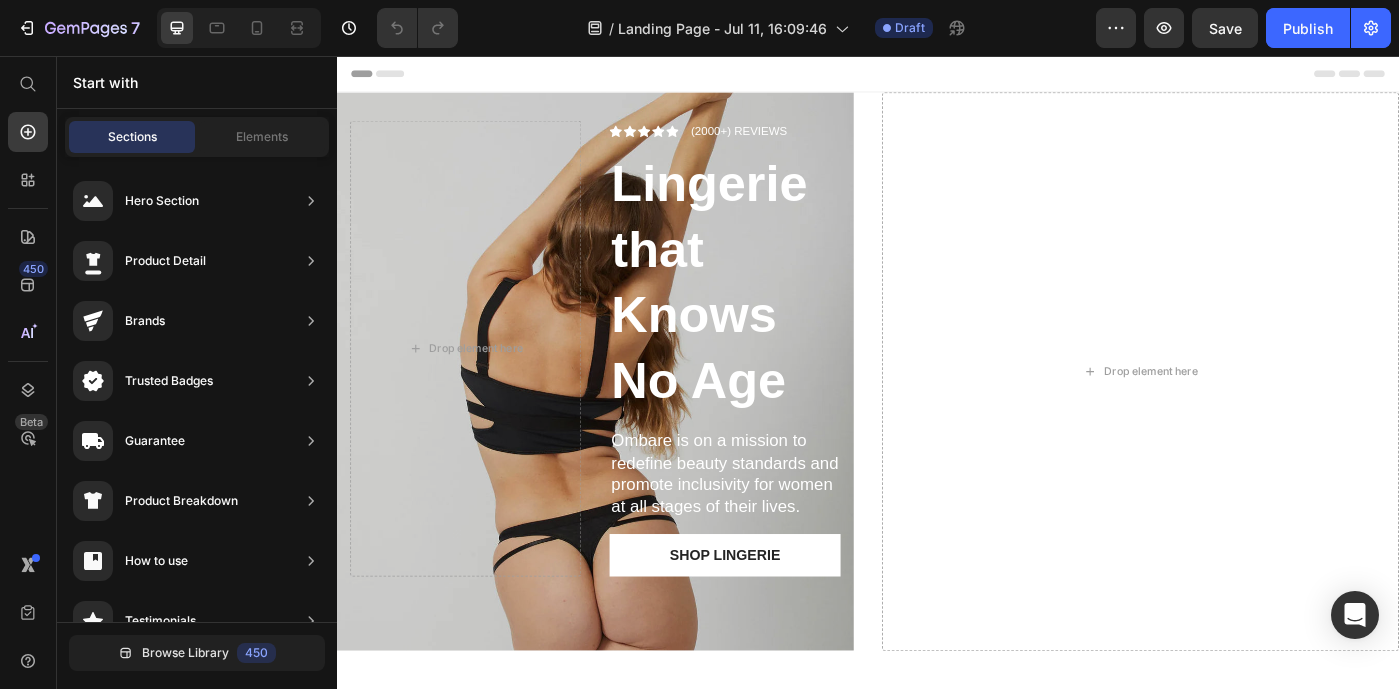 click on "Sections" at bounding box center (132, 137) 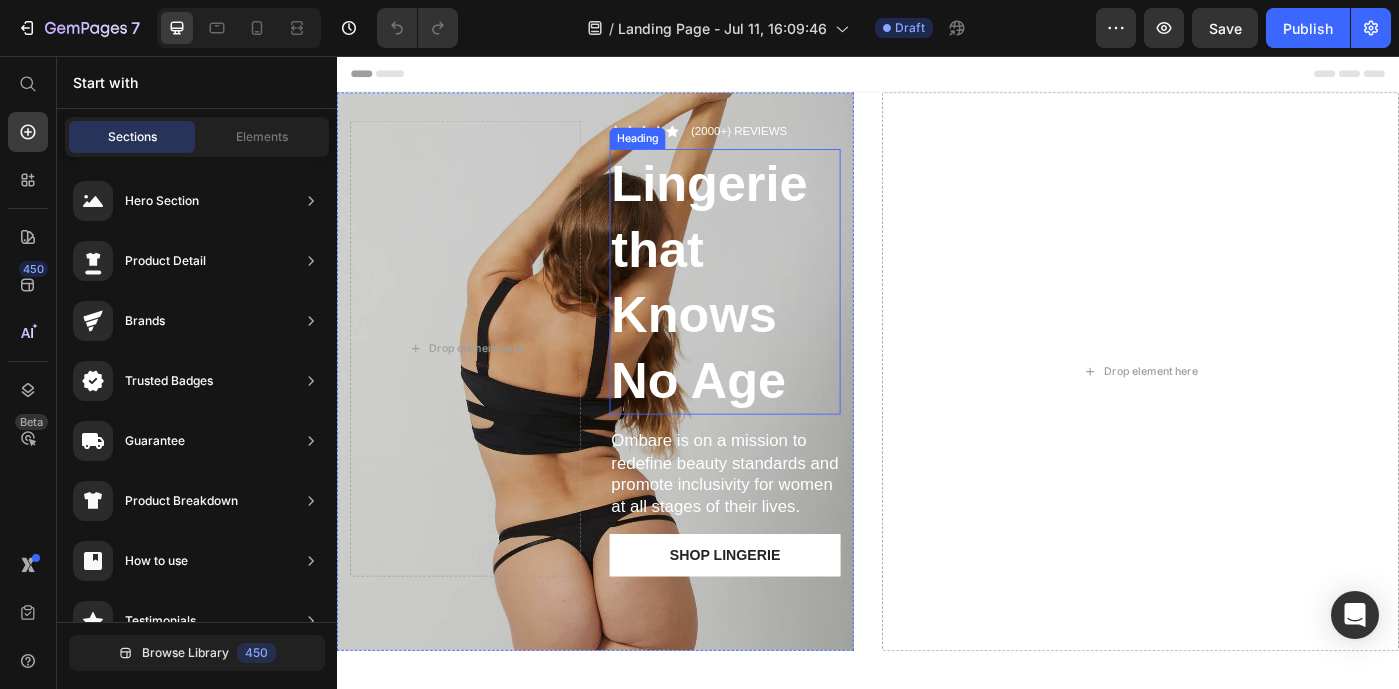 click on "Lingerie that Knows No Age" at bounding box center (775, 311) 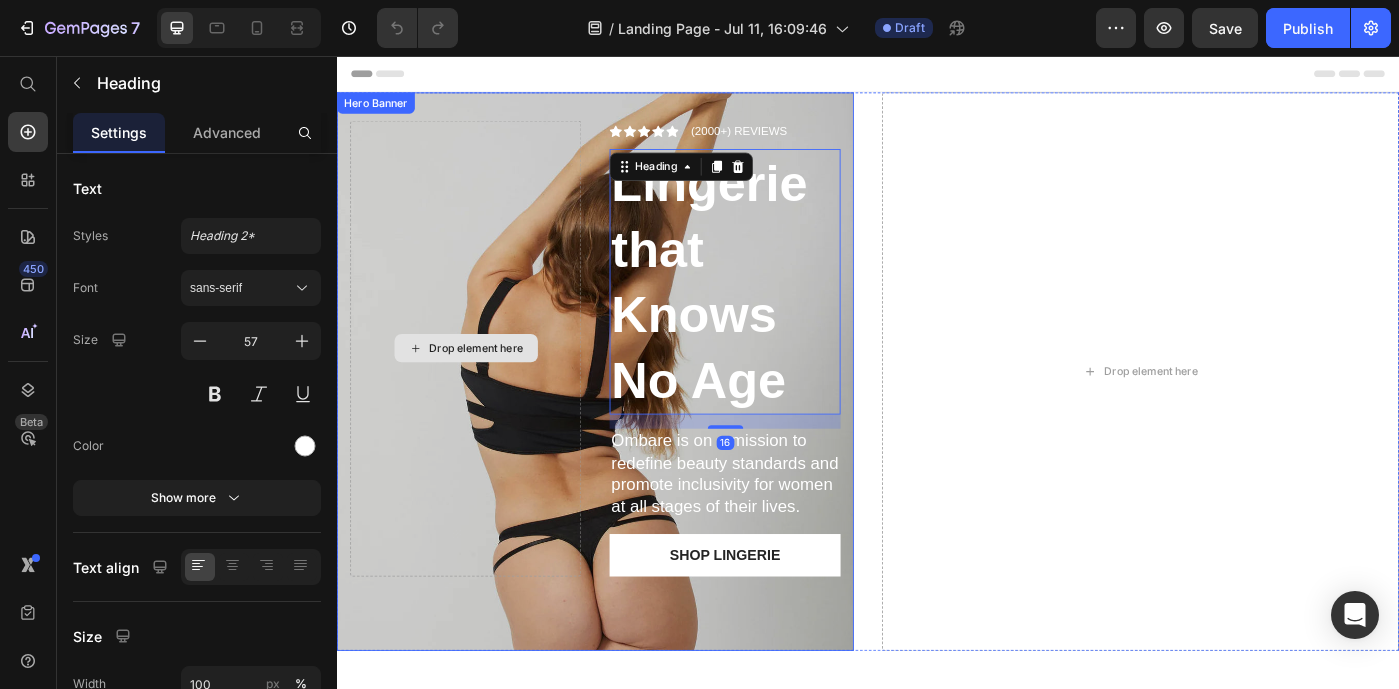 click on "Drop element here" at bounding box center [482, 386] 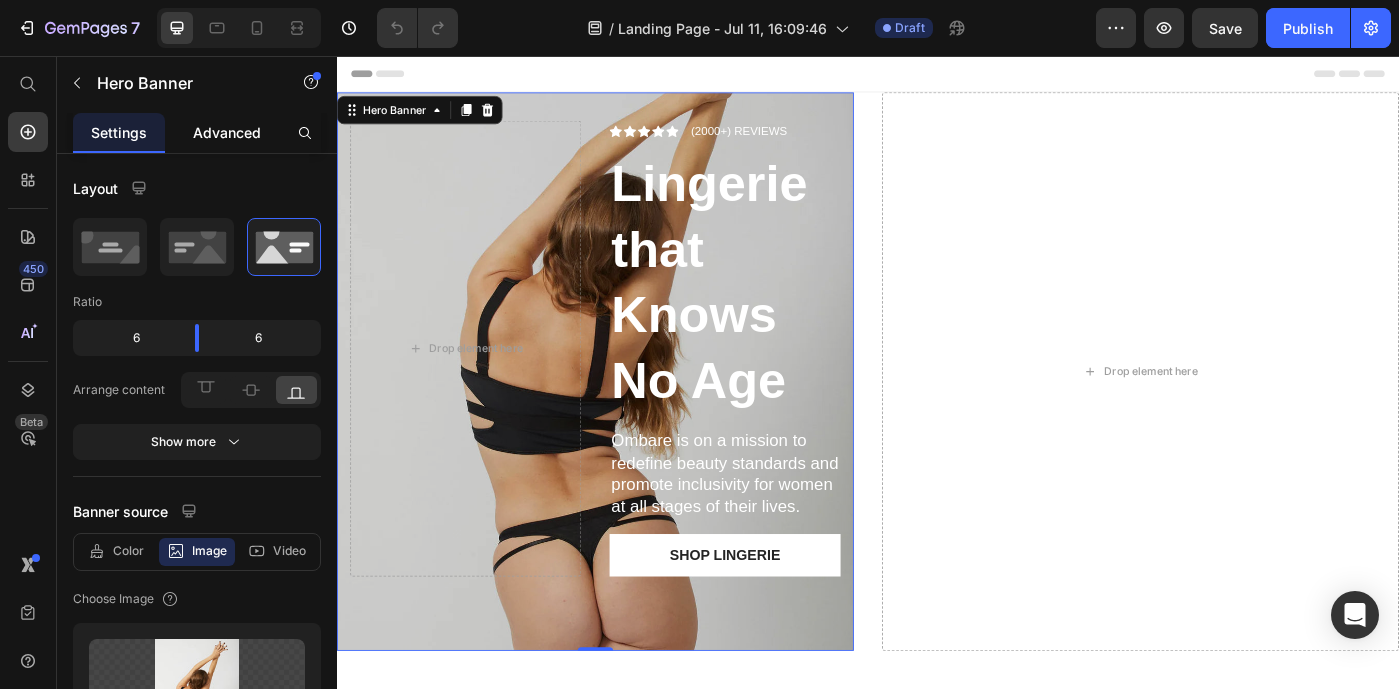 click on "Advanced" 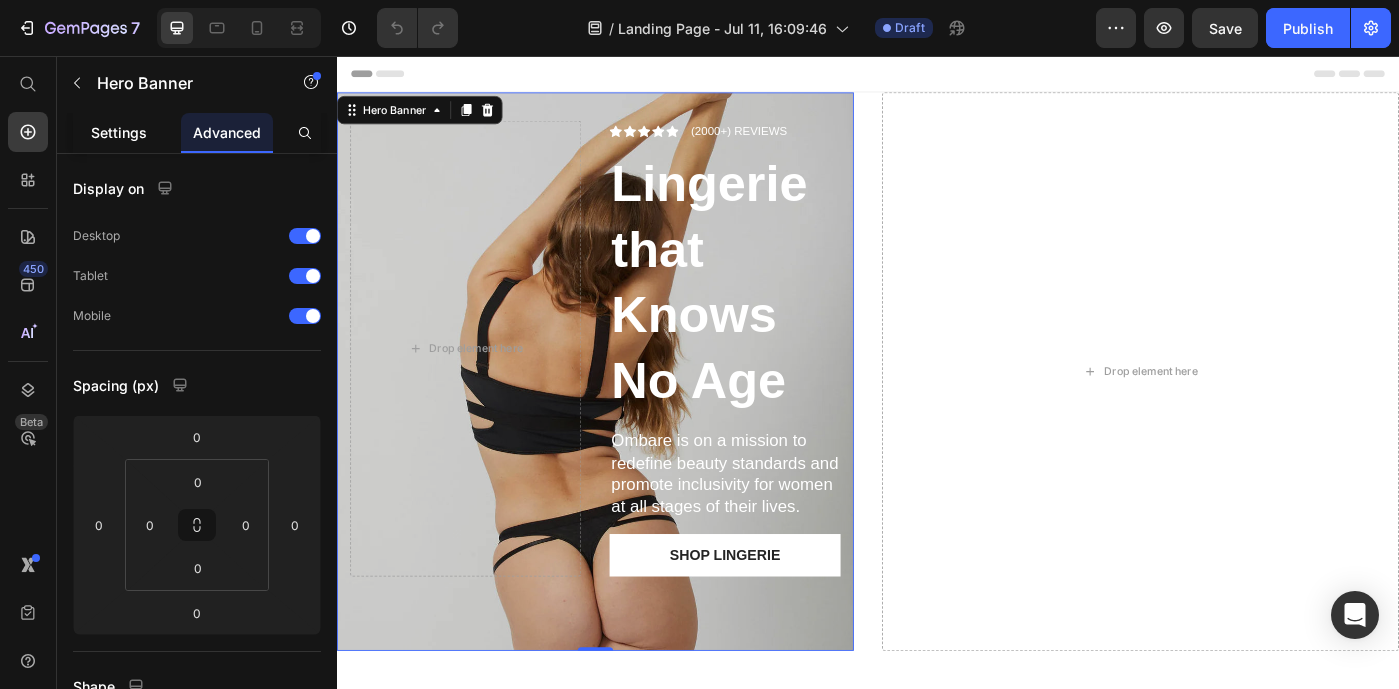 click on "Settings" 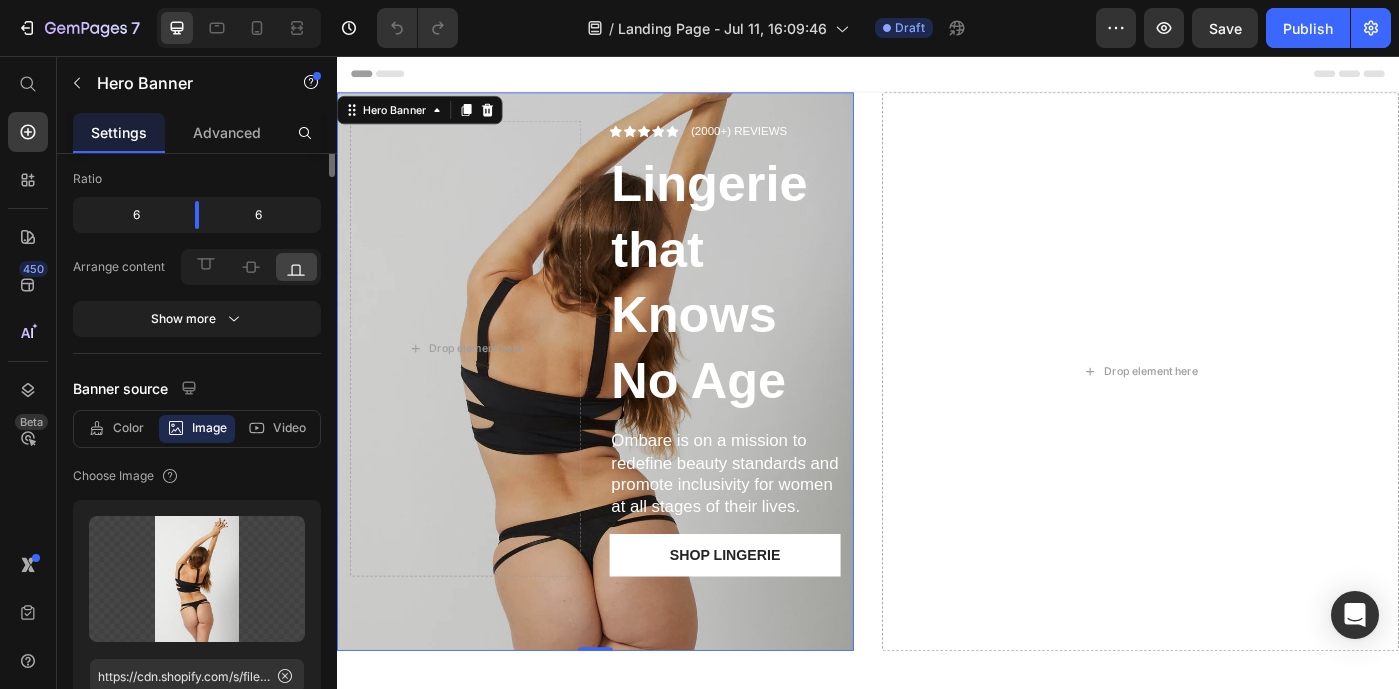 scroll, scrollTop: 0, scrollLeft: 0, axis: both 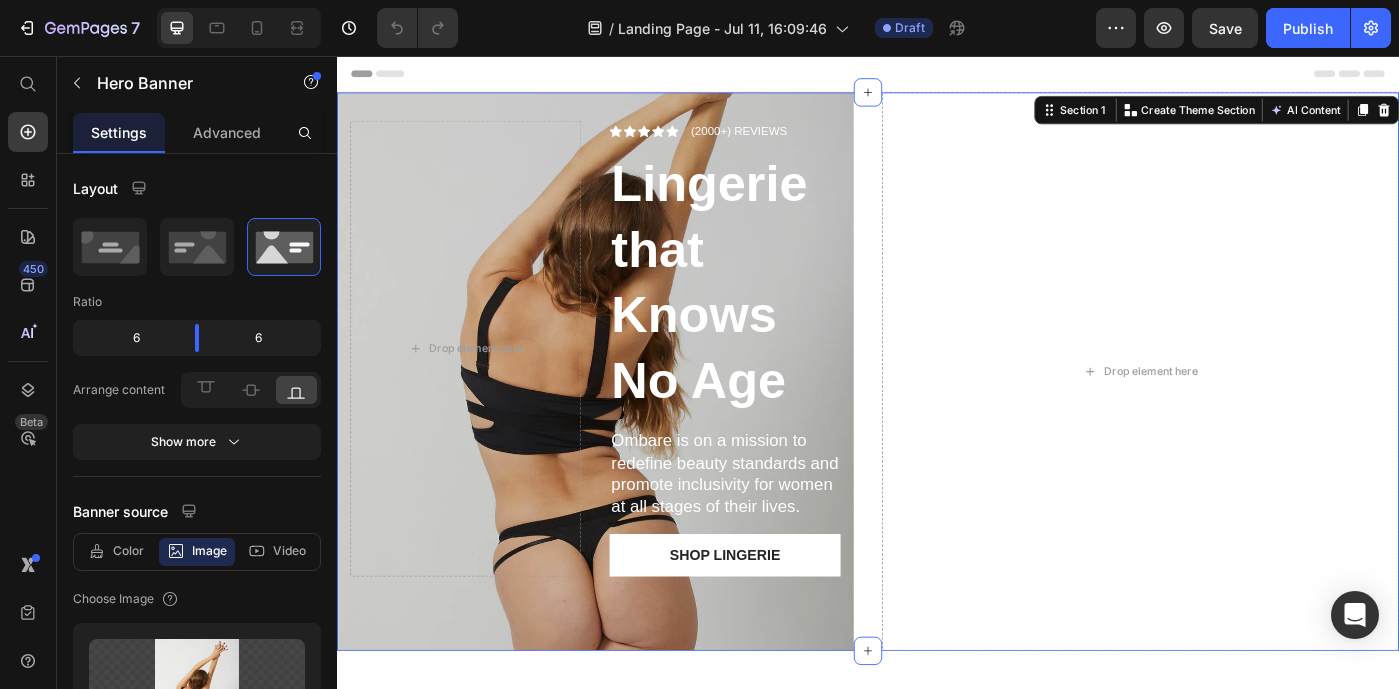click on "Icon Icon Icon Icon Icon Icon List (2000+) REVIEWS Text Block Row Lingerie that Knows No Age Heading Ombare is on a mission to redefine beauty standards and promote inclusivity for women at all stages of their lives. Text Block Shop LINGERIE Button
Drop element here Hero Banner
Drop element here Section 1   You can create reusable sections Create Theme Section AI Content Write with GemAI What would you like to describe here? Tone and Voice Persuasive Product Getting products... Show more Generate" at bounding box center [937, 412] 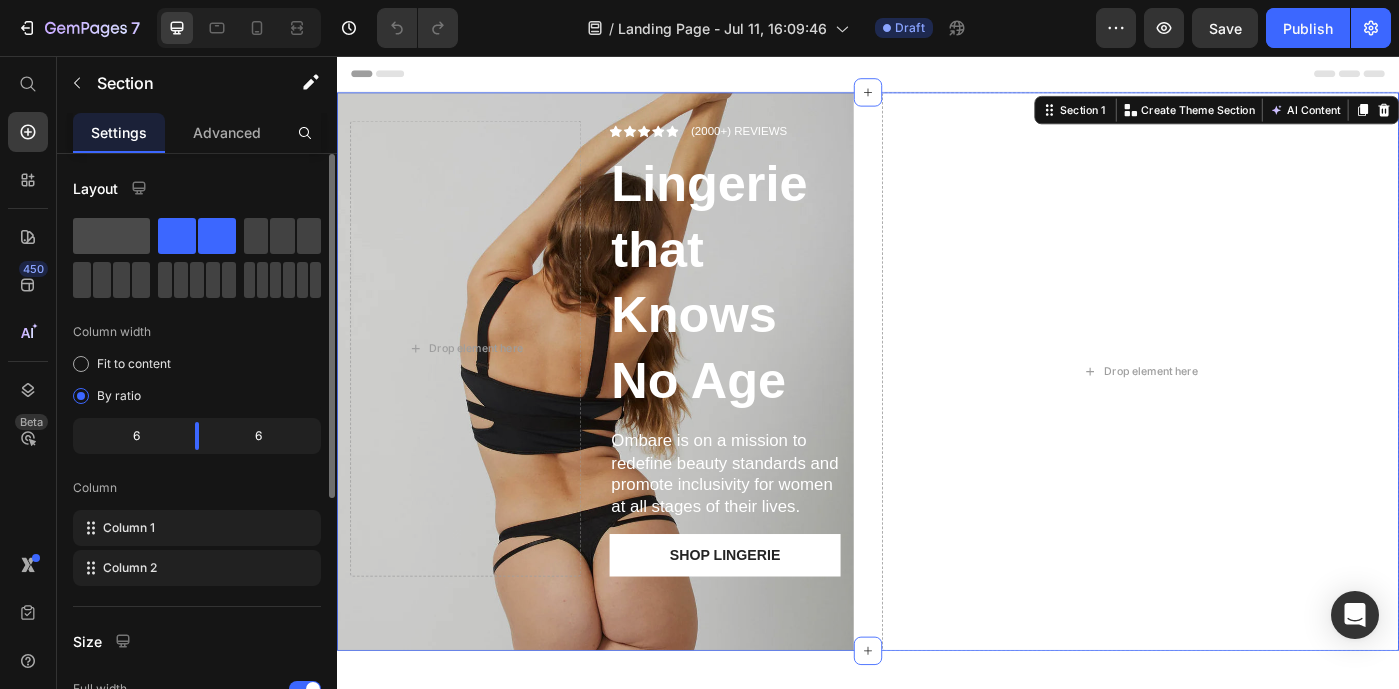 click 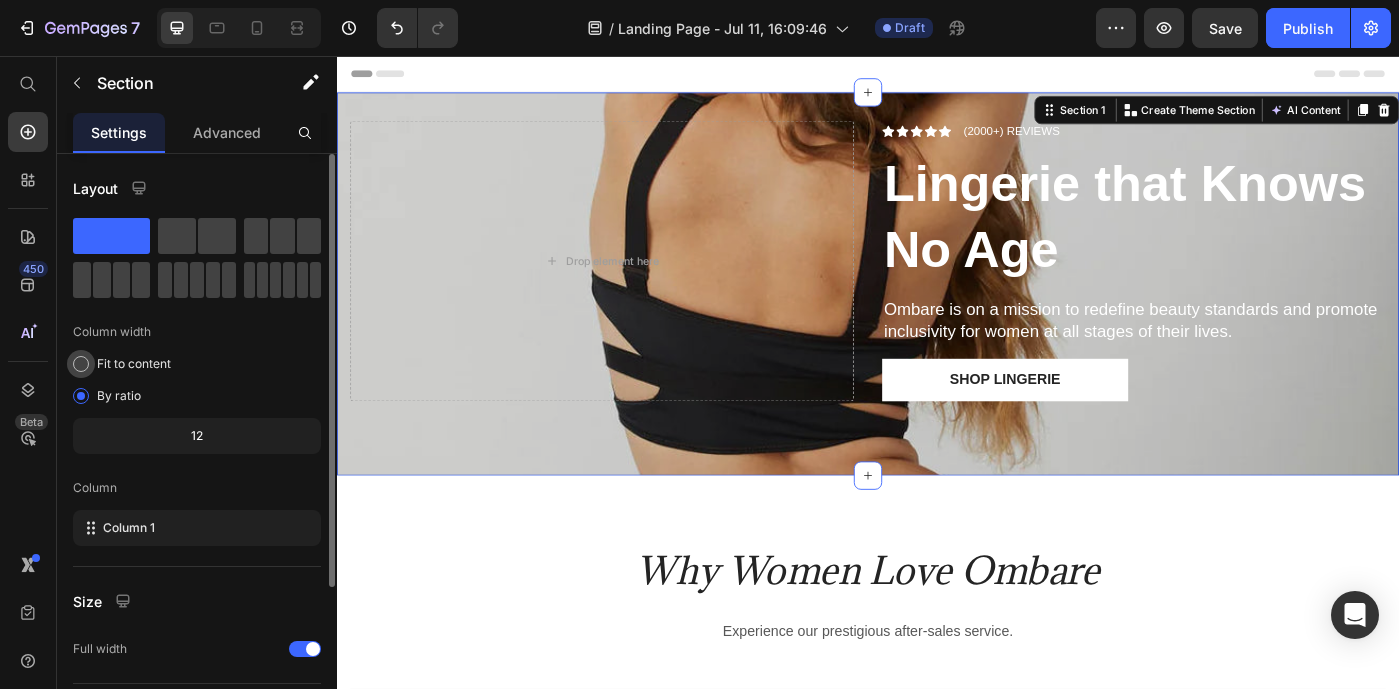 click on "Fit to content" at bounding box center (134, 364) 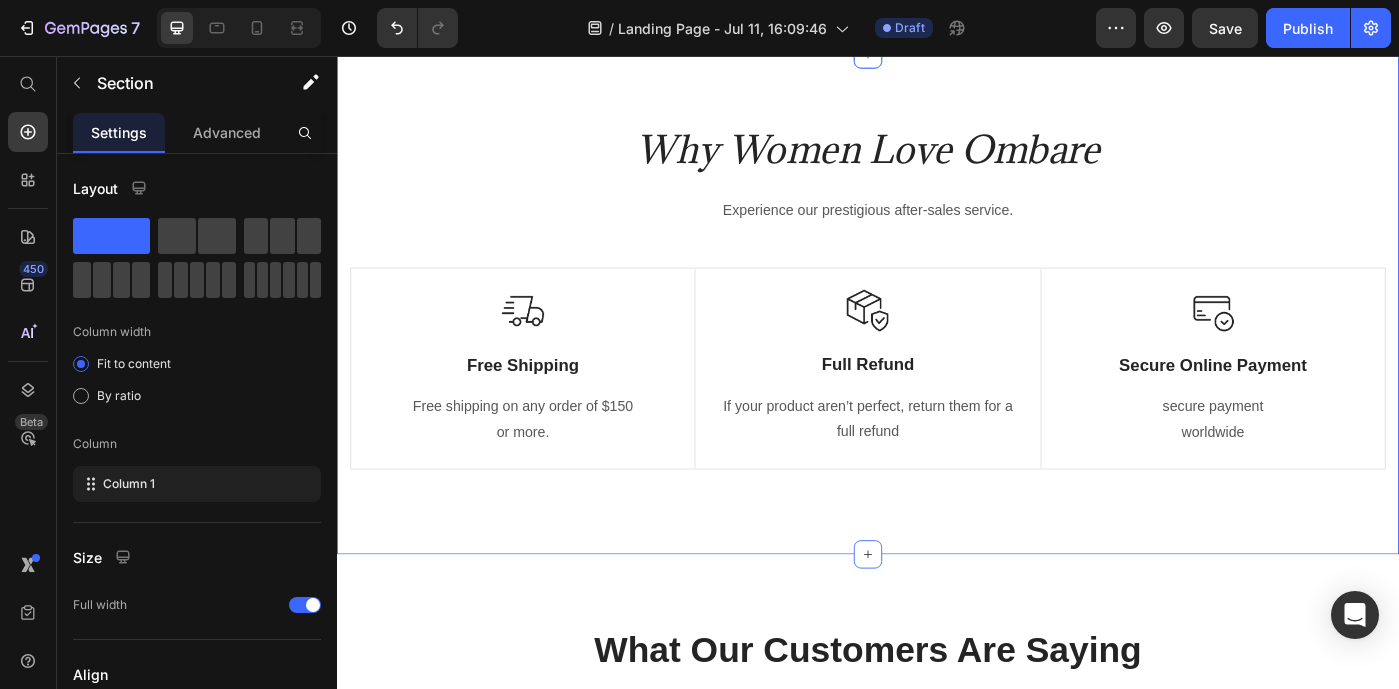 scroll, scrollTop: 0, scrollLeft: 0, axis: both 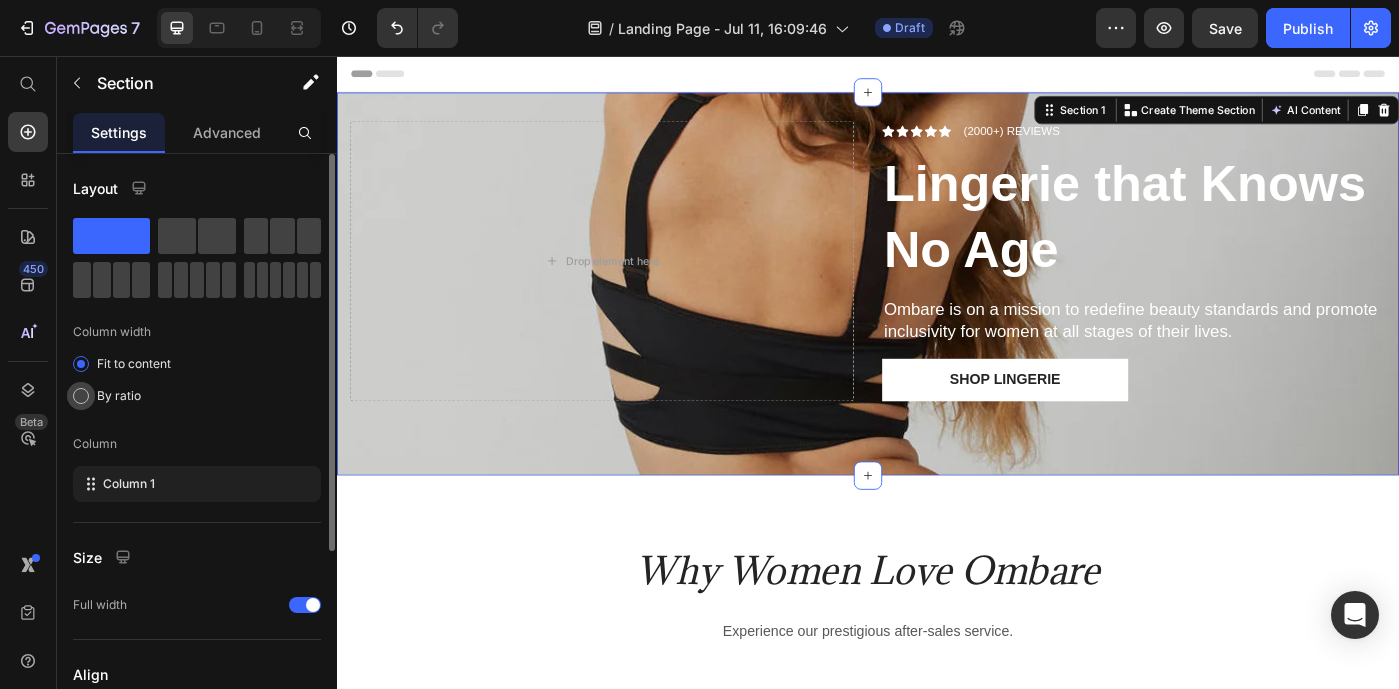 click on "By ratio" at bounding box center [119, 396] 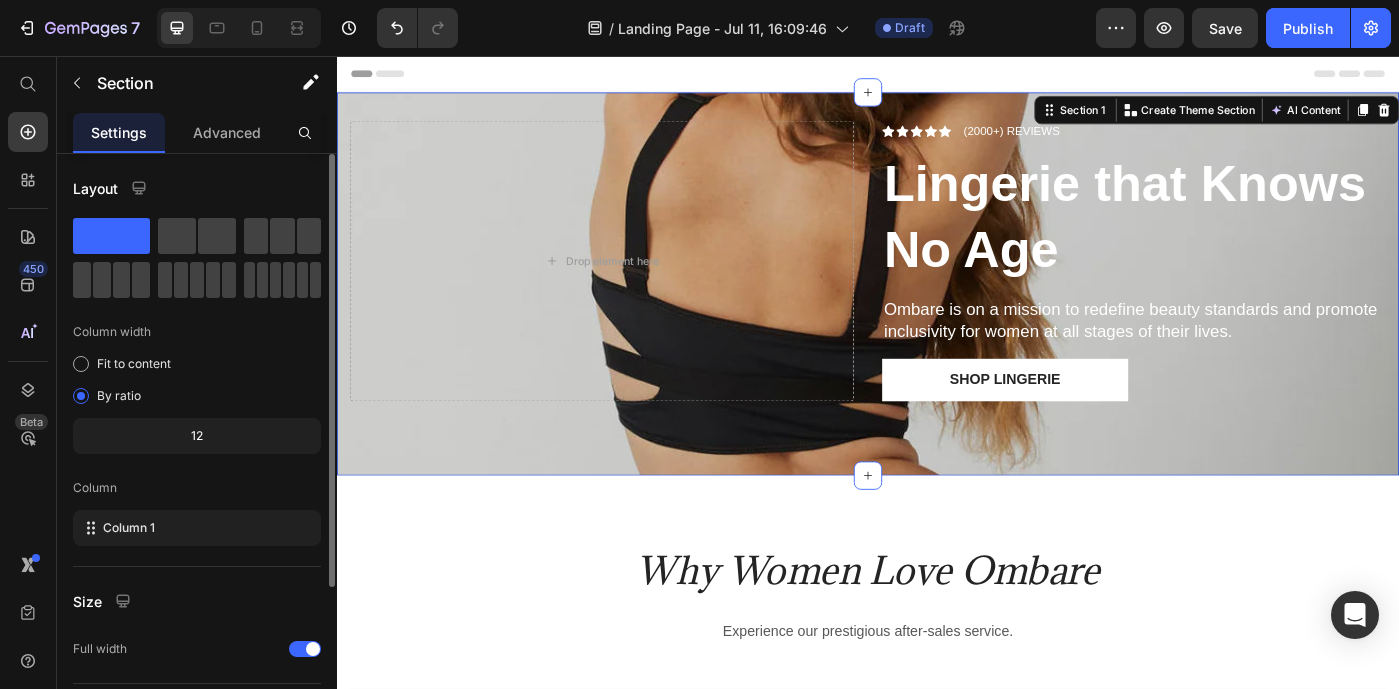 click on "12" 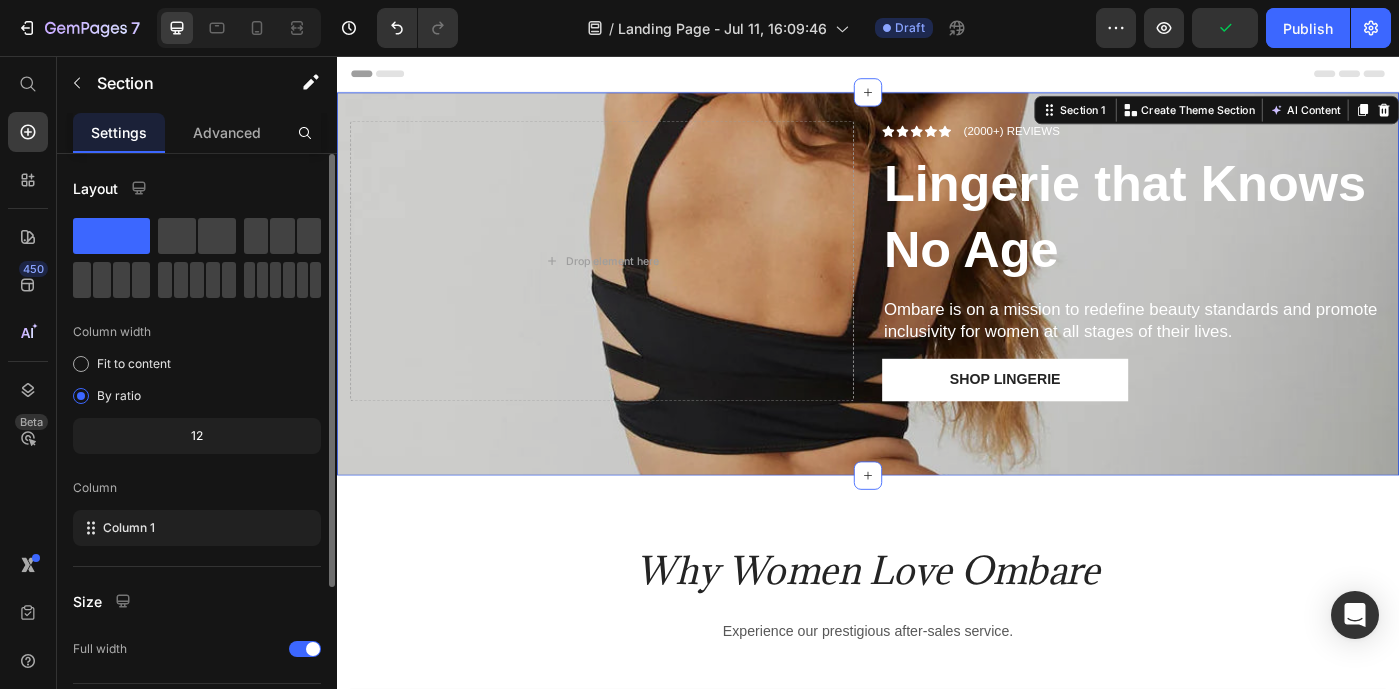 click on "12" 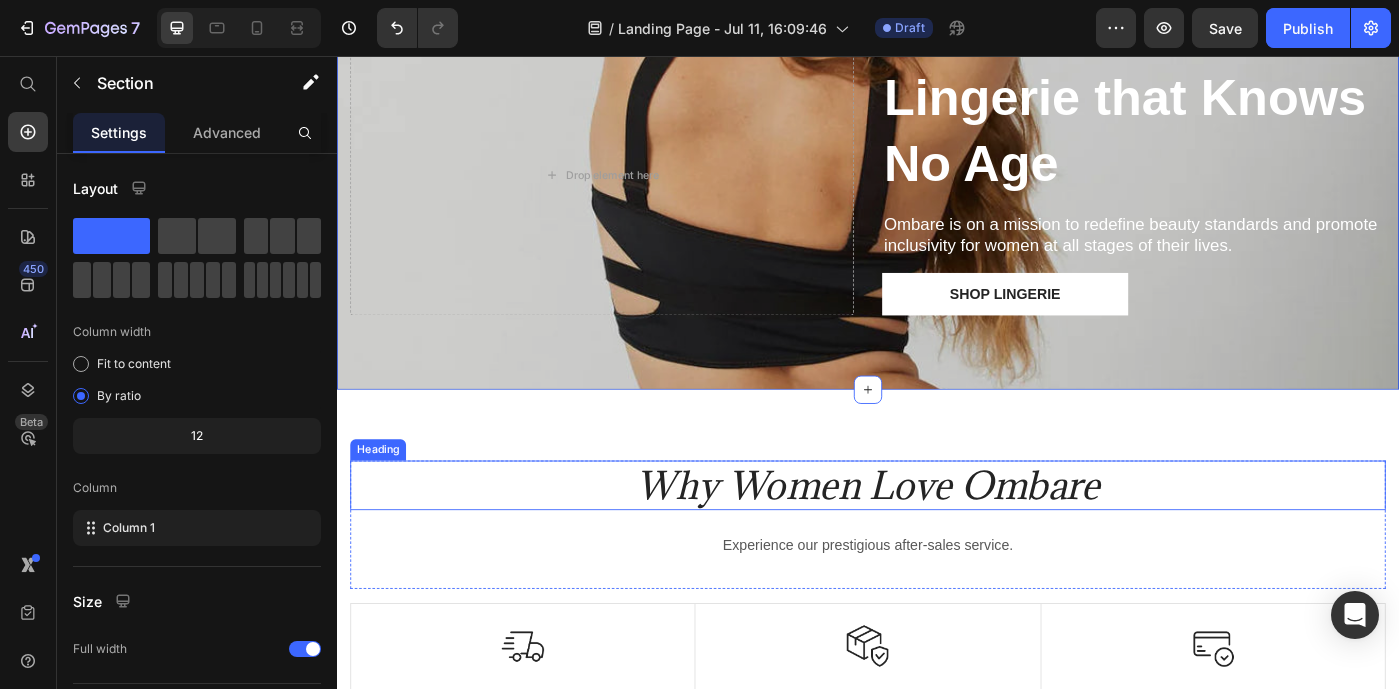 scroll, scrollTop: 0, scrollLeft: 0, axis: both 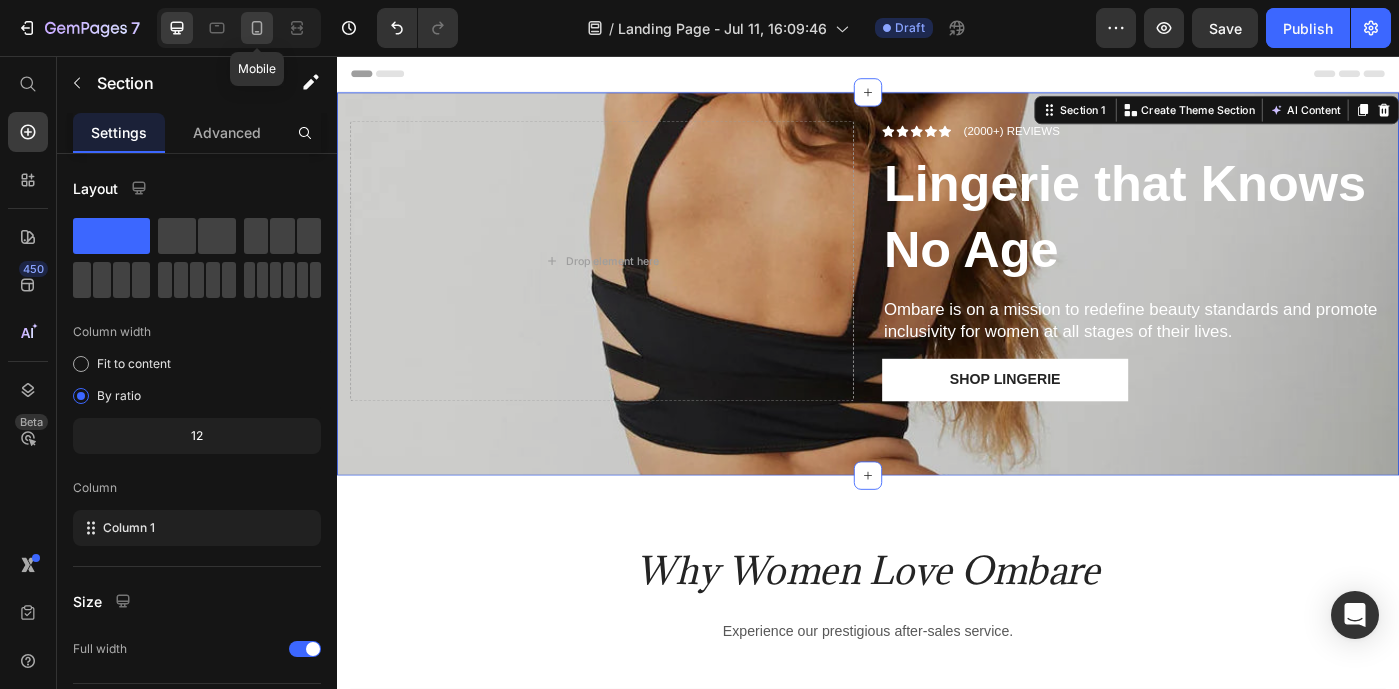 click 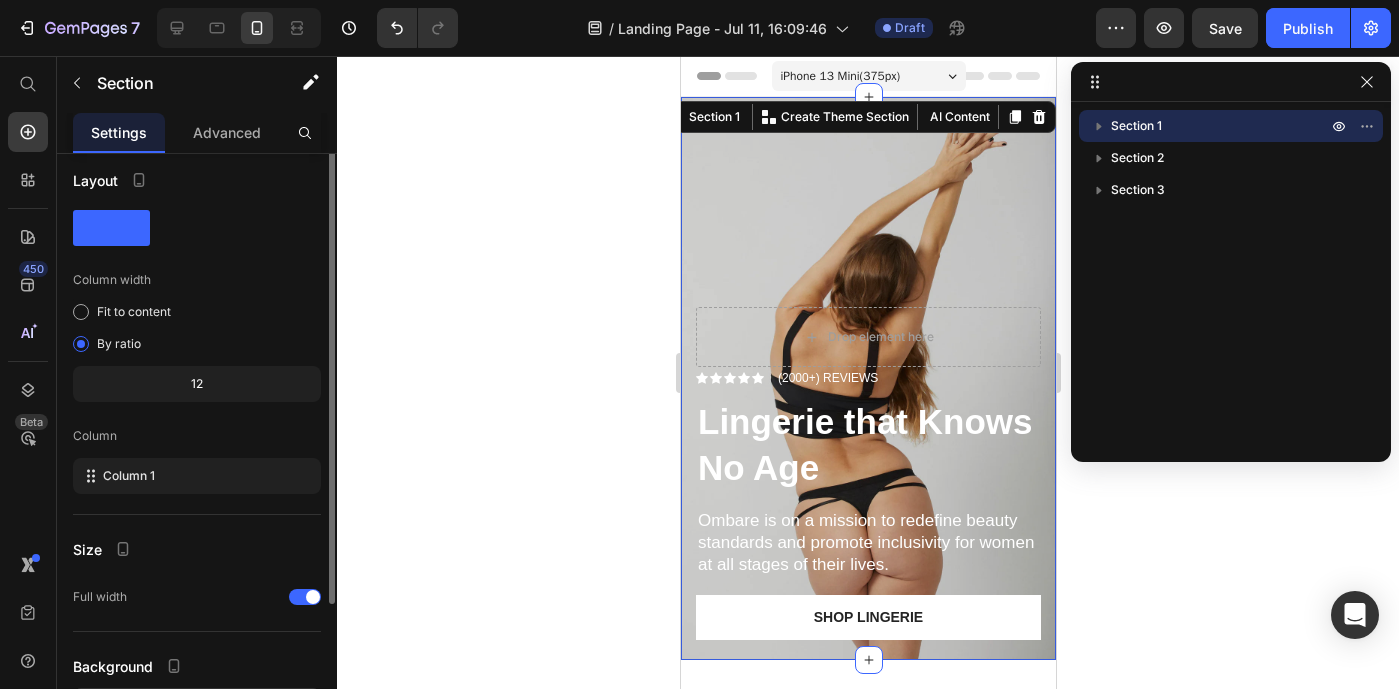 scroll, scrollTop: 0, scrollLeft: 0, axis: both 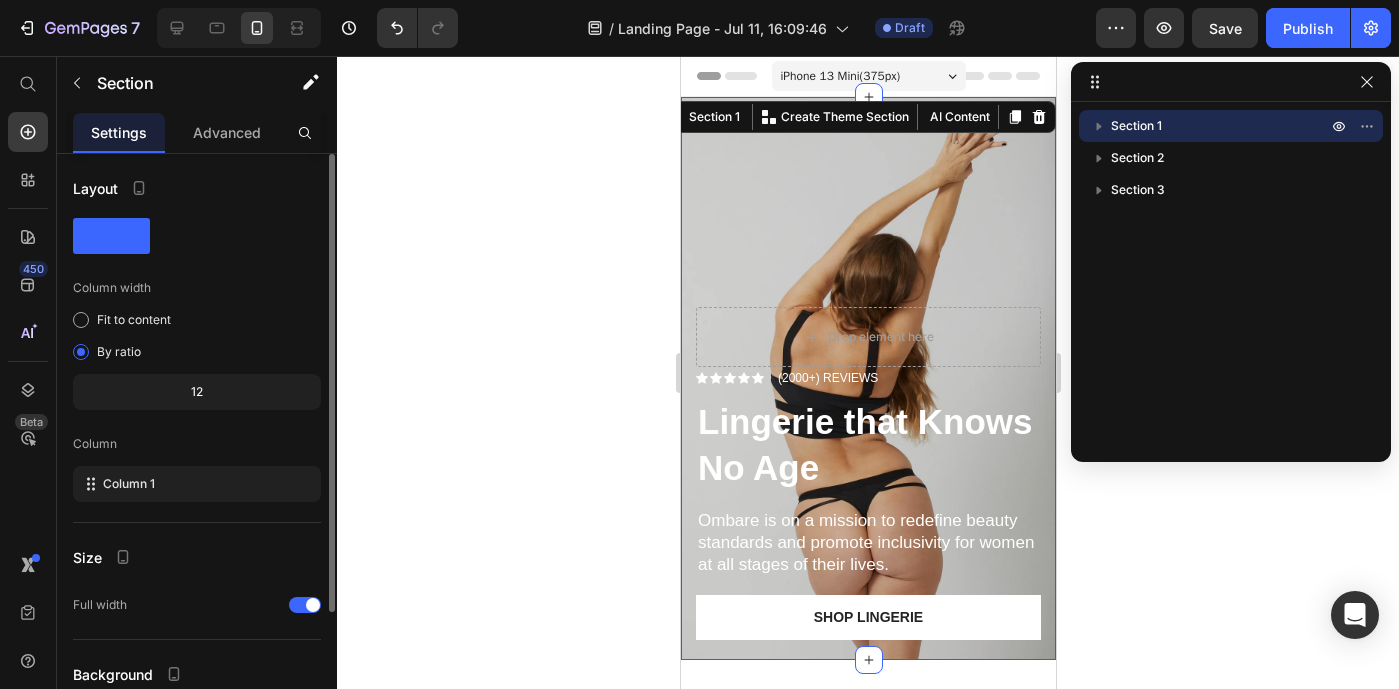 click on "12" 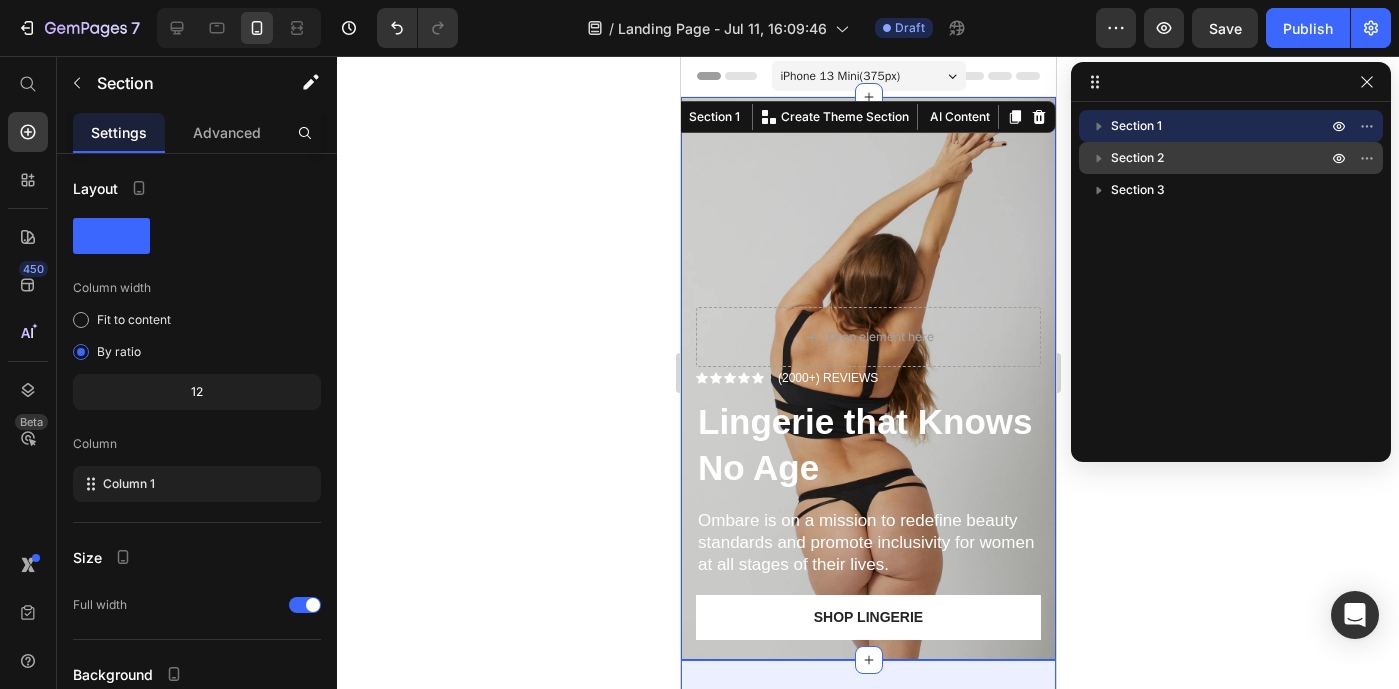 click on "Section 2" at bounding box center (1221, 158) 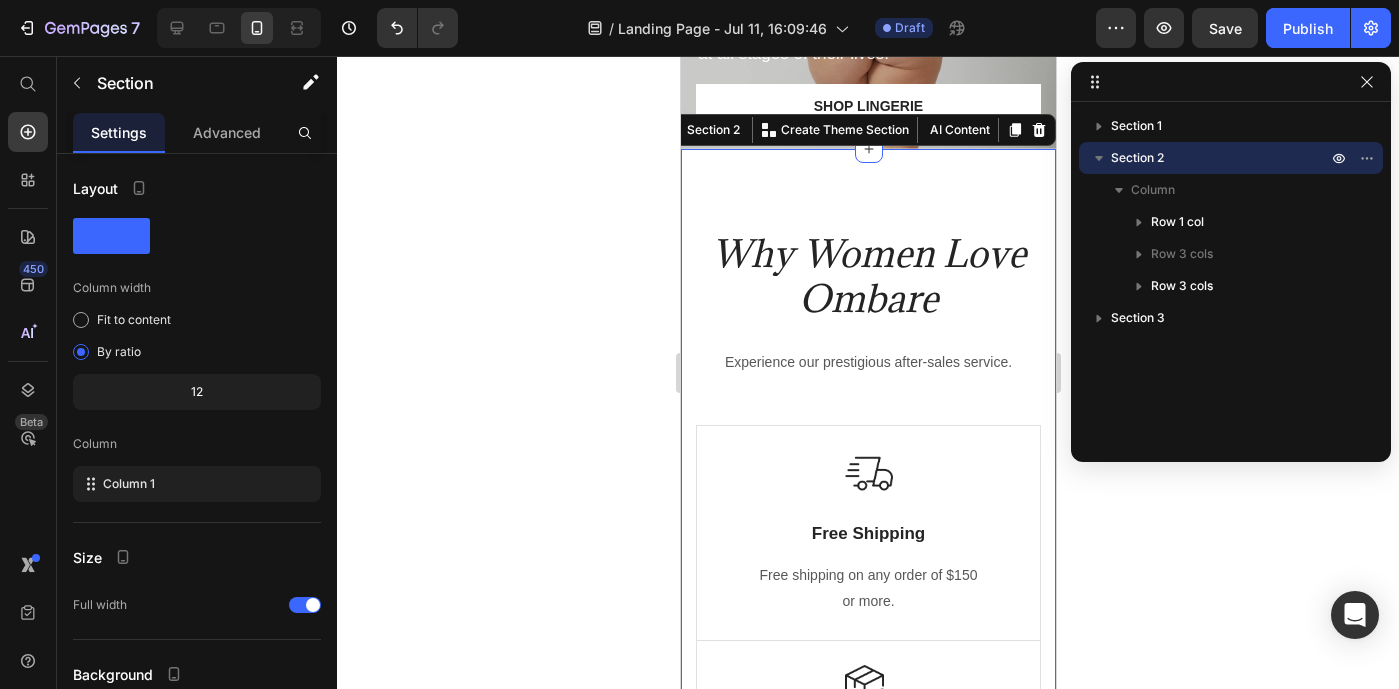 scroll, scrollTop: 533, scrollLeft: 0, axis: vertical 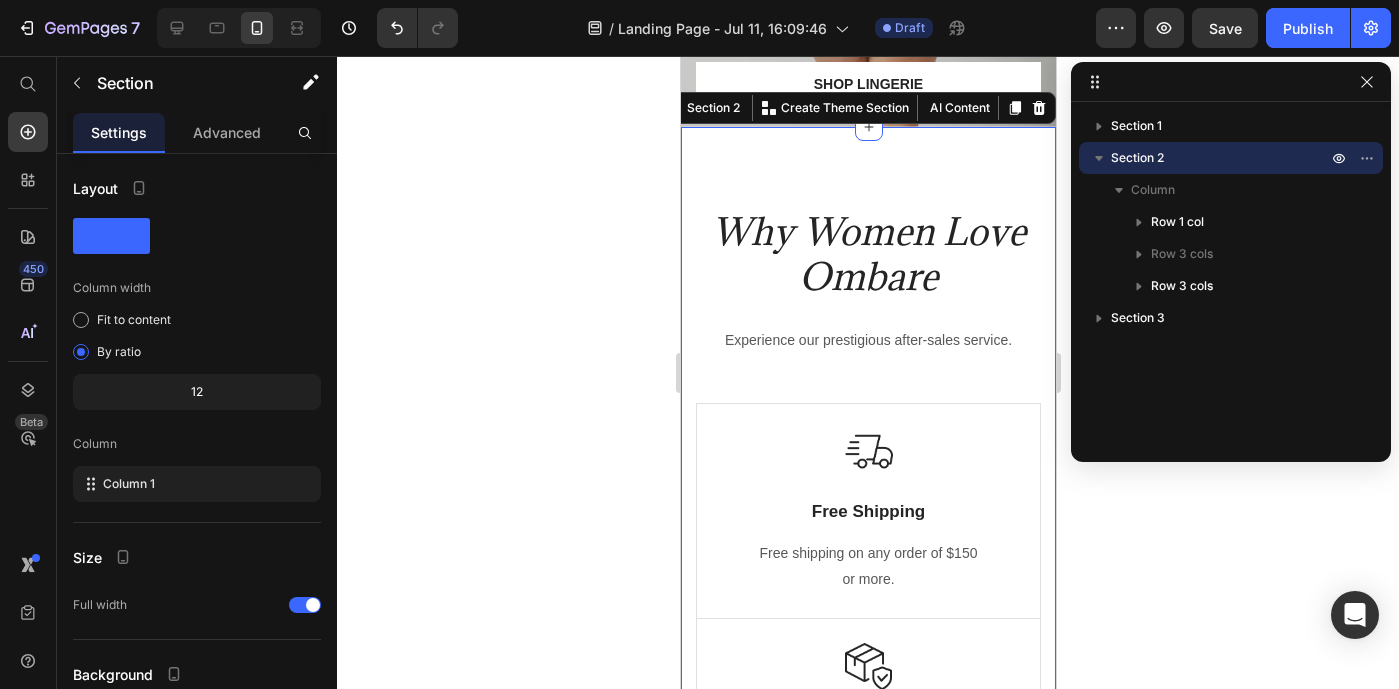 drag, startPoint x: 1093, startPoint y: 316, endPoint x: 1089, endPoint y: 142, distance: 174.04597 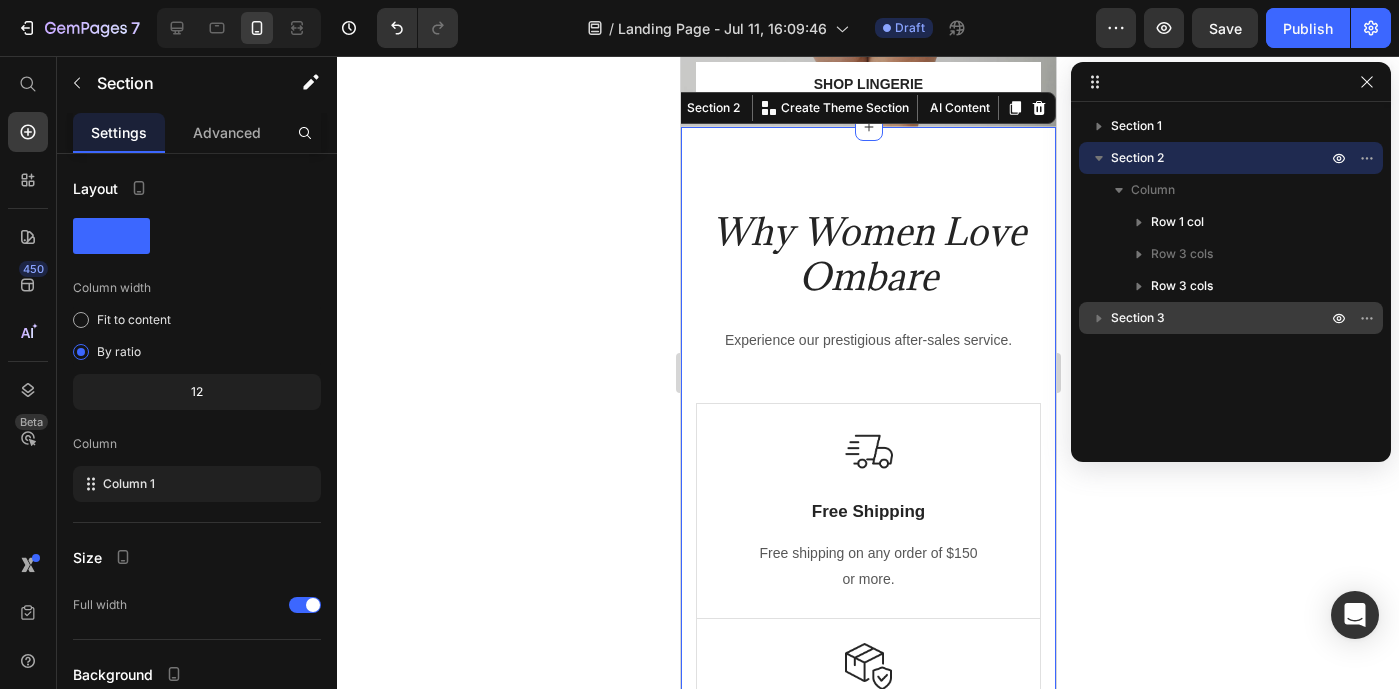 click on "Section 3" at bounding box center [1138, 318] 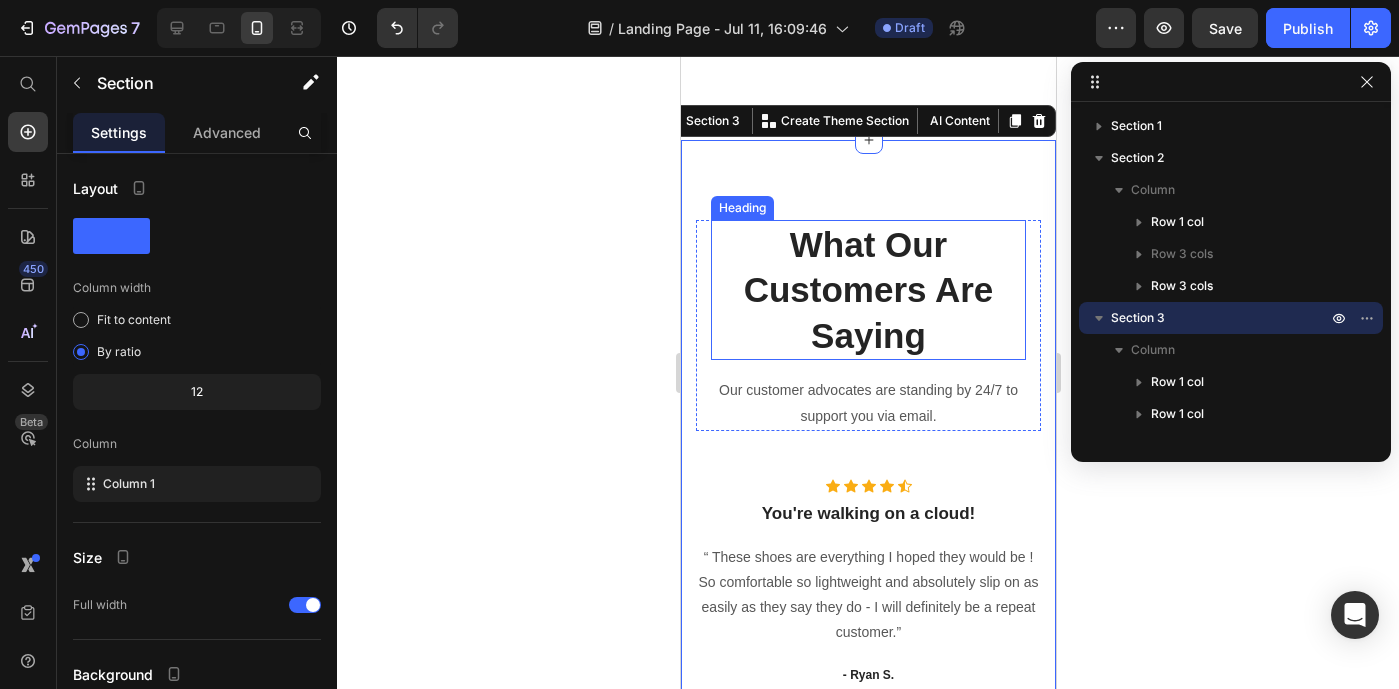 scroll, scrollTop: 1482, scrollLeft: 0, axis: vertical 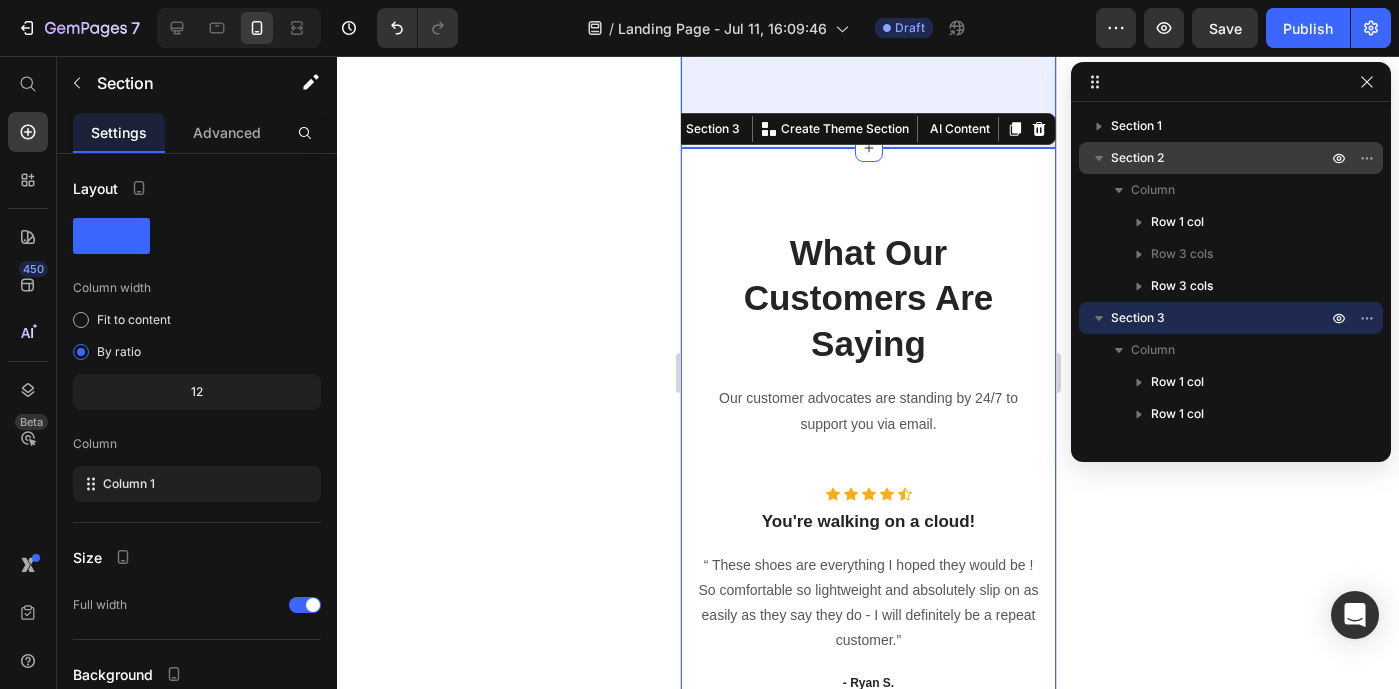 drag, startPoint x: 1108, startPoint y: 317, endPoint x: 1117, endPoint y: 146, distance: 171.23668 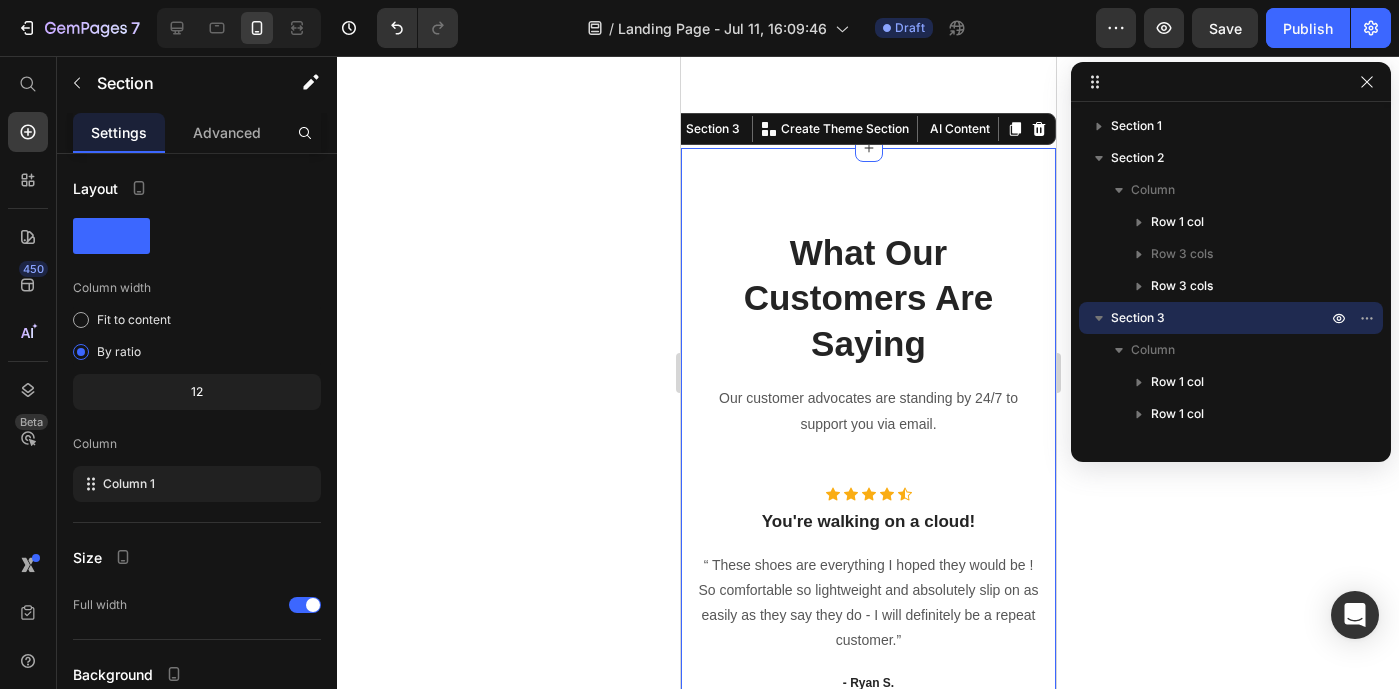 scroll, scrollTop: 1417, scrollLeft: 0, axis: vertical 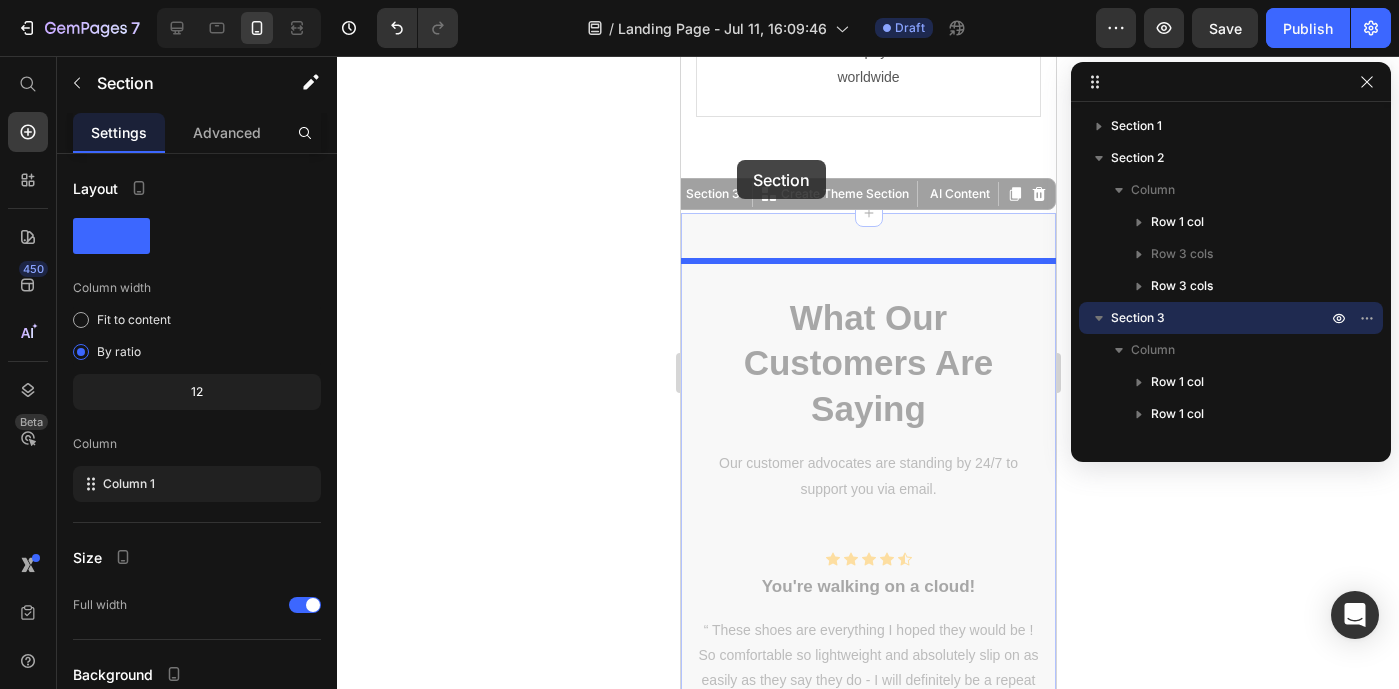 drag, startPoint x: 733, startPoint y: 300, endPoint x: 723, endPoint y: 238, distance: 62.801273 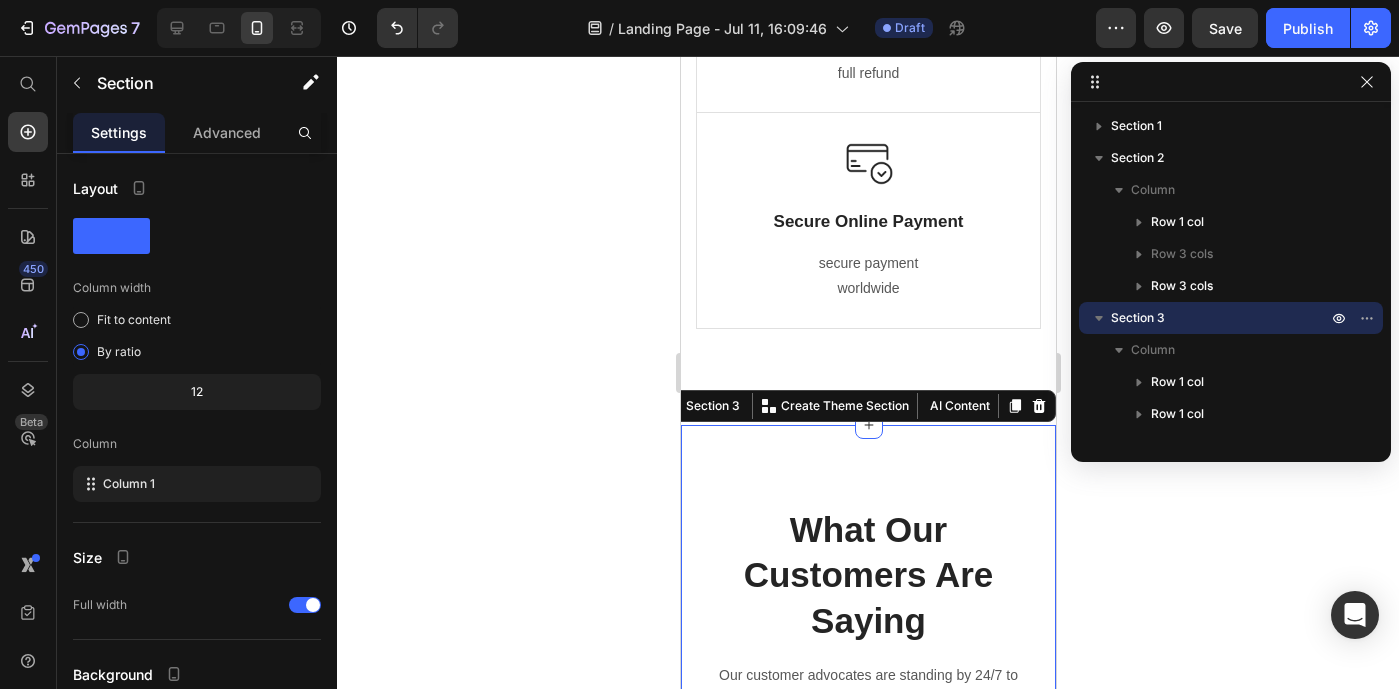 scroll, scrollTop: 1212, scrollLeft: 0, axis: vertical 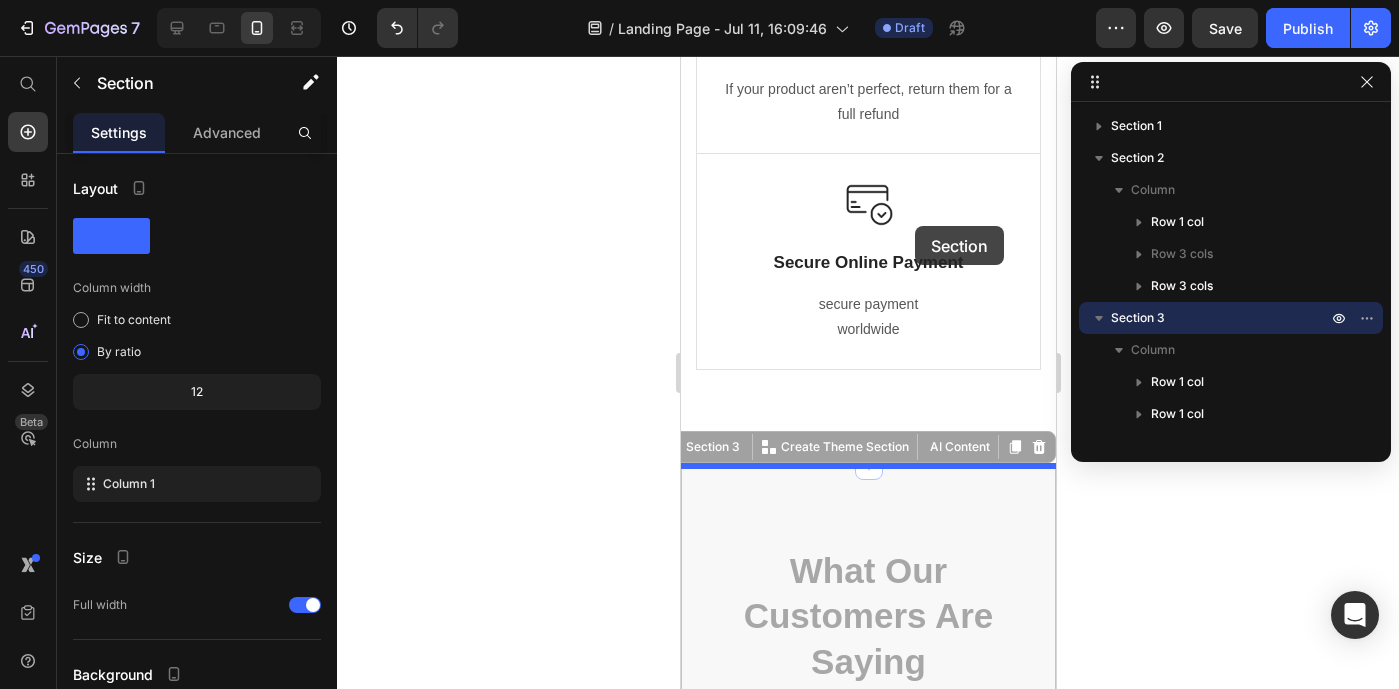 drag, startPoint x: 883, startPoint y: 515, endPoint x: 914, endPoint y: 226, distance: 290.65787 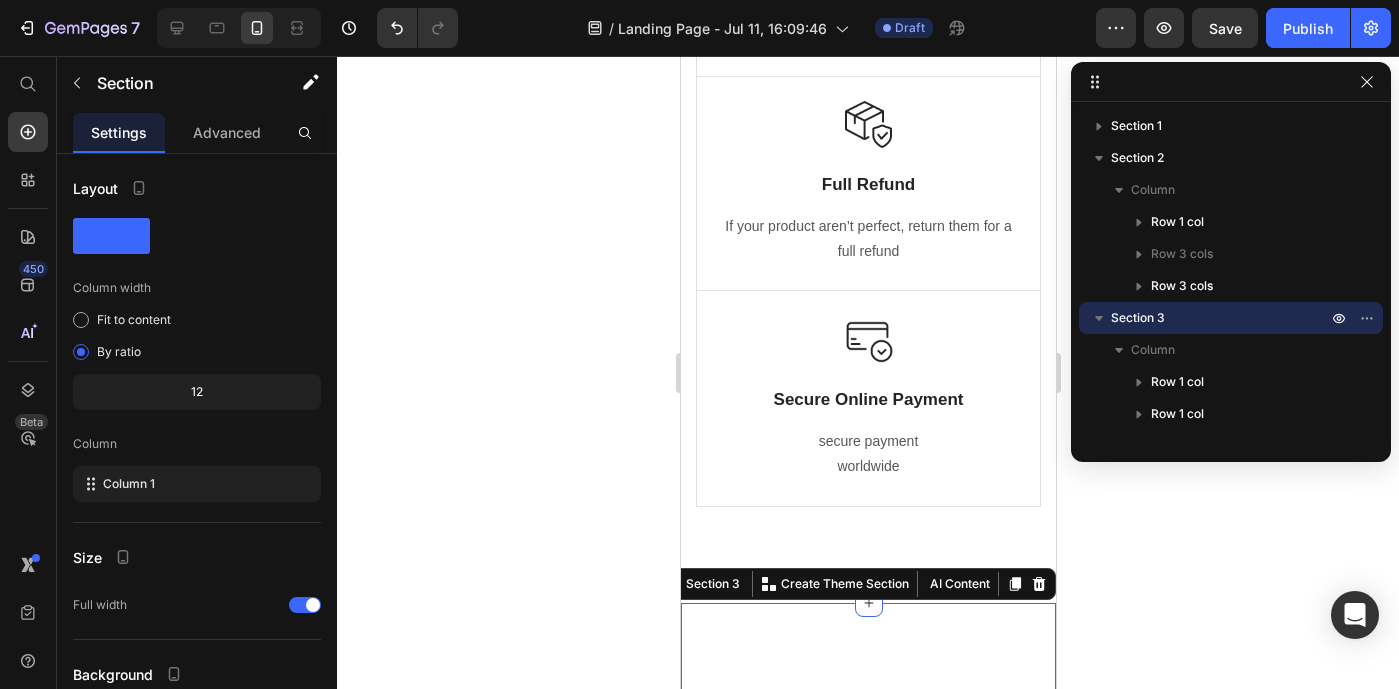 scroll, scrollTop: 1076, scrollLeft: 0, axis: vertical 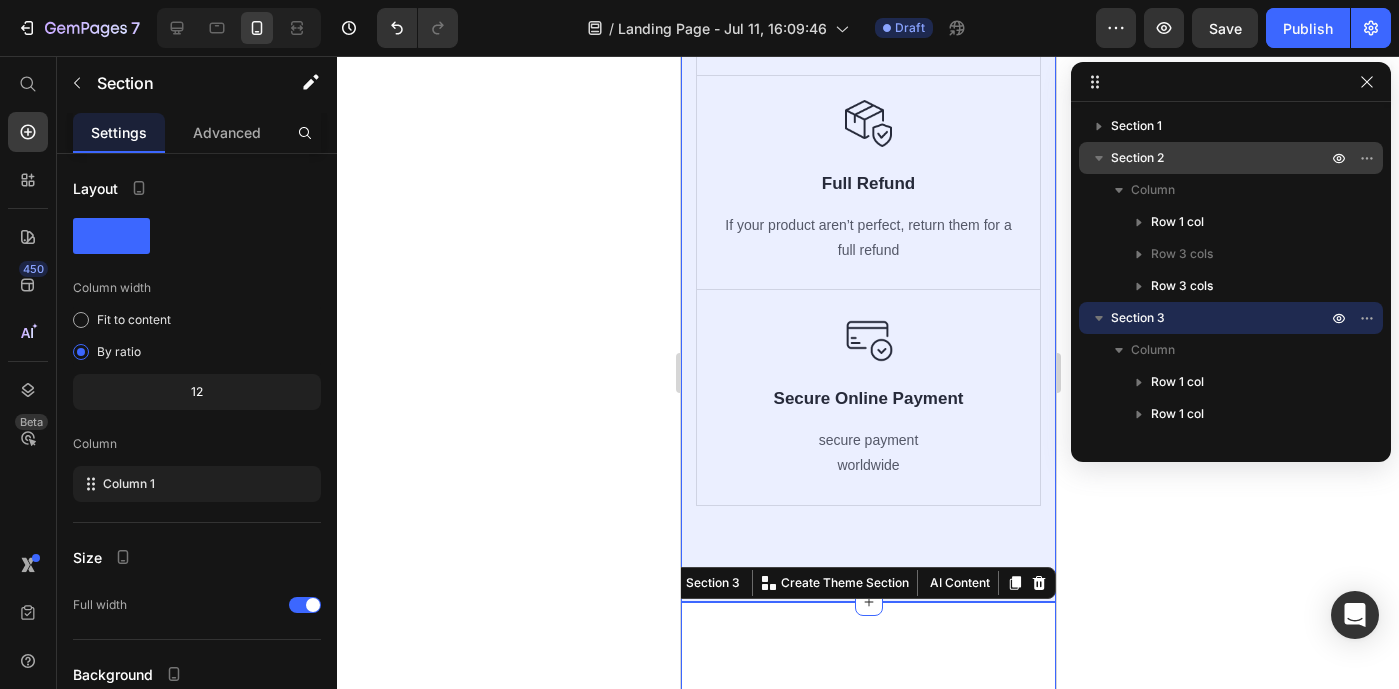drag, startPoint x: 1145, startPoint y: 316, endPoint x: 1164, endPoint y: 149, distance: 168.07736 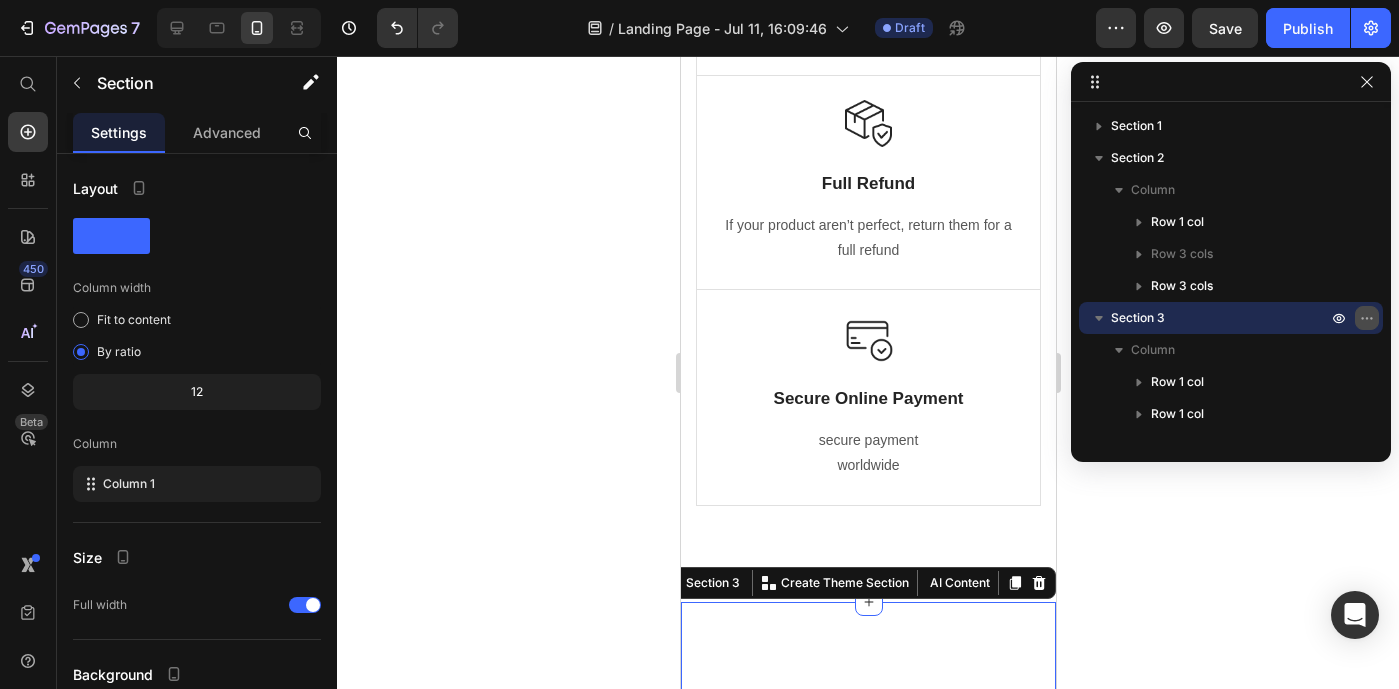 click 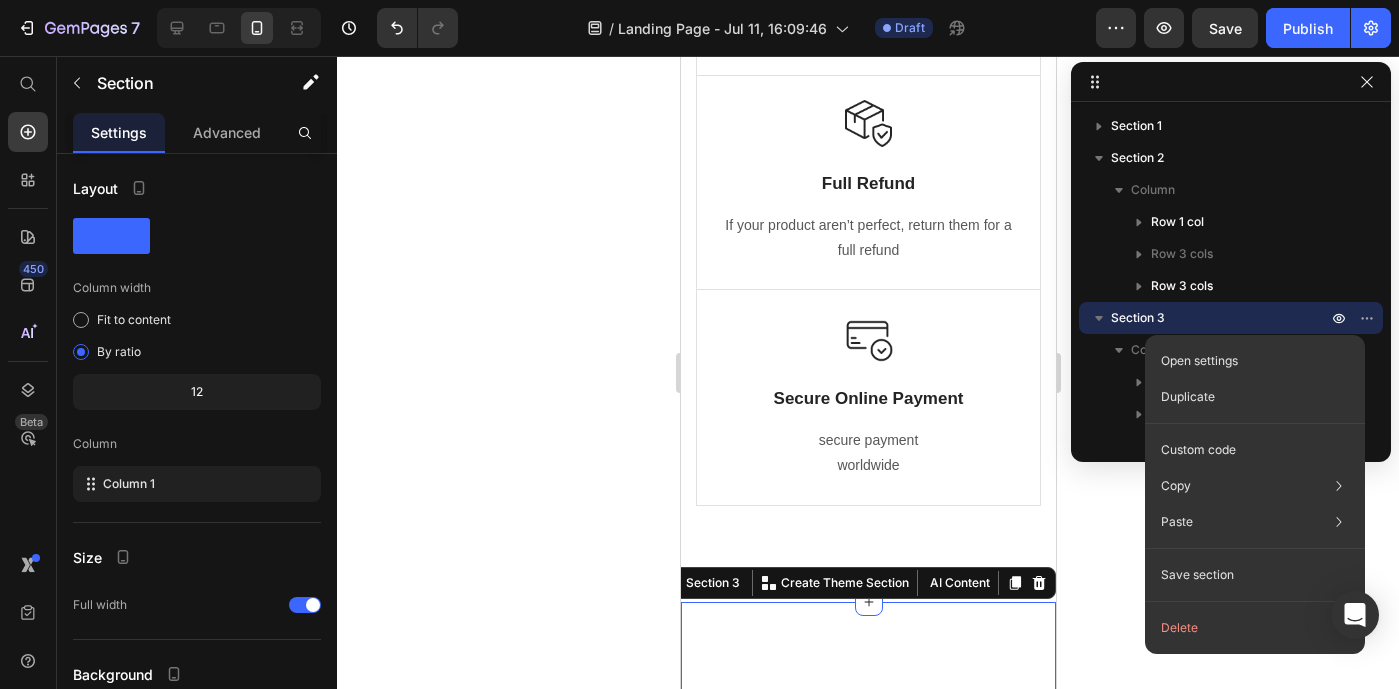 click on "Section 3" at bounding box center (1138, 318) 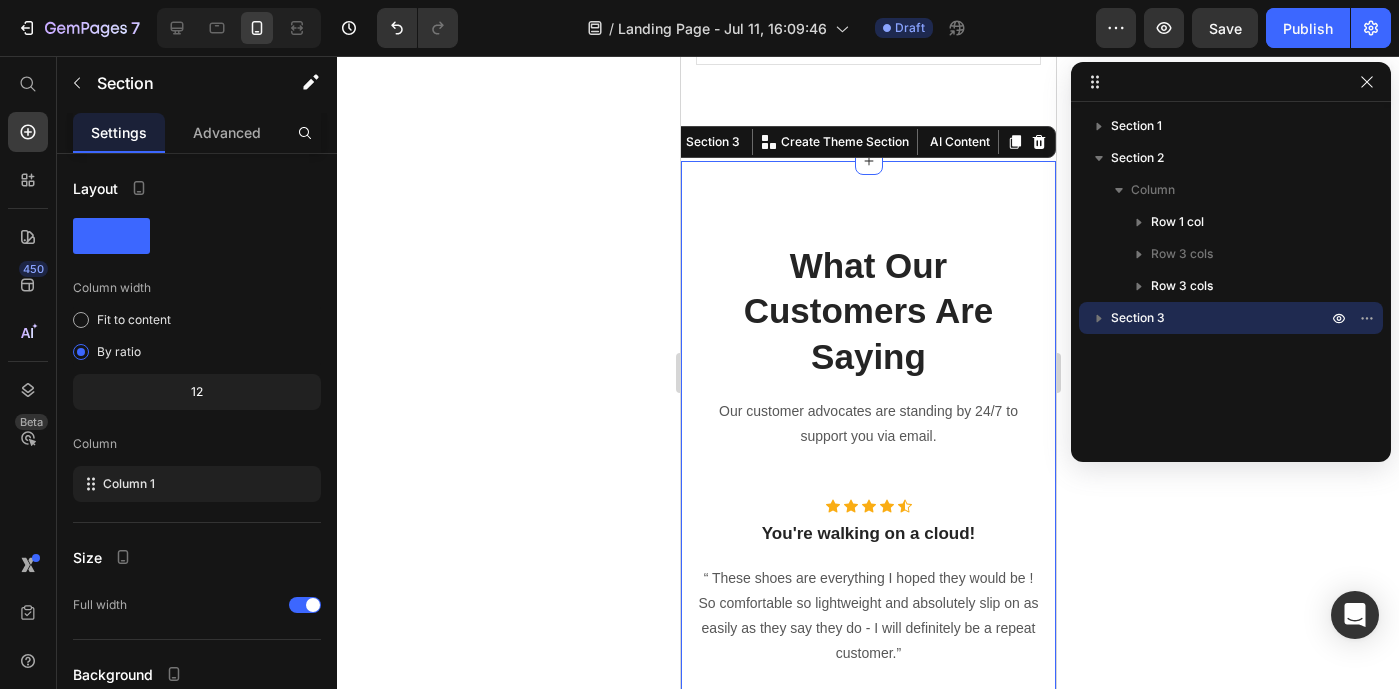 scroll, scrollTop: 1551, scrollLeft: 0, axis: vertical 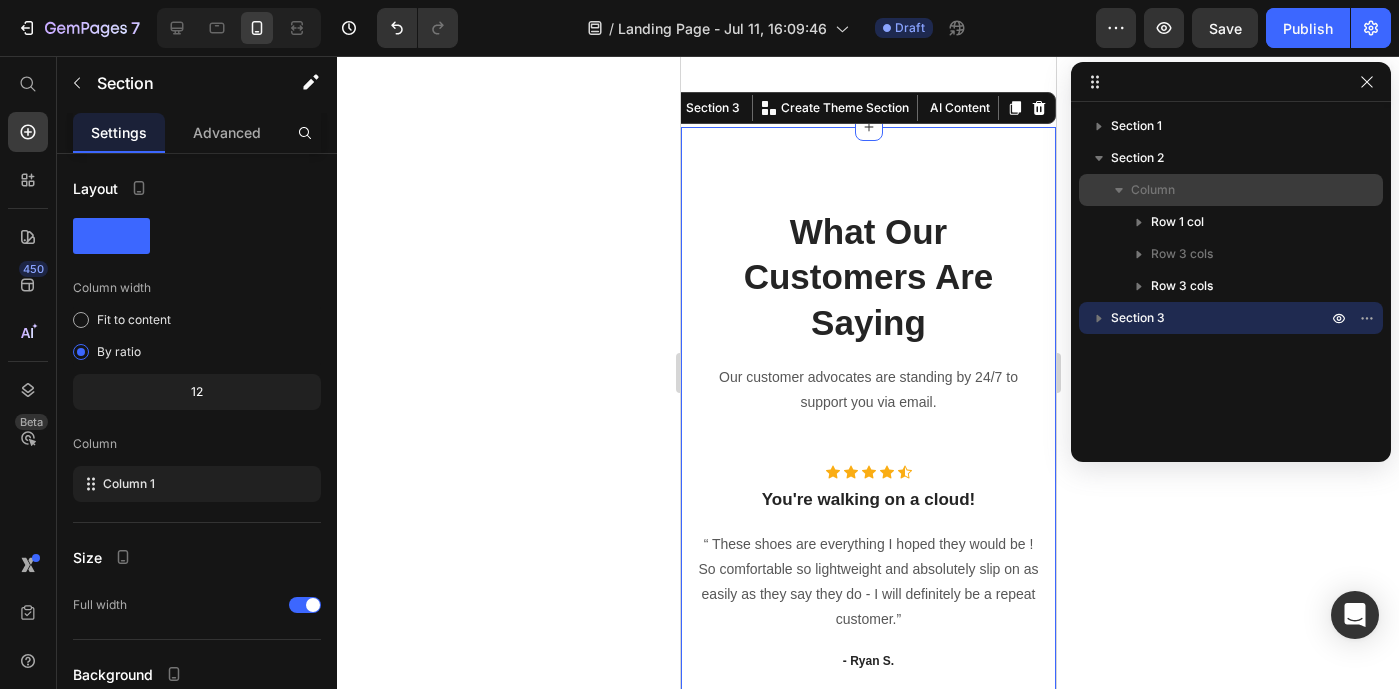 drag, startPoint x: 1124, startPoint y: 315, endPoint x: 1135, endPoint y: 199, distance: 116.520386 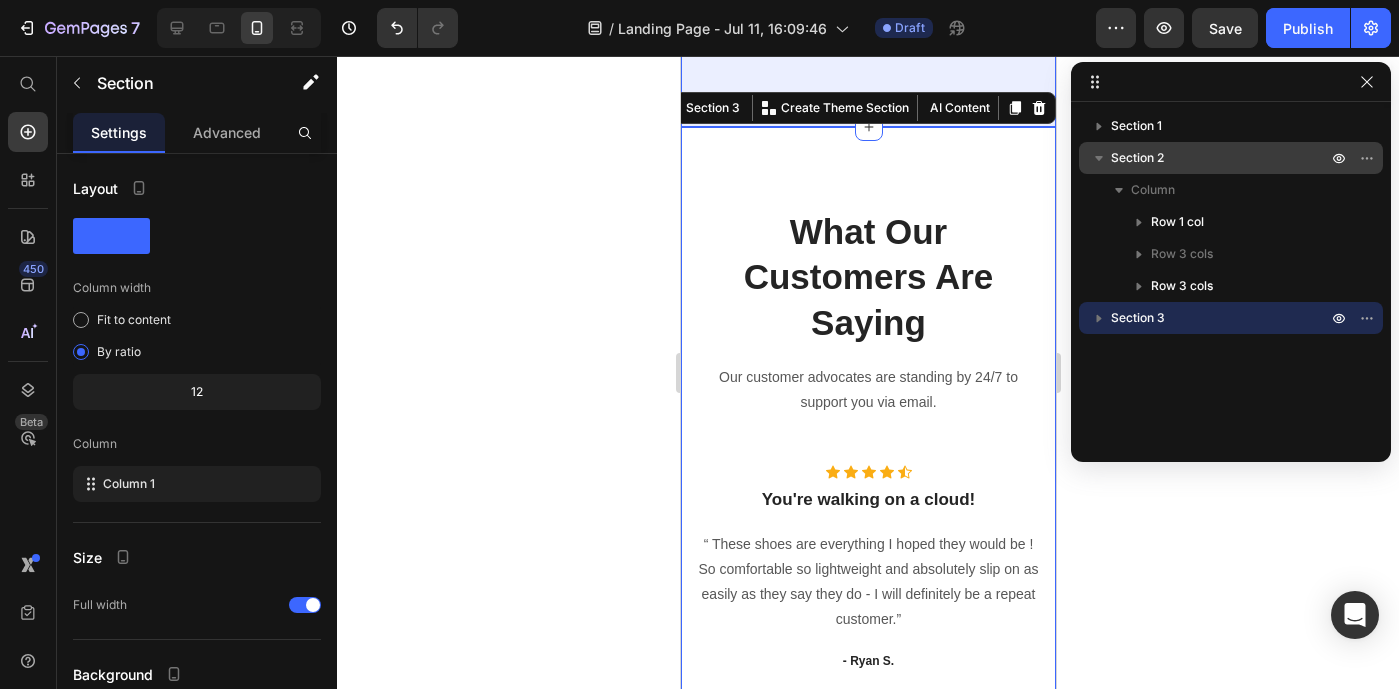 click on "Section 2" at bounding box center [1137, 158] 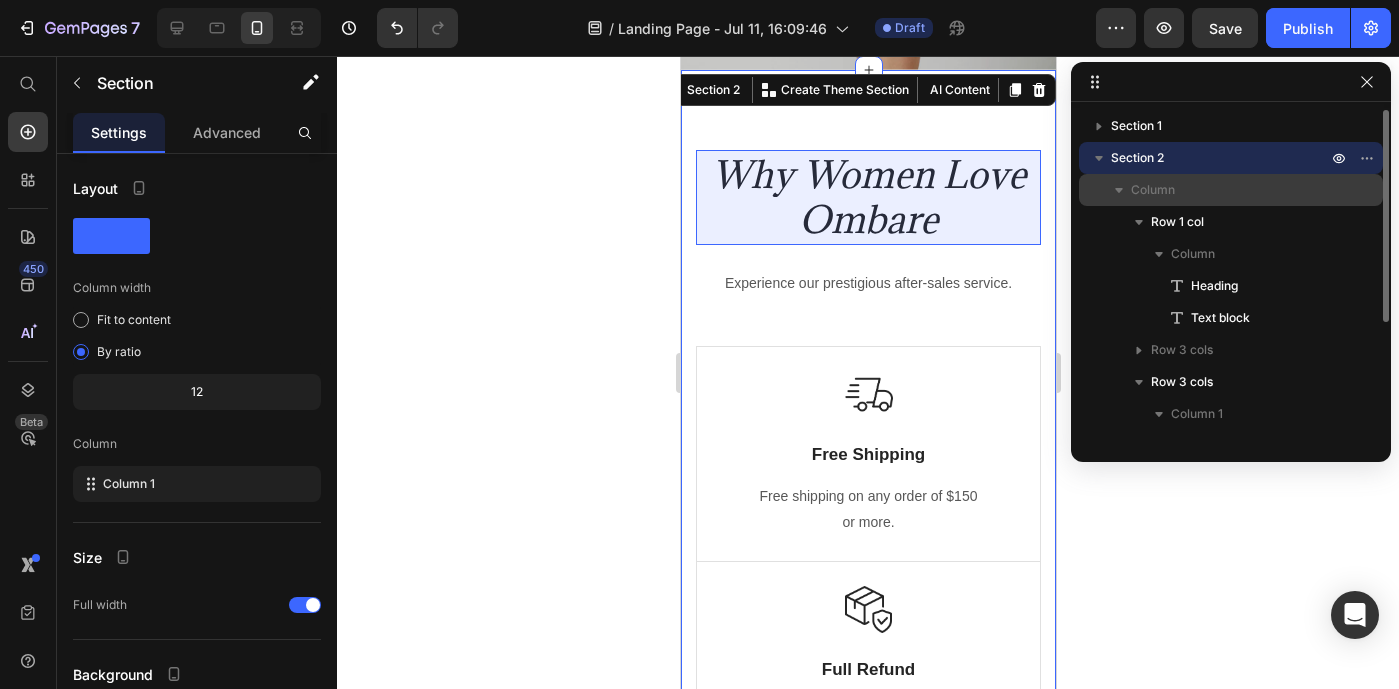 scroll, scrollTop: 533, scrollLeft: 0, axis: vertical 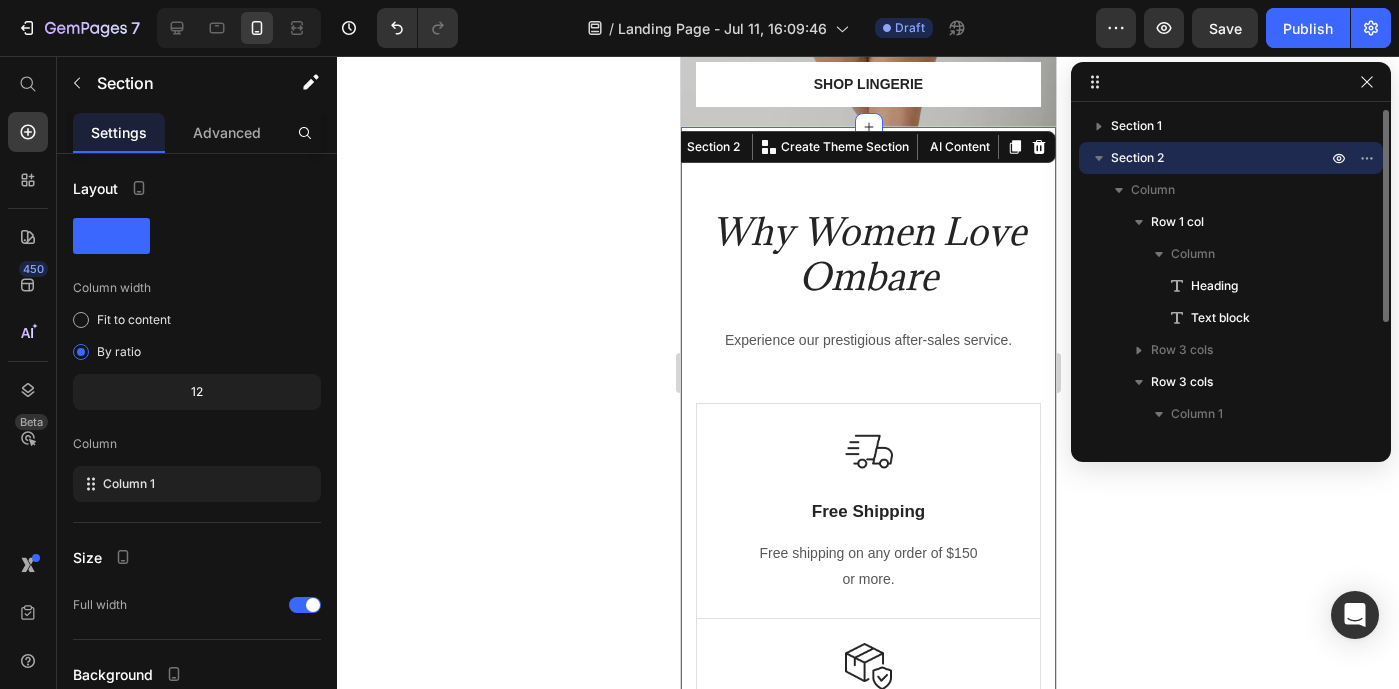 click on "Section 2" at bounding box center [1137, 158] 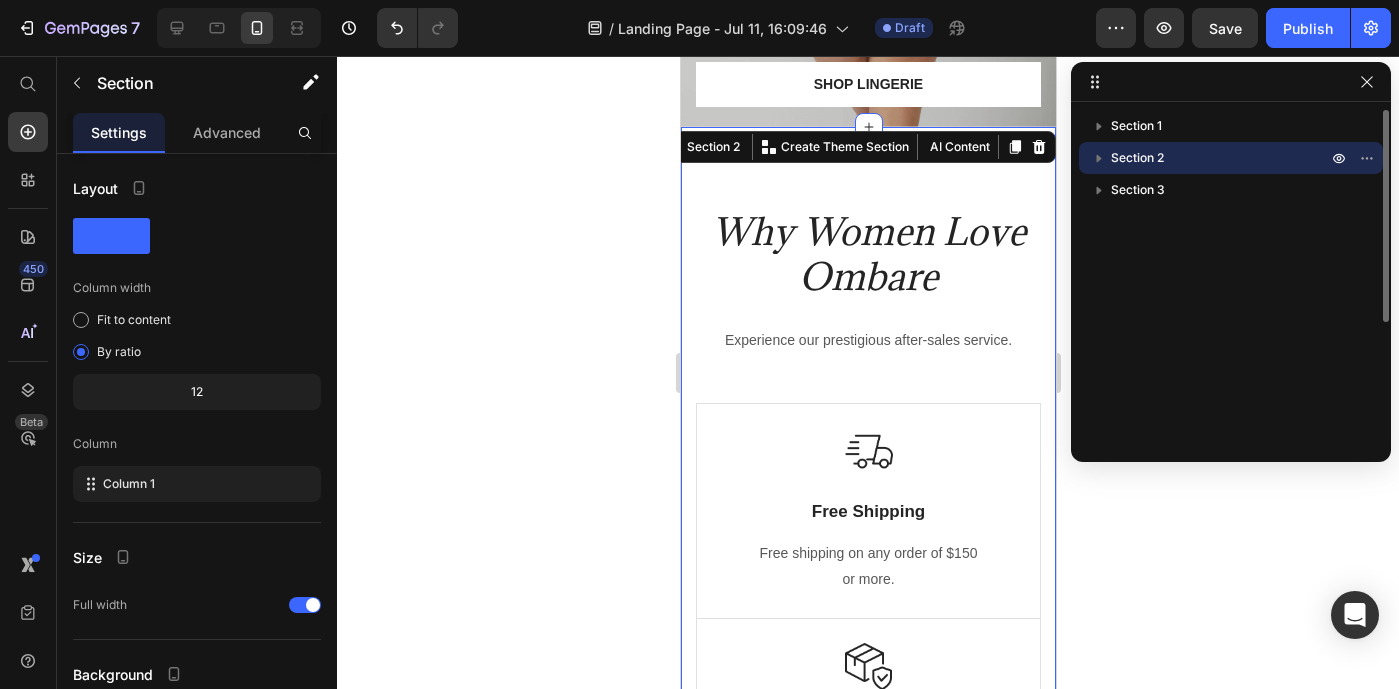 drag, startPoint x: 1120, startPoint y: 193, endPoint x: 1128, endPoint y: 142, distance: 51.62364 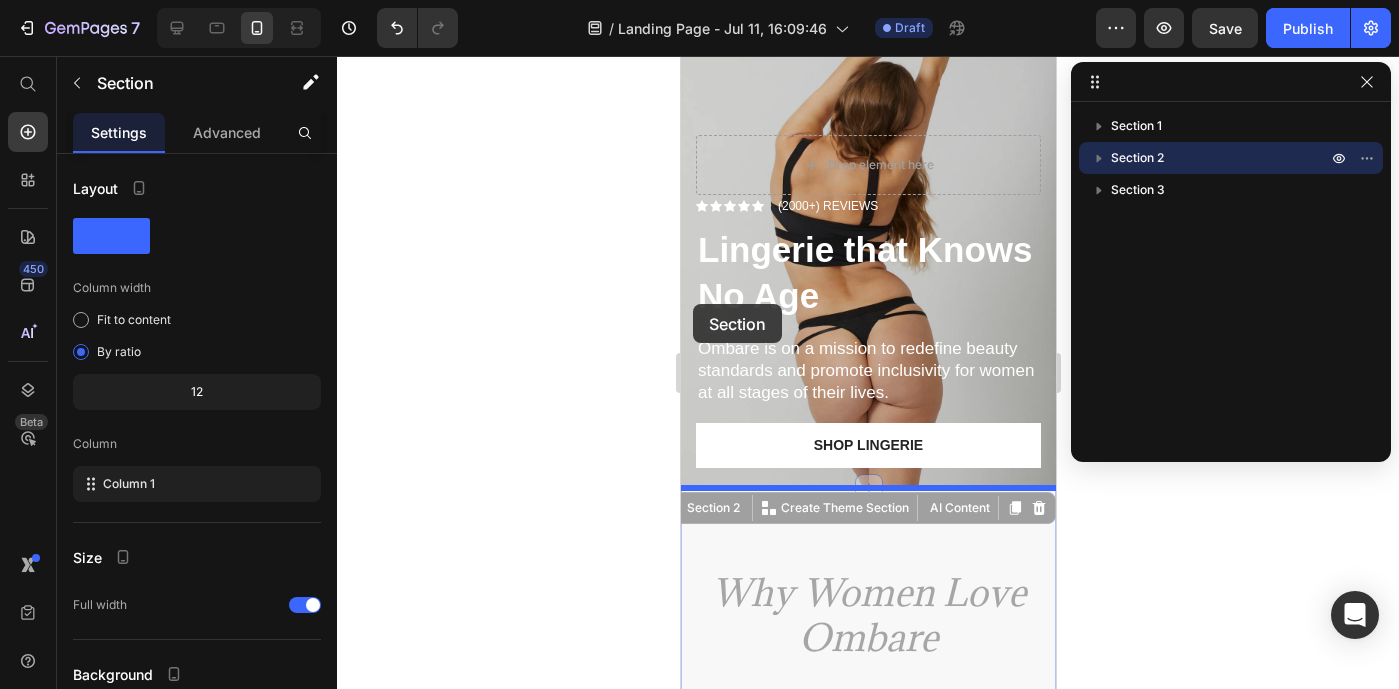 scroll, scrollTop: 191, scrollLeft: 0, axis: vertical 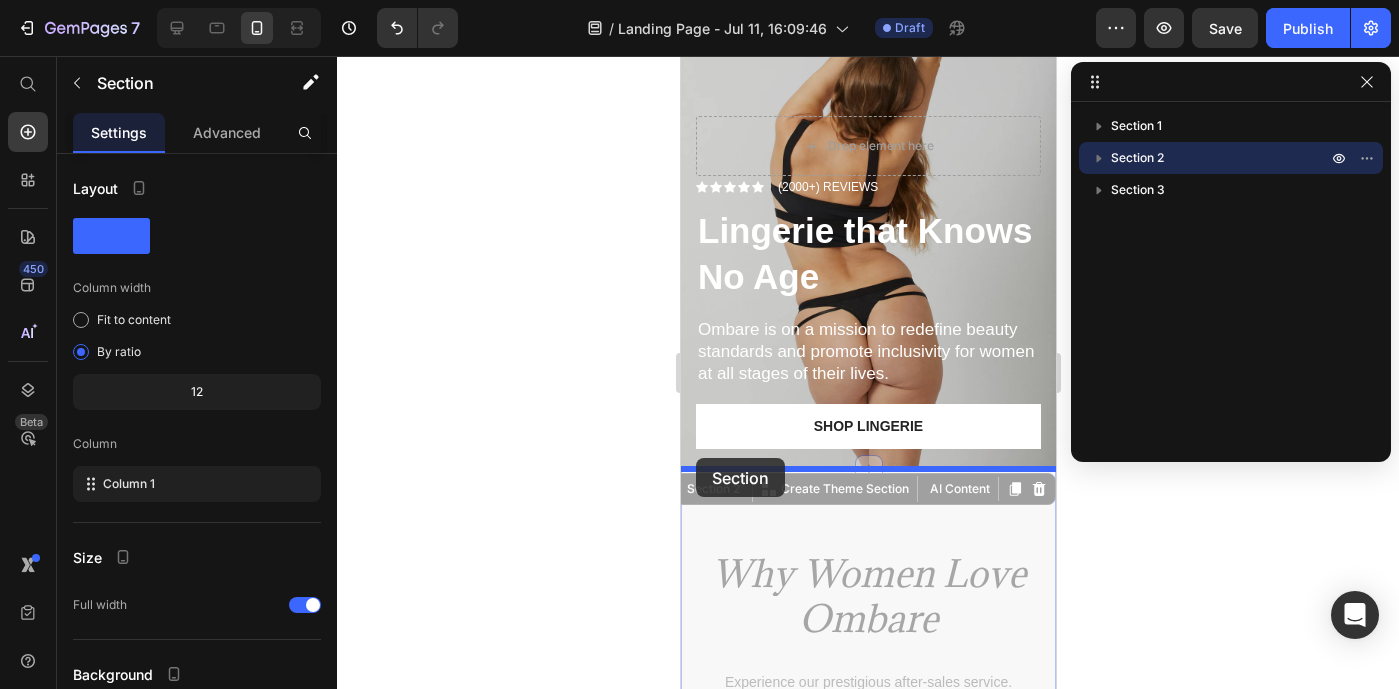 drag, startPoint x: 683, startPoint y: 423, endPoint x: 693, endPoint y: 458, distance: 36.40055 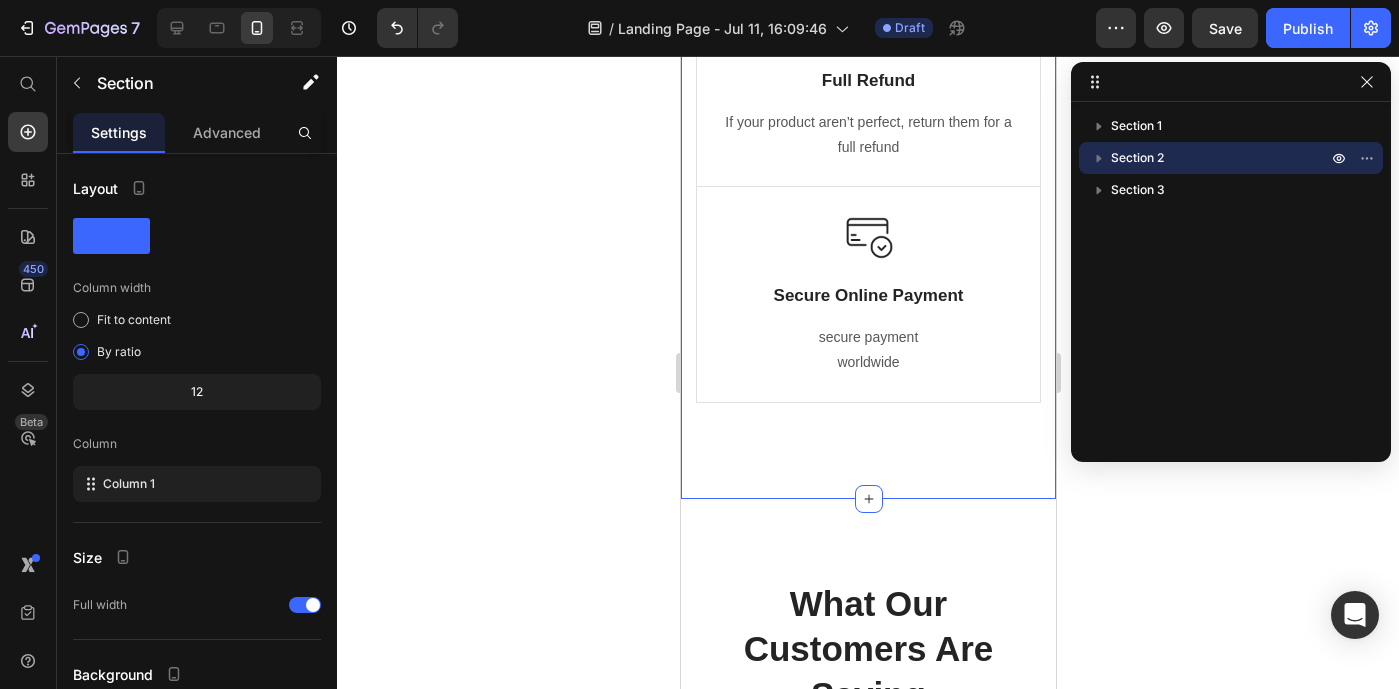 scroll, scrollTop: 1214, scrollLeft: 0, axis: vertical 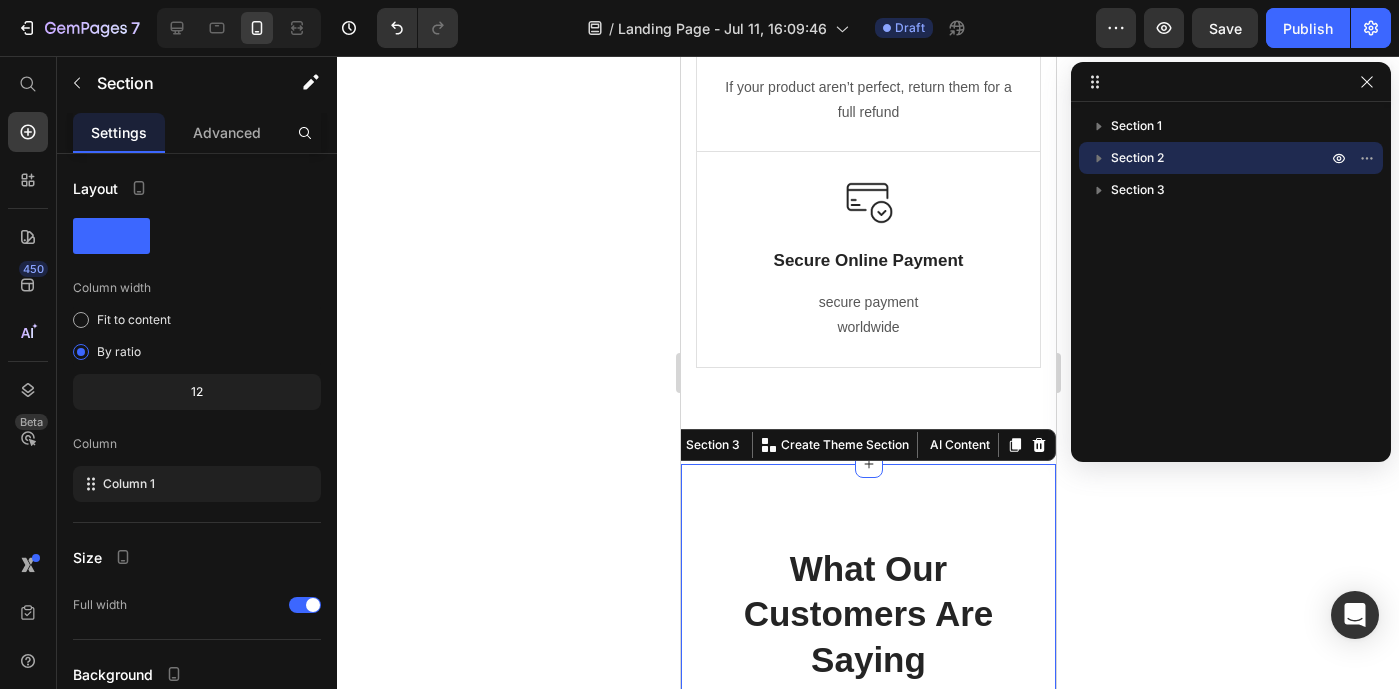 click on "What Our Customers Are Saying Heading Our customer advocates are standing by 24/7 to support you via email. Text block Row                Icon                Icon                Icon                Icon
Icon Icon List Hoz You're walking on a cloud! Heading “ These shoes are everything I hoped they would be ! So comfortable so lightweight and absolutely slip on as easily as they say they do - I will definitely be a repeat customer.” Text block - Ryan S. Text block                Icon                Icon                Icon                Icon
Icon Icon List Hoz You're walking on a cloud! Heading “ These shoes are everything I hoped they would be ! So comfortable so lightweight and absolutely slip on as easily as they say they do - I will definitely be a repeat customer.” Text block - Ryan S. Text block                Icon                Icon                Icon                Icon
Icon Icon List Hoz You're walking on a cloud! Heading Text block - Ryan S." at bounding box center (867, 815) 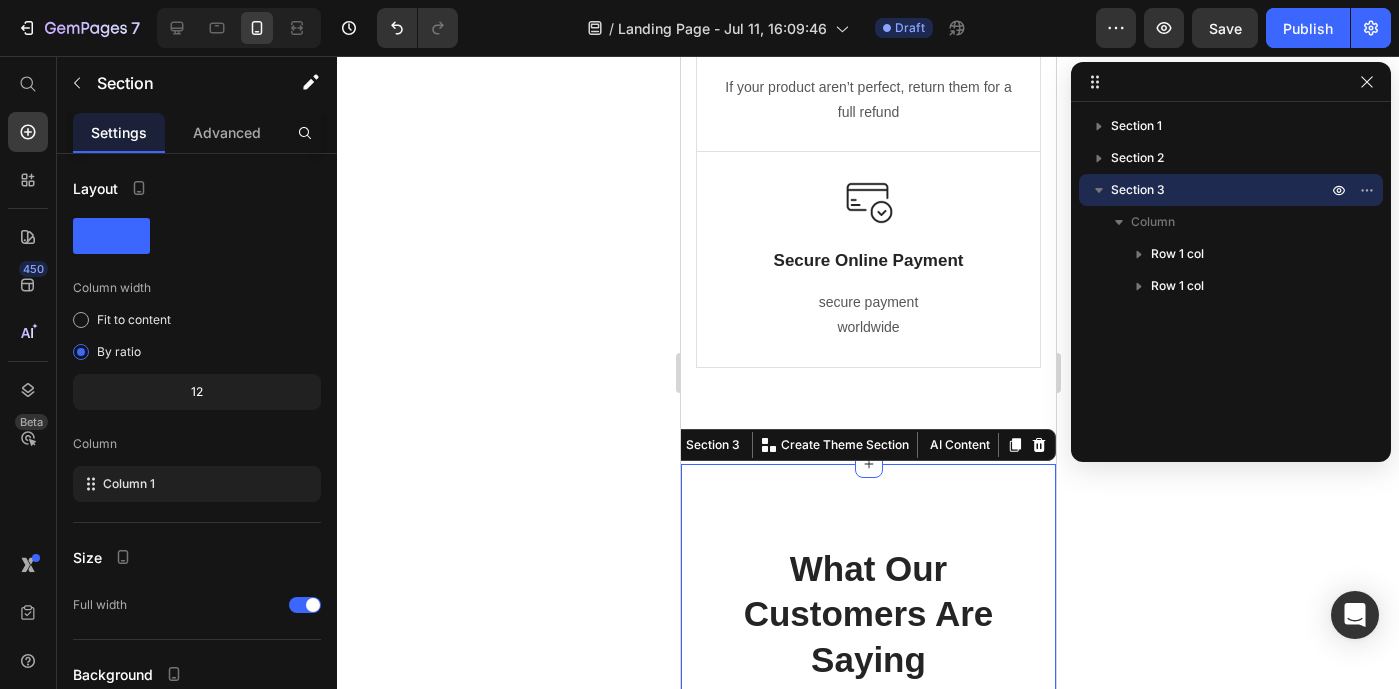 click on "What Our Customers Are Saying Heading Our customer advocates are standing by 24/7 to support you via email. Text block Row                Icon                Icon                Icon                Icon
Icon Icon List Hoz You're walking on a cloud! Heading “ These shoes are everything I hoped they would be ! So comfortable so lightweight and absolutely slip on as easily as they say they do - I will definitely be a repeat customer.” Text block - Ryan S. Text block                Icon                Icon                Icon                Icon
Icon Icon List Hoz You're walking on a cloud! Heading “ These shoes are everything I hoped they would be ! So comfortable so lightweight and absolutely slip on as easily as they say they do - I will definitely be a repeat customer.” Text block - Ryan S. Text block                Icon                Icon                Icon                Icon
Icon Icon List Hoz You're walking on a cloud! Heading Text block - Ryan S." at bounding box center [867, 815] 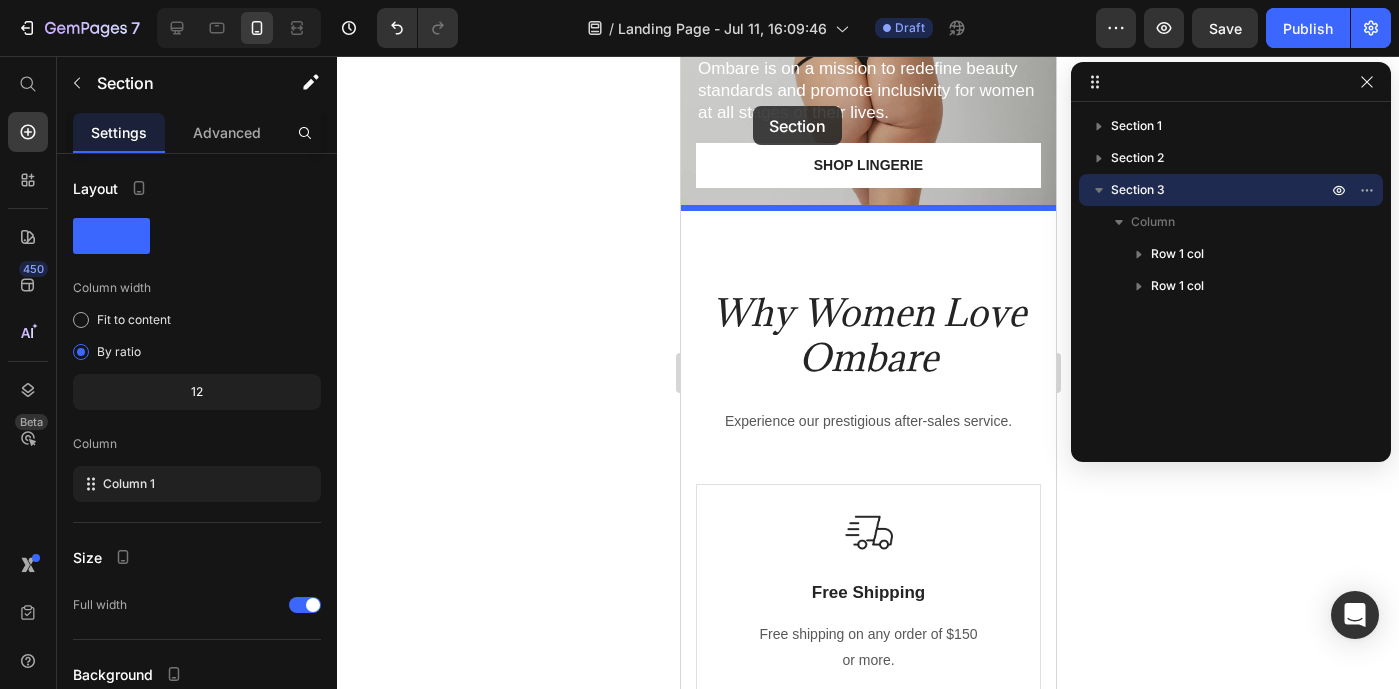 scroll, scrollTop: 302, scrollLeft: 0, axis: vertical 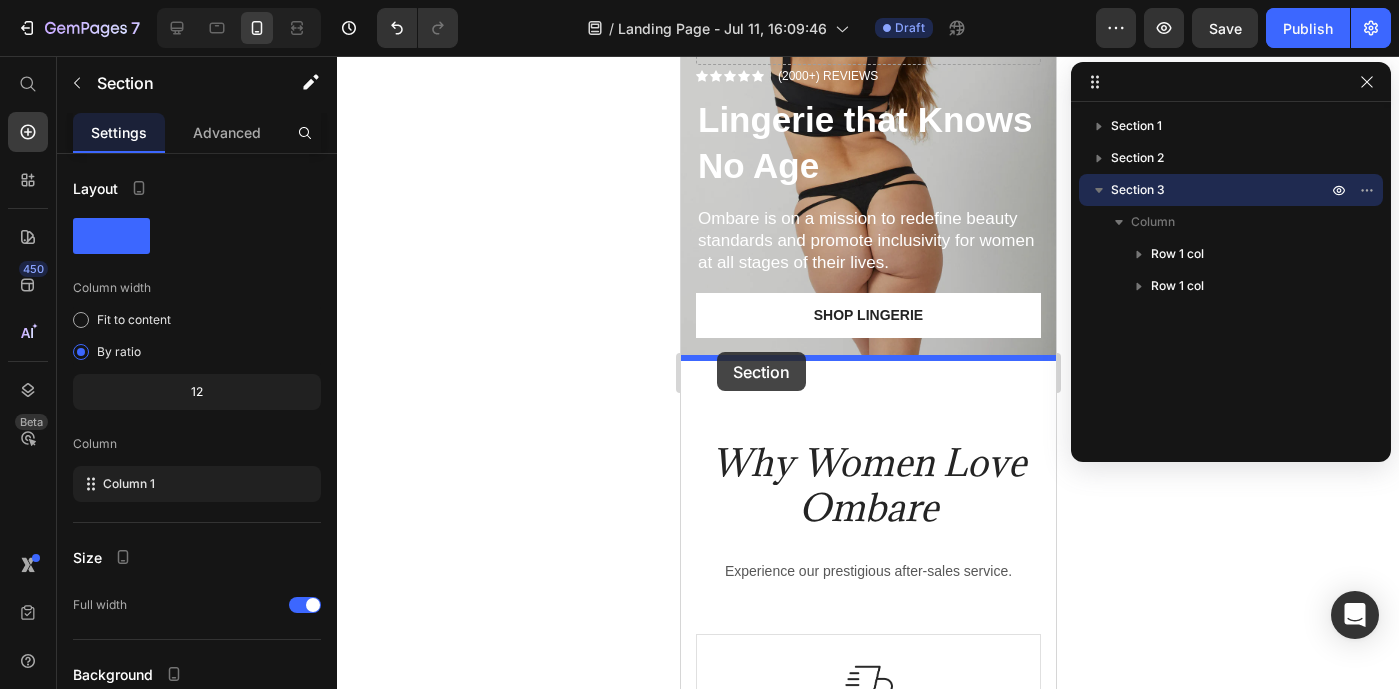 drag, startPoint x: 713, startPoint y: 446, endPoint x: 715, endPoint y: 354, distance: 92.021736 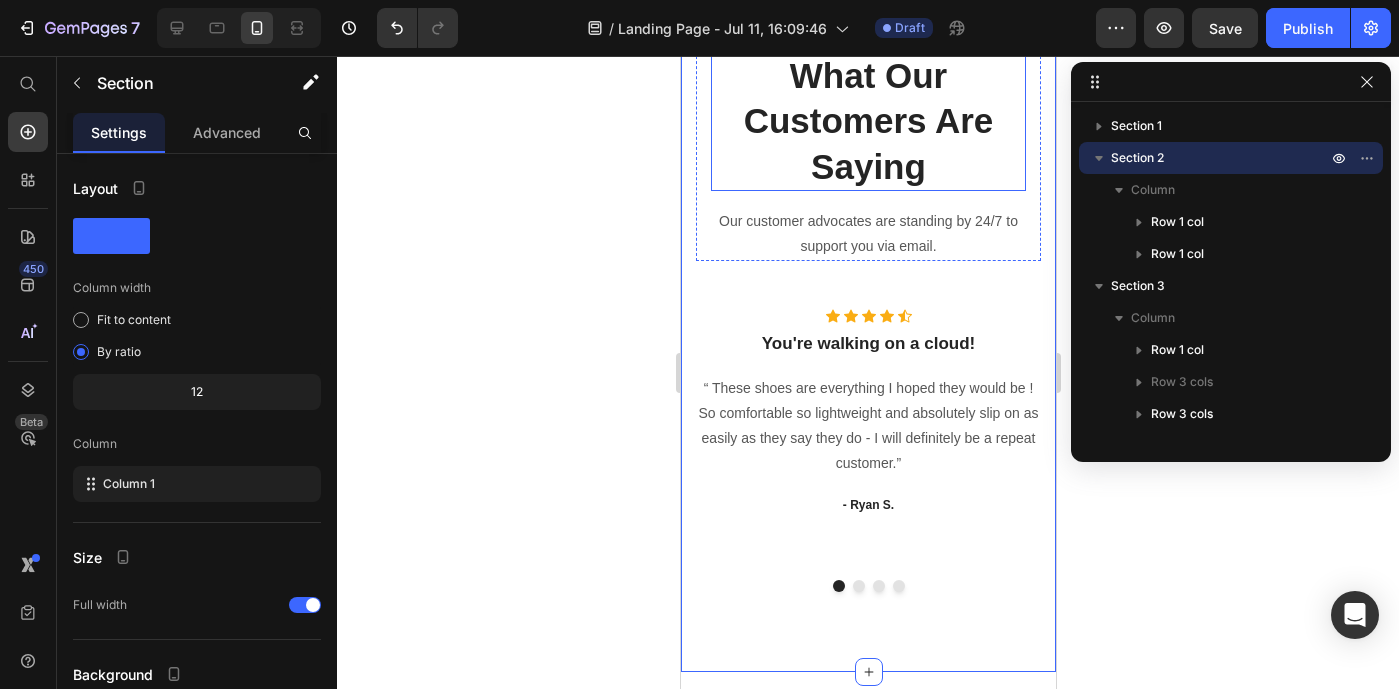 scroll, scrollTop: 711, scrollLeft: 0, axis: vertical 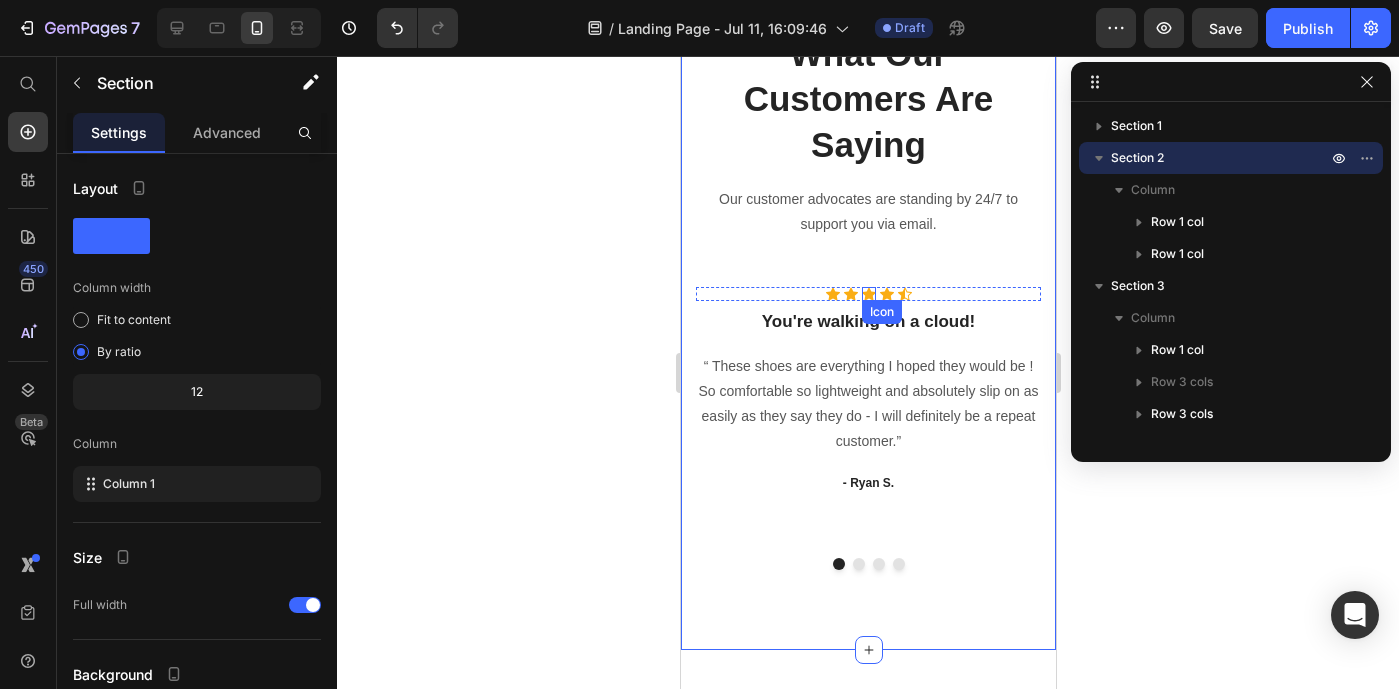 click 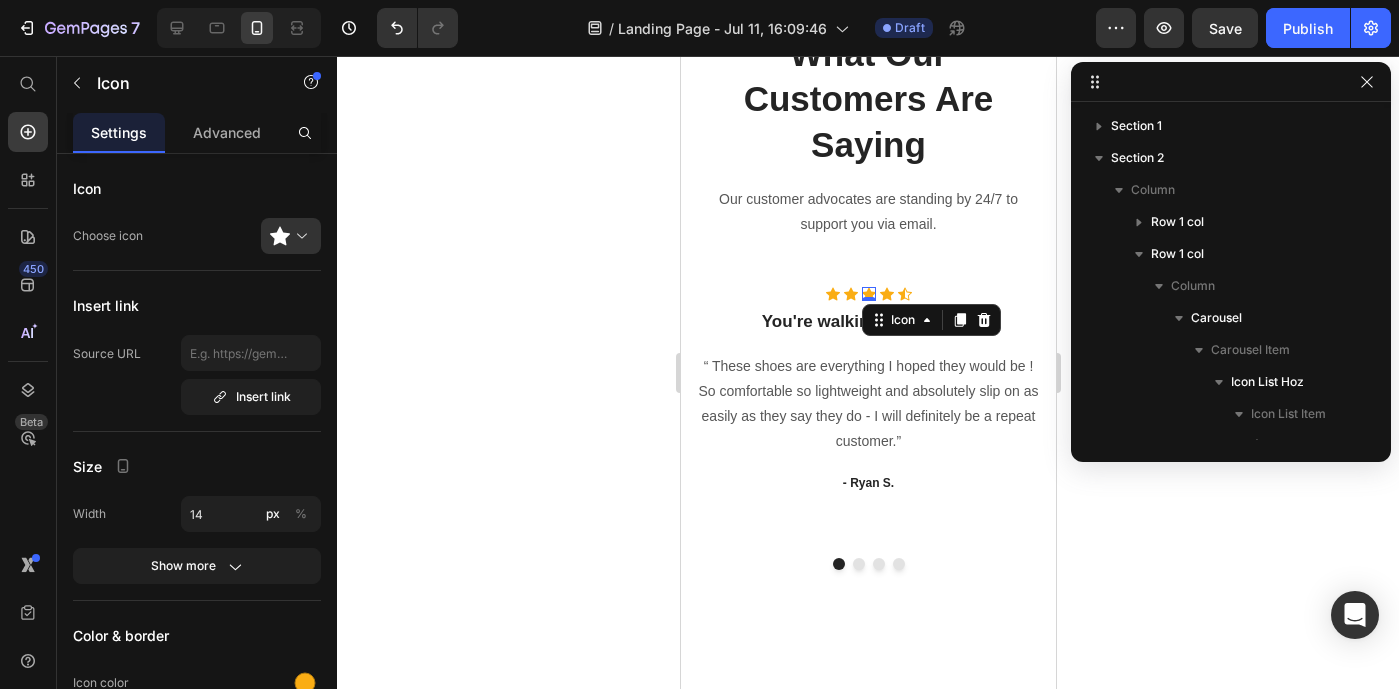 scroll, scrollTop: 314, scrollLeft: 0, axis: vertical 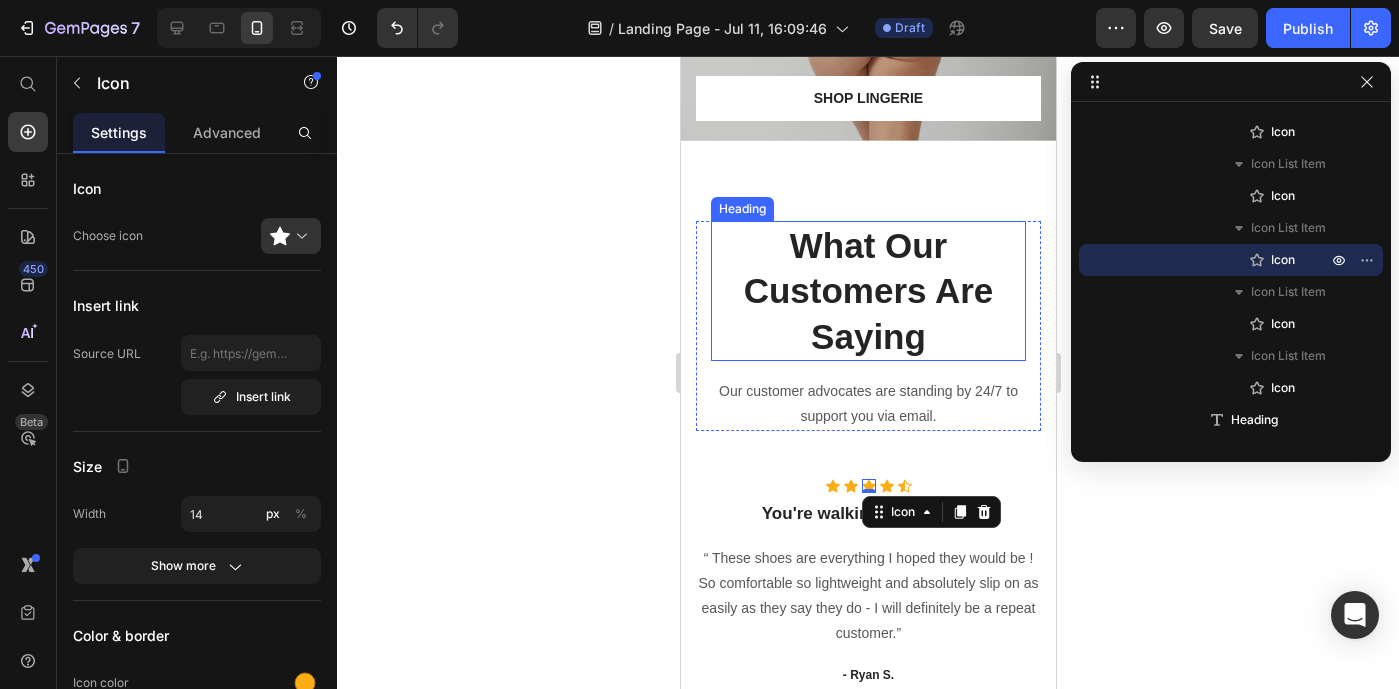 click on "What Our Customers Are Saying" at bounding box center (867, 291) 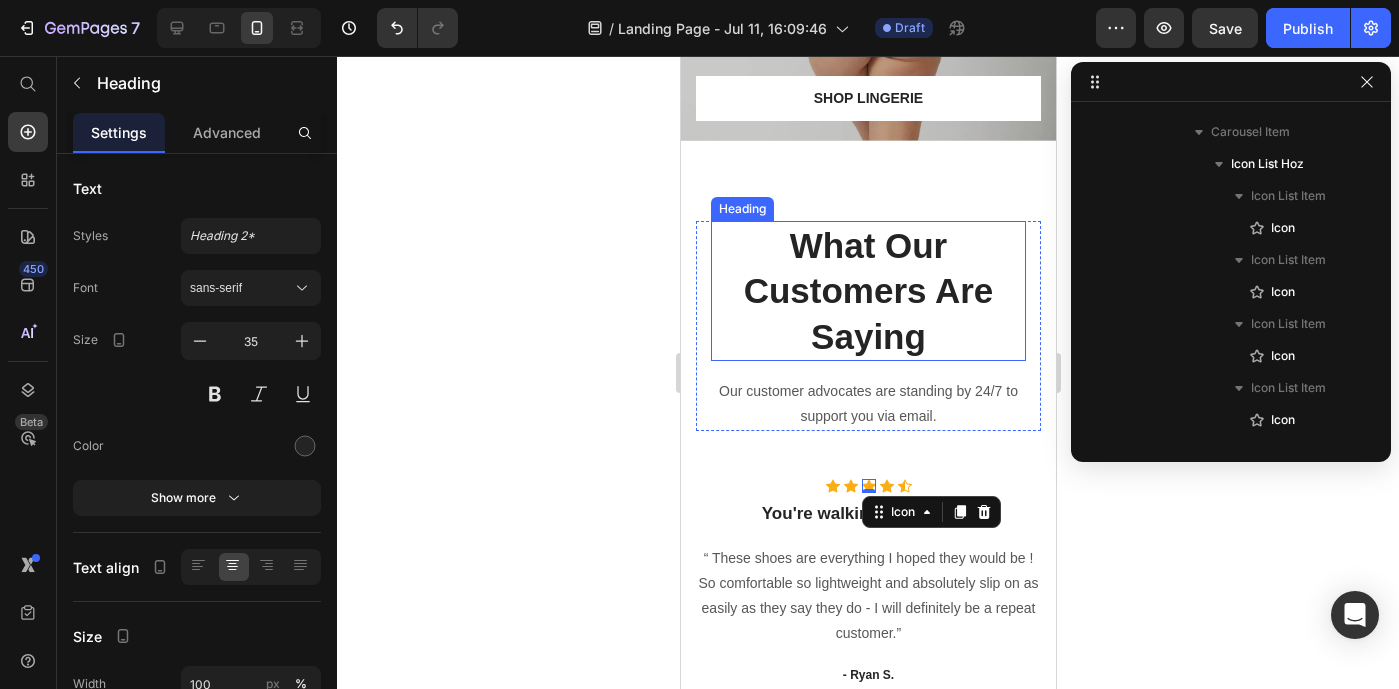 scroll, scrollTop: 26, scrollLeft: 0, axis: vertical 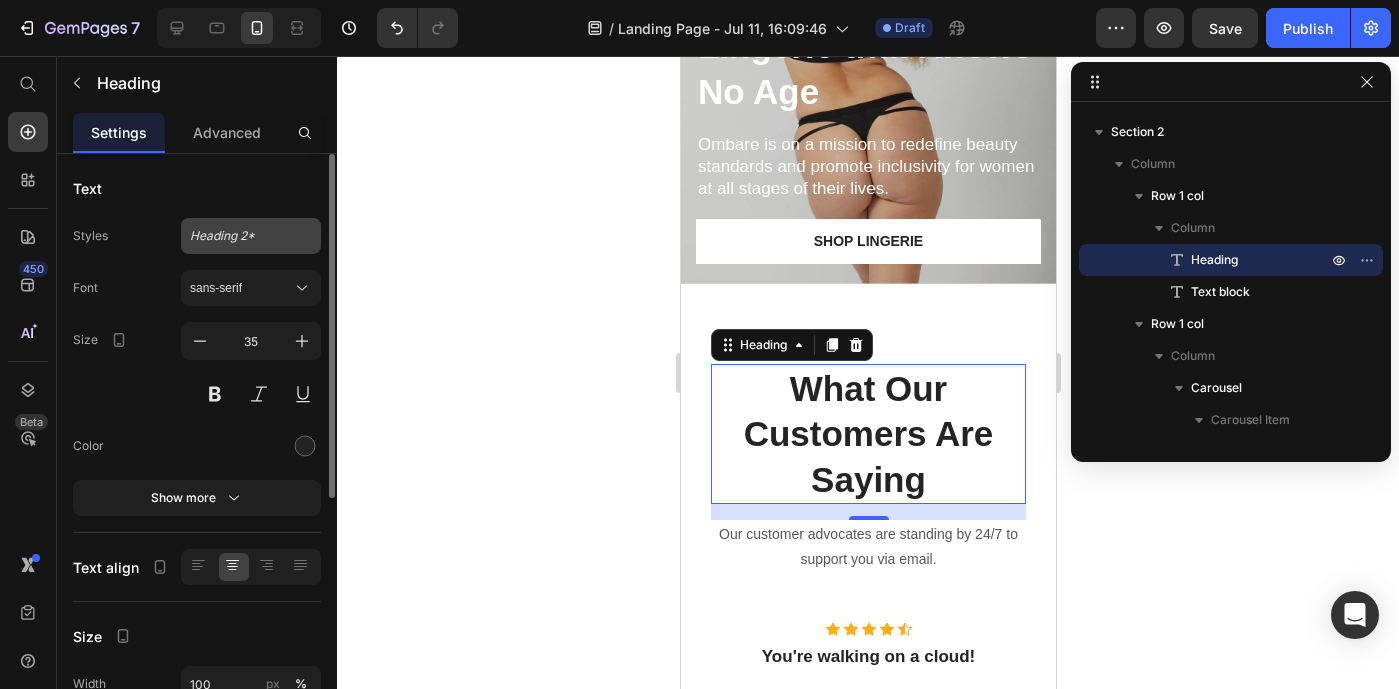 click on "Heading 2*" 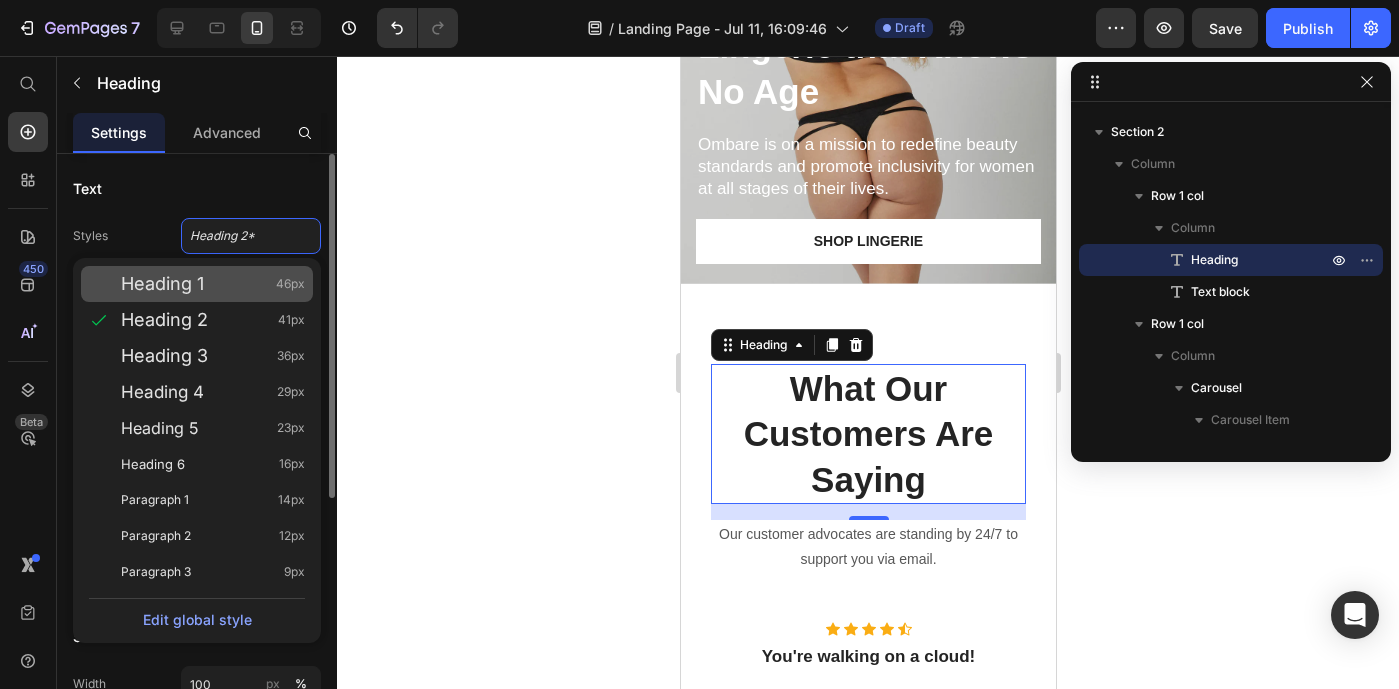 click on "Heading 1" at bounding box center [162, 284] 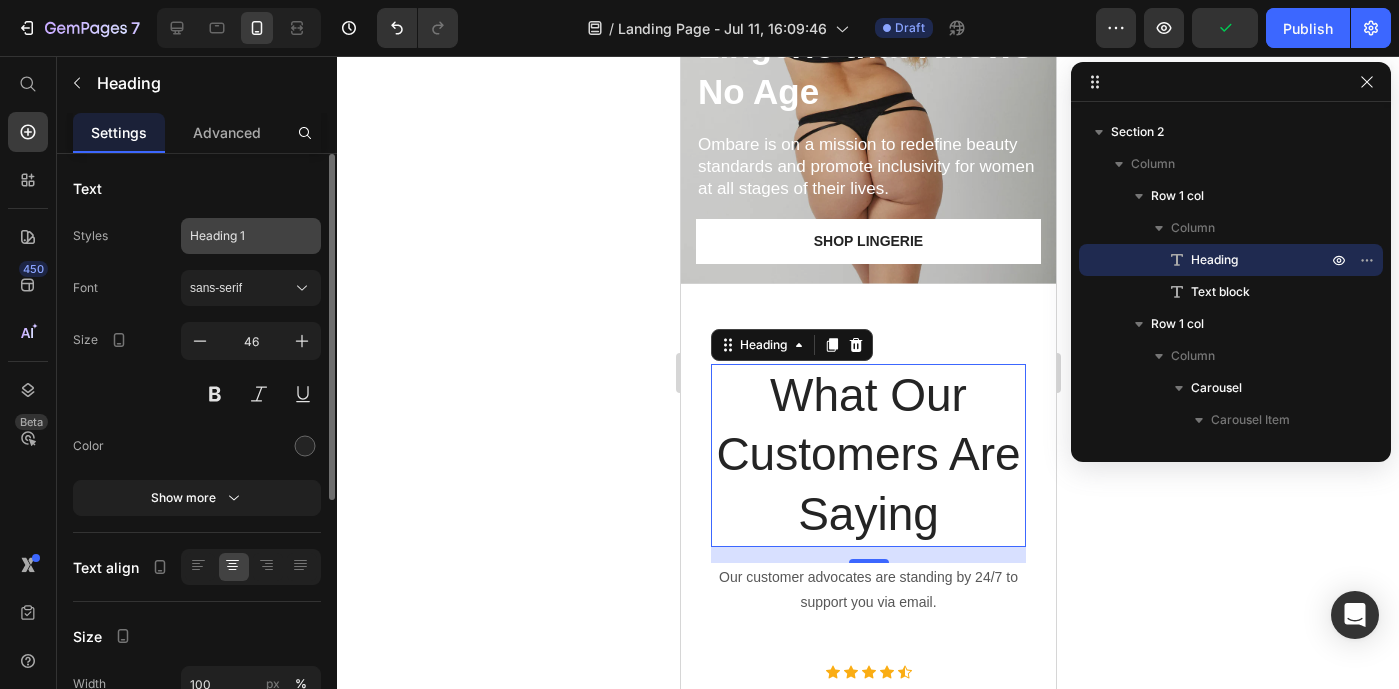 click on "Heading 1" 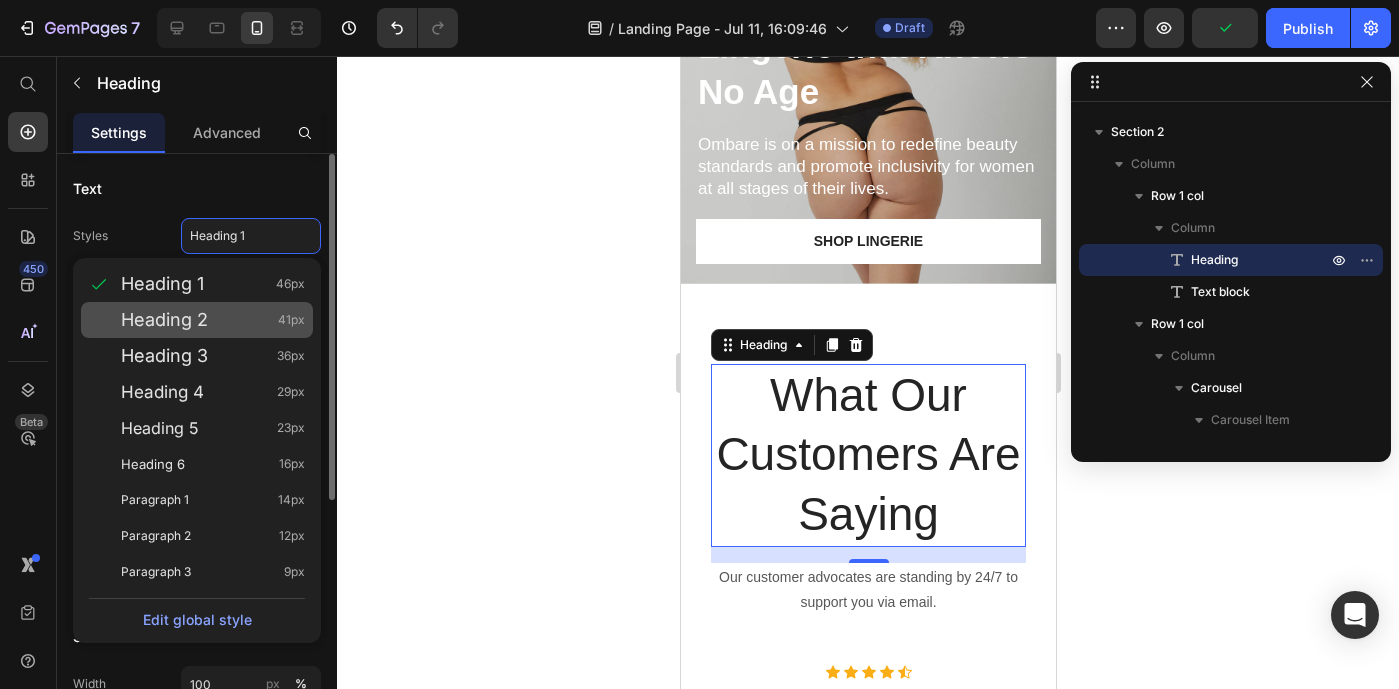 click on "Heading 2" at bounding box center [164, 320] 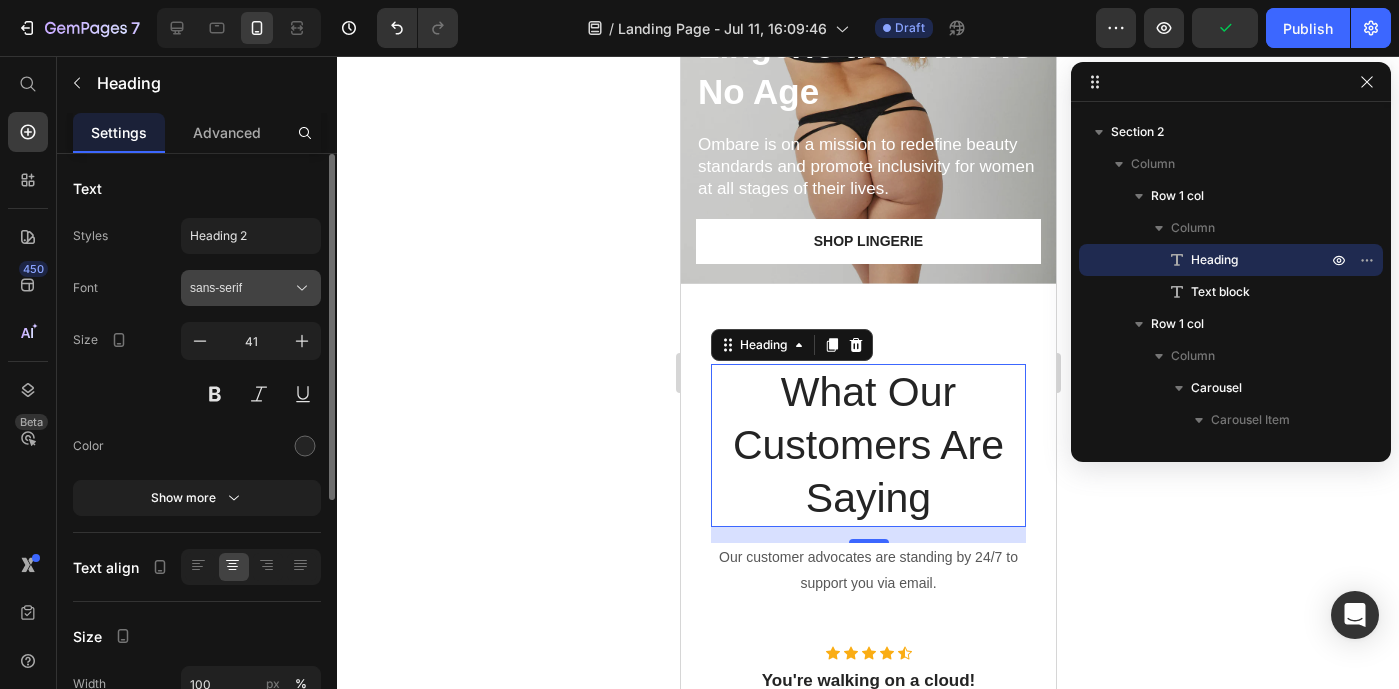 click on "sans-serif" at bounding box center (241, 288) 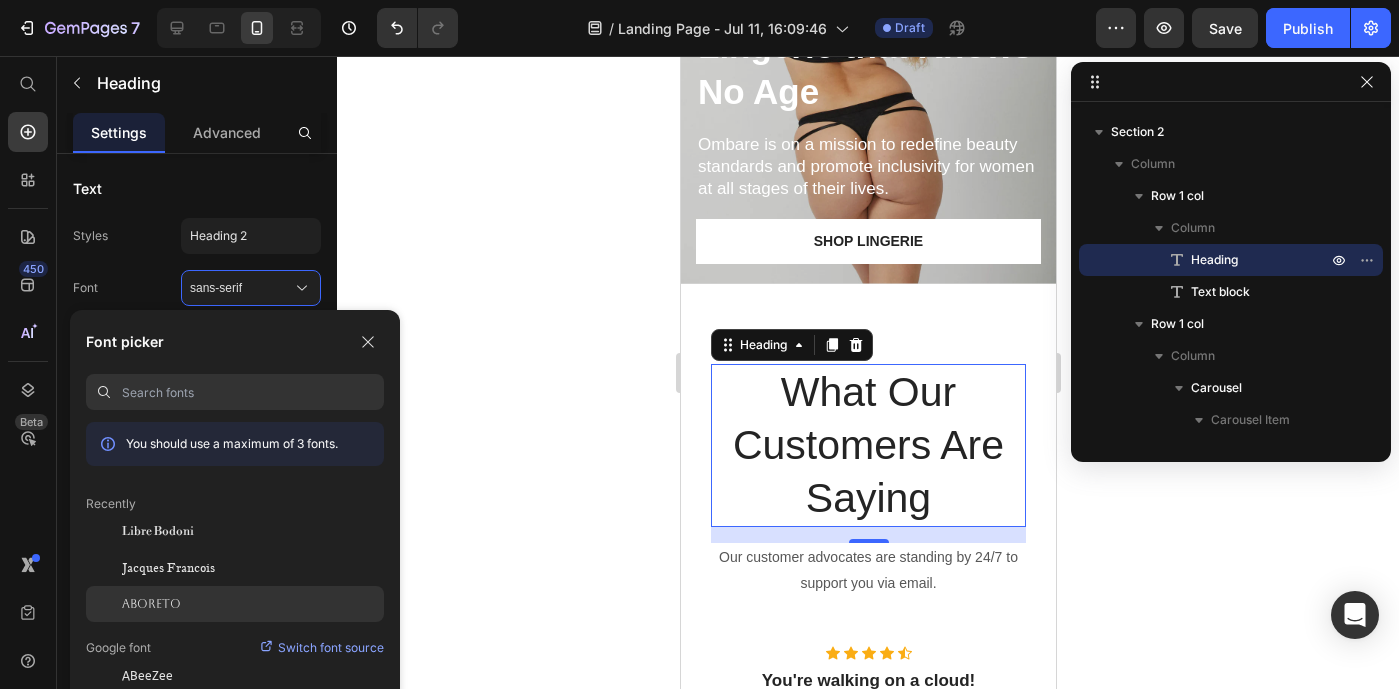 click on "Aboreto" at bounding box center [151, 604] 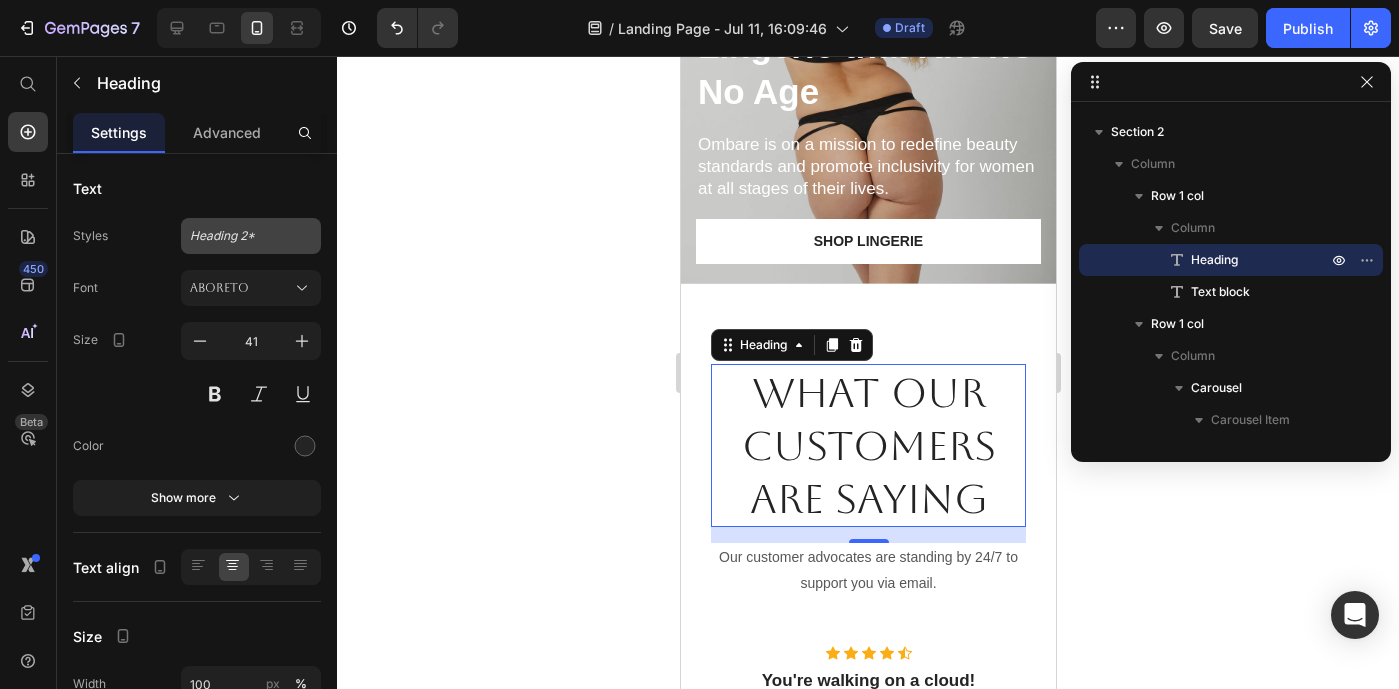 click on "Heading 2*" 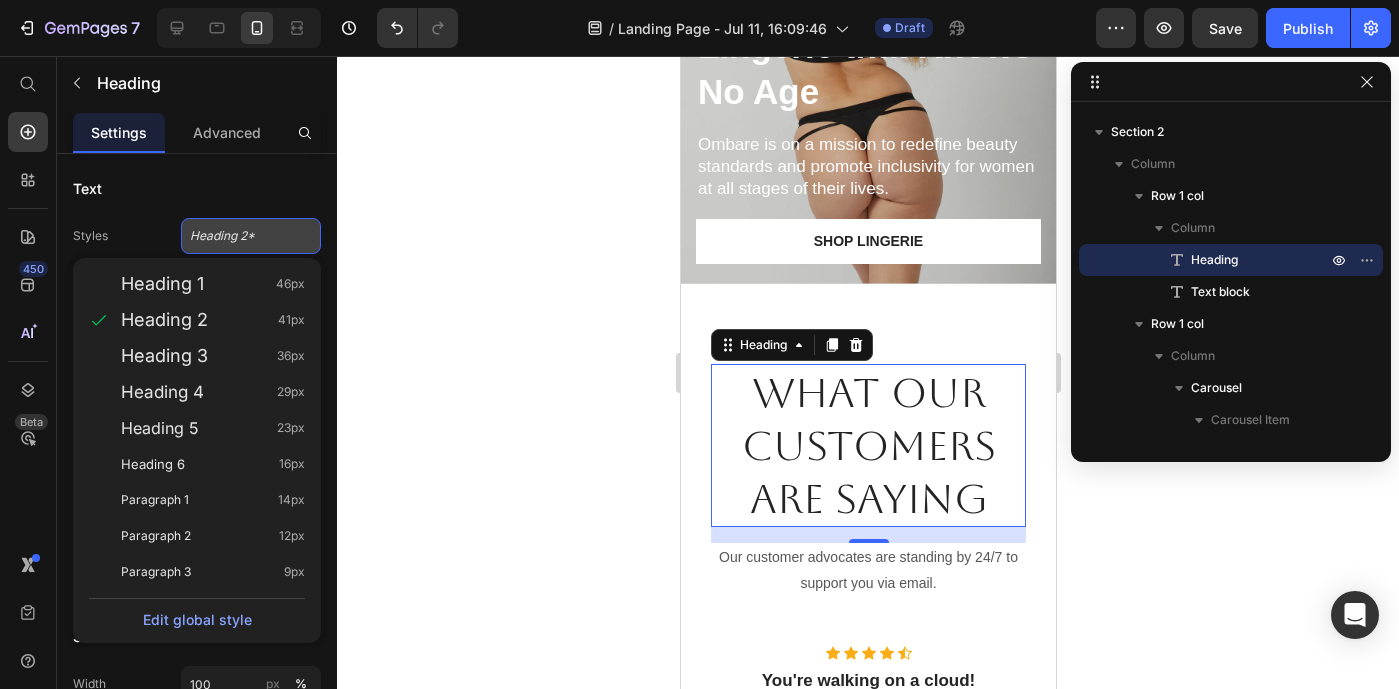 click on "Heading 2*" 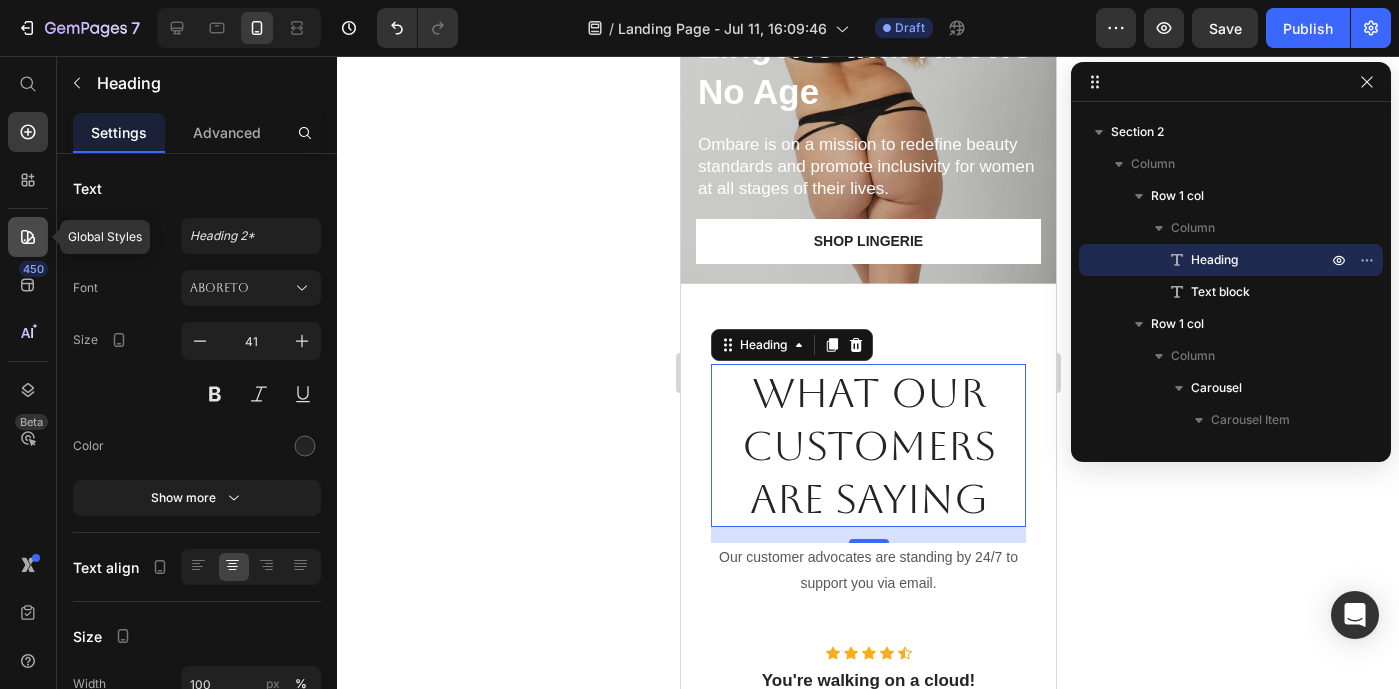 click 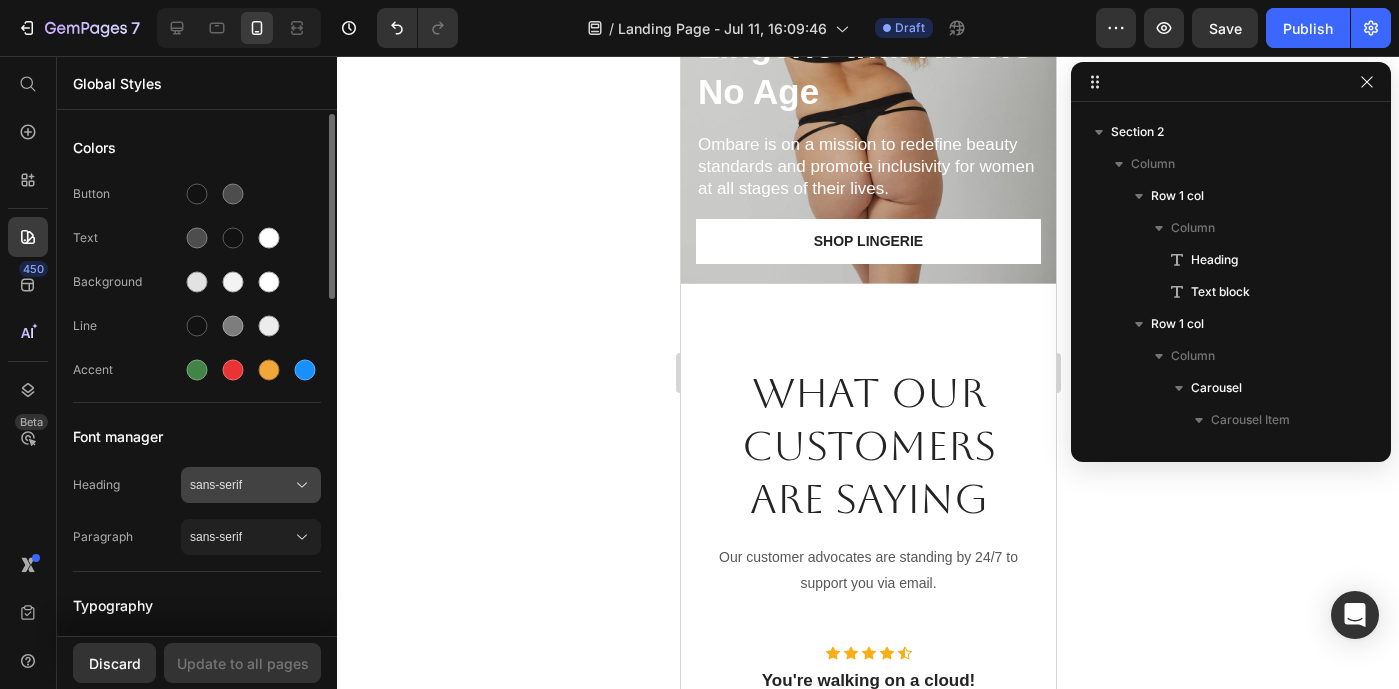 click on "sans-serif" at bounding box center [241, 485] 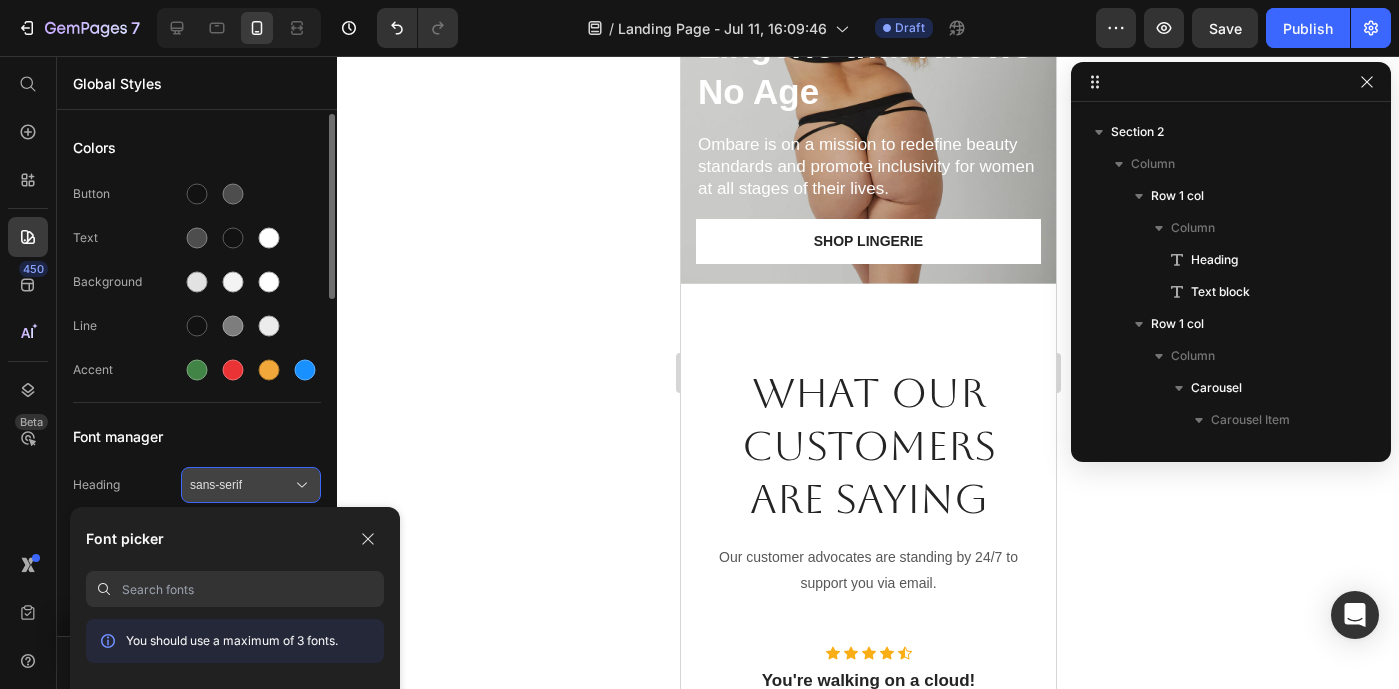 scroll, scrollTop: 32, scrollLeft: 0, axis: vertical 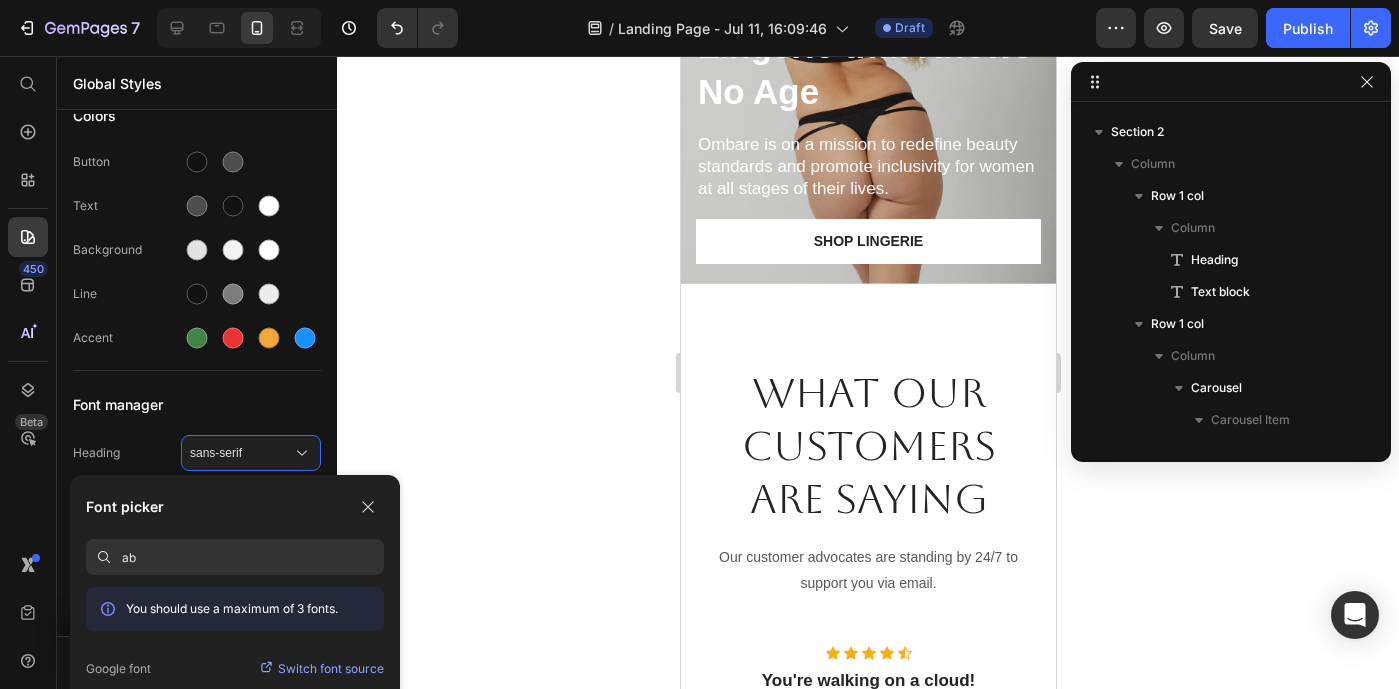 type on "ab" 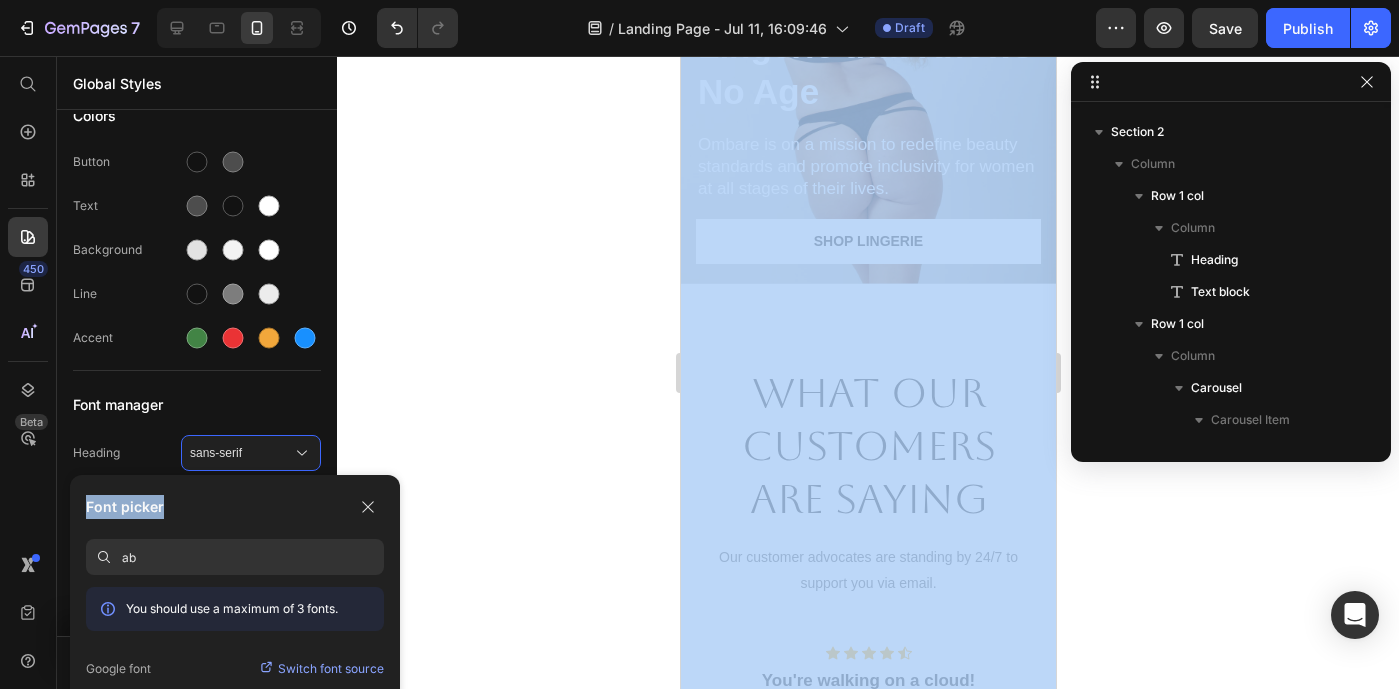 drag, startPoint x: 268, startPoint y: 519, endPoint x: 367, endPoint y: 218, distance: 316.86273 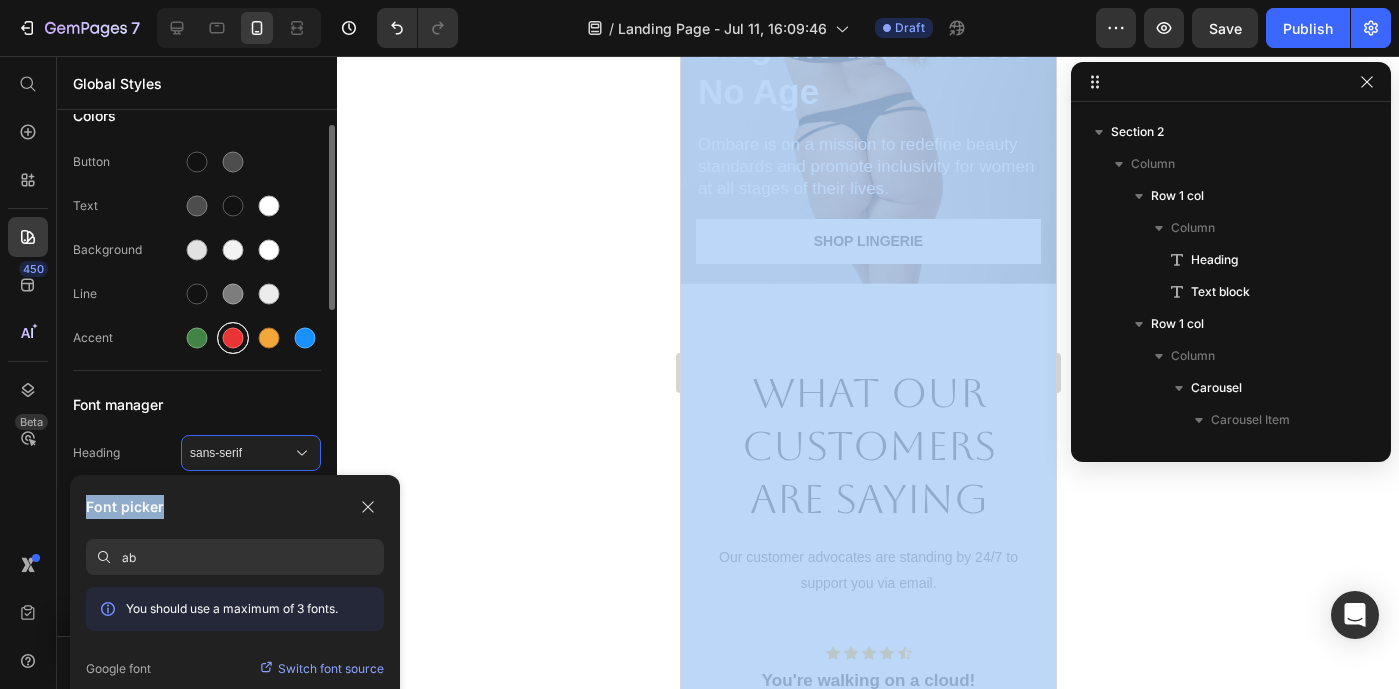 scroll, scrollTop: 192, scrollLeft: 0, axis: vertical 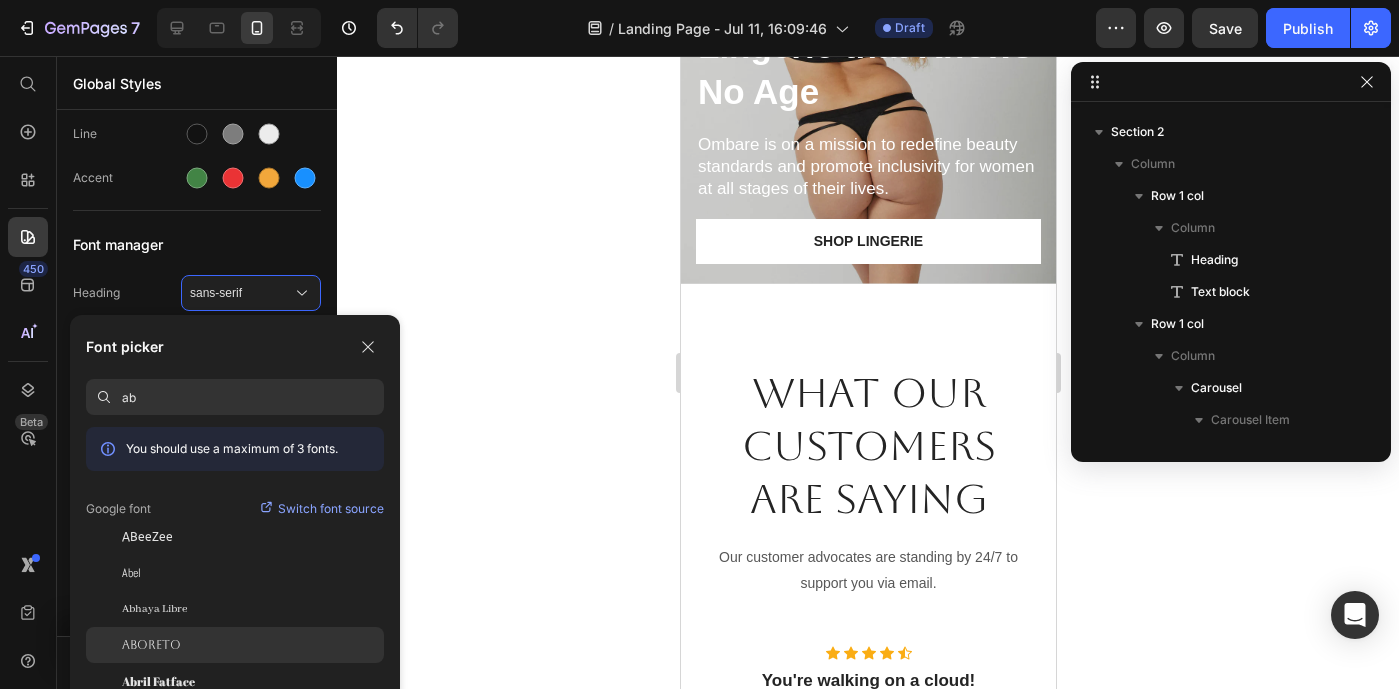 click on "Aboreto" 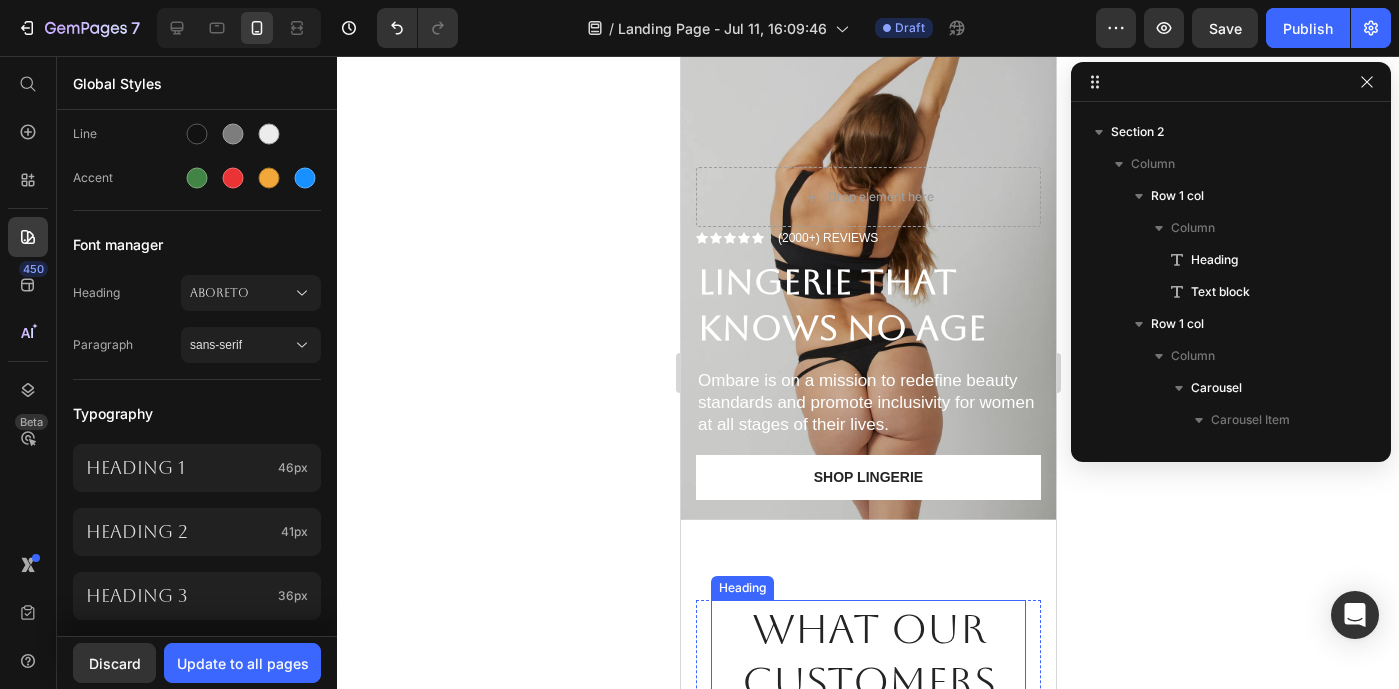 scroll, scrollTop: 114, scrollLeft: 0, axis: vertical 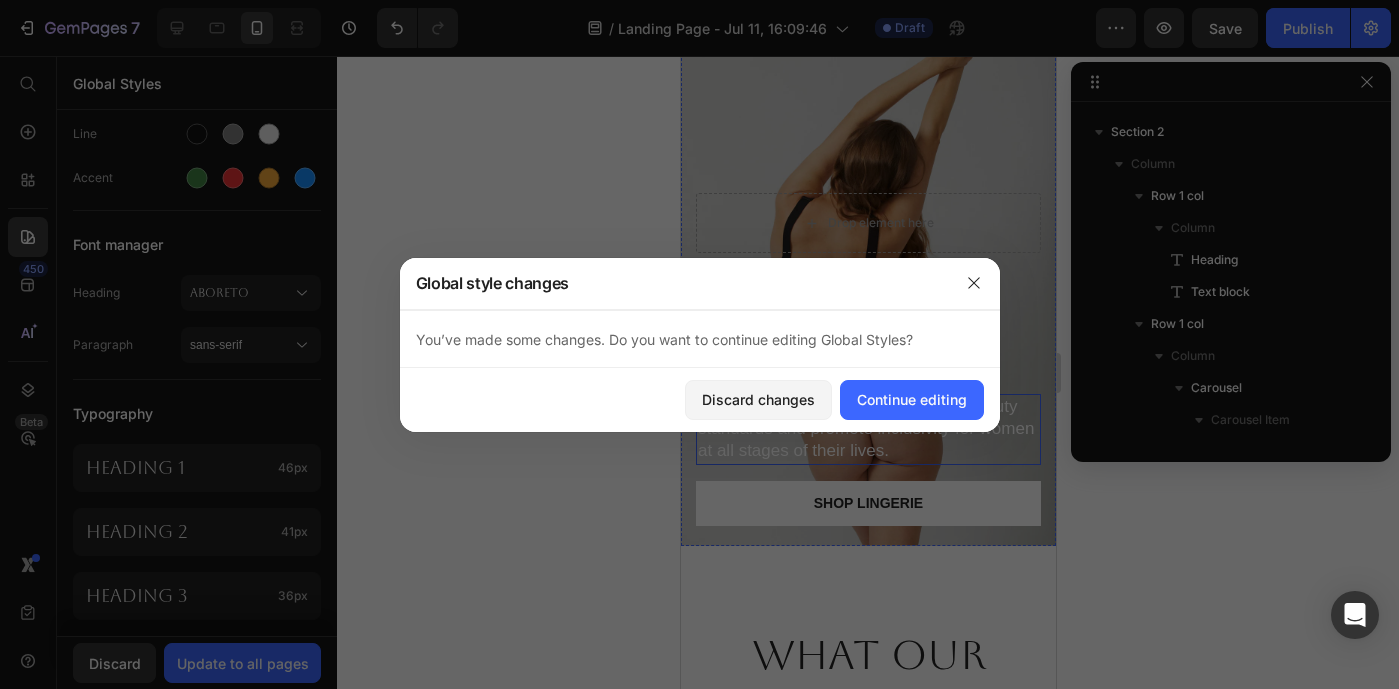 click on "Ombare is on a mission to redefine beauty standards and promote inclusivity for women at all stages of their lives." at bounding box center (867, 429) 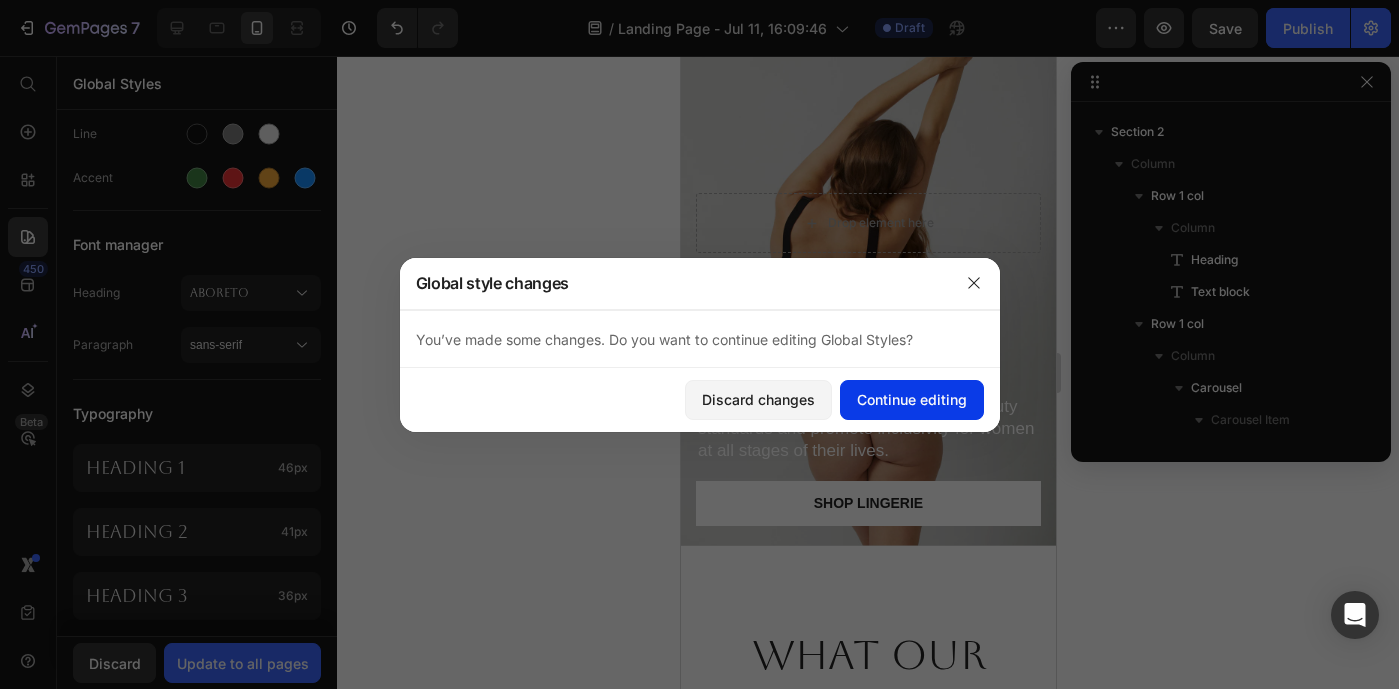 click on "Continue editing" at bounding box center [912, 399] 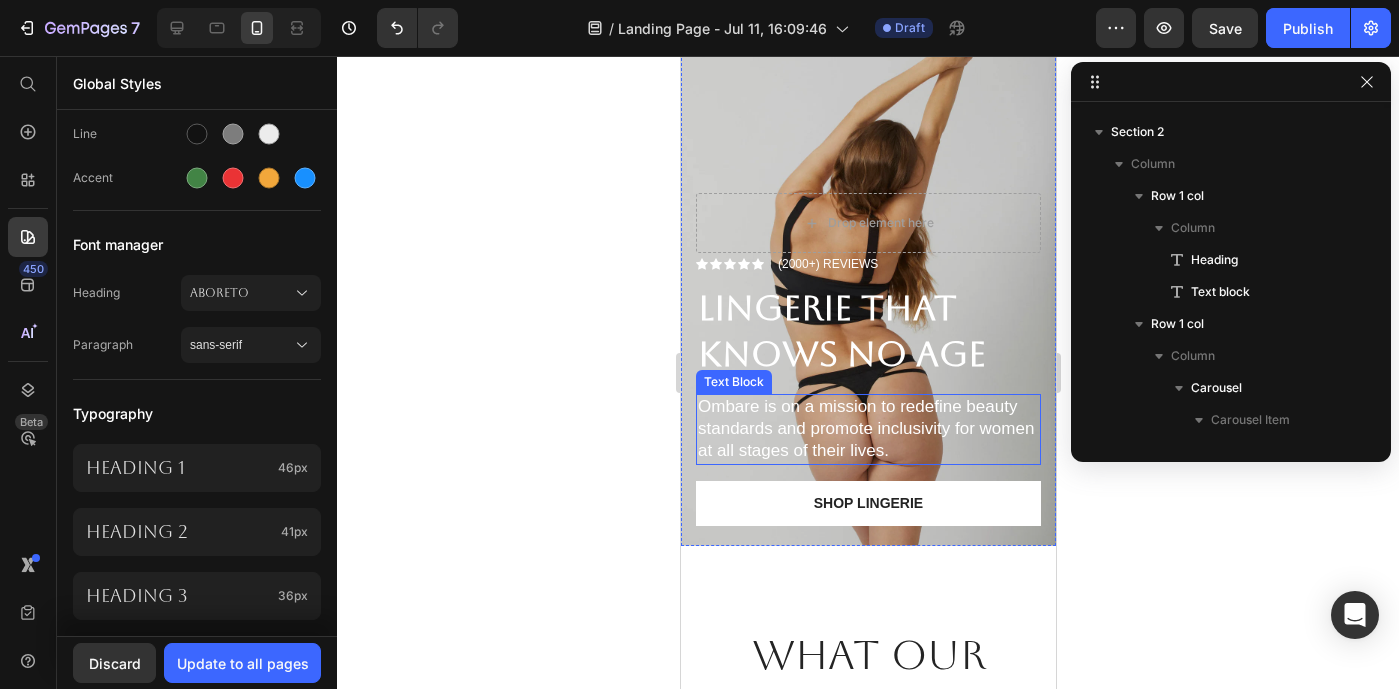 click on "Ombare is on a mission to redefine beauty standards and promote inclusivity for women at all stages of their lives." at bounding box center (867, 429) 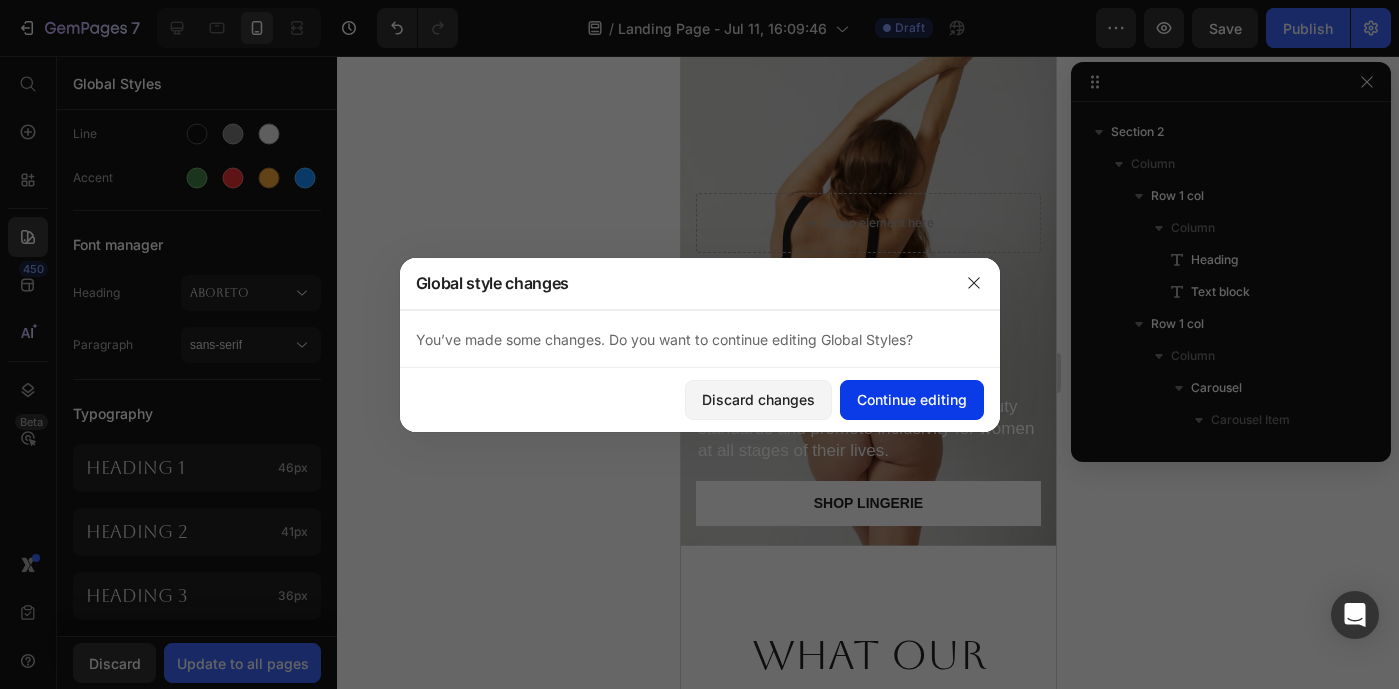 click on "Continue editing" at bounding box center (912, 399) 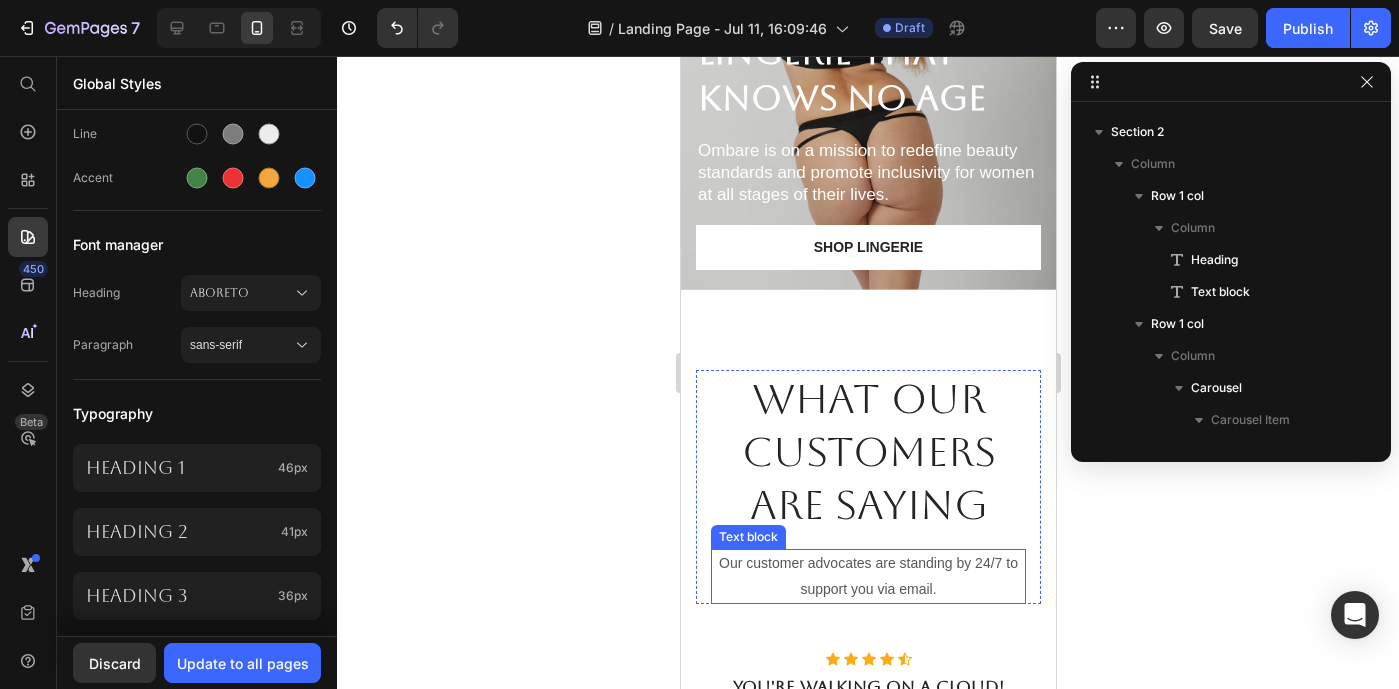 scroll, scrollTop: 0, scrollLeft: 0, axis: both 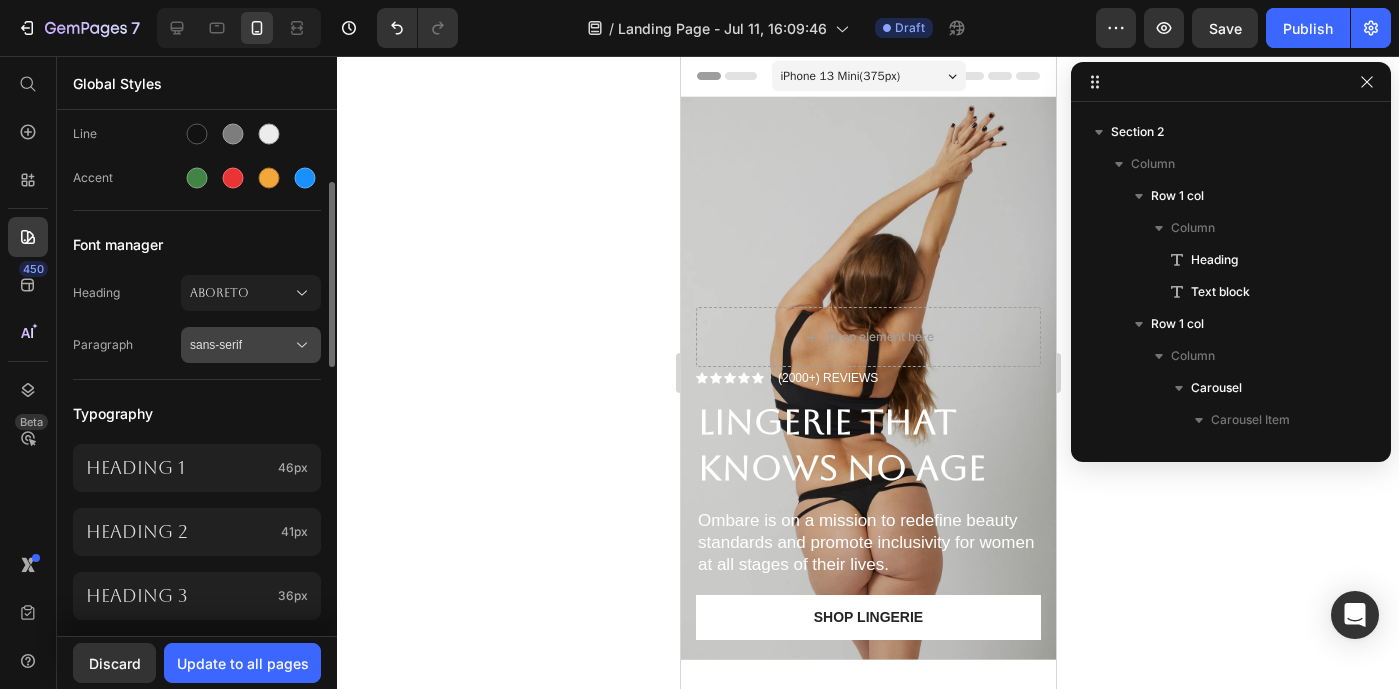 click on "sans-serif" at bounding box center (241, 345) 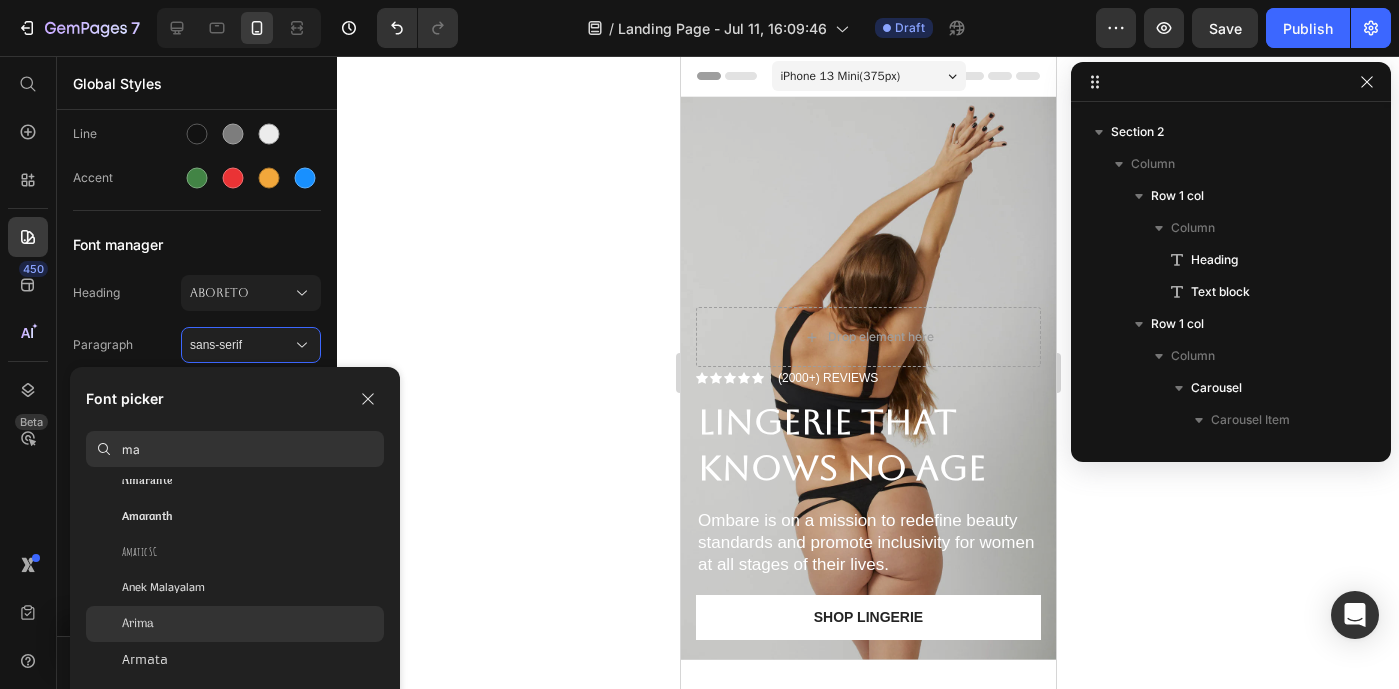 scroll, scrollTop: 185, scrollLeft: 0, axis: vertical 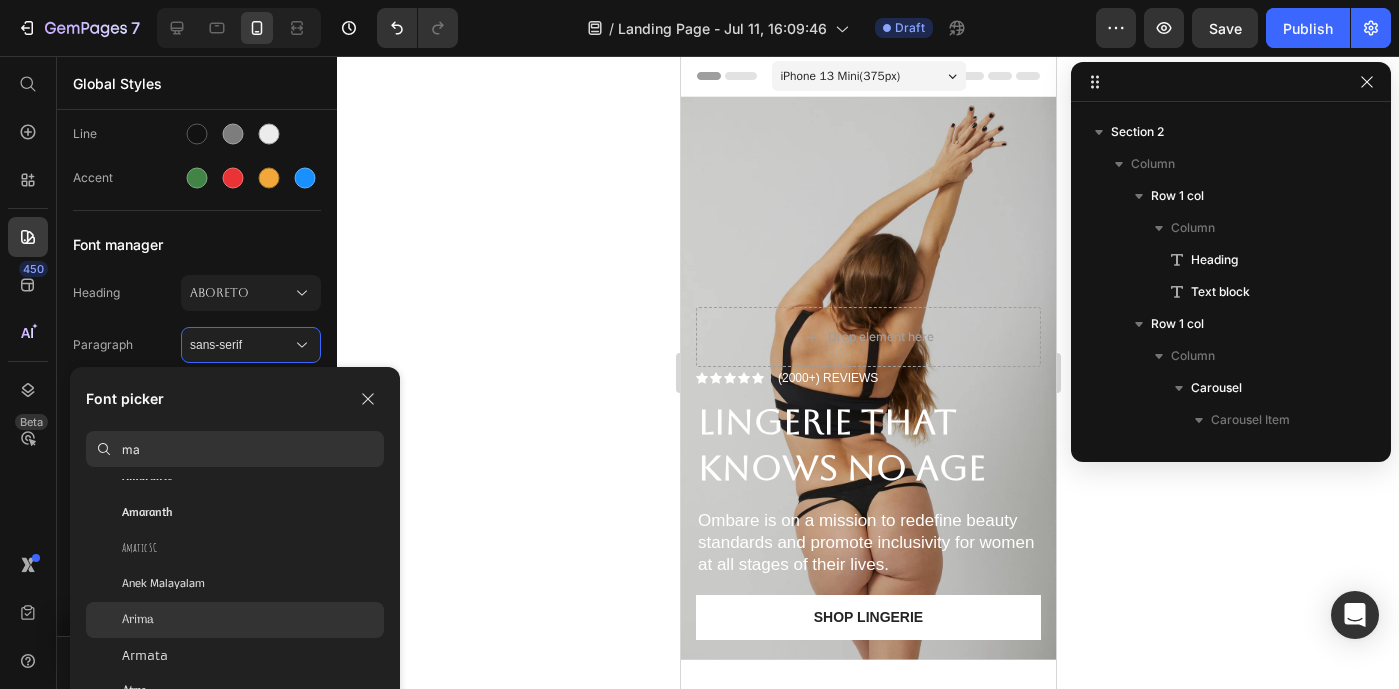 click on "Arima" 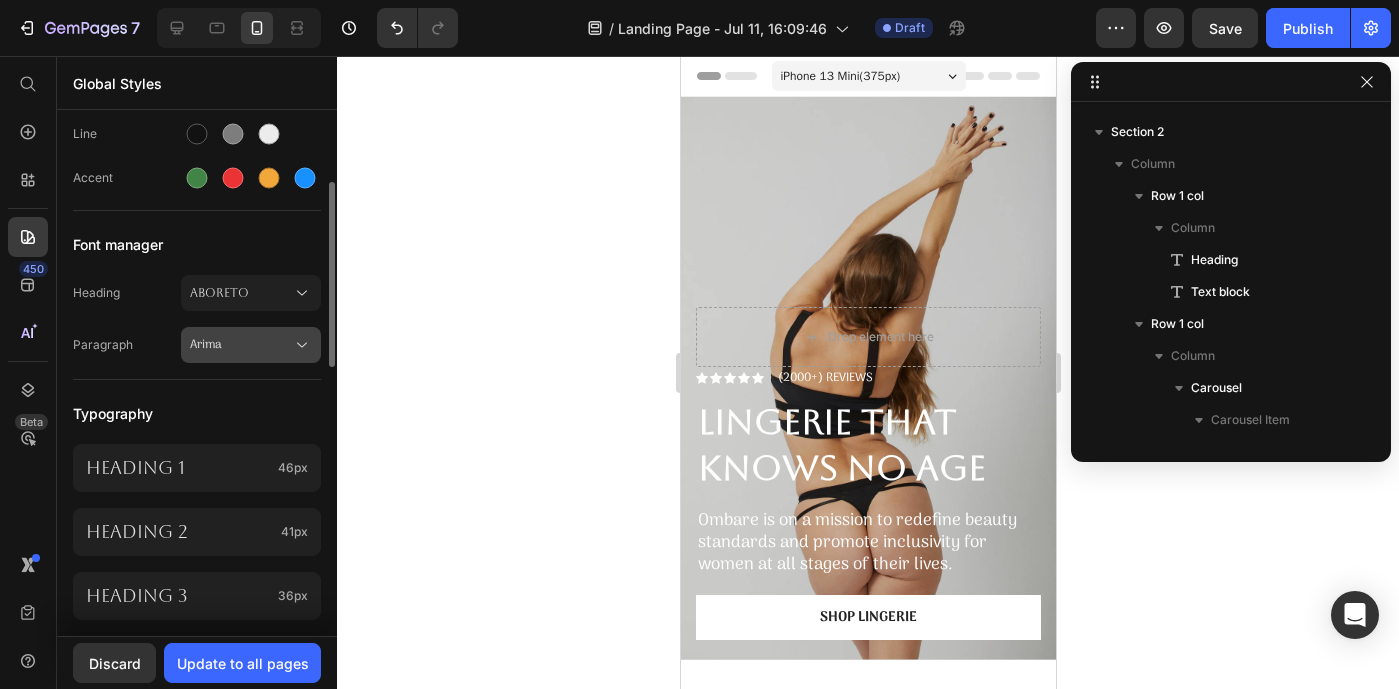 click on "Arima" at bounding box center [241, 345] 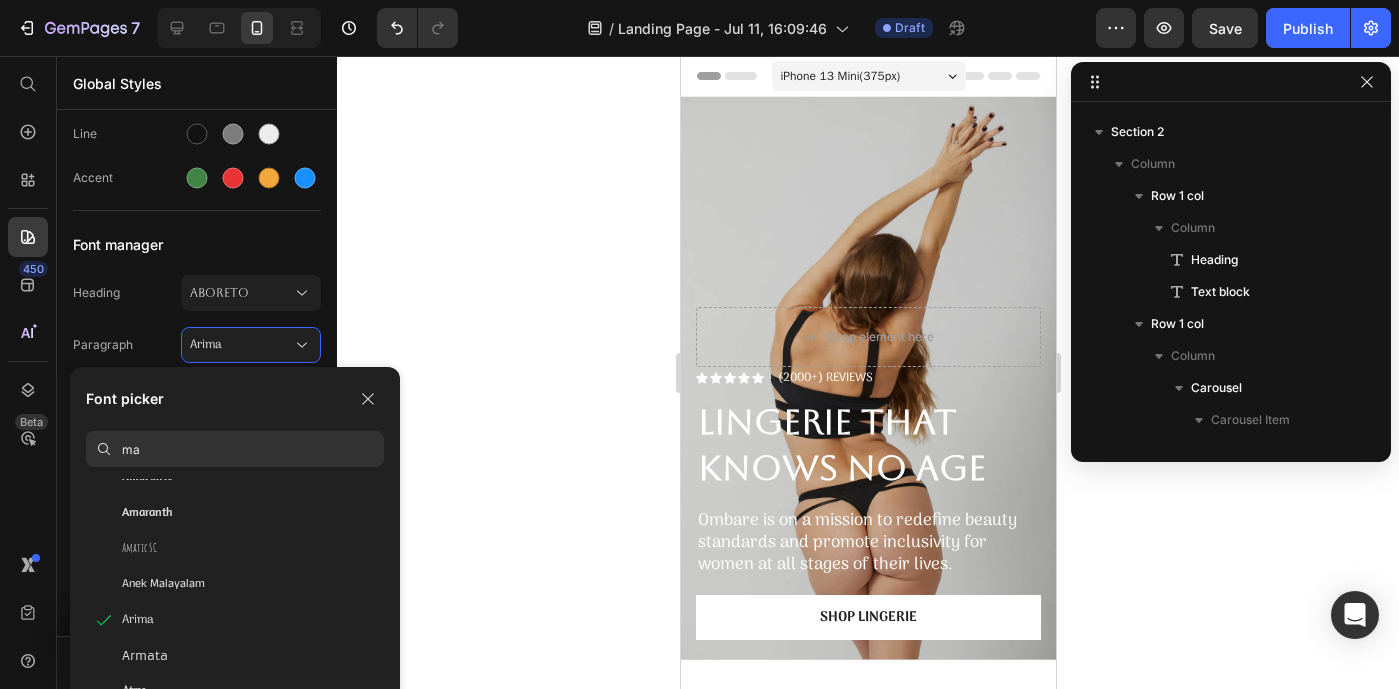 type on "m" 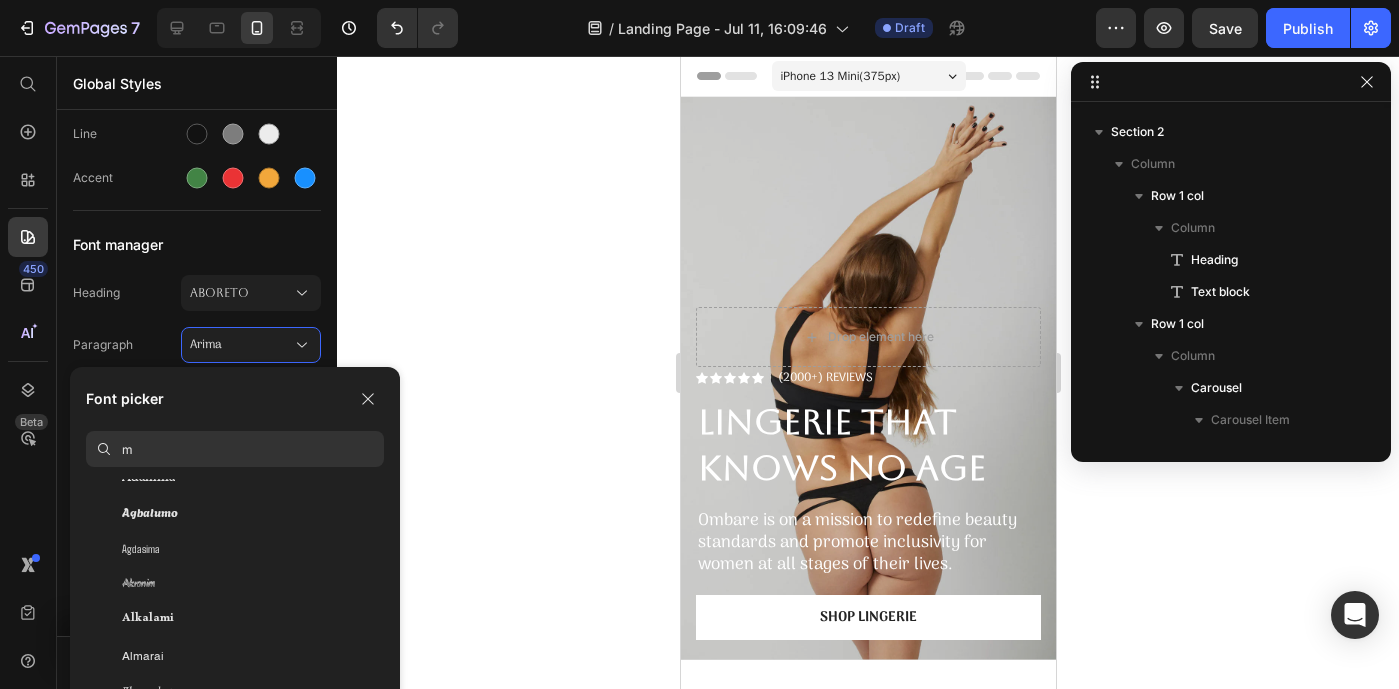 scroll, scrollTop: 0, scrollLeft: 0, axis: both 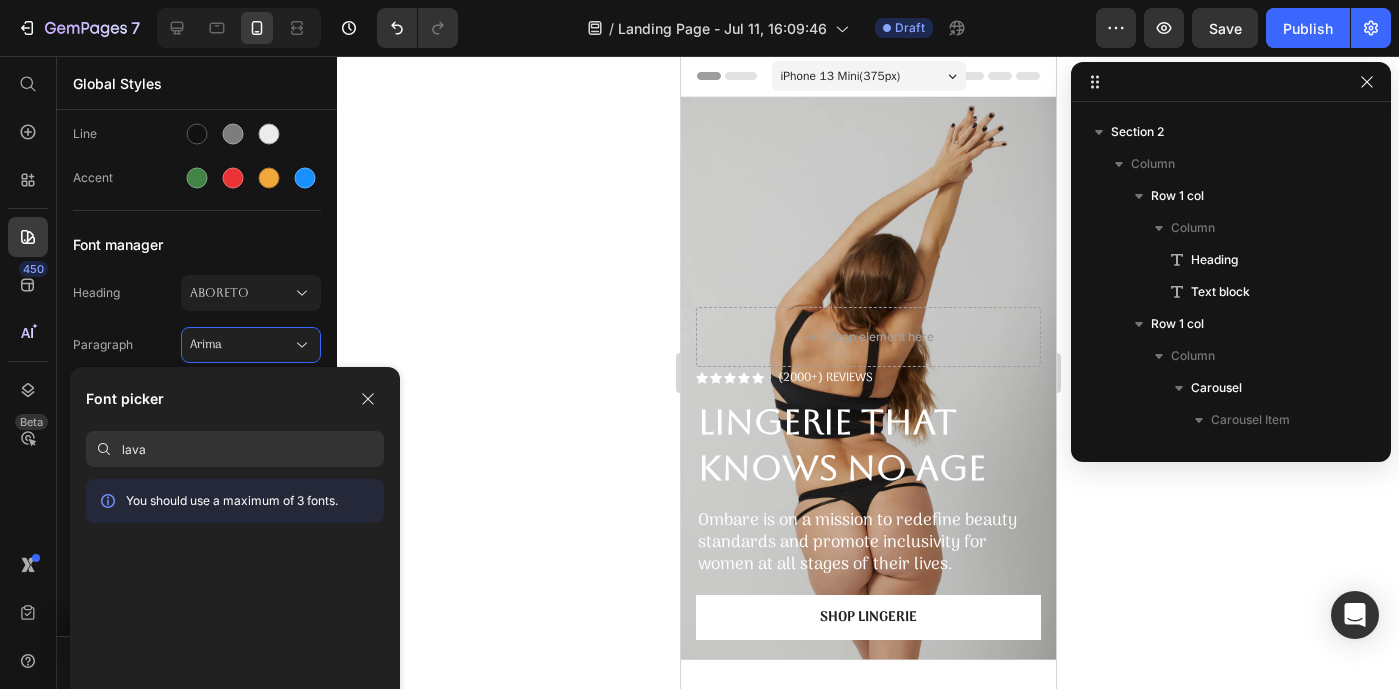 type on "lav" 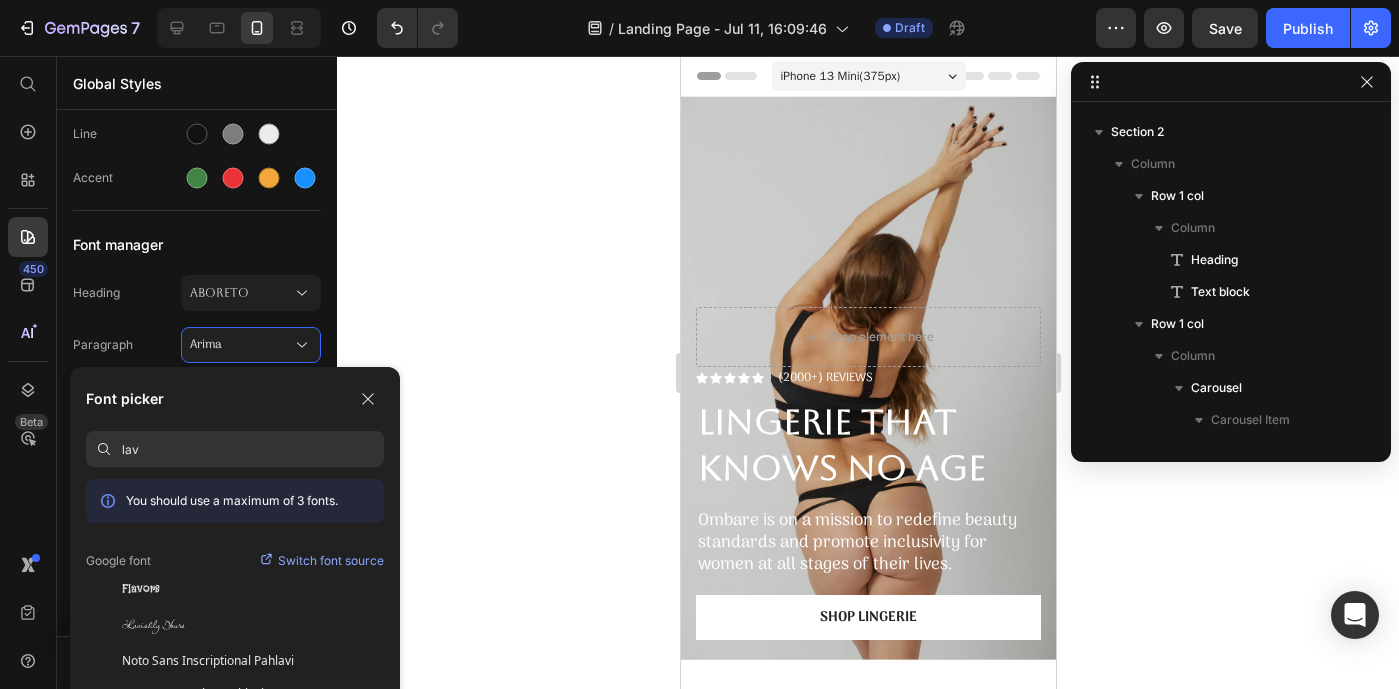 drag, startPoint x: 166, startPoint y: 459, endPoint x: 112, endPoint y: 445, distance: 55.7853 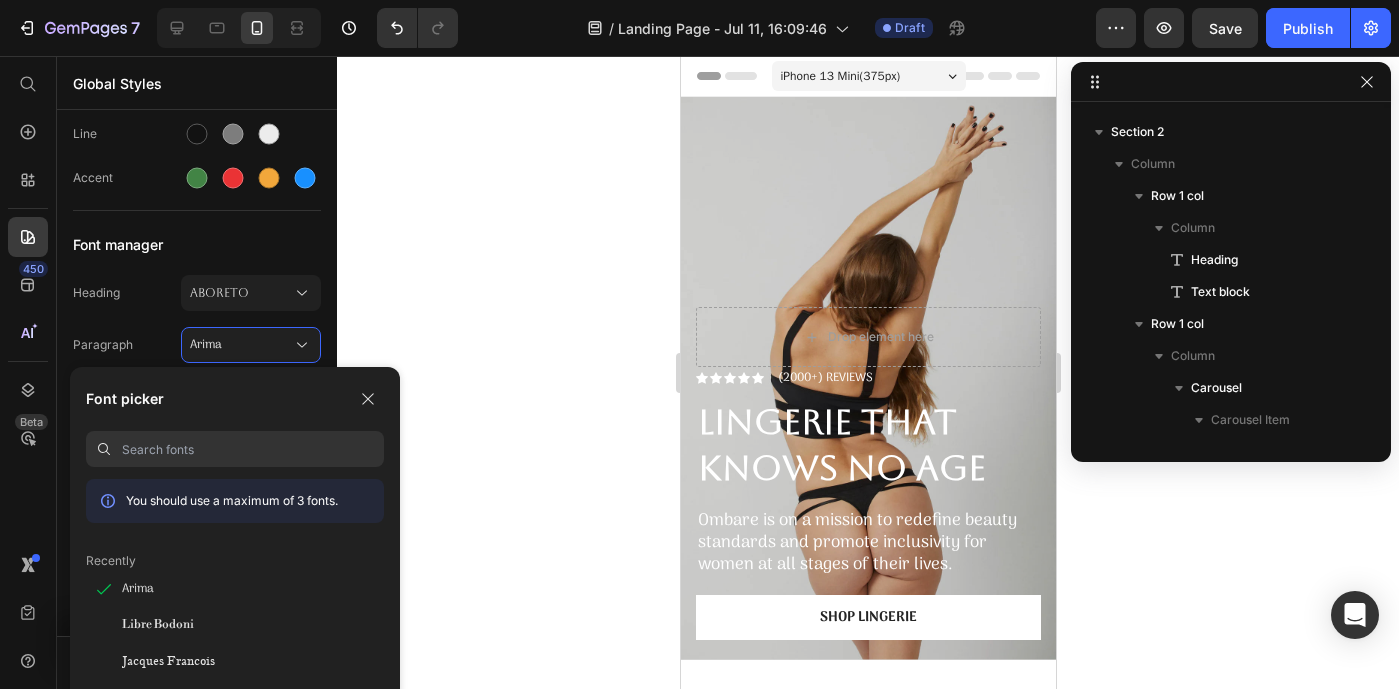 scroll, scrollTop: 29, scrollLeft: 0, axis: vertical 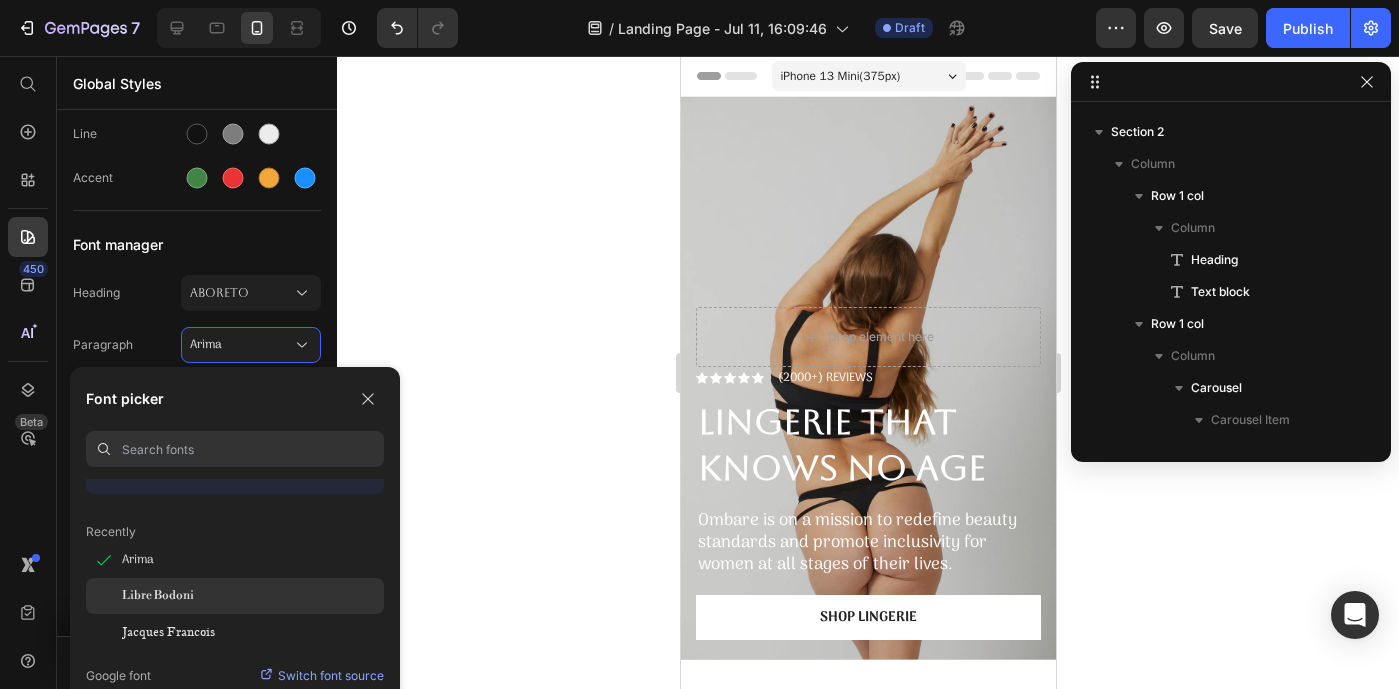 click on "Libre Bodoni" at bounding box center [158, 596] 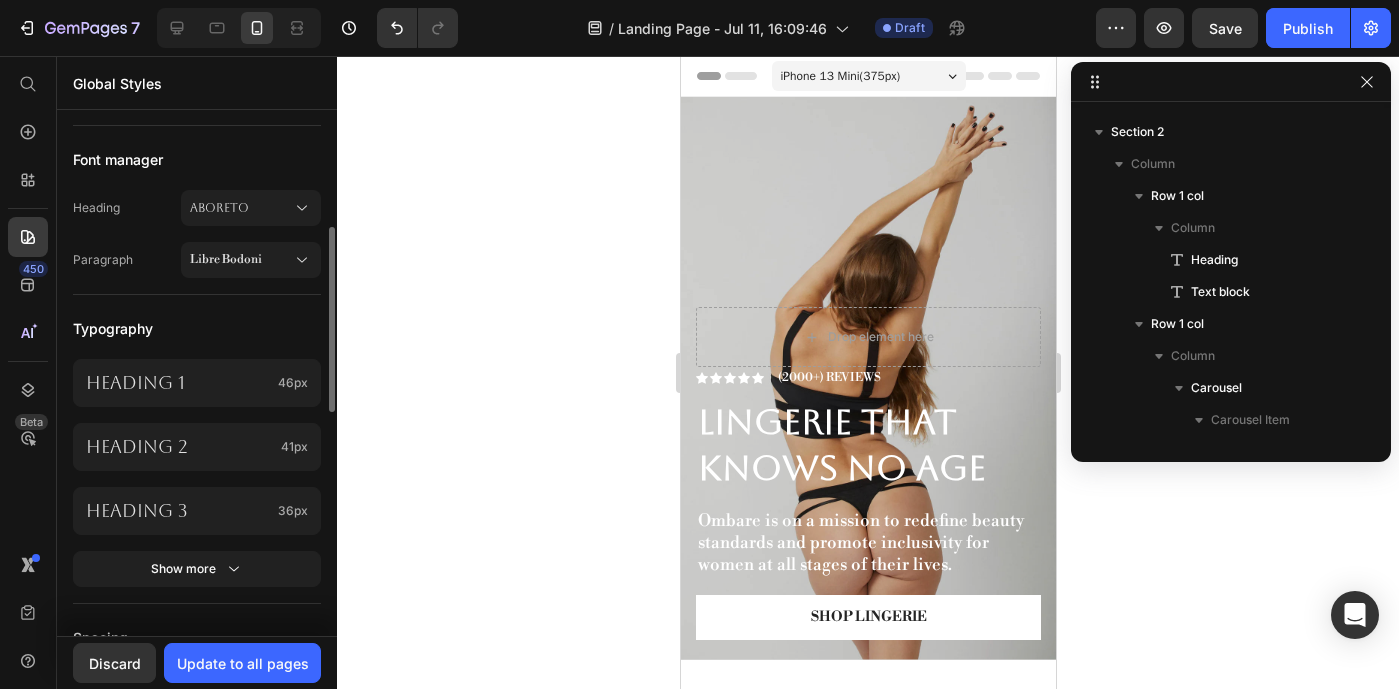 scroll, scrollTop: 289, scrollLeft: 0, axis: vertical 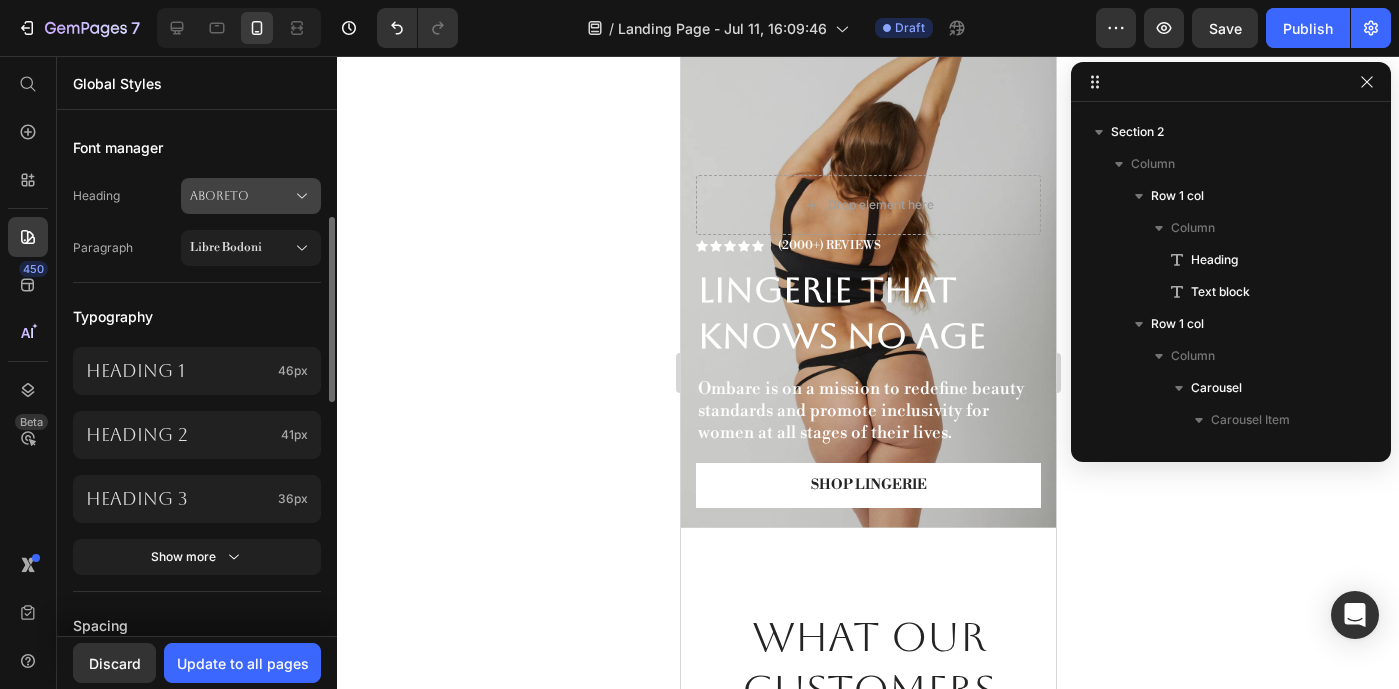 click on "Aboreto" at bounding box center [251, 196] 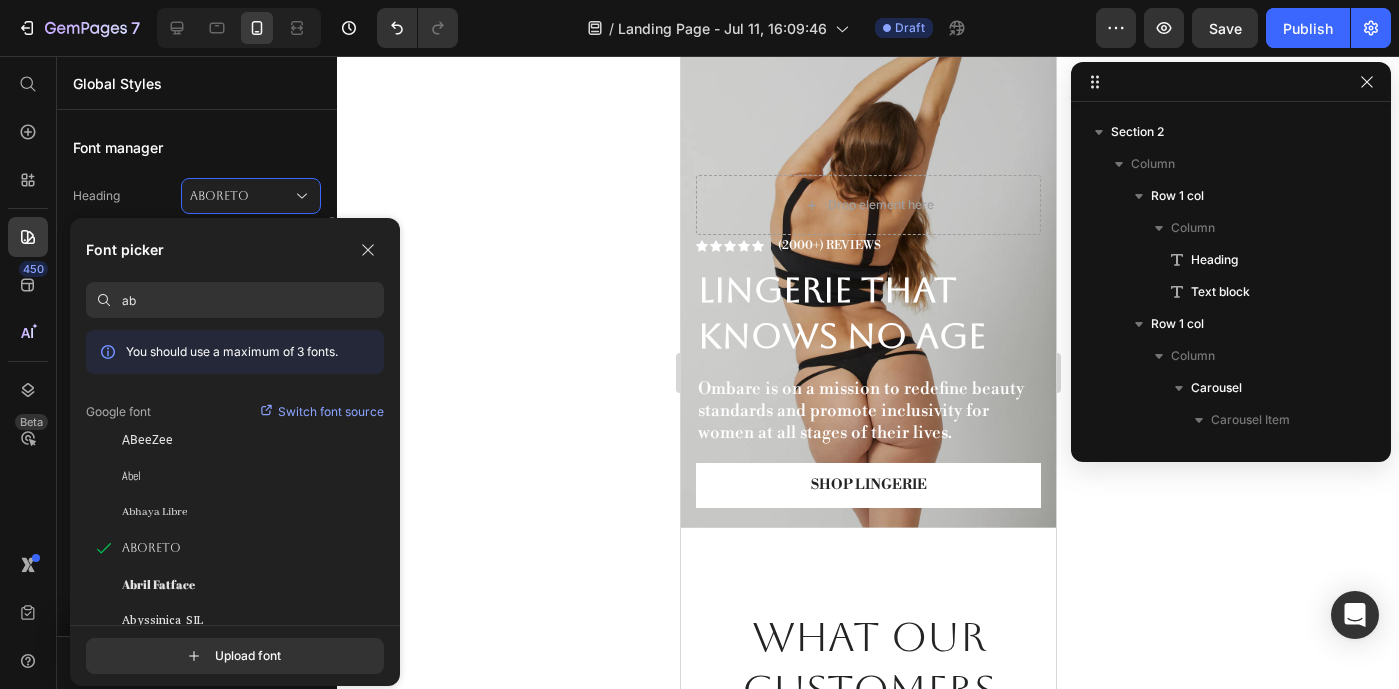 click on "Colors Button Text Background Line Accent Font manager Heading Aboreto Paragraph Libre Bodoni Typography Heading 1 46px Heading 2 41px Heading 3 36px Show more Spacing Spacing 1  (xxs) 2px Spacing 2  (xs) 4px Spacing 3  (s) 8px Show more Default row width Row width  100% Page padding  16px Corners Small 3 px Medium 6 px Large 16 px" at bounding box center (197, 557) 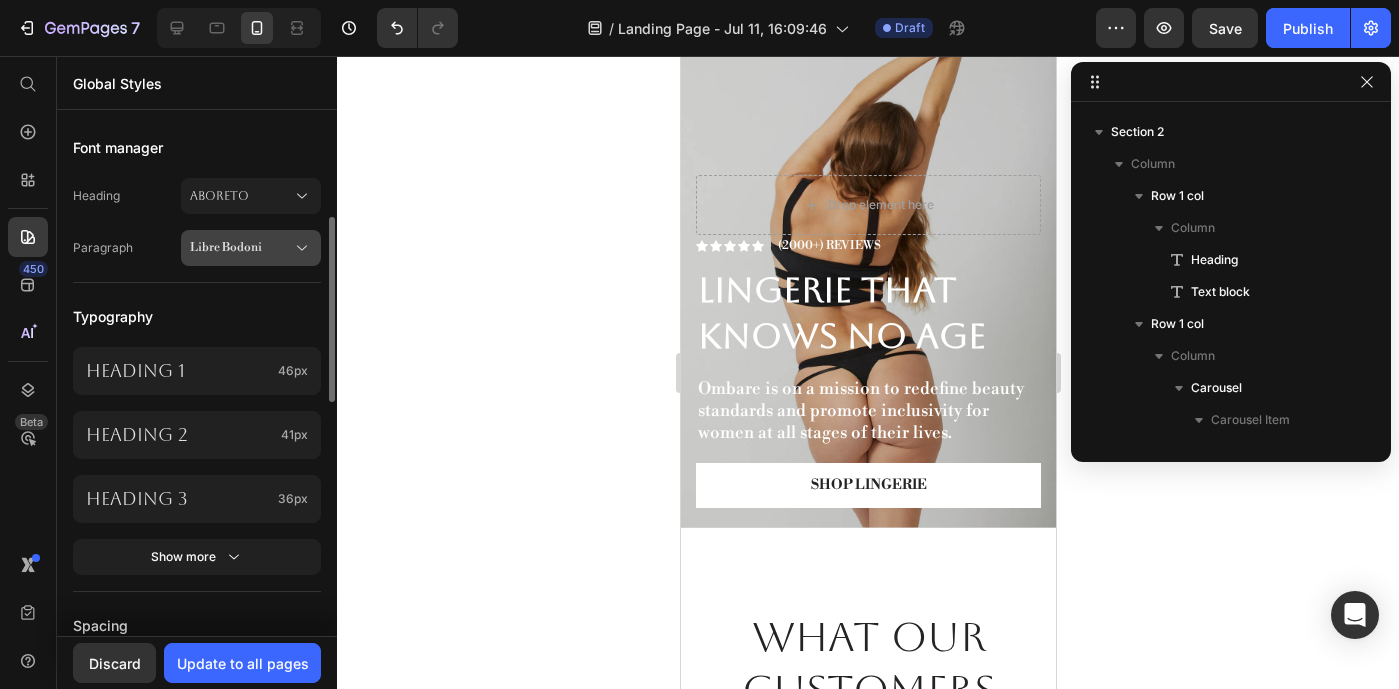 click on "Libre Bodoni" at bounding box center (241, 248) 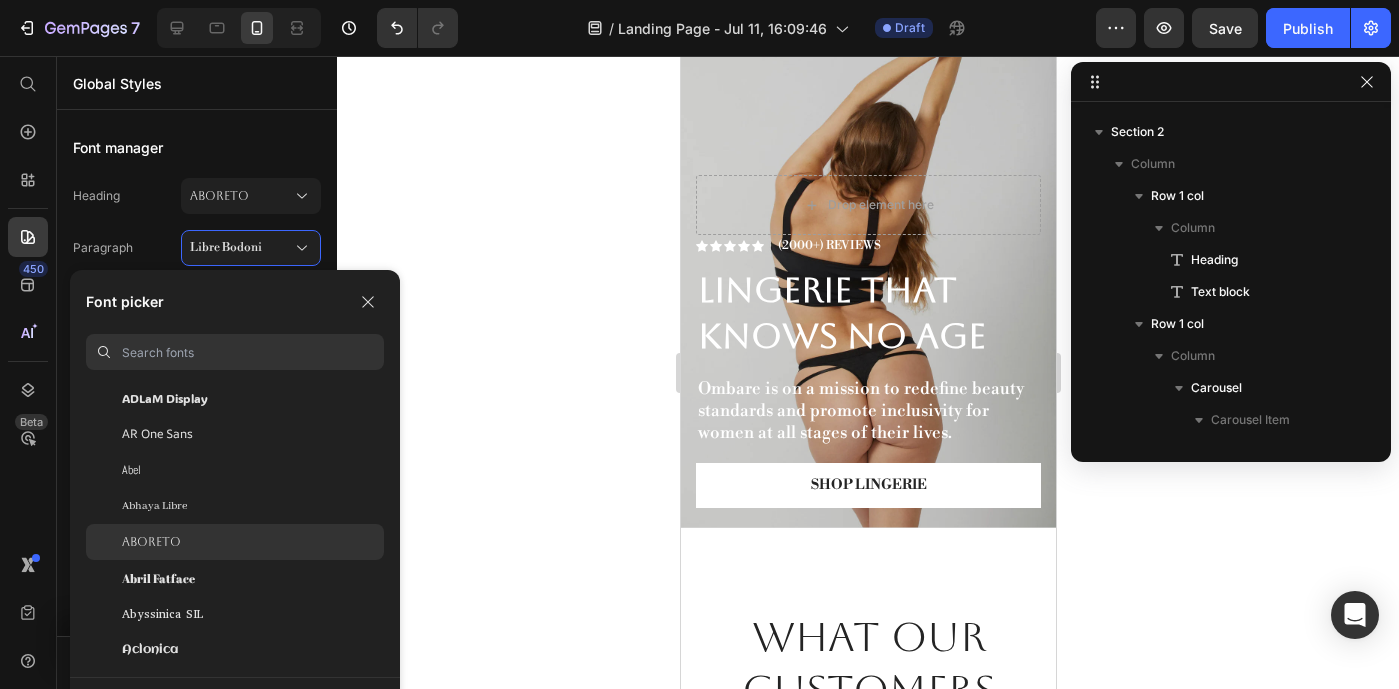 scroll, scrollTop: 278, scrollLeft: 0, axis: vertical 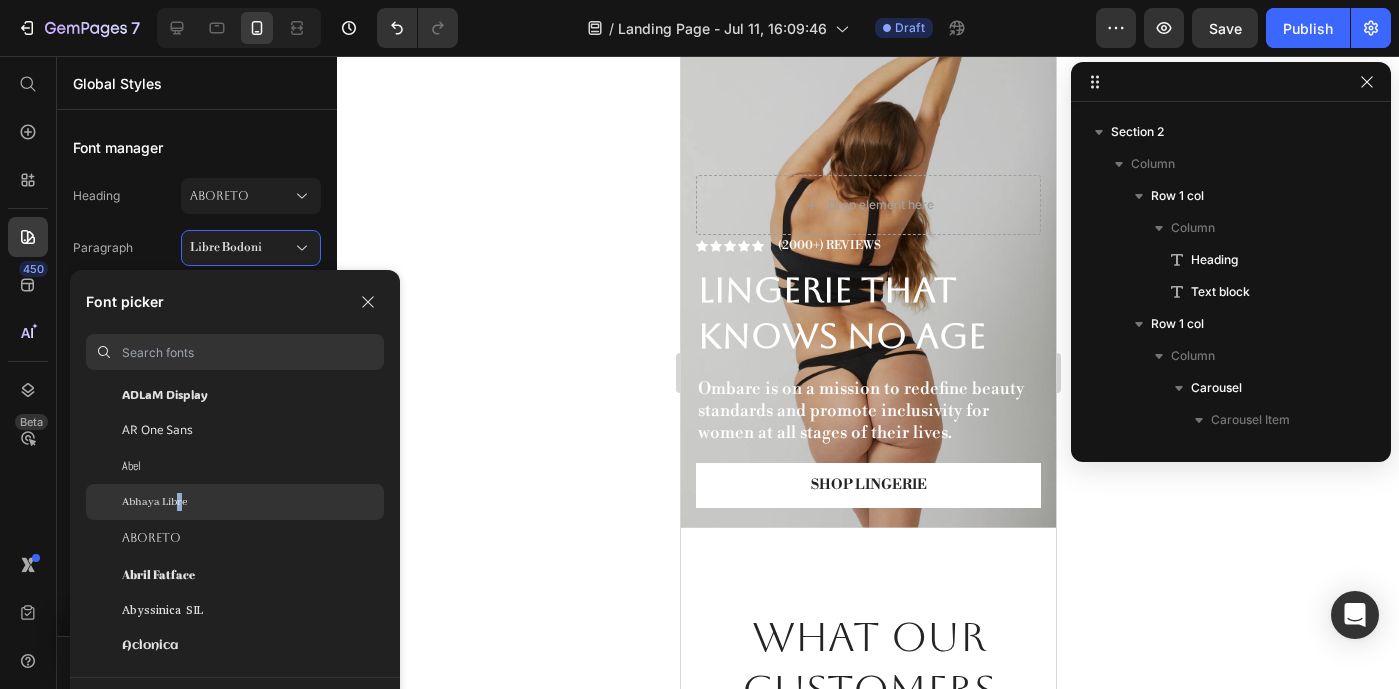 click on "Abhaya Libre" at bounding box center (154, 502) 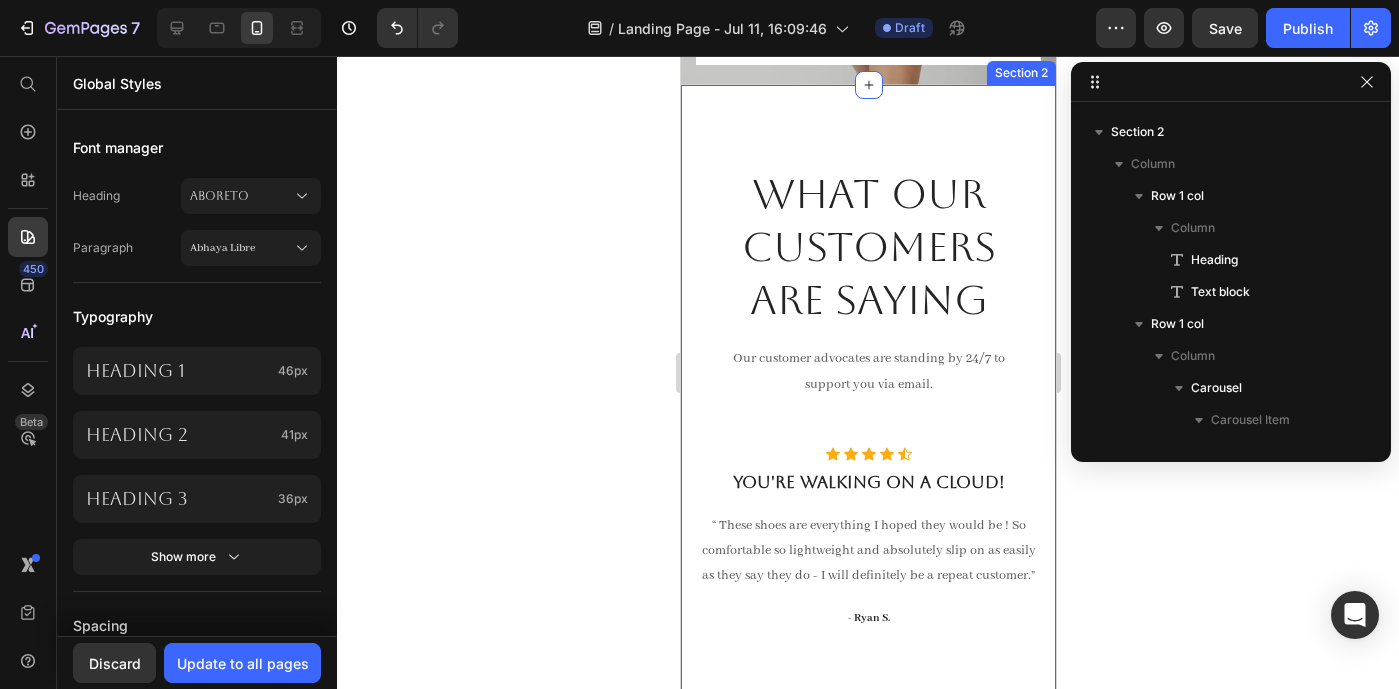 scroll, scrollTop: 605, scrollLeft: 0, axis: vertical 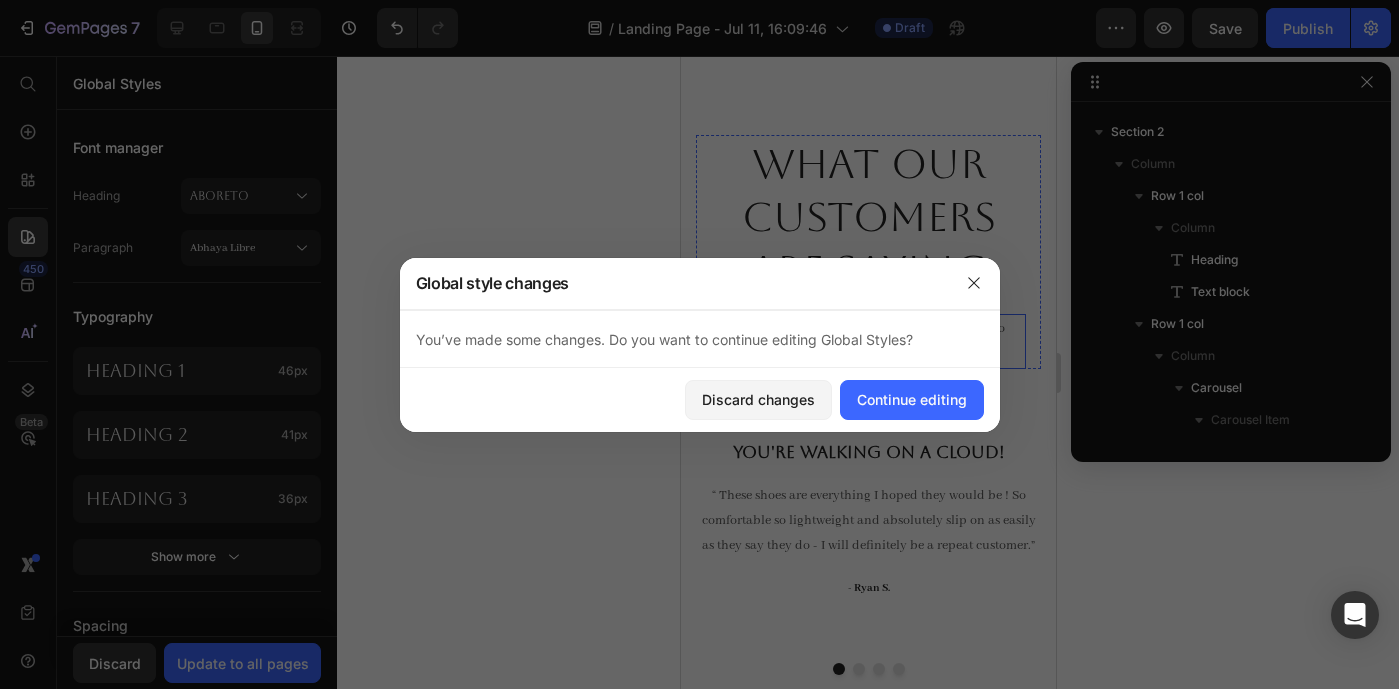 click on "Our customer advocates are standing by 24/7 to support you via email." at bounding box center [867, 341] 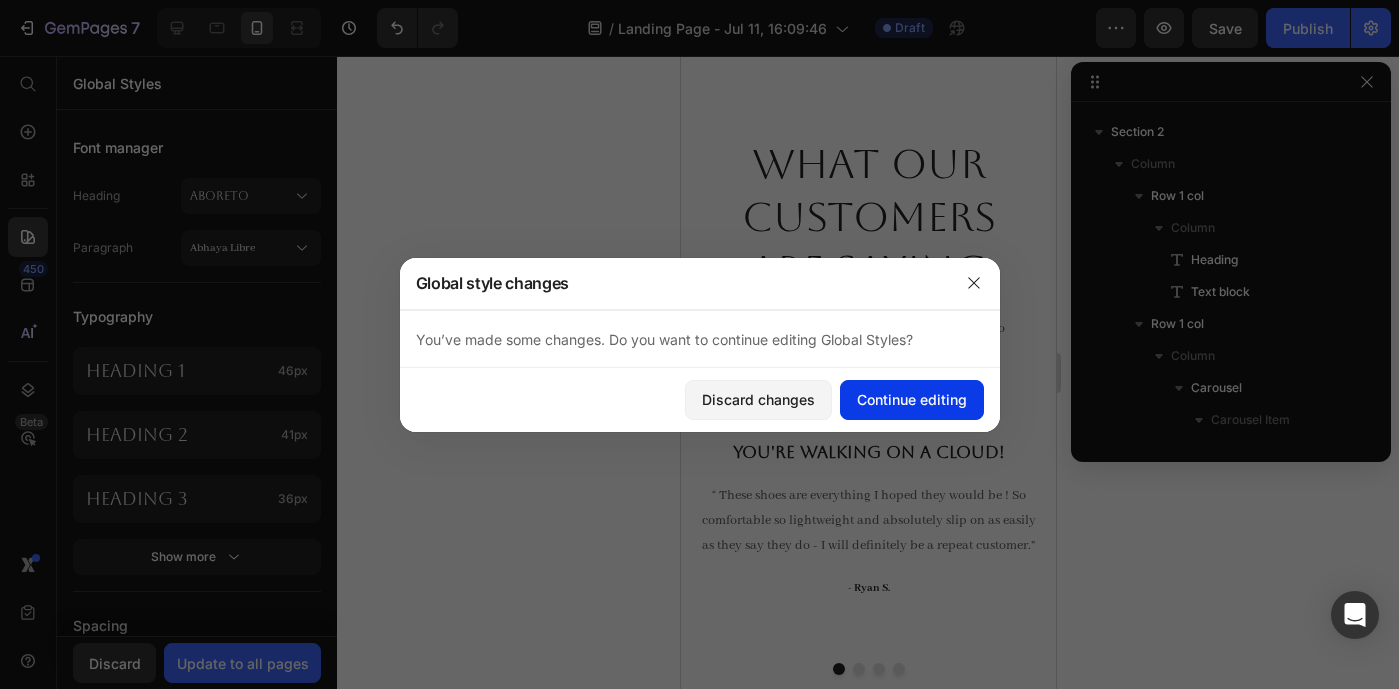 click on "Continue editing" at bounding box center (912, 399) 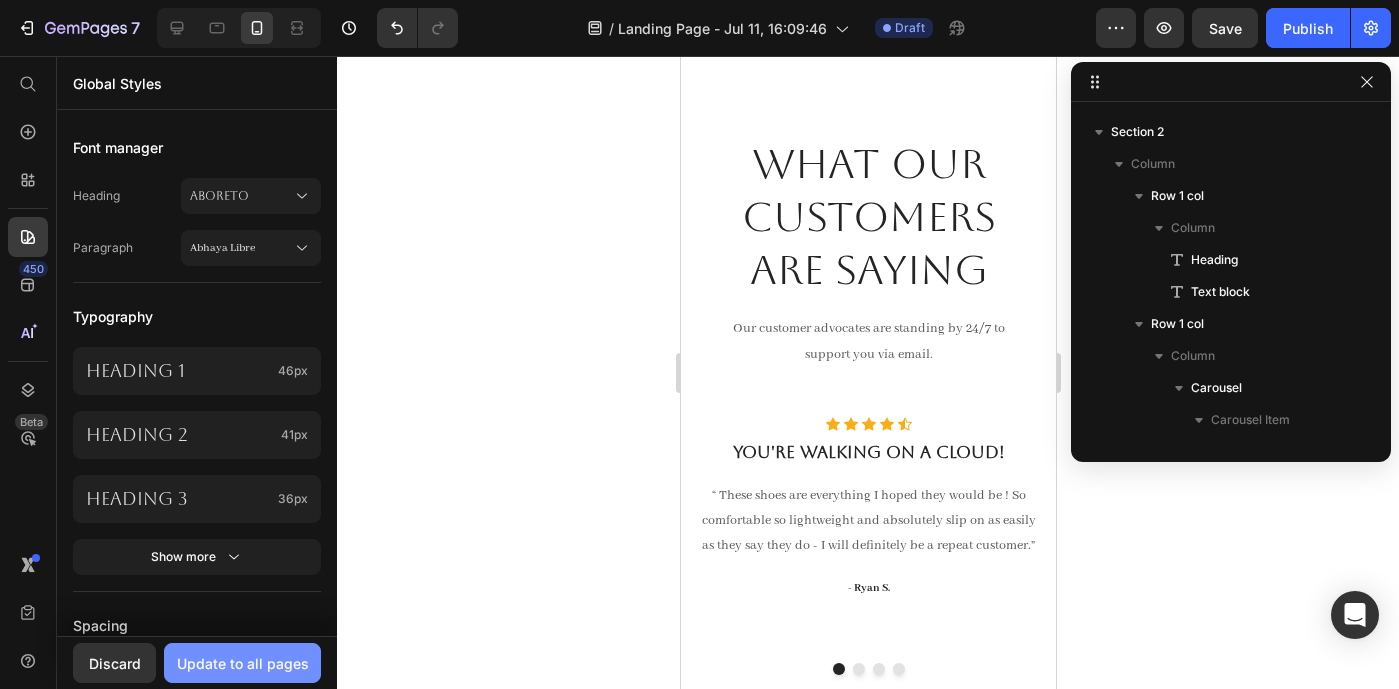 click on "Update to all pages" at bounding box center [243, 663] 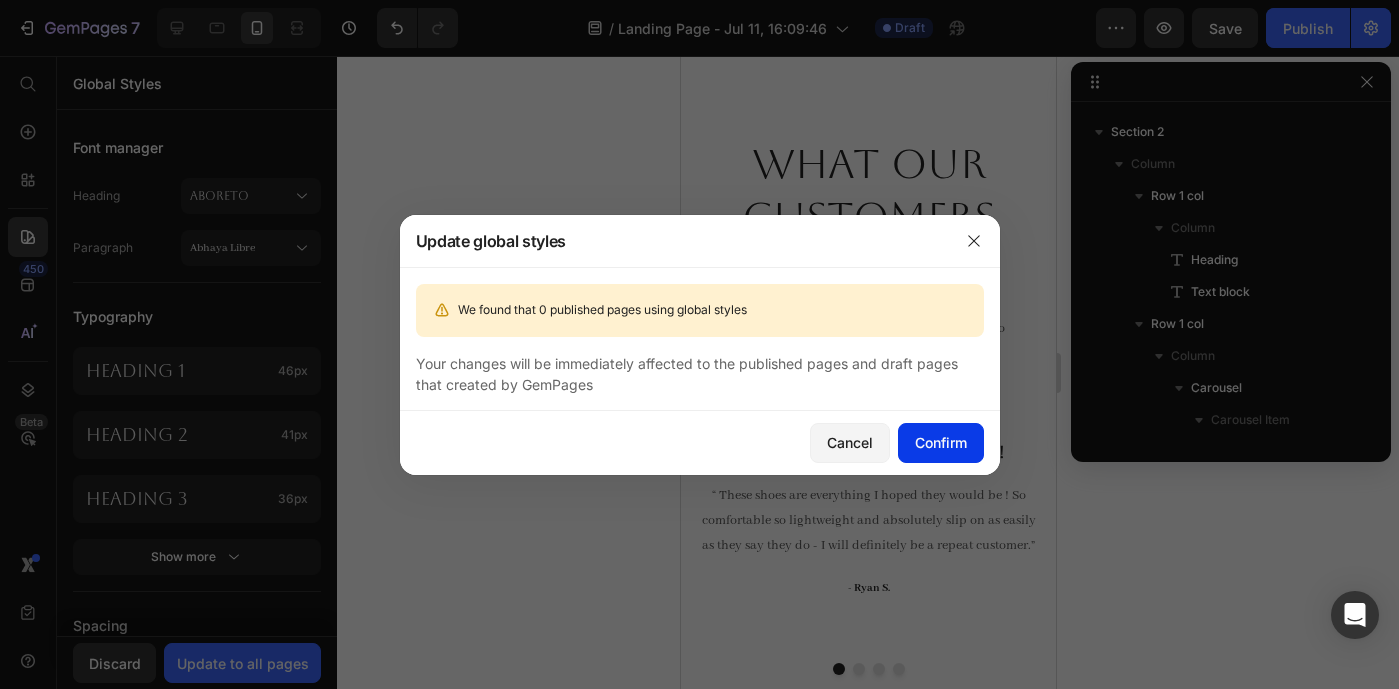 click on "Confirm" at bounding box center [941, 442] 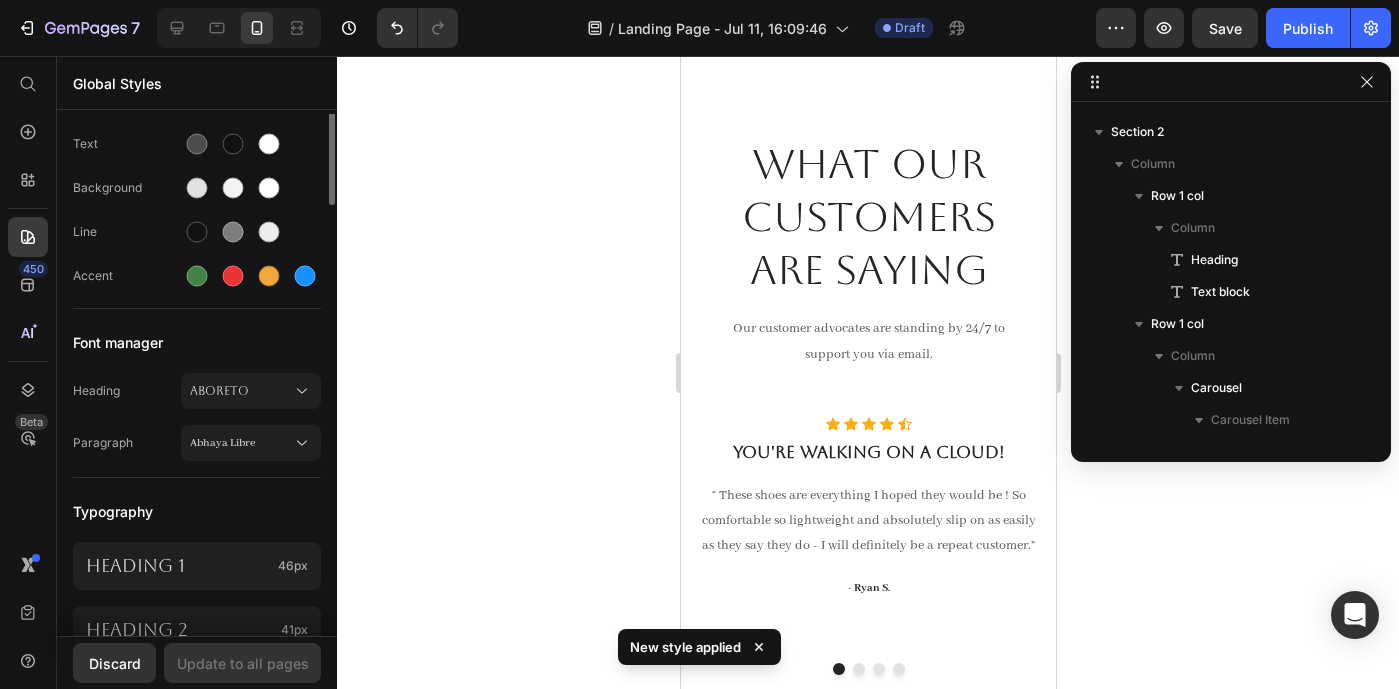 scroll, scrollTop: 0, scrollLeft: 0, axis: both 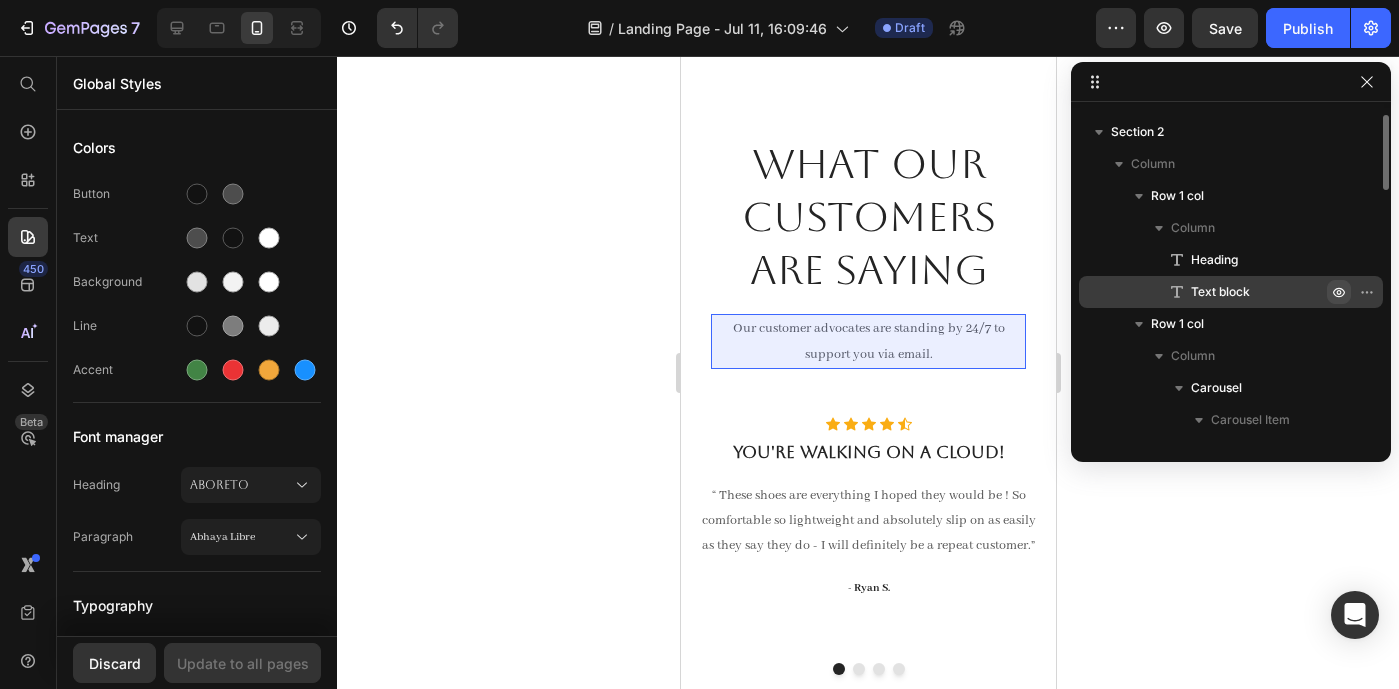 click 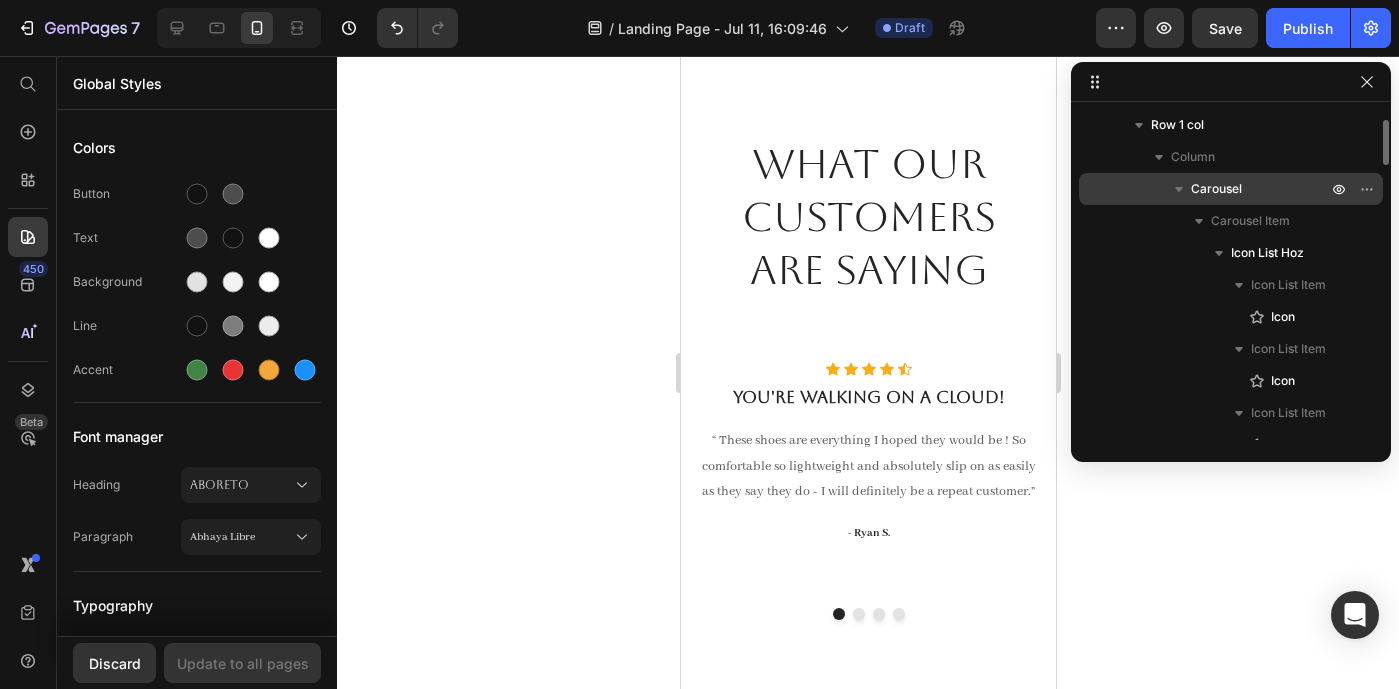 scroll, scrollTop: 255, scrollLeft: 0, axis: vertical 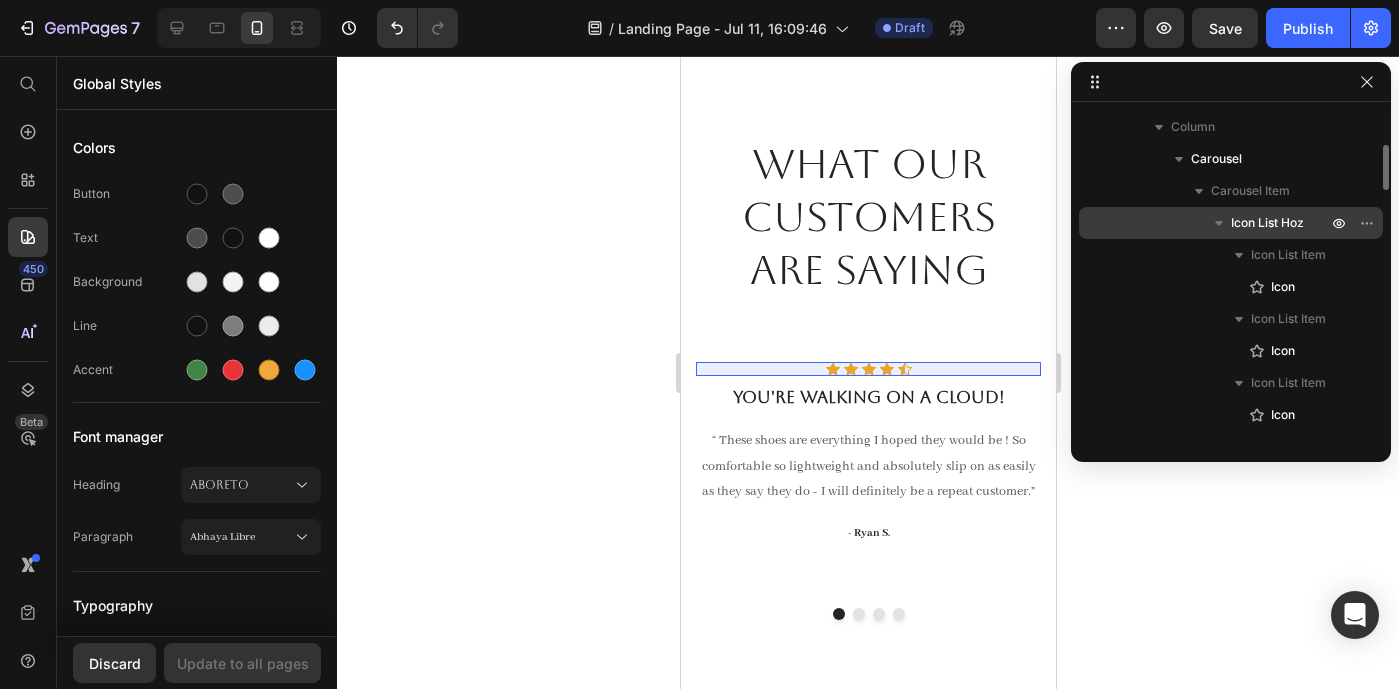 click on "Icon List Hoz" at bounding box center (1267, 223) 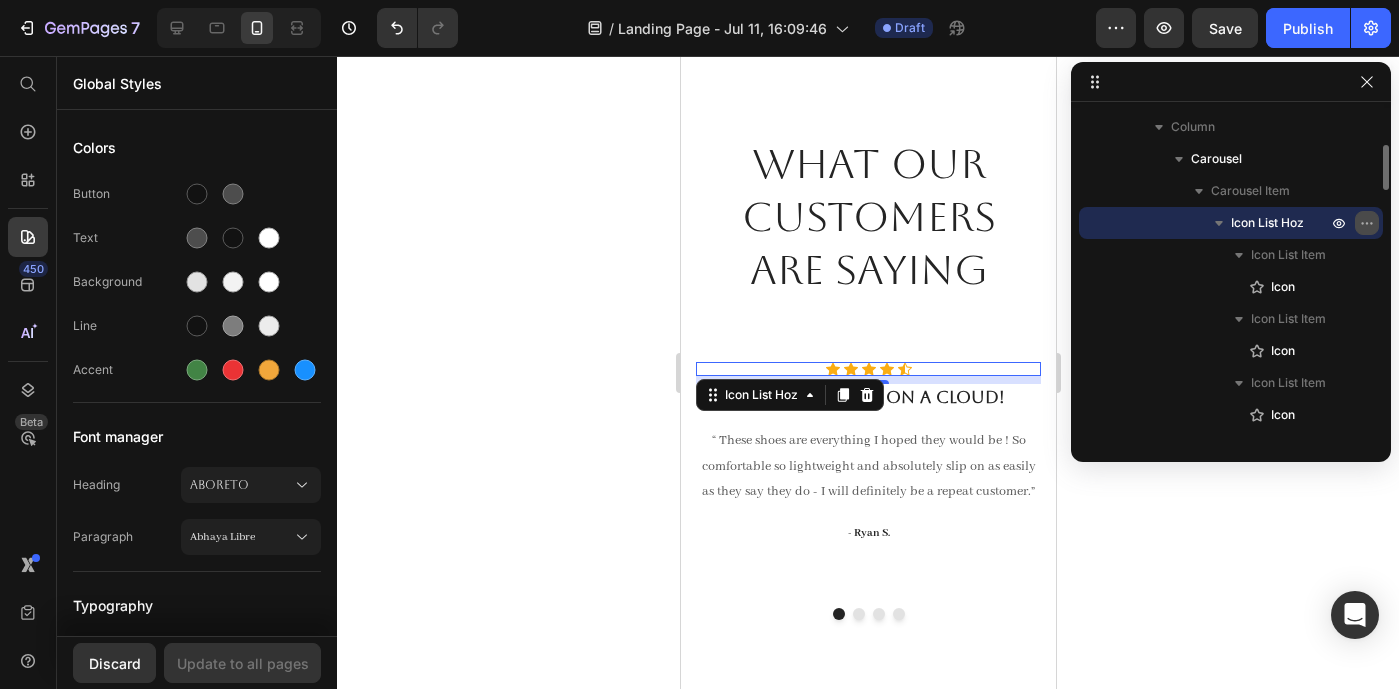 click 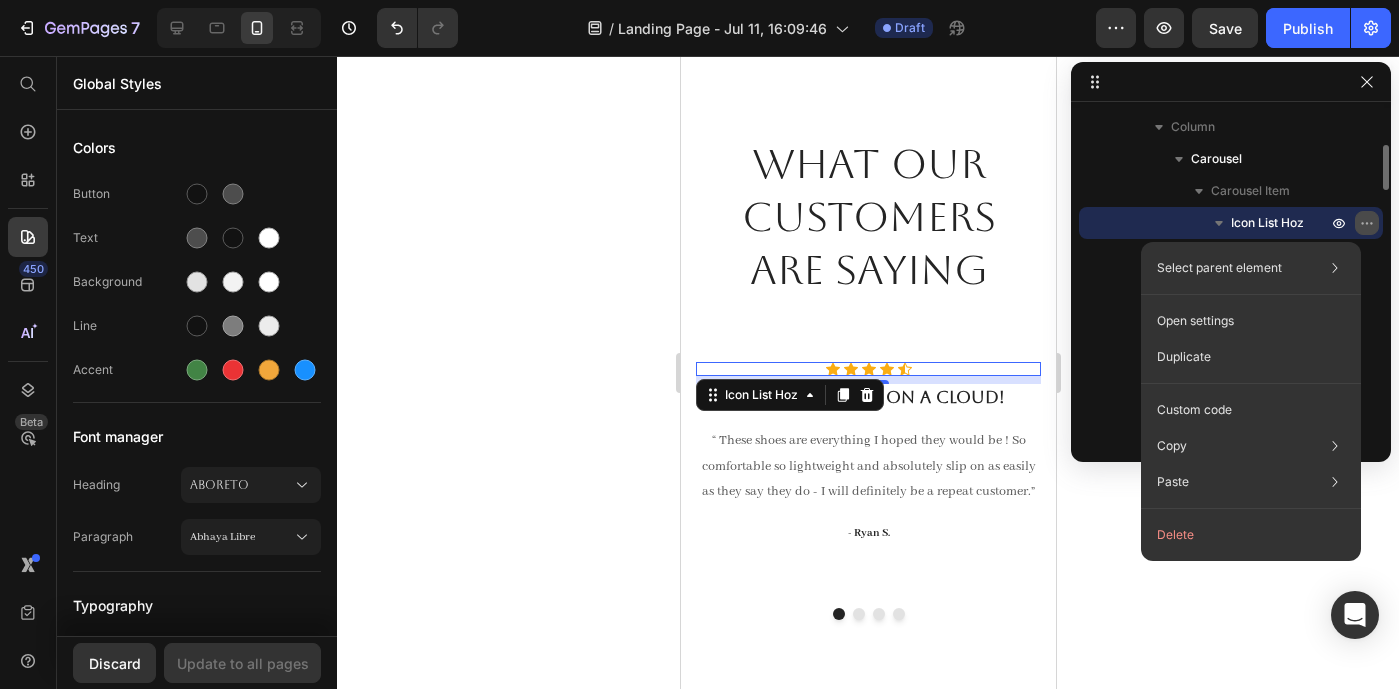 click 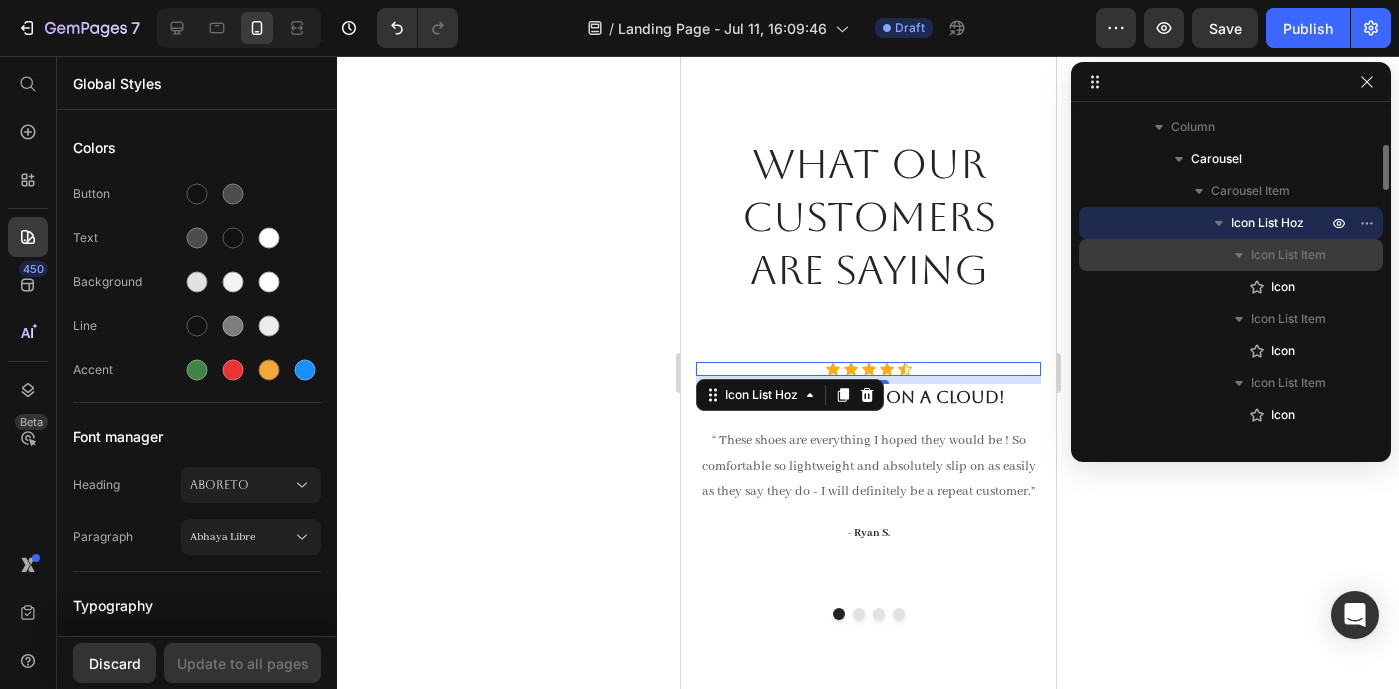 click on "Icon List Item" at bounding box center [1288, 255] 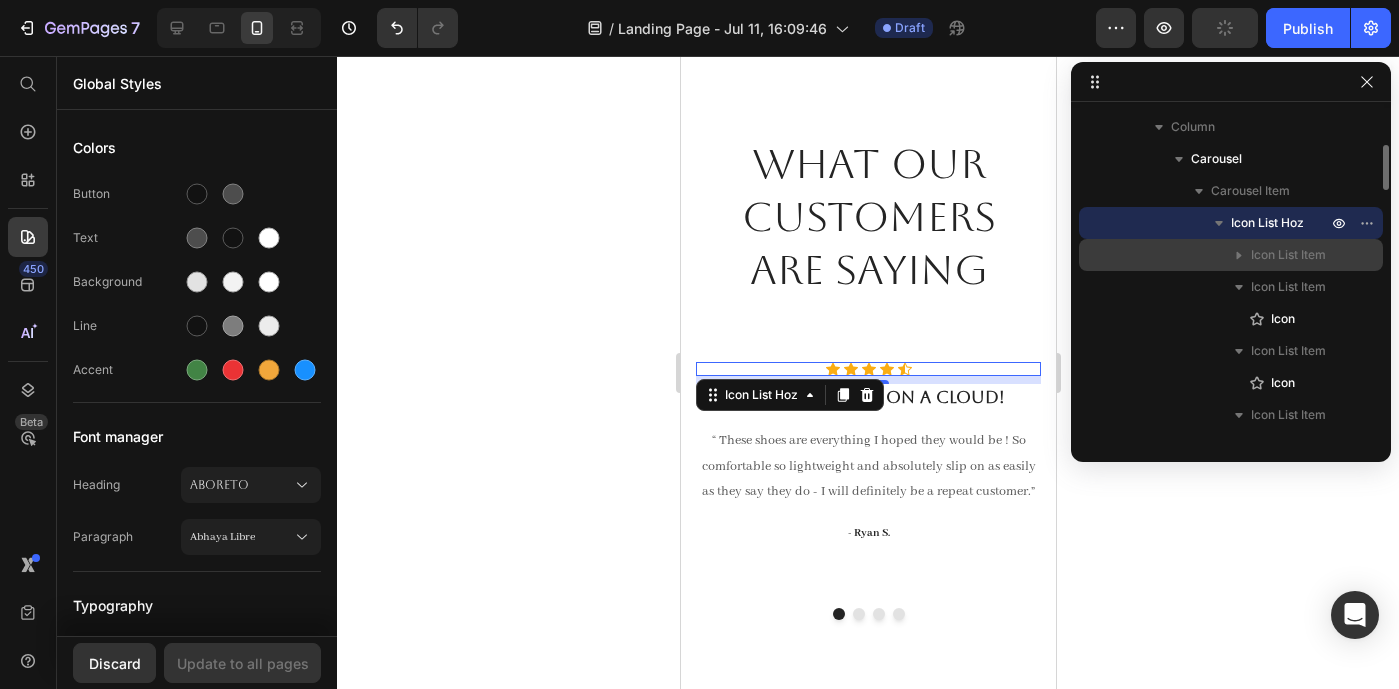 click 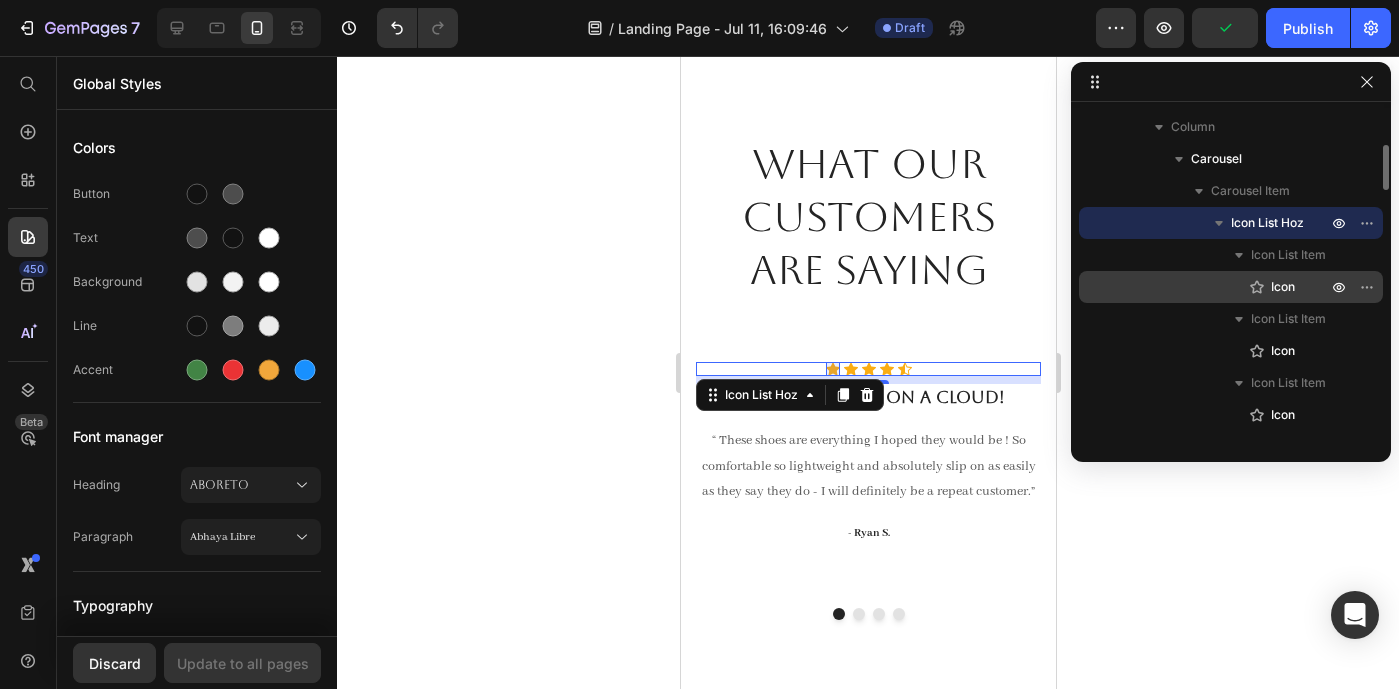 click on "Icon" at bounding box center [1283, 287] 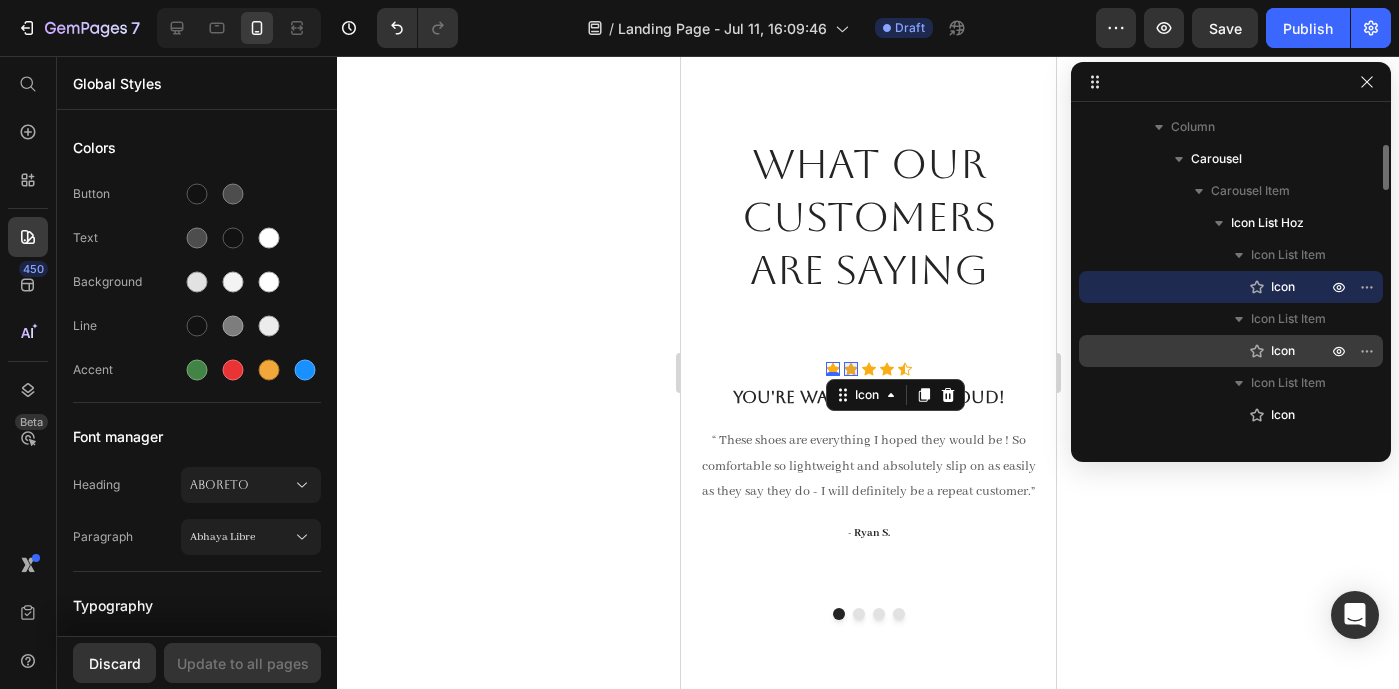 click on "Icon" at bounding box center [1277, 351] 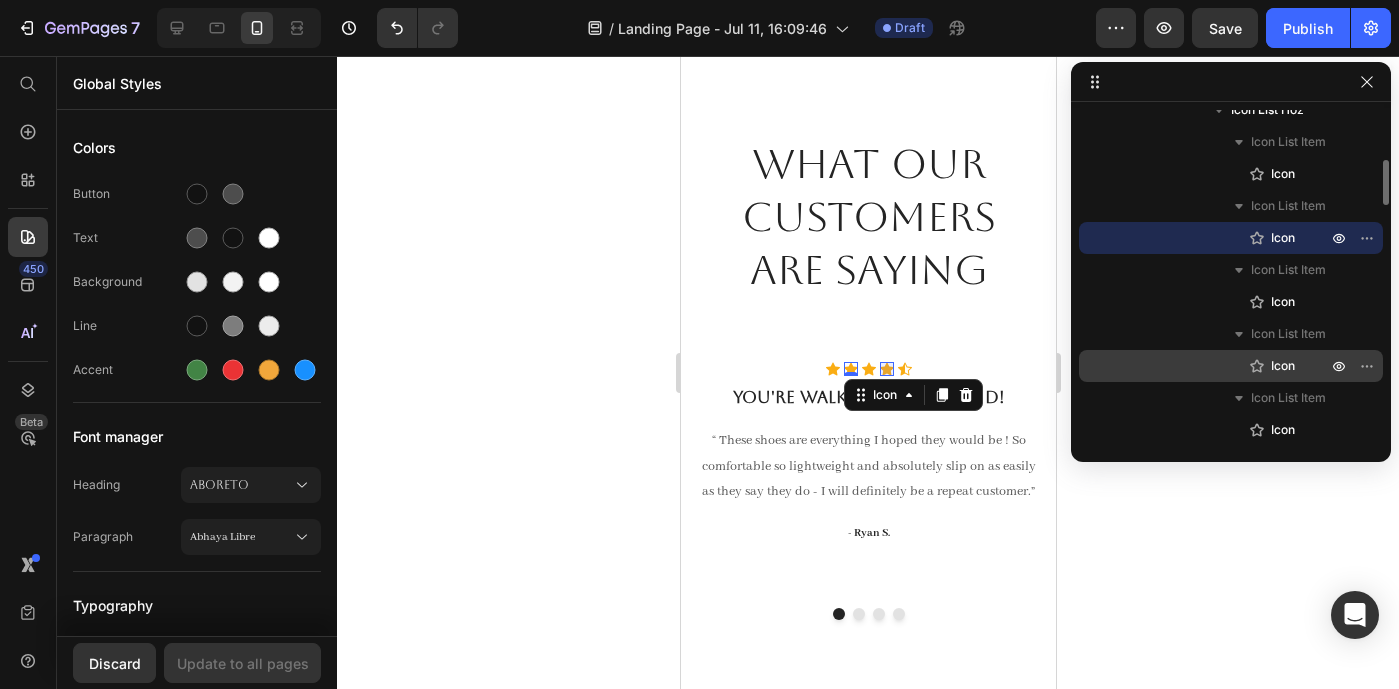 click on "Icon" at bounding box center [1277, 366] 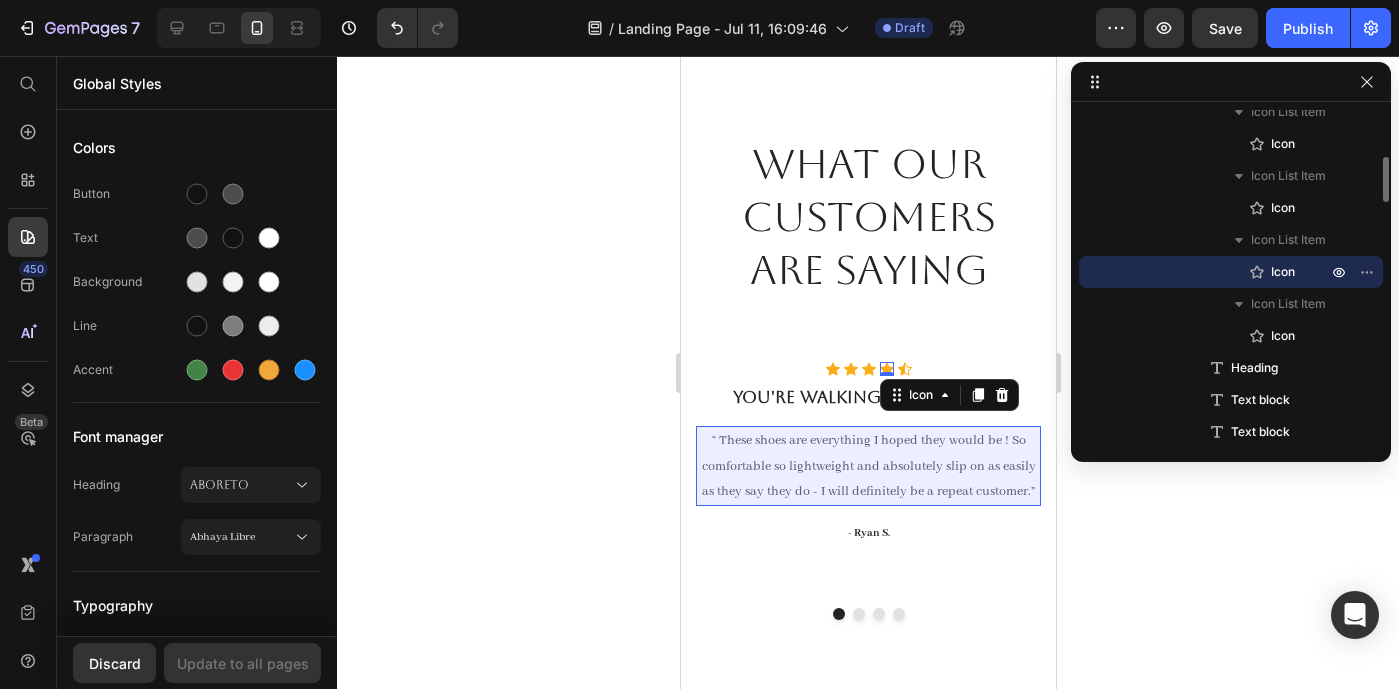 scroll, scrollTop: 490, scrollLeft: 0, axis: vertical 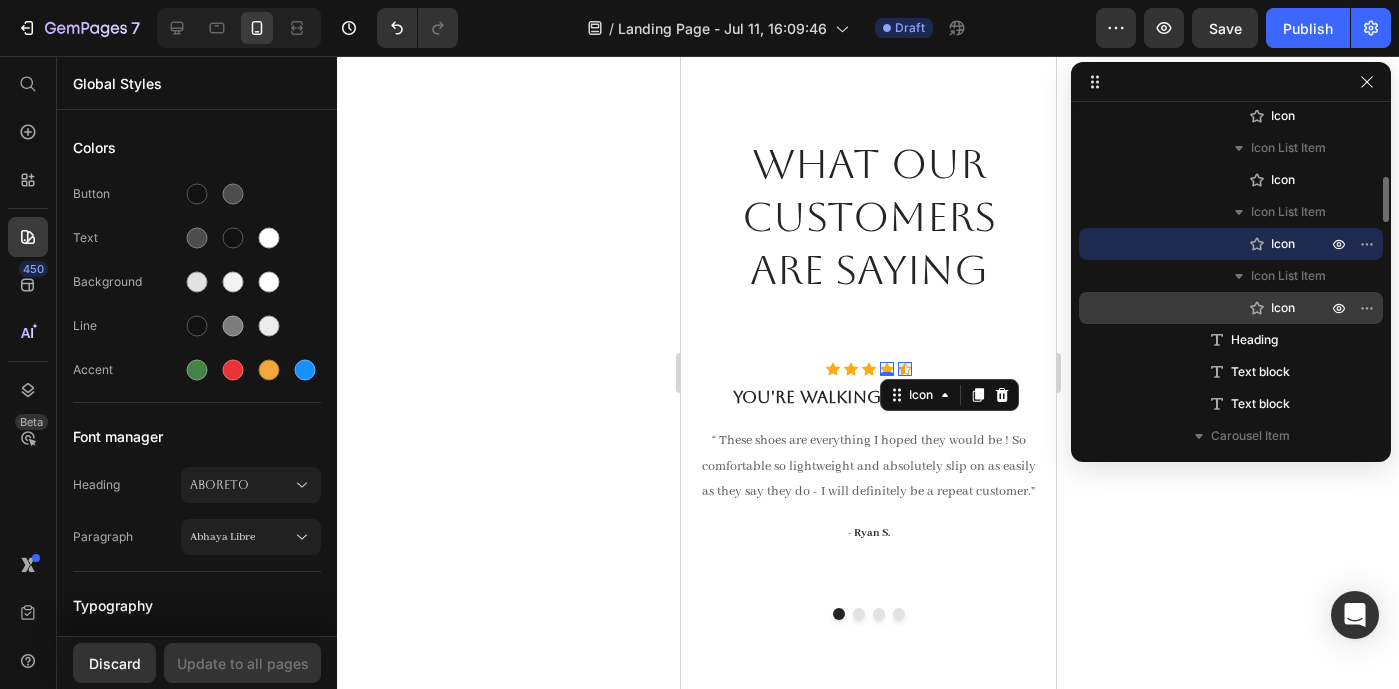 click on "Icon" at bounding box center (1283, 308) 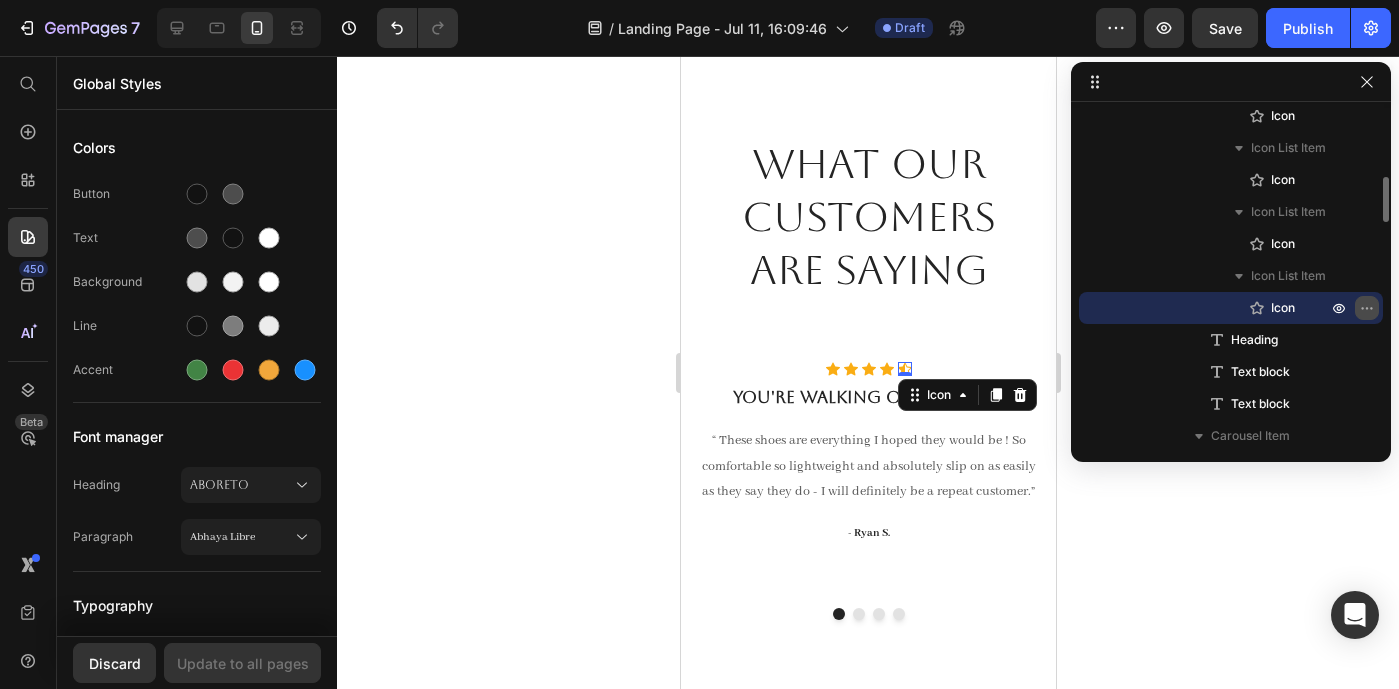 click 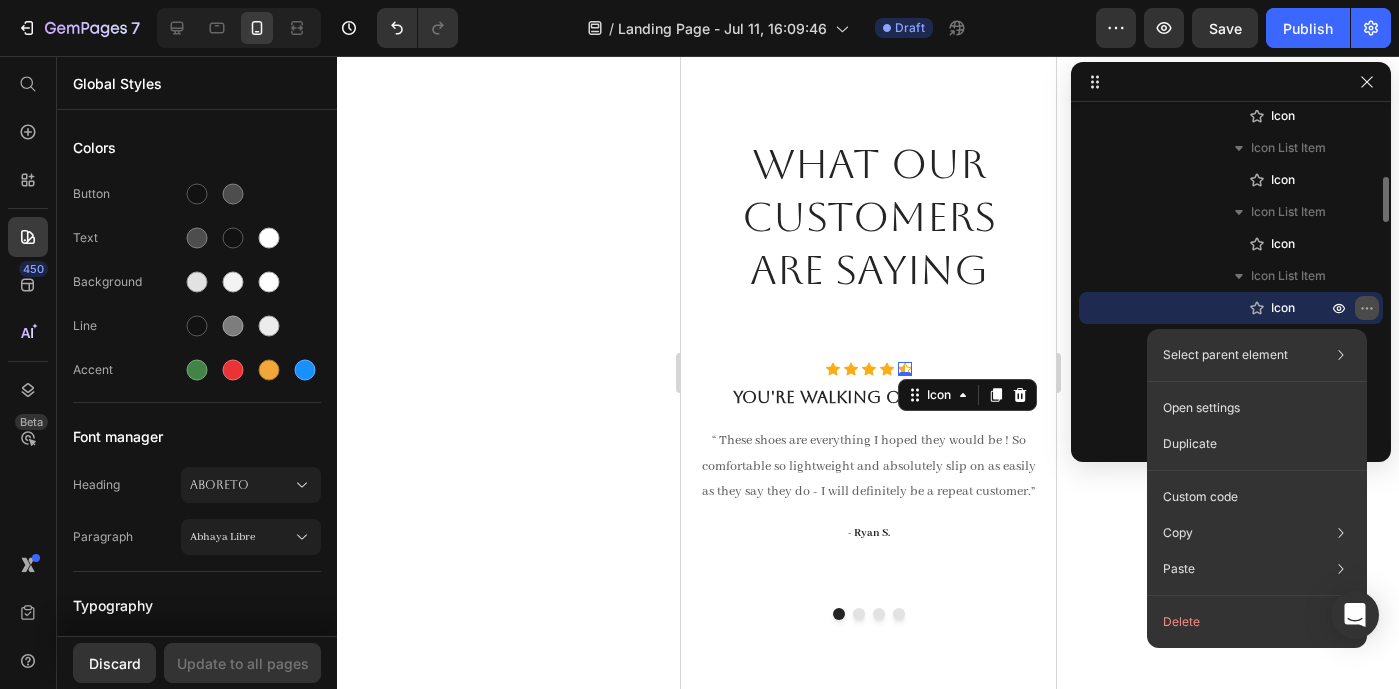 click 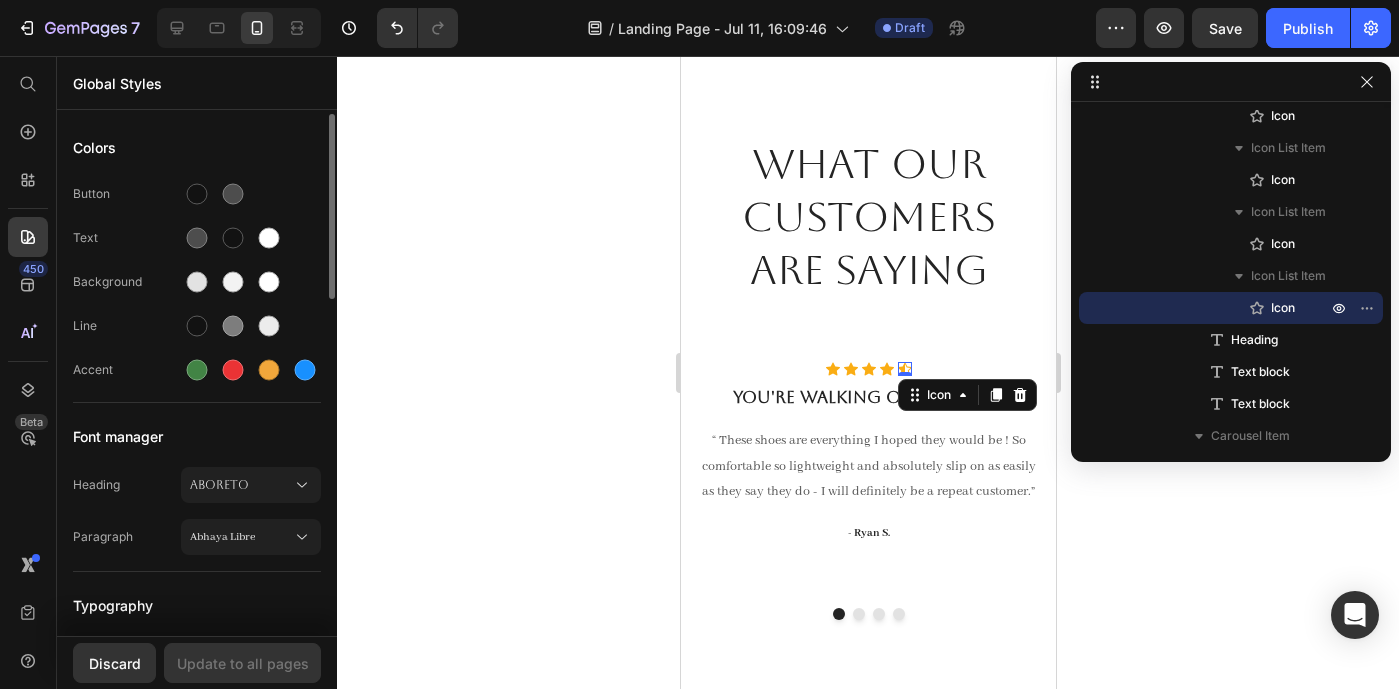 scroll, scrollTop: 0, scrollLeft: 0, axis: both 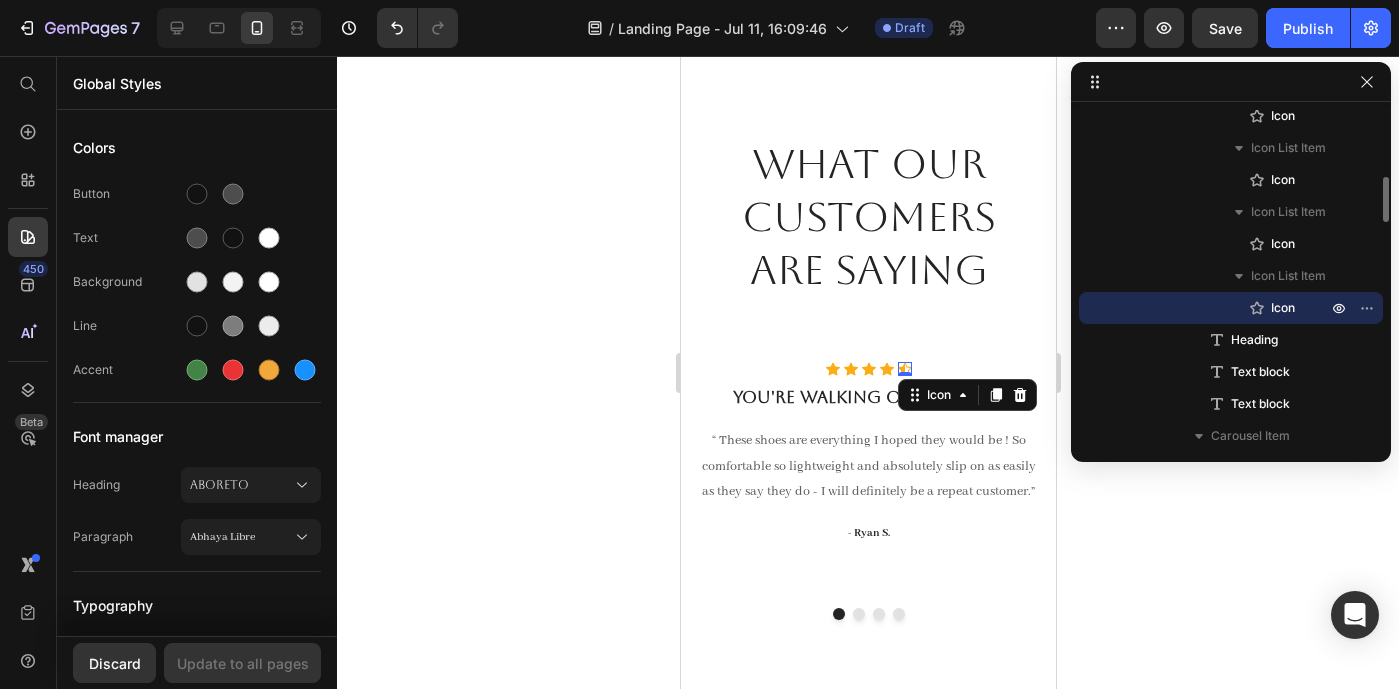 click on "Icon" at bounding box center (1283, 308) 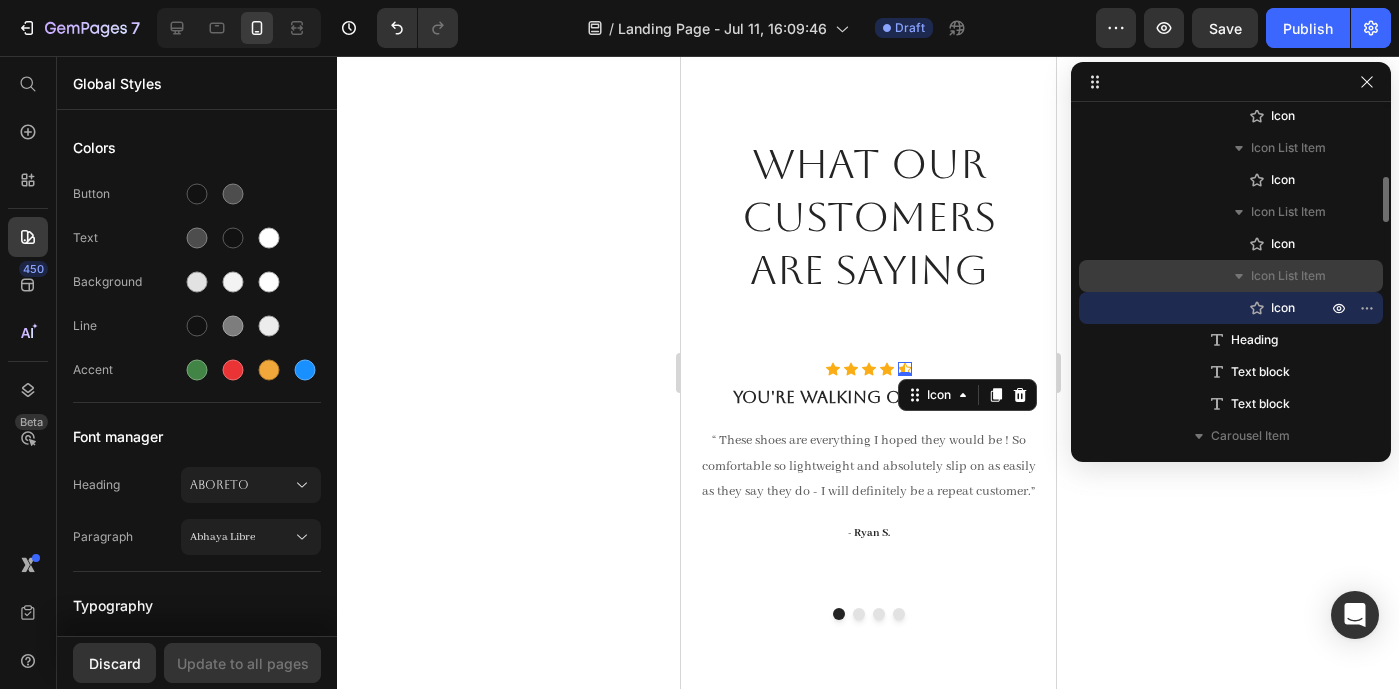 click 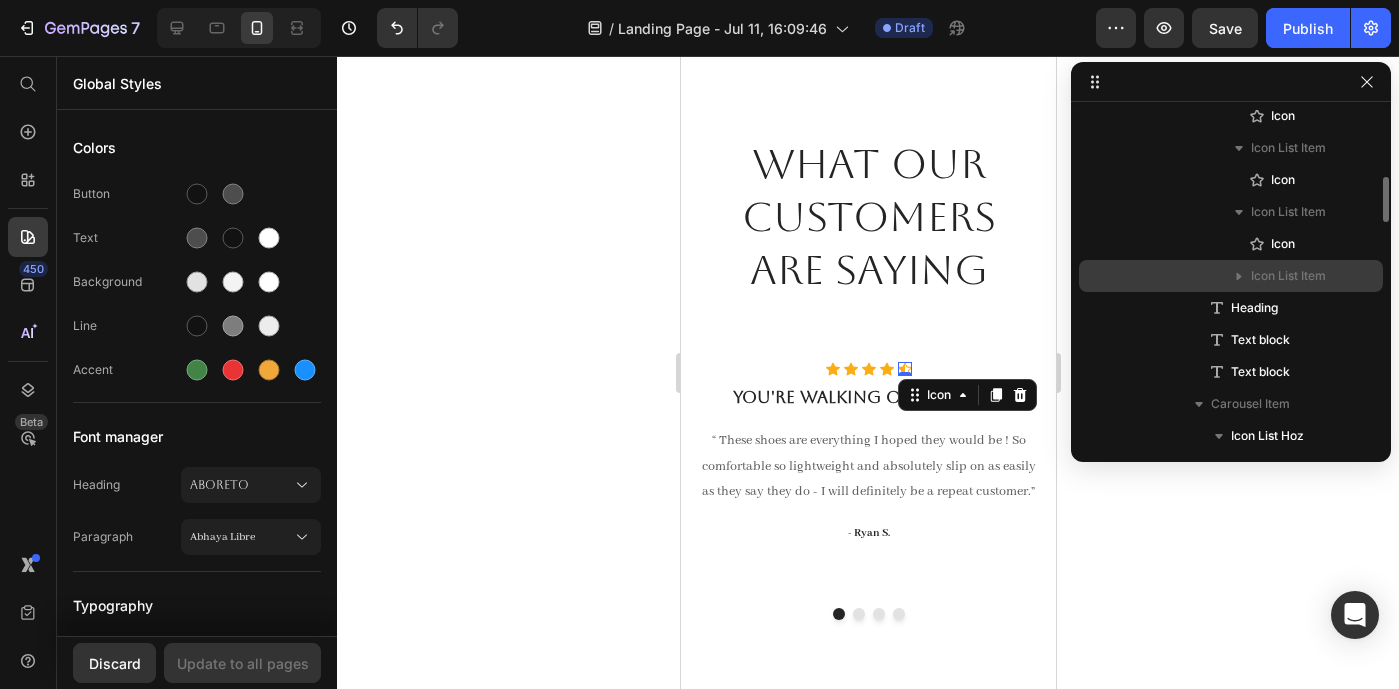 click 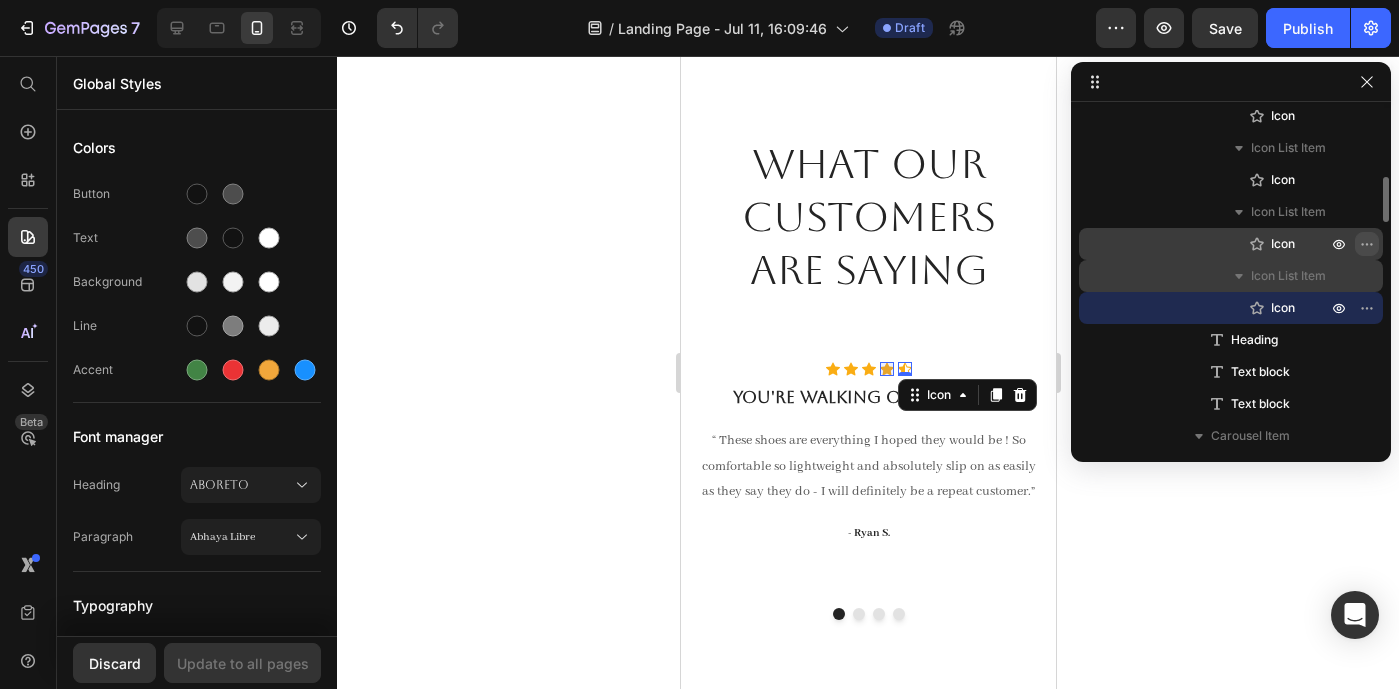 click 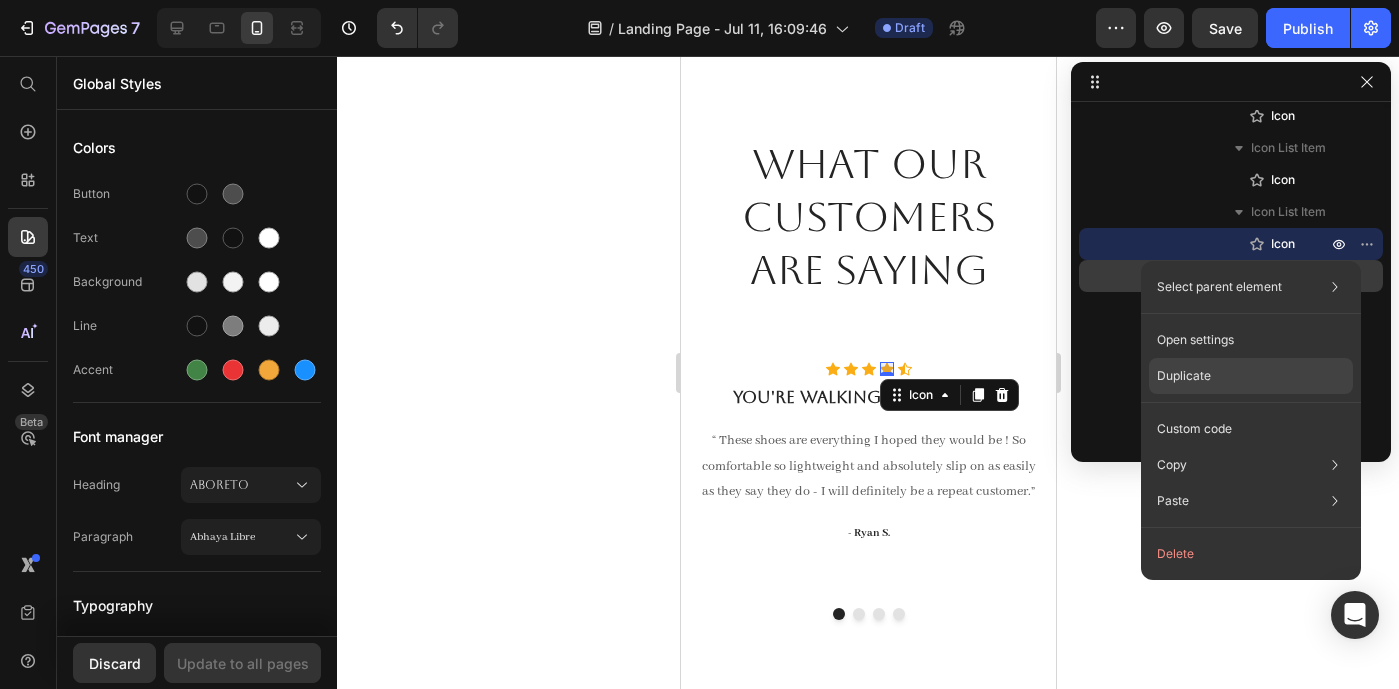 click on "Duplicate" 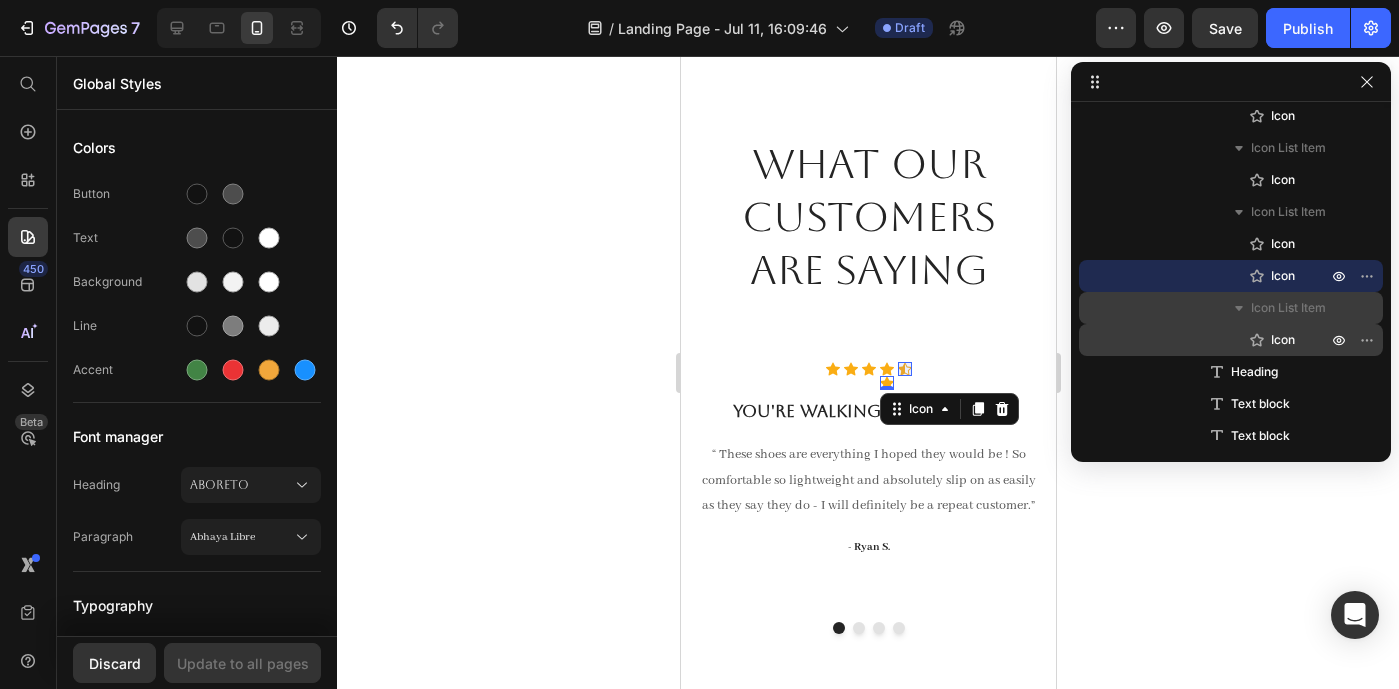 type on "lav" 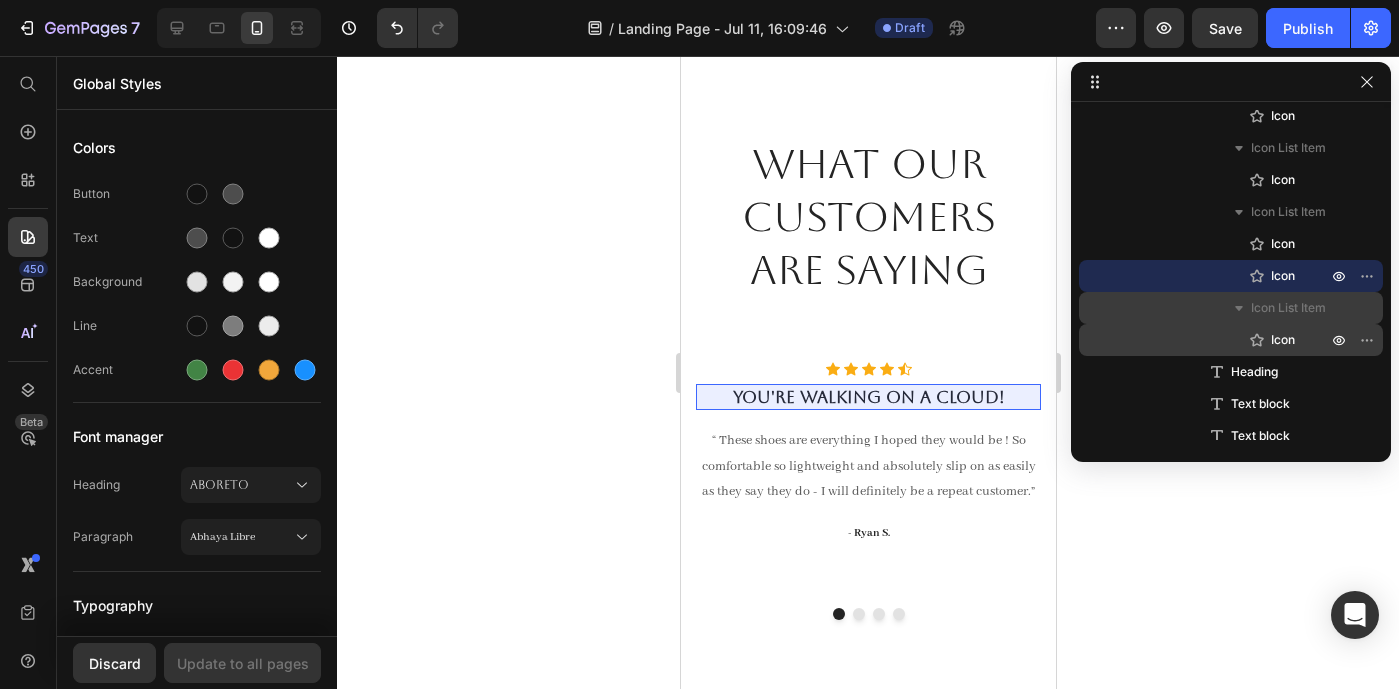 scroll, scrollTop: 0, scrollLeft: 0, axis: both 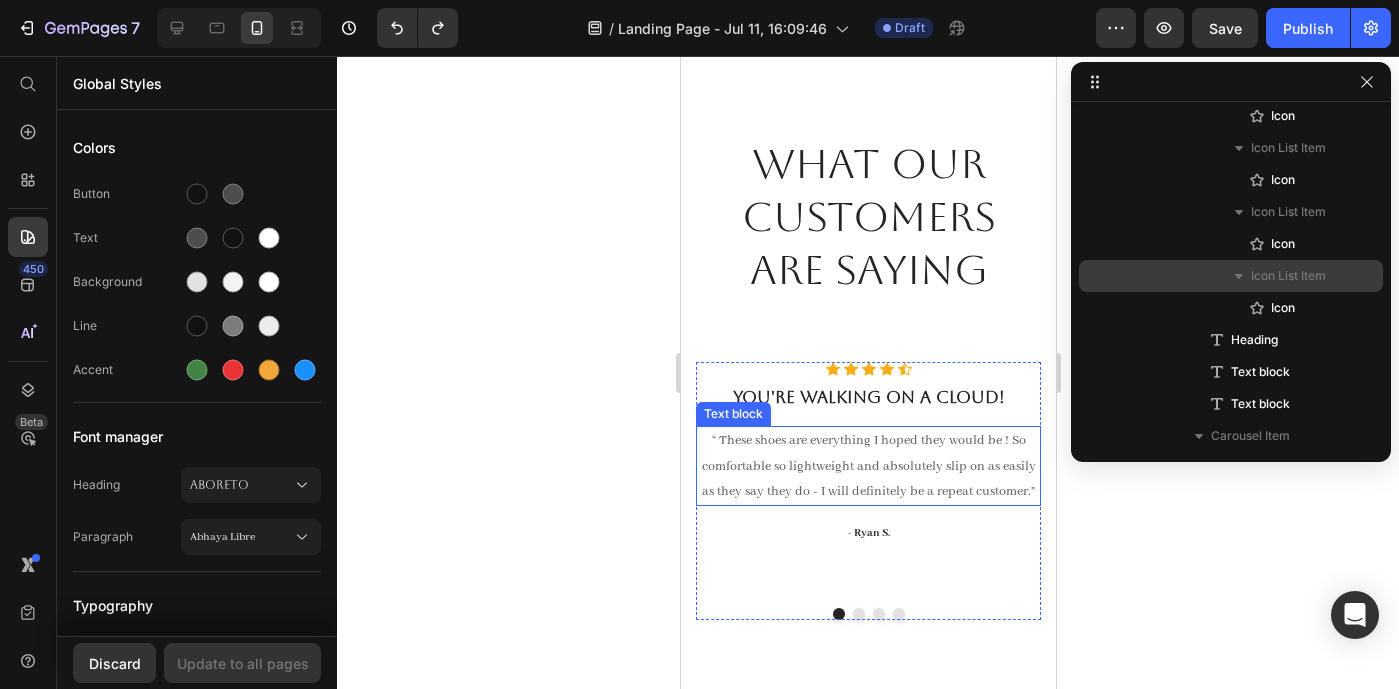 click on "“ These shoes are everything I hoped they would be ! So comfortable so lightweight and absolutely slip on as easily as they say they do - I will definitely be a repeat customer.”" at bounding box center [867, 466] 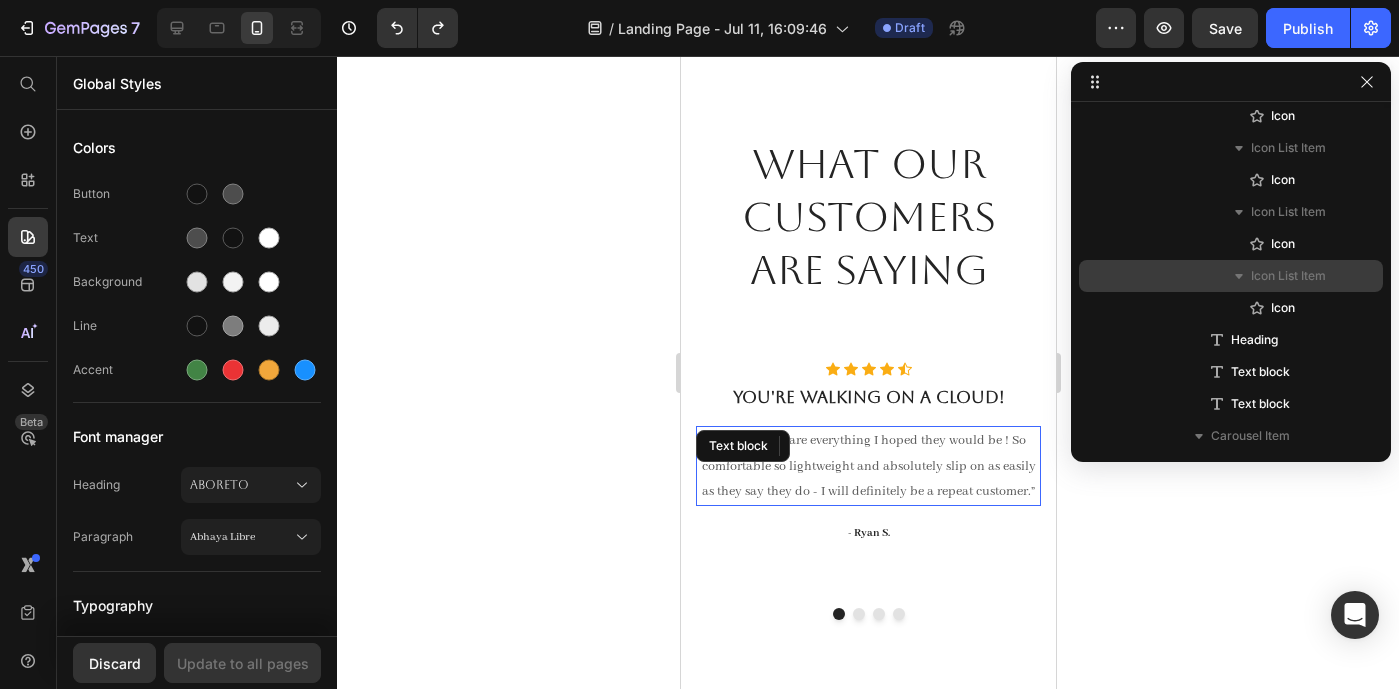 click on "“ These shoes are everything I hoped they would be ! So comfortable so lightweight and absolutely slip on as easily as they say they do - I will definitely be a repeat customer.” Text block" at bounding box center [867, 466] 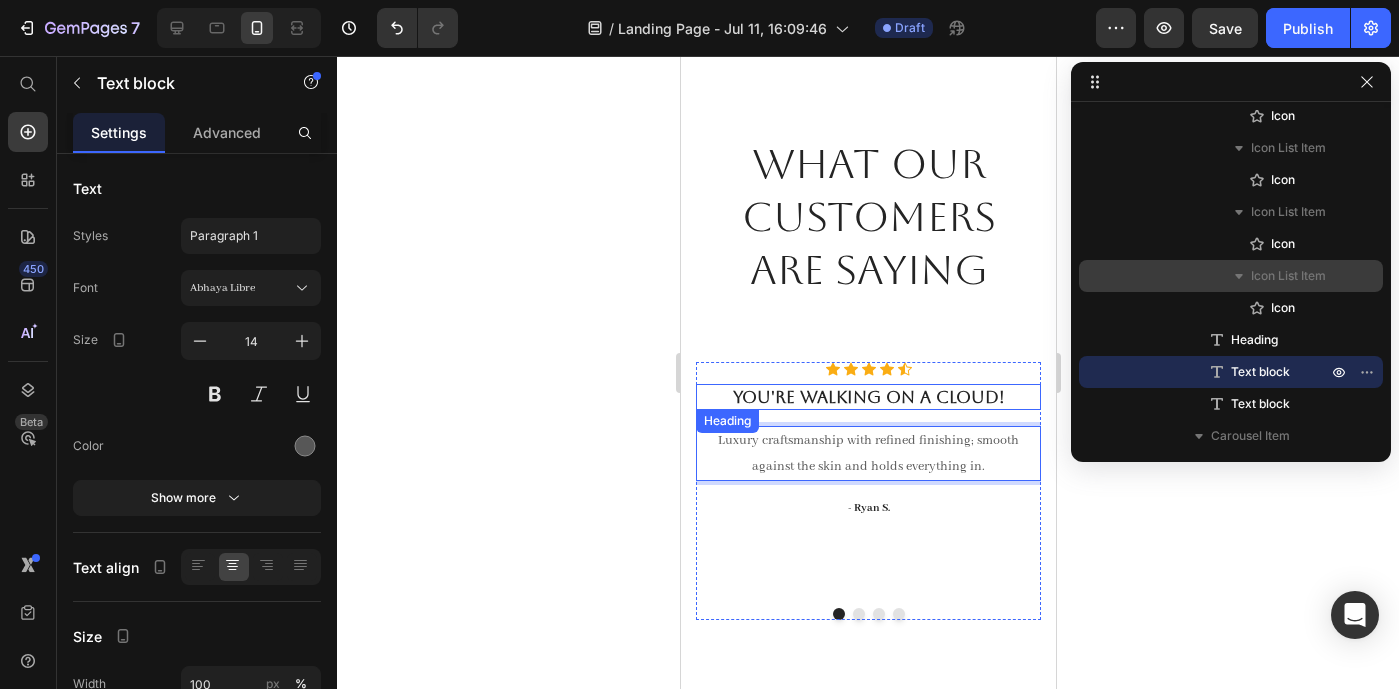 click on "You're walking on a cloud!" at bounding box center [867, 397] 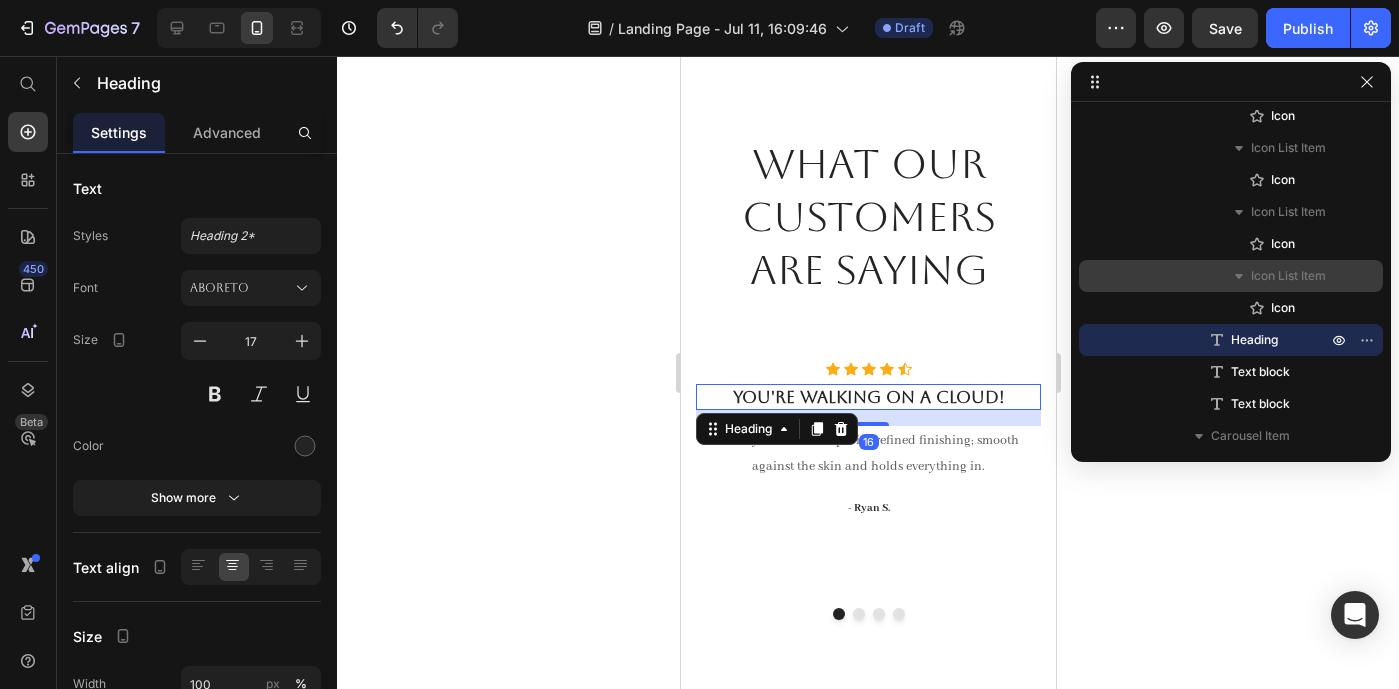click on "You're walking on a cloud!" at bounding box center (867, 397) 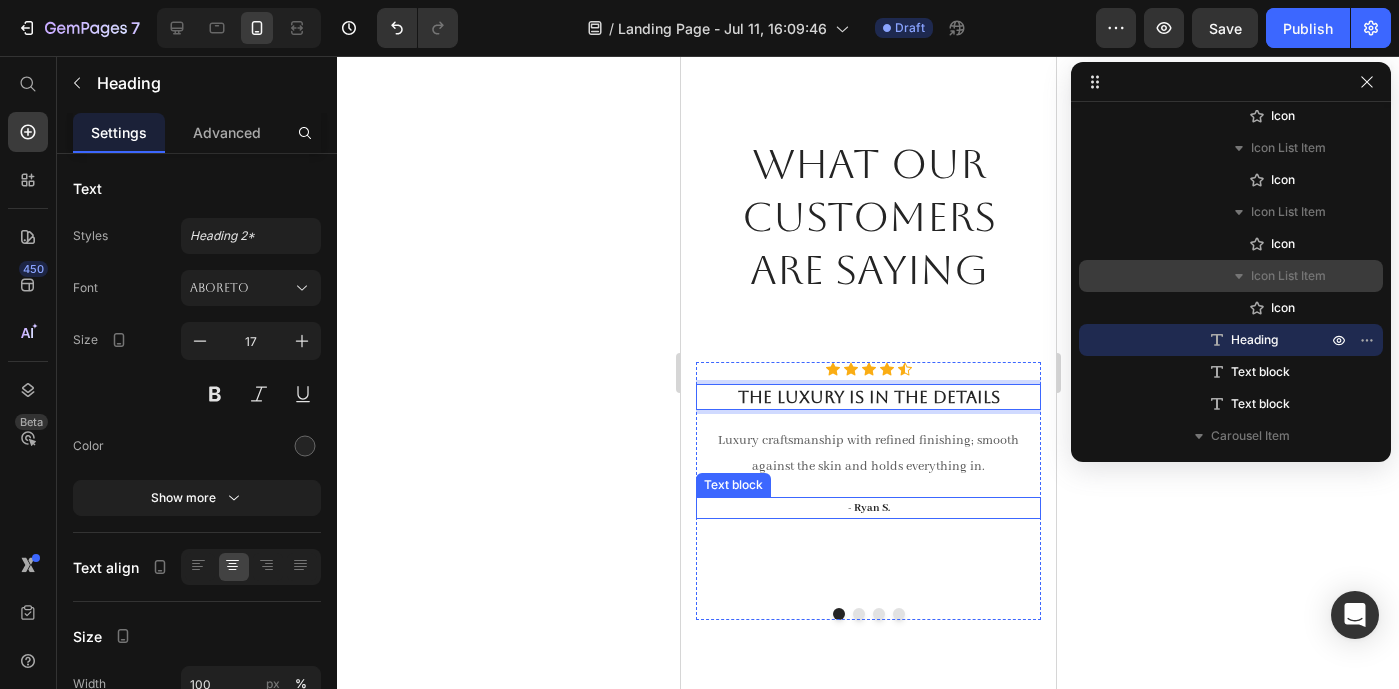 click on "- Ryan S." at bounding box center [867, 508] 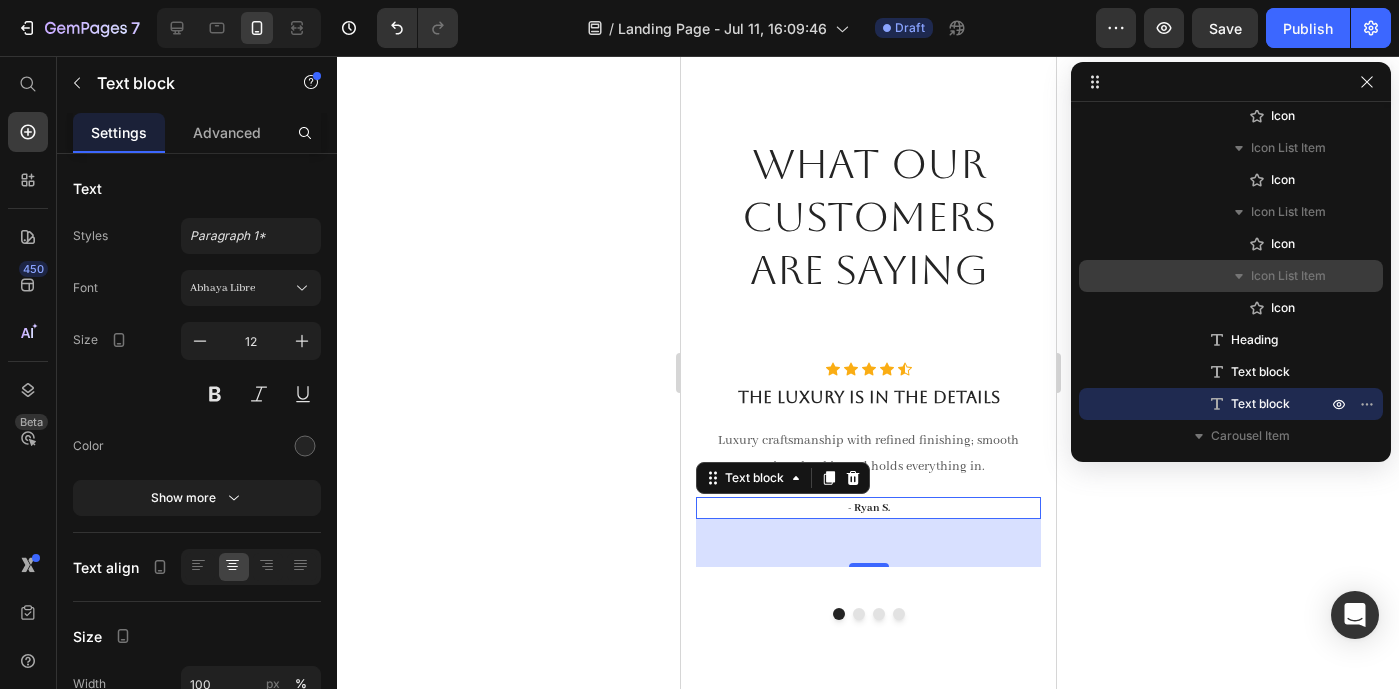 click on "- Ryan S." at bounding box center [867, 508] 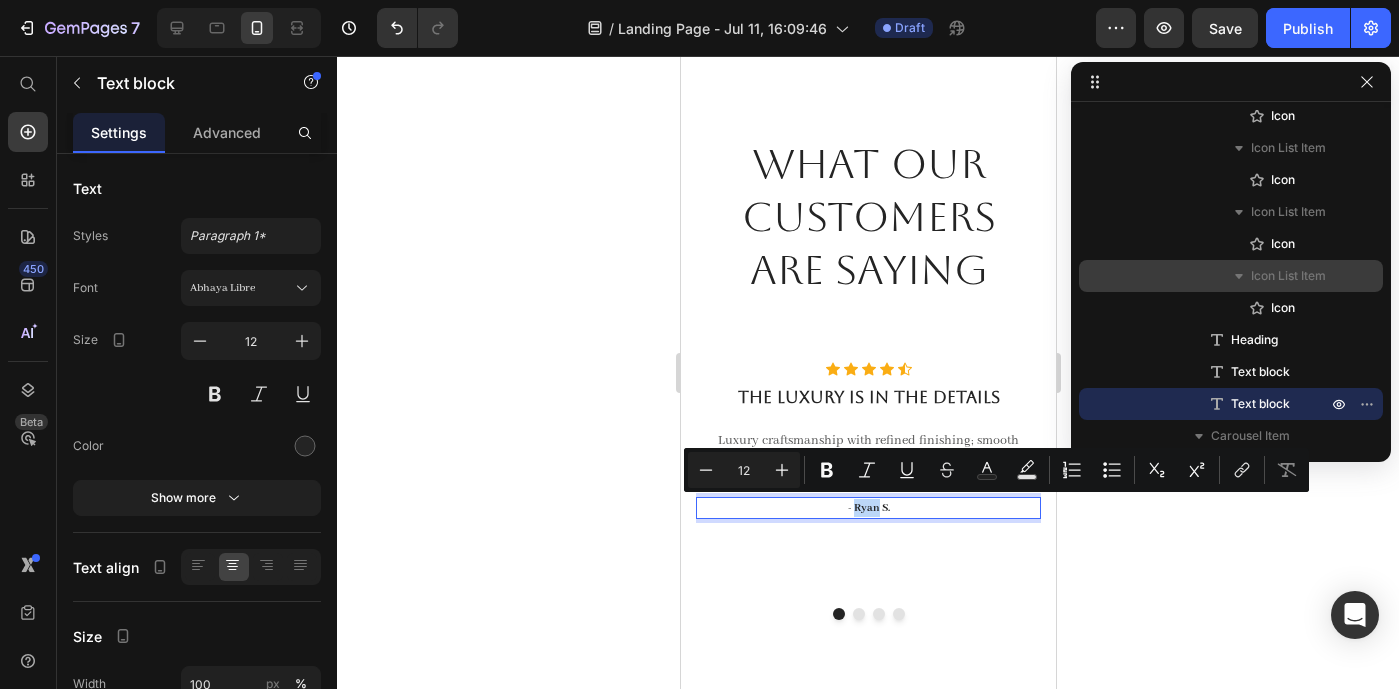 click on "- Ryan S." at bounding box center [867, 508] 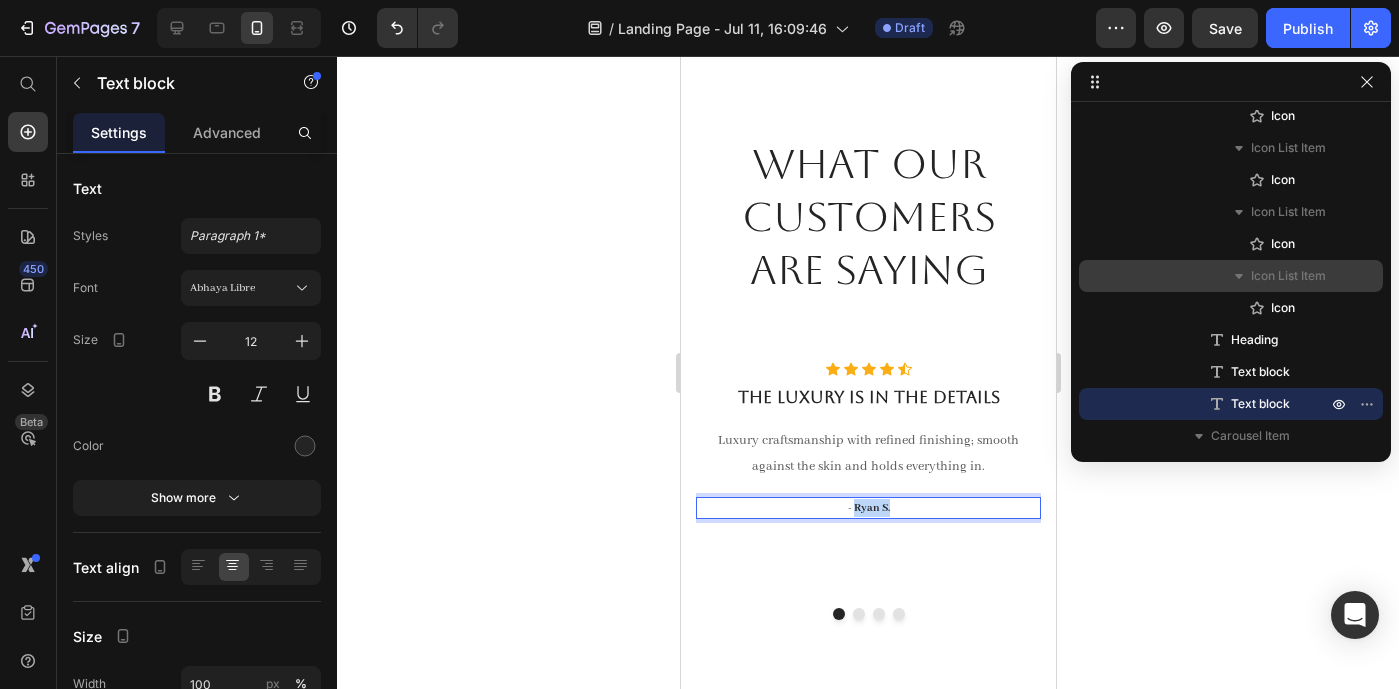 drag, startPoint x: 854, startPoint y: 507, endPoint x: 889, endPoint y: 508, distance: 35.014282 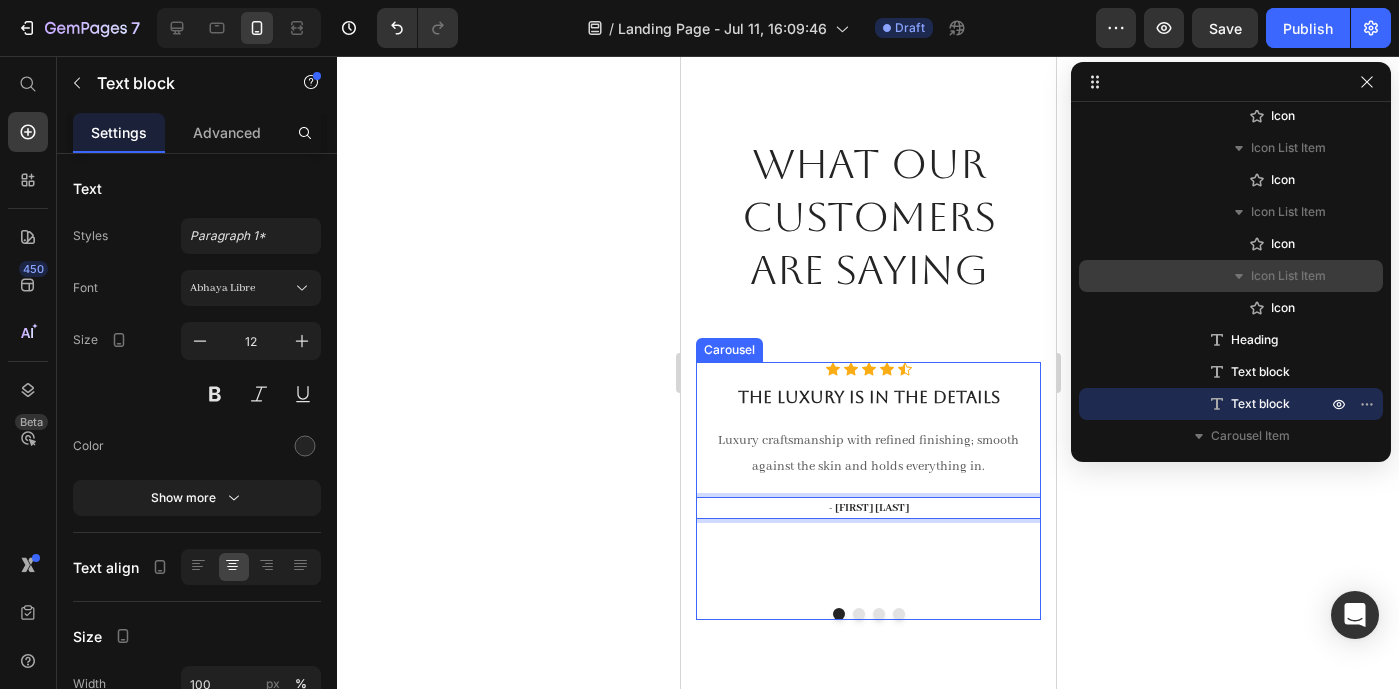 click 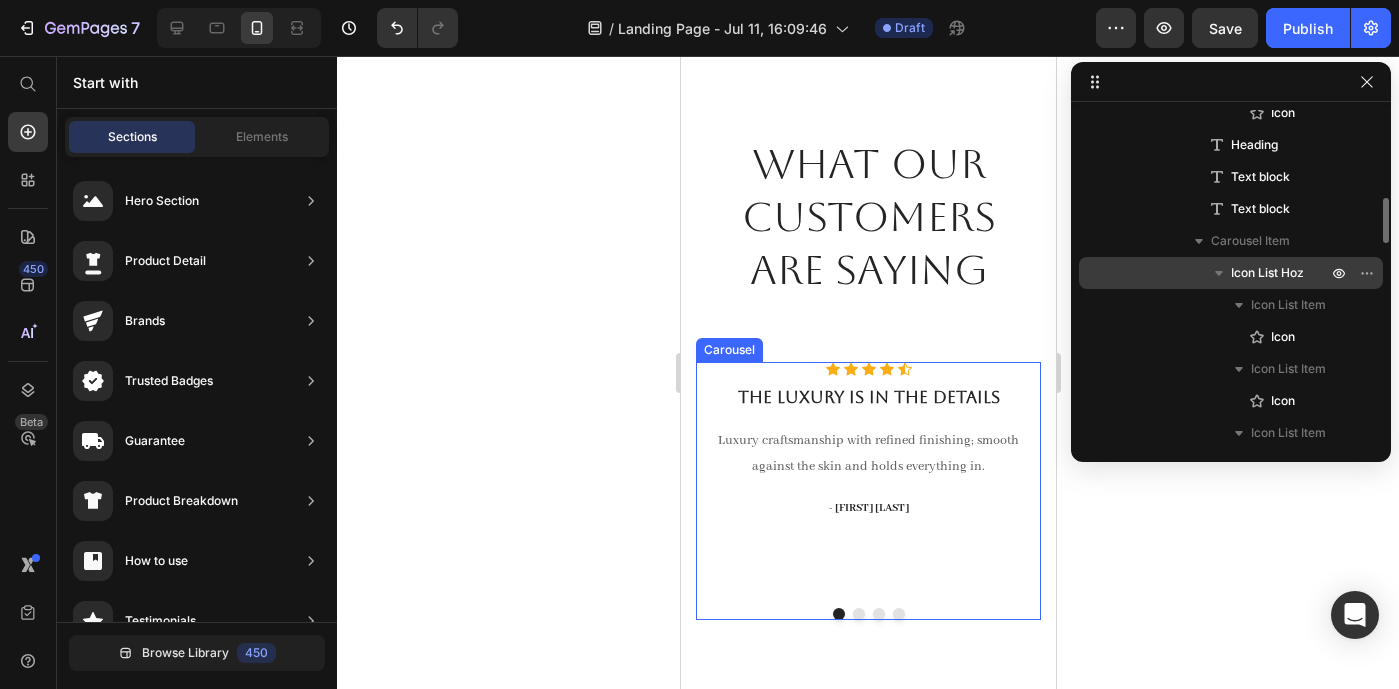 scroll, scrollTop: 704, scrollLeft: 0, axis: vertical 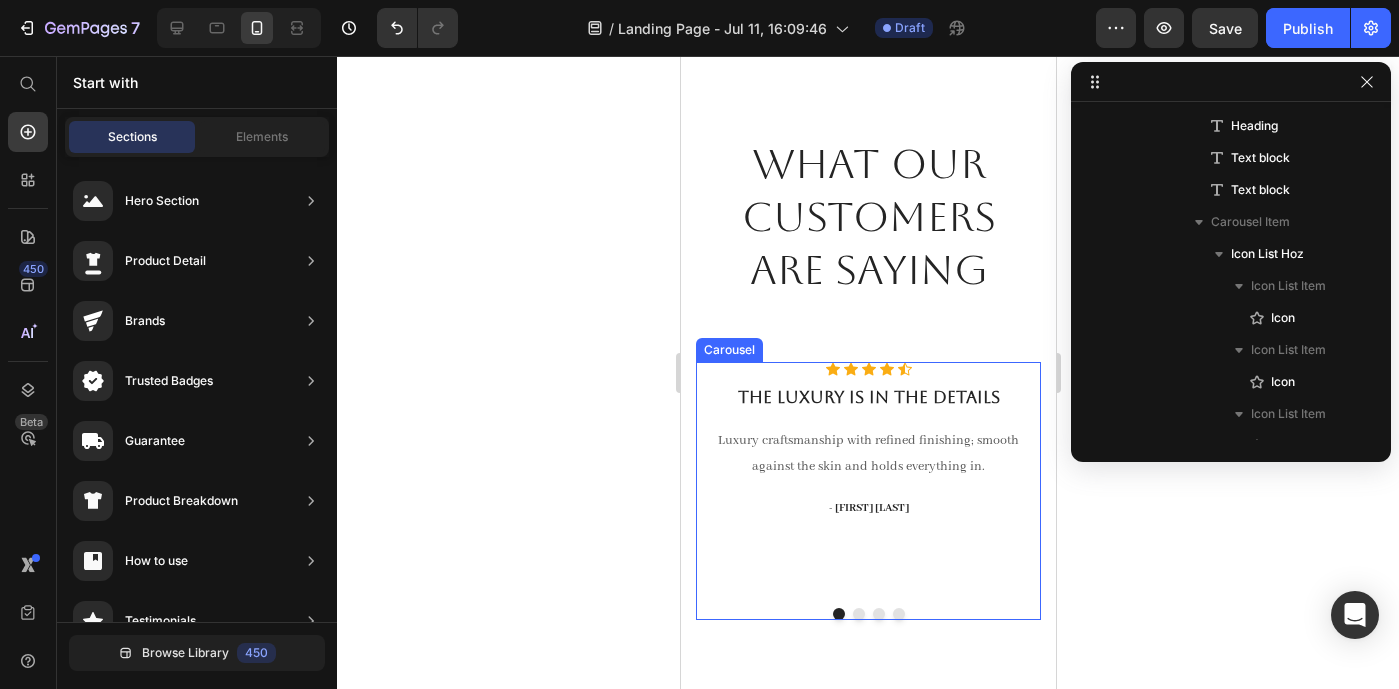 click at bounding box center (858, 614) 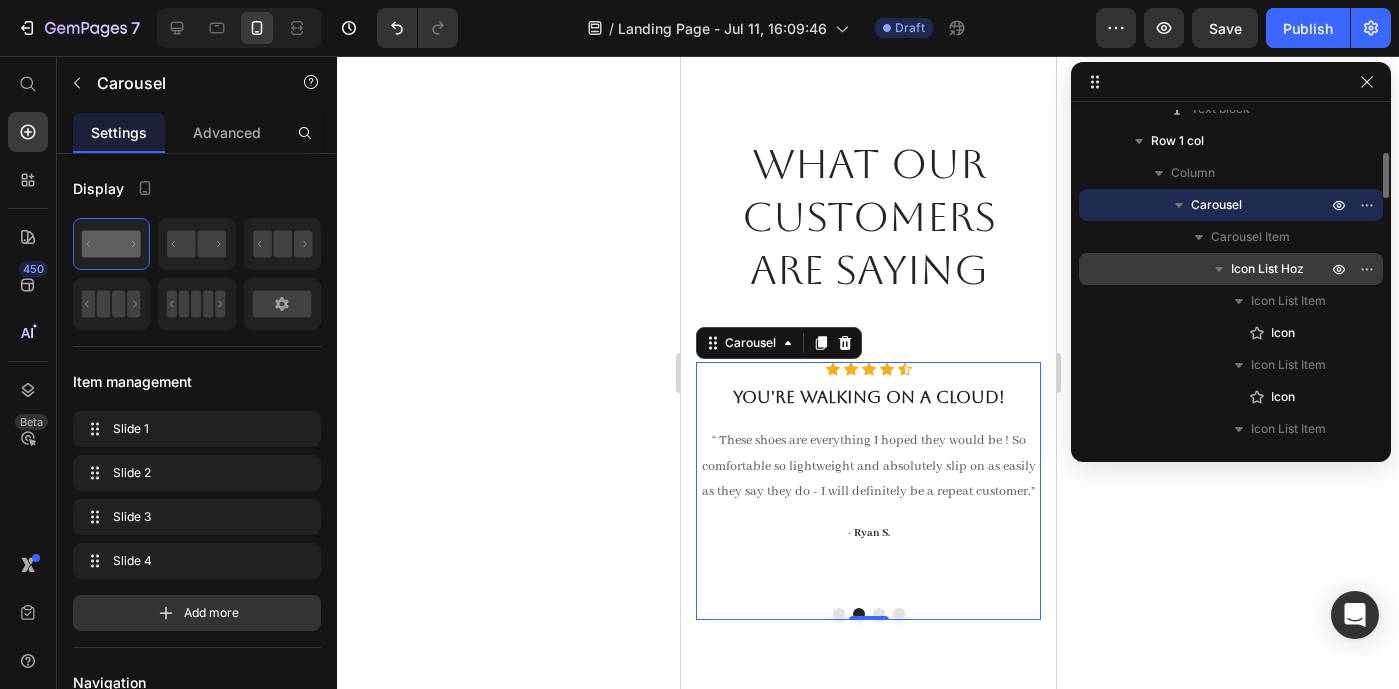 scroll, scrollTop: 251, scrollLeft: 0, axis: vertical 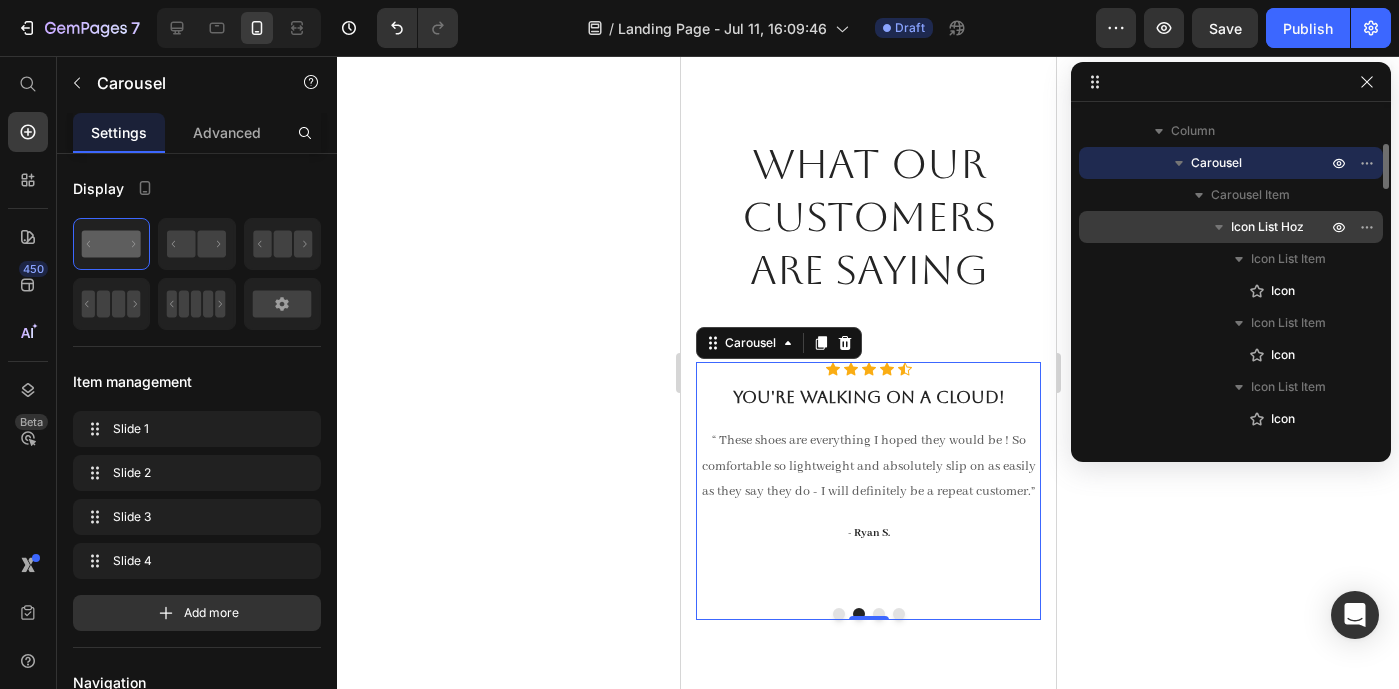 click on "Icon List Hoz" at bounding box center (1267, 227) 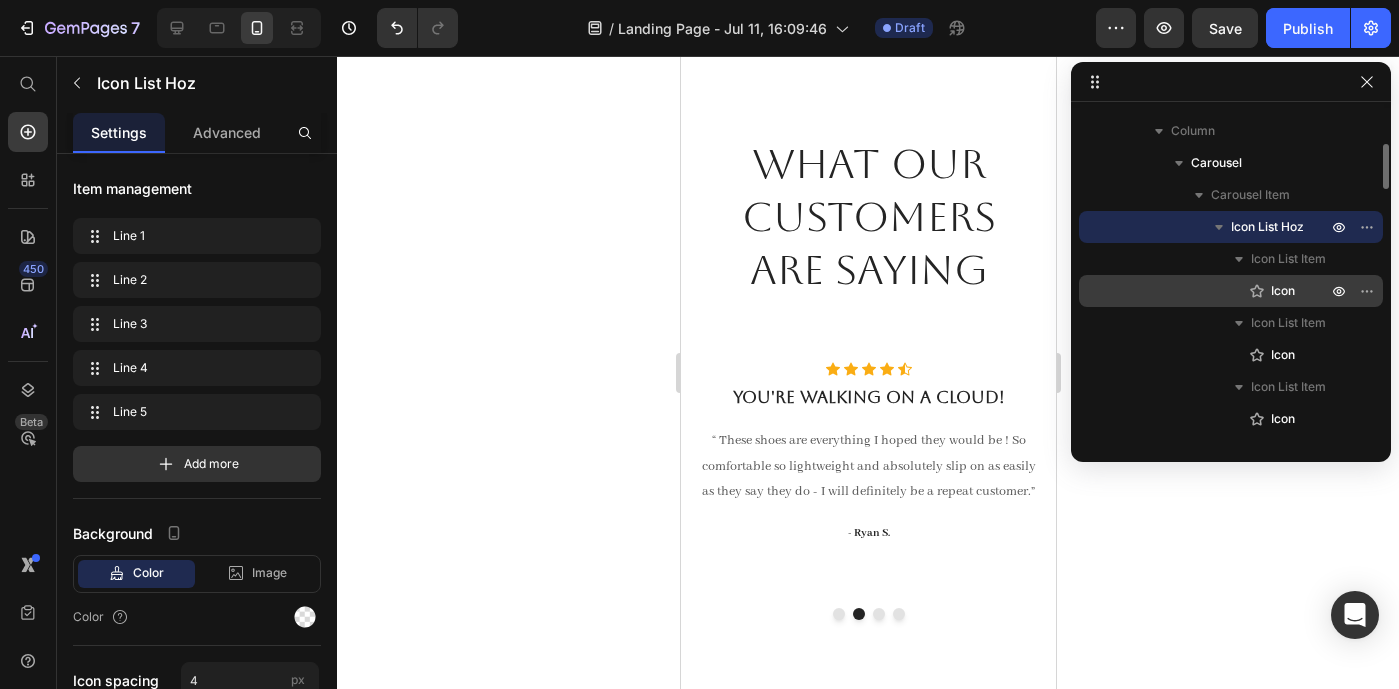 click on "Icon" at bounding box center [1277, 291] 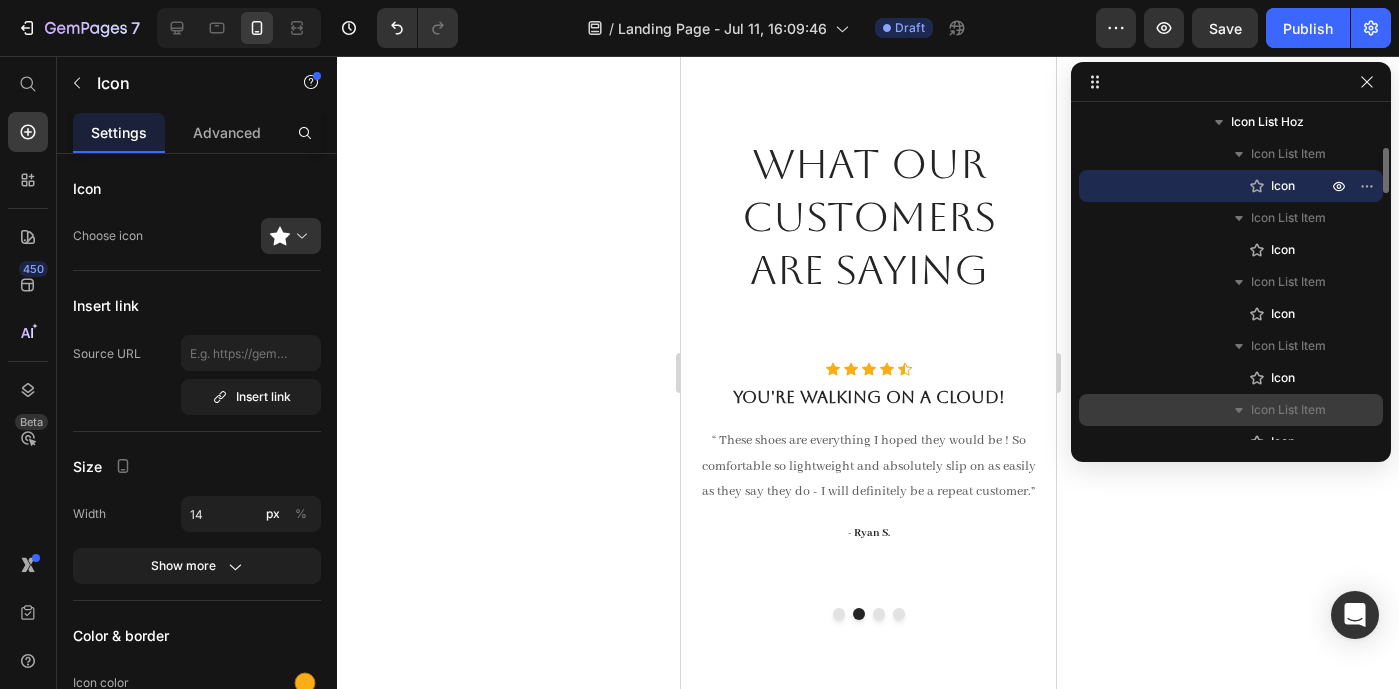 scroll, scrollTop: 461, scrollLeft: 0, axis: vertical 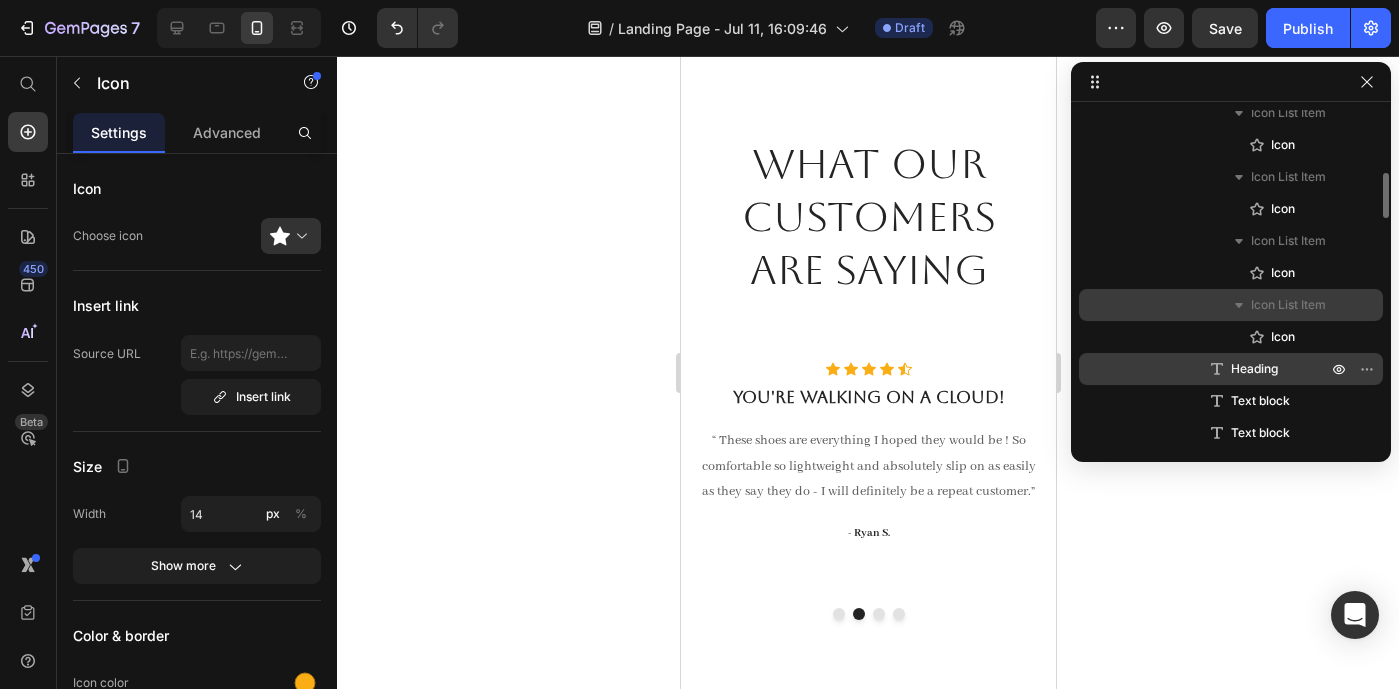 click on "Heading" at bounding box center [1231, 369] 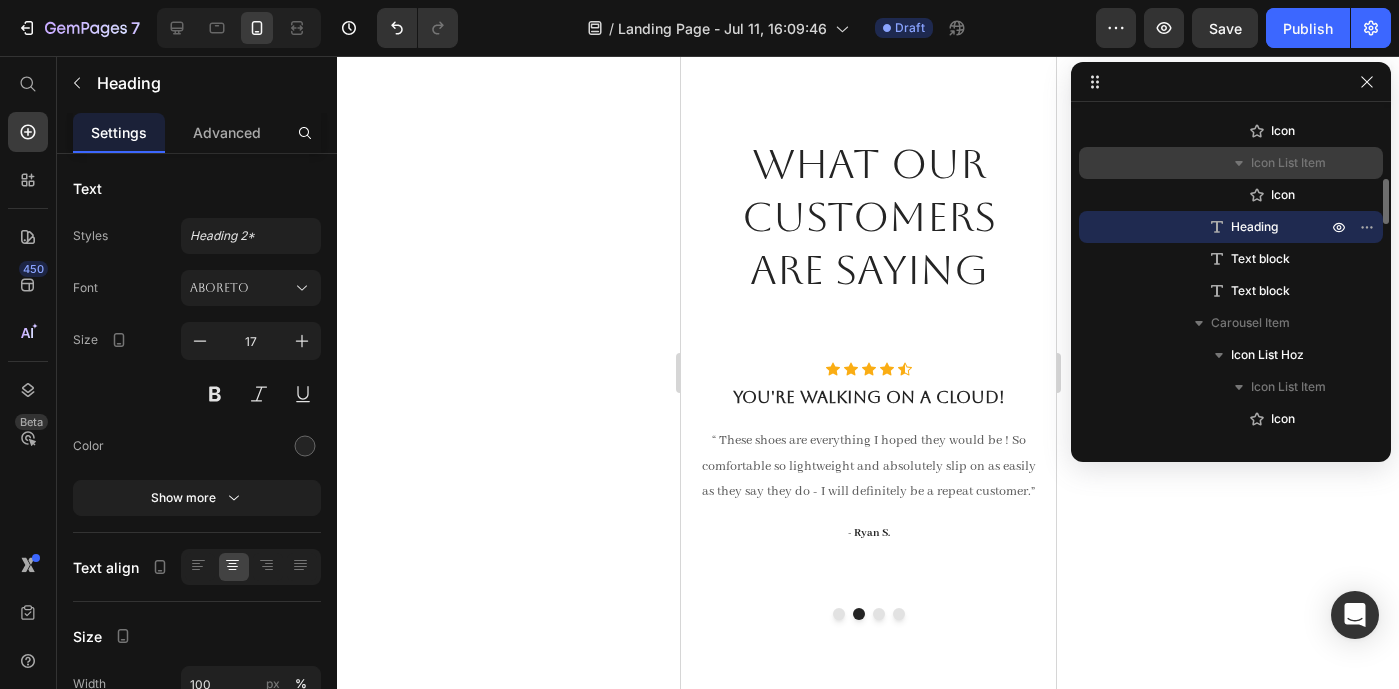 scroll, scrollTop: 668, scrollLeft: 0, axis: vertical 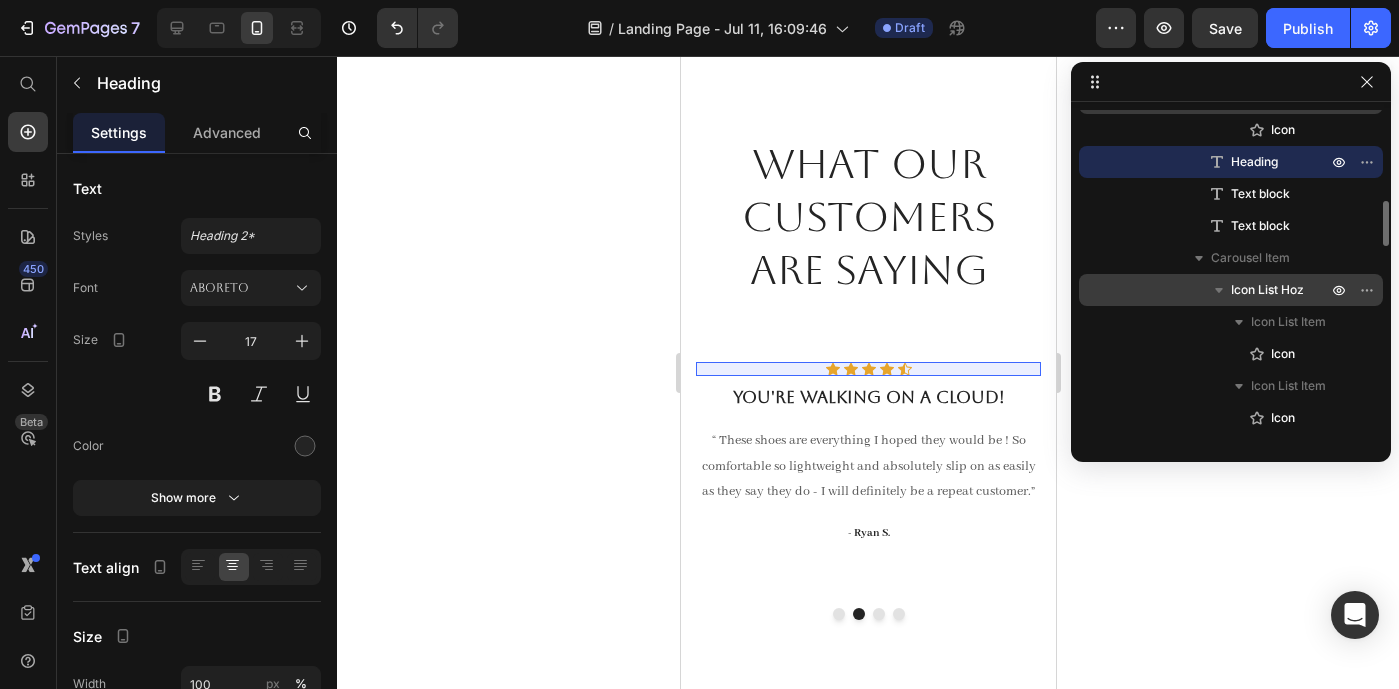 click on "Icon List Hoz" at bounding box center (1231, 290) 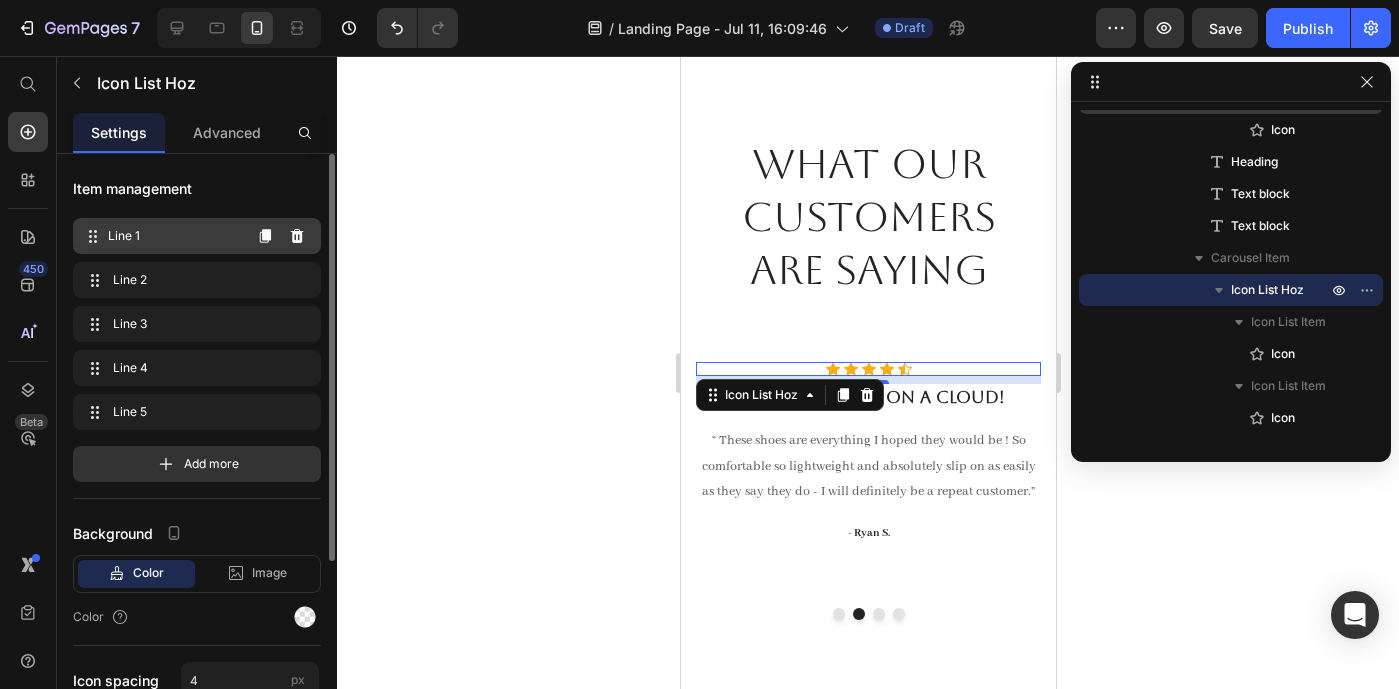 click on "Line 1" at bounding box center [174, 236] 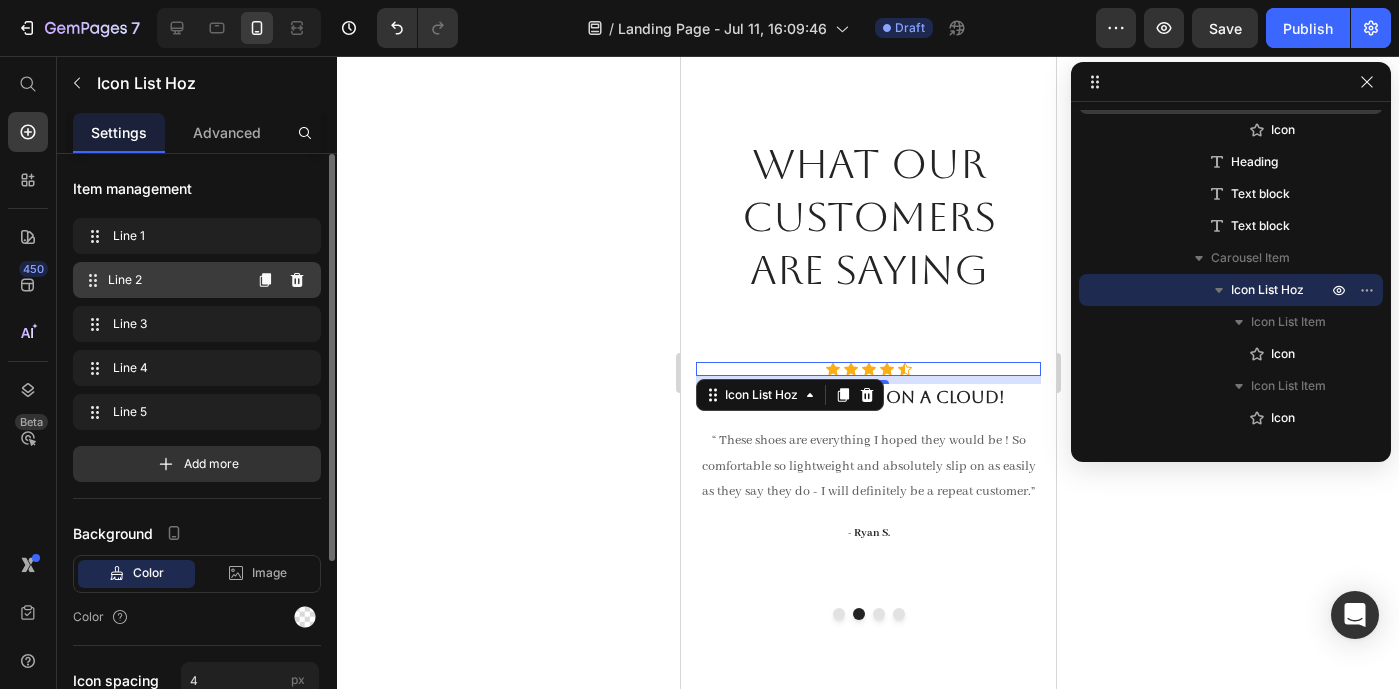 click on "Line 2" at bounding box center (174, 280) 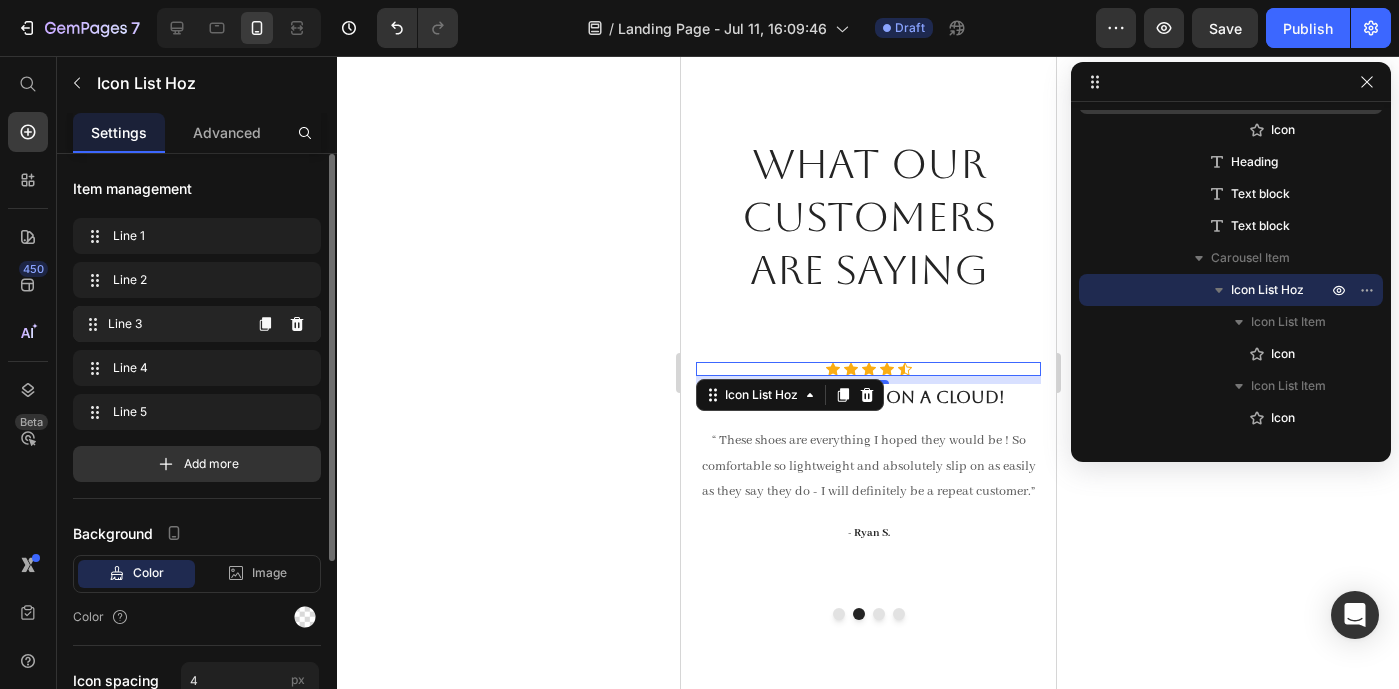 click on "Line 3" at bounding box center (174, 324) 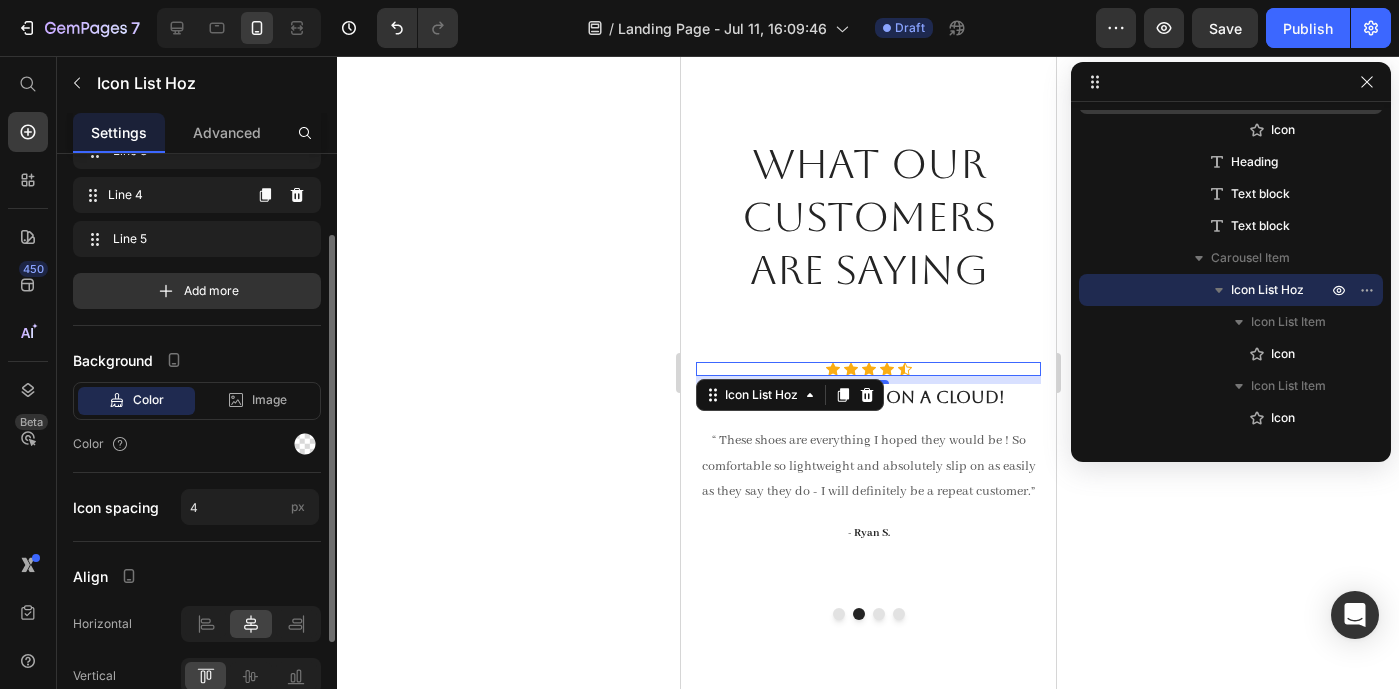 scroll, scrollTop: 179, scrollLeft: 0, axis: vertical 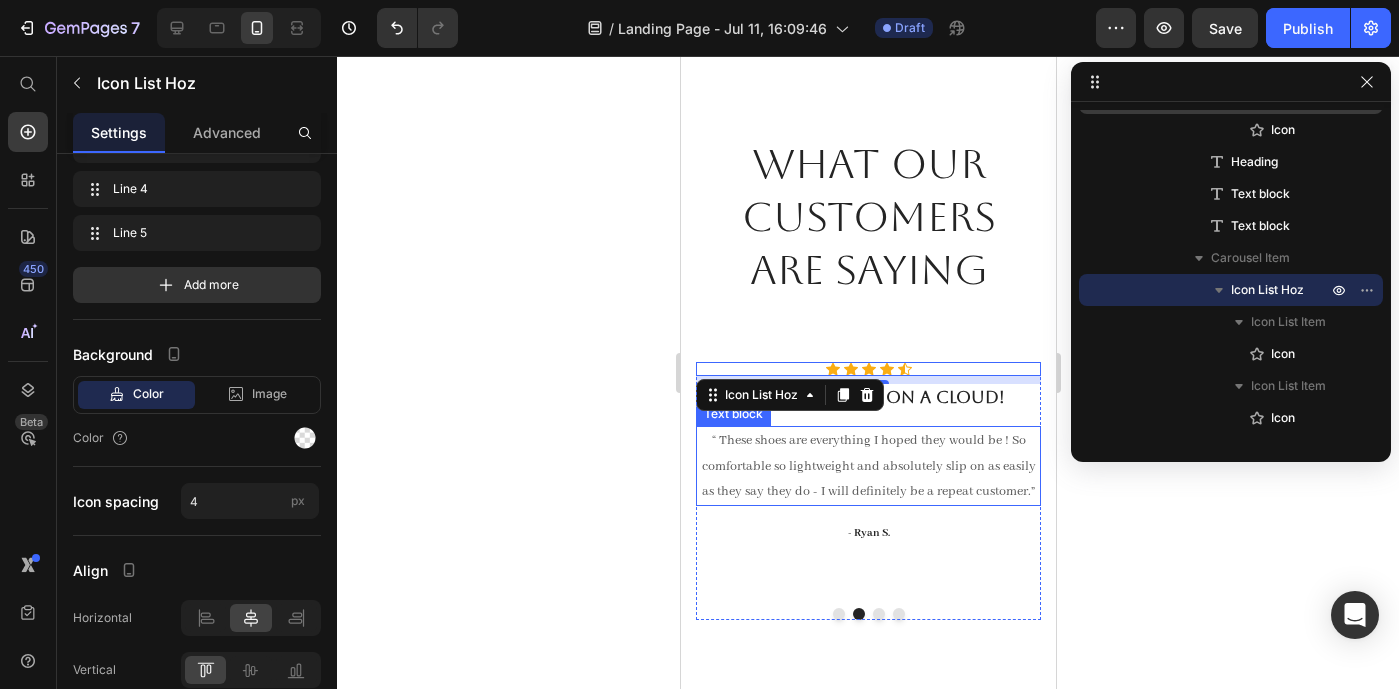 click on "“ These shoes are everything I hoped they would be ! So comfortable so lightweight and absolutely slip on as easily as they say they do - I will definitely be a repeat customer.”" at bounding box center [867, 466] 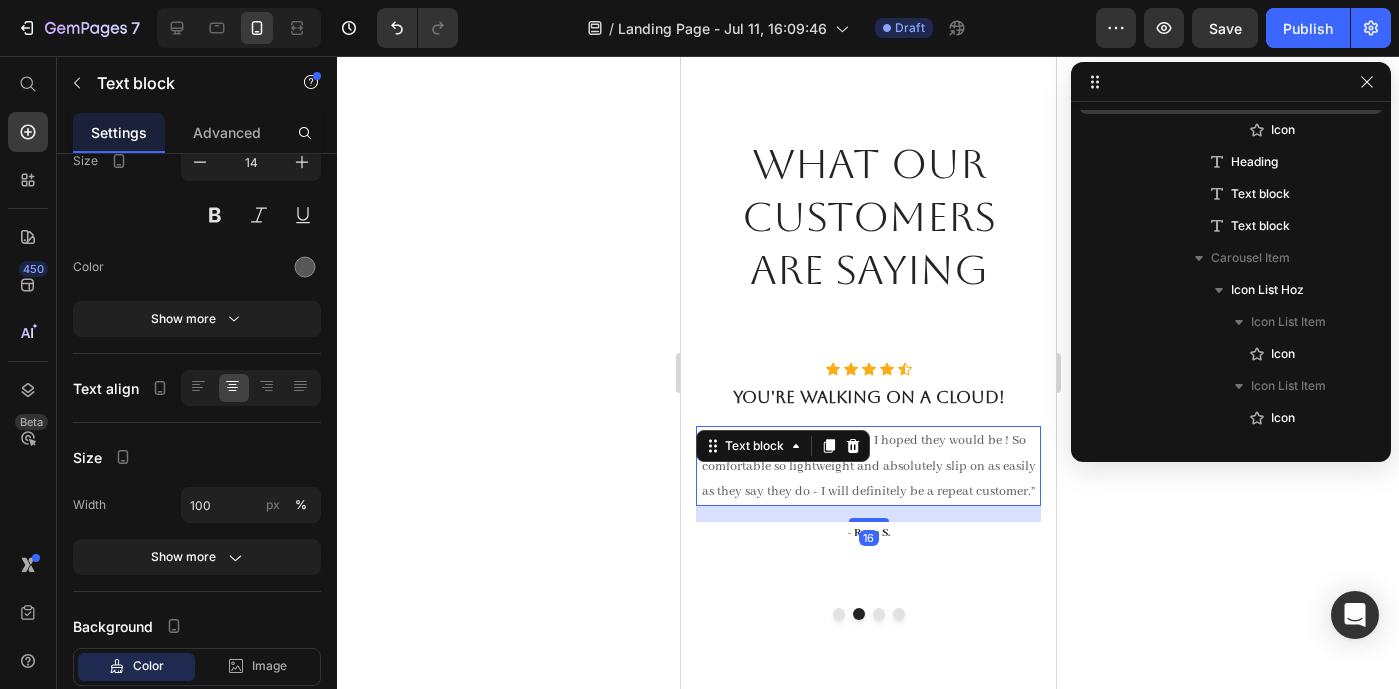 scroll, scrollTop: 1082, scrollLeft: 0, axis: vertical 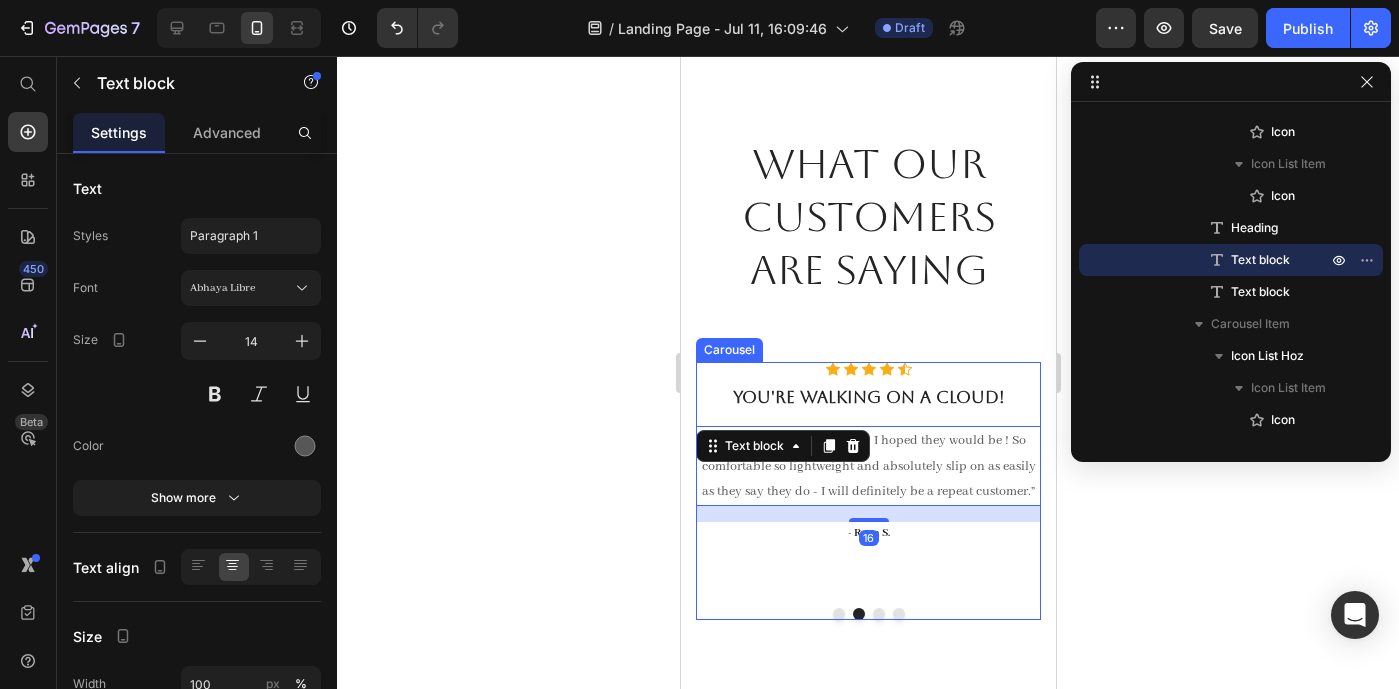 click at bounding box center [867, 614] 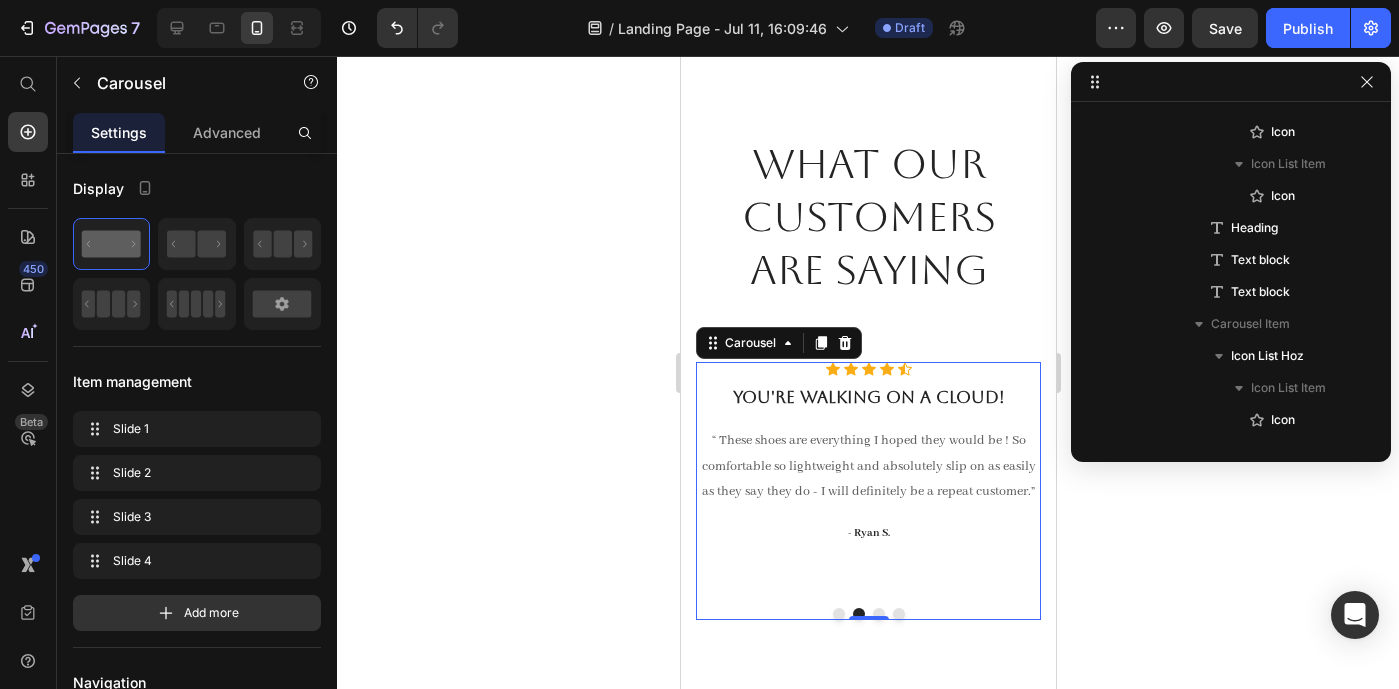scroll, scrollTop: 154, scrollLeft: 0, axis: vertical 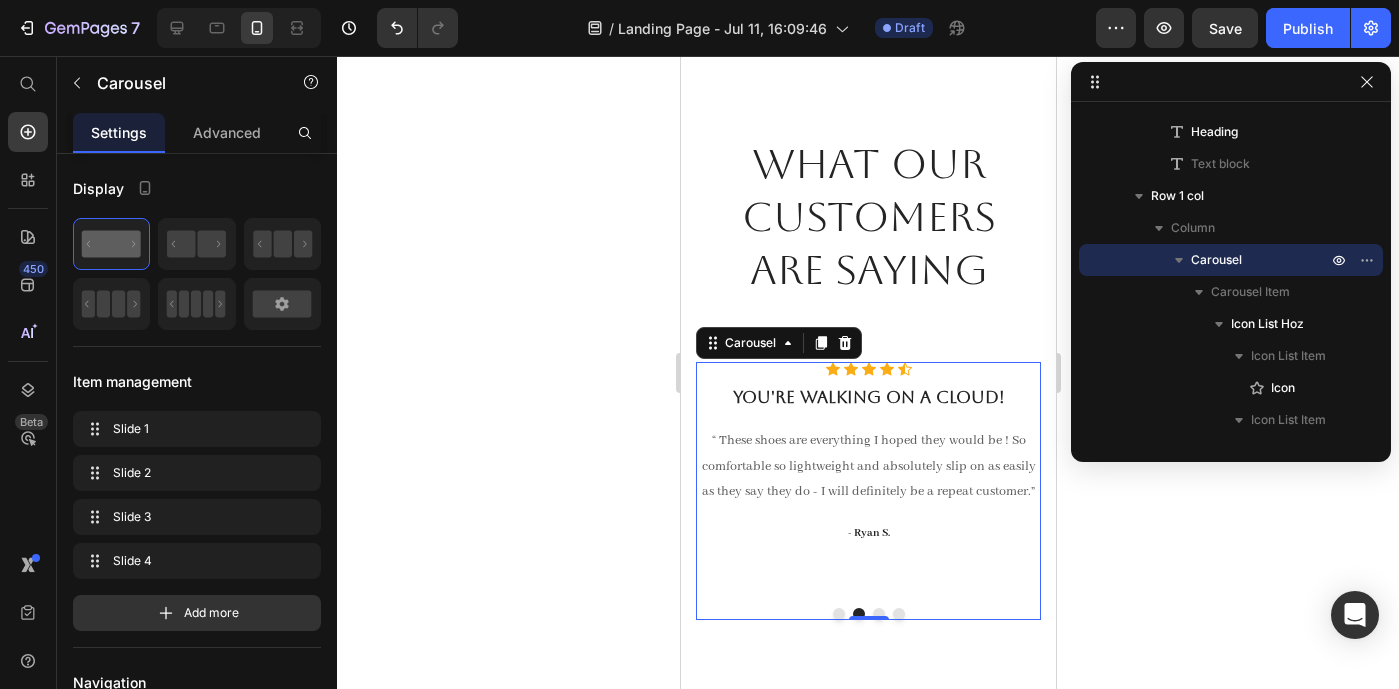 click at bounding box center (838, 614) 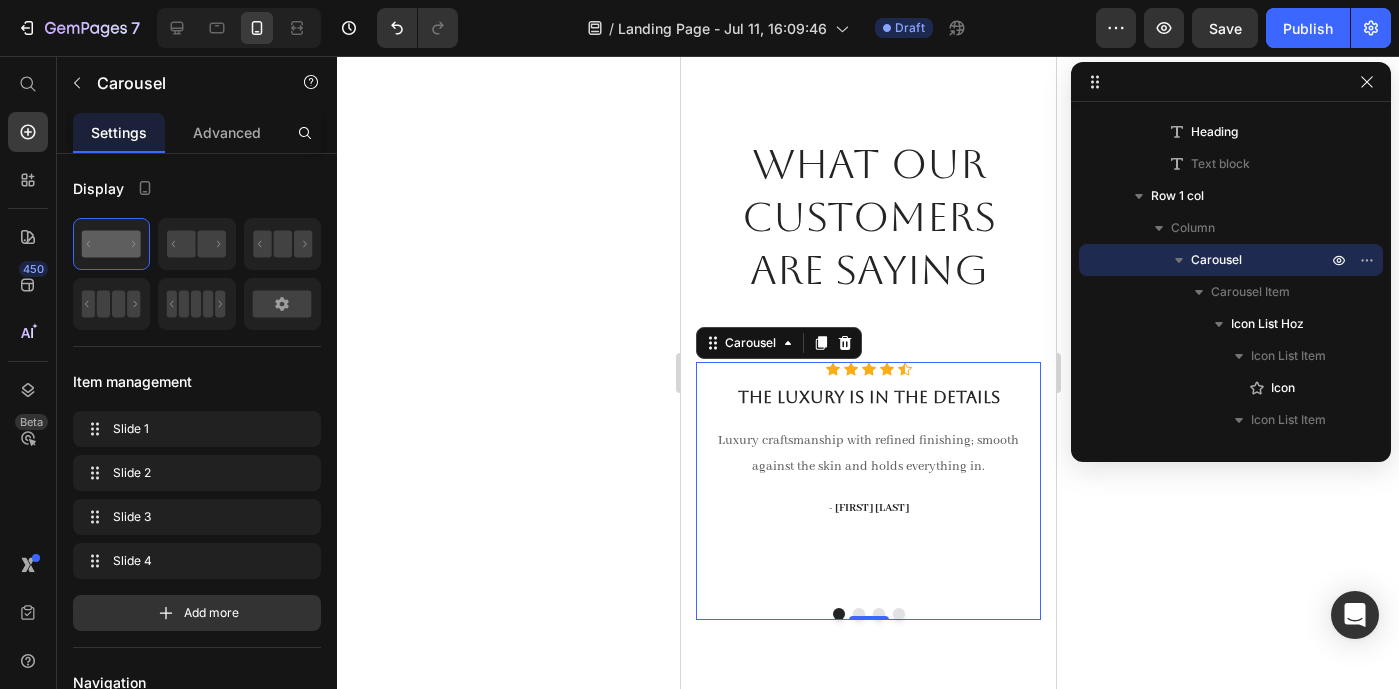 click at bounding box center (858, 614) 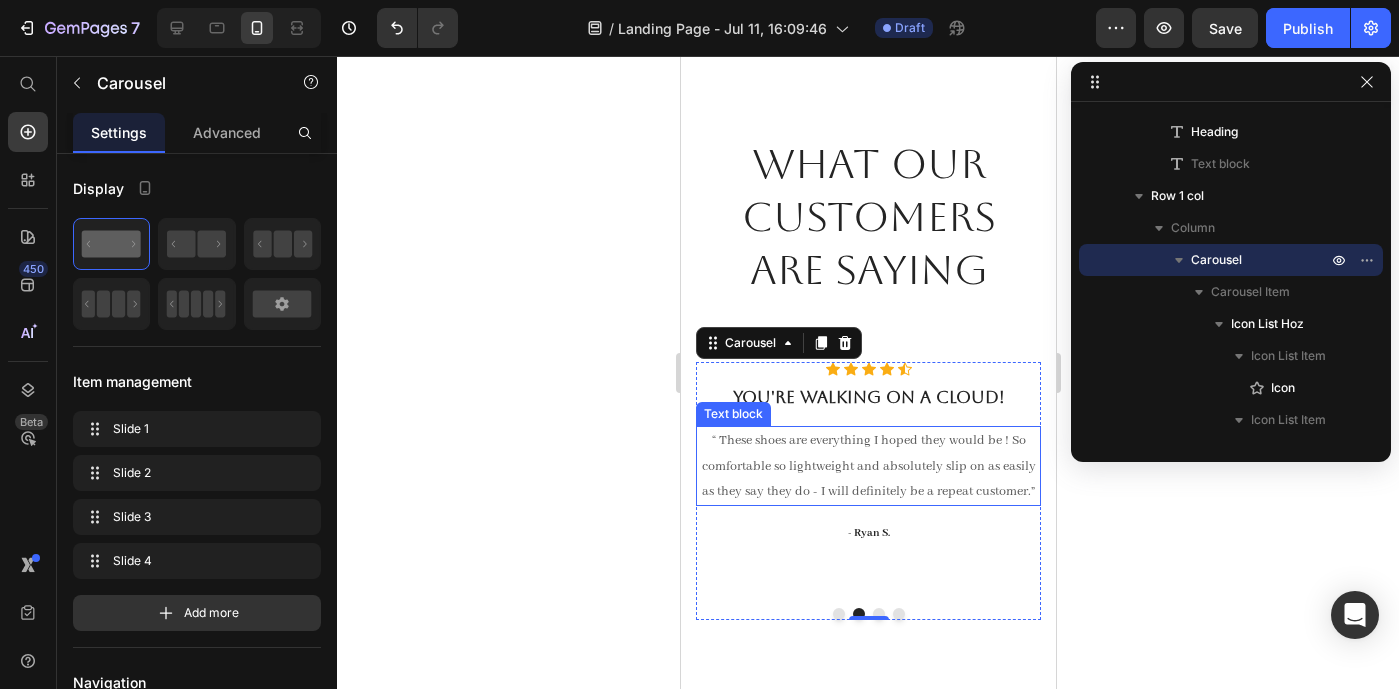 click on "“ These shoes are everything I hoped they would be ! So comfortable so lightweight and absolutely slip on as easily as they say they do - I will definitely be a repeat customer.”" at bounding box center (867, 466) 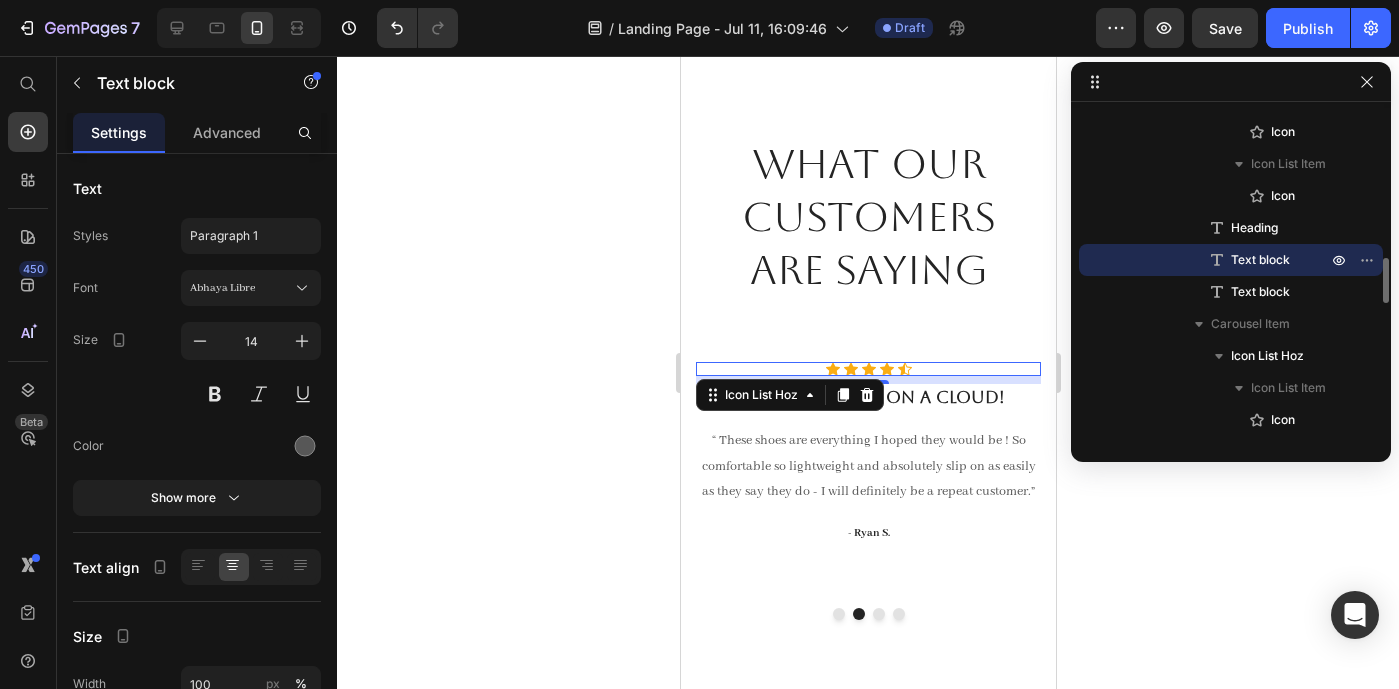 click on "Icon                Icon                Icon                Icon
Icon" at bounding box center (867, 369) 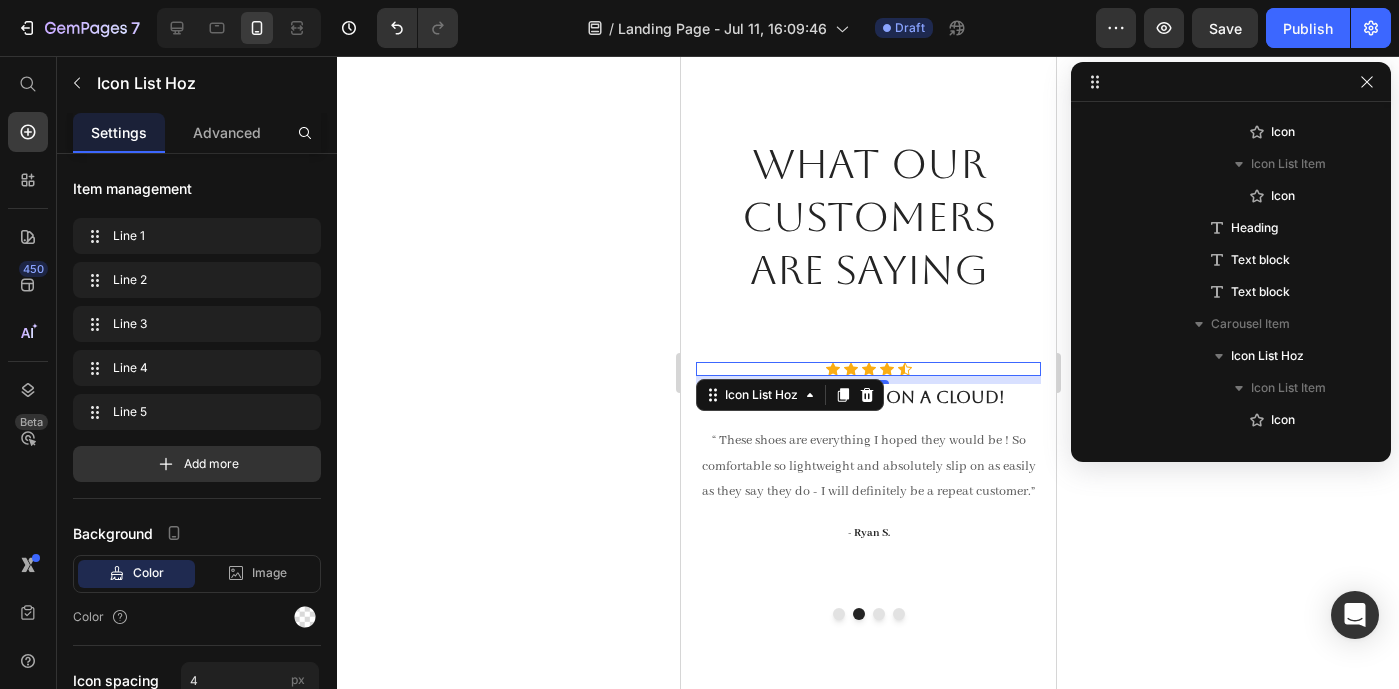 scroll, scrollTop: 698, scrollLeft: 0, axis: vertical 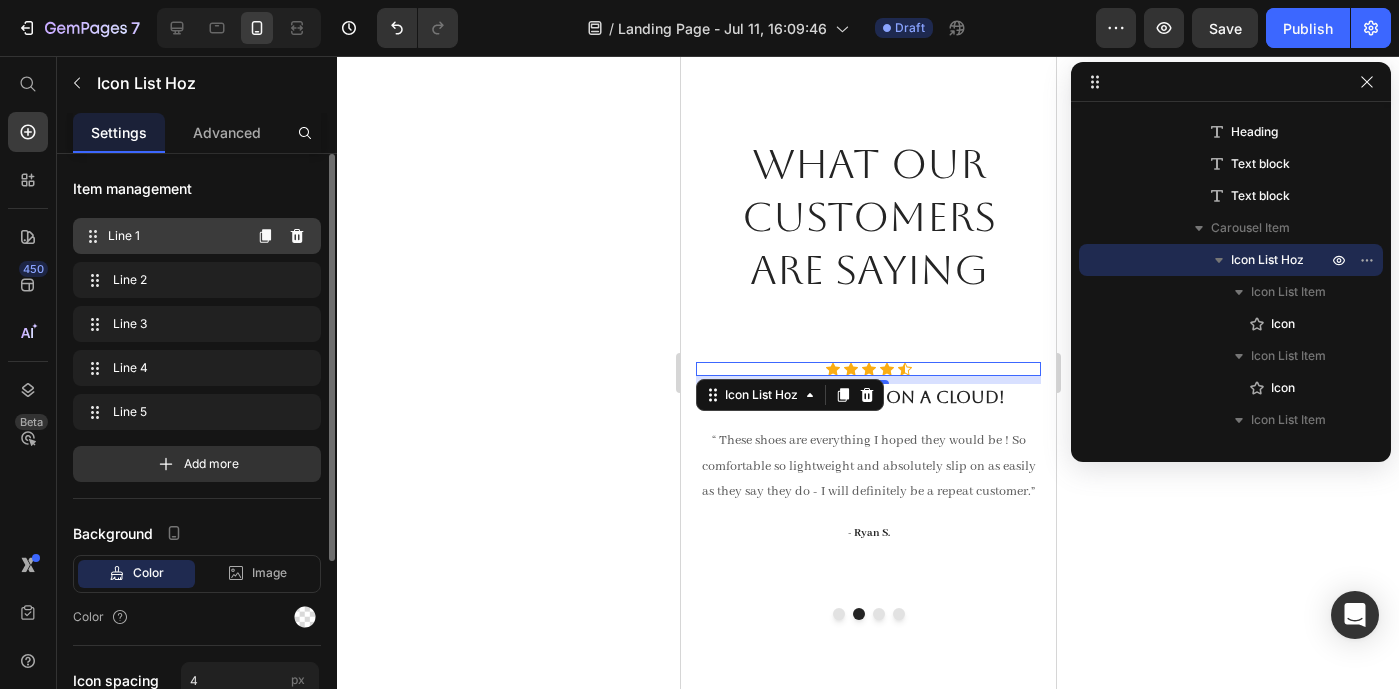 click on "Line 1" at bounding box center [174, 236] 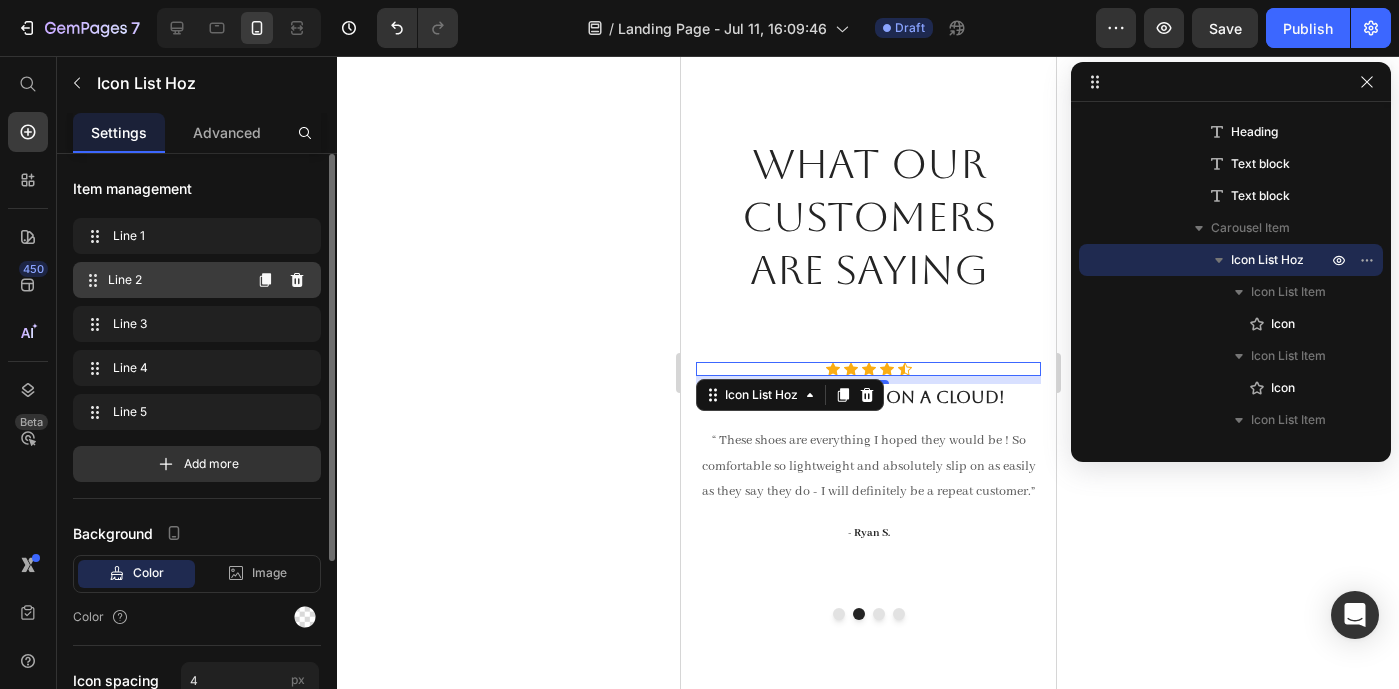 click on "Line 2" at bounding box center [174, 280] 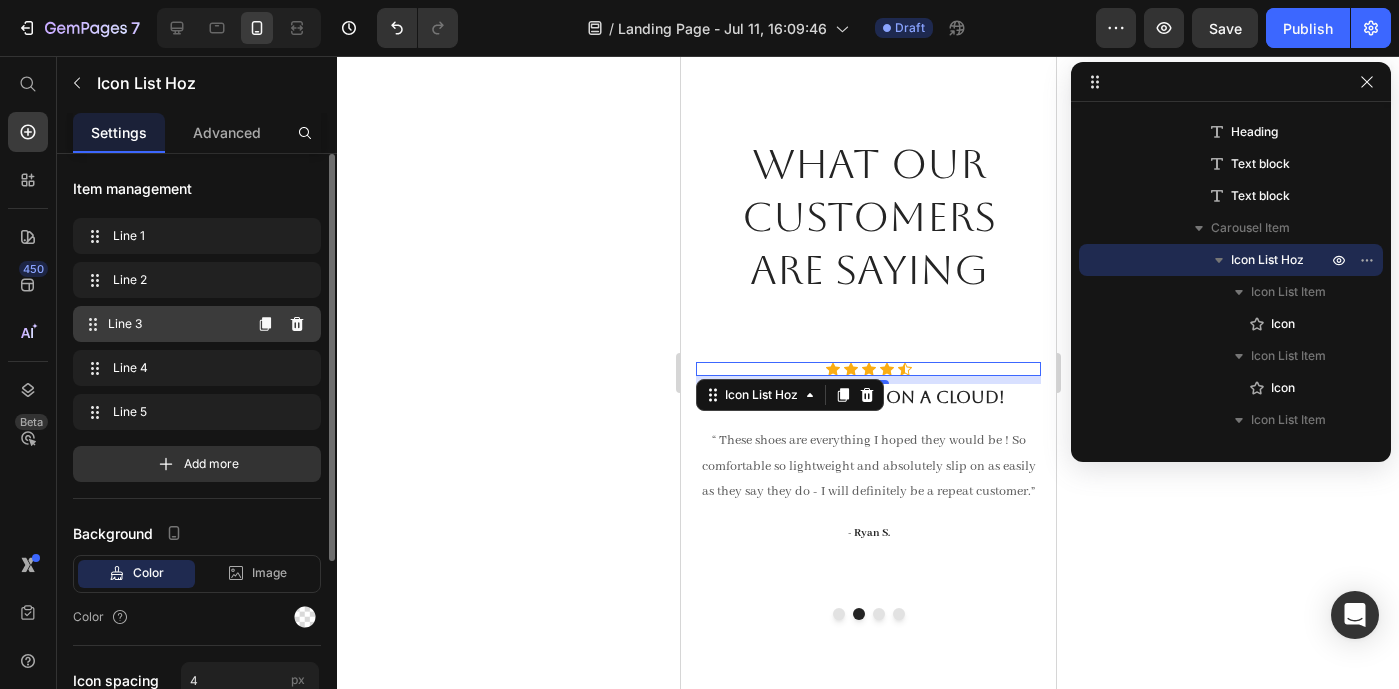 click on "Line 3" at bounding box center [174, 324] 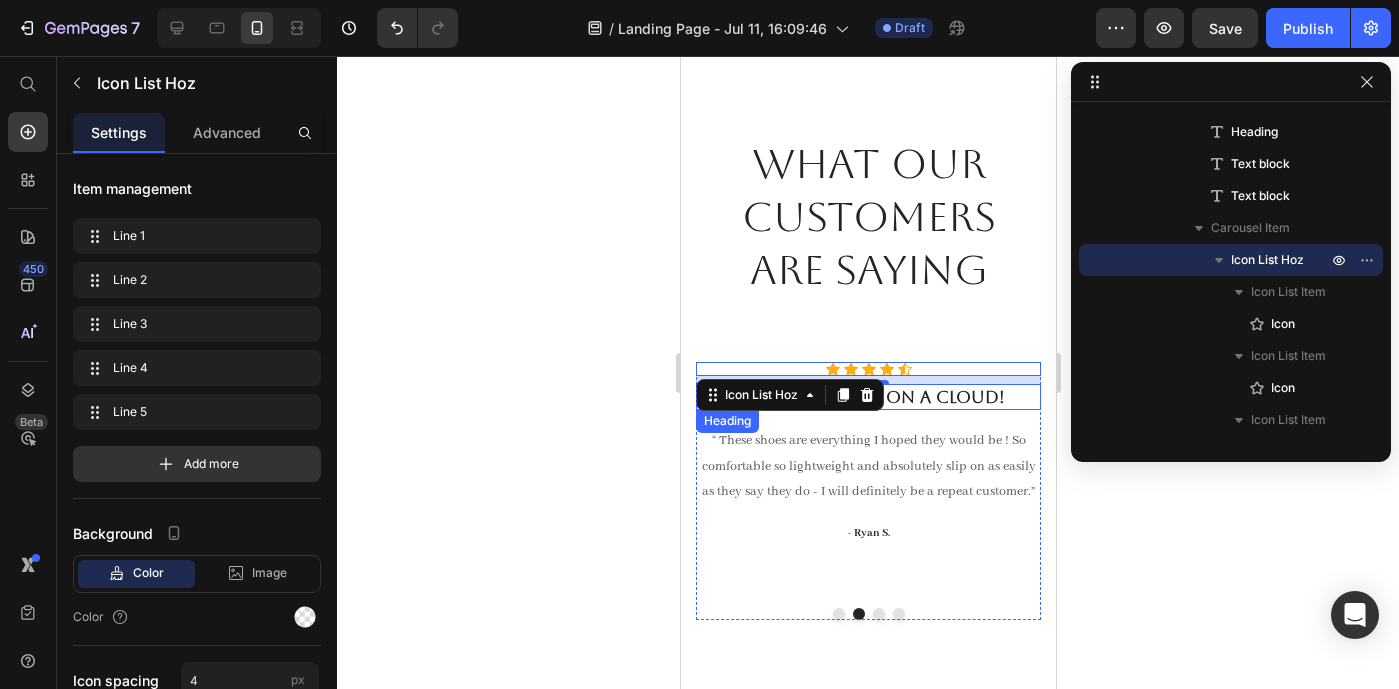 click on "You're walking on a cloud!" at bounding box center [867, 397] 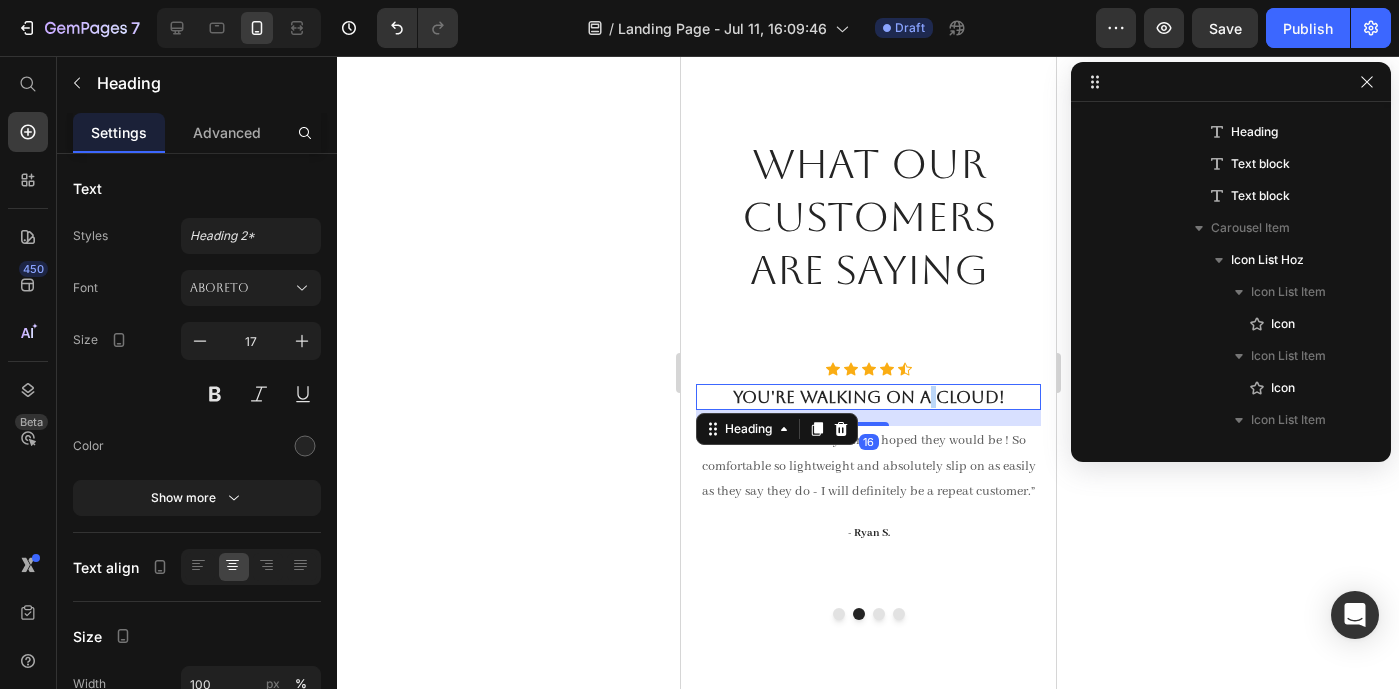 scroll, scrollTop: 1050, scrollLeft: 0, axis: vertical 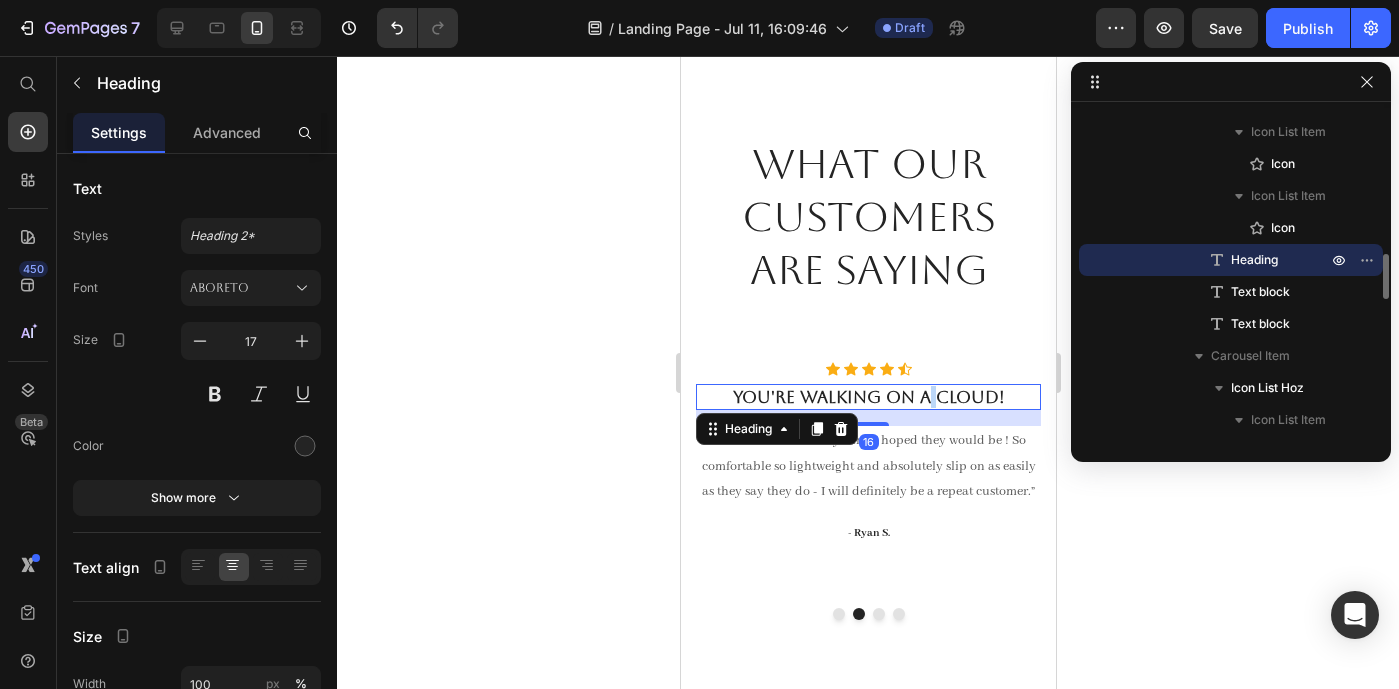 click on "You're walking on a cloud!" at bounding box center (867, 397) 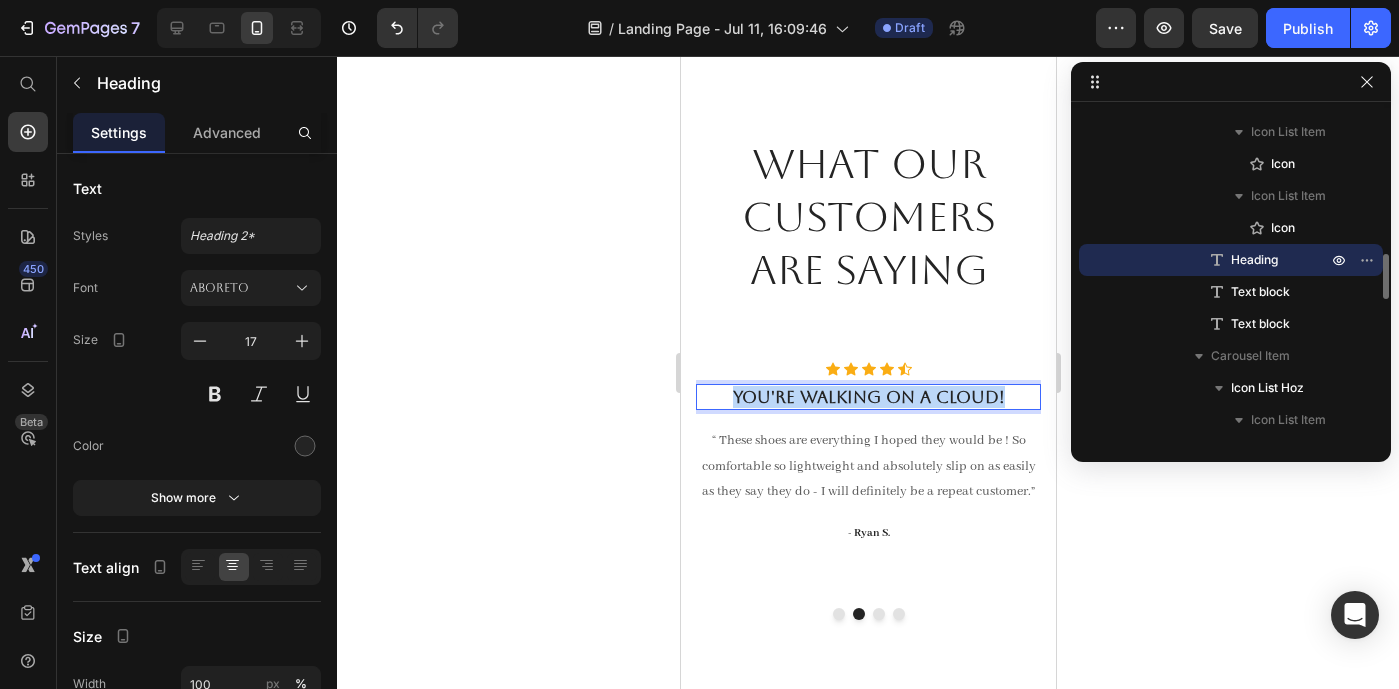 click on "You're walking on a cloud!" at bounding box center [867, 397] 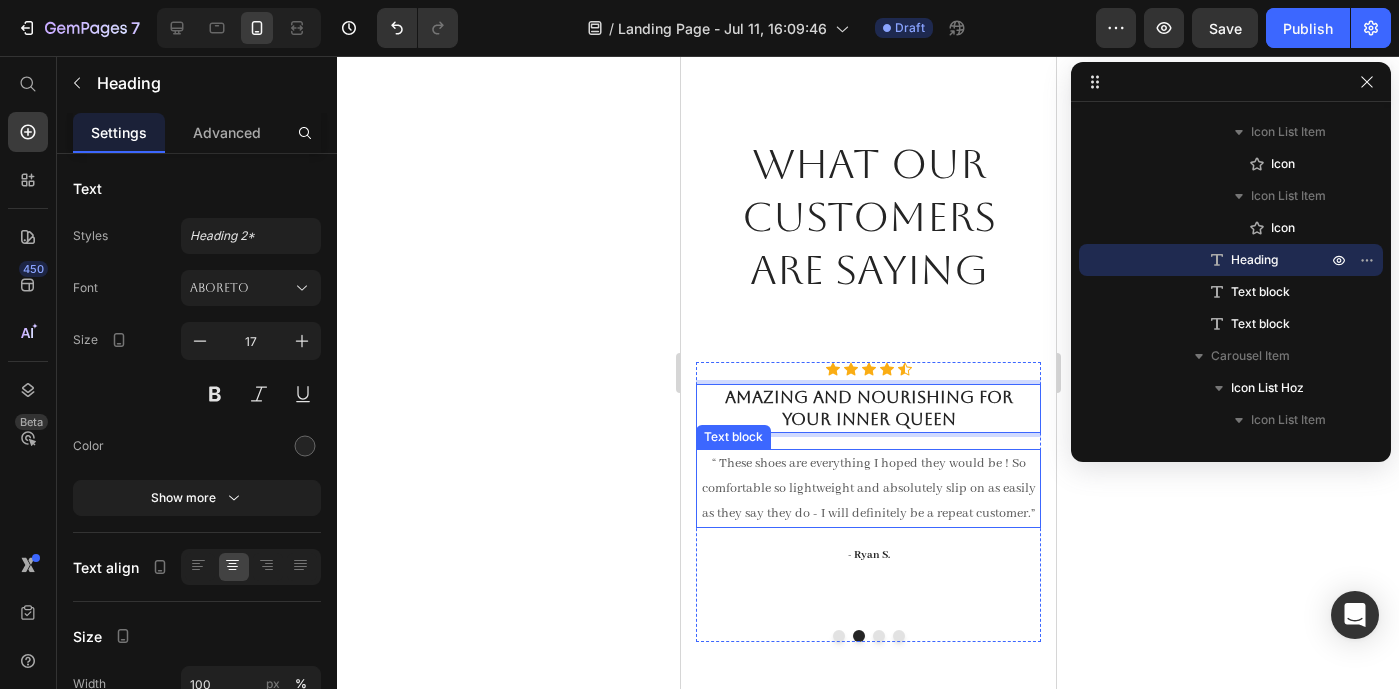 click on "“ These shoes are everything I hoped they would be ! So comfortable so lightweight and absolutely slip on as easily as they say they do - I will definitely be a repeat customer.”" at bounding box center (867, 489) 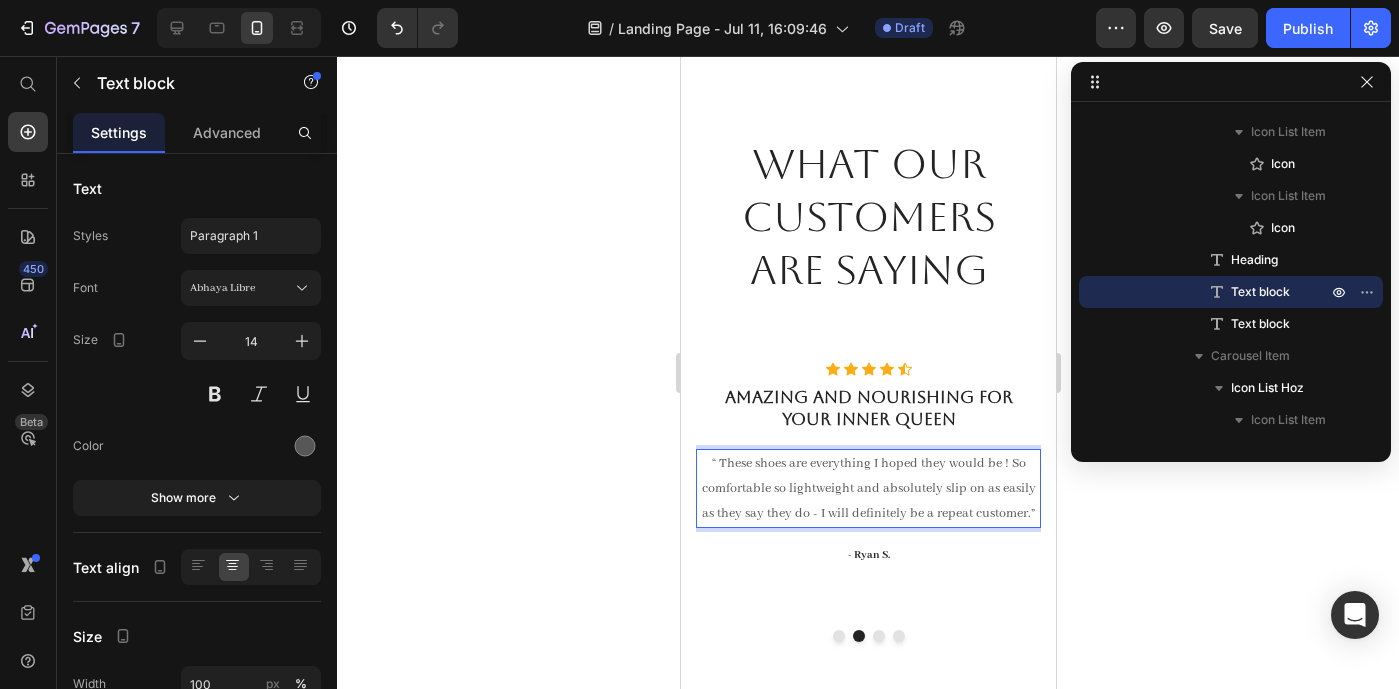drag, startPoint x: 721, startPoint y: 480, endPoint x: 1402, endPoint y: 524, distance: 682.42 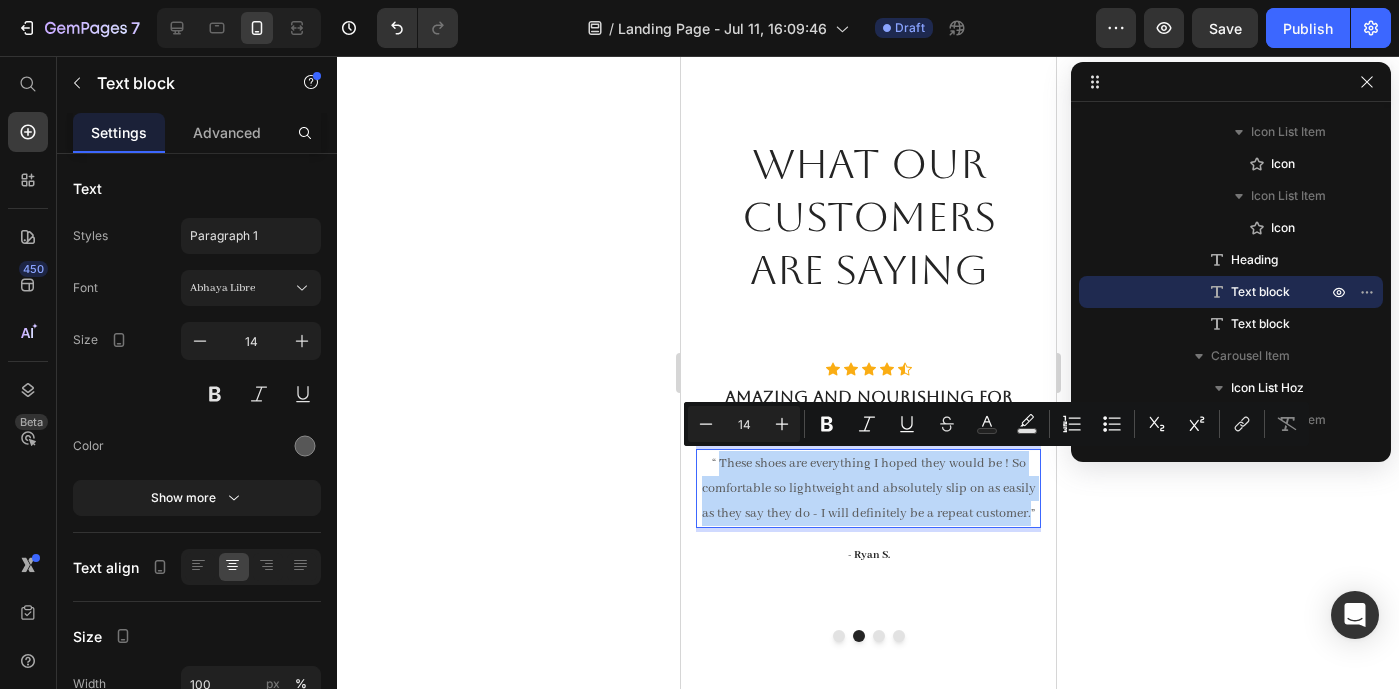 drag, startPoint x: 719, startPoint y: 461, endPoint x: 1027, endPoint y: 523, distance: 314.17828 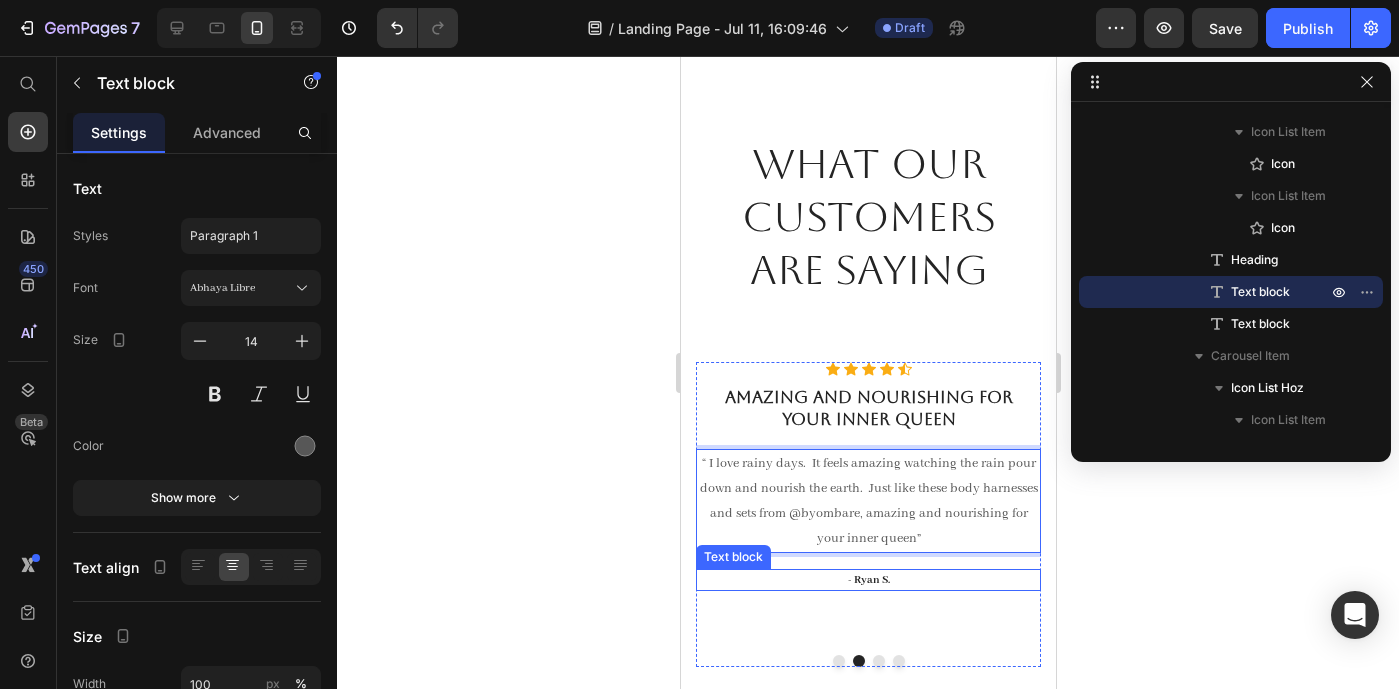 click on "- Ryan S." at bounding box center (867, 580) 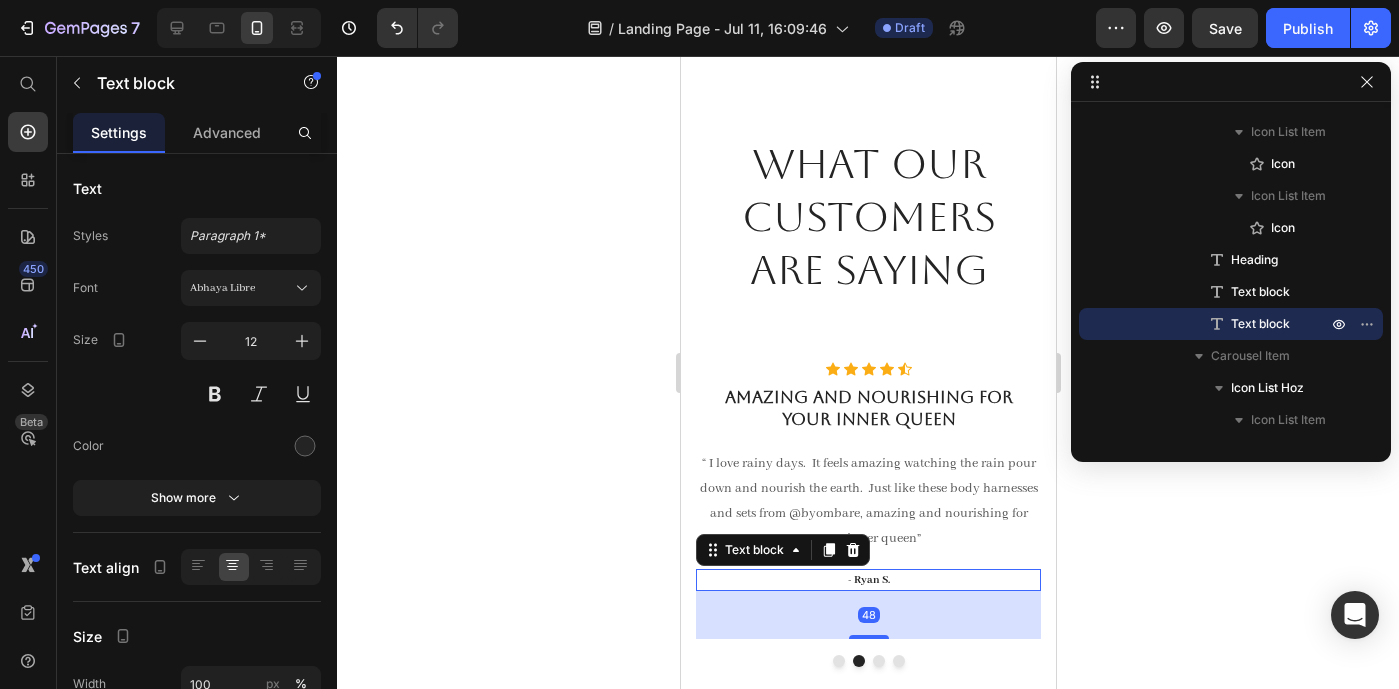 click on "- Ryan S." at bounding box center (867, 580) 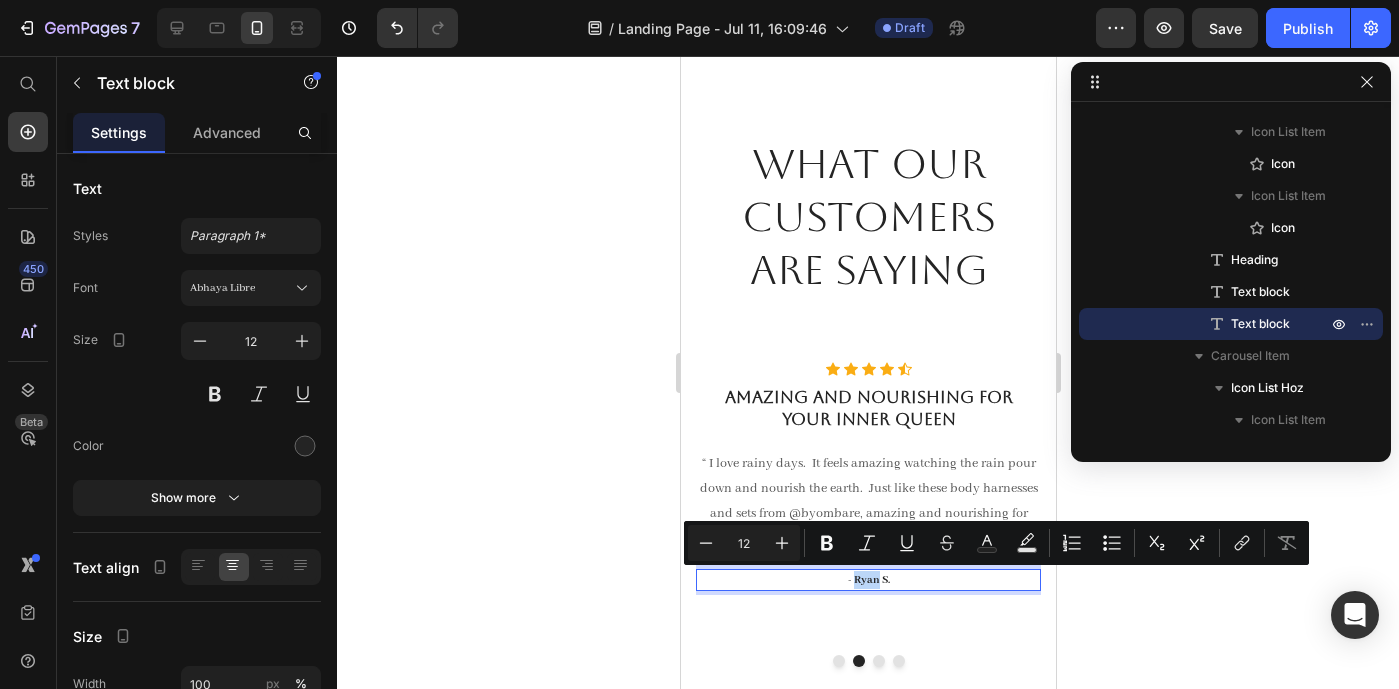 click on "- Ryan S." at bounding box center (867, 580) 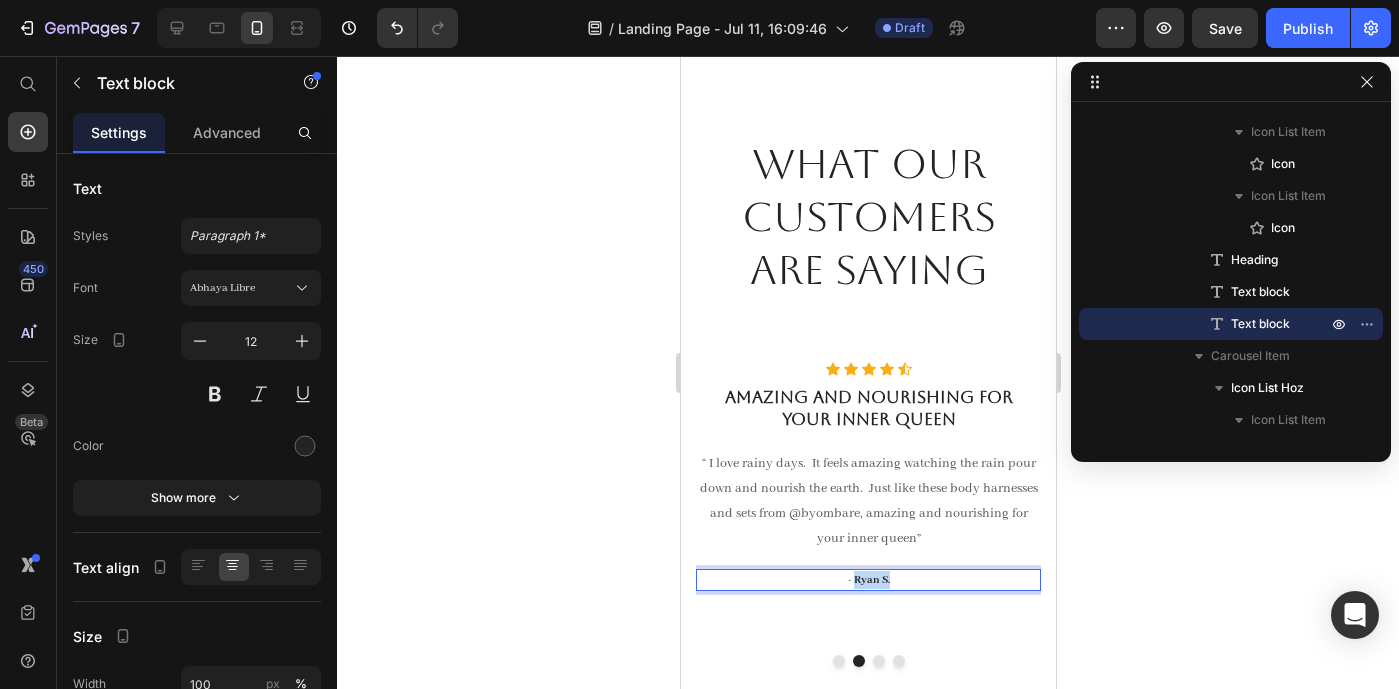 drag, startPoint x: 855, startPoint y: 578, endPoint x: 888, endPoint y: 577, distance: 33.01515 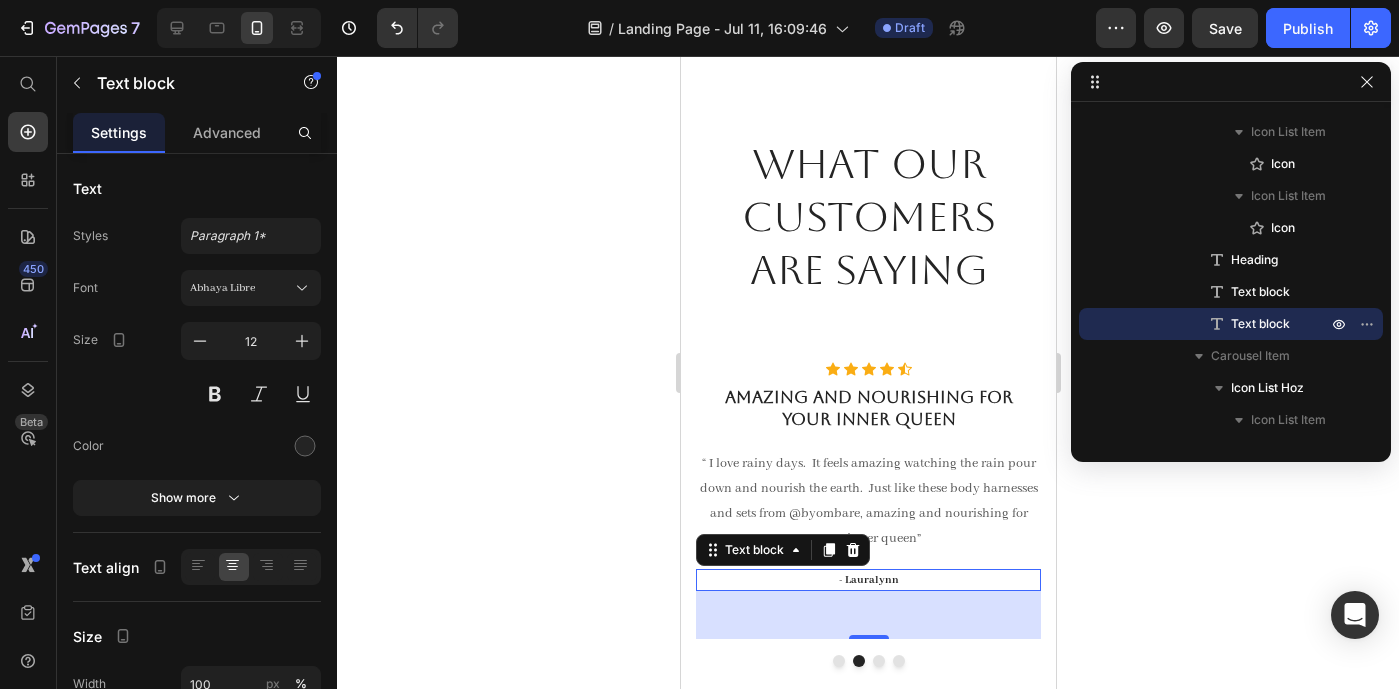 click 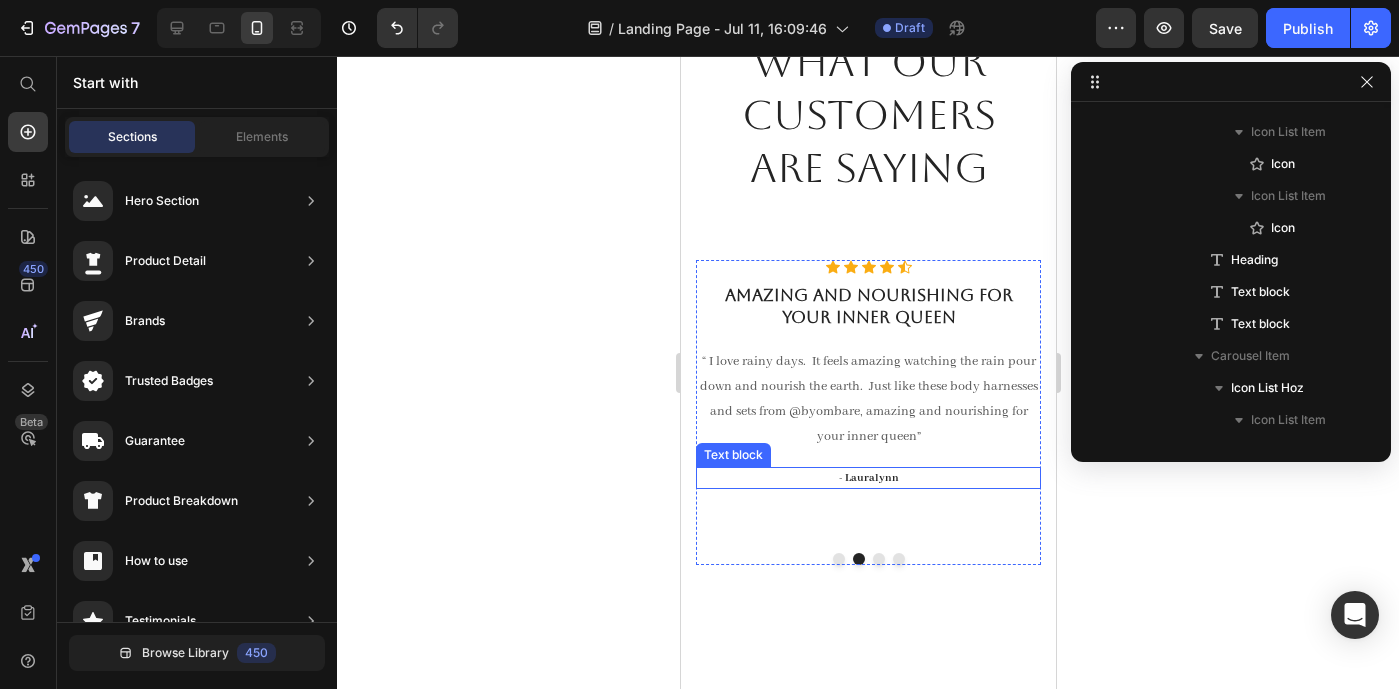 scroll, scrollTop: 710, scrollLeft: 0, axis: vertical 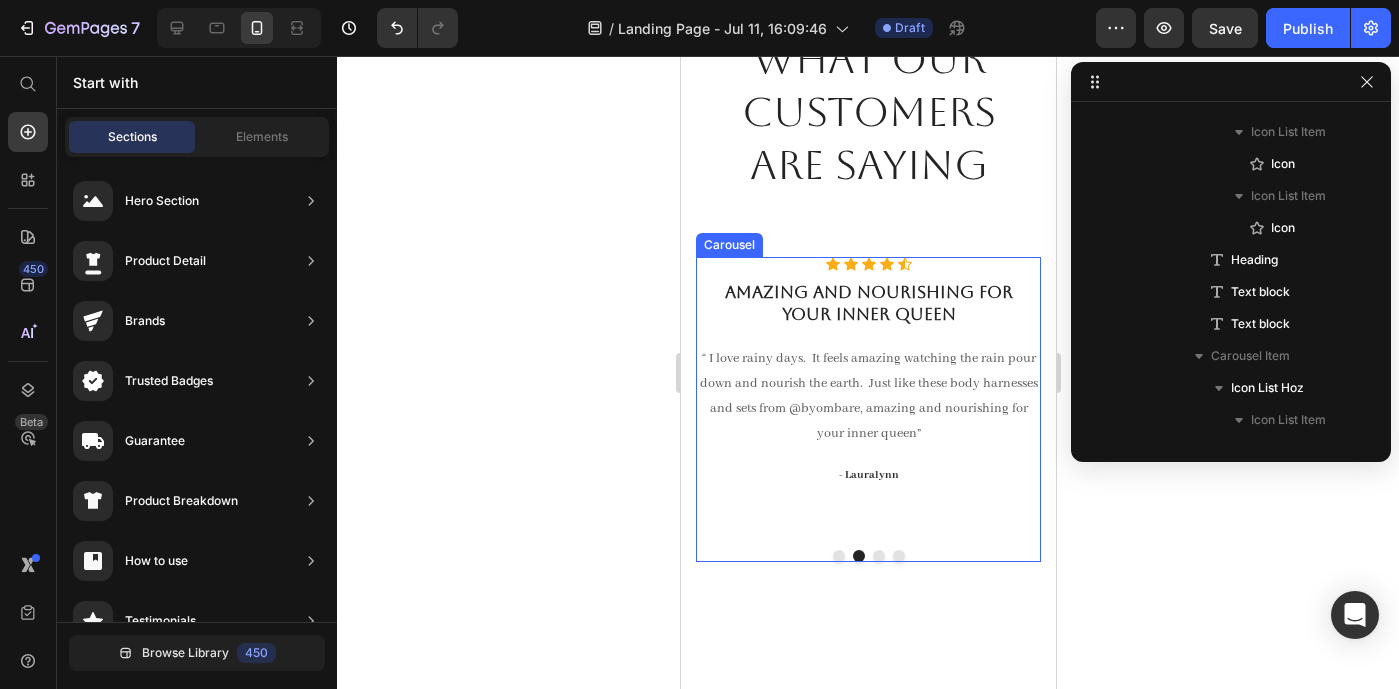 click at bounding box center (878, 556) 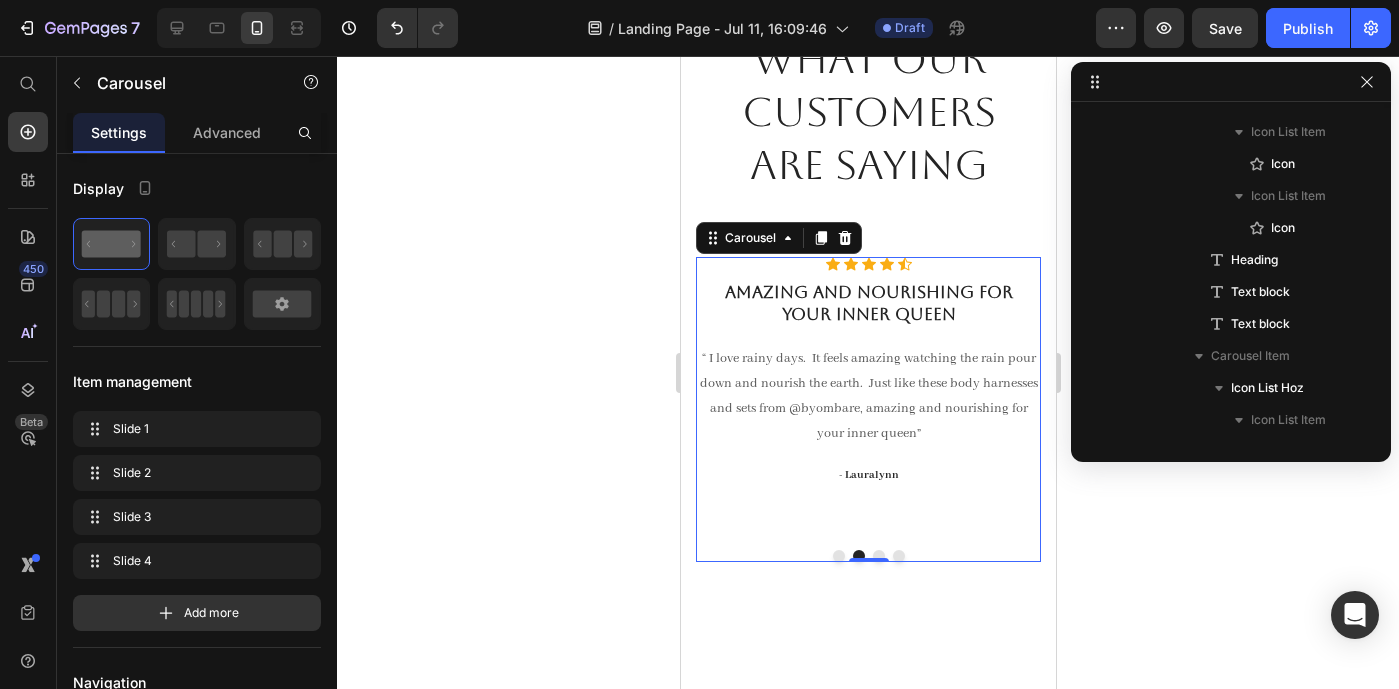 scroll, scrollTop: 154, scrollLeft: 0, axis: vertical 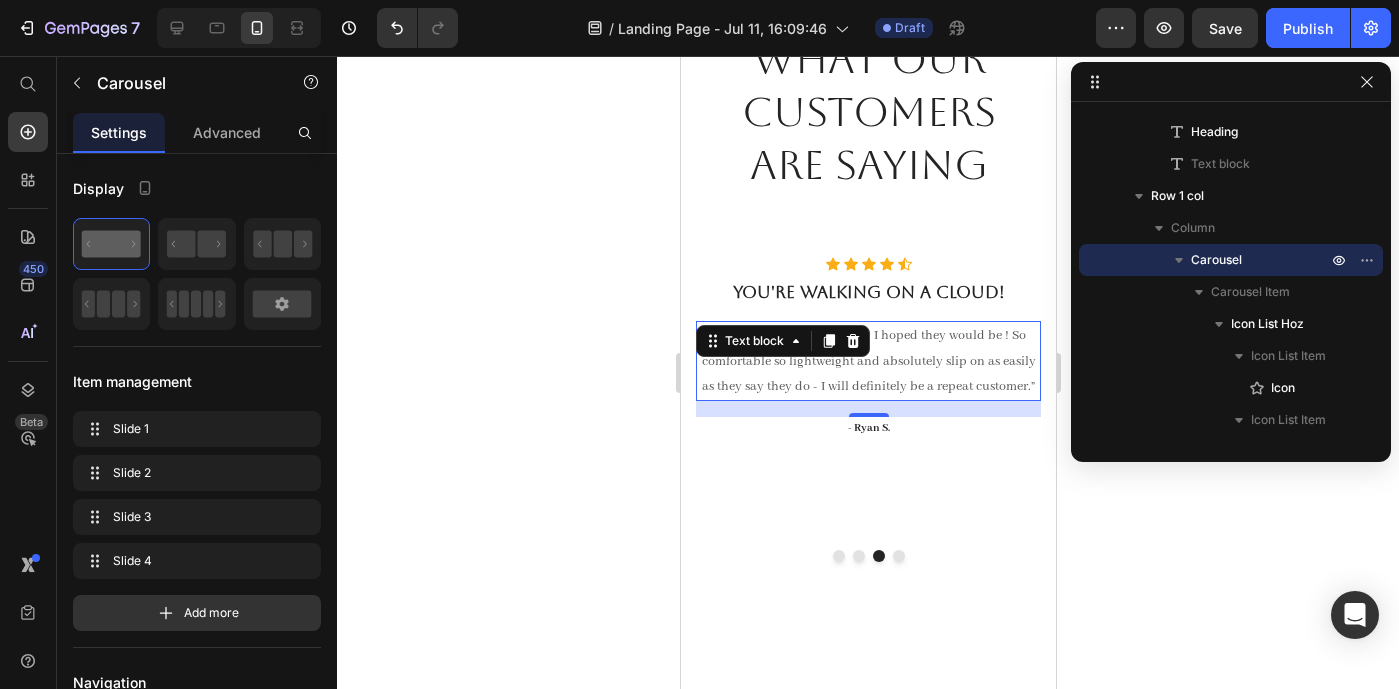 click on "“ These shoes are everything I hoped they would be ! So comfortable so lightweight and absolutely slip on as easily as they say they do - I will definitely be a repeat customer.”" at bounding box center [867, 361] 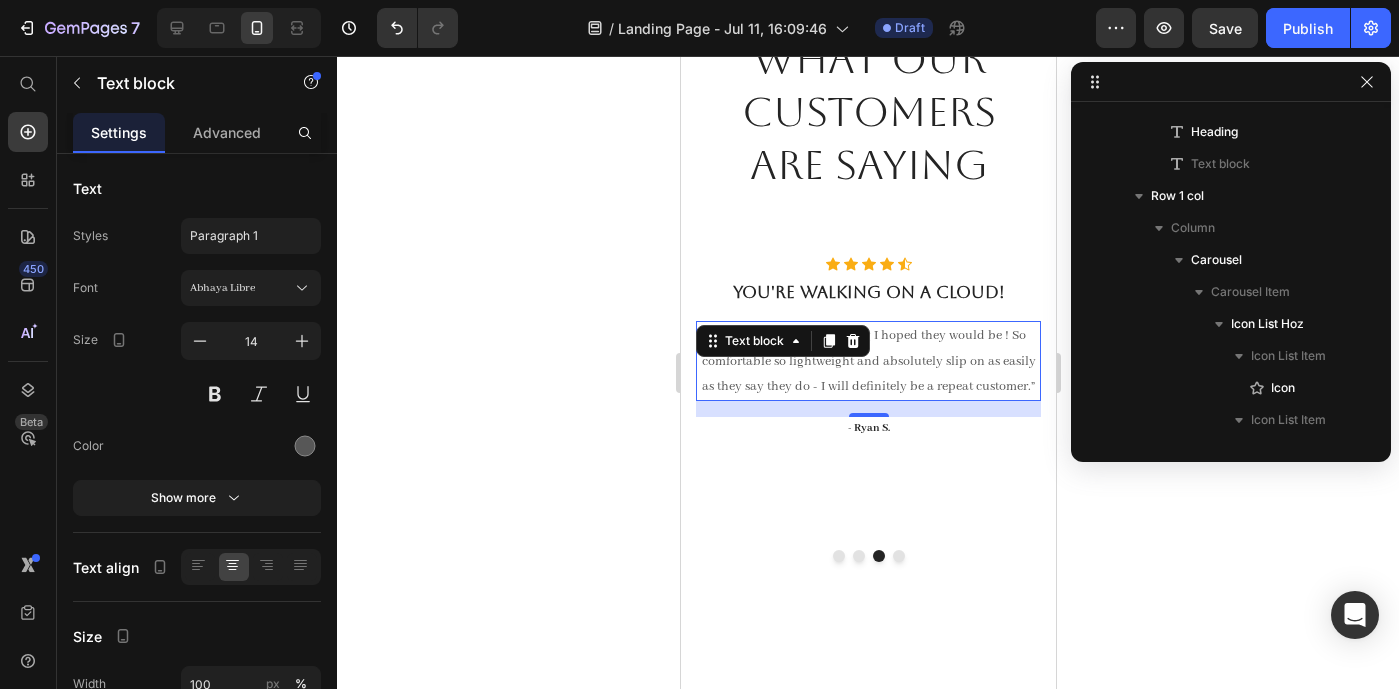 scroll, scrollTop: 1562, scrollLeft: 0, axis: vertical 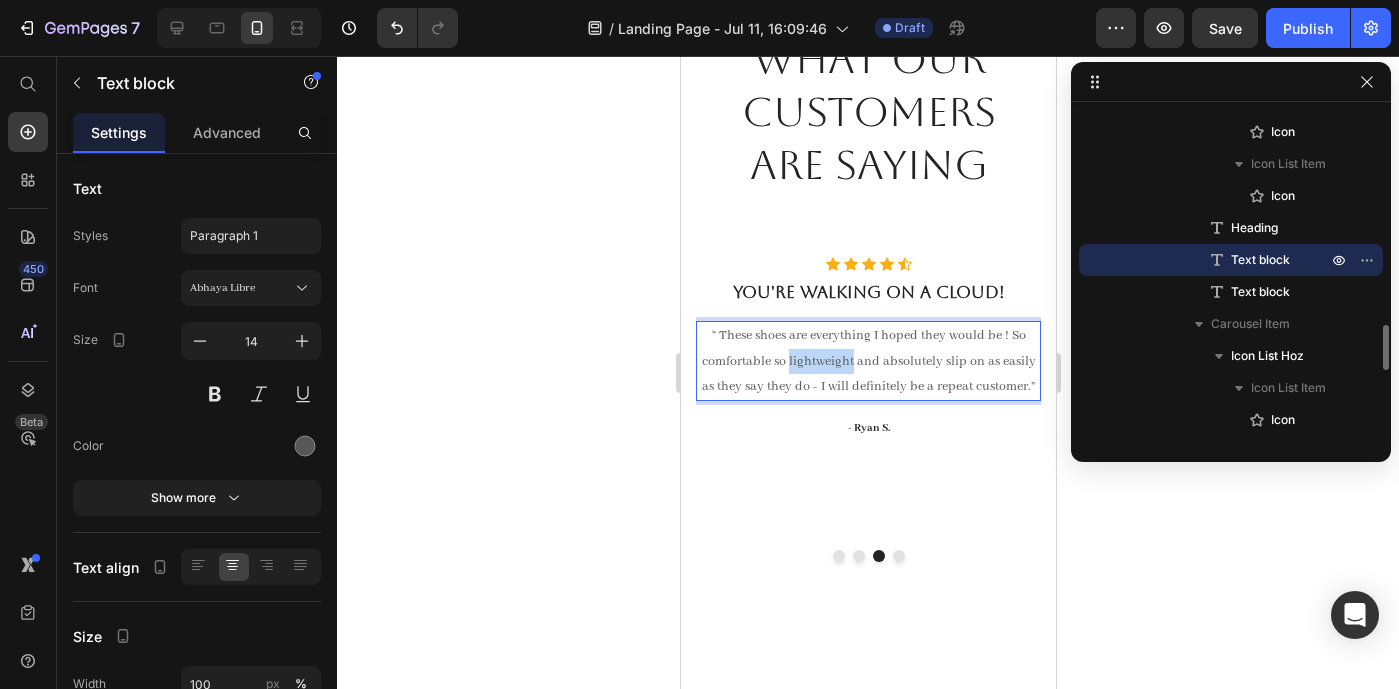 click on "“ These shoes are everything I hoped they would be ! So comfortable so lightweight and absolutely slip on as easily as they say they do - I will definitely be a repeat customer.”" at bounding box center [867, 361] 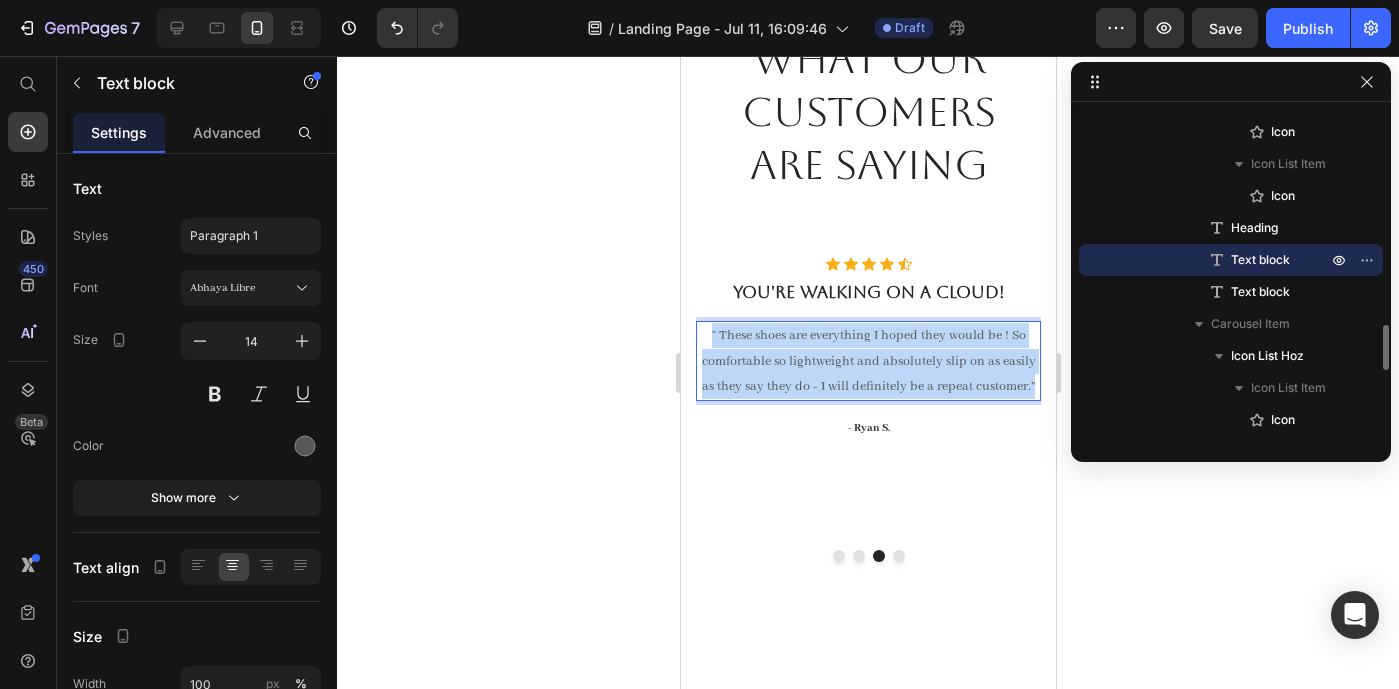 click on "“ These shoes are everything I hoped they would be ! So comfortable so lightweight and absolutely slip on as easily as they say they do - I will definitely be a repeat customer.”" at bounding box center (867, 361) 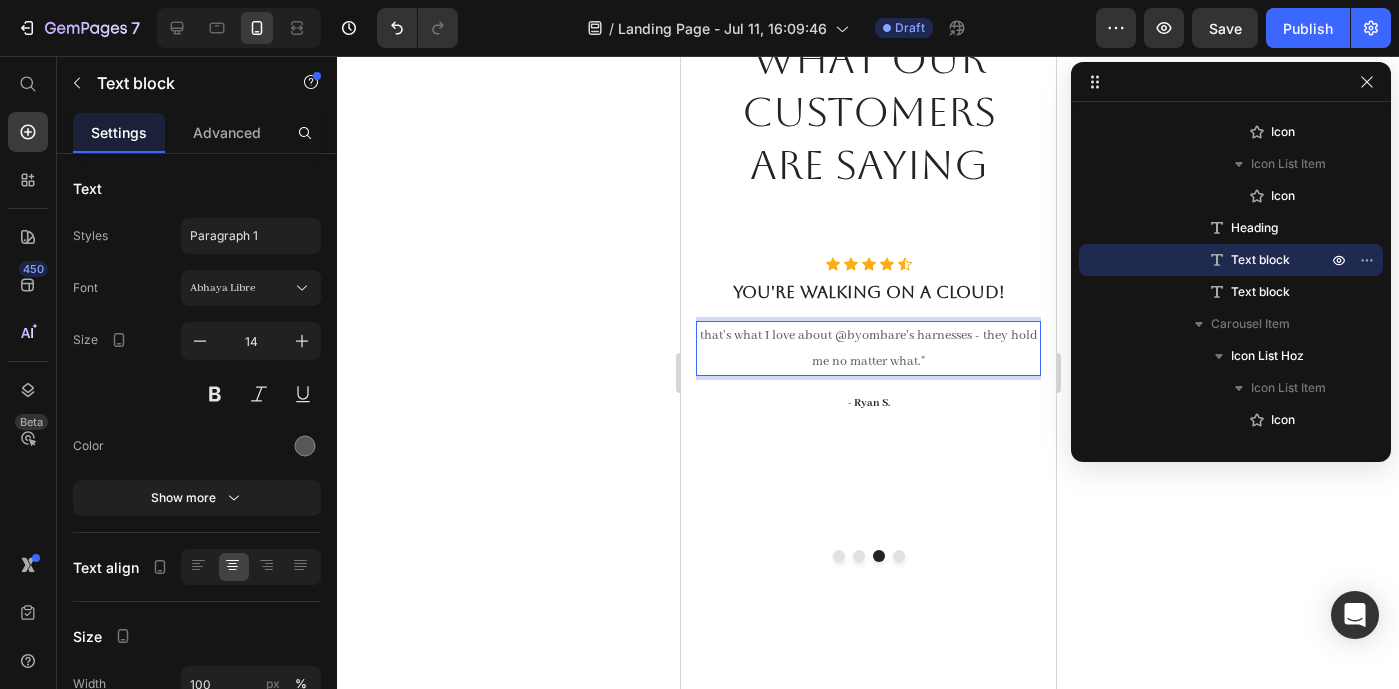 click on "that's what I love about @byombare's harnesses - they hold me no matter what."" at bounding box center [867, 348] 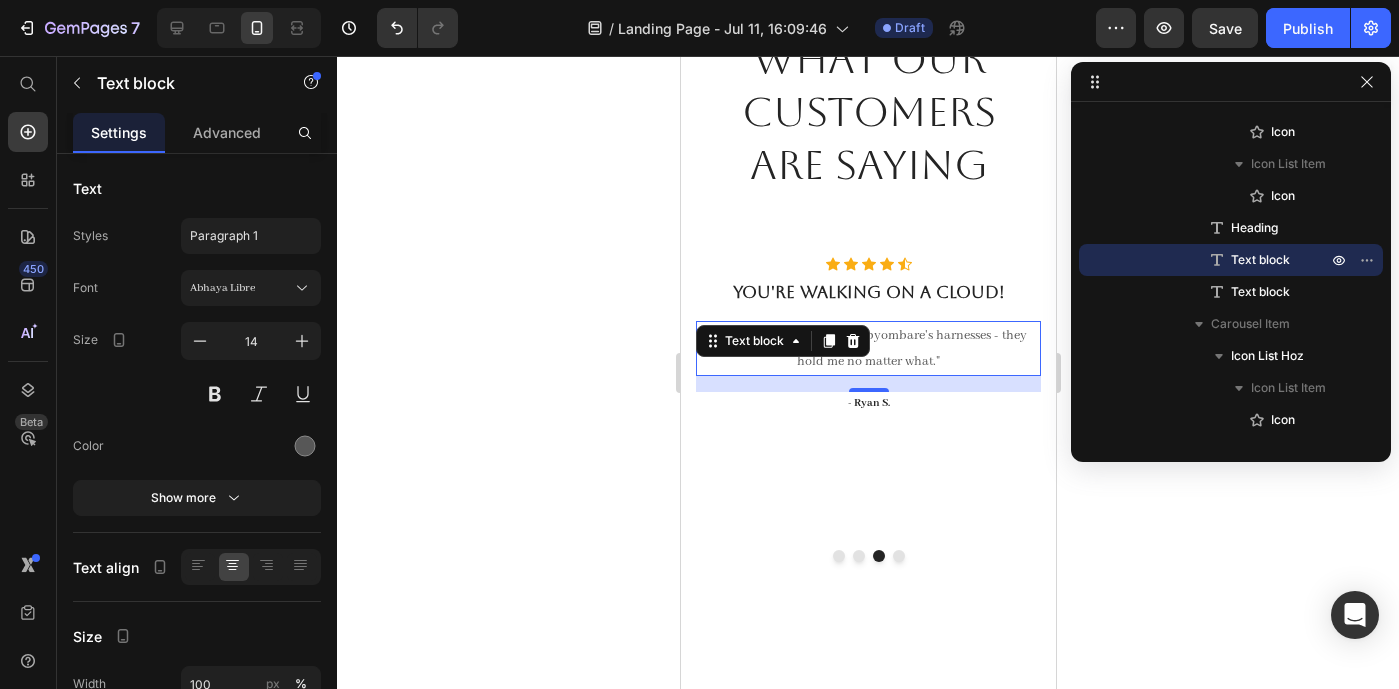 click on "- Ryan S." at bounding box center (867, 403) 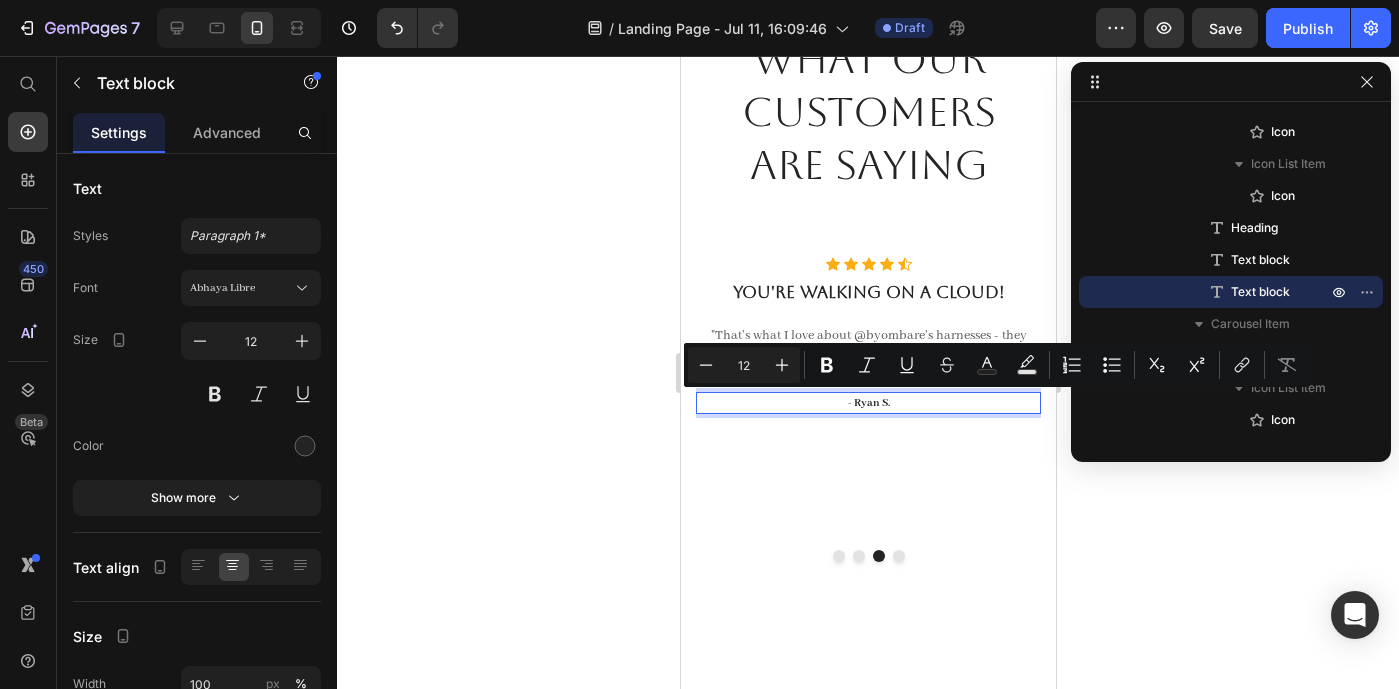 click on "- Ryan S." at bounding box center [867, 403] 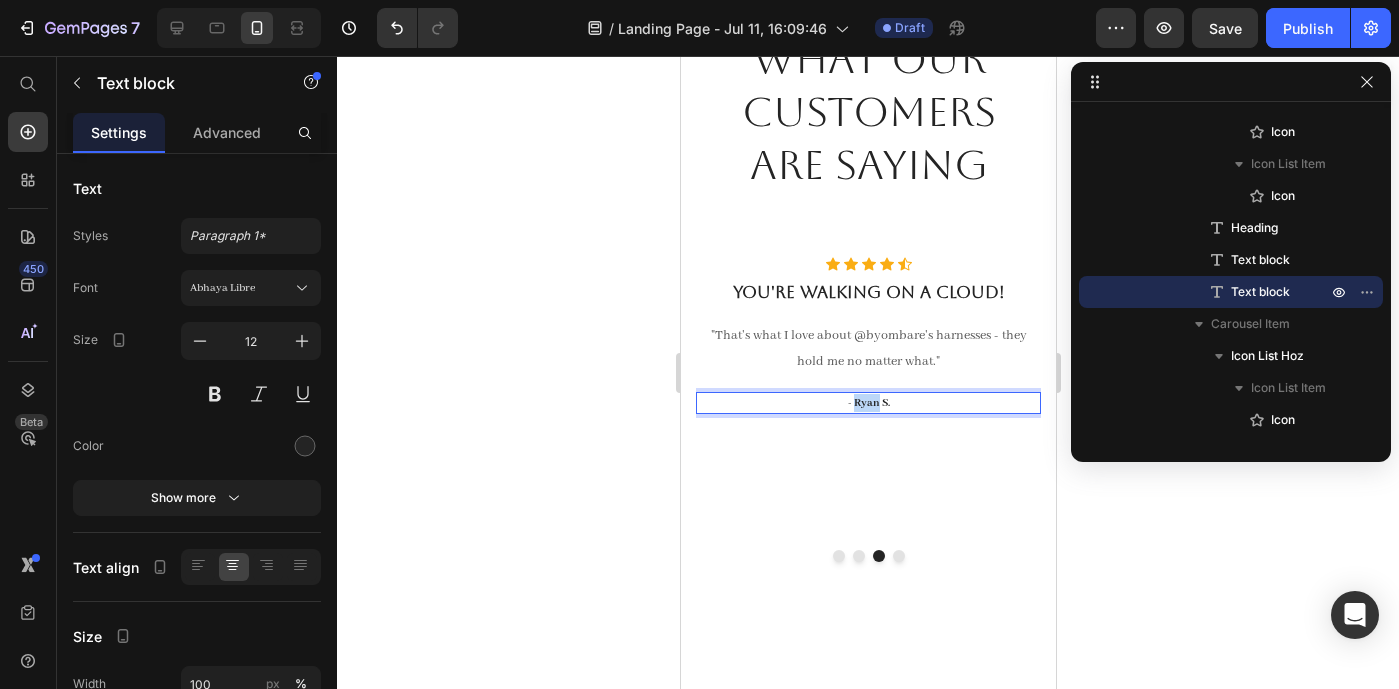 click on "- Ryan S." at bounding box center (867, 403) 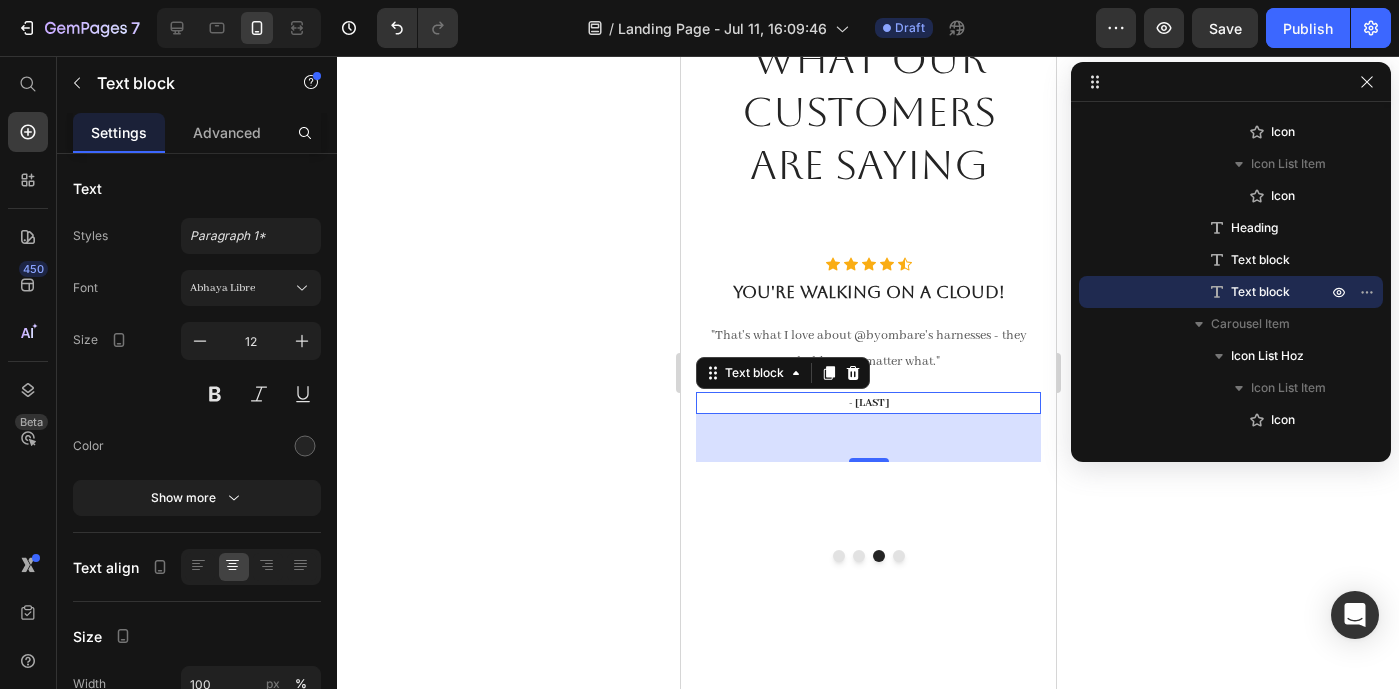 click 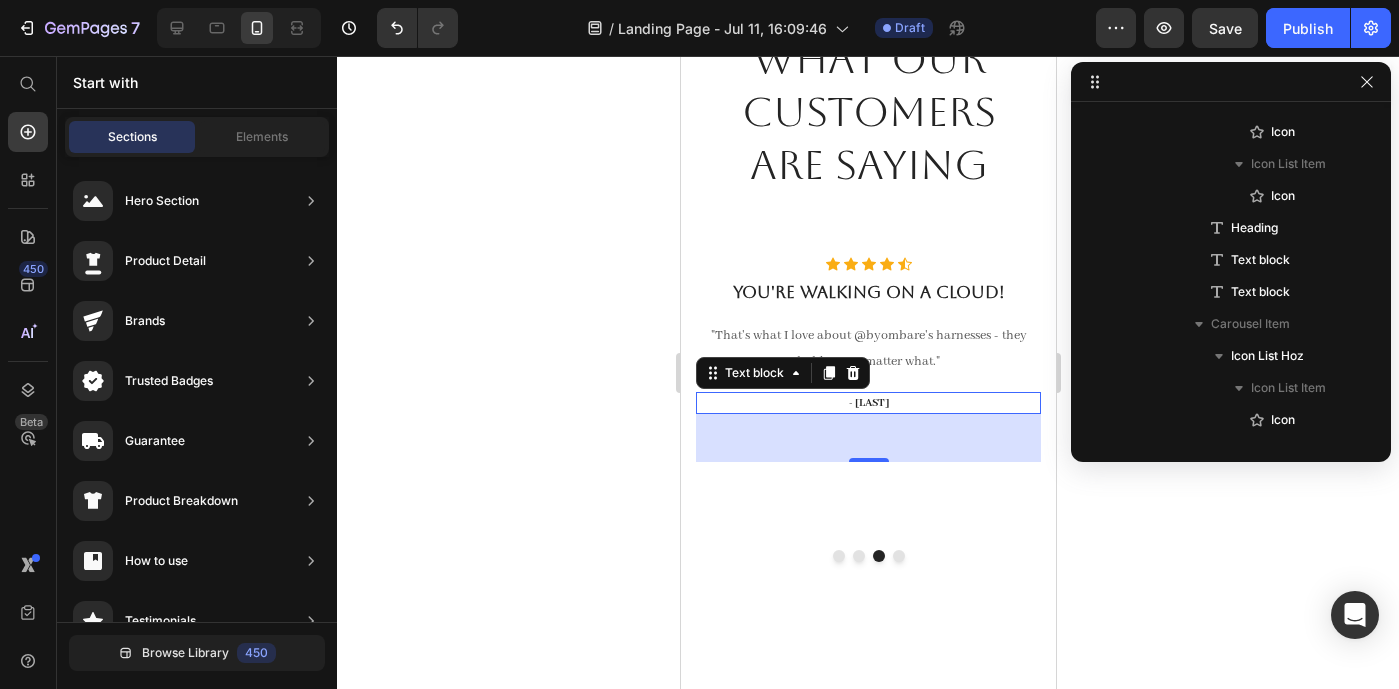 click 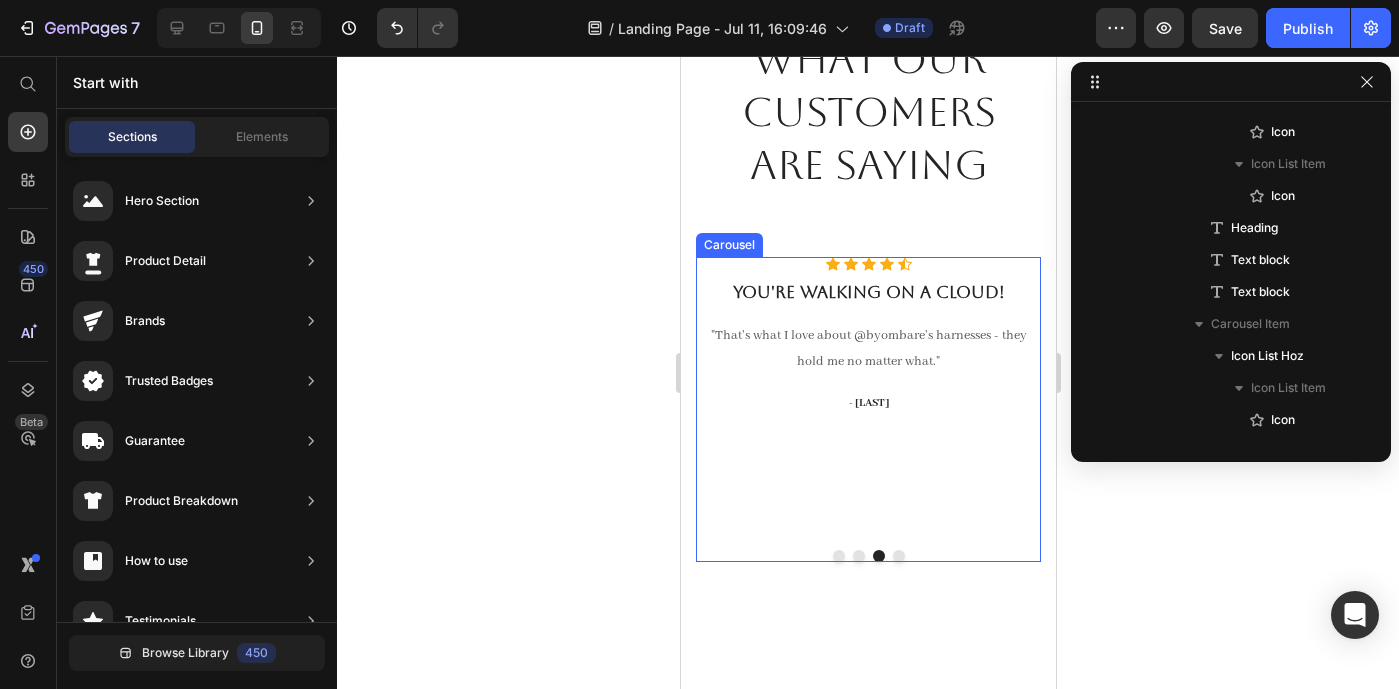 click at bounding box center [898, 556] 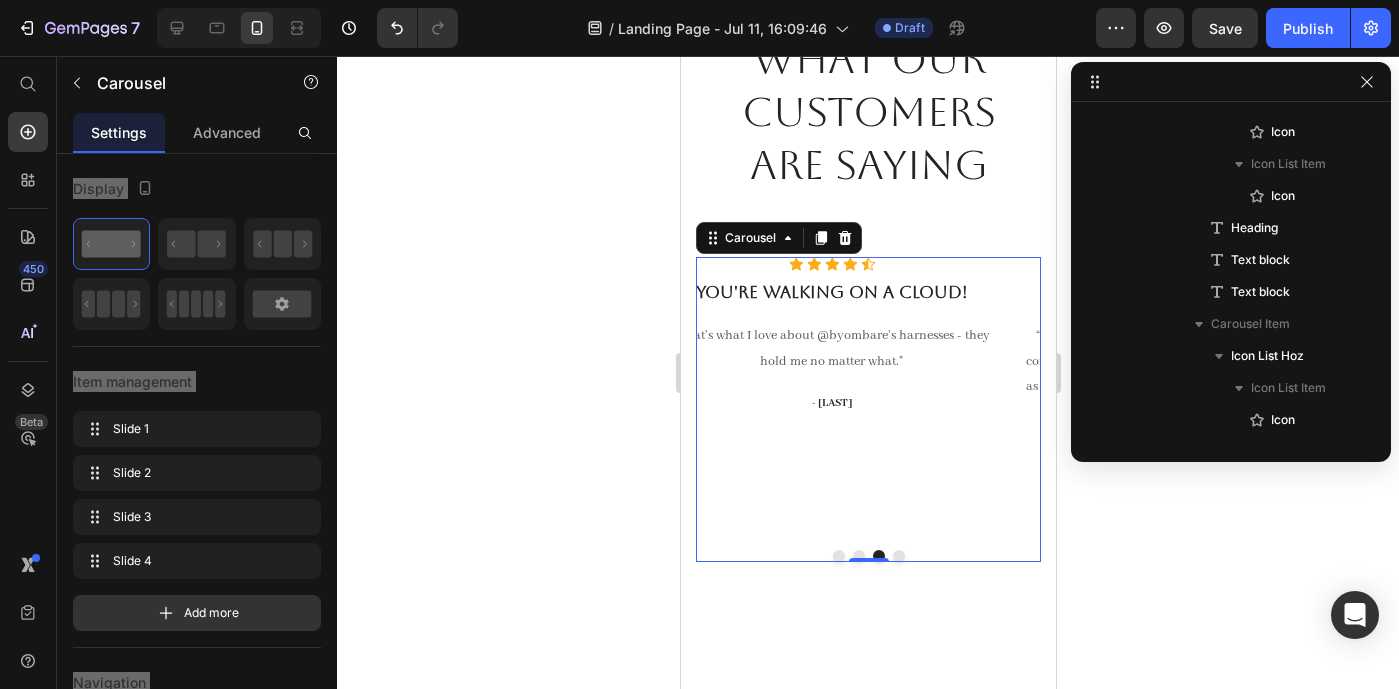 scroll, scrollTop: 154, scrollLeft: 0, axis: vertical 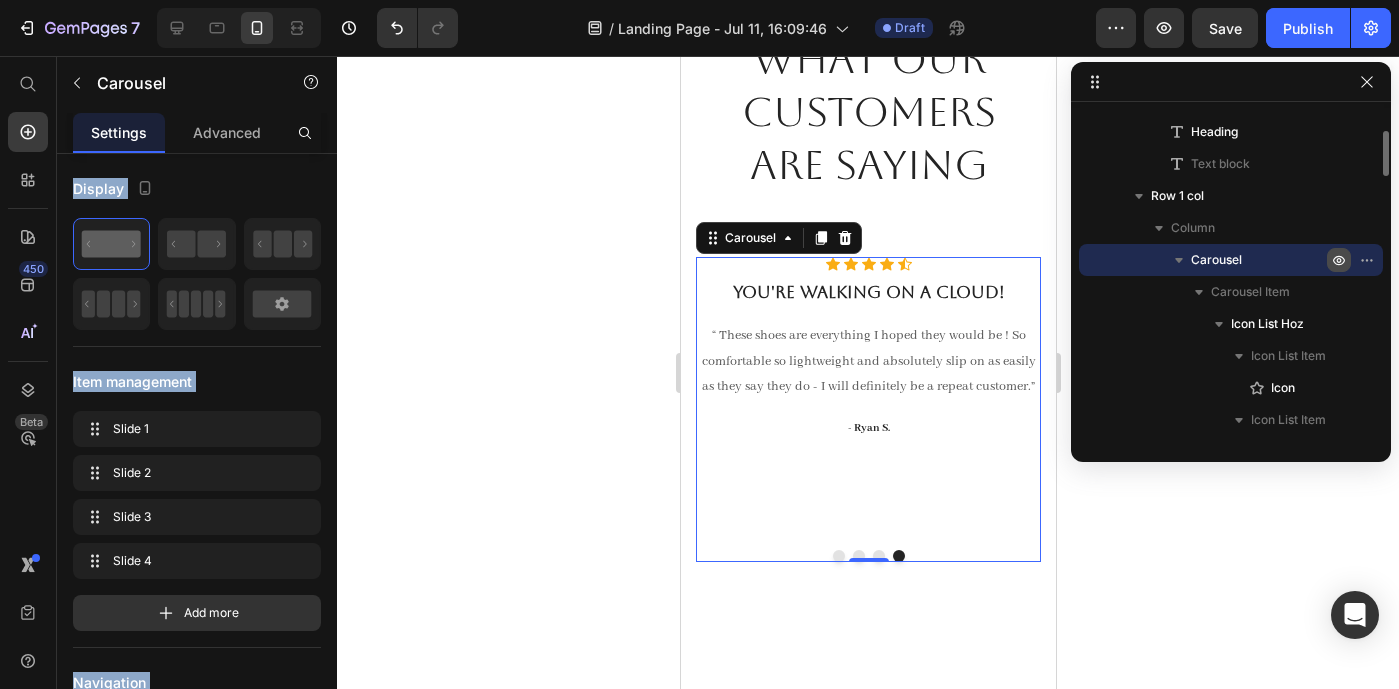 click 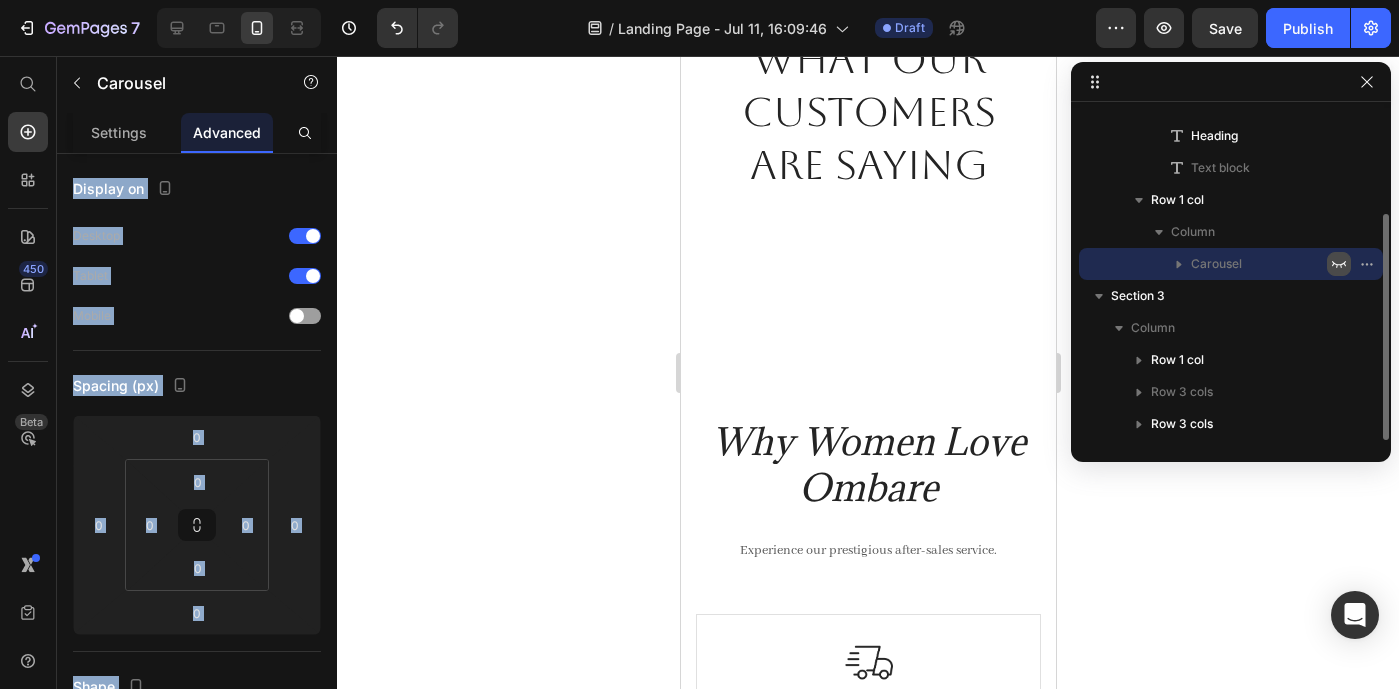 scroll, scrollTop: 150, scrollLeft: 0, axis: vertical 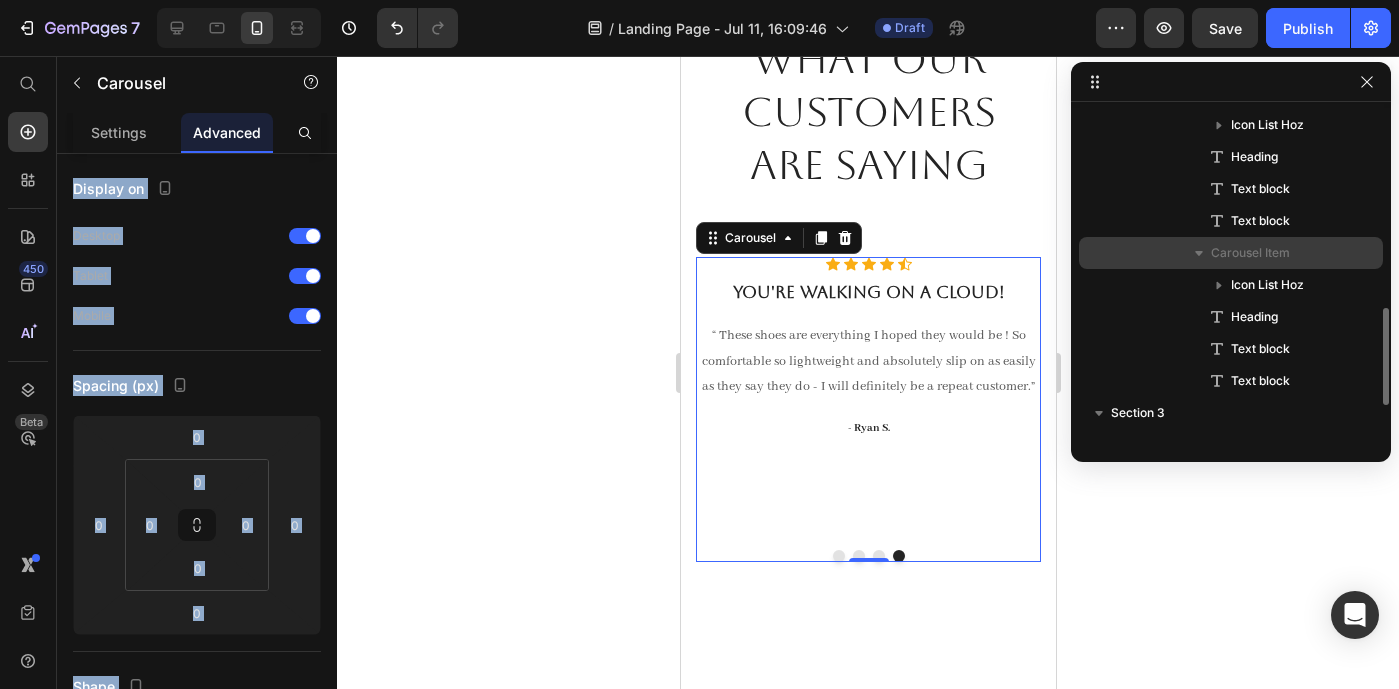 click on "Carousel Item" at bounding box center (1250, 253) 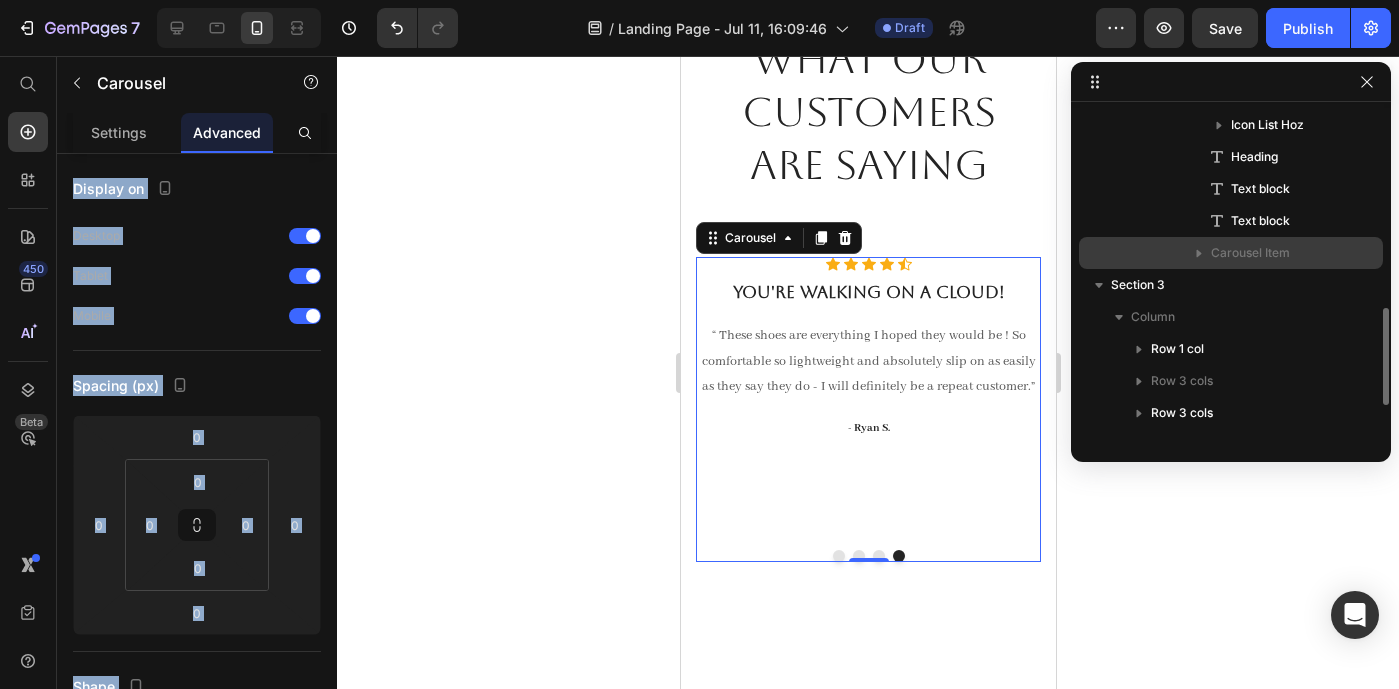 click 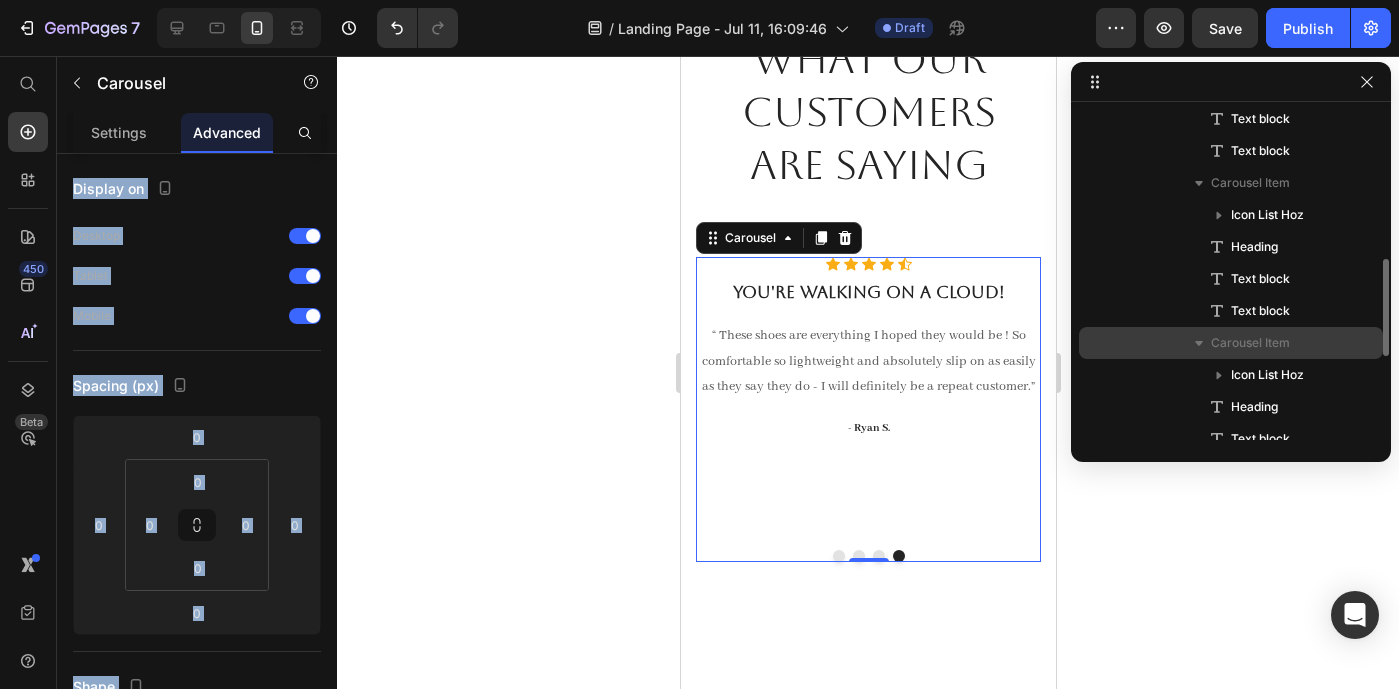 scroll, scrollTop: 563, scrollLeft: 0, axis: vertical 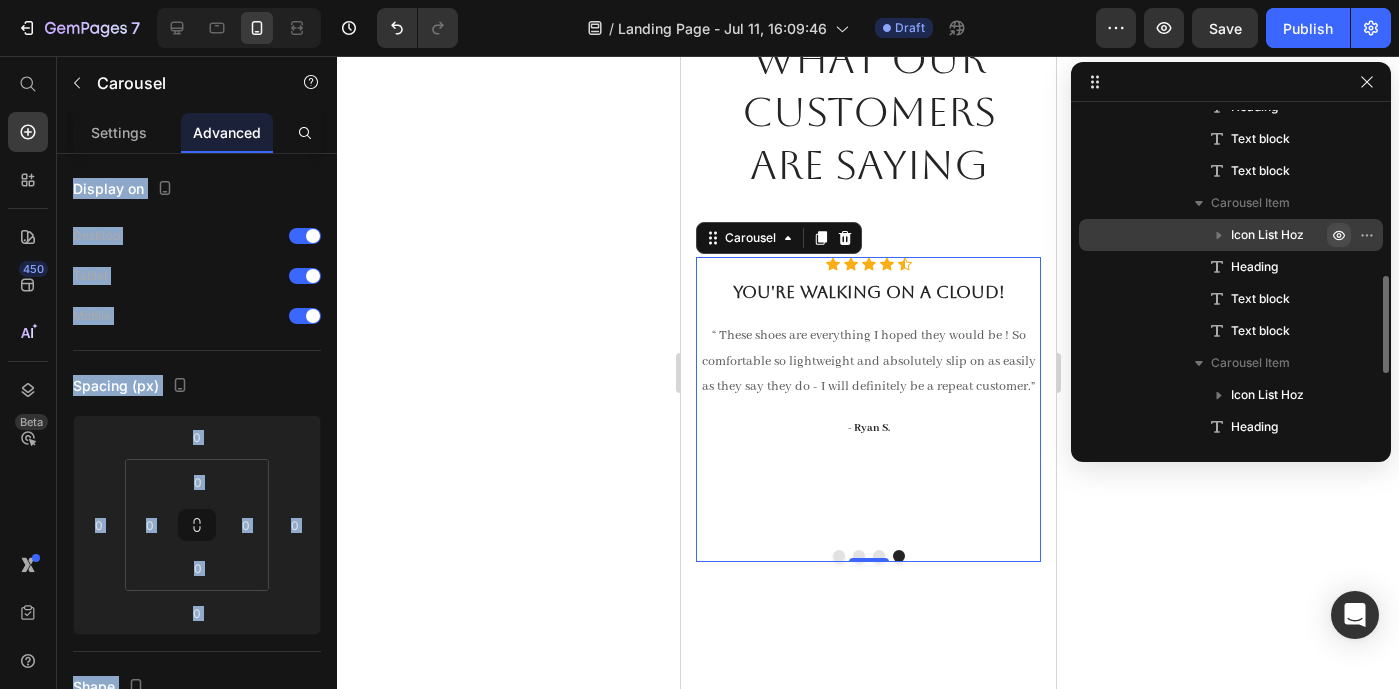 click 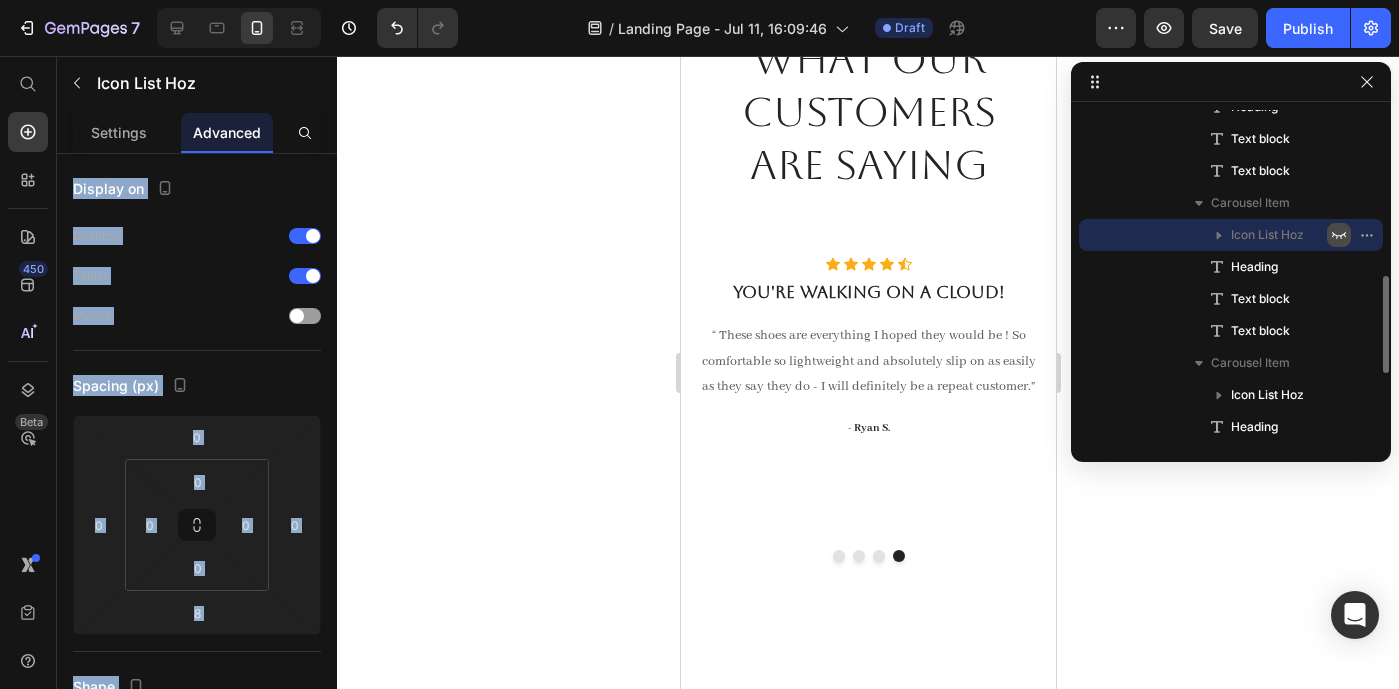 click 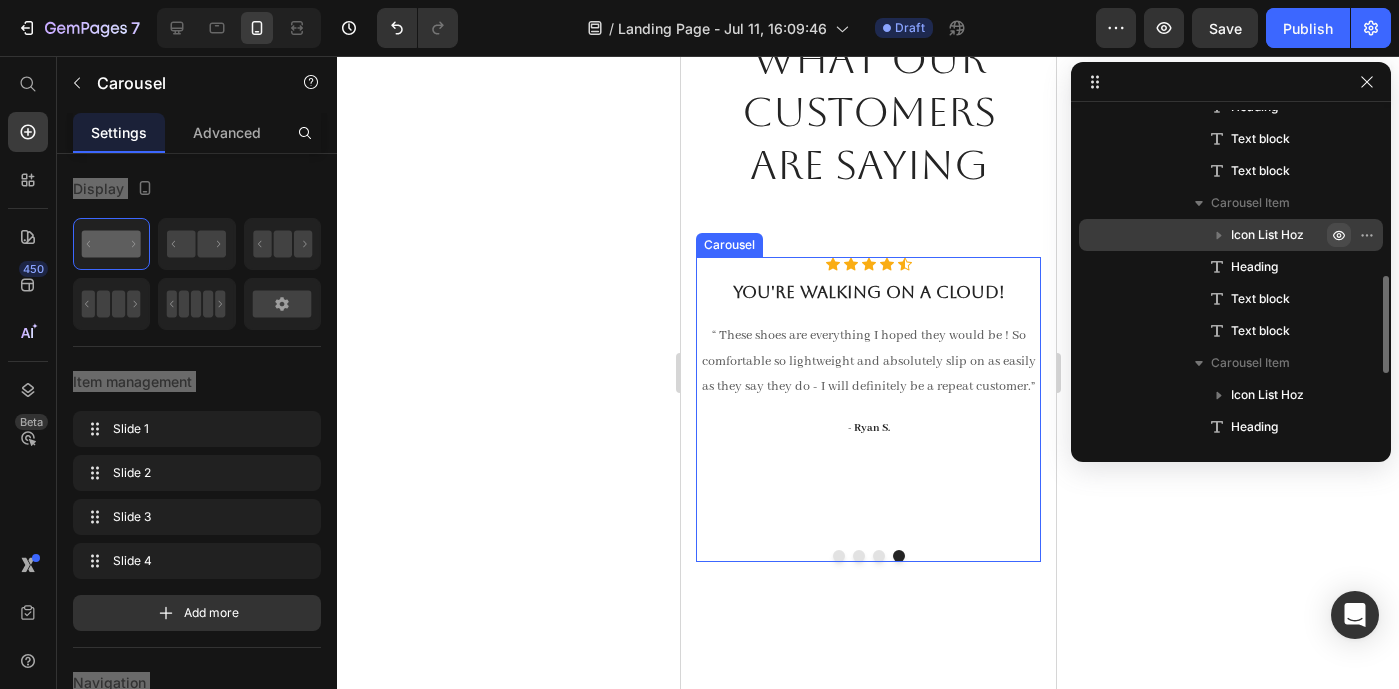 click at bounding box center (898, 556) 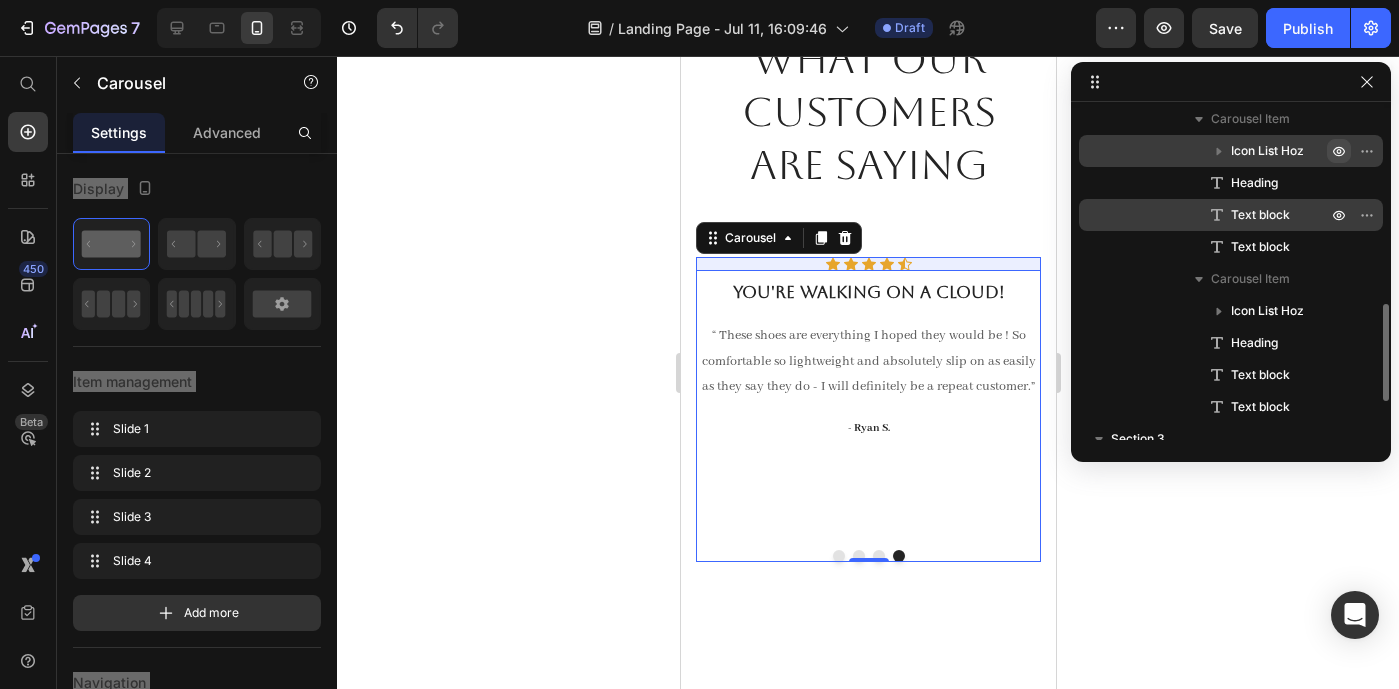 scroll, scrollTop: 650, scrollLeft: 0, axis: vertical 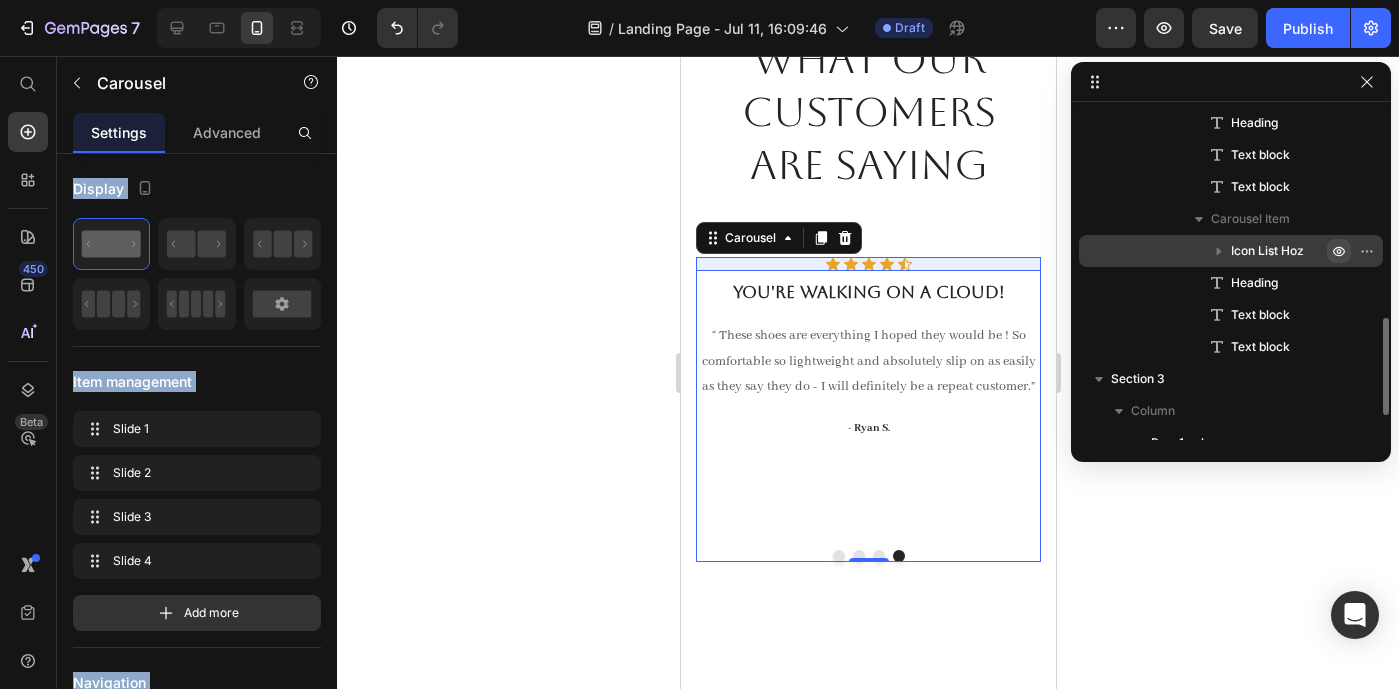 click 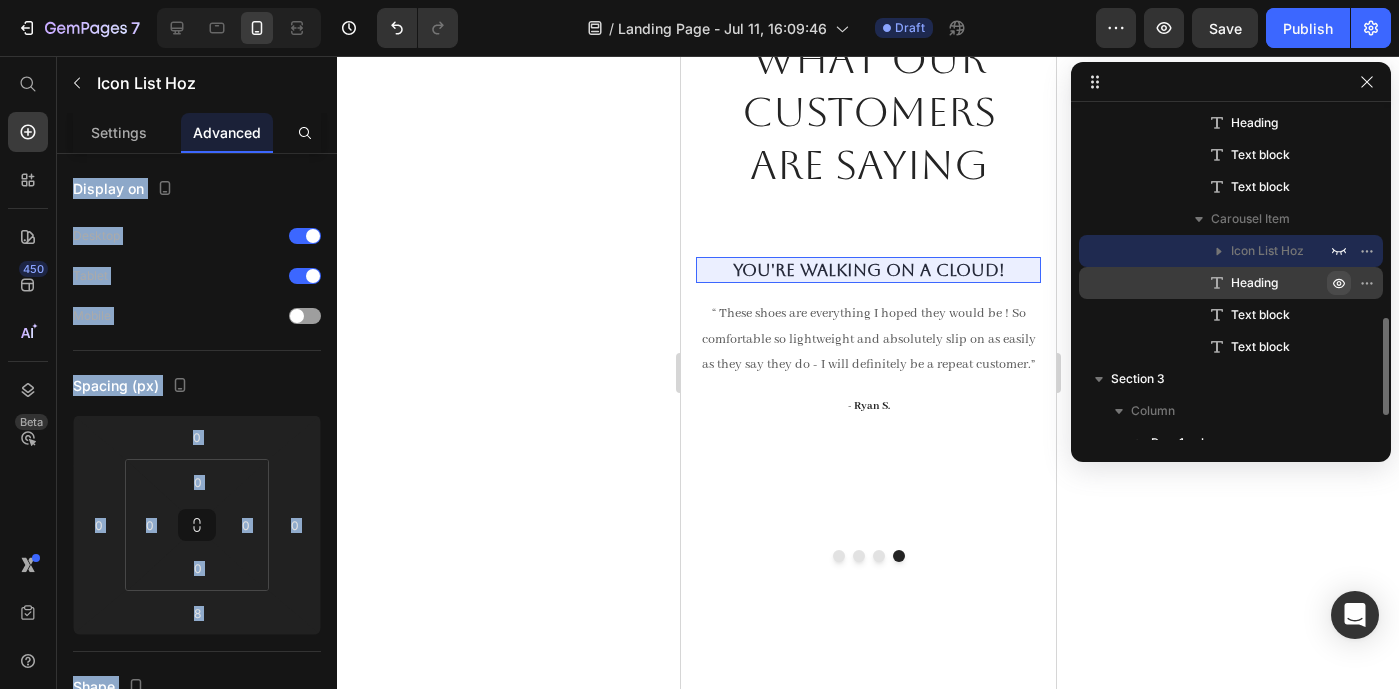 click 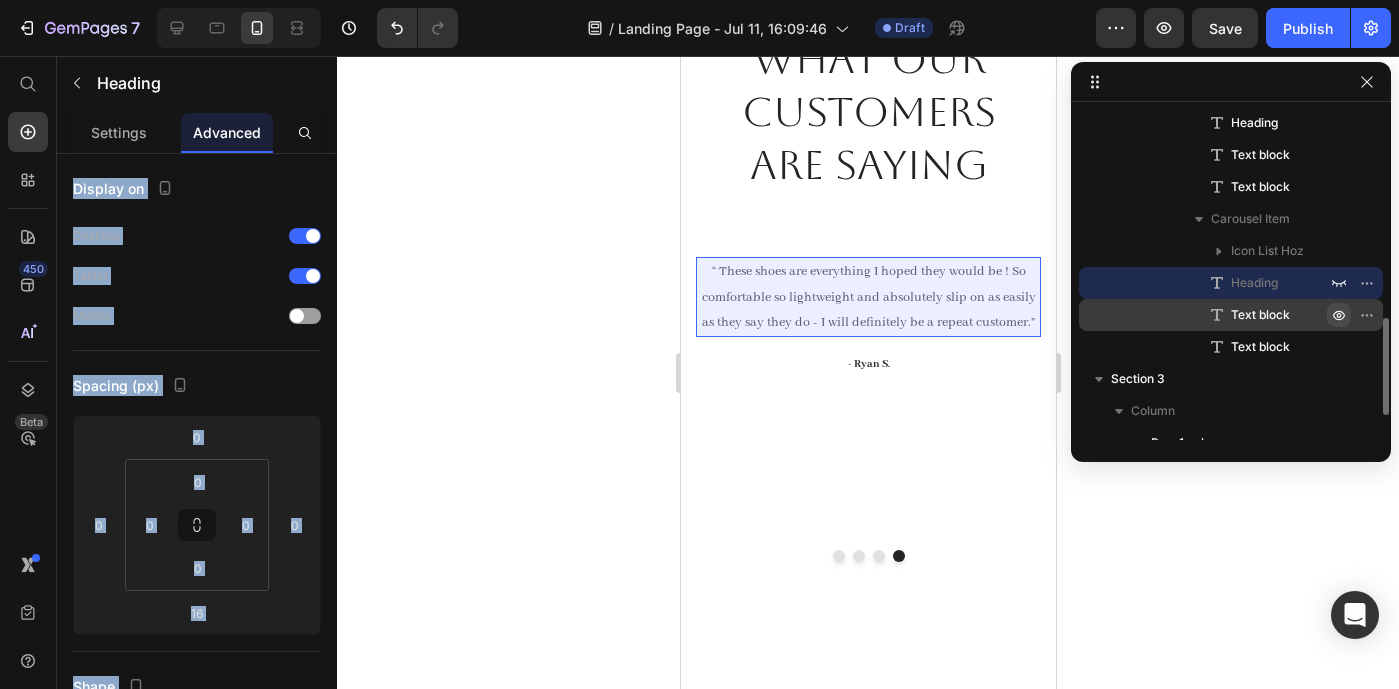 click 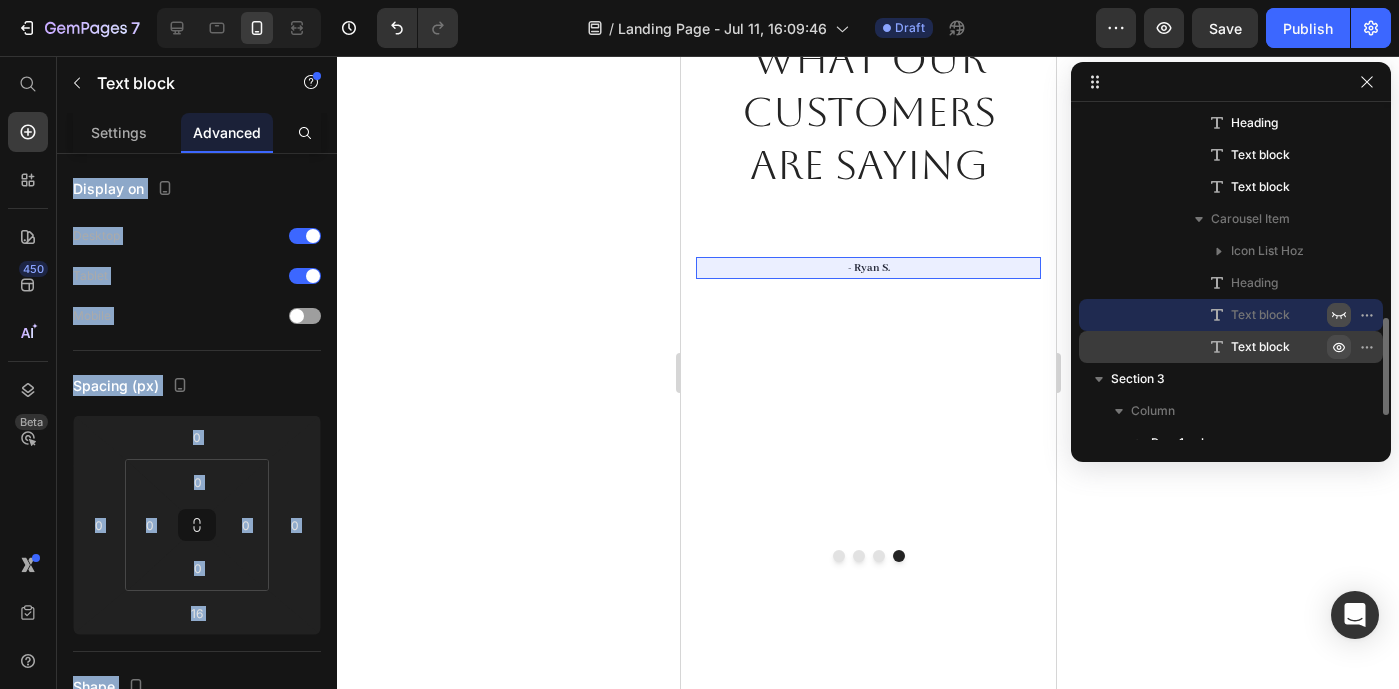 click 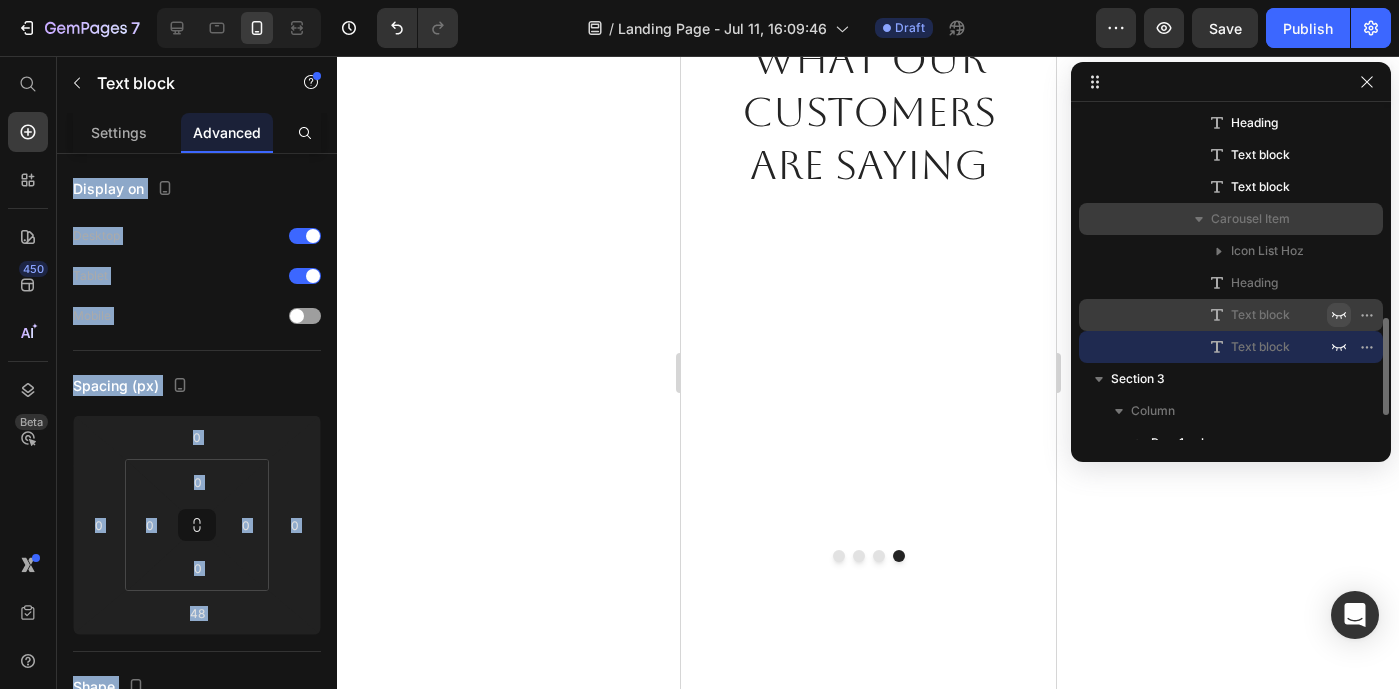 click on "Carousel Item" at bounding box center [1250, 219] 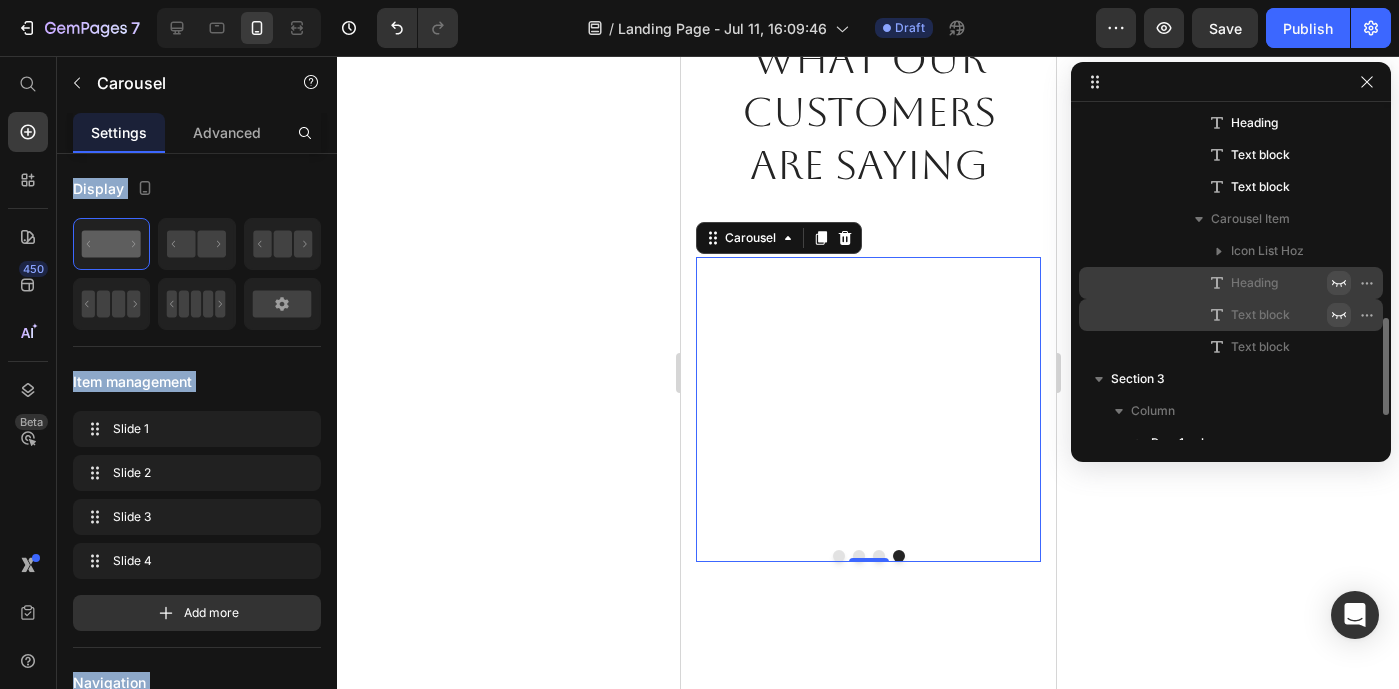 click 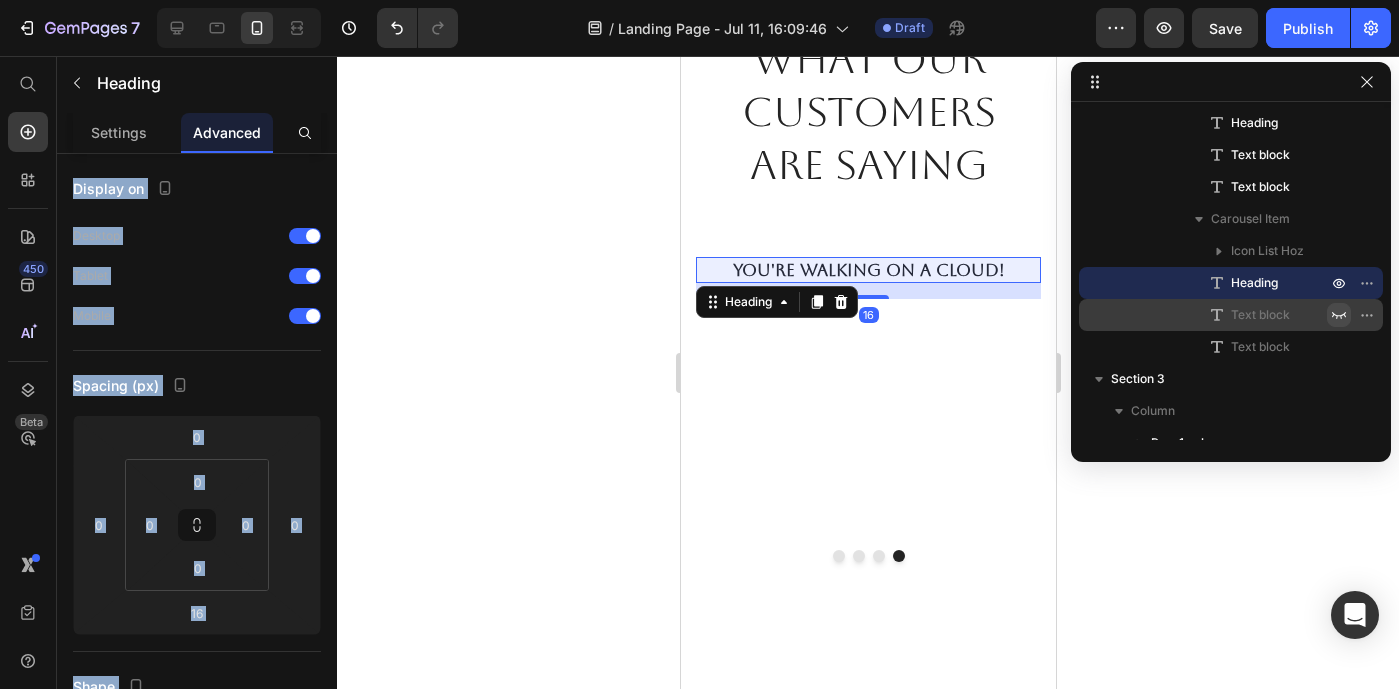 click 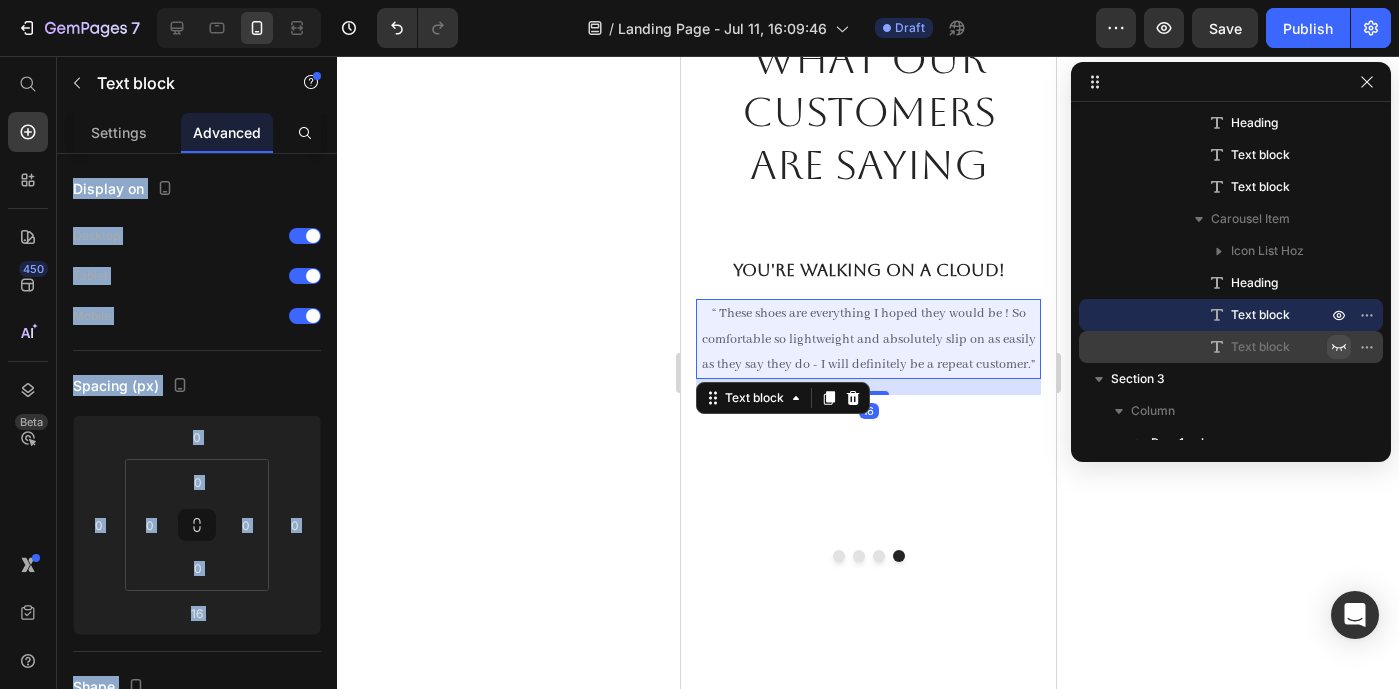click 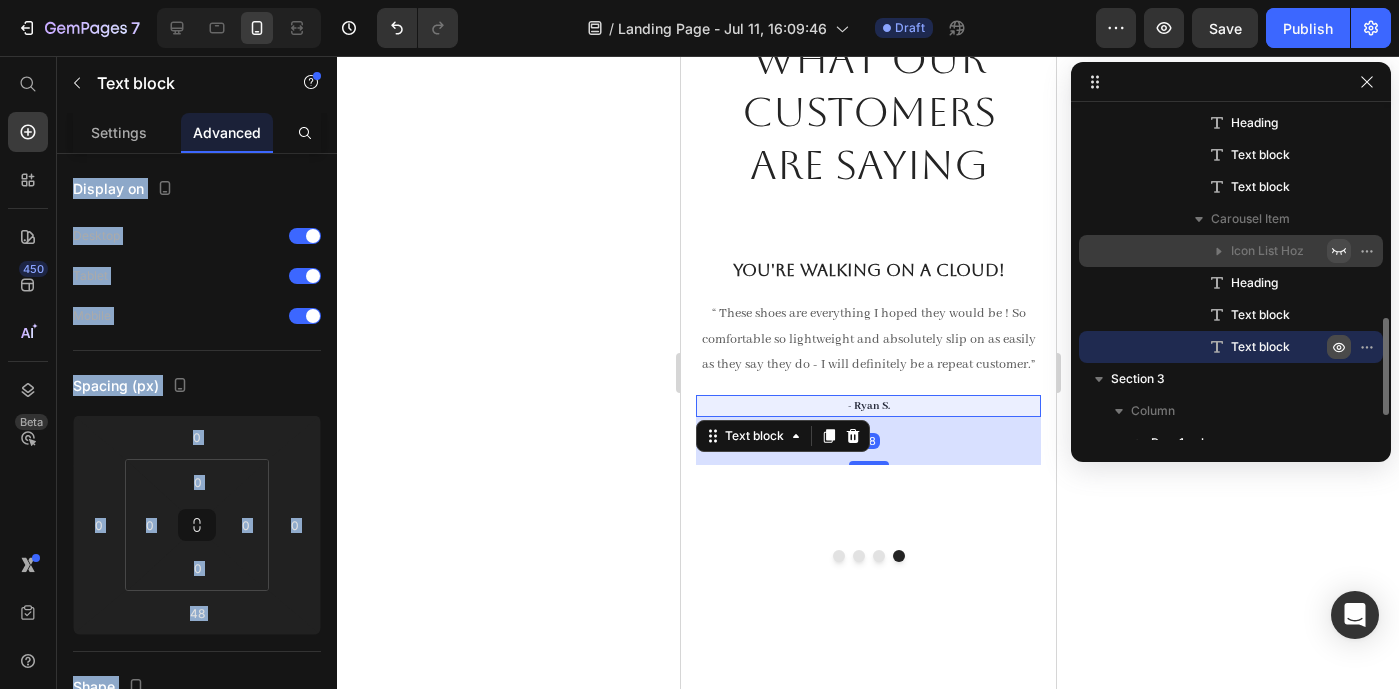 click 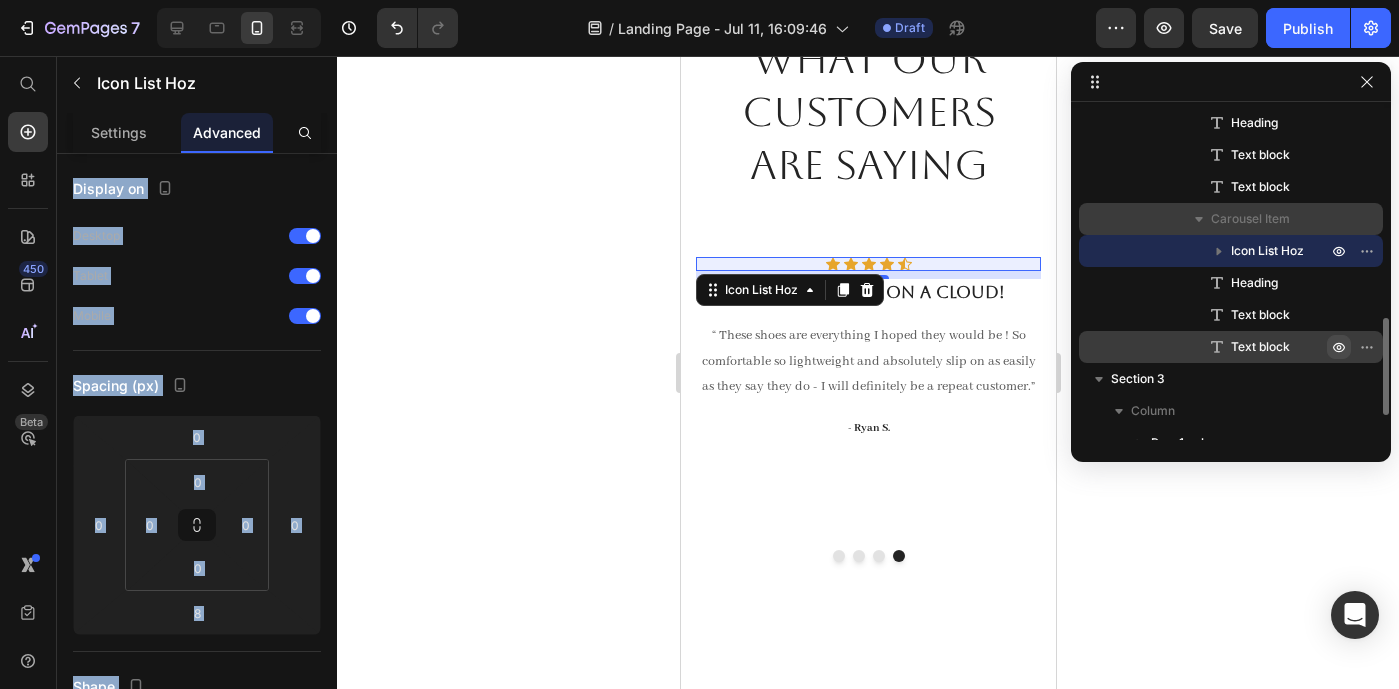 click on "Carousel Item" at bounding box center [1250, 219] 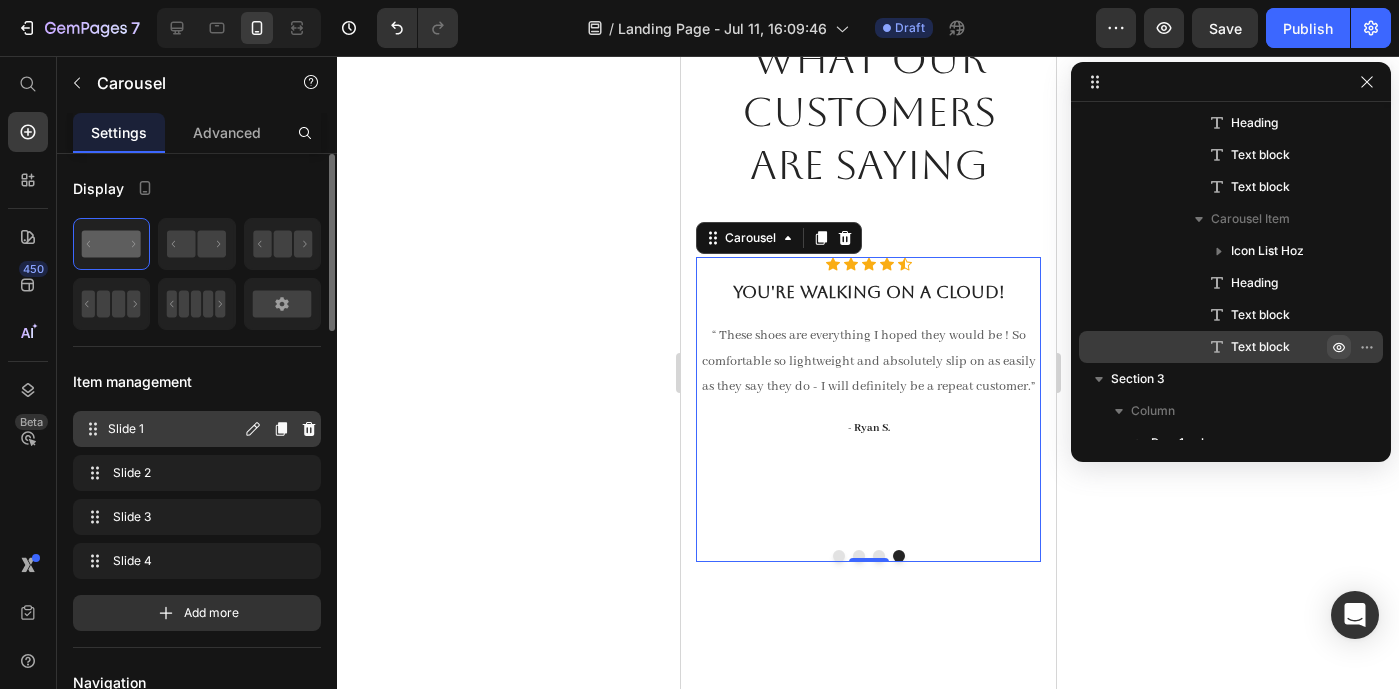 click on "Slide 1" at bounding box center (174, 429) 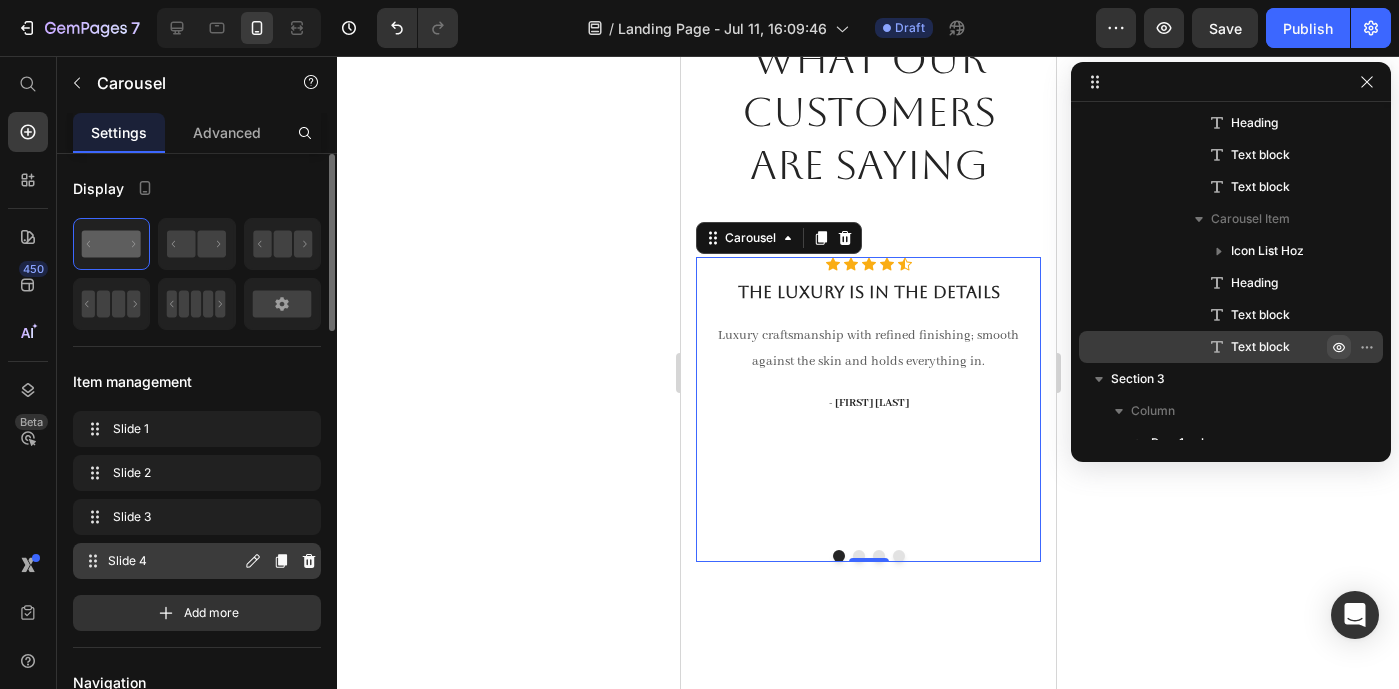 click on "Slide 4" at bounding box center (174, 561) 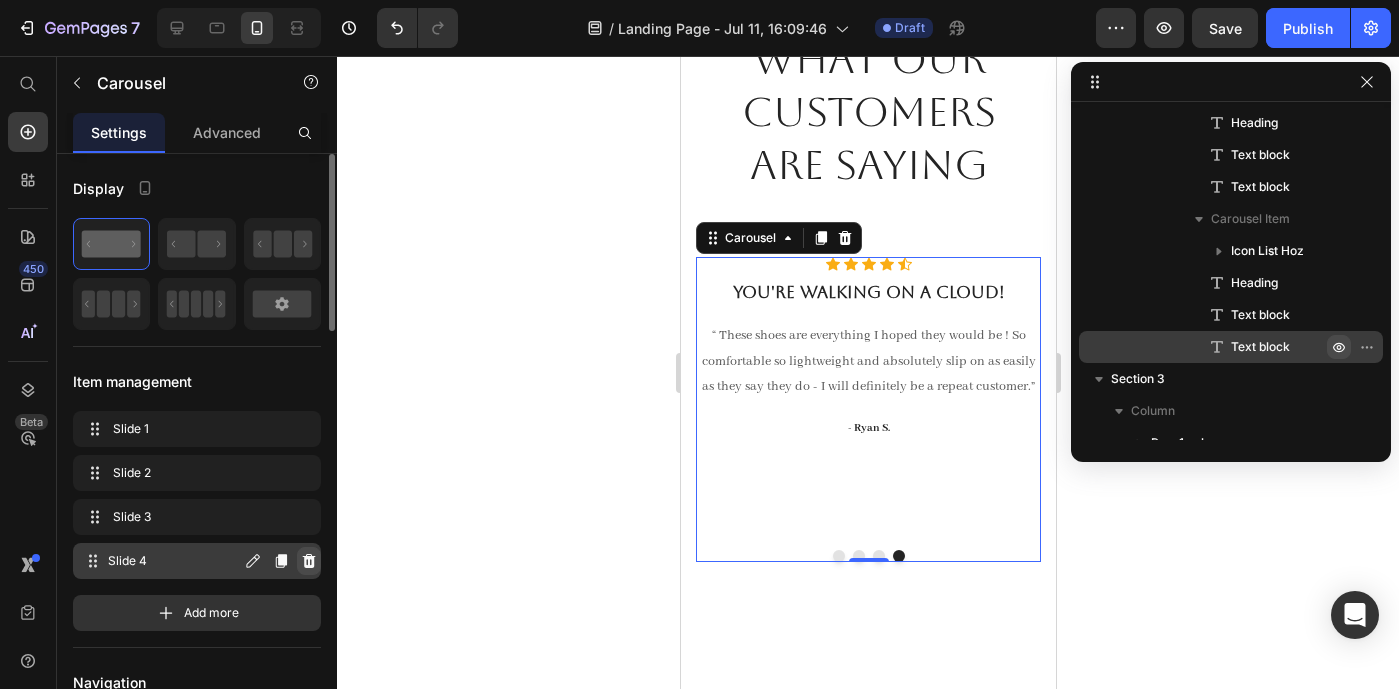 click 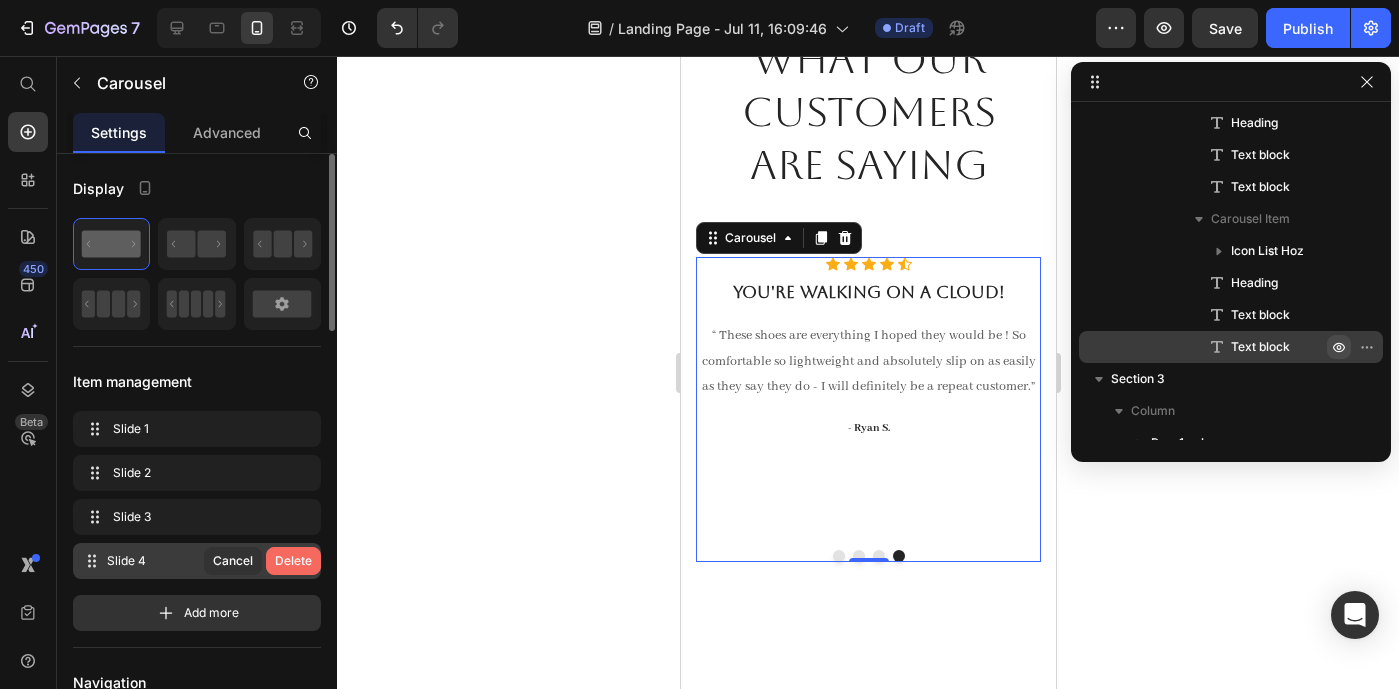 click on "Delete" at bounding box center (293, 561) 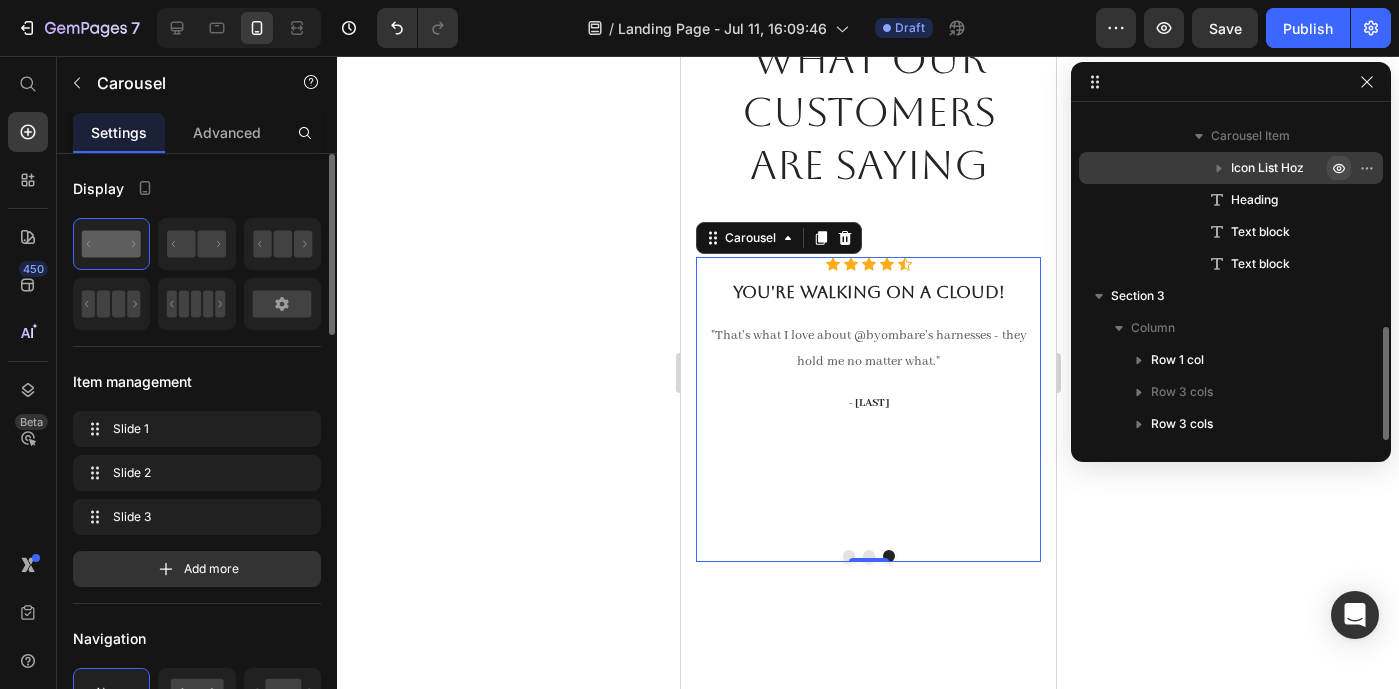 scroll, scrollTop: 630, scrollLeft: 0, axis: vertical 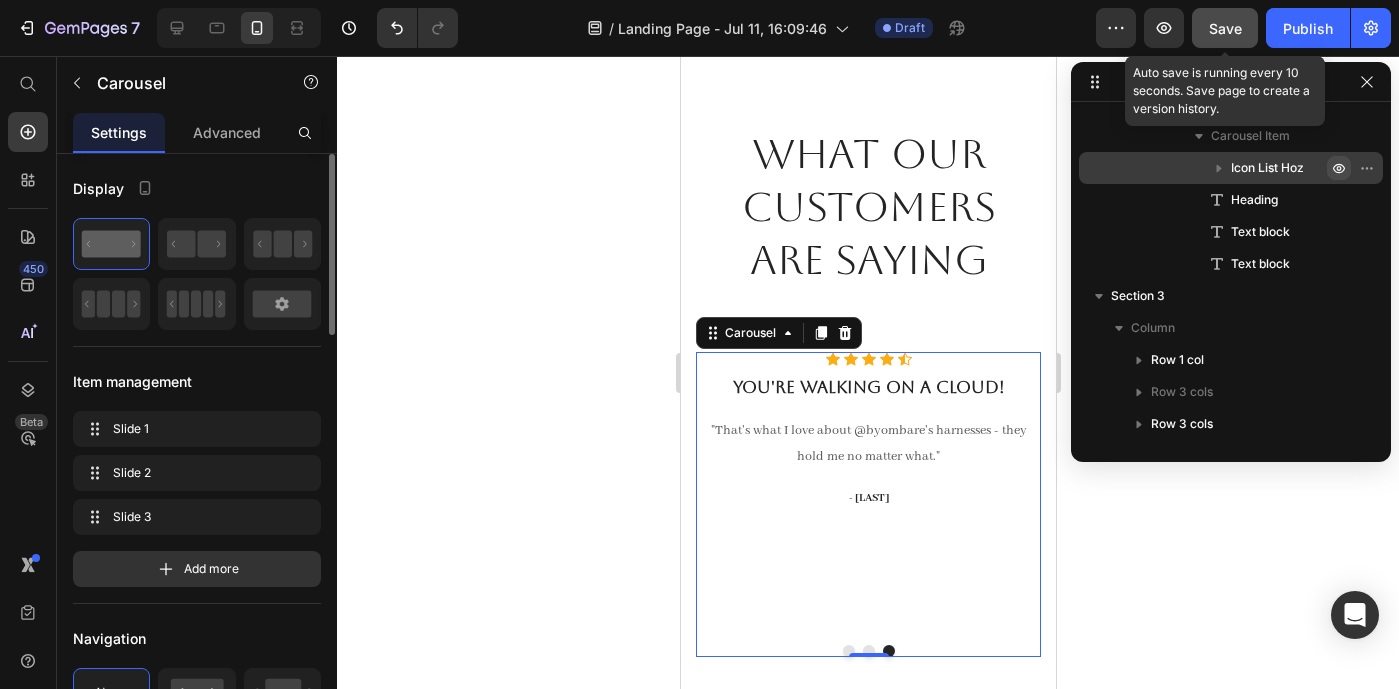 click on "Save" at bounding box center (1225, 28) 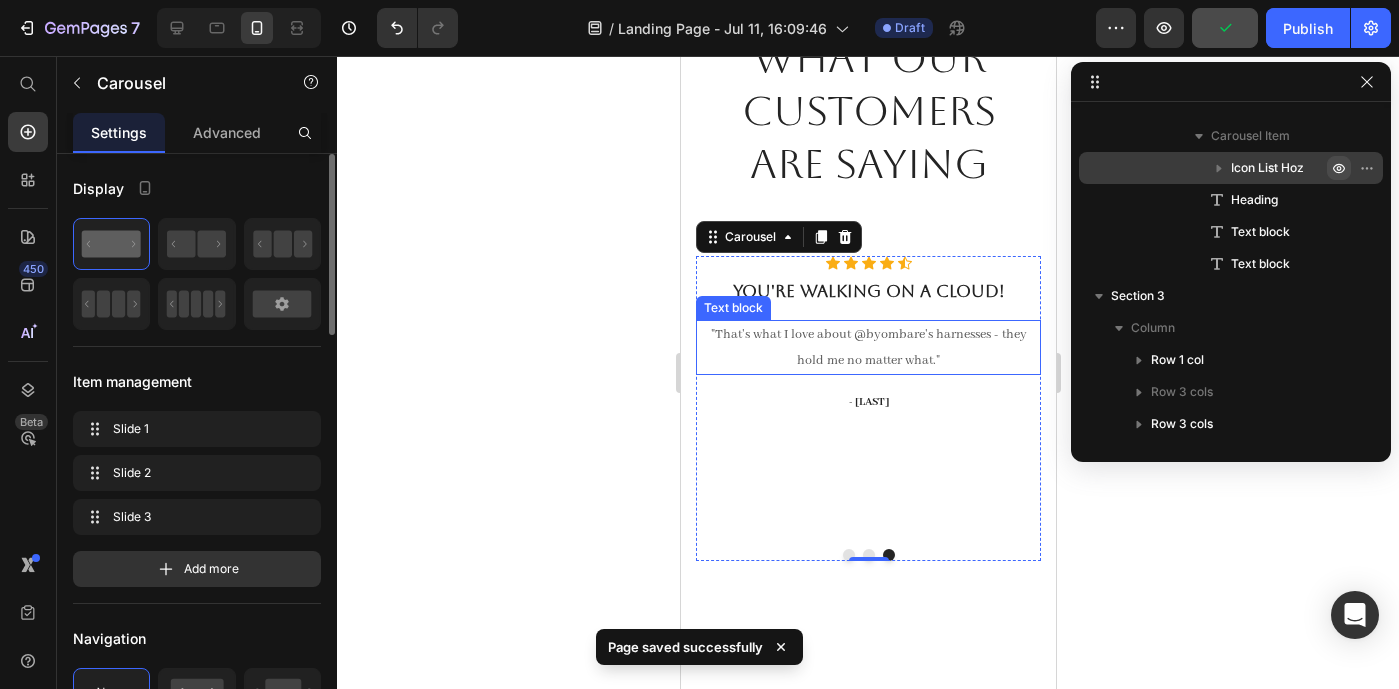 scroll, scrollTop: 781, scrollLeft: 0, axis: vertical 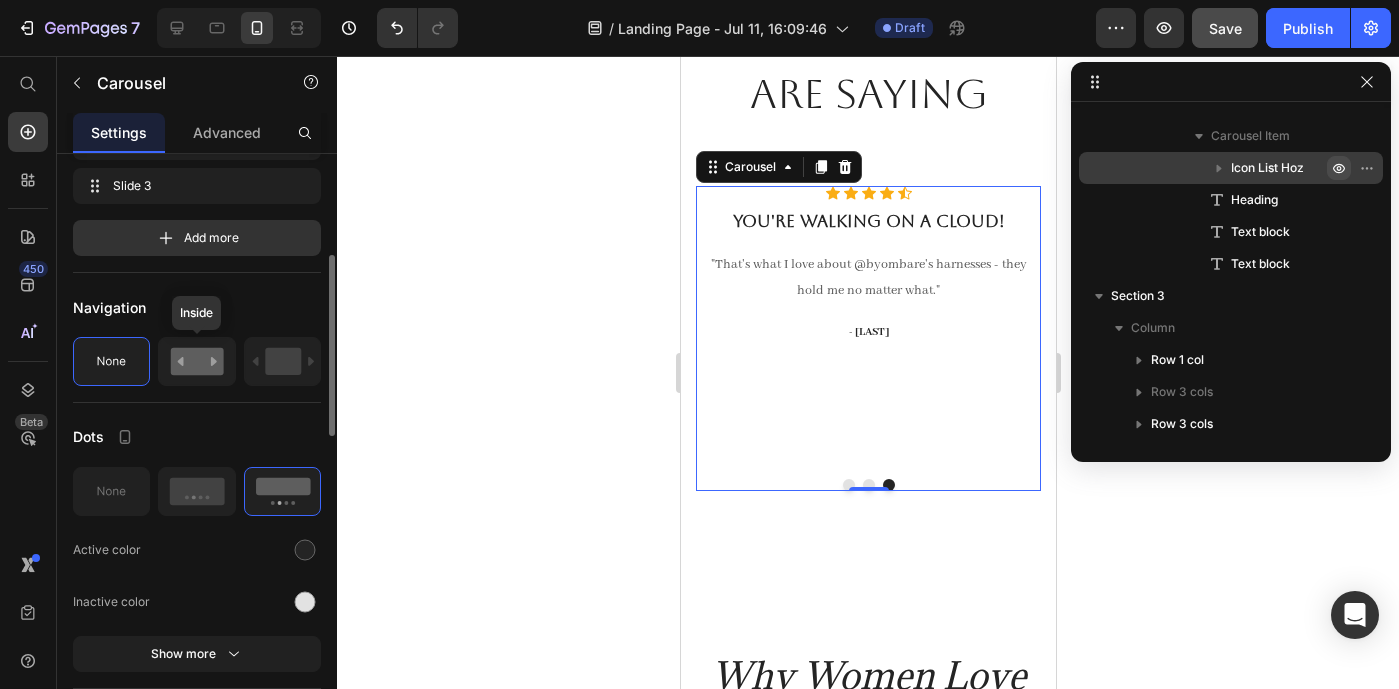 click 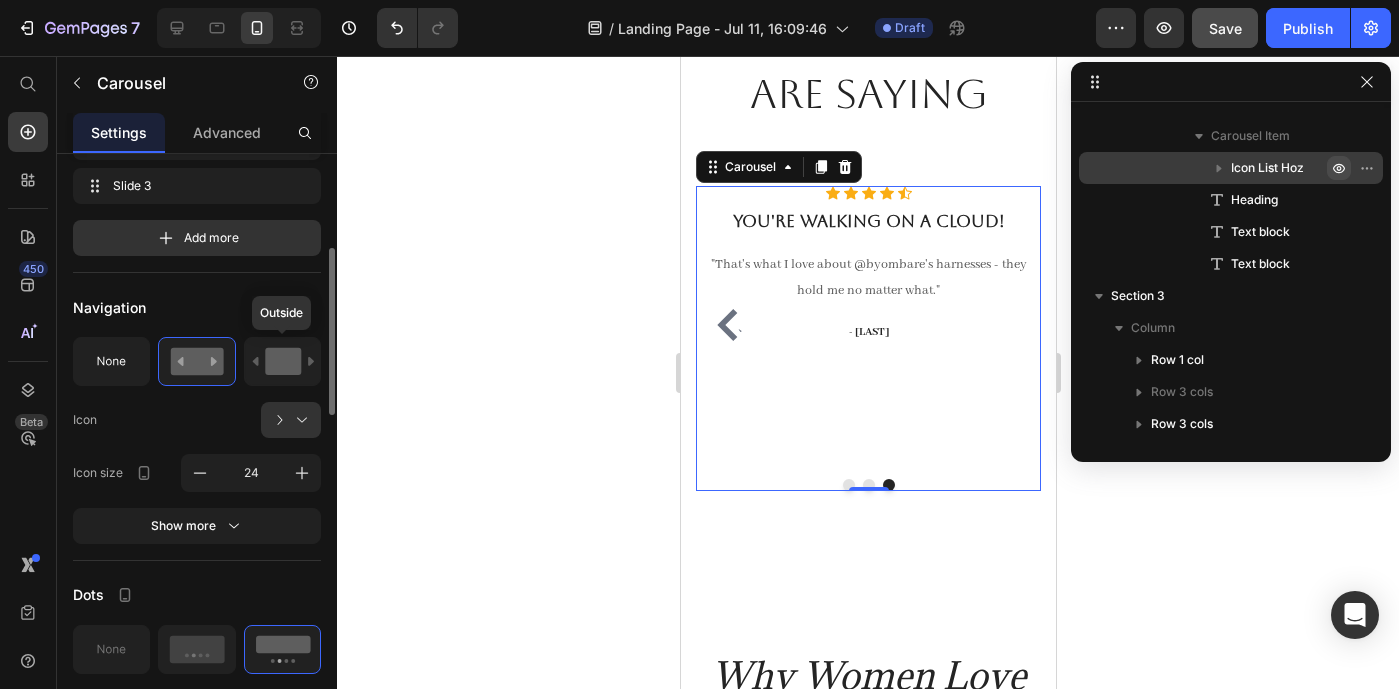 click 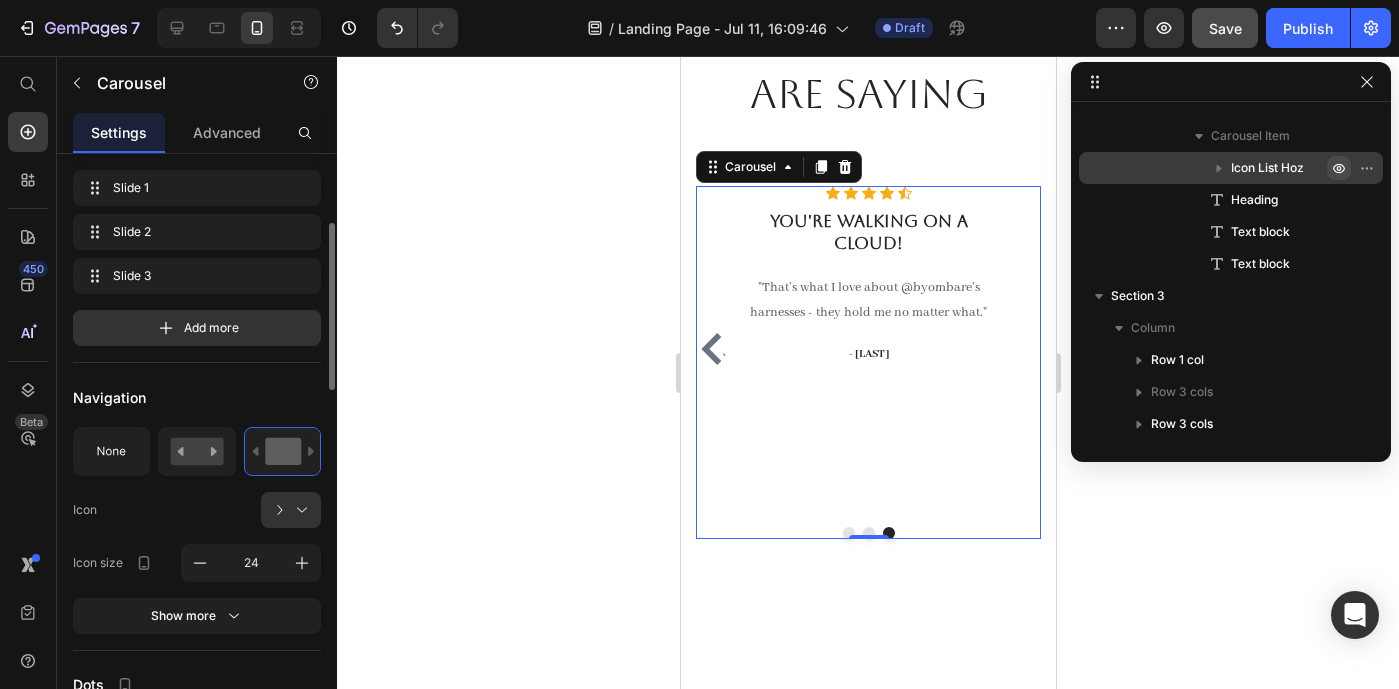 scroll, scrollTop: 242, scrollLeft: 0, axis: vertical 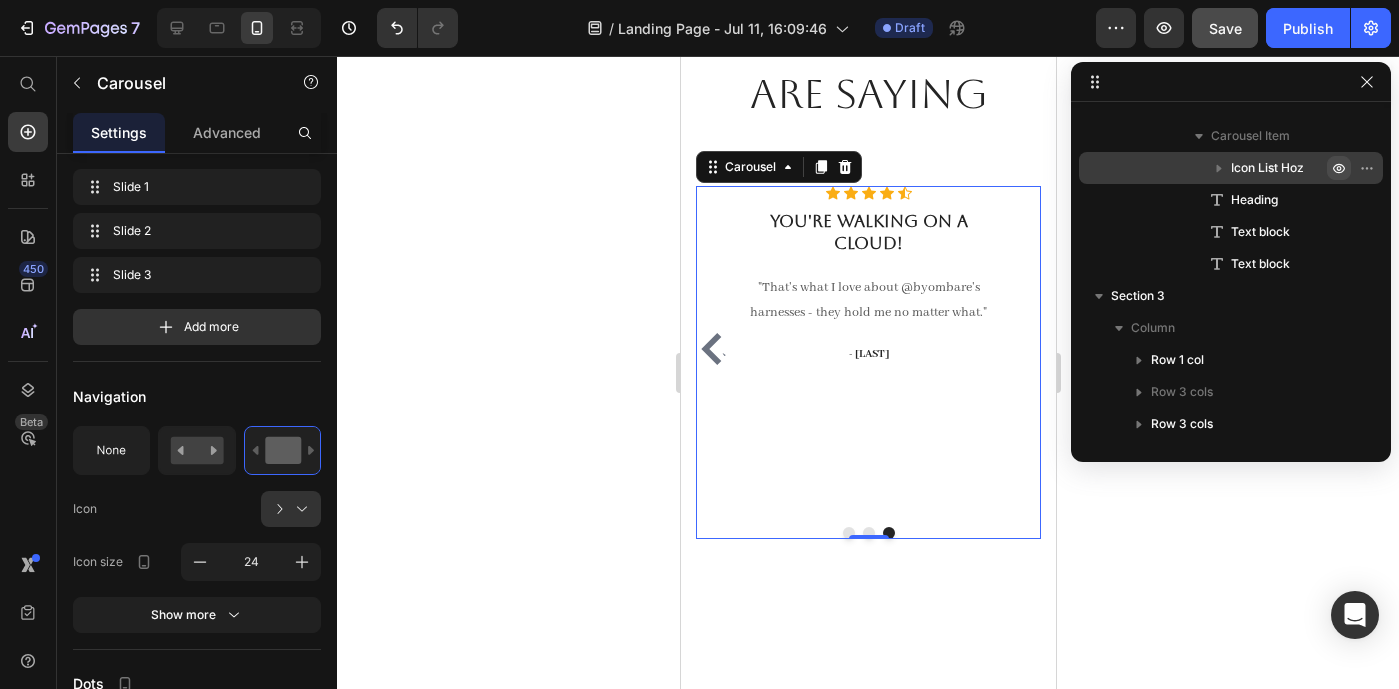 click at bounding box center [848, 533] 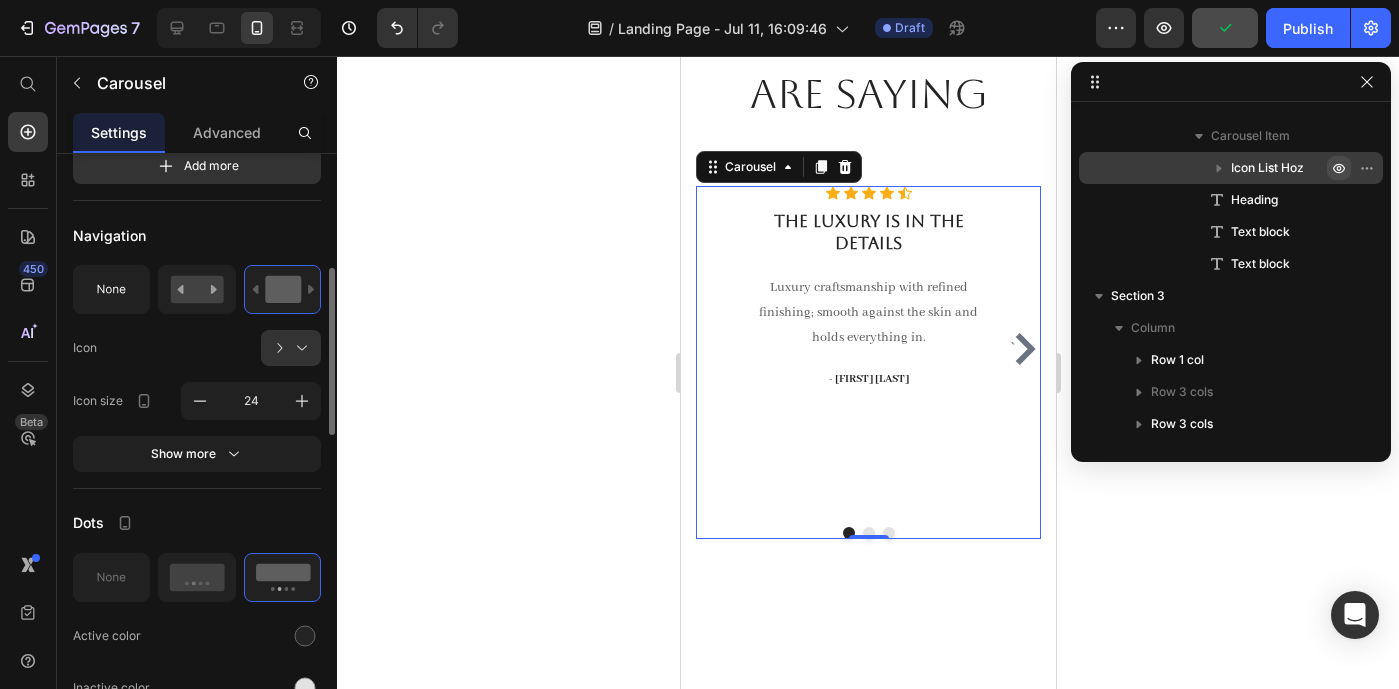 scroll, scrollTop: 411, scrollLeft: 0, axis: vertical 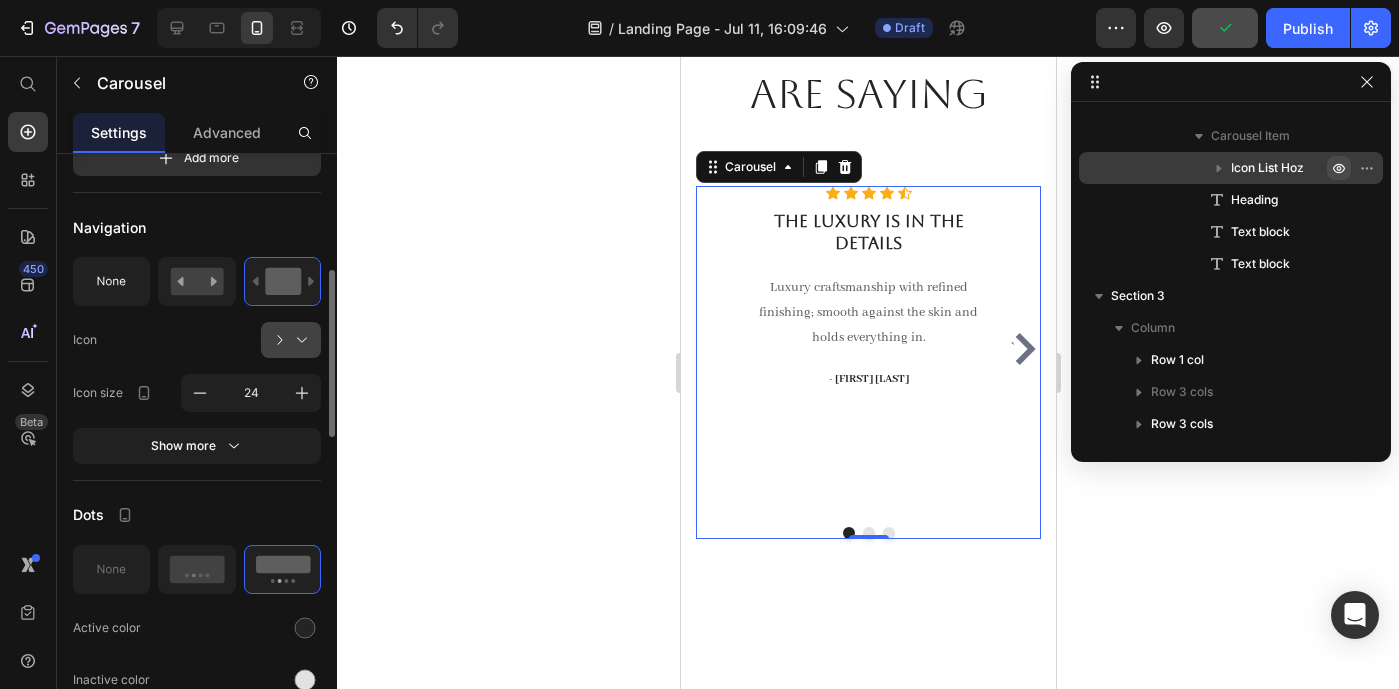click at bounding box center [299, 340] 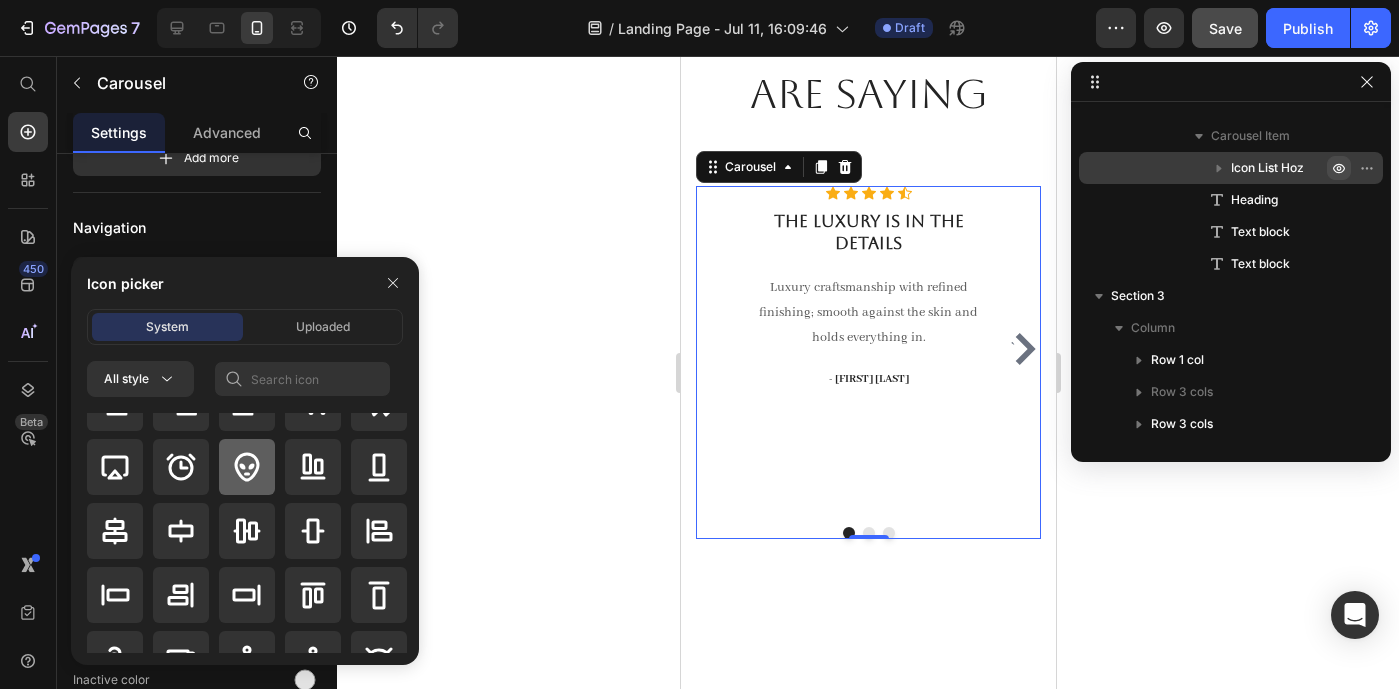 scroll, scrollTop: 158, scrollLeft: 0, axis: vertical 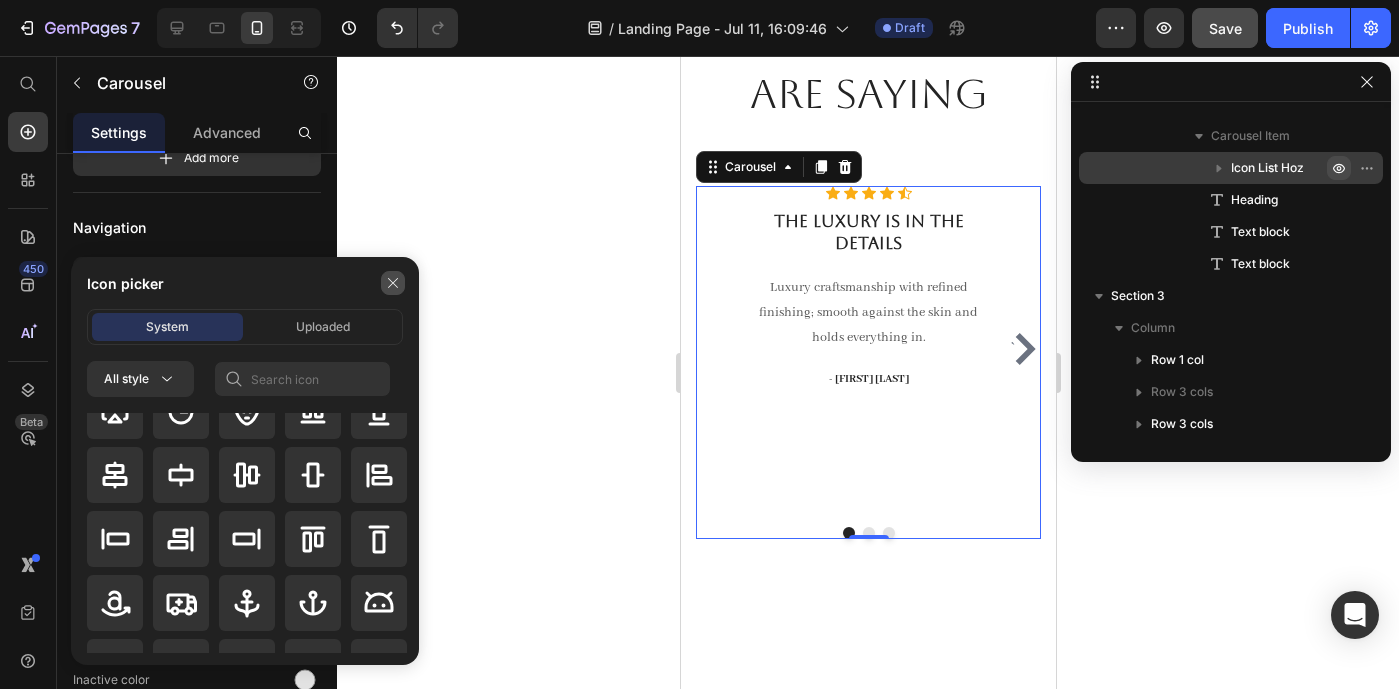 click 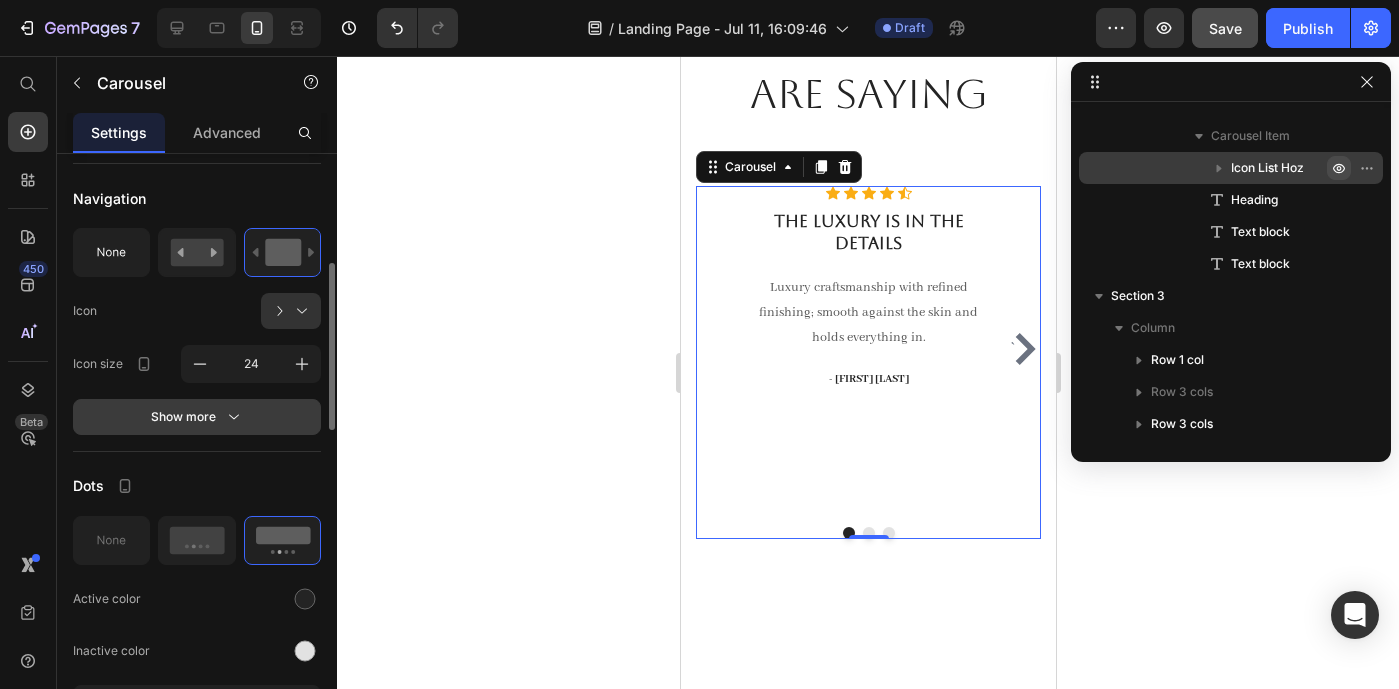 scroll, scrollTop: 448, scrollLeft: 0, axis: vertical 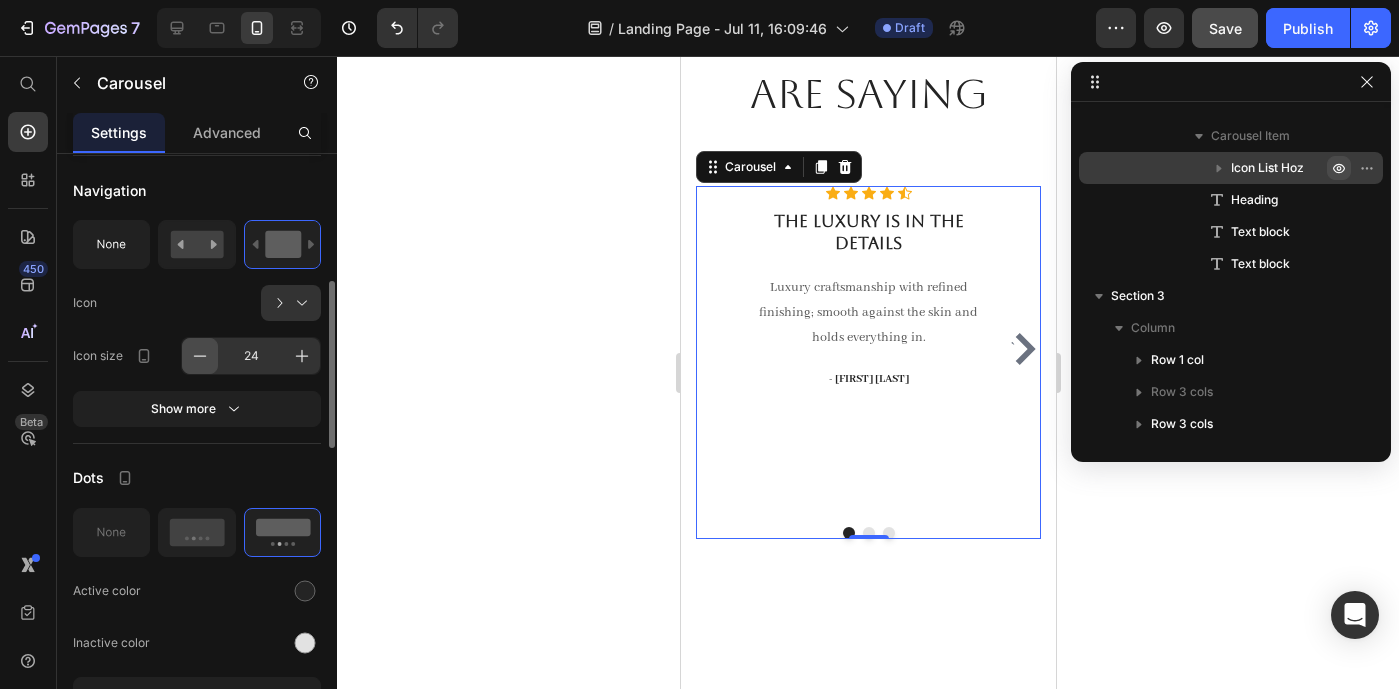 click 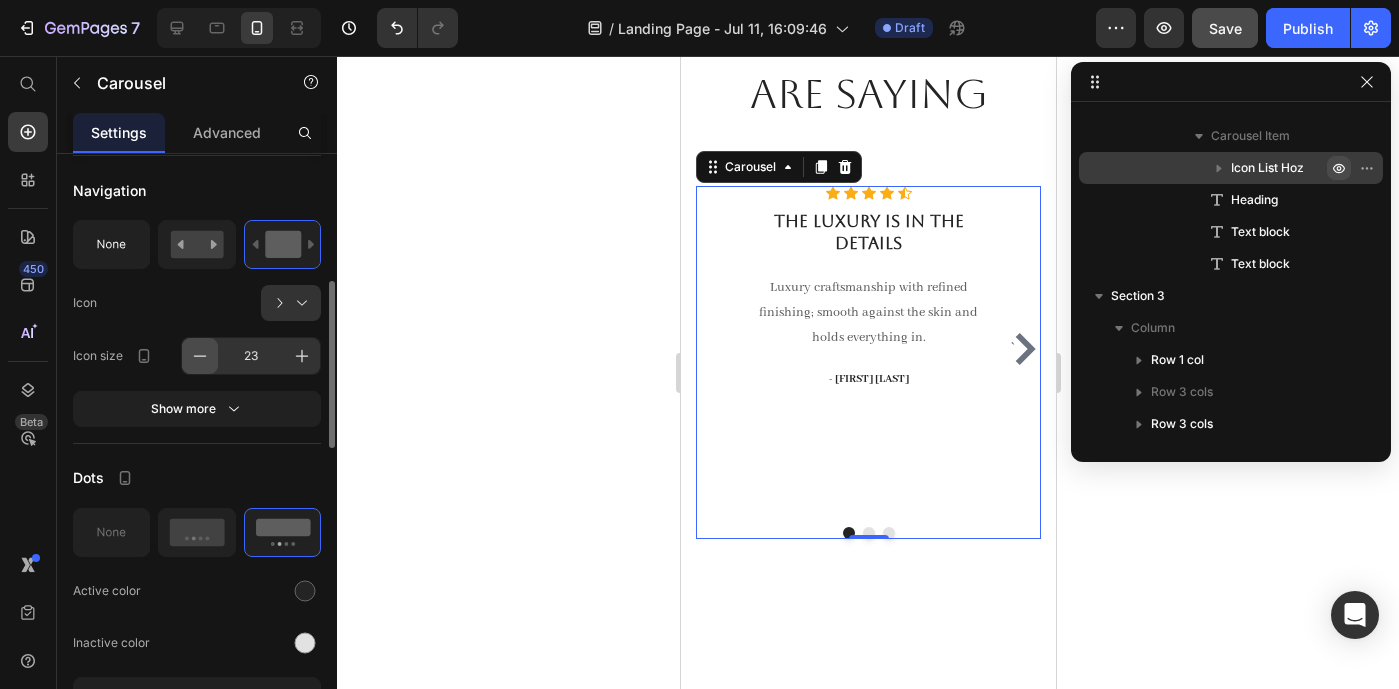 click 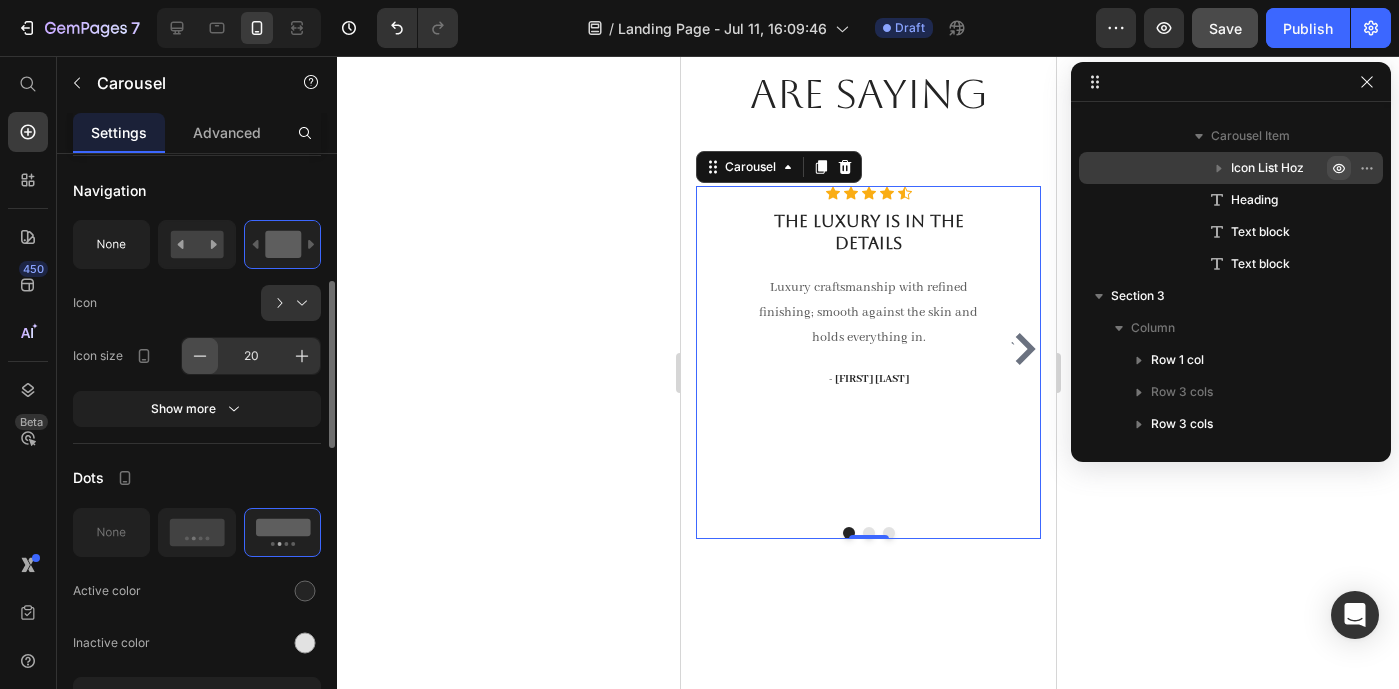 click 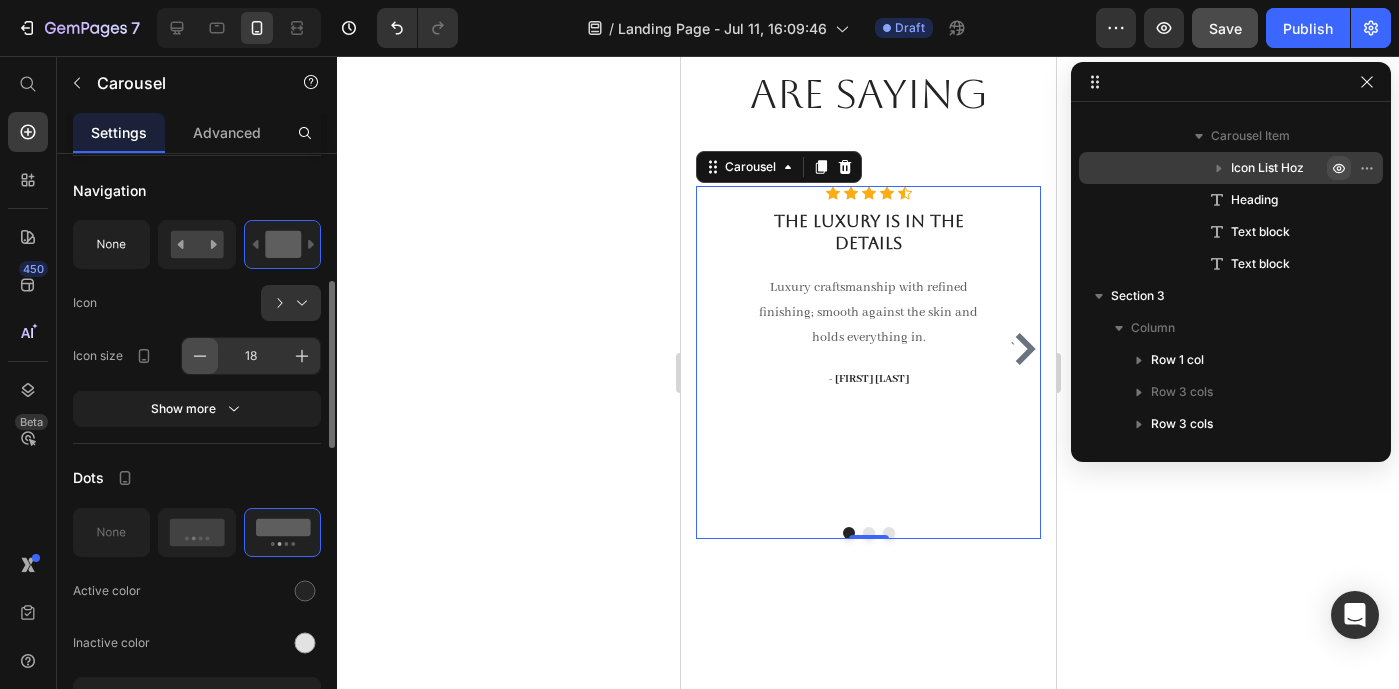 click 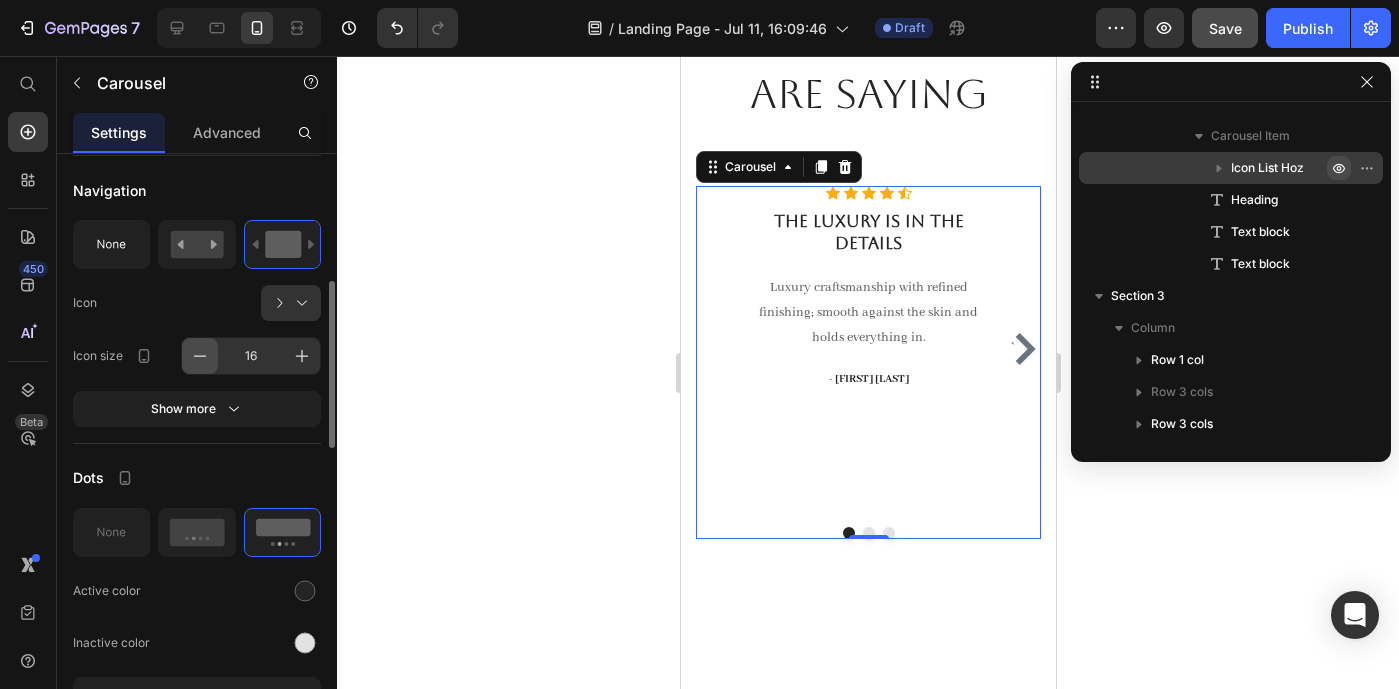 click 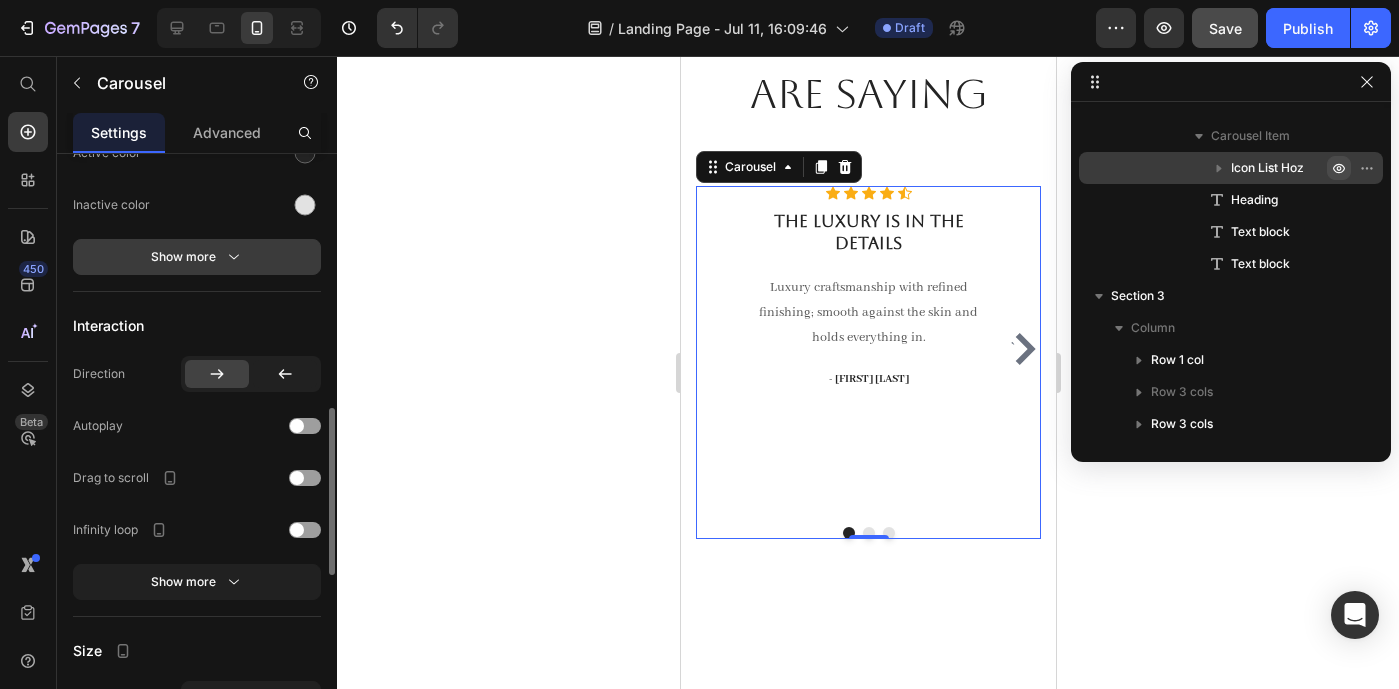 scroll, scrollTop: 890, scrollLeft: 0, axis: vertical 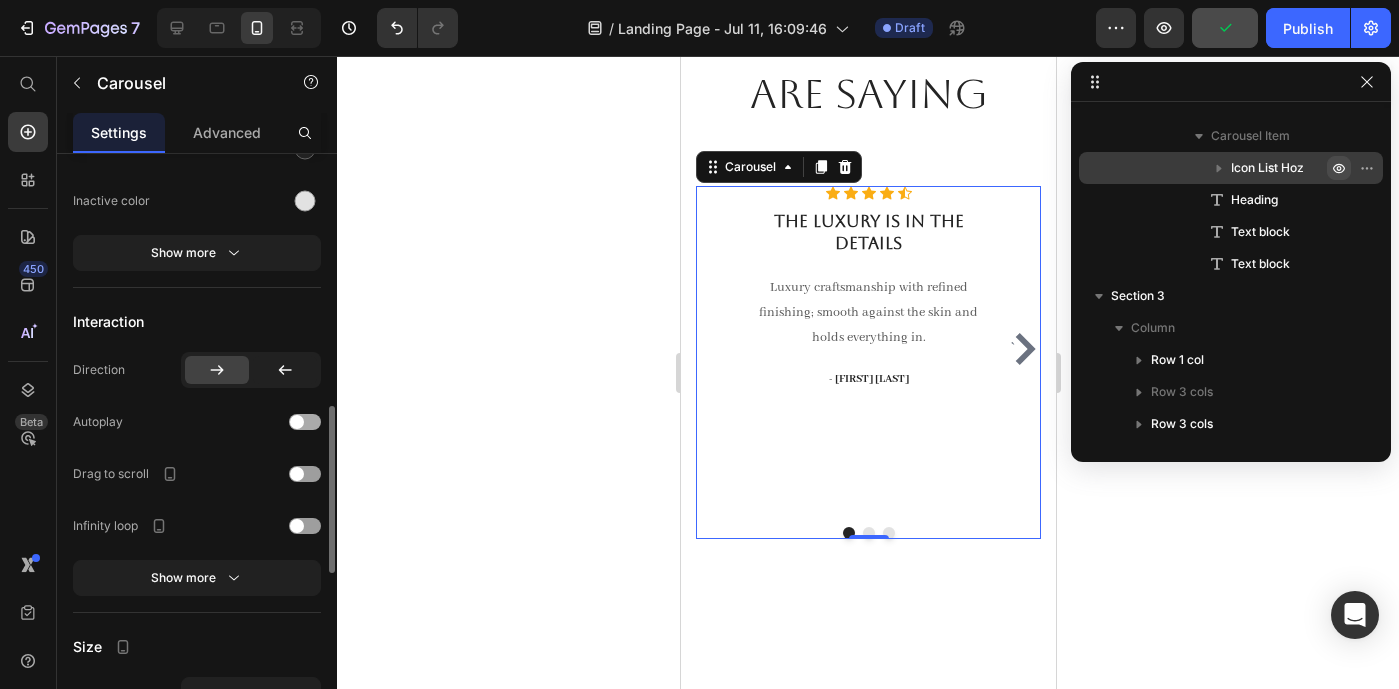 click at bounding box center (305, 422) 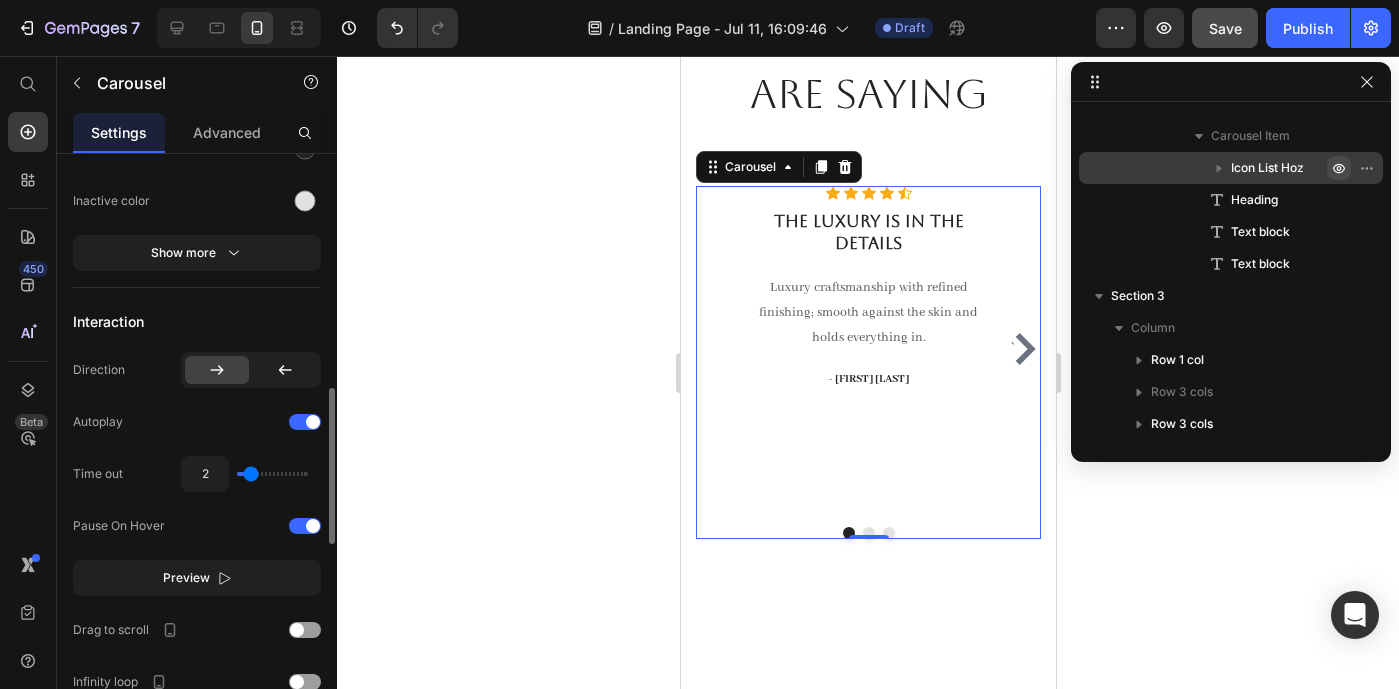 type on "1.9" 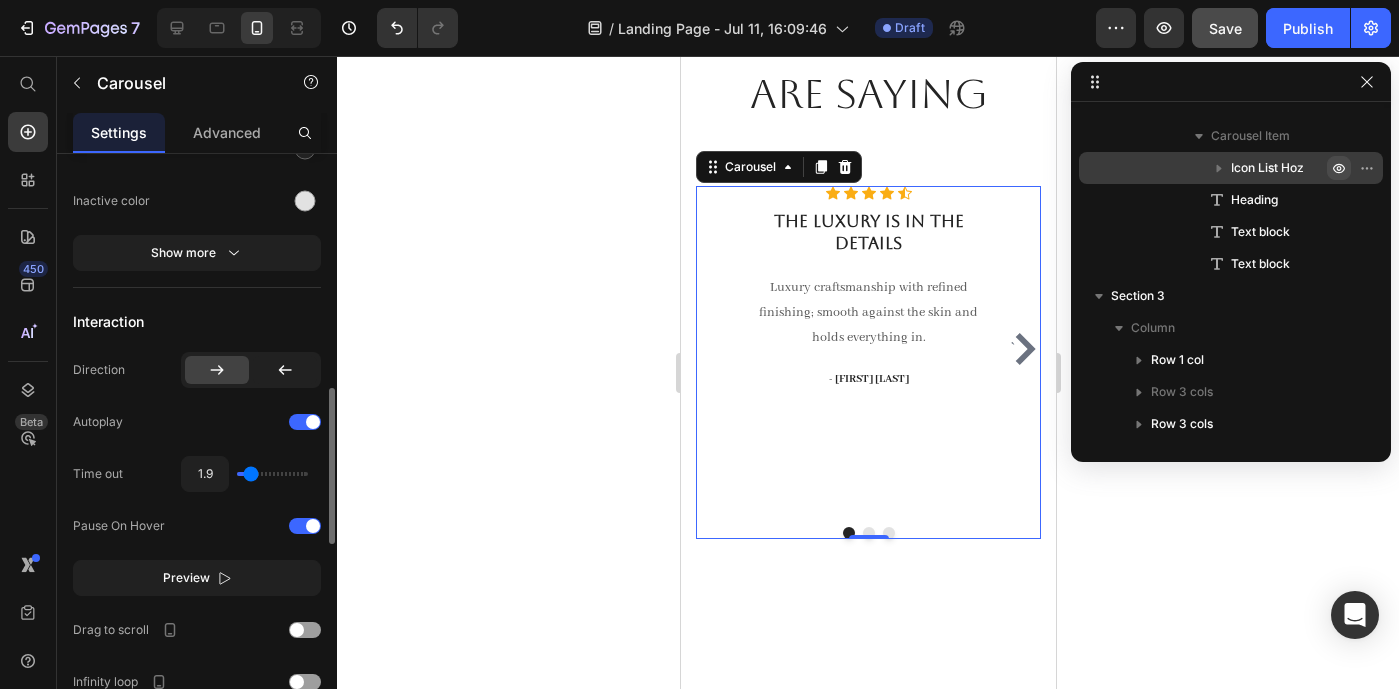 type on "2.1" 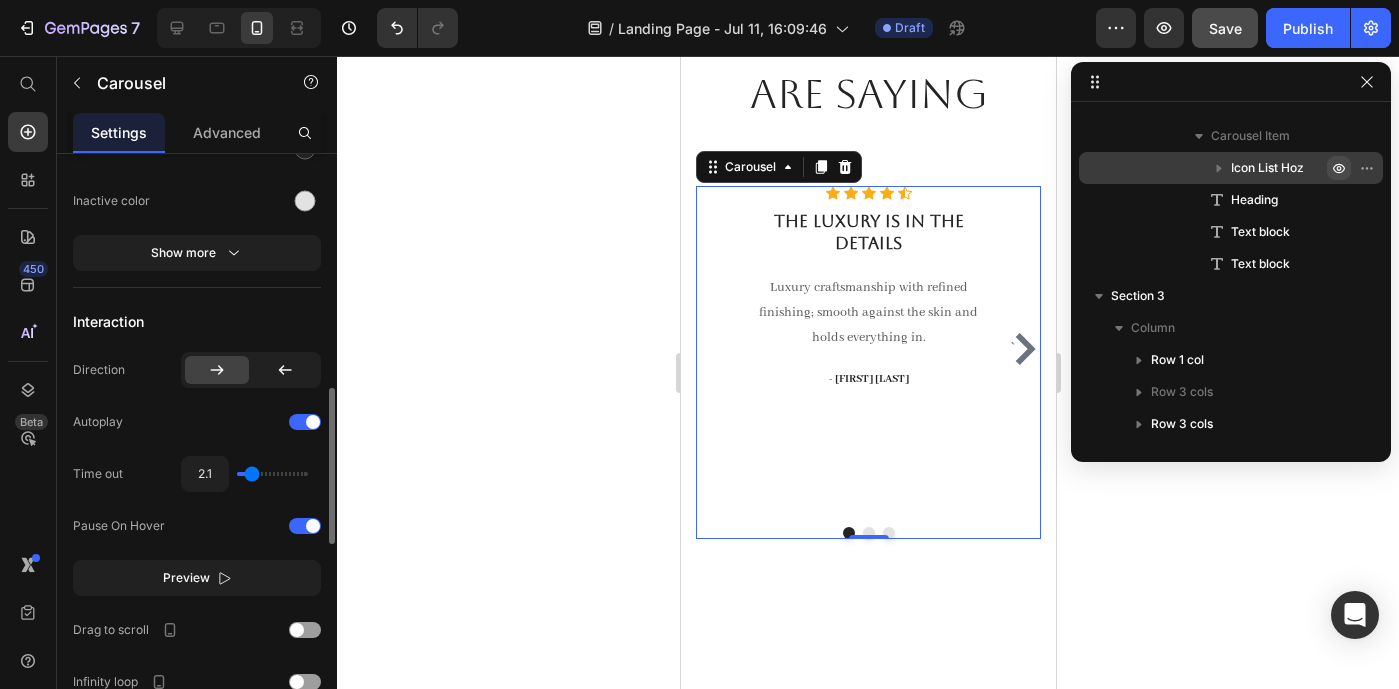 type on "2.3" 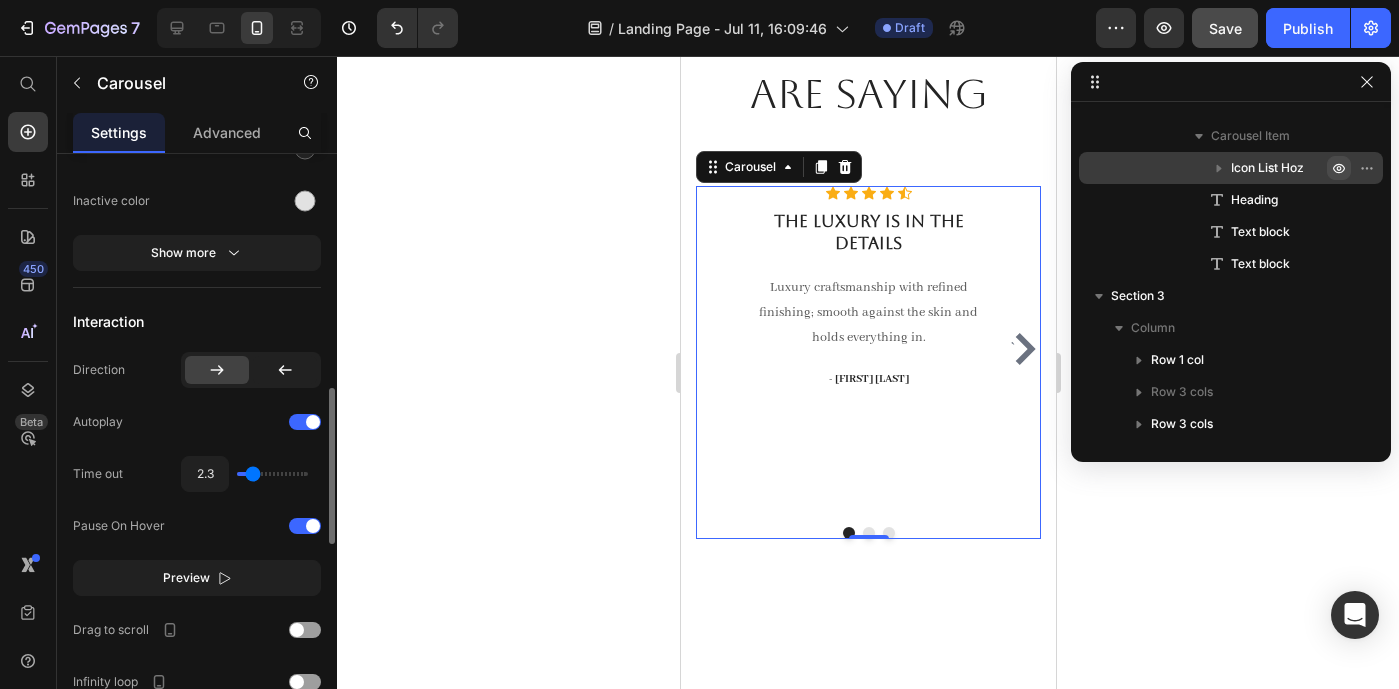 type on "2.8" 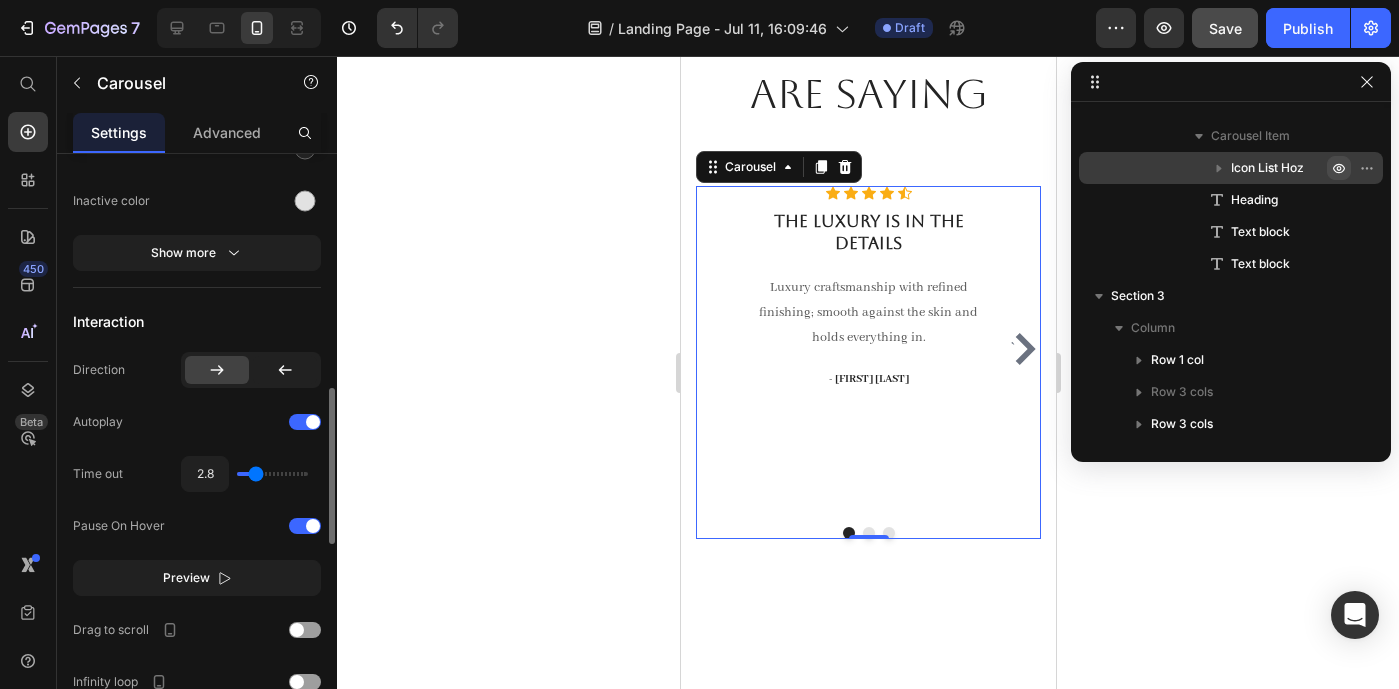 type on "3.1" 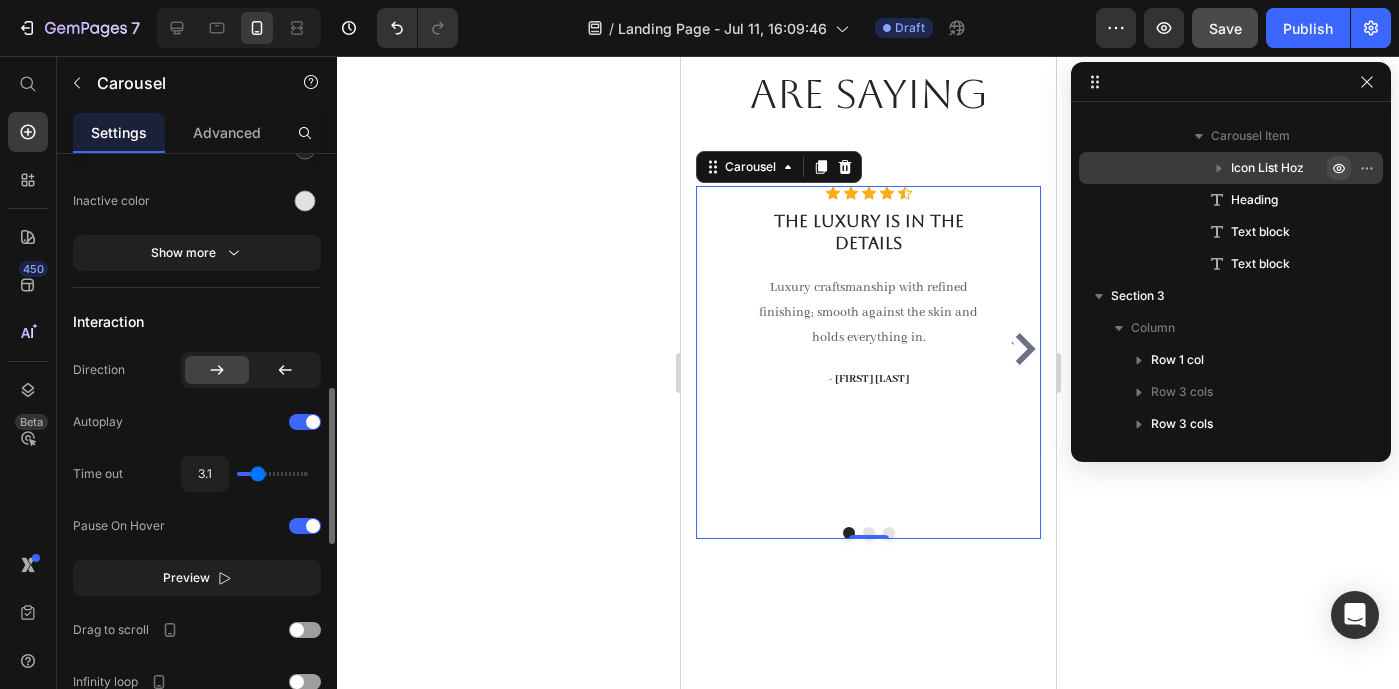 type on "3.3" 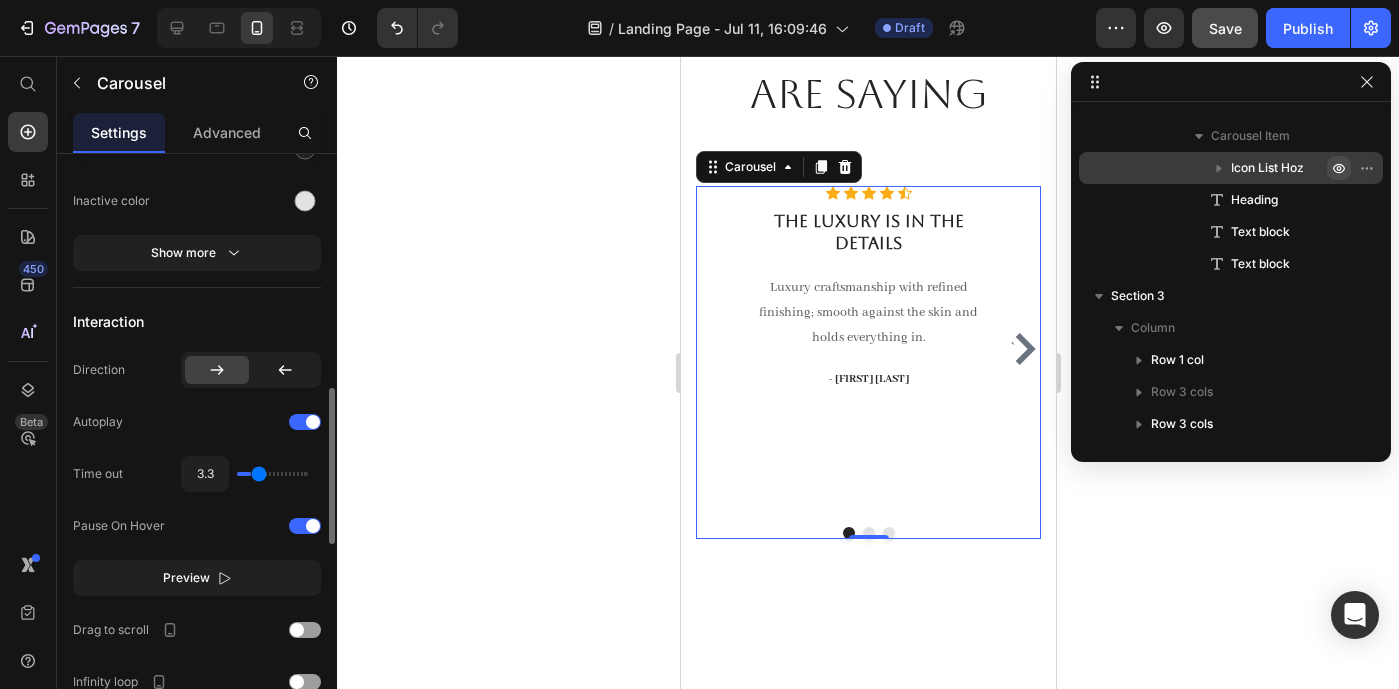 type on "3.5" 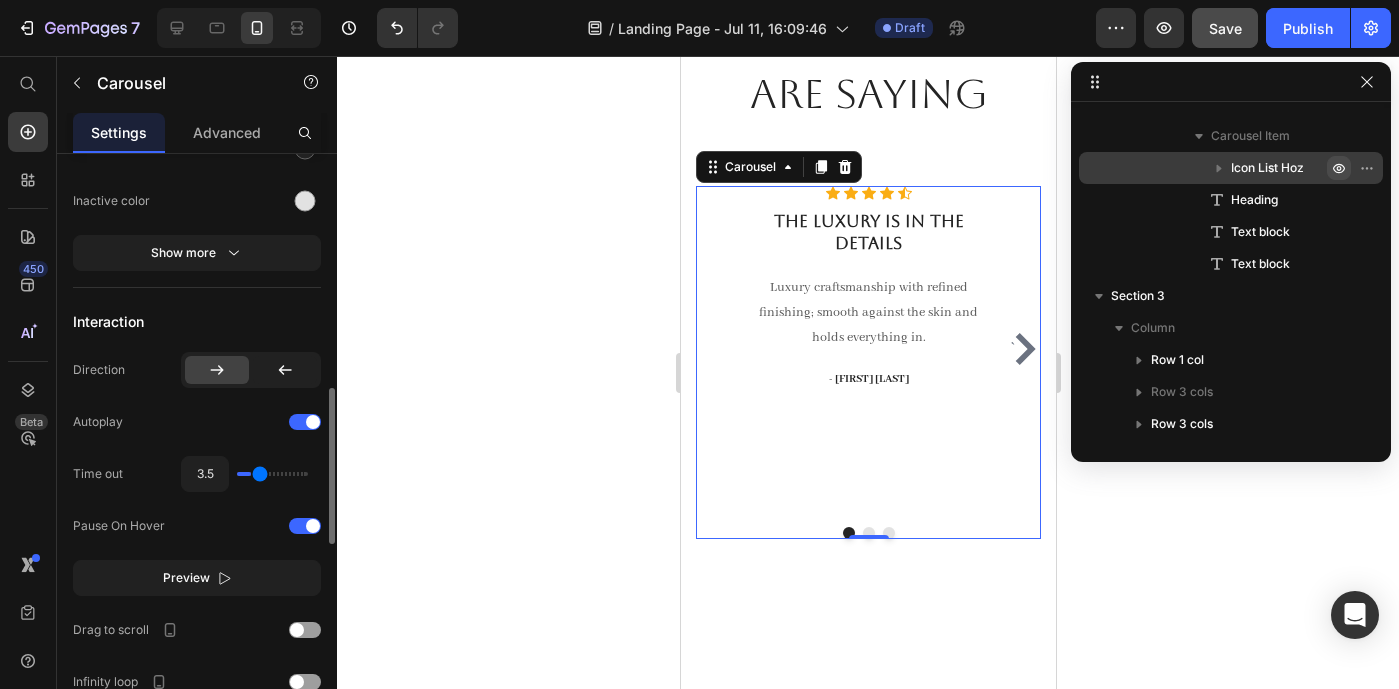 type on "3.6" 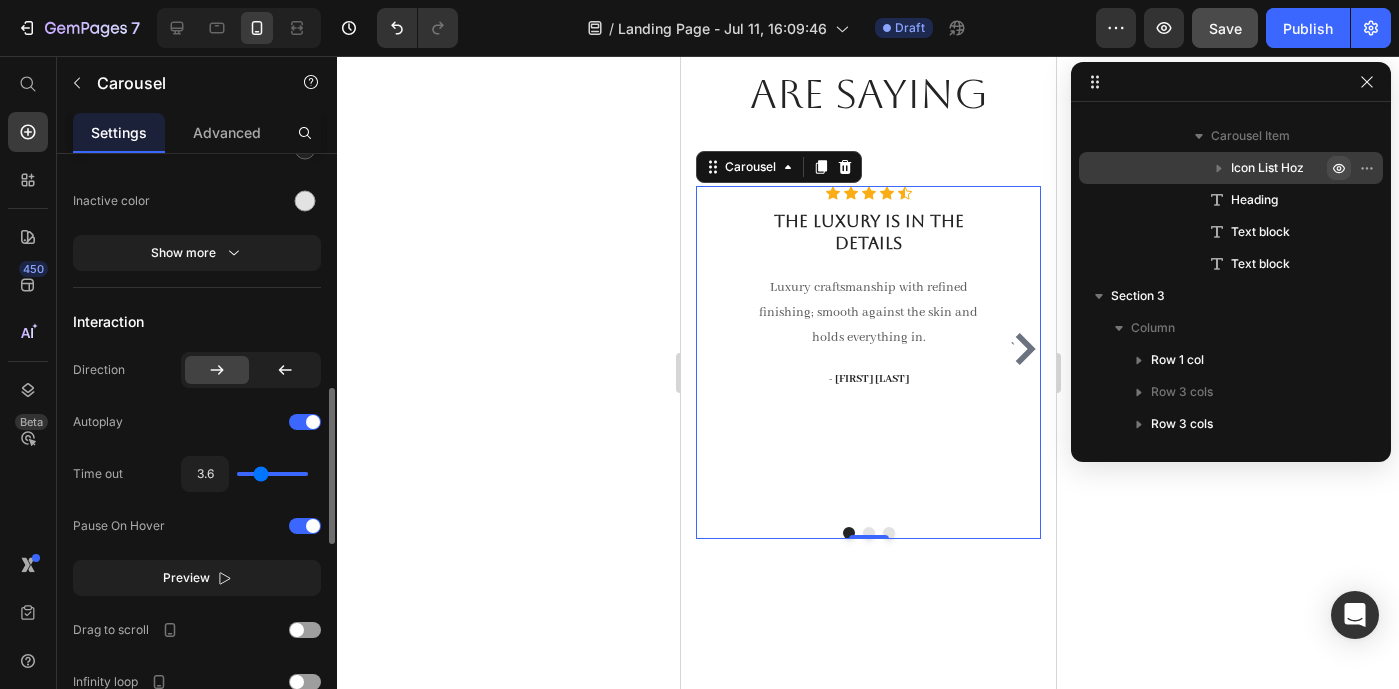 type on "3.7" 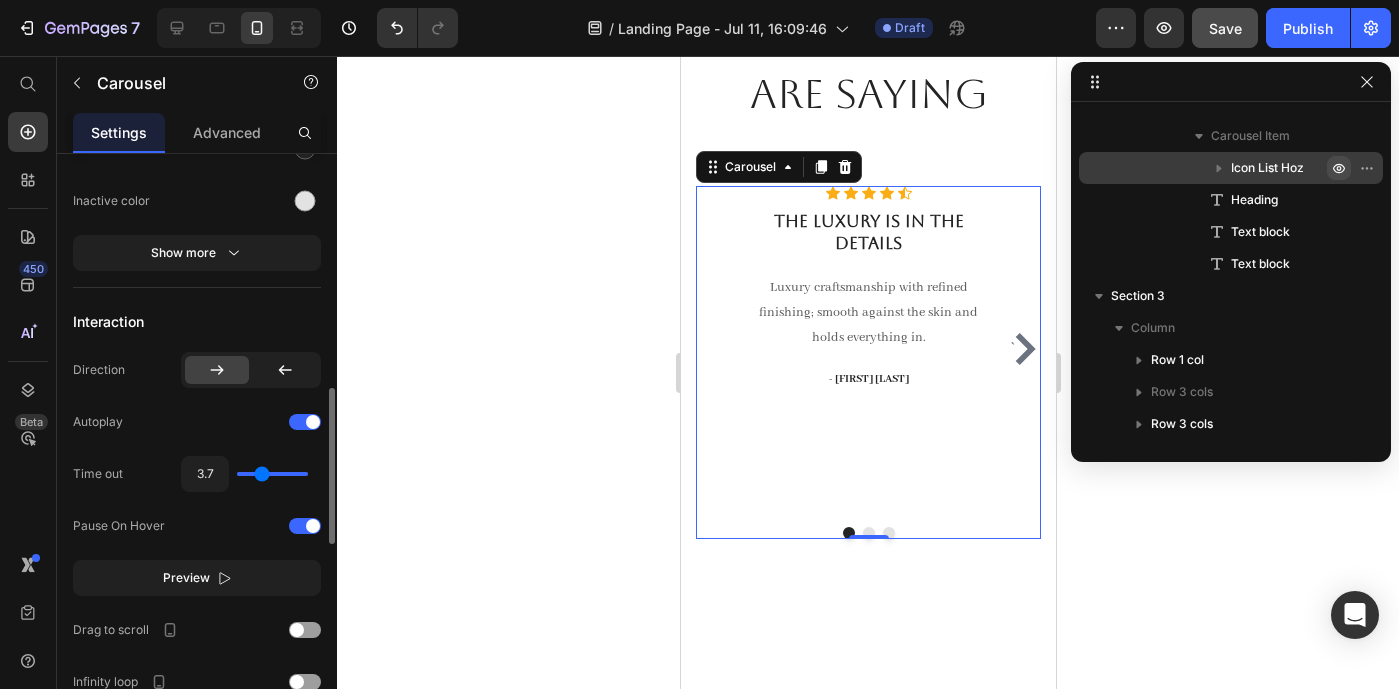 type on "3.8" 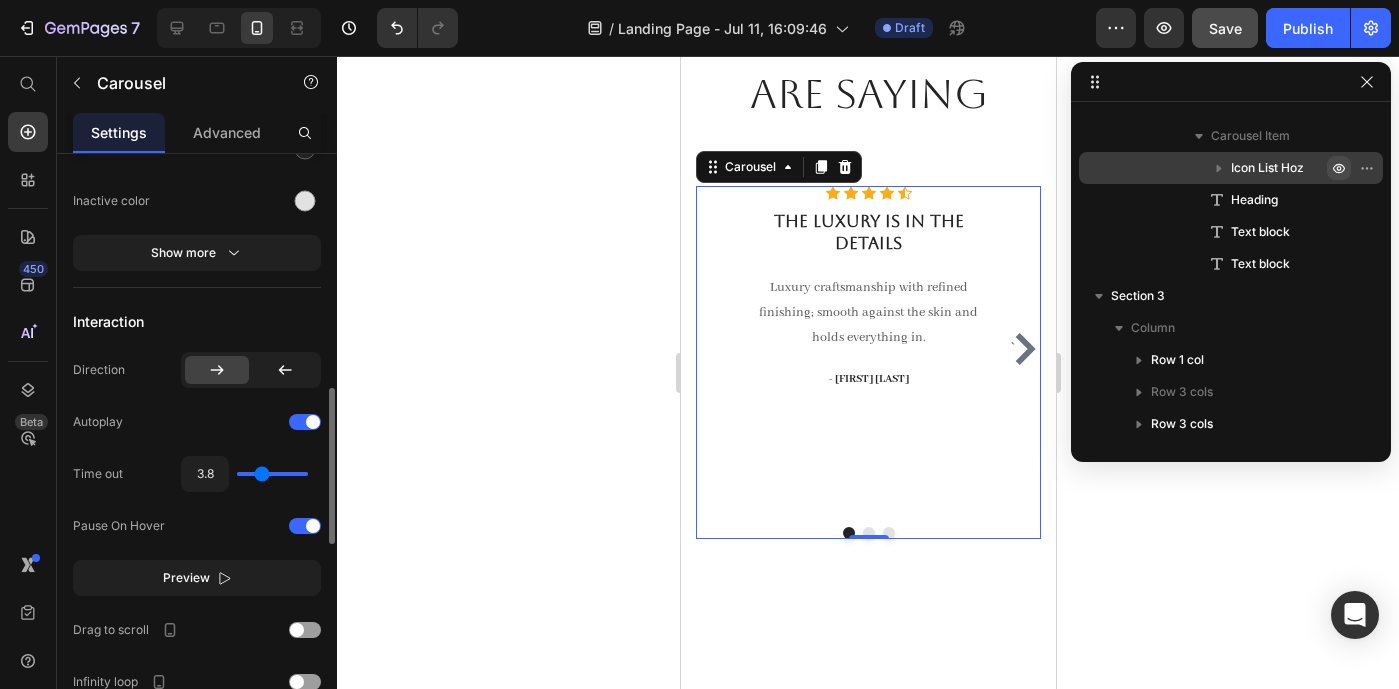 type on "3.7" 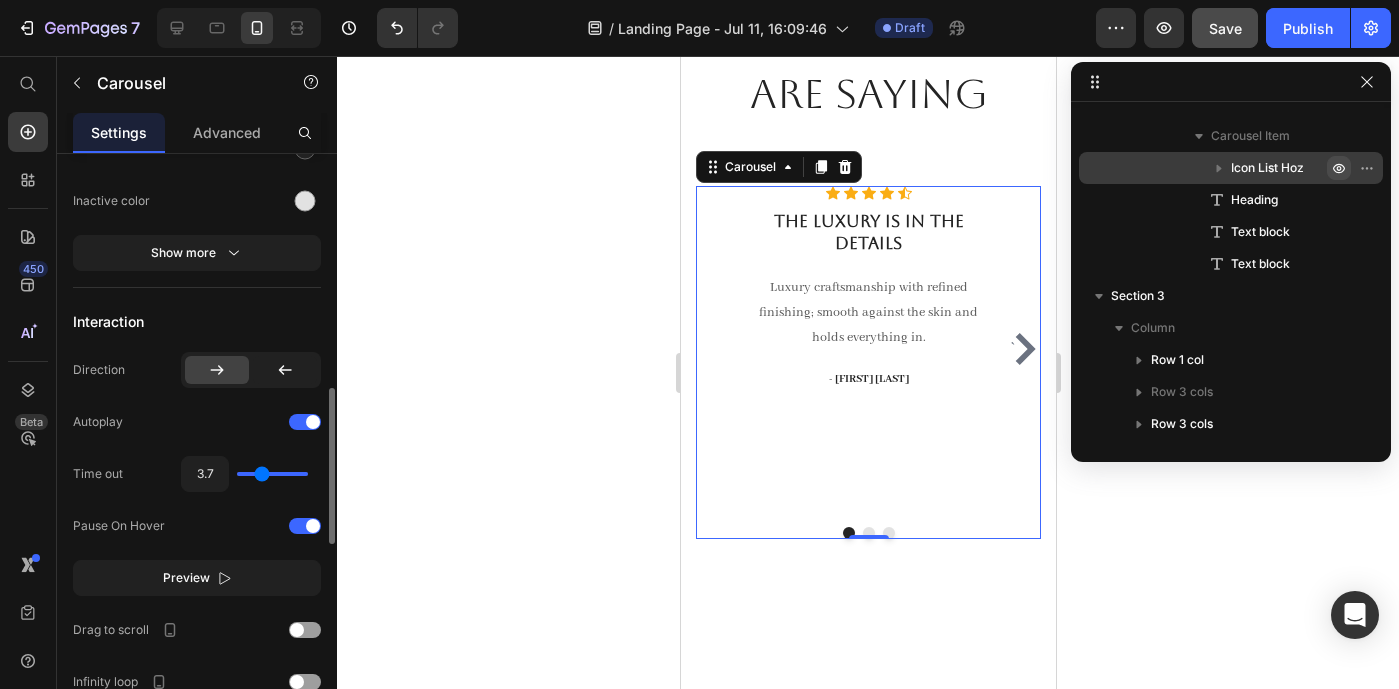 type on "3.6" 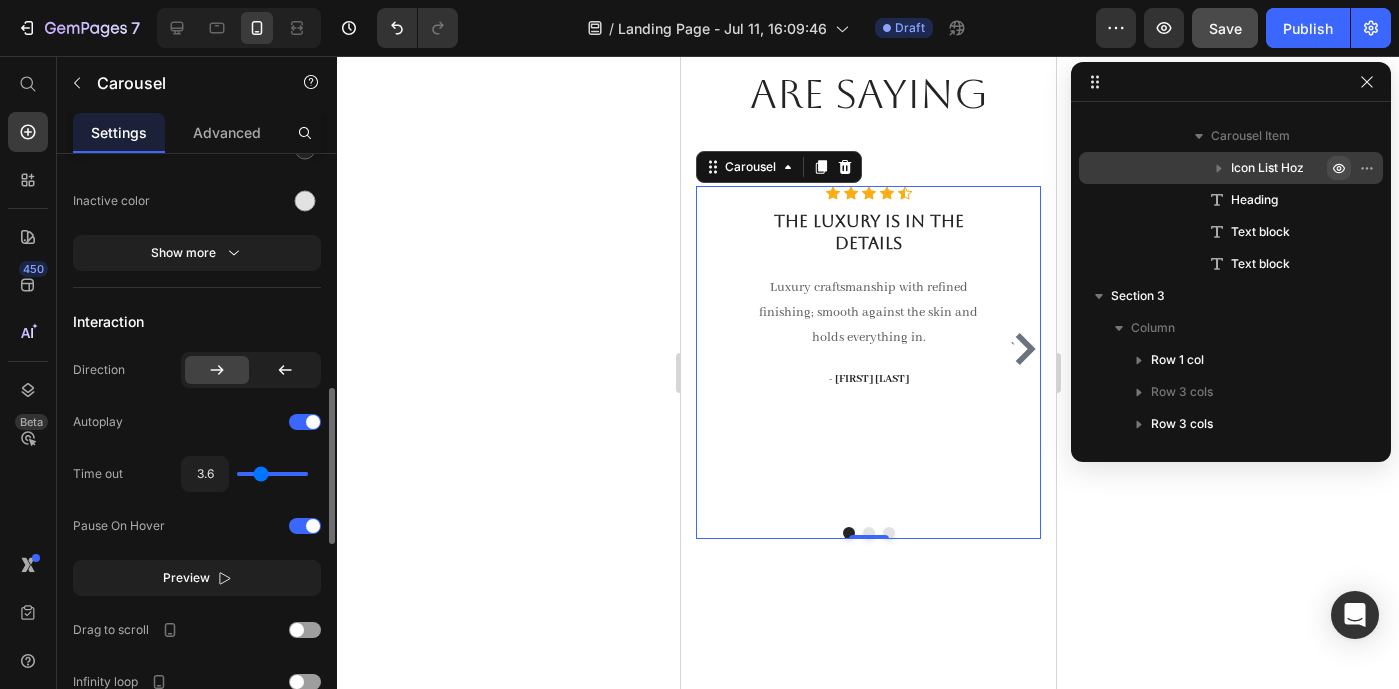 type on "3.5" 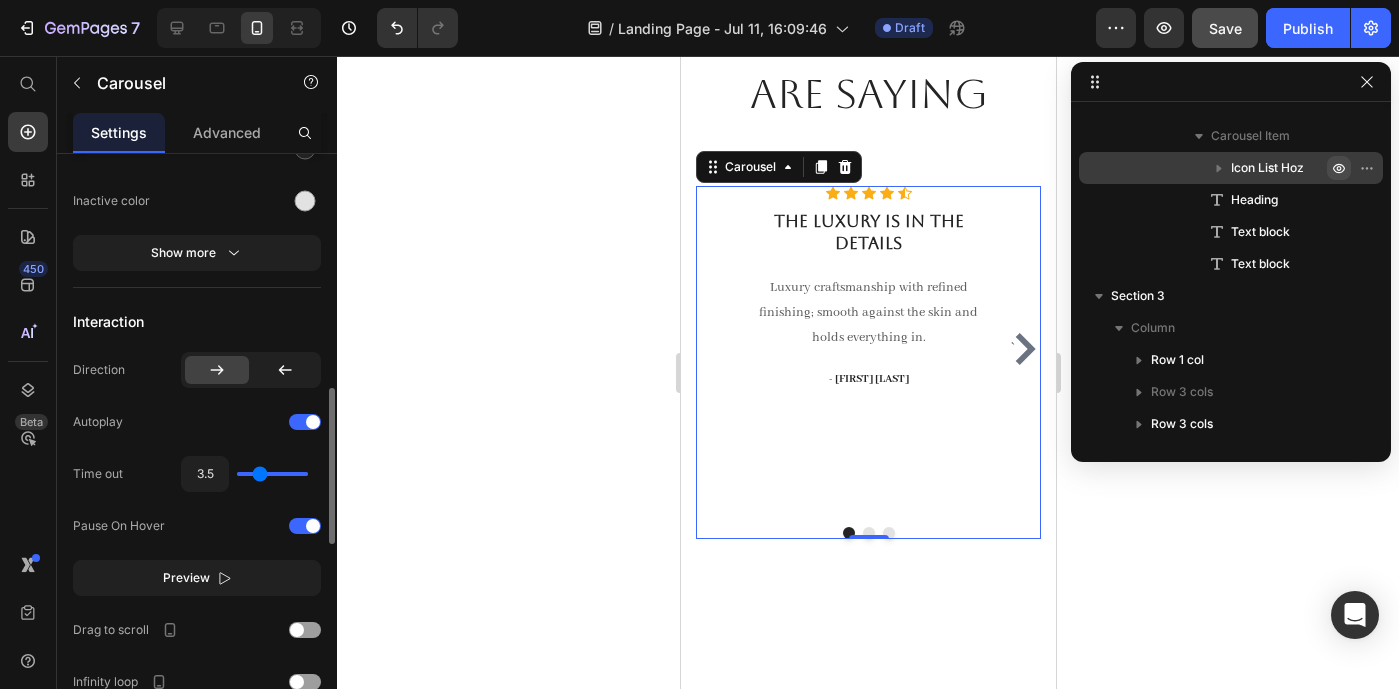 type on "3.6" 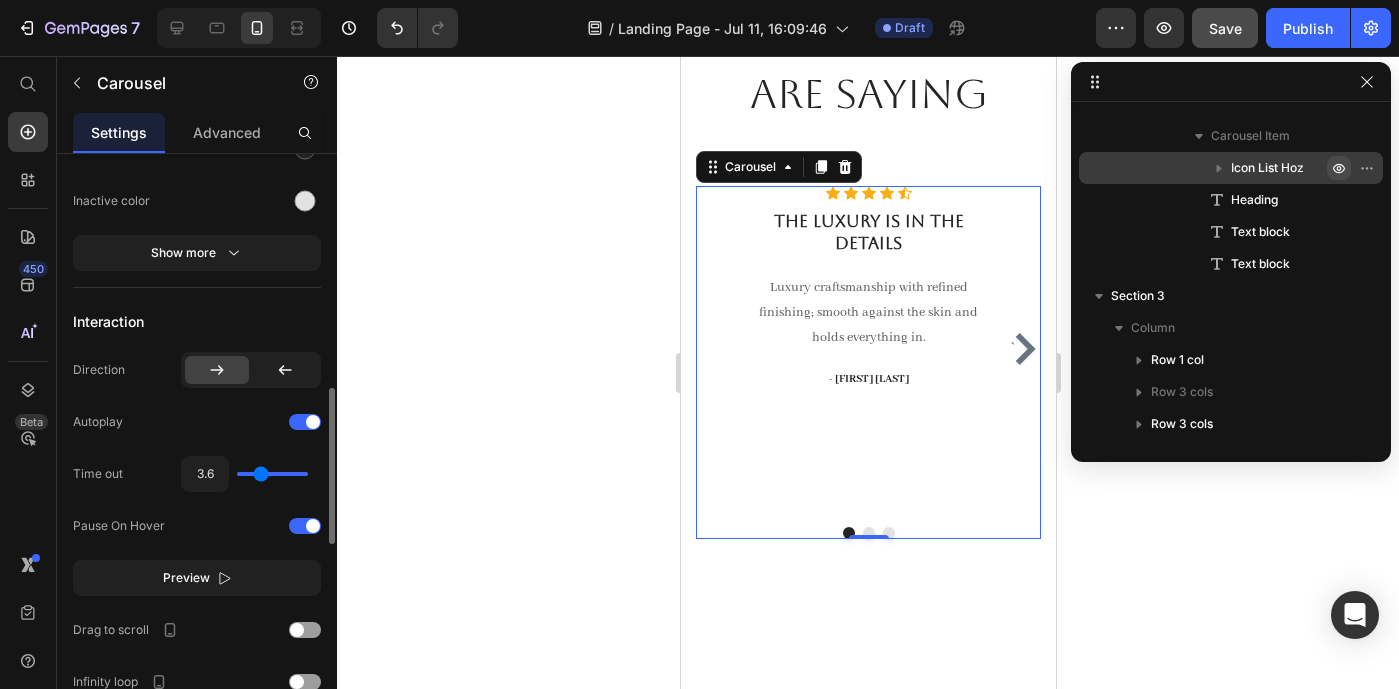 type on "3.7" 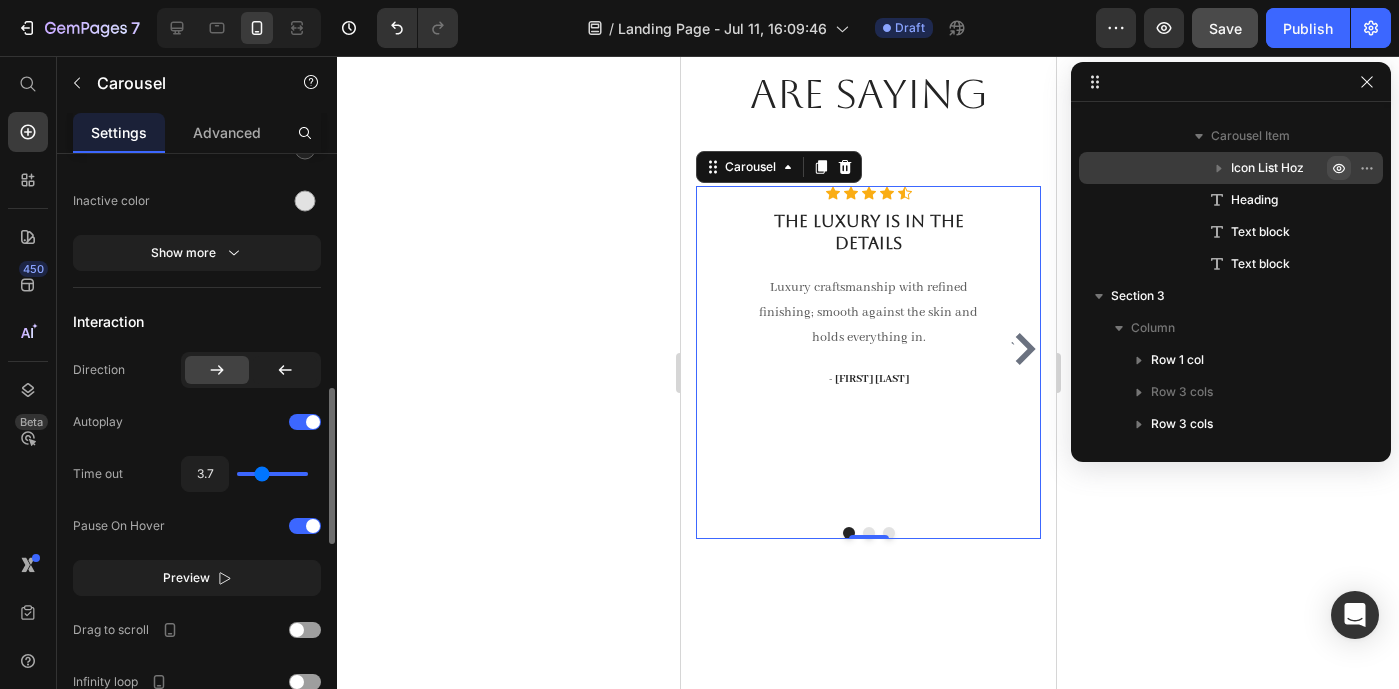 type on "3.8" 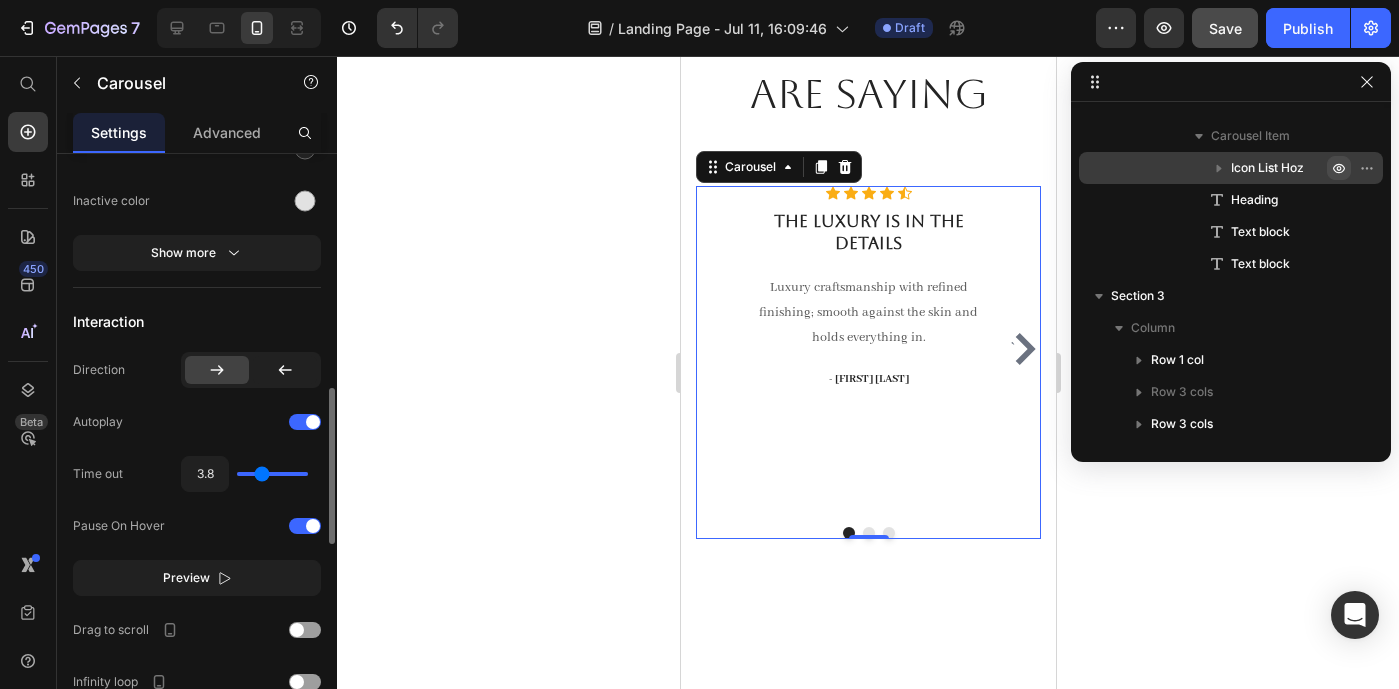 type on "3.9" 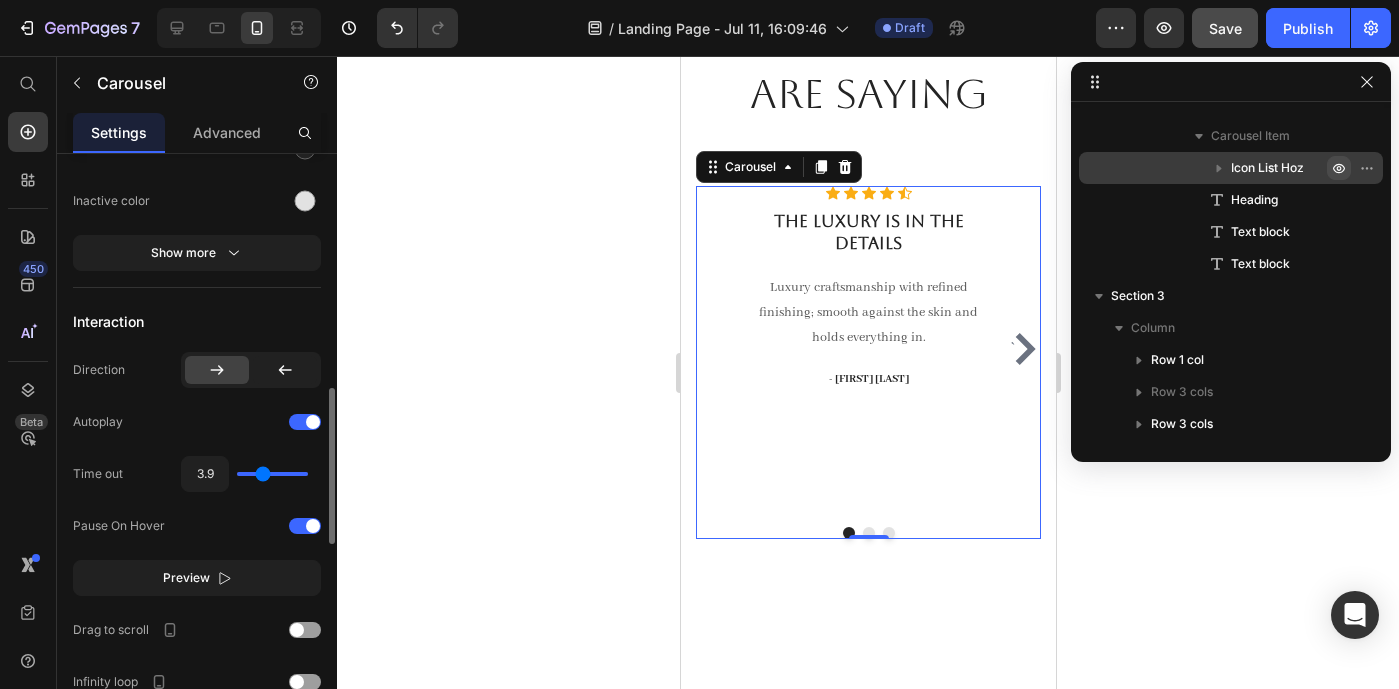 type on "4" 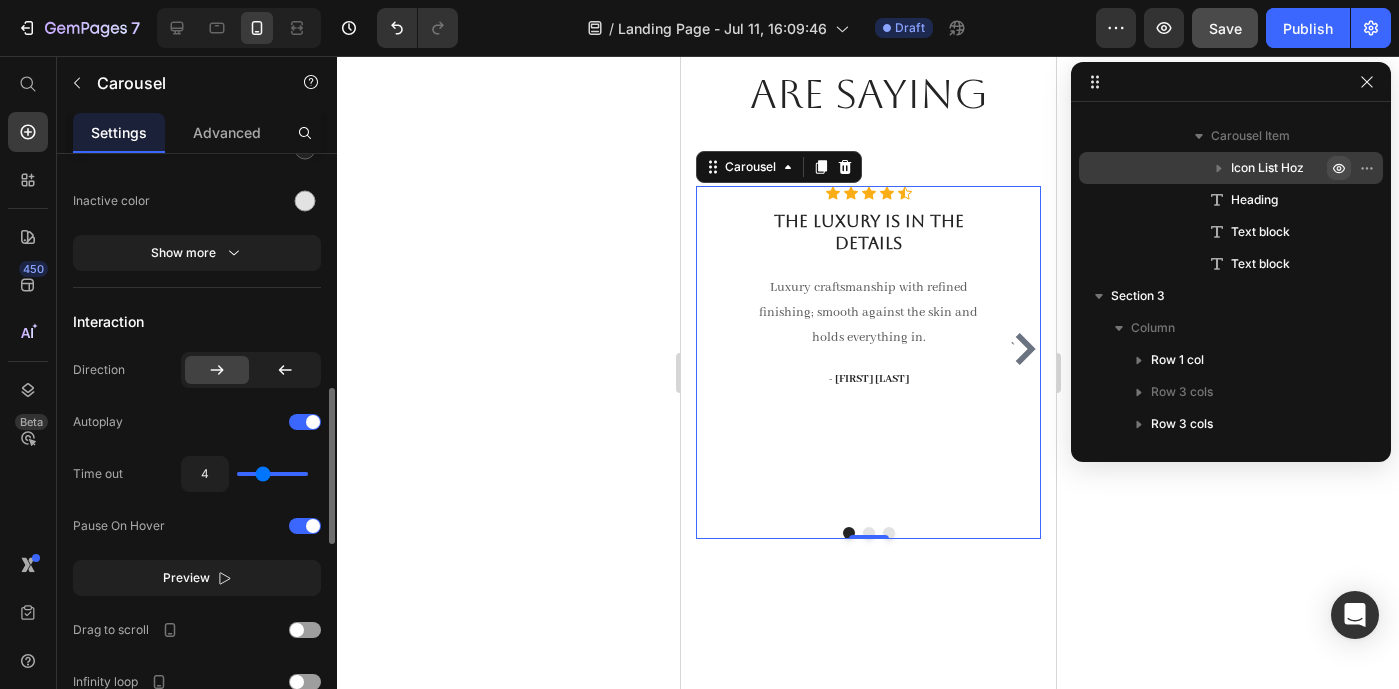 type on "4.1" 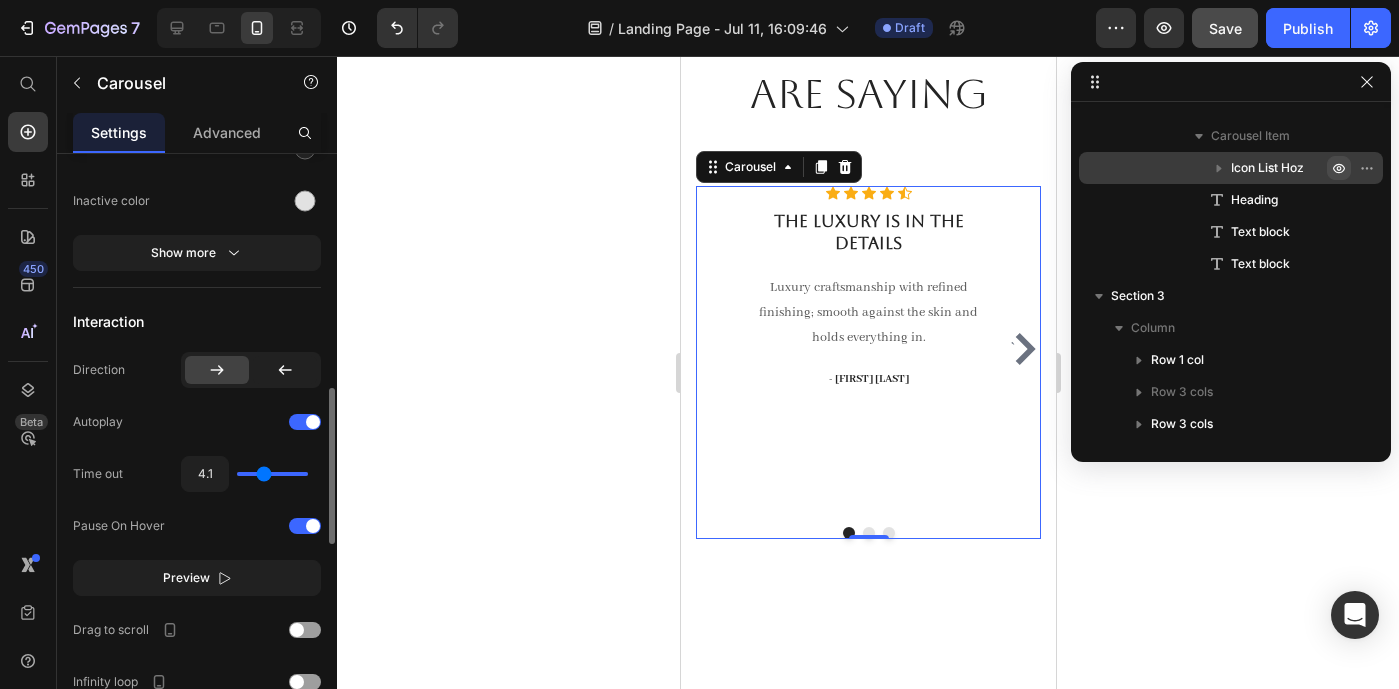 type on "4.2" 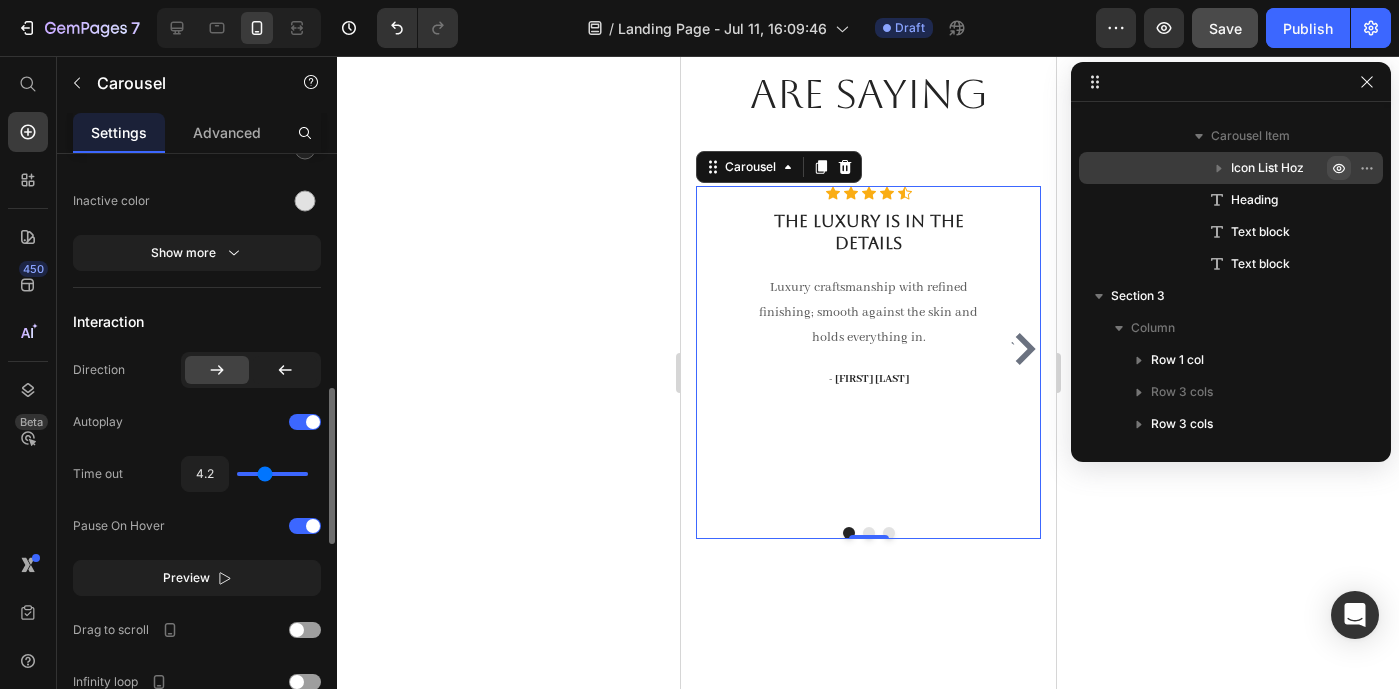 type on "4.3" 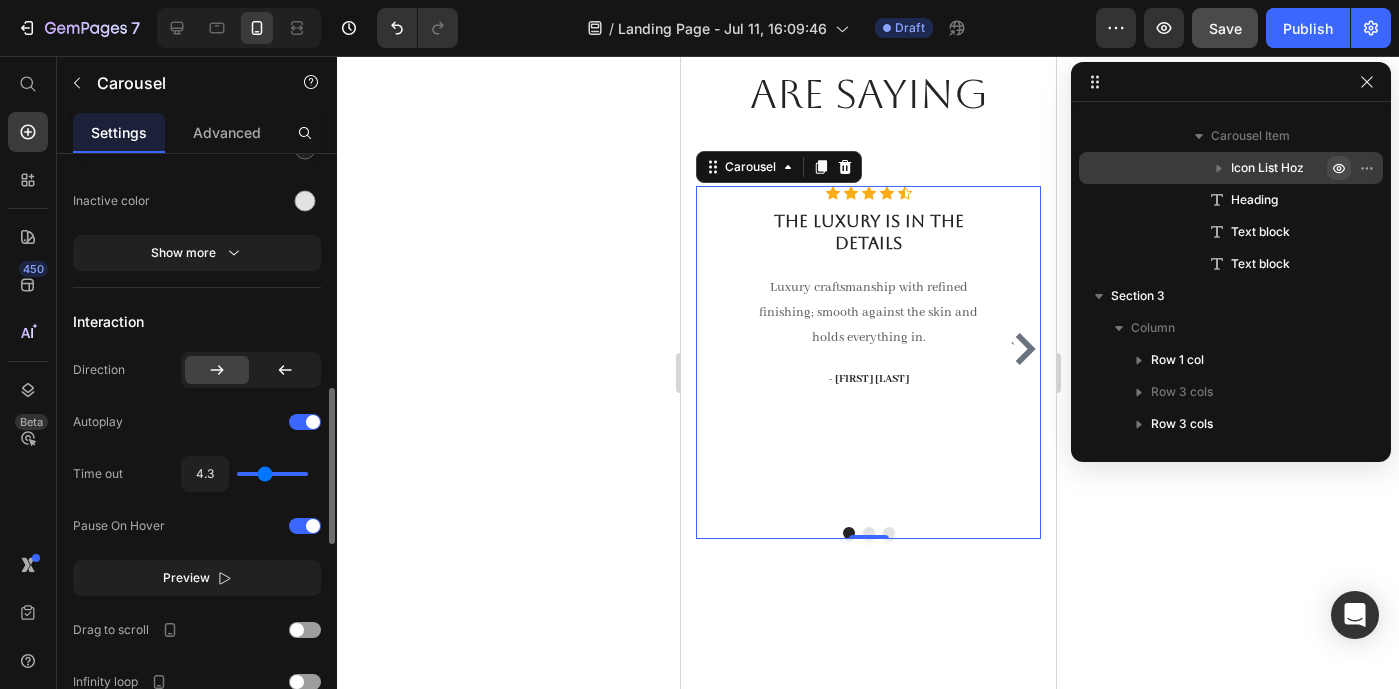 type on "4.2" 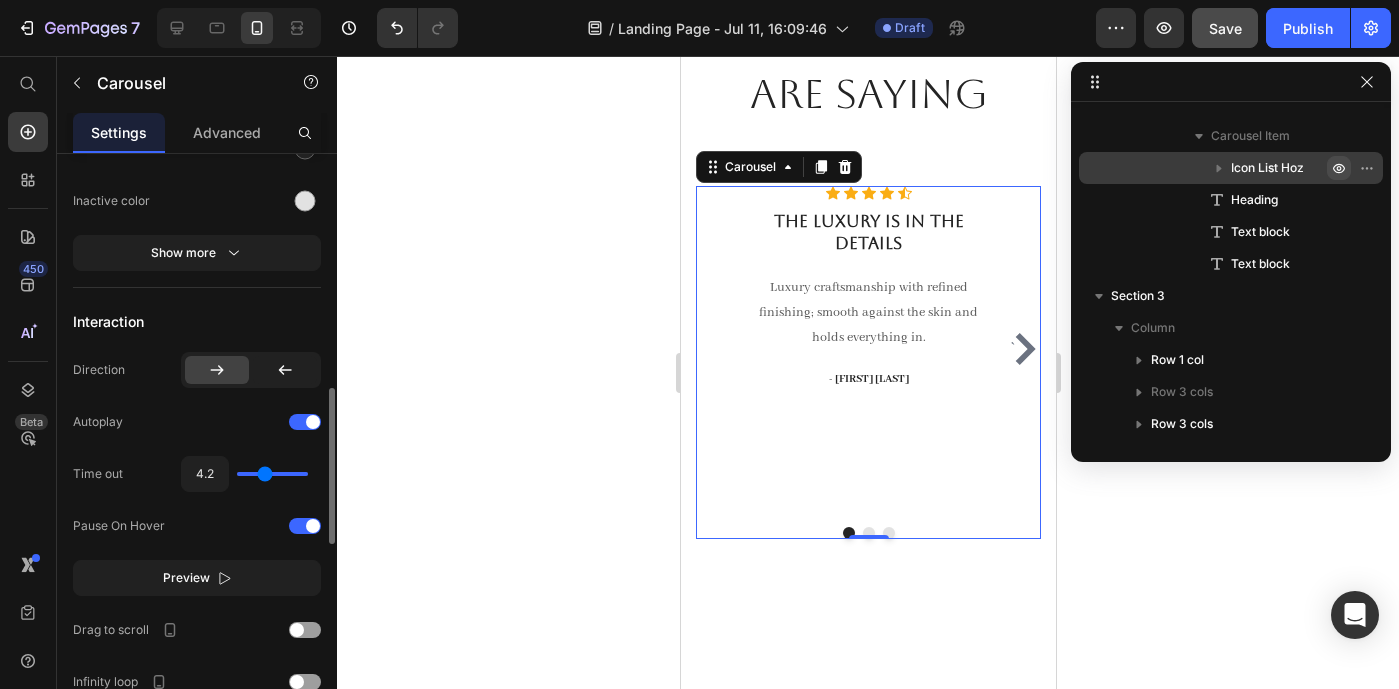 type on "4.1" 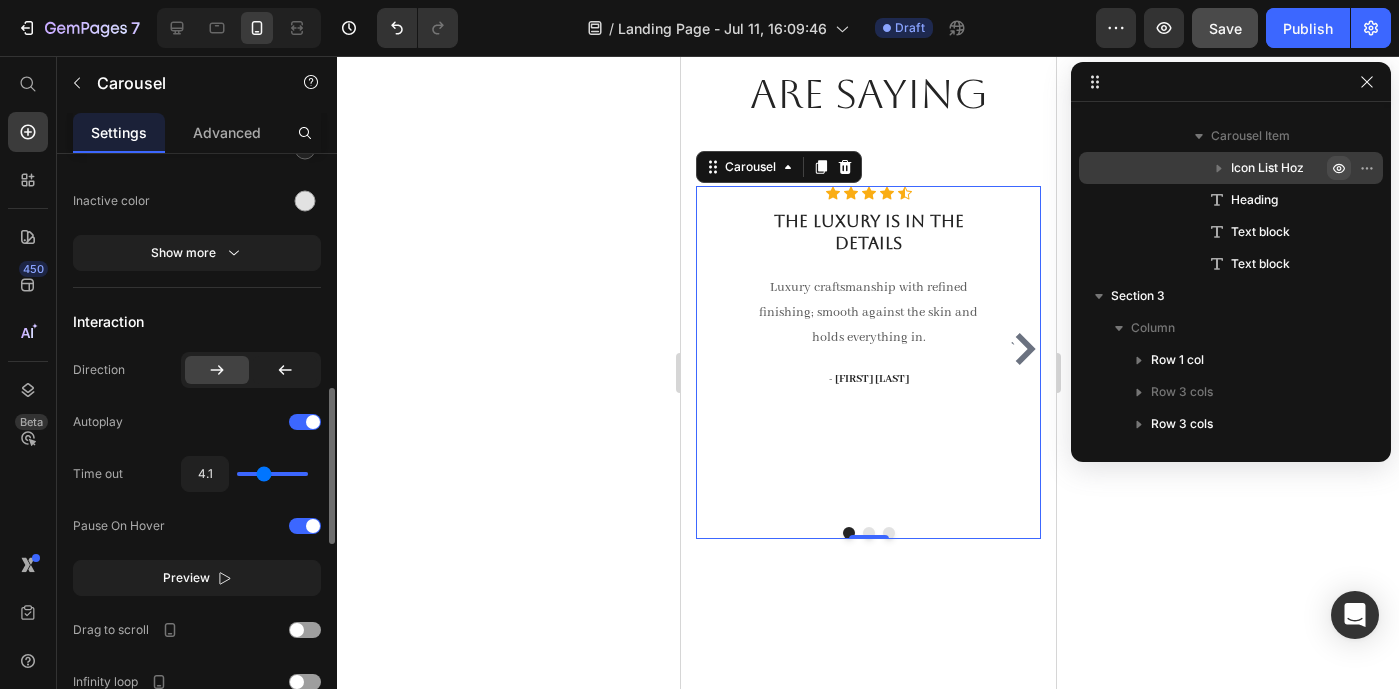 type on "4" 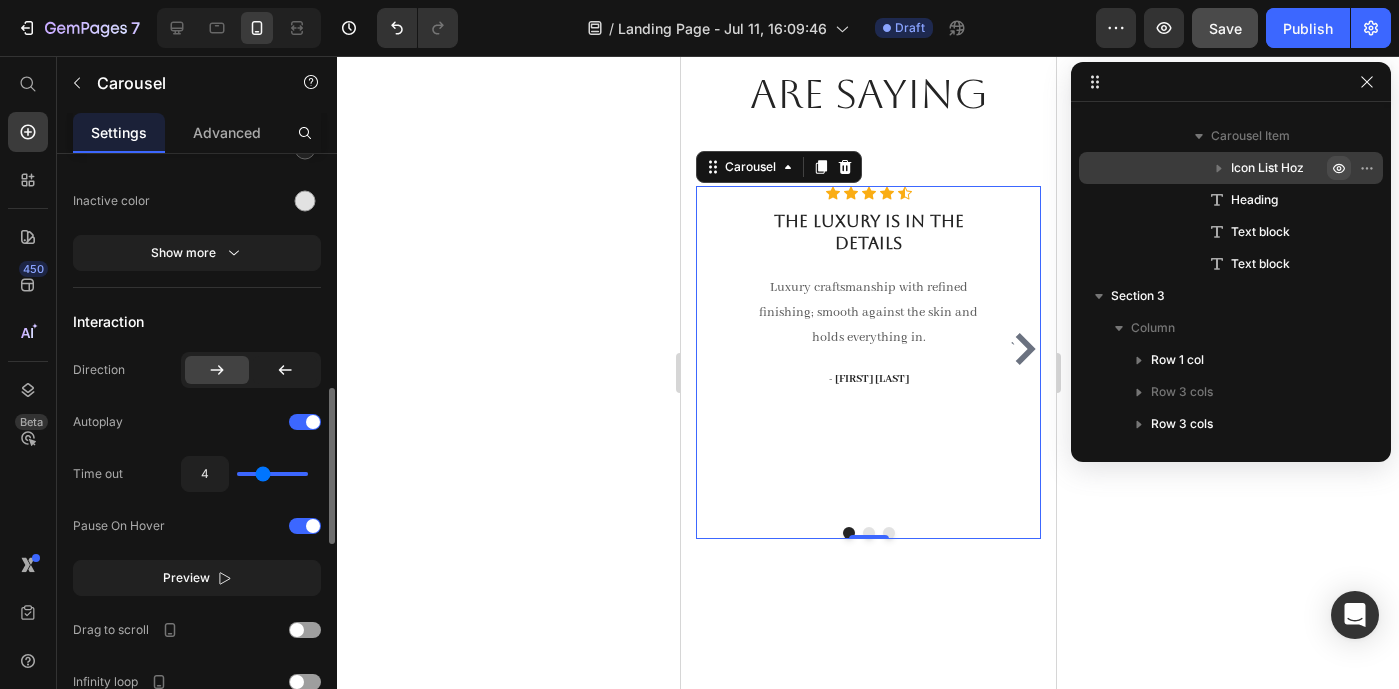 drag, startPoint x: 250, startPoint y: 474, endPoint x: 263, endPoint y: 475, distance: 13.038404 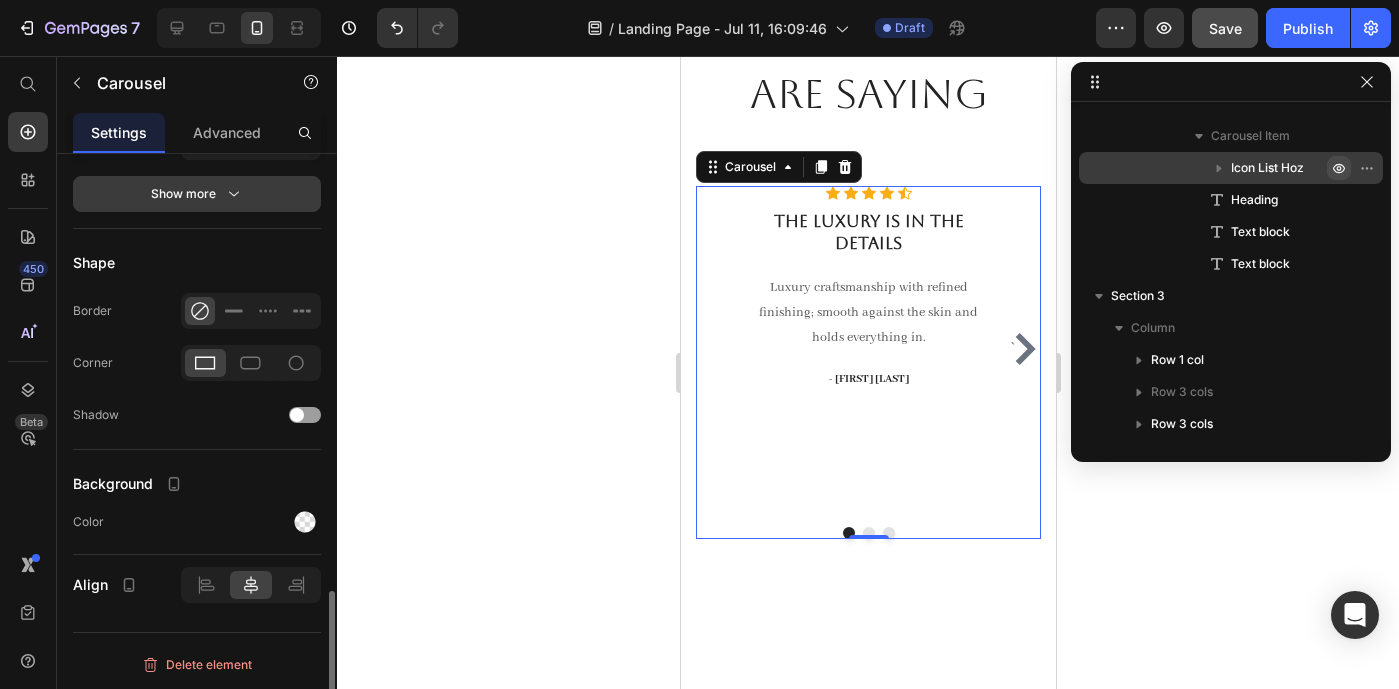 scroll, scrollTop: 1652, scrollLeft: 0, axis: vertical 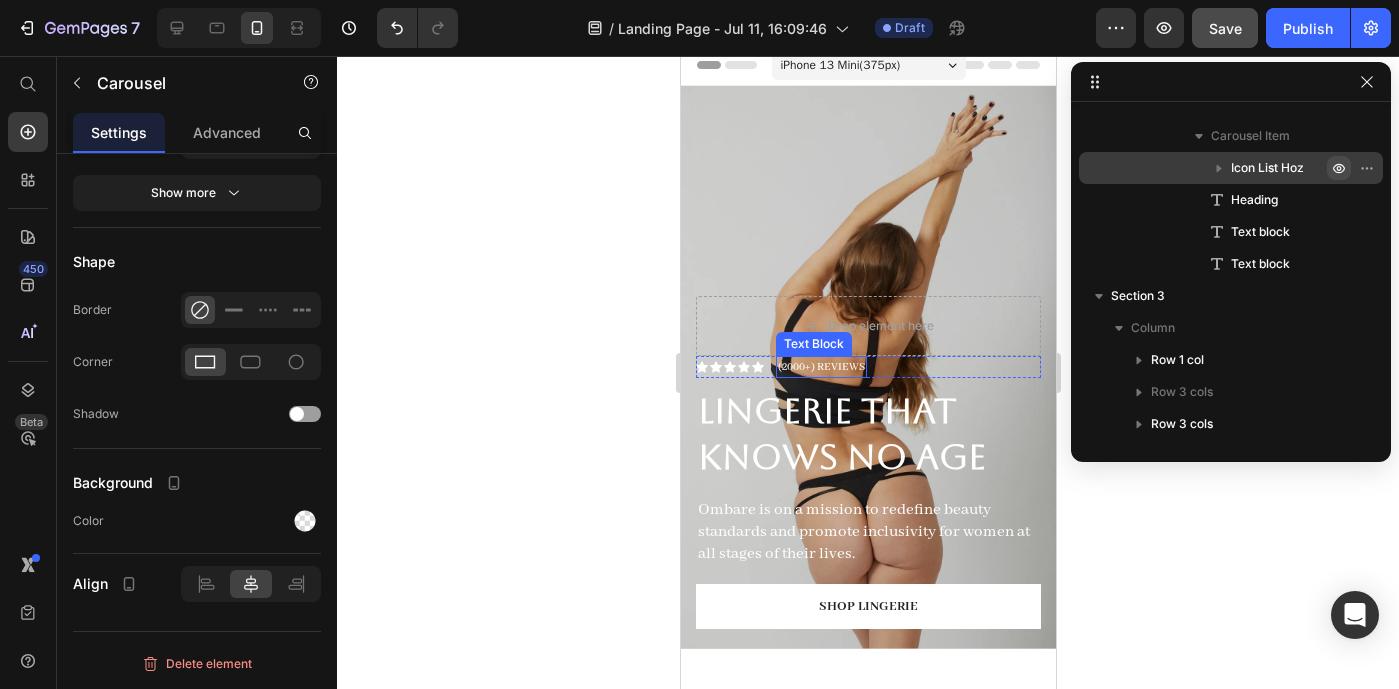 click on "(2000+) REVIEWS" at bounding box center (820, 367) 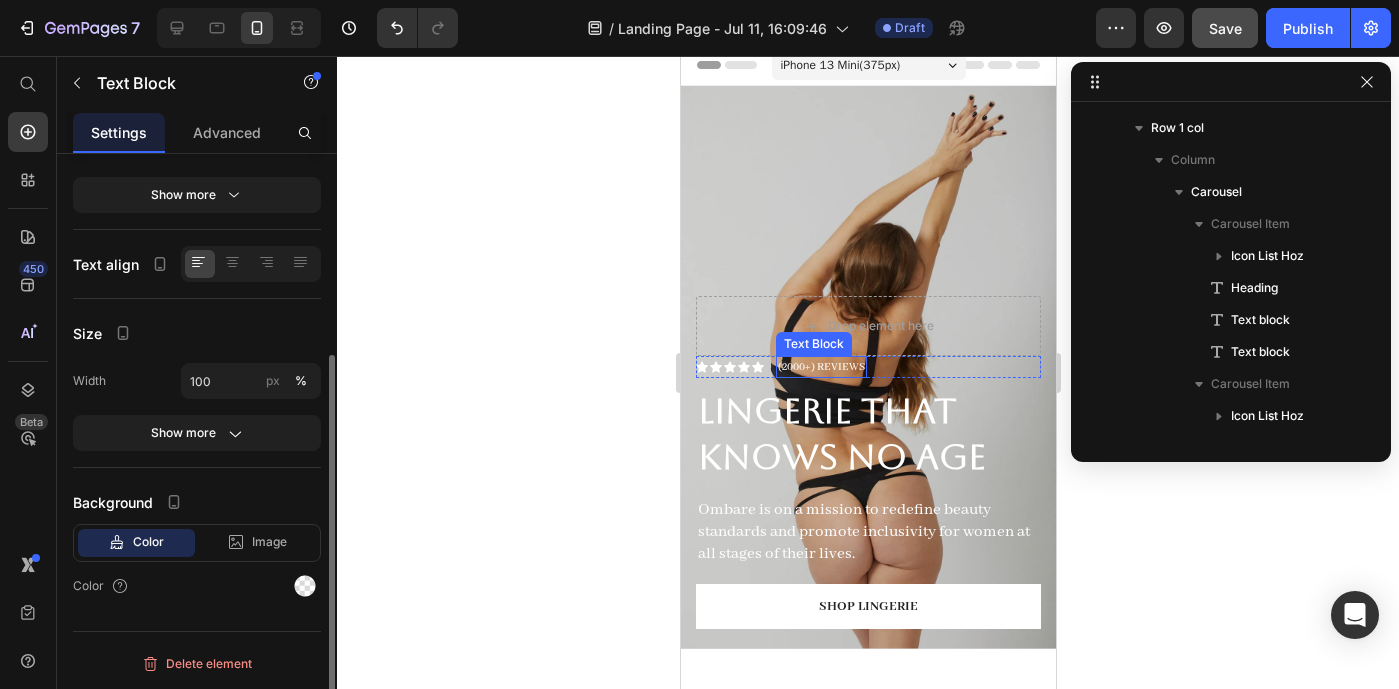 scroll, scrollTop: 0, scrollLeft: 0, axis: both 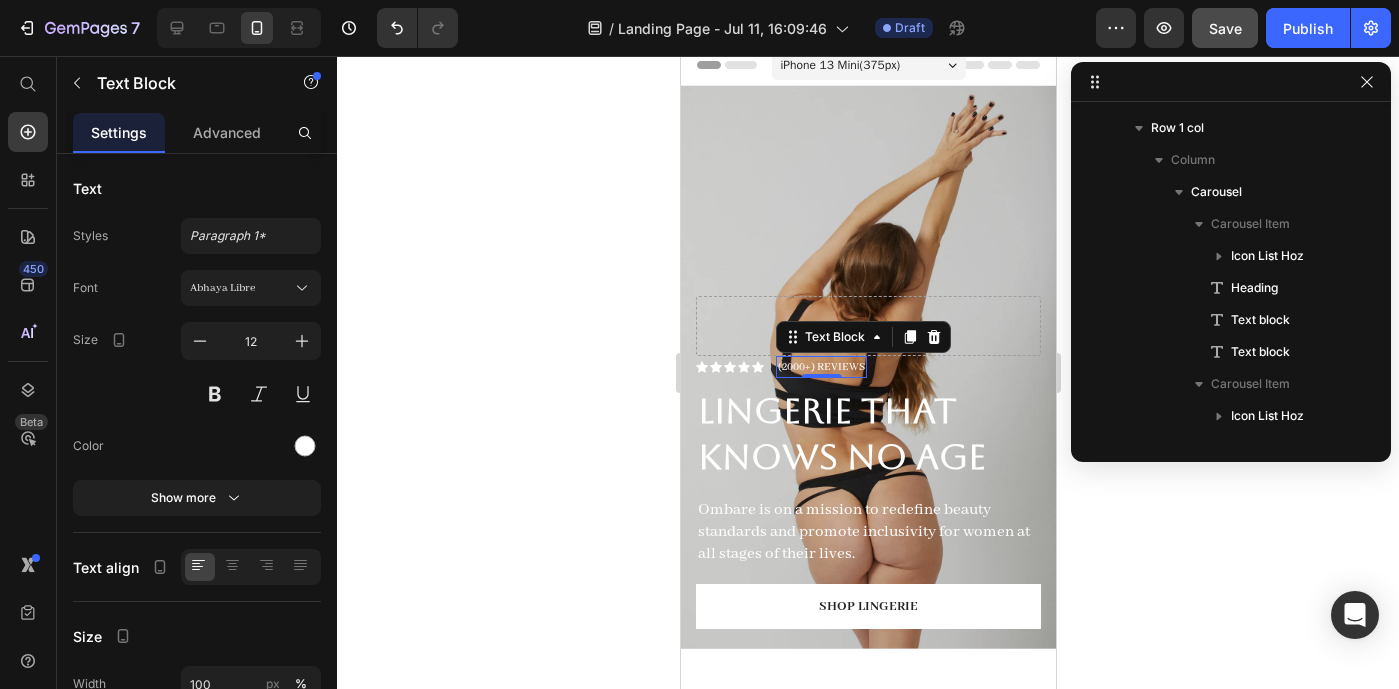 click on "(2000+) REVIEWS" at bounding box center [820, 367] 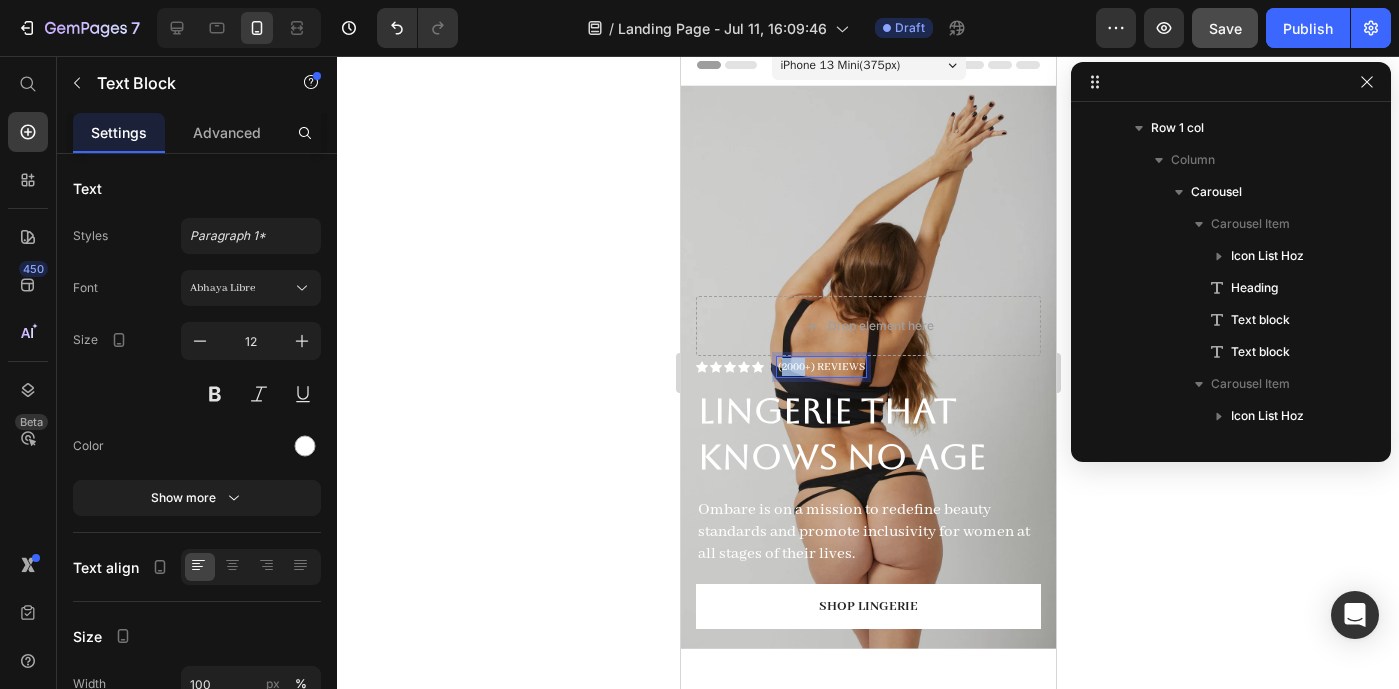 click on "(2000+) REVIEWS" at bounding box center (820, 367) 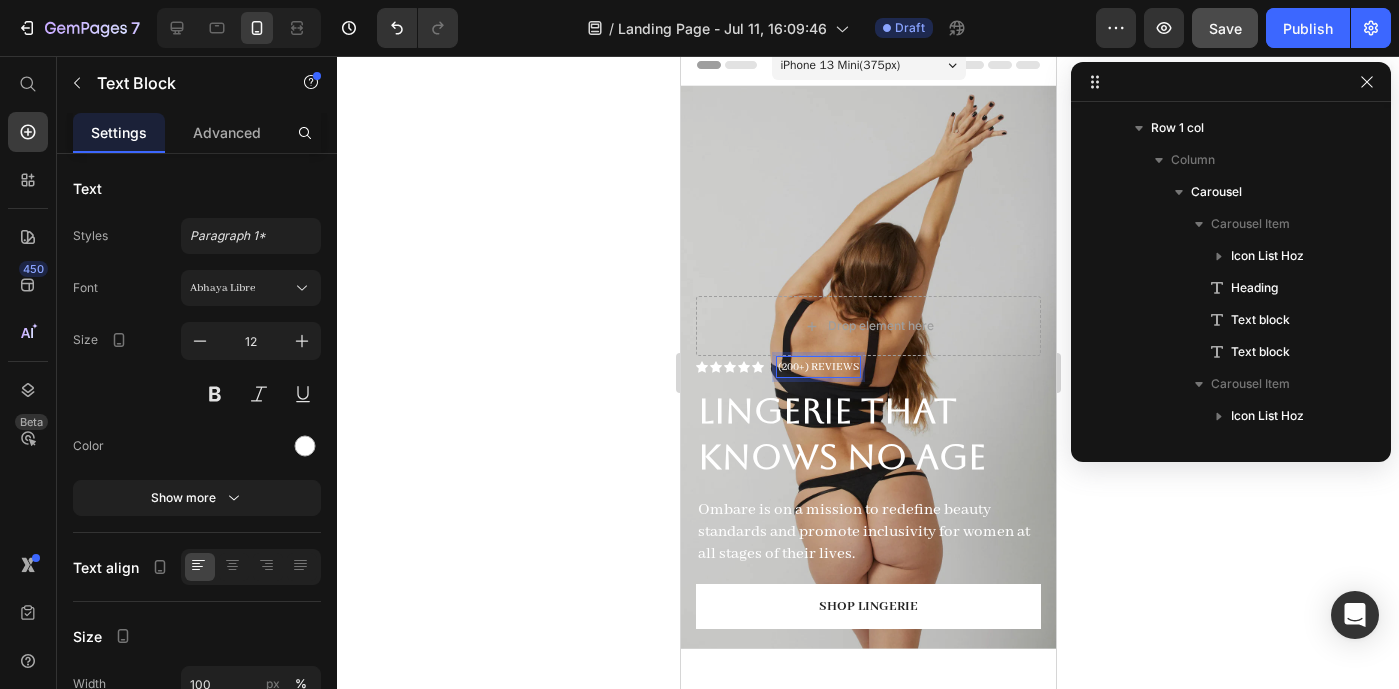 click 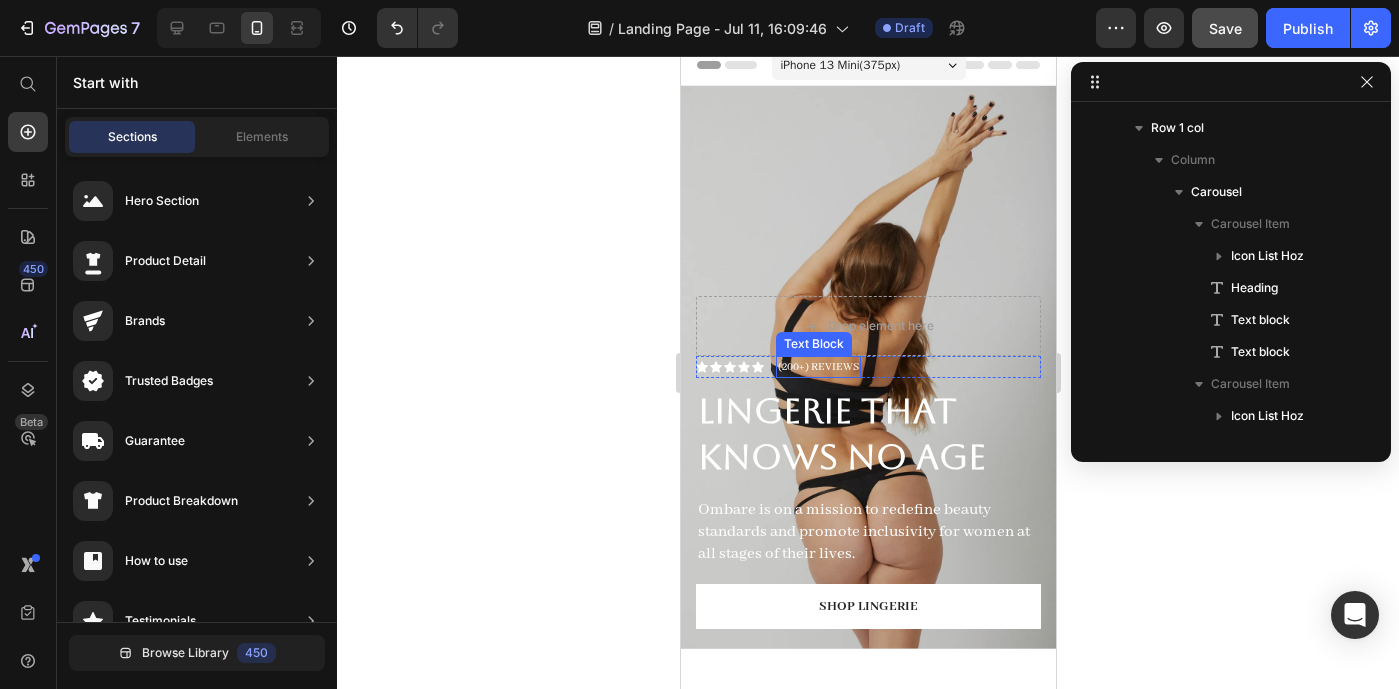 click on "(200+) REVIEWS" at bounding box center (817, 367) 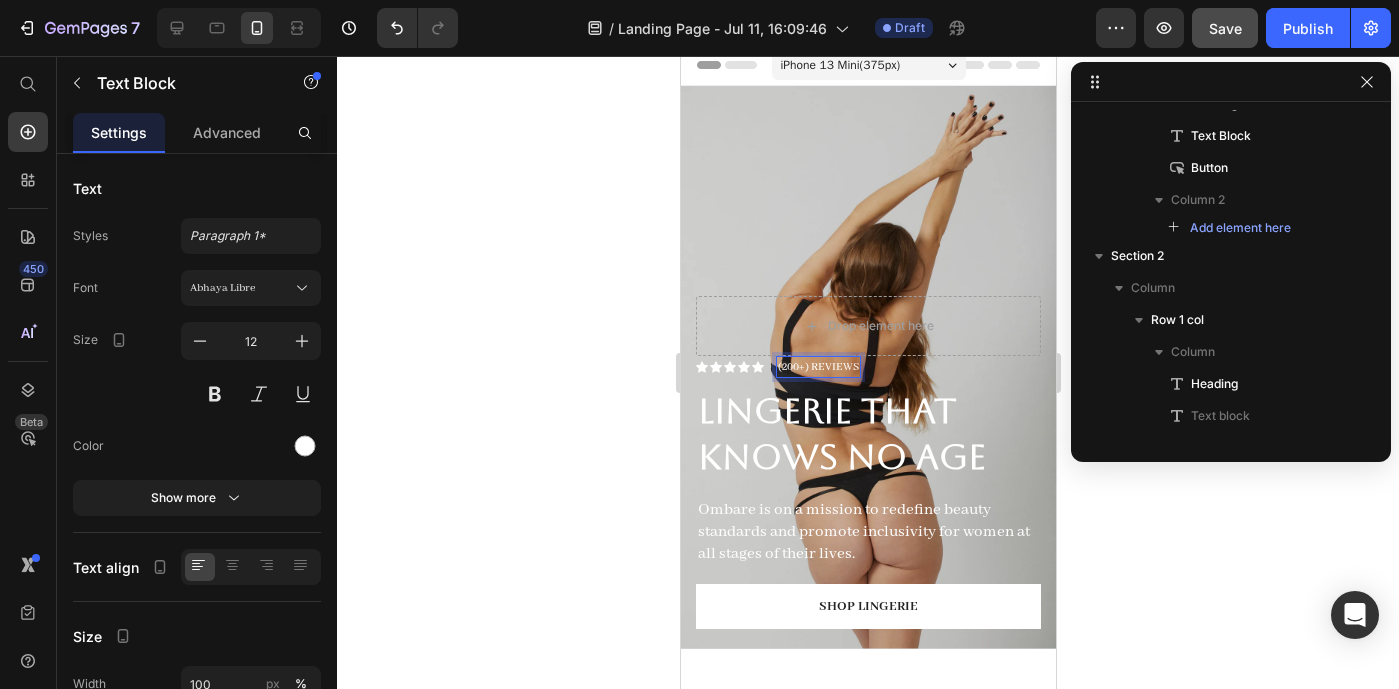 click on "(200+) REVIEWS" at bounding box center (817, 367) 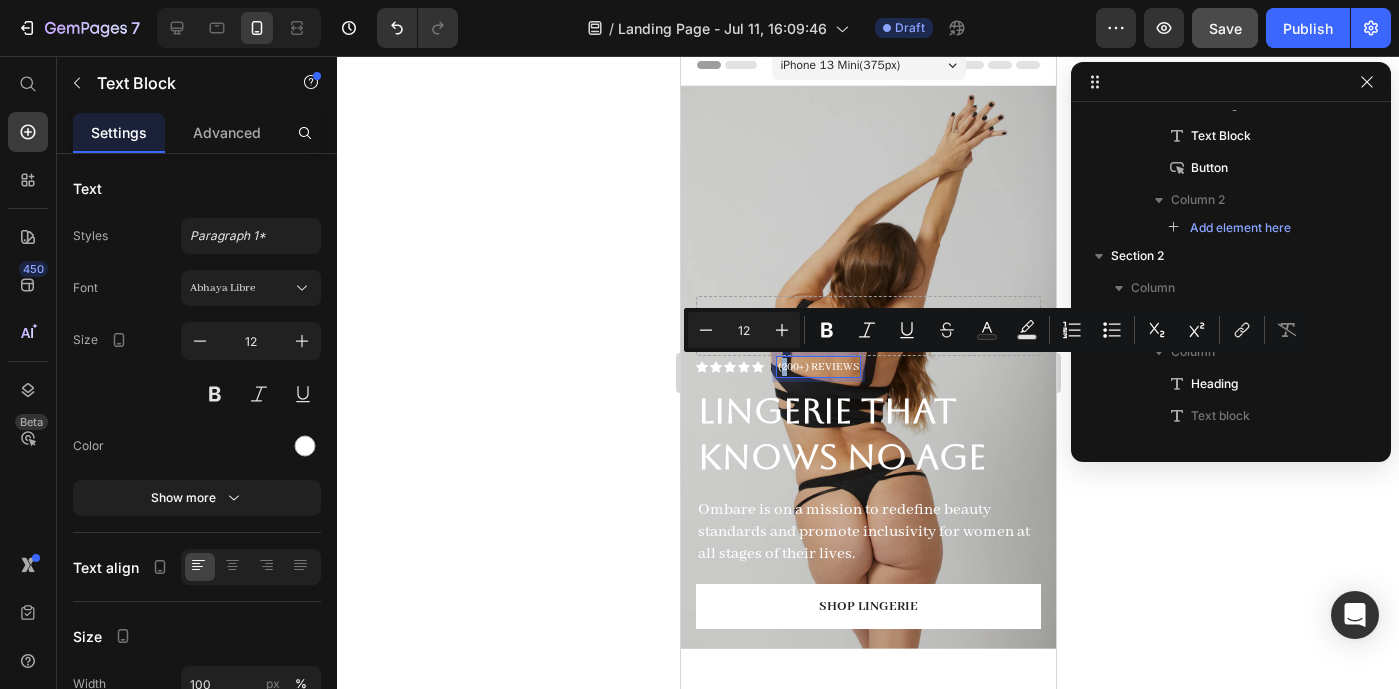 click on "(200+) REVIEWS" at bounding box center (817, 367) 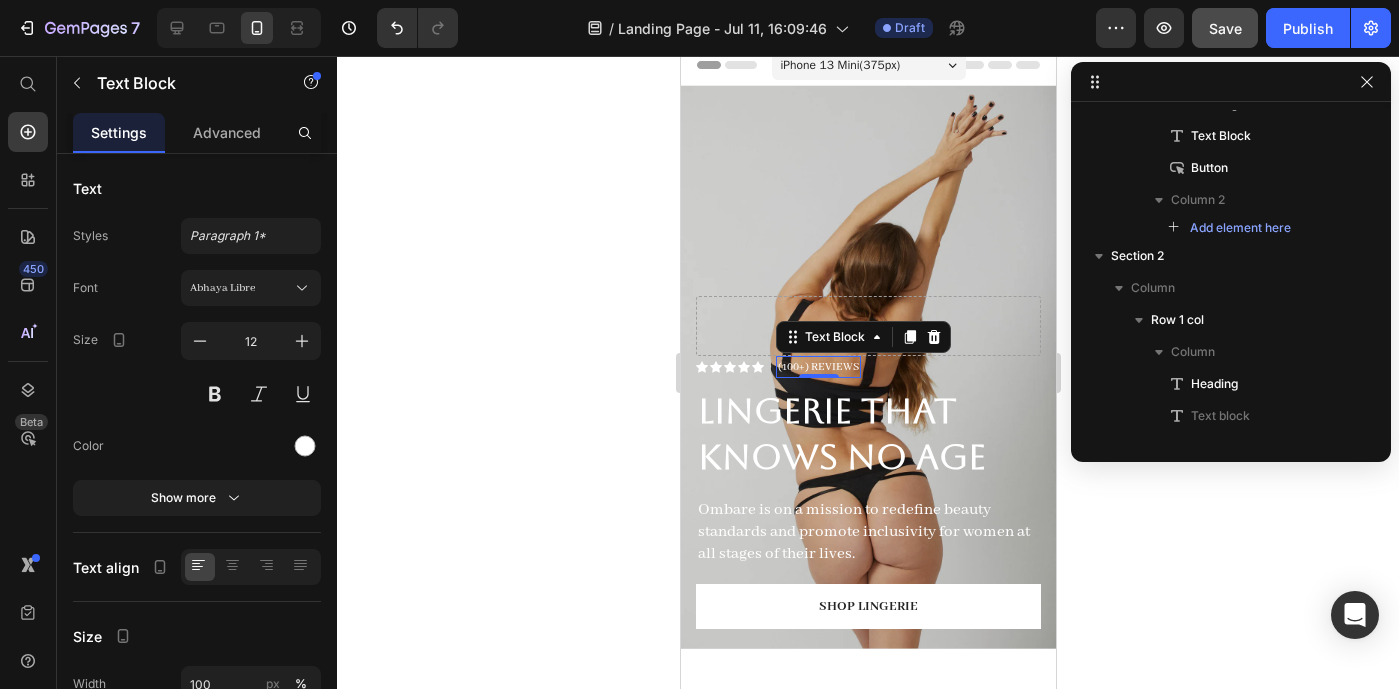 click 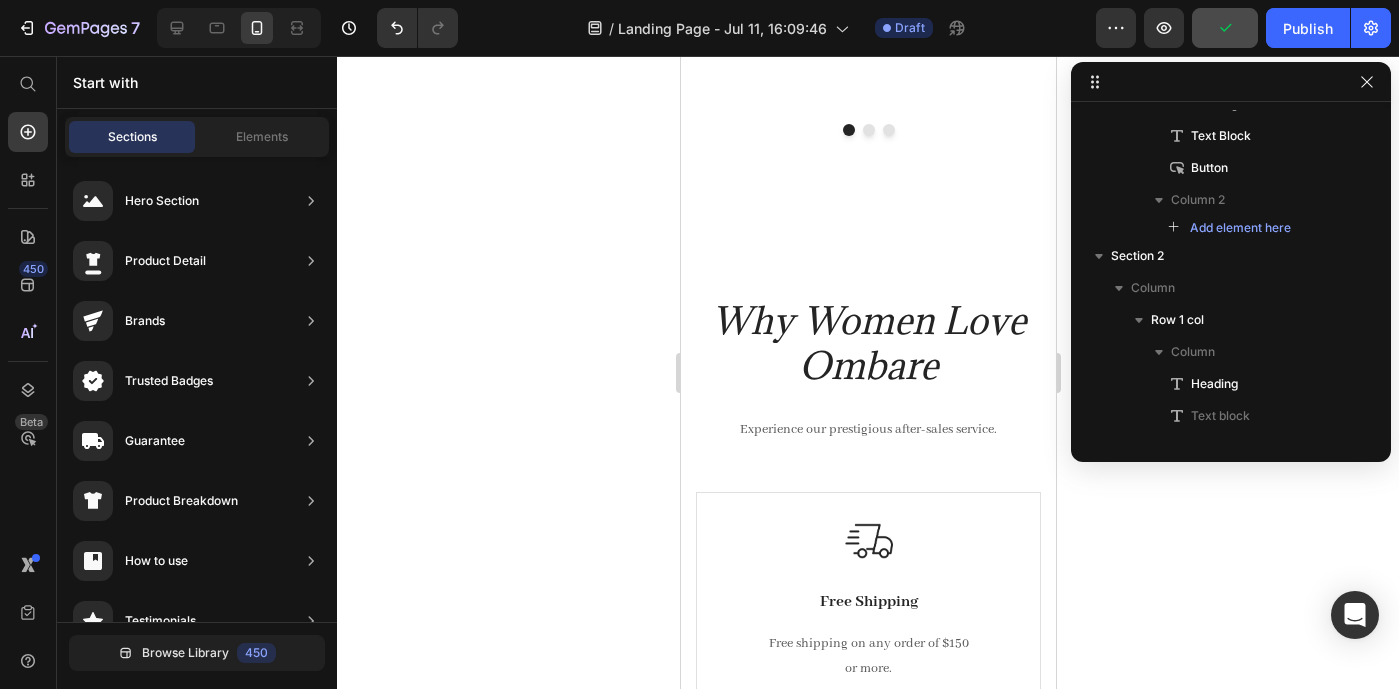 scroll, scrollTop: 1248, scrollLeft: 0, axis: vertical 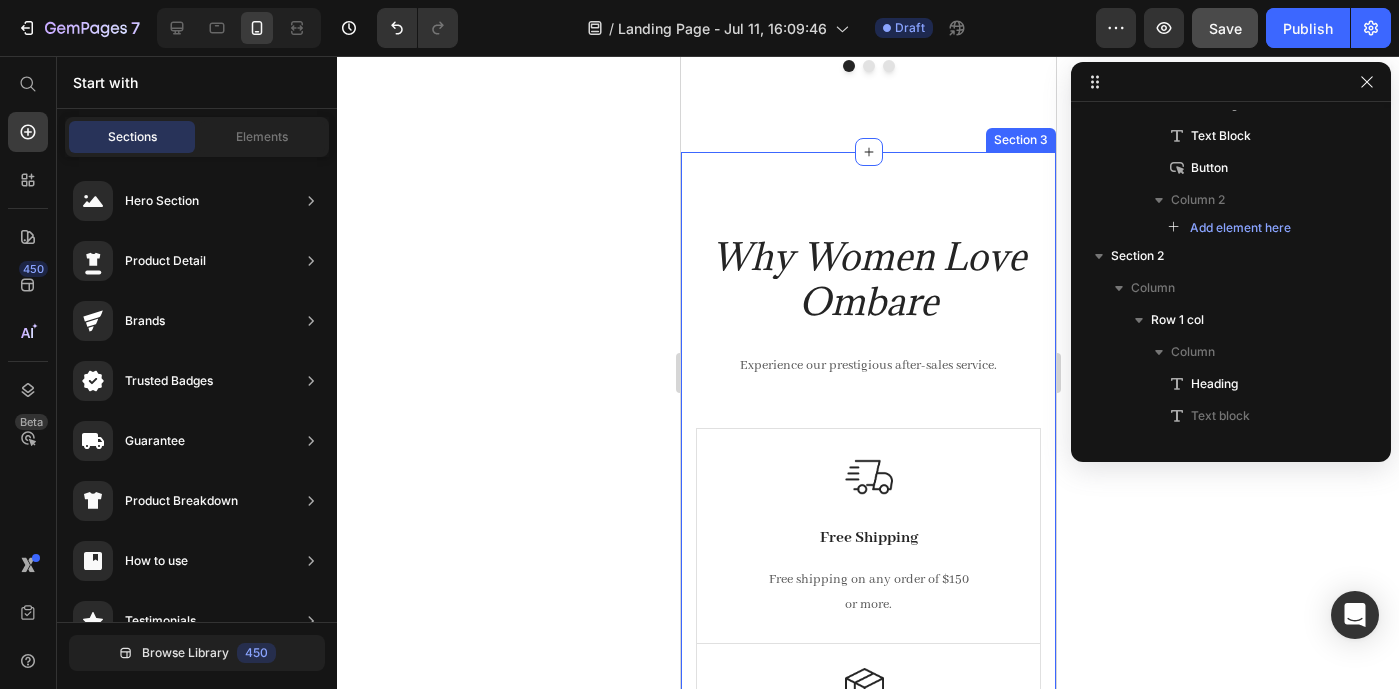 click on "Why Women Love Ombare Heading Experience our prestigious after-sales service. Text block Row Image Free Shipping Text Block Free shipping on any order of $150  or more. Text block Row Image Full Refund Text Block If your product aren’t perfect, return them for a full refund Text block Row Image Secure Online Payment Text Block secure payment worldwide Text block Row Row Image Free Shipping Text Block Free shipping on any order of $150  or more. Text block Row Image Full Refund Text Block If your product aren’t perfect, return them for a full refund Text block Row Image Secure Online Payment Text Block secure payment worldwide Text block Row Row Section 3" at bounding box center [867, 661] 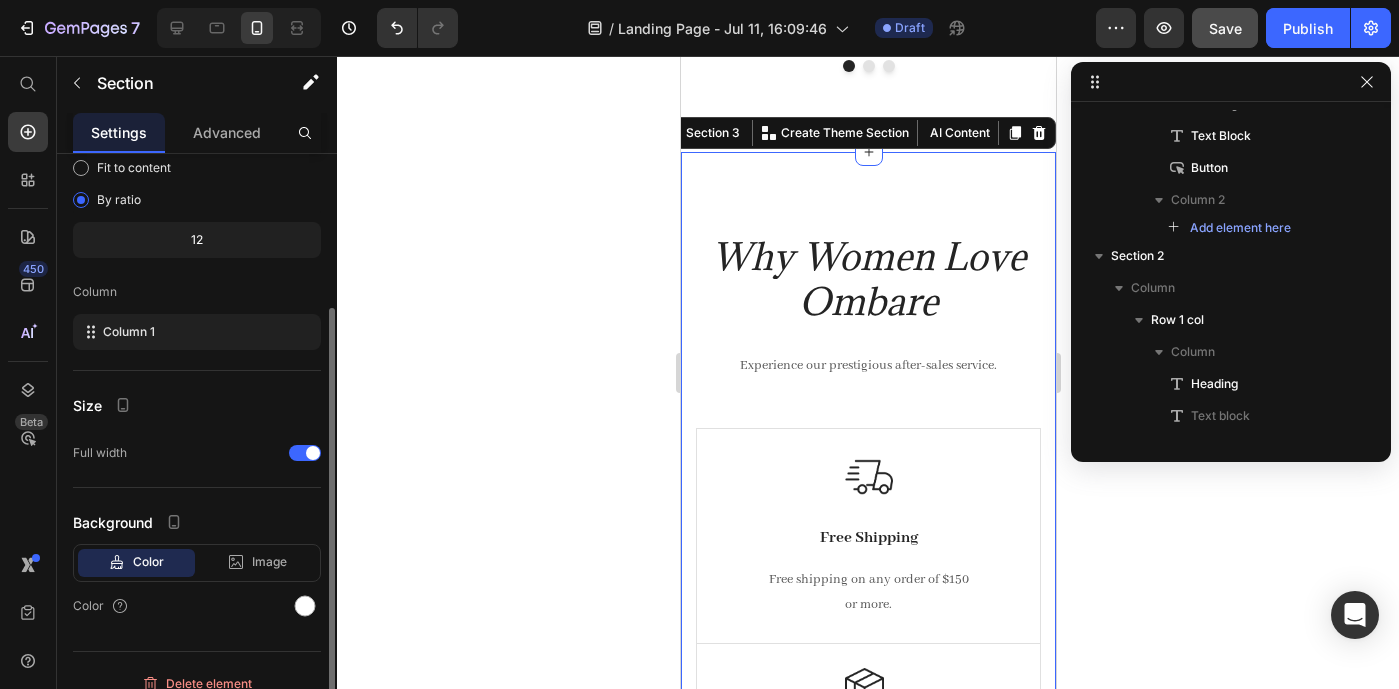 scroll, scrollTop: 172, scrollLeft: 0, axis: vertical 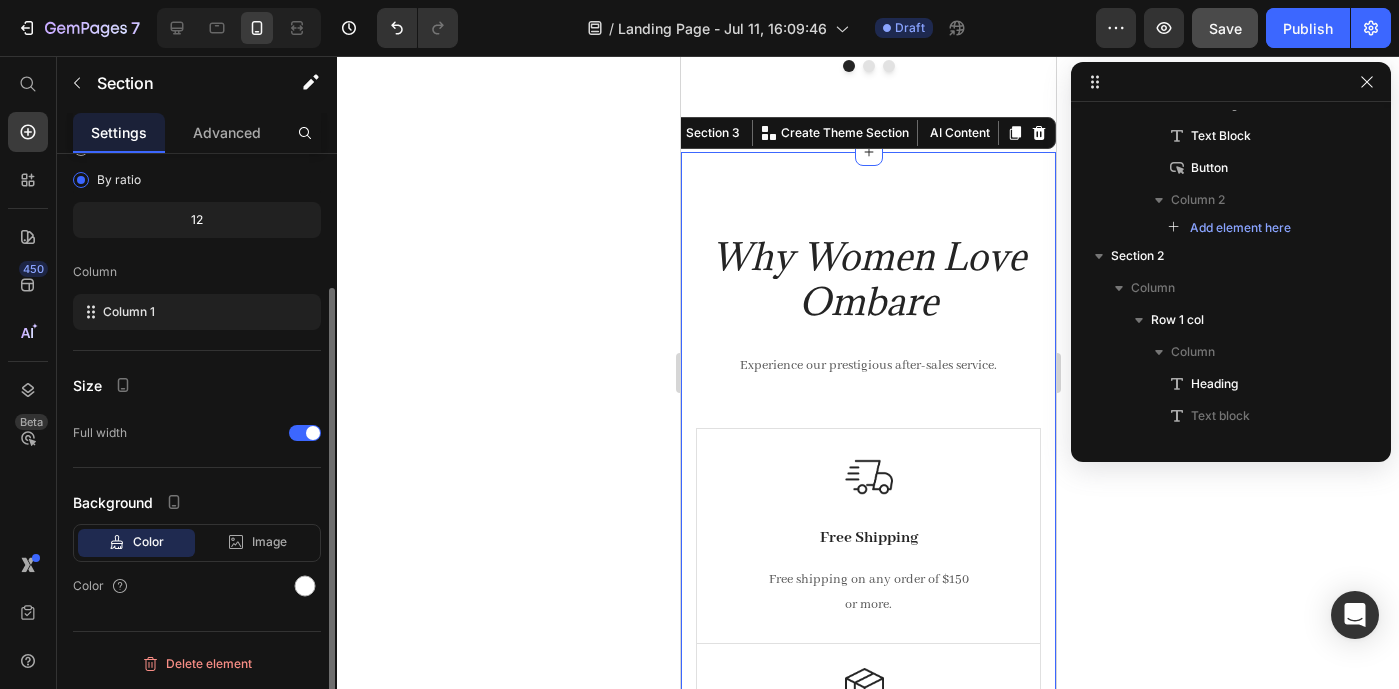 click on "Color" at bounding box center [148, 542] 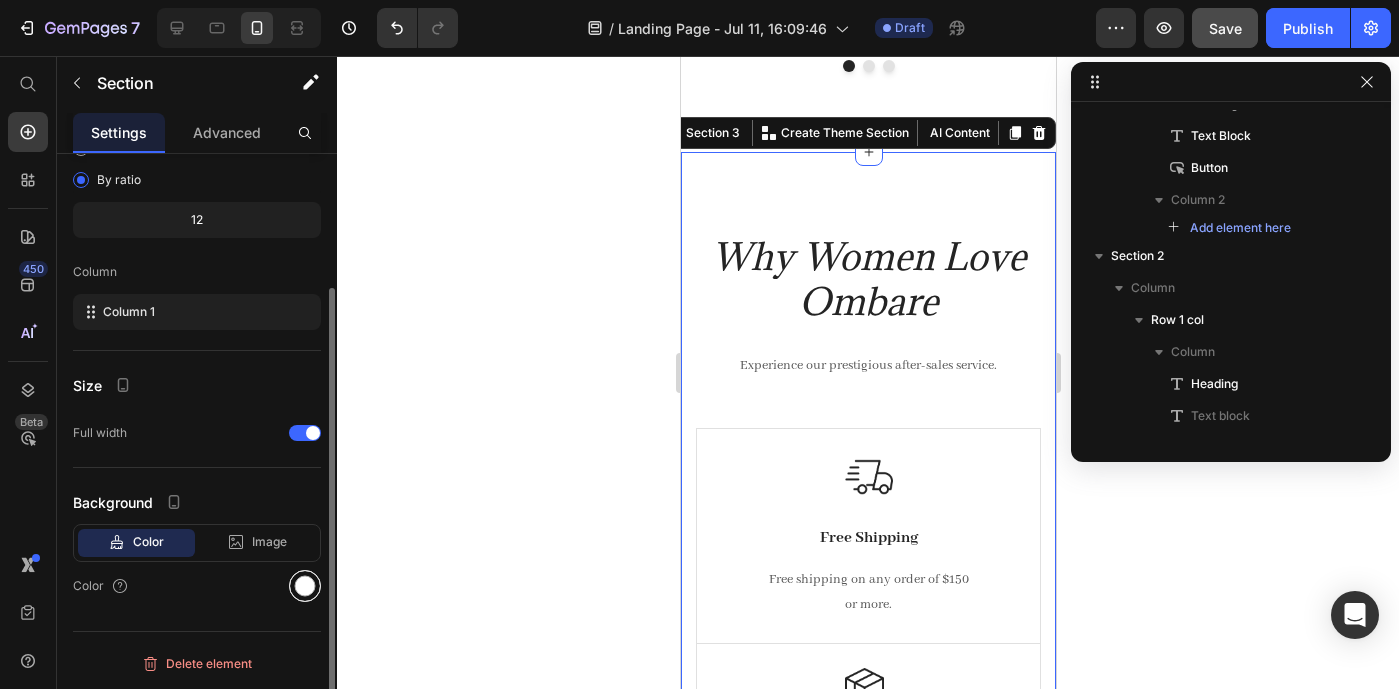 click at bounding box center (305, 586) 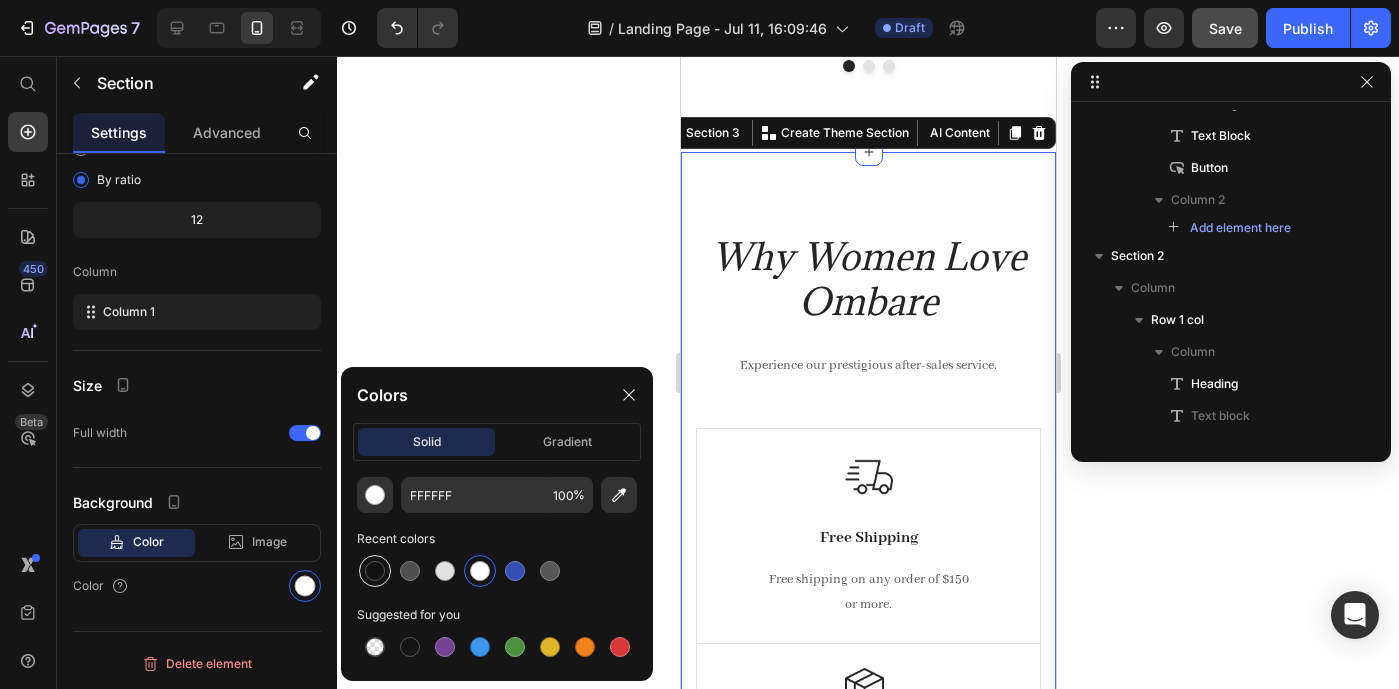 click at bounding box center [375, 571] 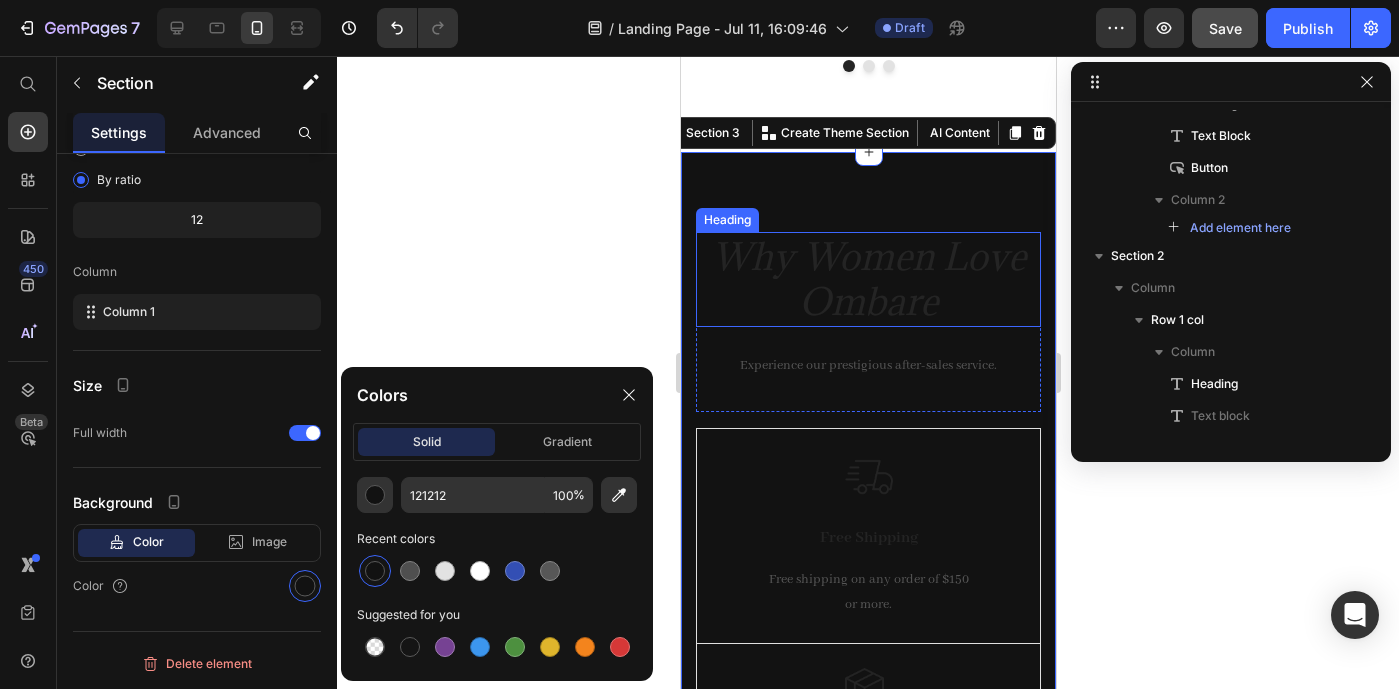 click on "Why Women Love Ombare" at bounding box center [867, 279] 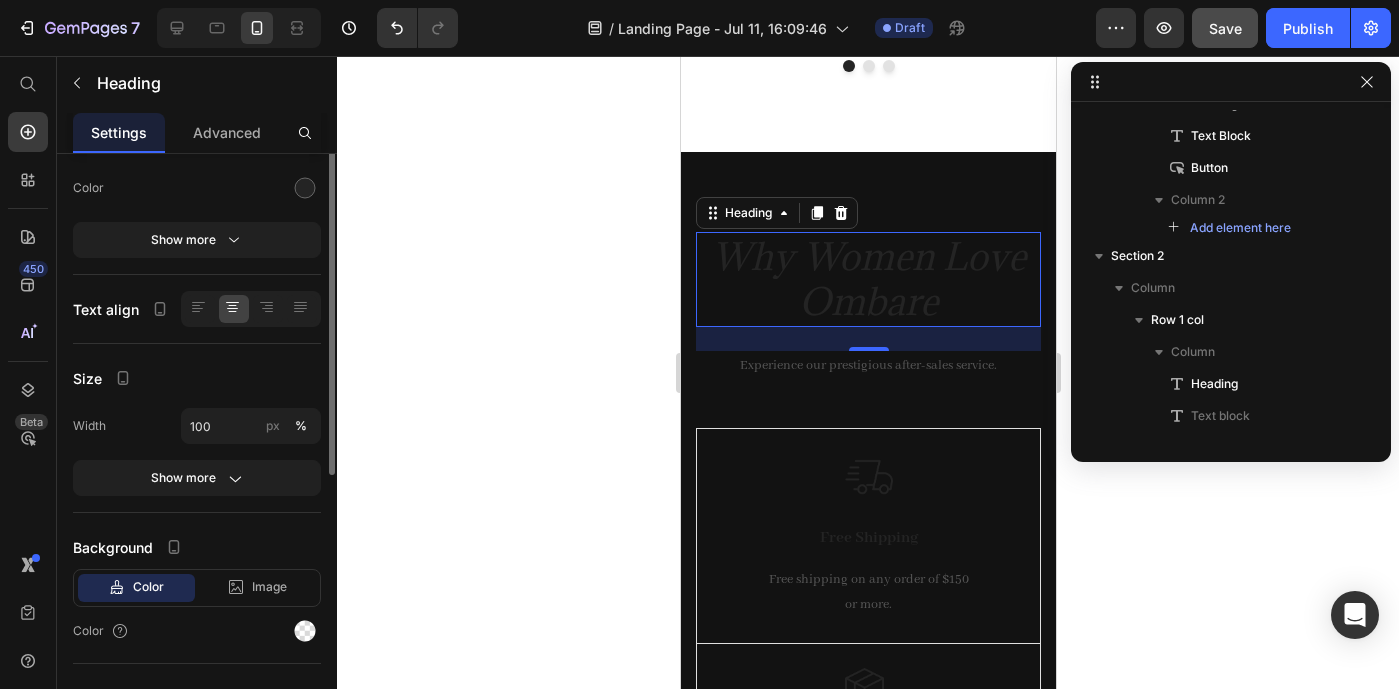 scroll, scrollTop: 420, scrollLeft: 0, axis: vertical 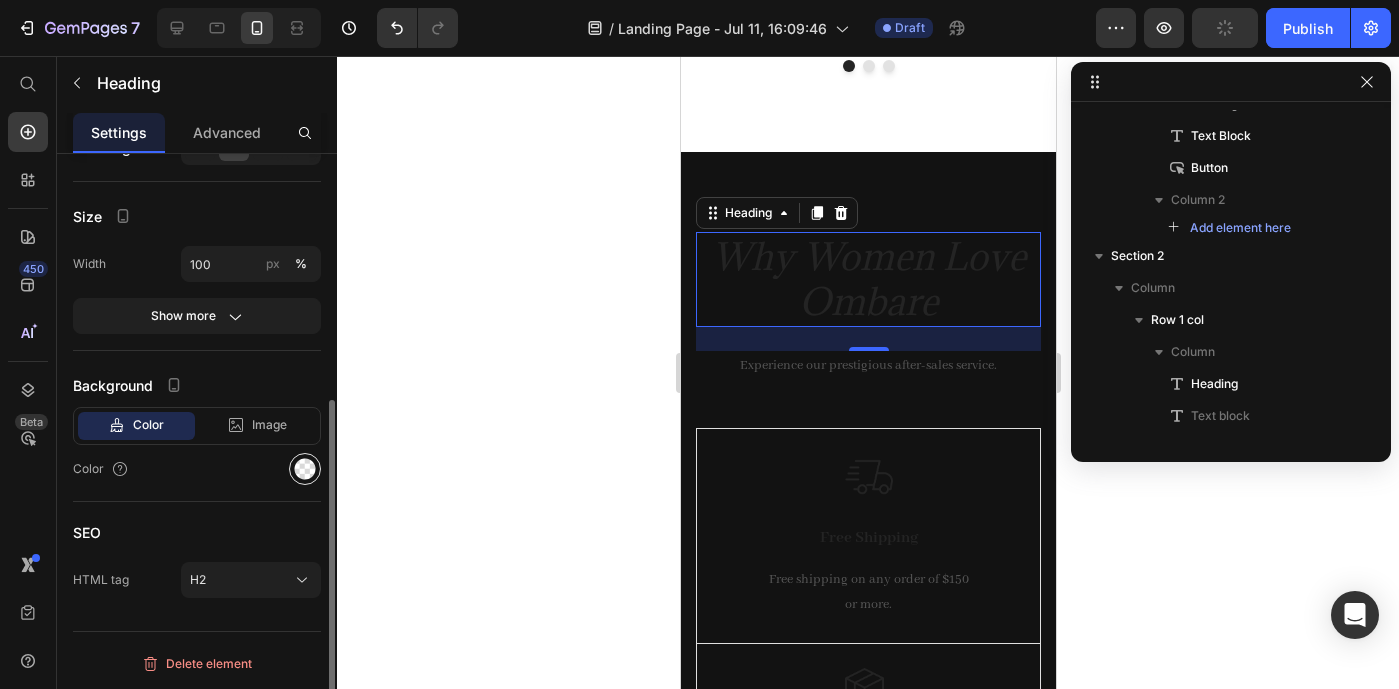 click at bounding box center (305, 469) 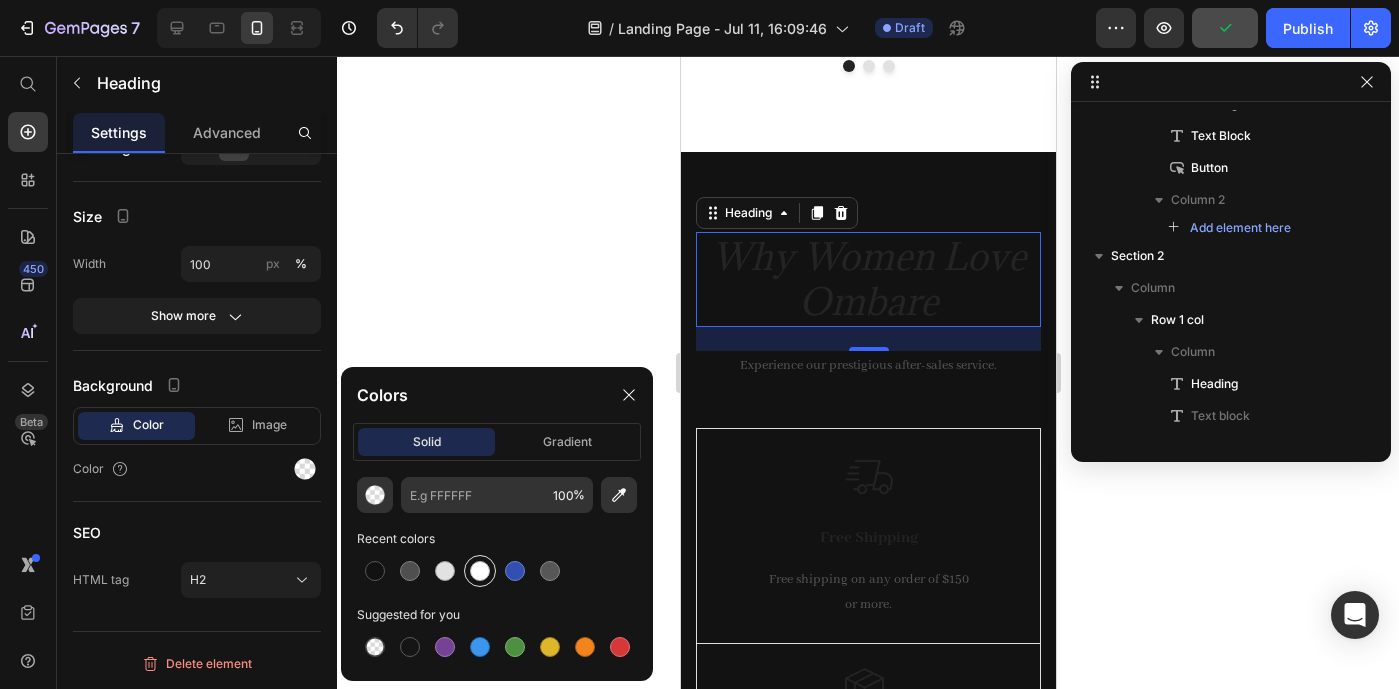 click at bounding box center (480, 571) 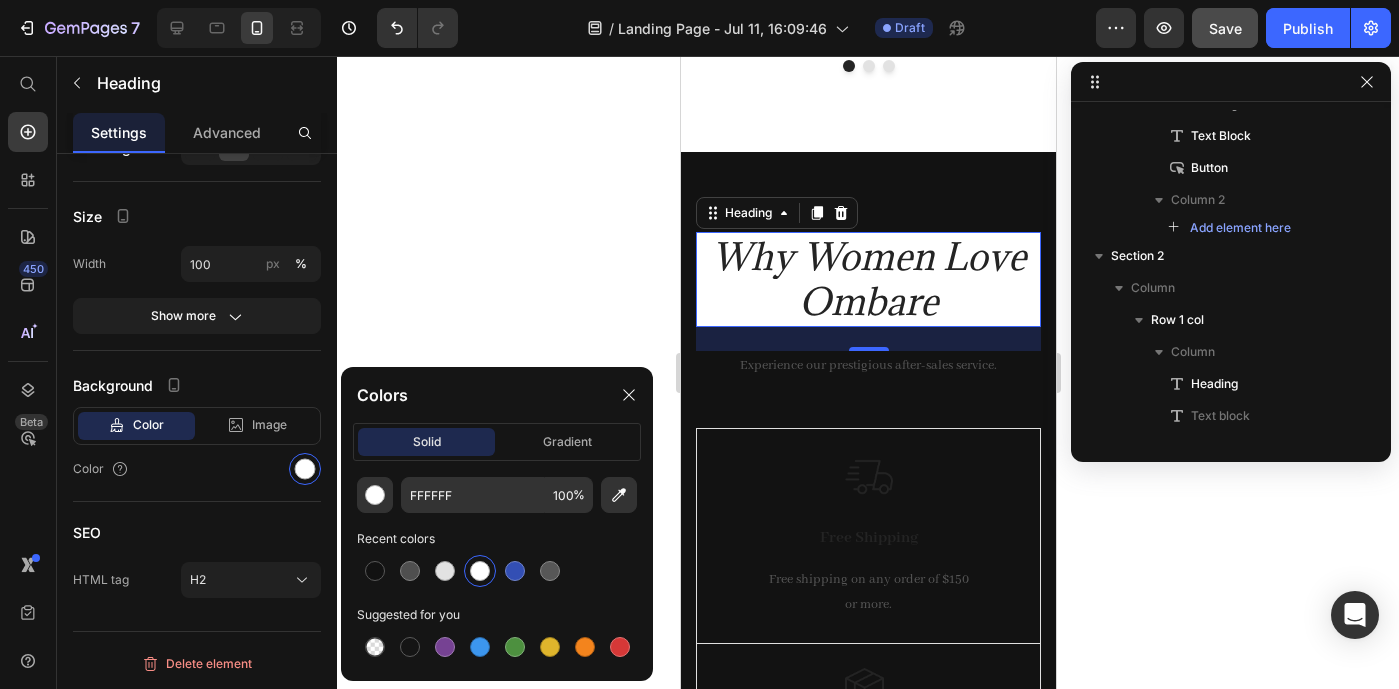 click 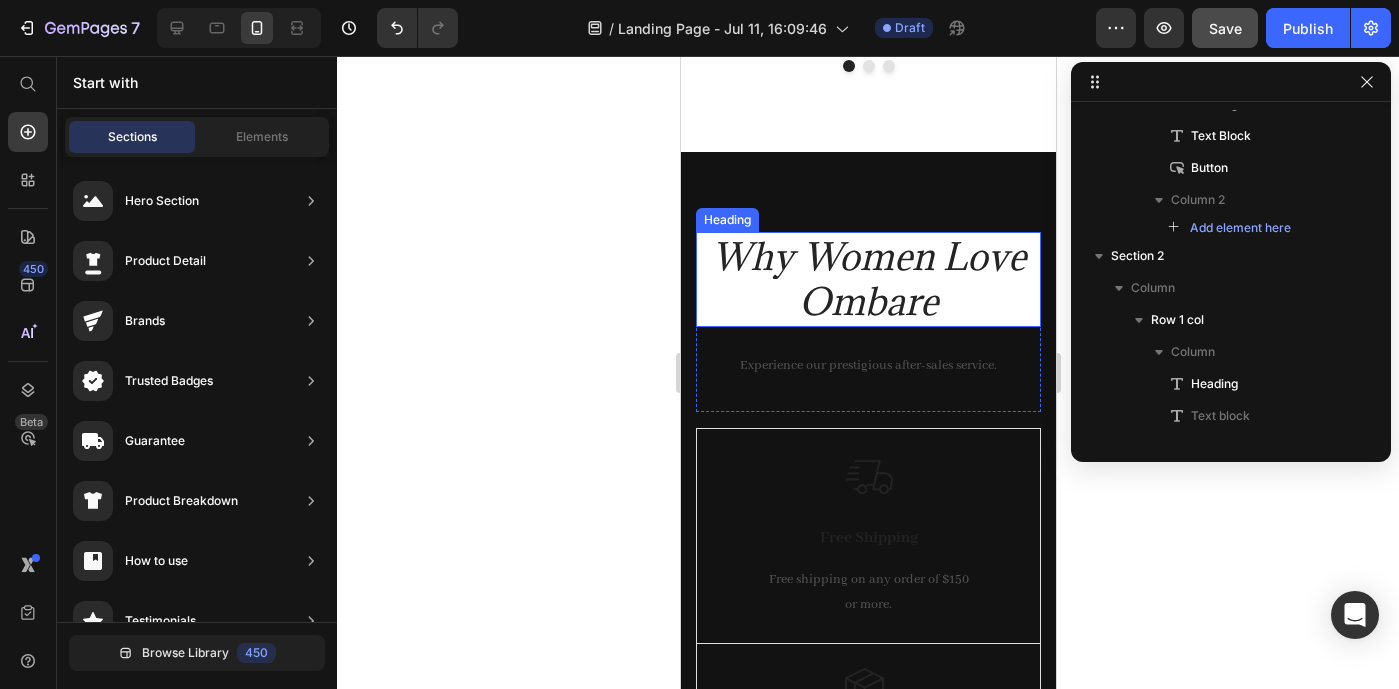 click on "Why Women Love Ombare" at bounding box center (867, 279) 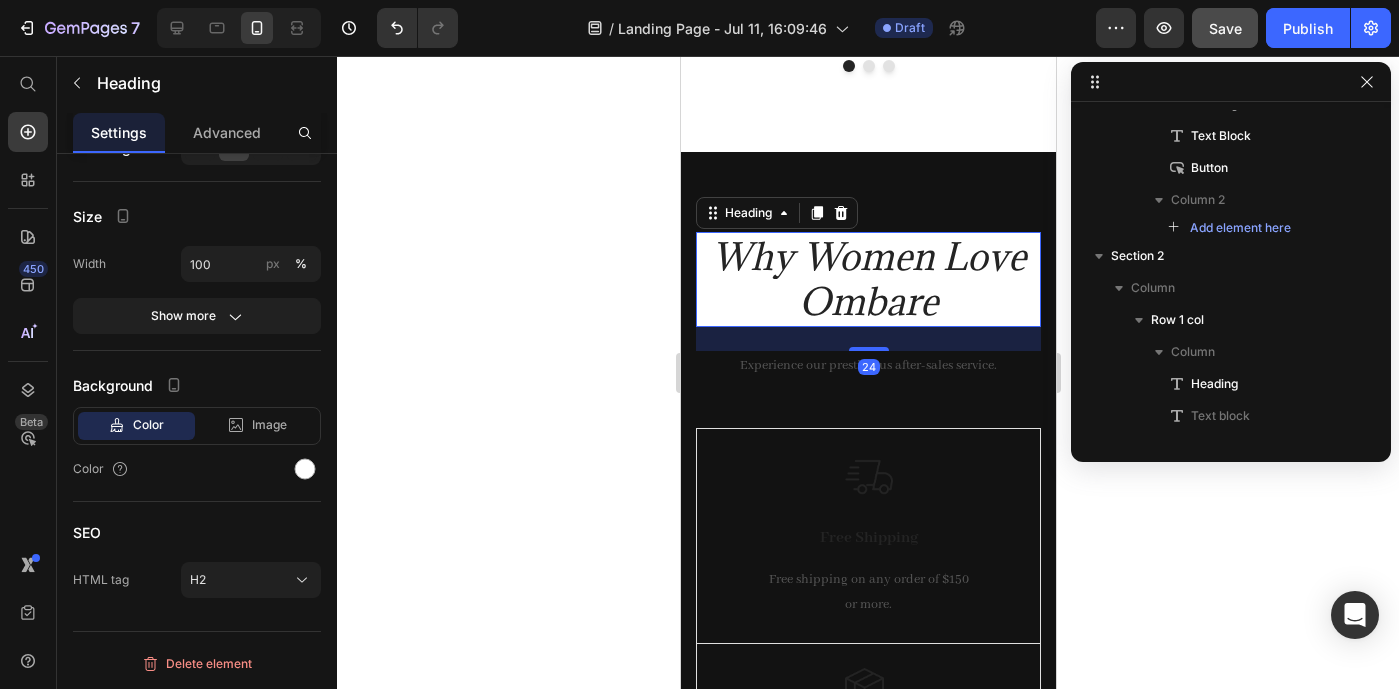 click on "Why Women Love Ombare" at bounding box center (867, 279) 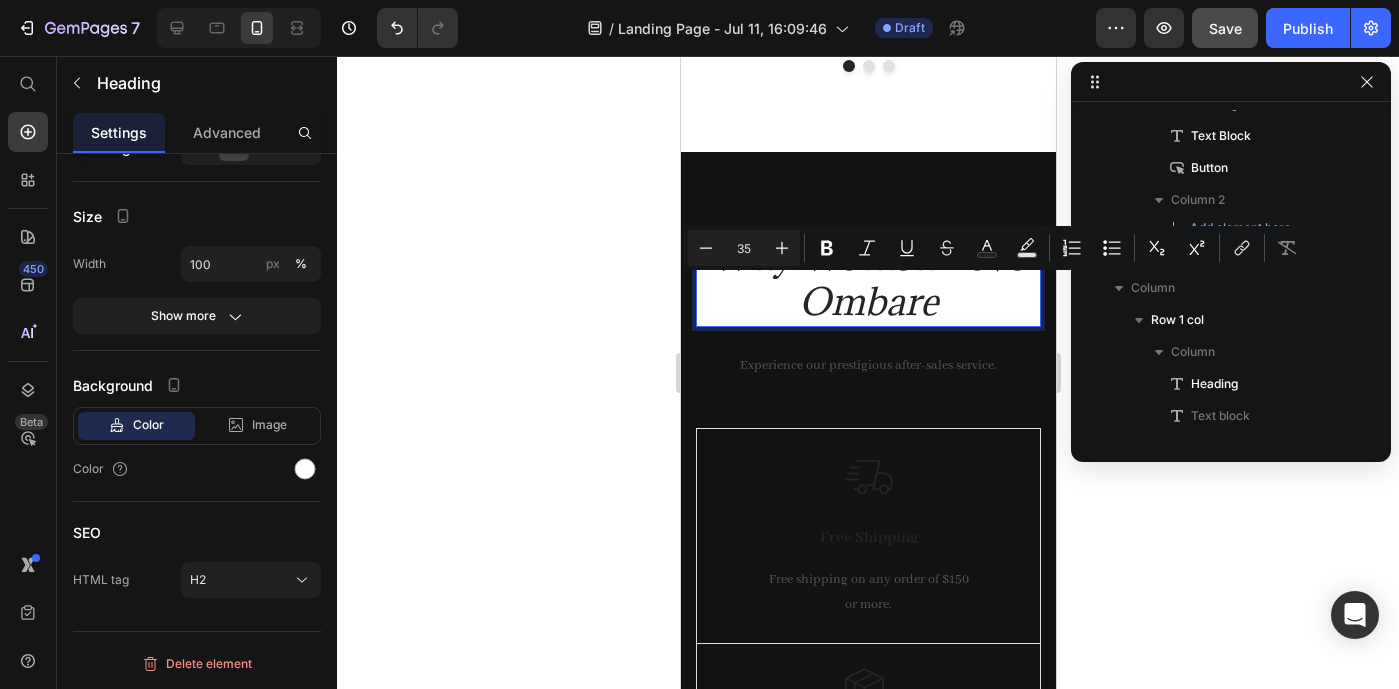 click 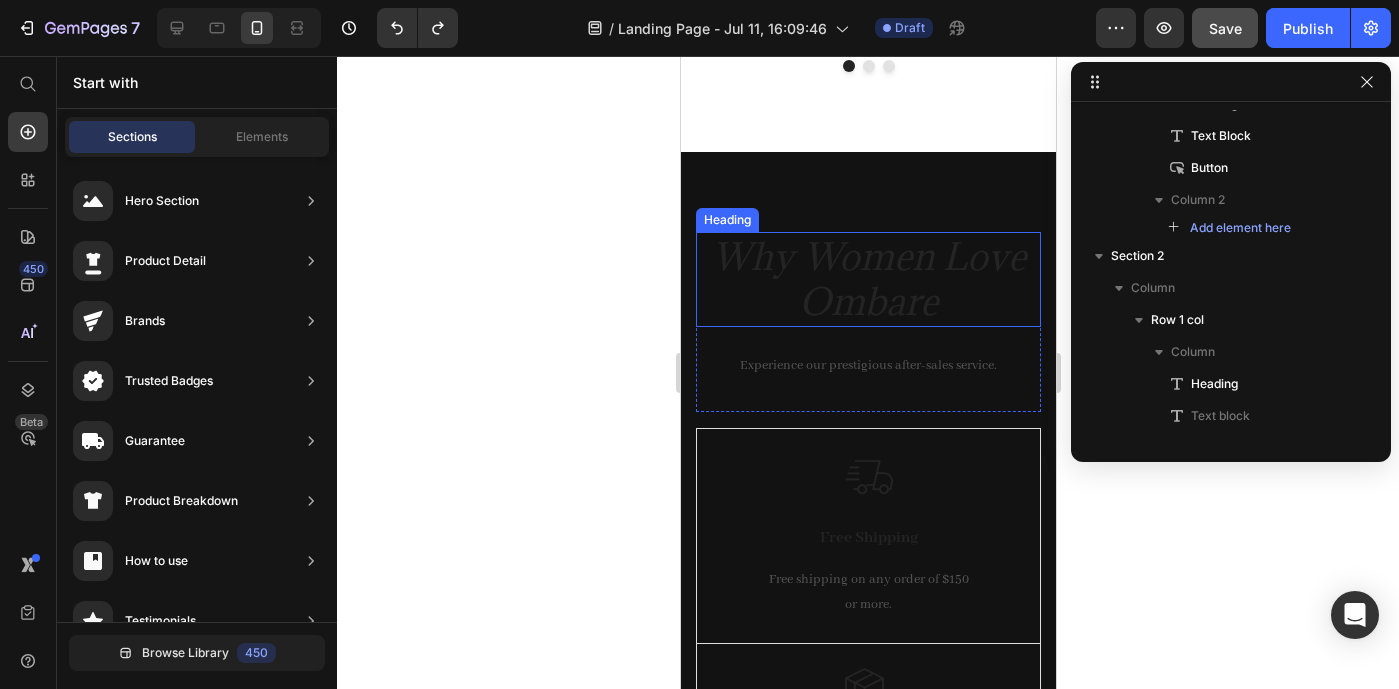 click on "Why Women Love Ombare" at bounding box center [867, 279] 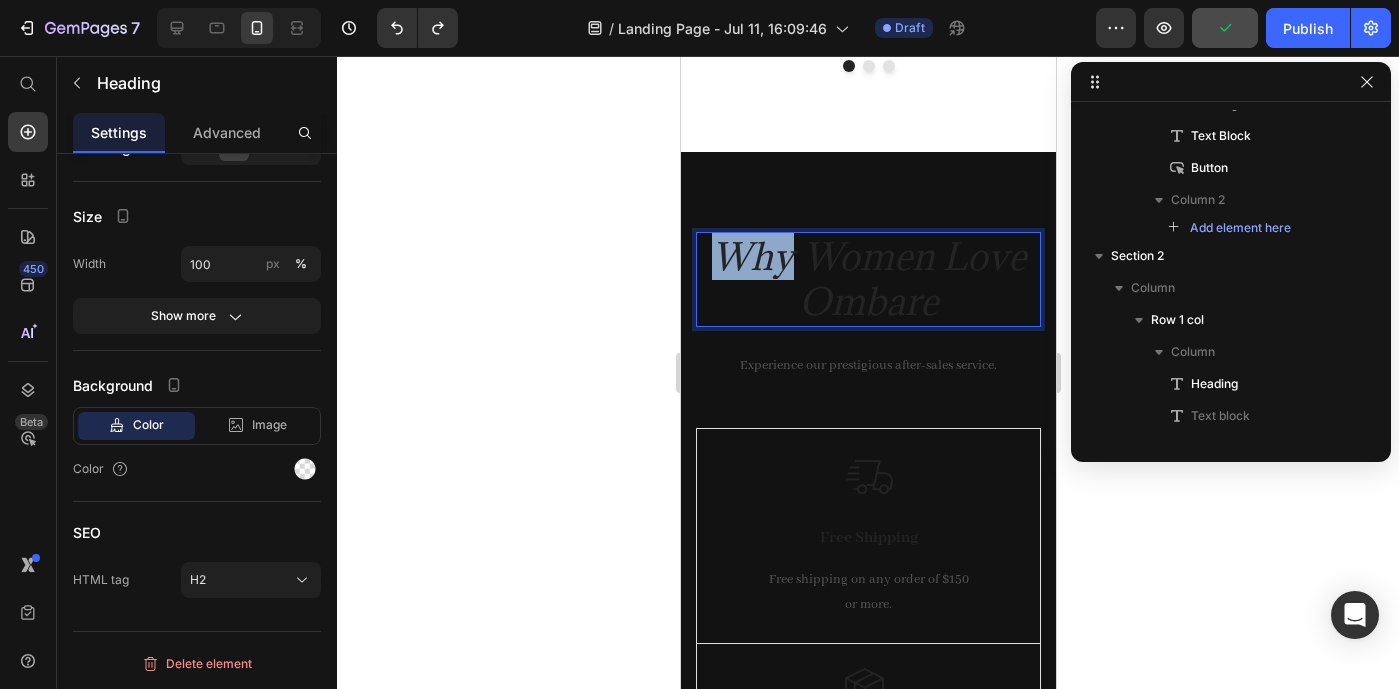 click on "Why Women Love Ombare" at bounding box center (867, 279) 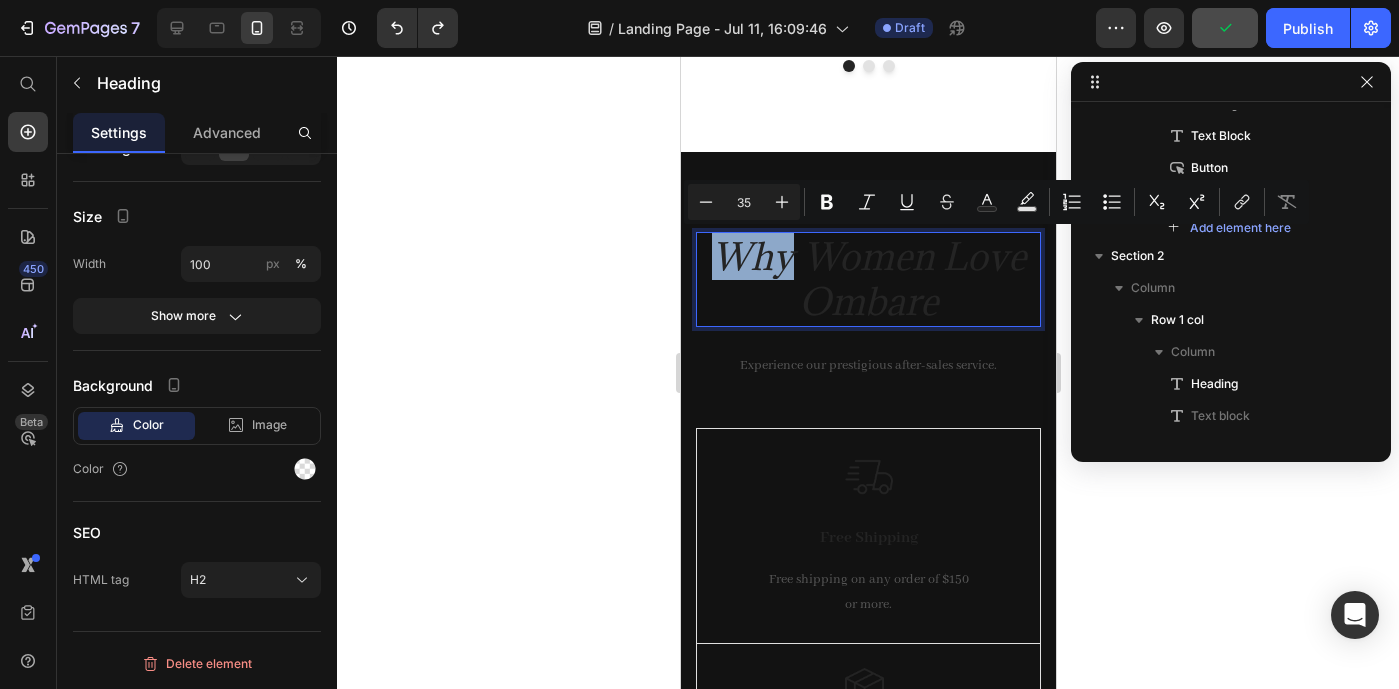 click on "Why Women Love Ombare" at bounding box center [867, 279] 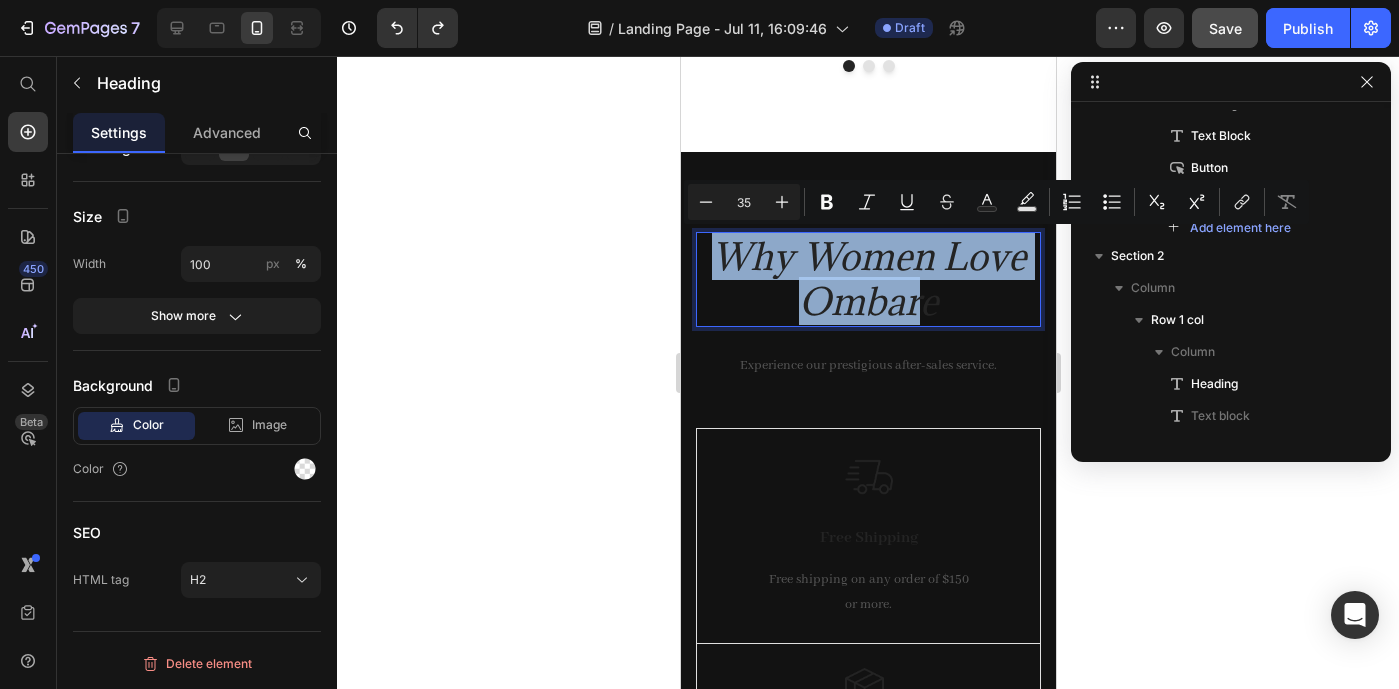 drag, startPoint x: 725, startPoint y: 262, endPoint x: 919, endPoint y: 306, distance: 198.92712 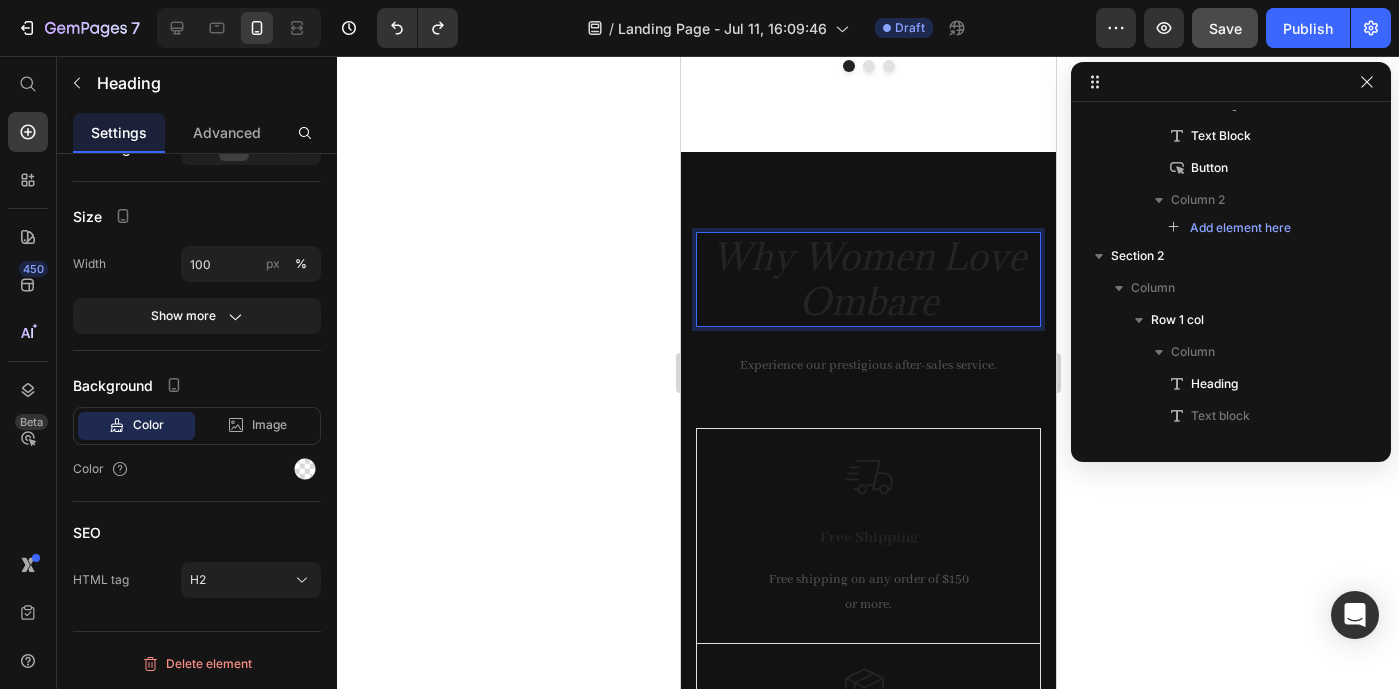 click on "Why Women Love Ombare" at bounding box center (867, 279) 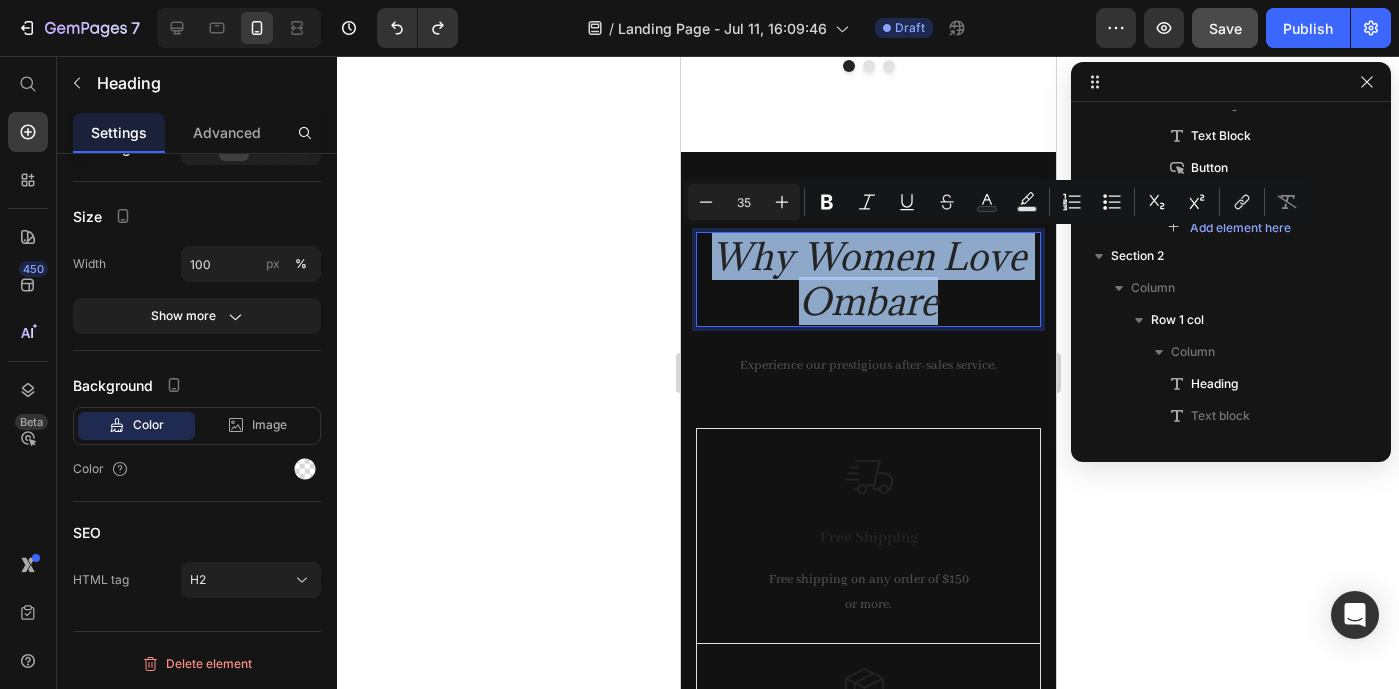 drag, startPoint x: 950, startPoint y: 311, endPoint x: 708, endPoint y: 252, distance: 249.08833 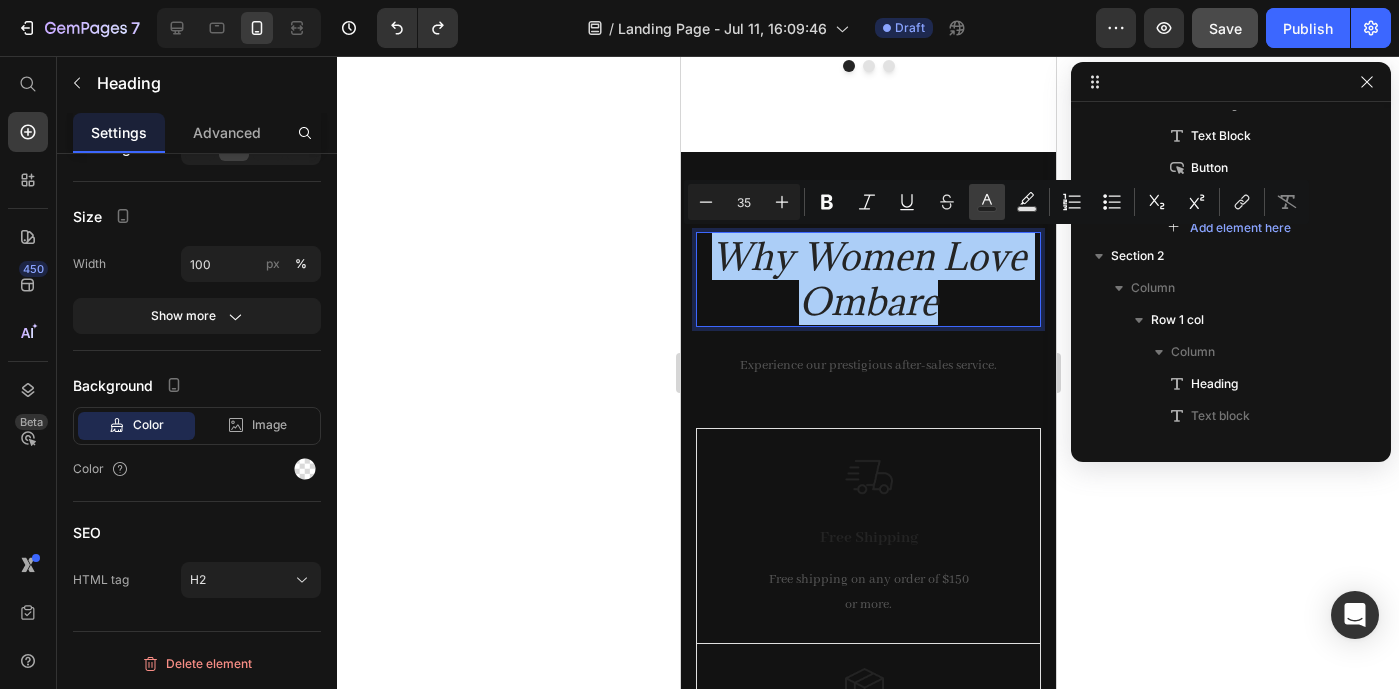 click 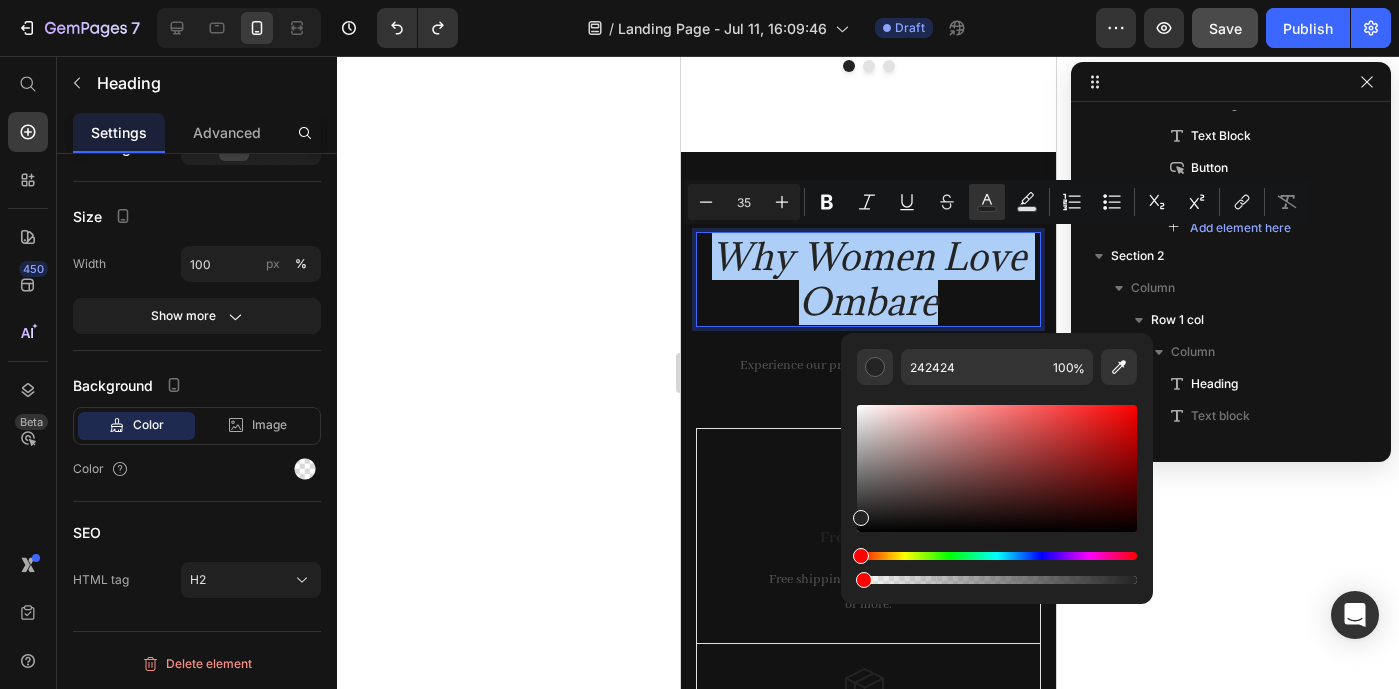 click at bounding box center (997, 580) 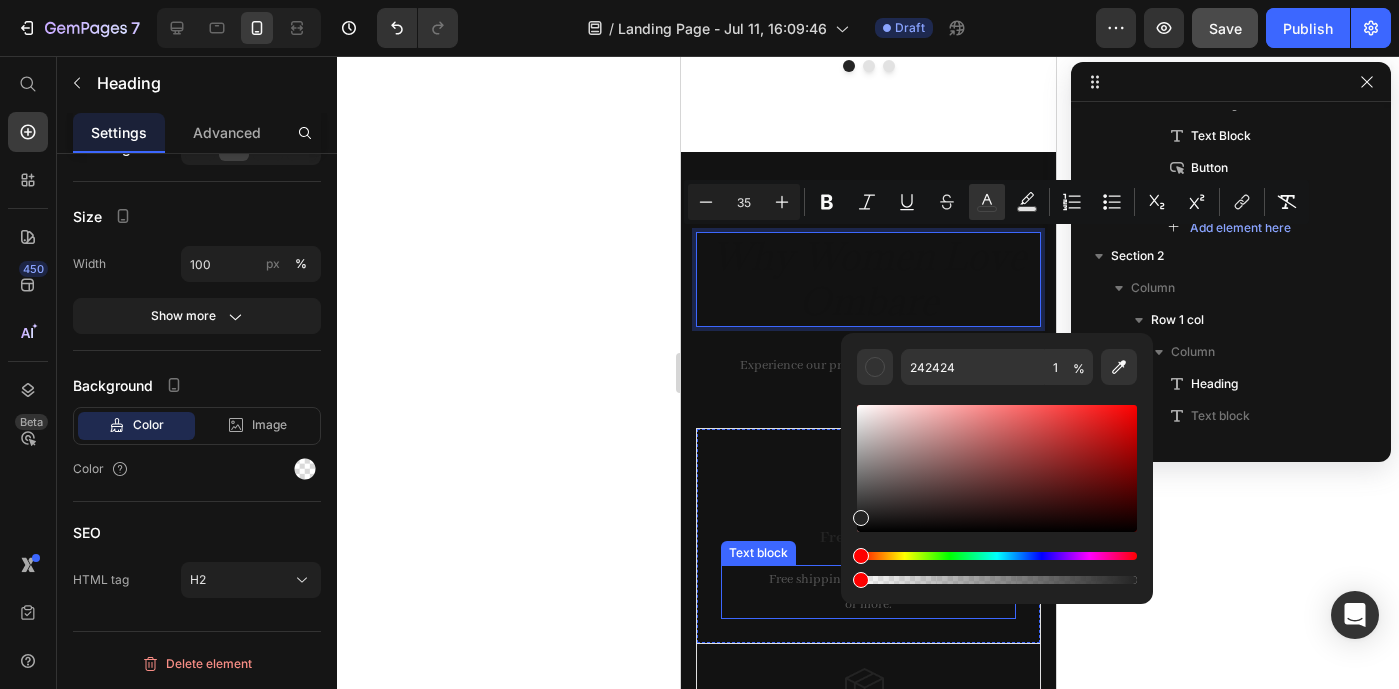 type on "0" 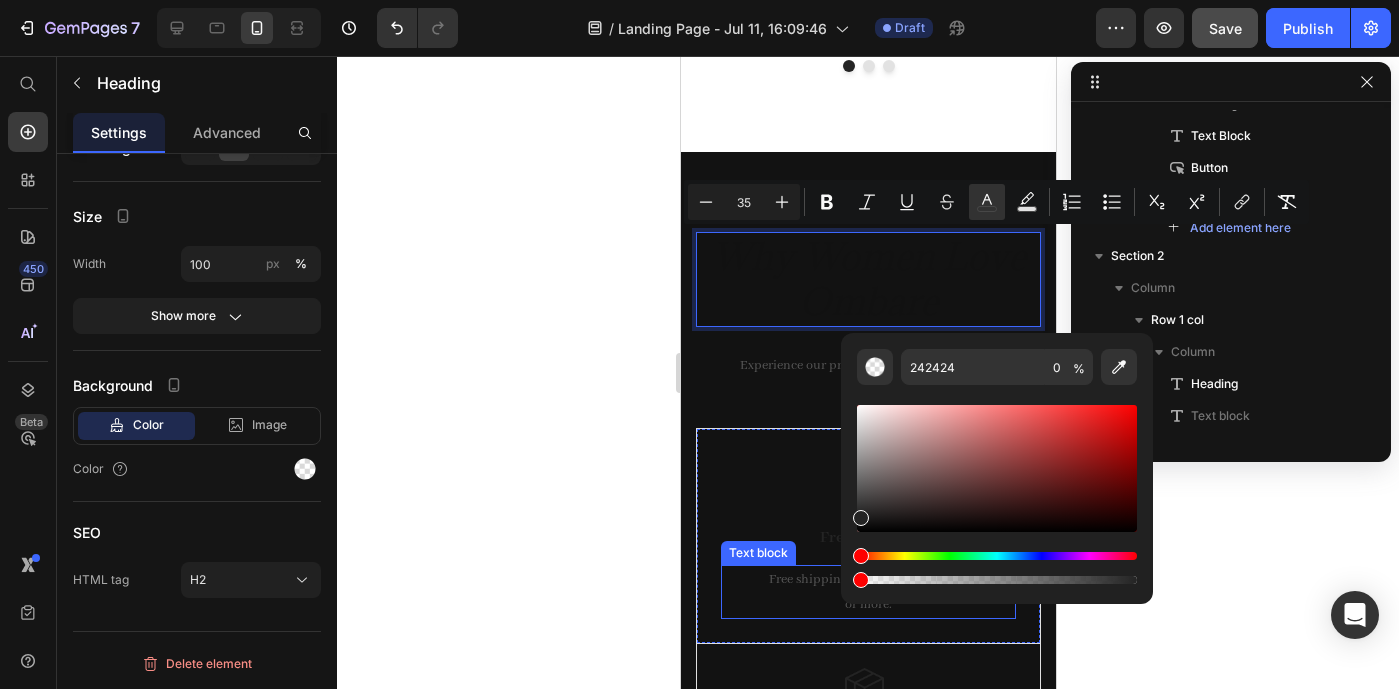 drag, startPoint x: 1542, startPoint y: 637, endPoint x: 832, endPoint y: 580, distance: 712.28436 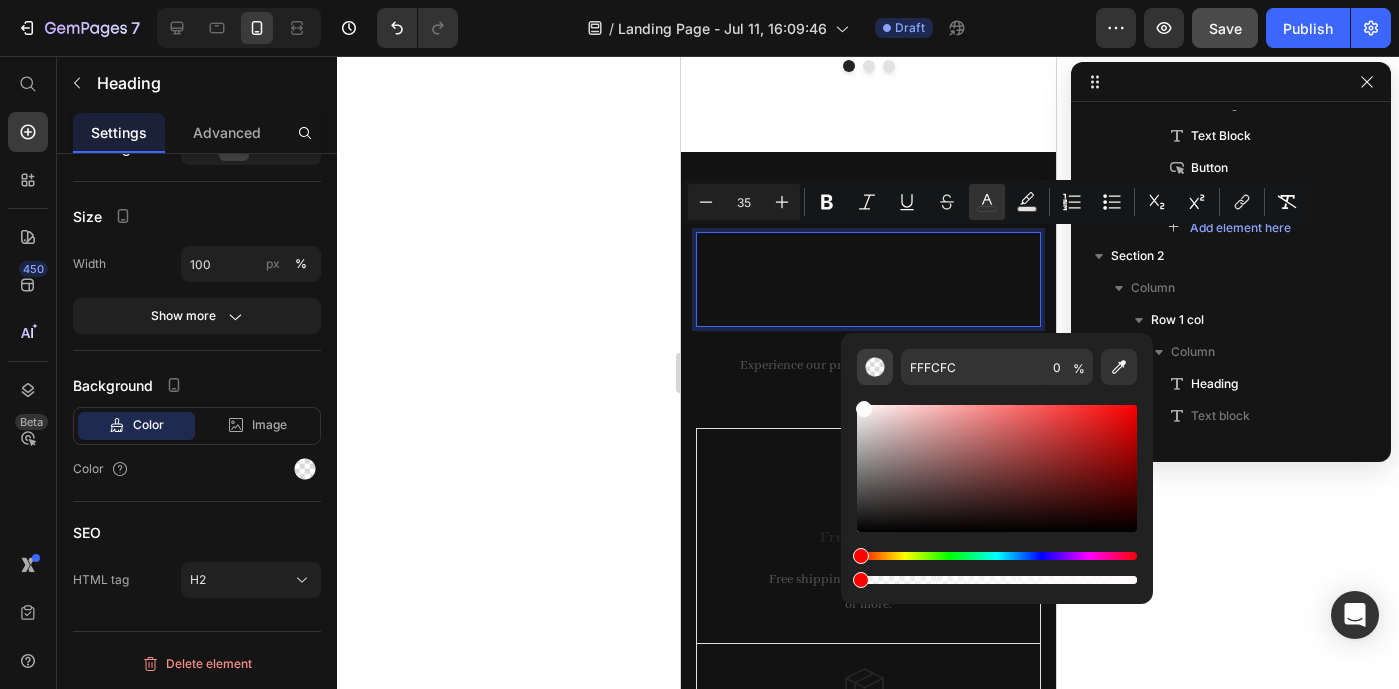 drag, startPoint x: 860, startPoint y: 518, endPoint x: 862, endPoint y: 381, distance: 137.0146 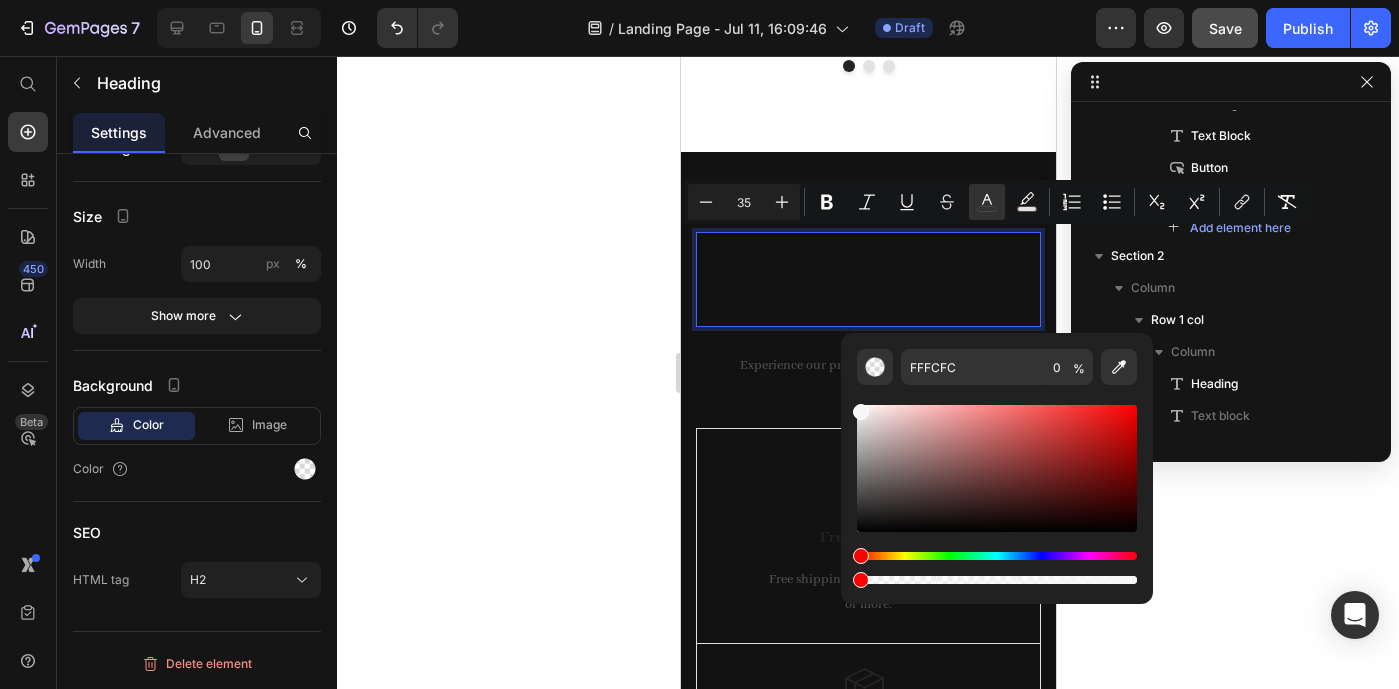 type on "F7F7F7" 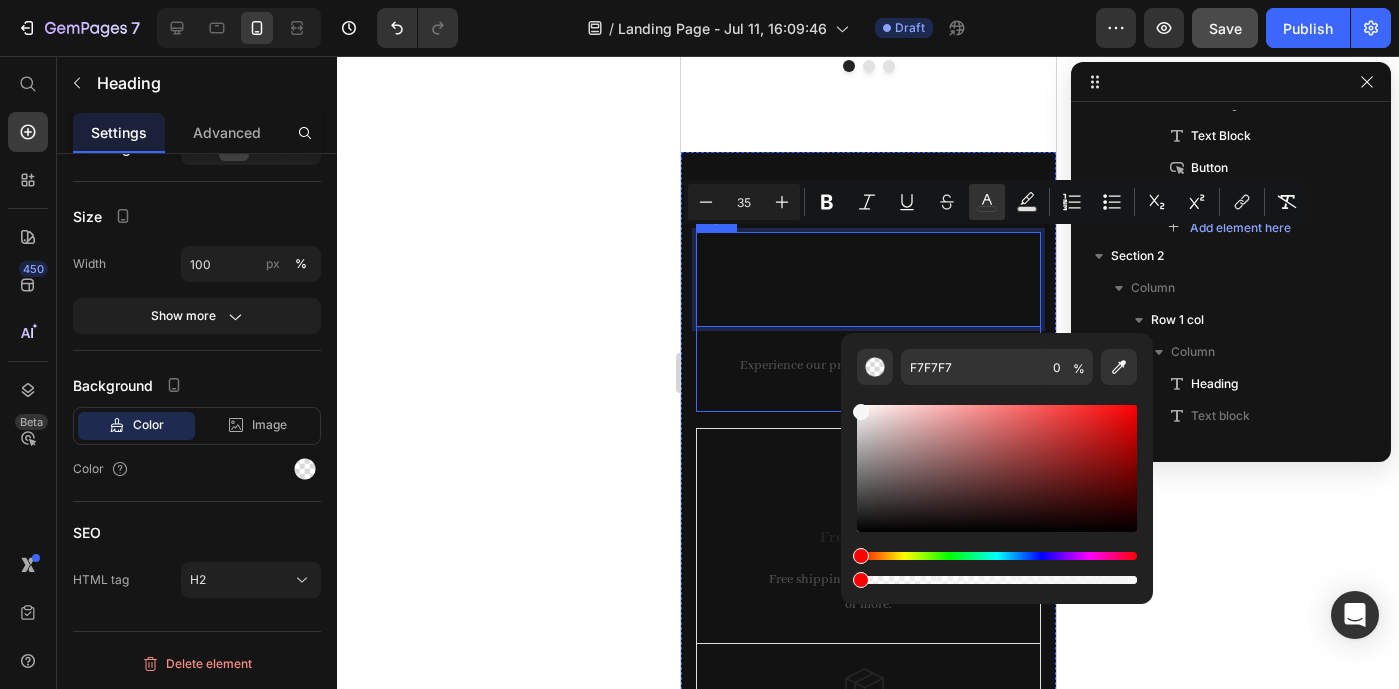 drag, startPoint x: 1536, startPoint y: 464, endPoint x: 827, endPoint y: 403, distance: 711.61926 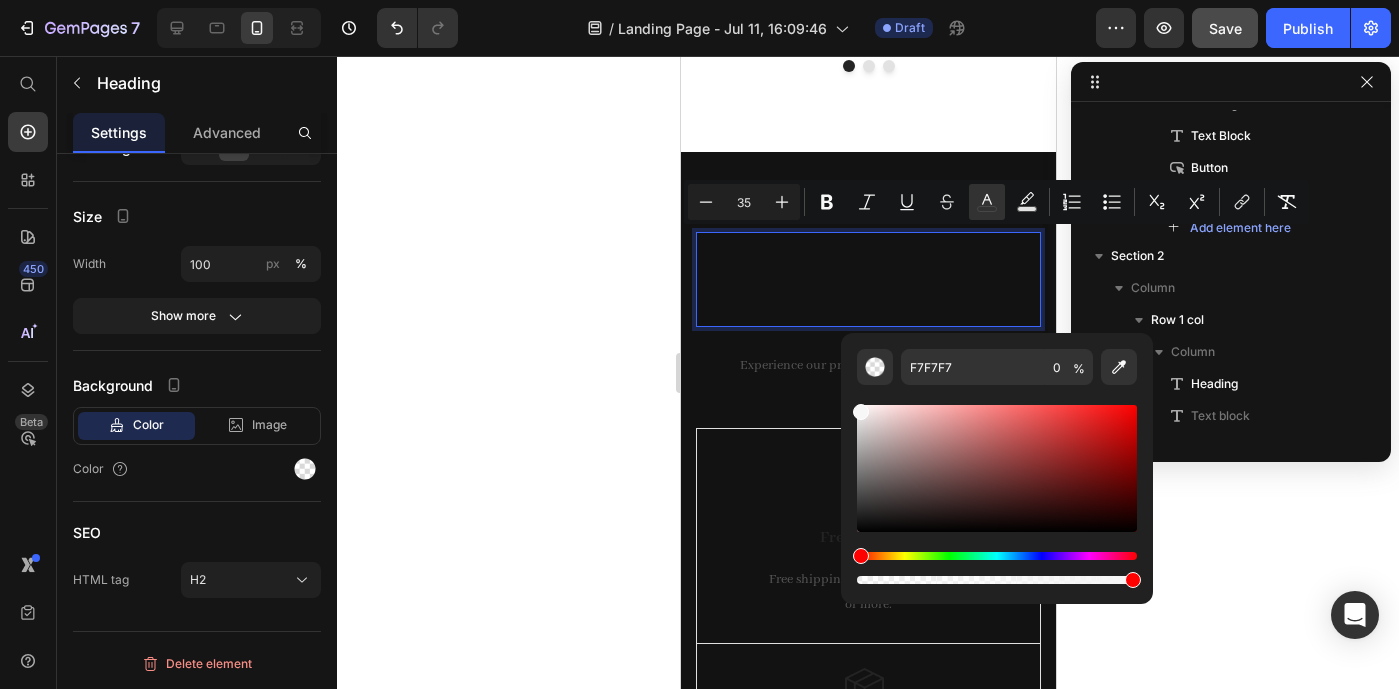 drag, startPoint x: 857, startPoint y: 583, endPoint x: 1142, endPoint y: 581, distance: 285.00702 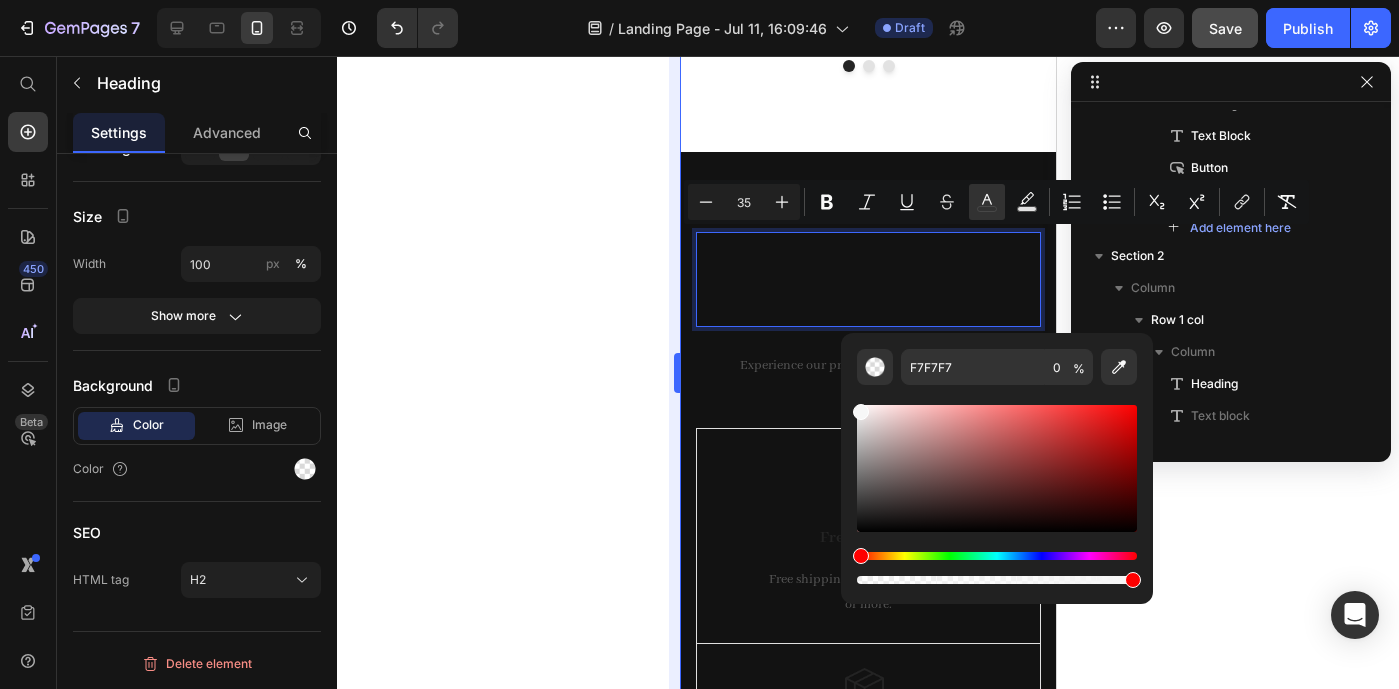 type on "100" 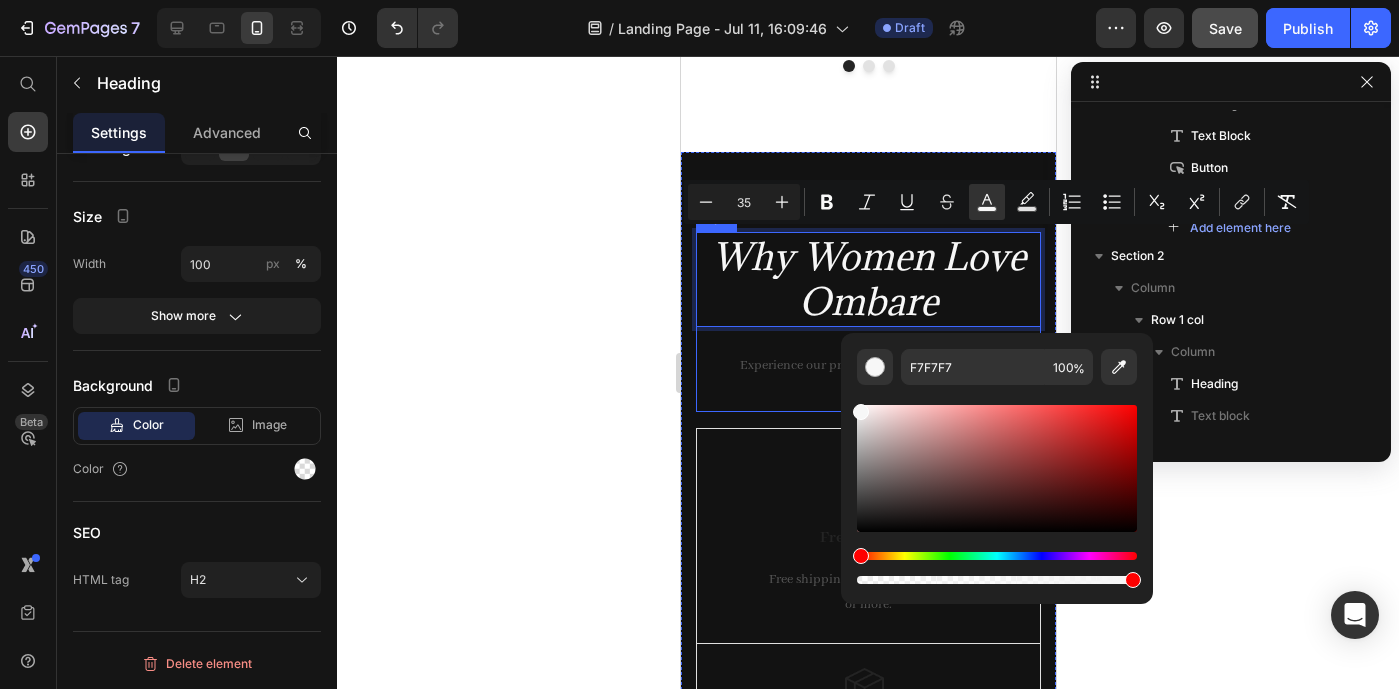 click 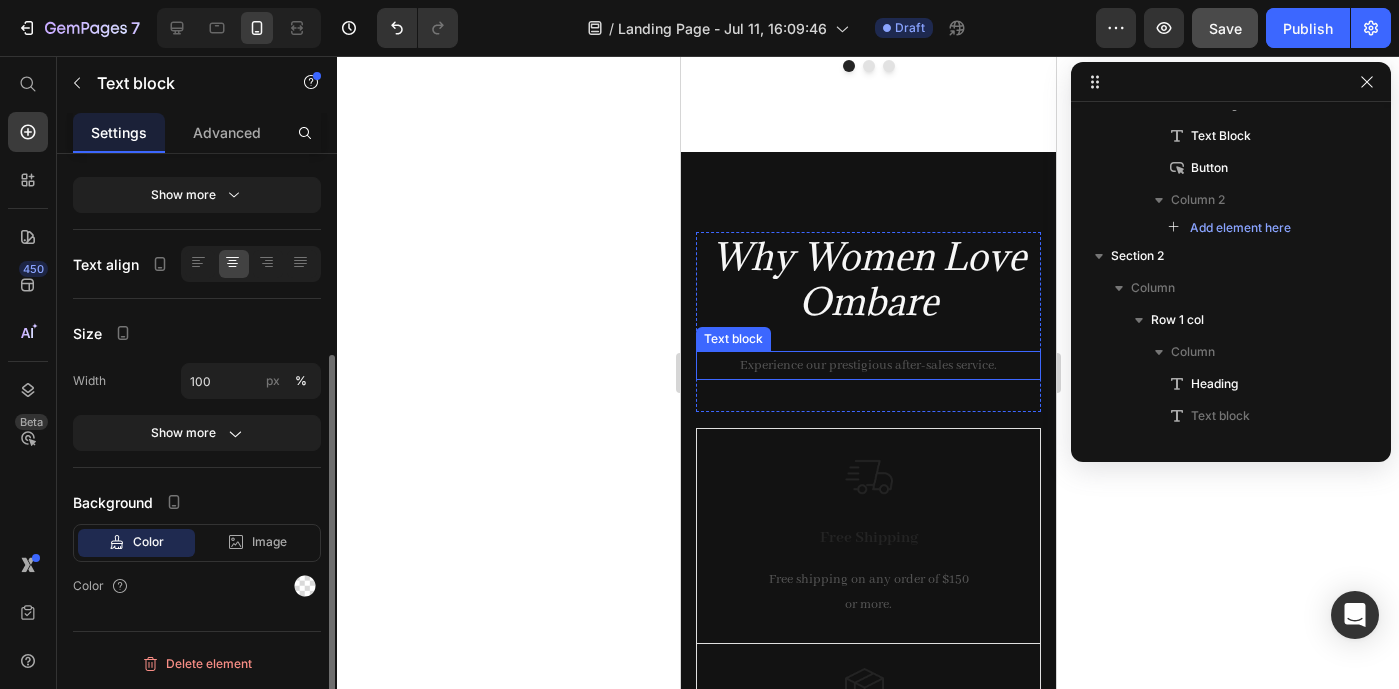 click on "Experience our prestigious after-sales service." at bounding box center [867, 365] 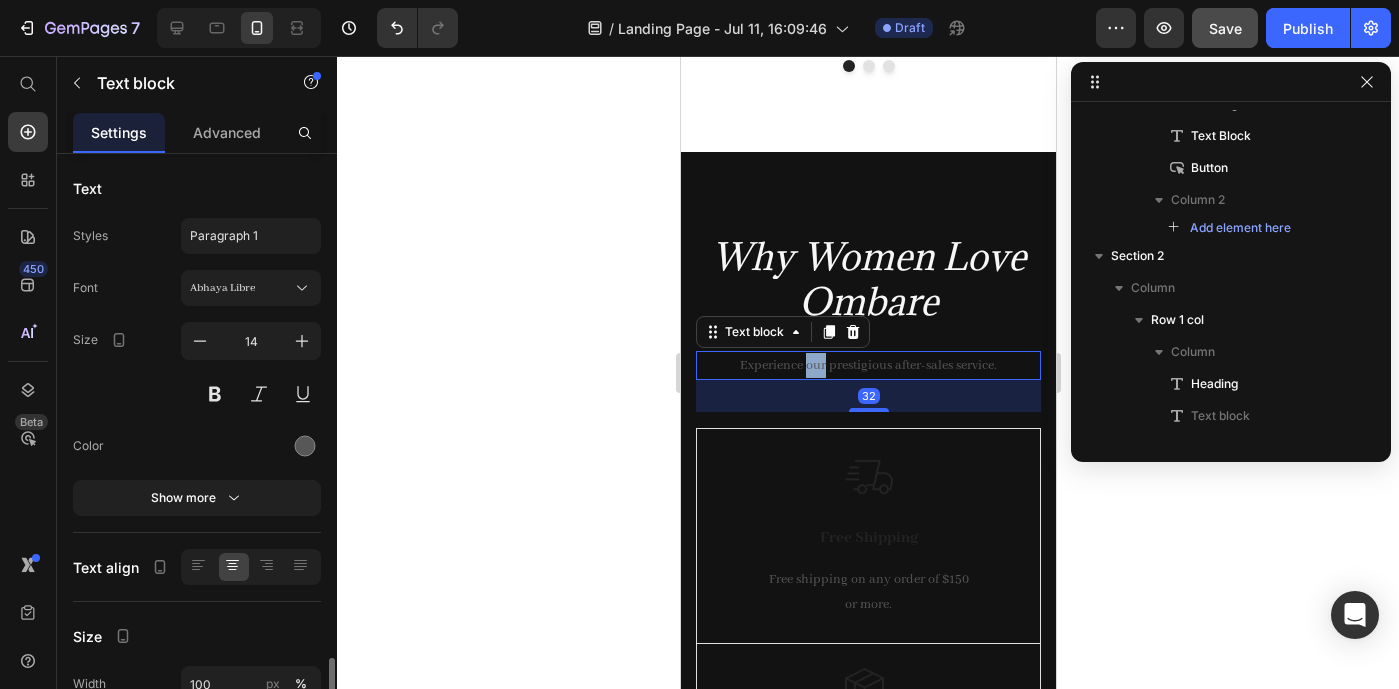 click on "Experience our prestigious after-sales service." at bounding box center [867, 365] 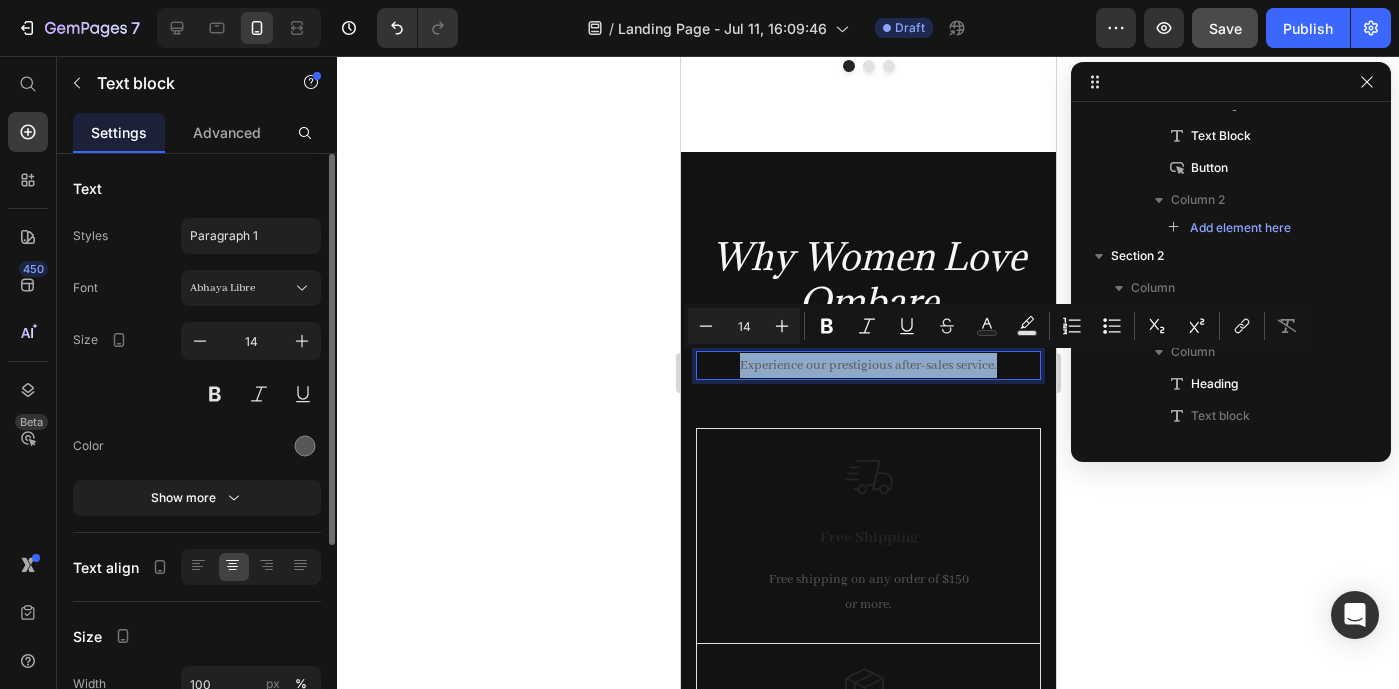 click on "Experience our prestigious after-sales service." at bounding box center [867, 365] 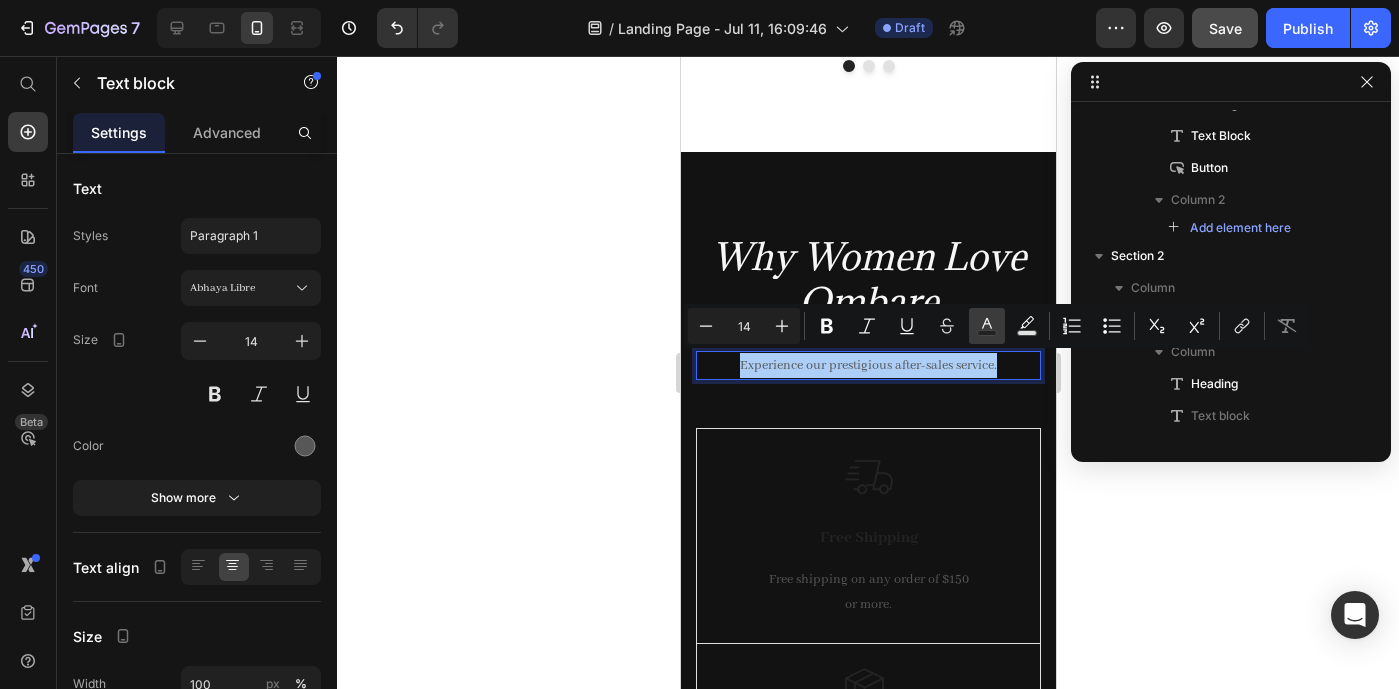 click 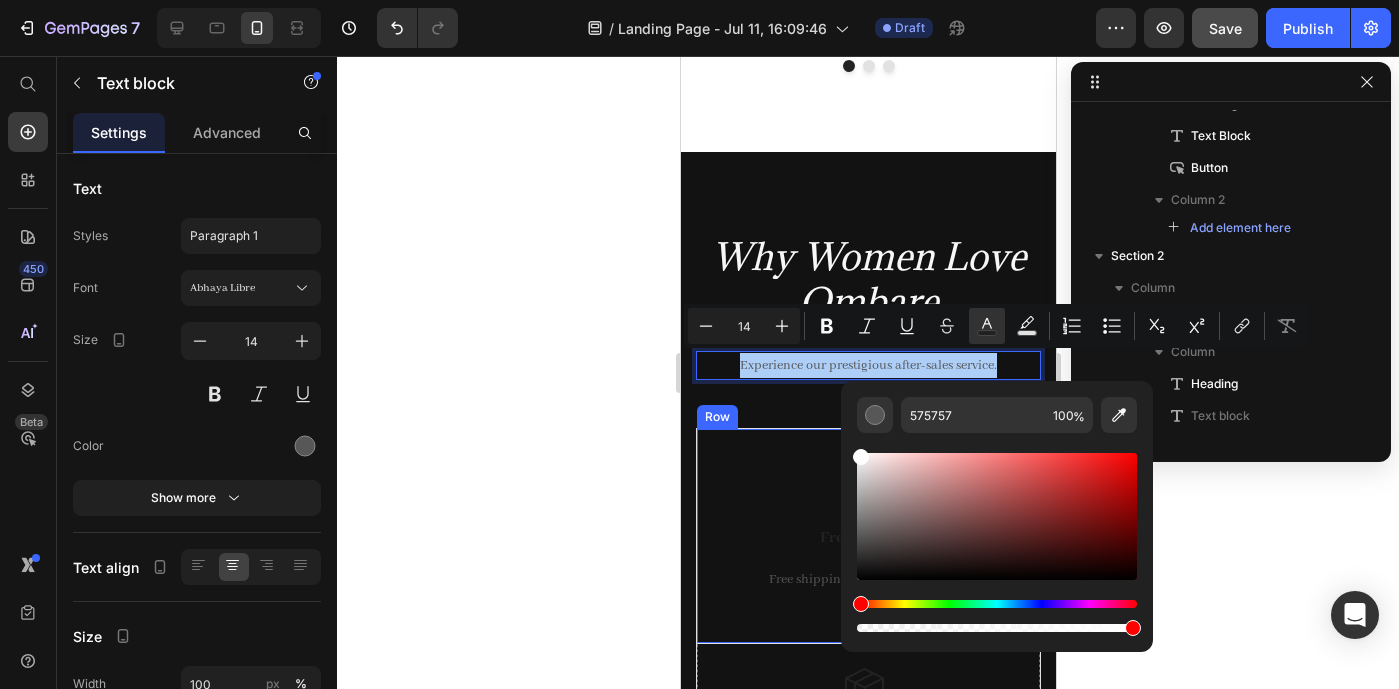 drag, startPoint x: 1539, startPoint y: 598, endPoint x: 838, endPoint y: 436, distance: 719.4755 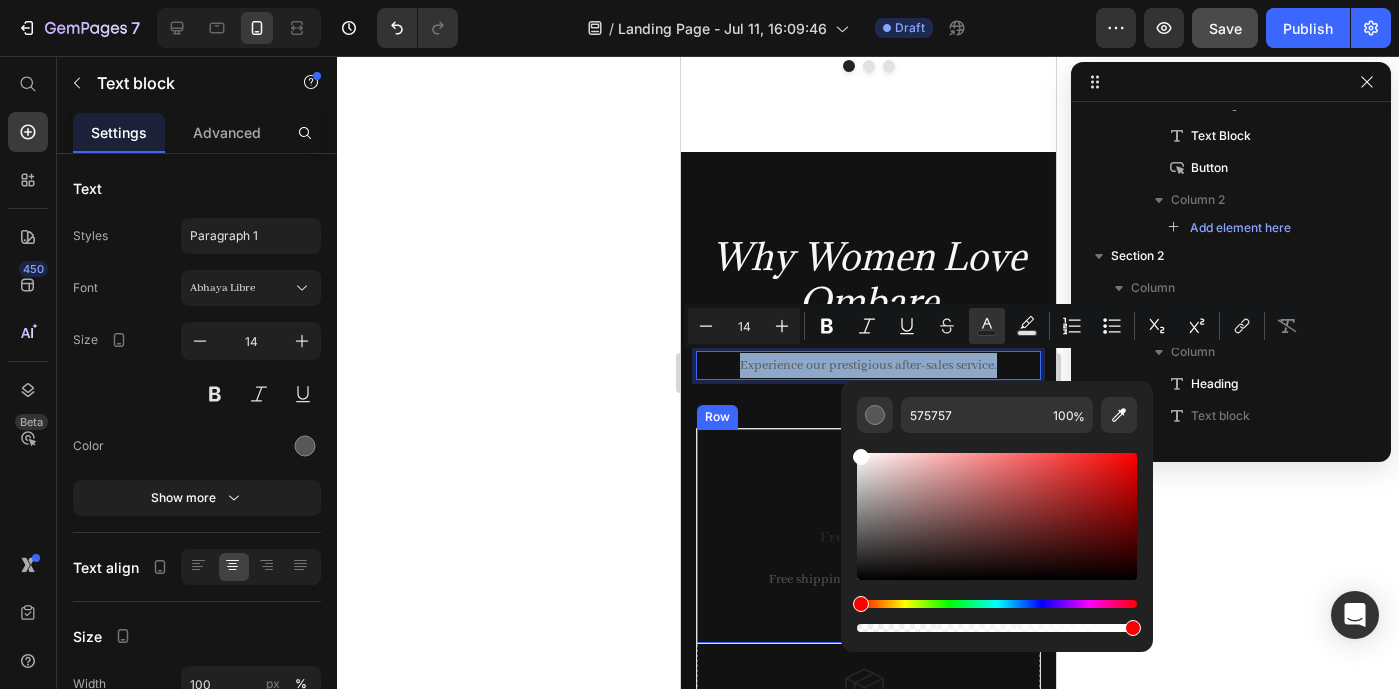 type on "FFFFFF" 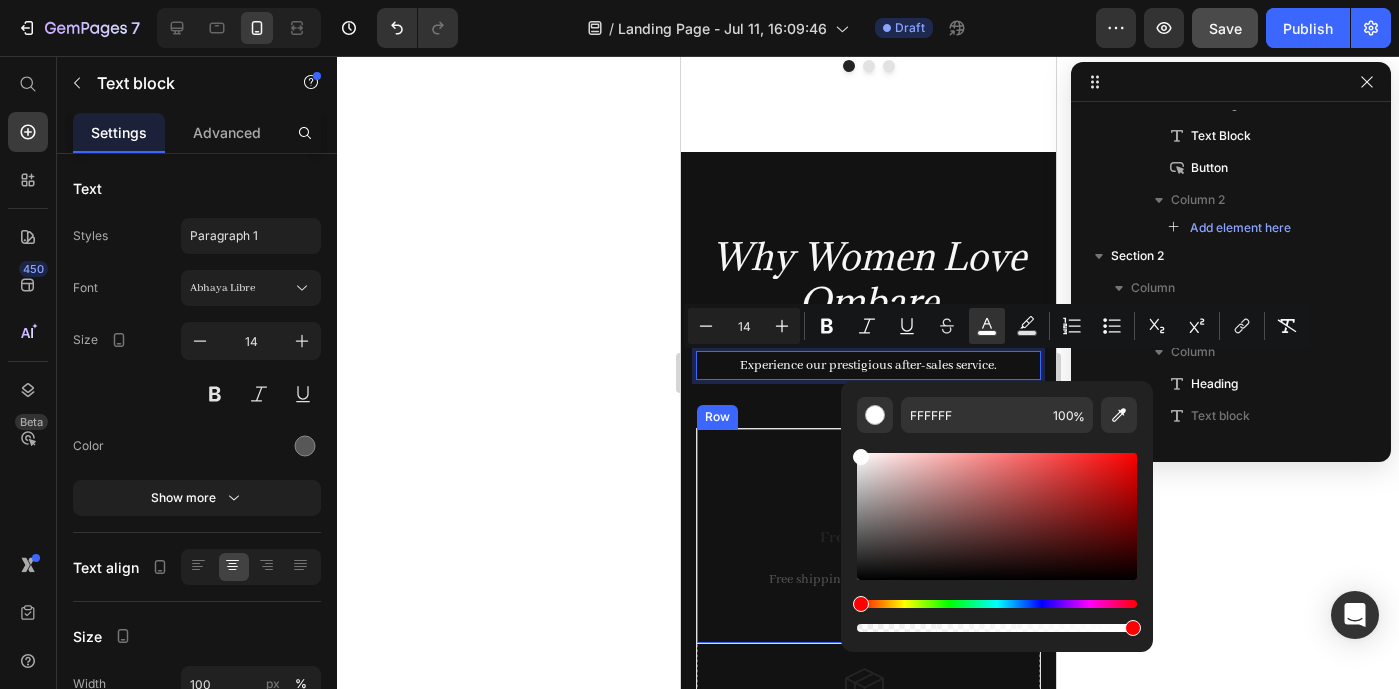 click 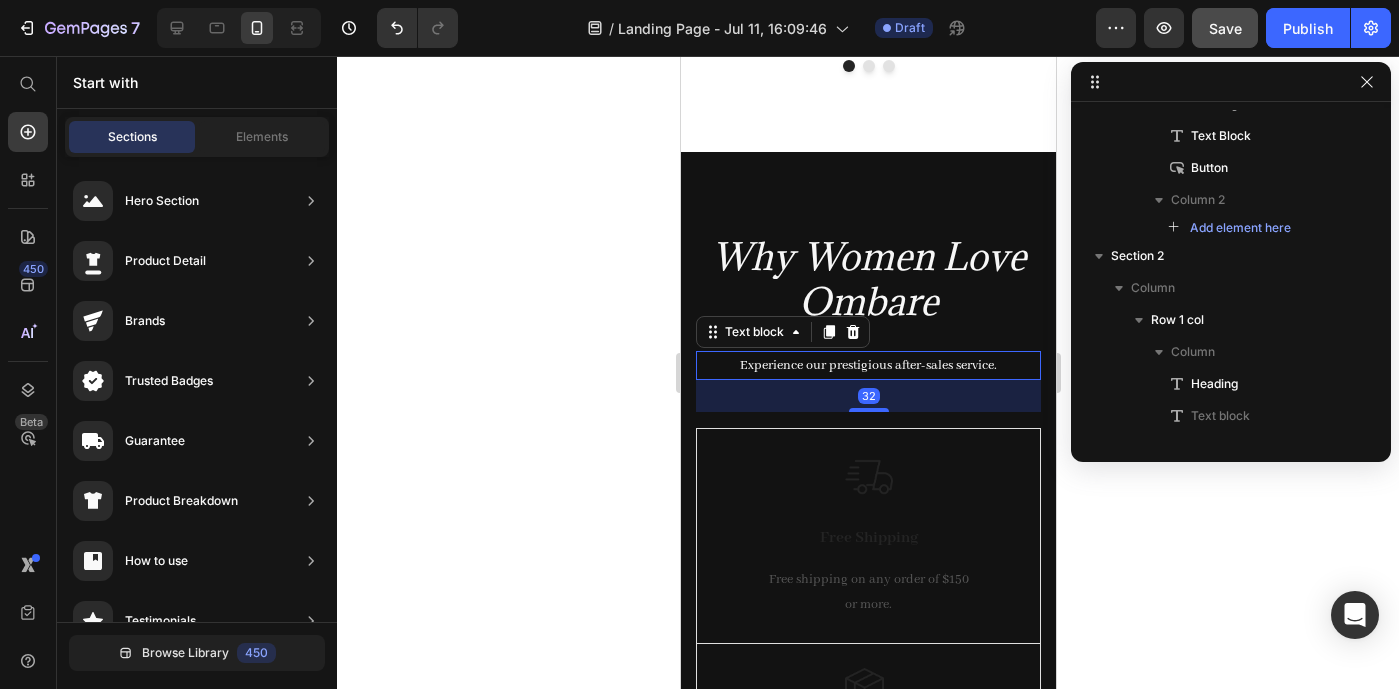 click on "Experience our prestigious after-sales service." at bounding box center (867, 365) 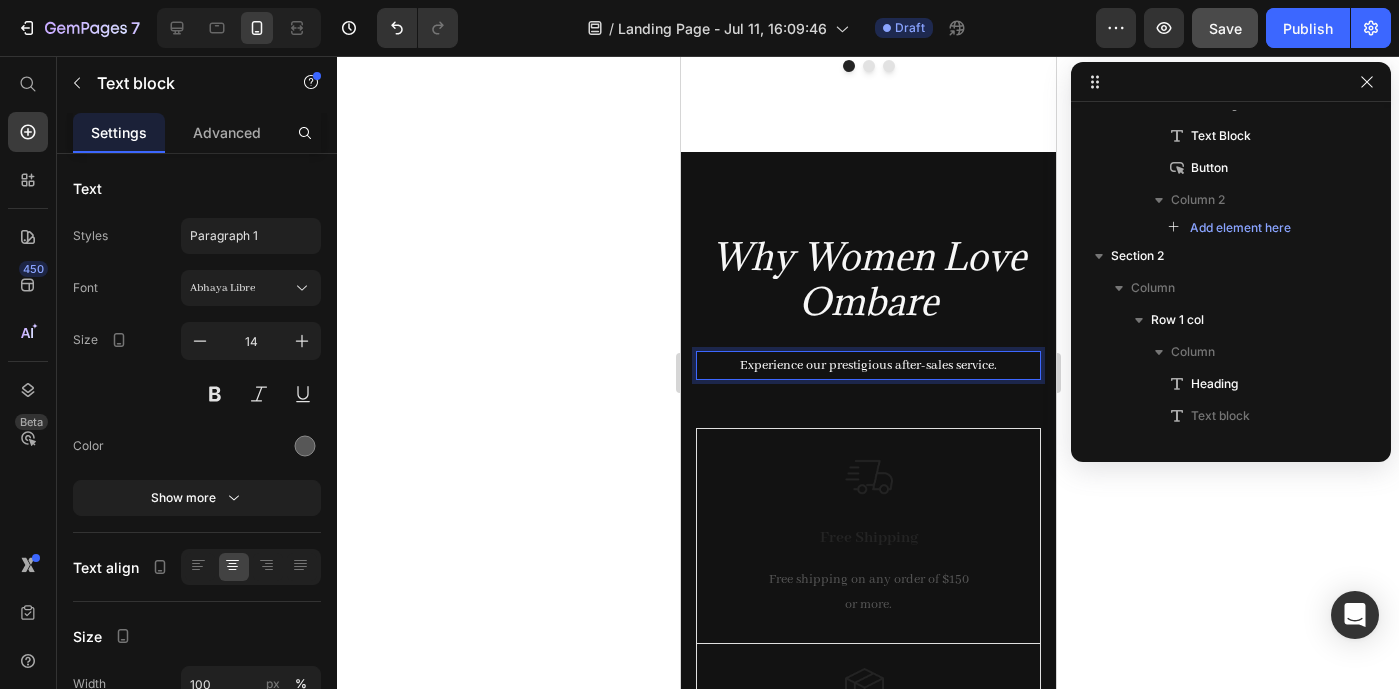 scroll, scrollTop: 1246, scrollLeft: 0, axis: vertical 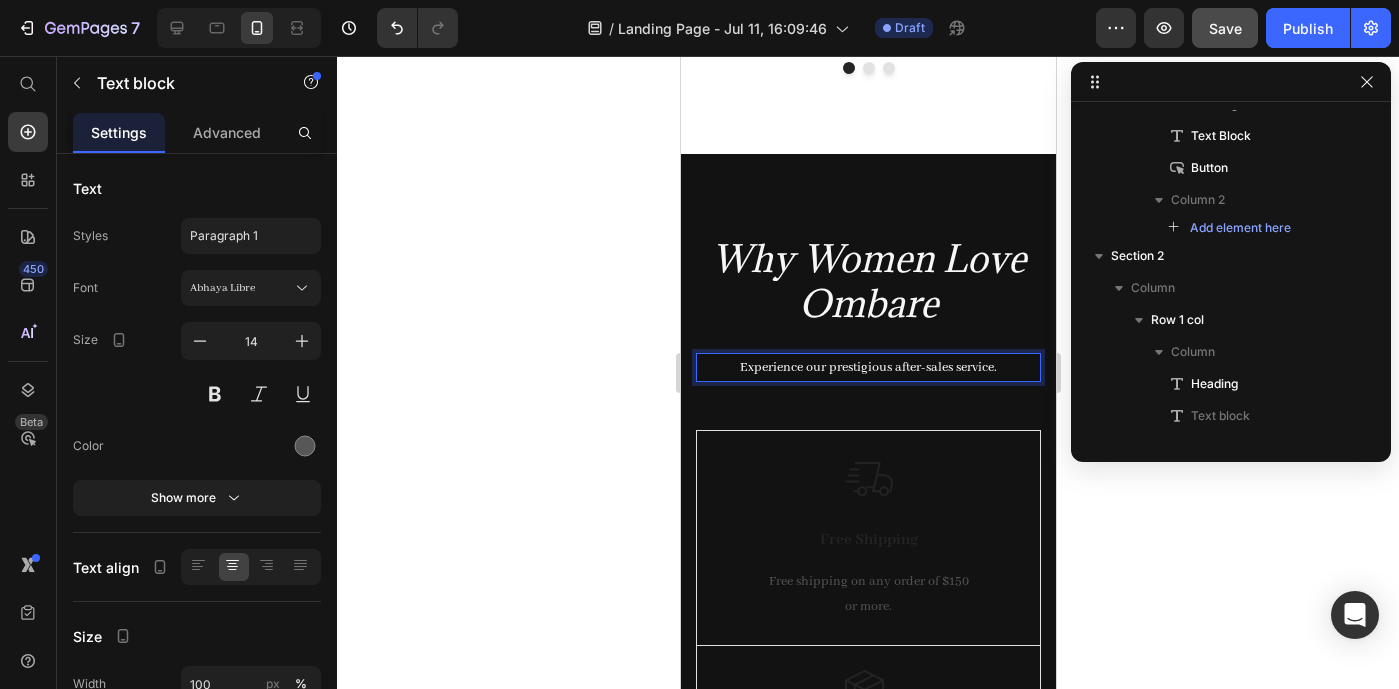 click on "Experience our prestigious after-sales service." at bounding box center [867, 367] 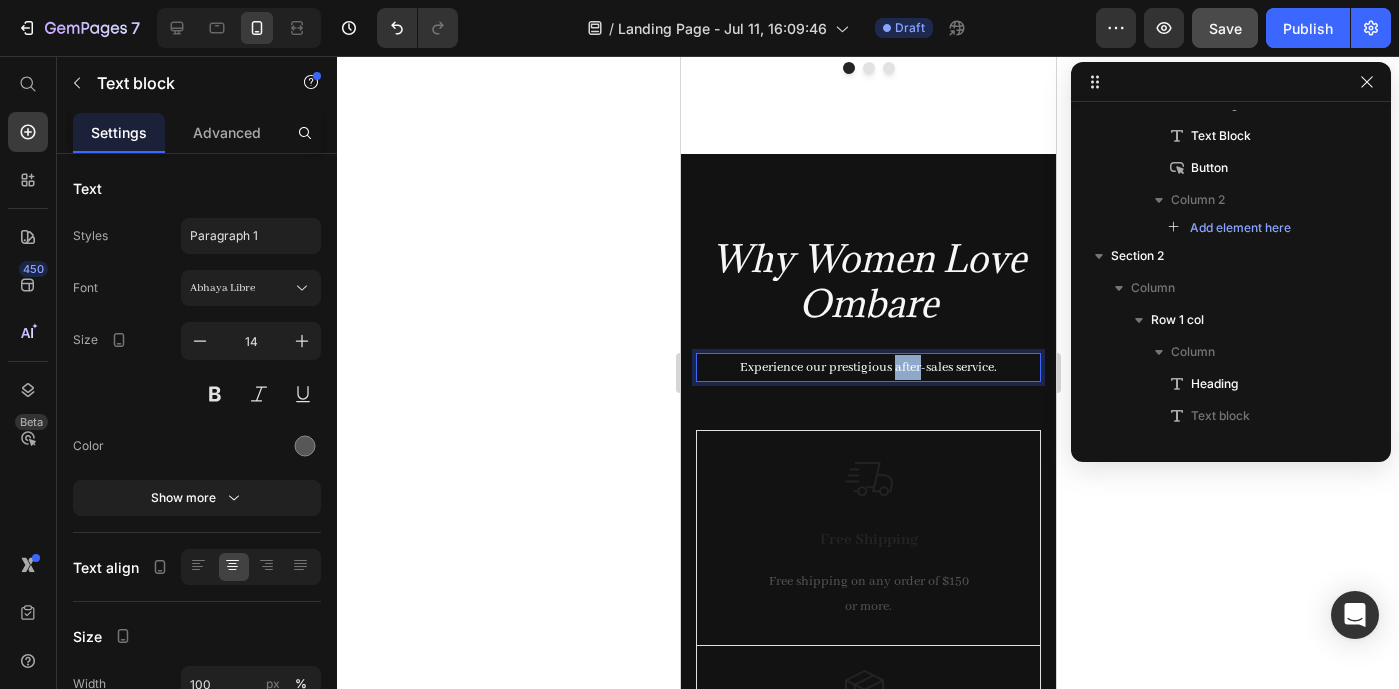 click on "Experience our prestigious after-sales service." at bounding box center [867, 367] 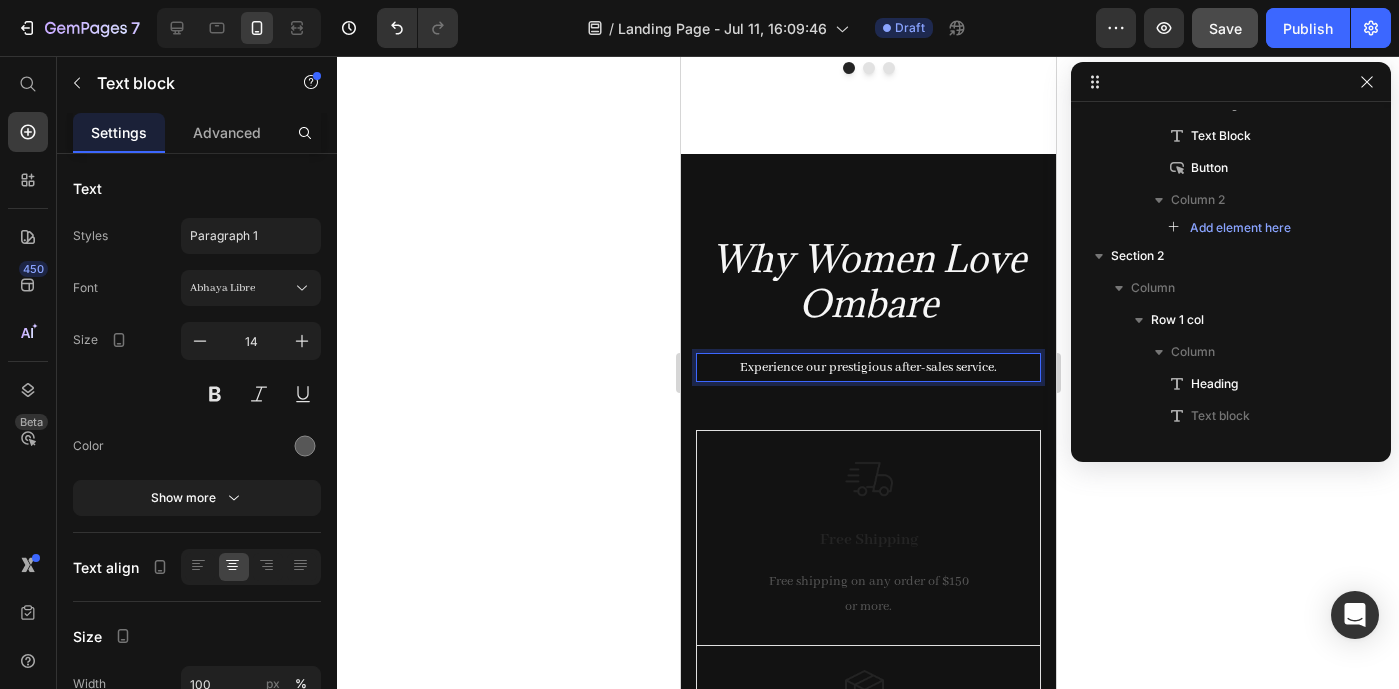 click on "Experience our prestigious after-sales service." at bounding box center [867, 367] 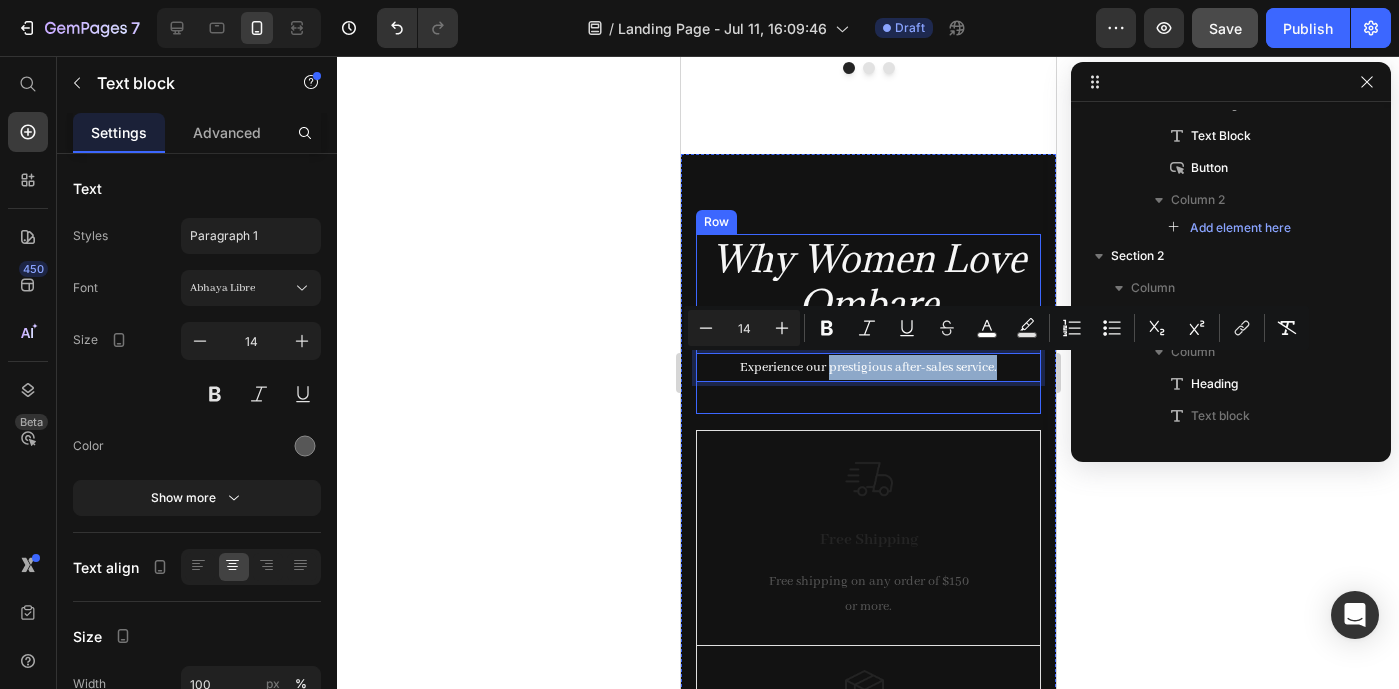 drag, startPoint x: 826, startPoint y: 372, endPoint x: 989, endPoint y: 382, distance: 163.30646 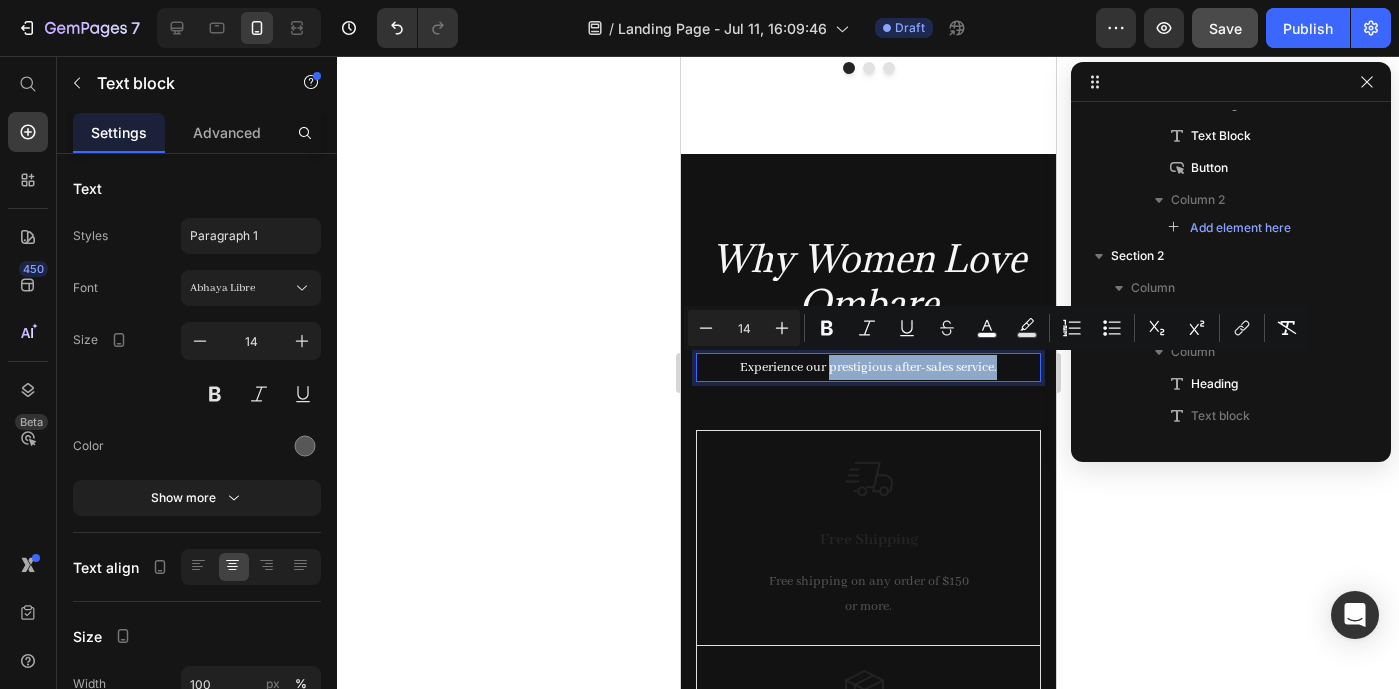 click on "Experience our prestigious after-sales service." at bounding box center (867, 367) 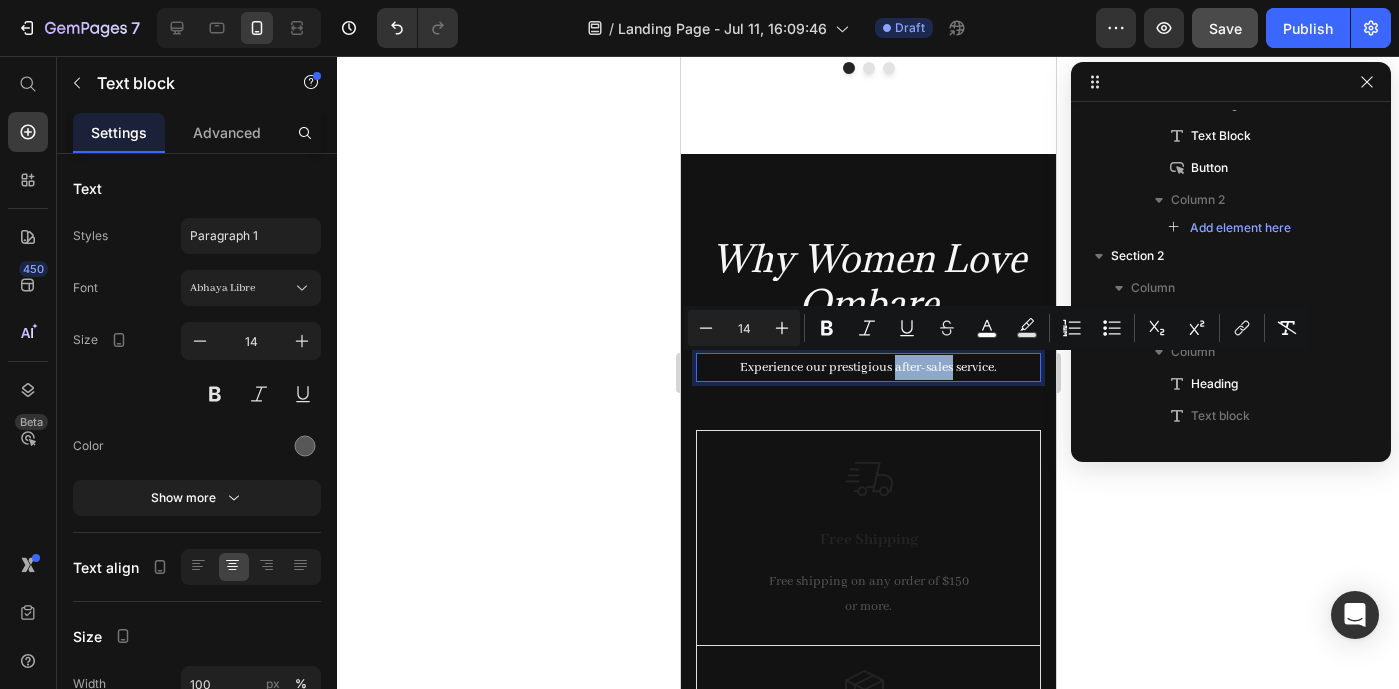 drag, startPoint x: 892, startPoint y: 371, endPoint x: 950, endPoint y: 371, distance: 58 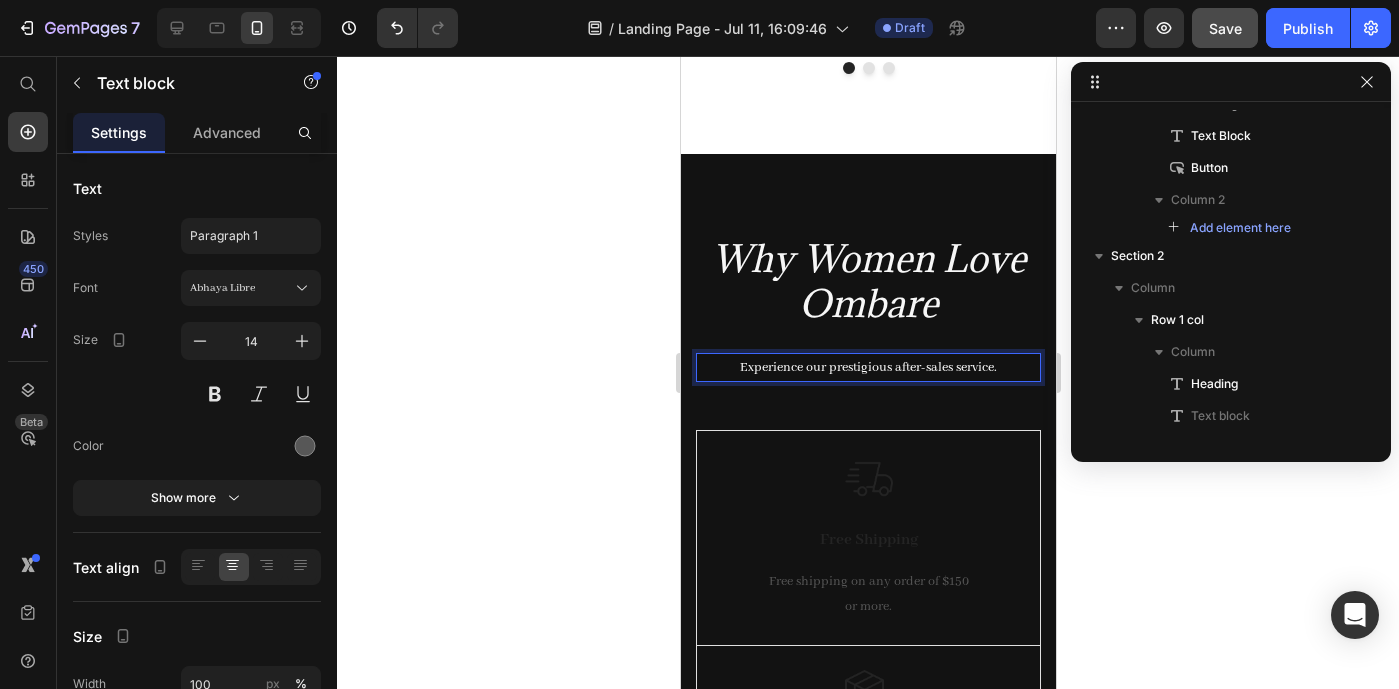 click on "Experience our prestigious after-sales service." at bounding box center (867, 367) 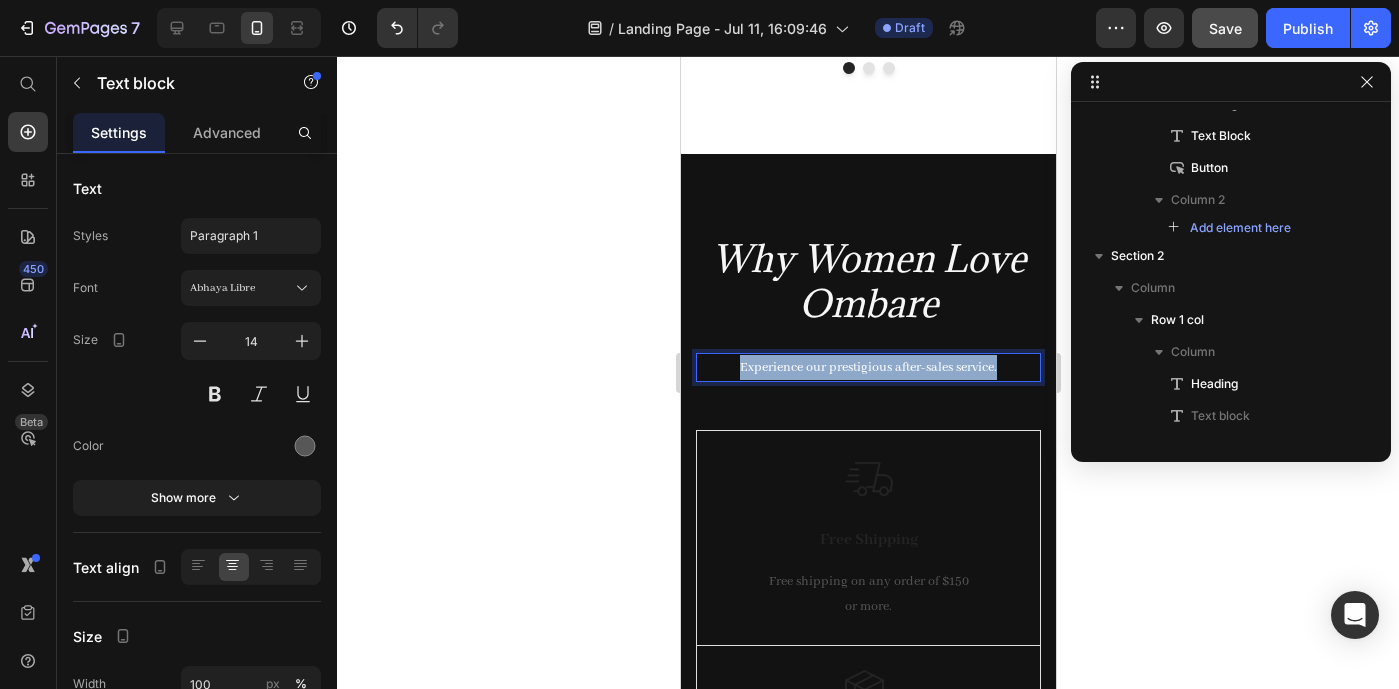 drag, startPoint x: 1026, startPoint y: 369, endPoint x: 711, endPoint y: 373, distance: 315.0254 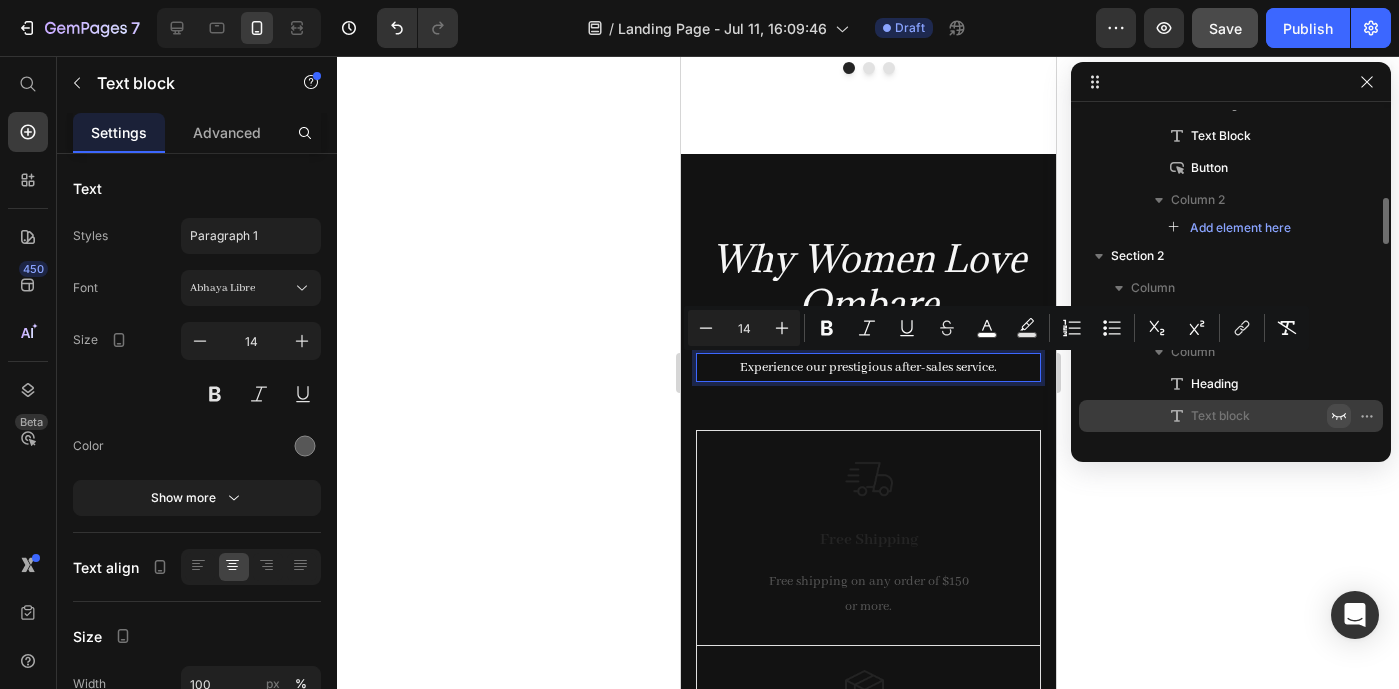 click 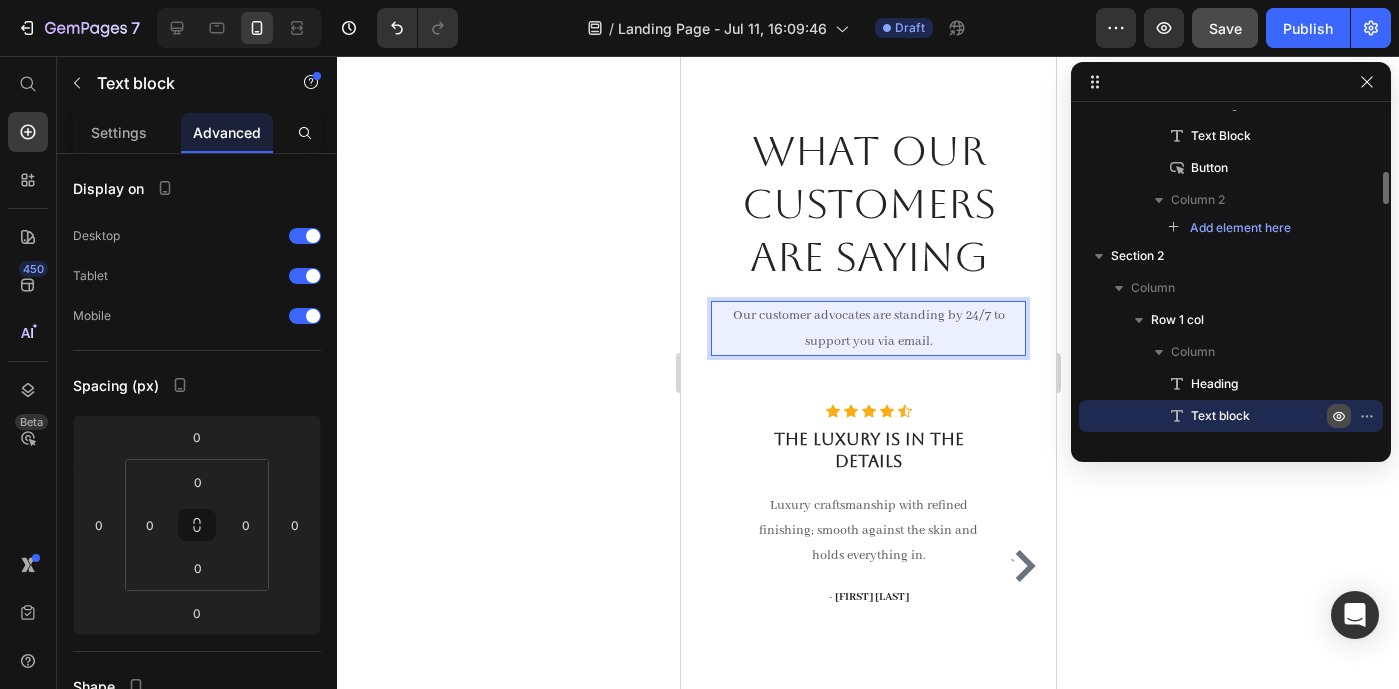 scroll, scrollTop: 561, scrollLeft: 0, axis: vertical 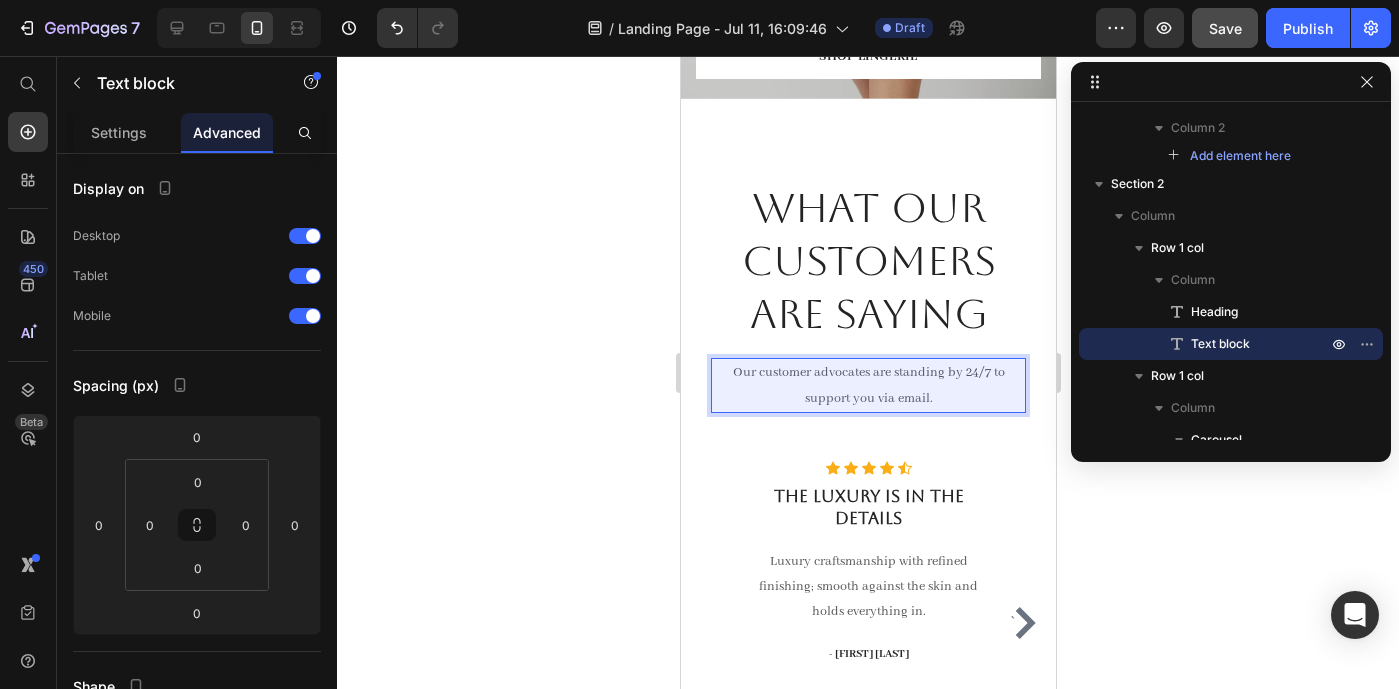 click on "Our customer advocates are standing by 24/7 to support you via email." at bounding box center (867, 385) 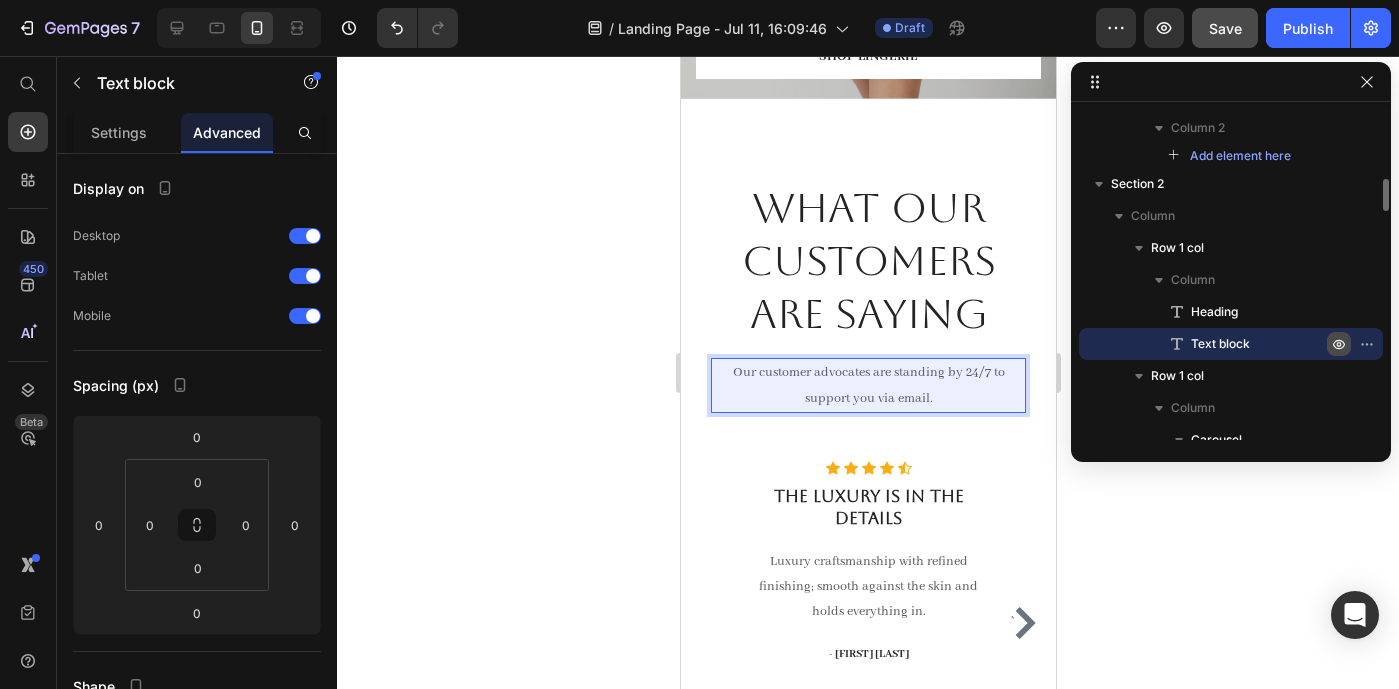 click 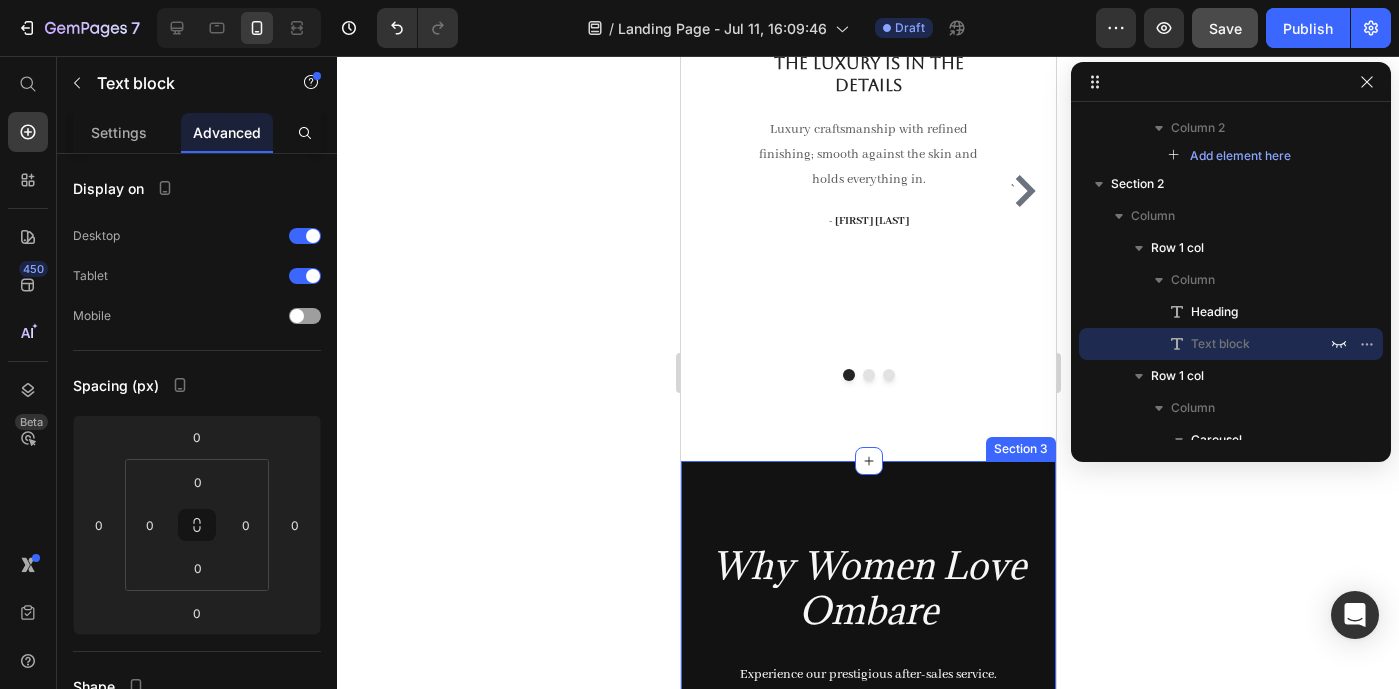 click on "⁠⁠⁠⁠⁠⁠⁠ Why Women Love Ombare Heading Experience our prestigious after-sales service. Text block Row Image Free Shipping Text Block Free shipping on any order of $150  or more. Text block Row Image Full Refund Text Block If your product aren’t perfect, return them for a full refund Text block Row Image Secure Online Payment Text Block secure payment worldwide Text block Row Row Image Free Shipping Text Block Free shipping on any order of $150  or more. Text block Row Image Full Refund Text Block If your product aren’t perfect, return them for a full refund Text block Row Image Secure Online Payment Text Block secure payment worldwide Text block Row Row Section 3" at bounding box center [867, 970] 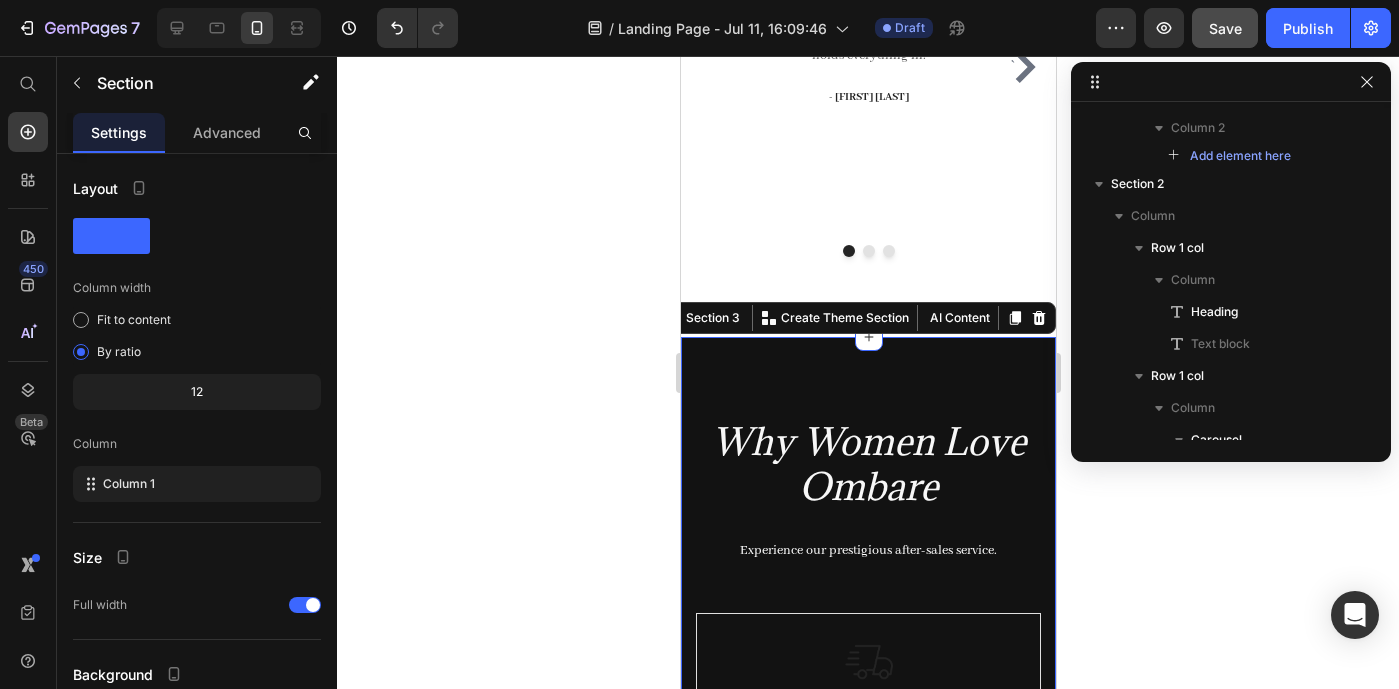 scroll, scrollTop: 1148, scrollLeft: 0, axis: vertical 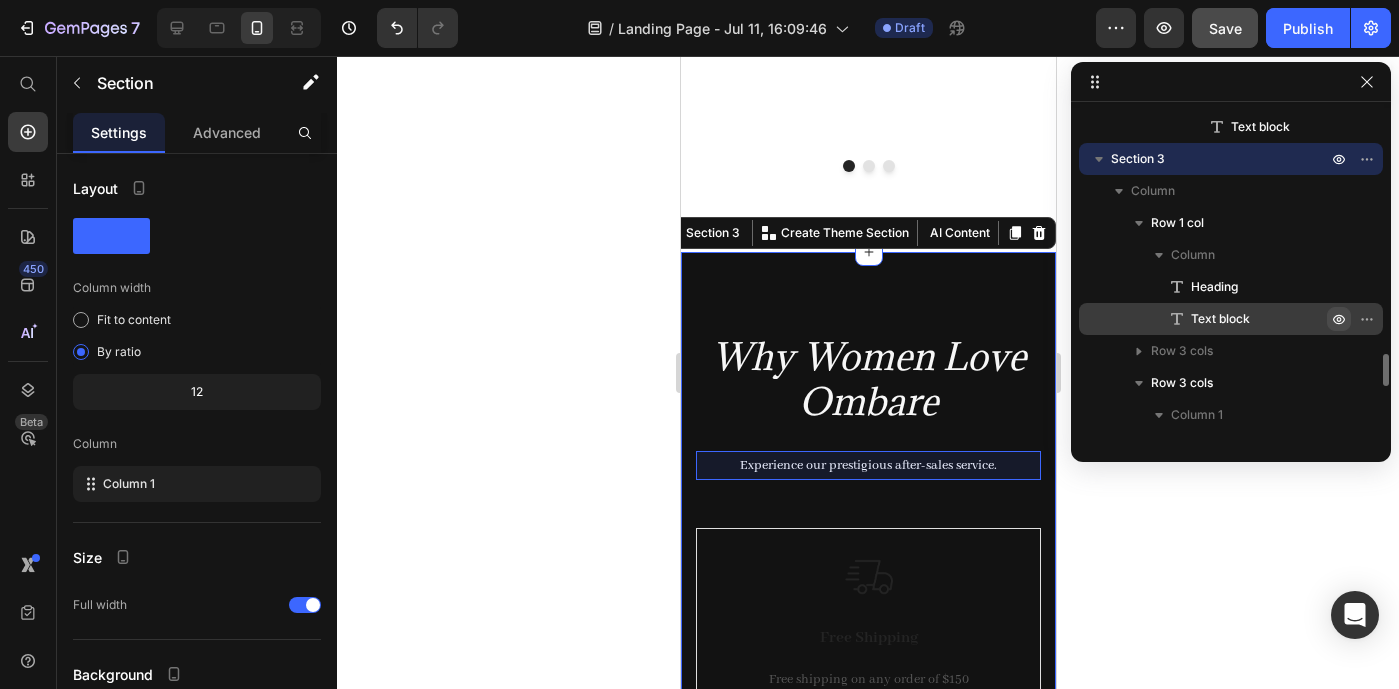 click 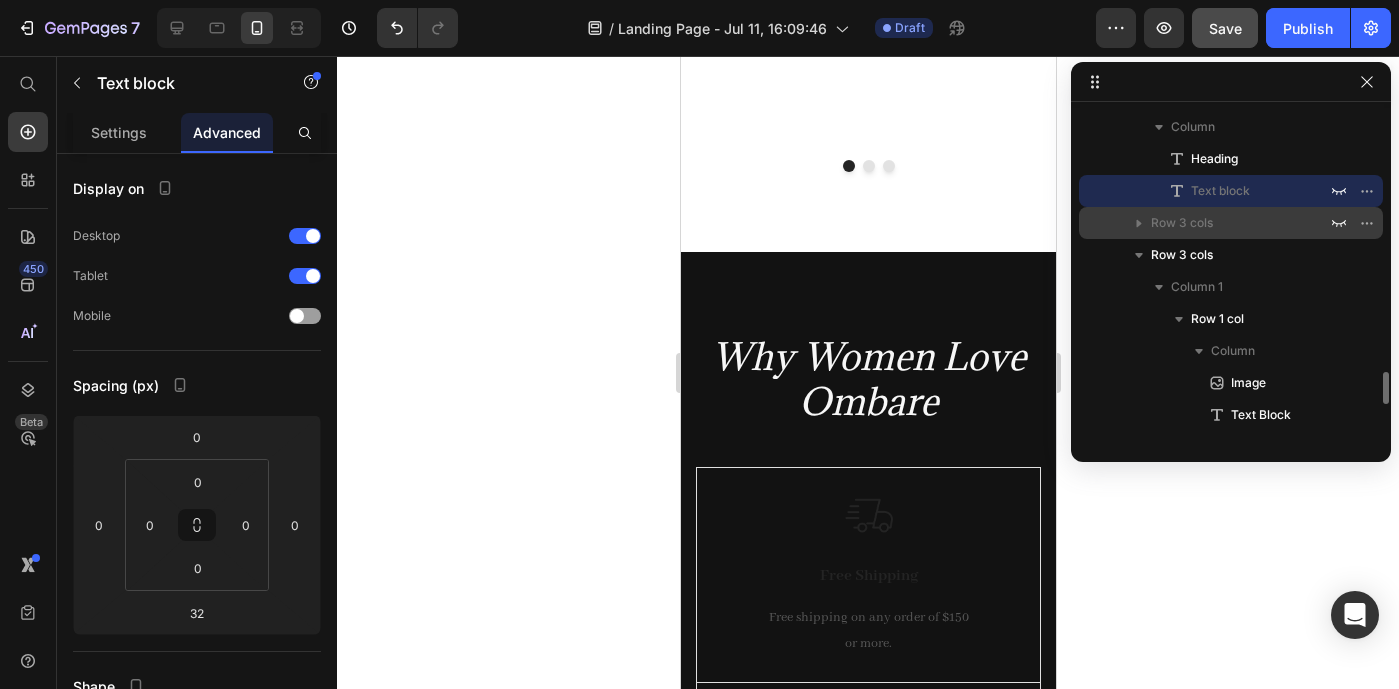 scroll, scrollTop: 2627, scrollLeft: 0, axis: vertical 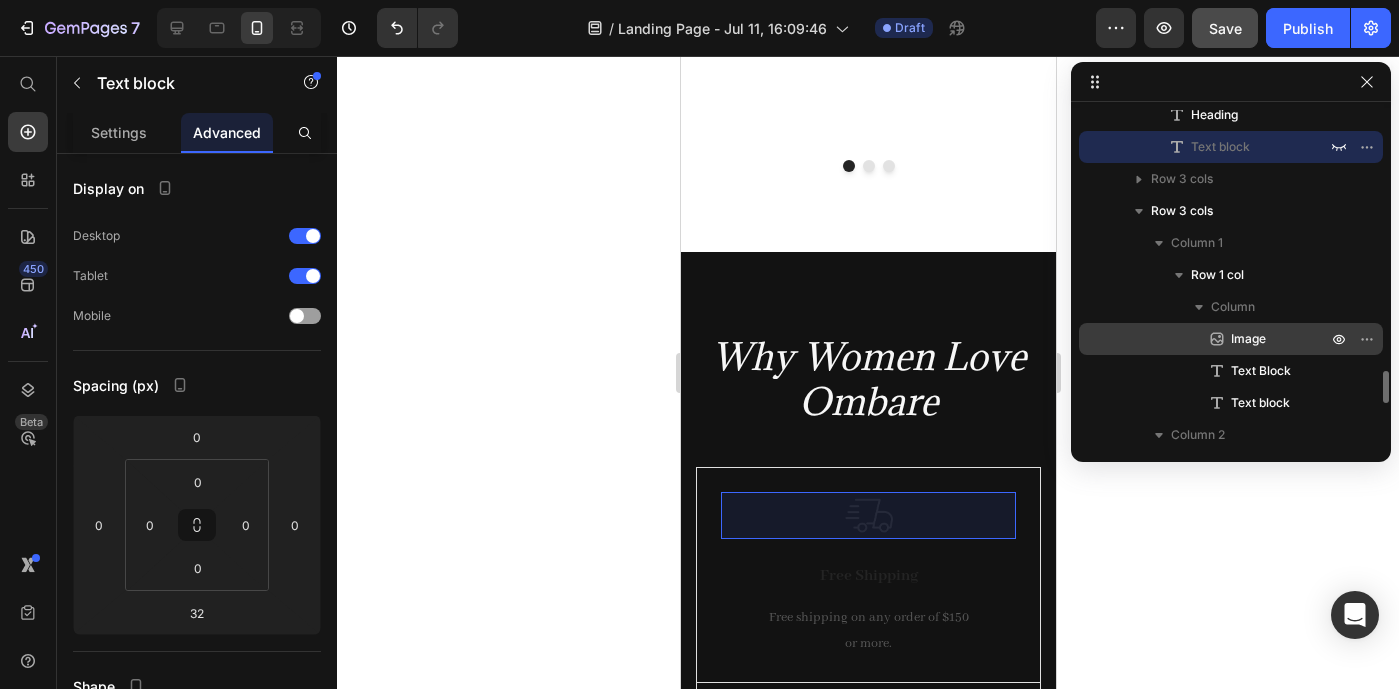 click on "Image" at bounding box center (1248, 339) 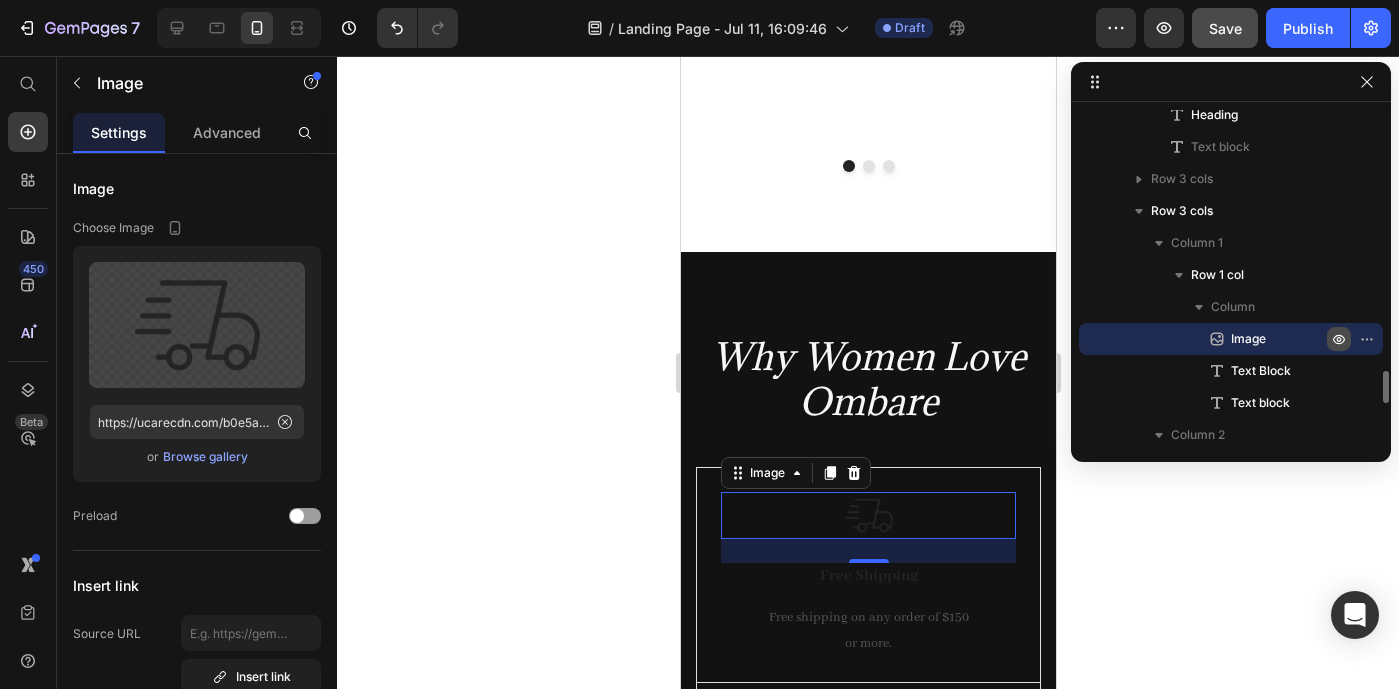 click 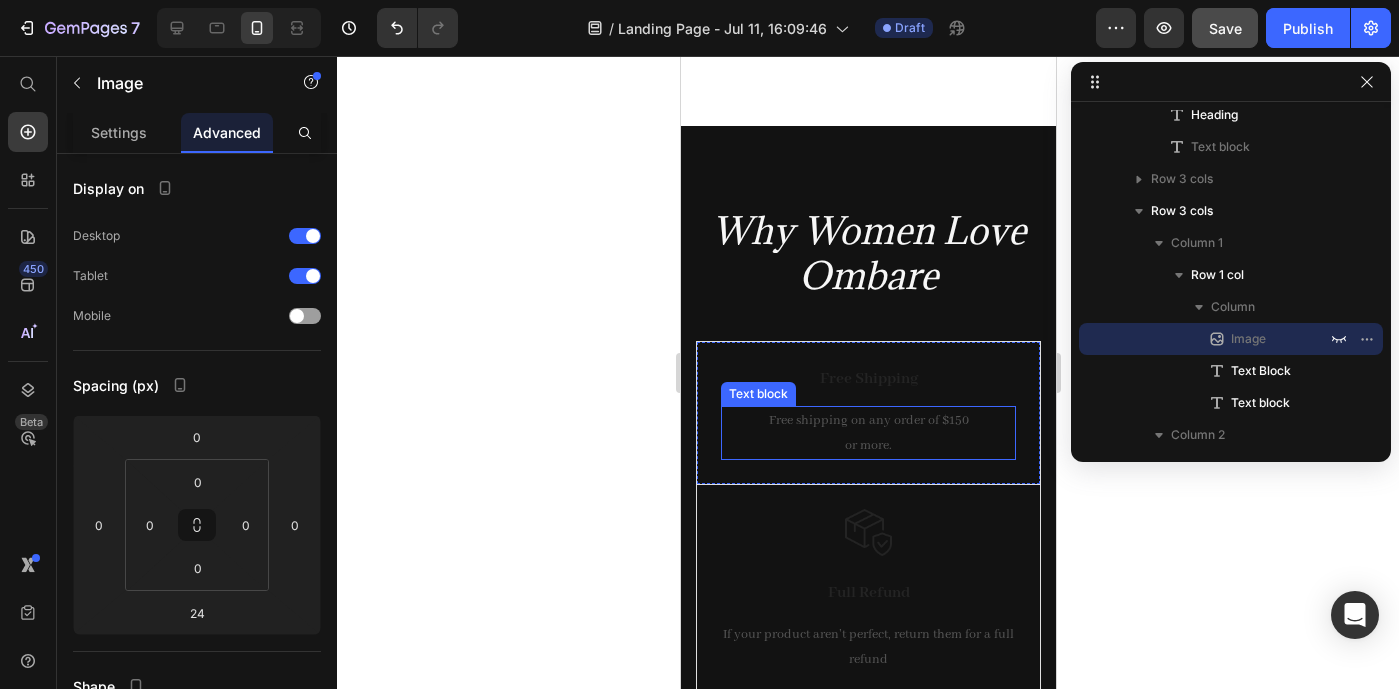 scroll, scrollTop: 1341, scrollLeft: 0, axis: vertical 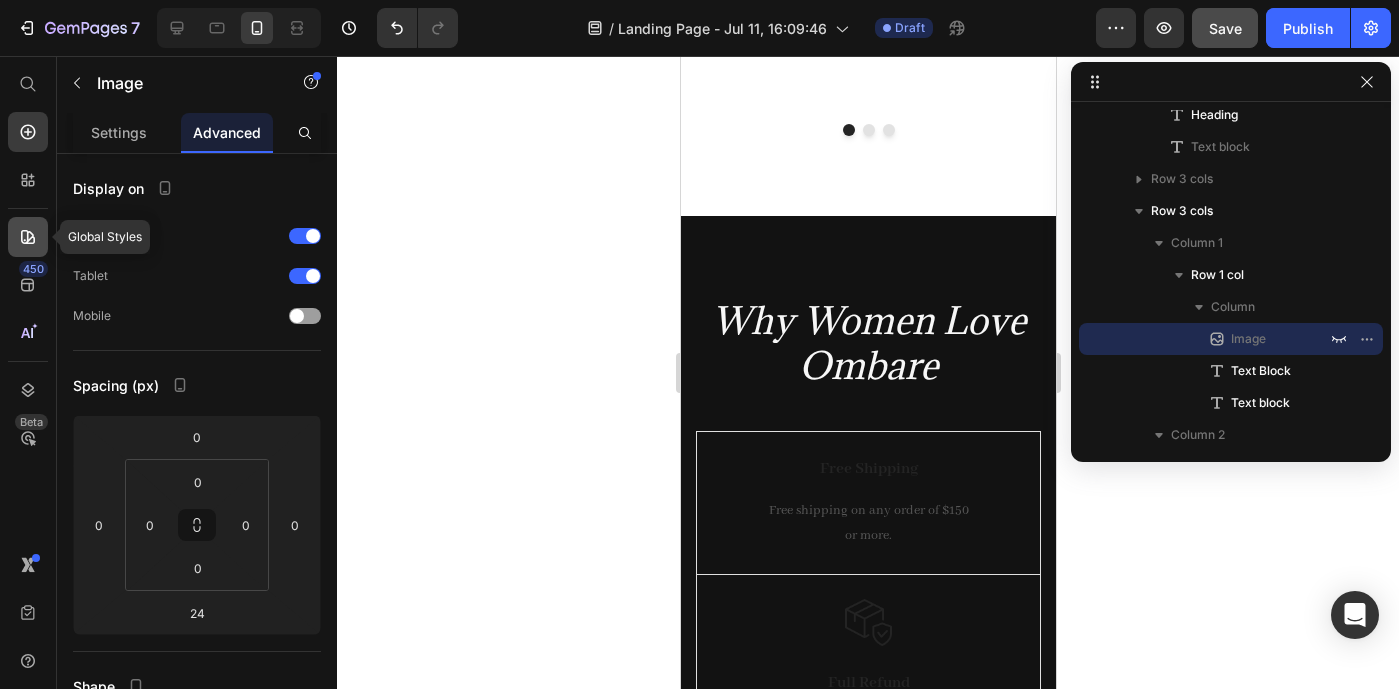 click 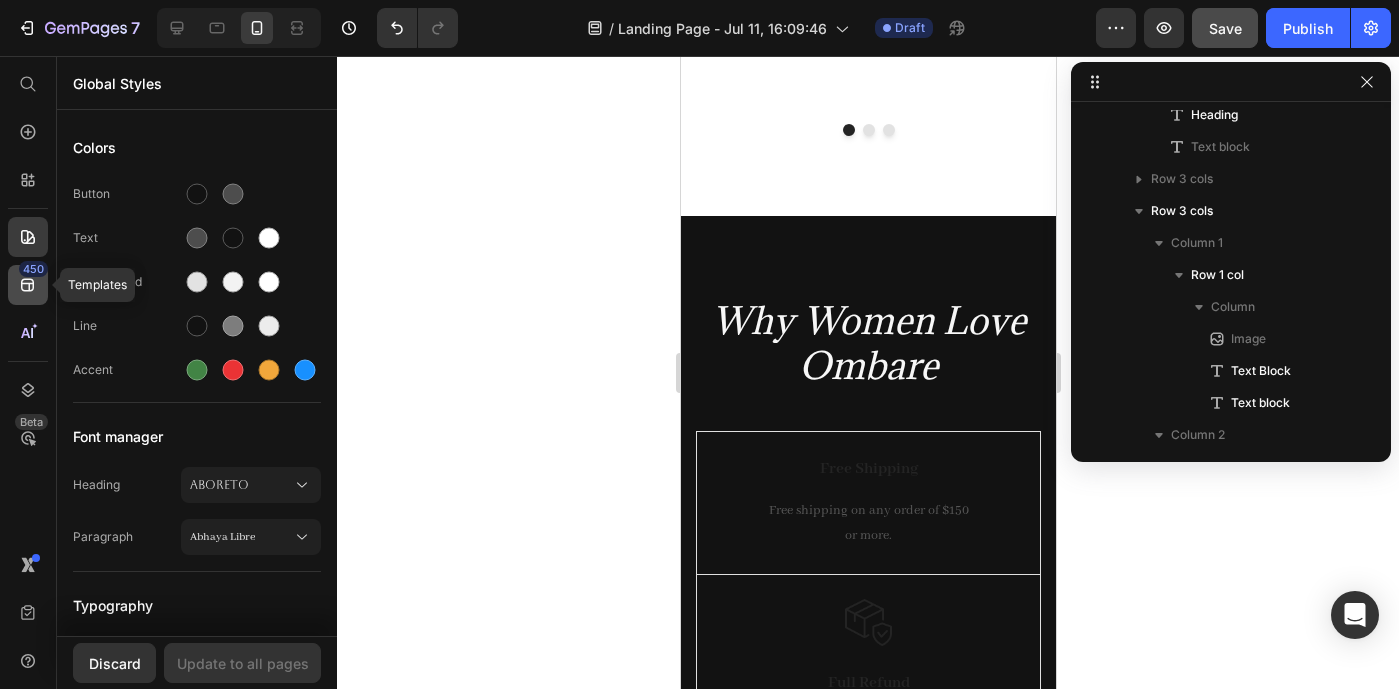 click 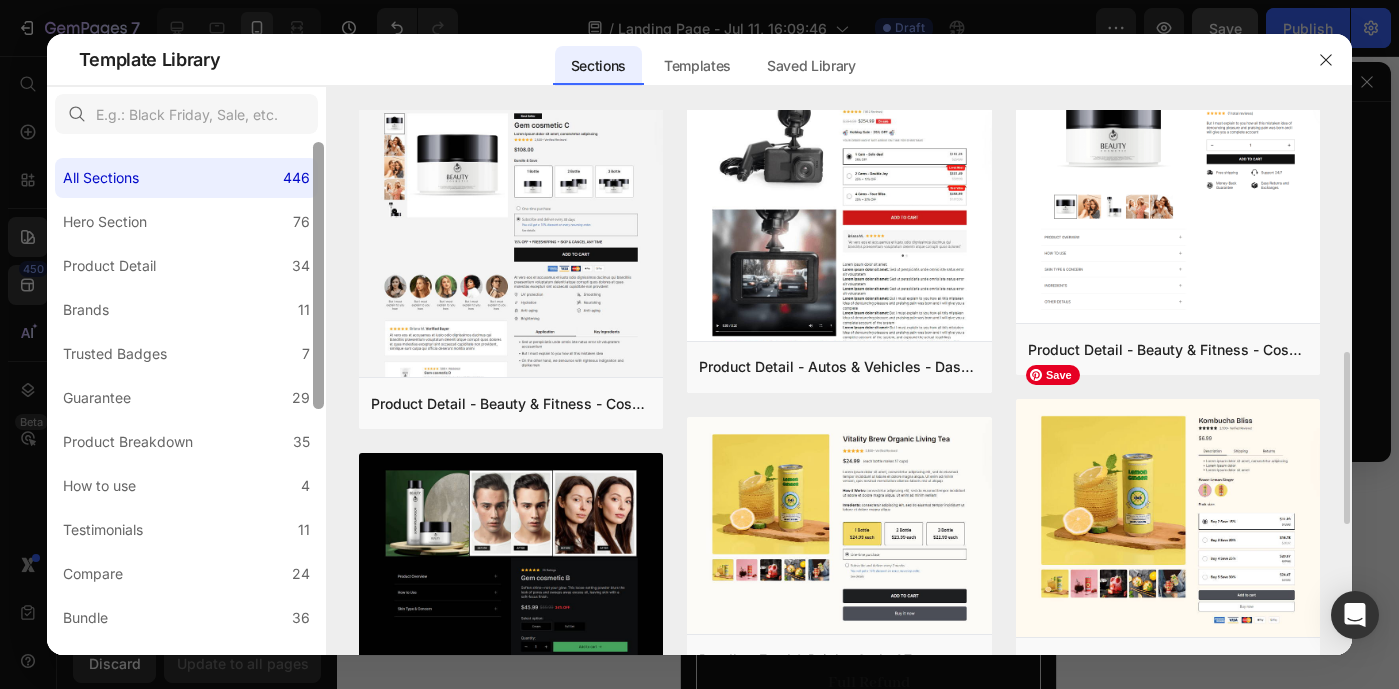 scroll, scrollTop: 568, scrollLeft: 0, axis: vertical 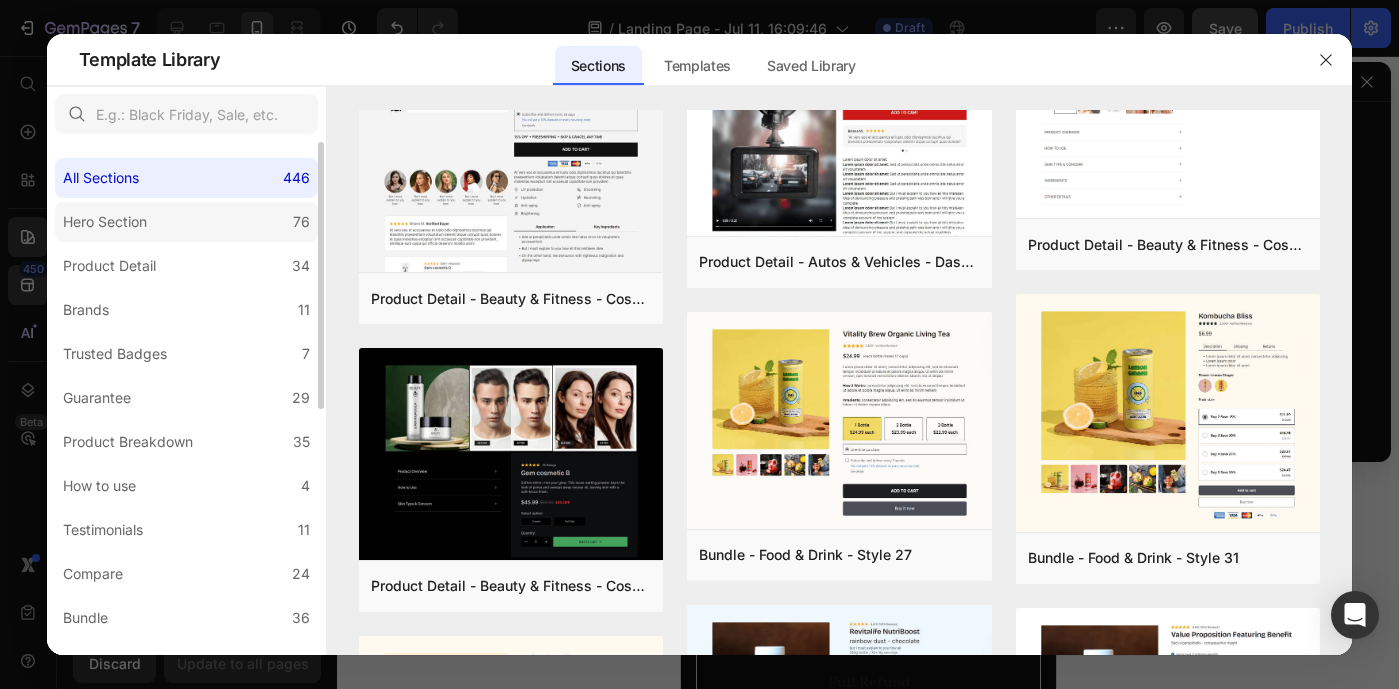 click on "Hero Section" at bounding box center [105, 222] 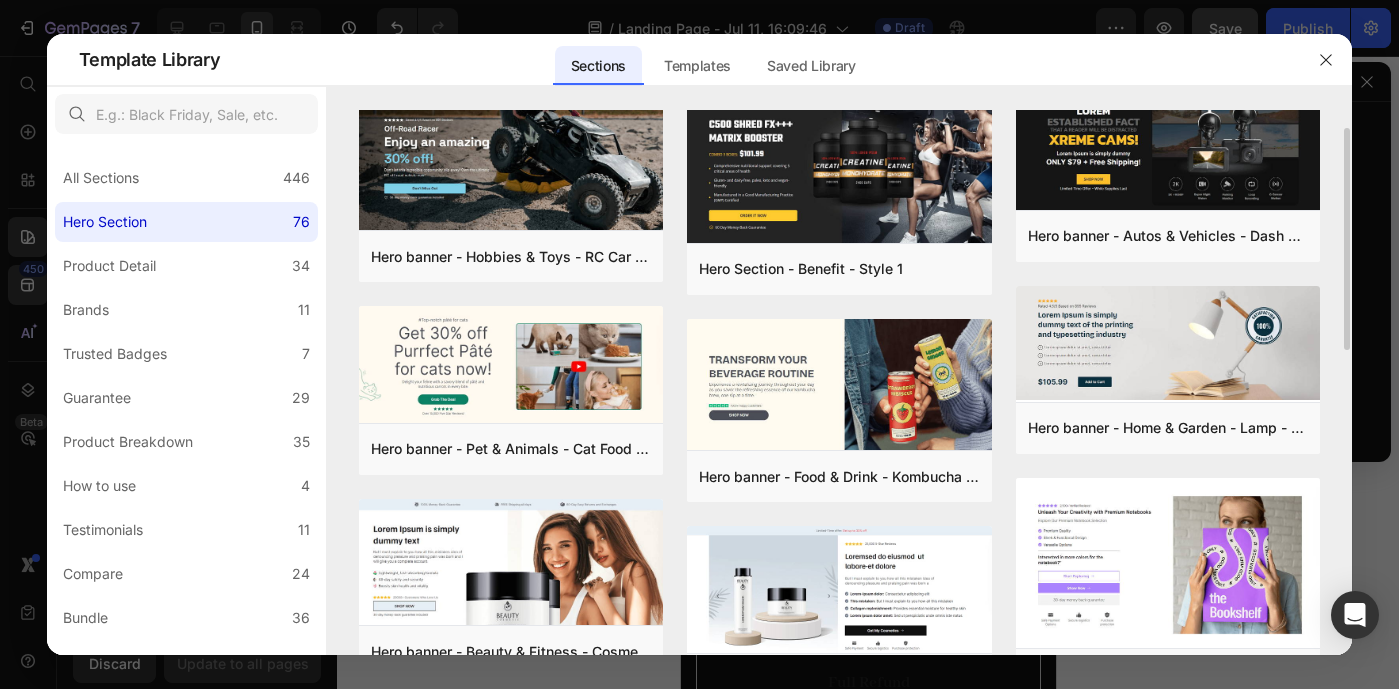 scroll, scrollTop: 37, scrollLeft: 0, axis: vertical 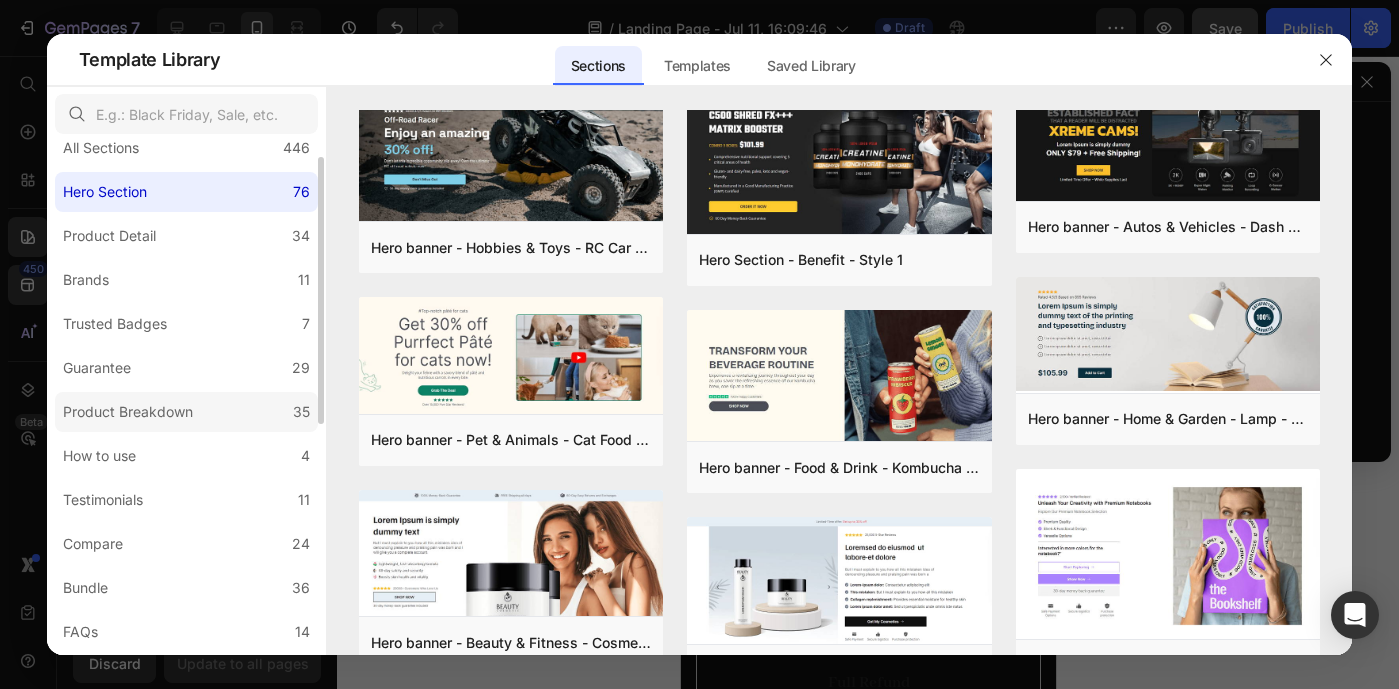 click on "Product Breakdown" at bounding box center [128, 412] 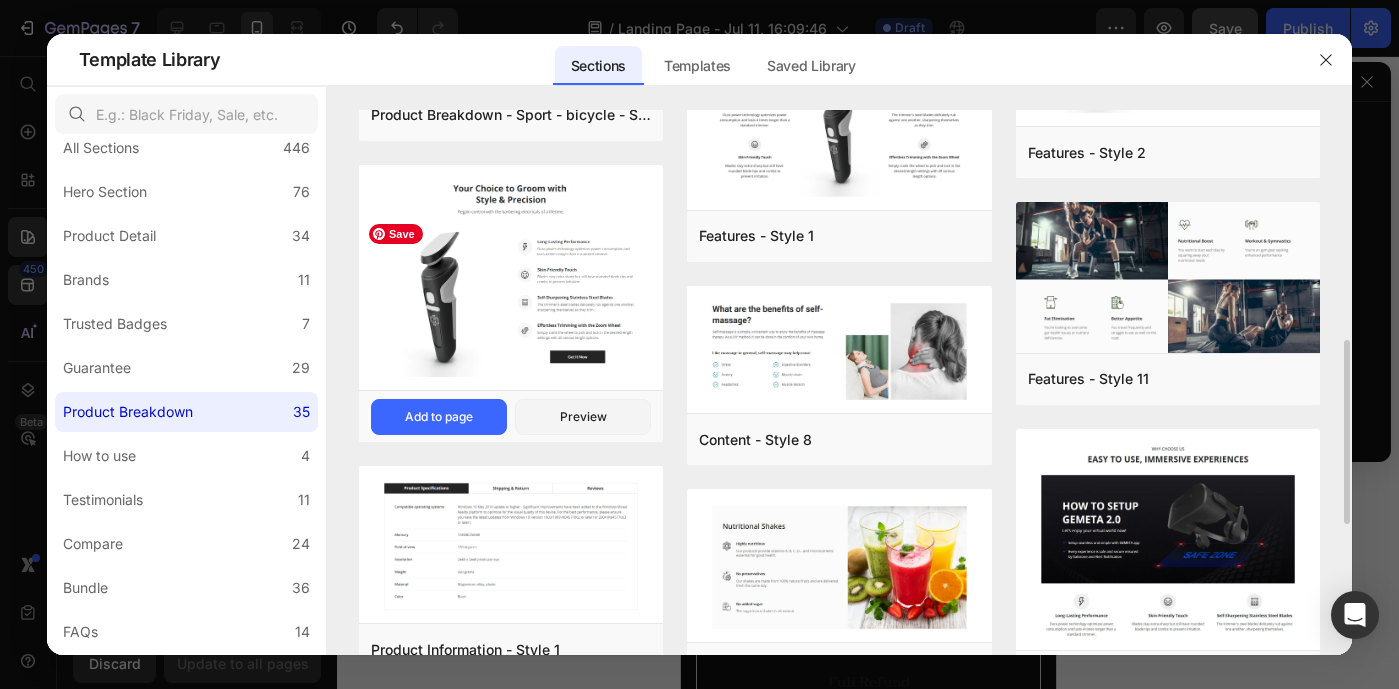 scroll, scrollTop: 682, scrollLeft: 0, axis: vertical 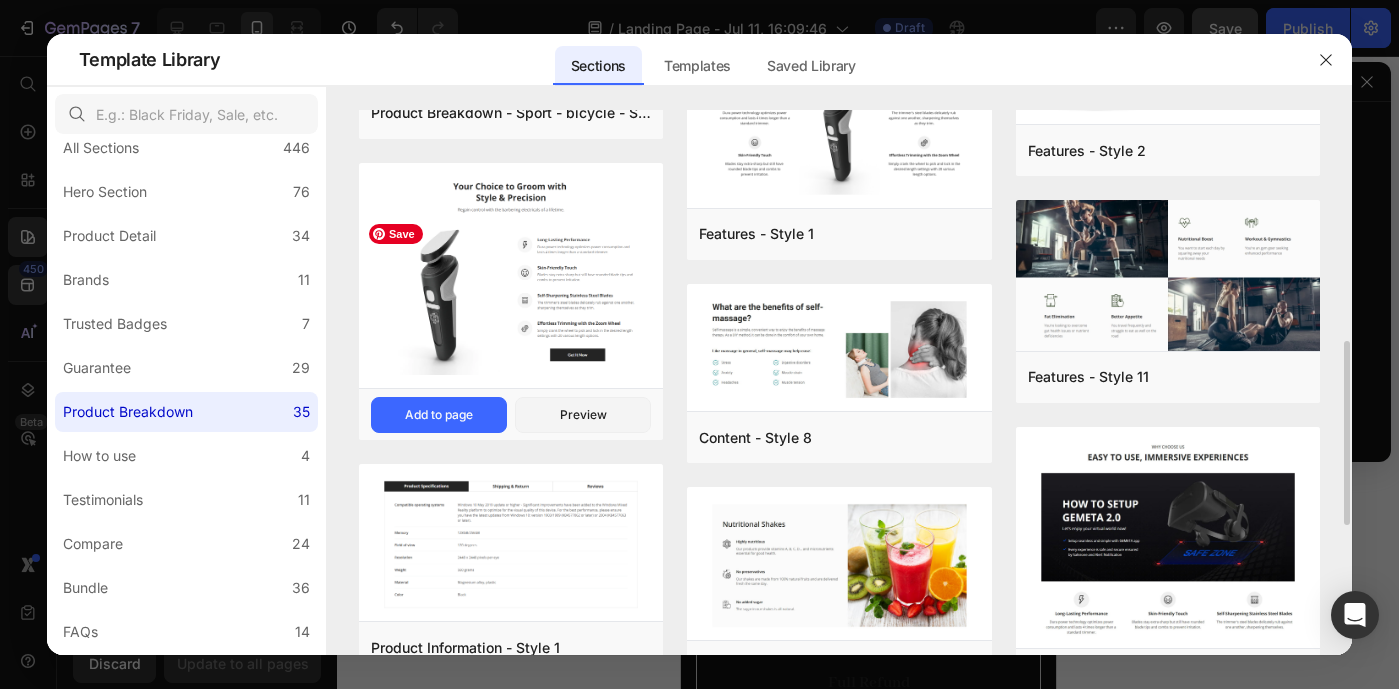 click at bounding box center [511, 278] 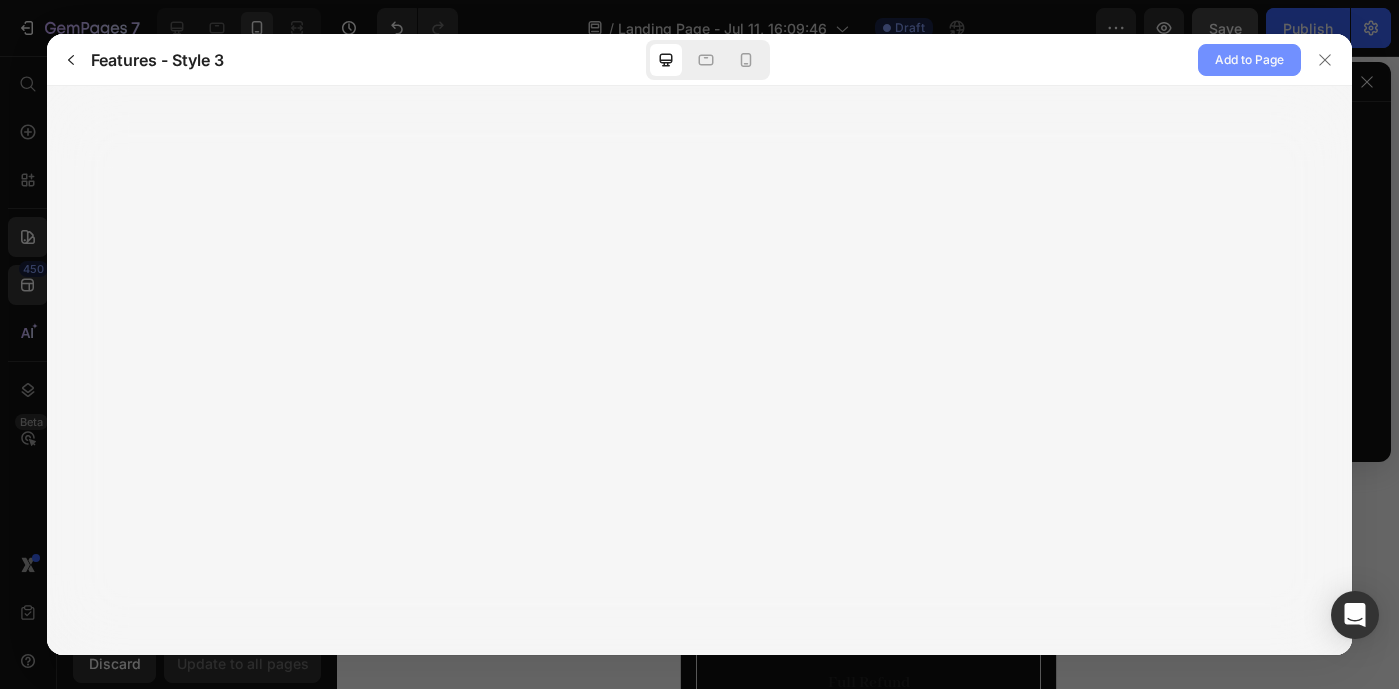 click on "Add to Page" 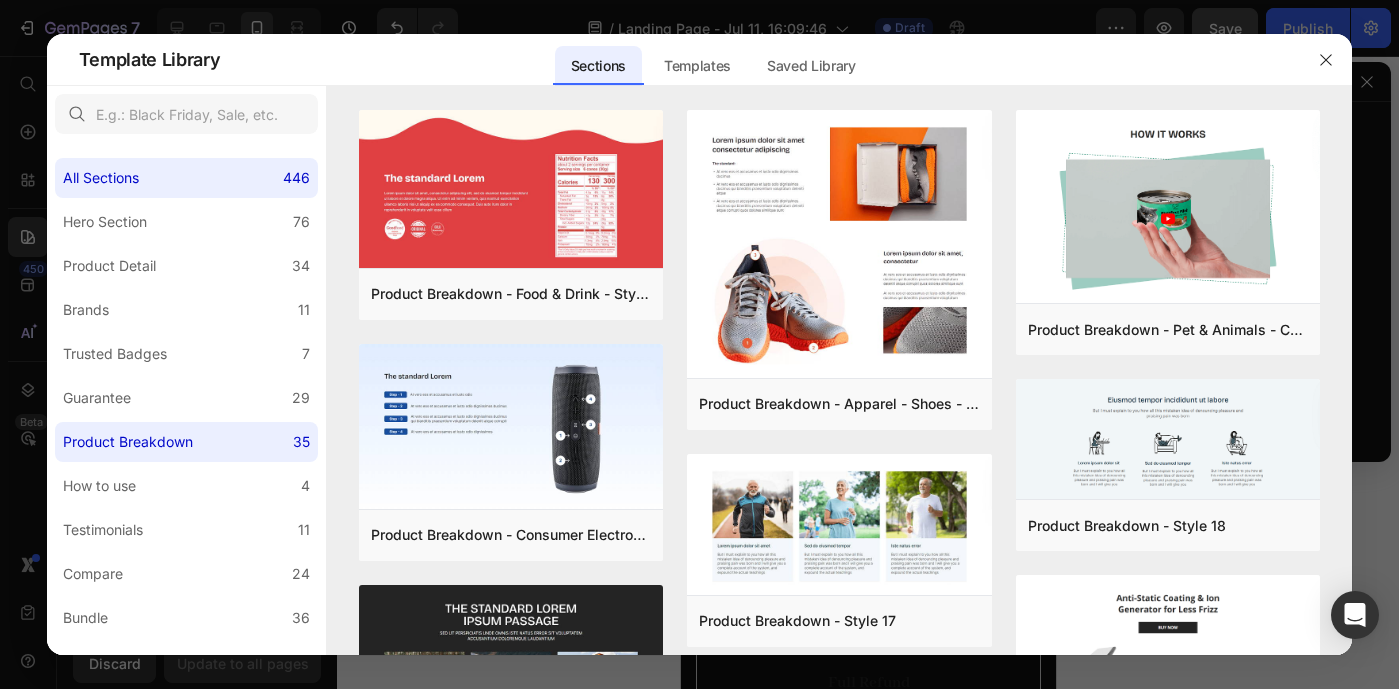 scroll, scrollTop: 3022, scrollLeft: 0, axis: vertical 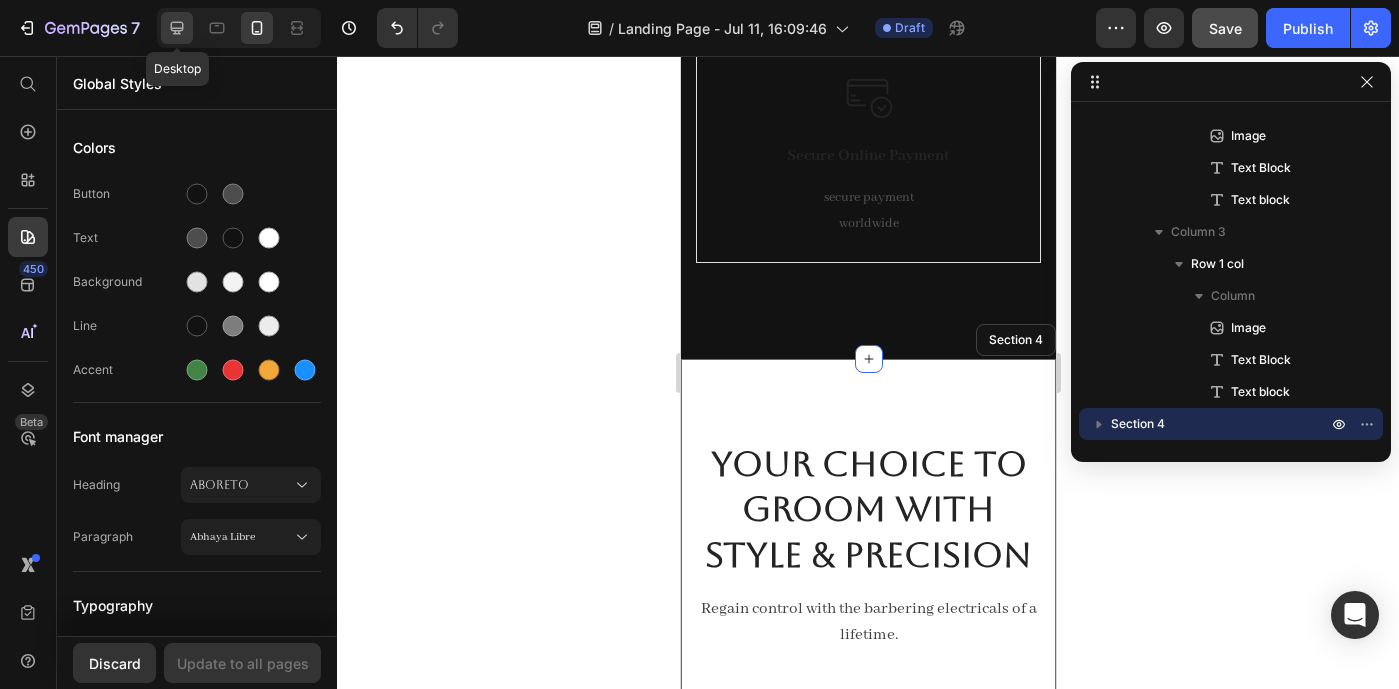 click 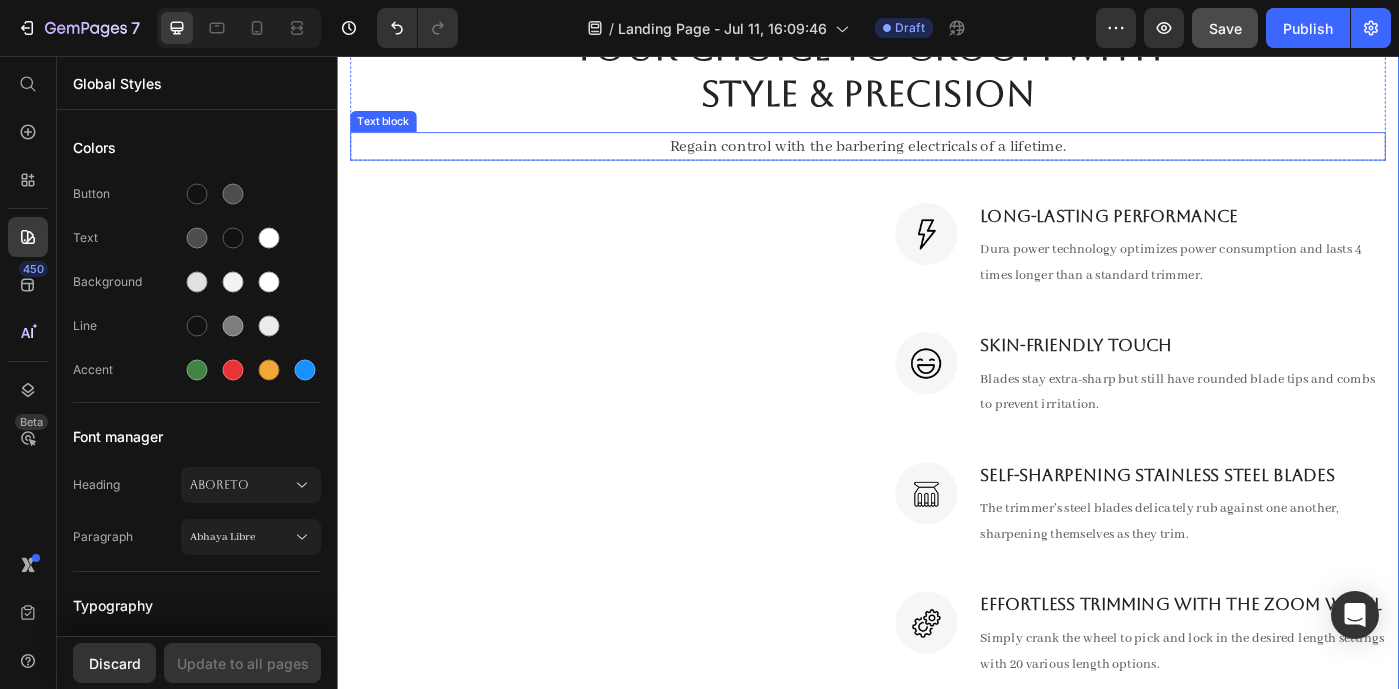 scroll, scrollTop: 1663, scrollLeft: 0, axis: vertical 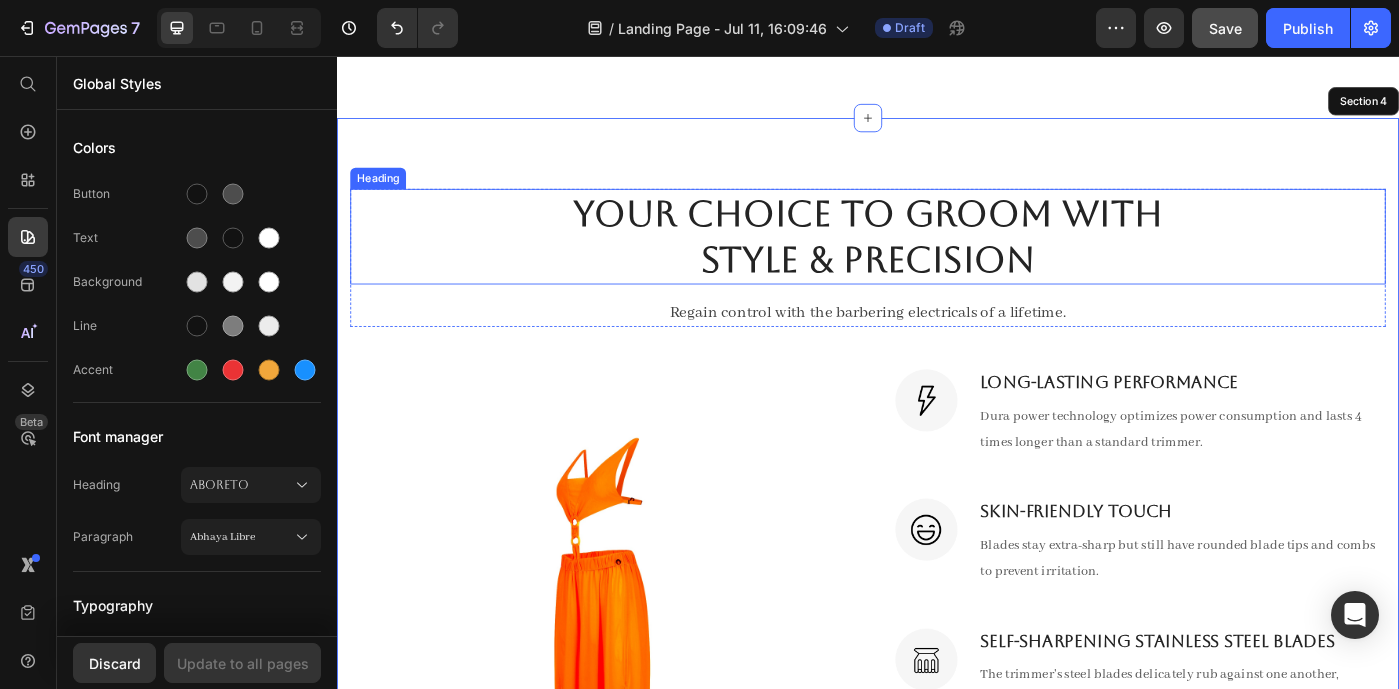 click on "Style & Precision" at bounding box center [937, 286] 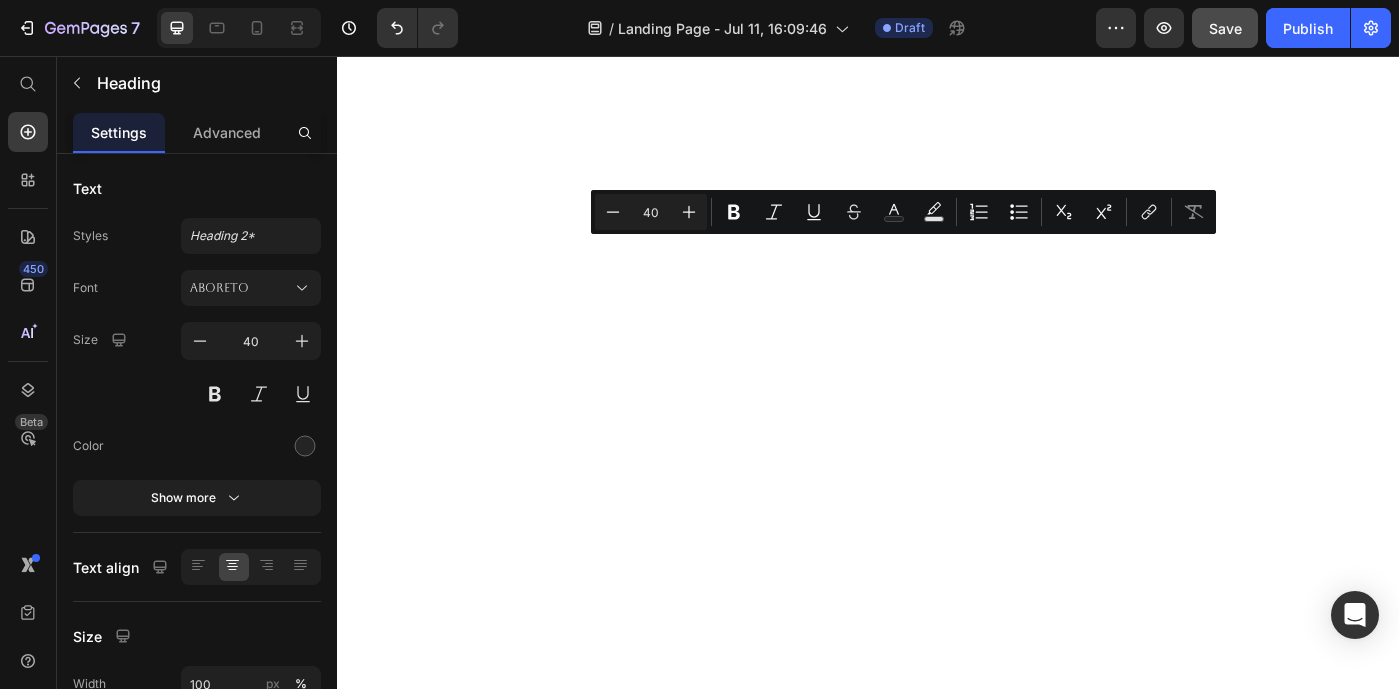 scroll, scrollTop: 306, scrollLeft: 0, axis: vertical 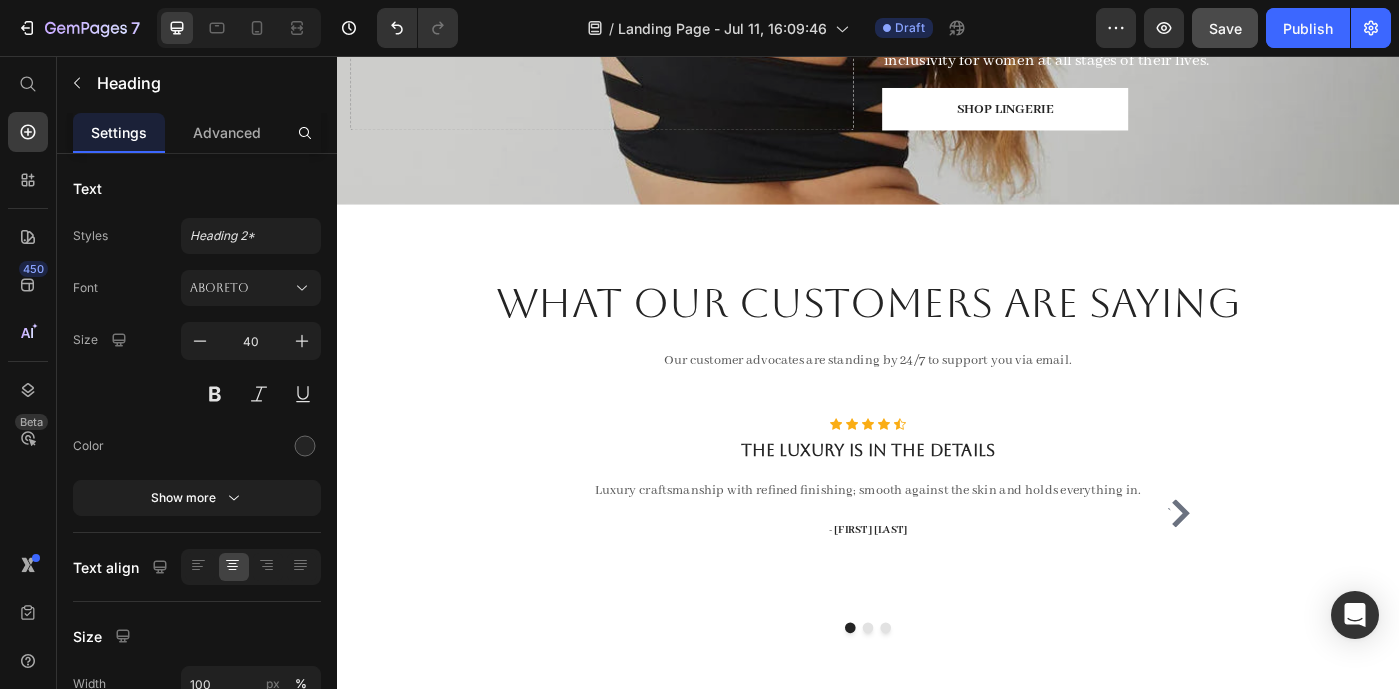 type on "16" 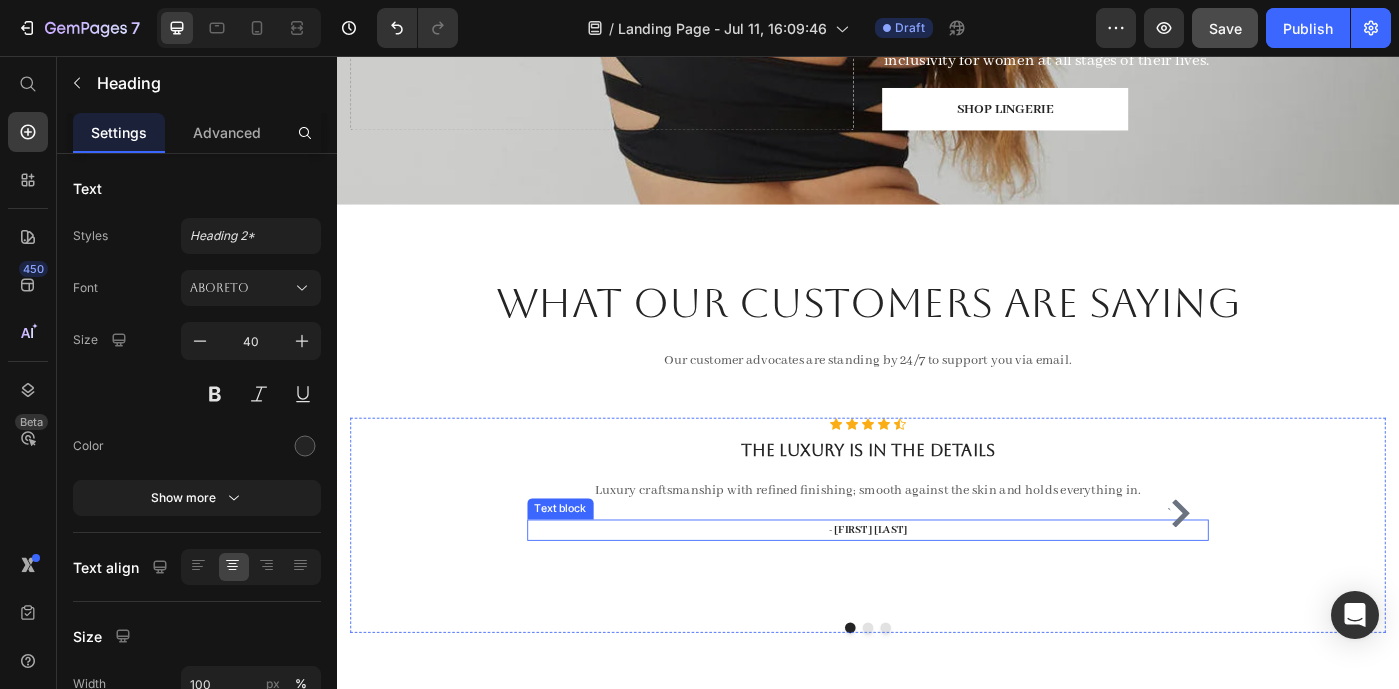scroll, scrollTop: 634, scrollLeft: 0, axis: vertical 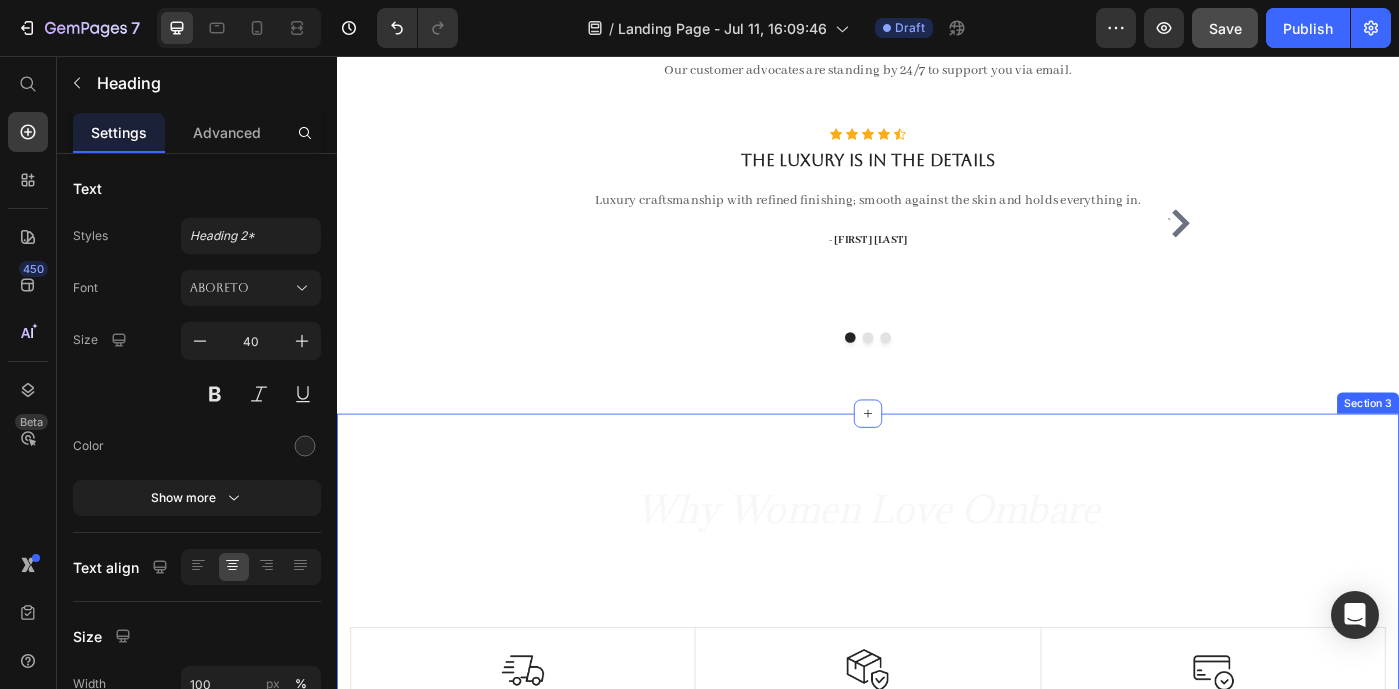 click on "Why Women Love Ombare Heading Experience our prestigious after-sales service. Text block Row Image Free Shipping Text Block Free shipping on any order of $150  or more. Text block Row Image Full Refund Text Block If your product aren’t perfect, return them for a full refund Text block Row Image Secure Online Payment Text Block secure payment worldwide Text block Row Row Image Free Shipping Text Block Free shipping on any order of $150  or more. Text block Row Image Full Refund Text Block If your product aren’t perfect, return them for a full refund Text block Row Image Secure Online Payment Text Block secure payment worldwide Text block Row Row Section 3" at bounding box center [937, 742] 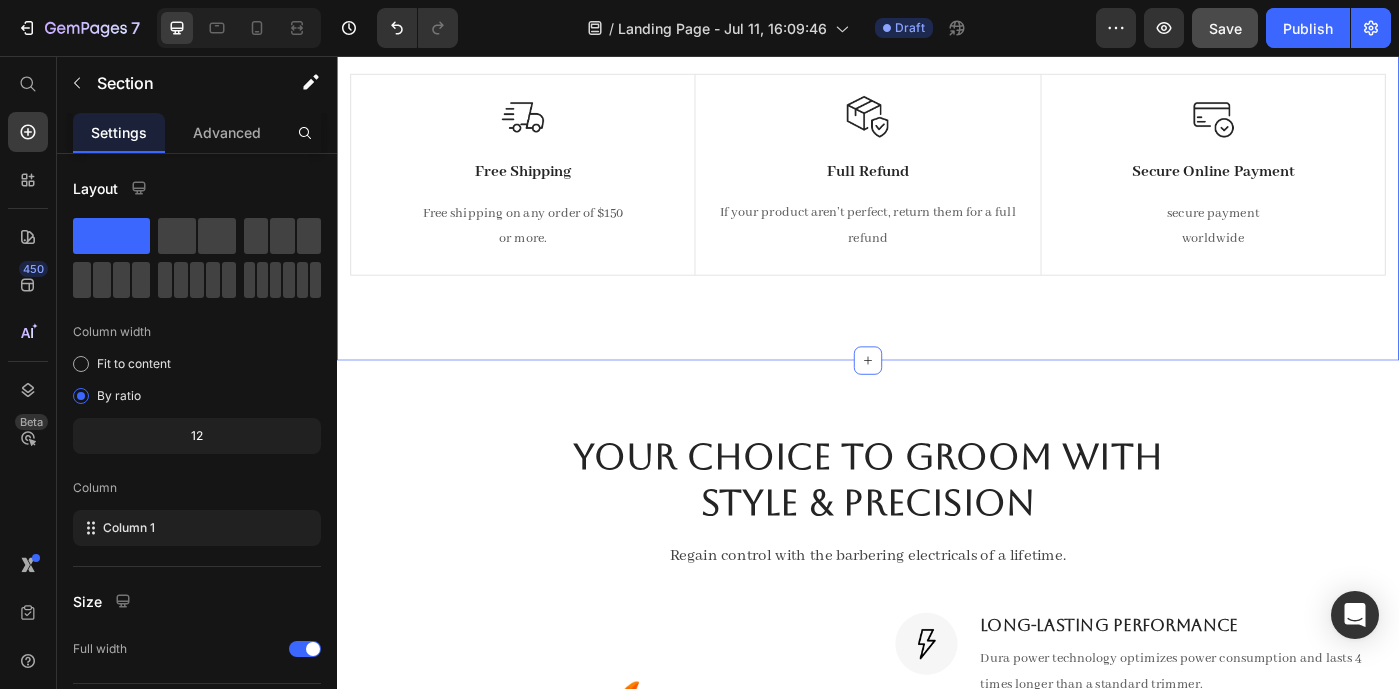scroll, scrollTop: 1373, scrollLeft: 0, axis: vertical 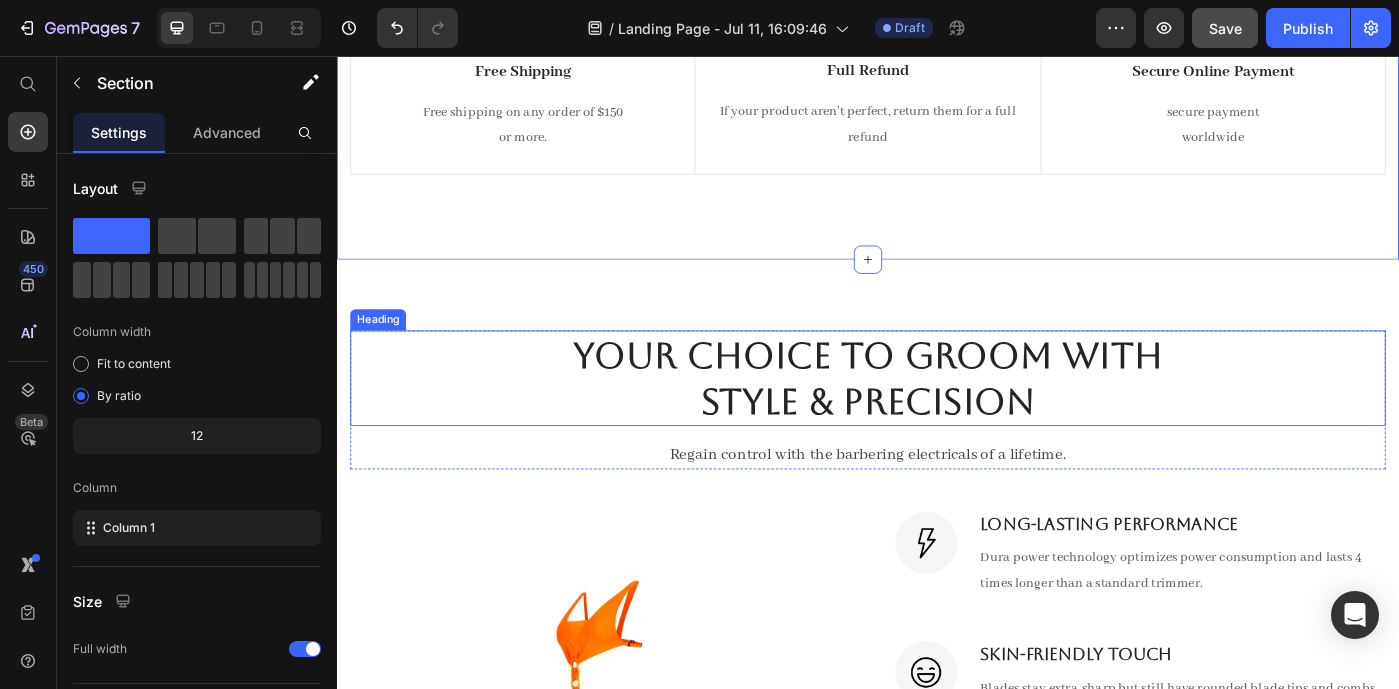 click on "Your Choice to Groom with" at bounding box center (937, 394) 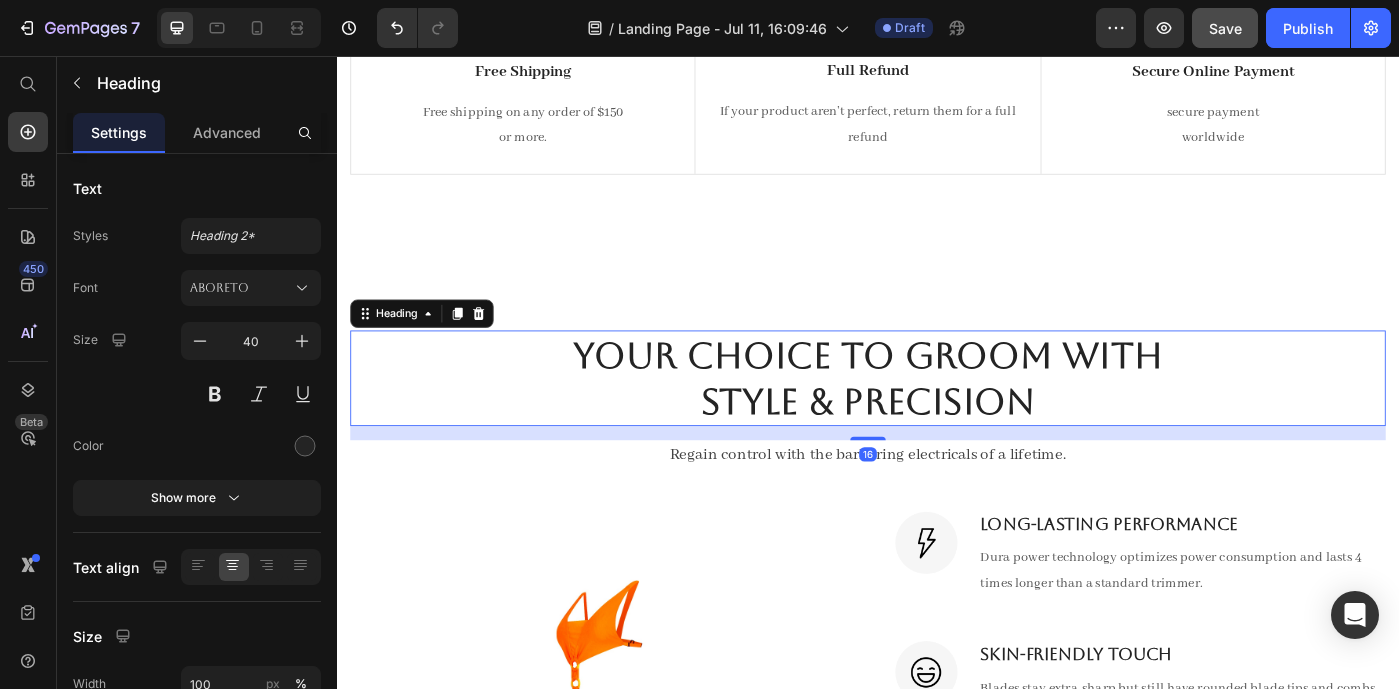click on "Your Choice to Groom with" at bounding box center [937, 394] 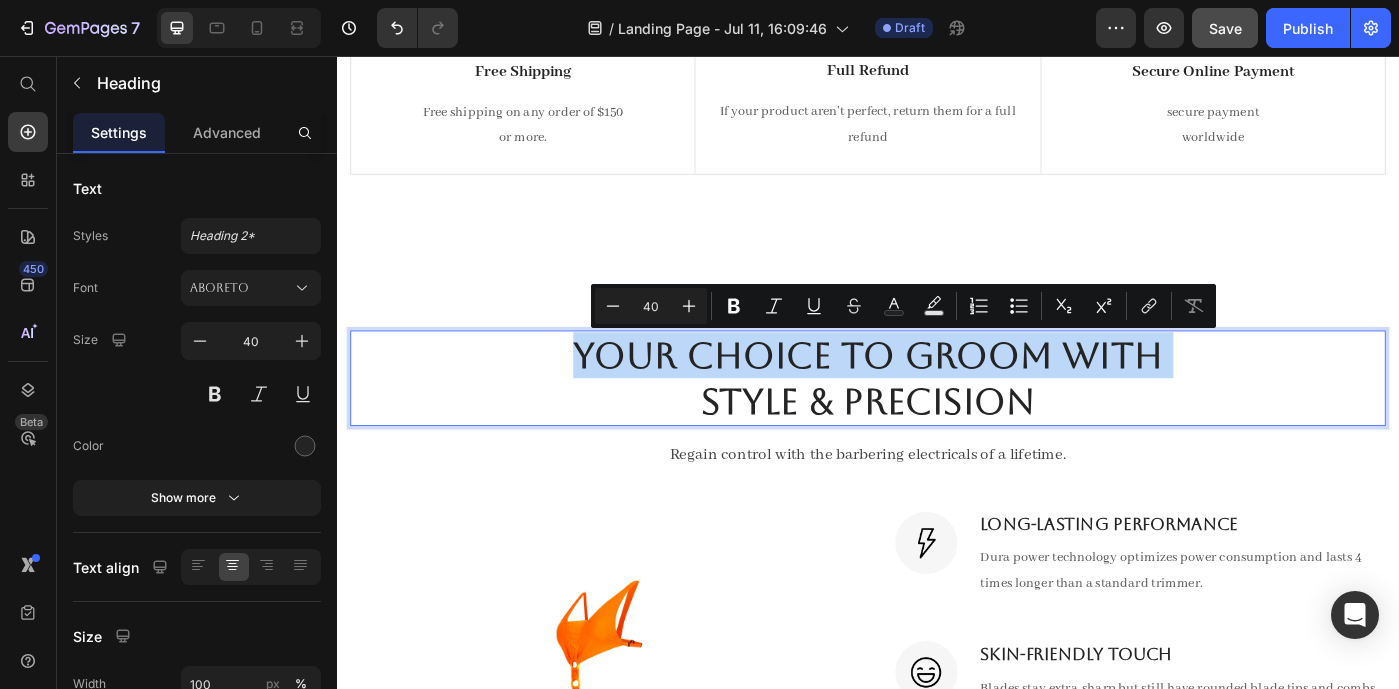 click on "Your Choice to Groom with" at bounding box center [937, 394] 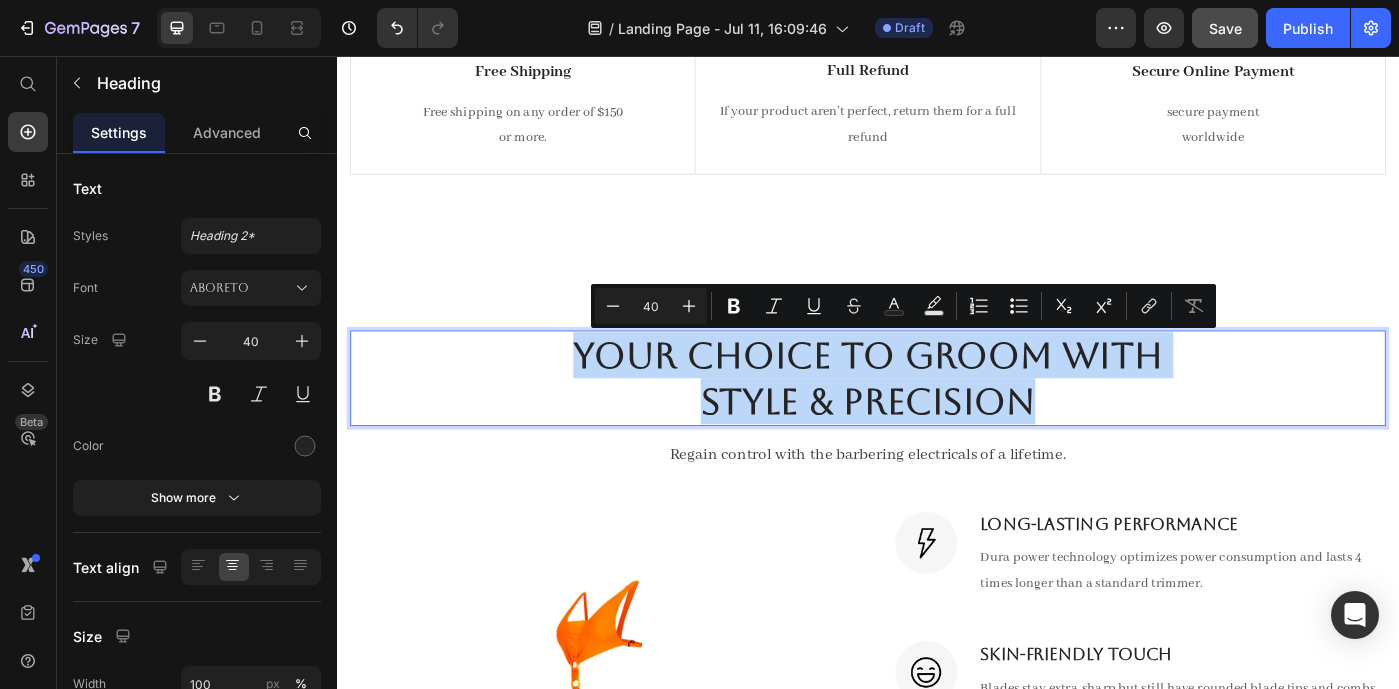 drag, startPoint x: 608, startPoint y: 395, endPoint x: 1126, endPoint y: 451, distance: 521.01825 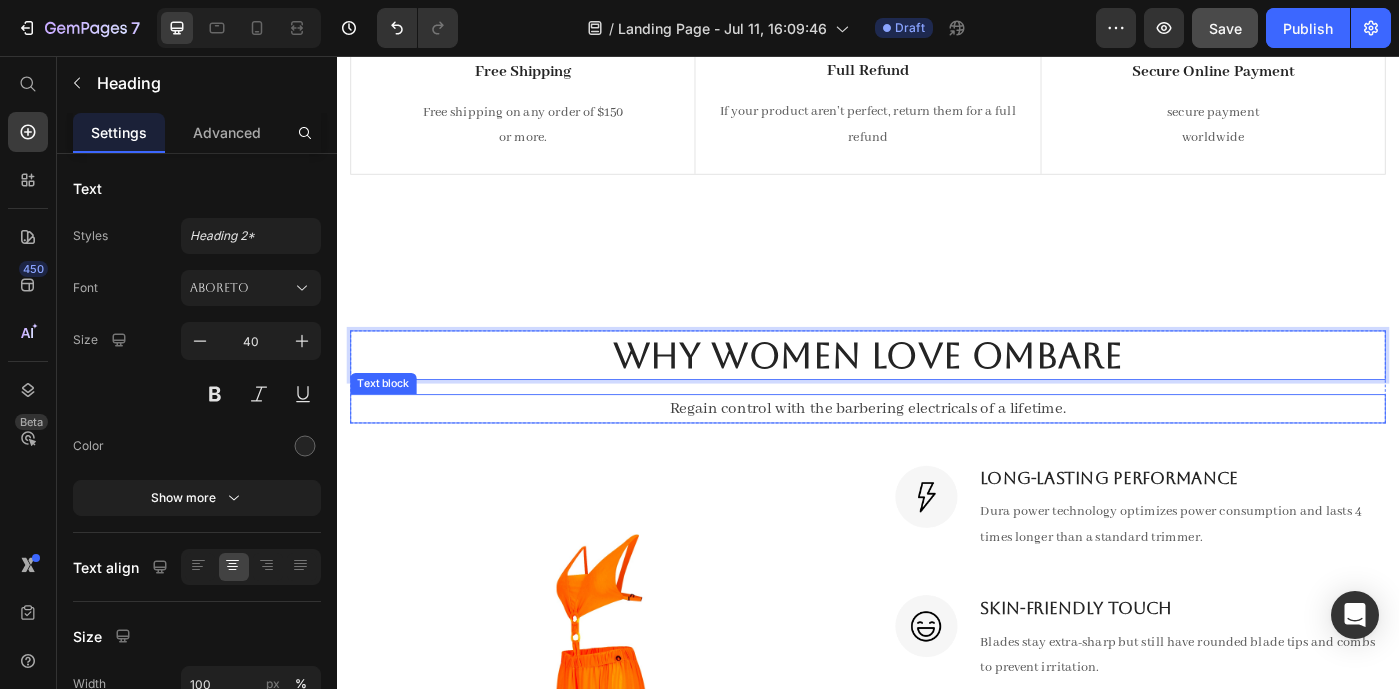 click on "Regain control with the barbering electricals of a lifetime." at bounding box center (937, 454) 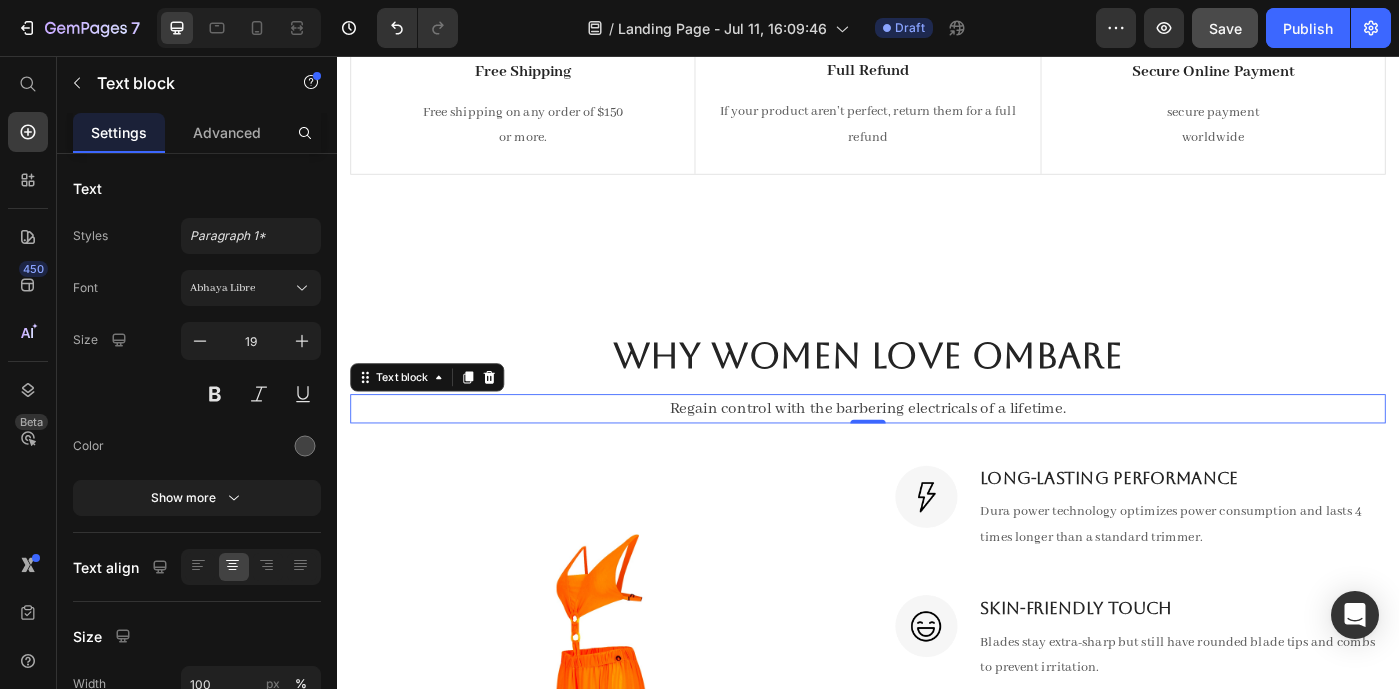 click on "Regain control with the barbering electricals of a lifetime." at bounding box center (937, 454) 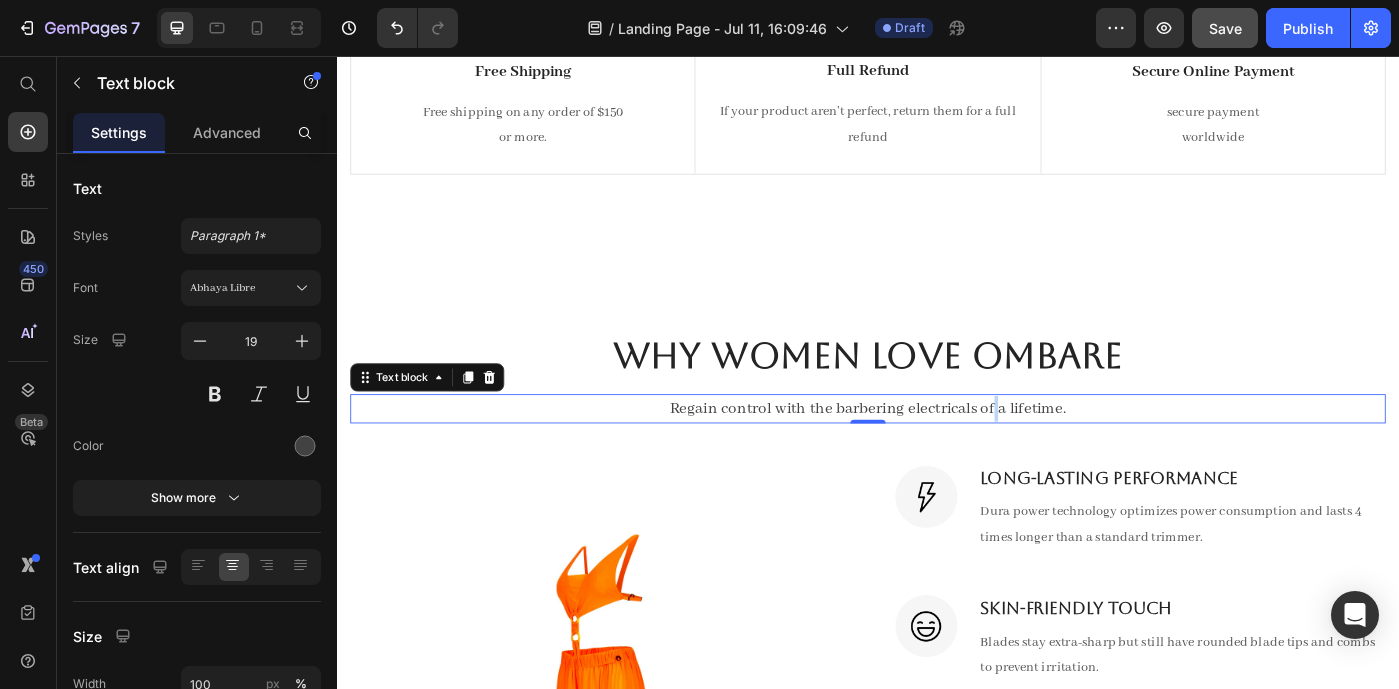 click on "Regain control with the barbering electricals of a lifetime." at bounding box center (937, 454) 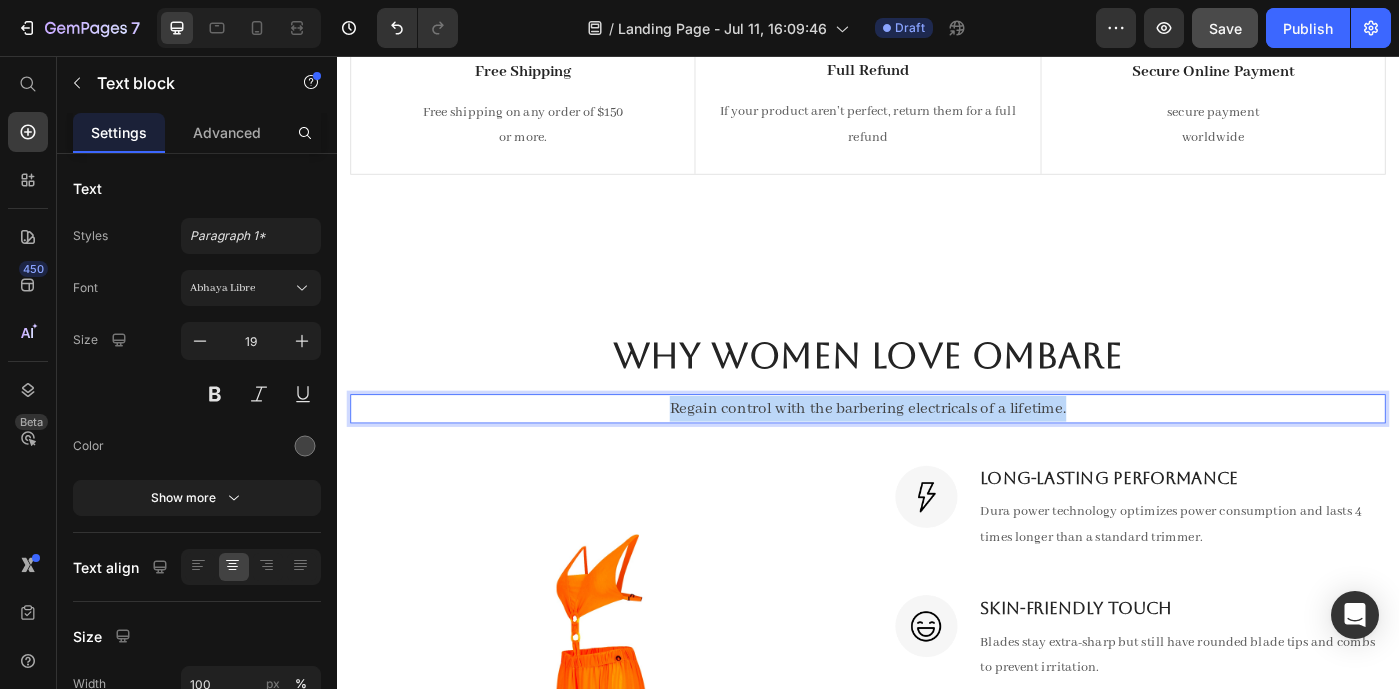 drag, startPoint x: 1171, startPoint y: 447, endPoint x: 705, endPoint y: 462, distance: 466.24136 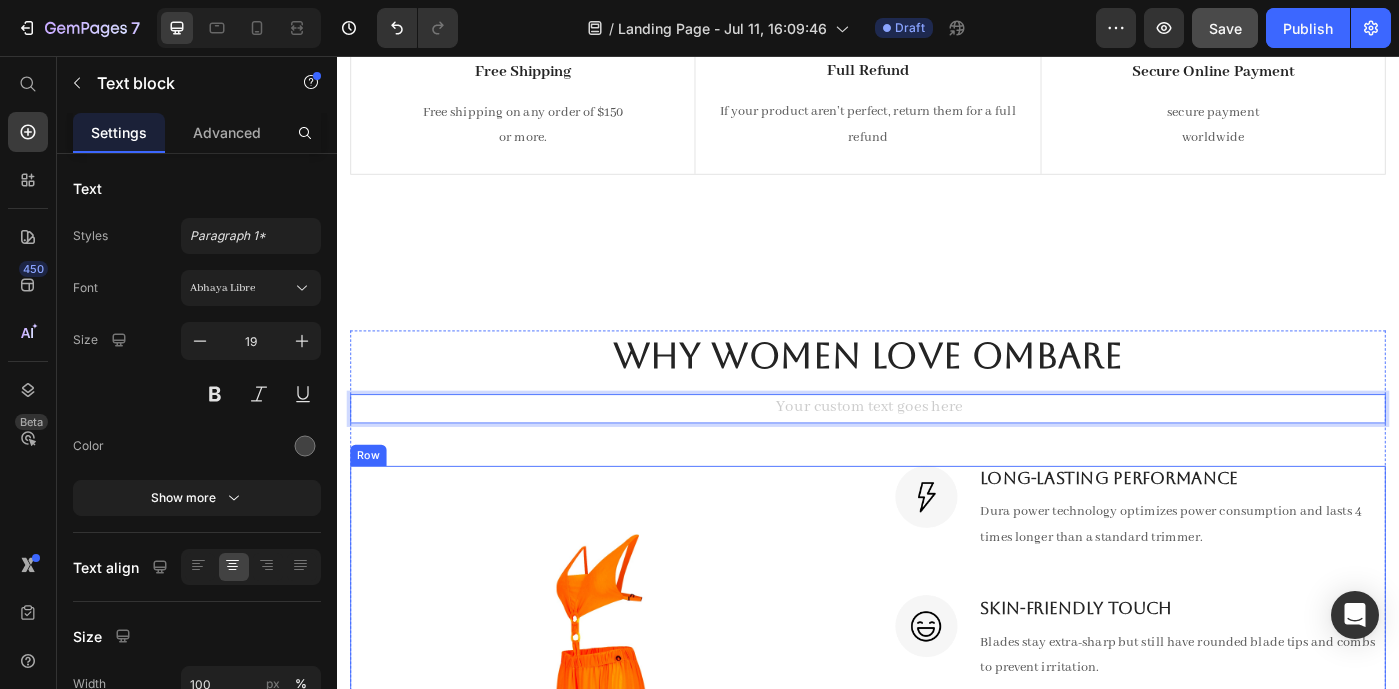 click on "(P) Images & Gallery" at bounding box center [629, 841] 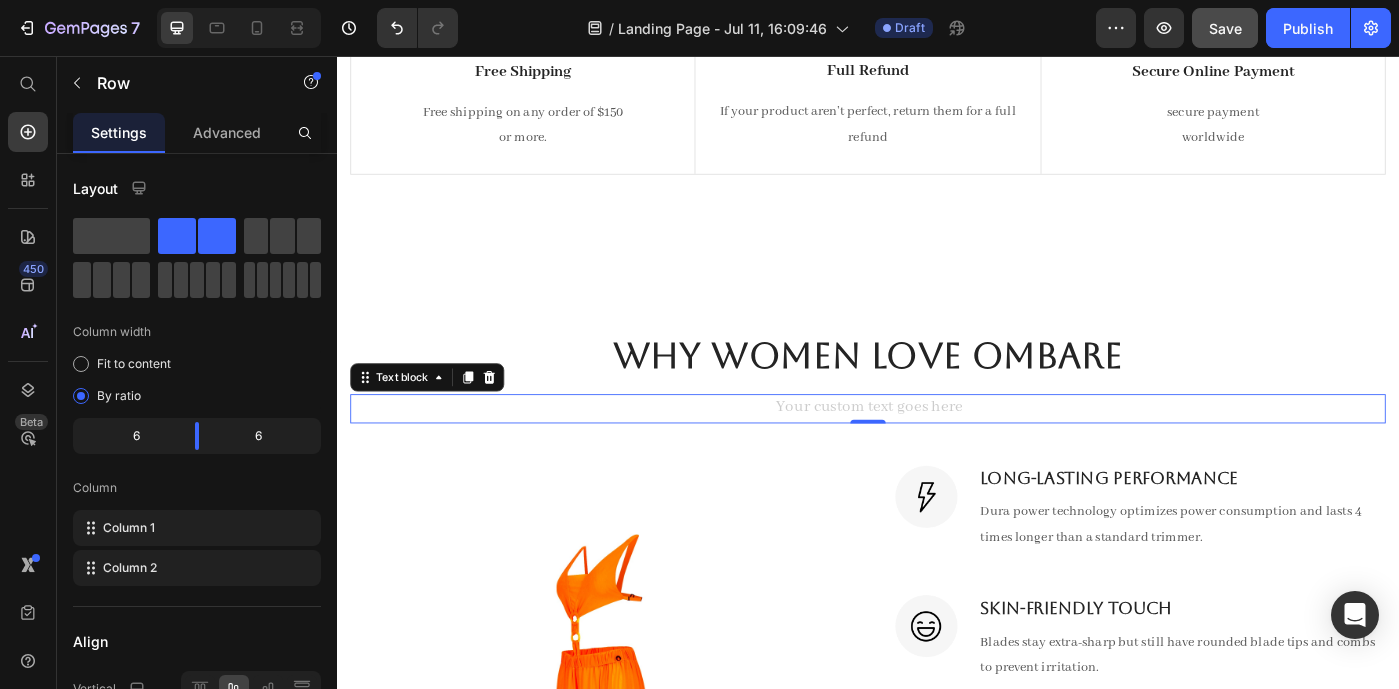 click at bounding box center (937, 454) 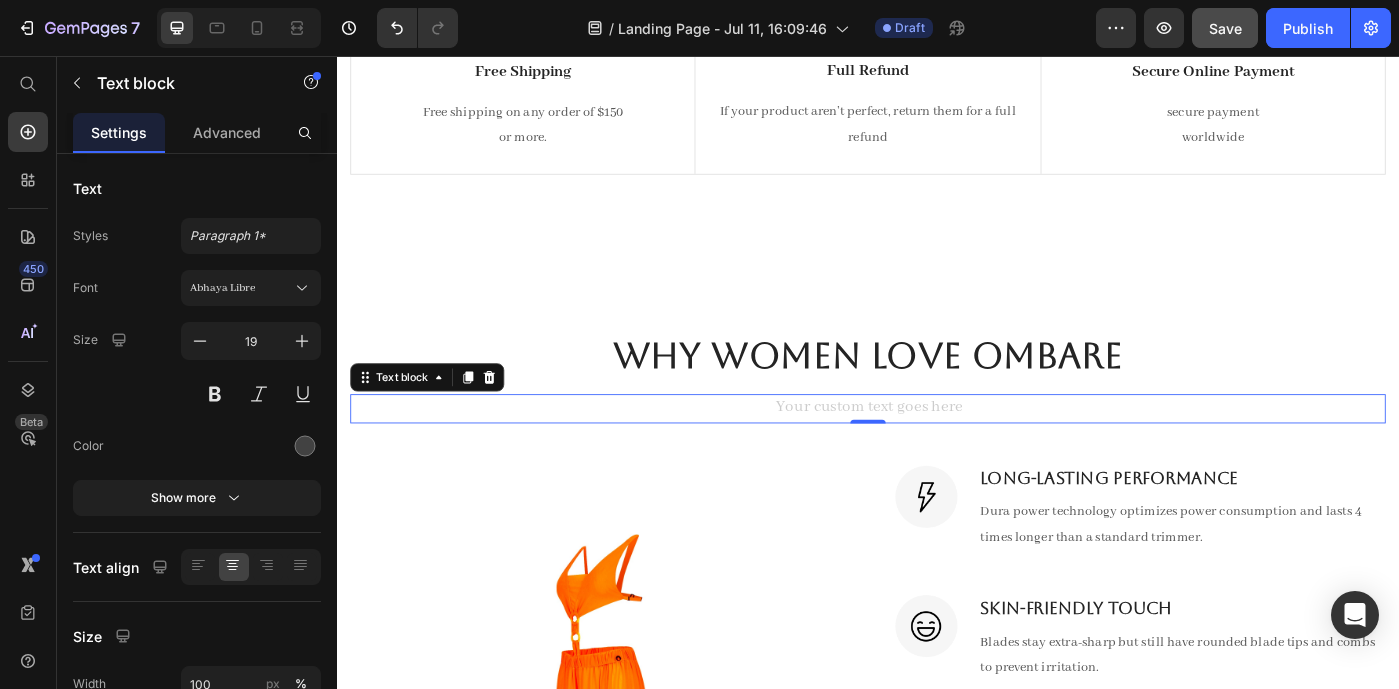 click at bounding box center [937, 454] 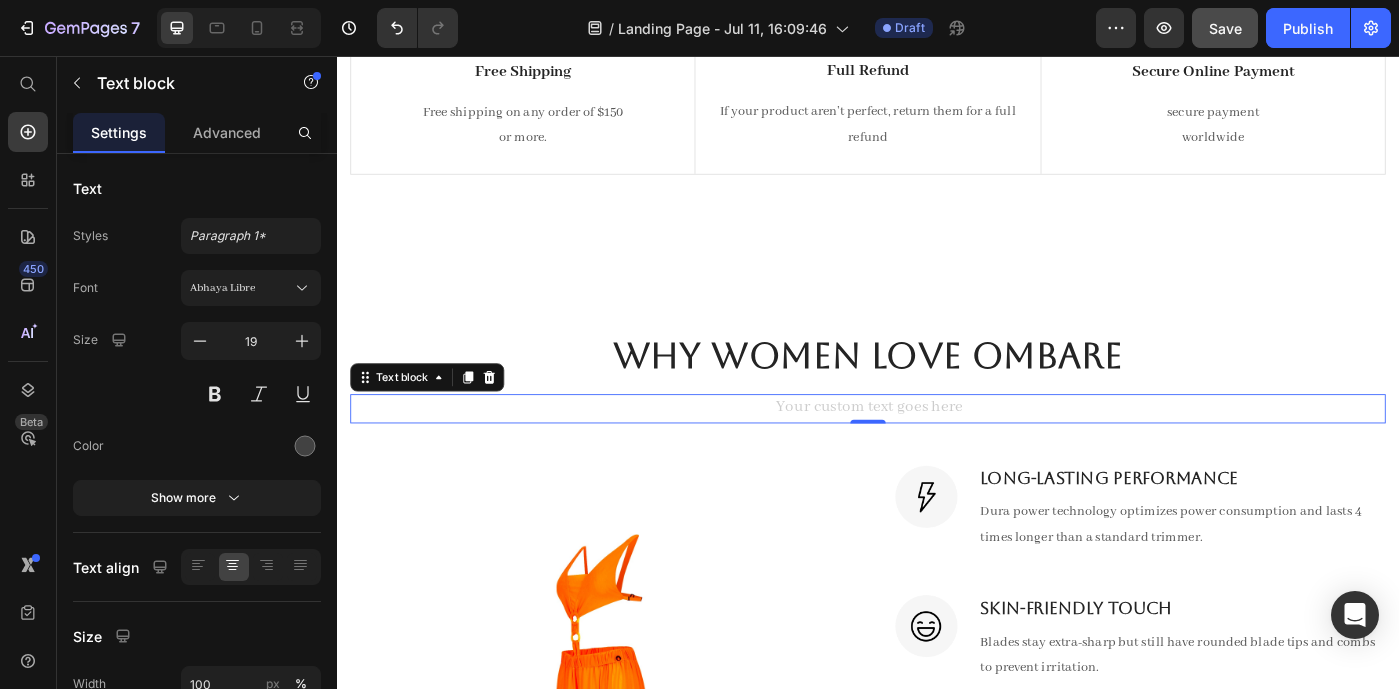 click at bounding box center [937, 454] 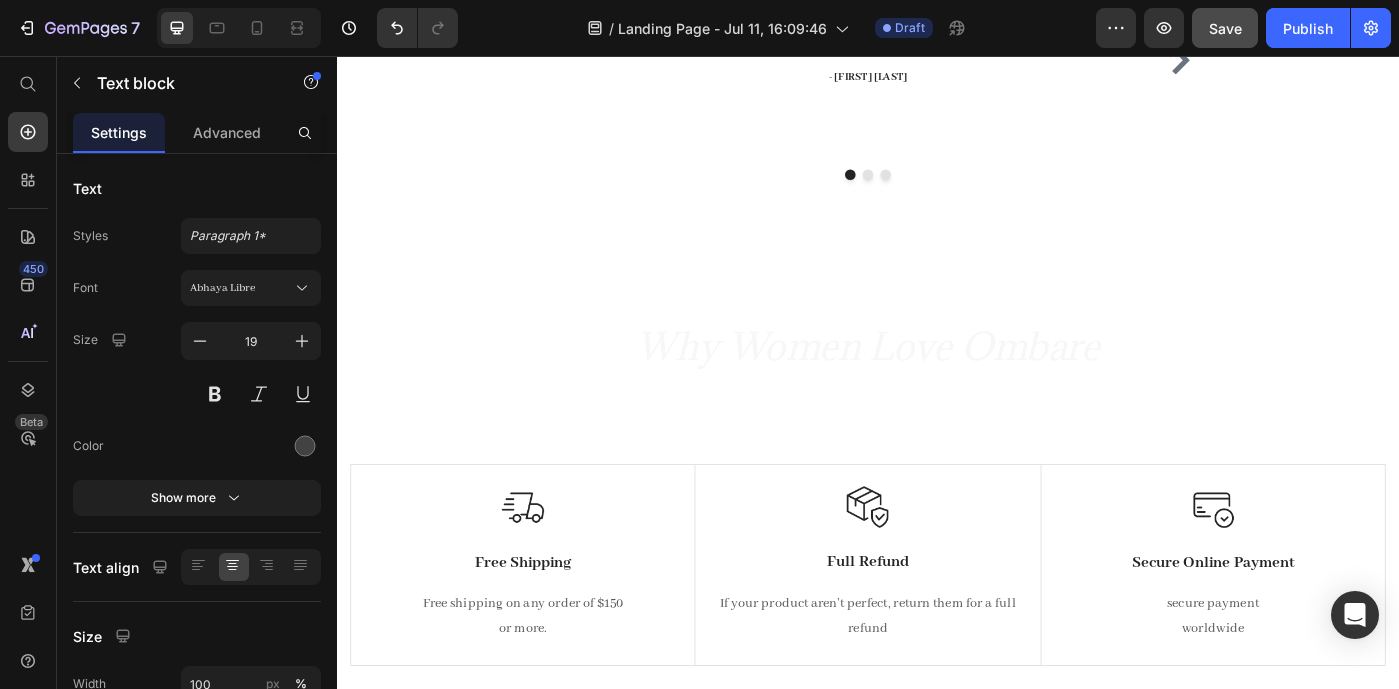 scroll, scrollTop: 772, scrollLeft: 0, axis: vertical 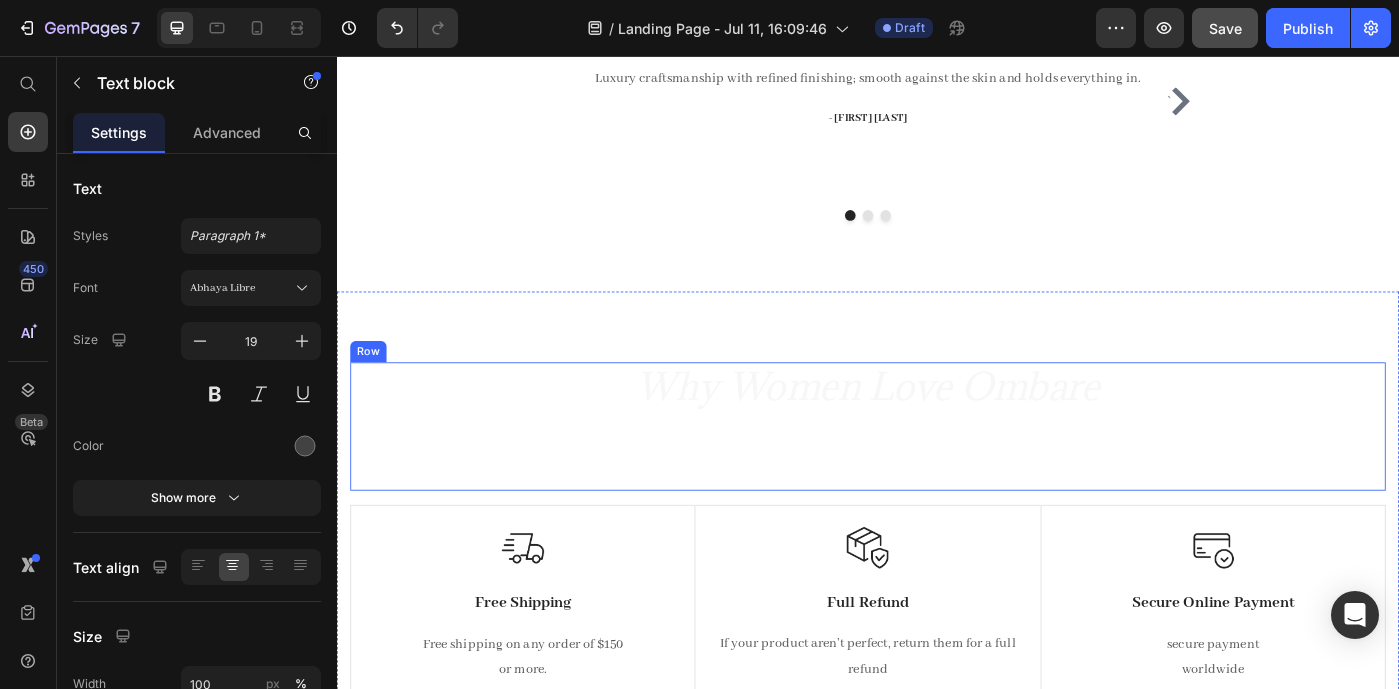 click on "Why Women Love Ombare" at bounding box center (937, 429) 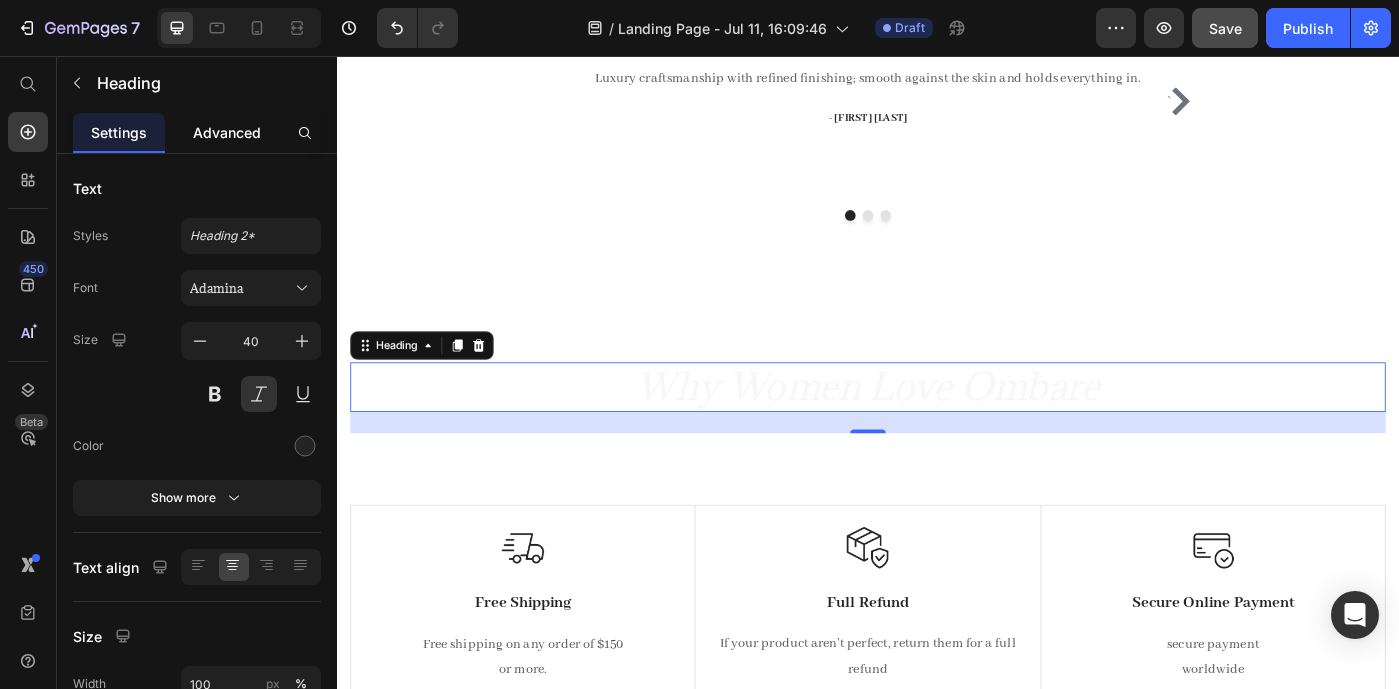 click on "Advanced" at bounding box center [227, 132] 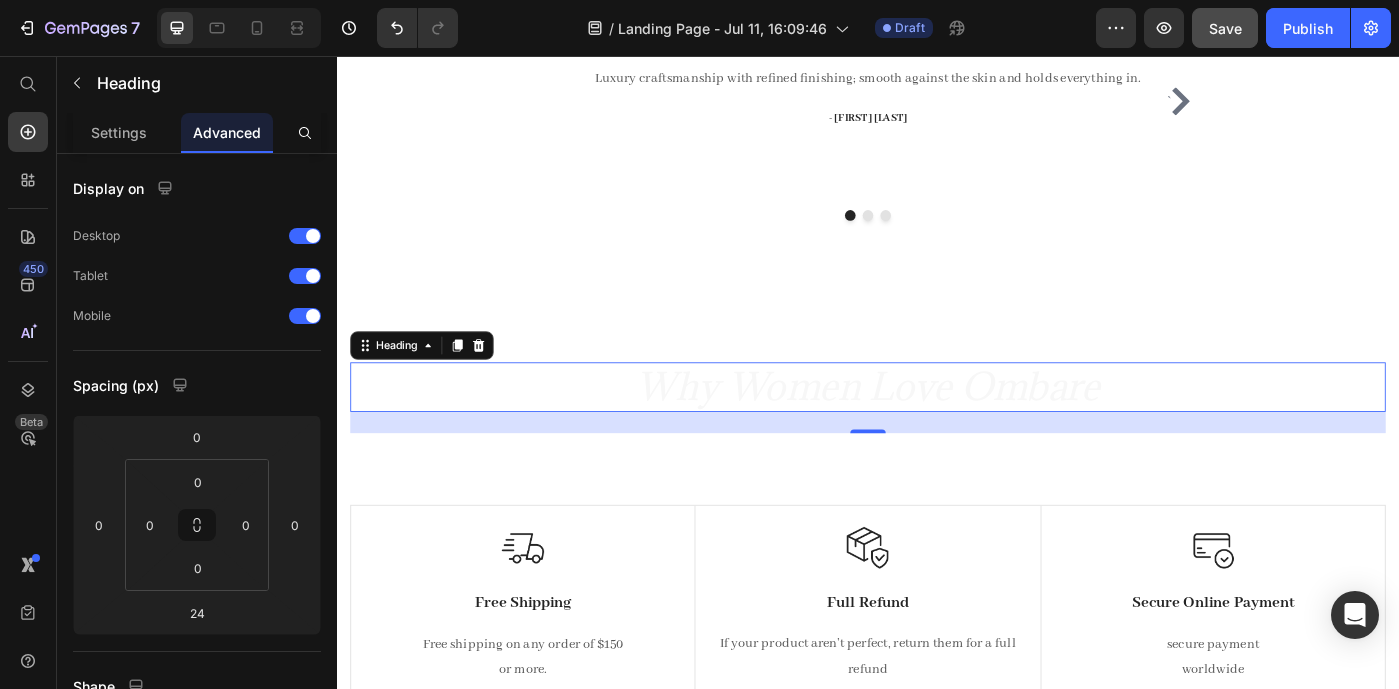click on "Why Women Love Ombare" at bounding box center (937, 430) 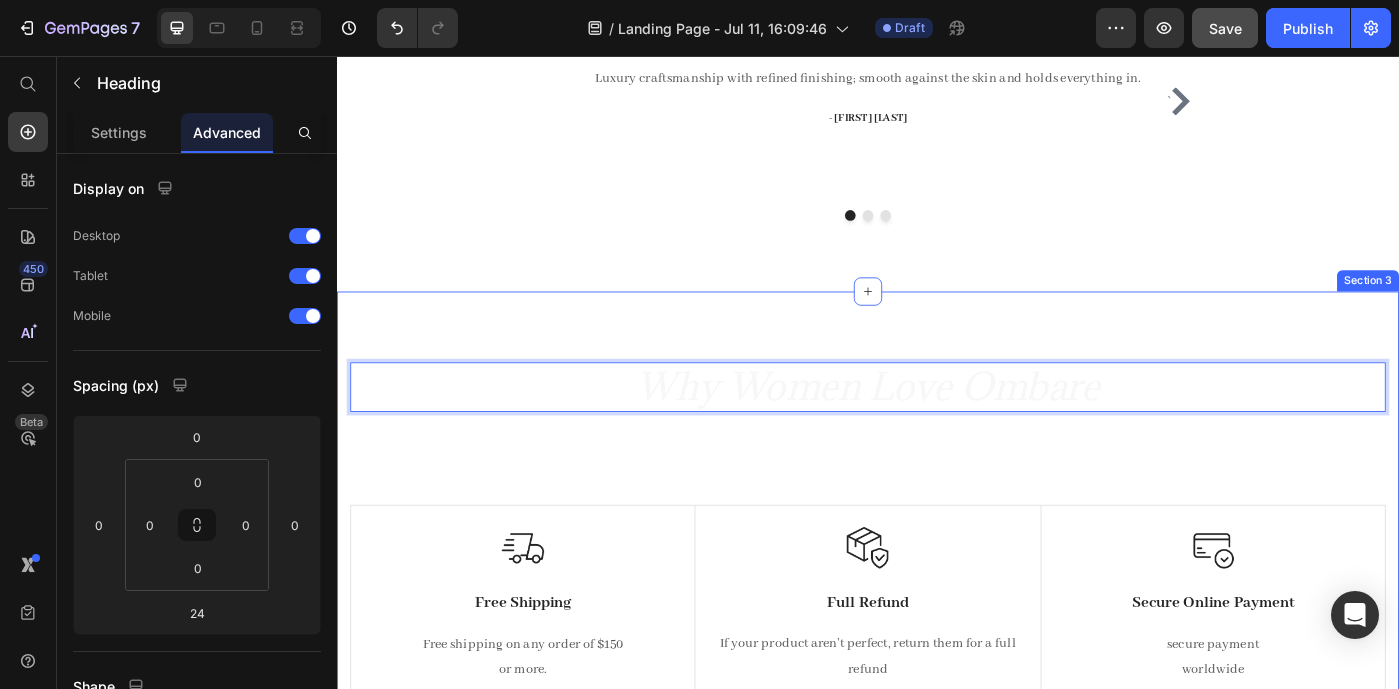 click on "Why Women Love Ombare Heading   24 Experience our prestigious after-sales service. Text block Row Image Free Shipping Text Block Free shipping on any order of $150  or more. Text block Row Image Full Refund Text Block If your product aren’t perfect, return them for a full refund Text block Row Image Secure Online Payment Text Block secure payment worldwide Text block Row Row Image Free Shipping Text Block Free shipping on any order of $150  or more. Text block Row Image Full Refund Text Block If your product aren’t perfect, return them for a full refund Text block Row Image Secure Online Payment Text Block secure payment worldwide Text block Row Row Section 3" at bounding box center (937, 604) 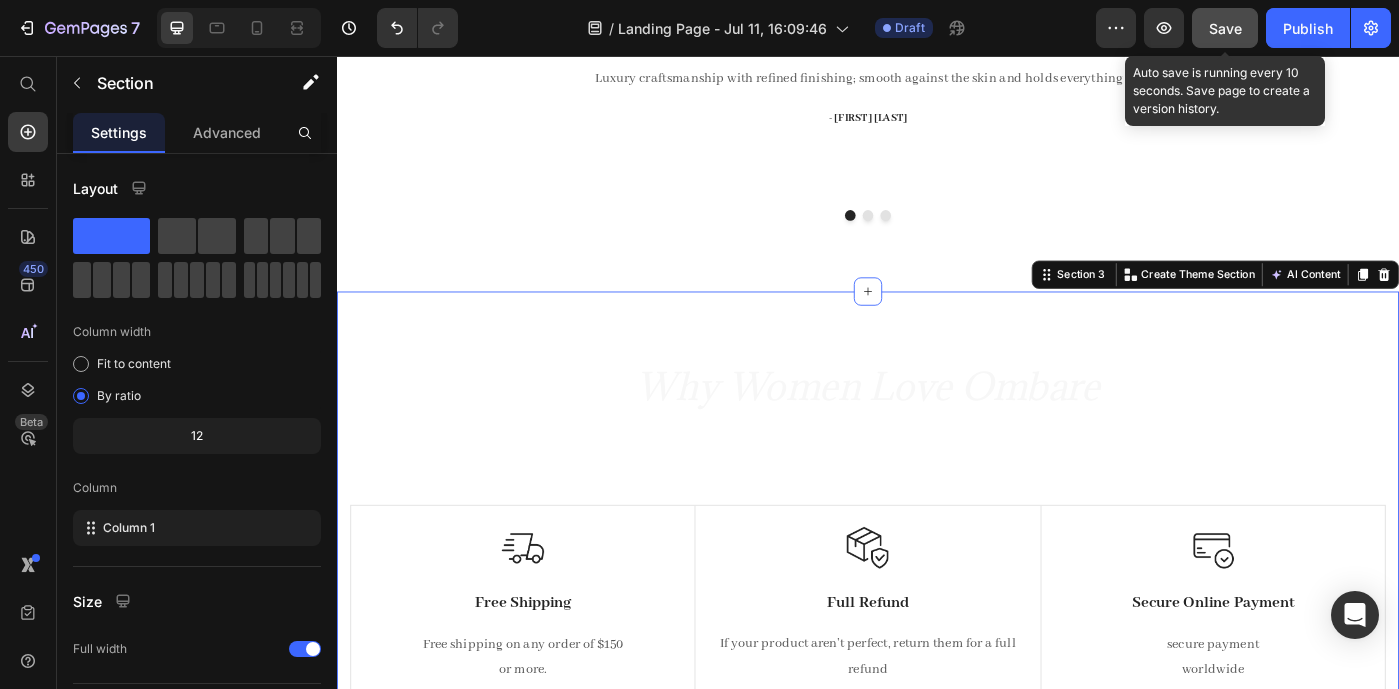 click on "Save" at bounding box center (1225, 28) 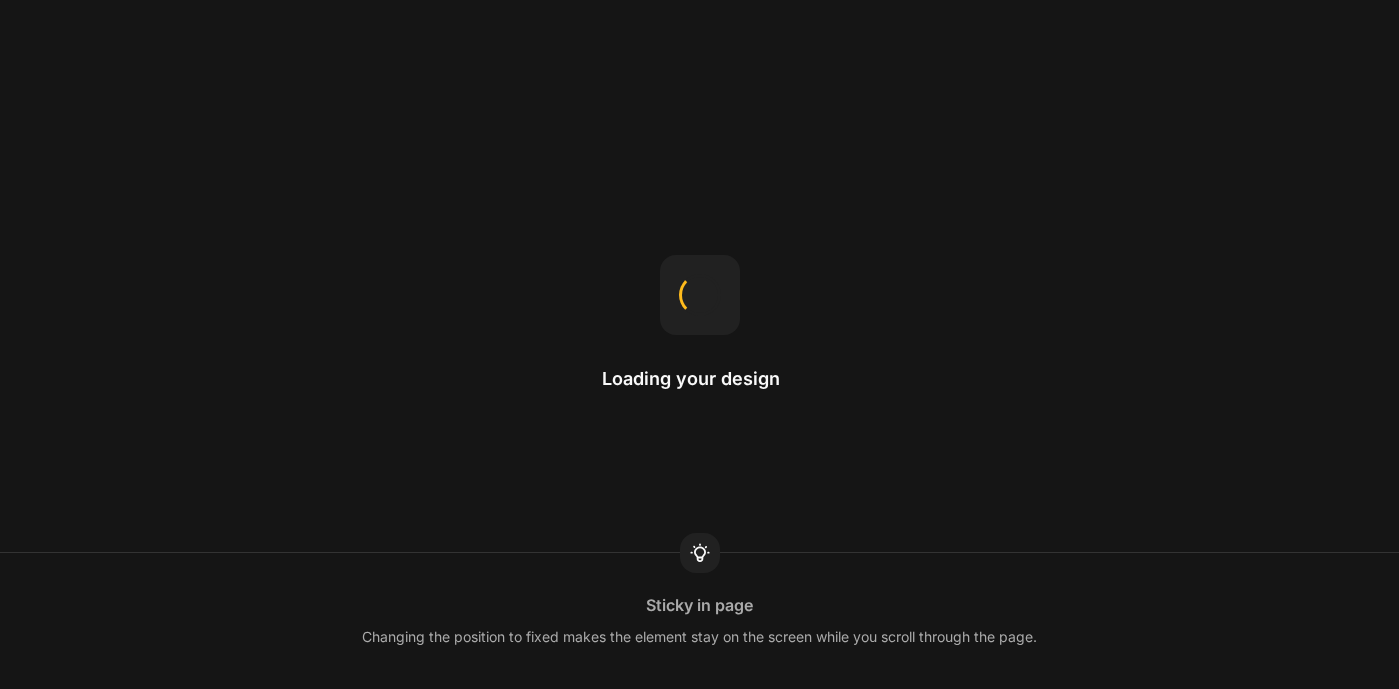 scroll, scrollTop: 0, scrollLeft: 0, axis: both 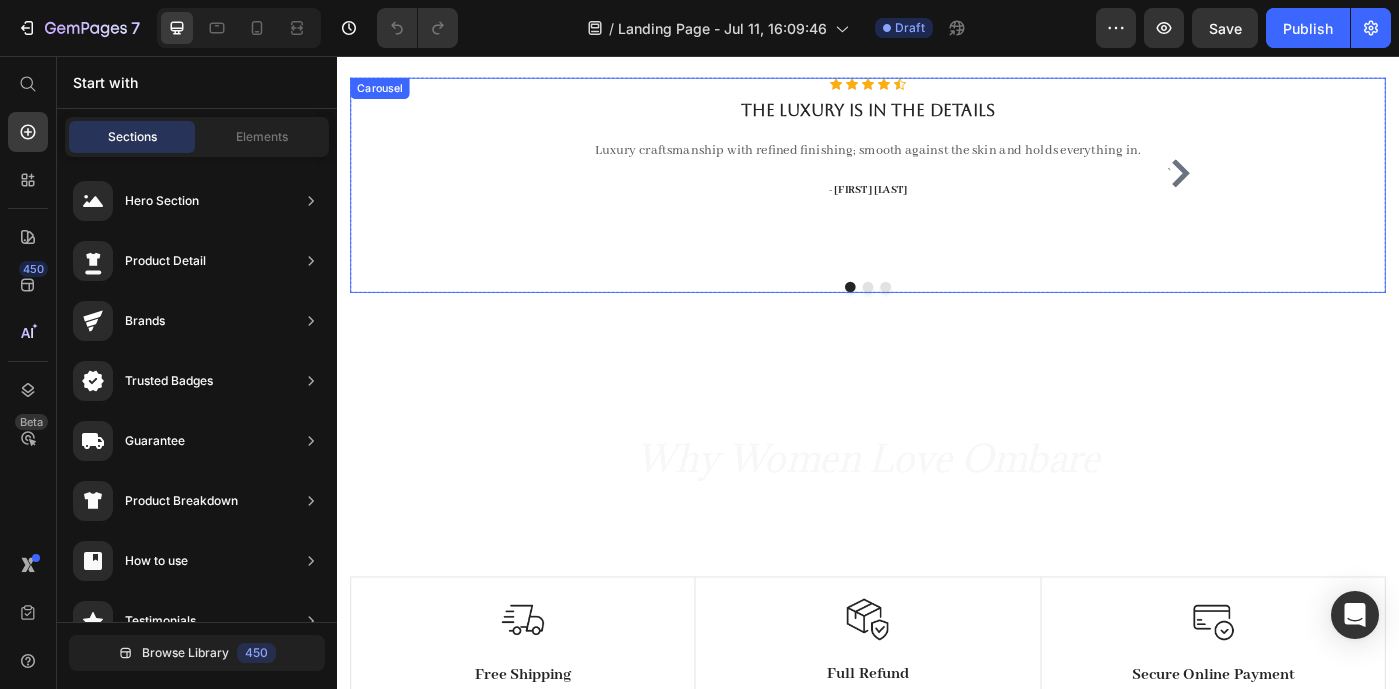 click on "Icon                Icon                Icon                Icon
Icon Icon List Hoz The luxury is in the details Heading Luxury craftsmanship with refined finishing; smooth against the skin and holds everything in. Text block - [FIRST] [LAST] Text block" at bounding box center (937, 188) 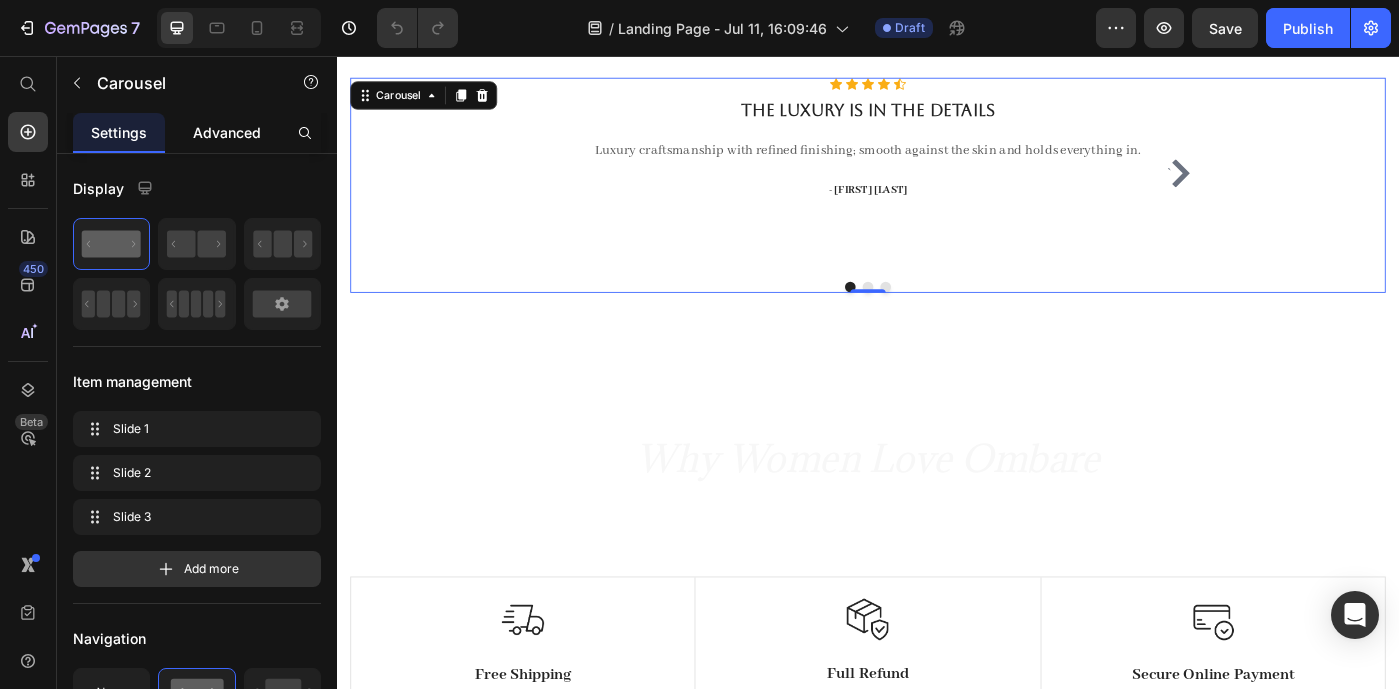 click on "Advanced" at bounding box center (227, 132) 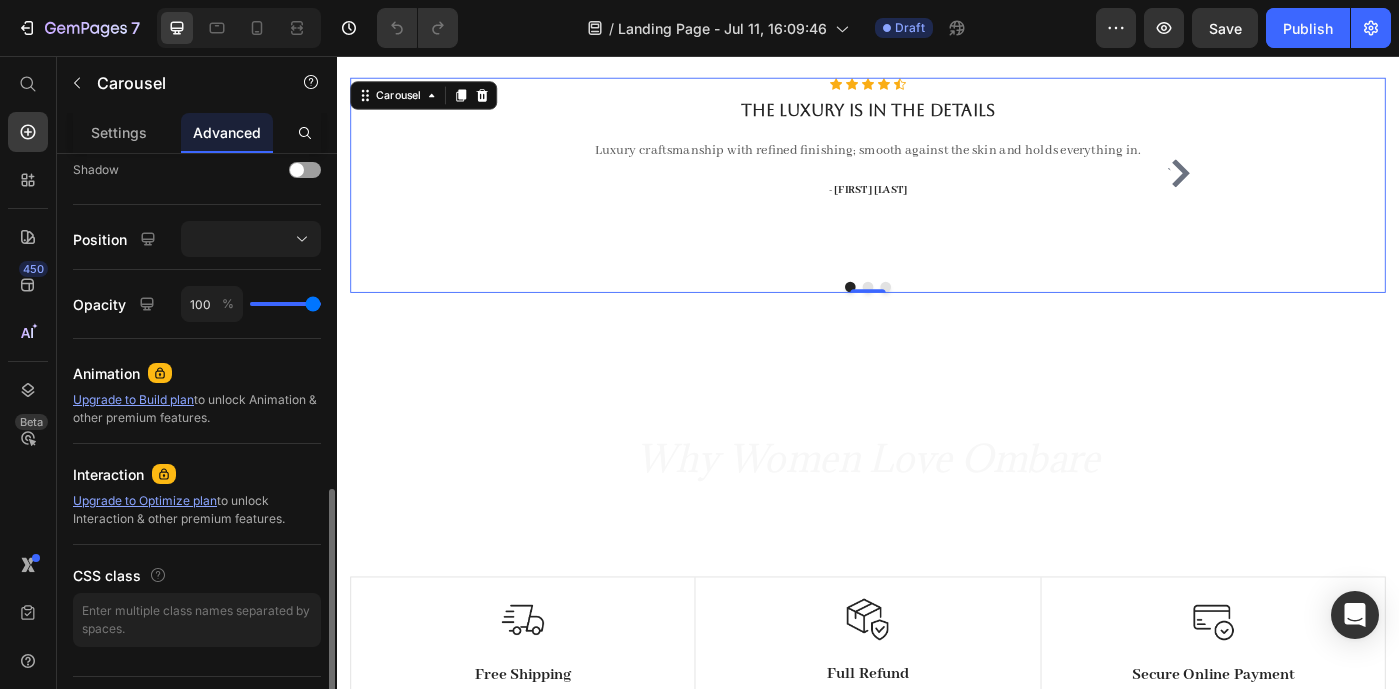 scroll, scrollTop: 713, scrollLeft: 0, axis: vertical 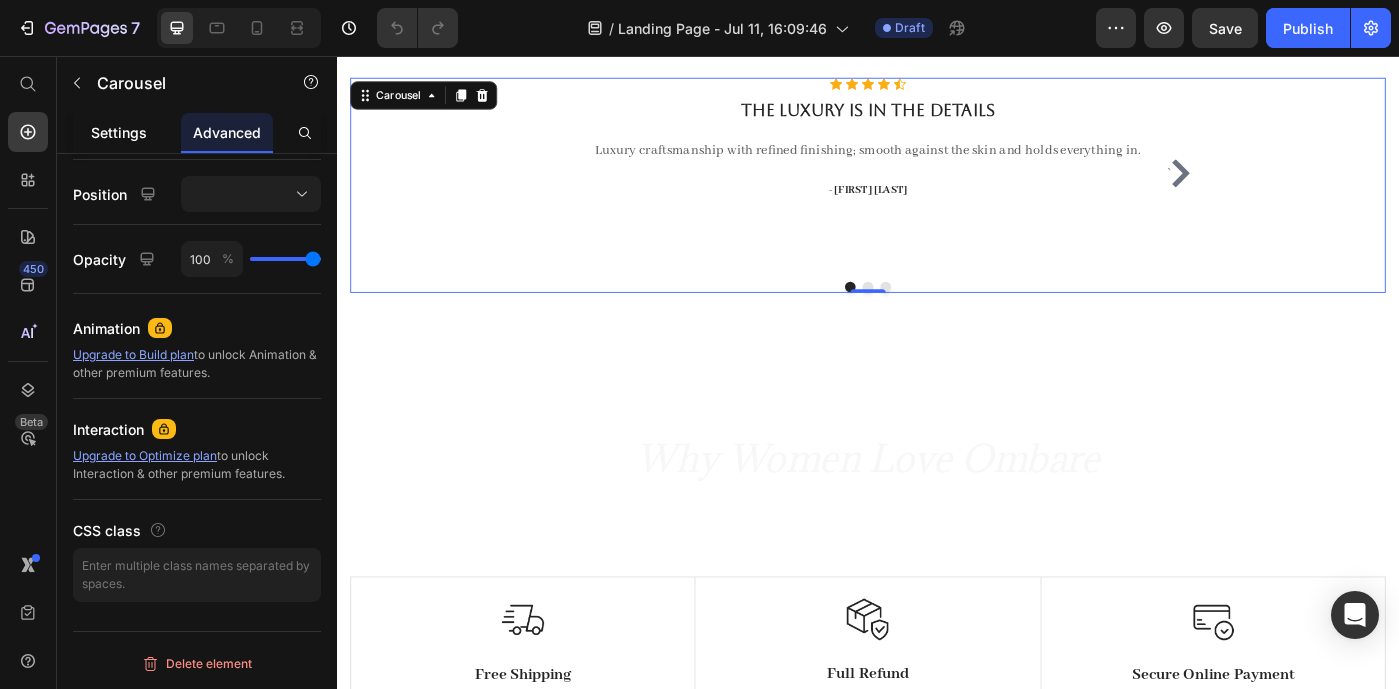 click on "Settings" at bounding box center [119, 132] 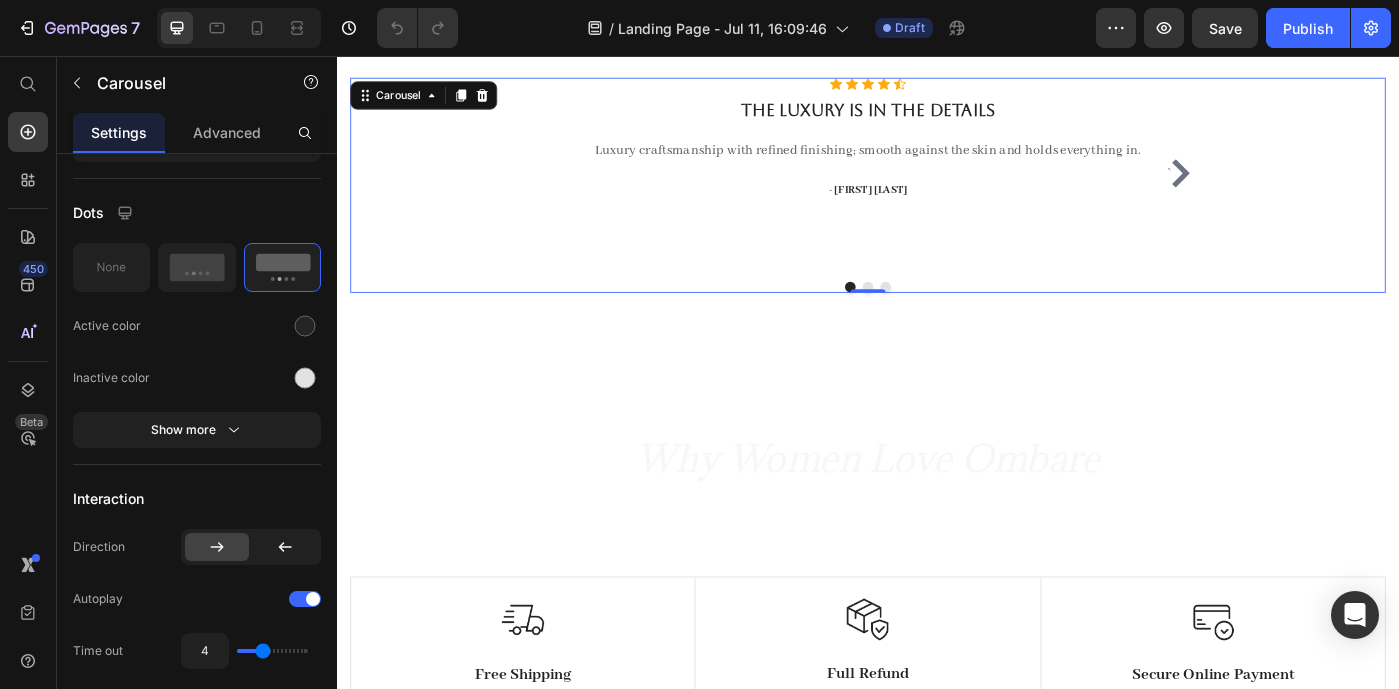 scroll, scrollTop: 0, scrollLeft: 0, axis: both 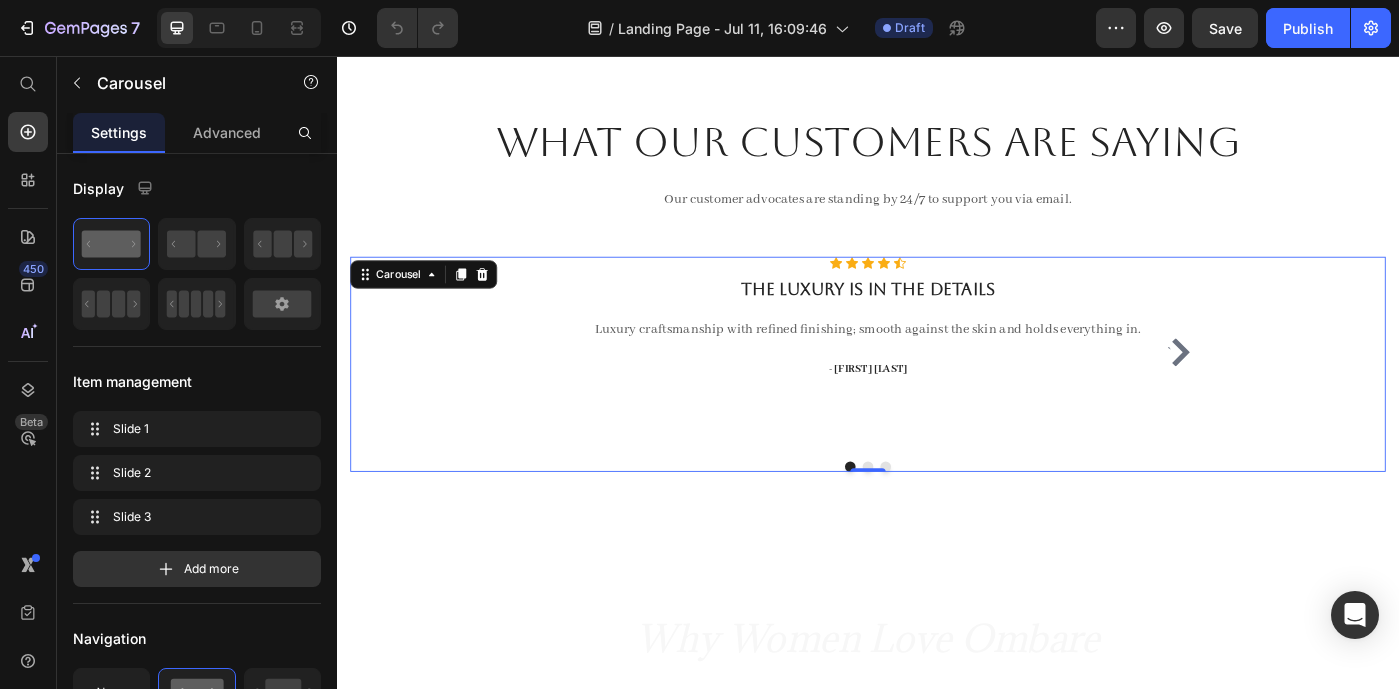 click on "`                Icon                Icon                Icon                Icon
Icon Icon List Hoz The luxury is in the details Heading Luxury craftsmanship with refined finishing; smooth against the skin and holds everything in. Text block - Sarah V Text block                Icon                Icon                Icon                Icon
Icon Icon List Hoz amazing and nourishing for your inner queen Heading “ I love rainy days.  It feels amazing watching the rain pour down and nourish the earth.  Just like these body harnesses and sets from @byombare, amazing and nourishing for your inner queen” Text block - Lauralynn Text block                Icon                Icon                Icon                Icon
Icon Icon List Hoz You're walking on a cloud! Heading "That's what I love about @byombare's harnesses - they hold me no matter what."  Text block - L.A. Text block ` Carousel   0" at bounding box center [937, 405] 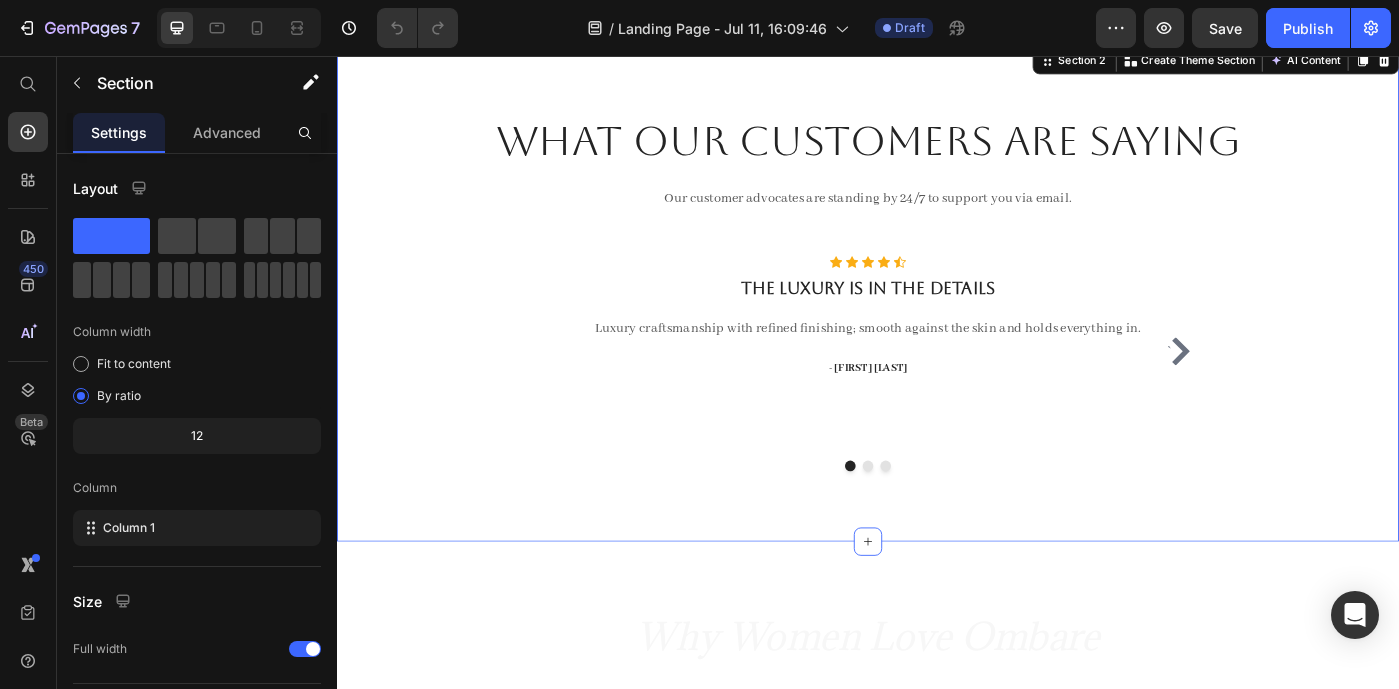 click on "What Our Customers Are Saying Heading Our customer advocates are standing by 24/7 to support you via email. Text block Row `                Icon                Icon                Icon                Icon
Icon Icon List Hoz The luxury is in the details Heading Luxury craftsmanship with refined finishing; smooth against the skin and holds everything in. Text block - Sarah V Text block                Icon                Icon                Icon                Icon
Icon Icon List Hoz amazing and nourishing for your inner queen Heading “ I love rainy days.  It feels amazing watching the rain pour down and nourish the earth.  Just like these body harnesses and sets from @byombare, amazing and nourishing for your inner queen” Text block - Lauralynn Text block                Icon                Icon                Icon                Icon
Icon Icon List Hoz You're walking on a cloud! Heading Text block - L.A. Text block ` Carousel Row Section 2   AI Content" at bounding box center (937, 323) 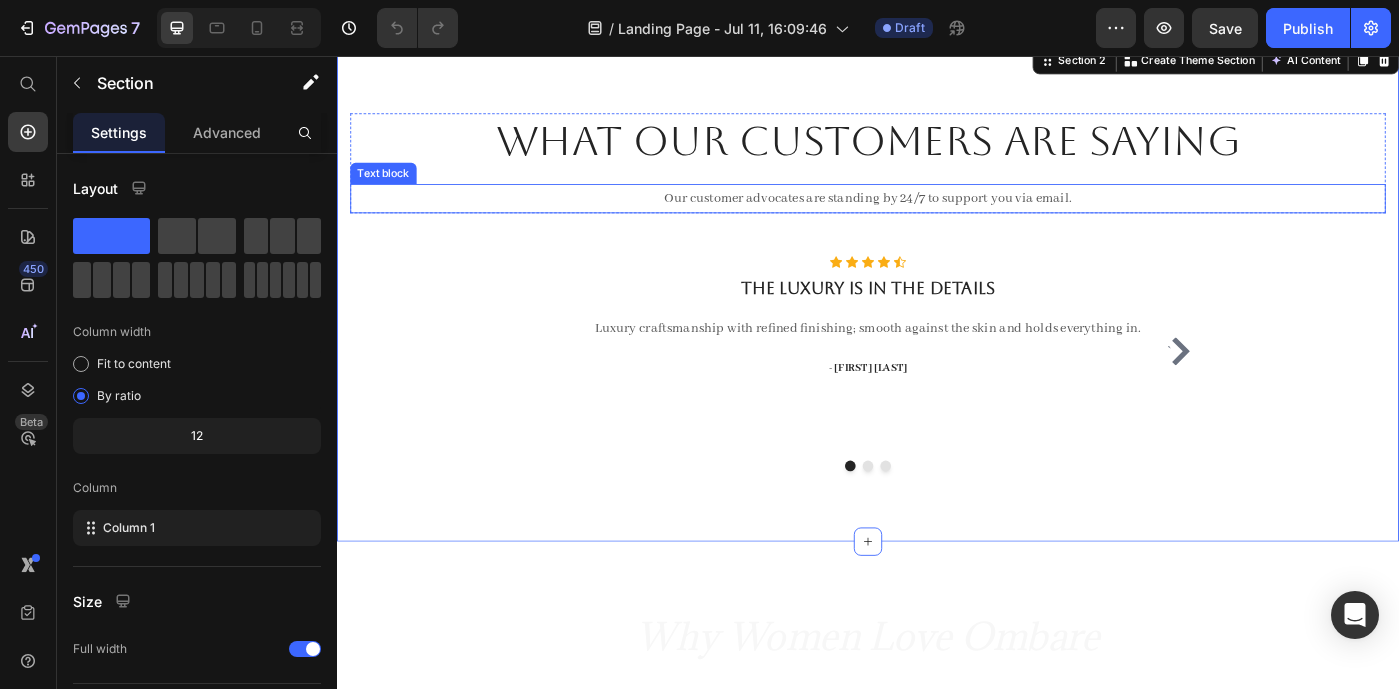 click on "Our customer advocates are standing by 24/7 to support you via email." at bounding box center [937, 217] 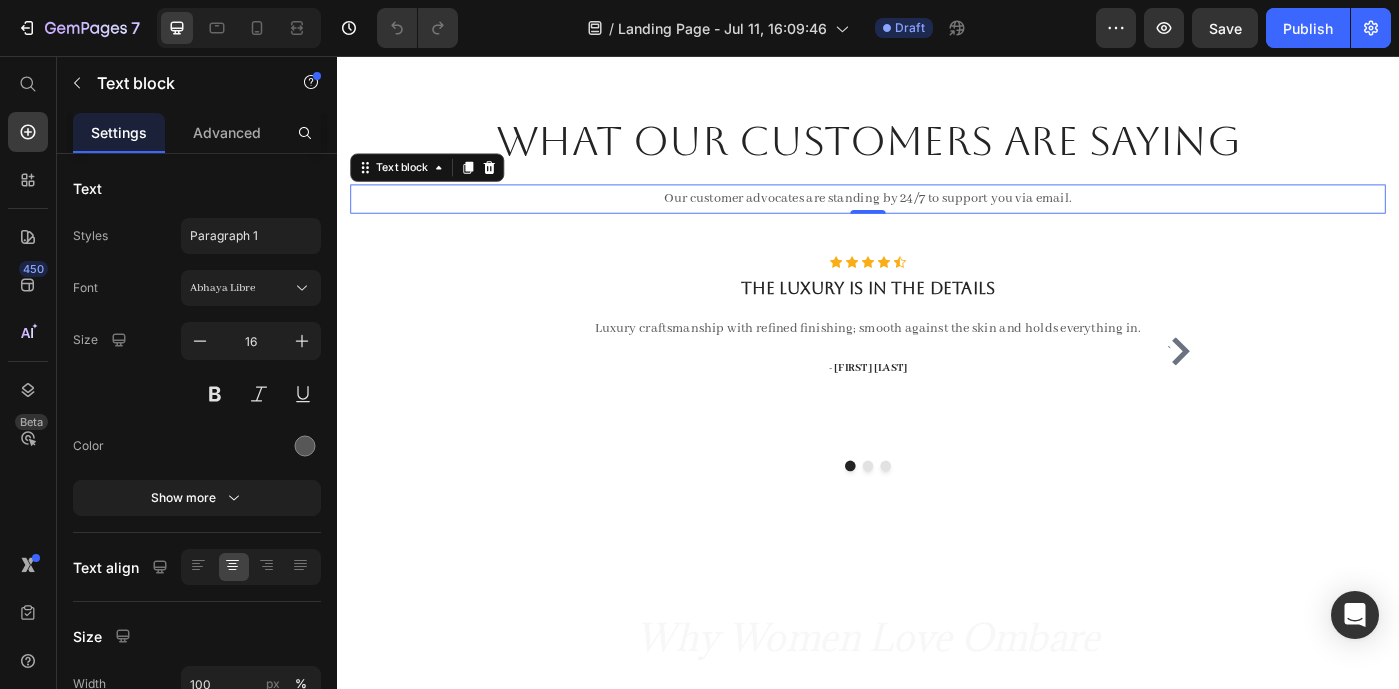 click on "Our customer advocates are standing by 24/7 to support you via email." at bounding box center (937, 217) 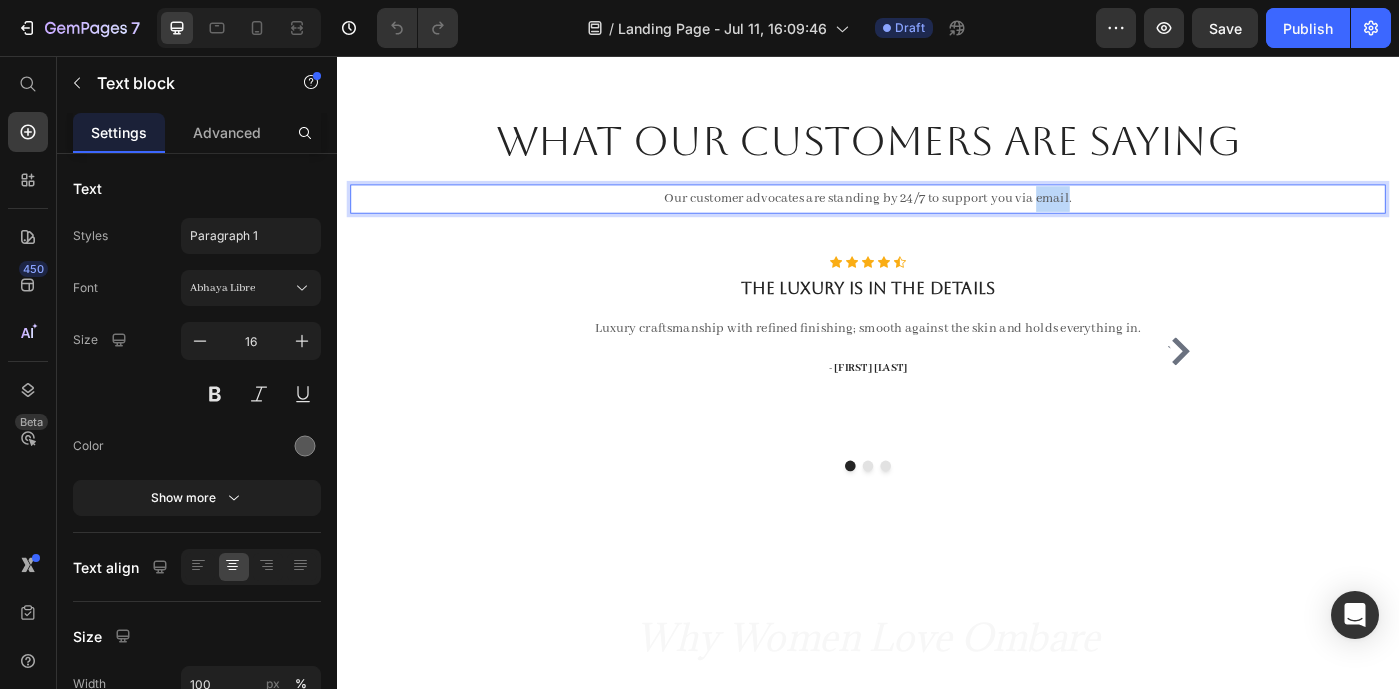 click on "Our customer advocates are standing by 24/7 to support you via email." at bounding box center [937, 217] 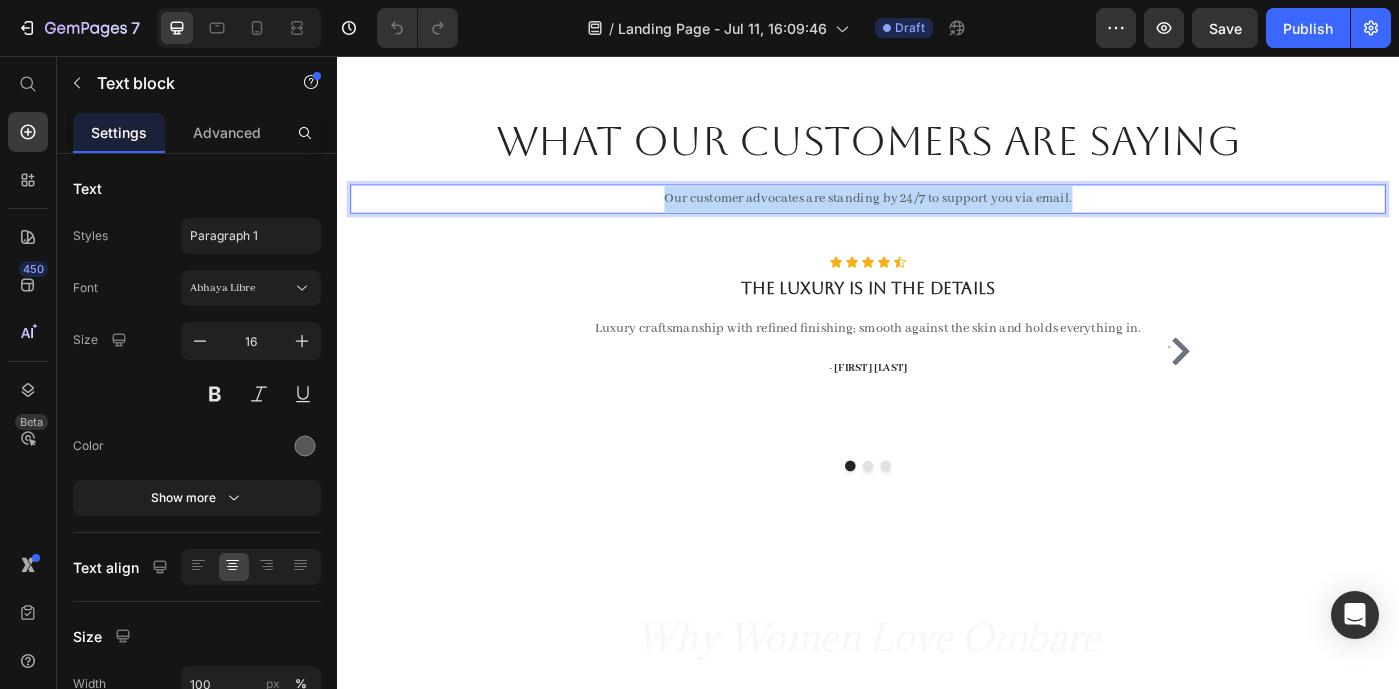 click on "Our customer advocates are standing by 24/7 to support you via email." at bounding box center [937, 217] 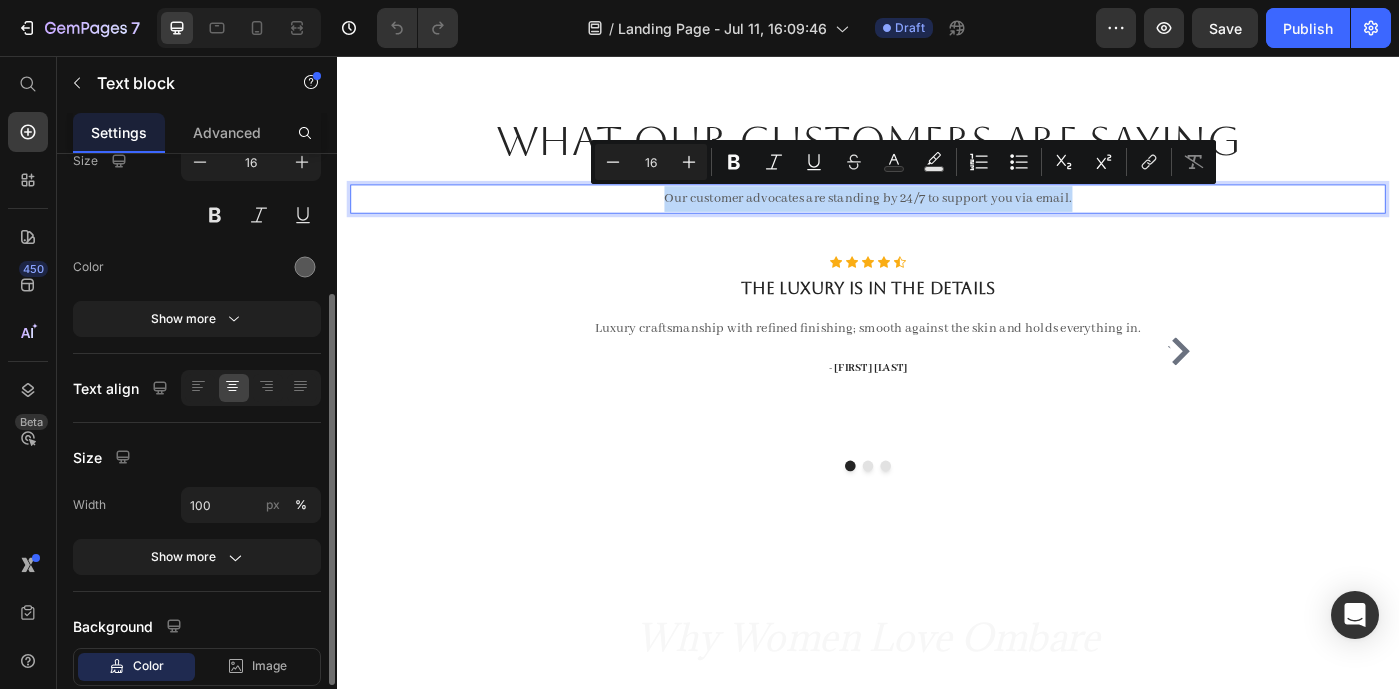 scroll, scrollTop: 192, scrollLeft: 0, axis: vertical 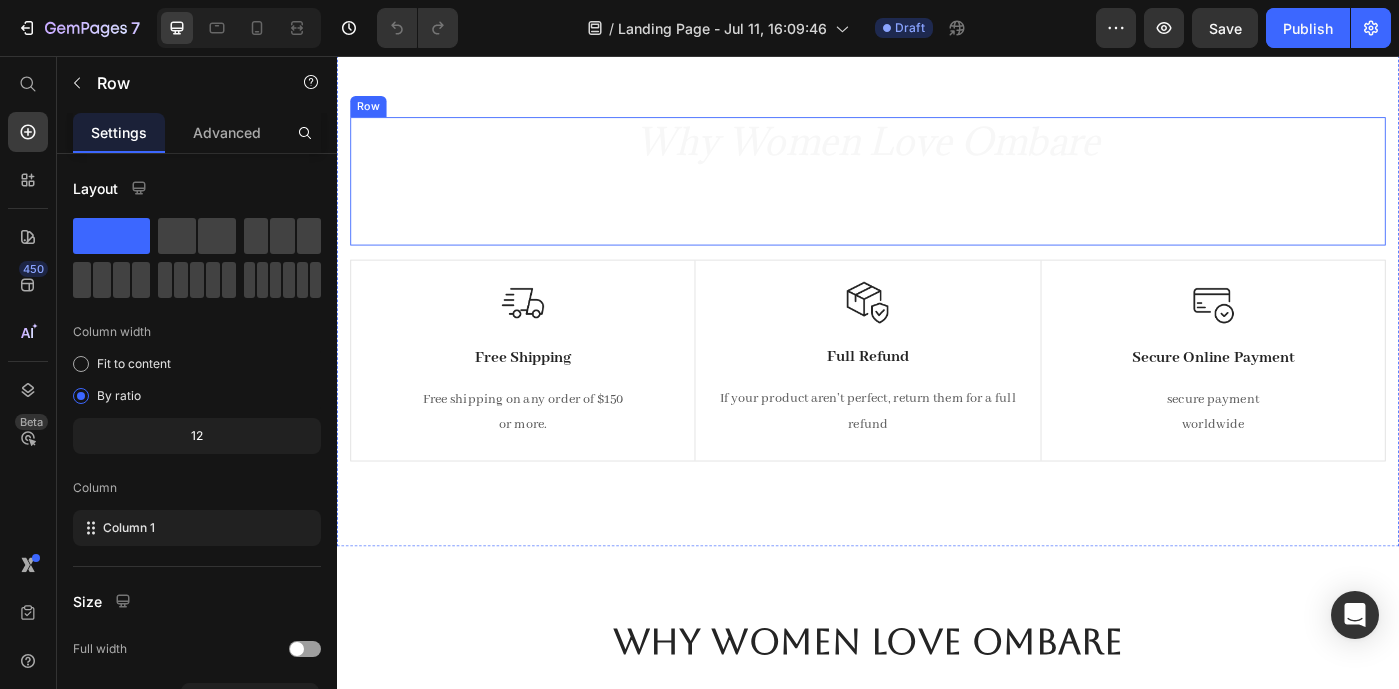 click on "Why Women Love Ombare Heading Experience our prestigious after-sales service. Text block" at bounding box center (937, 197) 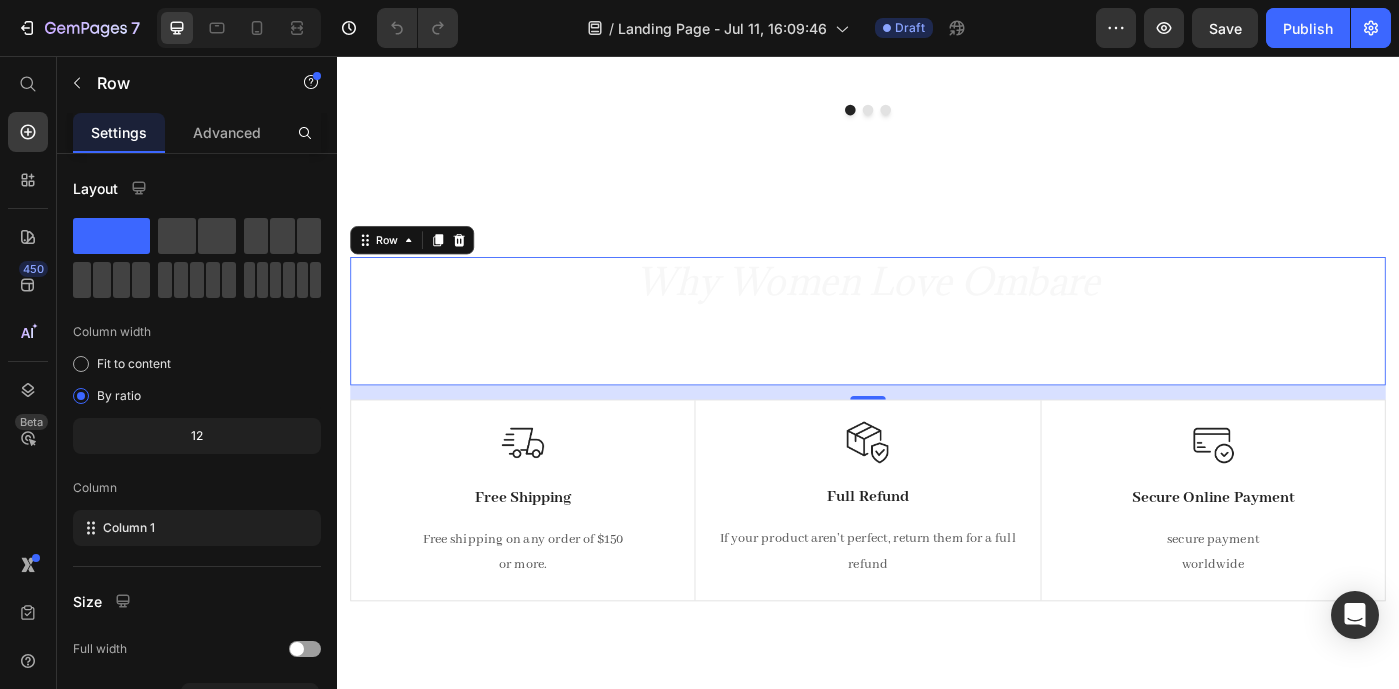 scroll, scrollTop: 833, scrollLeft: 0, axis: vertical 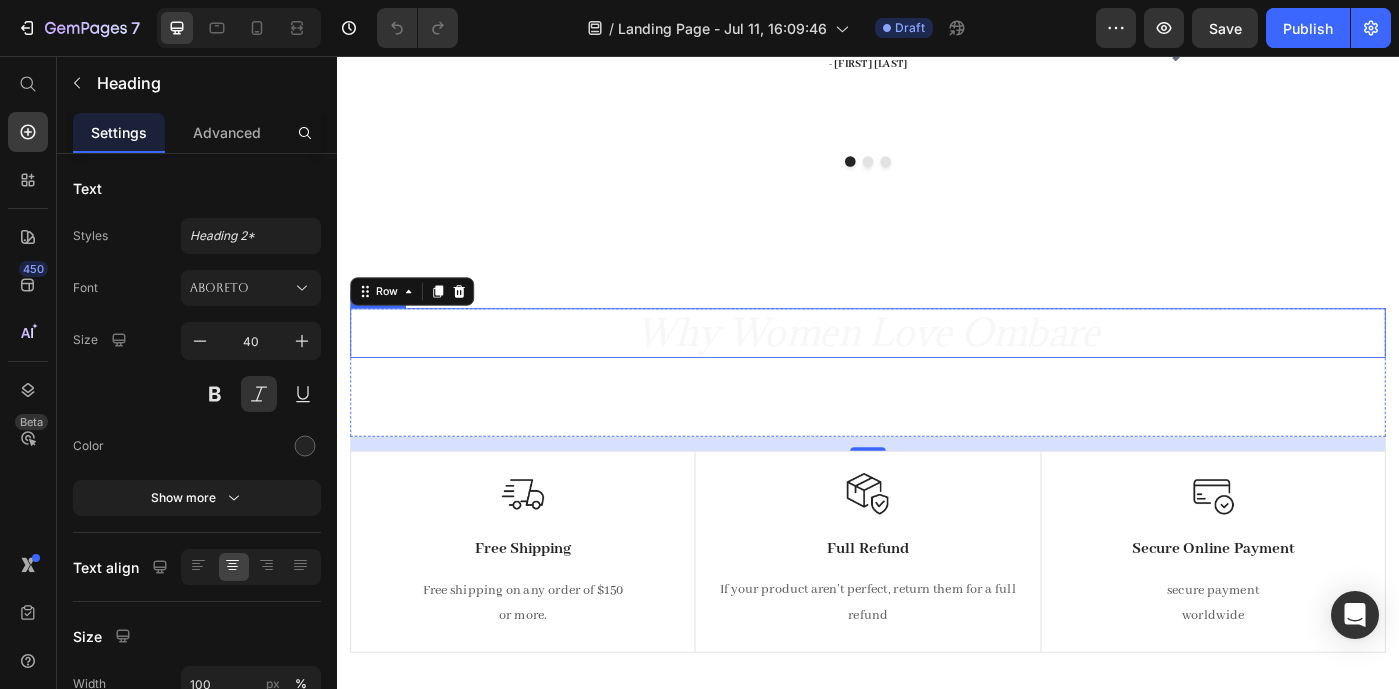 click on "Why Women Love Ombare" at bounding box center (937, 369) 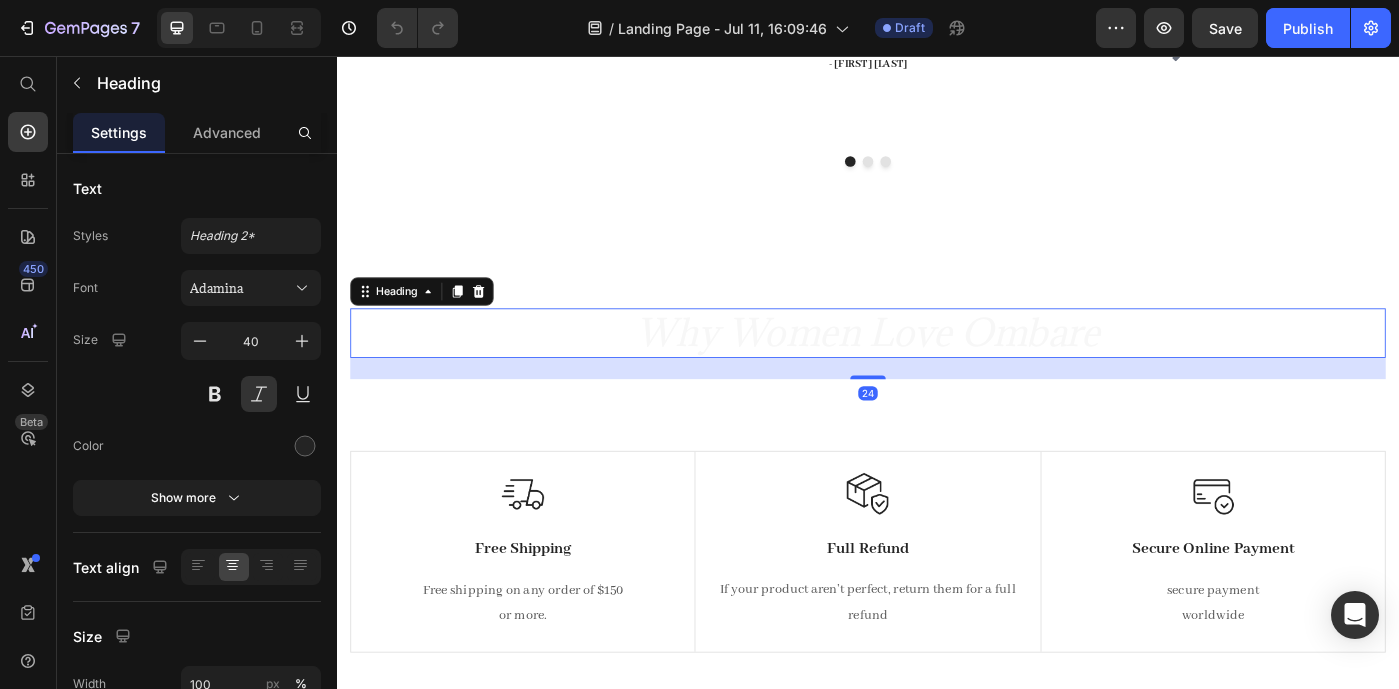 click on "Why Women Love Ombare" at bounding box center (937, 369) 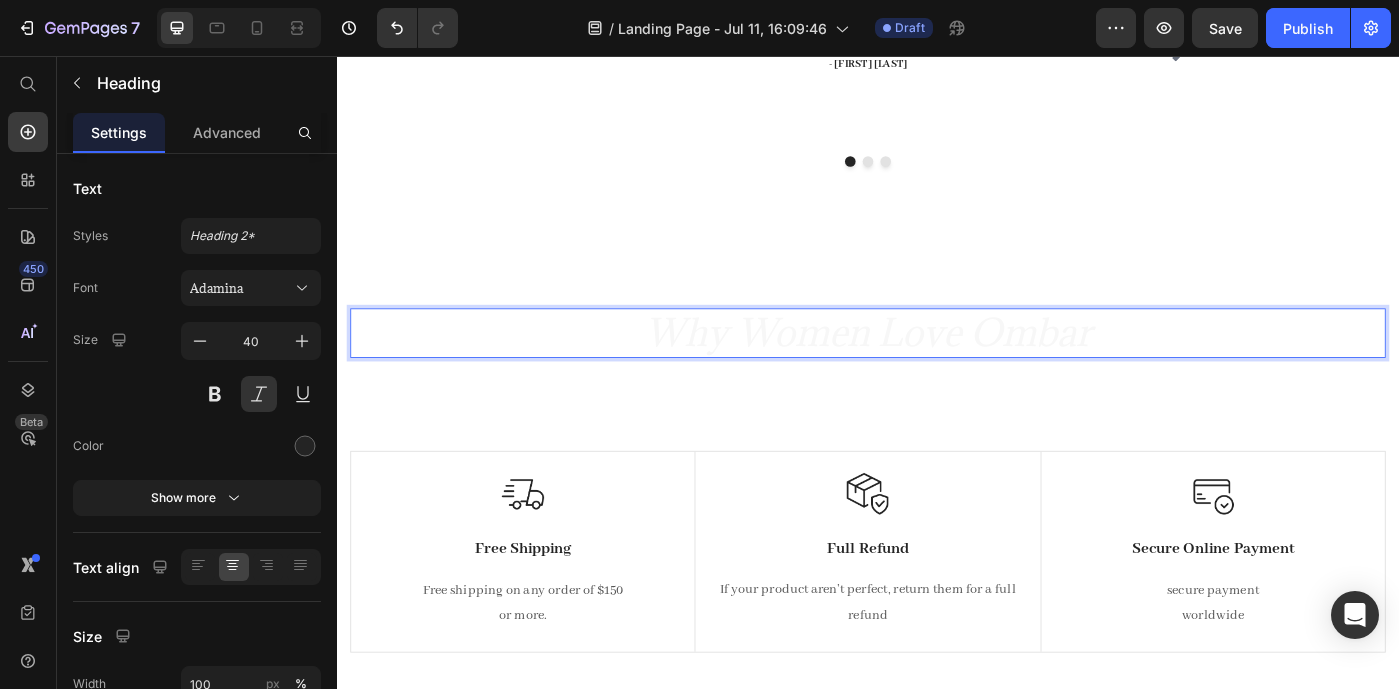 click on "Why Women Love Ombar Heading   24 Experience our prestigious after-sales service. Text block Row Image Free Shipping Text Block Free shipping on any order of $150  or more. Text block Row Image Full Refund Text Block If your product aren’t perfect, return them for a full refund Text block Row Image Secure Online Payment Text Block secure payment worldwide Text block Row Row Image Free Shipping Text Block Free shipping on any order of $150  or more. Text block Row Image Full Refund Text Block If your product aren’t perfect, return them for a full refund Text block Row Image Secure Online Payment Text Block secure payment worldwide Text block Row Row Section 3" at bounding box center (937, 543) 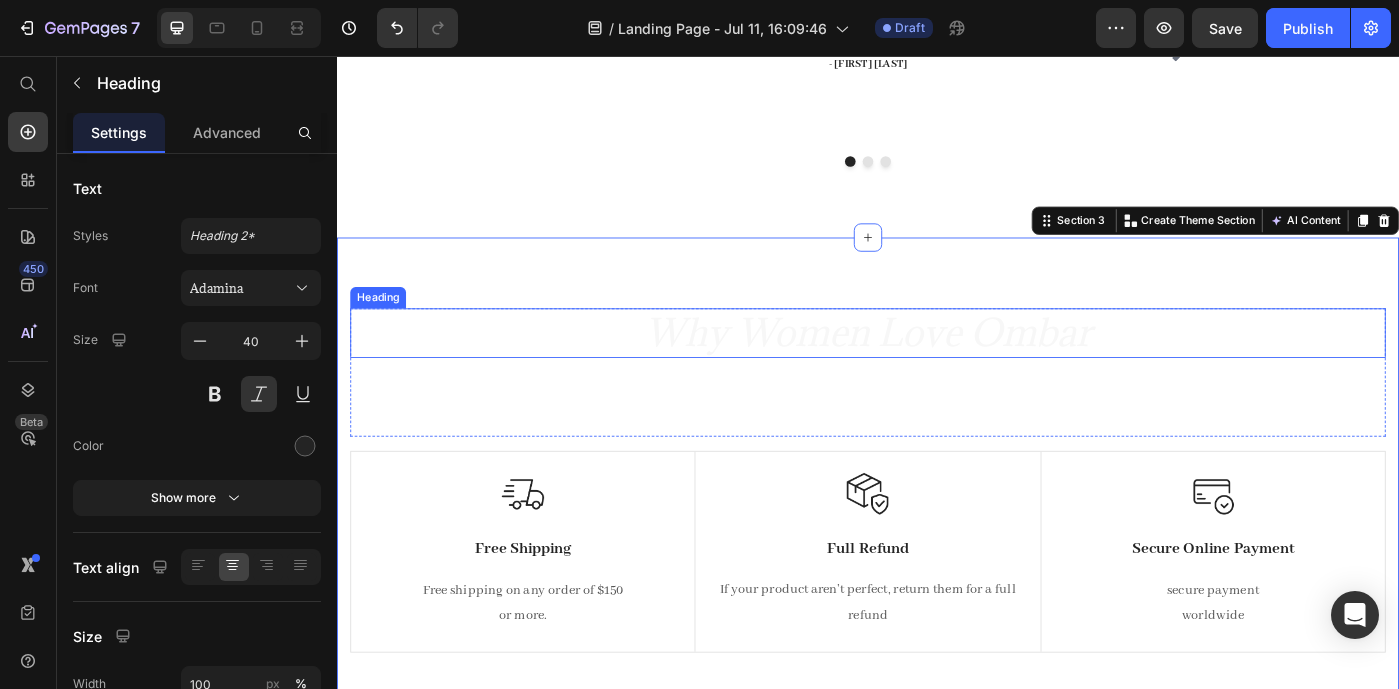 click on "Why Women Love Ombar" at bounding box center (937, 368) 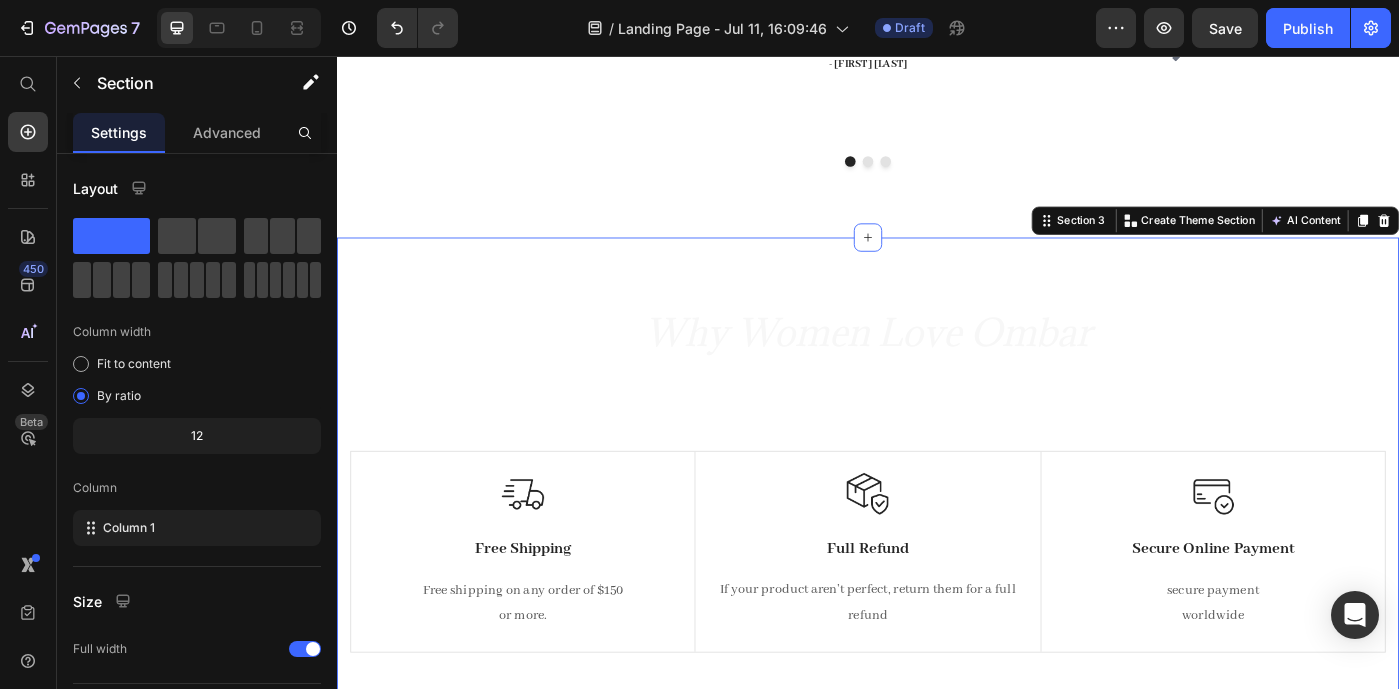 click on "⁠⁠⁠⁠⁠⁠⁠ Why Women Love Ombar Heading Experience our prestigious after-sales service. Text block Row Image Free Shipping Text Block Free shipping on any order of $150  or more. Text block Row Image Full Refund Text Block If your product aren’t perfect, return them for a full refund Text block Row Image Secure Online Payment Text Block secure payment worldwide Text block Row Row Image Free Shipping Text Block Free shipping on any order of $150  or more. Text block Row Image Full Refund Text Block If your product aren’t perfect, return them for a full refund Text block Row Image Secure Online Payment Text Block secure payment worldwide Text block Row Row Section 3   You can create reusable sections Create Theme Section AI Content Write with GemAI What would you like to describe here? Tone and Voice Persuasive Product Sunburst Show more Generate" at bounding box center [937, 543] 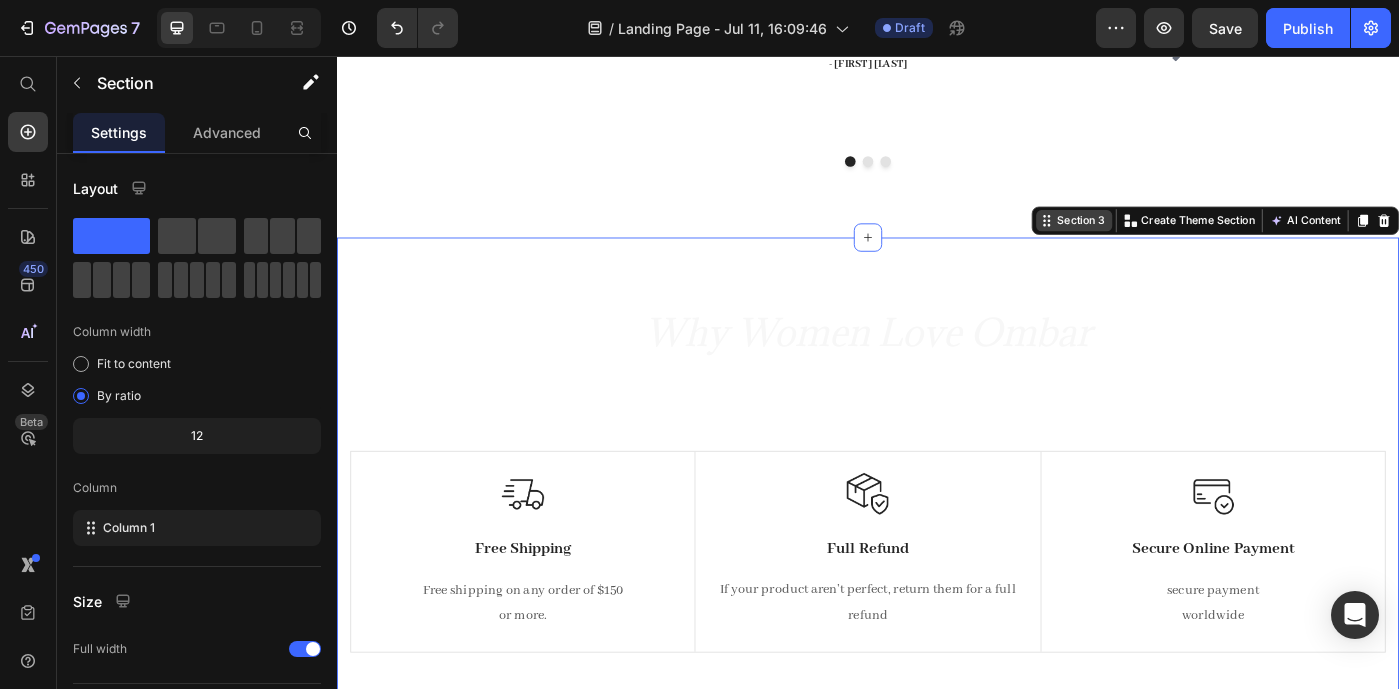click on "Section 3" at bounding box center [1170, 242] 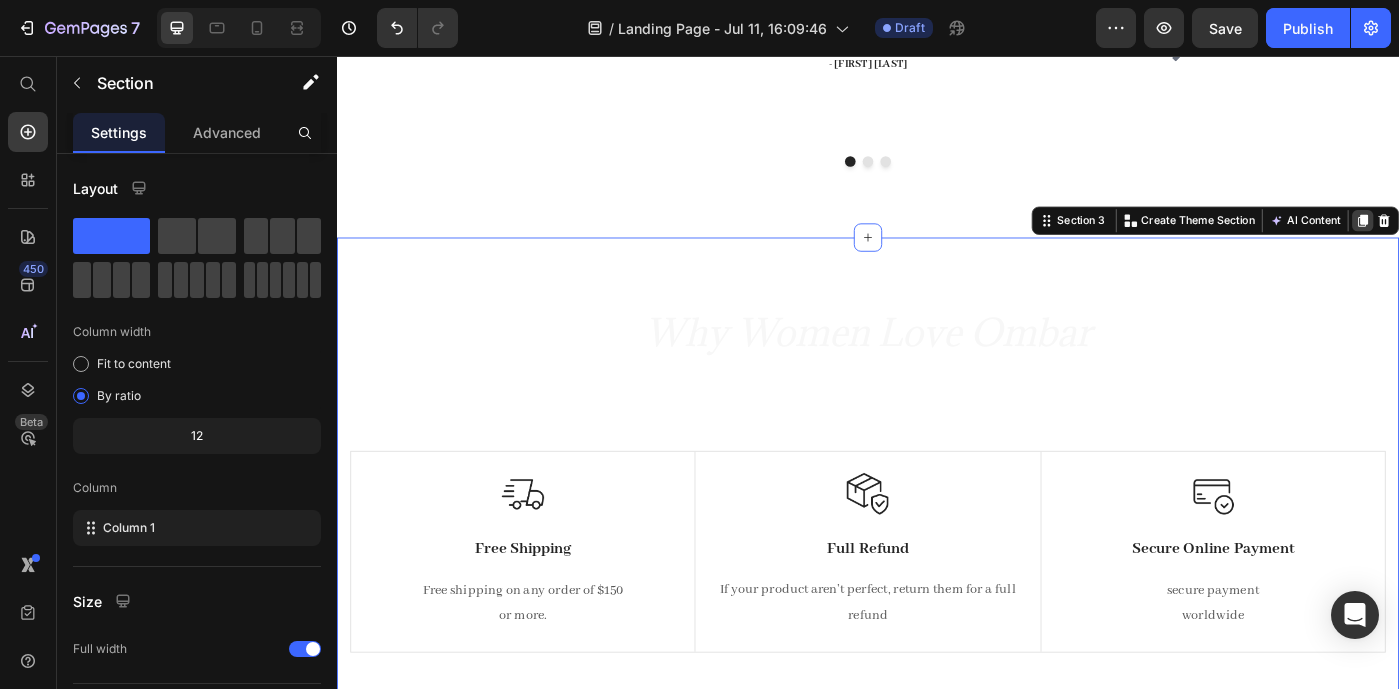 click 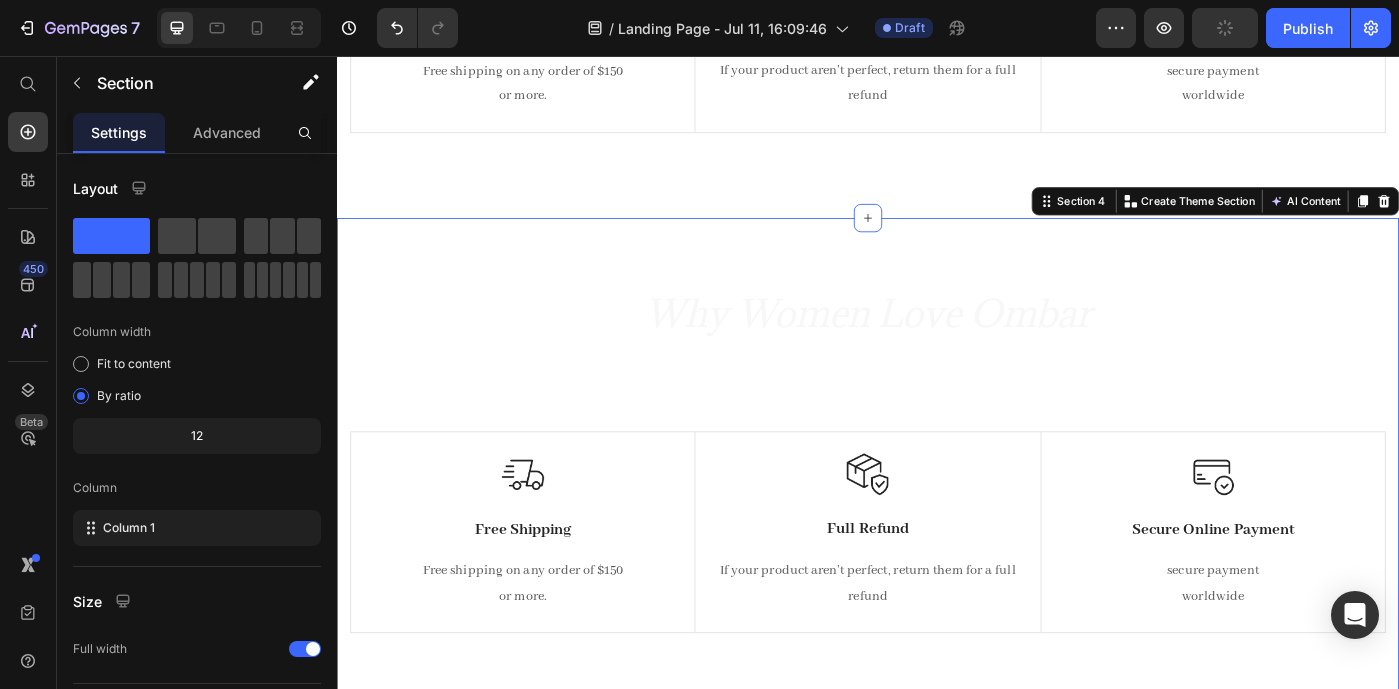 scroll, scrollTop: 1533, scrollLeft: 0, axis: vertical 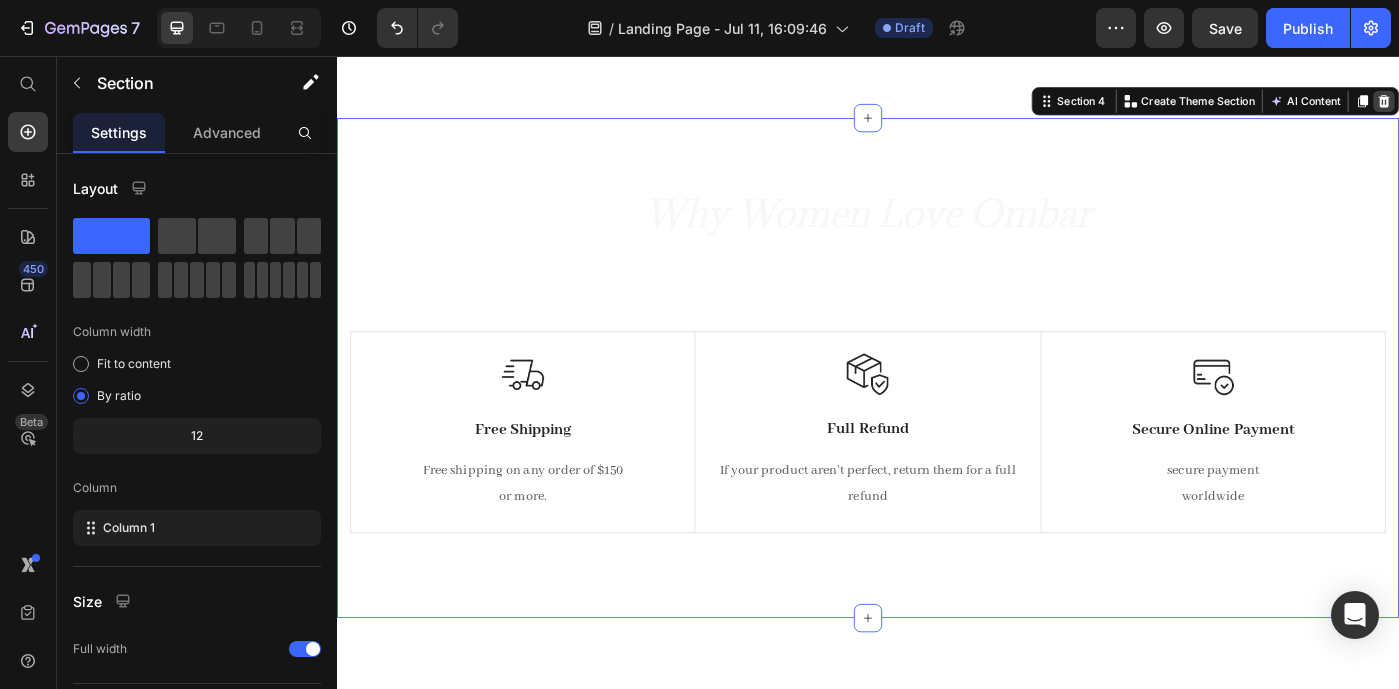 click 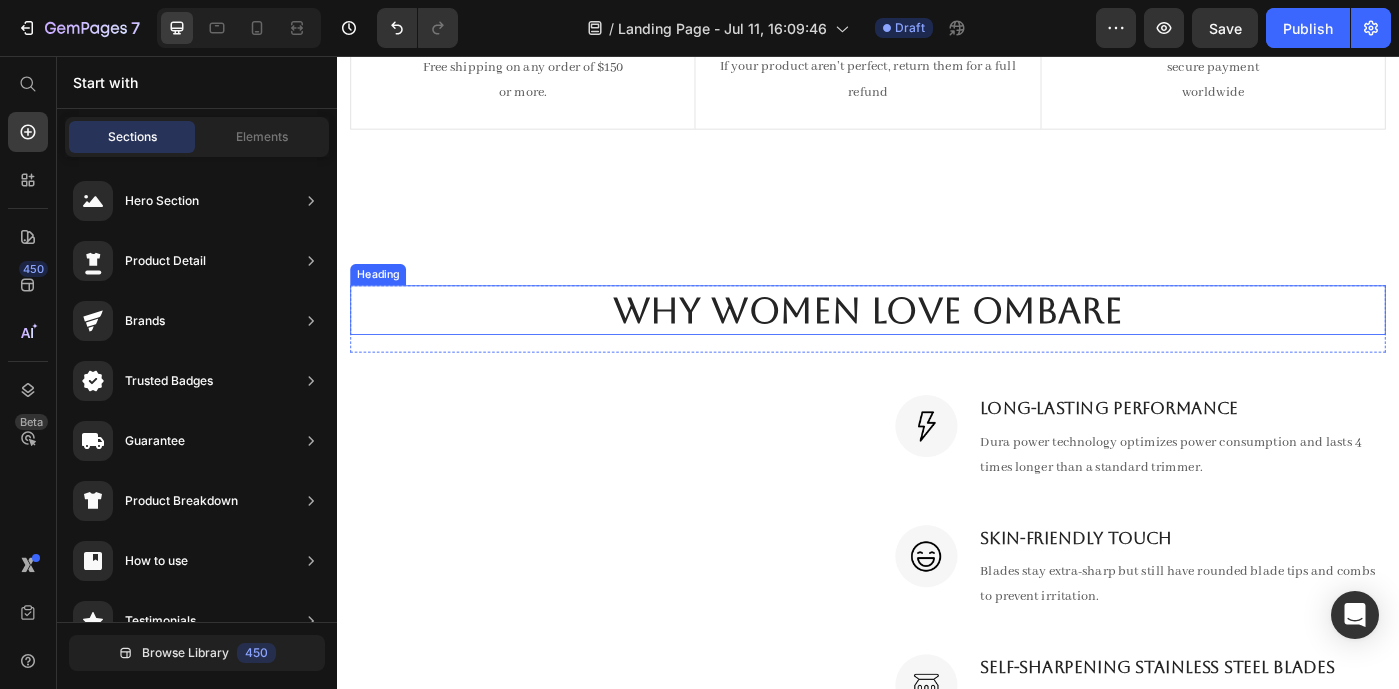 scroll, scrollTop: 1529, scrollLeft: 0, axis: vertical 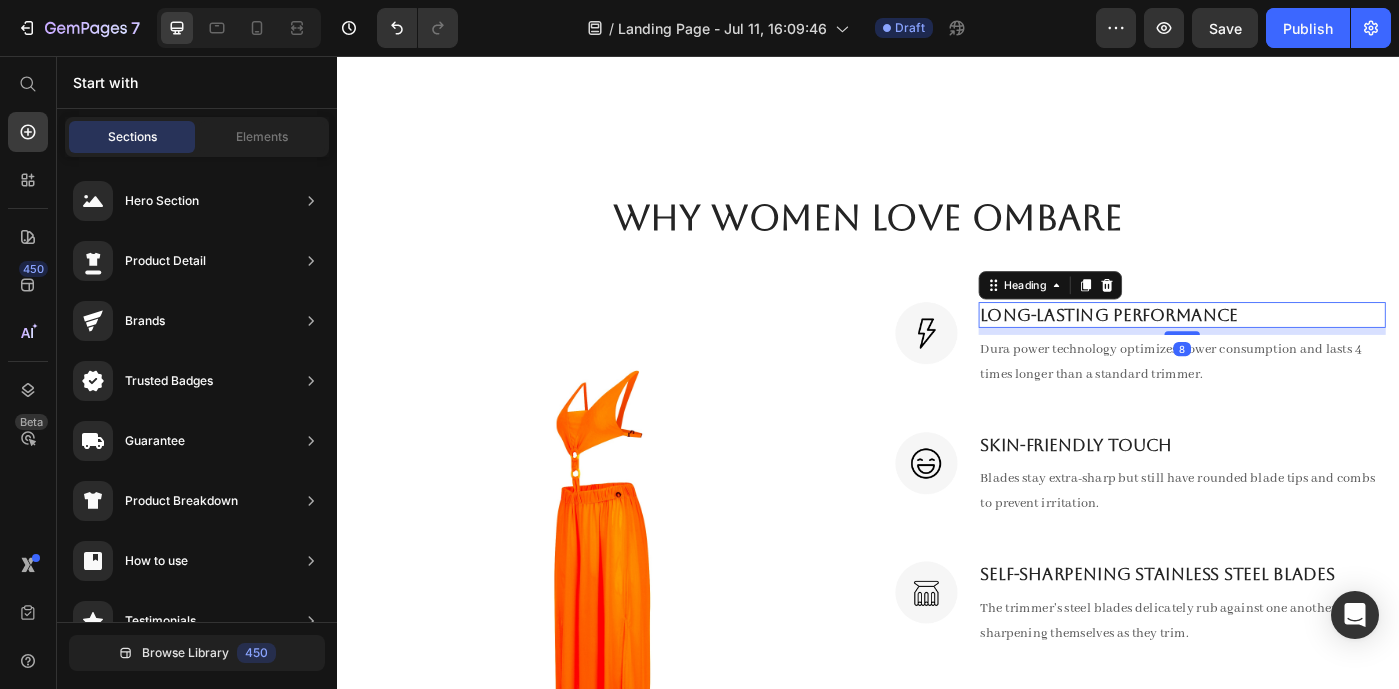 click on "Long-Lasting Performance" at bounding box center (1292, 348) 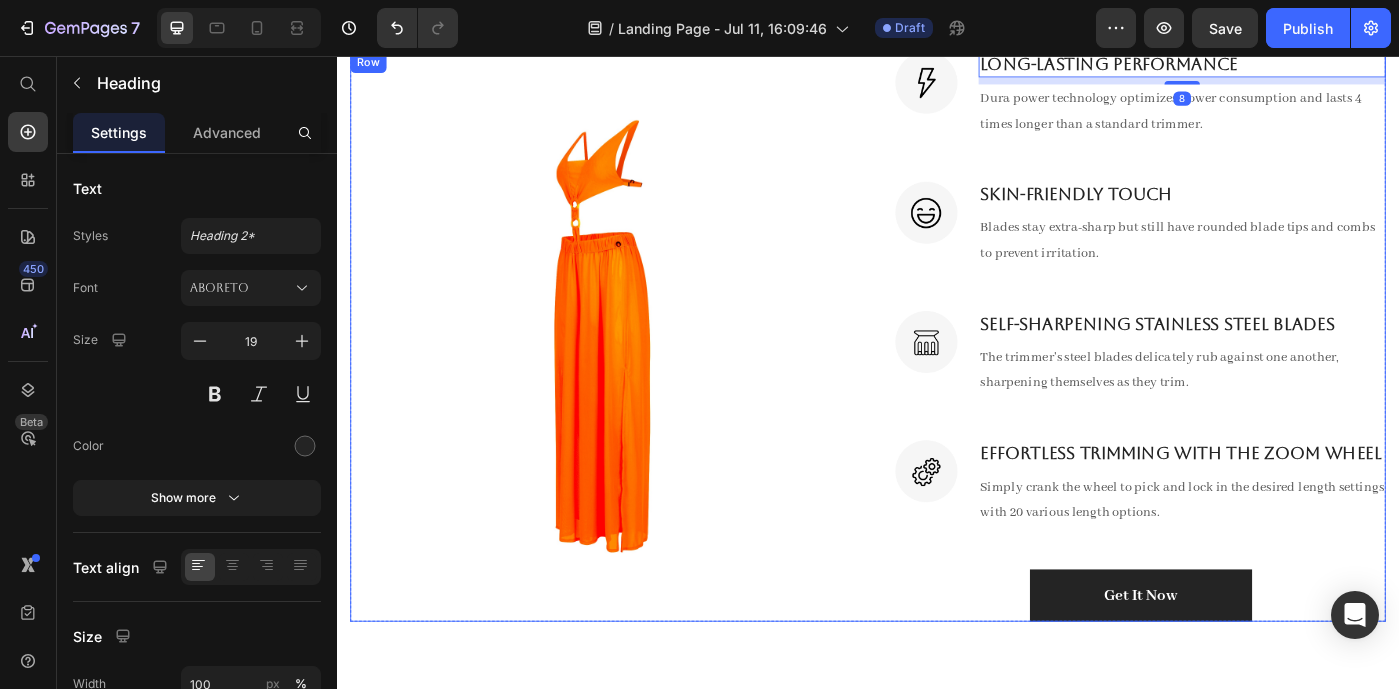 scroll, scrollTop: 1862, scrollLeft: 0, axis: vertical 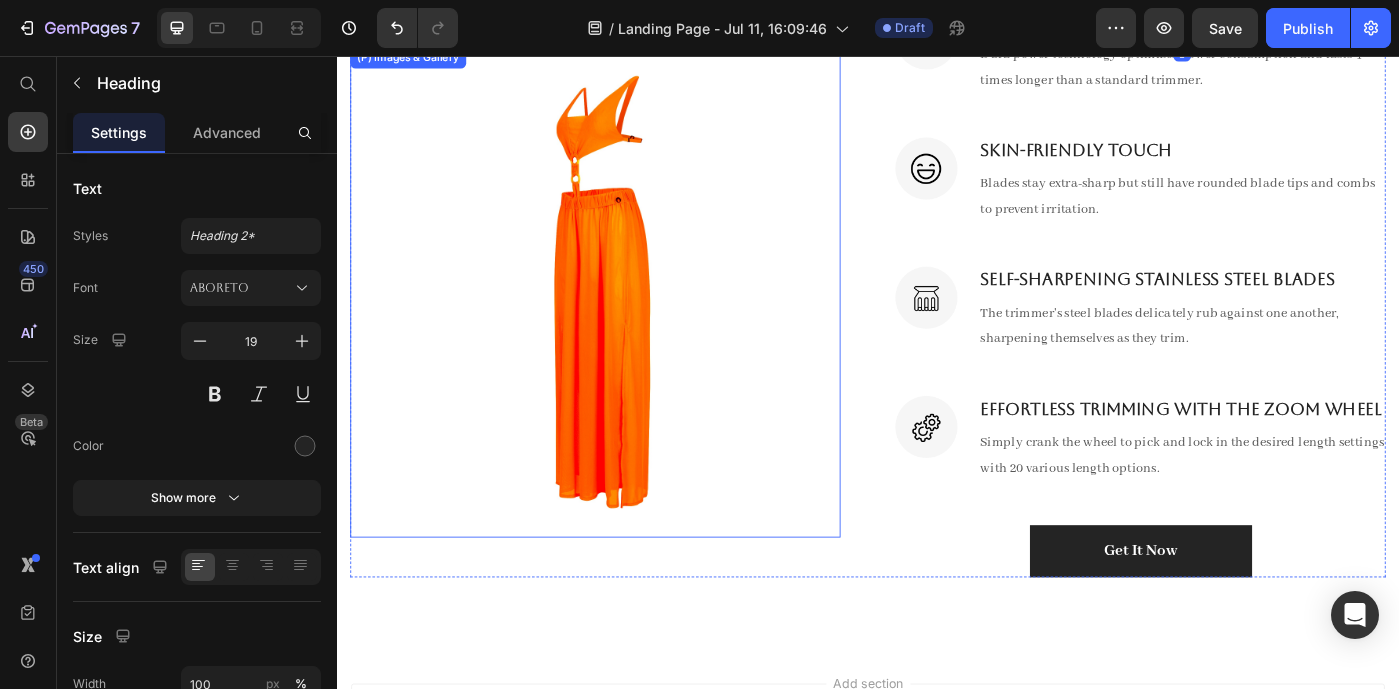 click at bounding box center (629, 323) 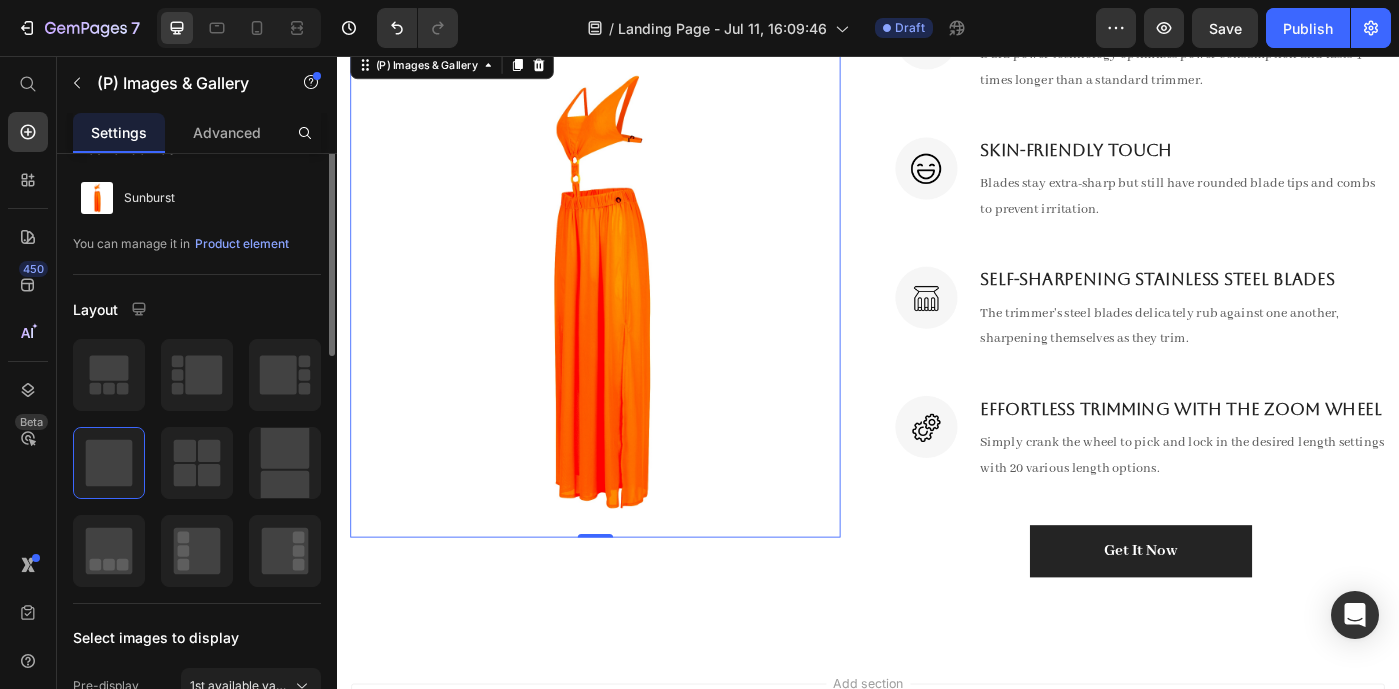 scroll, scrollTop: 0, scrollLeft: 0, axis: both 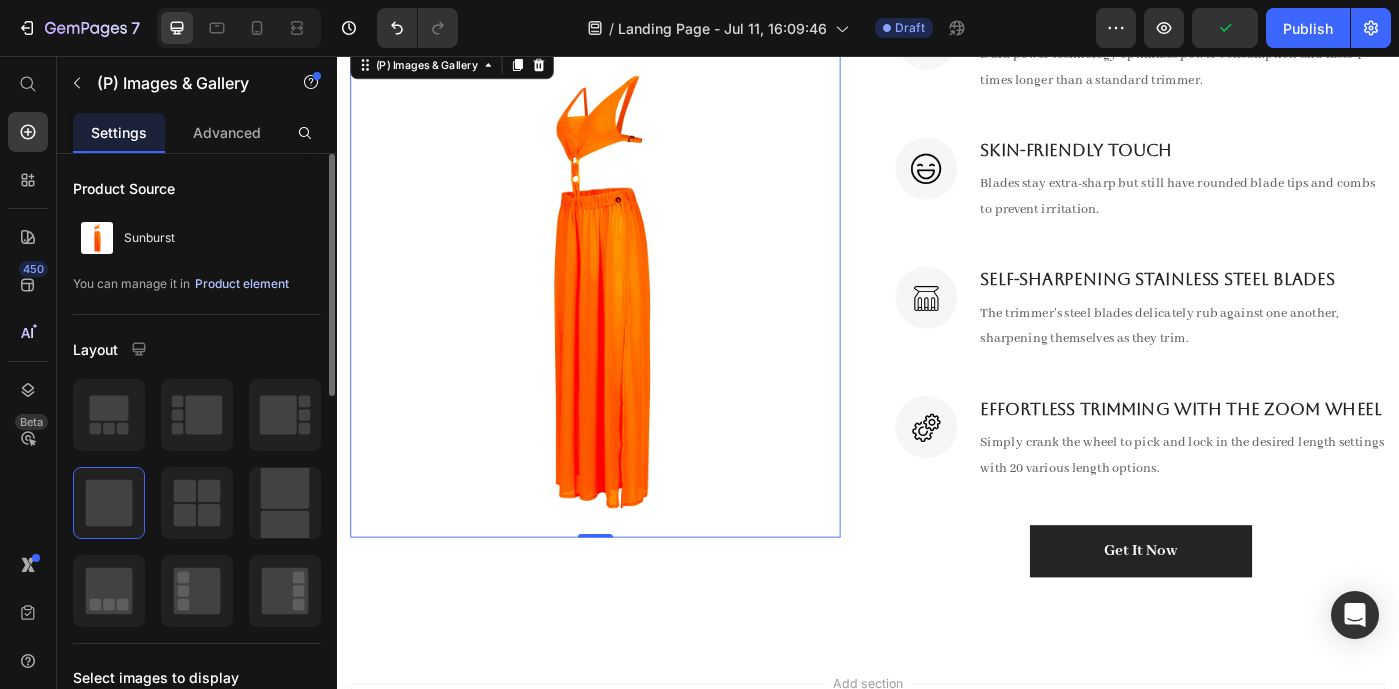 click on "Product element" at bounding box center [242, 284] 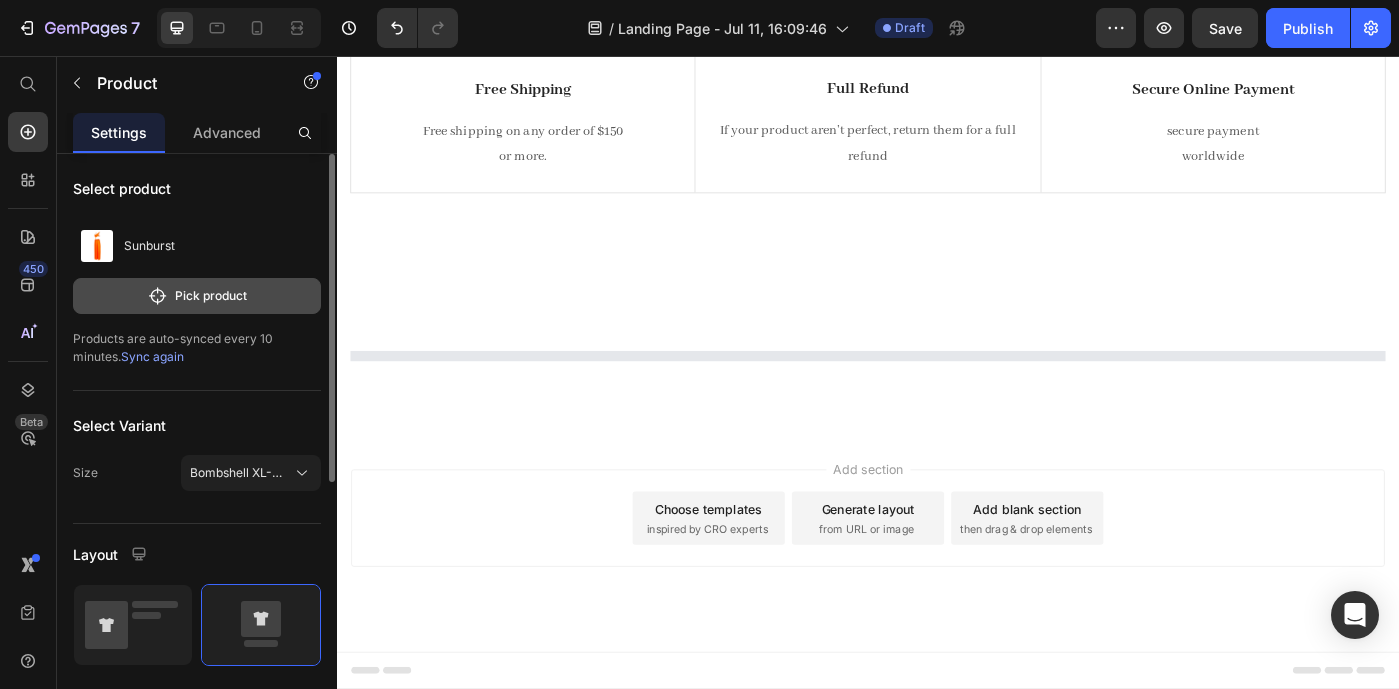 scroll, scrollTop: 1862, scrollLeft: 0, axis: vertical 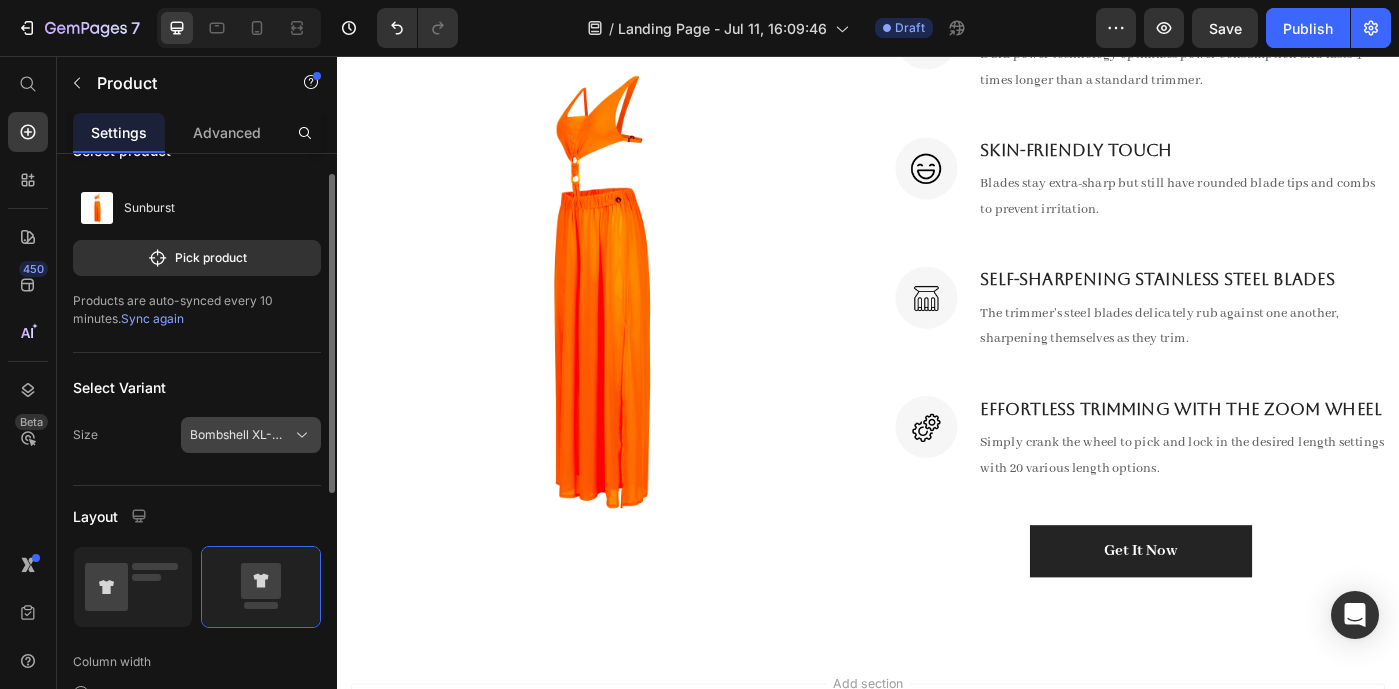 click on "Bombshell XL-XXL" at bounding box center (239, 435) 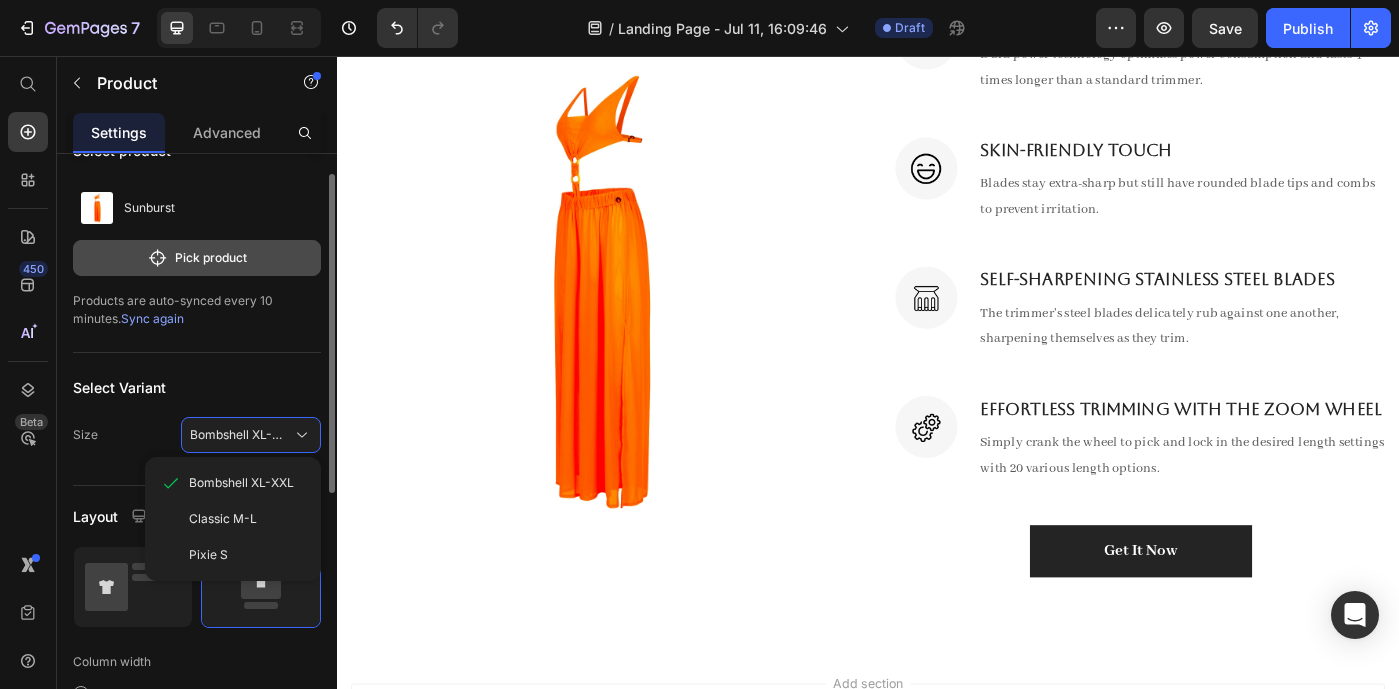 scroll, scrollTop: 0, scrollLeft: 0, axis: both 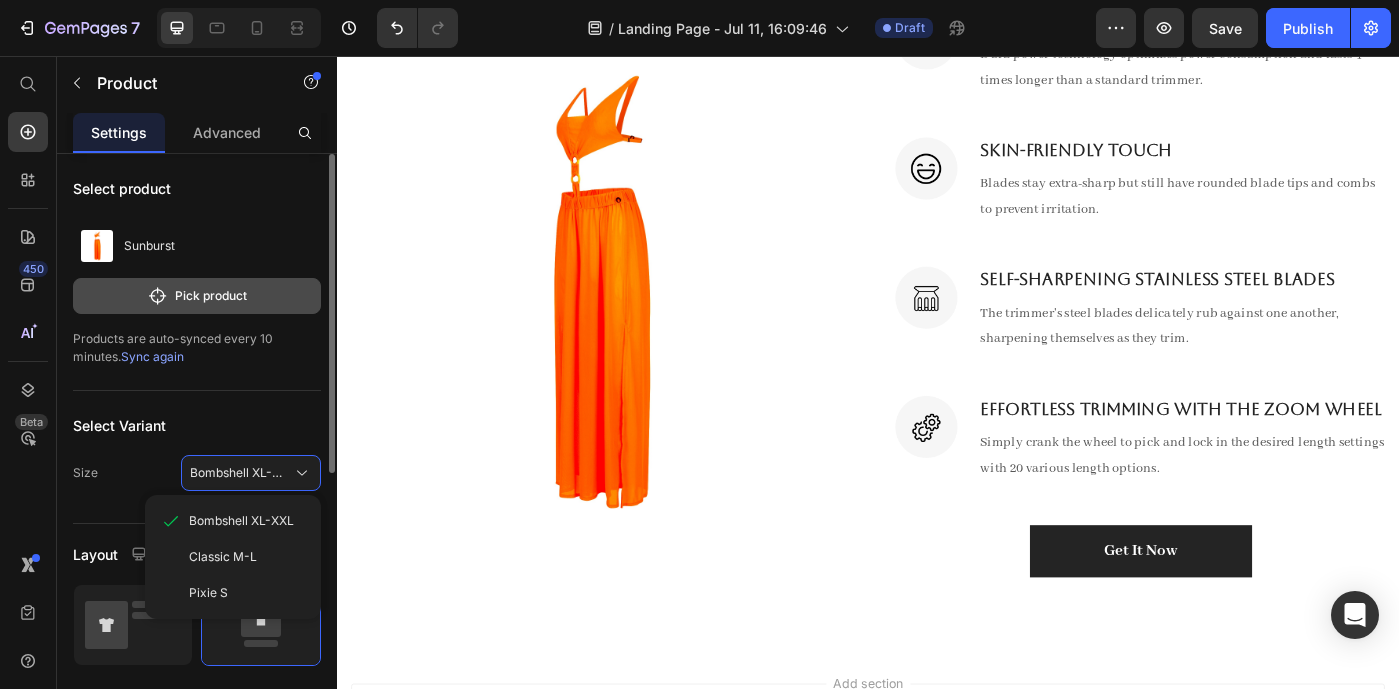 click on "Pick product" at bounding box center (197, 296) 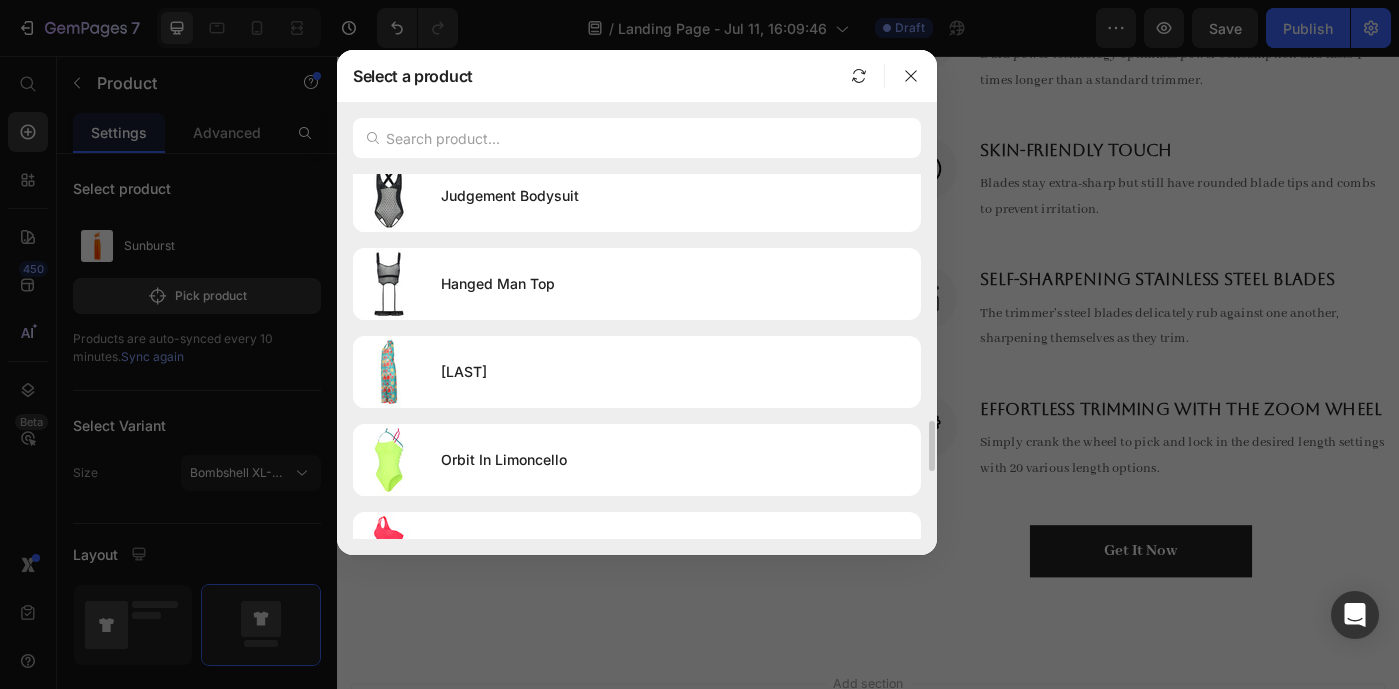 scroll, scrollTop: 1704, scrollLeft: 0, axis: vertical 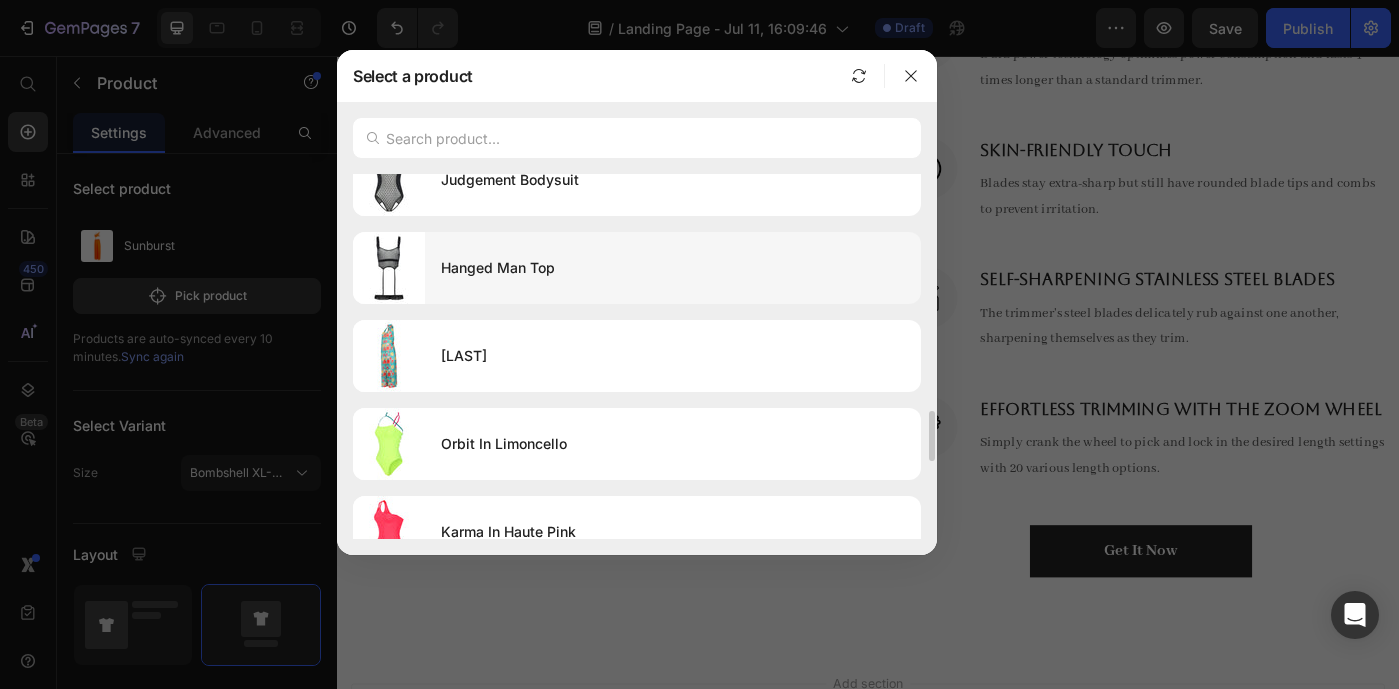 click on "Hanged Man Top" at bounding box center [673, 268] 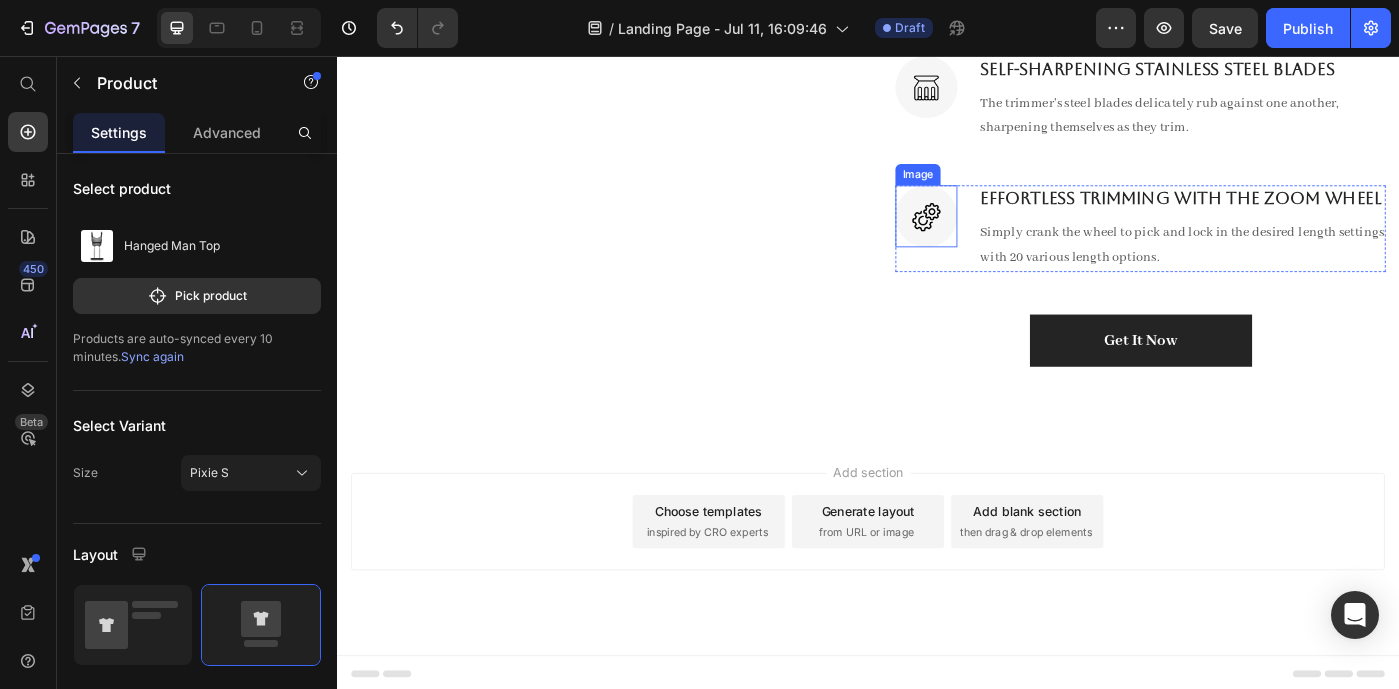 scroll, scrollTop: 2103, scrollLeft: 0, axis: vertical 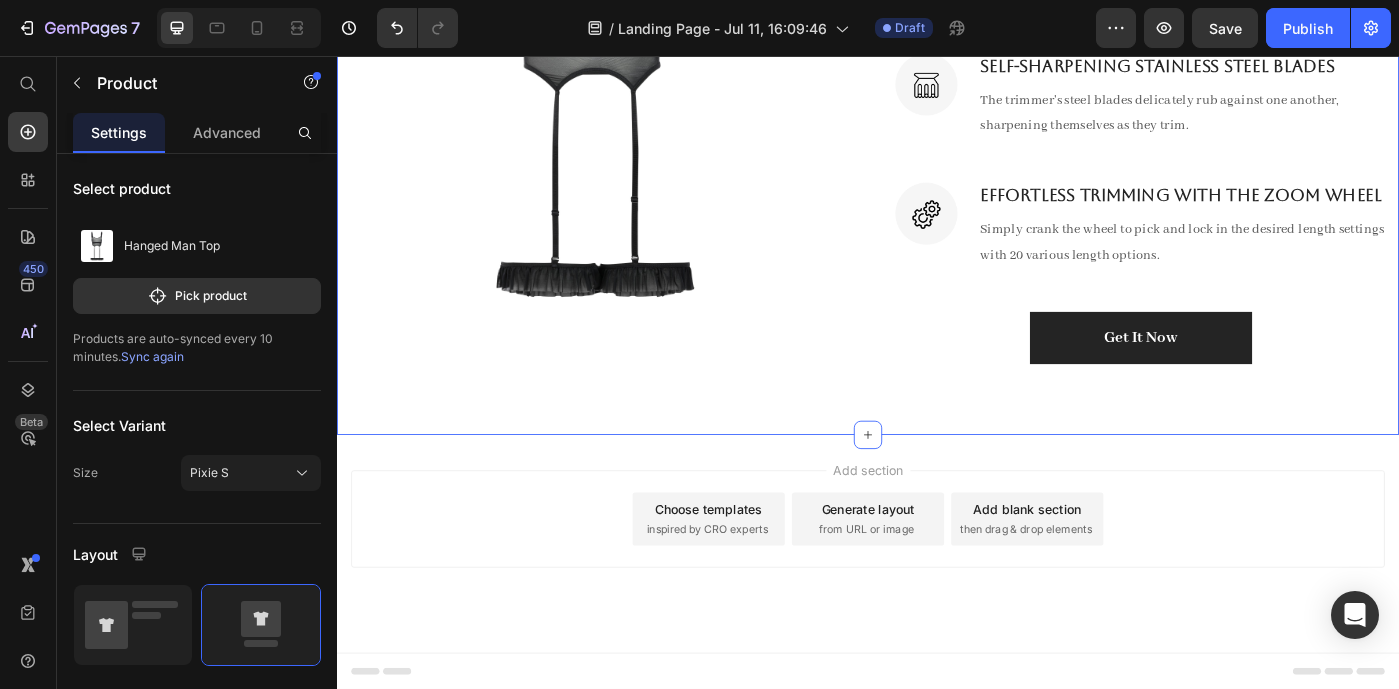 click on "Why Women love ombare Heading Text block Row (P) Images & Gallery Image Long-Lasting Performance Heading Dura power technology optimizes power consumption and lasts 4 times longer than a standard trimmer. Text block Row Image Skin-Friendly Touch Heading Blades stay extra-sharp but still have rounded blade tips and combs to prevent irritation. Text block Row Image Self-Sharpening Stainless Steel Blades Heading The trimmer's steel blades delicately rub against one another, sharpening themselves as they trim. Text block Row Image Effortless Trimming with the Zoom Wheel Heading Simply crank the wheel to pick and lock in the desired length settings with 20 various length options. Text block Row Get It Now (P) Cart Button Row Product Section 4" at bounding box center (937, 20) 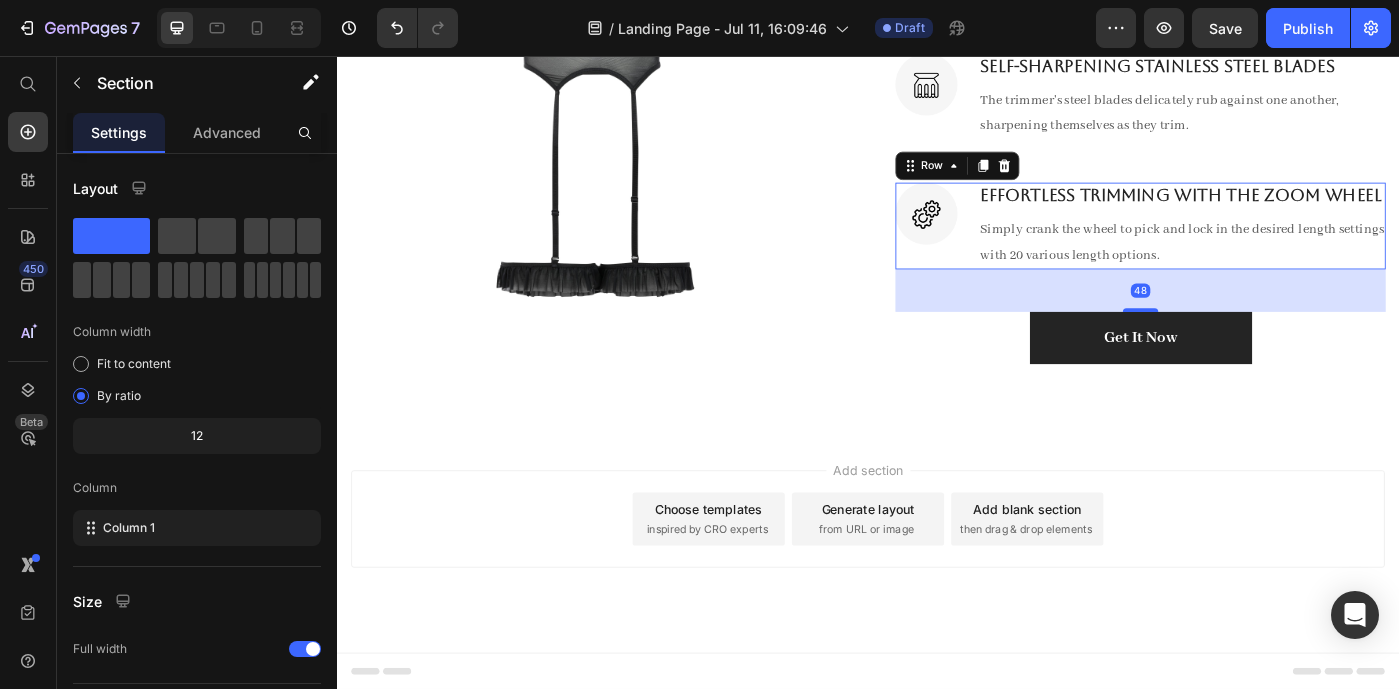 click on "Effortless Trimming with the Zoom Wheel Heading Simply crank the wheel to pick and lock in the desired length settings with 20 various length options. Text block" at bounding box center [1292, 248] 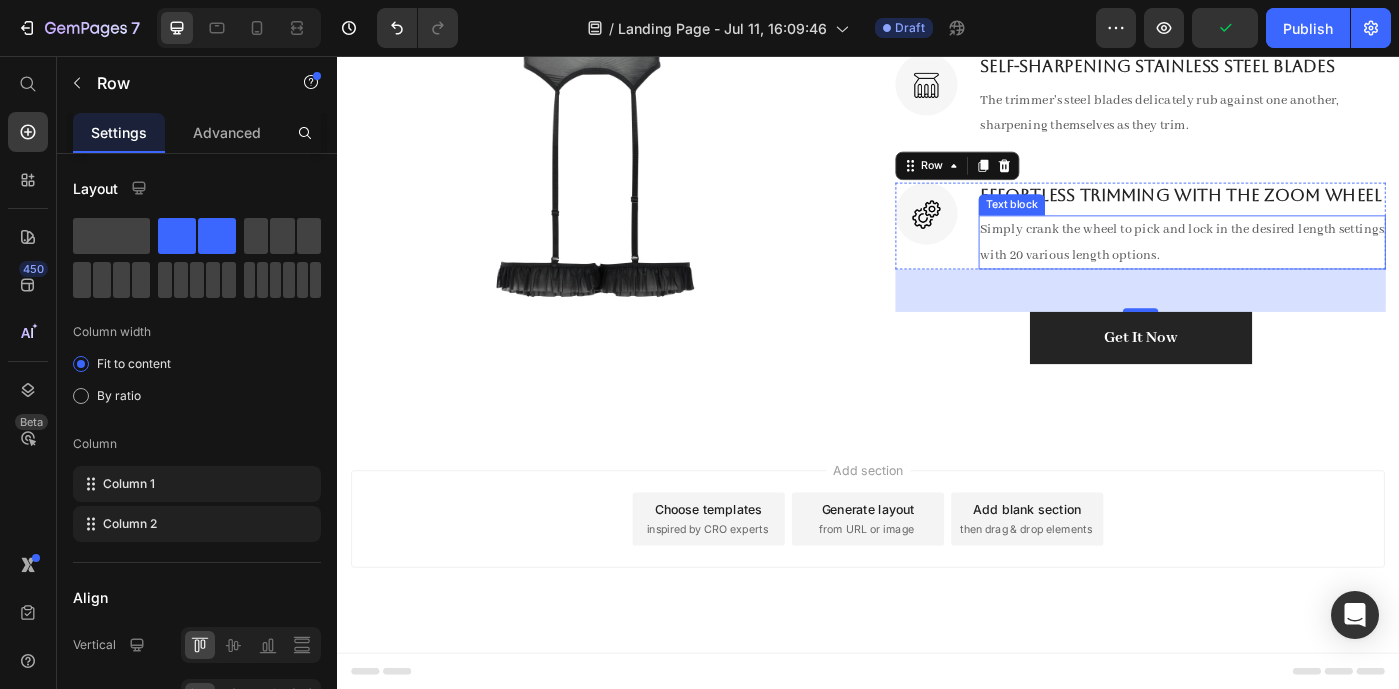 scroll, scrollTop: 2063, scrollLeft: 0, axis: vertical 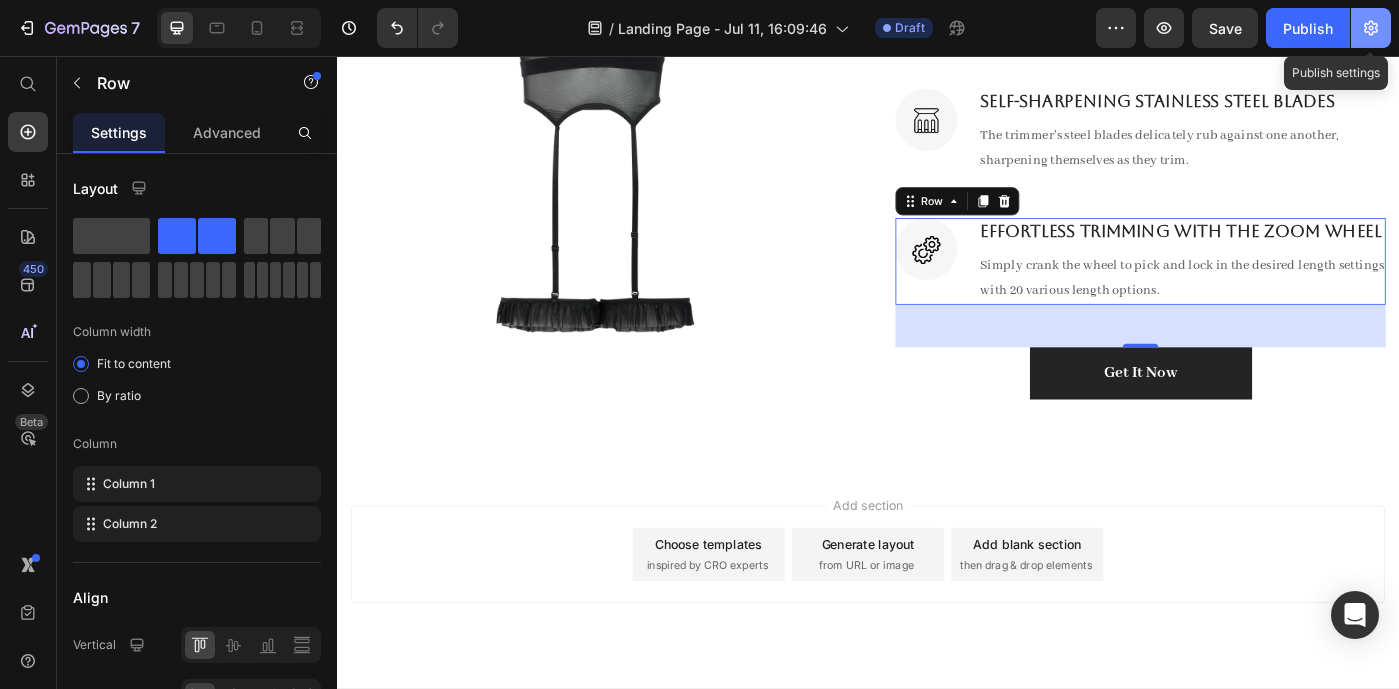 click 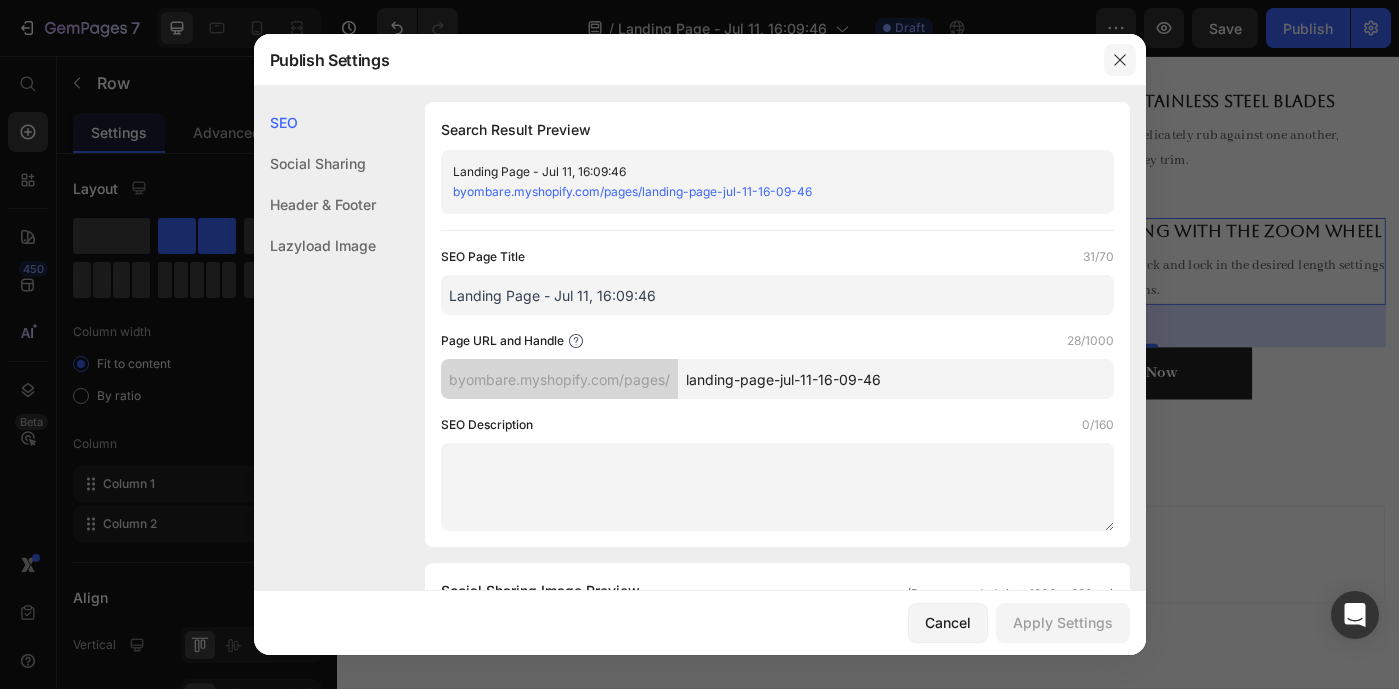 click 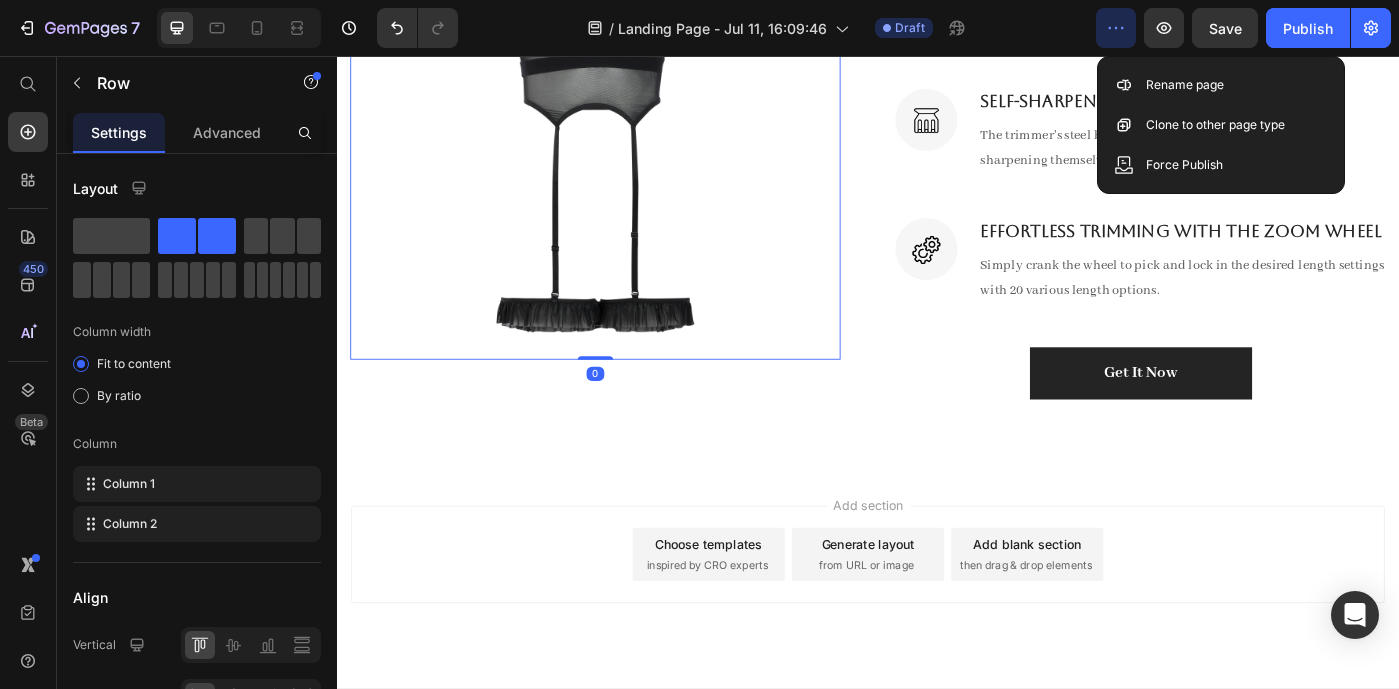 click at bounding box center [629, 122] 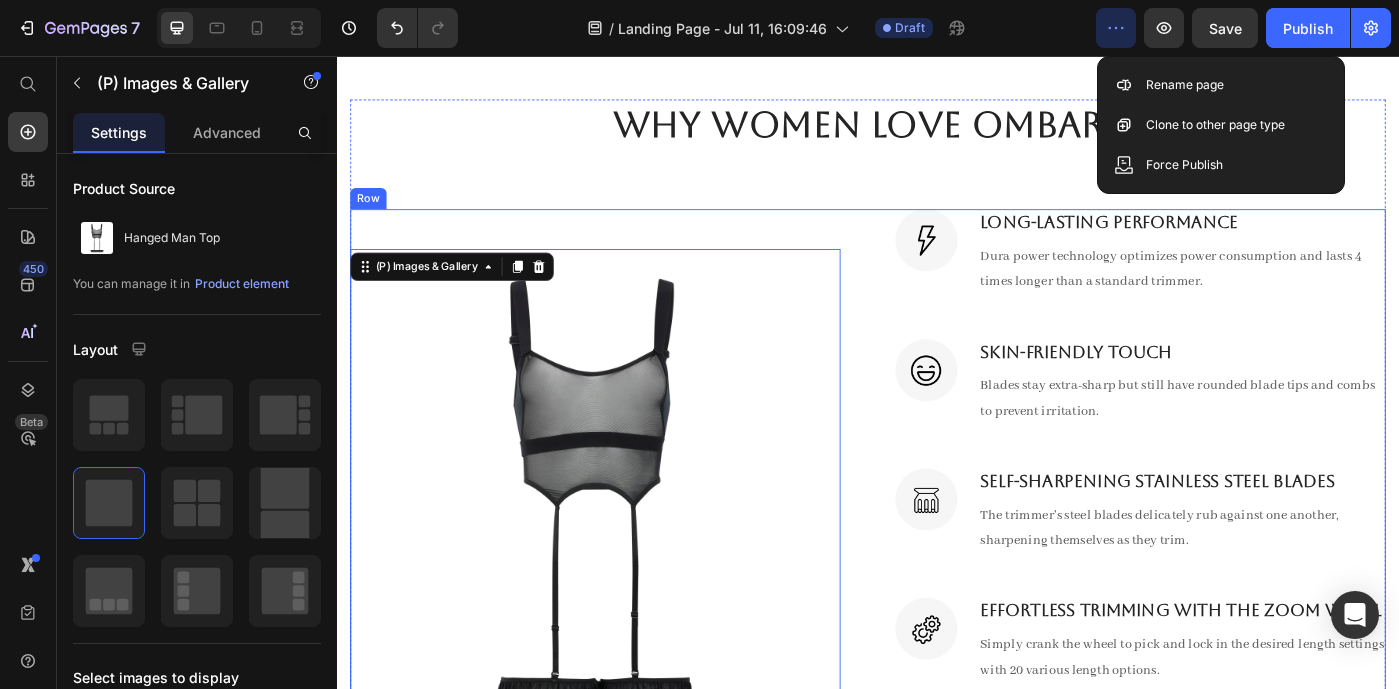 scroll, scrollTop: 1636, scrollLeft: 0, axis: vertical 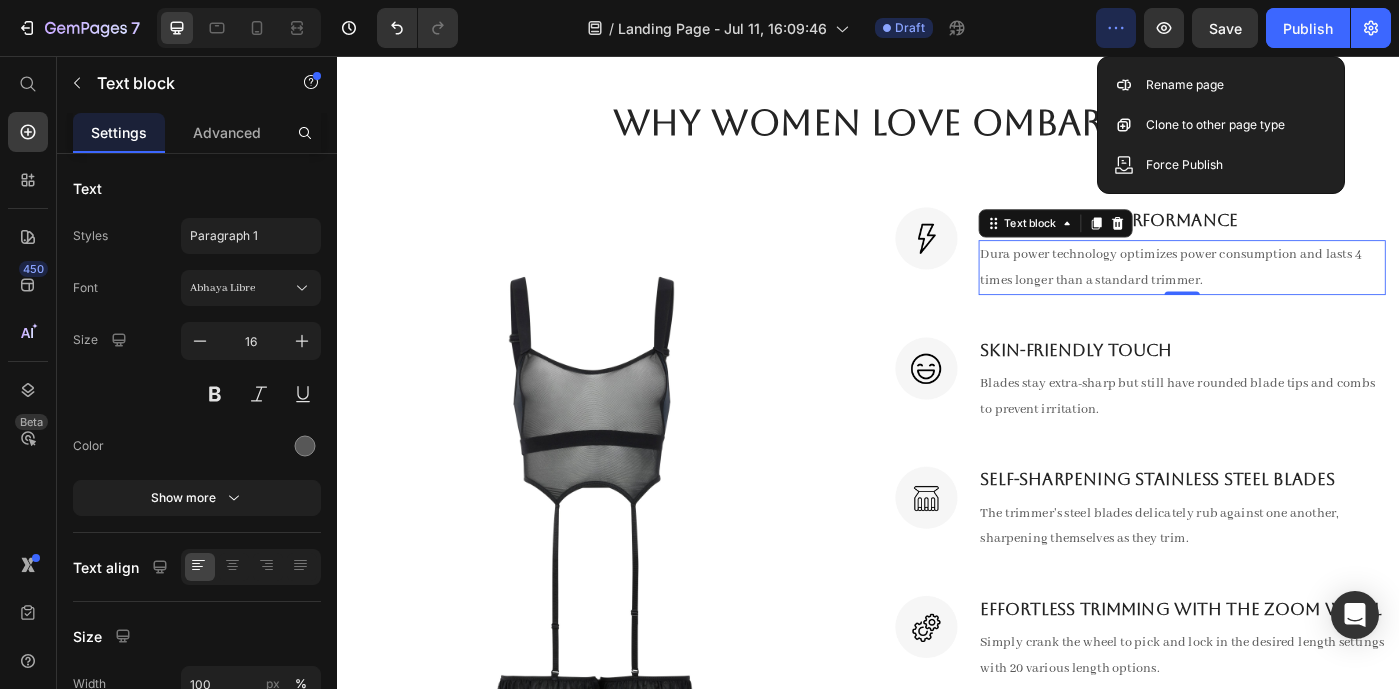 click on "Dura power technology optimizes power consumption and lasts 4 times longer than a standard trimmer." at bounding box center (1292, 295) 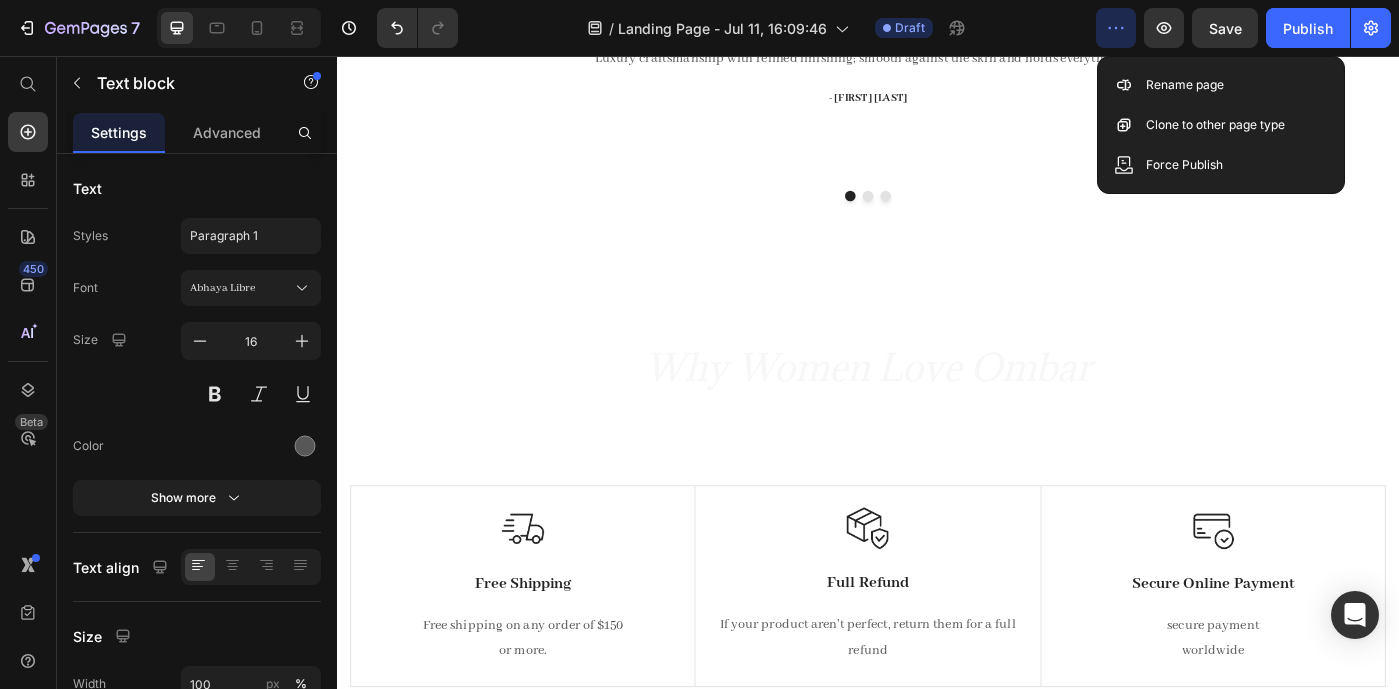 scroll, scrollTop: 792, scrollLeft: 0, axis: vertical 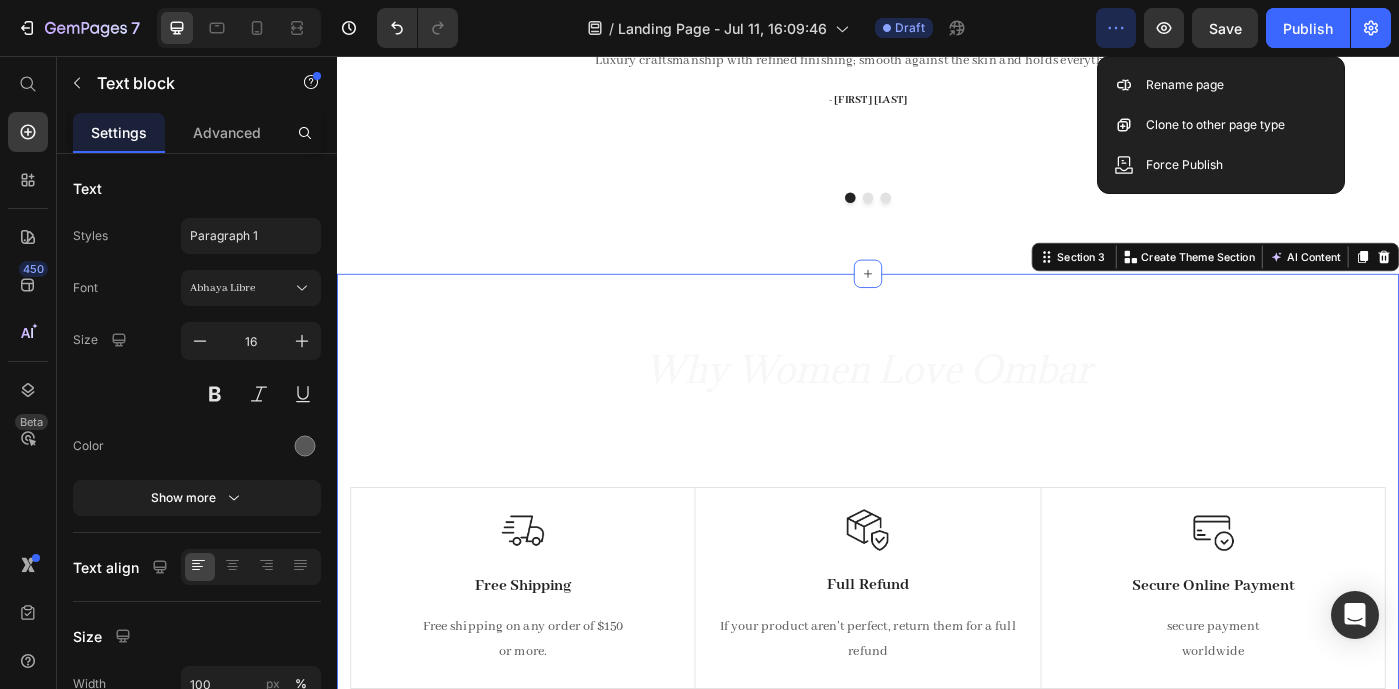 click on "Why Women Love Ombar Heading Experience our prestigious after-sales service. Text block Row Image Free Shipping Text Block Free shipping on any order of $150  or more. Text block Row Image Full Refund Text Block If your product aren’t perfect, return them for a full refund Text block Row Image Secure Online Payment Text Block secure payment worldwide Text block Row Row Image Free Shipping Text Block Free shipping on any order of $150  or more. Text block Row Image Full Refund Text Block If your product aren’t perfect, return them for a full refund Text block Row Image Secure Online Payment Text Block secure payment worldwide Text block Row Row Section 3   You can create reusable sections Create Theme Section AI Content Write with GemAI What would you like to describe here? Tone and Voice Persuasive Product Show more Generate" at bounding box center [937, 584] 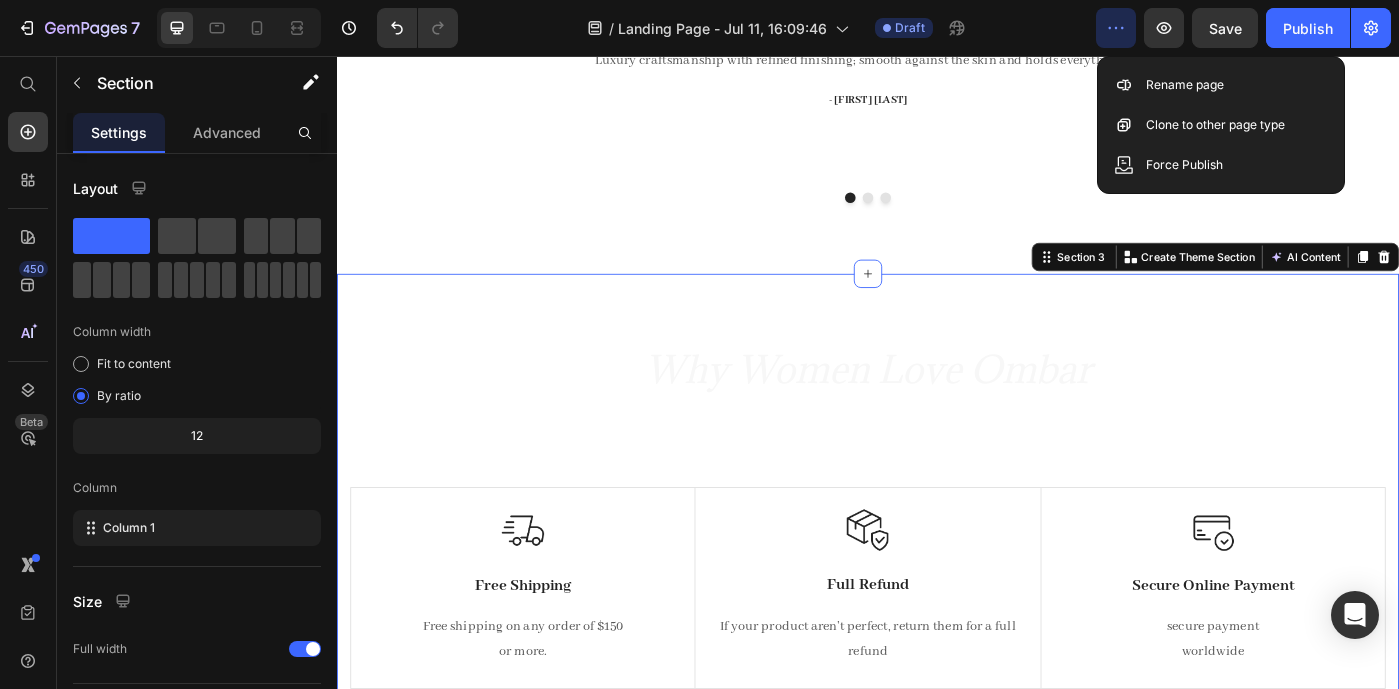 click on "Why Women Love Ombar Heading Experience our prestigious after-sales service. Text block Row Image Free Shipping Text Block Free shipping on any order of $150  or more. Text block Row Image Full Refund Text Block If your product aren’t perfect, return them for a full refund Text block Row Image Secure Online Payment Text Block secure payment worldwide Text block Row Row Image Free Shipping Text Block Free shipping on any order of $150  or more. Text block Row Image Full Refund Text Block If your product aren’t perfect, return them for a full refund Text block Row Image Secure Online Payment Text Block secure payment worldwide Text block Row Row Section 3   You can create reusable sections Create Theme Section AI Content Write with GemAI What would you like to describe here? Tone and Voice Persuasive Product Sunburst Show more Generate" at bounding box center [937, 584] 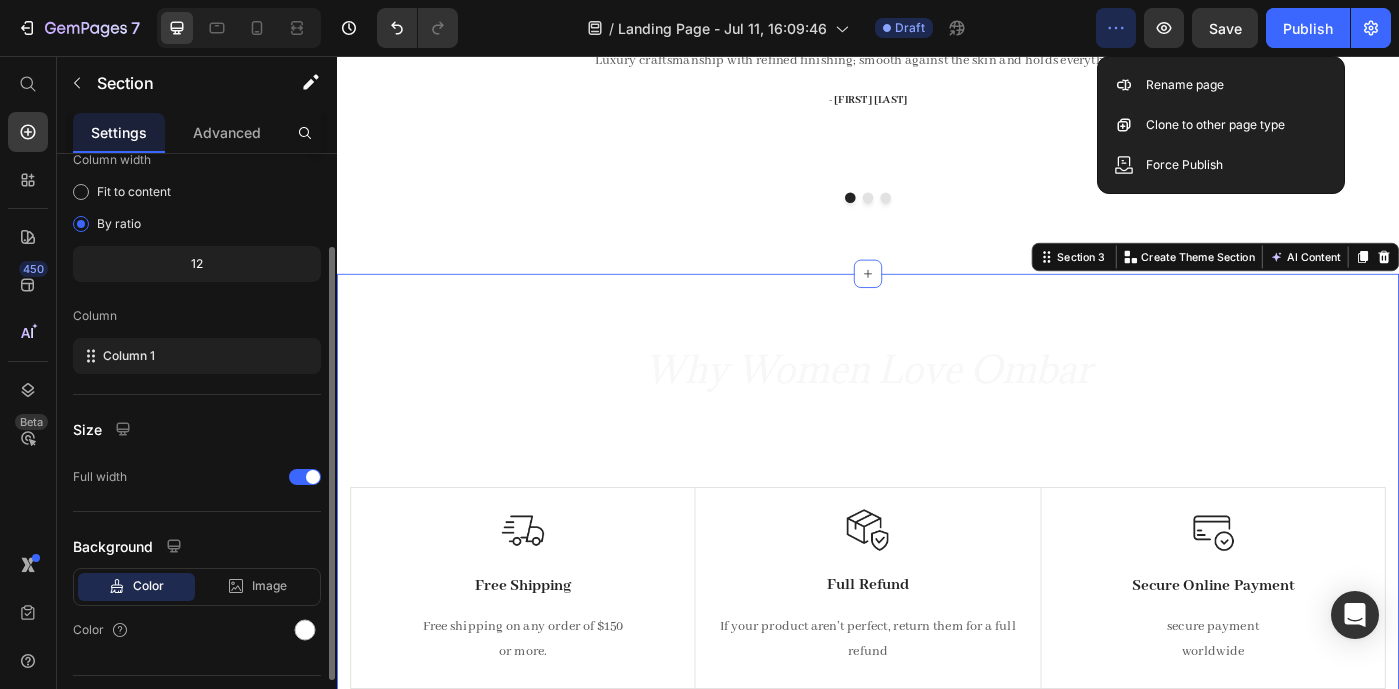 scroll, scrollTop: 216, scrollLeft: 0, axis: vertical 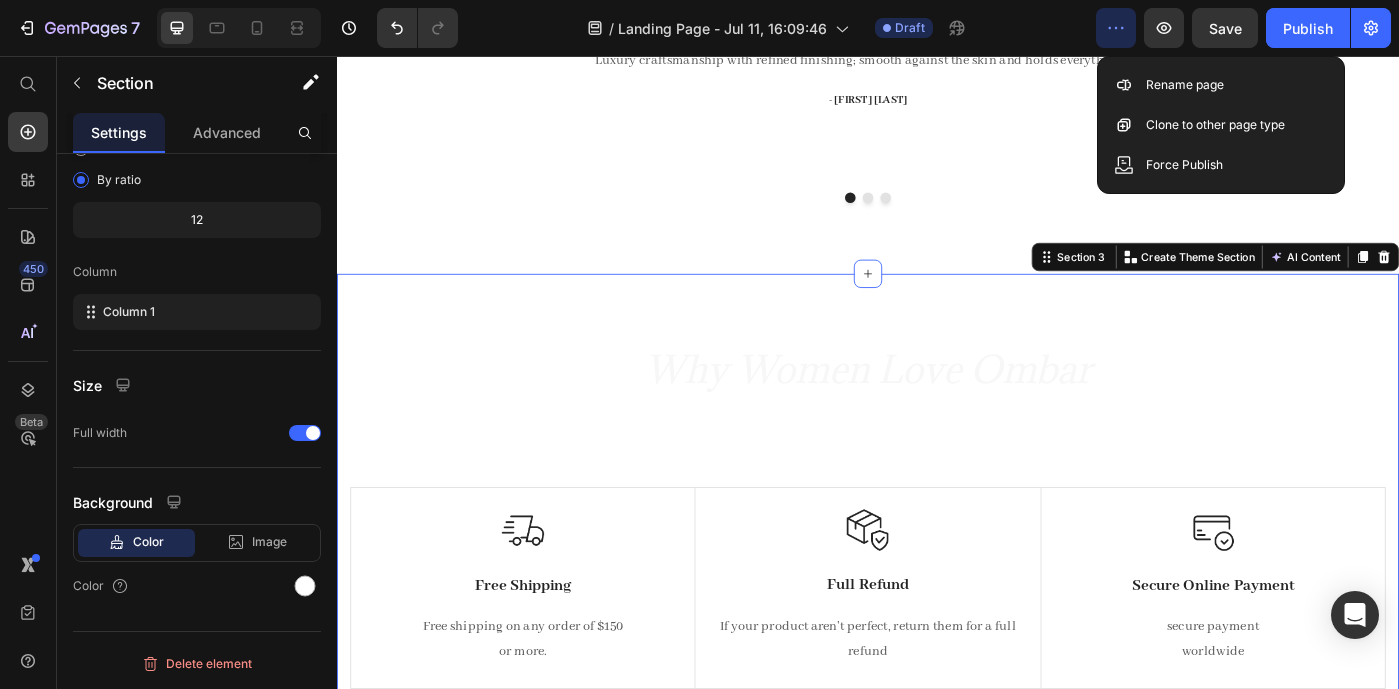 click on "Why Women Love Ombar Heading Experience our prestigious after-sales service. Text block Row Image Free Shipping Text Block Free shipping on any order of $150  or more. Text block Row Image Full Refund Text Block If your product aren’t perfect, return them for a full refund Text block Row Image Secure Online Payment Text Block secure payment worldwide Text block Row Row Image Free Shipping Text Block Free shipping on any order of $150  or more. Text block Row Image Full Refund Text Block If your product aren’t perfect, return them for a full refund Text block Row Image Secure Online Payment Text Block secure payment worldwide Text block Row Row Section 3   You can create reusable sections Create Theme Section AI Content Write with GemAI What would you like to describe here? Tone and Voice Persuasive Product Sunburst Show more Generate" at bounding box center (937, 584) 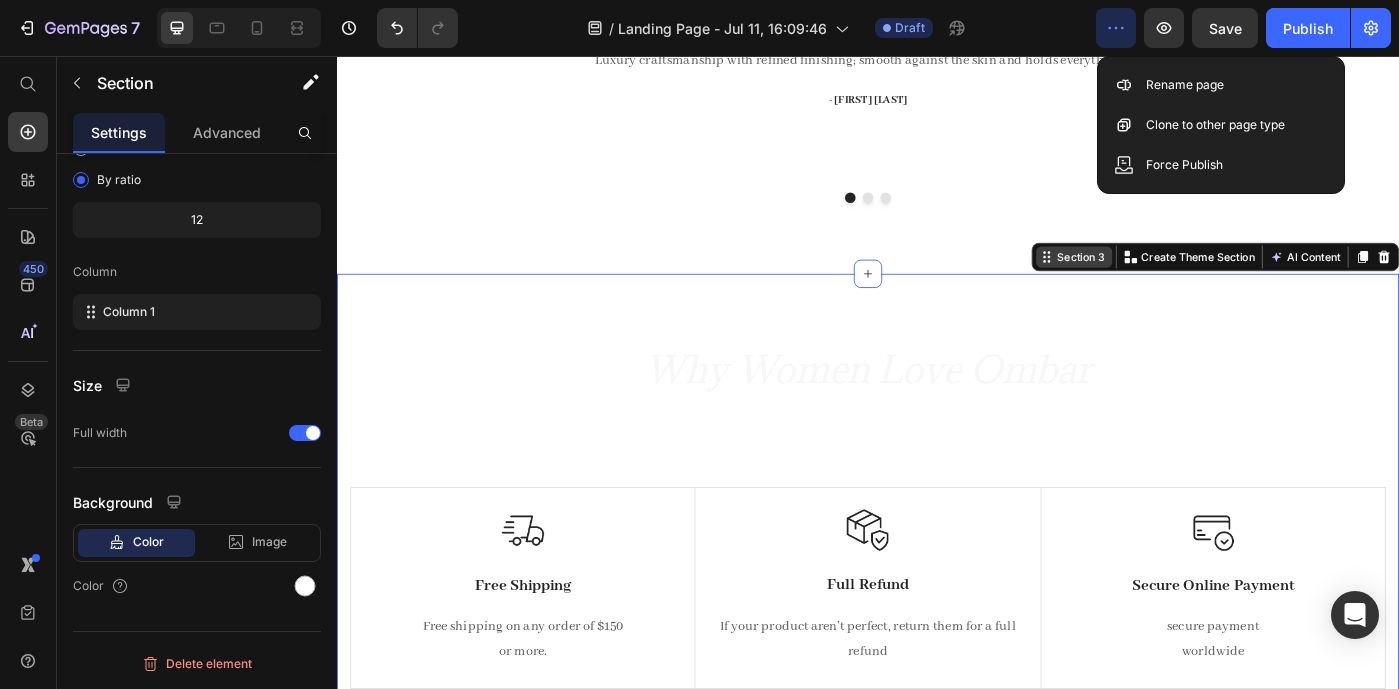 click on "Section 3" at bounding box center [1170, 283] 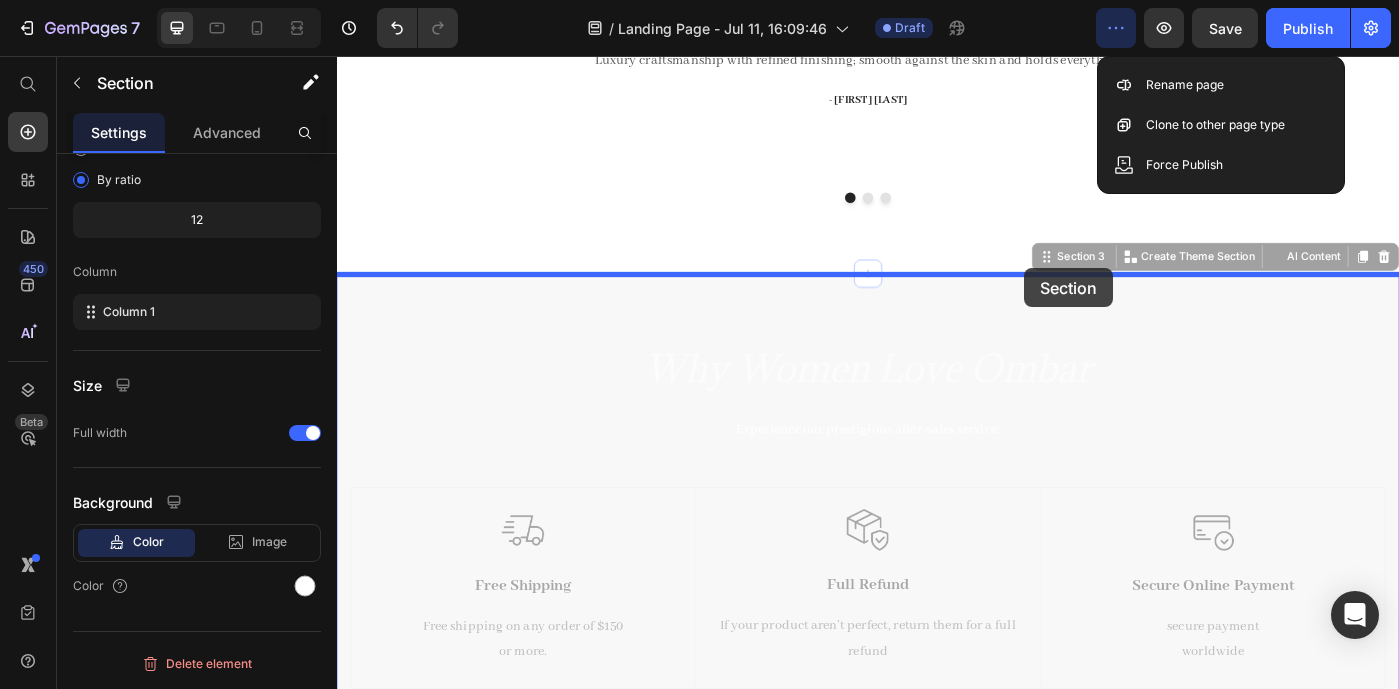 drag, startPoint x: 1139, startPoint y: 286, endPoint x: 1113, endPoint y: 305, distance: 32.202484 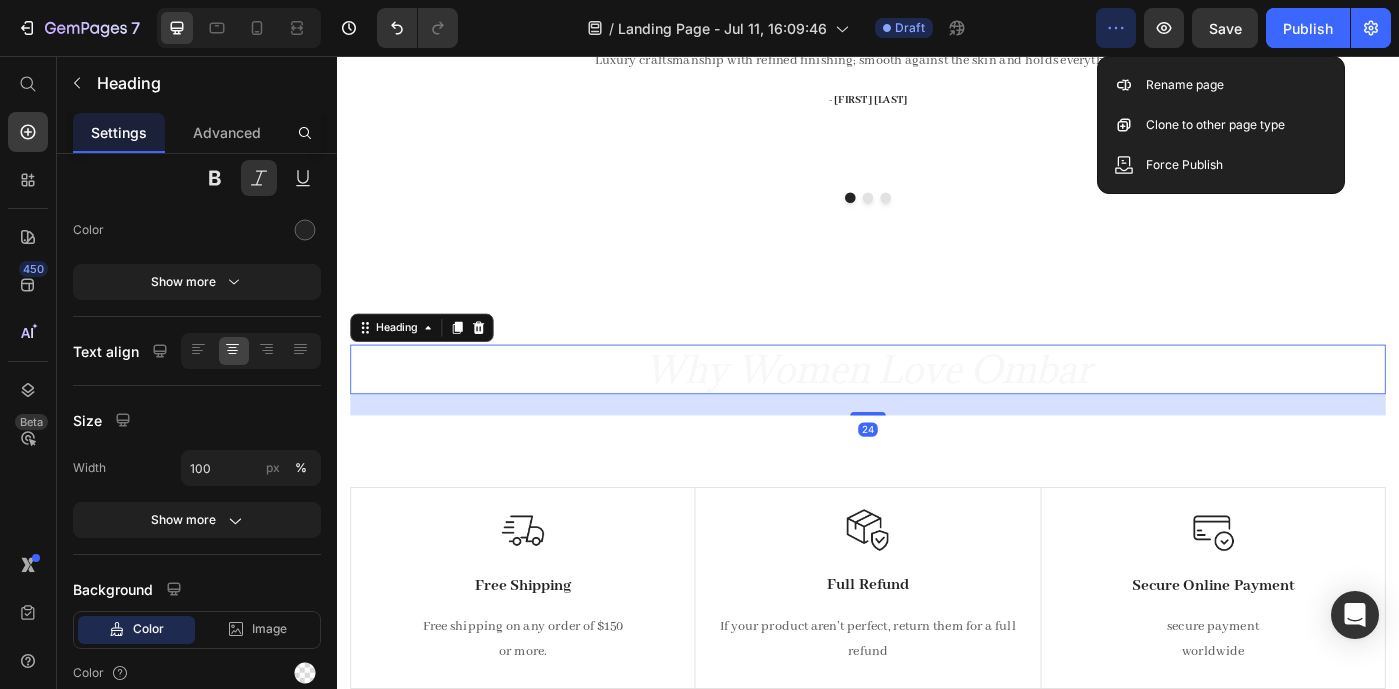 click on "Why Women Love Ombar" at bounding box center (937, 409) 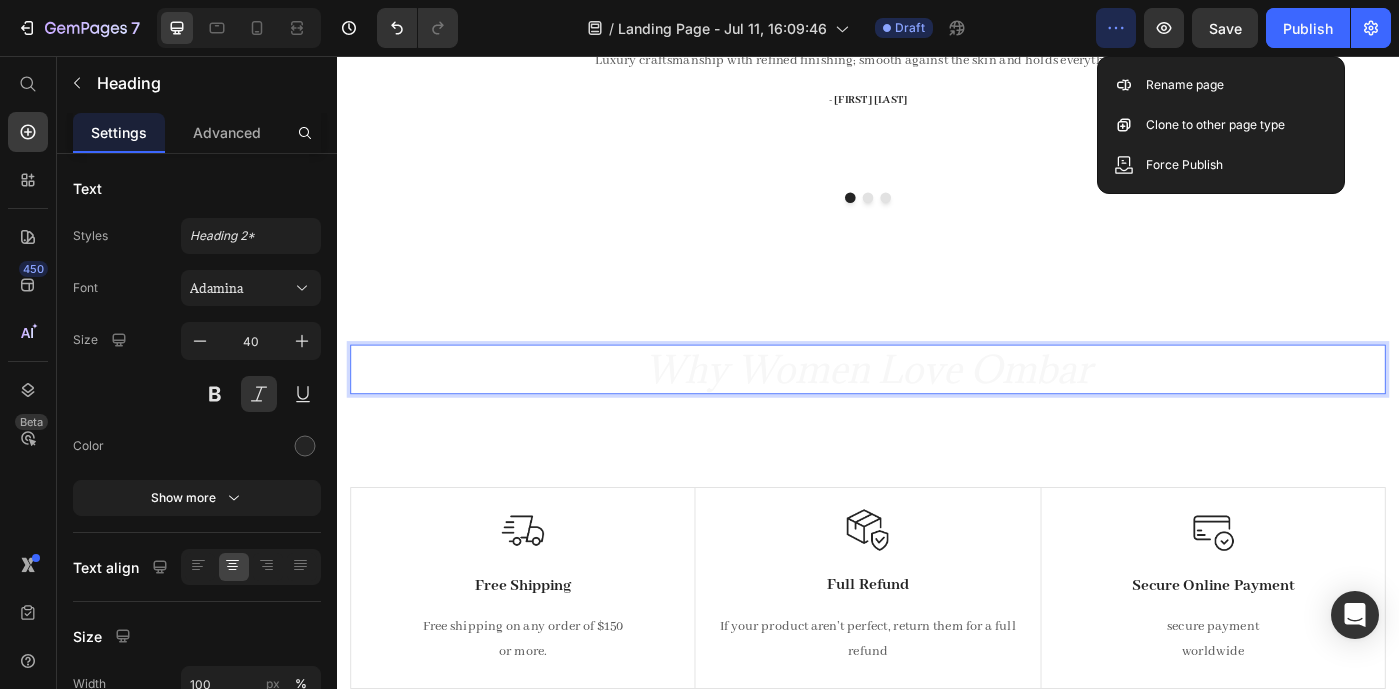 click on "Why Women Love Ombar" at bounding box center [937, 409] 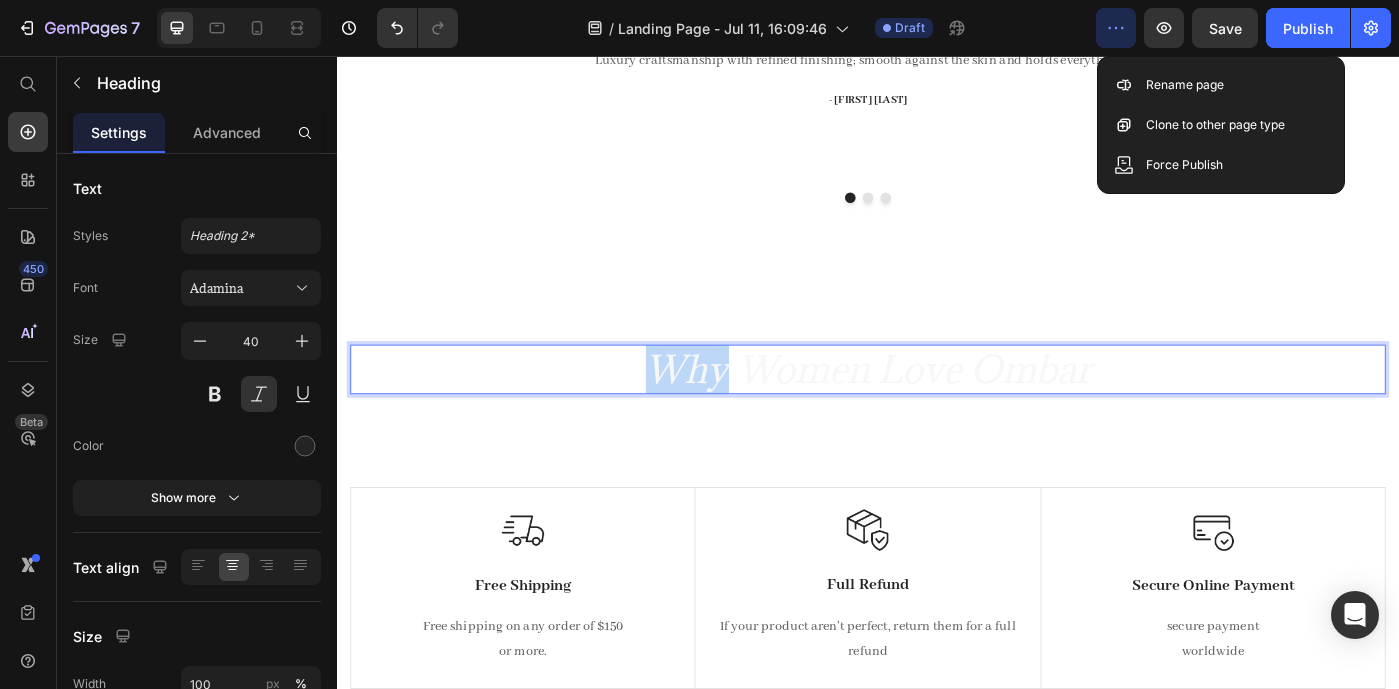 click on "Why Women Love Ombar" at bounding box center (937, 409) 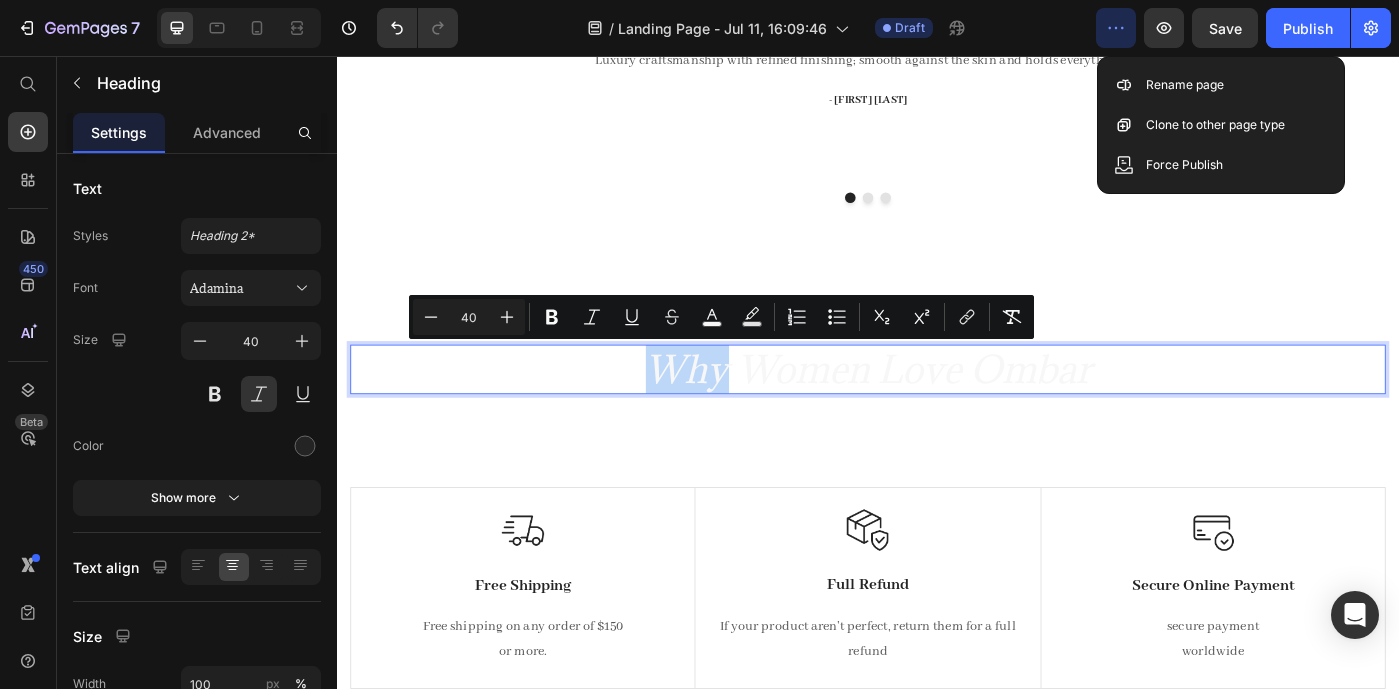 click on "Why Women Love Ombar" at bounding box center [937, 410] 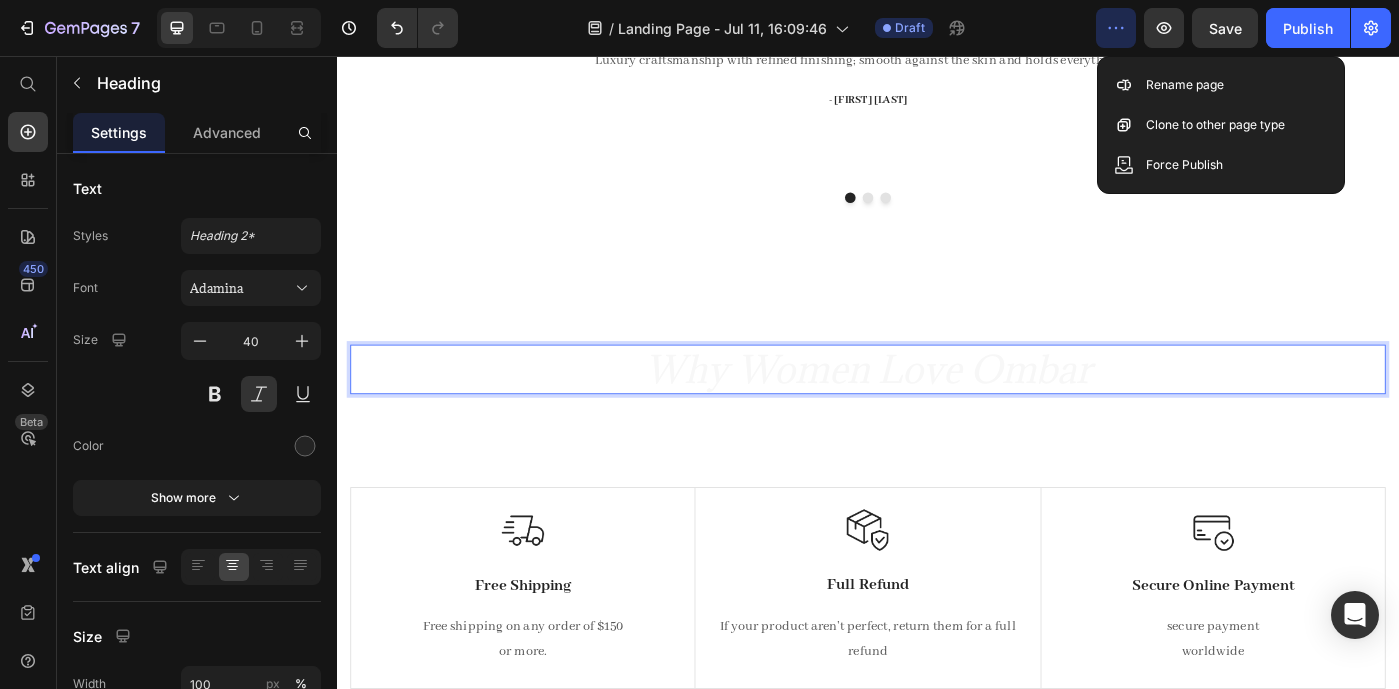 click on "Why Women Love Ombar" at bounding box center [937, 410] 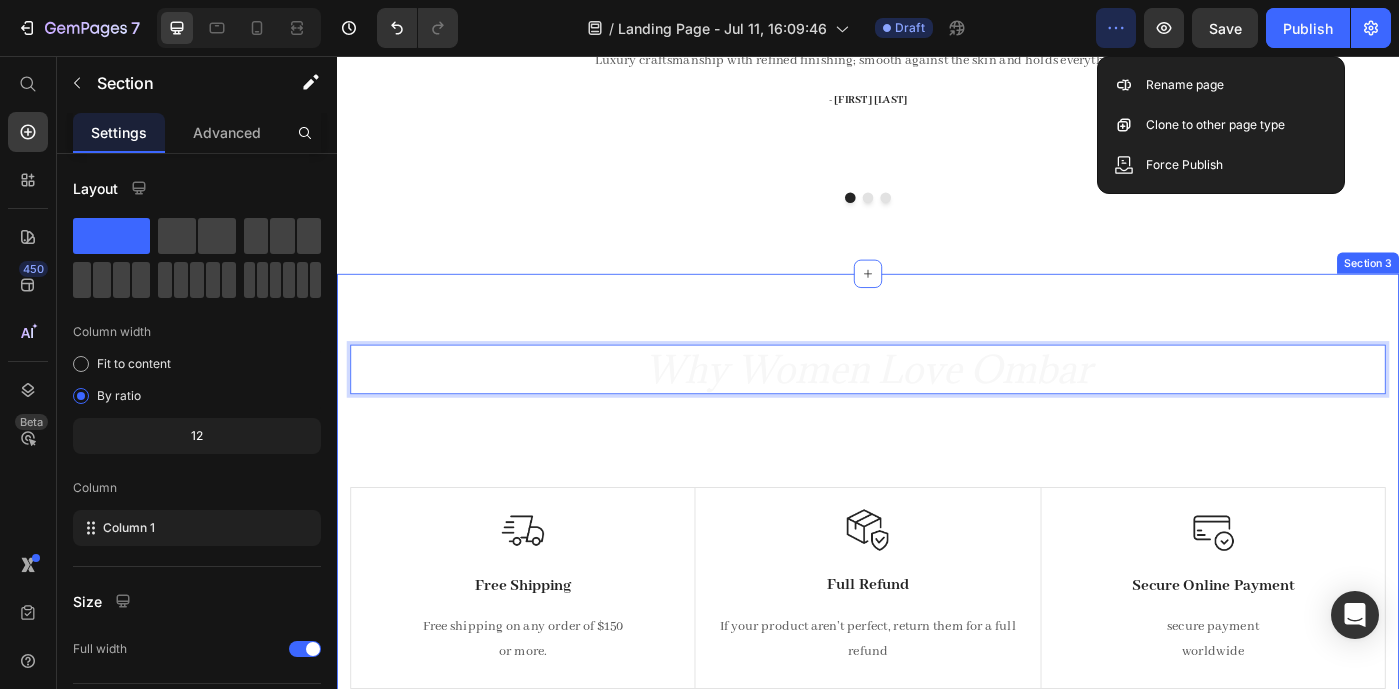 click on "Why Women Love Ombar Heading   24 Experience our prestigious after-sales service. Text block Row Image Free Shipping Text Block Free shipping on any order of $150  or more. Text block Row Image Full Refund Text Block If your product aren’t perfect, return them for a full refund Text block Row Image Secure Online Payment Text Block secure payment worldwide Text block Row Row Image Free Shipping Text Block Free shipping on any order of $150  or more. Text block Row Image Full Refund Text Block If your product aren’t perfect, return them for a full refund Text block Row Image Secure Online Payment Text Block secure payment worldwide Text block Row Row Section 3" at bounding box center [937, 584] 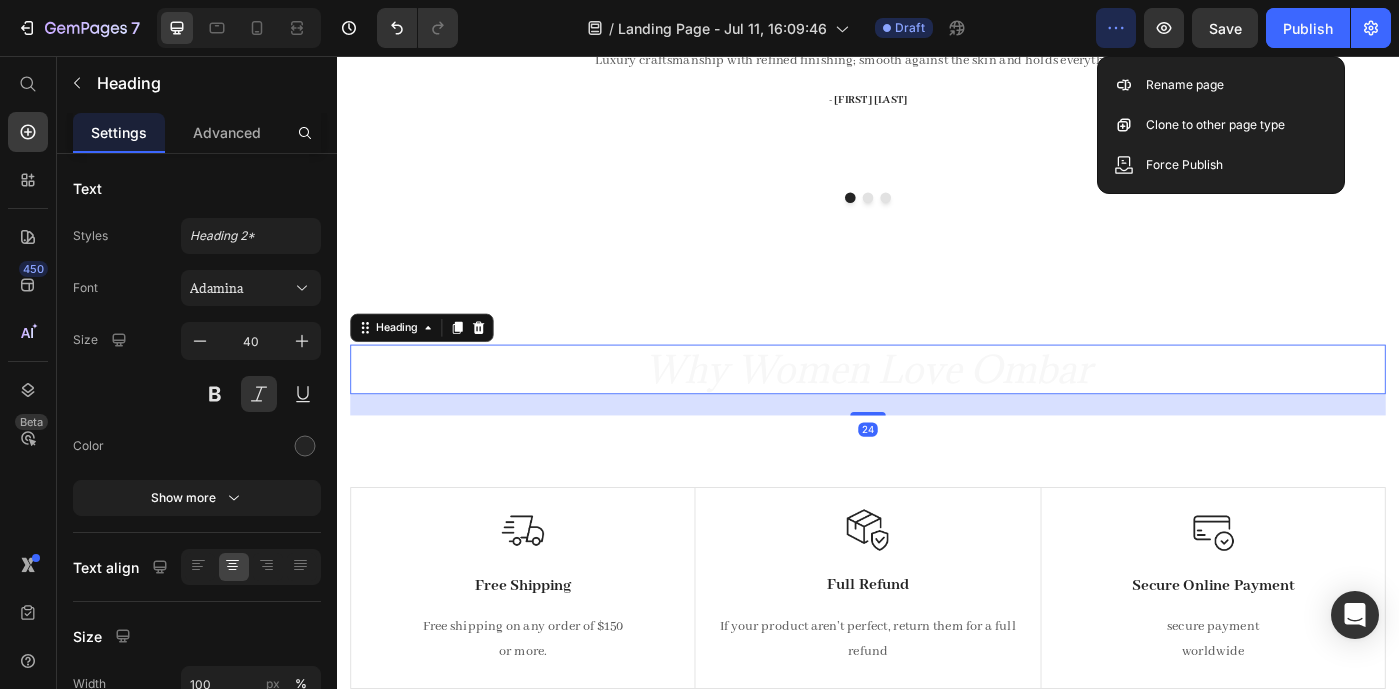 click on "⁠⁠⁠⁠⁠⁠⁠ Why Women Love Ombar" at bounding box center [937, 410] 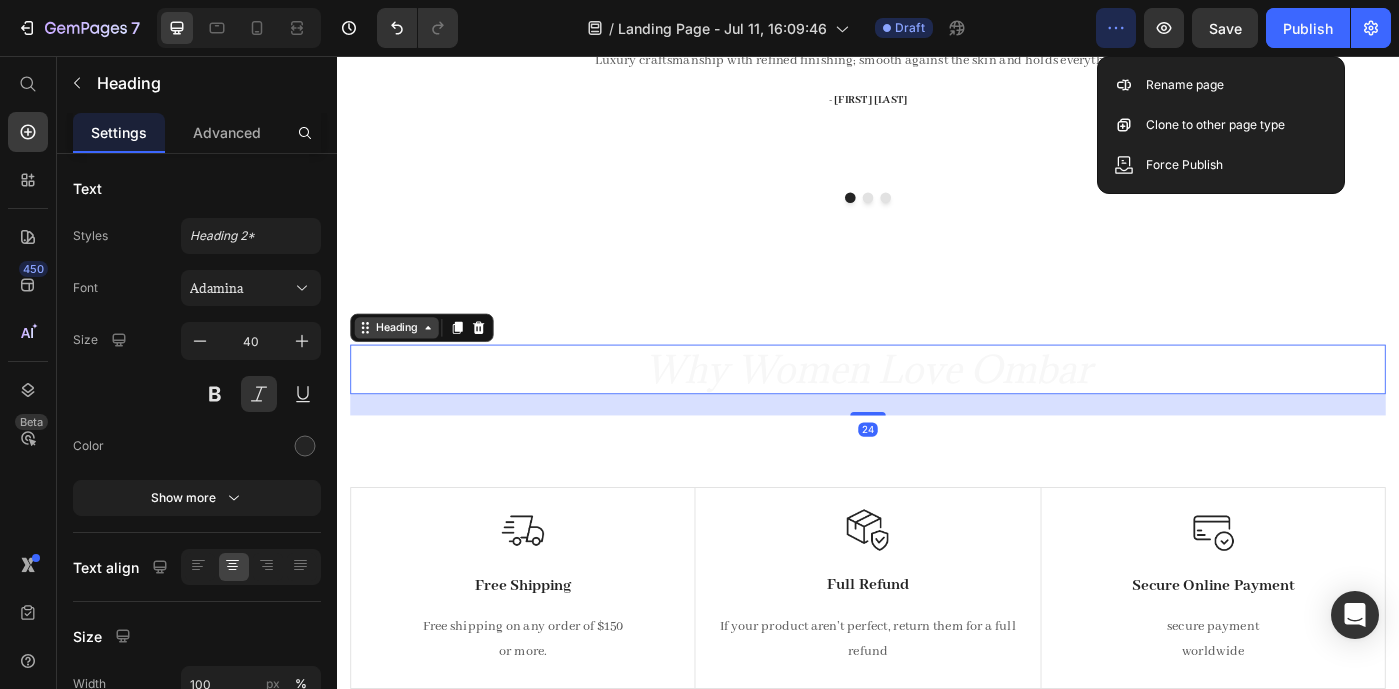 click 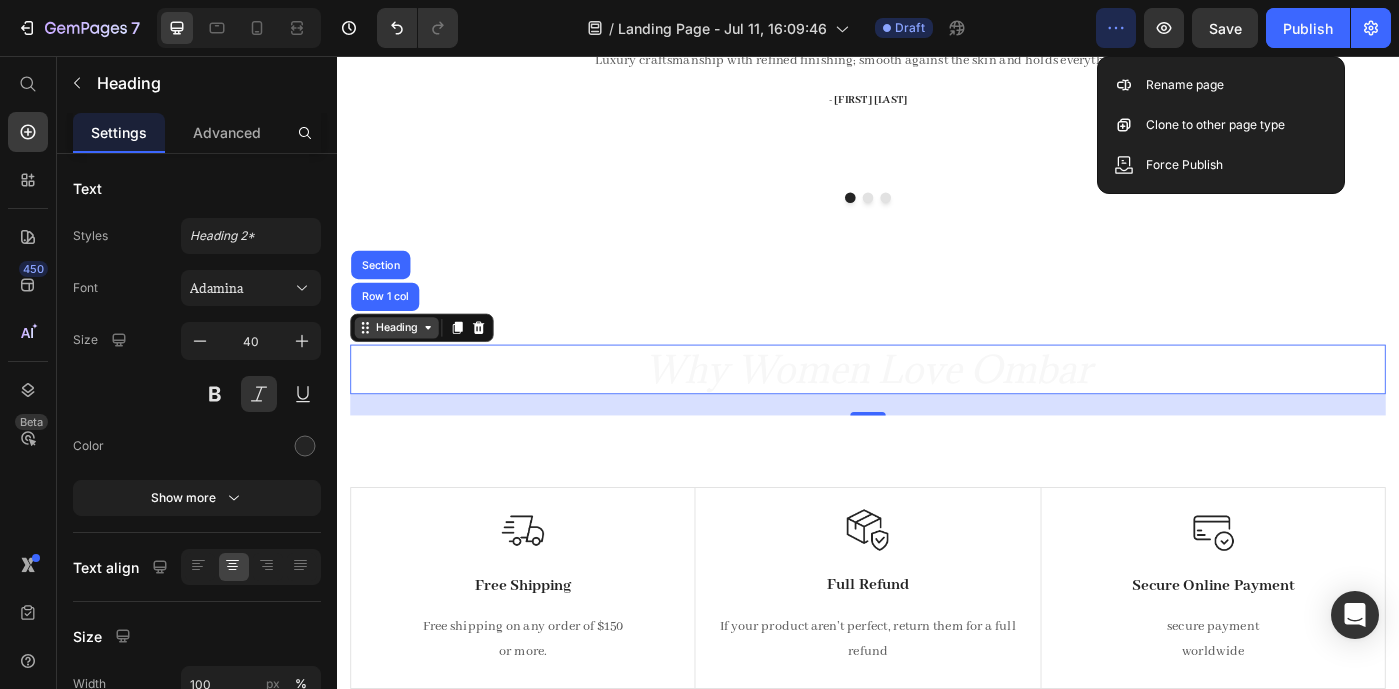 click 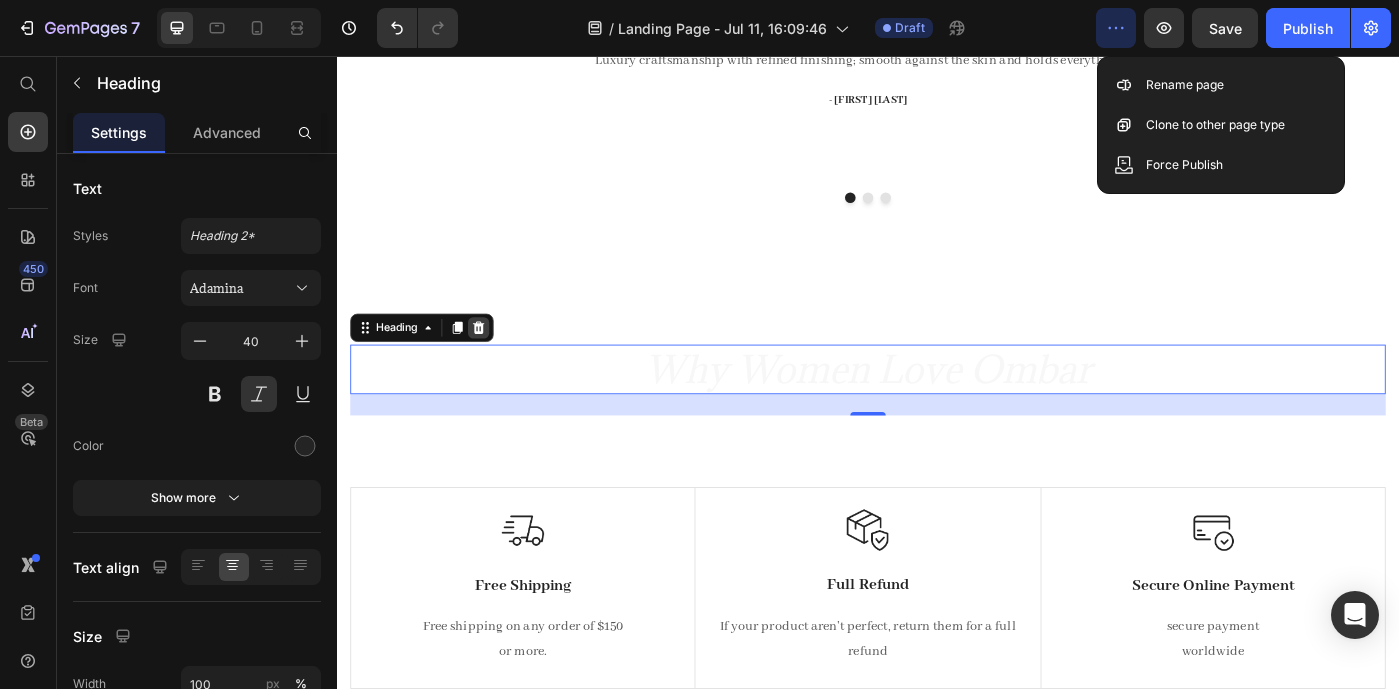 click 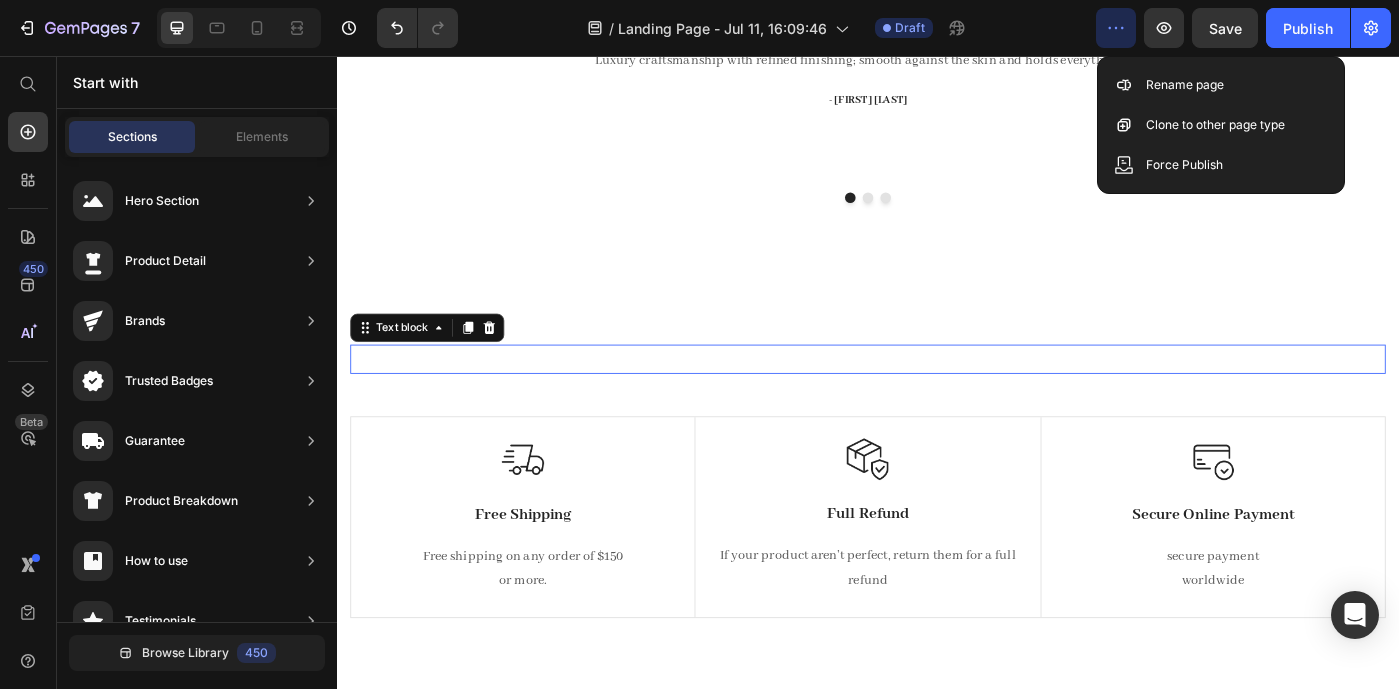 click on "Experience our prestigious after-sales service." at bounding box center (937, 398) 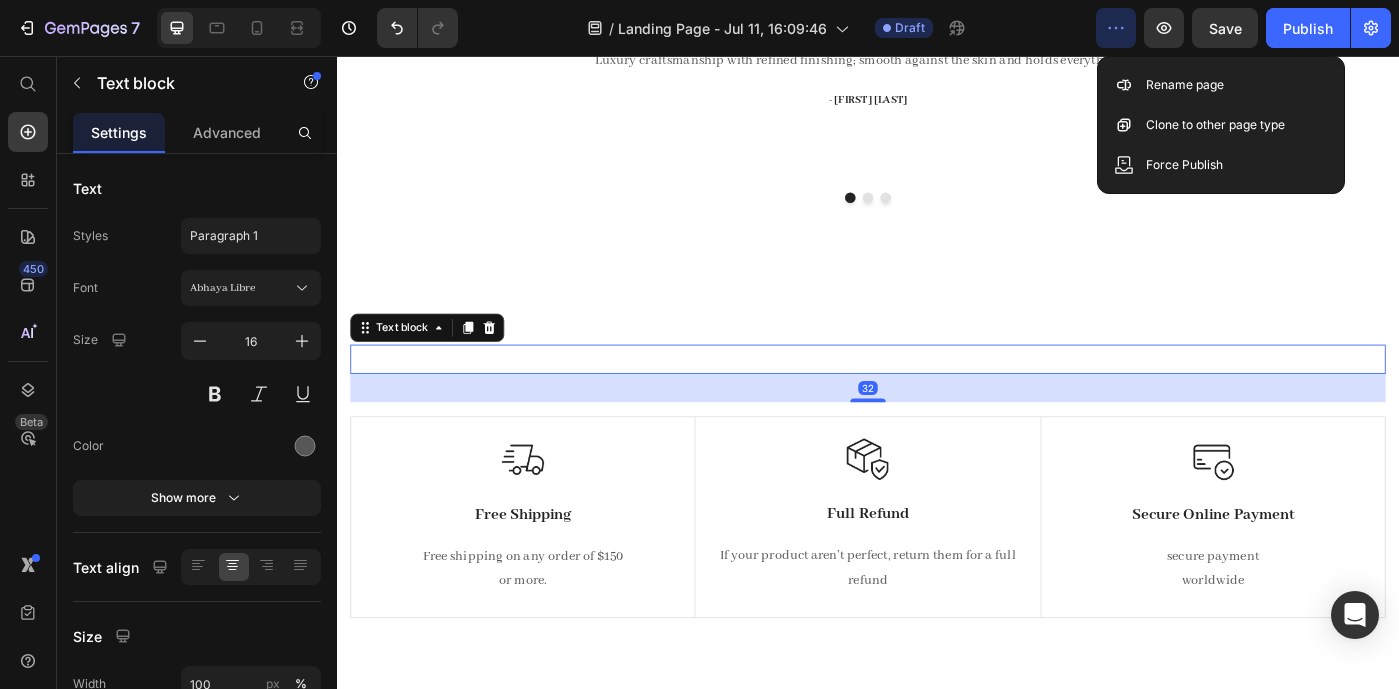 click on "Experience our prestigious after-sales service." at bounding box center [937, 398] 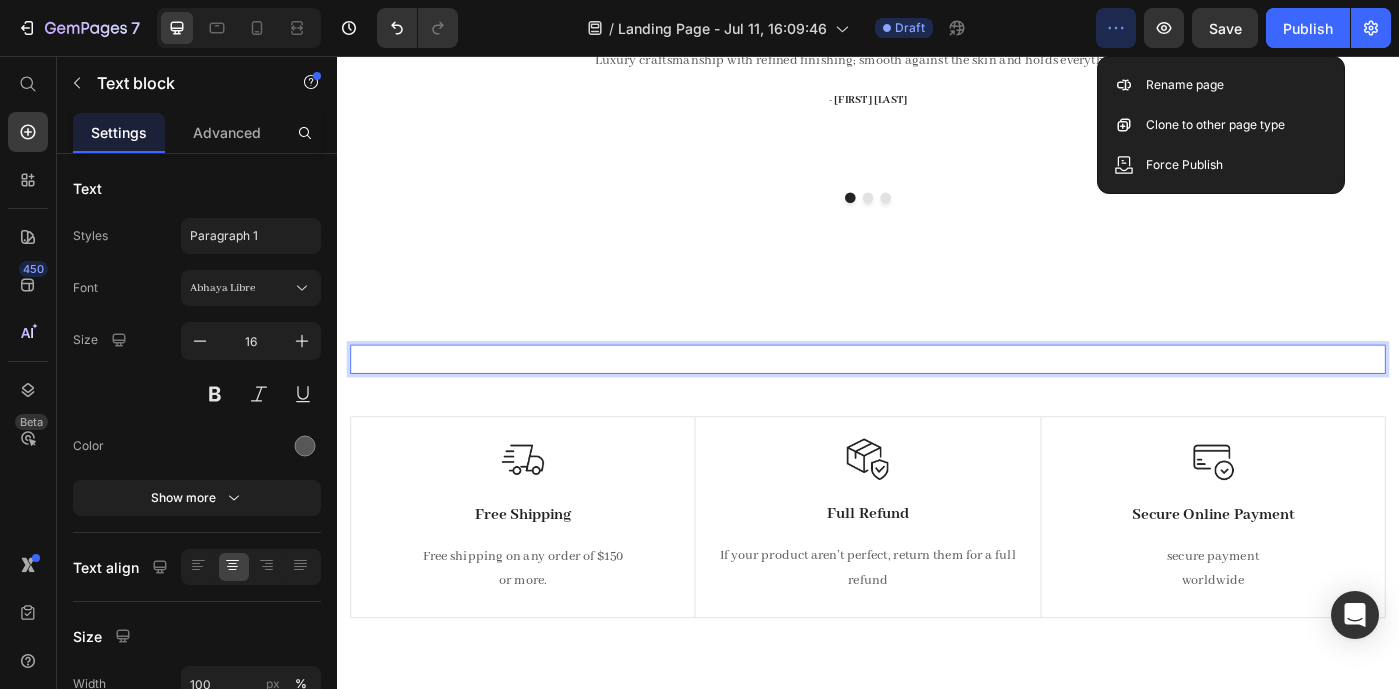 click on "Experience our prestigious after-sales service." at bounding box center (937, 398) 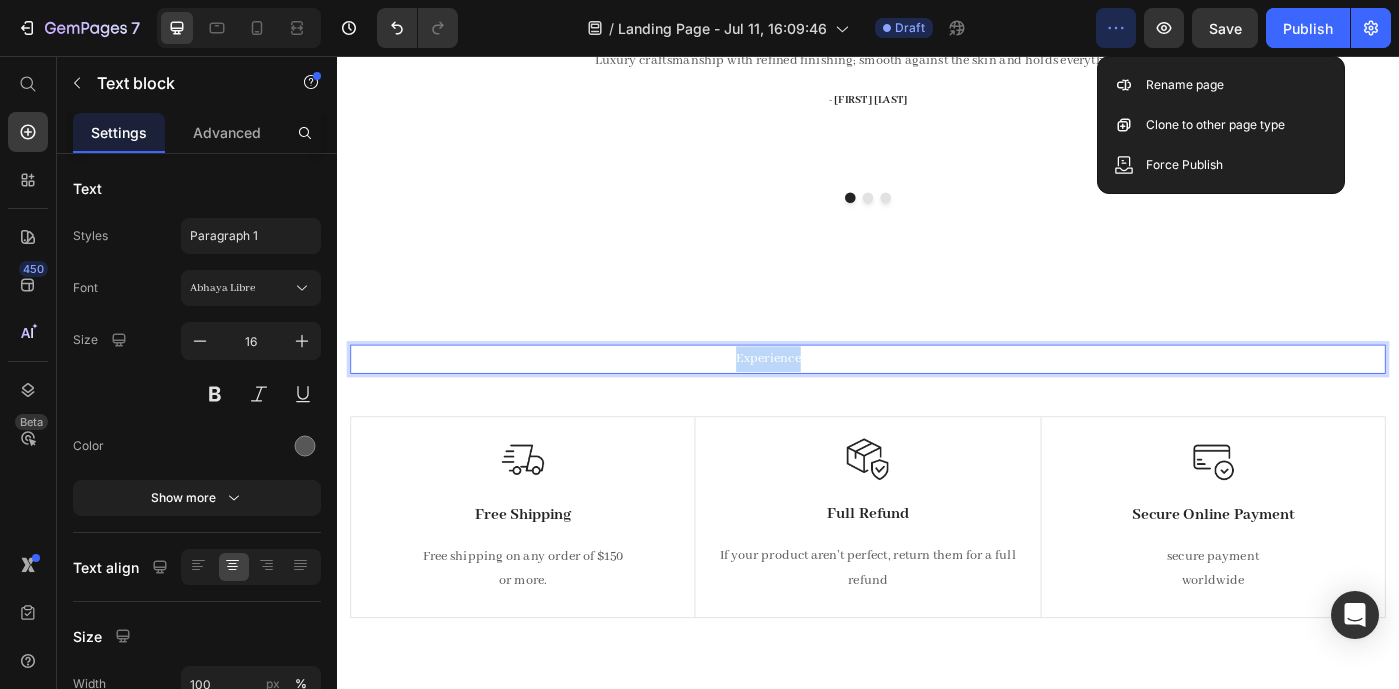 click on "Experience our prestigious after-sales service." at bounding box center (937, 398) 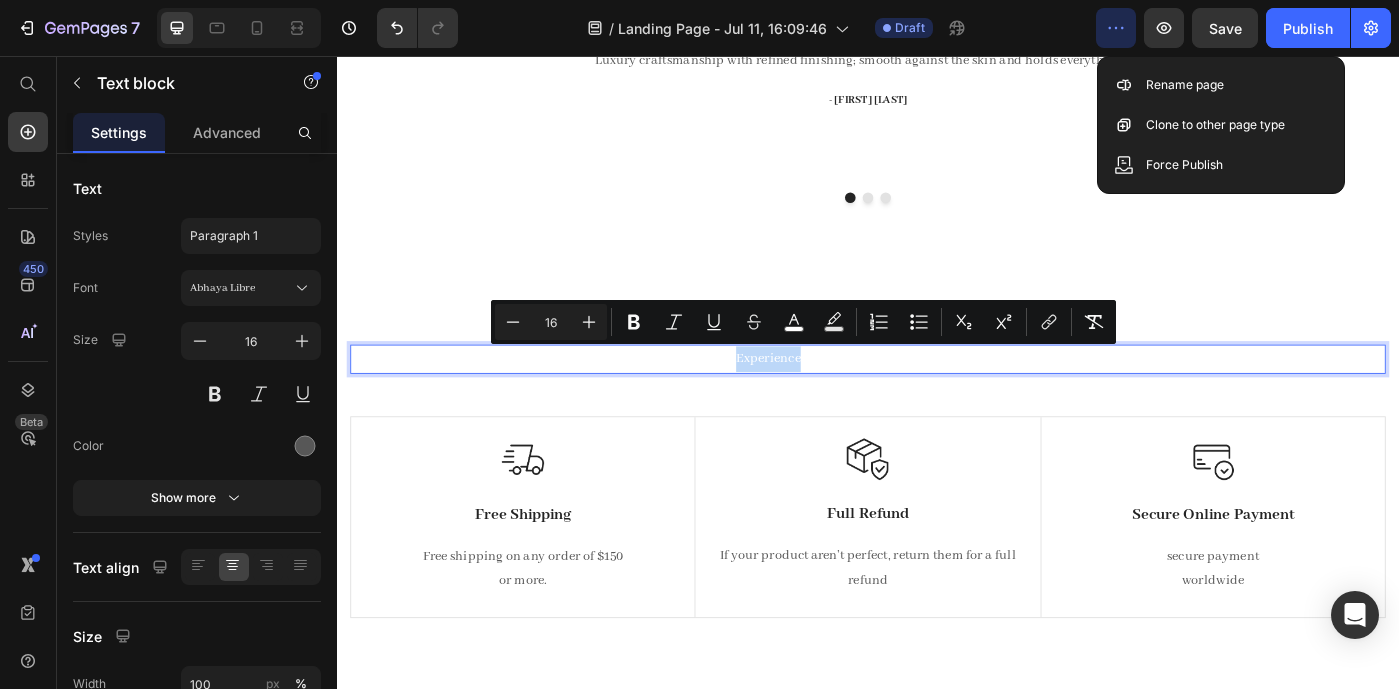 click on "Experience our prestigious after-sales service." at bounding box center [937, 398] 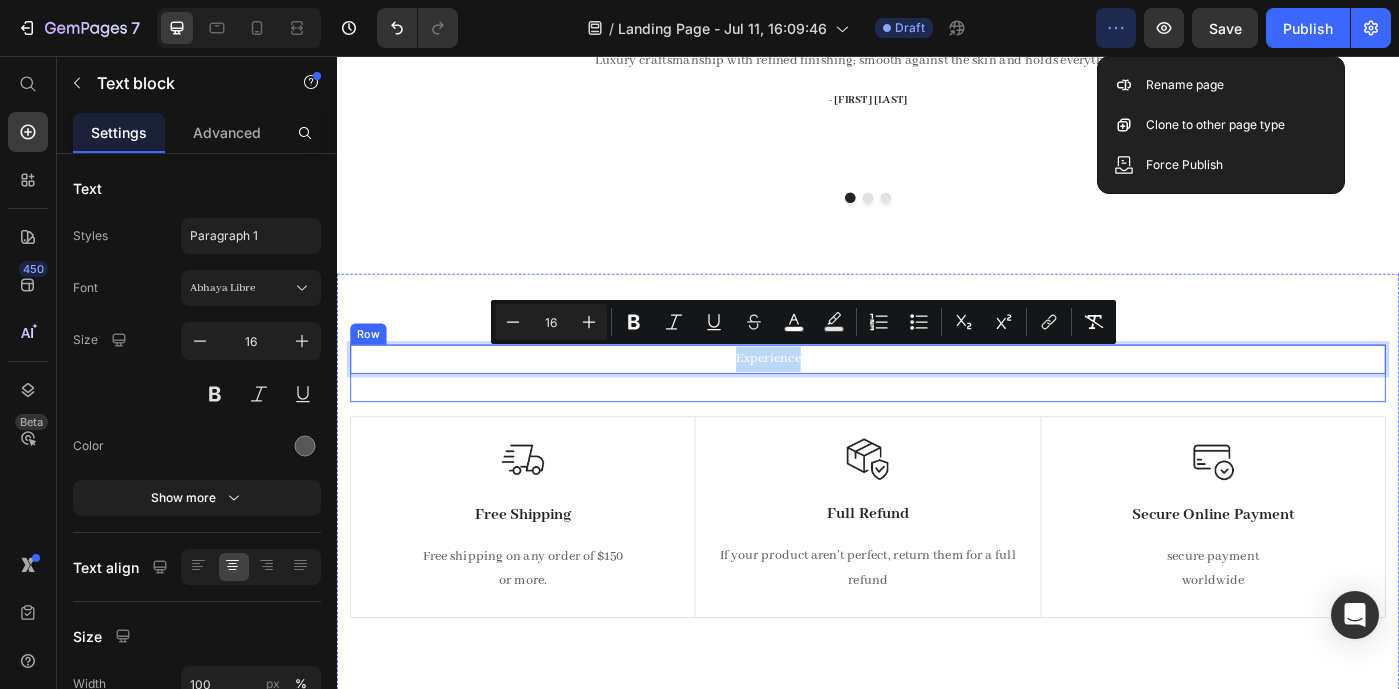 click on "Experience our prestigious after-sales service. Text block   32" at bounding box center [937, 414] 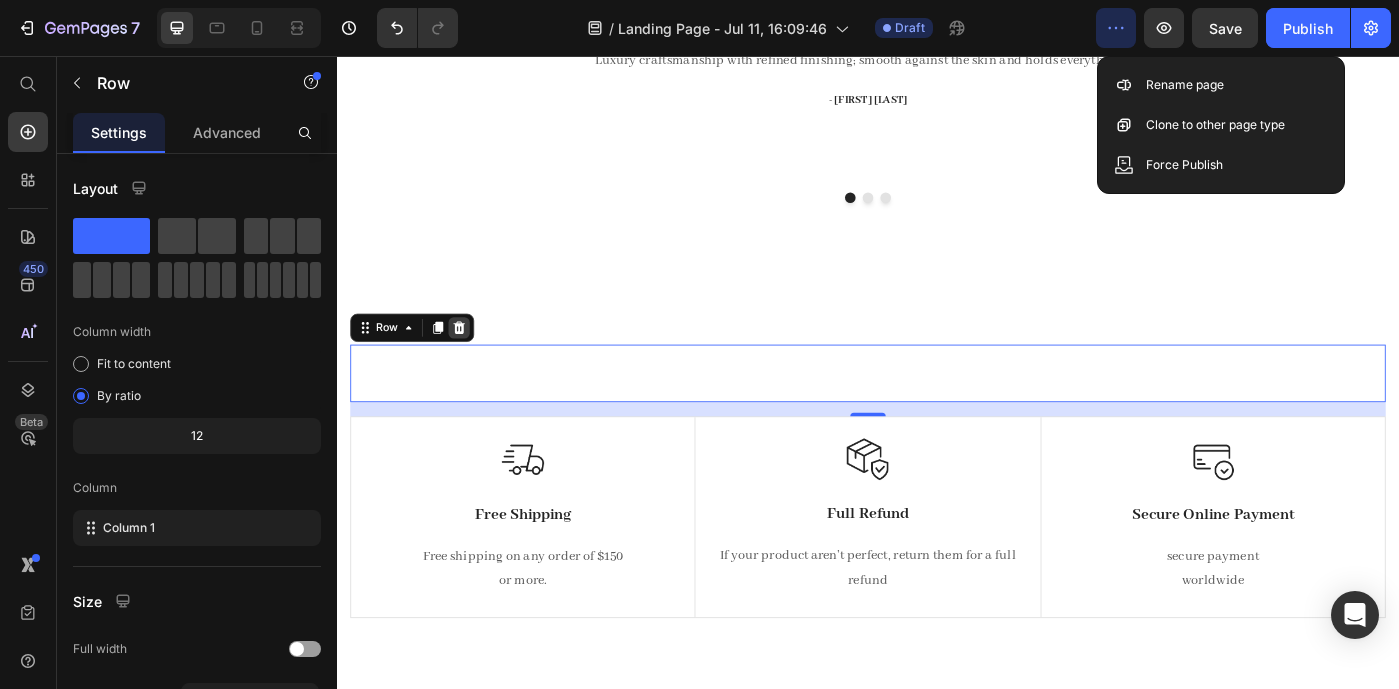 click 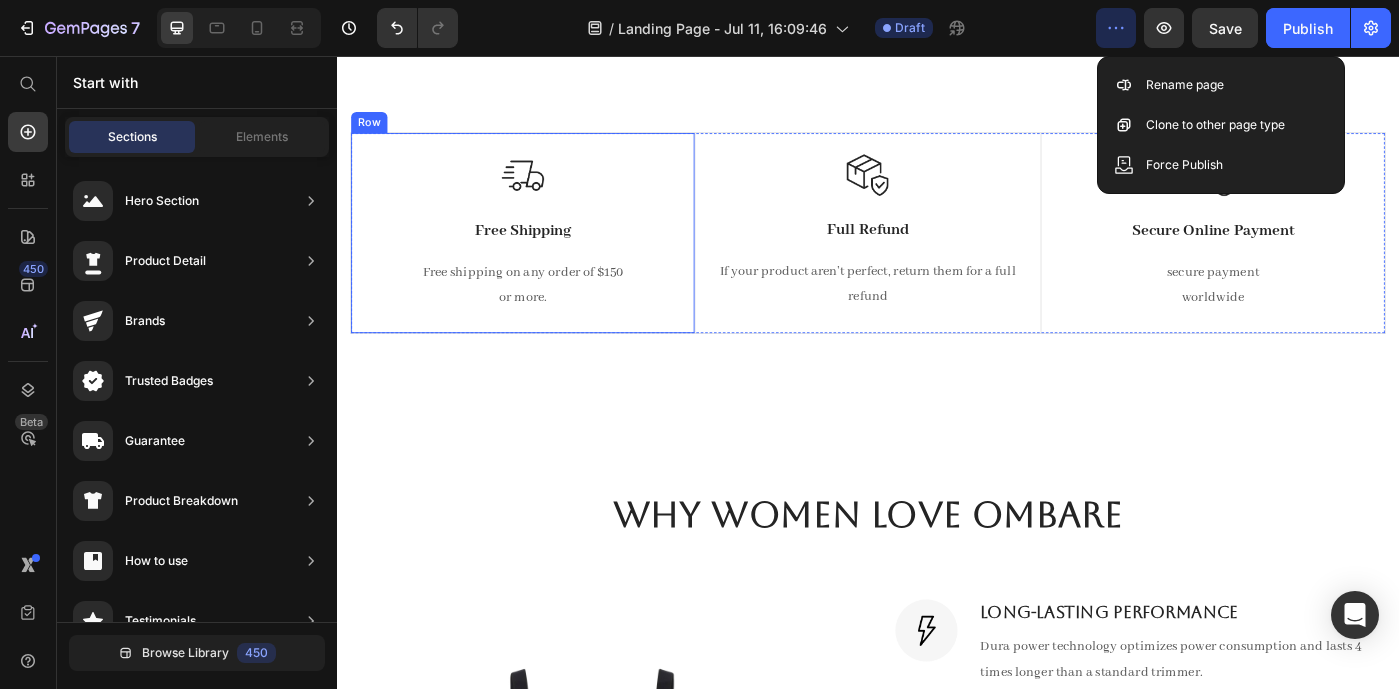 scroll, scrollTop: 1126, scrollLeft: 0, axis: vertical 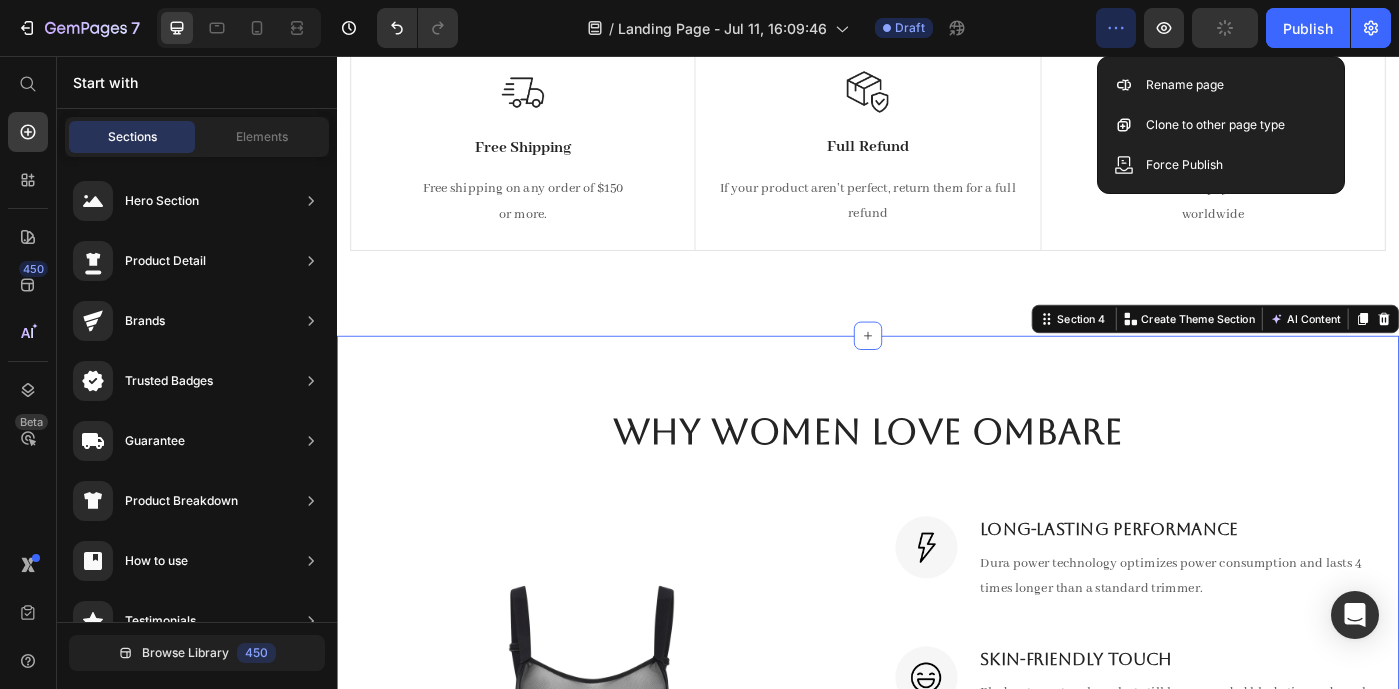 click on "Why Women love ombare Heading Text block Row (P) Images & Gallery Image Long-Lasting Performance Heading Dura power technology optimizes power consumption and lasts 4 times longer than a standard trimmer. Text block Row Image Skin-Friendly Touch Heading Blades stay extra-sharp but still have rounded blade tips and combs to prevent irritation. Text block Row Image Self-Sharpening Stainless Steel Blades Heading The trimmer's steel blades delicately rub against one another, sharpening themselves as they trim. Text block Row Image Effortless Trimming with the Zoom Wheel Heading Simply crank the wheel to pick and lock in the desired length settings with 20 various length options. Text block Row Get It Now (P) Cart Button Row Product Section 4   You can create reusable sections Create Theme Section AI Content Write with GemAI What would you like to describe here? Tone and Voice Persuasive Product Sunburst Show more Generate" at bounding box center (937, 836) 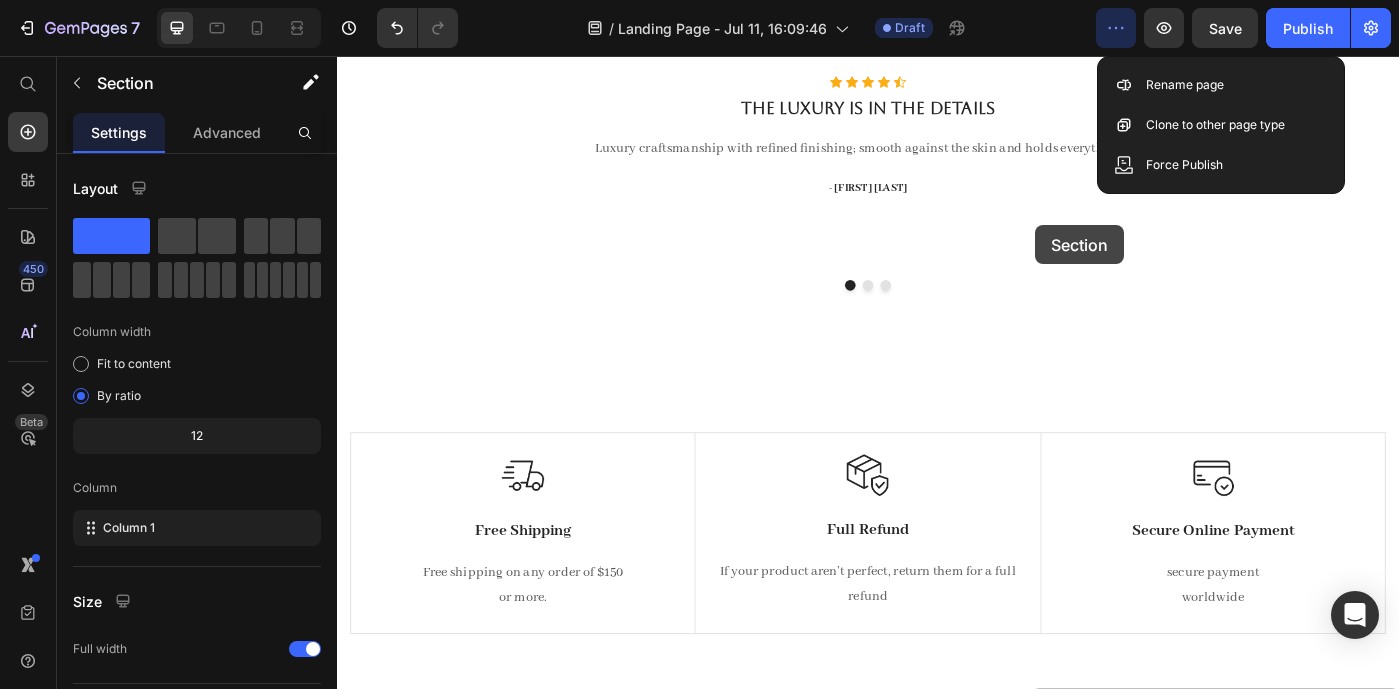 scroll, scrollTop: 684, scrollLeft: 0, axis: vertical 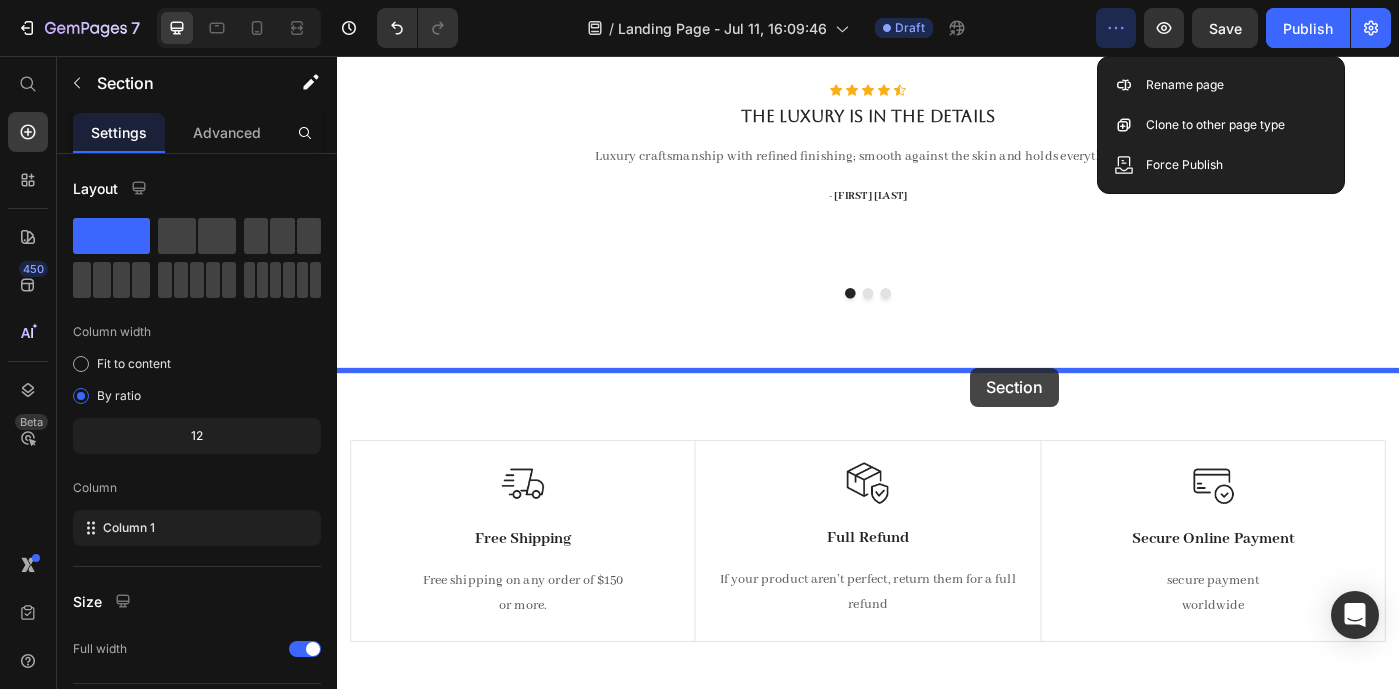 drag, startPoint x: 1139, startPoint y: 353, endPoint x: 1051, endPoint y: 405, distance: 102.21546 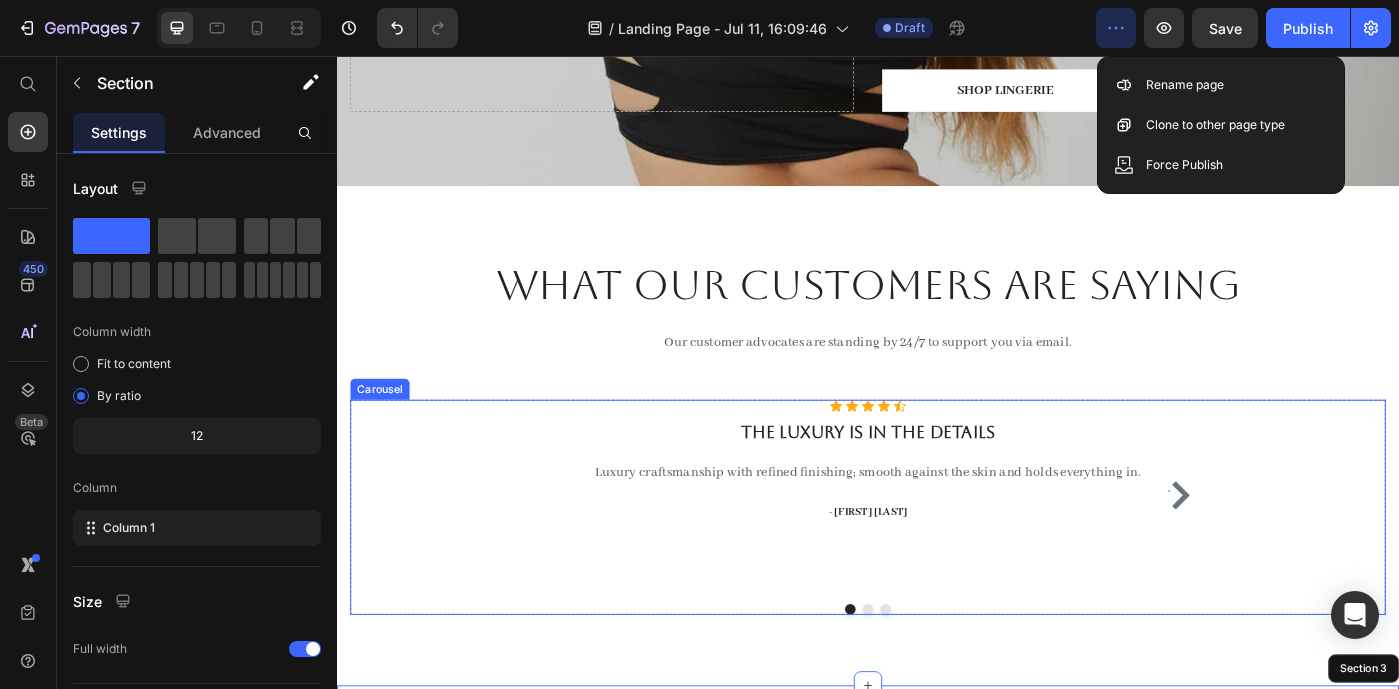 scroll, scrollTop: 404, scrollLeft: 0, axis: vertical 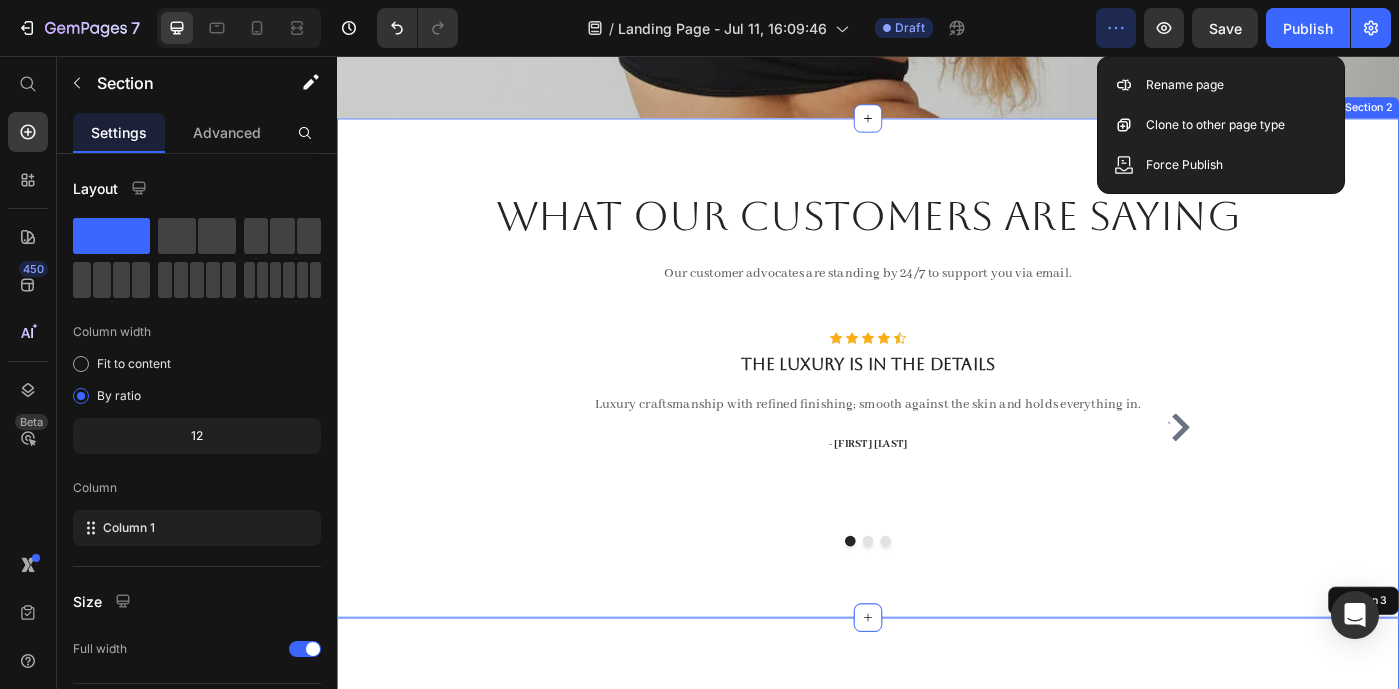 click on "What Our Customers Are Saying Heading Our customer advocates are standing by 24/7 to support you via email. Text block Row `                Icon                Icon                Icon                Icon
Icon Icon List Hoz The luxury is in the details Heading Luxury craftsmanship with refined finishing; smooth against the skin and holds everything in. Text block - Sarah V Text block                Icon                Icon                Icon                Icon
Icon Icon List Hoz amazing and nourishing for your inner queen Heading “ I love rainy days.  It feels amazing watching the rain pour down and nourish the earth.  Just like these body harnesses and sets from @byombare, amazing and nourishing for your inner queen” Text block - Lauralynn Text block                Icon                Icon                Icon                Icon
Icon Icon List Hoz You're walking on a cloud! Heading Text block - L.A. Text block ` Carousel Row Section 2" at bounding box center [937, 408] 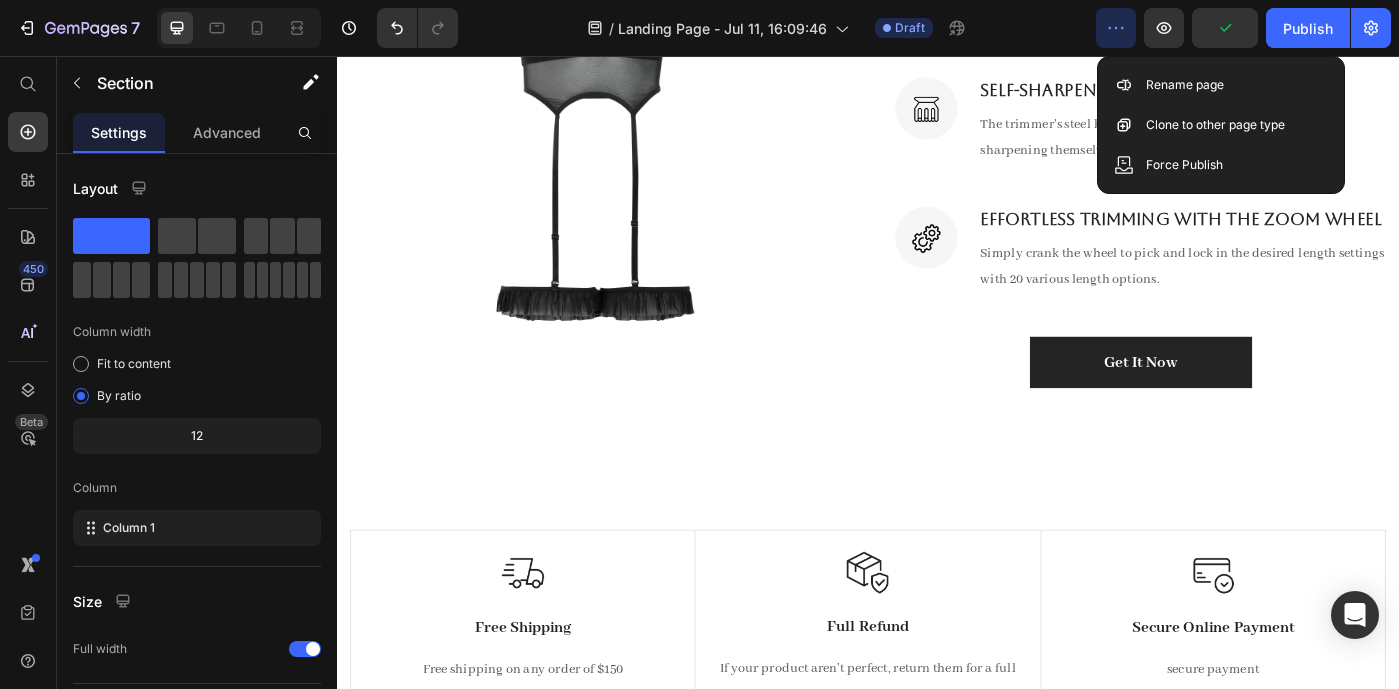 scroll, scrollTop: 1700, scrollLeft: 0, axis: vertical 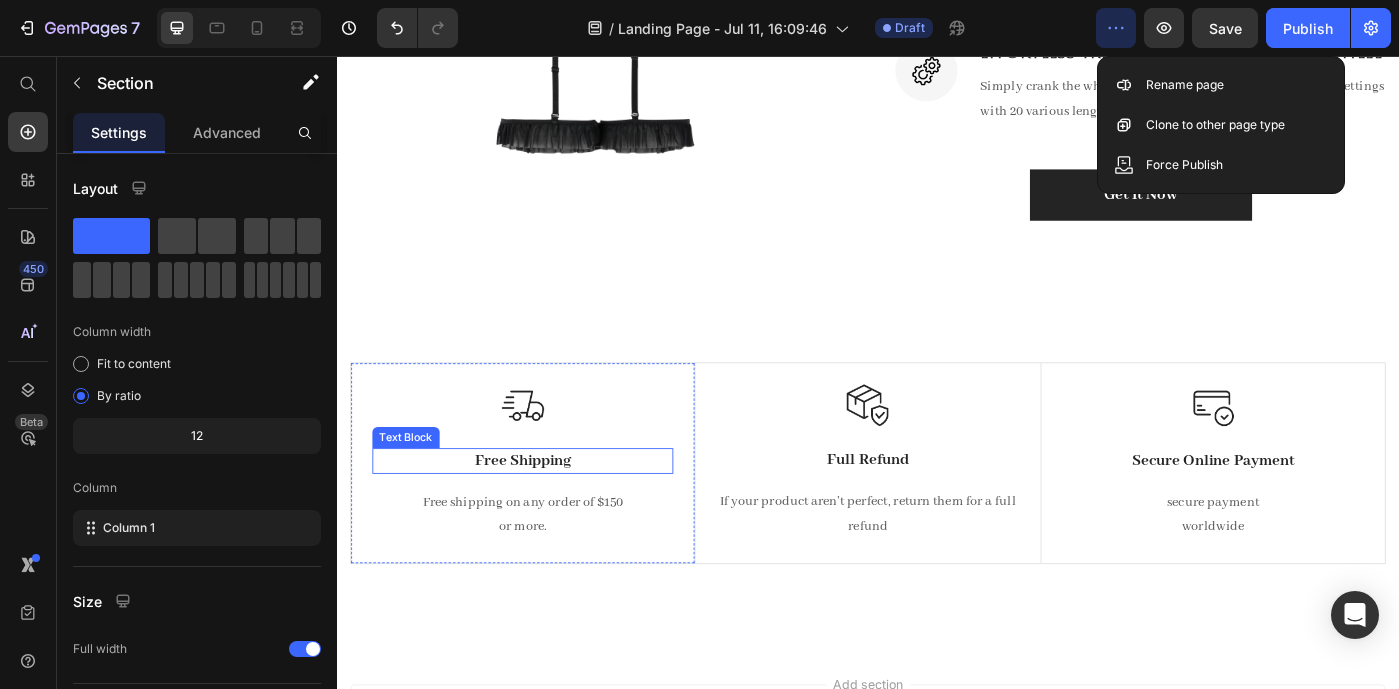 click on "Free Shipping" at bounding box center (547, 513) 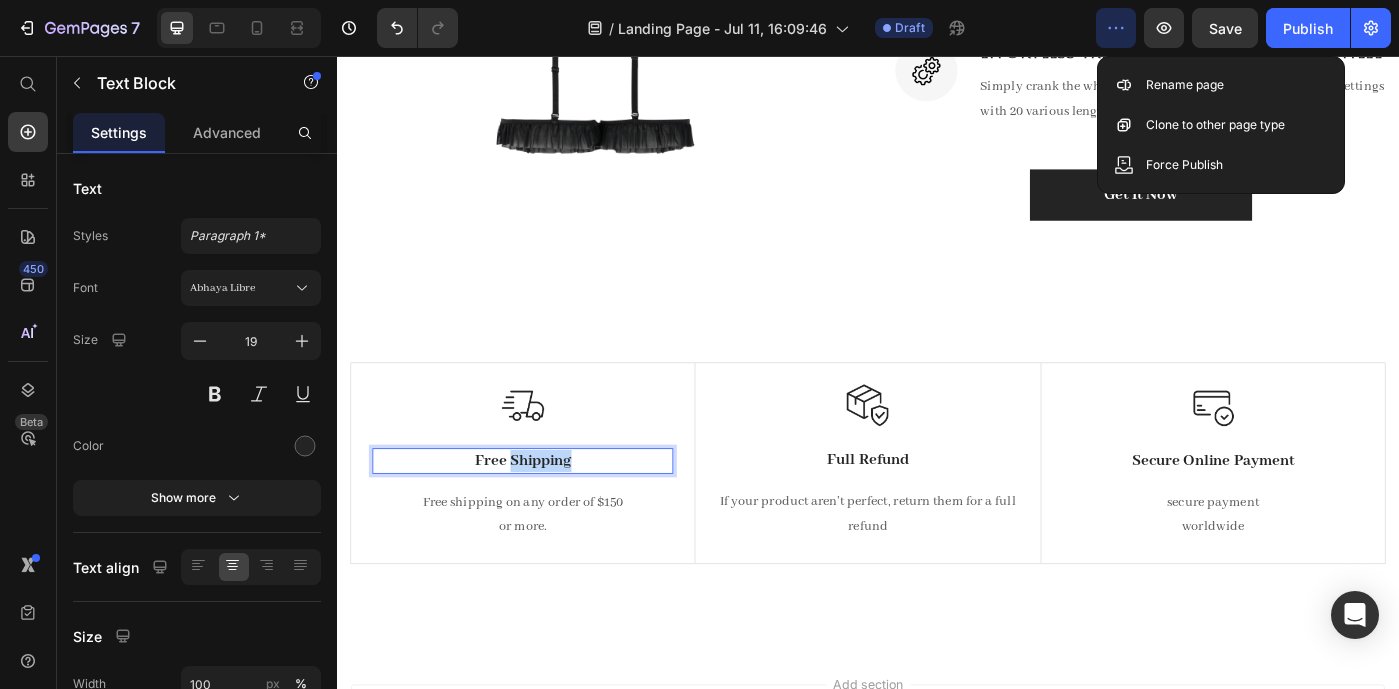 click on "Free Shipping" at bounding box center [547, 513] 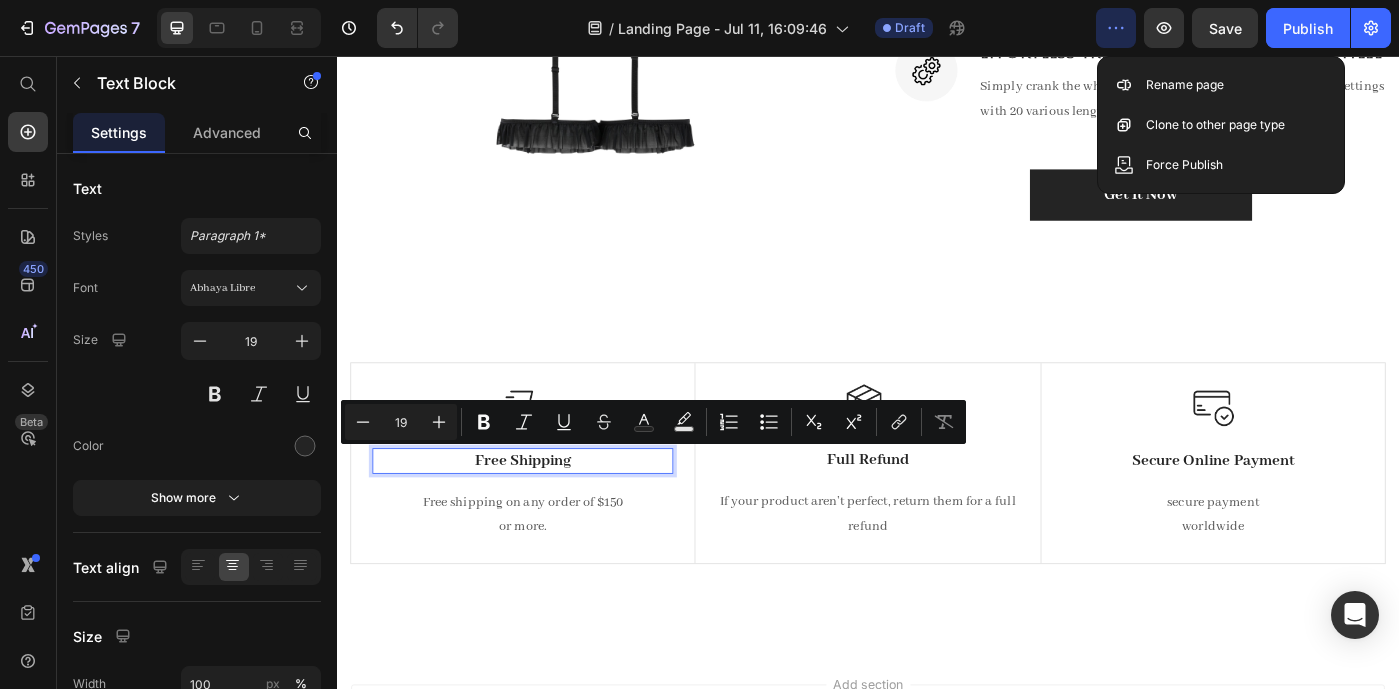 click on "Free Shipping" at bounding box center (547, 513) 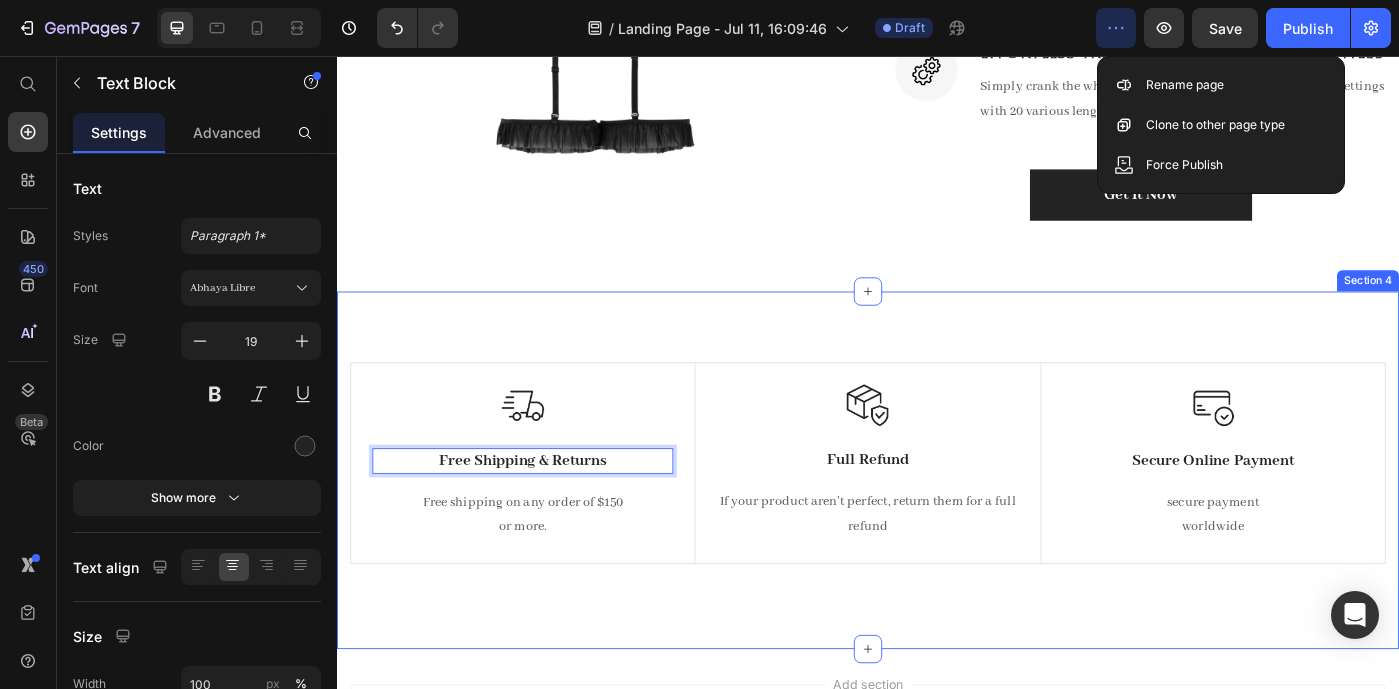 click on "Image Free Shipping & Returns Text Block   16 Free shipping on any order of $150  or more. Text block Row Image Full Refund Text Block If your product aren’t perfect, return them for a full refund Text block Row Image Secure Online Payment Text Block secure payment worldwide Text block Row Row Image Free Shipping Text Block Free shipping on any order of $150  or more. Text block Row Image Full Refund Text Block If your product aren’t perfect, return them for a full refund Text block Row Image Secure Online Payment Text Block secure payment worldwide Text block Row Row Section 4" at bounding box center (937, 524) 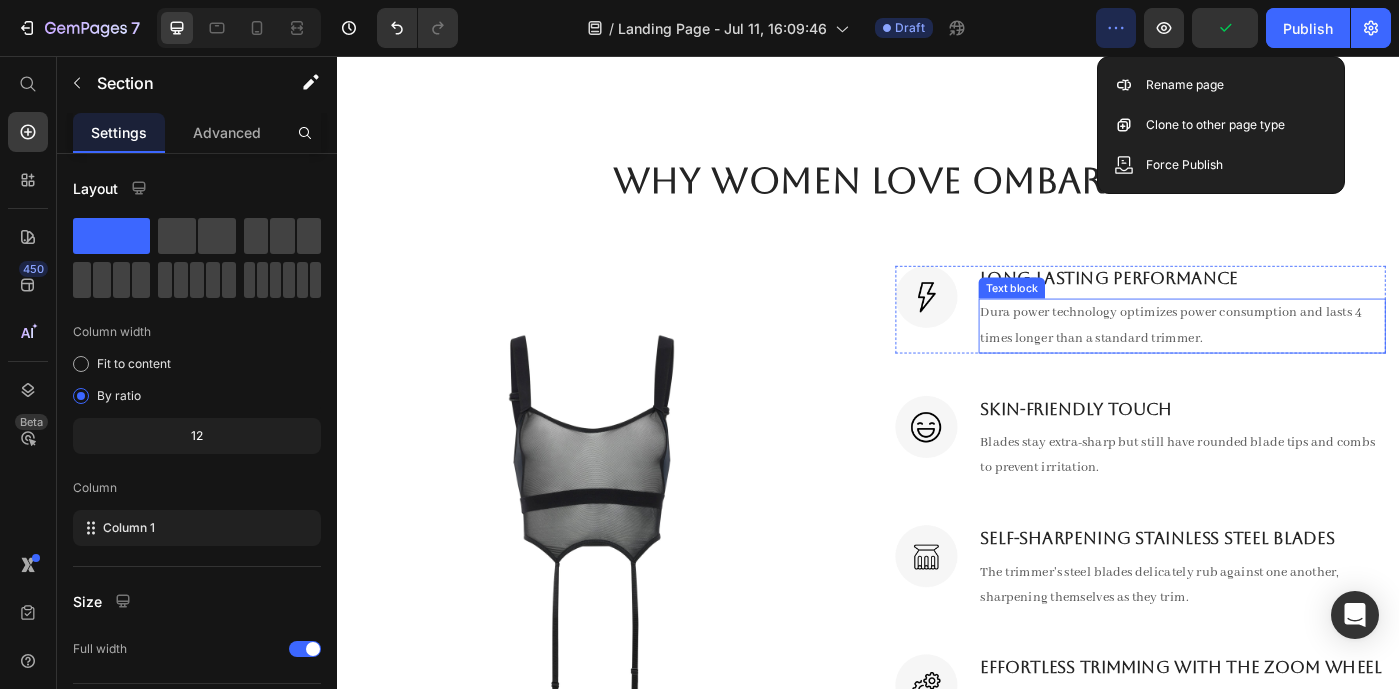scroll, scrollTop: 1007, scrollLeft: 0, axis: vertical 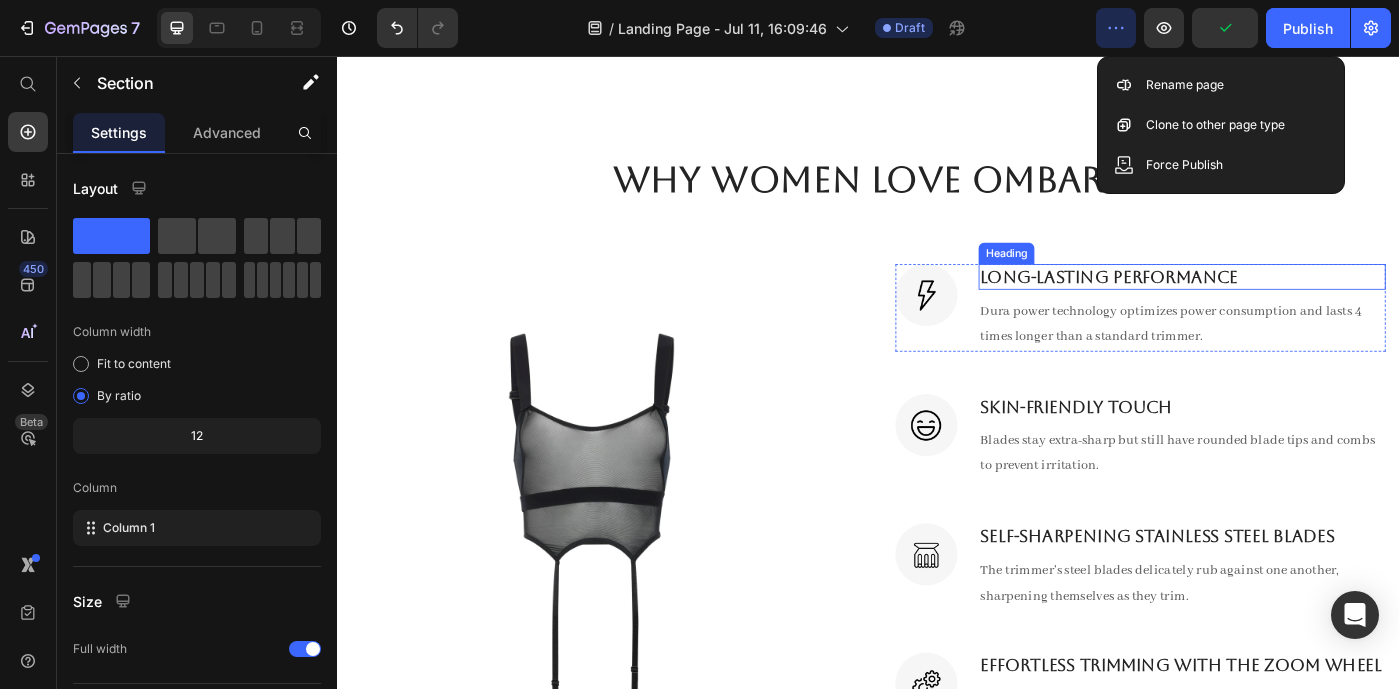 click on "Long-Lasting Performance" at bounding box center (1292, 305) 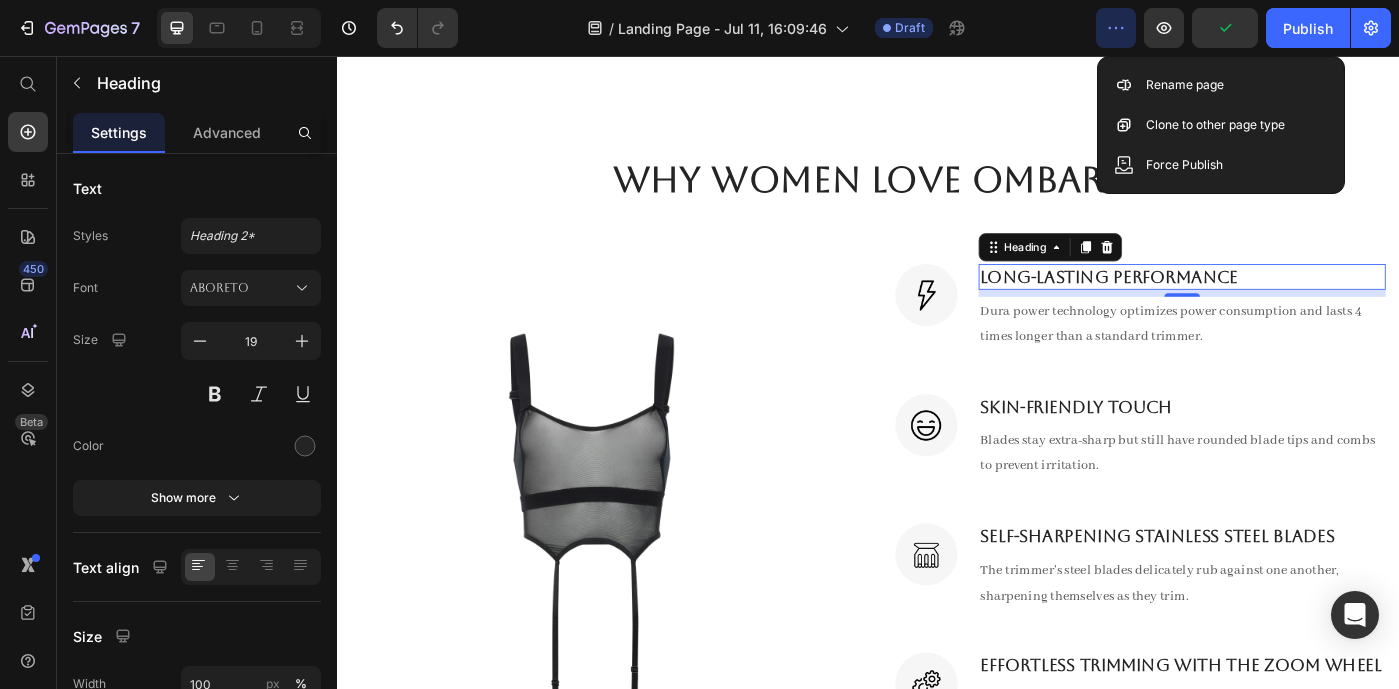 click on "Long-Lasting Performance" at bounding box center [1292, 305] 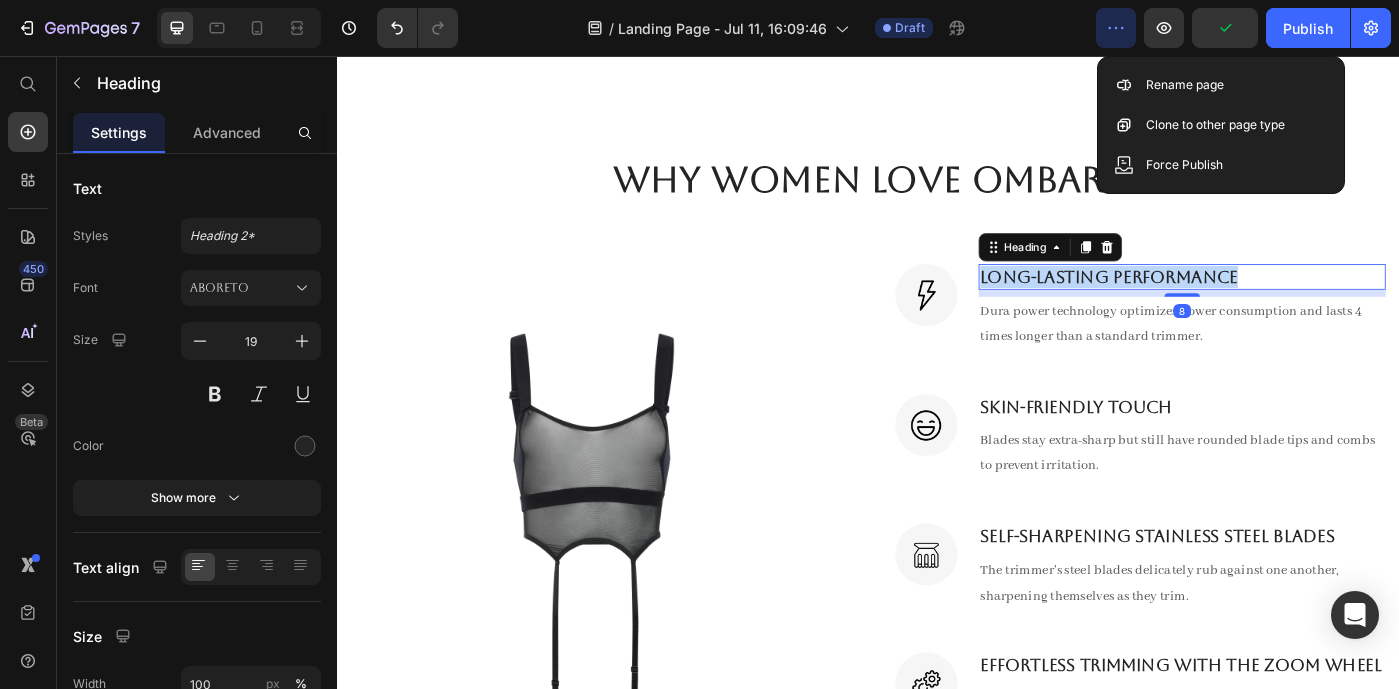 click on "Long-Lasting Performance" at bounding box center [1292, 305] 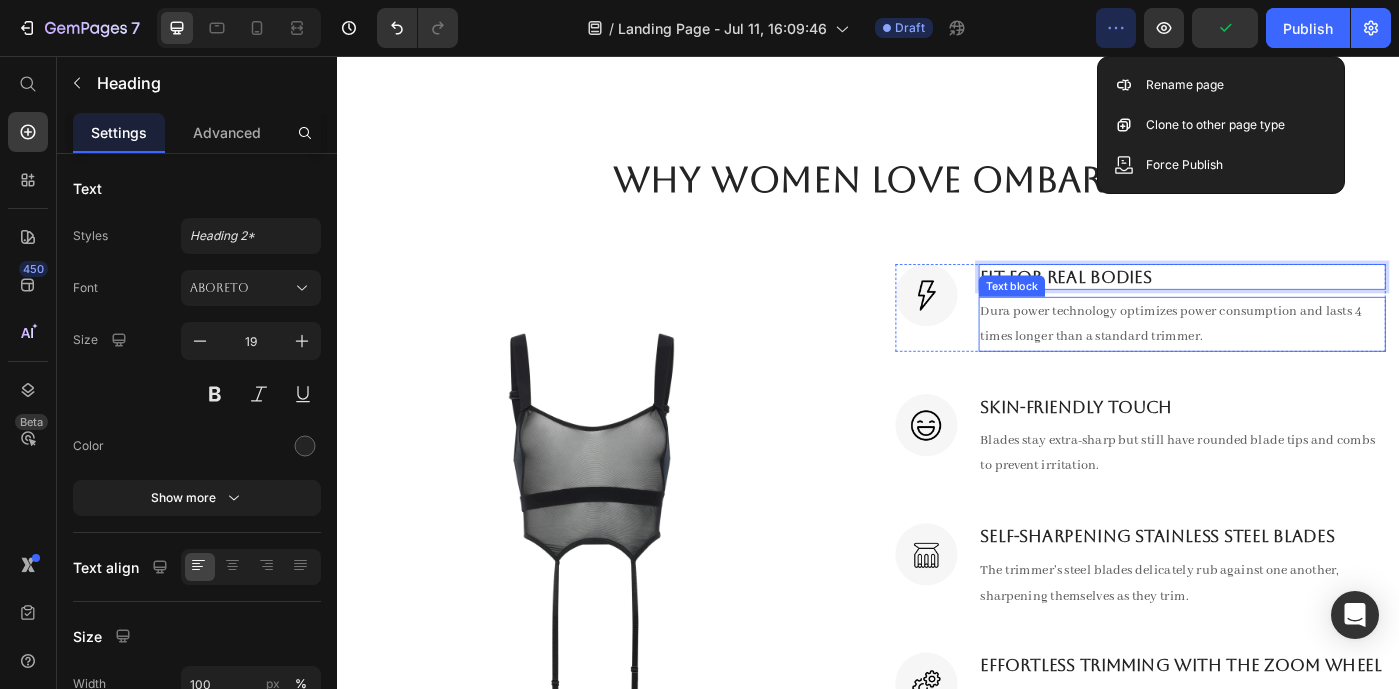 click on "Dura power technology optimizes power consumption and lasts 4 times longer than a standard trimmer." at bounding box center [1292, 359] 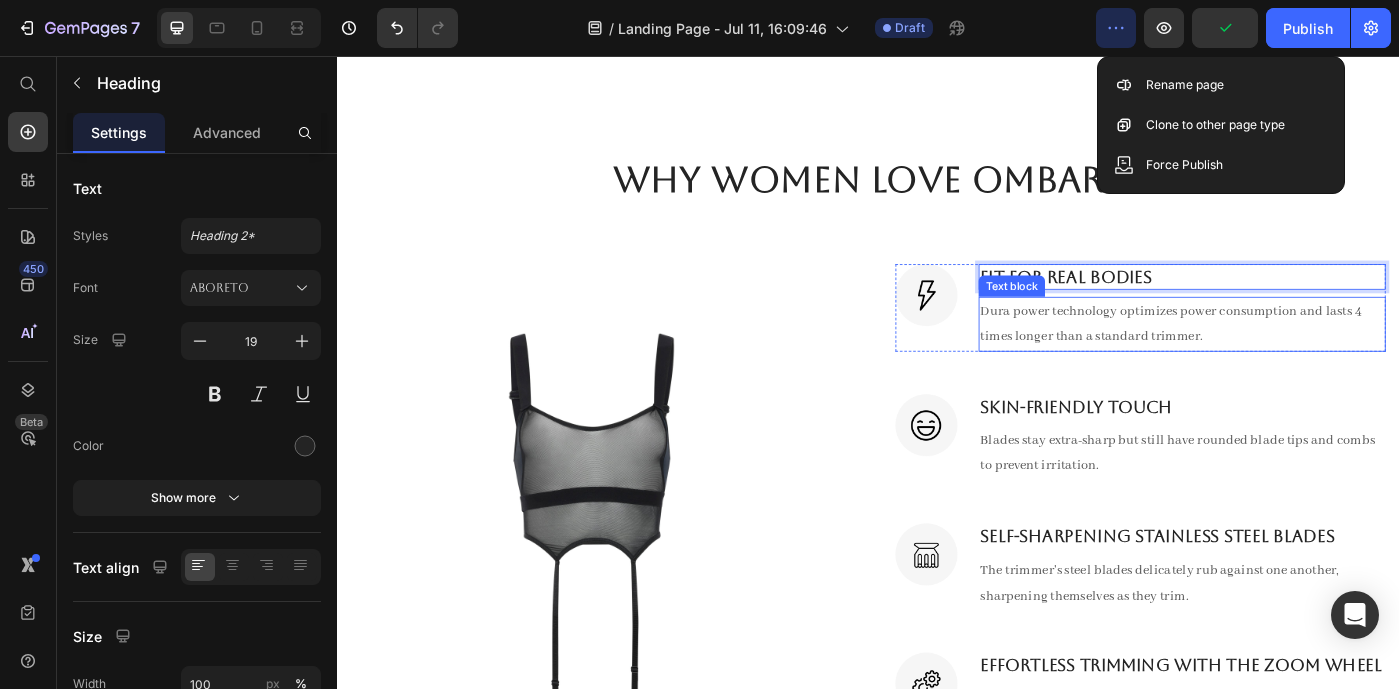 click on "Dura power technology optimizes power consumption and lasts 4 times longer than a standard trimmer." at bounding box center (1292, 359) 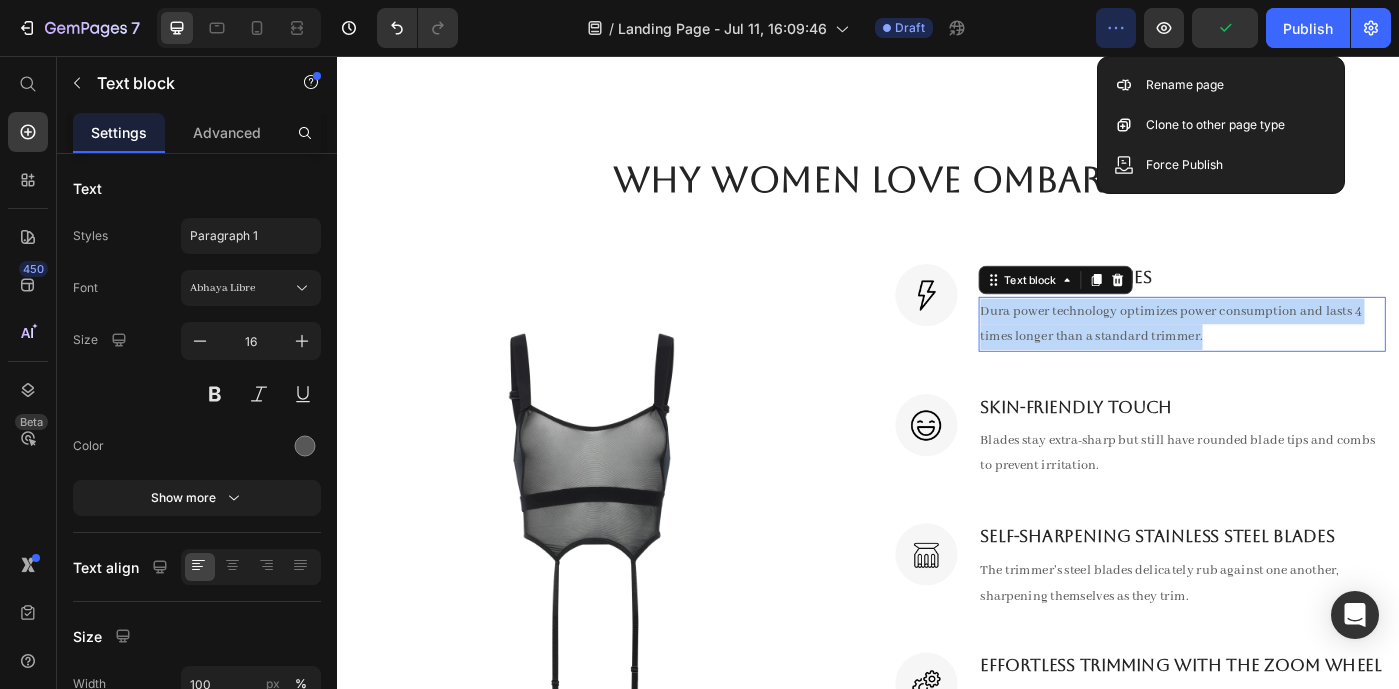 click on "Dura power technology optimizes power consumption and lasts 4 times longer than a standard trimmer." at bounding box center [1292, 359] 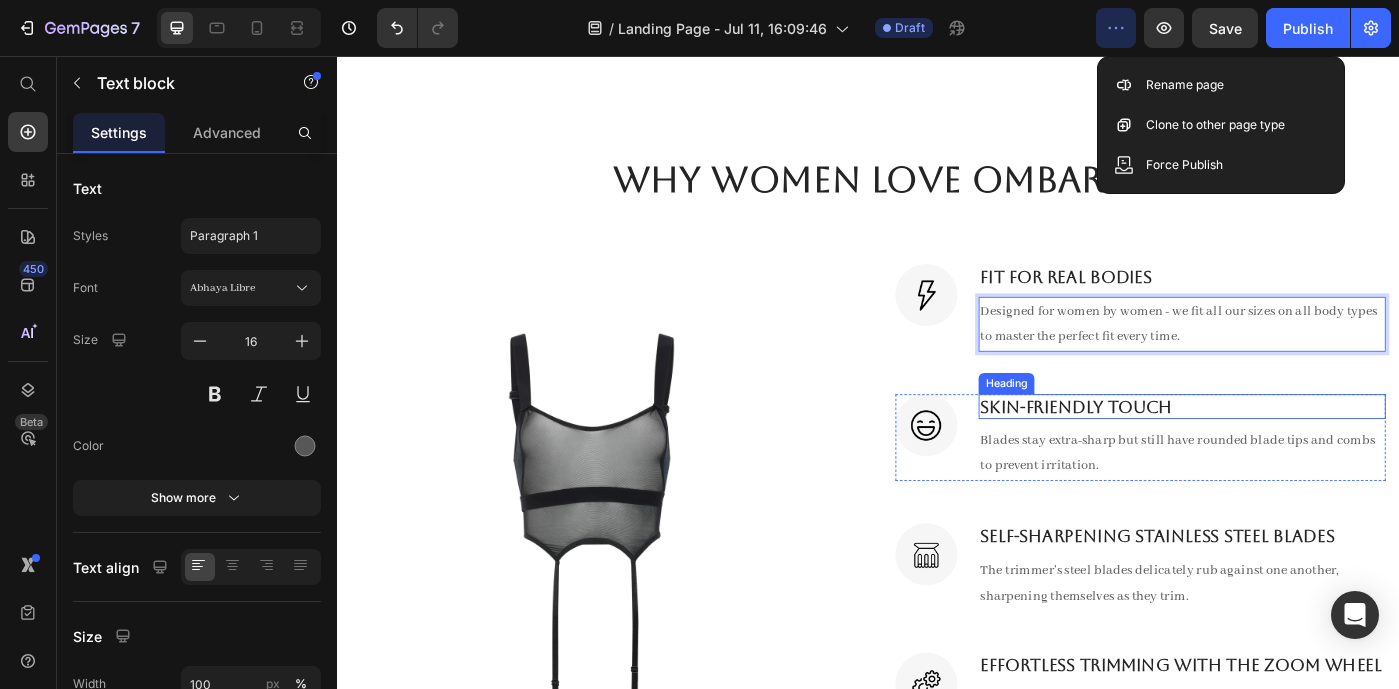 click on "Skin-Friendly Touch" at bounding box center (1292, 452) 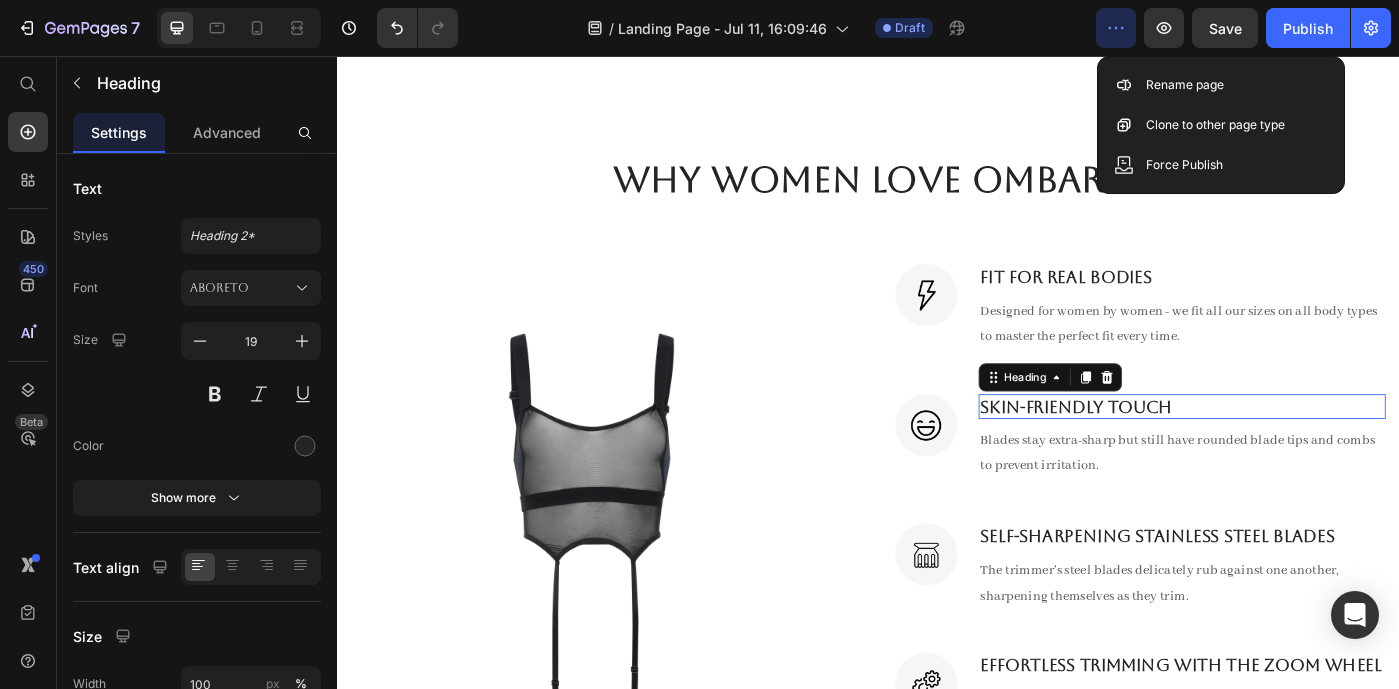 click on "Skin-Friendly Touch" at bounding box center [1292, 452] 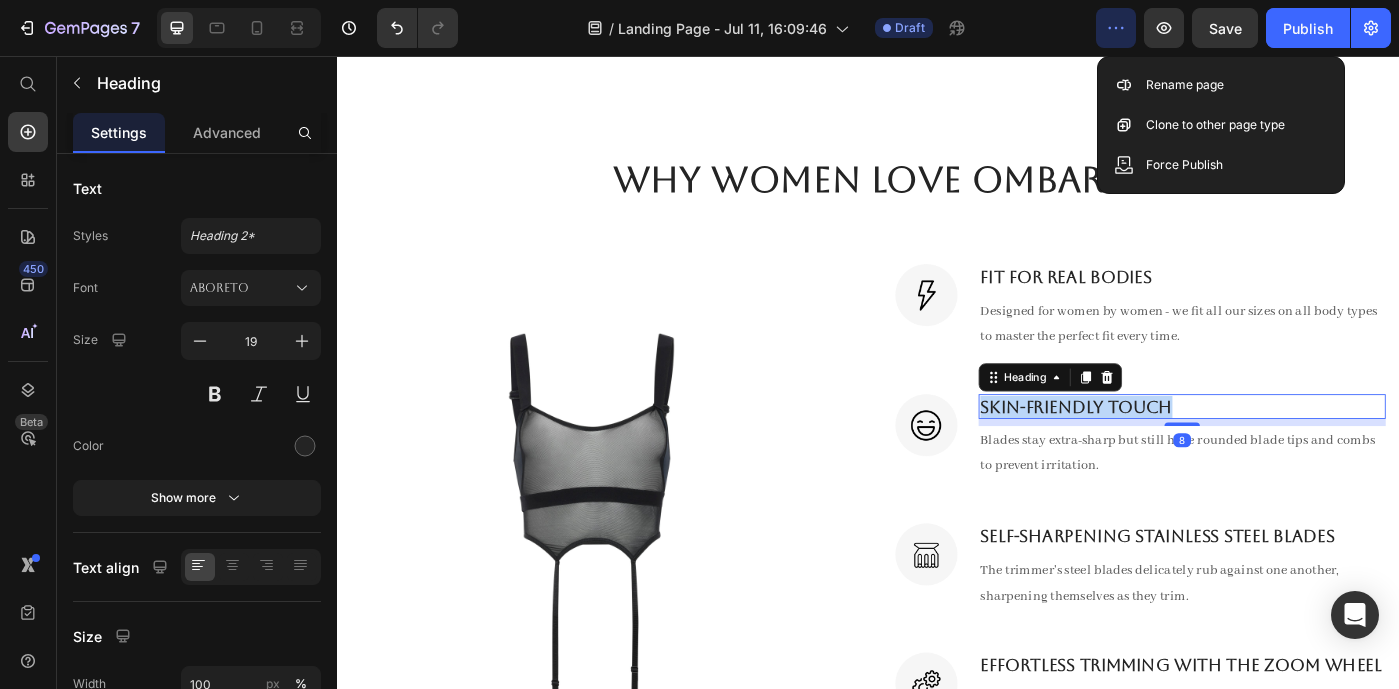 click on "Skin-Friendly Touch" at bounding box center (1292, 452) 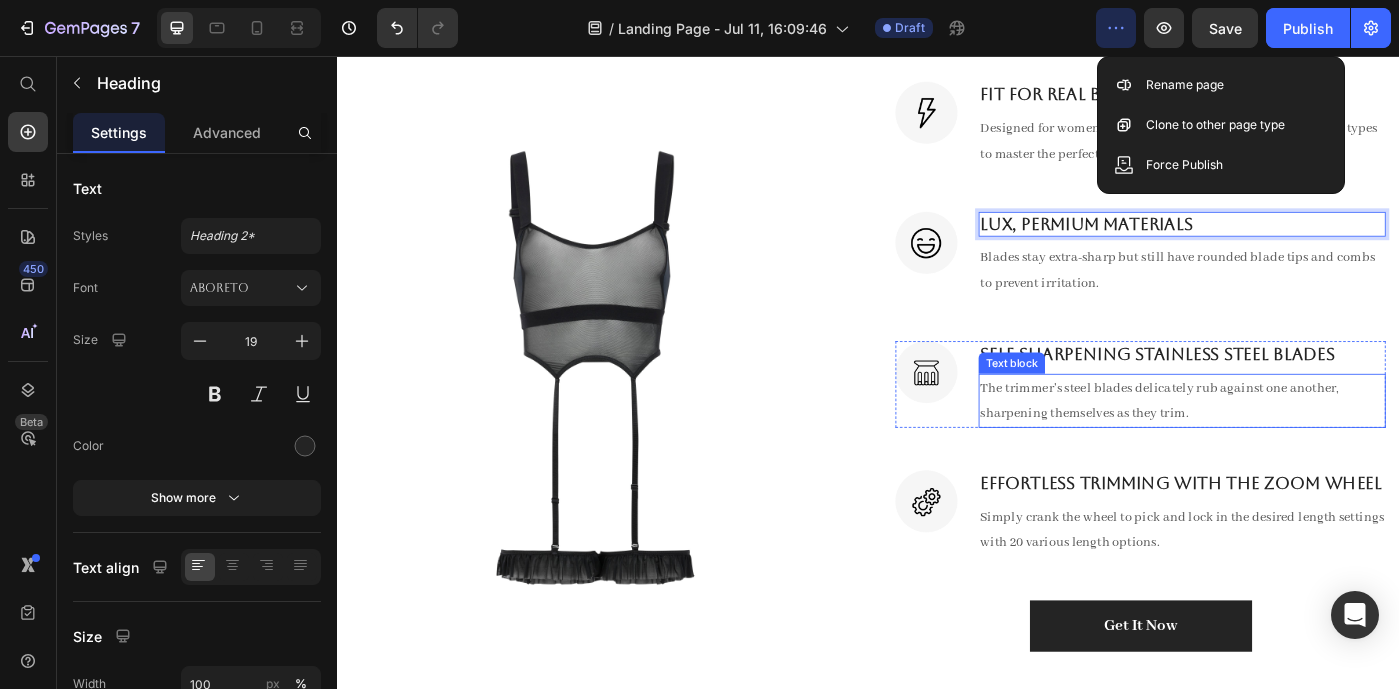 scroll, scrollTop: 1120, scrollLeft: 0, axis: vertical 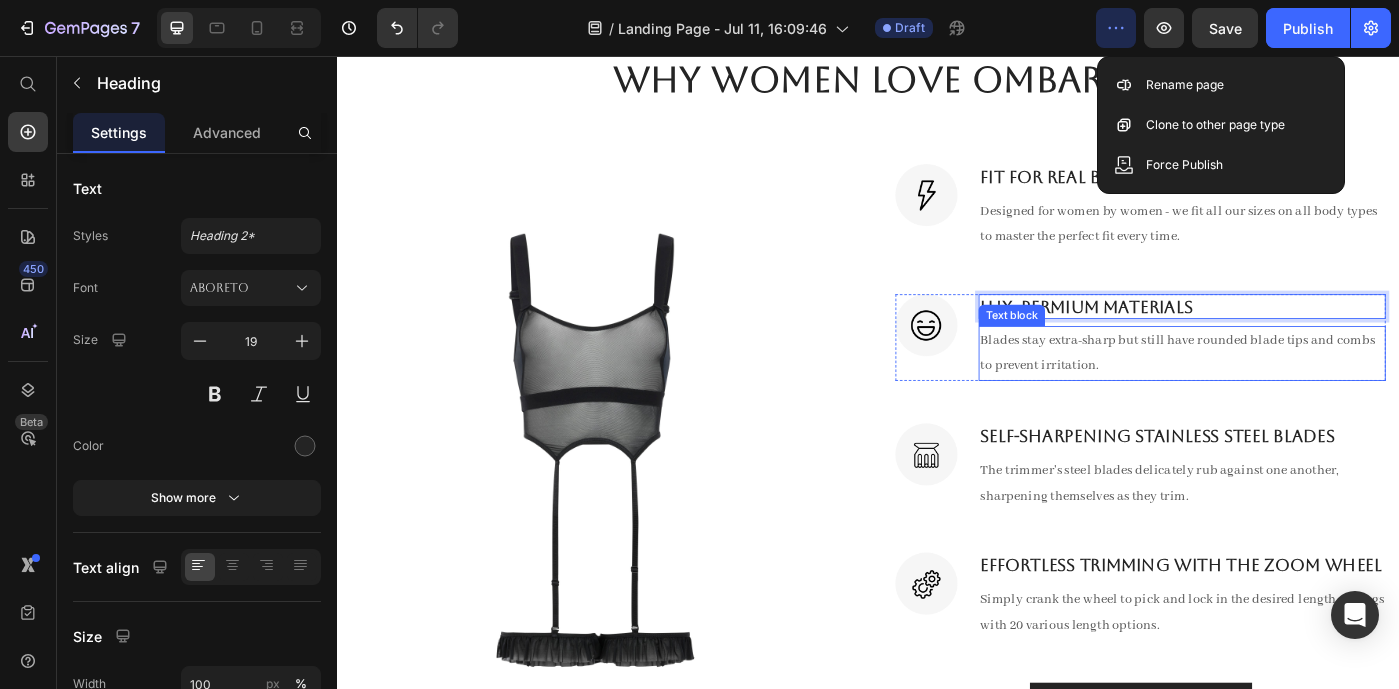 click on "Blades stay extra-sharp but still have rounded blade tips and combs to prevent irritation." at bounding box center [1292, 392] 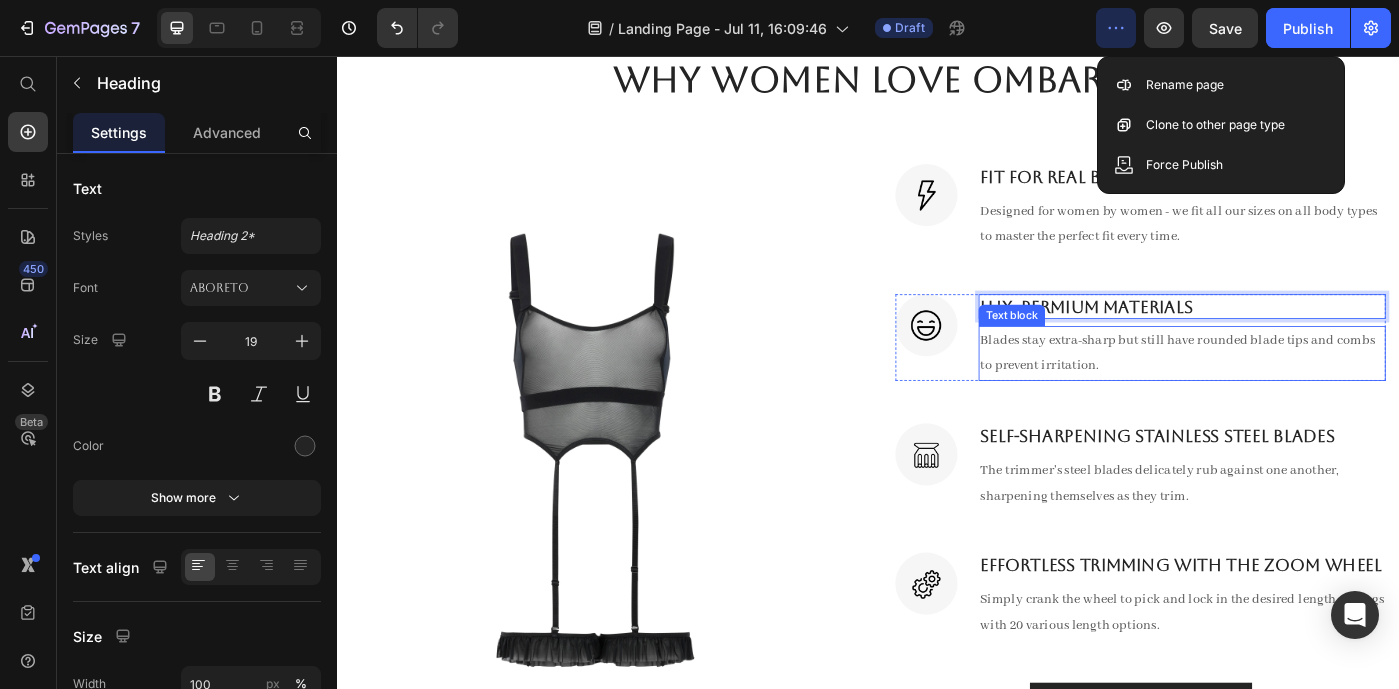 click on "Blades stay extra-sharp but still have rounded blade tips and combs to prevent irritation." at bounding box center [1292, 392] 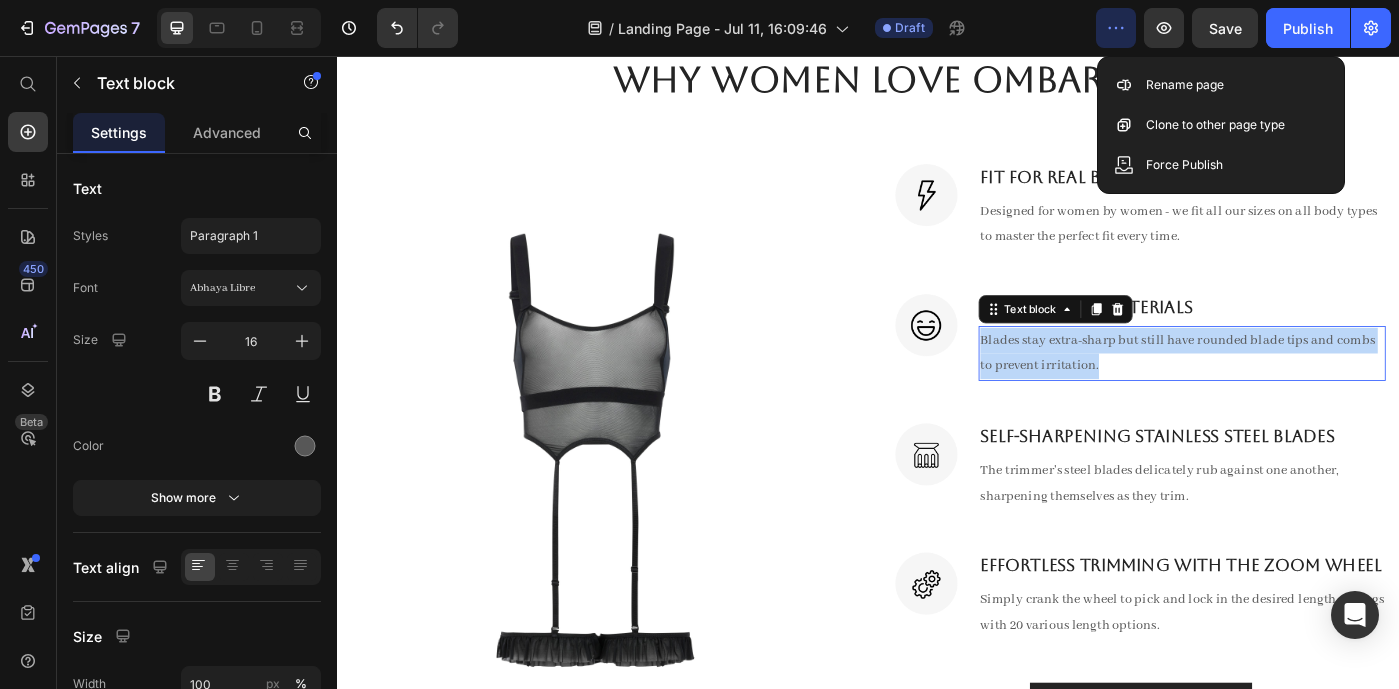 click on "Blades stay extra-sharp but still have rounded blade tips and combs to prevent irritation." at bounding box center (1292, 392) 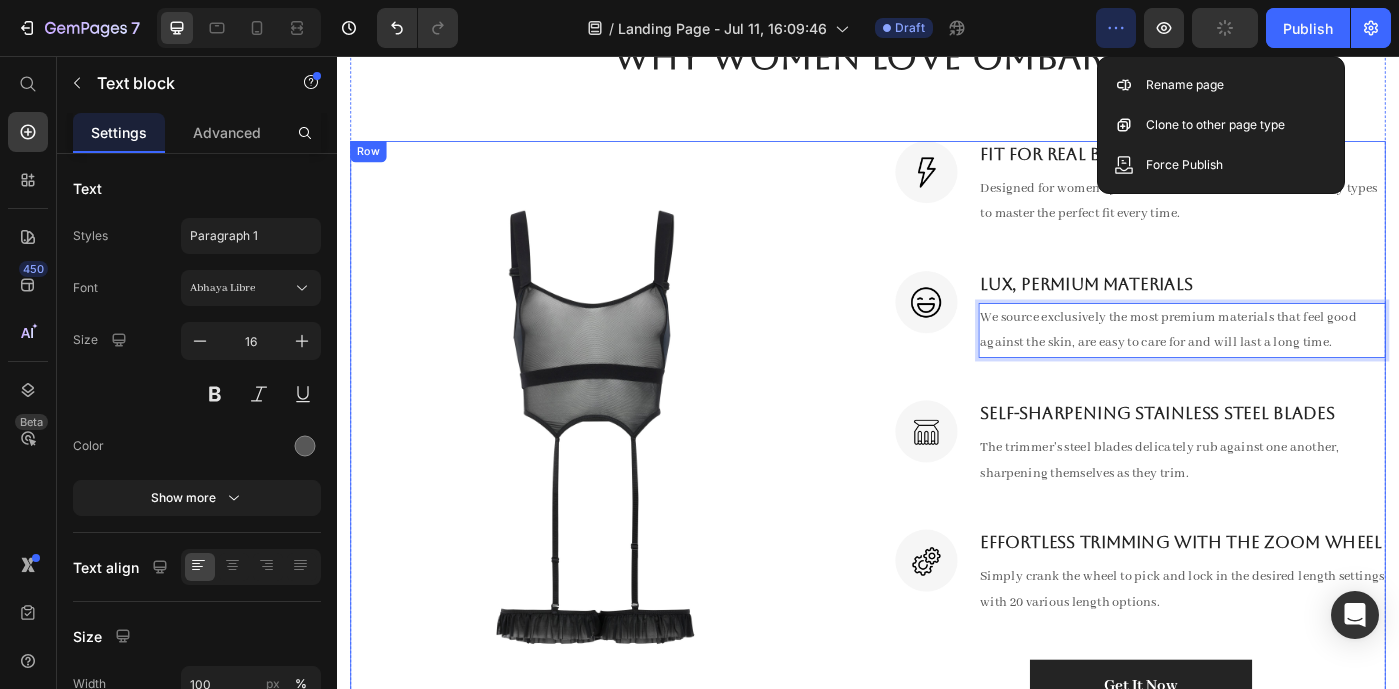 scroll, scrollTop: 926, scrollLeft: 0, axis: vertical 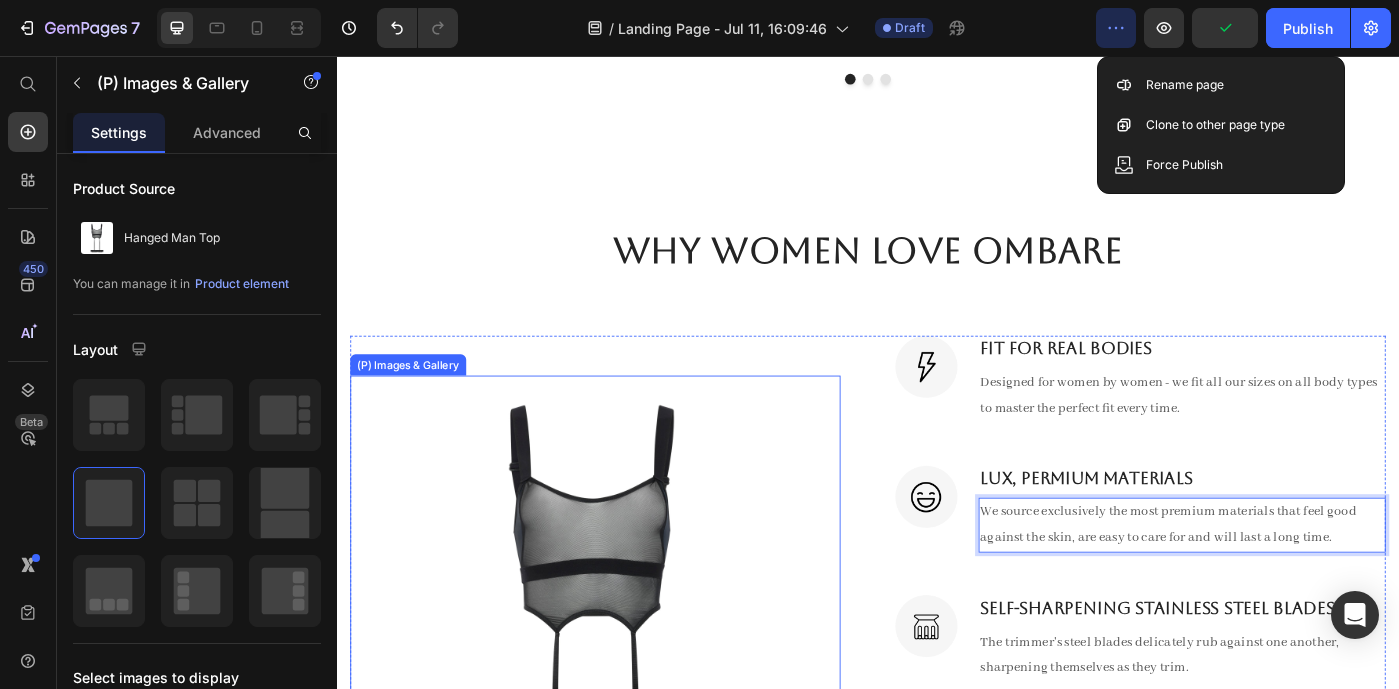 click at bounding box center [629, 694] 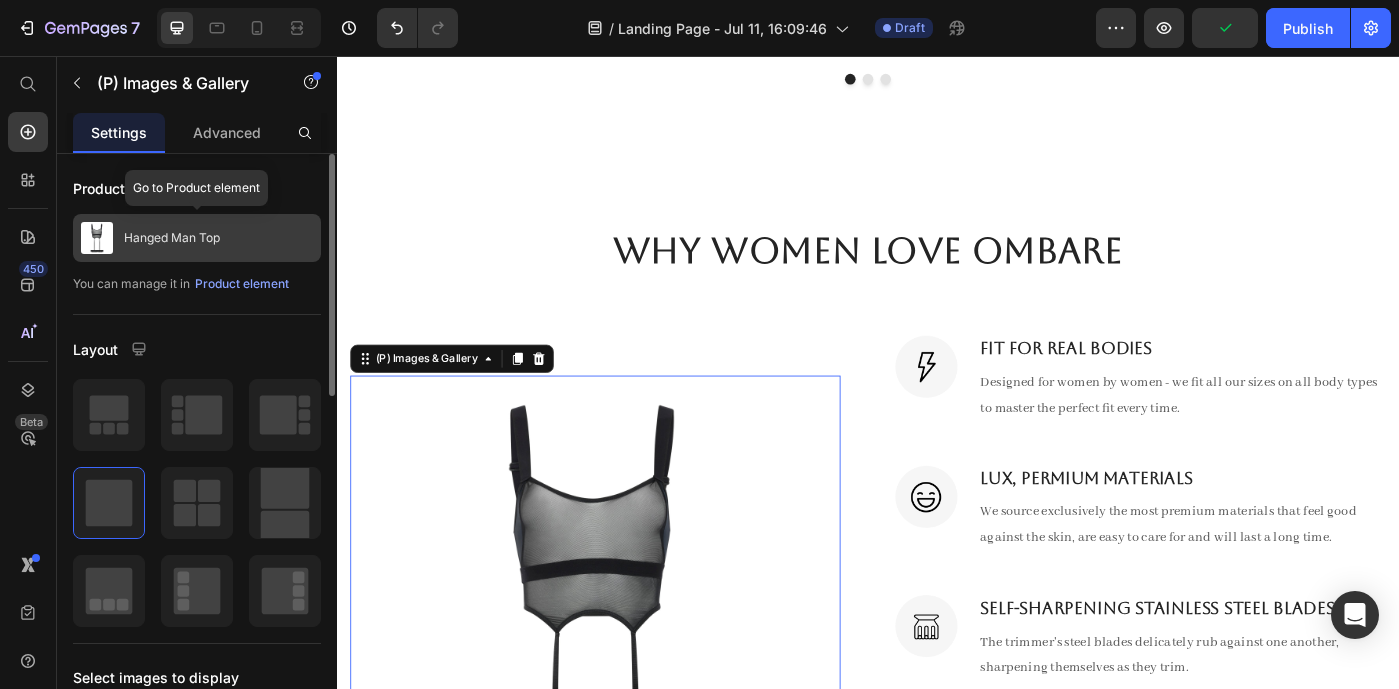 click on "Hanged Man Top" at bounding box center (172, 238) 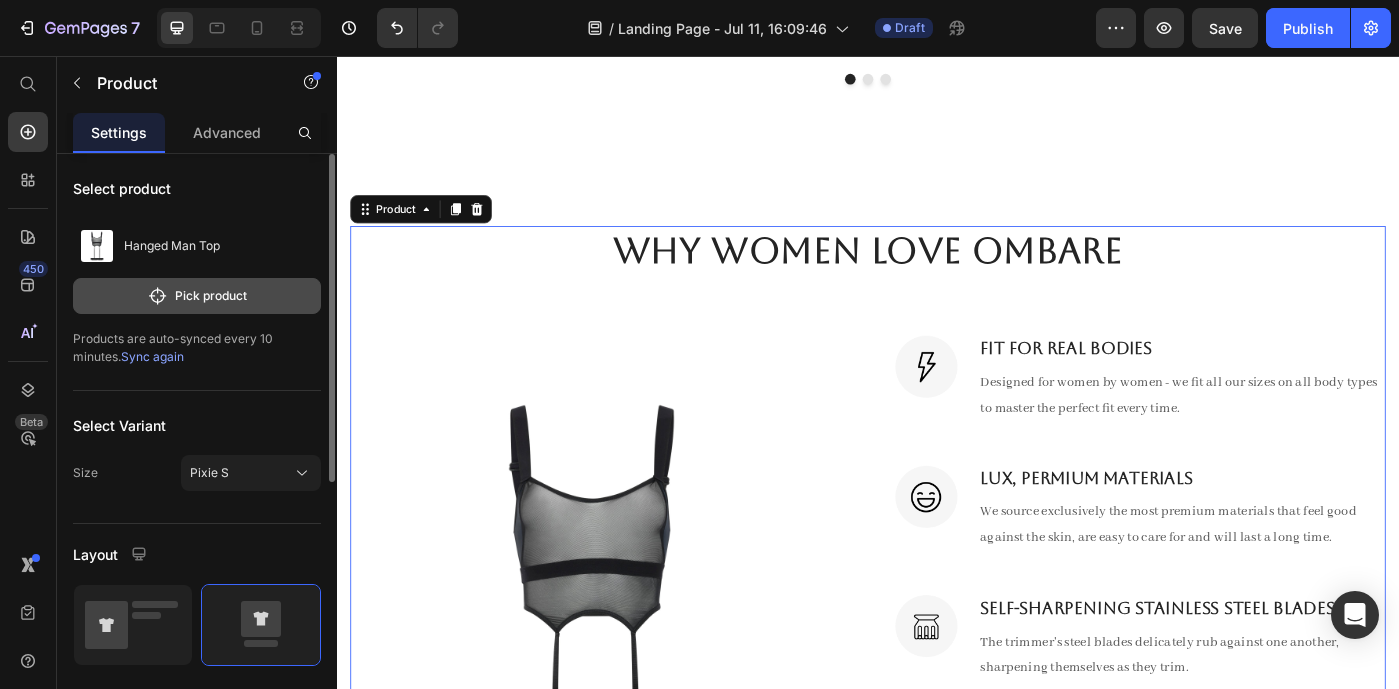click on "Pick product" at bounding box center [197, 296] 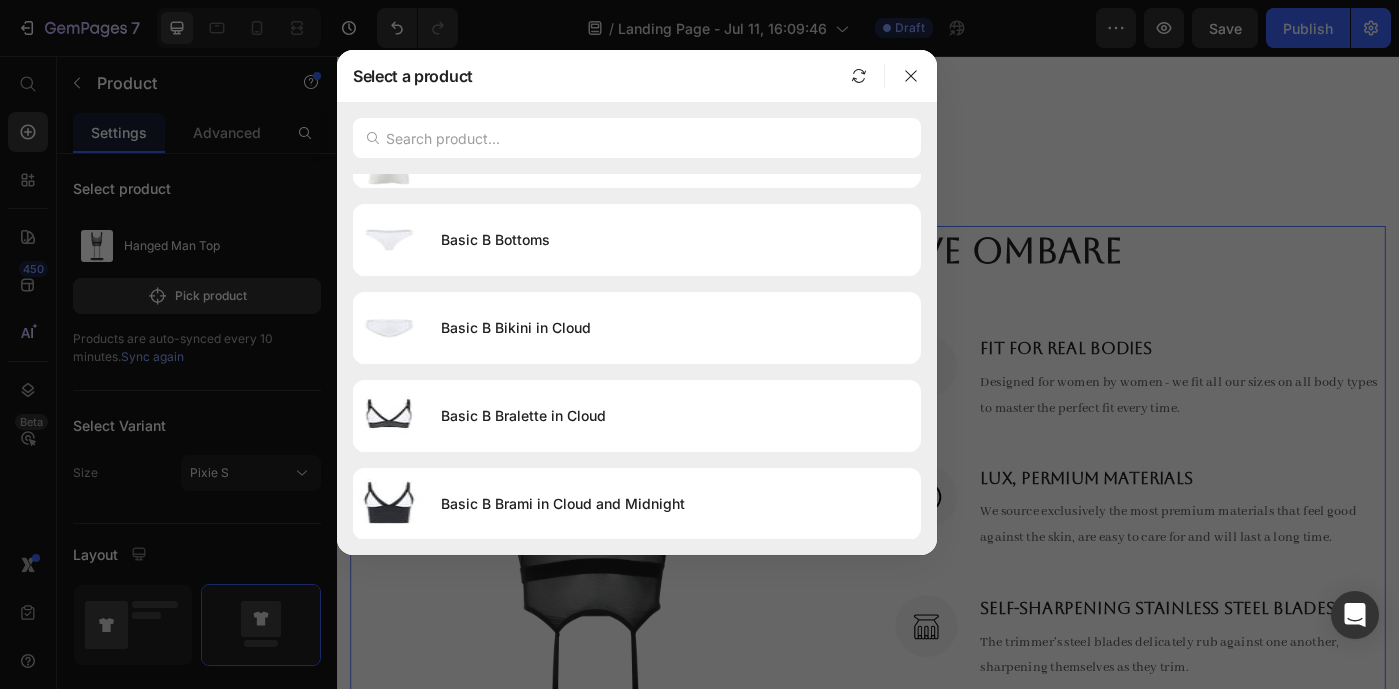 scroll, scrollTop: 3933, scrollLeft: 0, axis: vertical 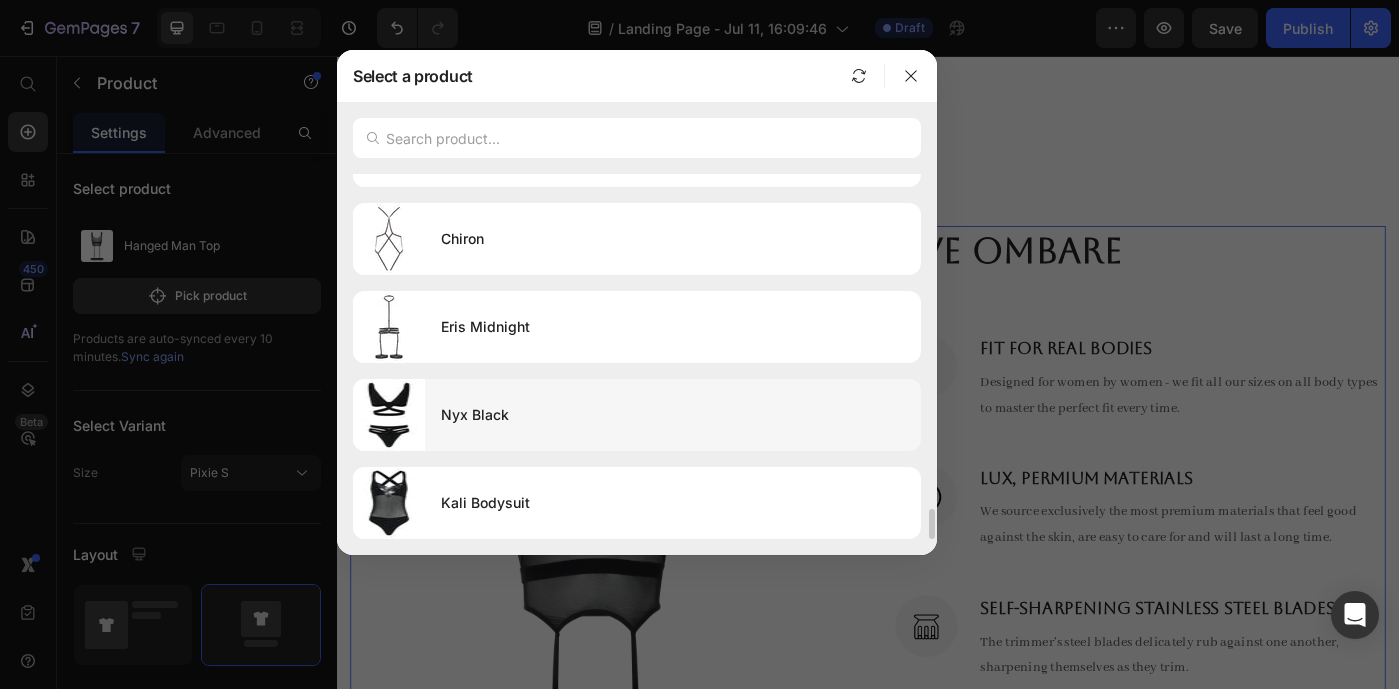click on "Nyx Black" at bounding box center (673, 415) 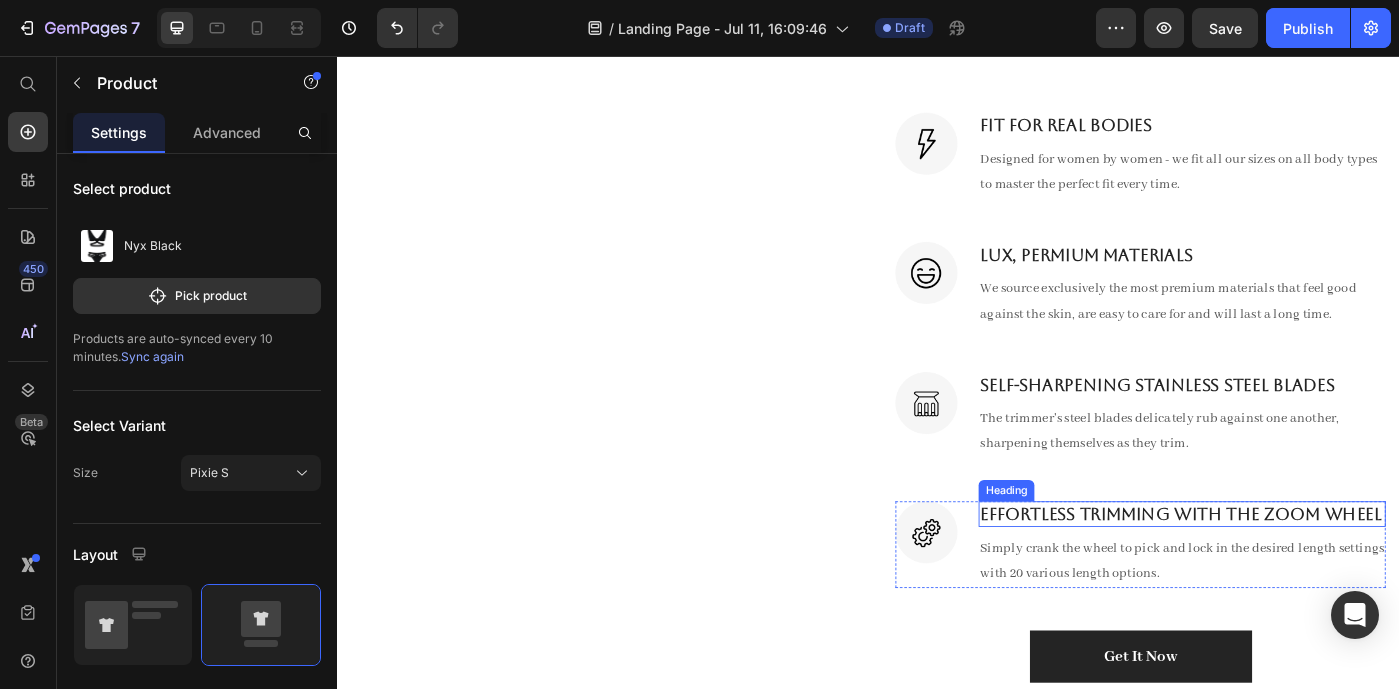 scroll, scrollTop: 1191, scrollLeft: 0, axis: vertical 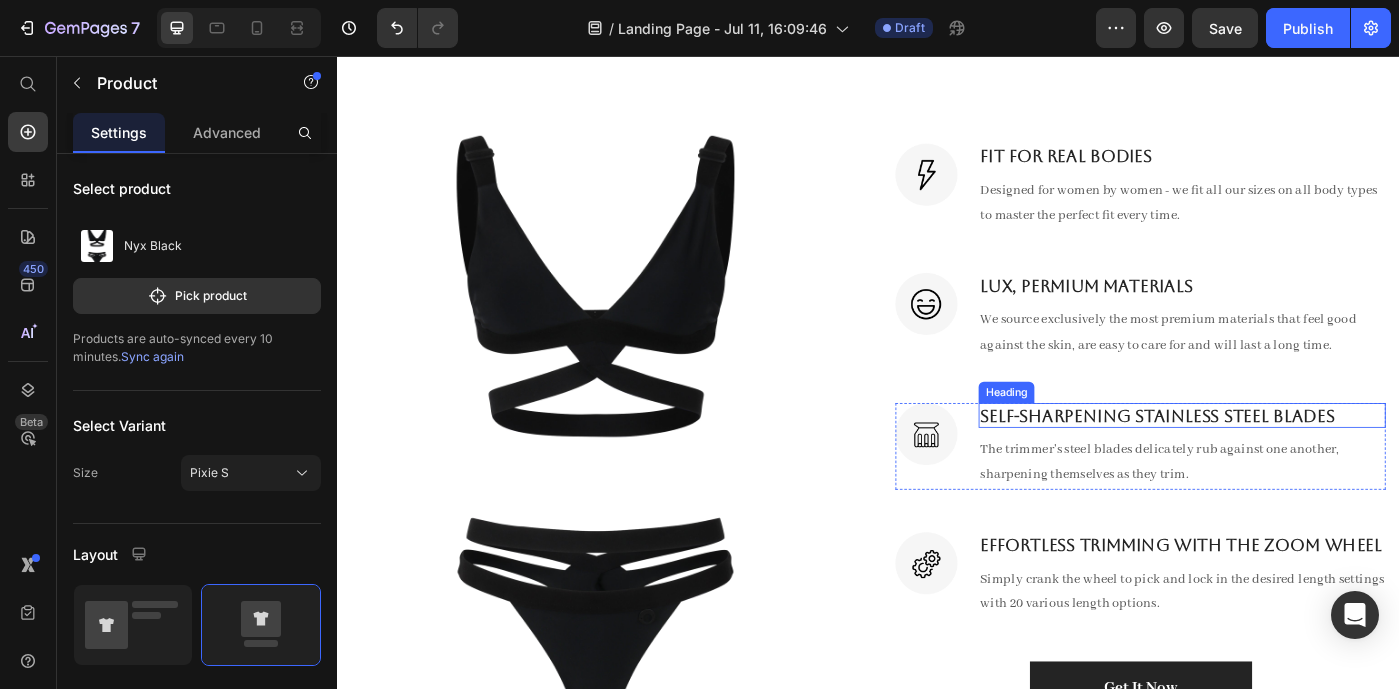 click on "Self-Sharpening Stainless Steel Blades" at bounding box center (1292, 462) 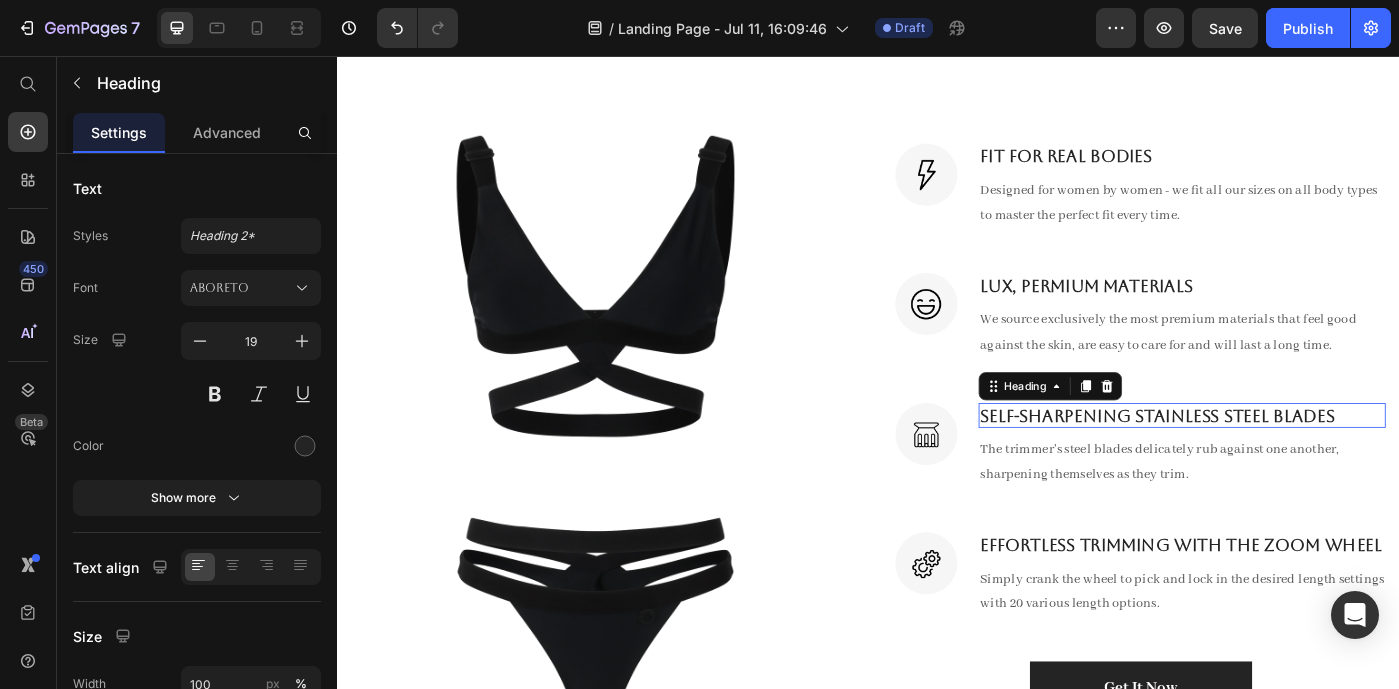 click on "Self-Sharpening Stainless Steel Blades" at bounding box center (1292, 462) 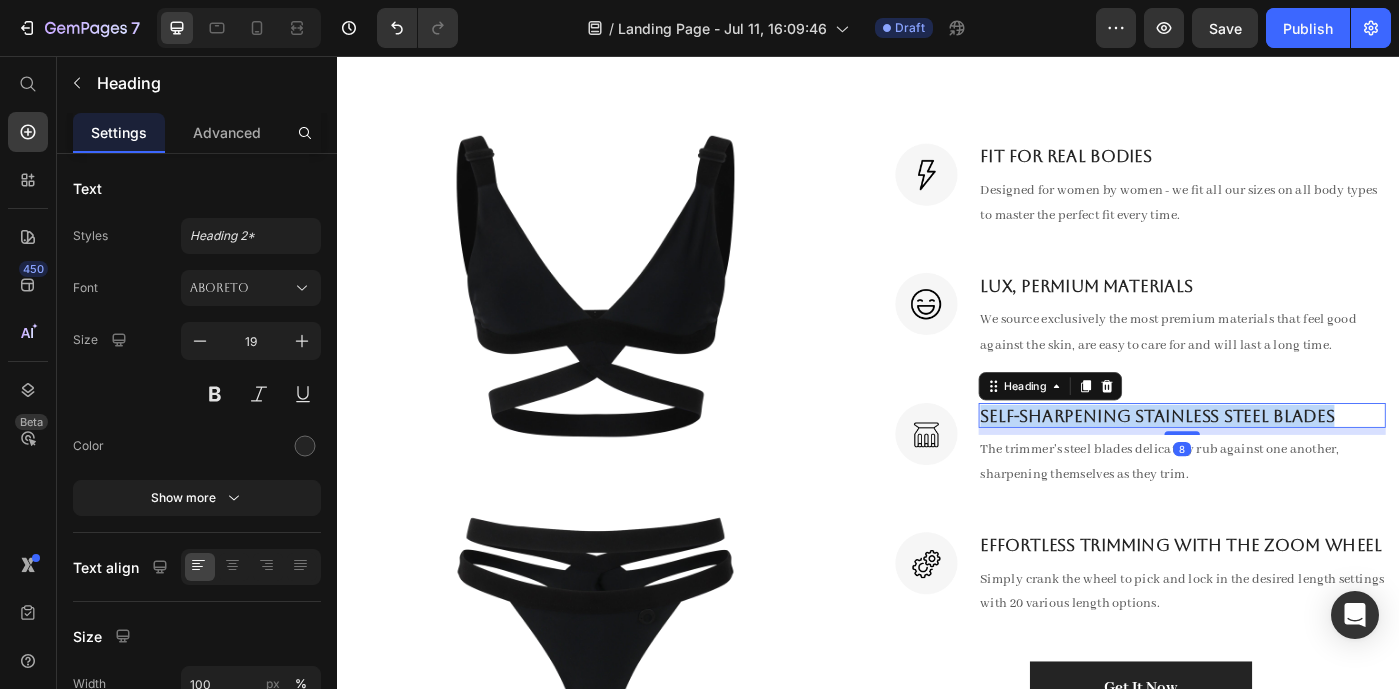 click on "Self-Sharpening Stainless Steel Blades" at bounding box center [1292, 462] 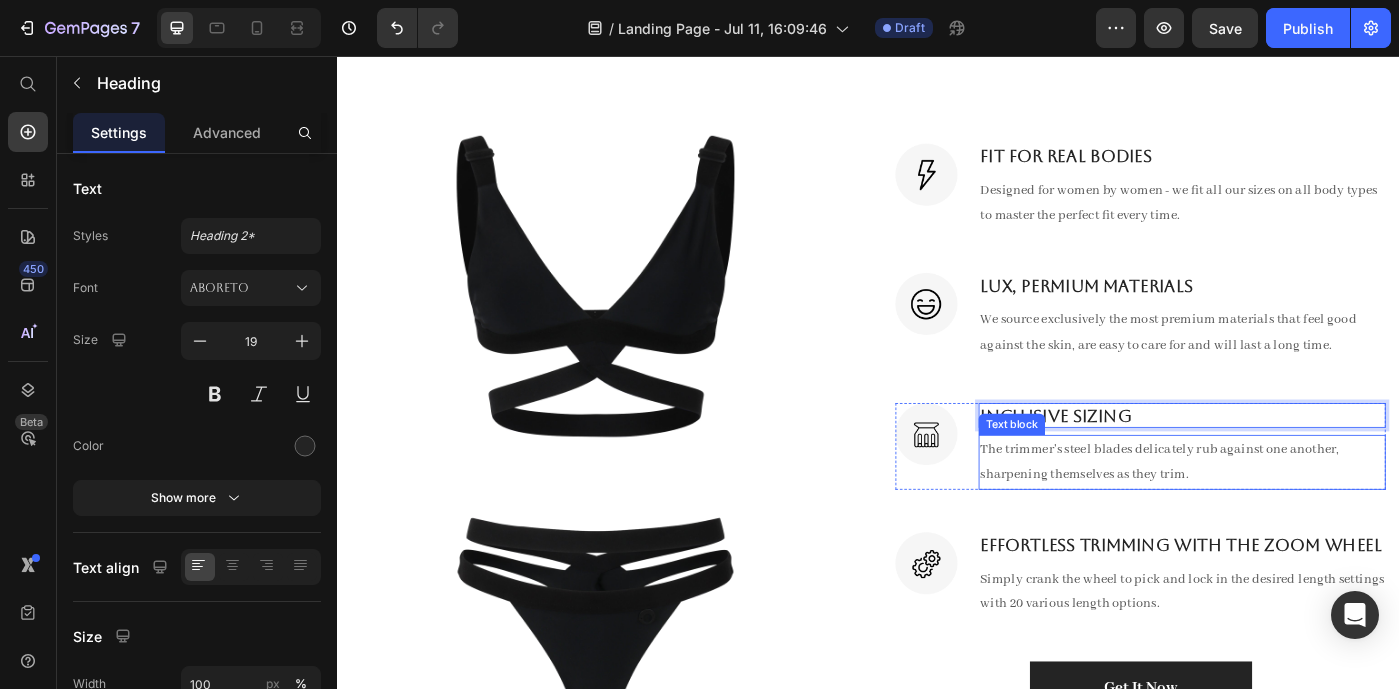 click on "The trimmer's steel blades delicately rub against one another, sharpening themselves as they trim." at bounding box center (1292, 515) 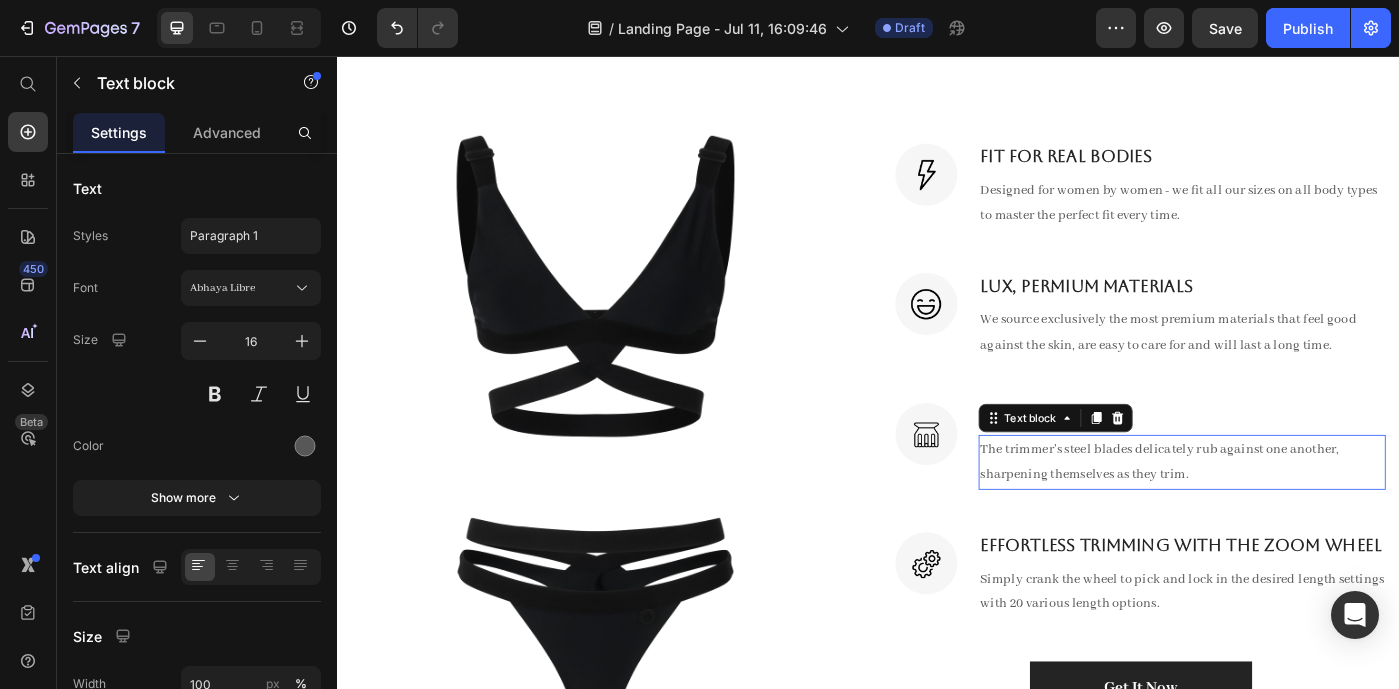 click on "The trimmer's steel blades delicately rub against one another, sharpening themselves as they trim." at bounding box center [1292, 515] 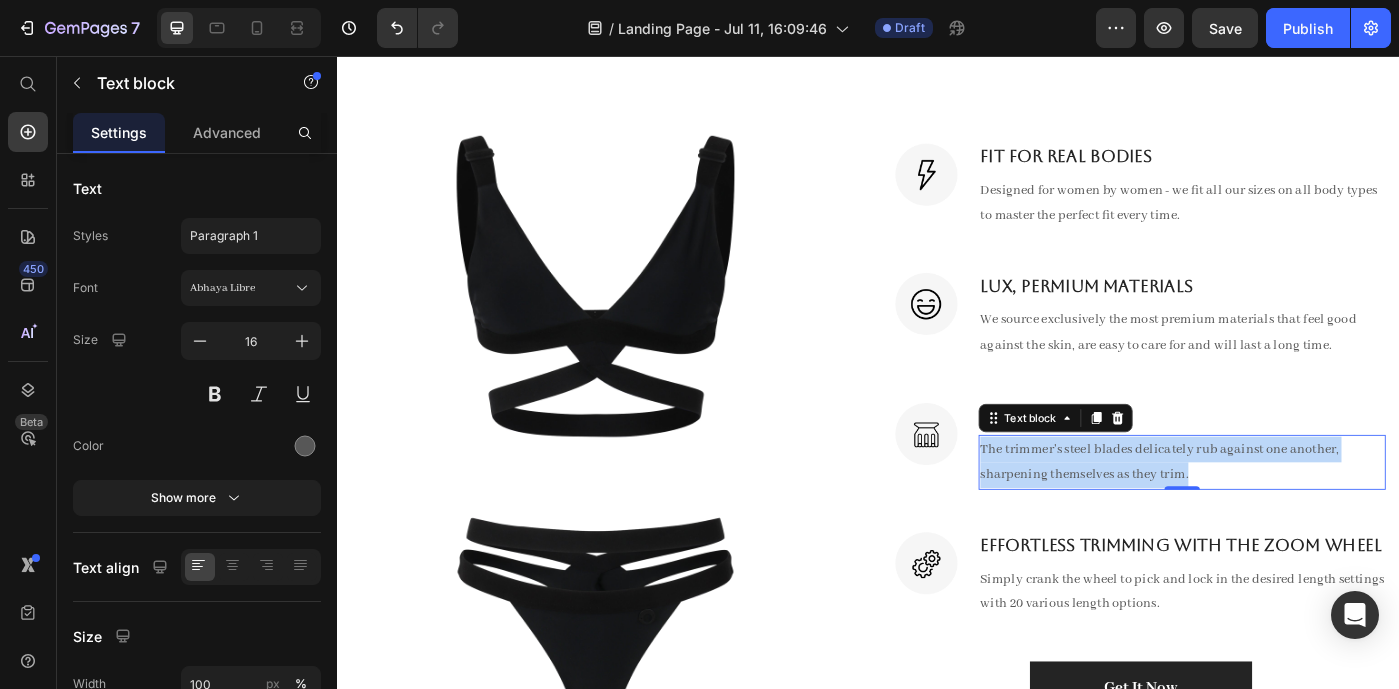 click on "The trimmer's steel blades delicately rub against one another, sharpening themselves as they trim." at bounding box center [1292, 515] 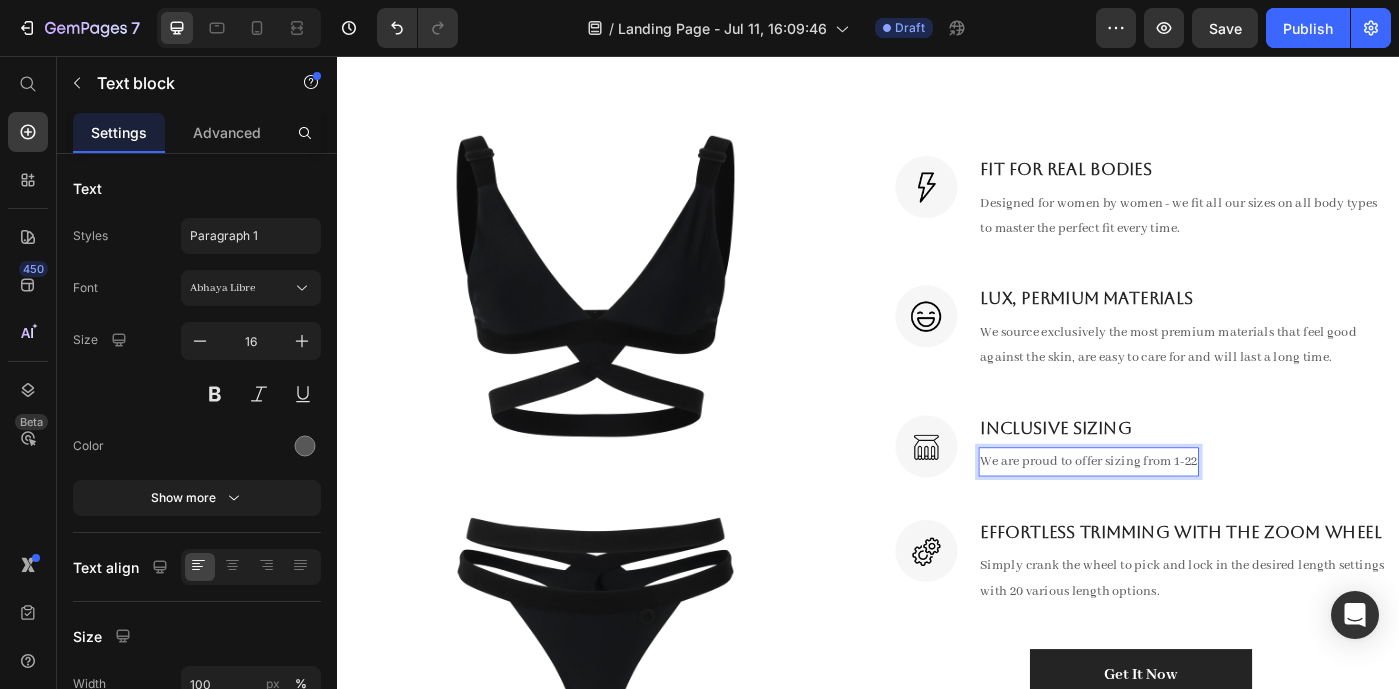 scroll, scrollTop: 1205, scrollLeft: 0, axis: vertical 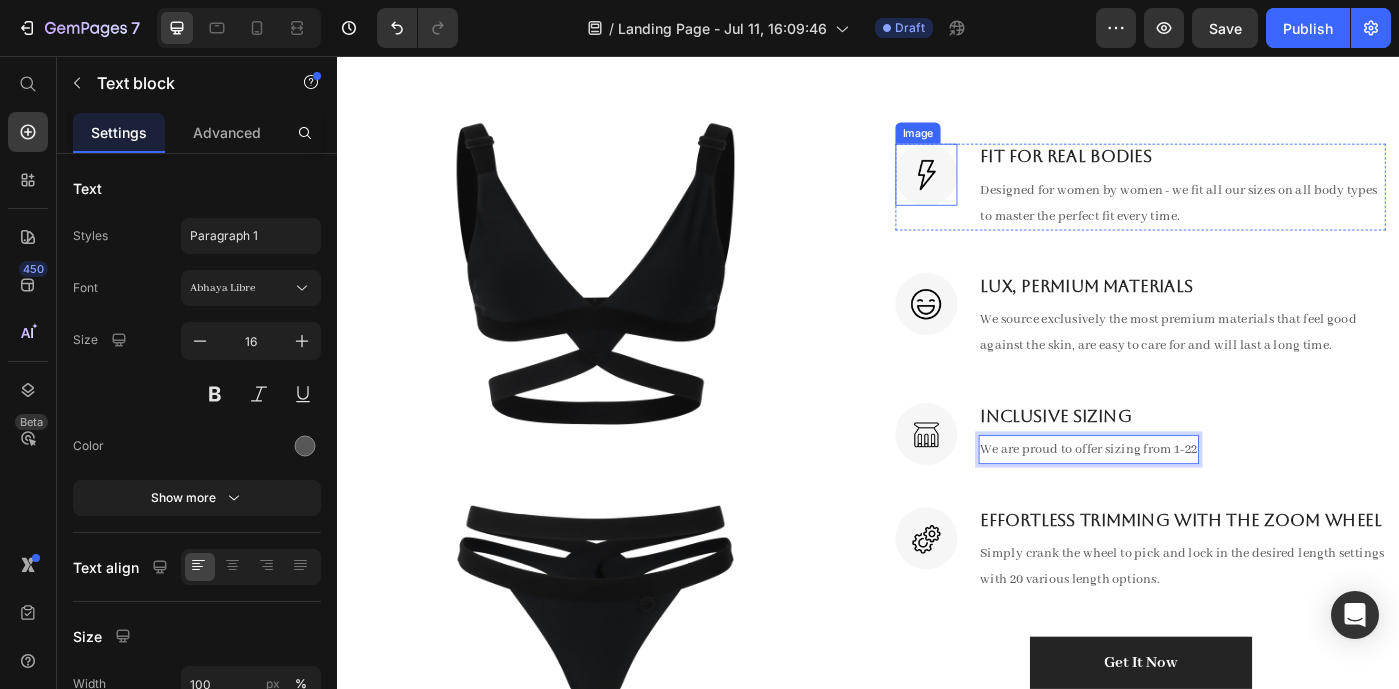 click at bounding box center [1003, 190] 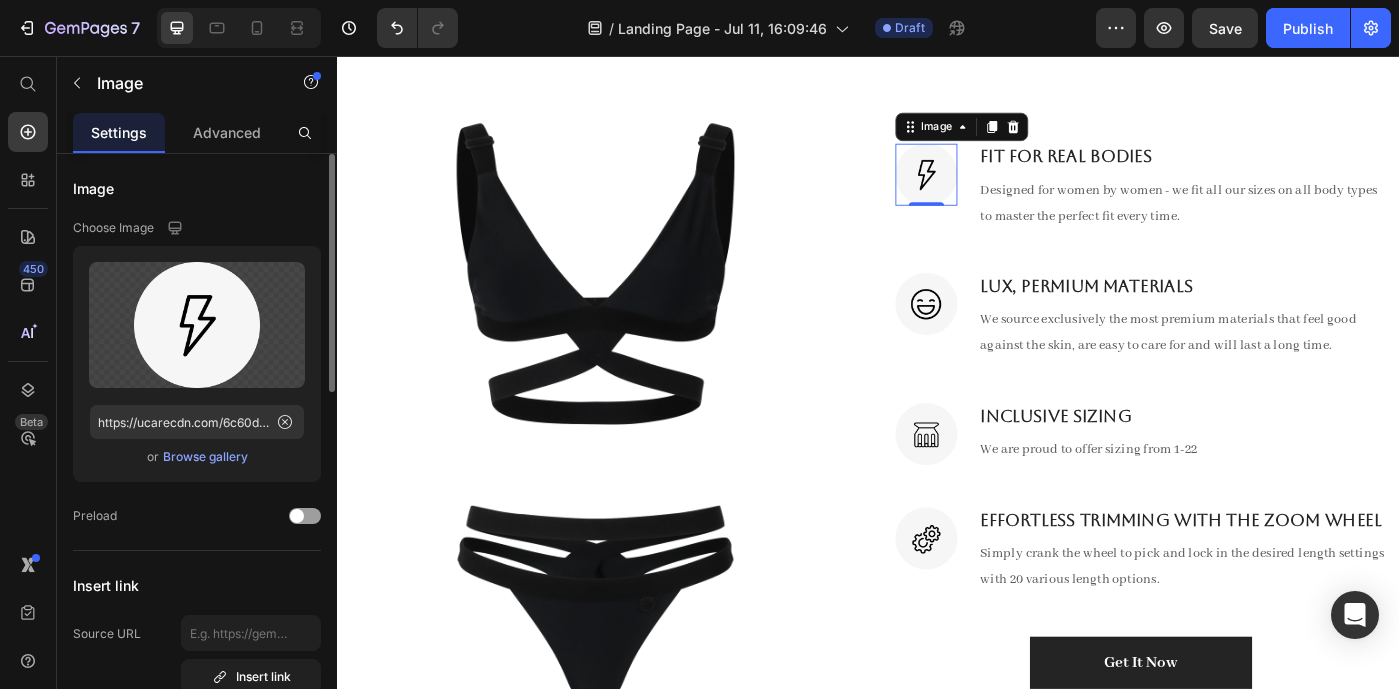 click on "Browse gallery" at bounding box center [205, 457] 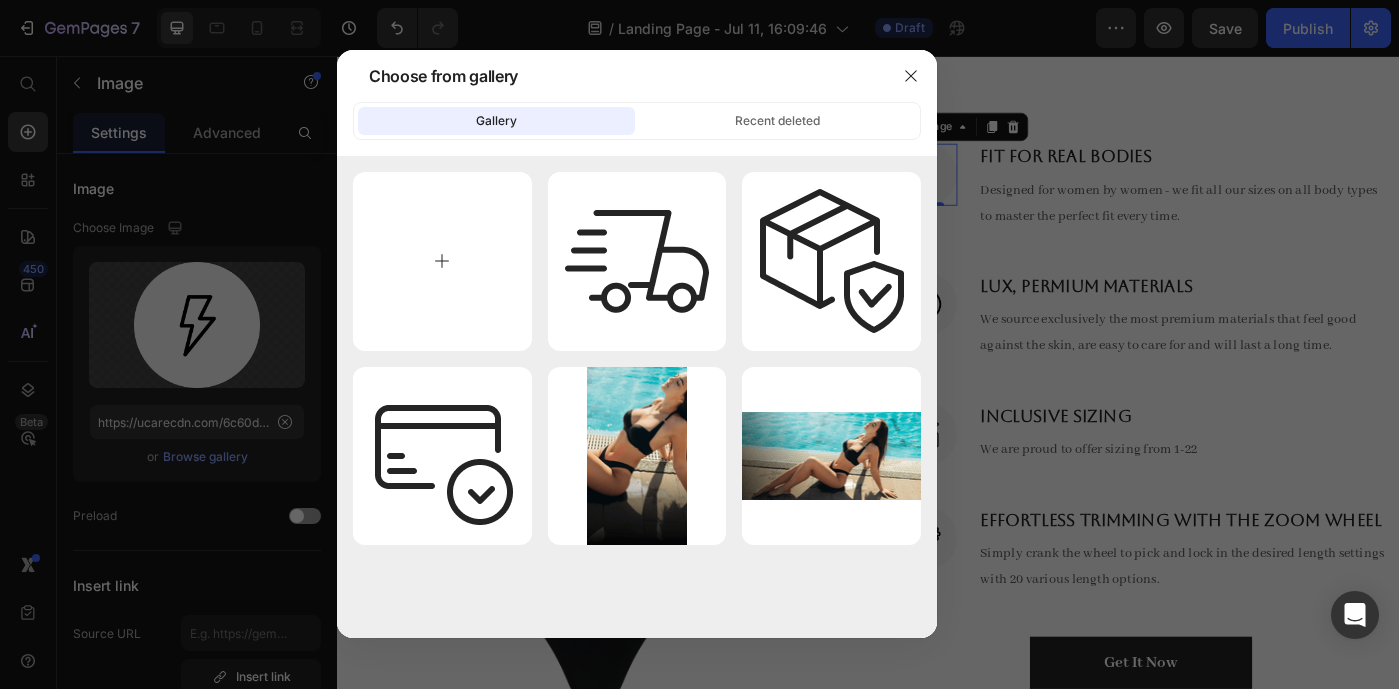 click at bounding box center (442, 261) 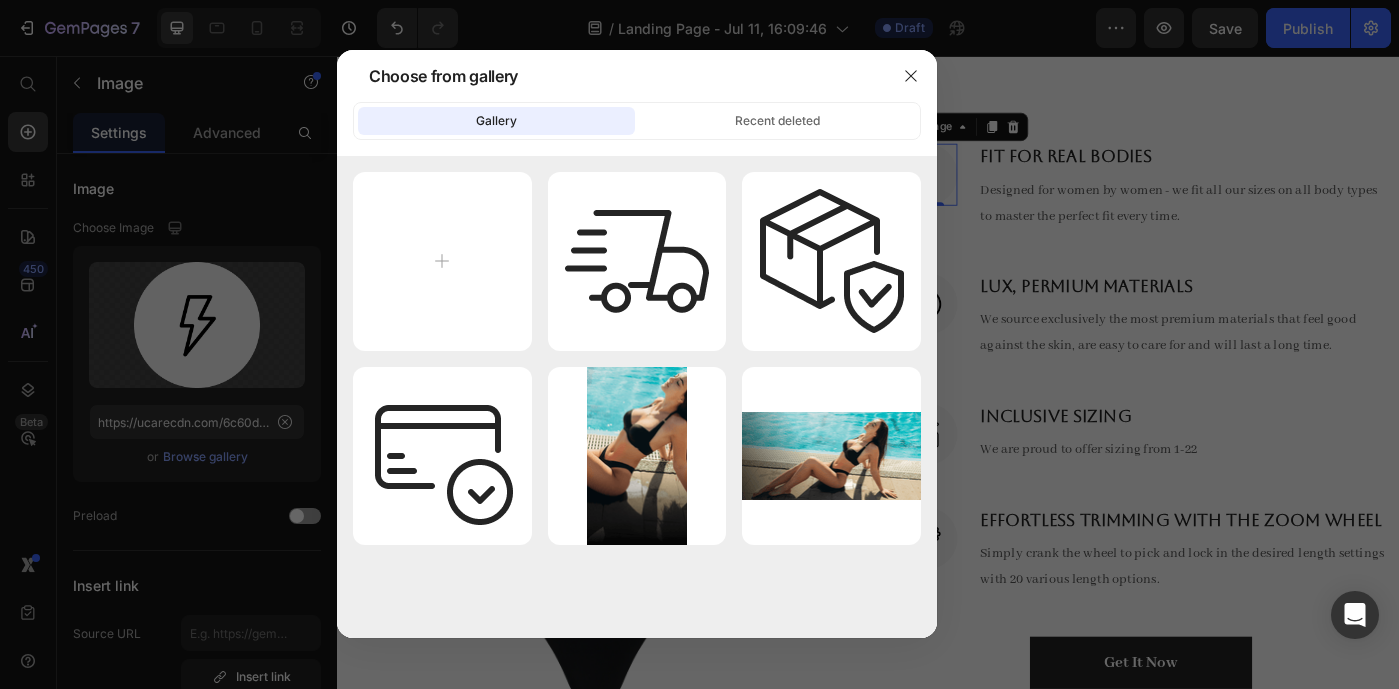 click at bounding box center (699, 344) 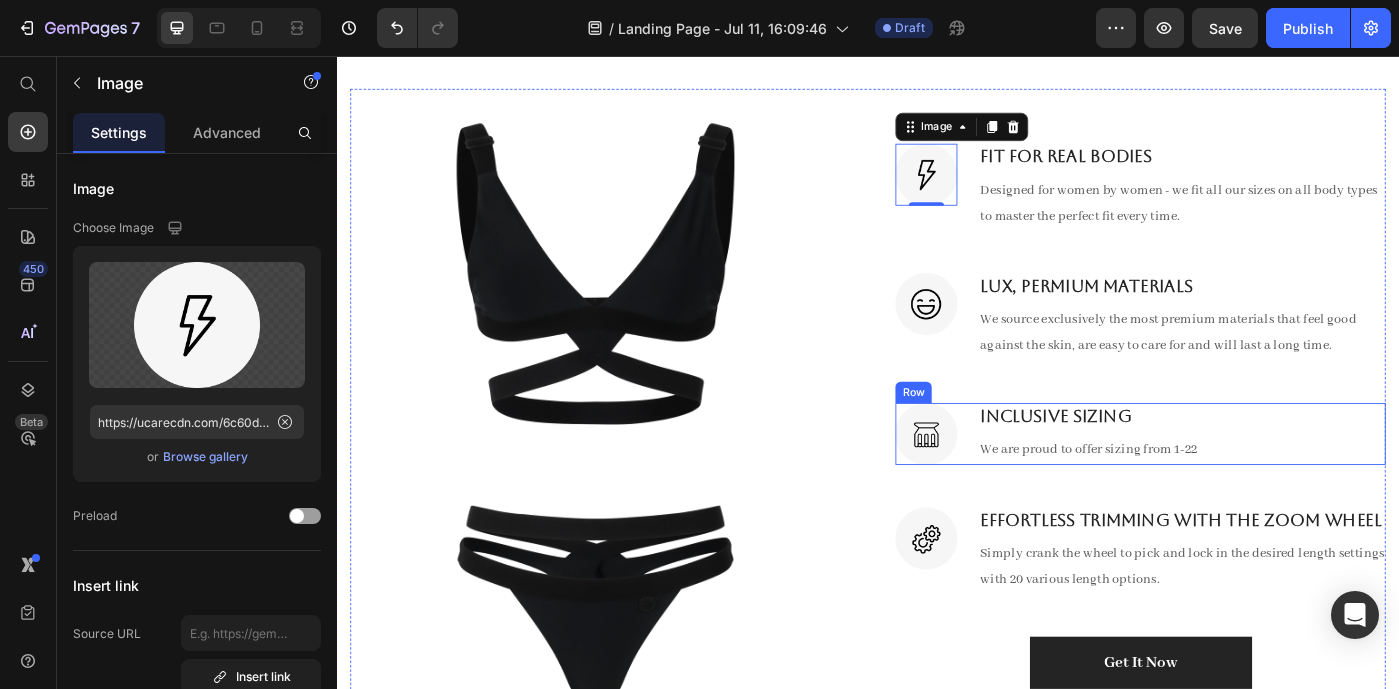 click on "Inclusive sizing Heading We are proud to offer sizing from 1-22 Text block" at bounding box center (1186, 483) 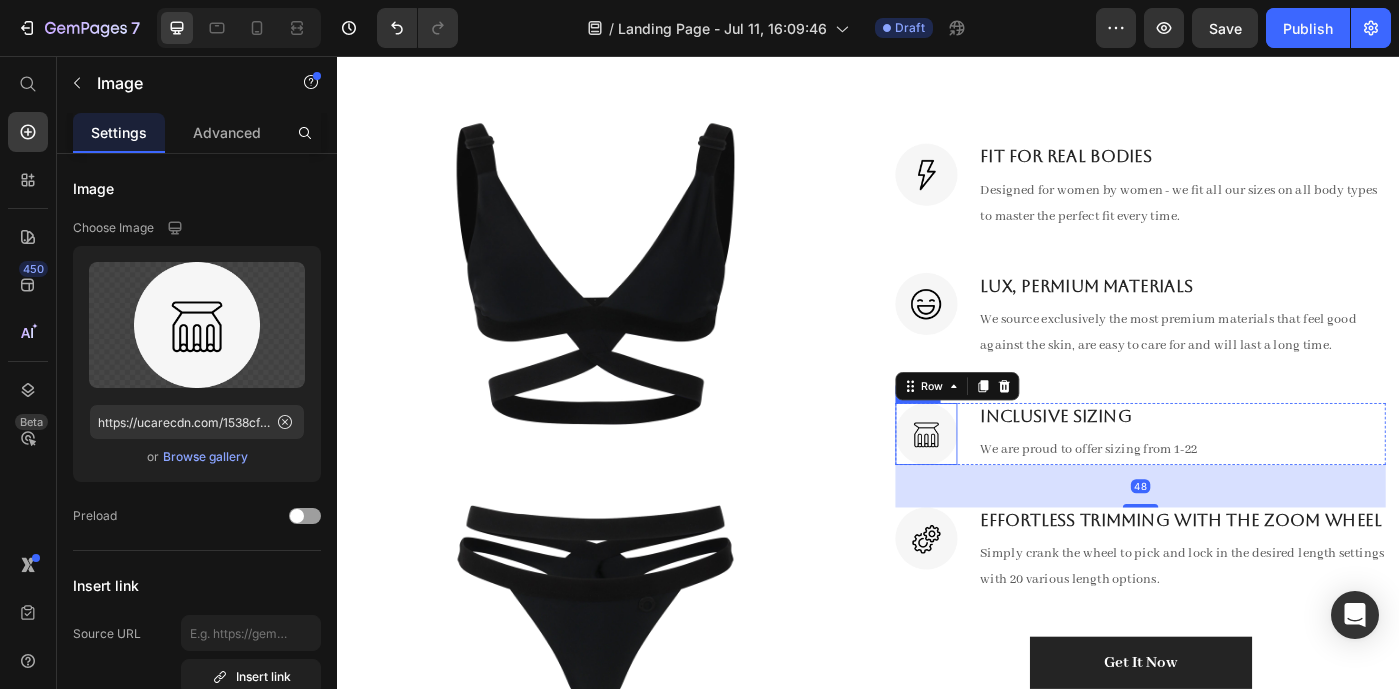 click at bounding box center (1003, 483) 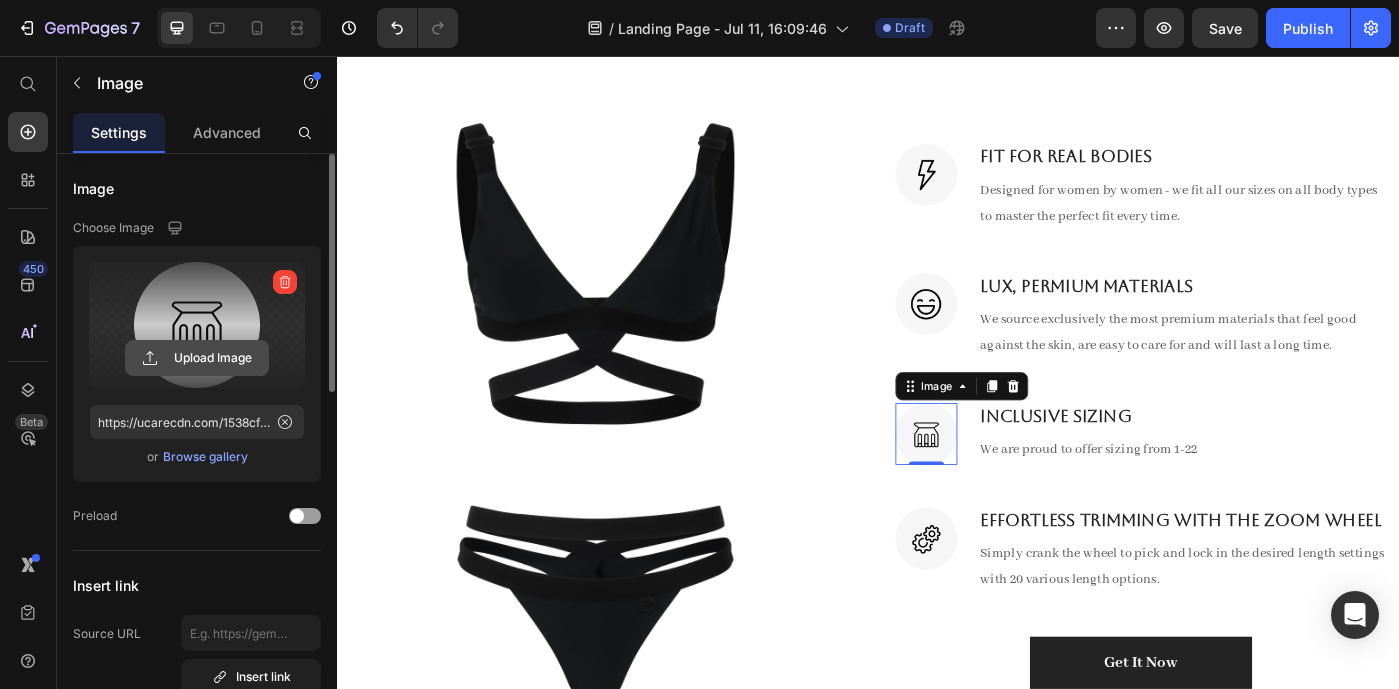 click 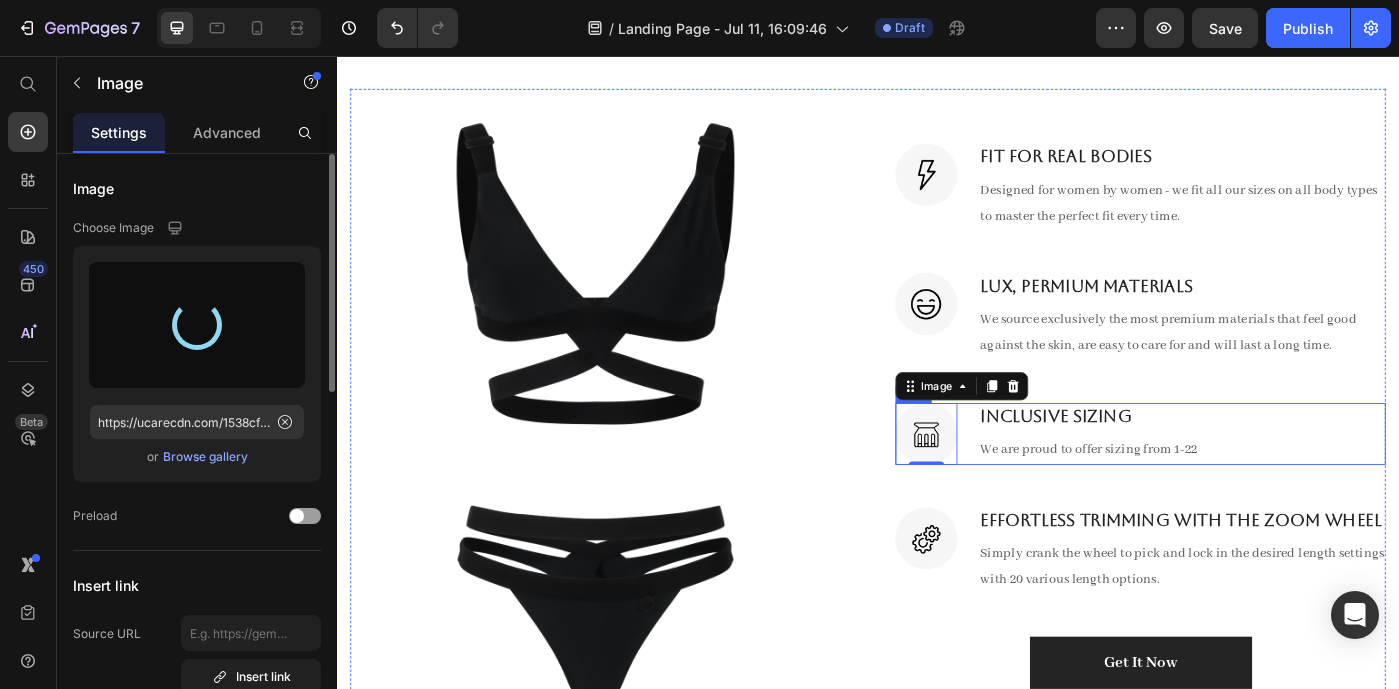 type on "https://cdn.shopify.com/s/files/1/0597/5120/2955/files/gempages_575019876574299248-fd93e02f-e81d-4973-9655-59f2b52b4b38.webp" 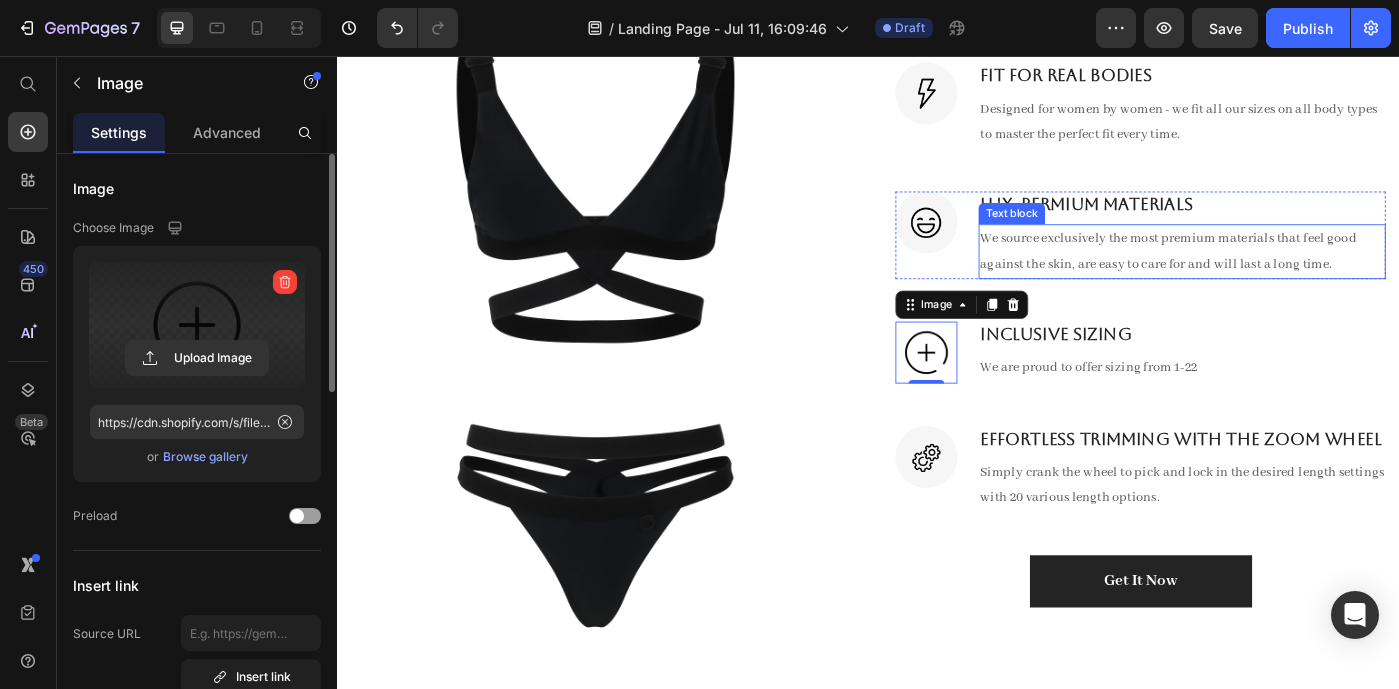 scroll, scrollTop: 1356, scrollLeft: 0, axis: vertical 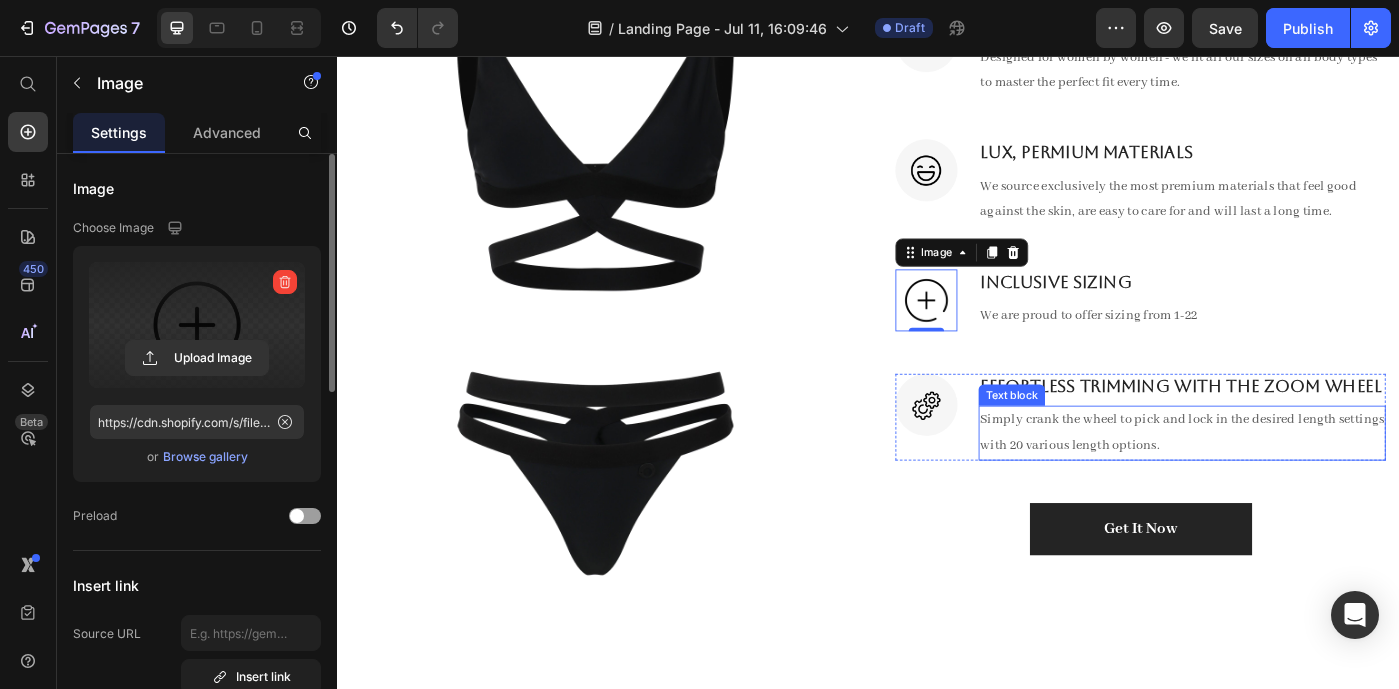 click on "Simply crank the wheel to pick and lock in the desired length settings with 20 various length options." at bounding box center [1292, 482] 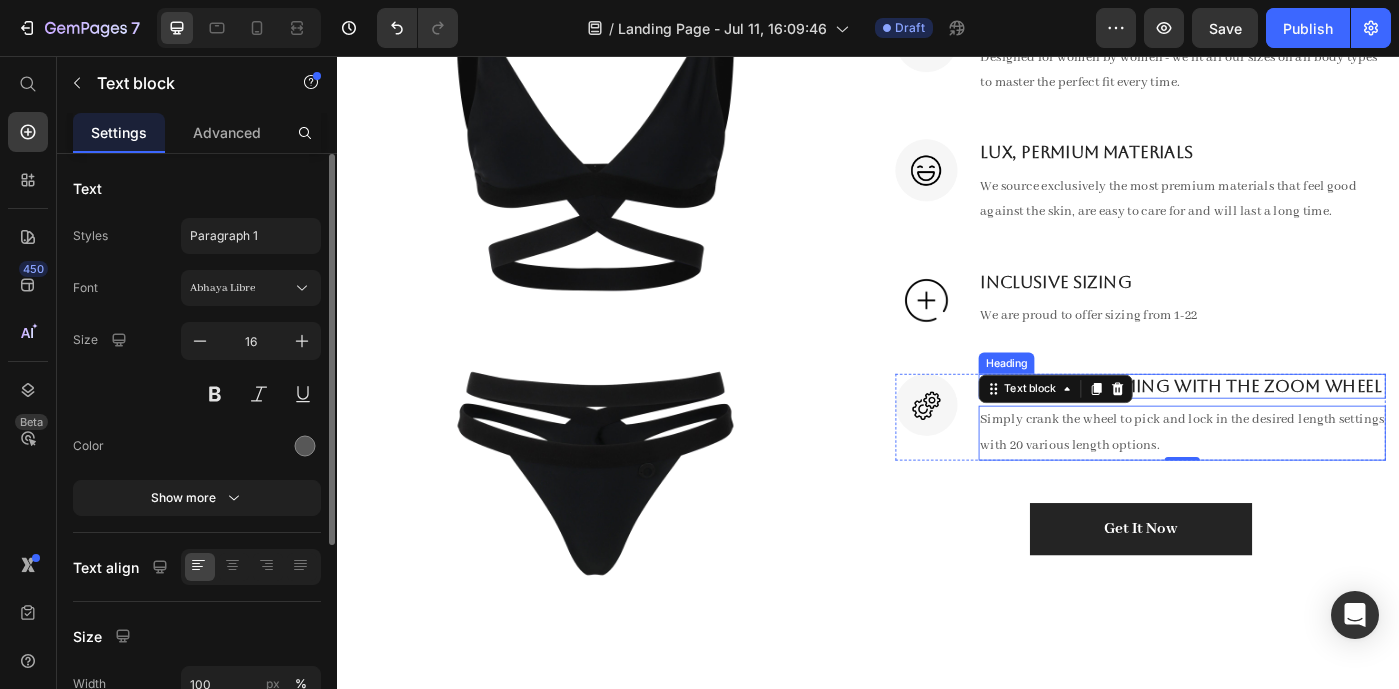 click on "Effortless Trimming with the Zoom Wheel" at bounding box center [1292, 429] 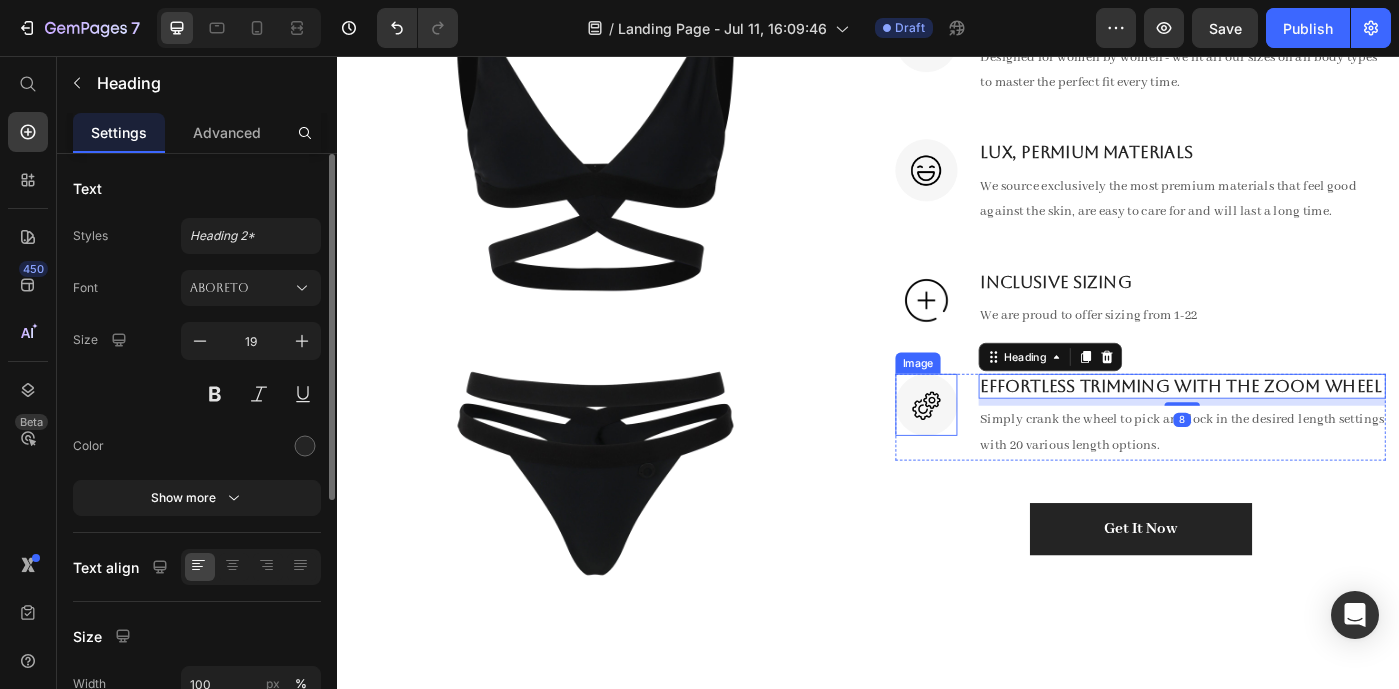 click at bounding box center [1003, 450] 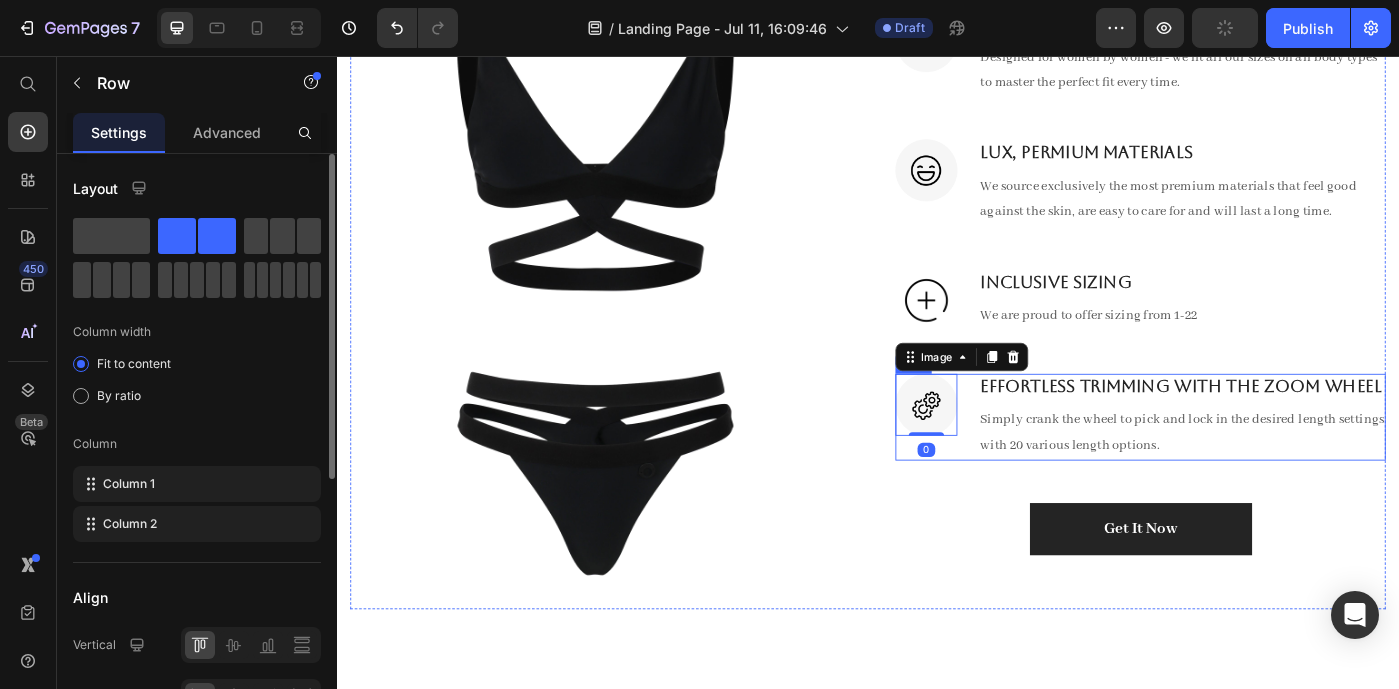 click on "Image   0" at bounding box center (1003, 464) 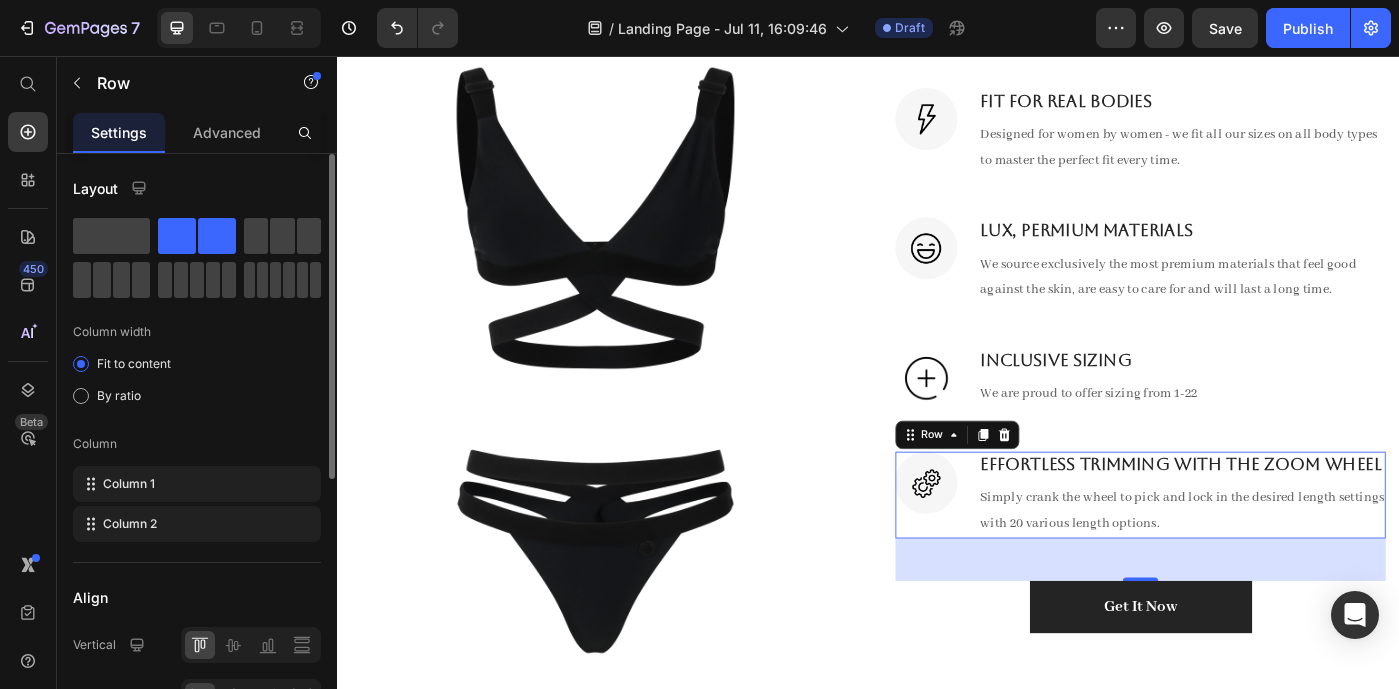 scroll, scrollTop: 1259, scrollLeft: 0, axis: vertical 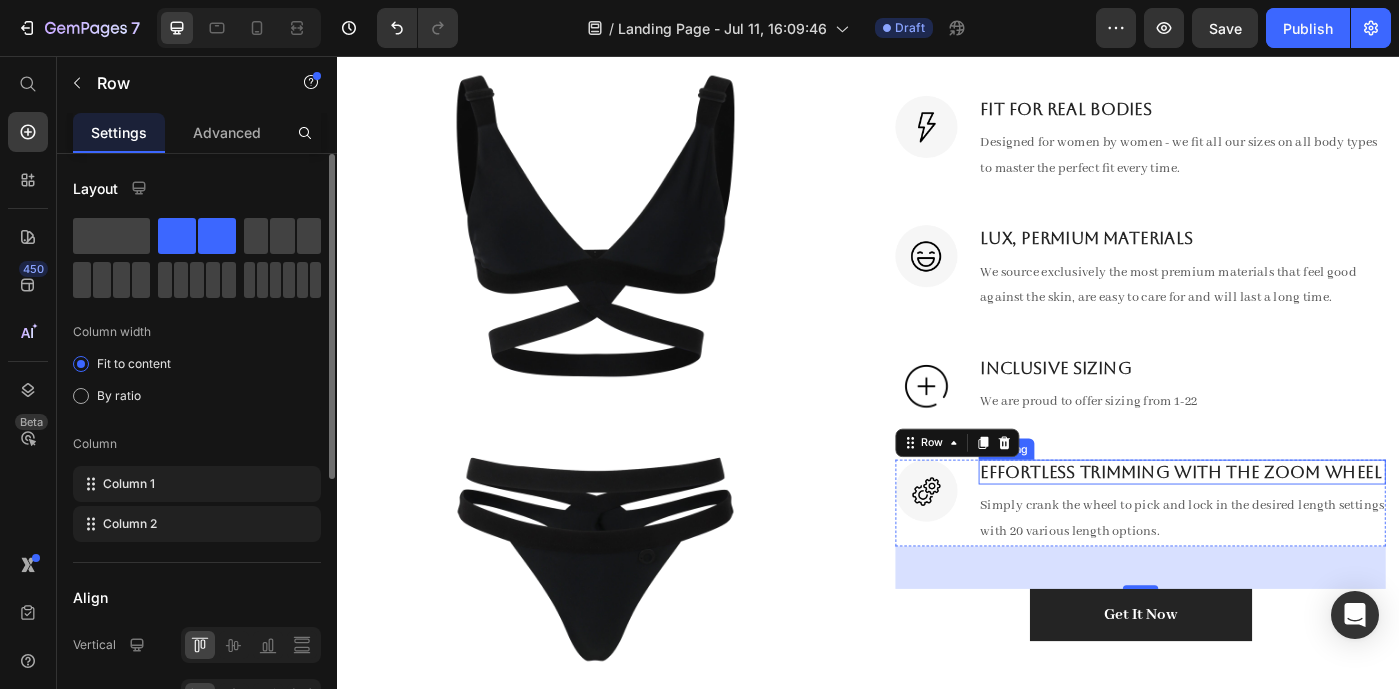 click on "Effortless Trimming with the Zoom Wheel" at bounding box center [1292, 526] 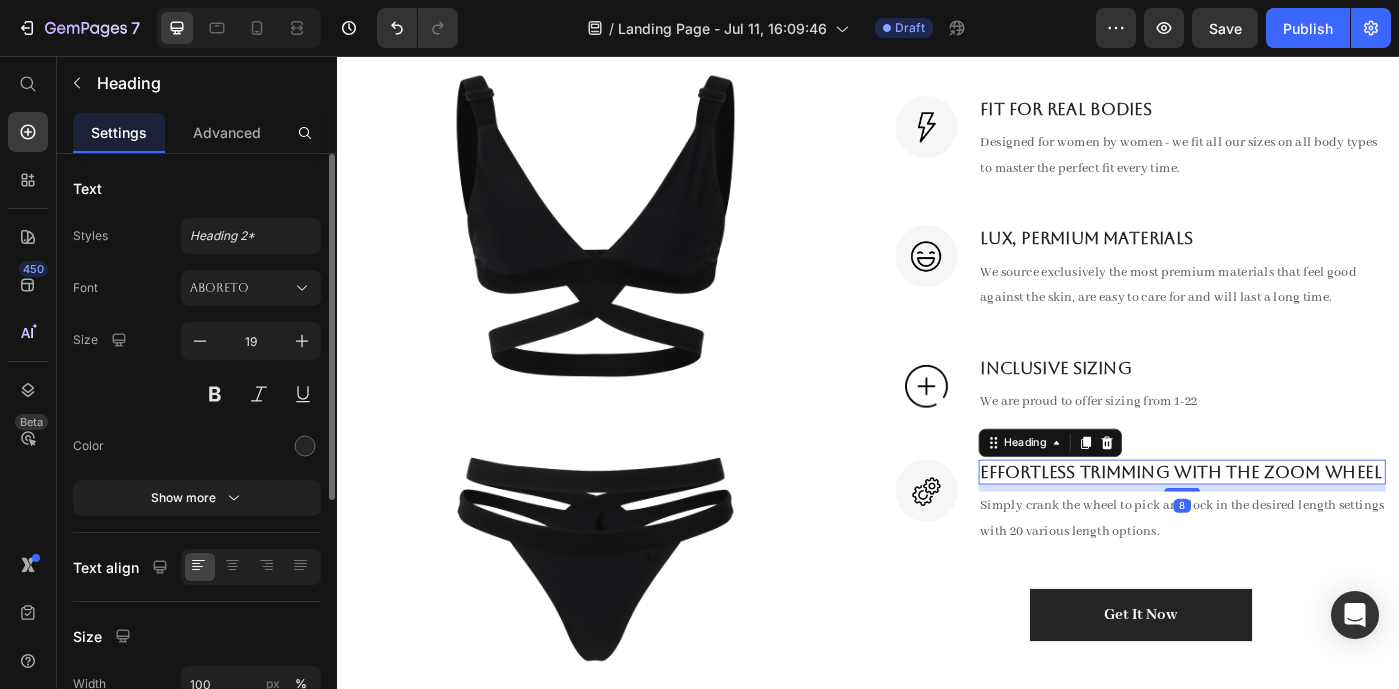 click on "Effortless Trimming with the Zoom Wheel" at bounding box center (1292, 526) 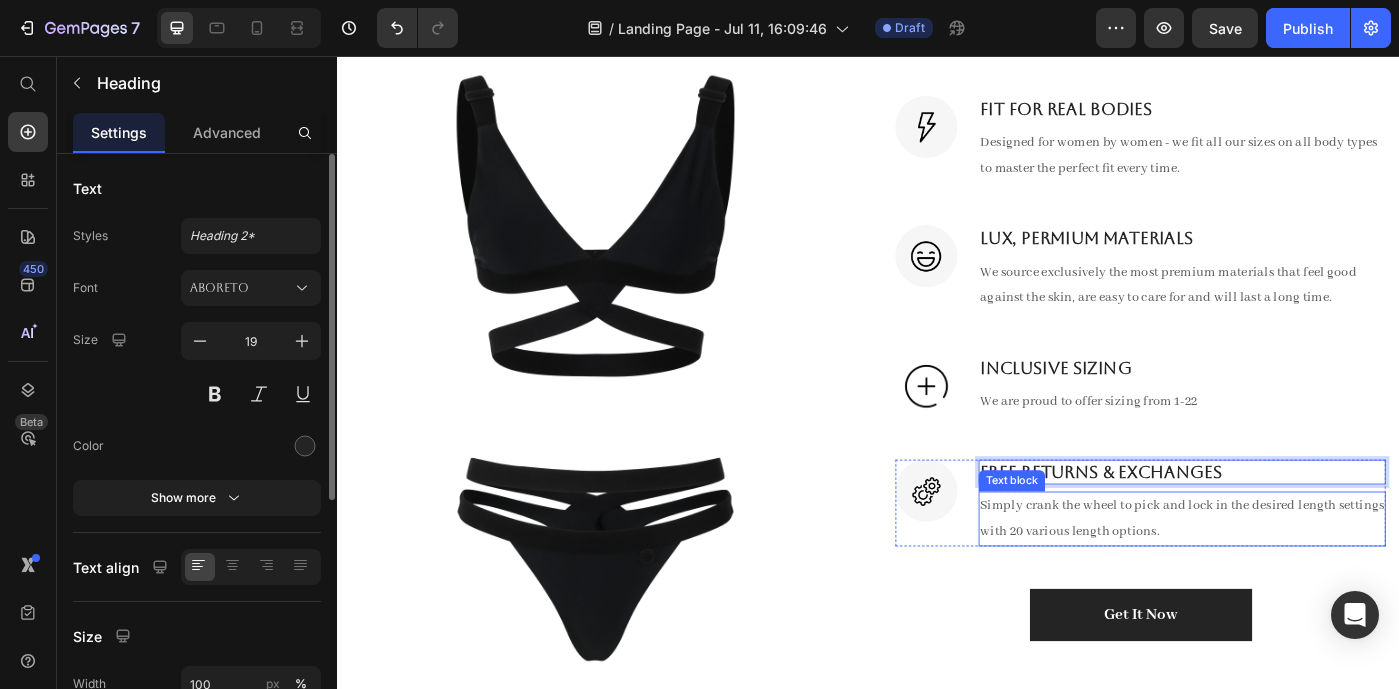 click on "Simply crank the wheel to pick and lock in the desired length settings with 20 various length options." at bounding box center (1292, 579) 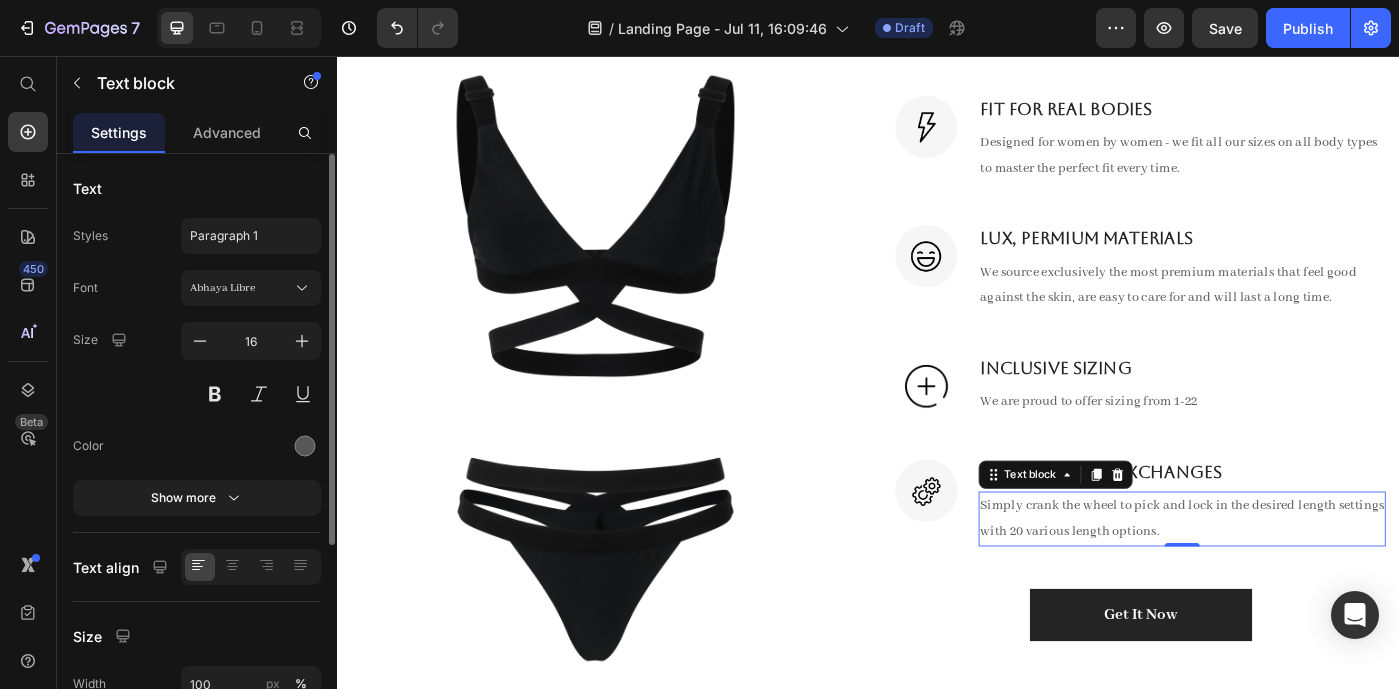 click on "Simply crank the wheel to pick and lock in the desired length settings with 20 various length options." at bounding box center (1292, 579) 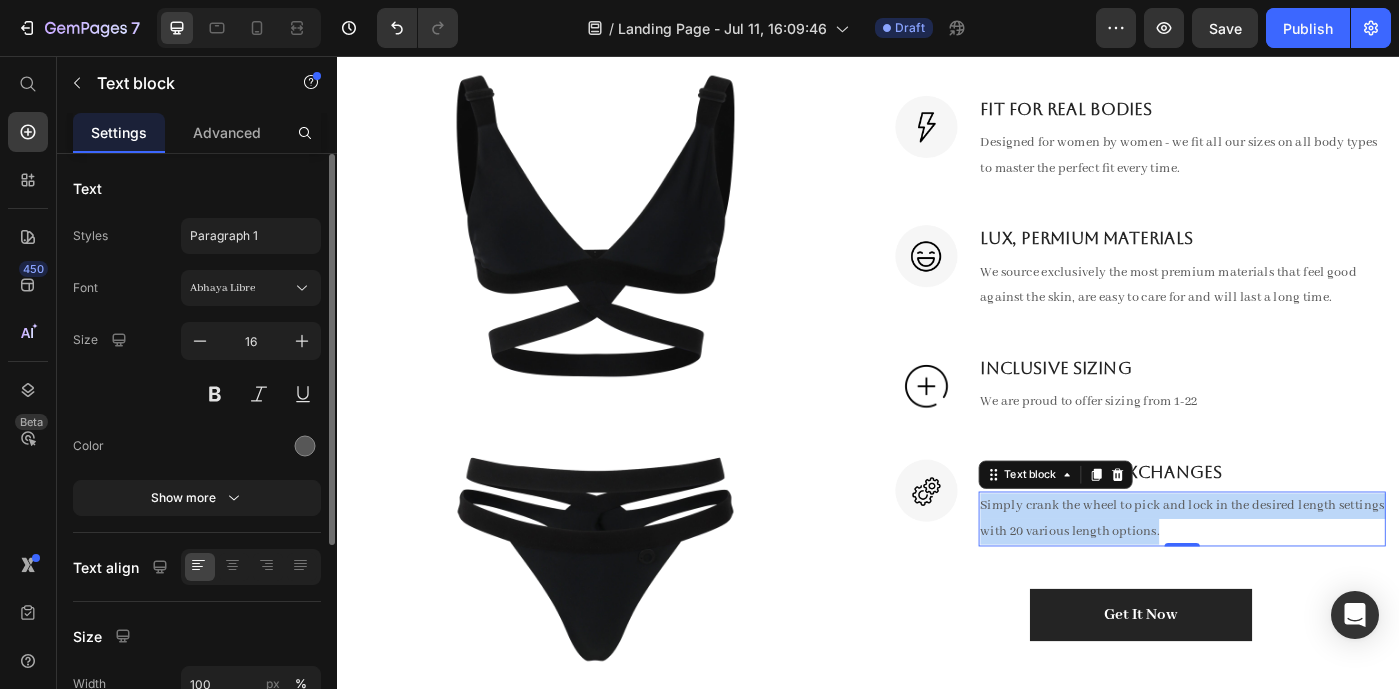 click on "Simply crank the wheel to pick and lock in the desired length settings with 20 various length options." at bounding box center (1292, 579) 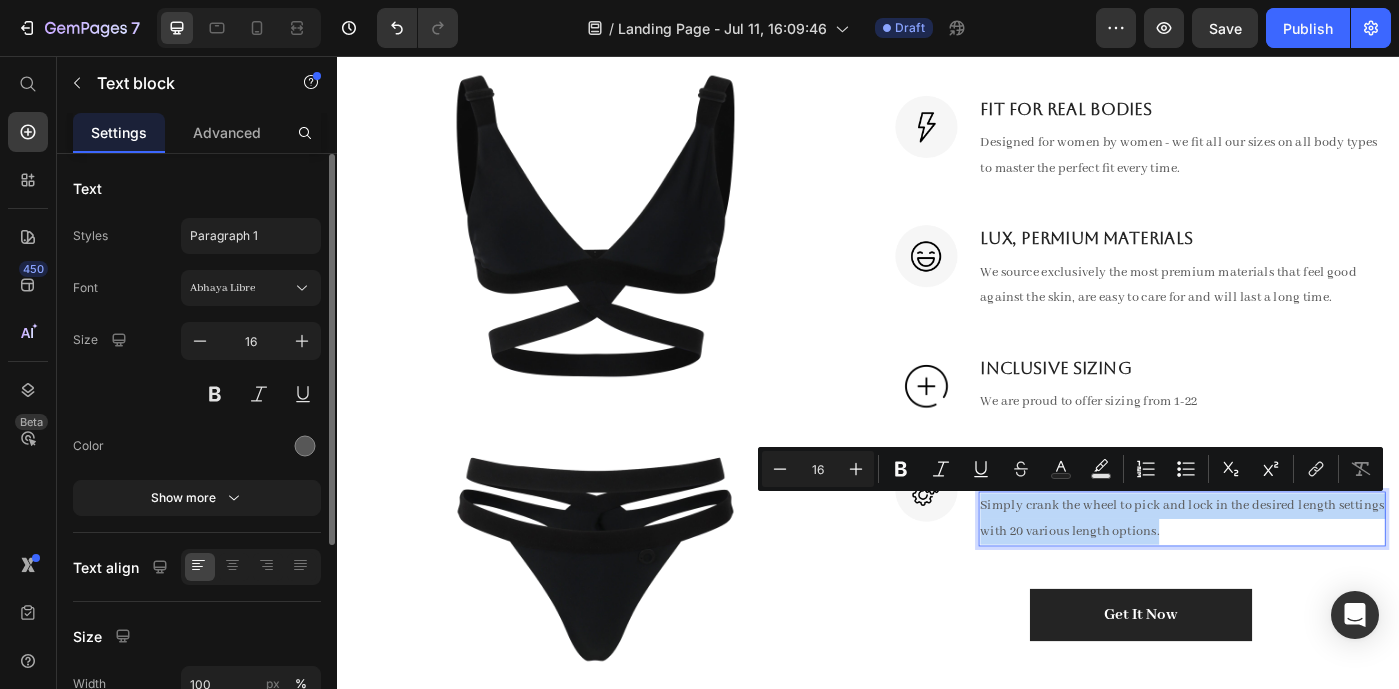 scroll, scrollTop: 1273, scrollLeft: 0, axis: vertical 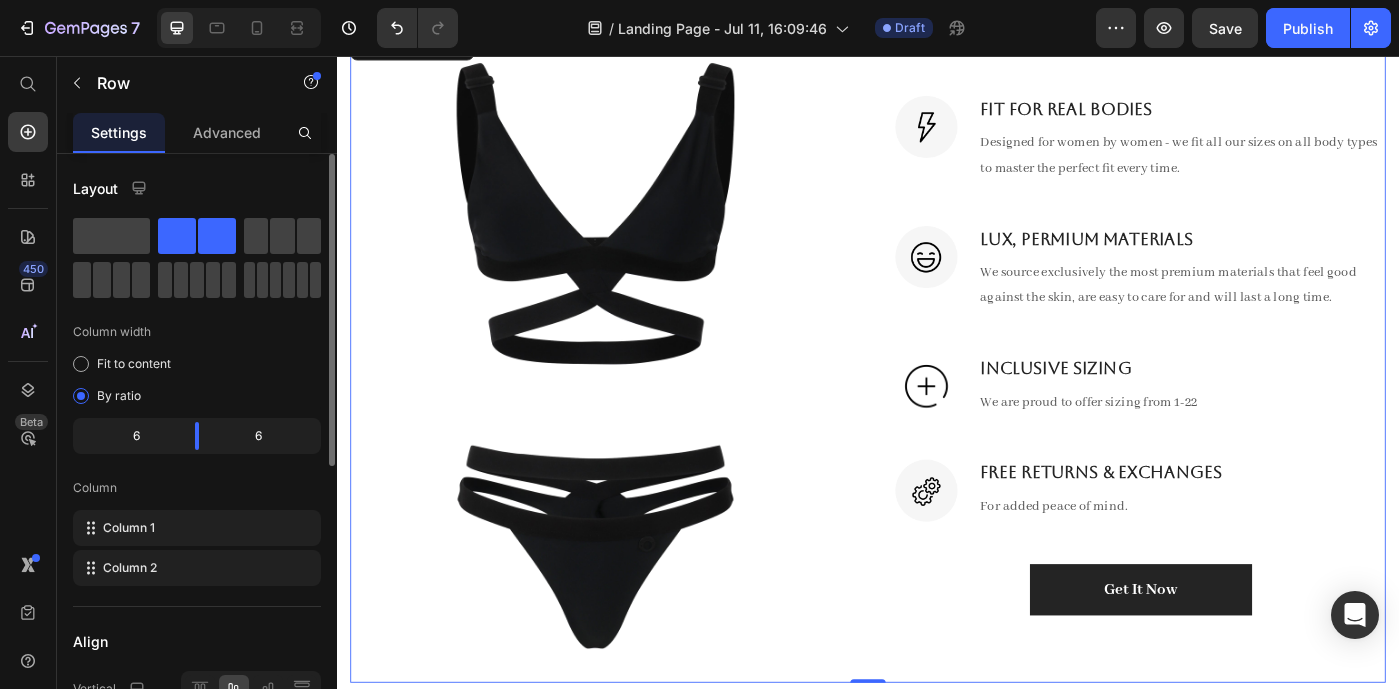click on "Image FIT FOR REAL BODIES Heading Designed for women by women - we fit all our sizes on all body types to master the perfect fit every time. Text block Row Image LUX, PERMIUM MATERIALS Heading We source exclusively the most premium materials that feel good against the skin, are easy to care for and will last a long time. Text block Row Image Inclusive sizing Heading We are proud to offer sizing from 1-22 Text block Row Image Free Returns & Exchanges Heading For added peace of mind. Text block Row Get It Now (P) Cart Button" at bounding box center (1245, 394) 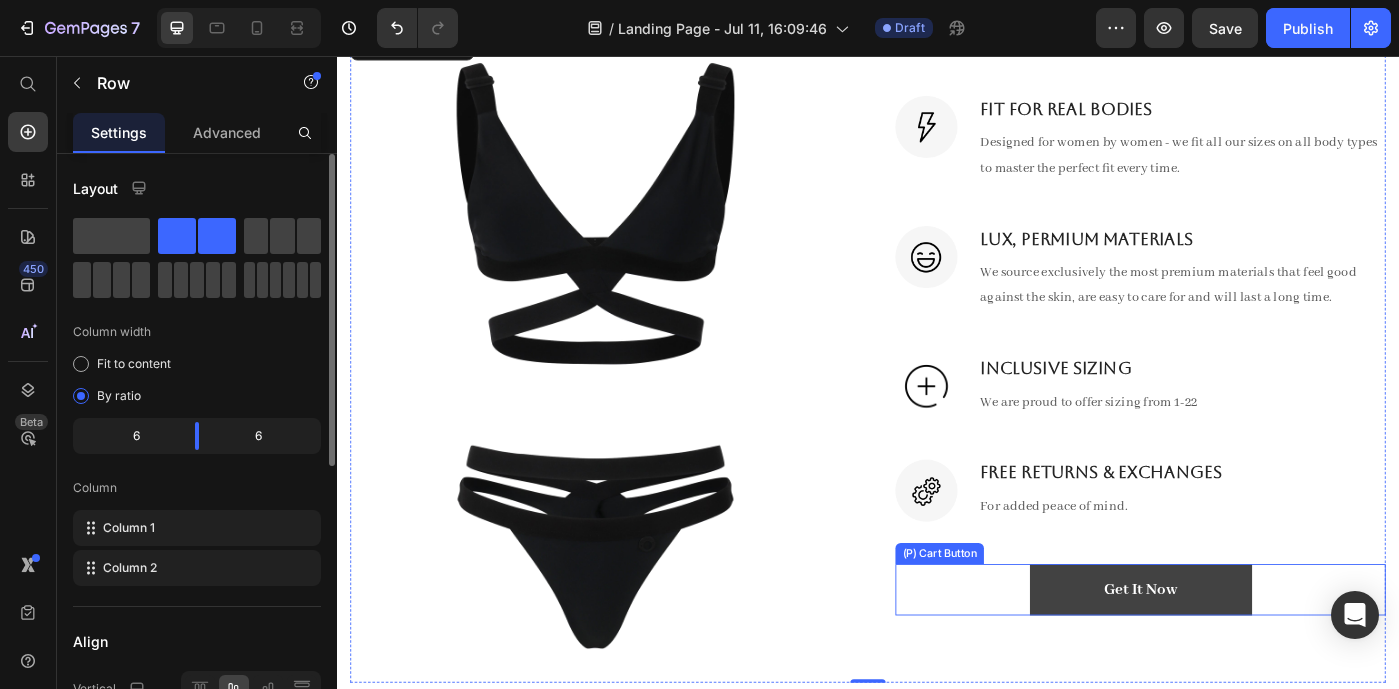 click on "Get It Now" at bounding box center [1245, 659] 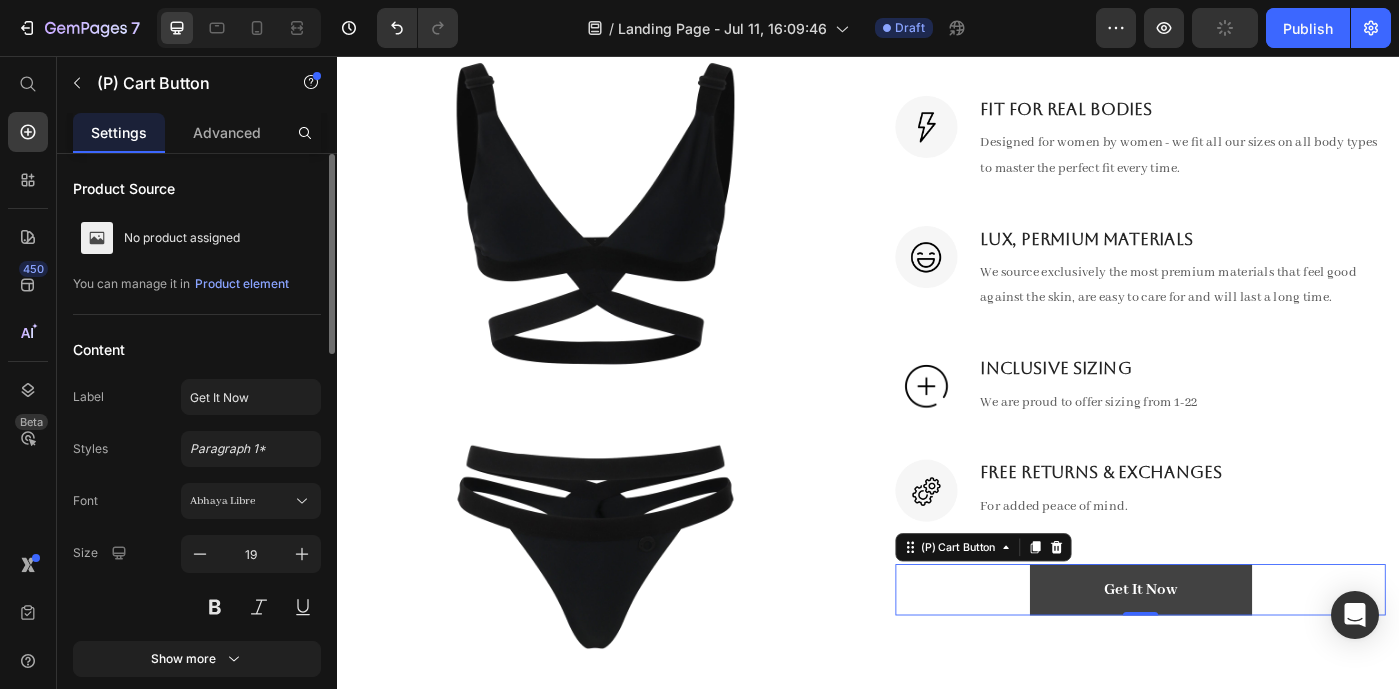 click on "Get It Now" at bounding box center (1245, 659) 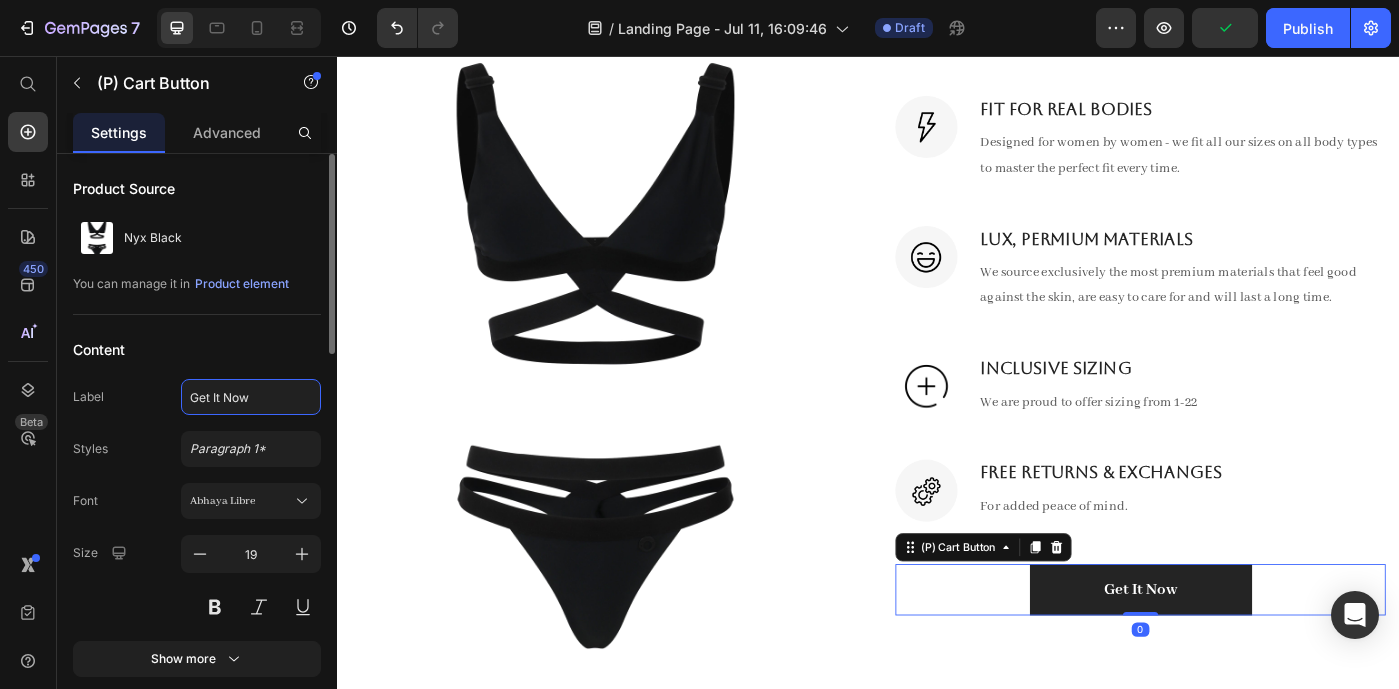 click on "Get It Now" 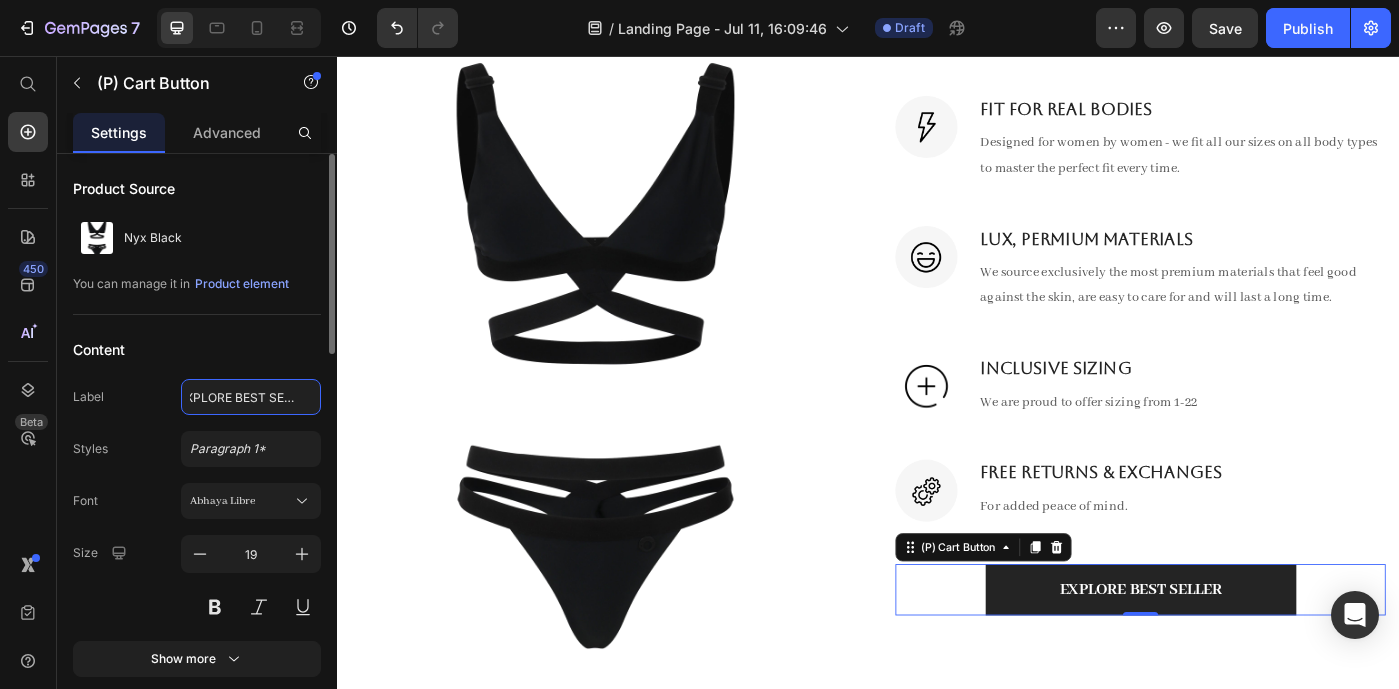 type on "EXPLORE BEST SELLERS" 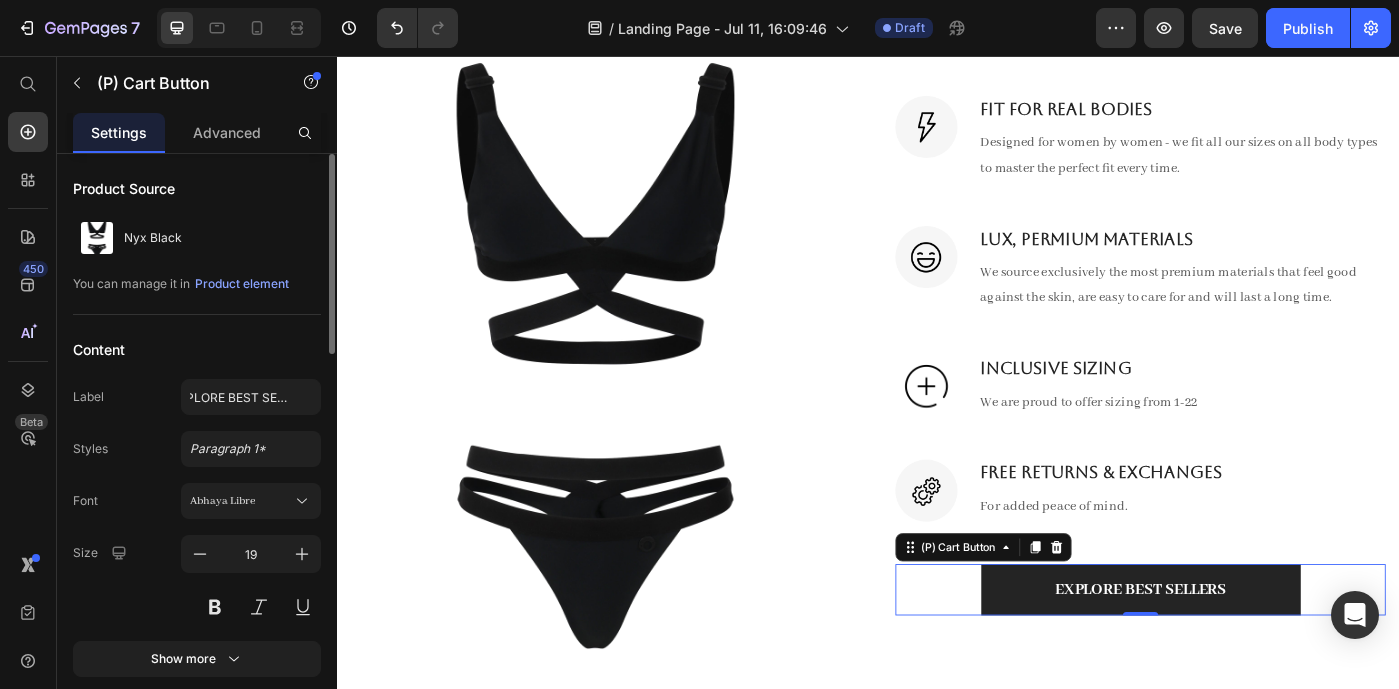 click on "Font Abhaya Libre" at bounding box center [197, 501] 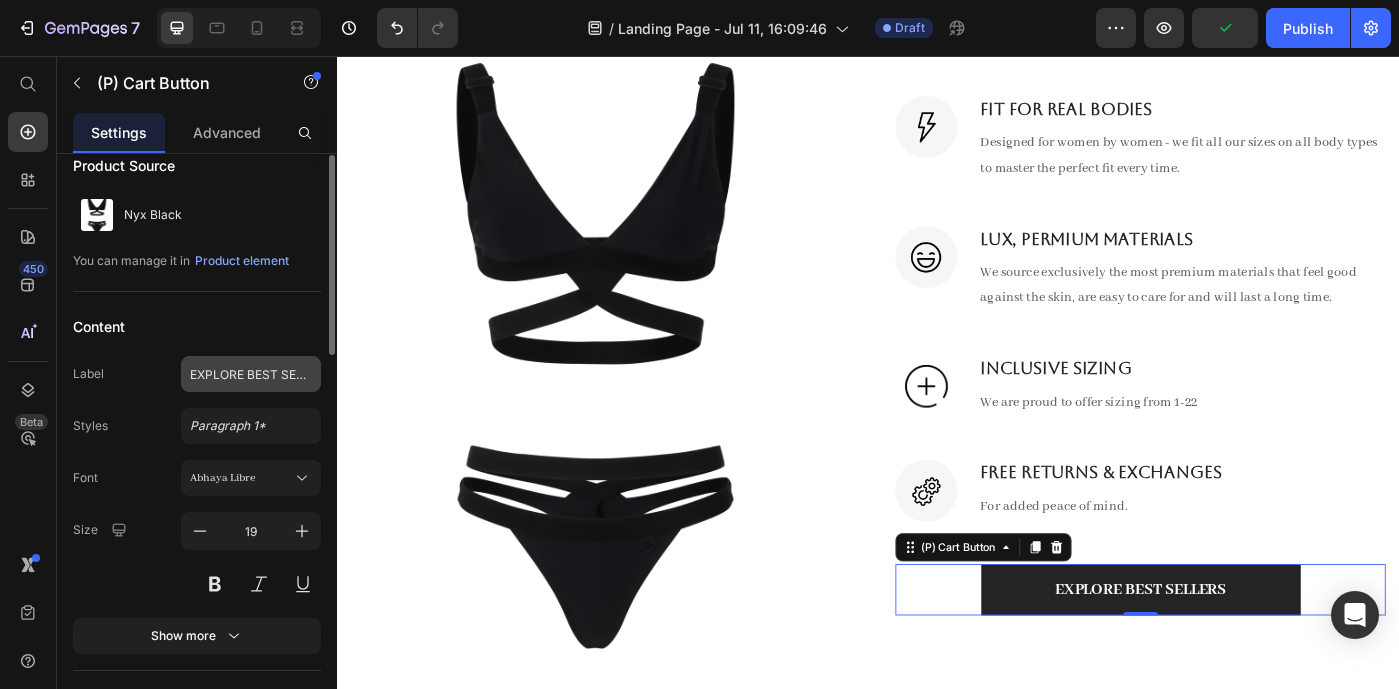 scroll, scrollTop: 0, scrollLeft: 0, axis: both 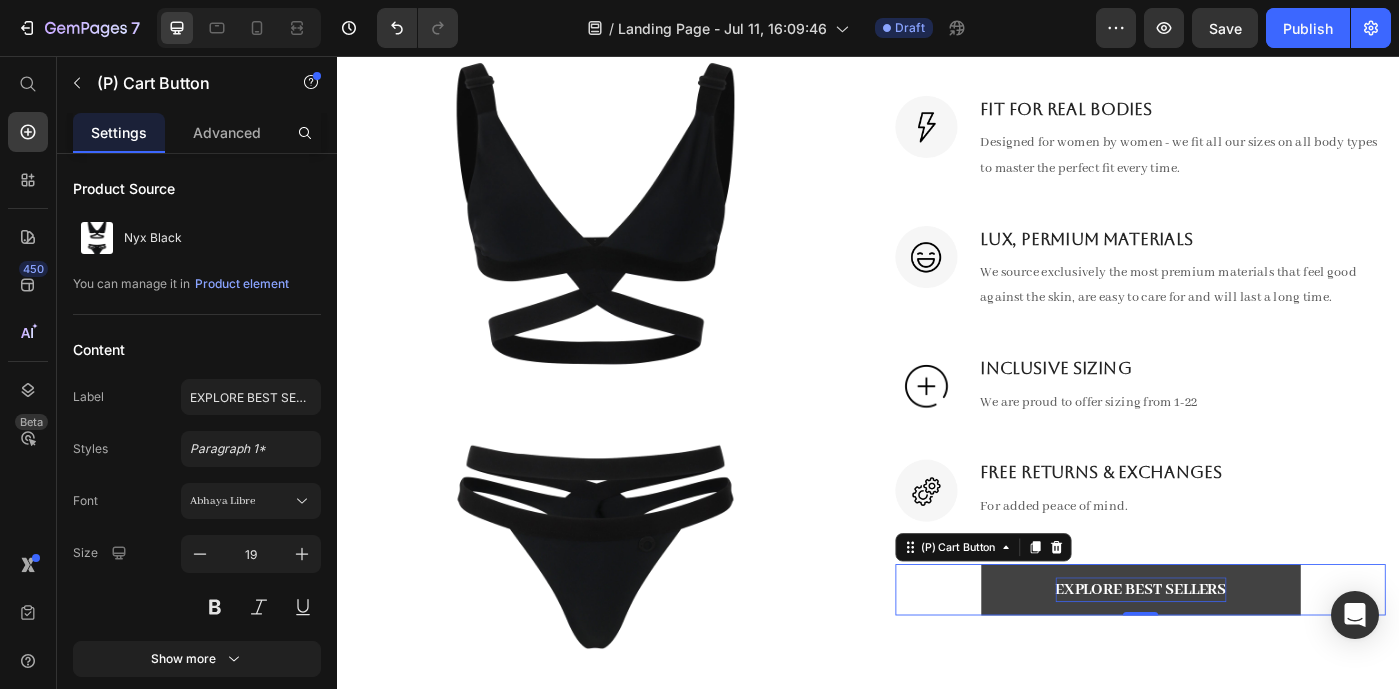 click on "EXPLORE BEST SELLERS" at bounding box center [1245, 659] 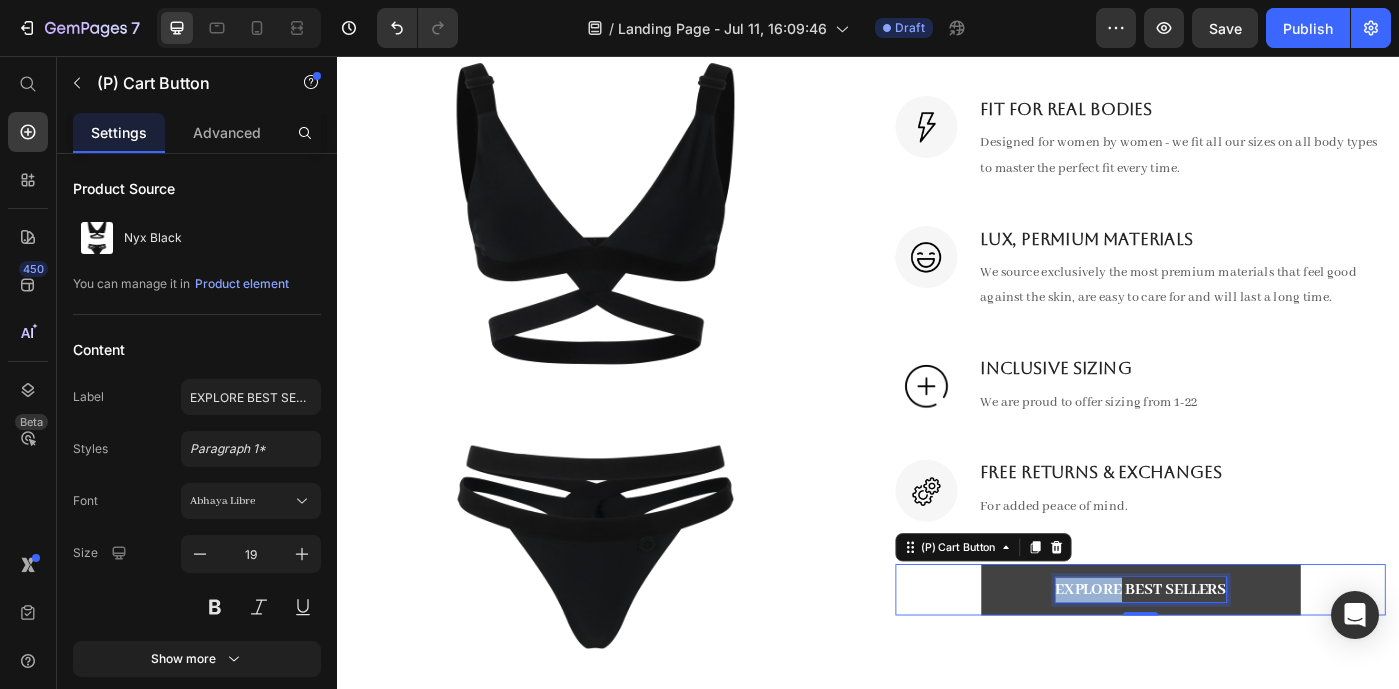 click on "EXPLORE BEST SELLERS" at bounding box center [1245, 659] 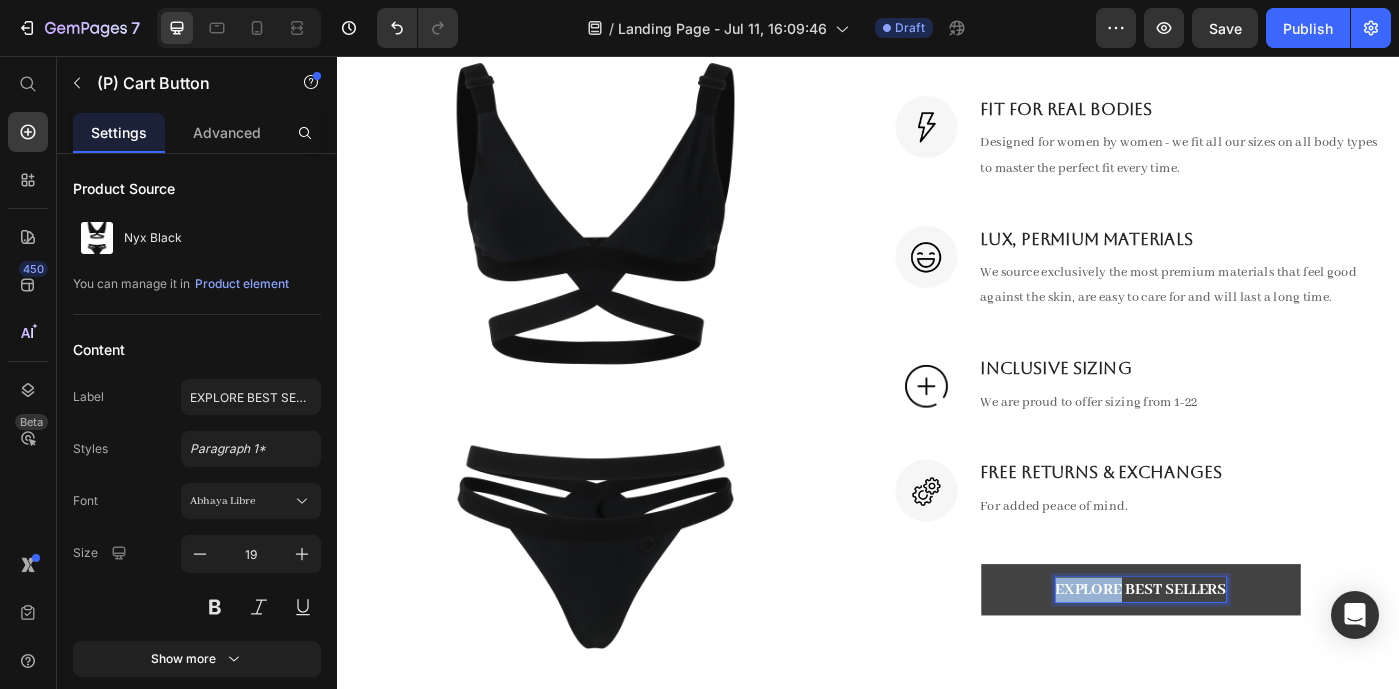click on "EXPLORE BEST SELLERS" at bounding box center [1245, 659] 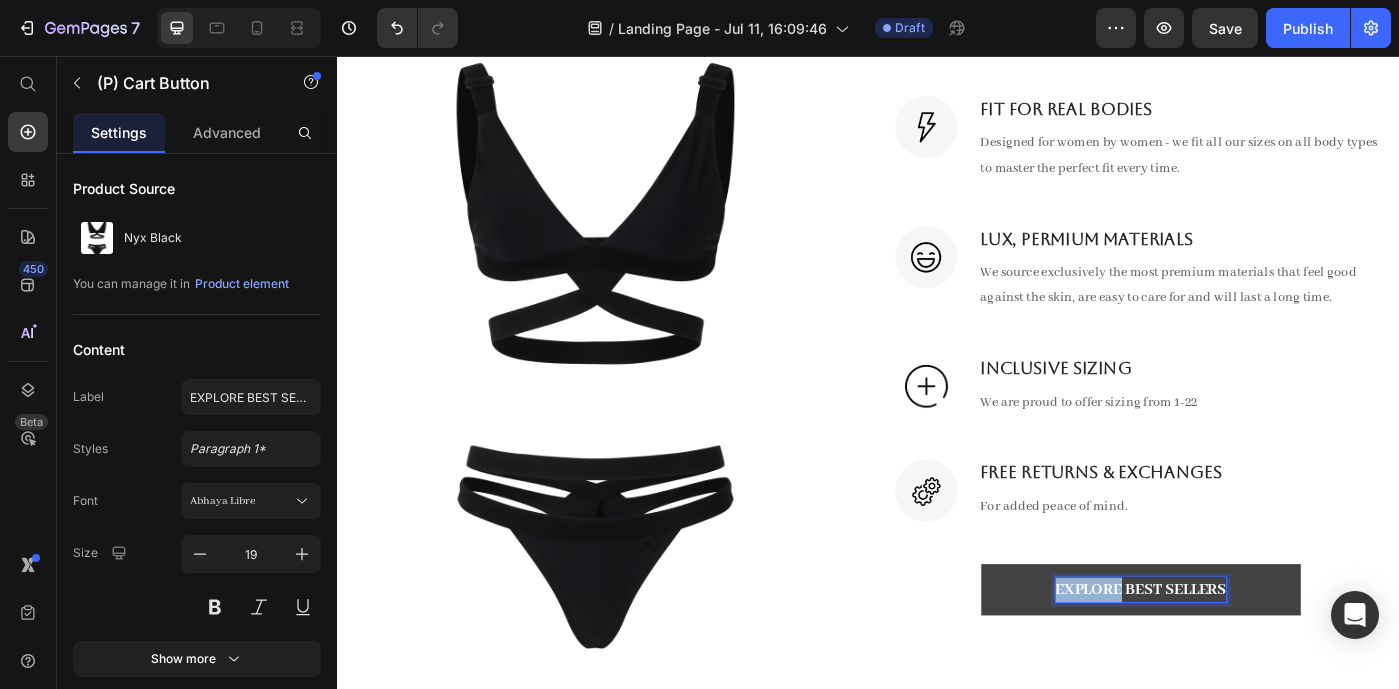click on "EXPLORE BEST SELLERS" at bounding box center [1245, 659] 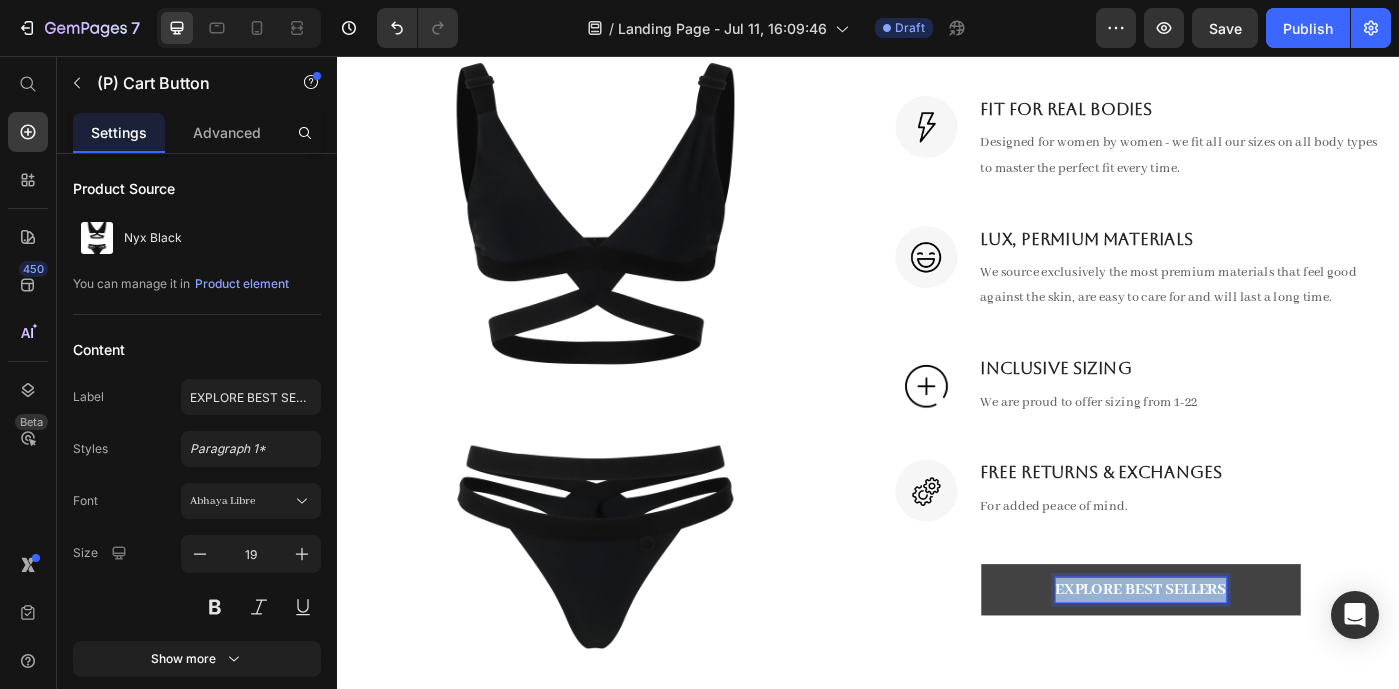 click on "EXPLORE BEST SELLERS" at bounding box center [1245, 659] 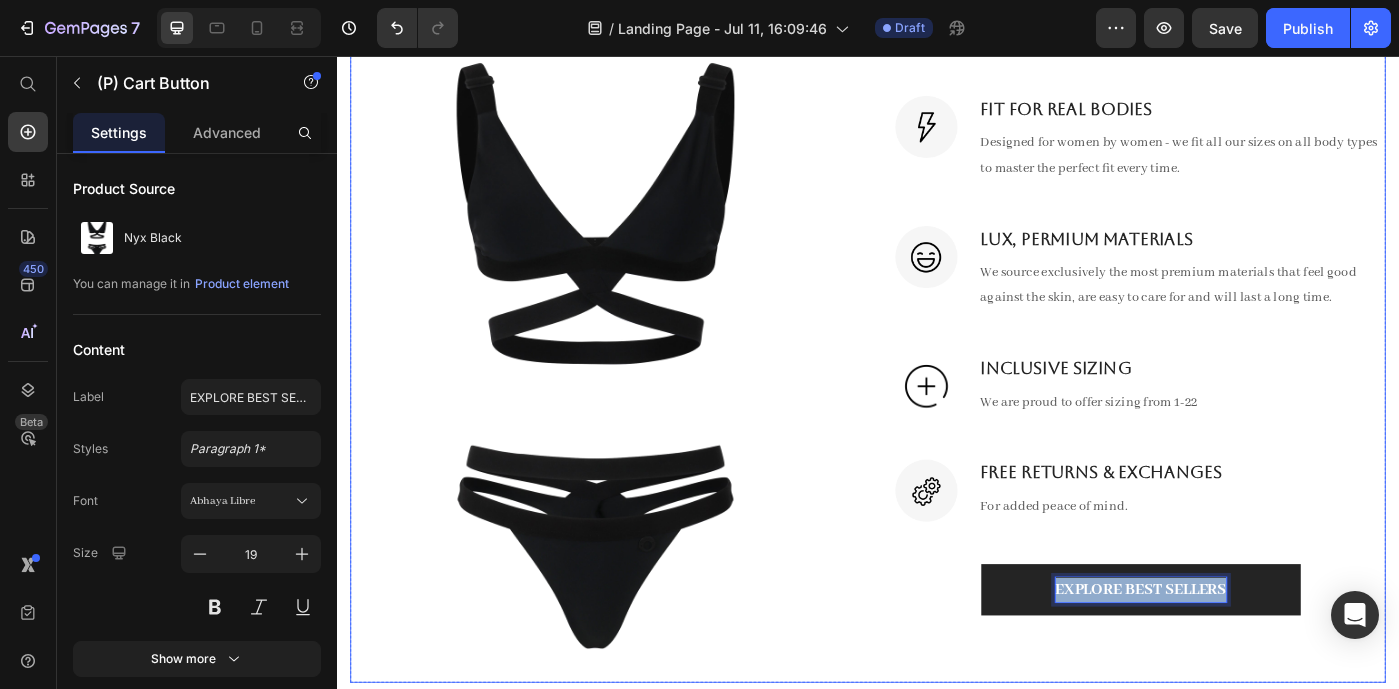 scroll, scrollTop: 1254, scrollLeft: 0, axis: vertical 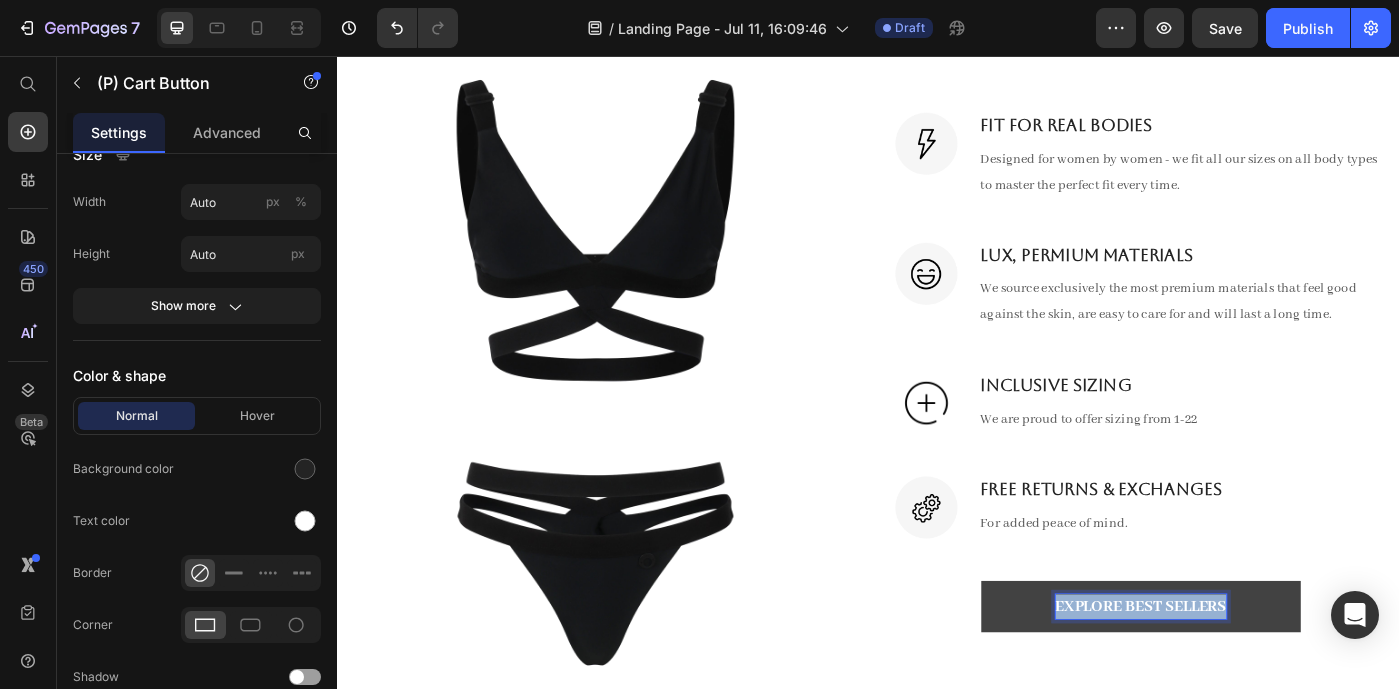 click on "EXPLORE BEST SELLERS" at bounding box center [1245, 678] 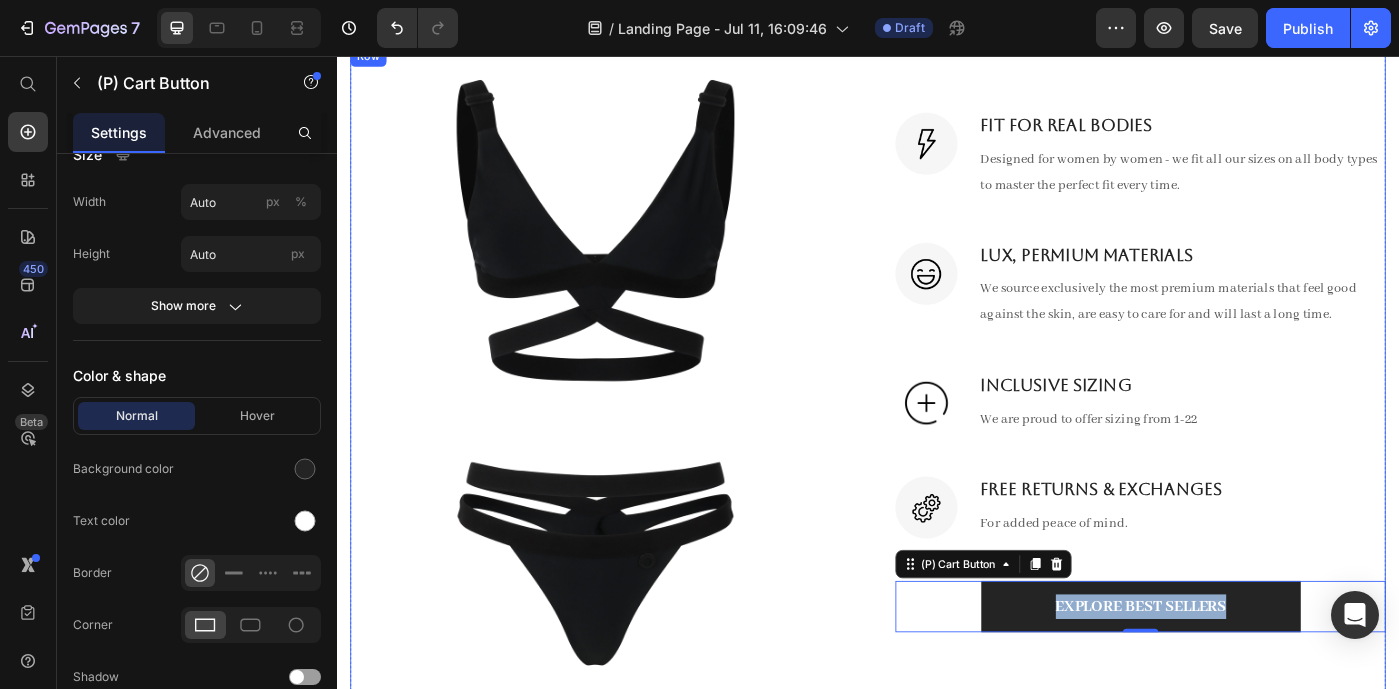 click at bounding box center [629, 413] 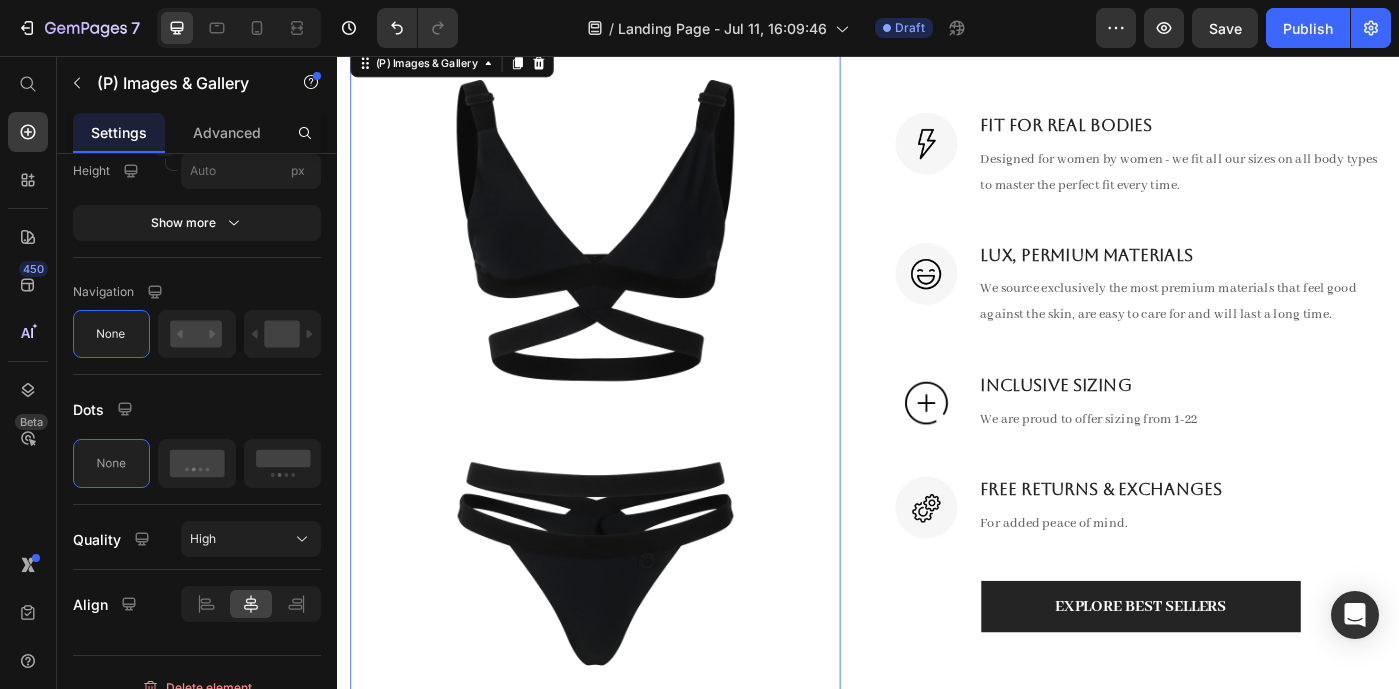 scroll, scrollTop: 0, scrollLeft: 0, axis: both 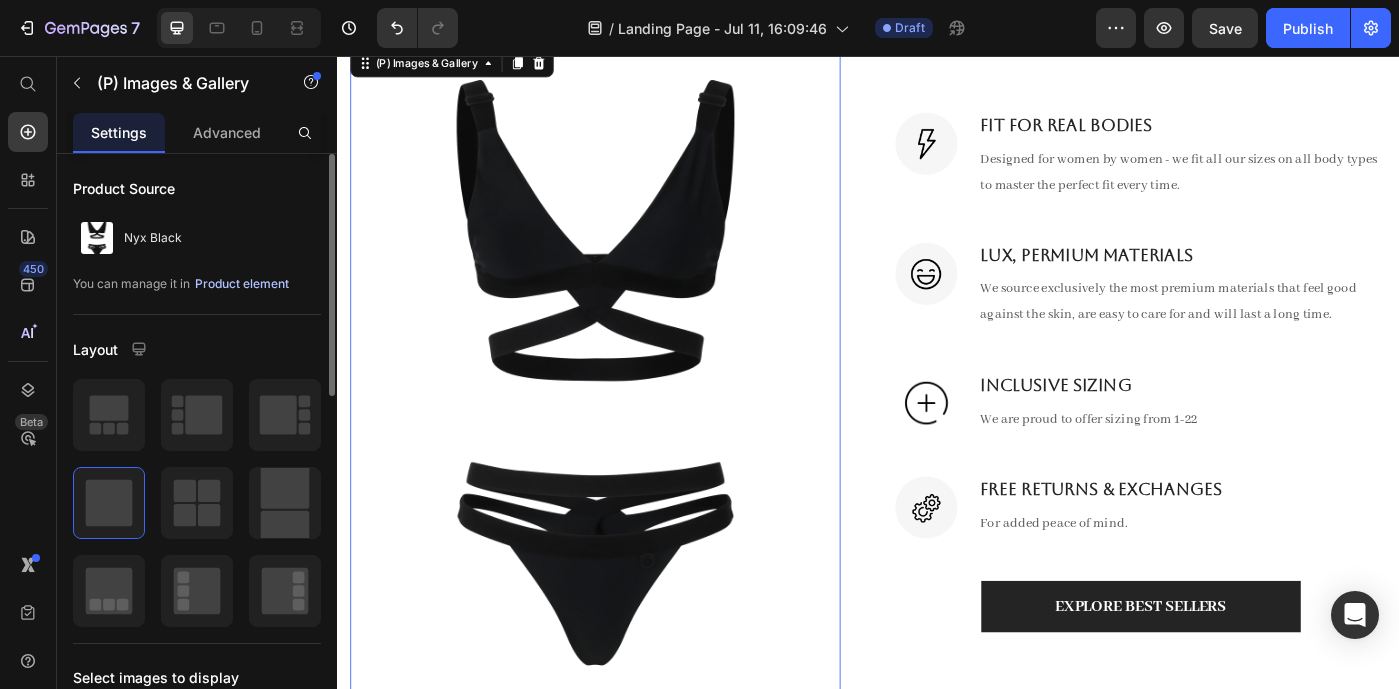 click on "Product element" at bounding box center [242, 284] 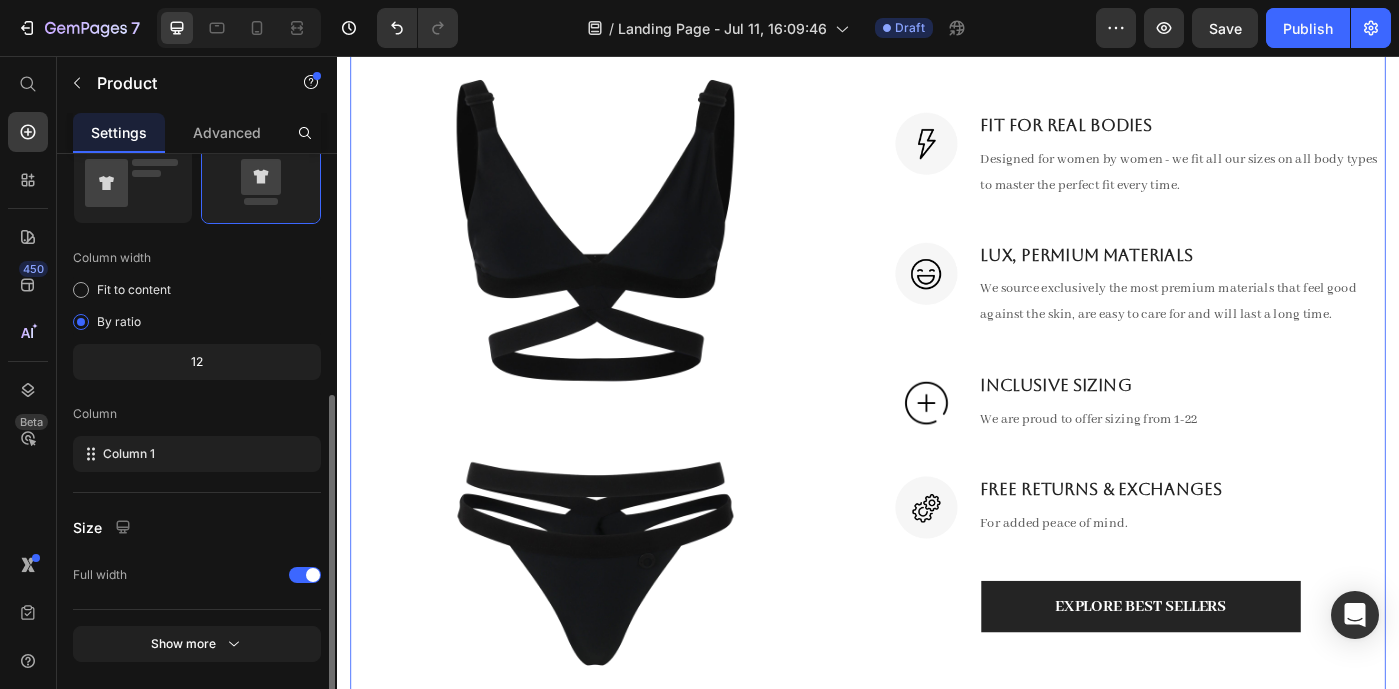 scroll, scrollTop: 506, scrollLeft: 0, axis: vertical 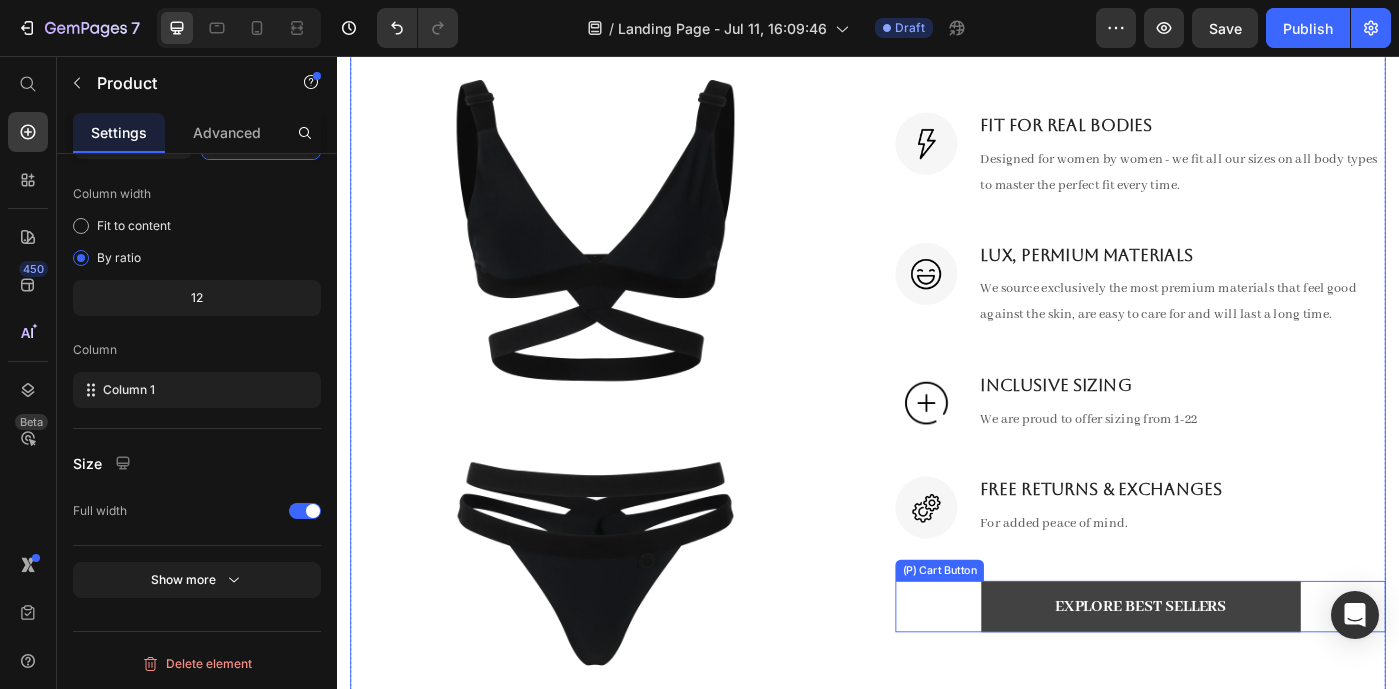 click on "EXPLORE BEST SELLERS" at bounding box center [1245, 678] 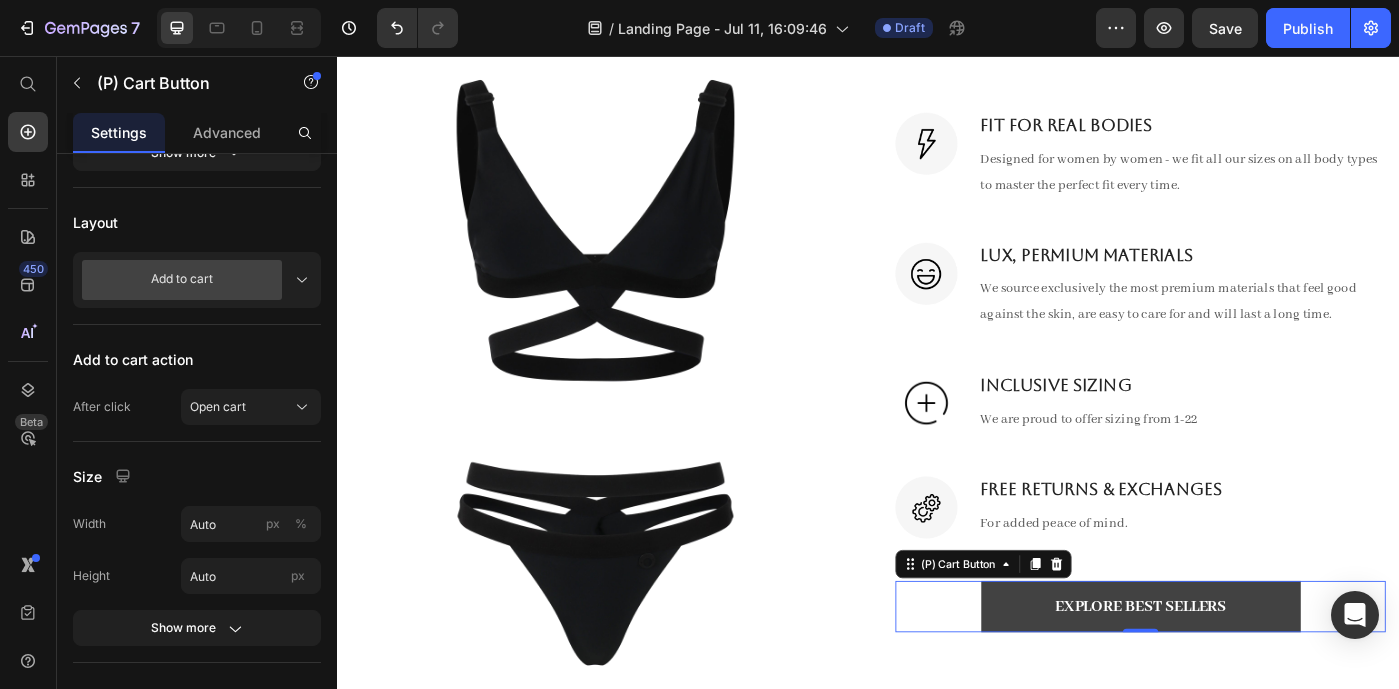 scroll, scrollTop: 0, scrollLeft: 0, axis: both 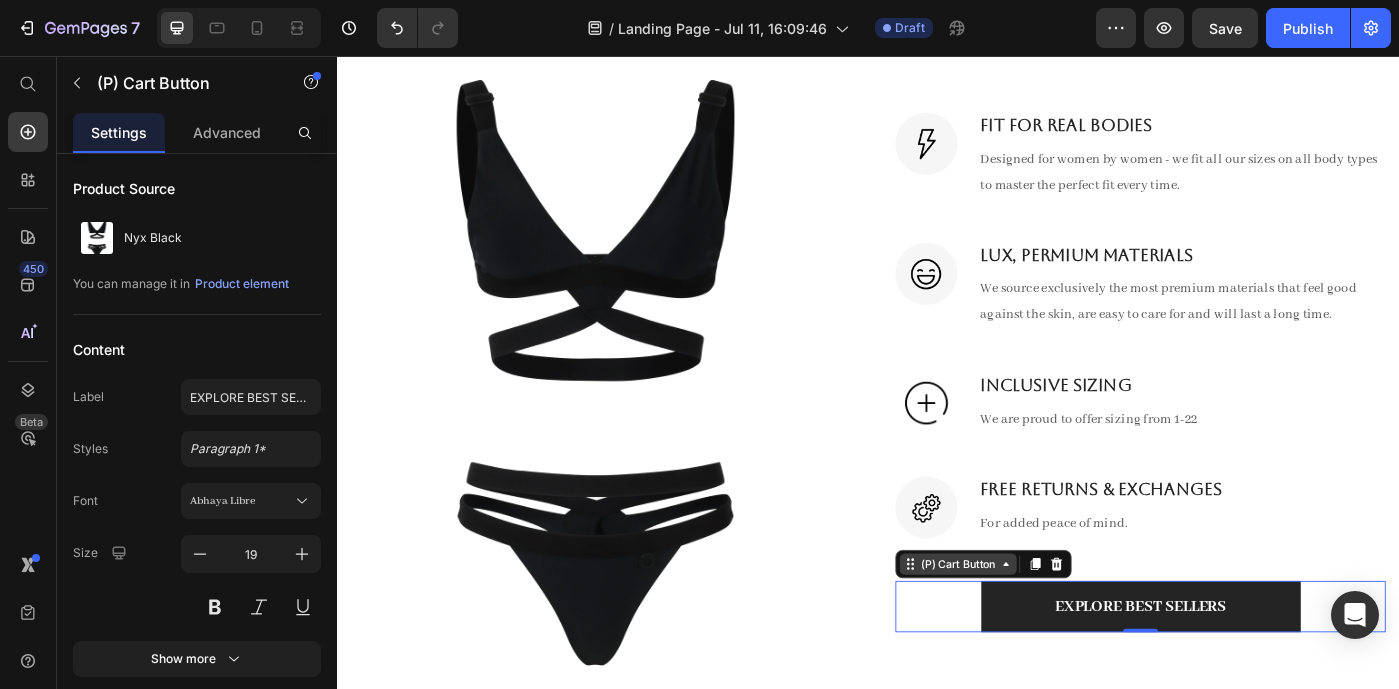 click on "(P) Cart Button" at bounding box center (1039, 630) 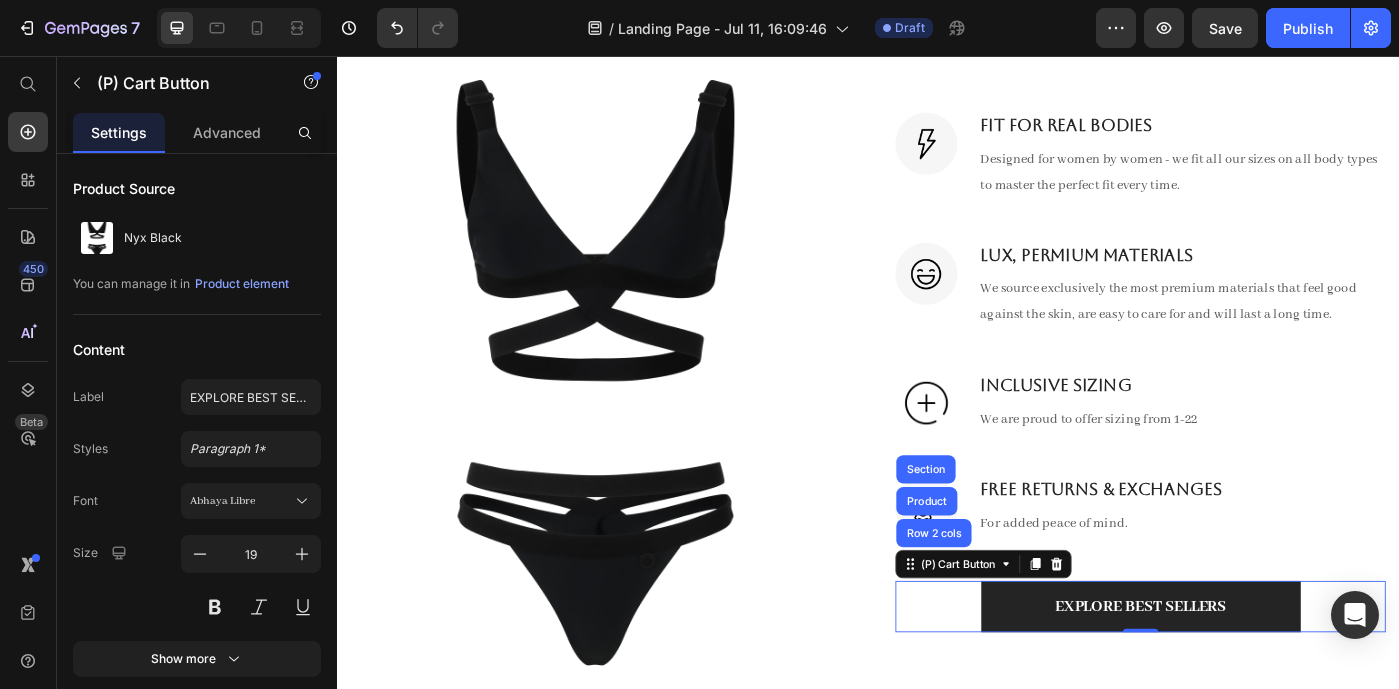 click on "EXPLORE BEST SELLERS (P) Cart Button Row 2 cols Product Section   0" at bounding box center (1245, 678) 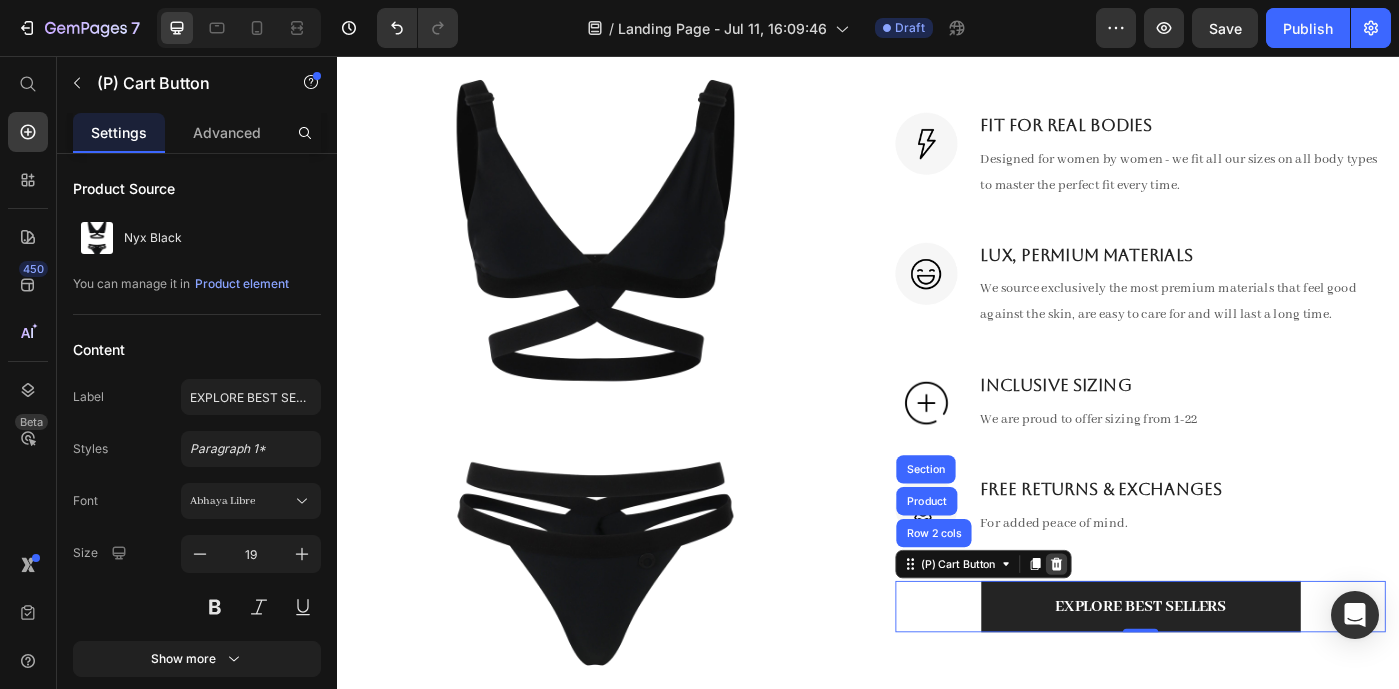 click 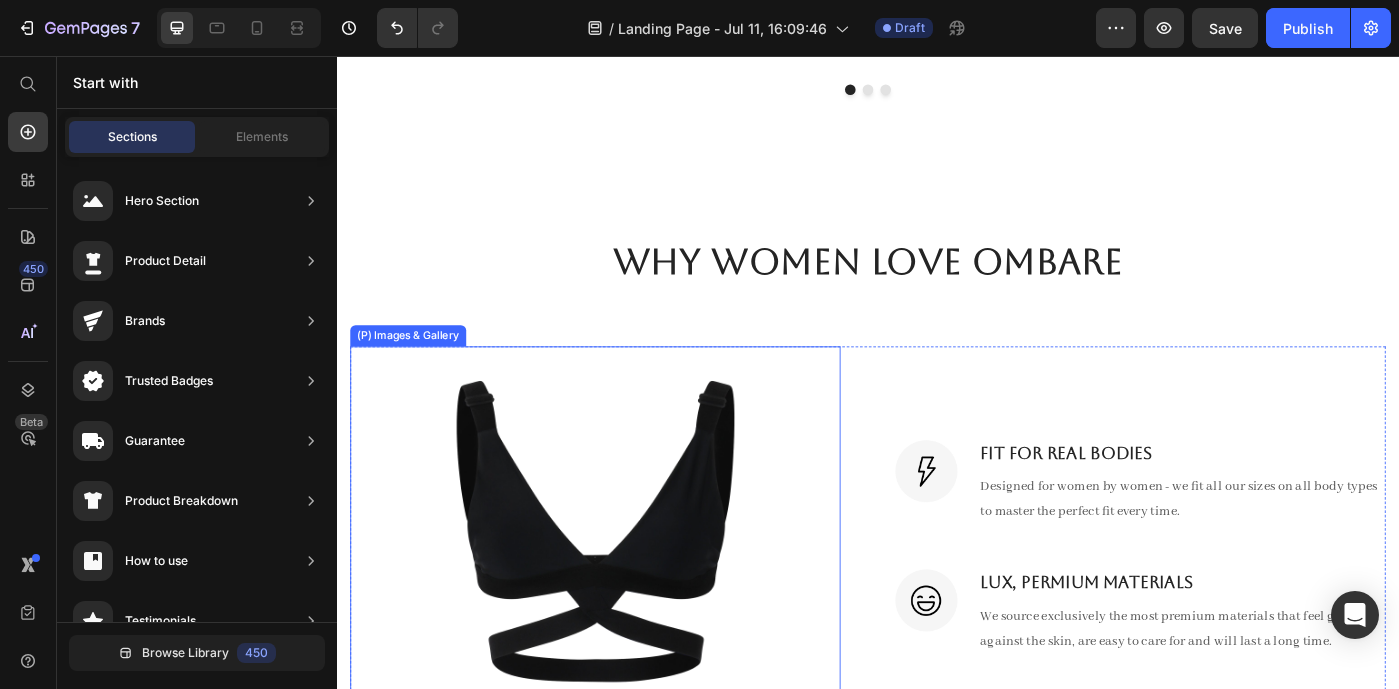scroll, scrollTop: 885, scrollLeft: 0, axis: vertical 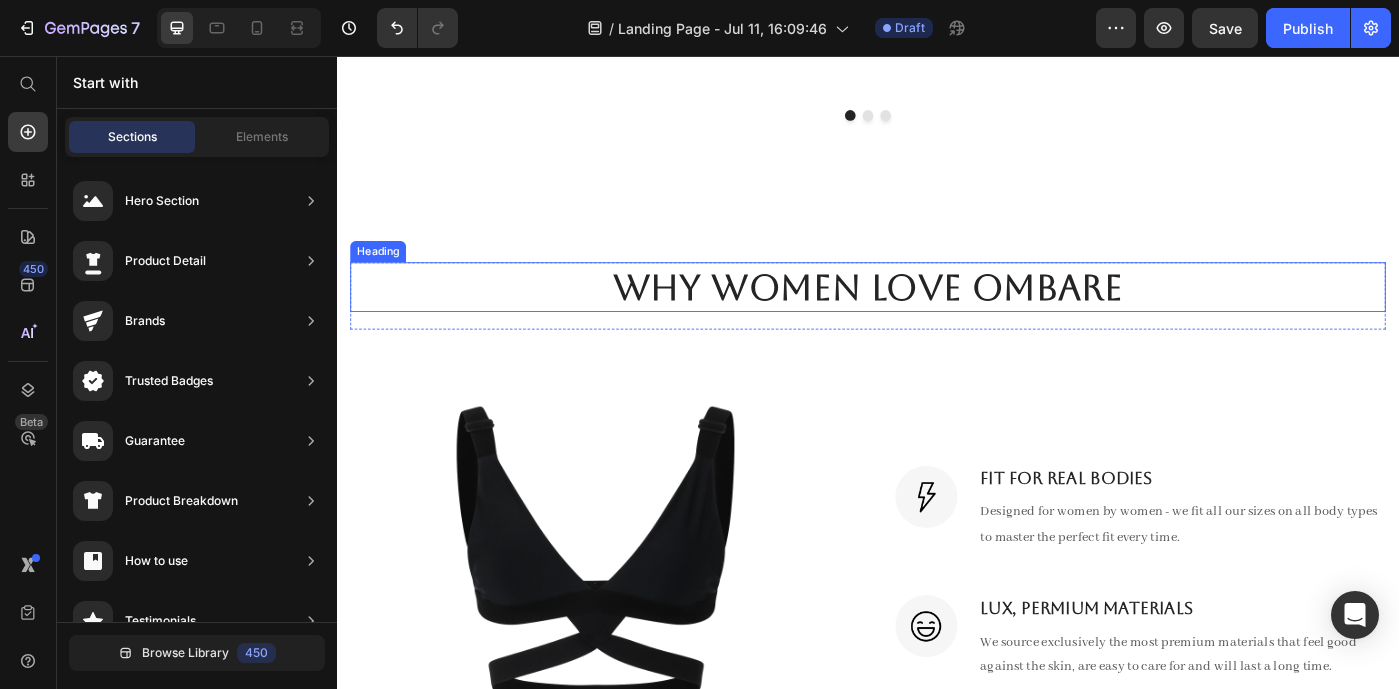 click on "Why Women love ombare" at bounding box center (937, 317) 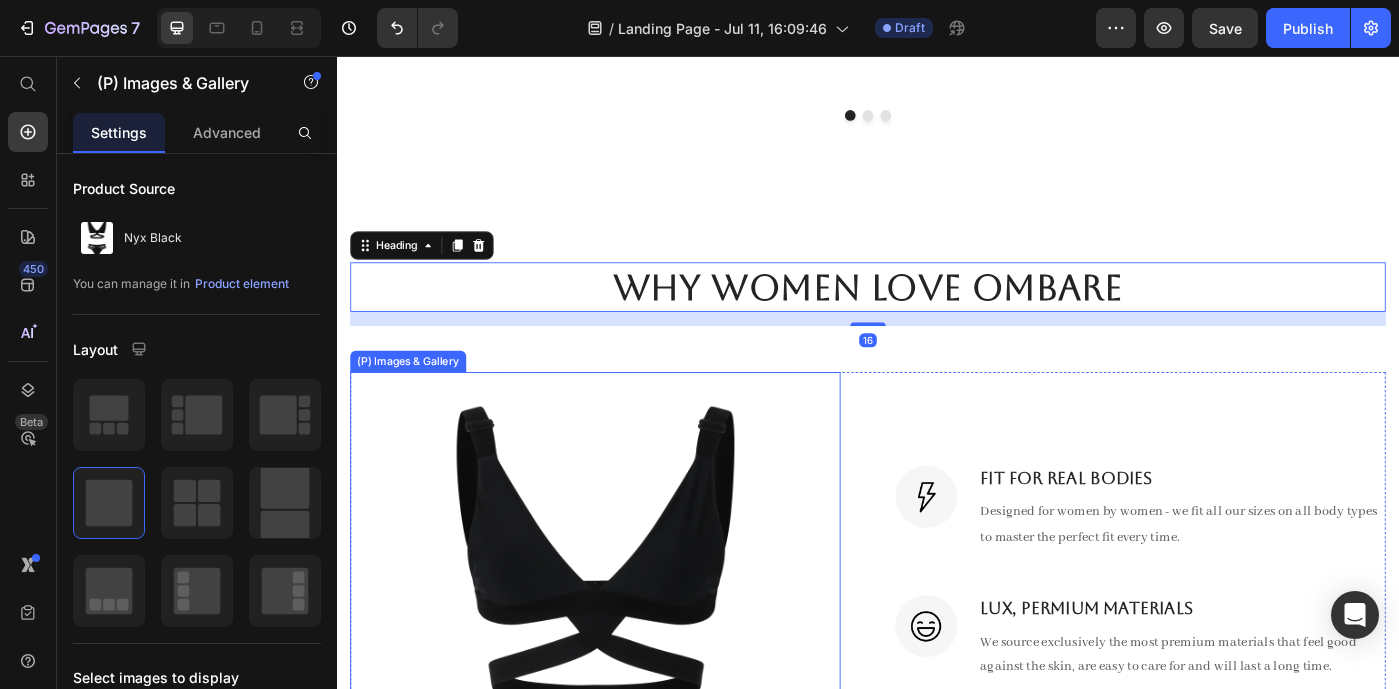 click at bounding box center [629, 782] 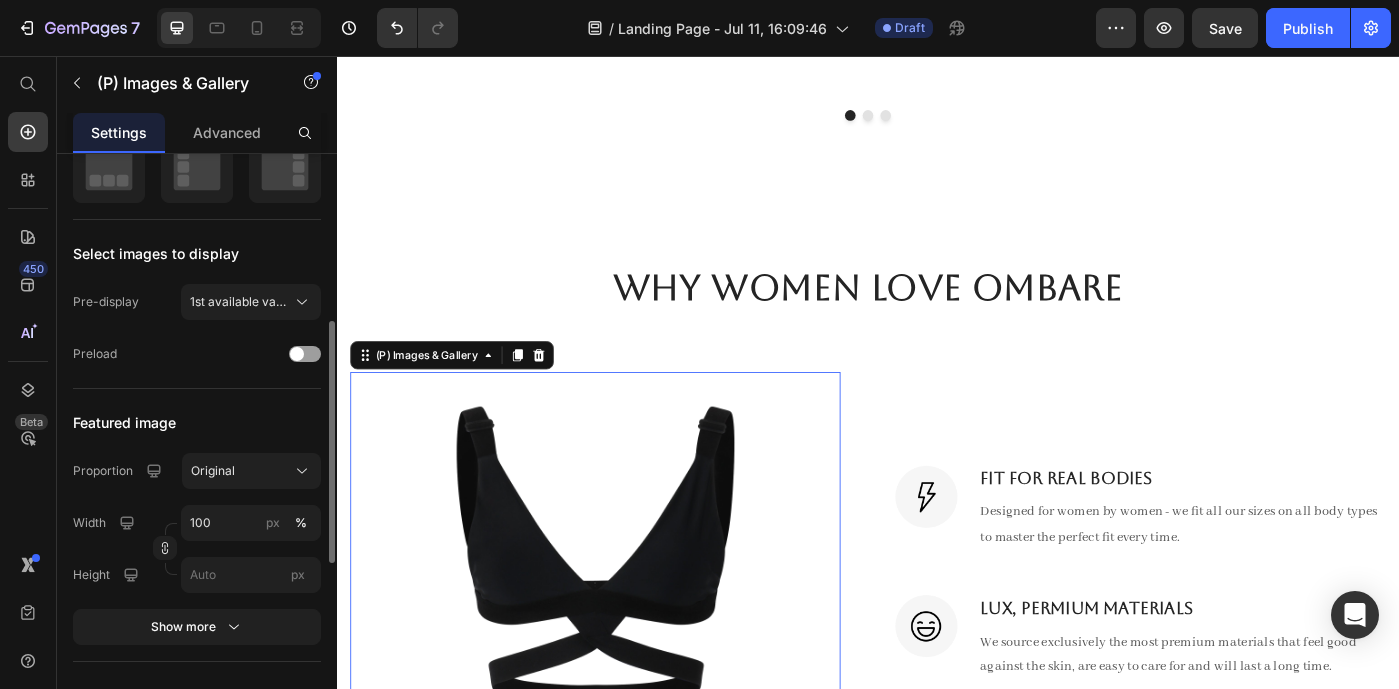 scroll, scrollTop: 426, scrollLeft: 0, axis: vertical 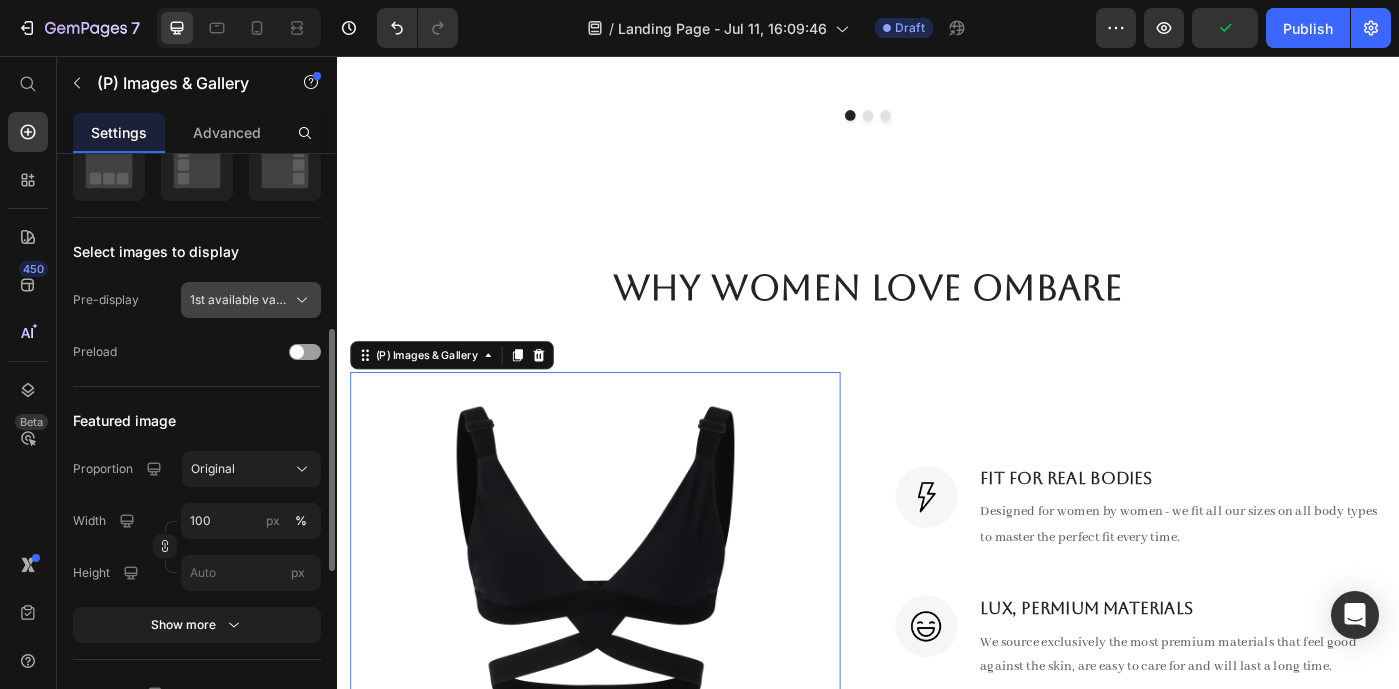 click on "1st available variant" at bounding box center [239, 300] 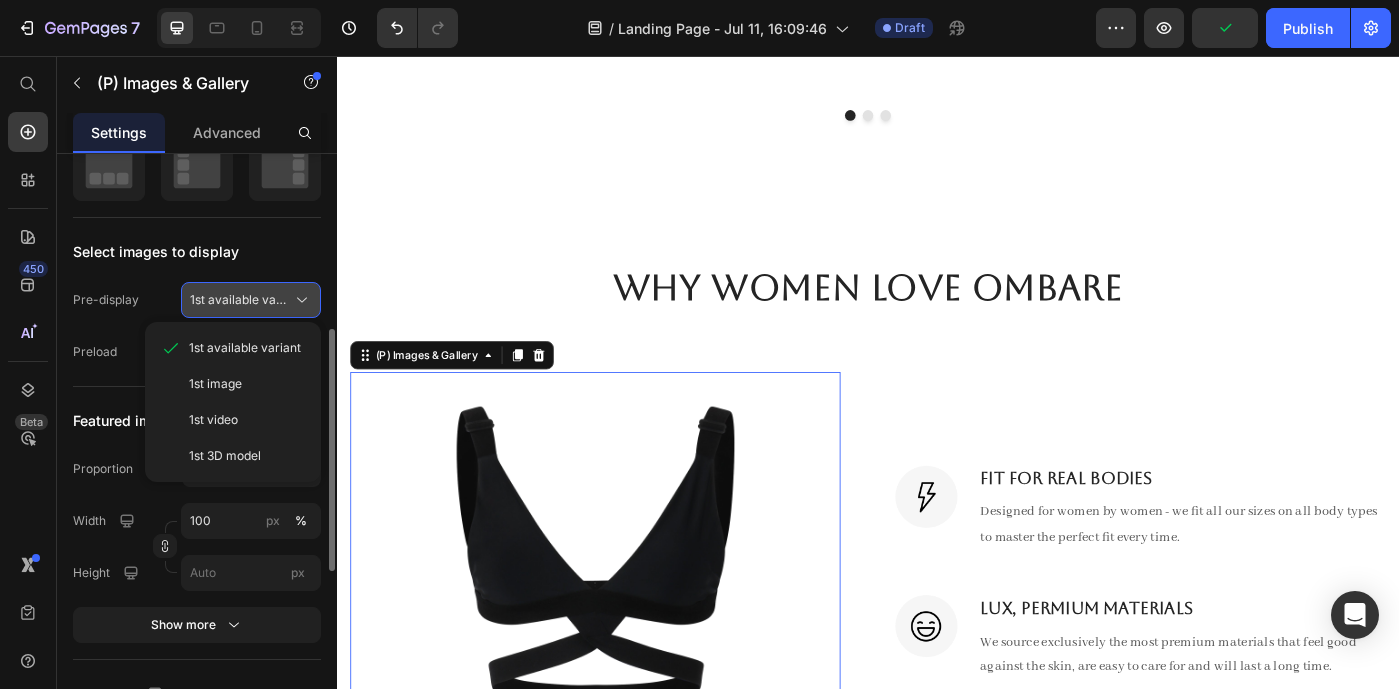 click on "1st available variant" at bounding box center (239, 300) 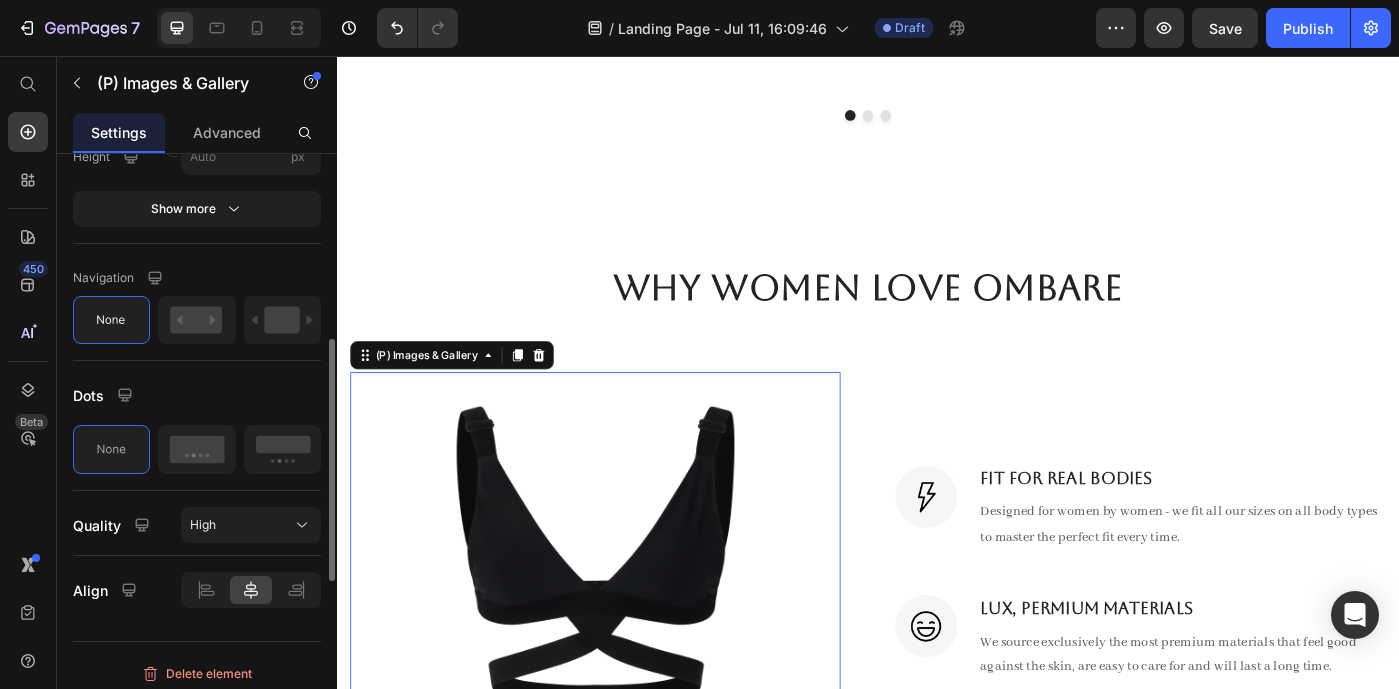 scroll, scrollTop: 852, scrollLeft: 0, axis: vertical 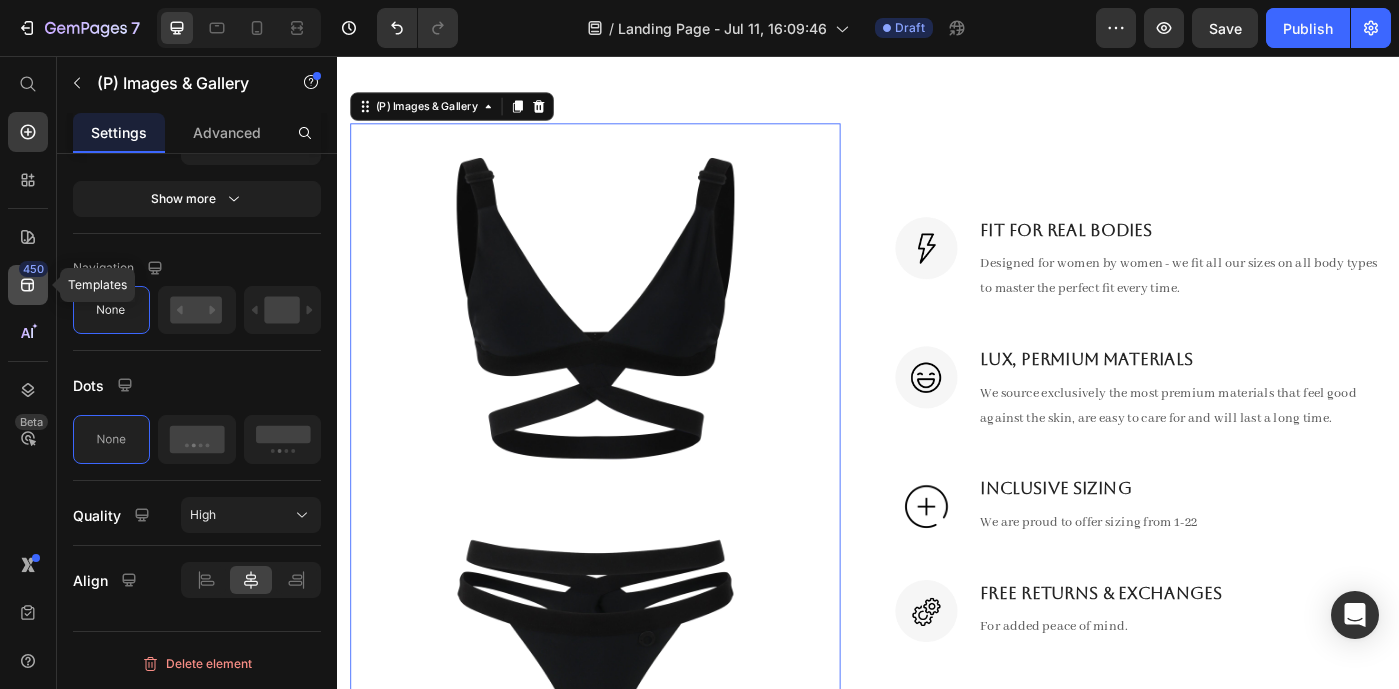click 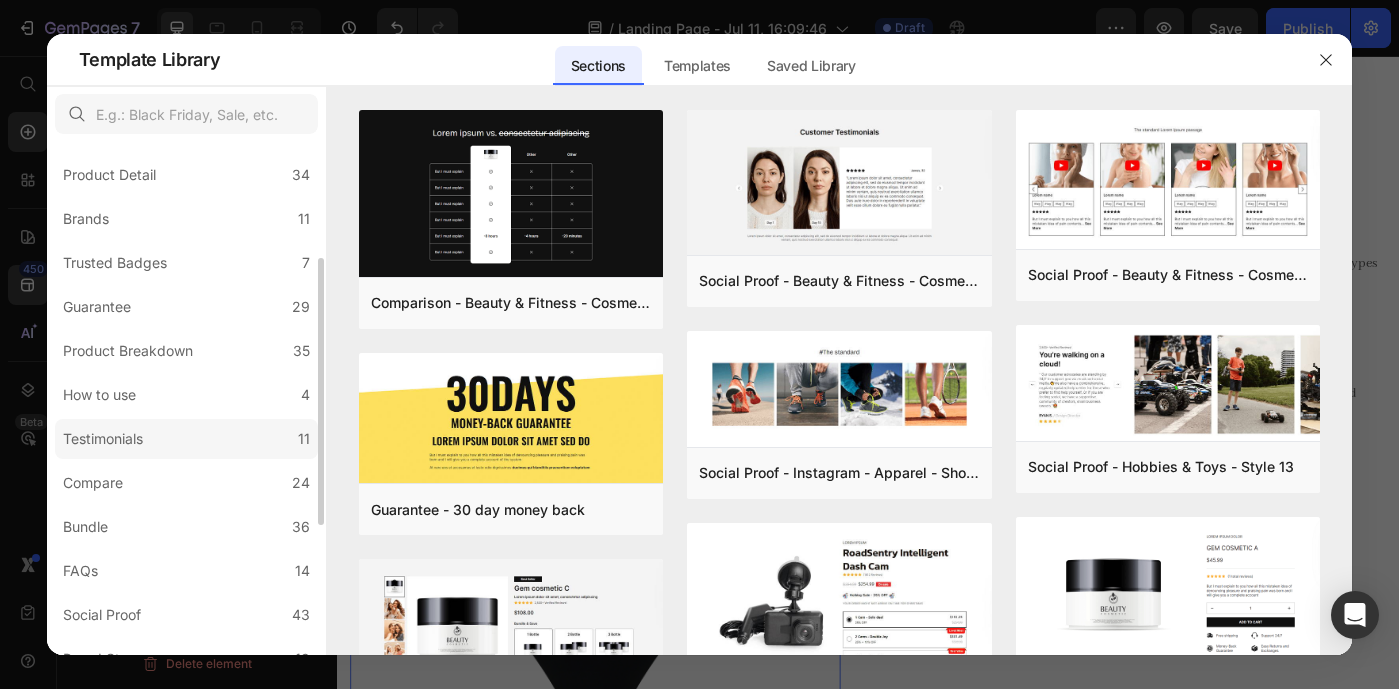 scroll, scrollTop: 153, scrollLeft: 0, axis: vertical 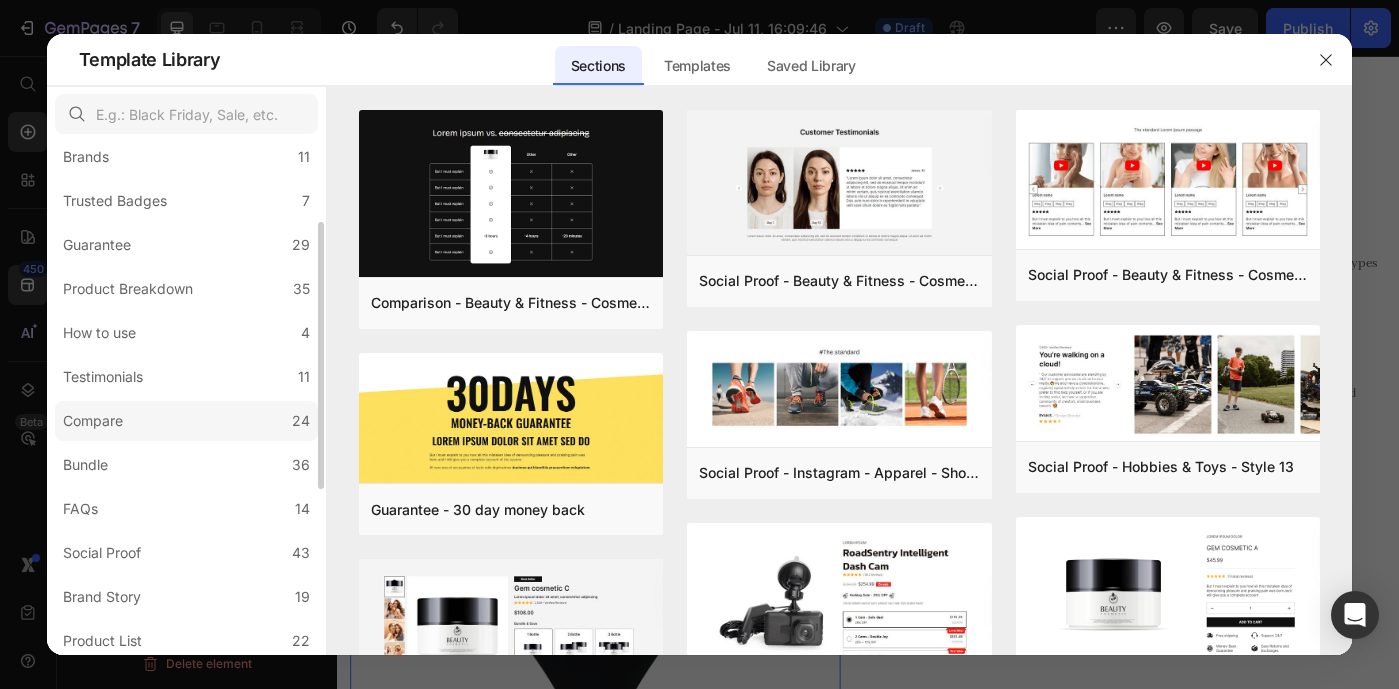 click on "Compare 24" 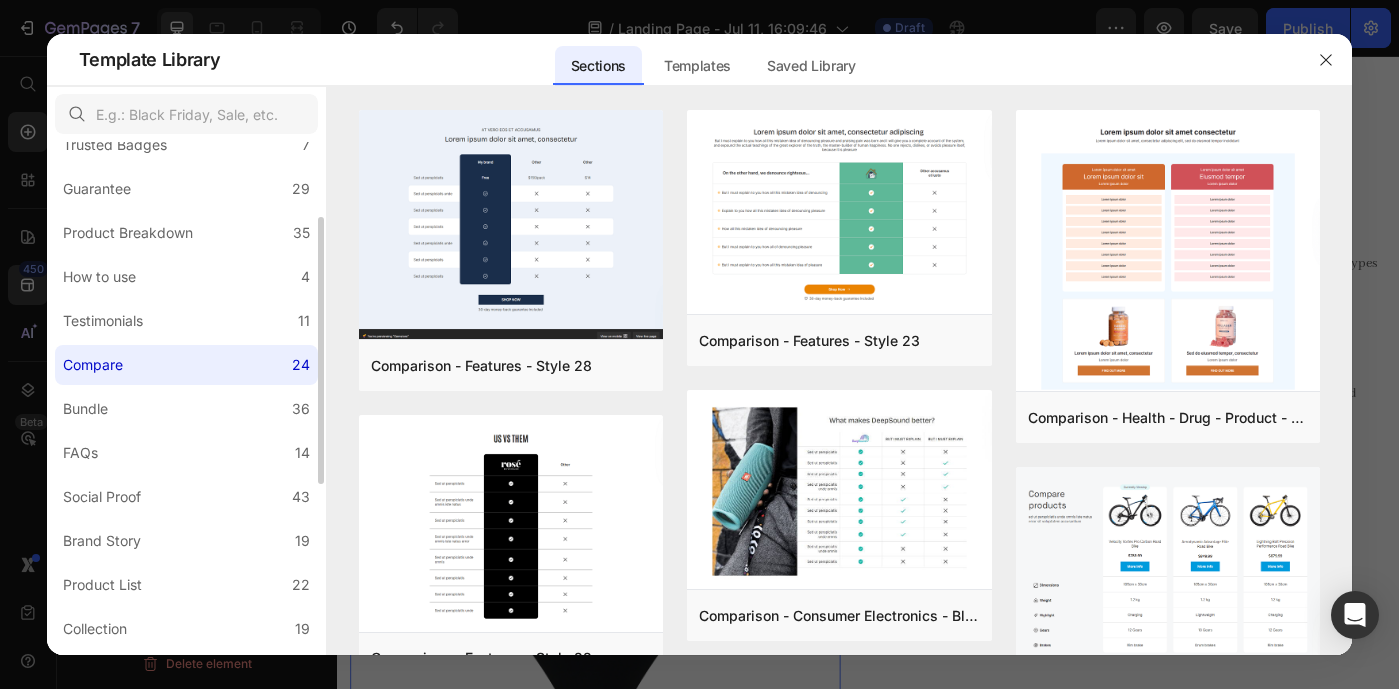 scroll, scrollTop: 231, scrollLeft: 0, axis: vertical 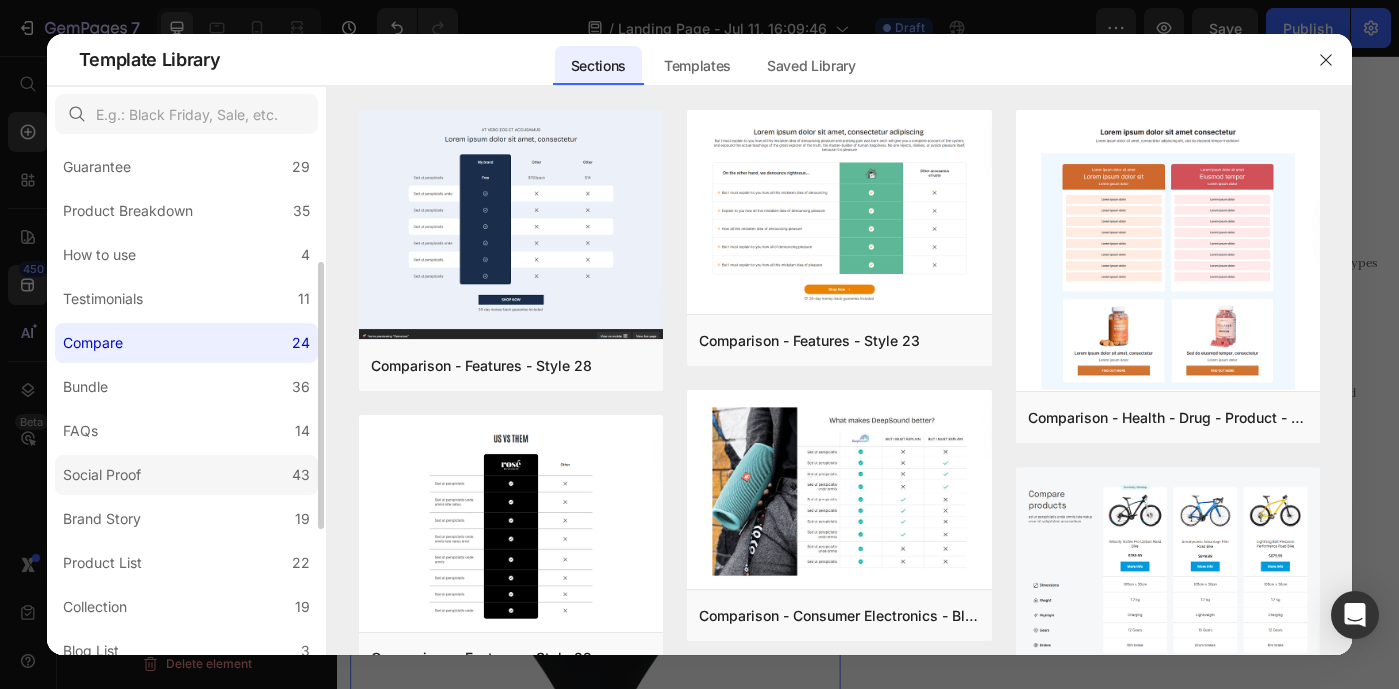click on "Social Proof" at bounding box center (102, 475) 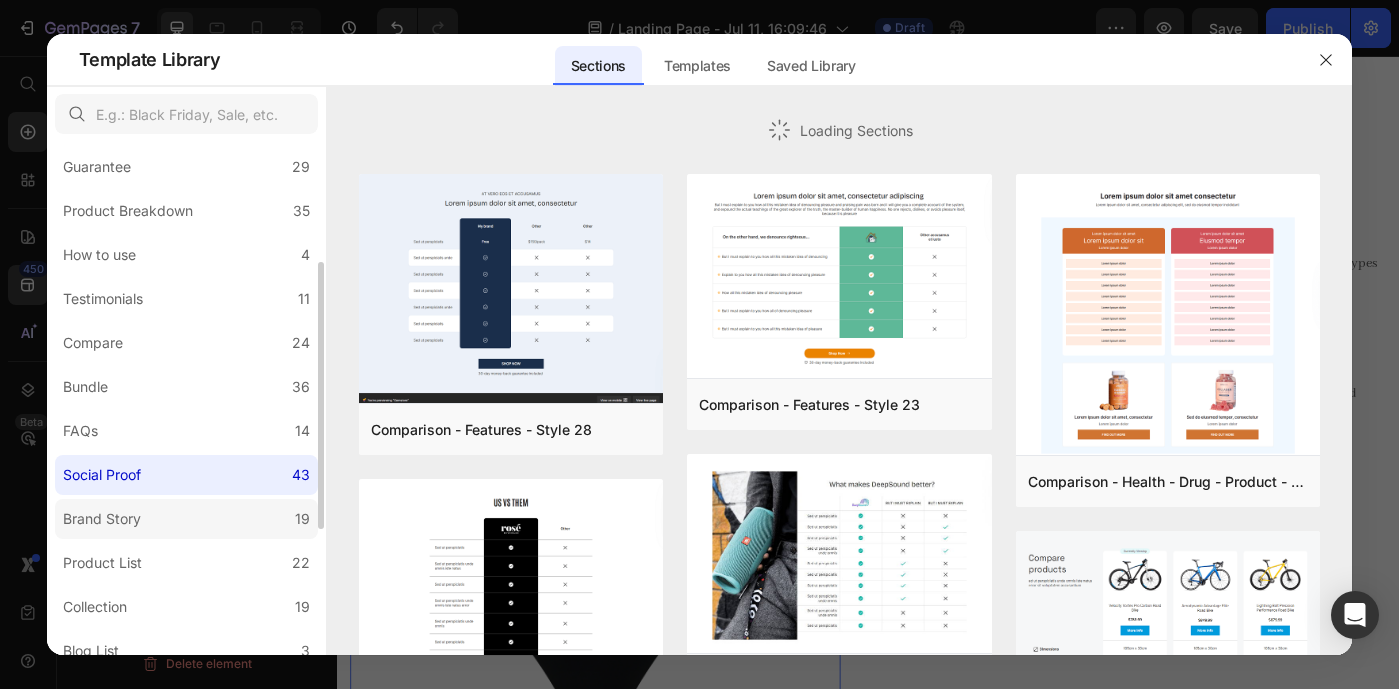 scroll, scrollTop: 242, scrollLeft: 0, axis: vertical 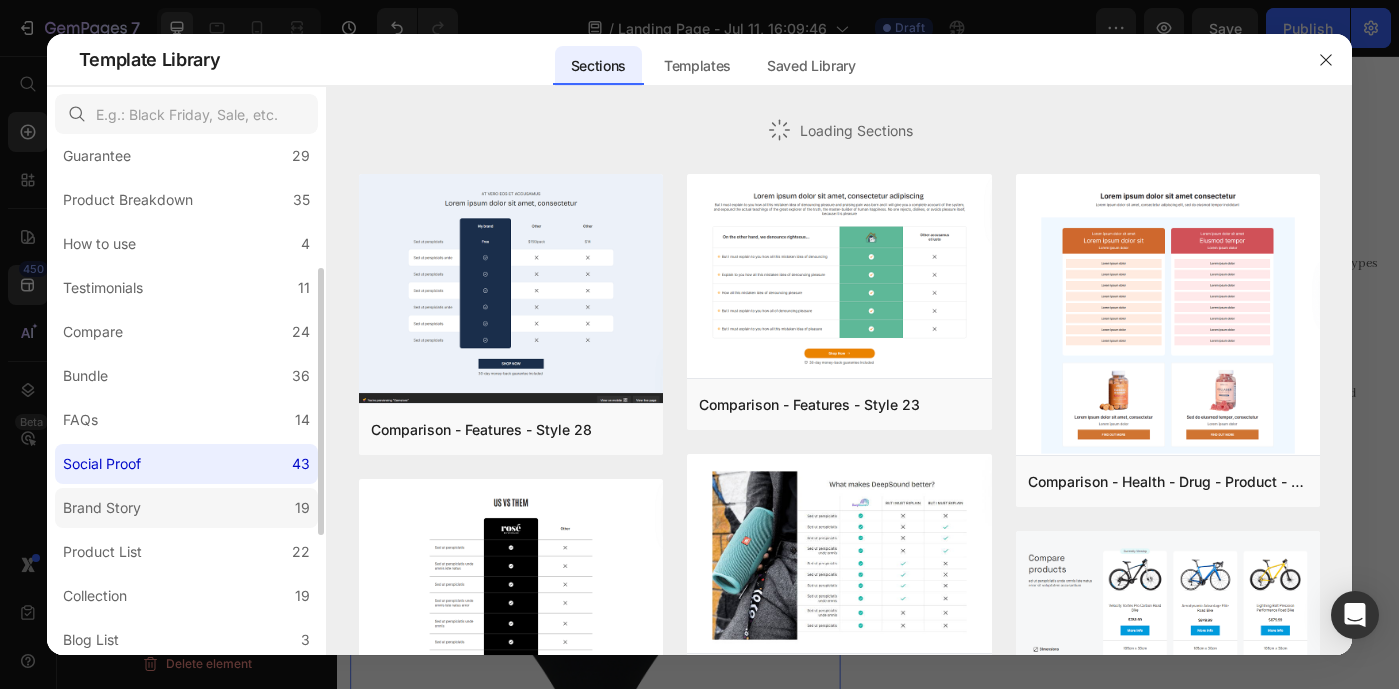 click on "Brand Story 19" 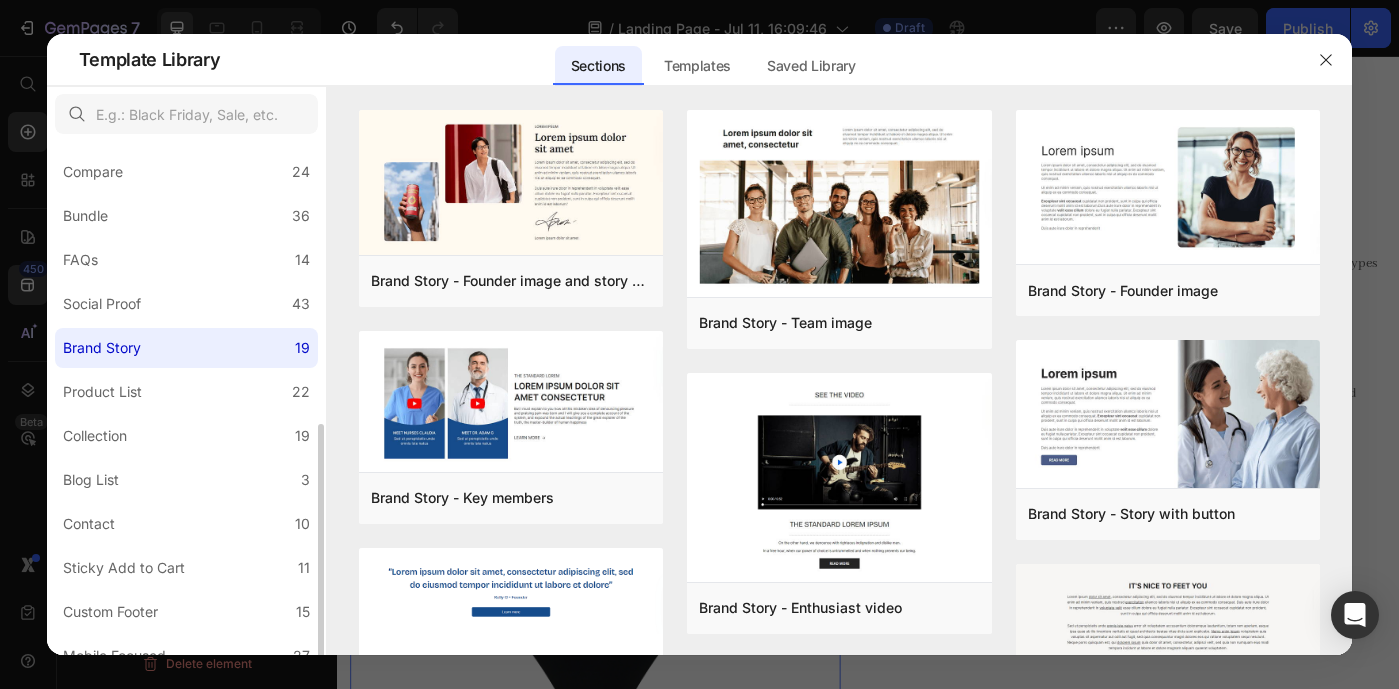 scroll, scrollTop: 468, scrollLeft: 0, axis: vertical 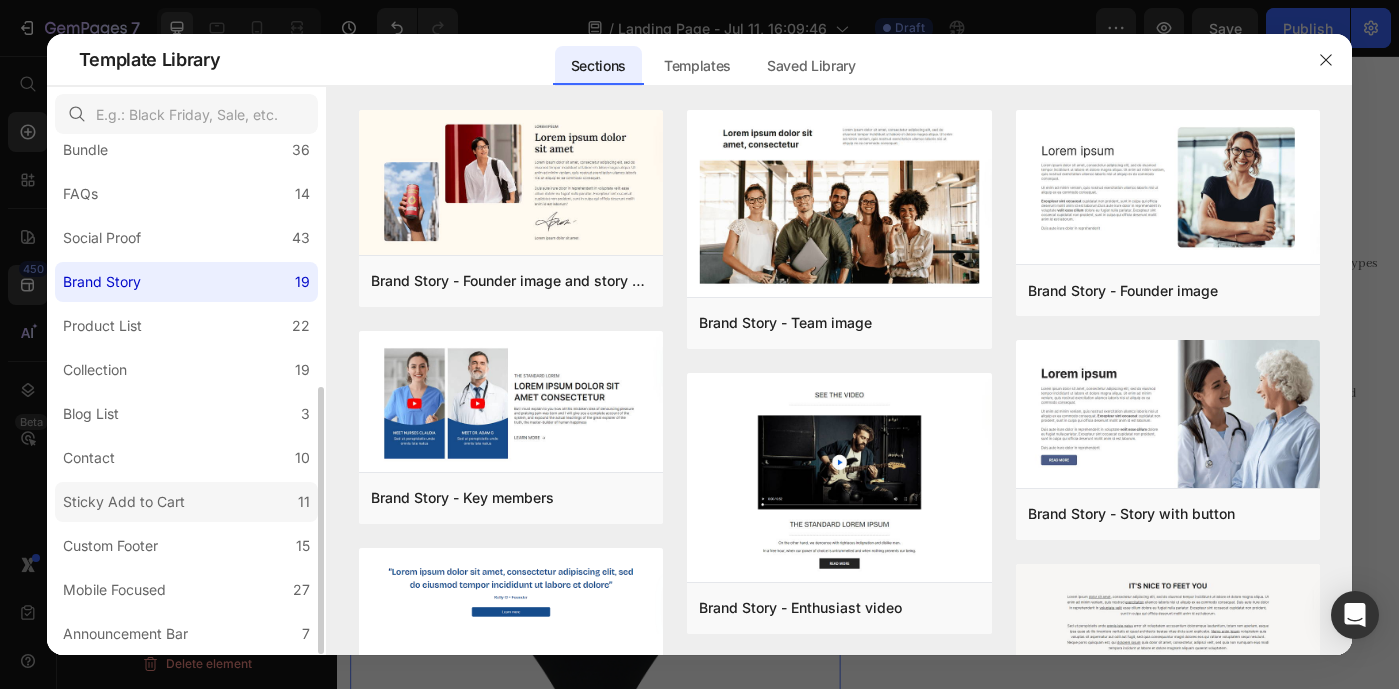 click on "Sticky Add to Cart" at bounding box center [124, 502] 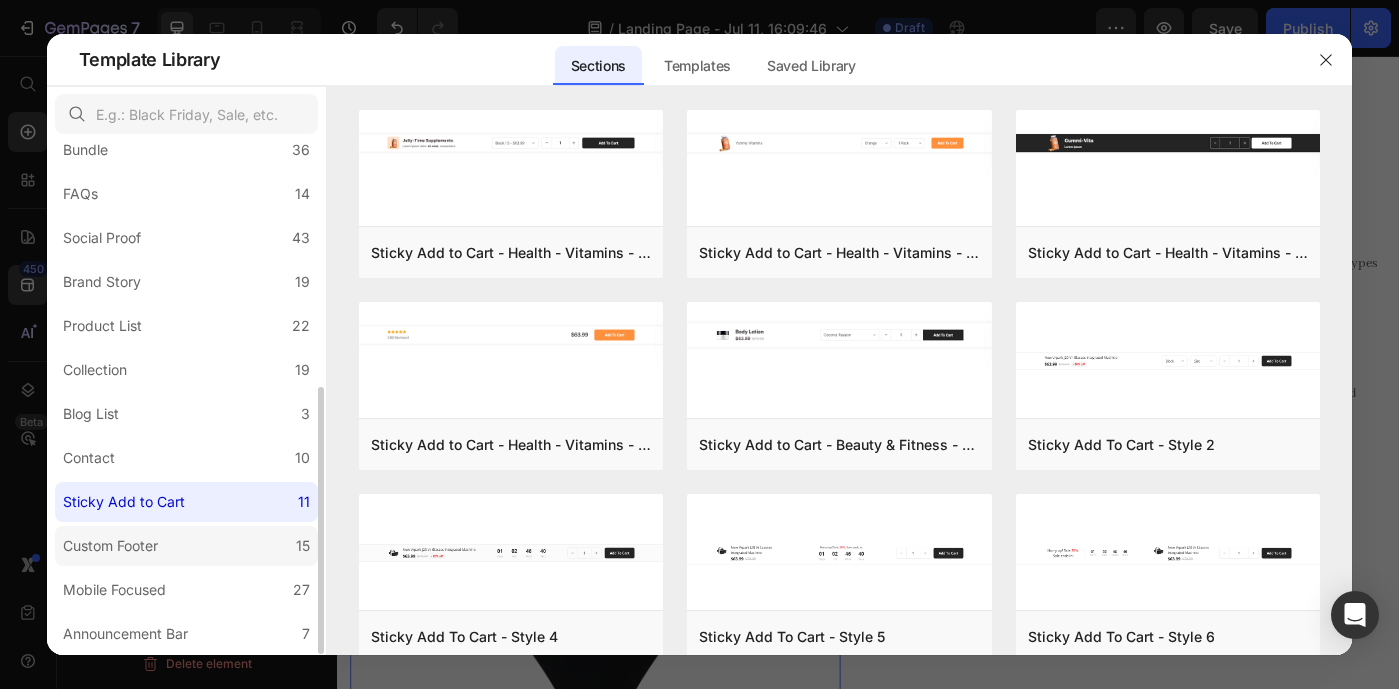 click on "Custom Footer" at bounding box center (110, 546) 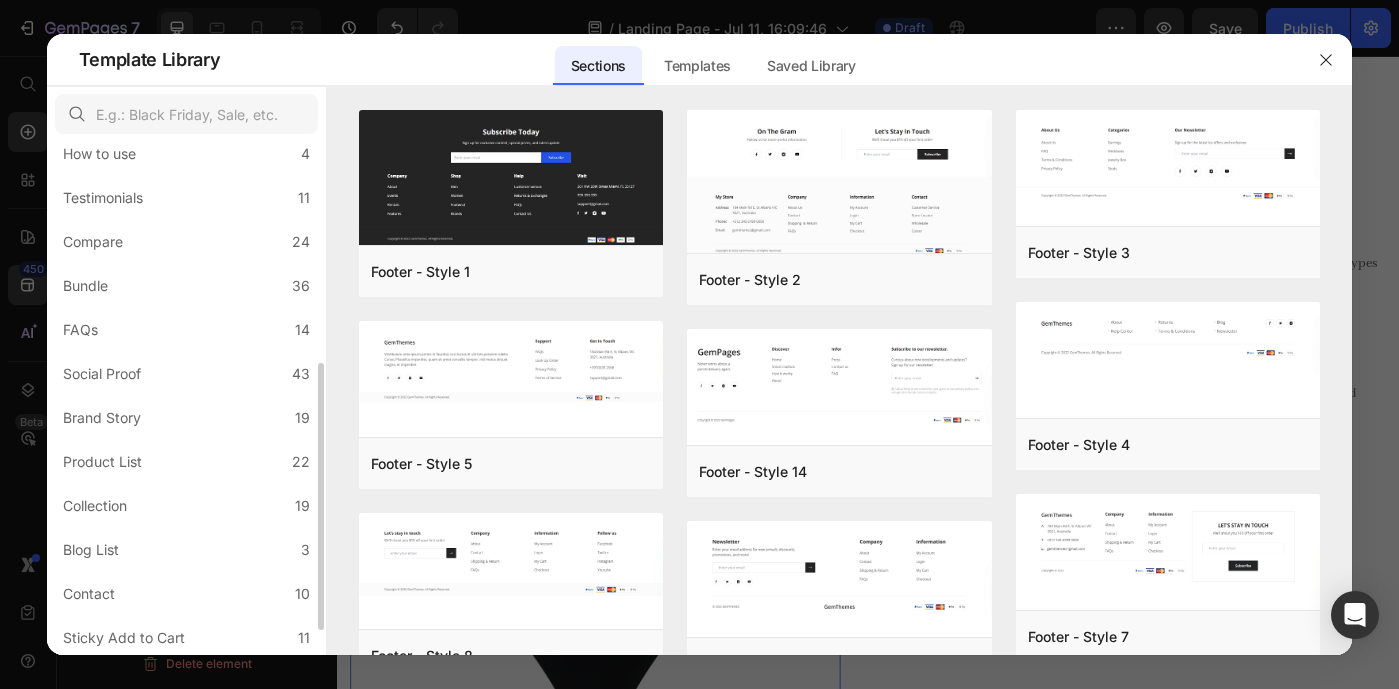 scroll, scrollTop: 328, scrollLeft: 0, axis: vertical 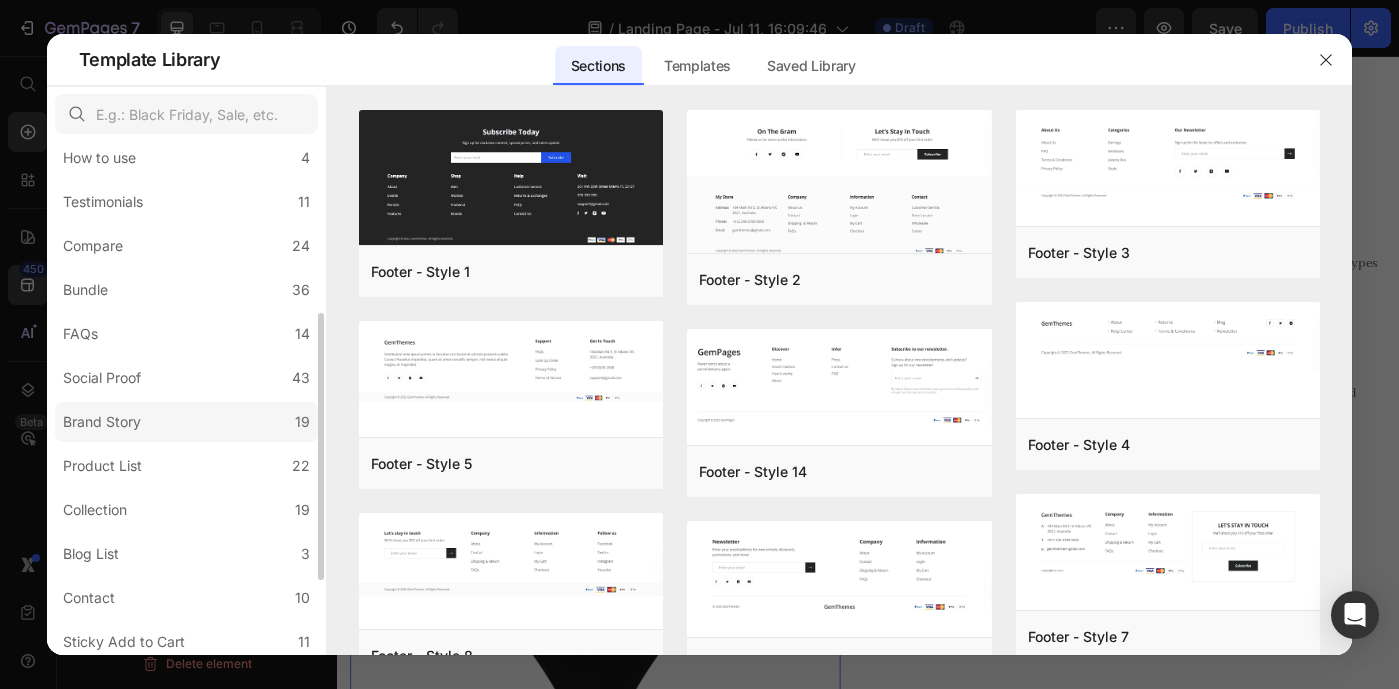 click on "Brand Story" at bounding box center [102, 422] 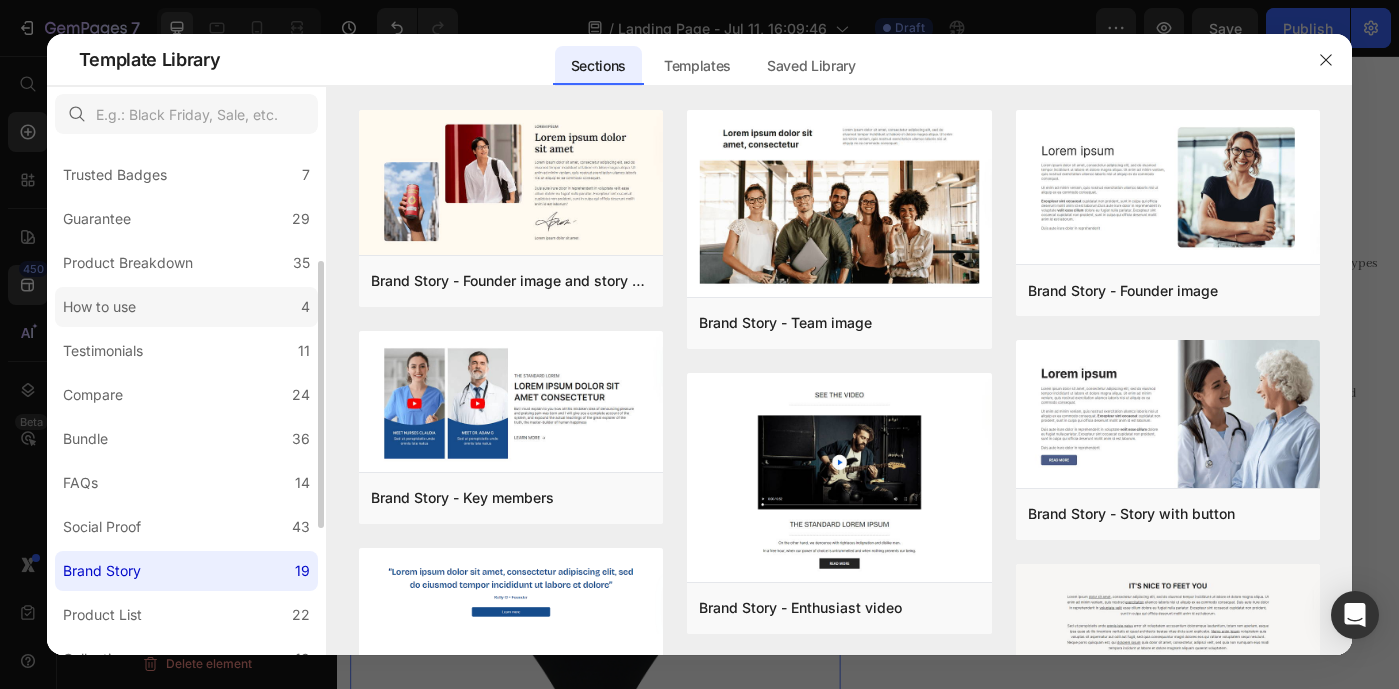 scroll, scrollTop: 82, scrollLeft: 0, axis: vertical 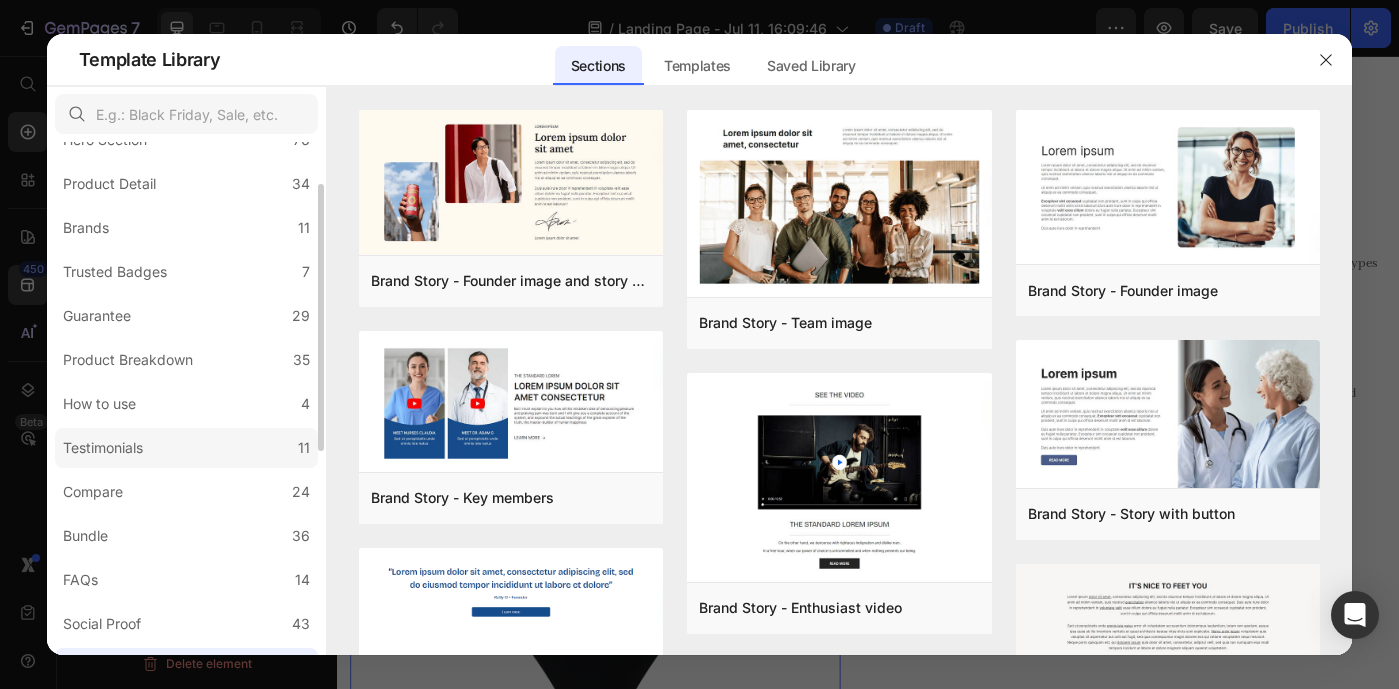 click on "Testimonials" at bounding box center (103, 448) 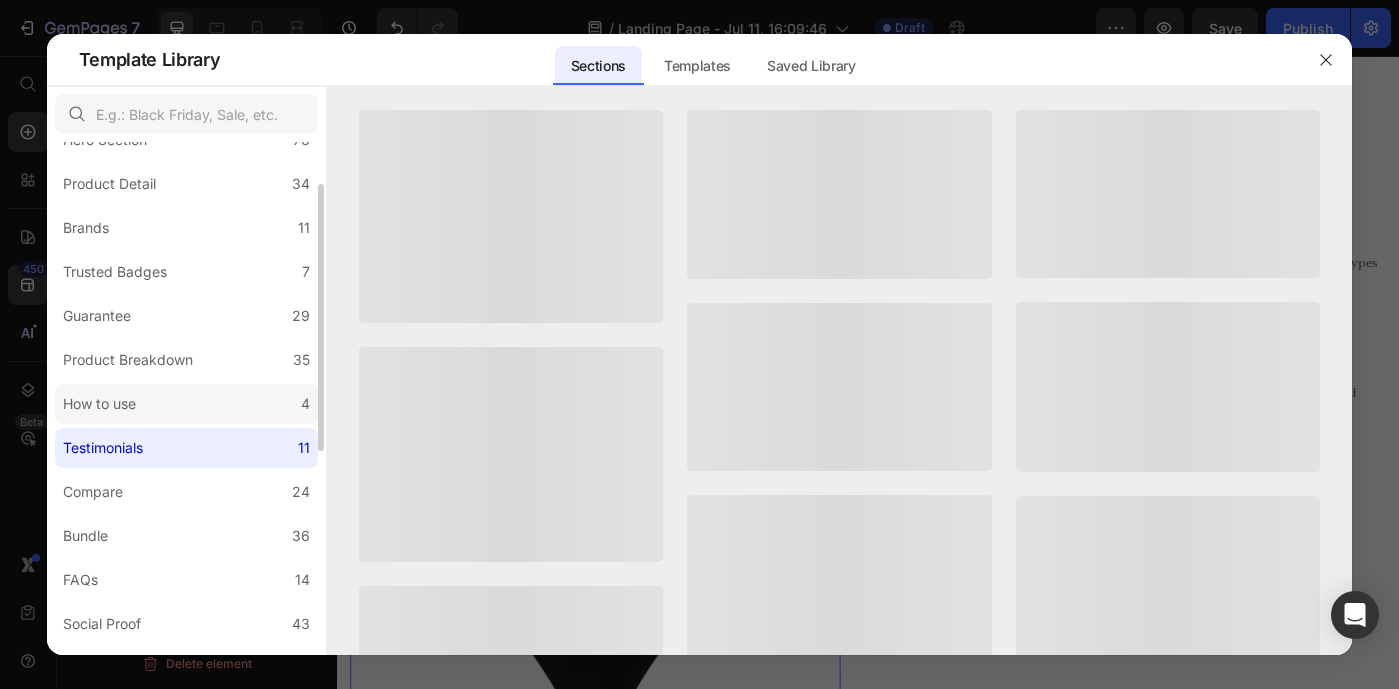 click on "How to use" at bounding box center [99, 404] 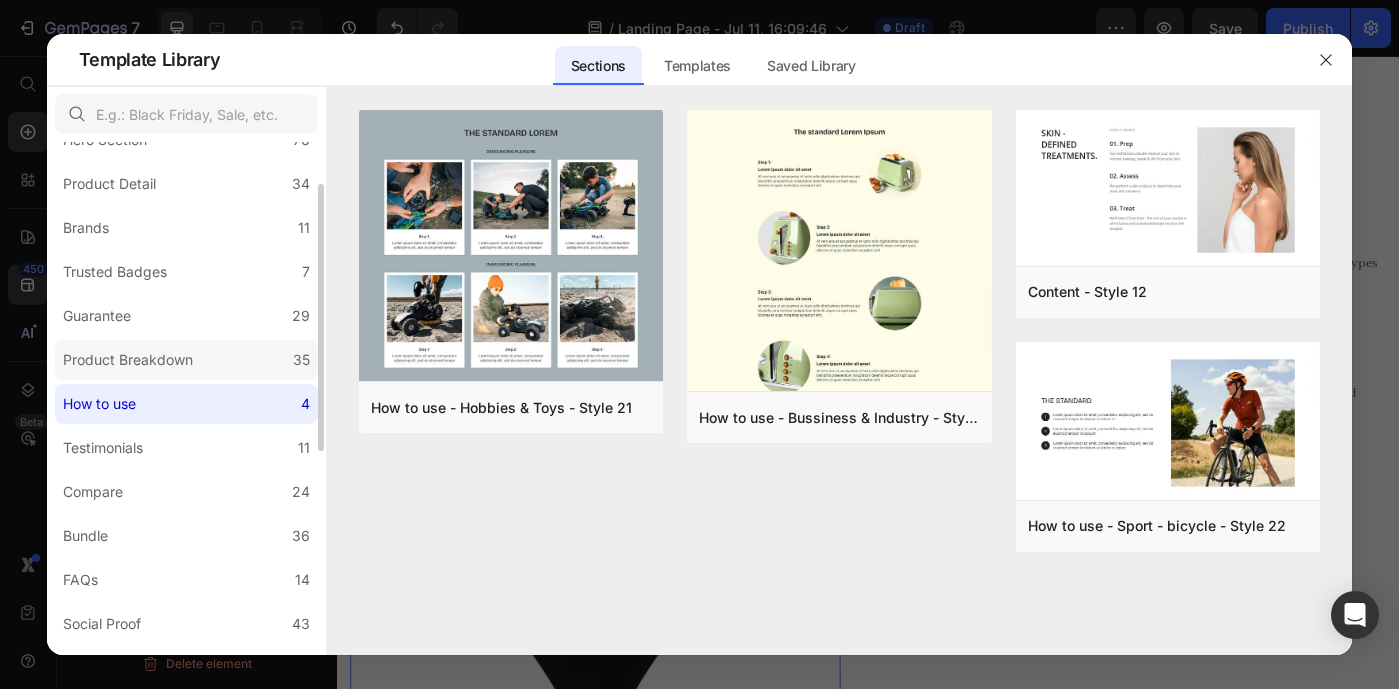 click on "Product Breakdown" at bounding box center (128, 360) 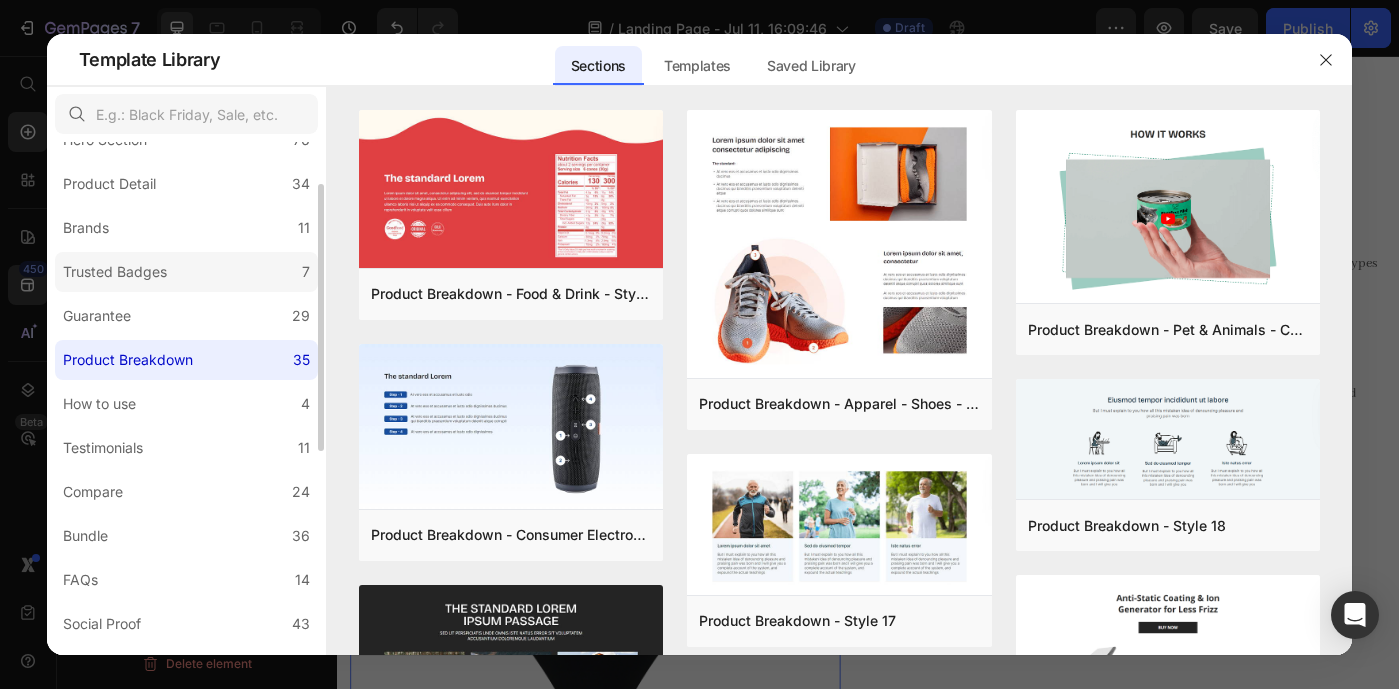 click on "Trusted Badges" at bounding box center [115, 272] 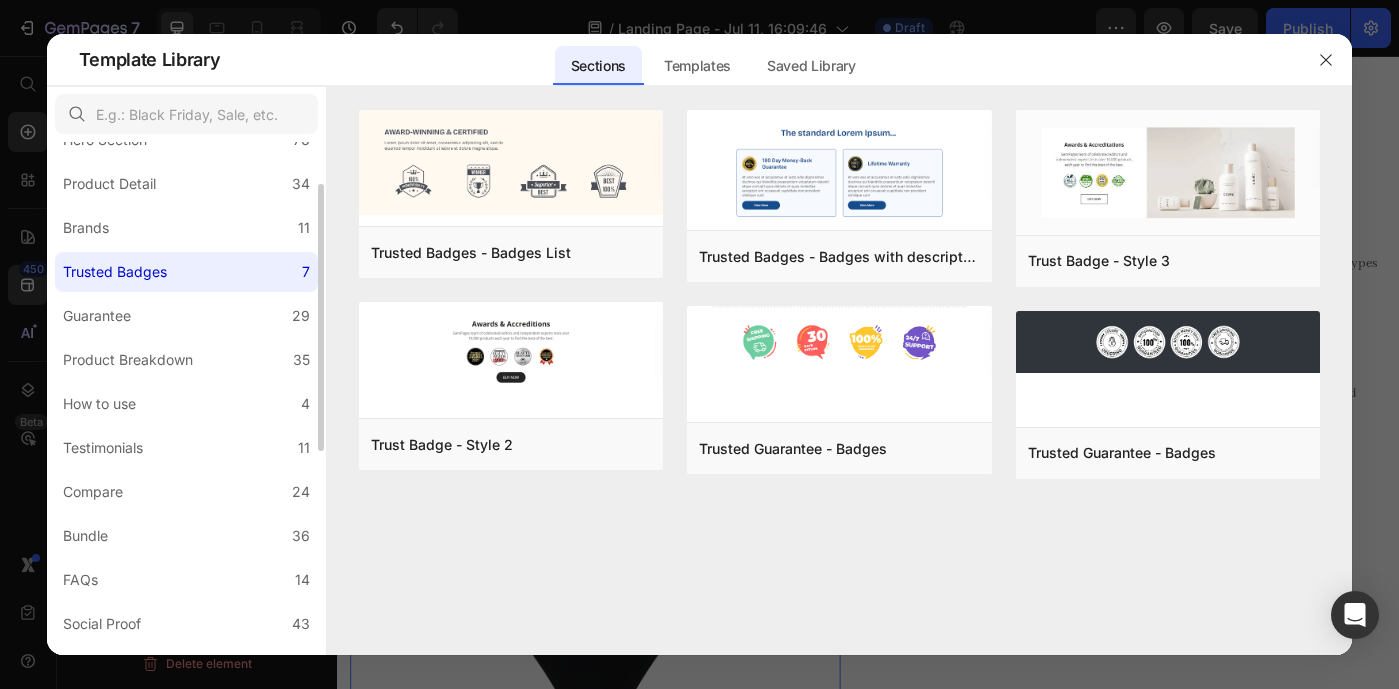 scroll, scrollTop: 0, scrollLeft: 0, axis: both 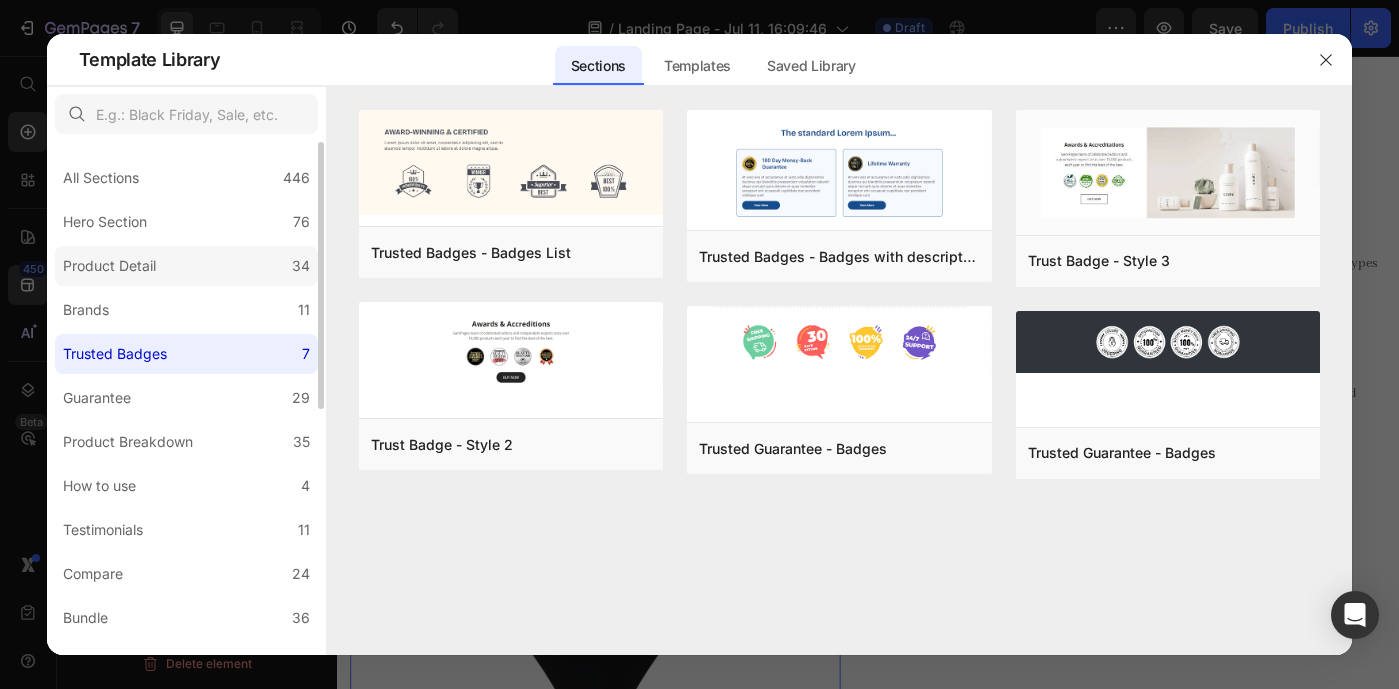 click on "Product Detail" at bounding box center (109, 266) 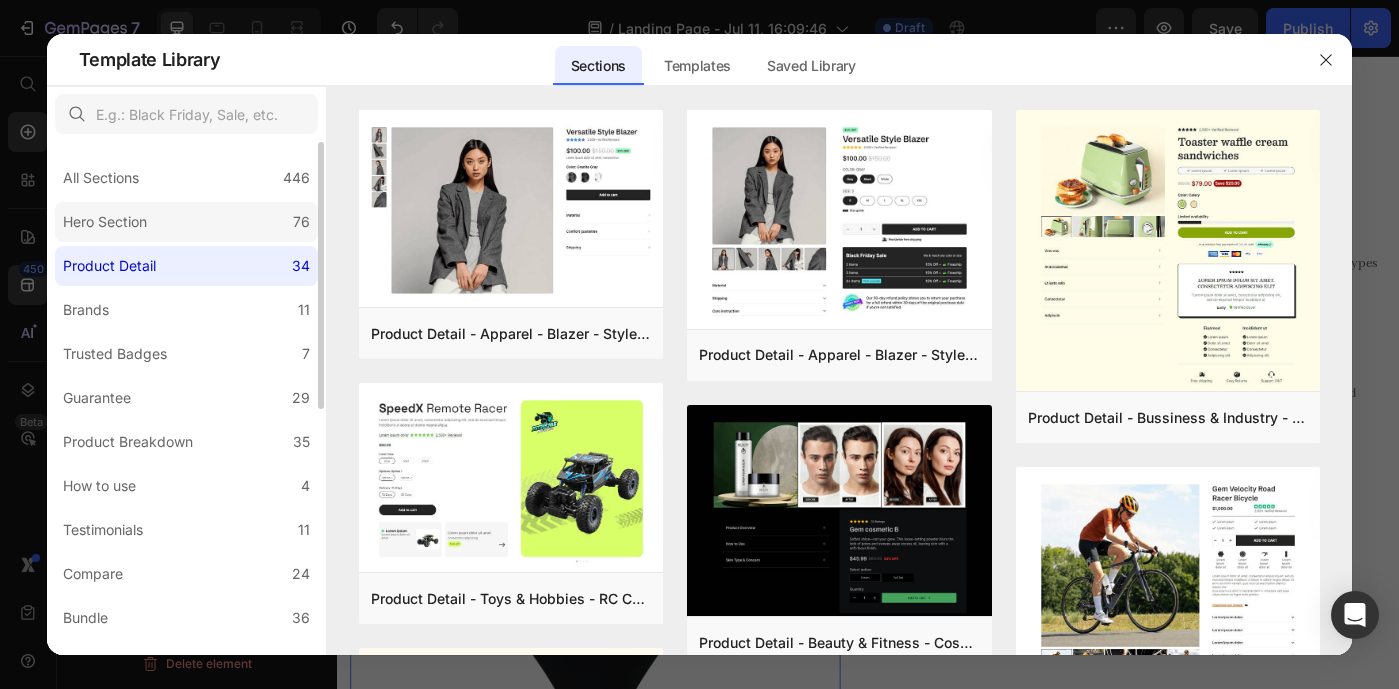 click on "Hero Section" at bounding box center [105, 222] 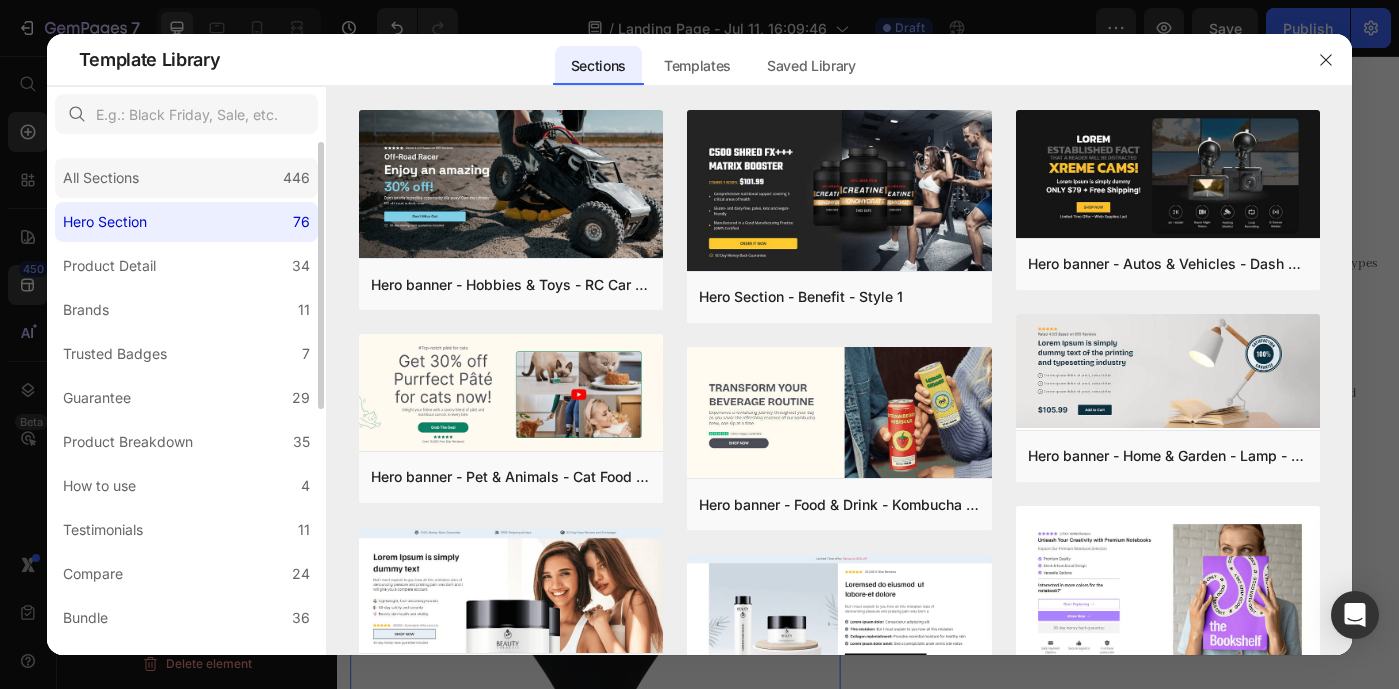 click on "All Sections" at bounding box center (101, 178) 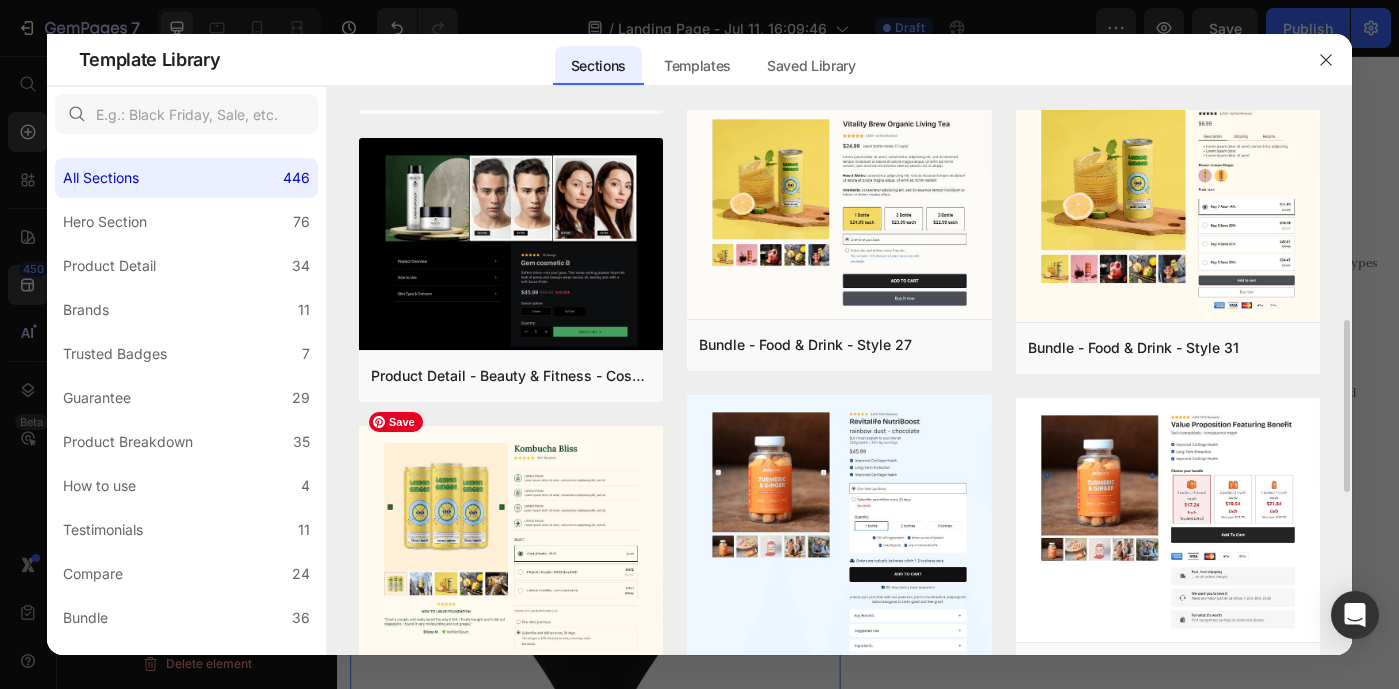 scroll, scrollTop: 801, scrollLeft: 0, axis: vertical 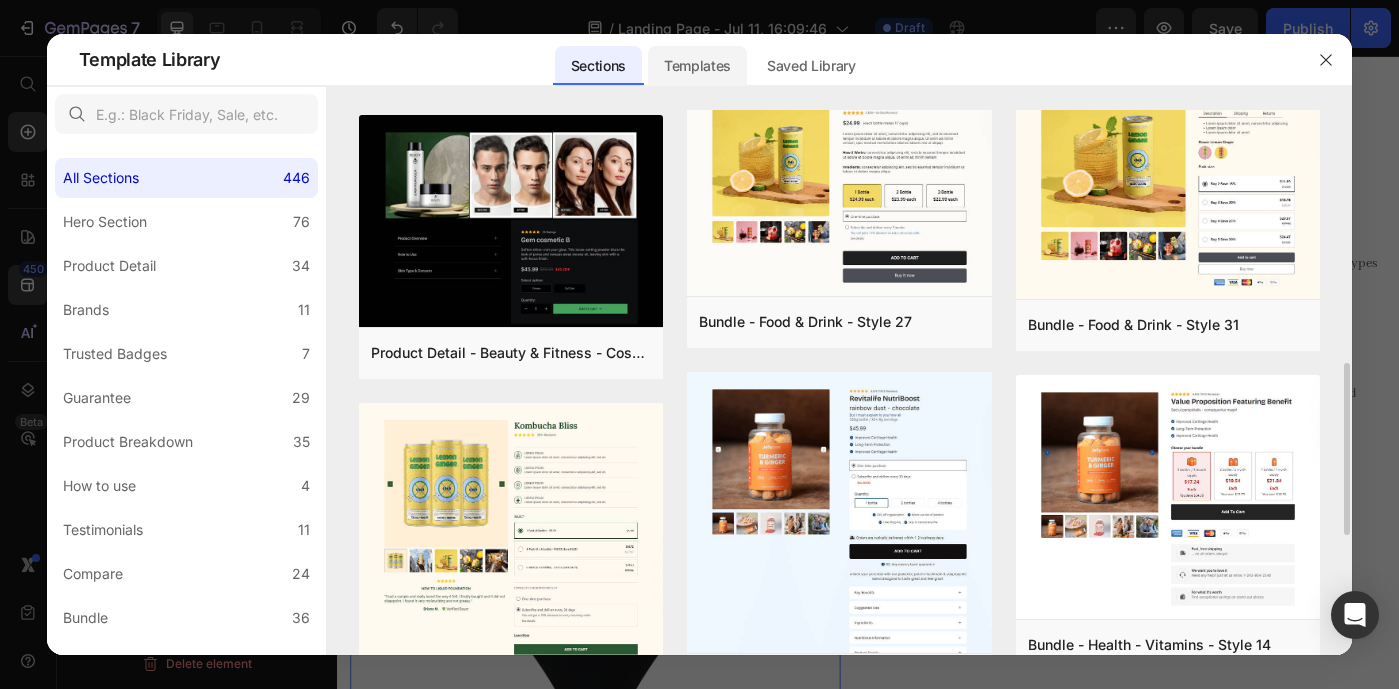 click on "Templates" 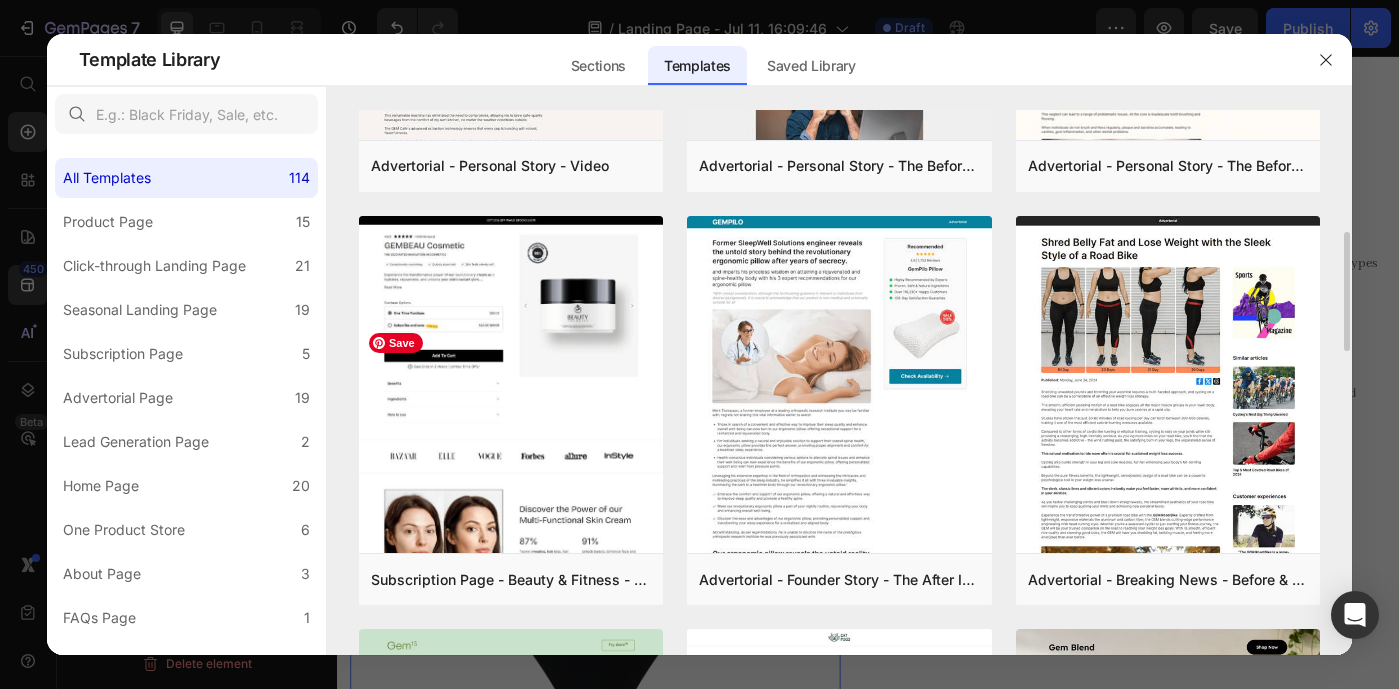 scroll, scrollTop: 1718, scrollLeft: 0, axis: vertical 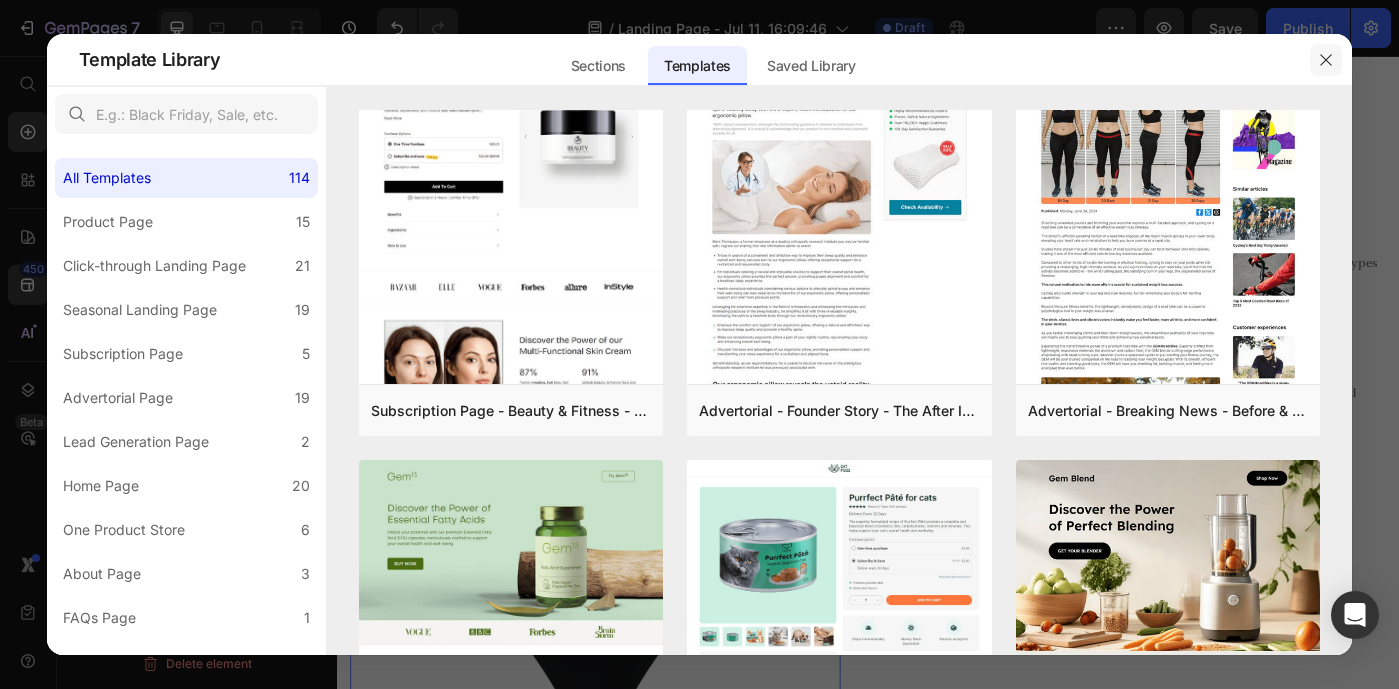 click at bounding box center [1326, 60] 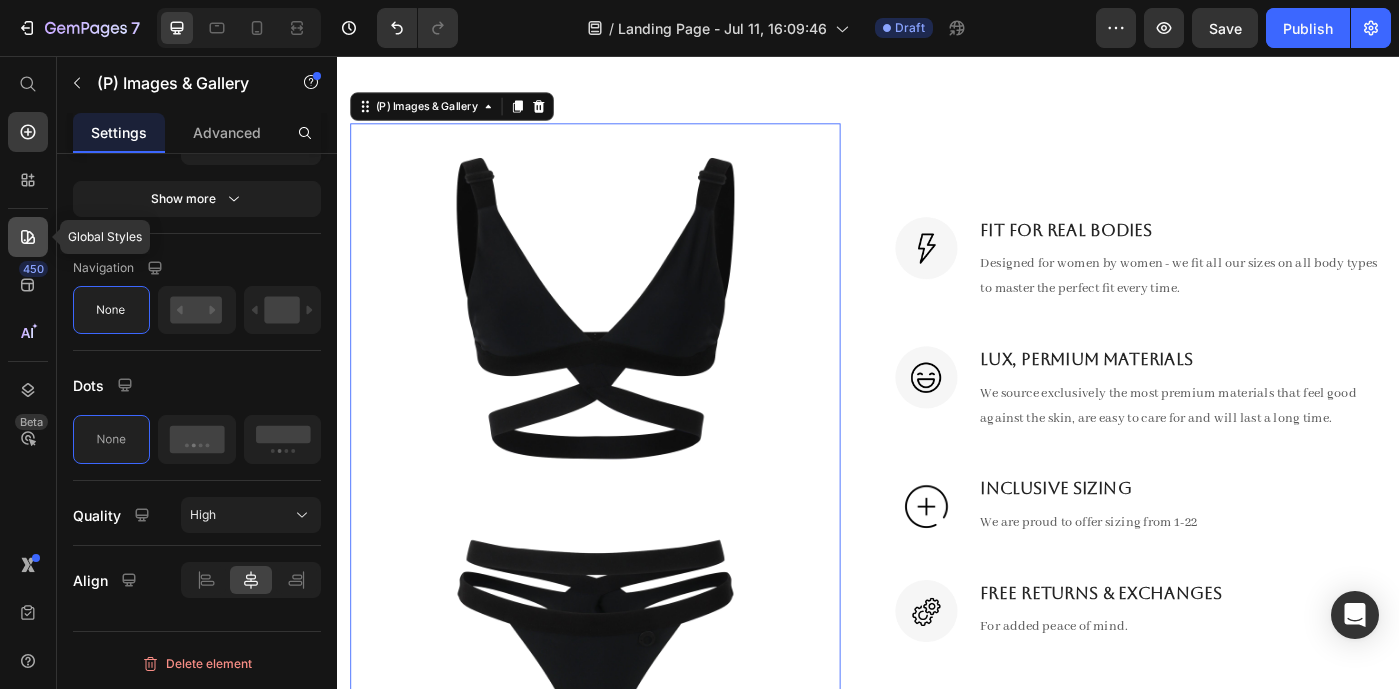 click 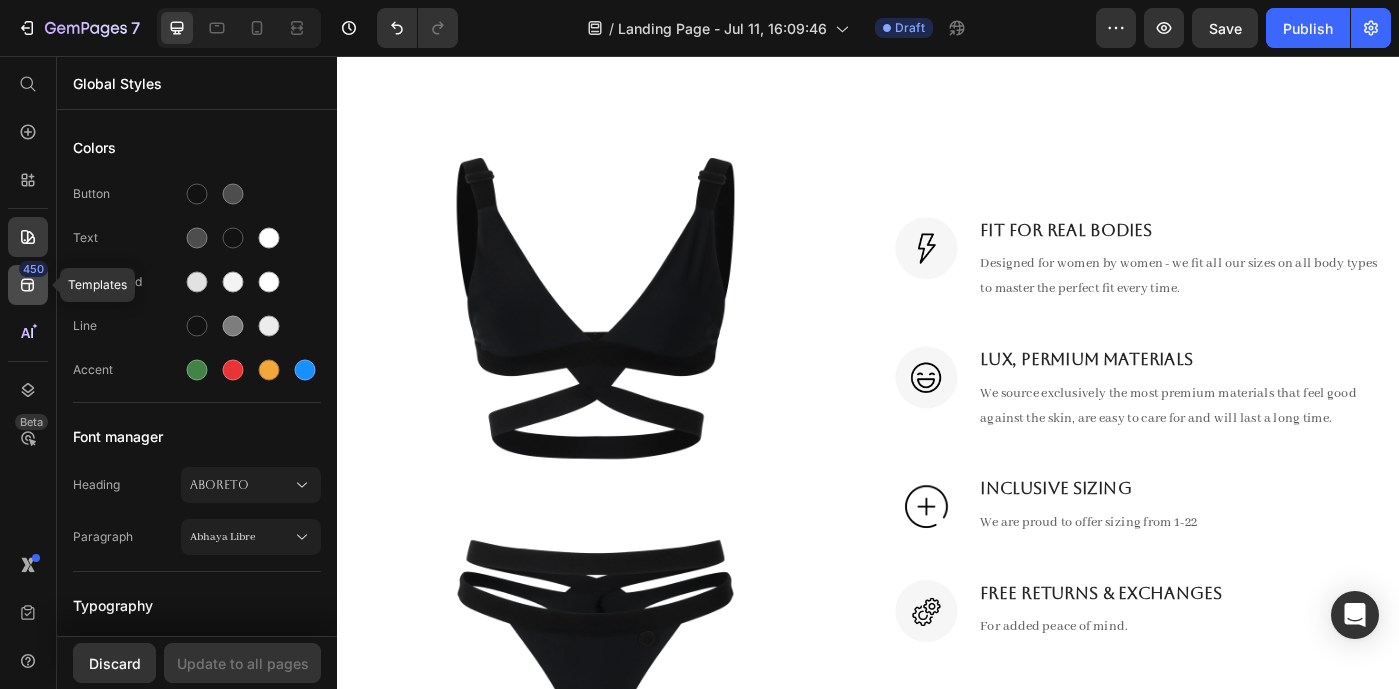 click on "450" at bounding box center [33, 269] 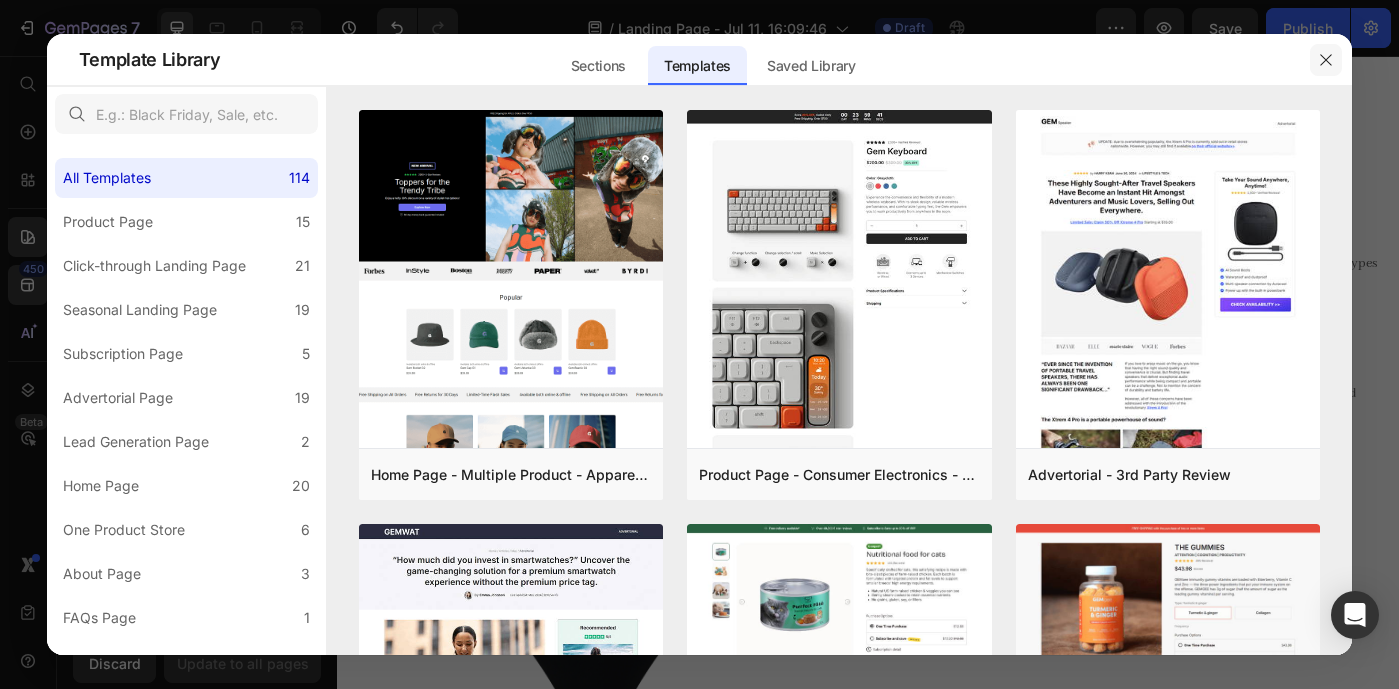 click 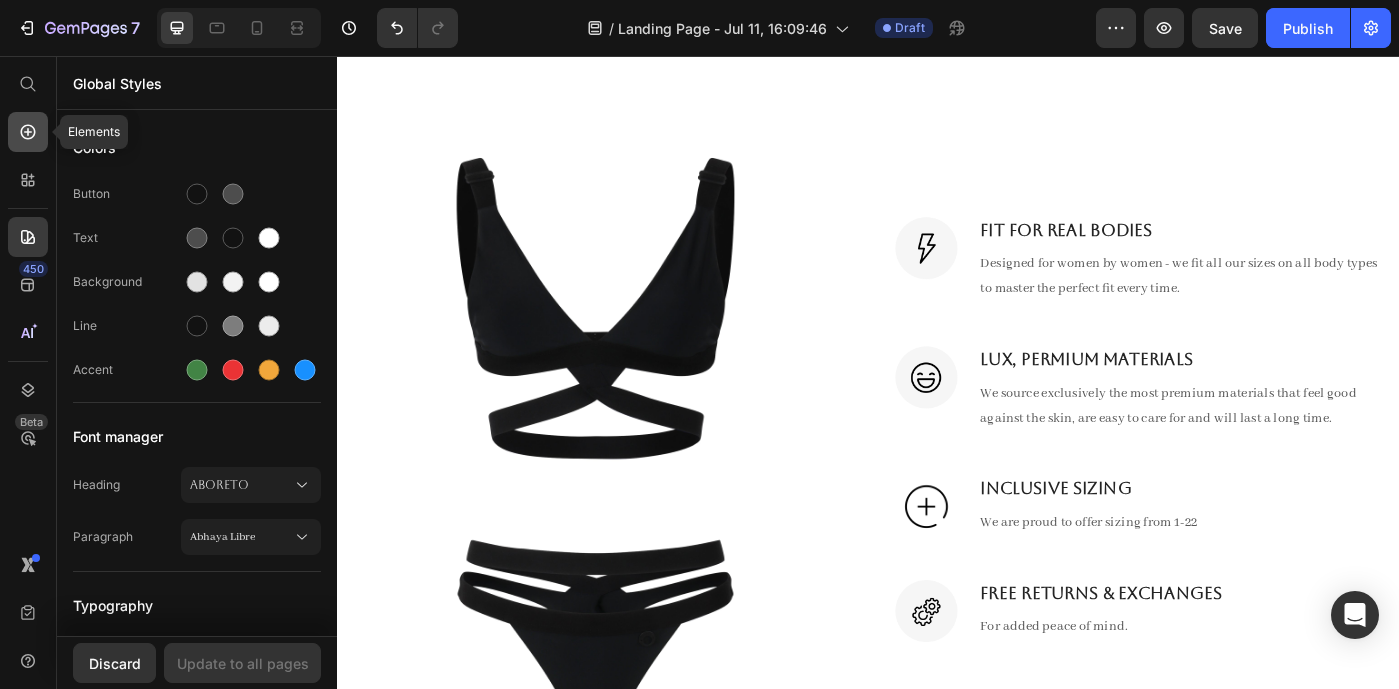 click 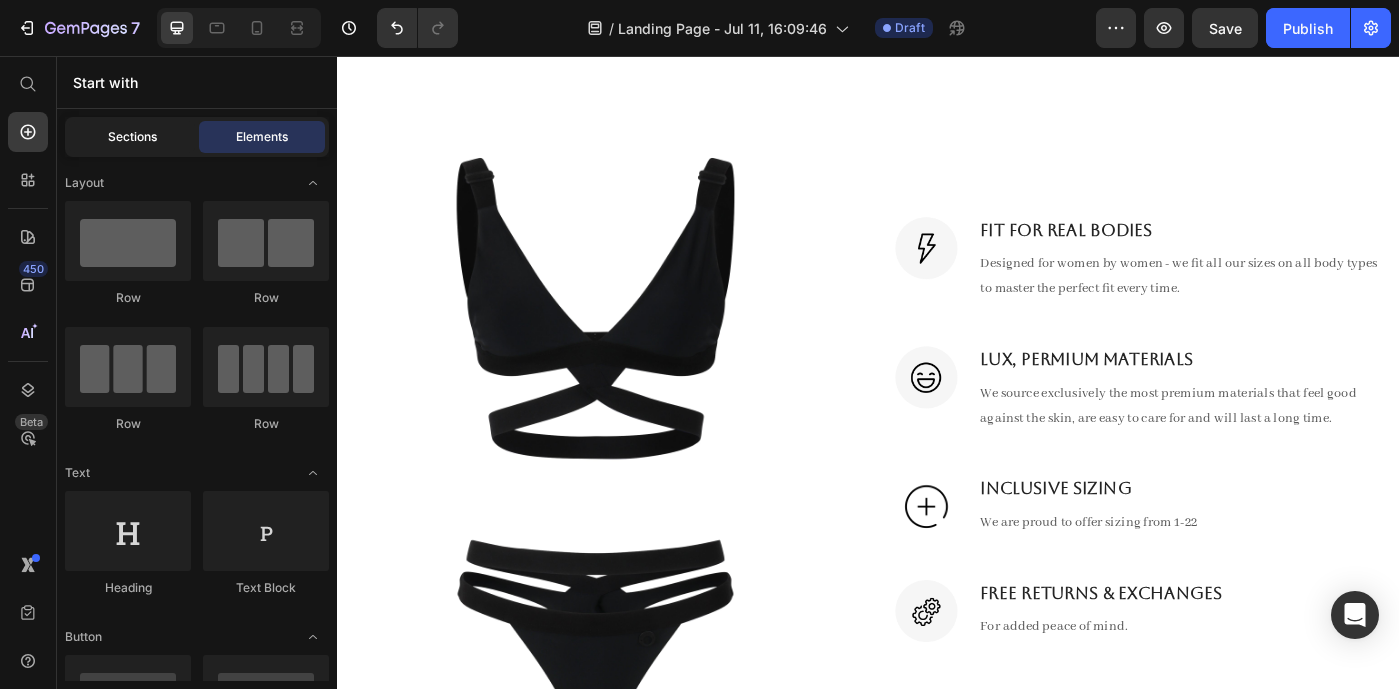 click on "Sections" 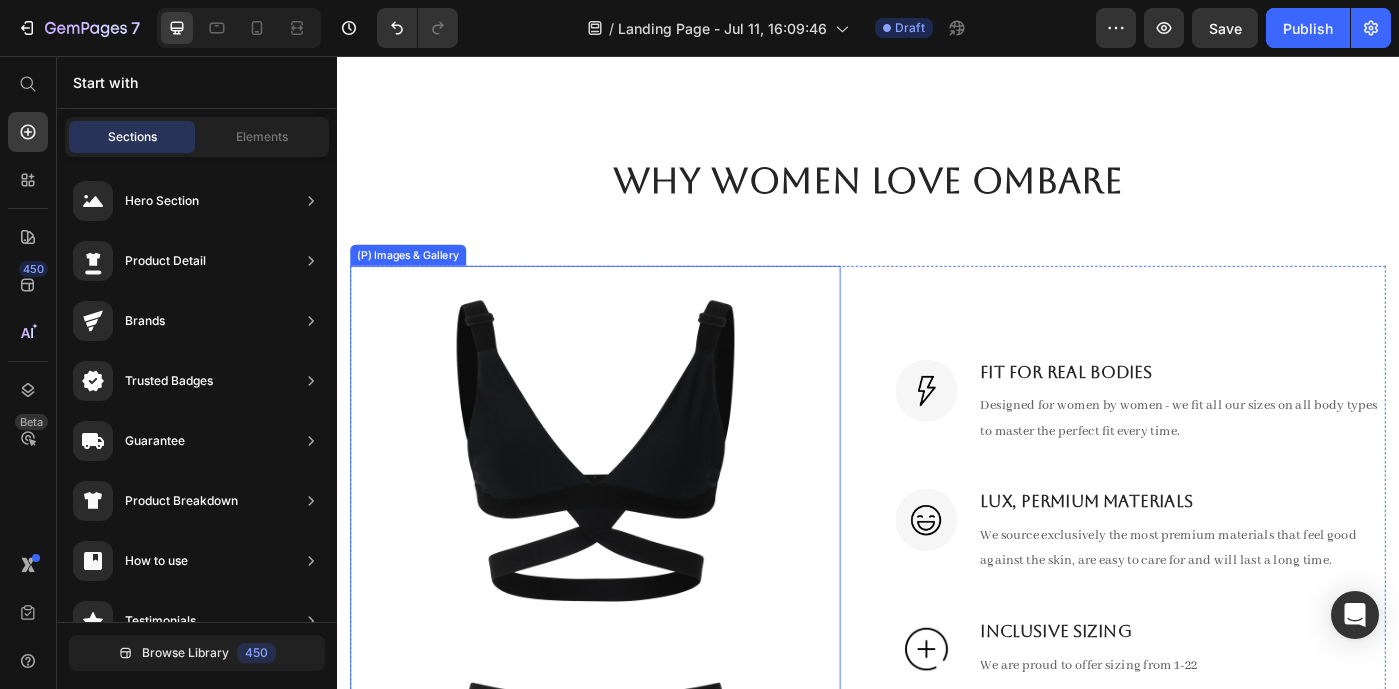 scroll, scrollTop: 959, scrollLeft: 0, axis: vertical 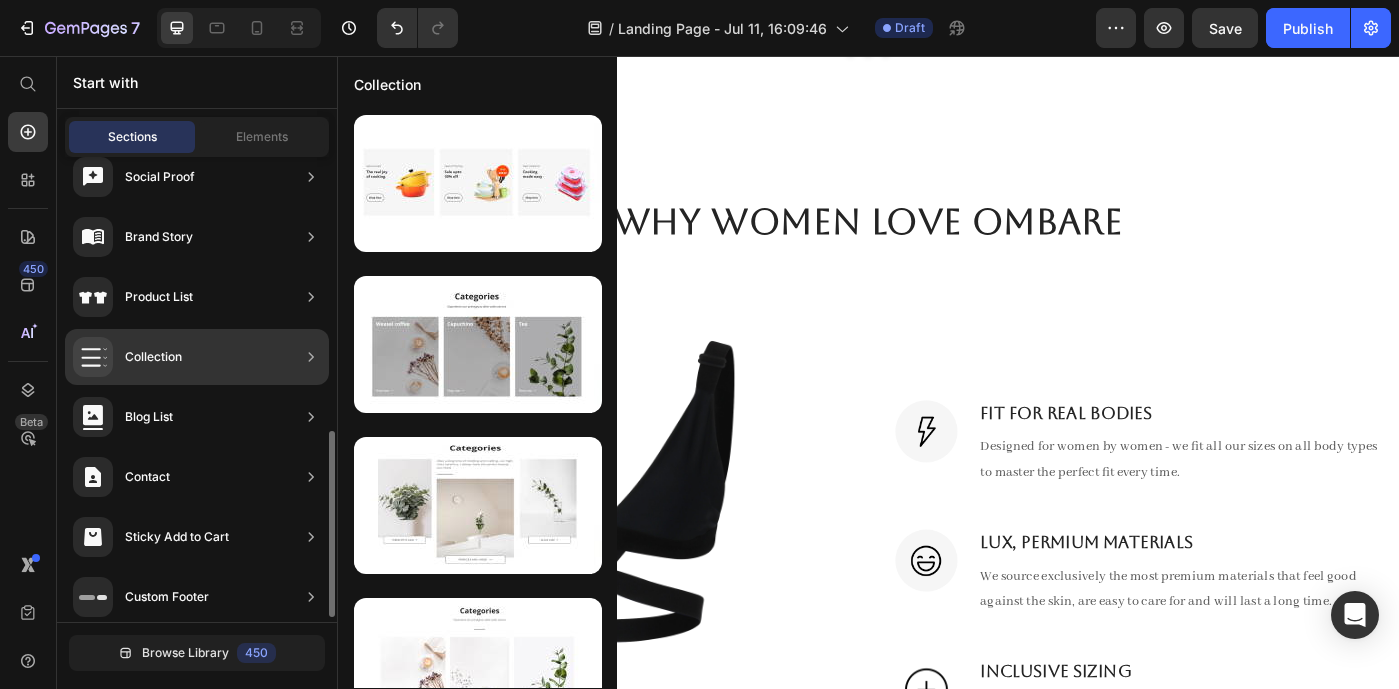 click on "Collection" at bounding box center [153, 357] 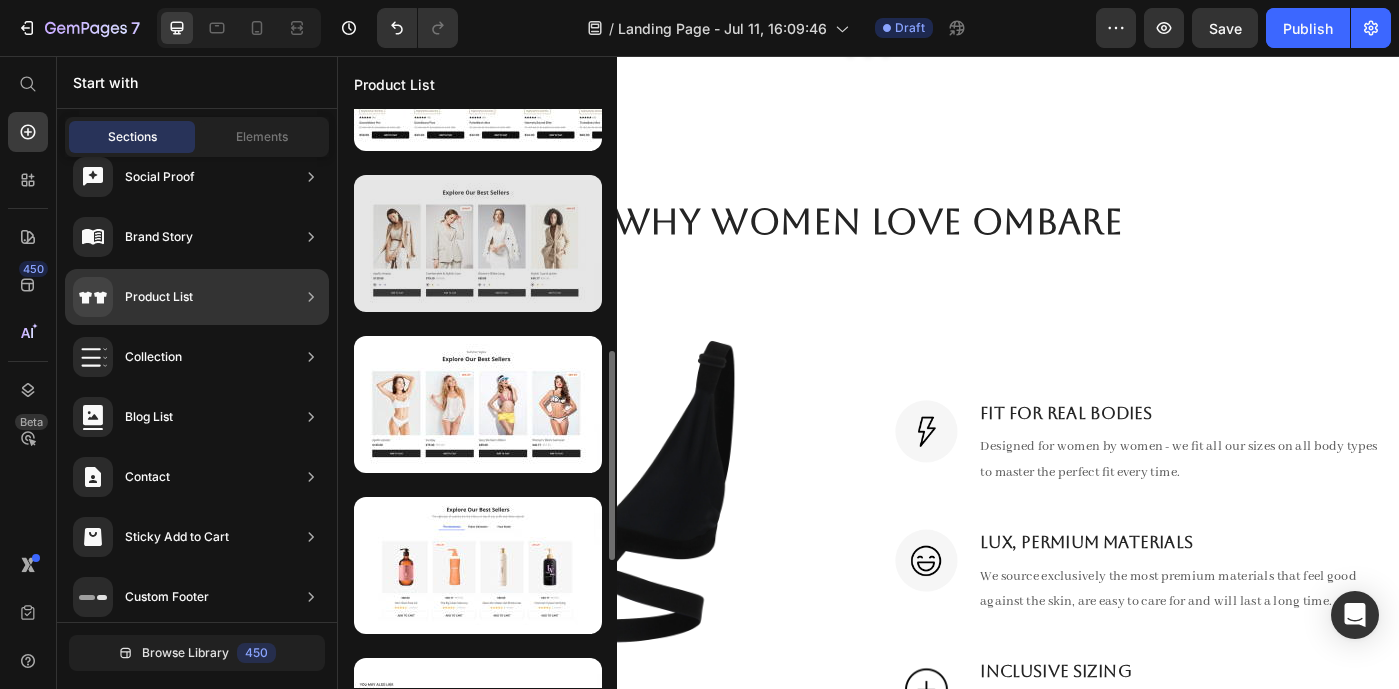 scroll, scrollTop: 606, scrollLeft: 0, axis: vertical 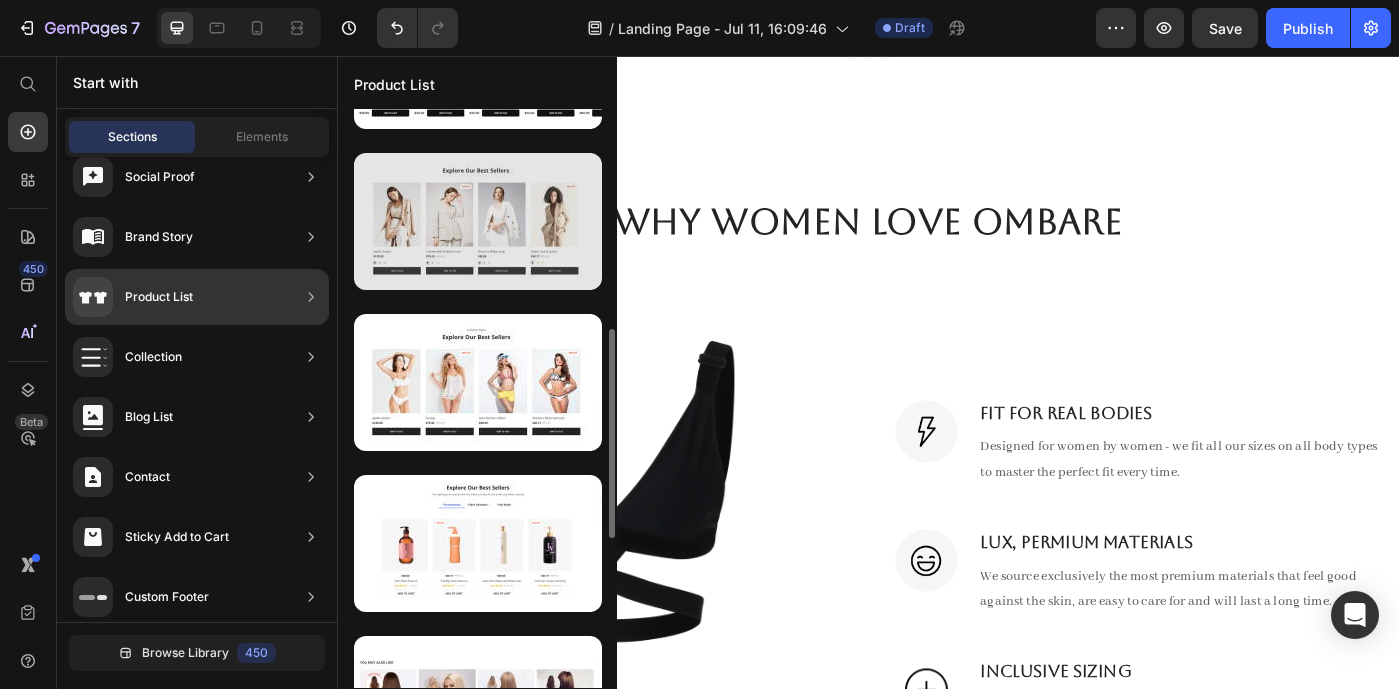 click at bounding box center [478, 382] 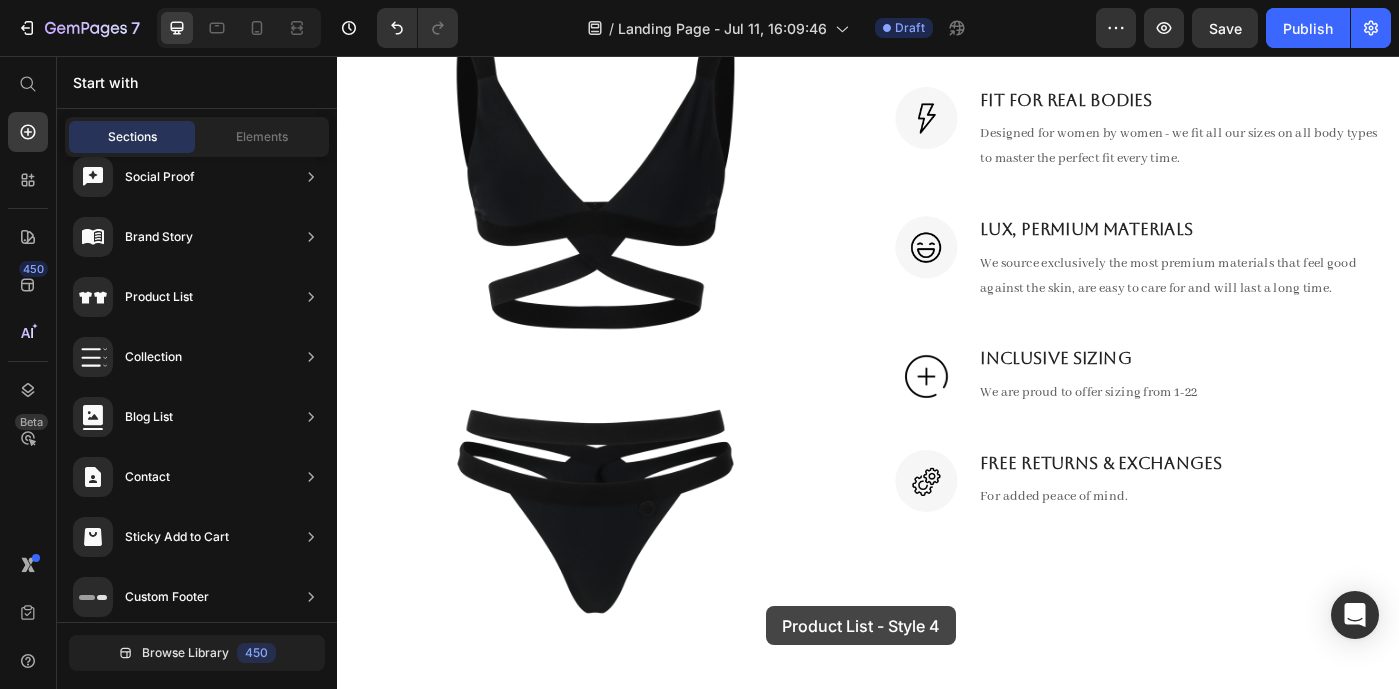scroll, scrollTop: 1386, scrollLeft: 0, axis: vertical 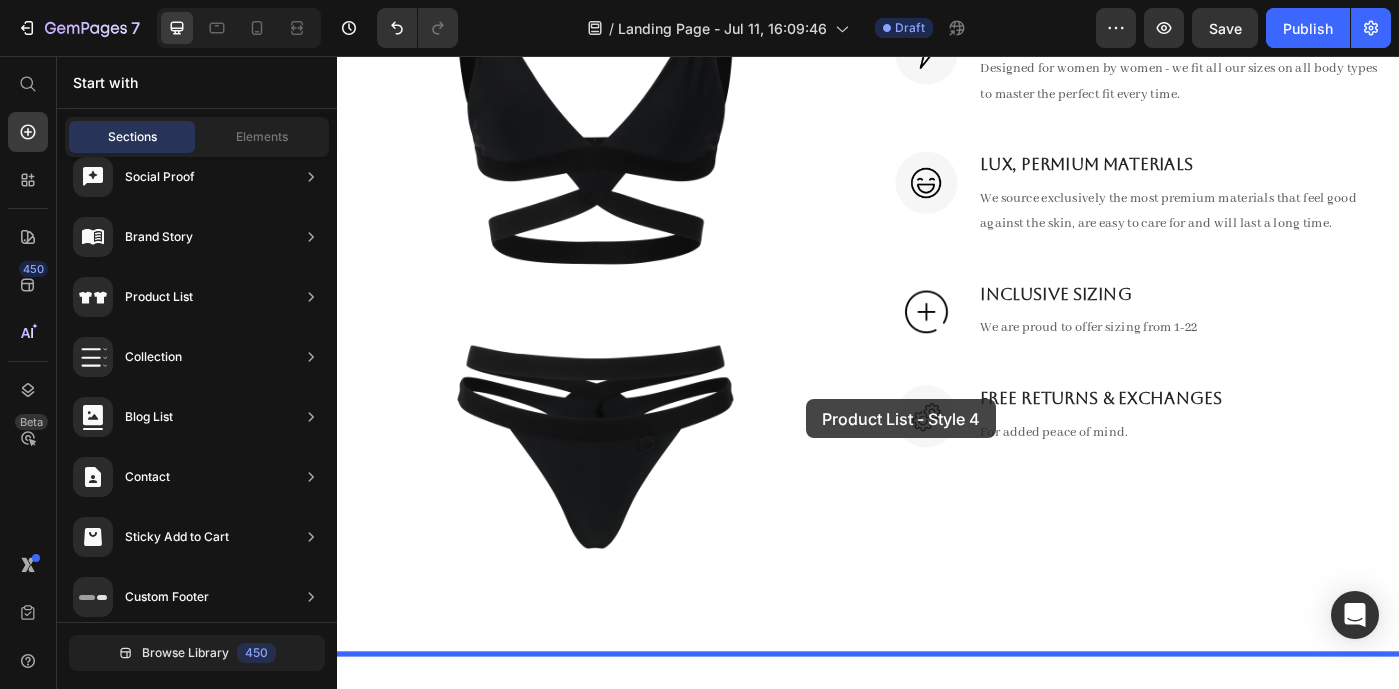 drag, startPoint x: 787, startPoint y: 449, endPoint x: 866, endPoint y: 447, distance: 79.025314 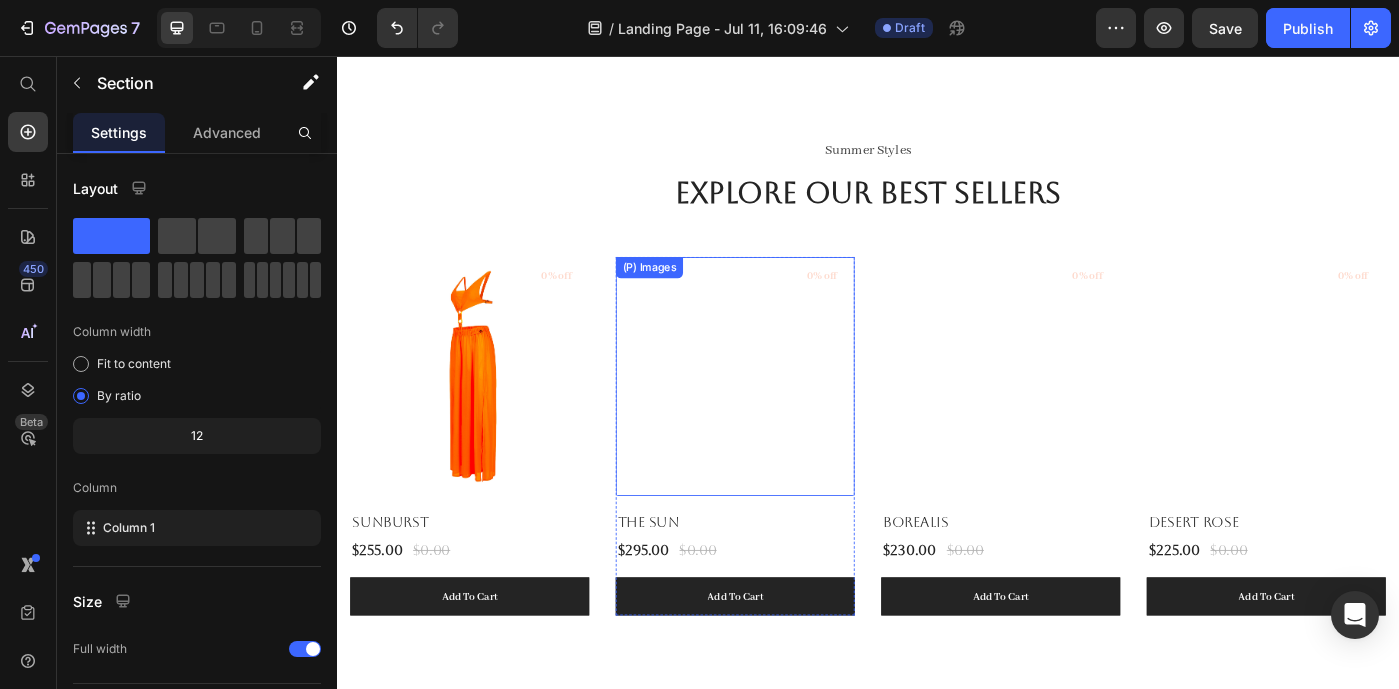 scroll, scrollTop: 2052, scrollLeft: 0, axis: vertical 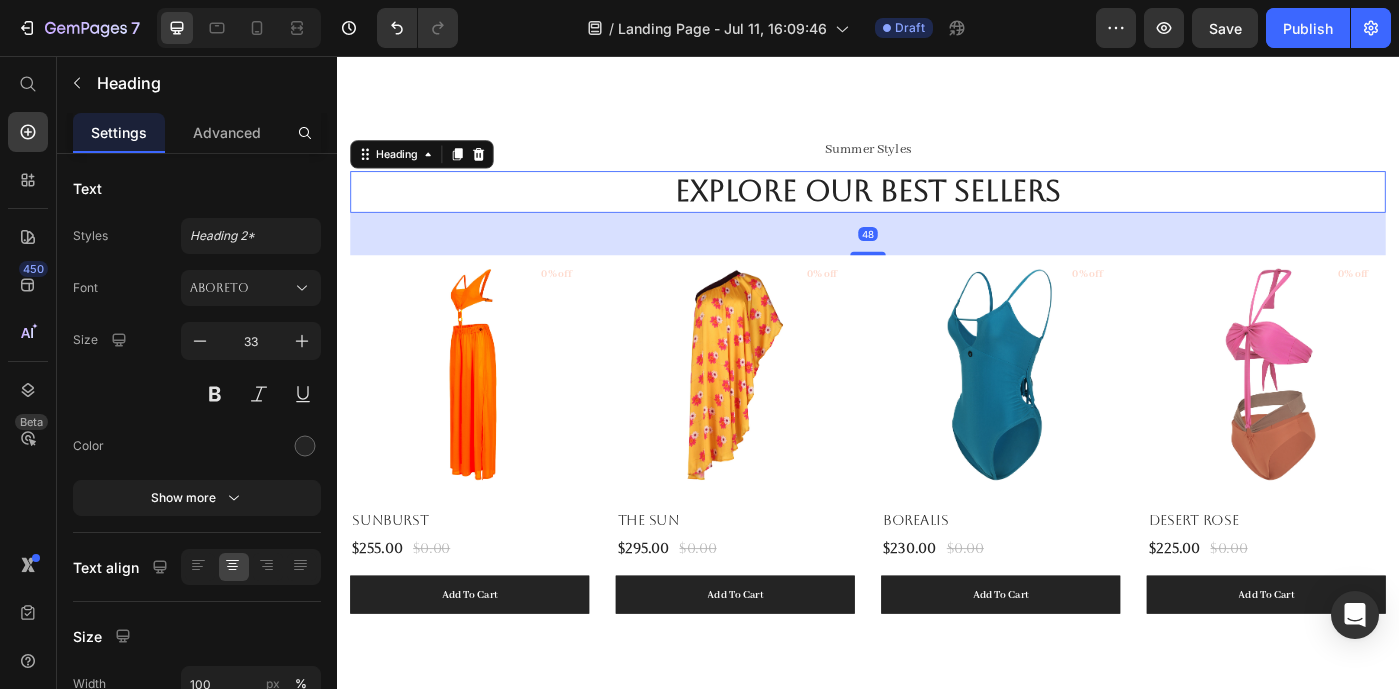click on "Explore Our Best Sellers" at bounding box center (937, 209) 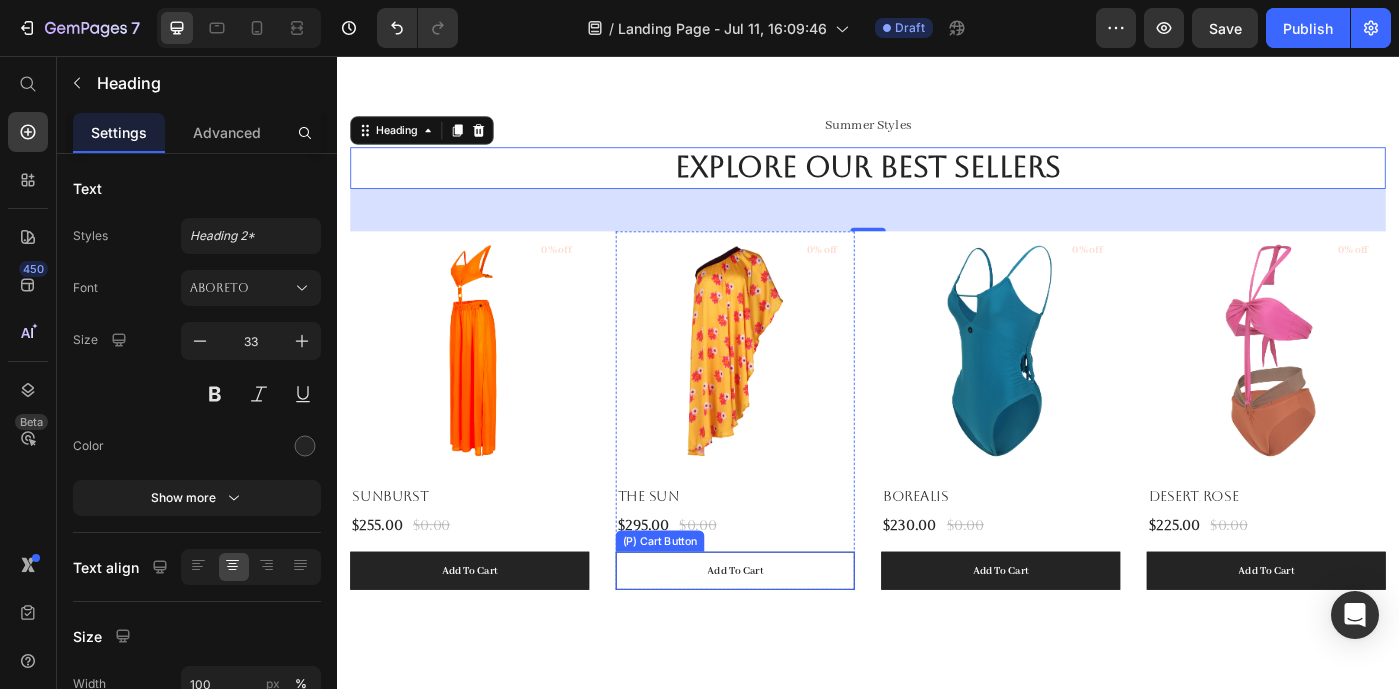 scroll, scrollTop: 2085, scrollLeft: 0, axis: vertical 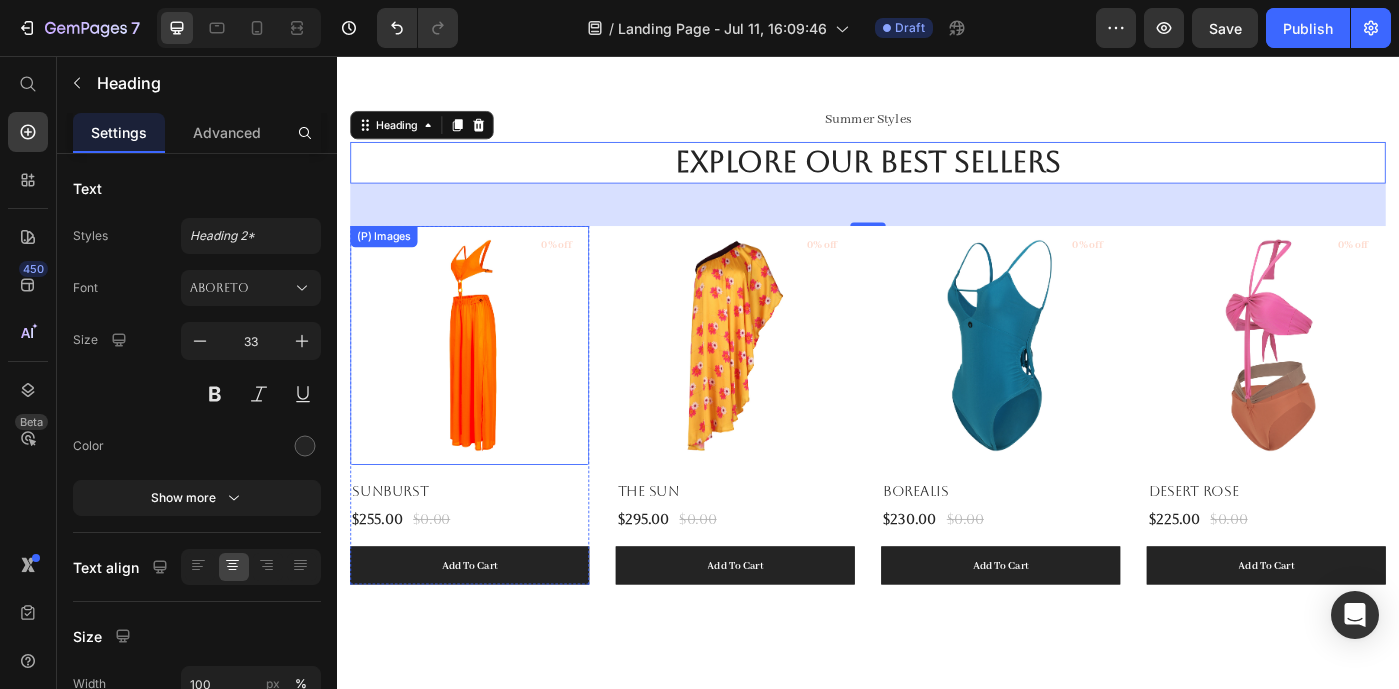 click at bounding box center [487, 383] 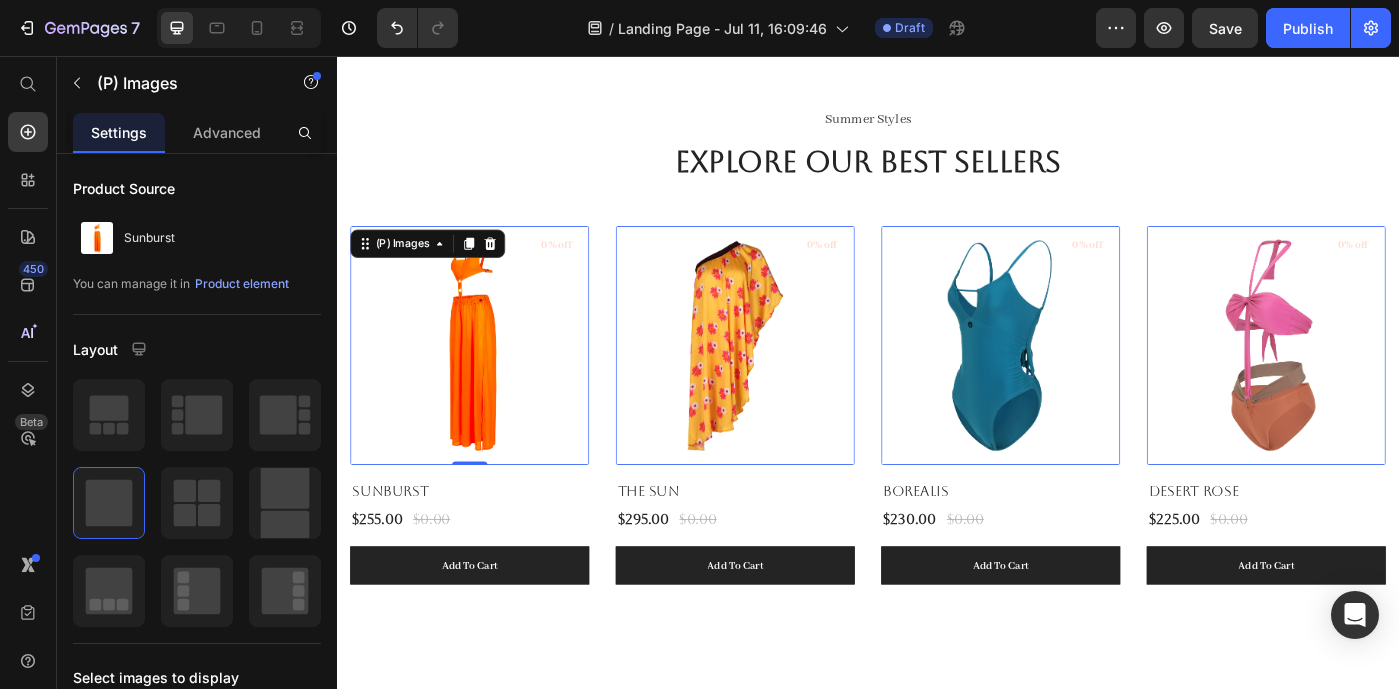 click at bounding box center (787, 383) 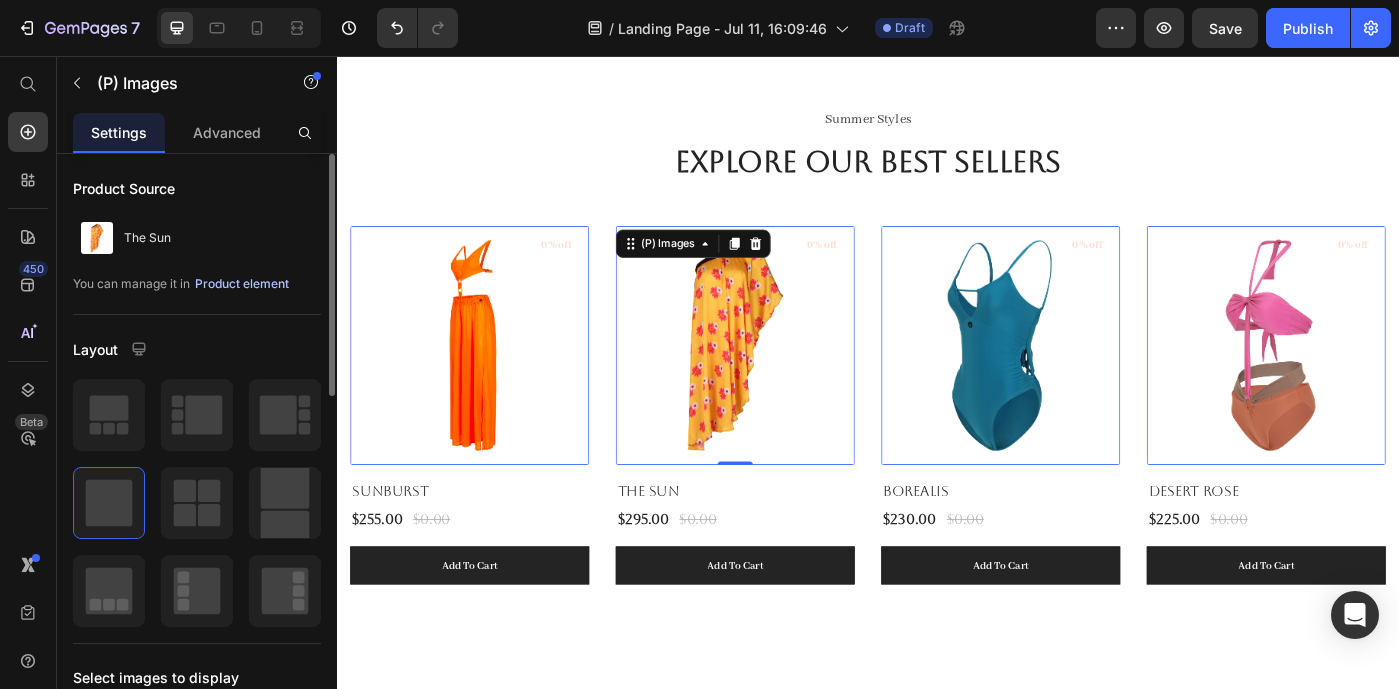 click on "Product element" at bounding box center (242, 284) 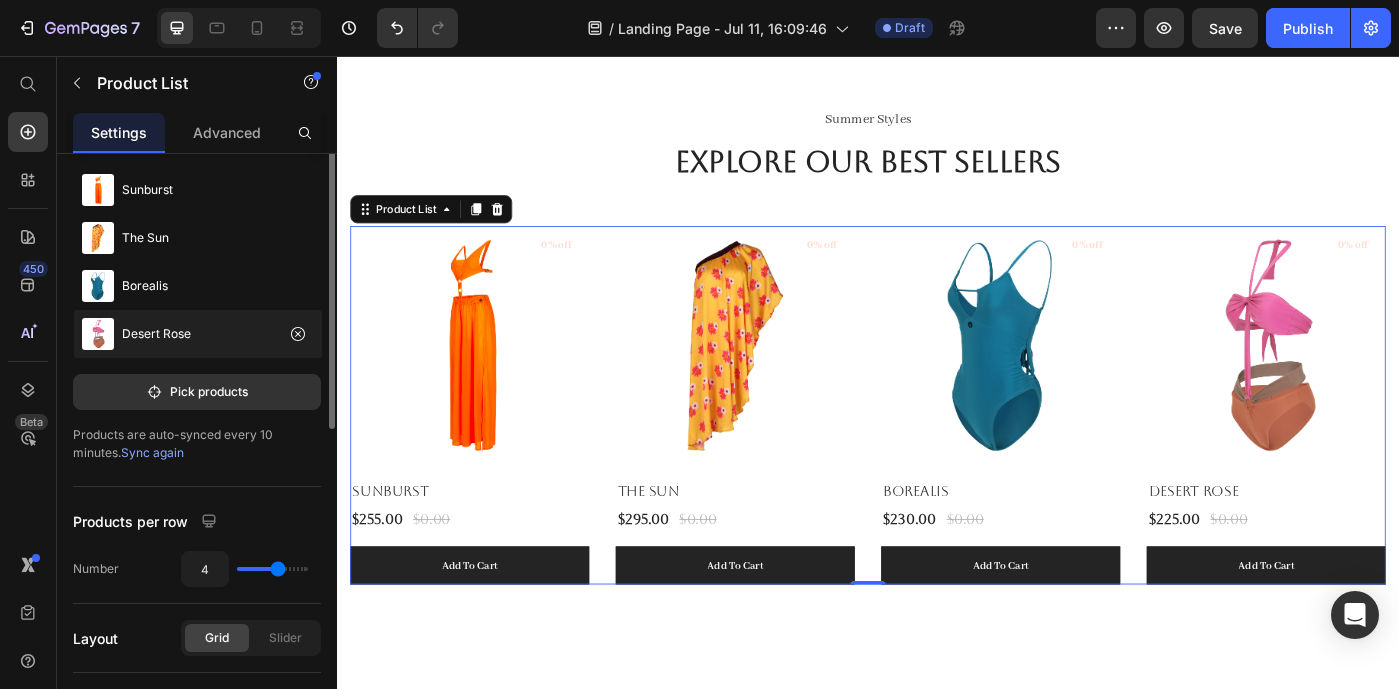 scroll, scrollTop: 24, scrollLeft: 0, axis: vertical 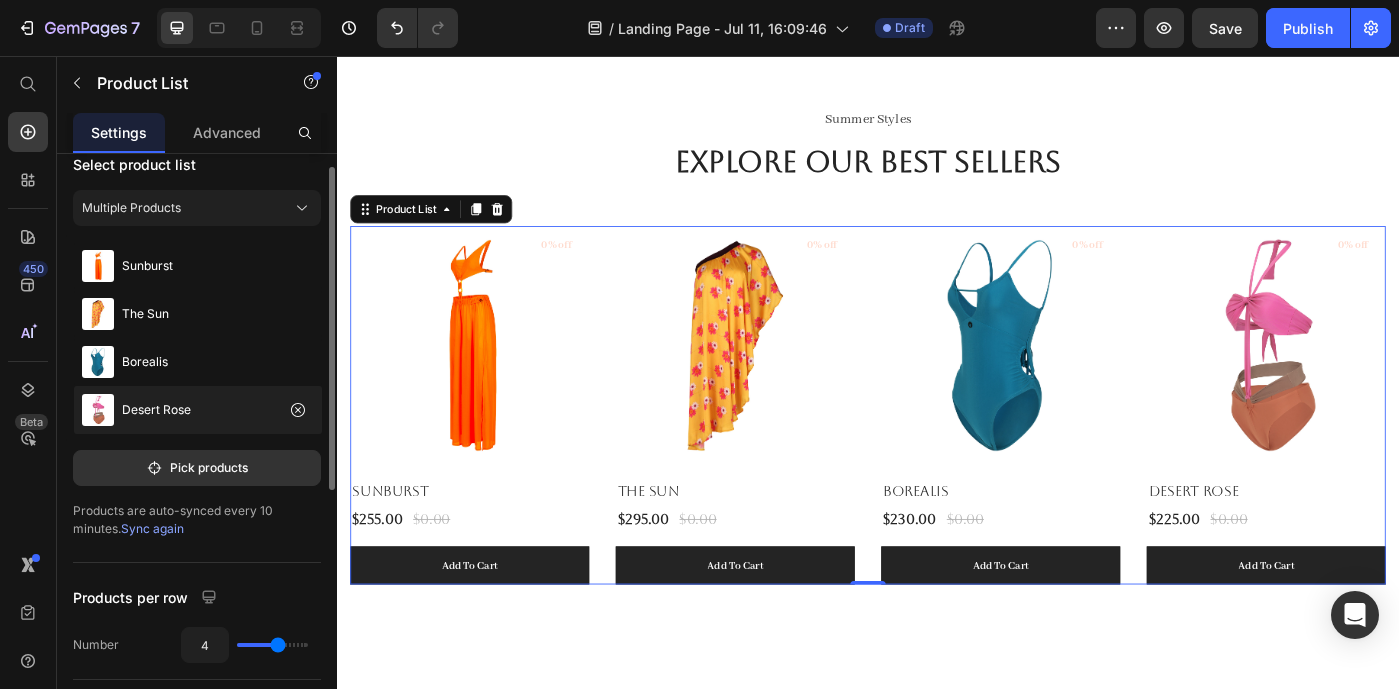 click on "Desert Rose" at bounding box center [156, 410] 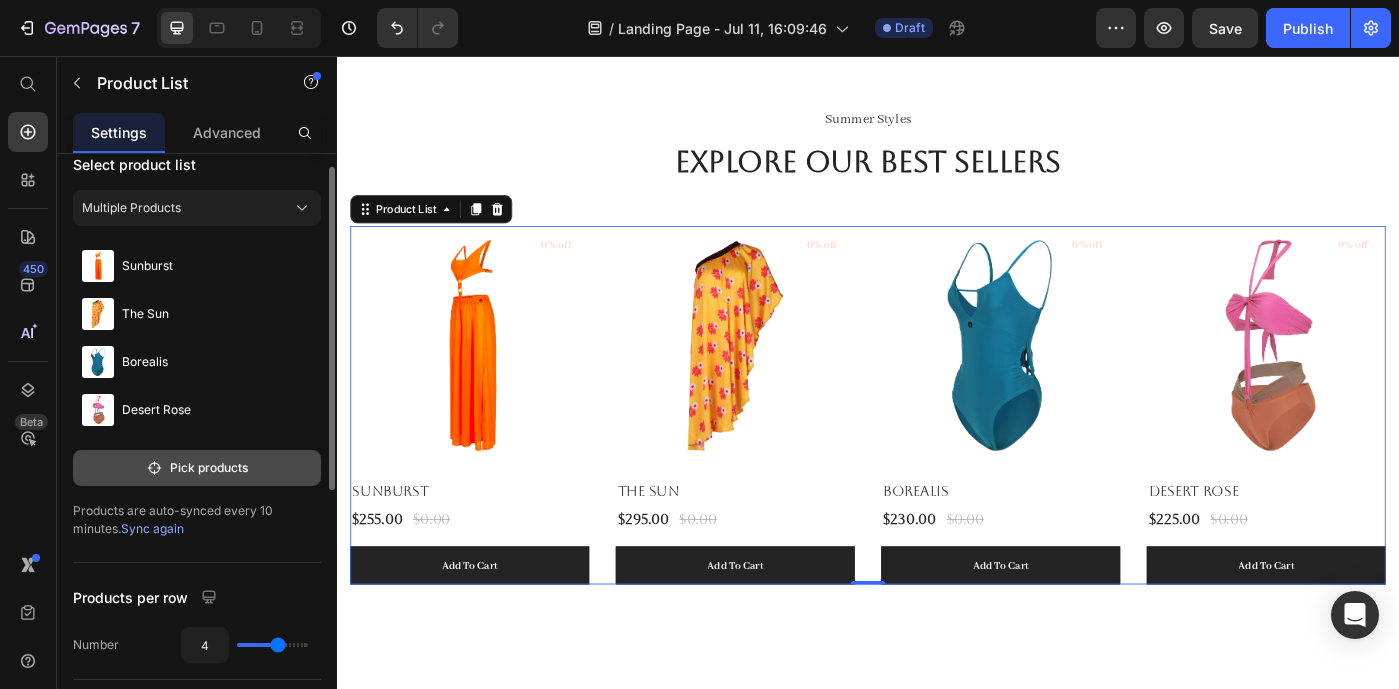click on "Pick products" at bounding box center (197, 468) 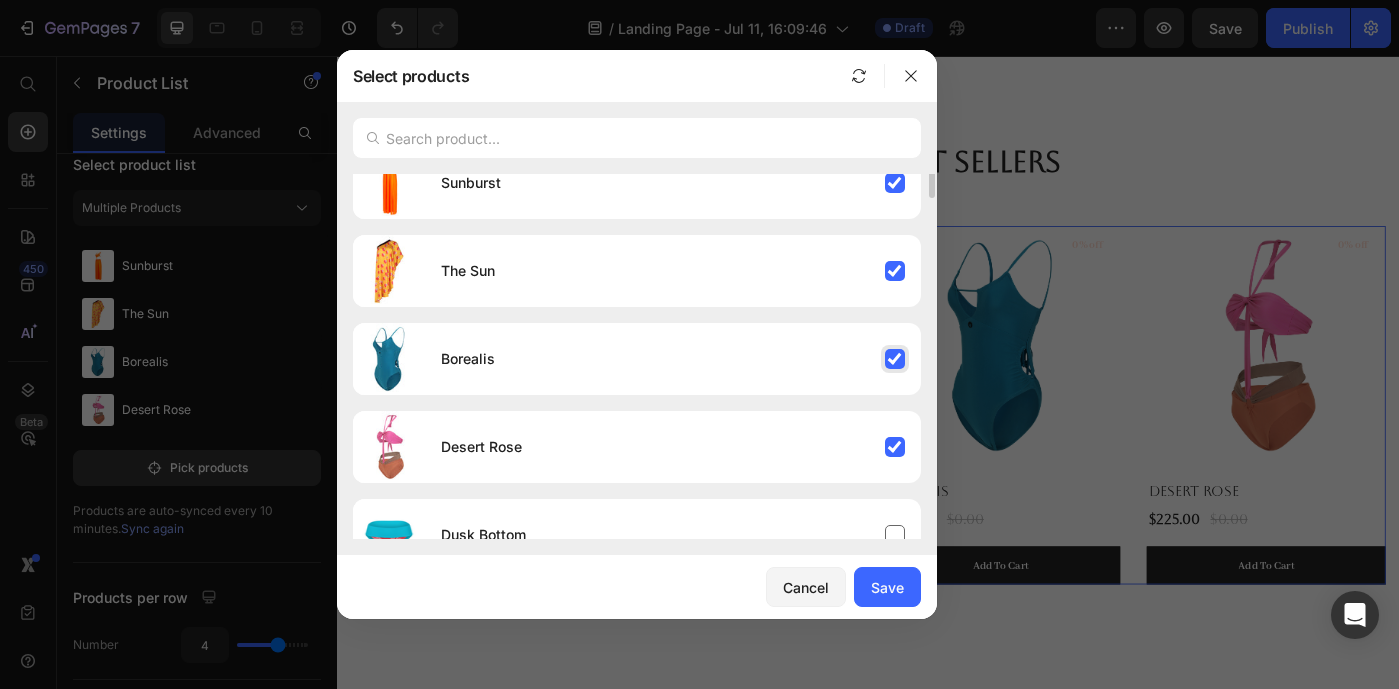 scroll, scrollTop: 62, scrollLeft: 0, axis: vertical 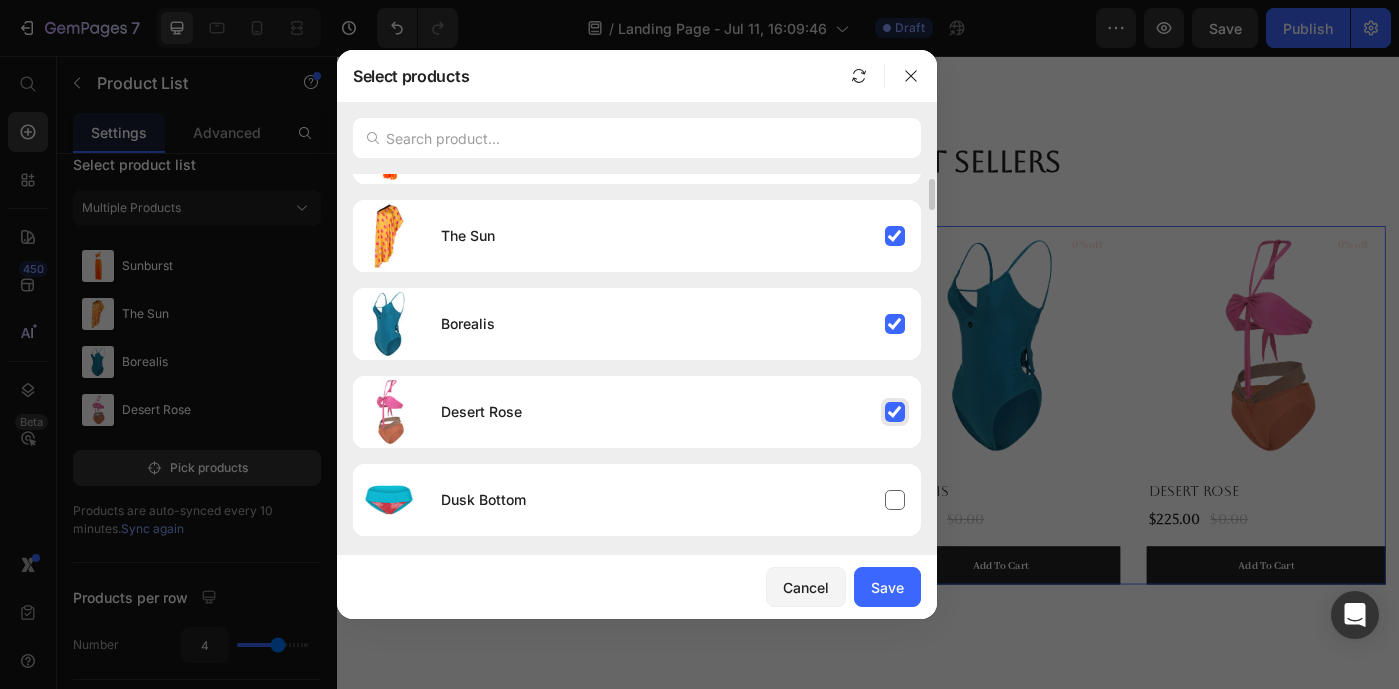 click on "Desert Rose" at bounding box center [673, 412] 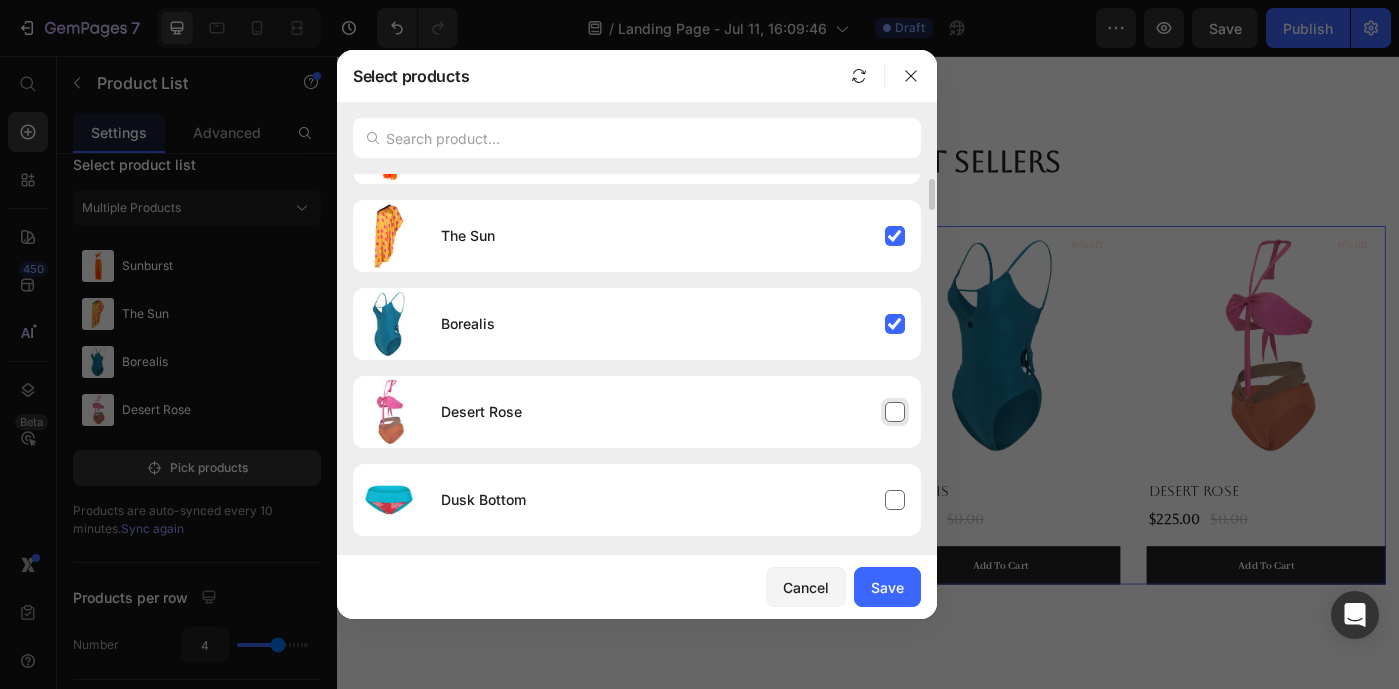 click on "Desert Rose" at bounding box center [673, 412] 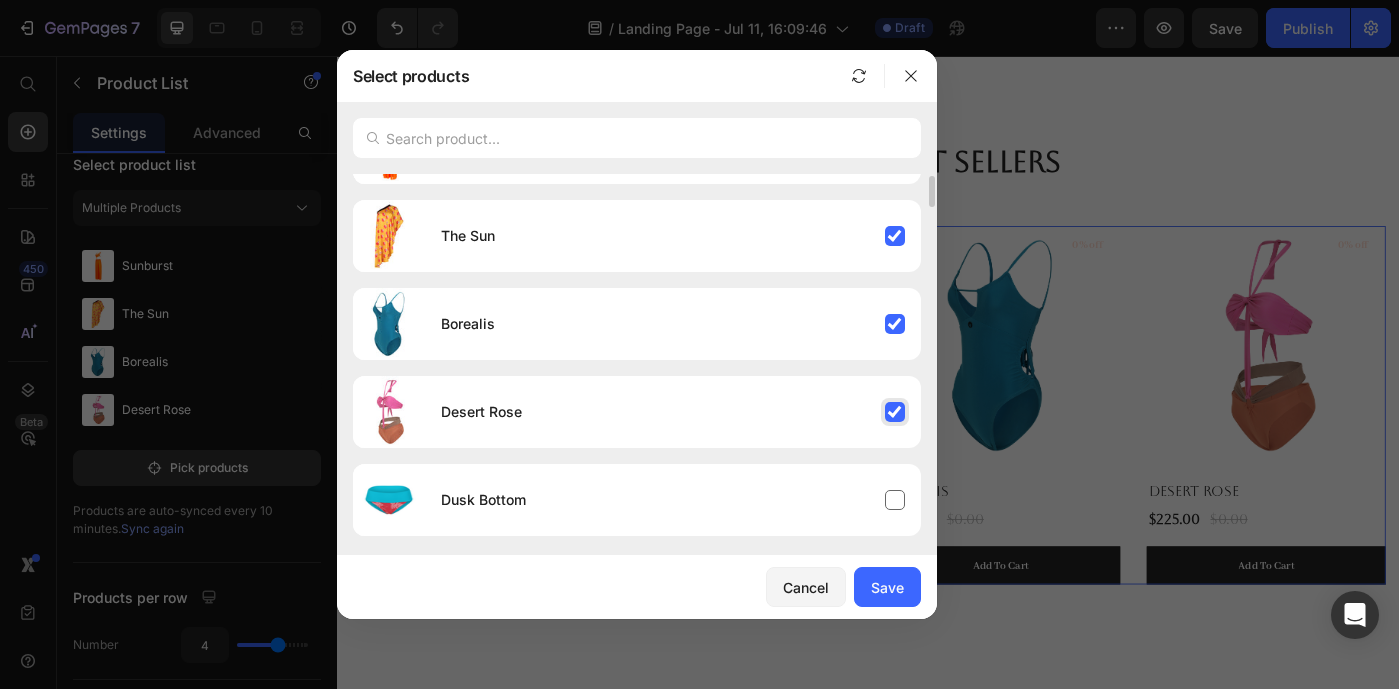 scroll, scrollTop: 0, scrollLeft: 0, axis: both 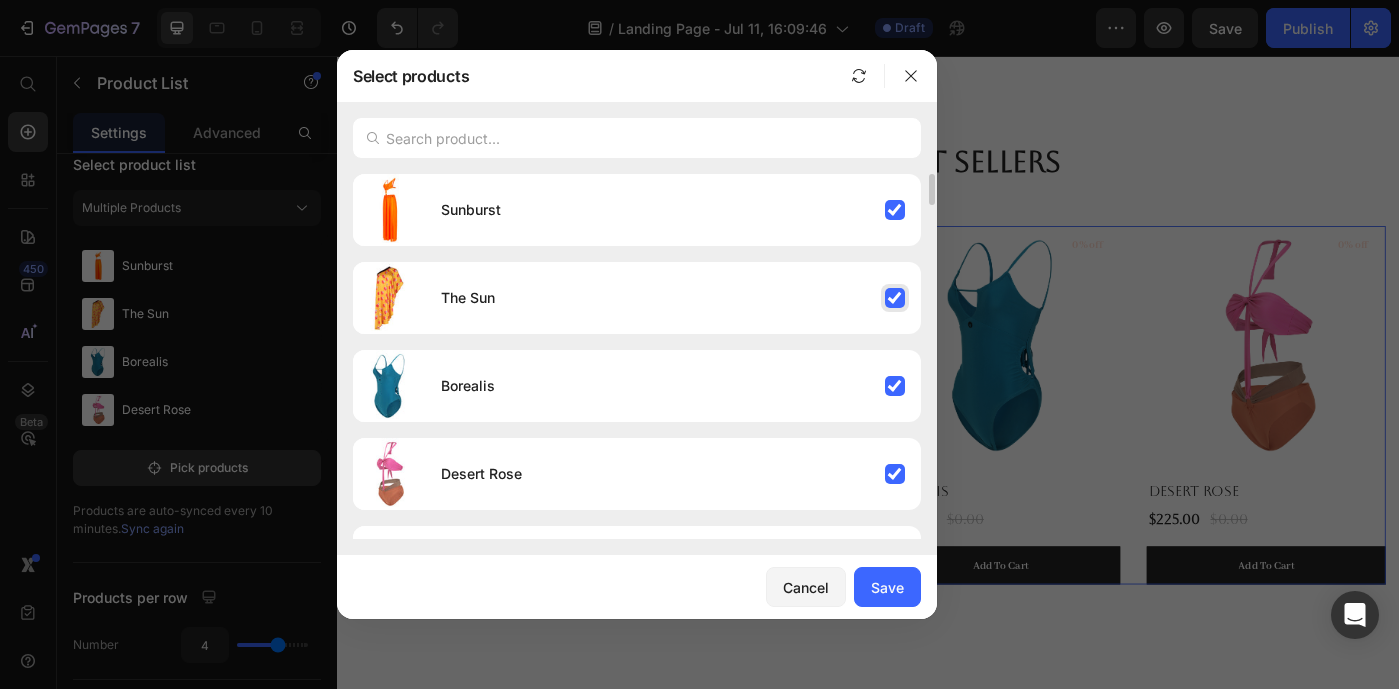 click on "The Sun" at bounding box center (673, 298) 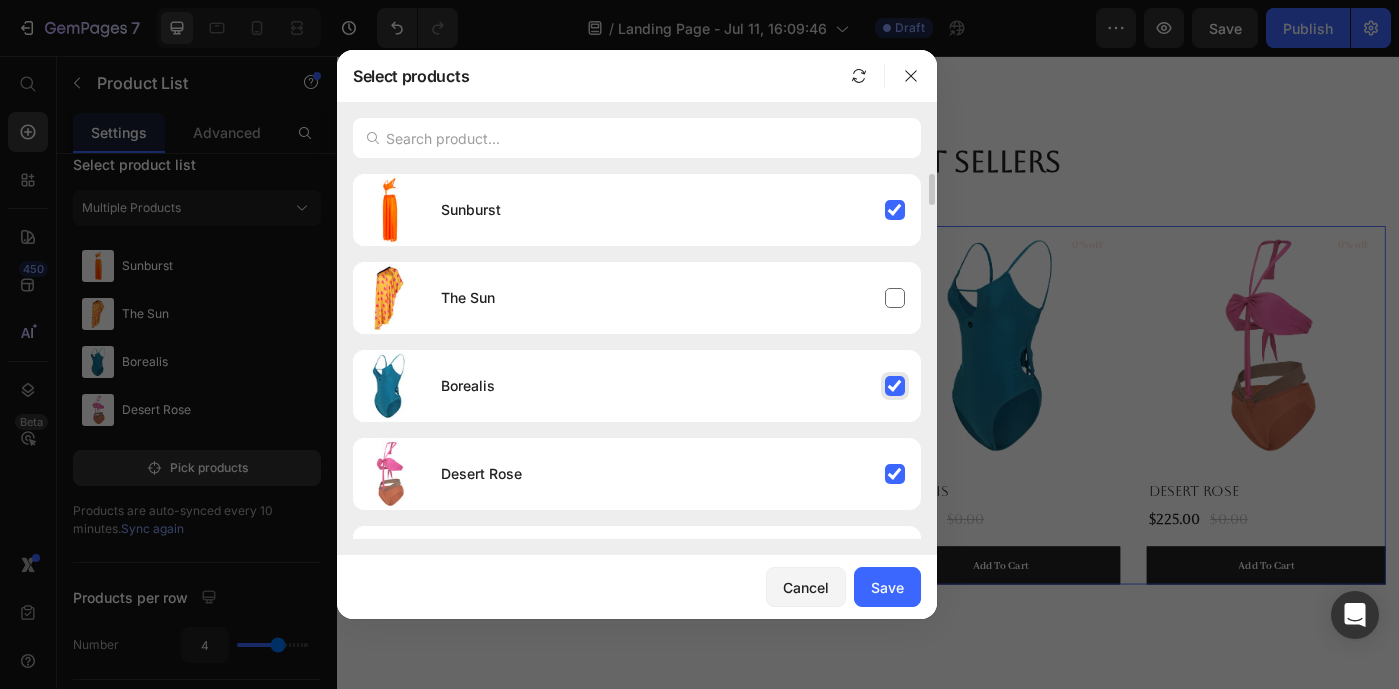 click on "Borealis" at bounding box center [673, 386] 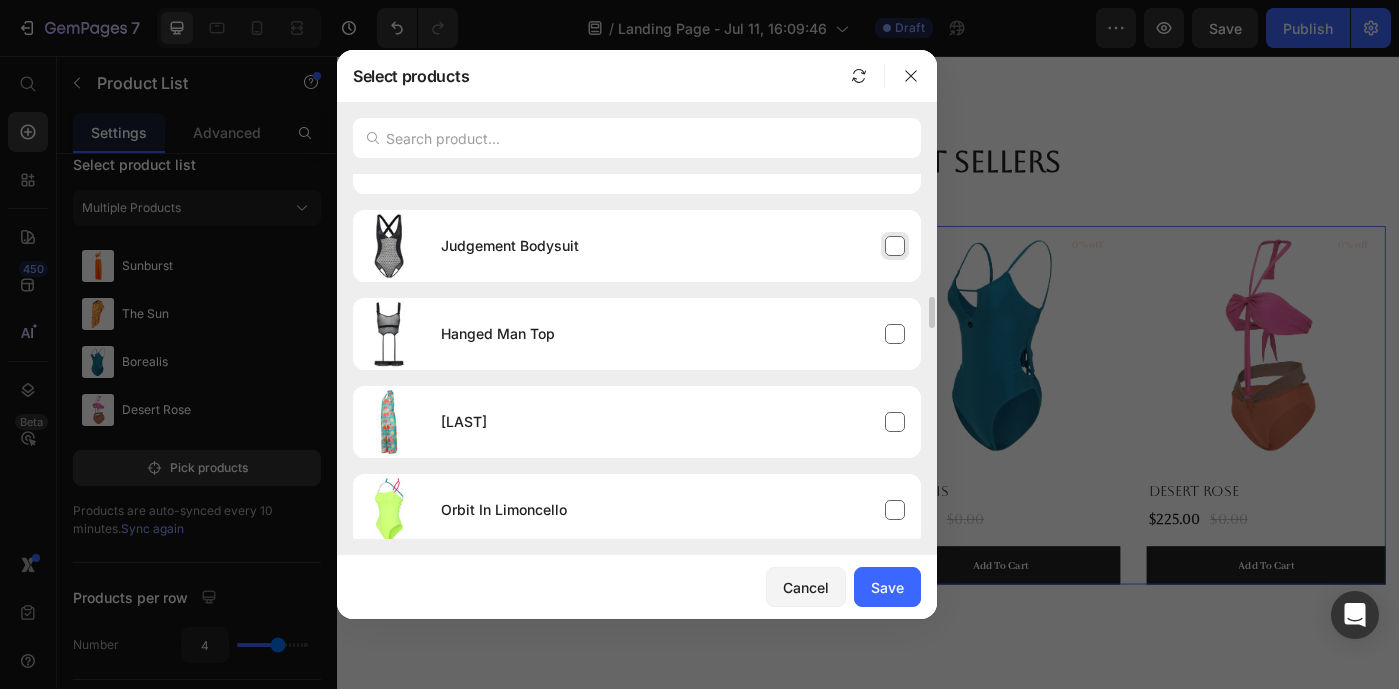scroll, scrollTop: 1741, scrollLeft: 0, axis: vertical 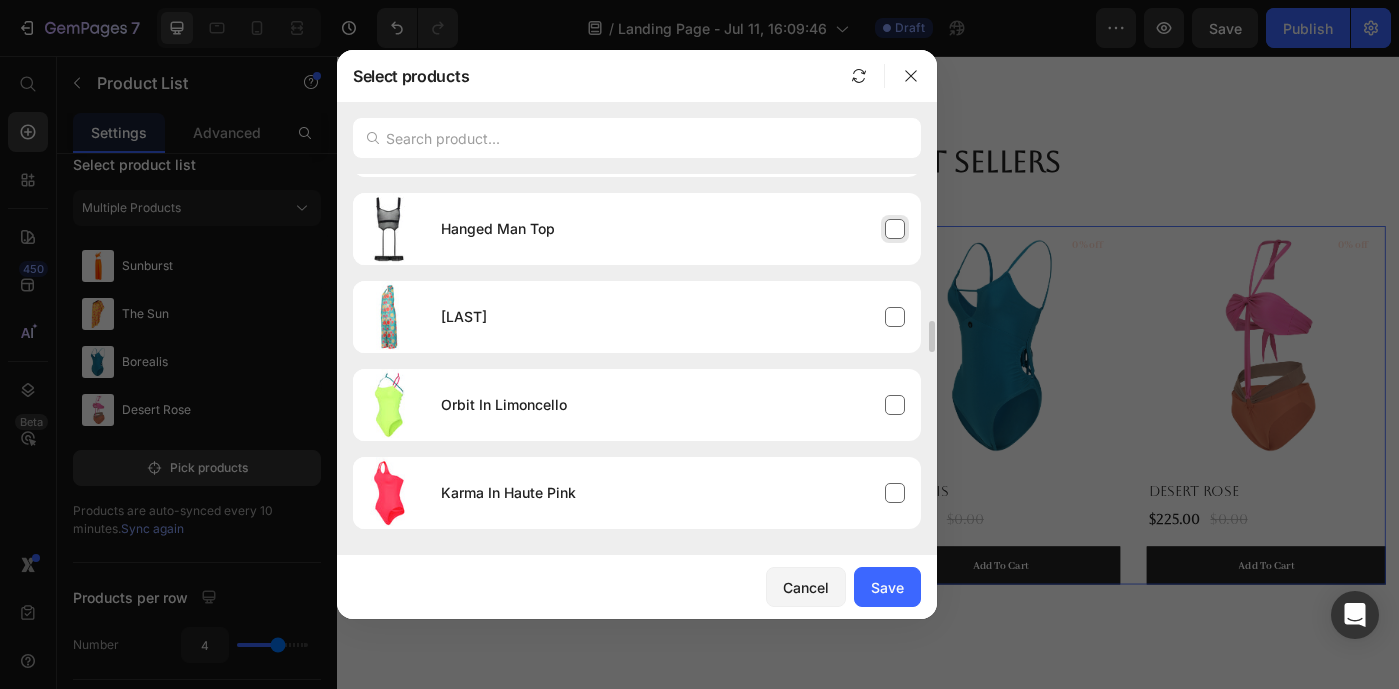click on "Hanged Man Top" at bounding box center [673, 229] 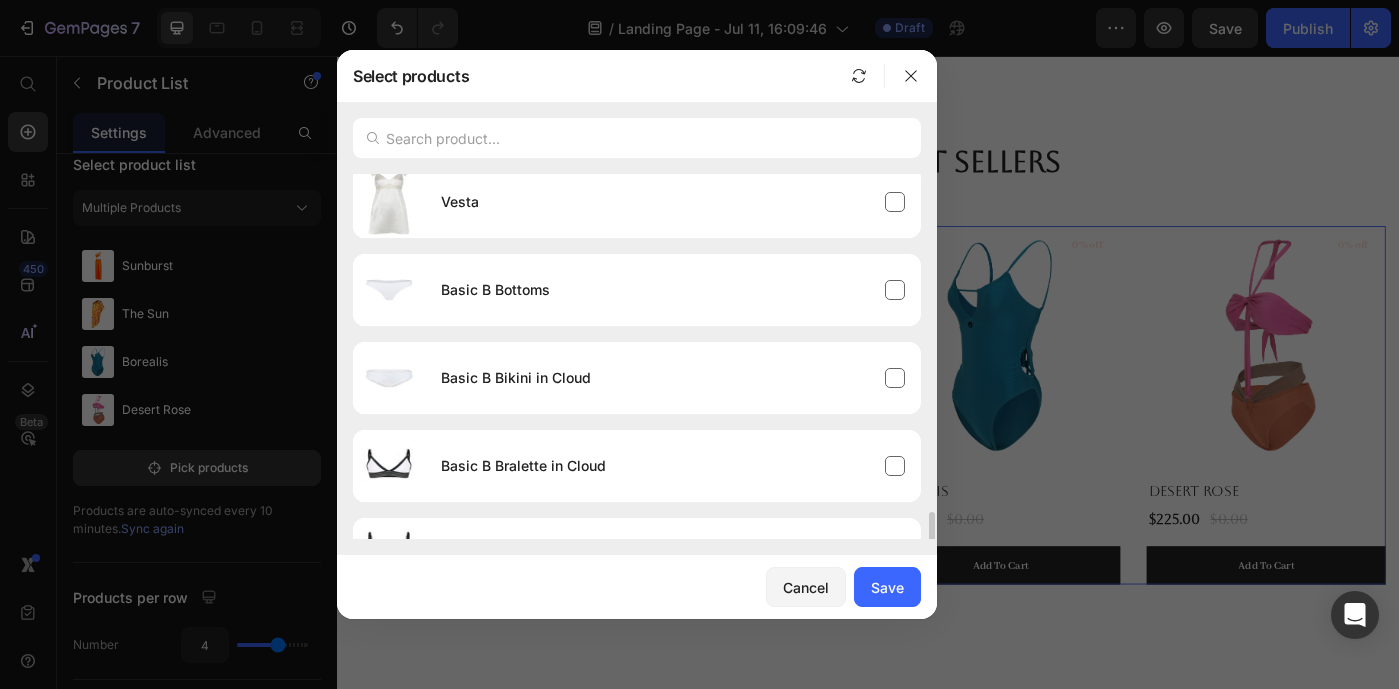 scroll, scrollTop: 3931, scrollLeft: 0, axis: vertical 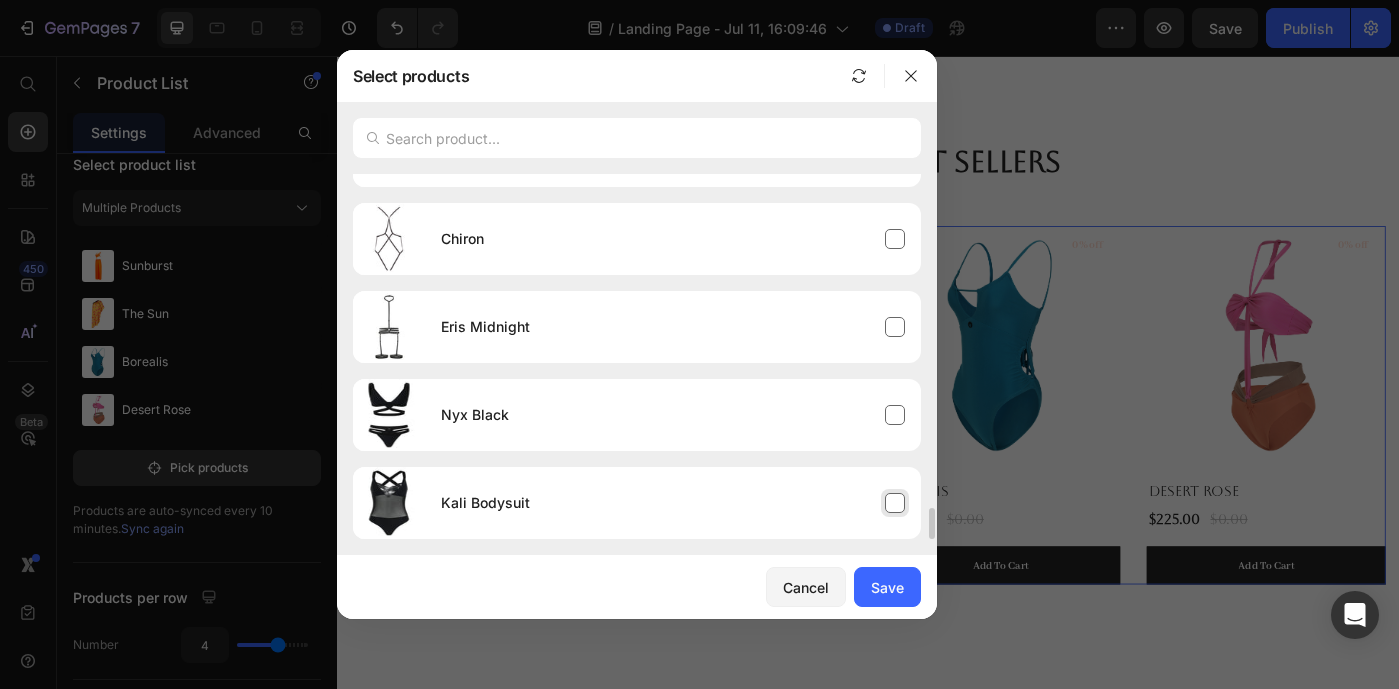 click on "Kali Bodysuit" at bounding box center [673, 503] 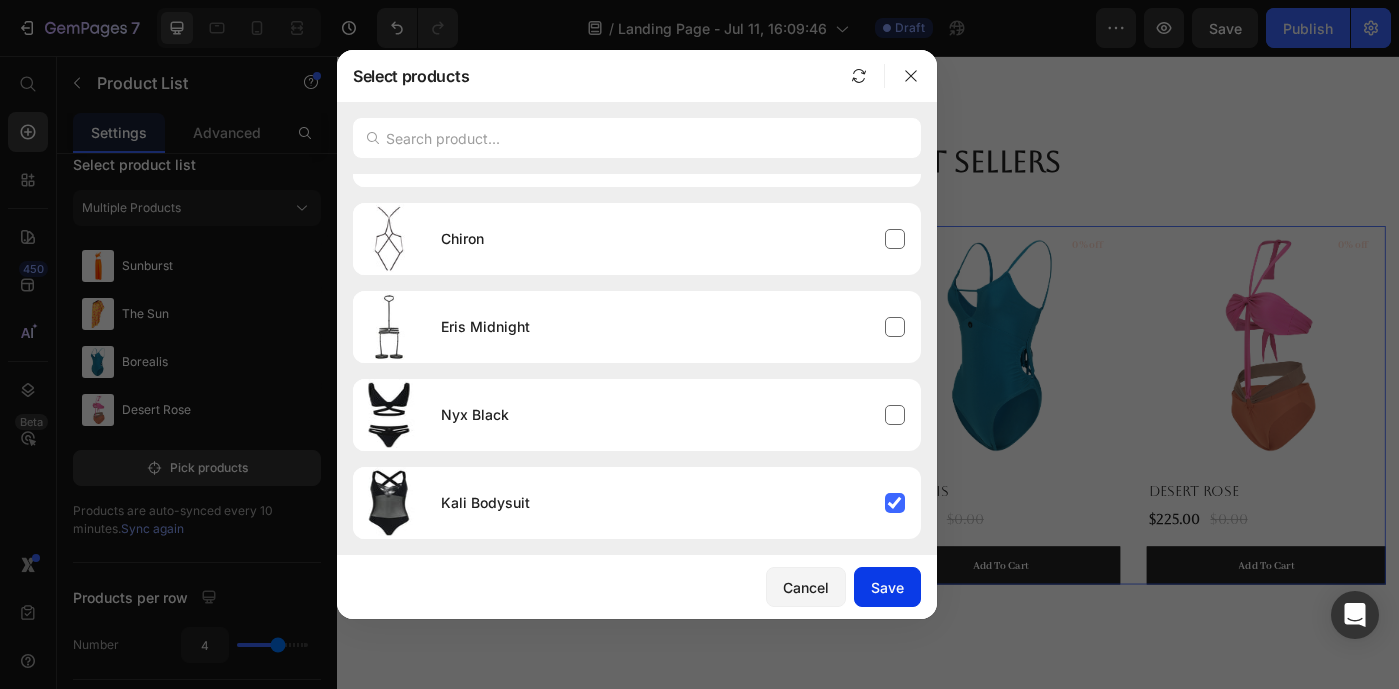 click on "Save" at bounding box center [887, 587] 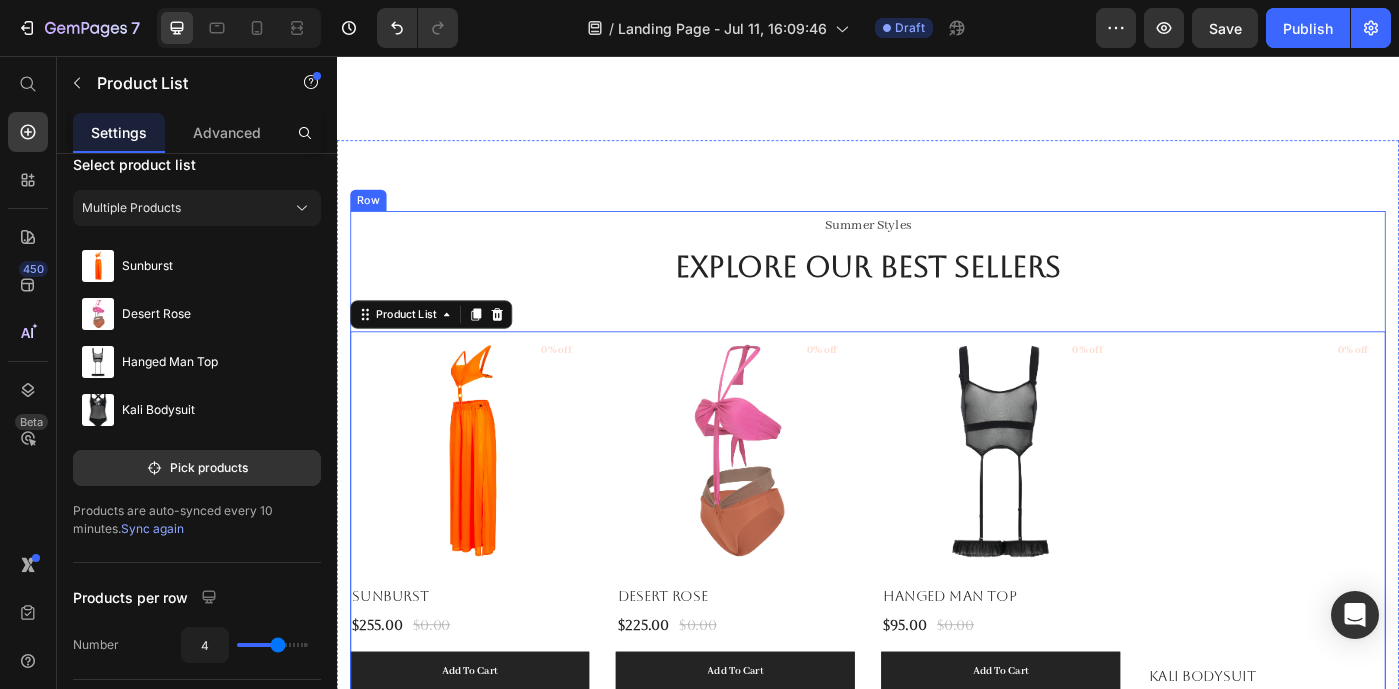 scroll, scrollTop: 2162, scrollLeft: 0, axis: vertical 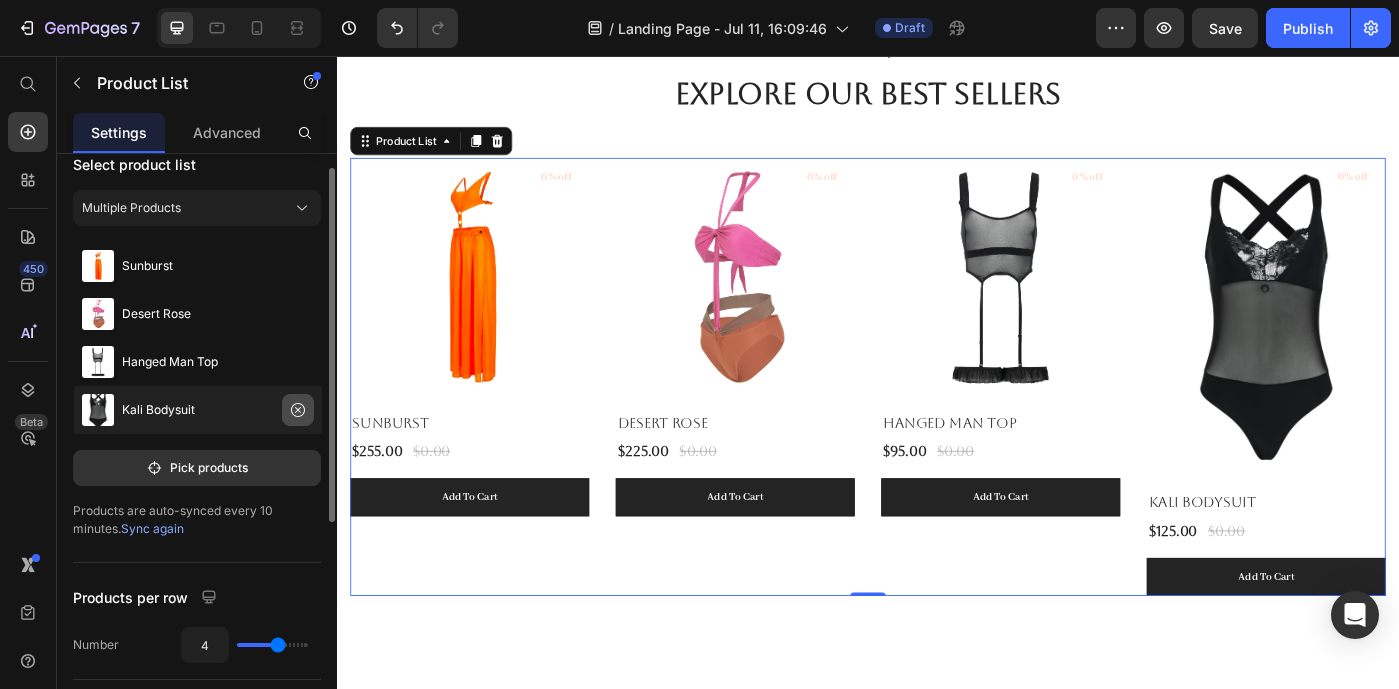 click 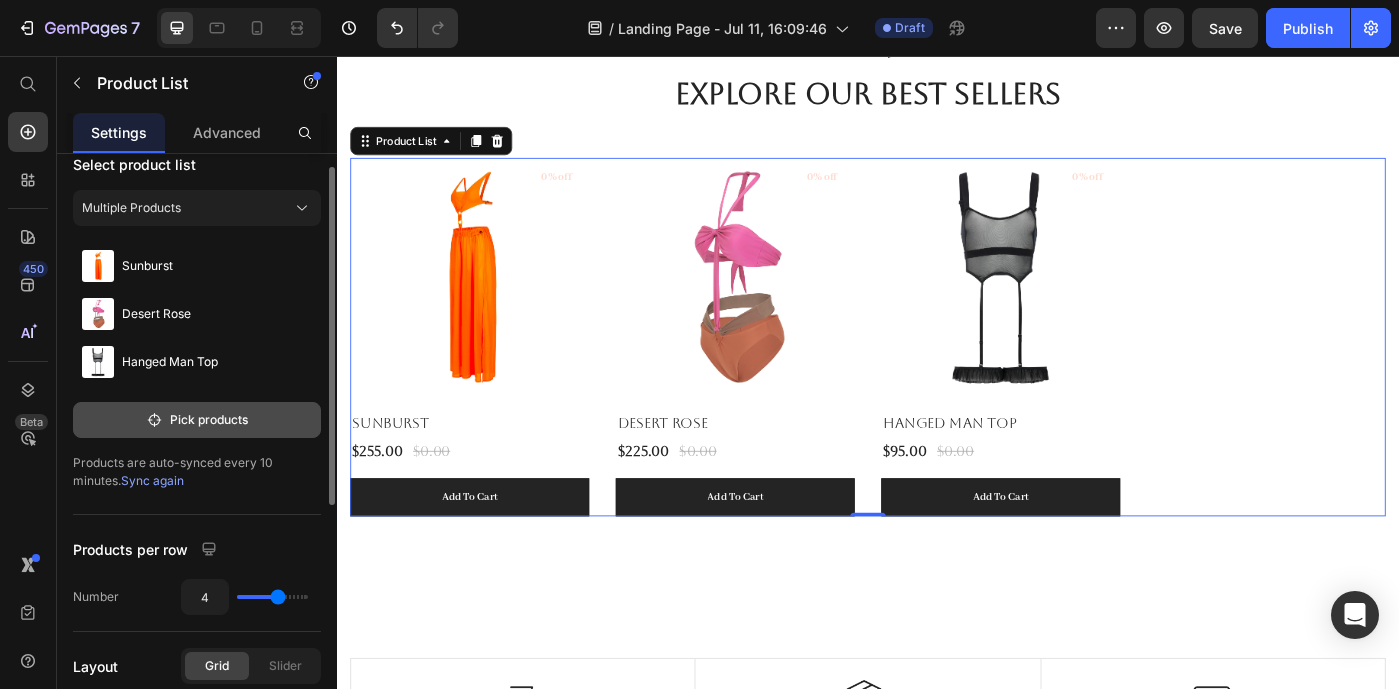 click on "Pick products" at bounding box center [197, 420] 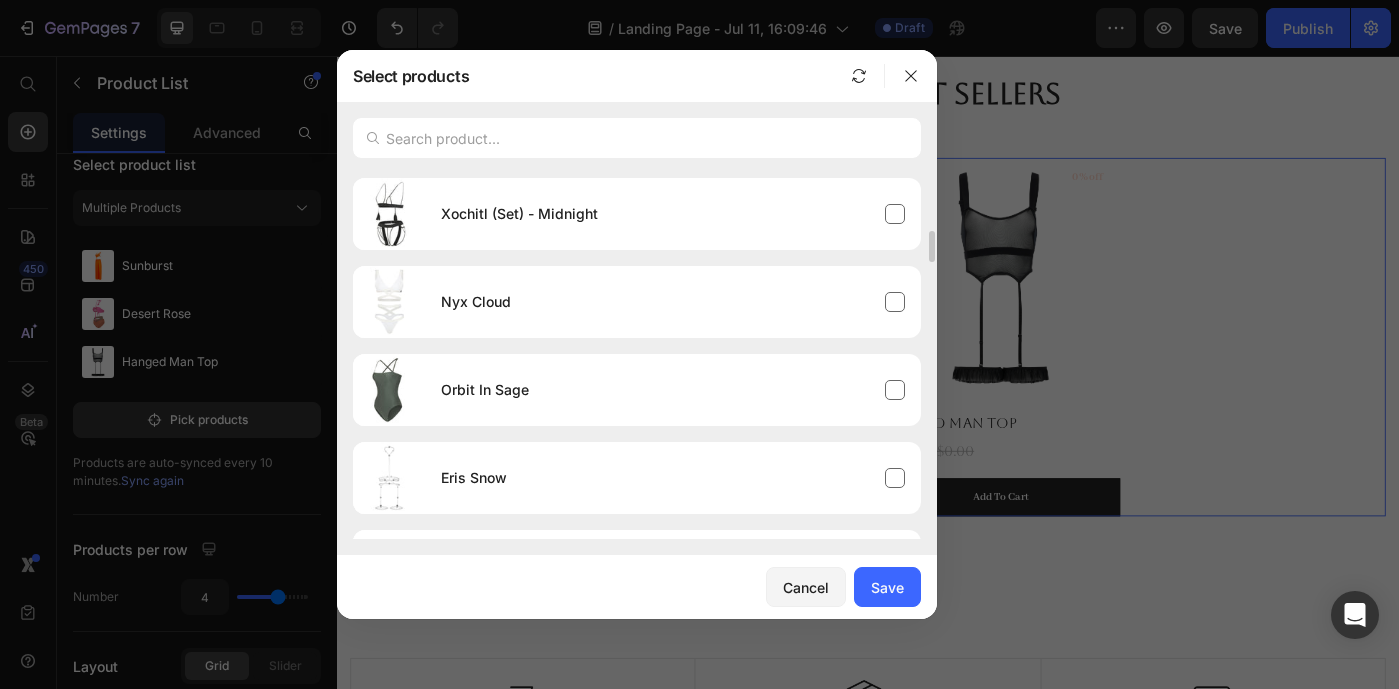 scroll, scrollTop: 676, scrollLeft: 0, axis: vertical 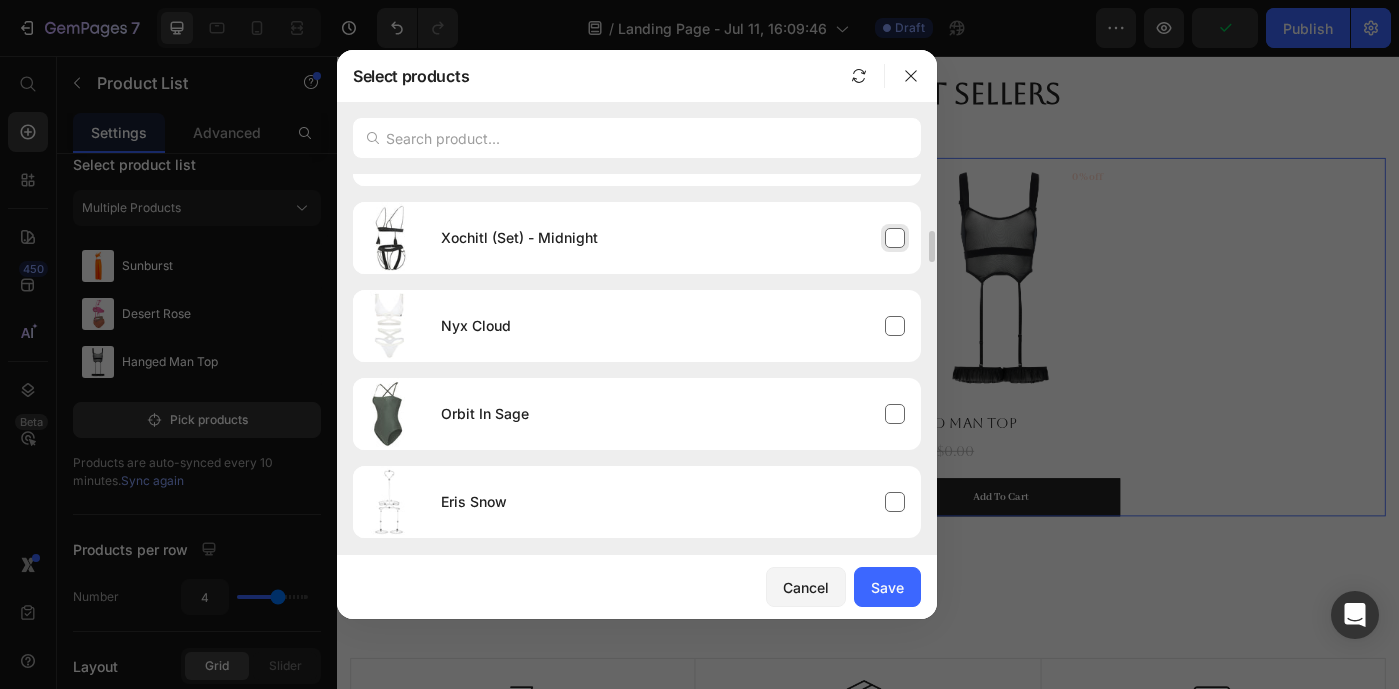 click on "Xochitl (Set) - Midnight" at bounding box center (673, 238) 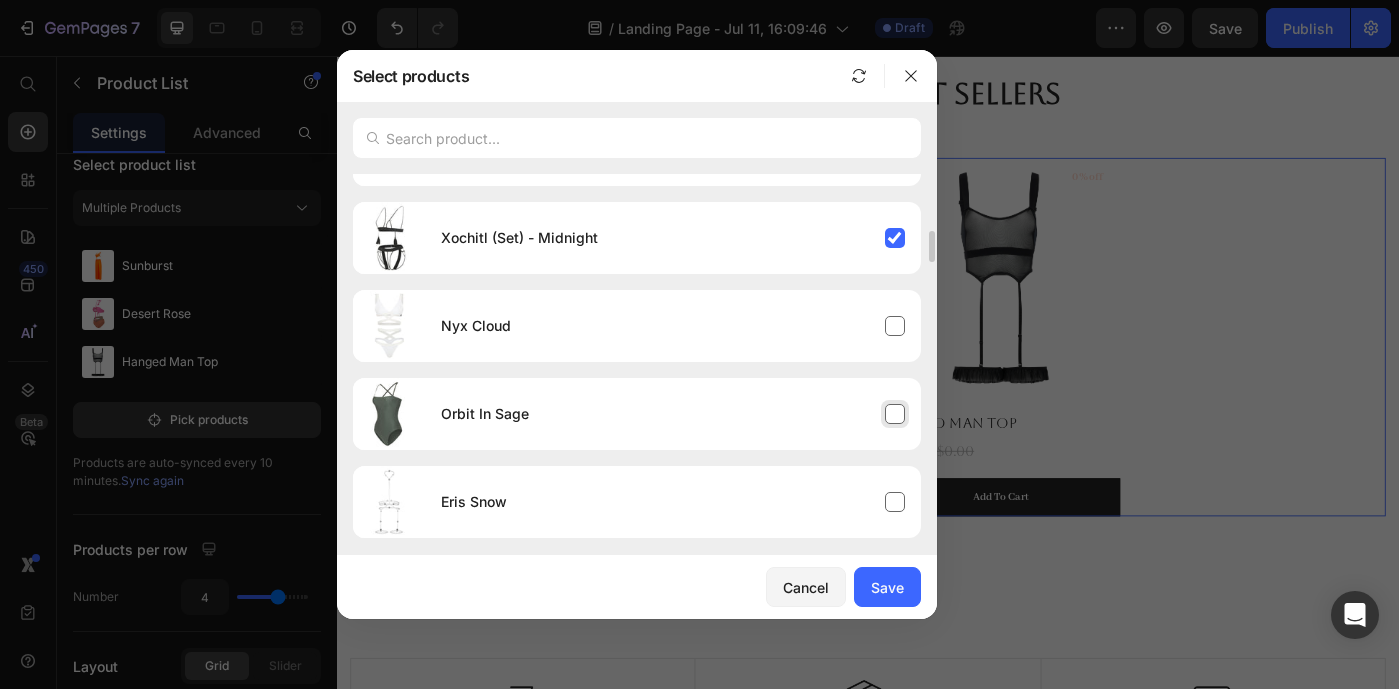 click on "Orbit In Sage" at bounding box center (673, 414) 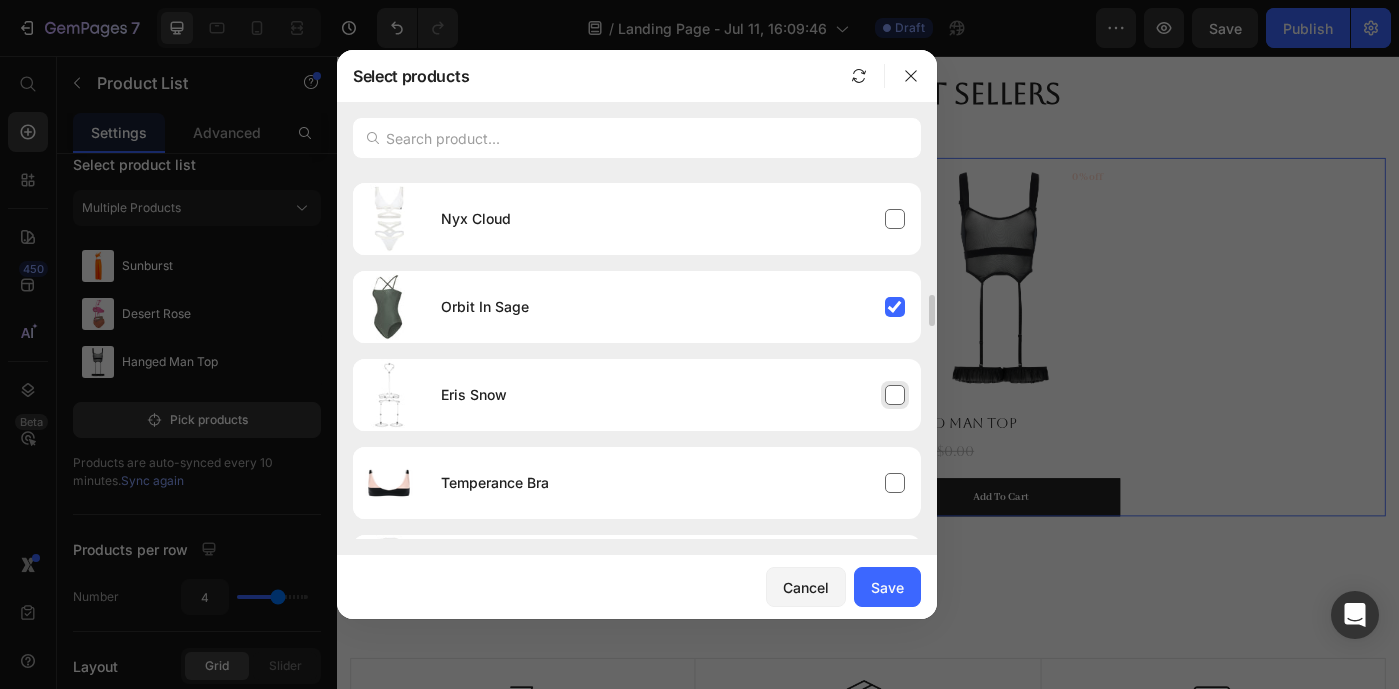 scroll, scrollTop: 928, scrollLeft: 0, axis: vertical 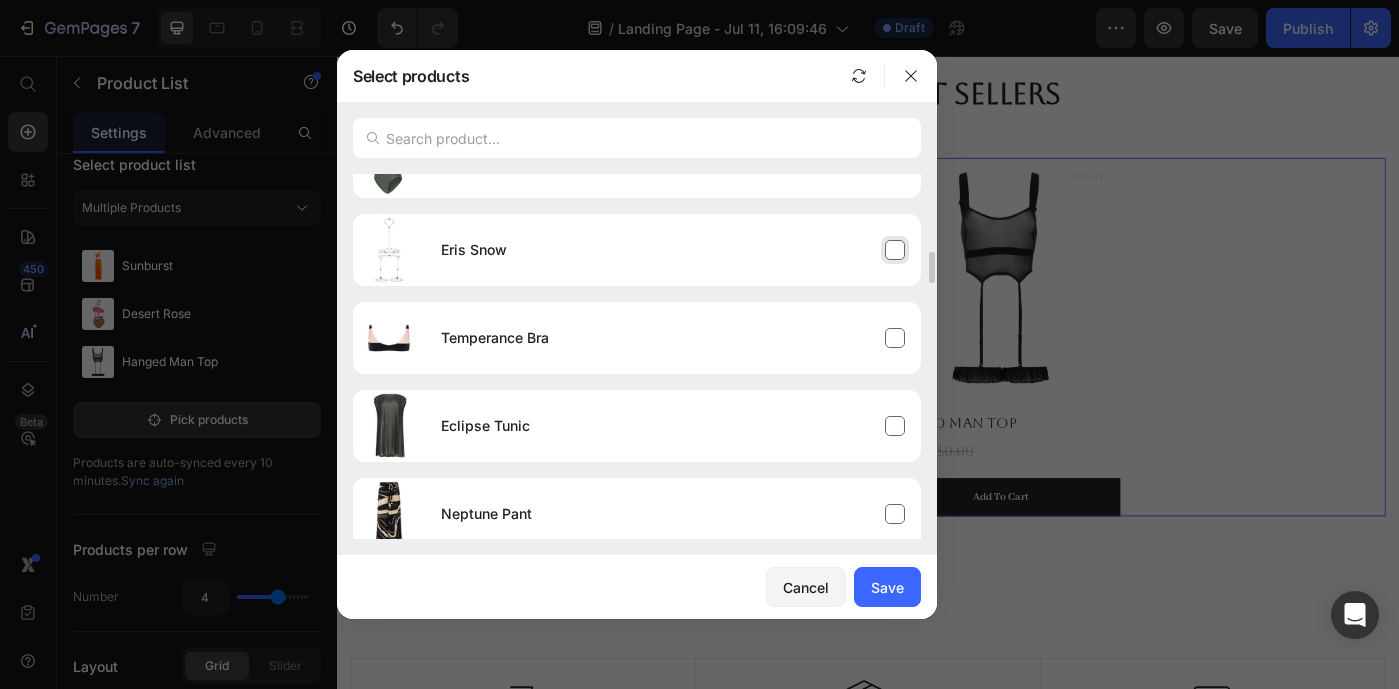 click on "Eris Snow" at bounding box center [673, 250] 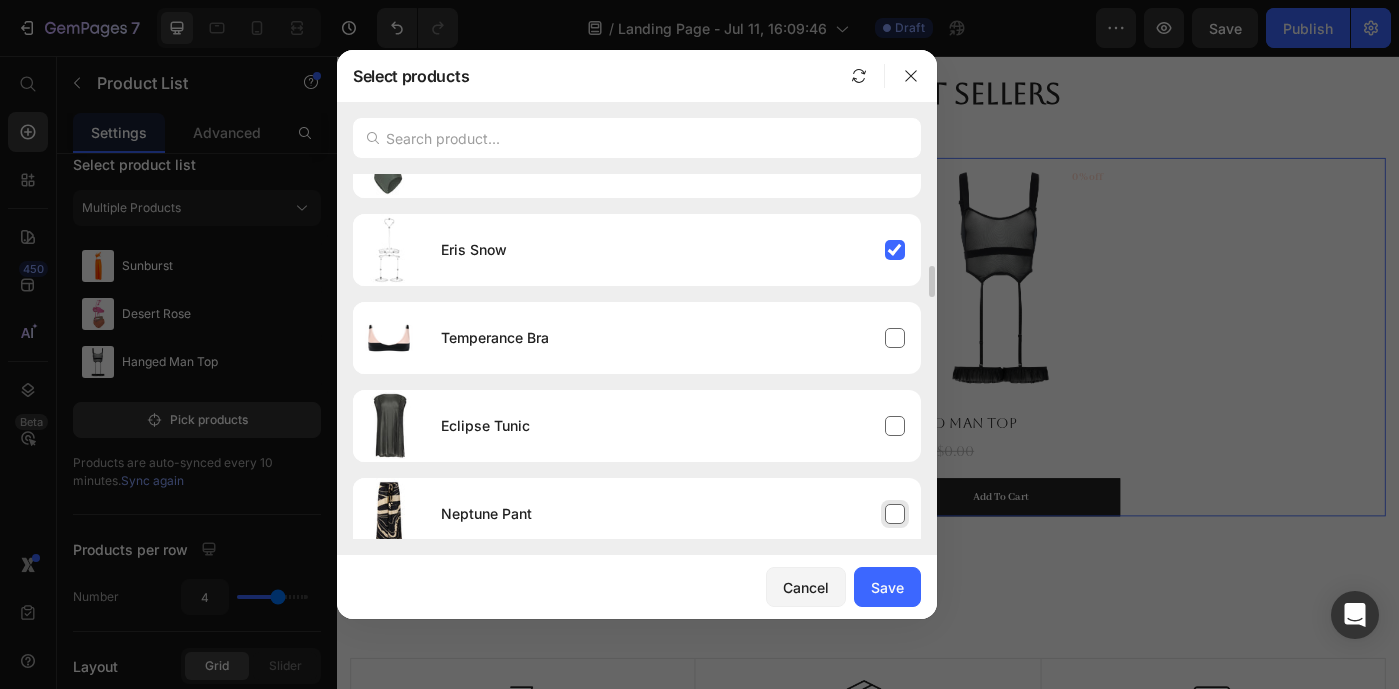 scroll, scrollTop: 1031, scrollLeft: 0, axis: vertical 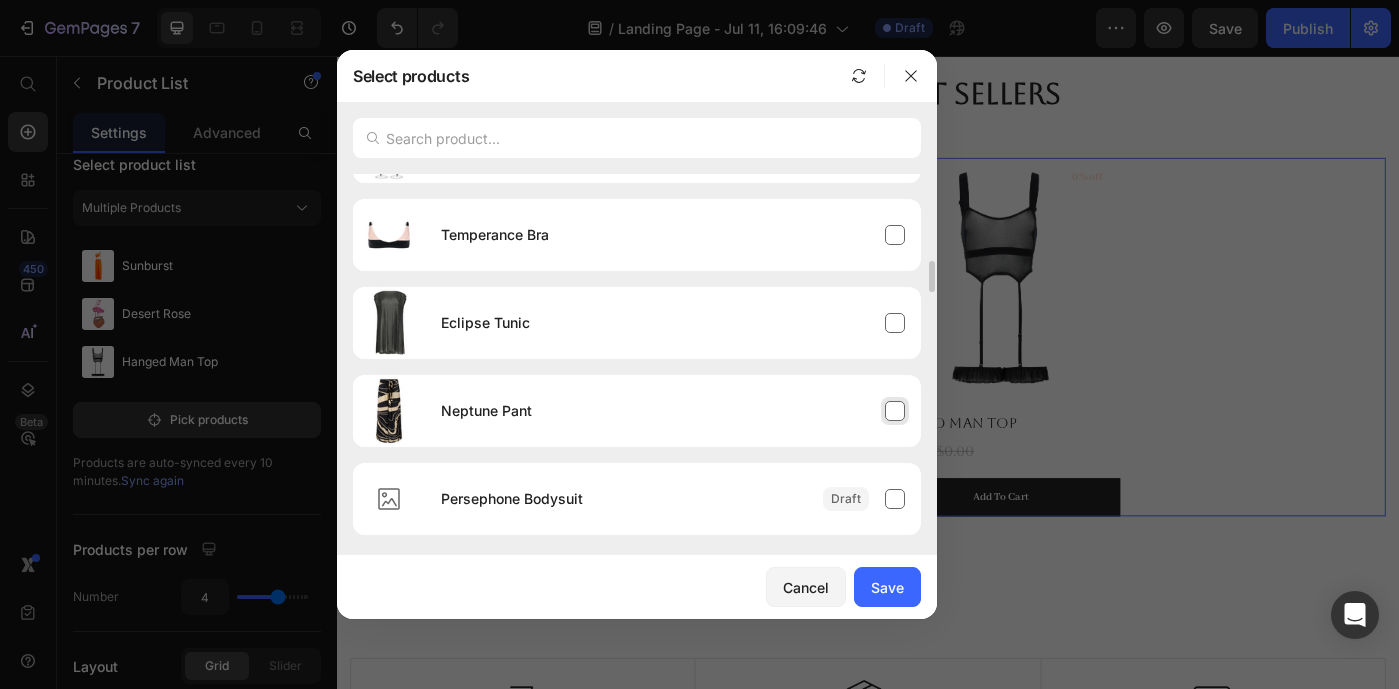 click on "Neptune Pant" at bounding box center (673, 411) 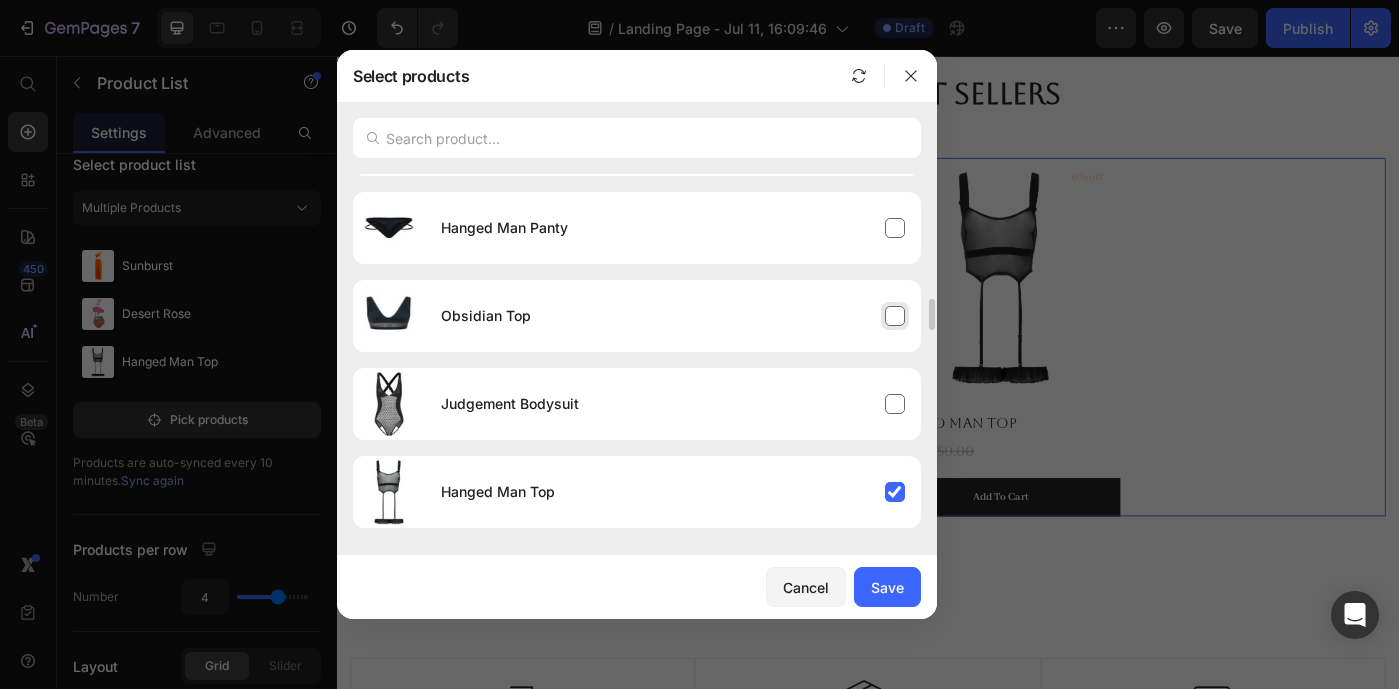 click on "Obsidian Top" at bounding box center [673, 316] 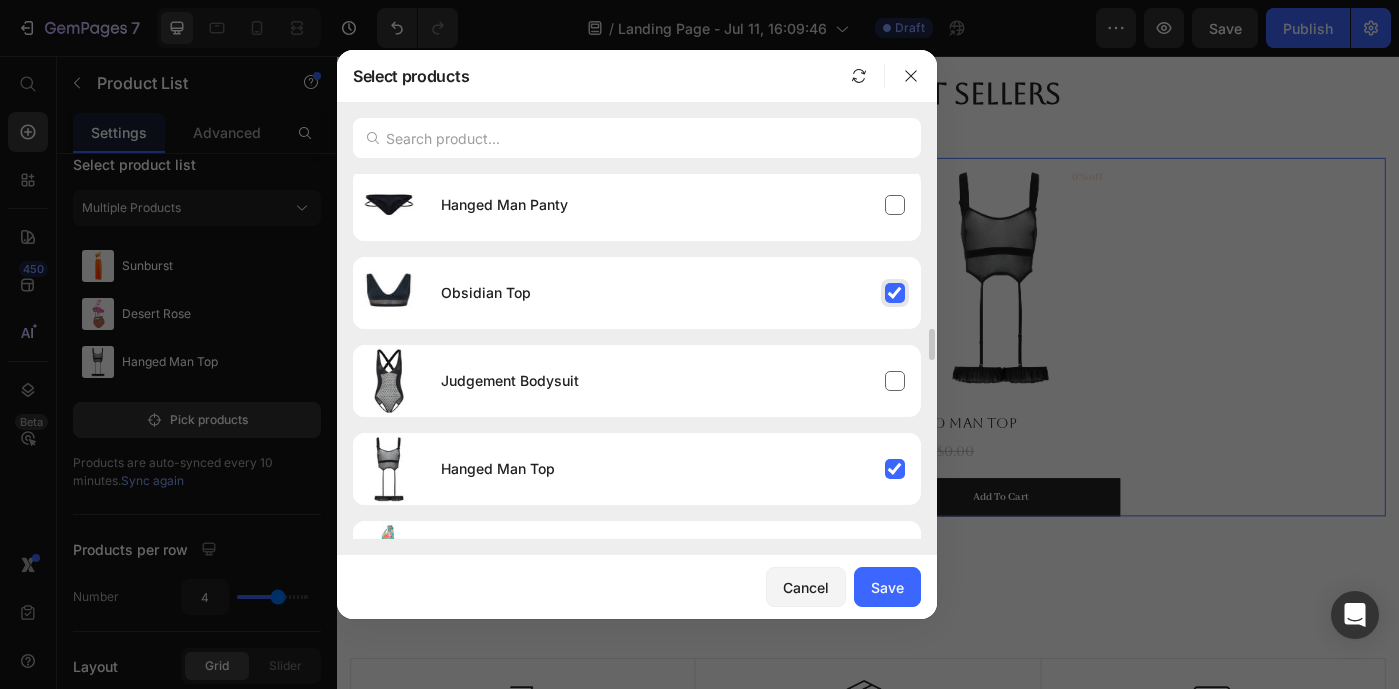 scroll, scrollTop: 1527, scrollLeft: 0, axis: vertical 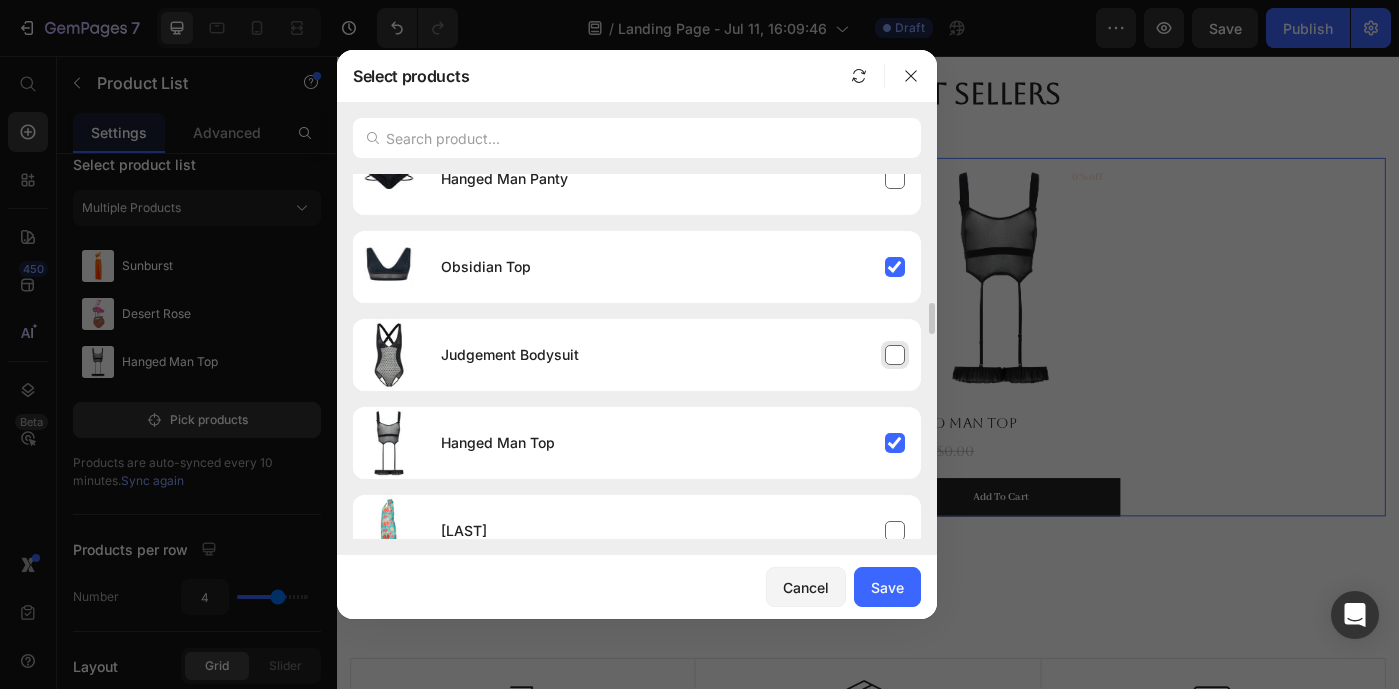 click on "Judgement Bodysuit" at bounding box center (673, 355) 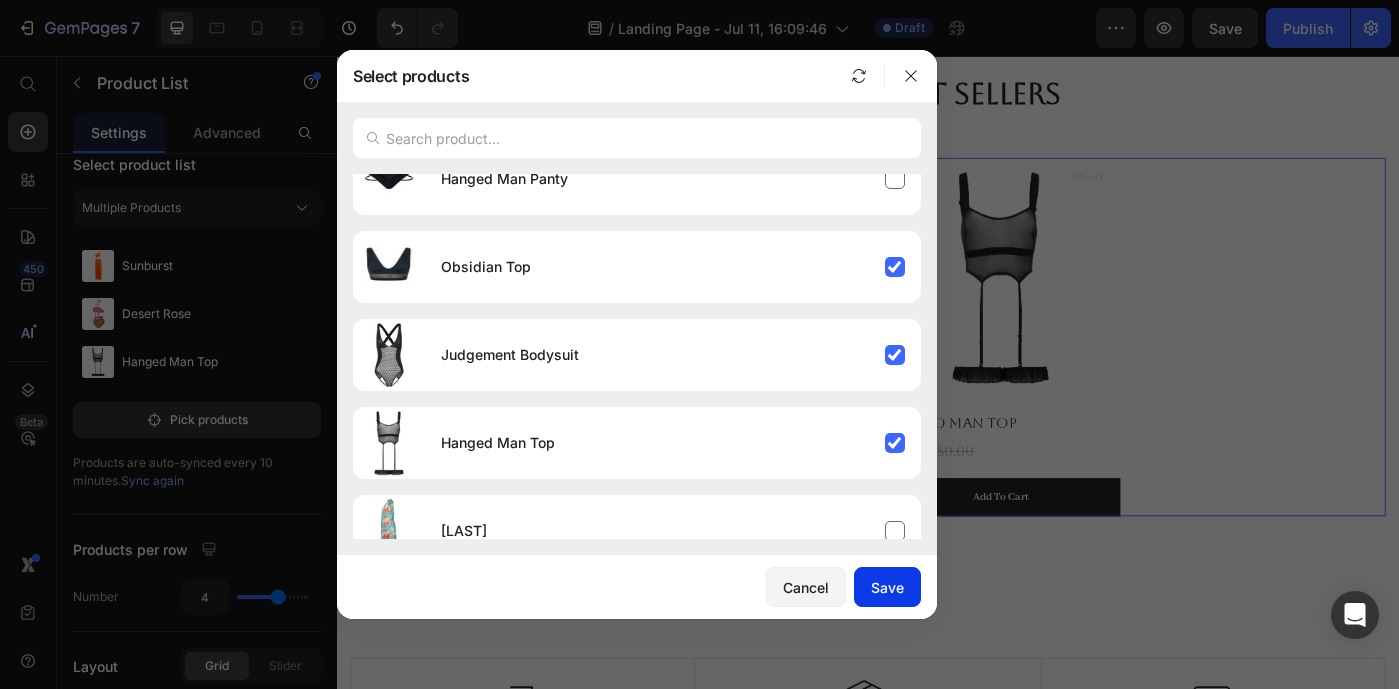 click on "Save" at bounding box center [887, 587] 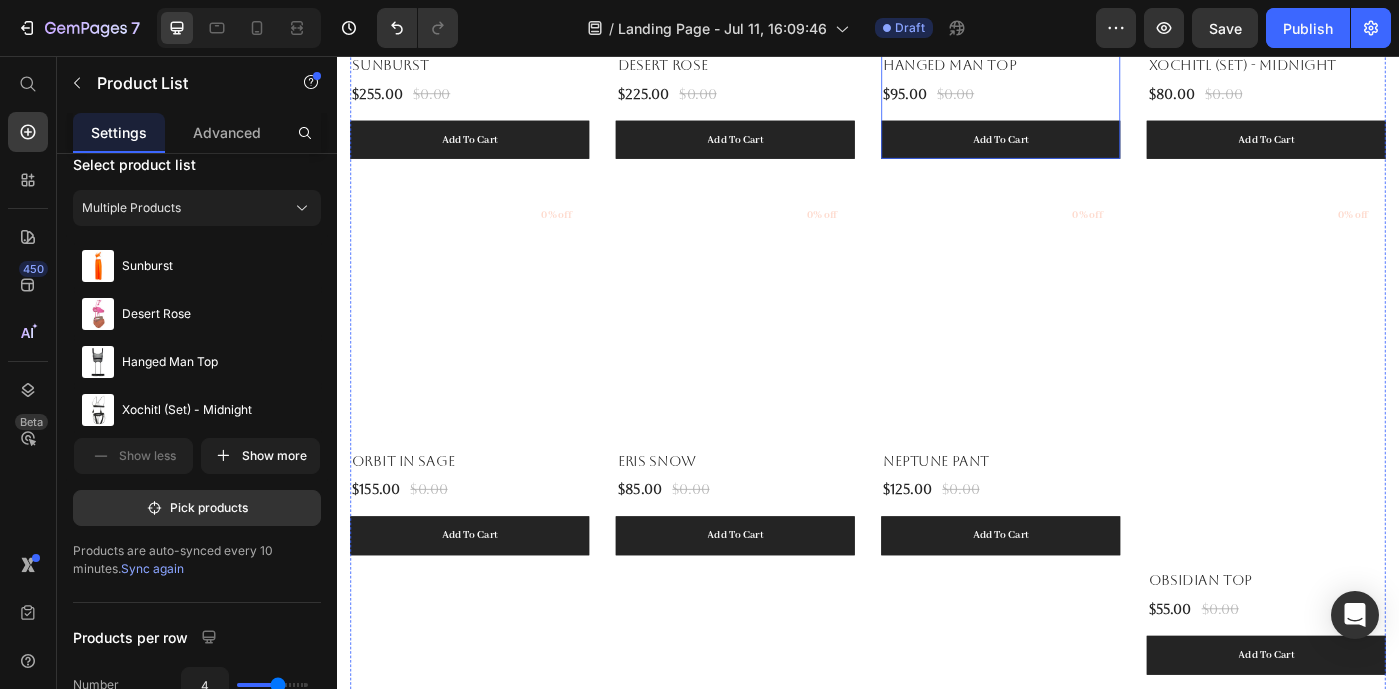 scroll, scrollTop: 2671, scrollLeft: 0, axis: vertical 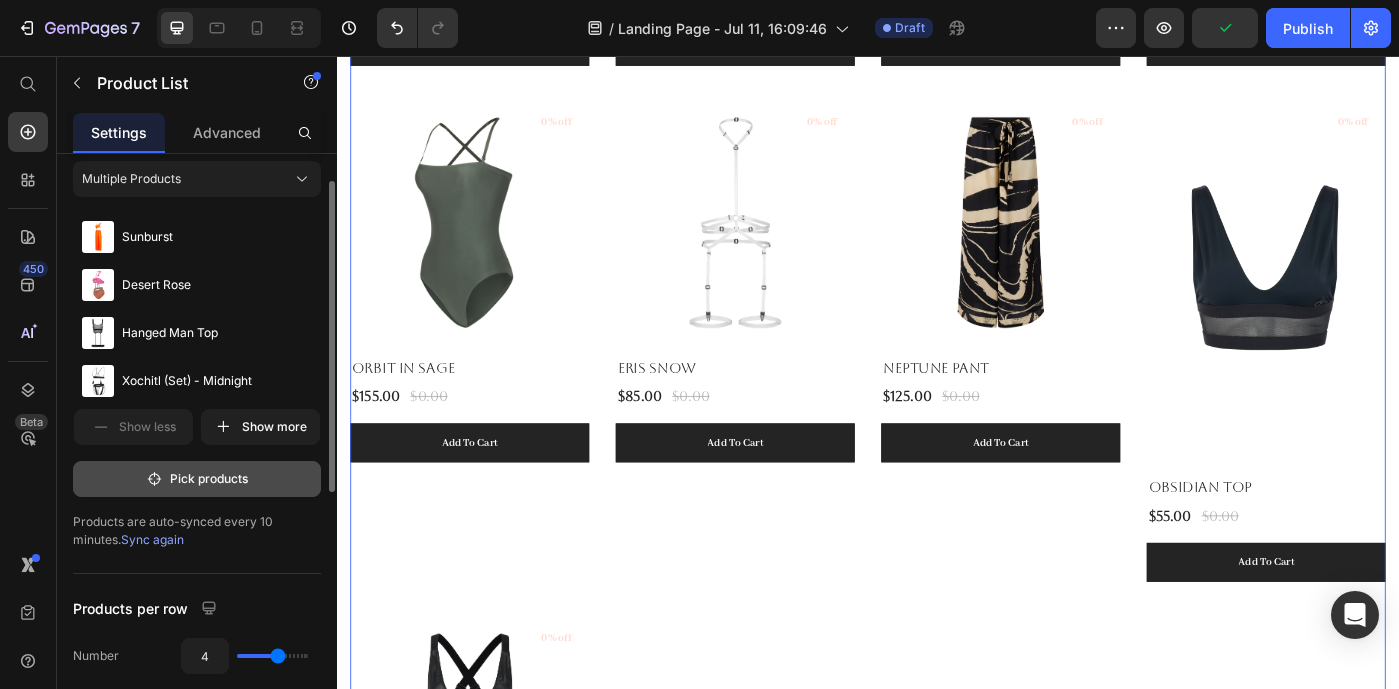 click on "Pick products" at bounding box center [197, 479] 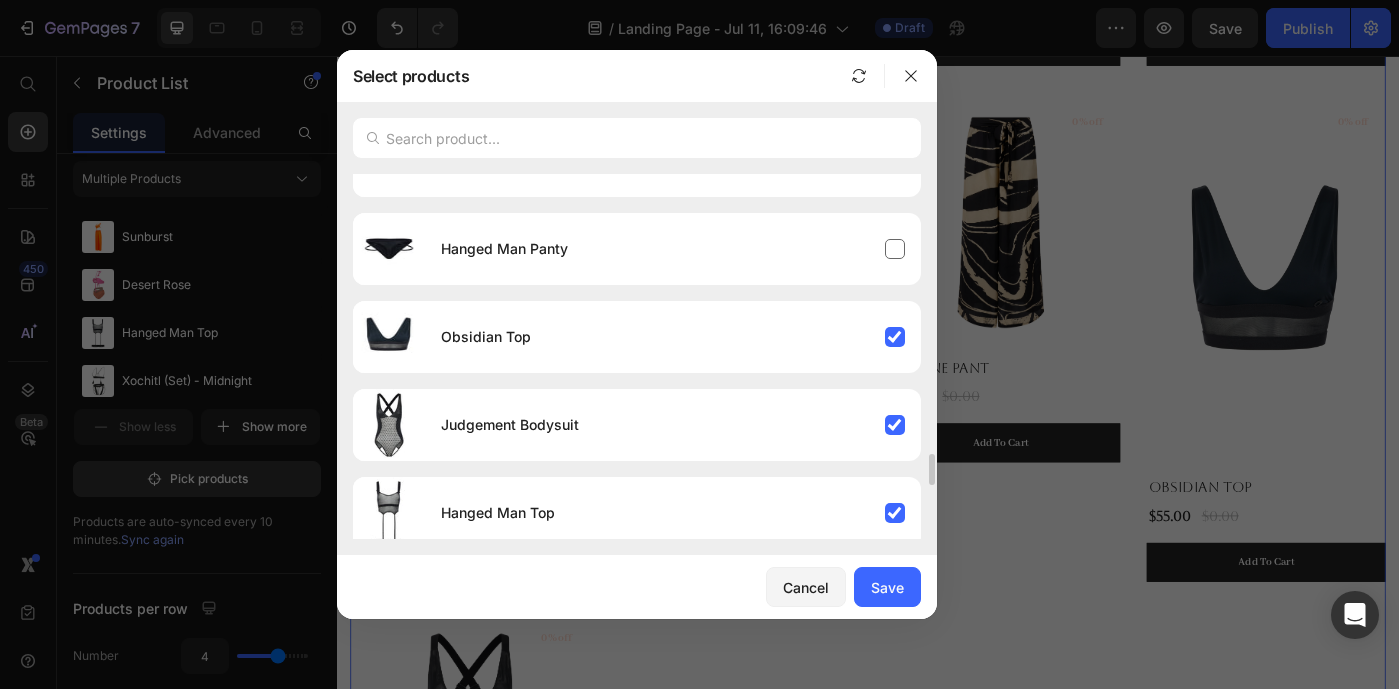scroll, scrollTop: 1601, scrollLeft: 0, axis: vertical 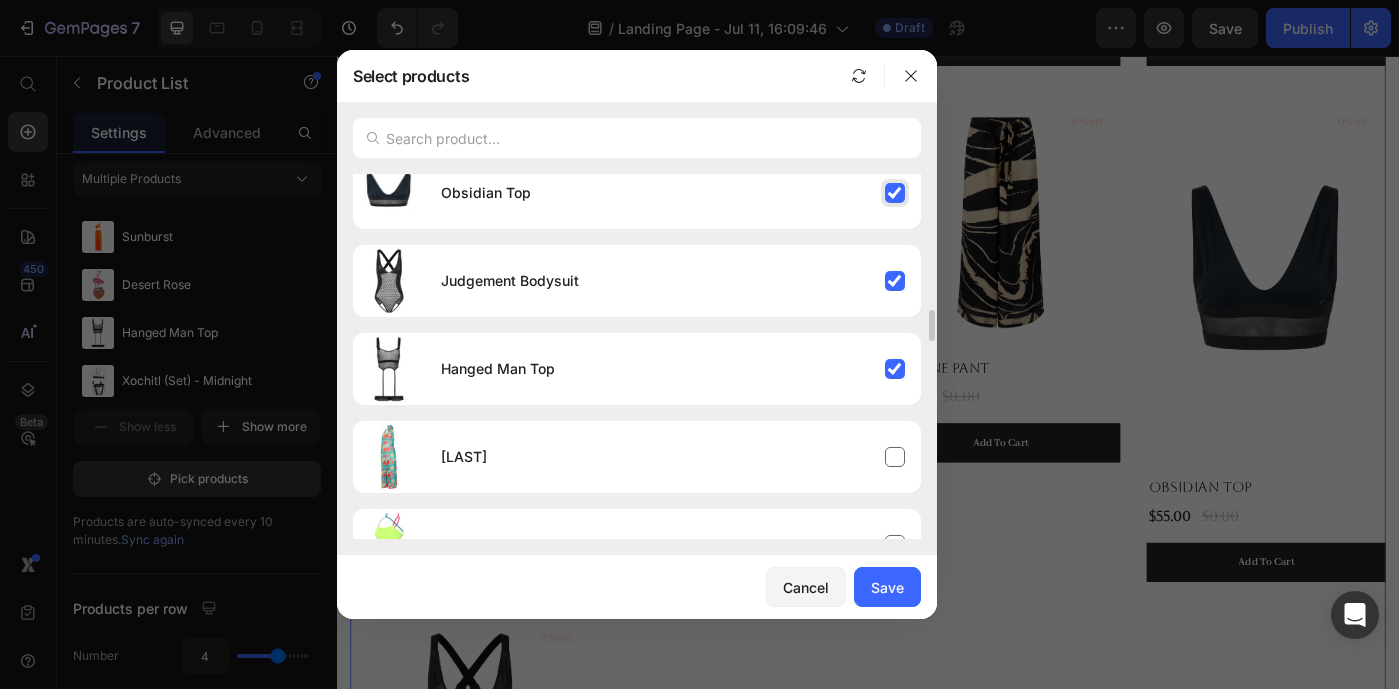 click on "Obsidian Top" at bounding box center [673, 193] 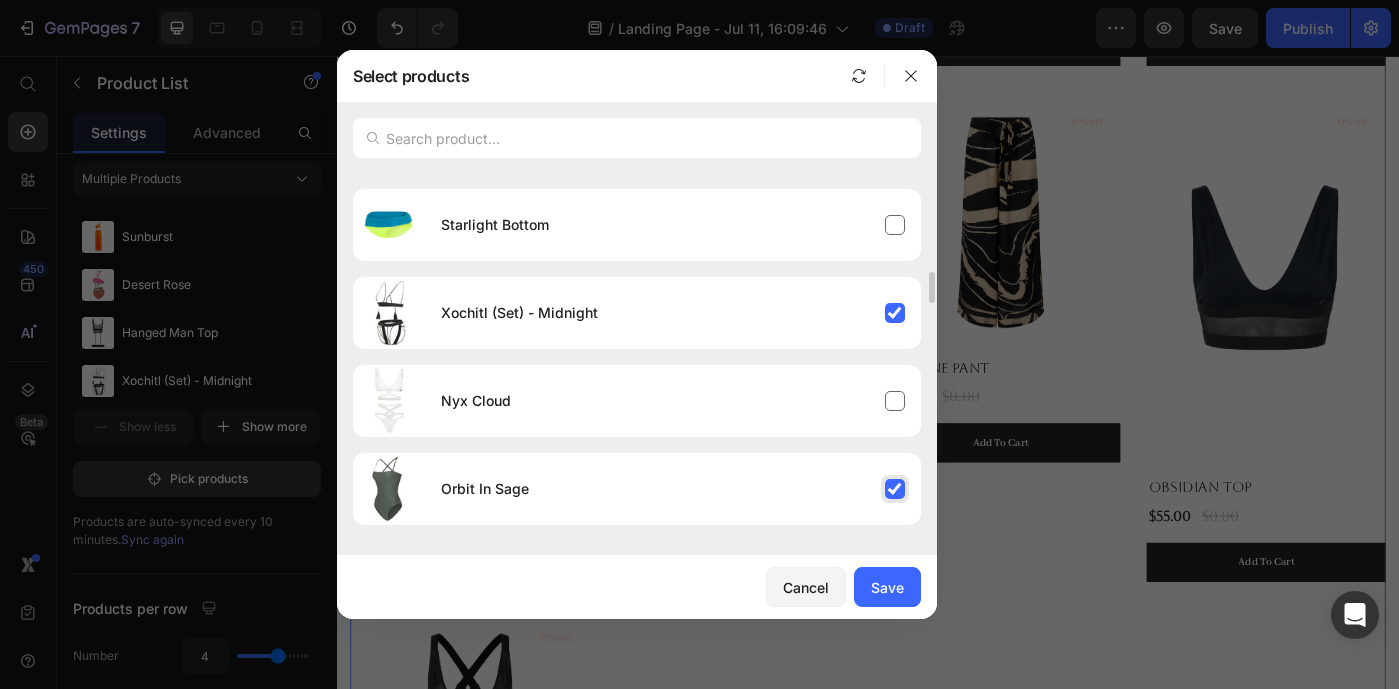 scroll, scrollTop: 540, scrollLeft: 0, axis: vertical 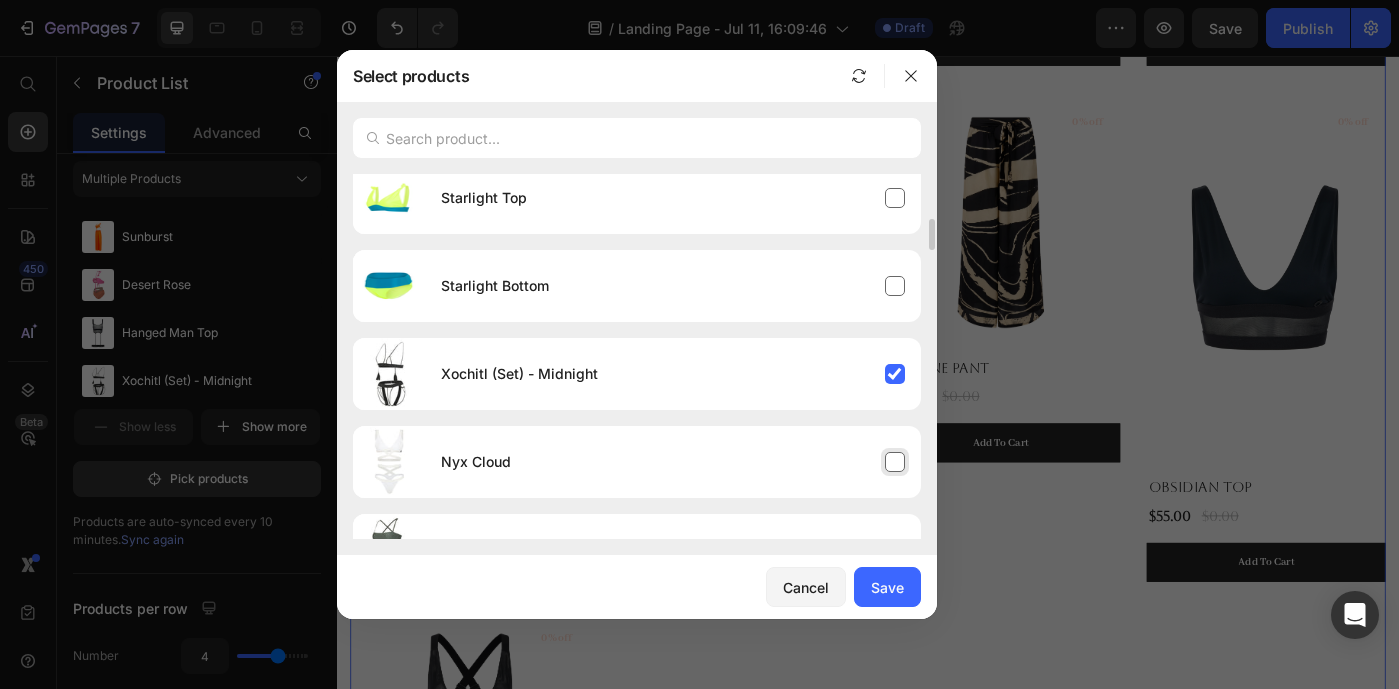 click on "Nyx Cloud" at bounding box center (673, 462) 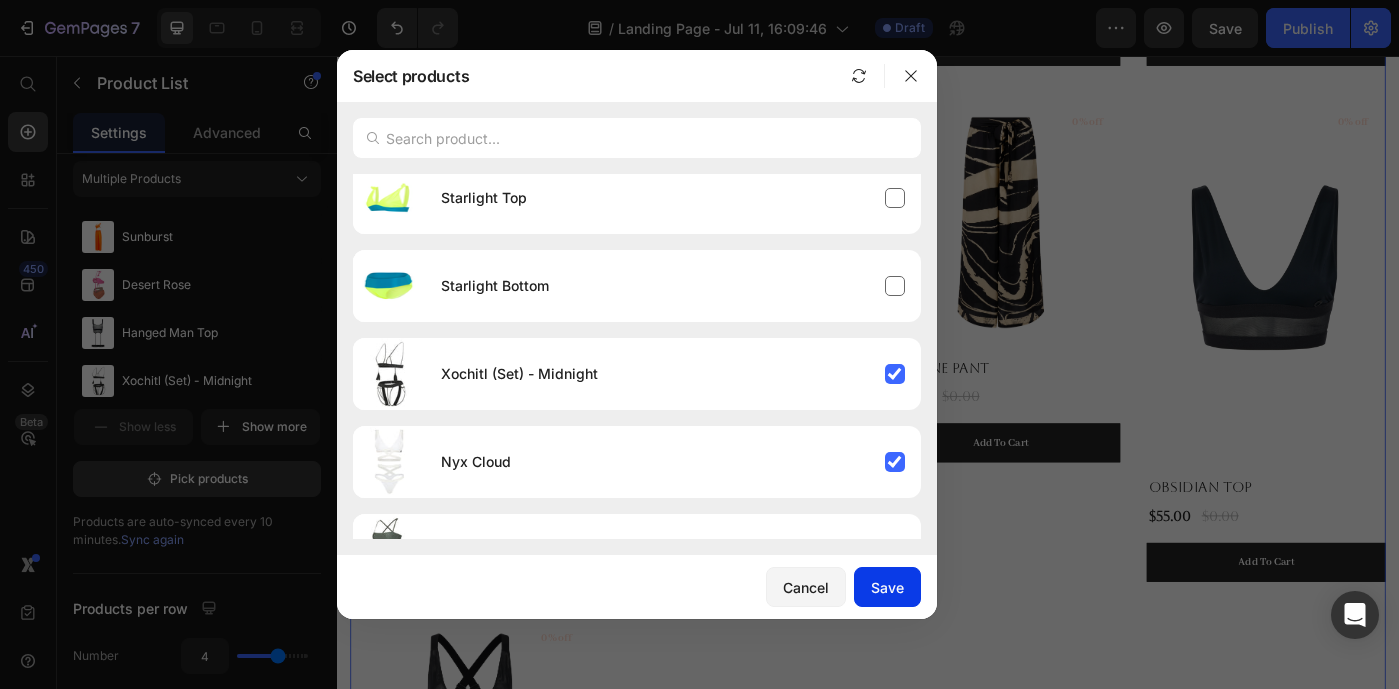 click on "Save" at bounding box center [887, 587] 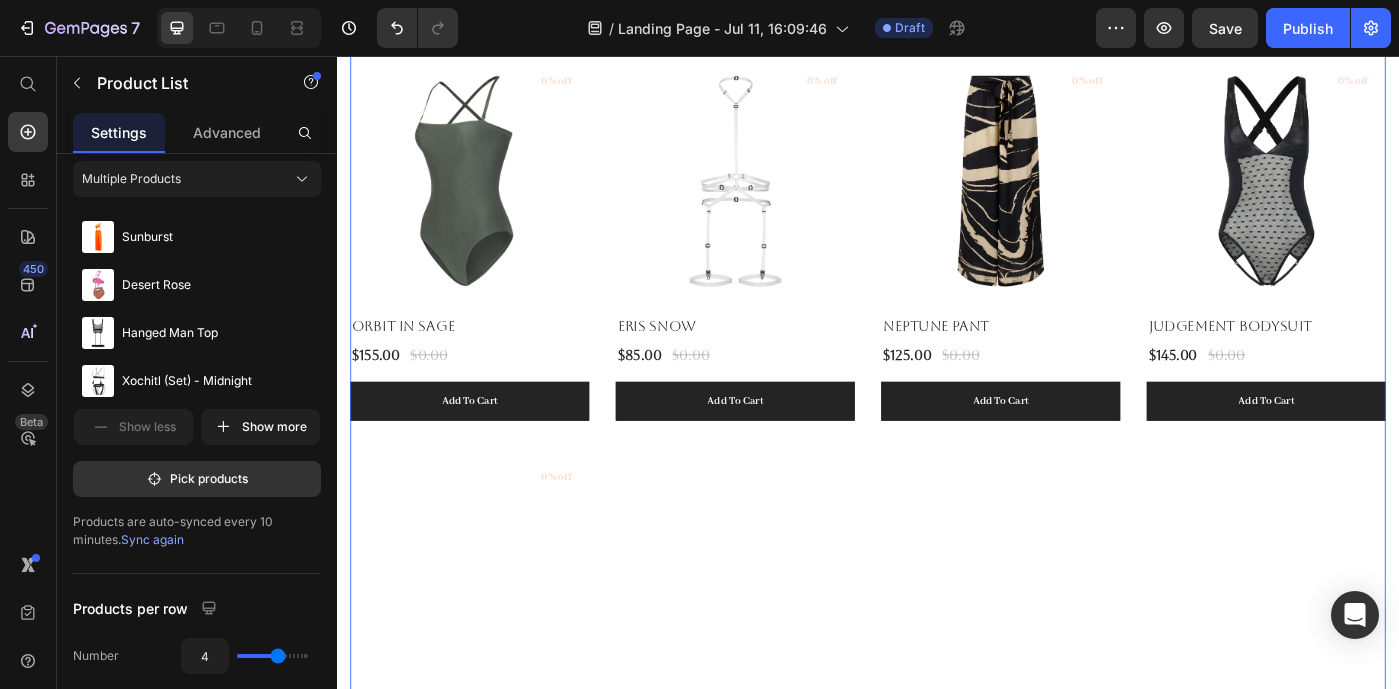 scroll, scrollTop: 2721, scrollLeft: 0, axis: vertical 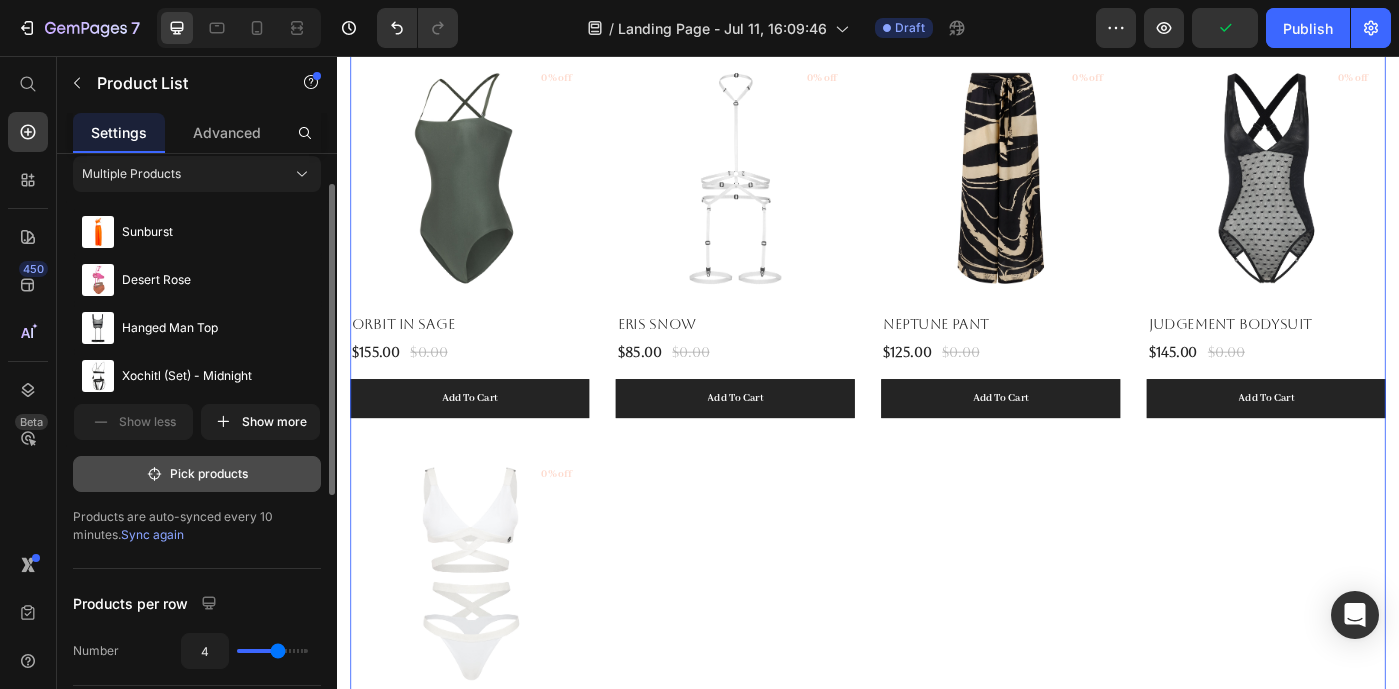 click on "Pick products" at bounding box center (197, 474) 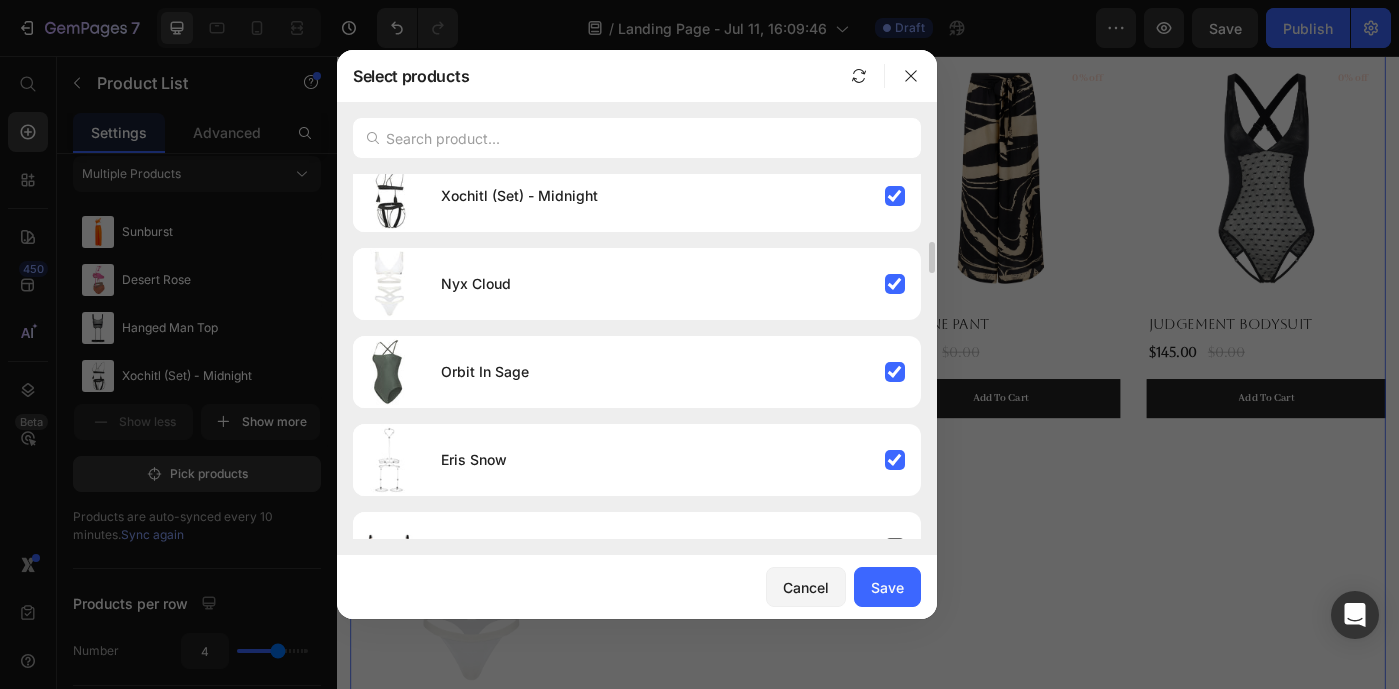 scroll, scrollTop: 725, scrollLeft: 0, axis: vertical 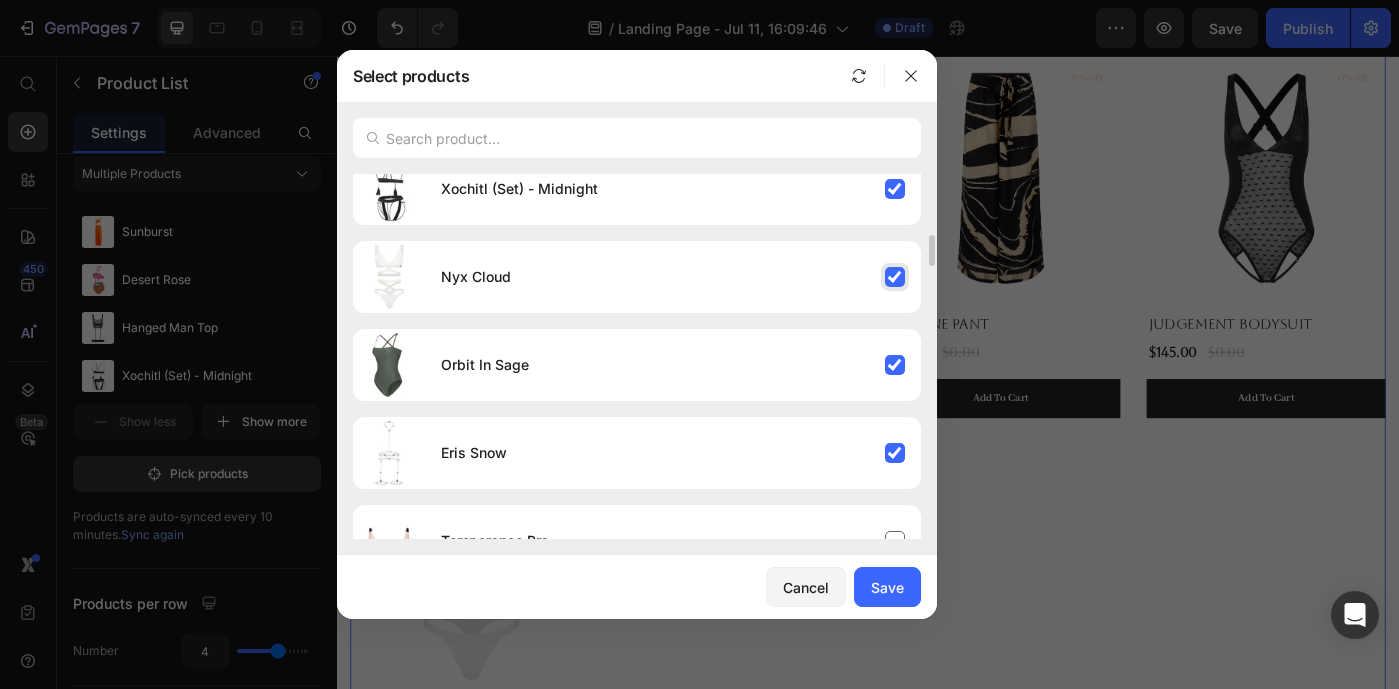 click on "Nyx Cloud" at bounding box center [673, 277] 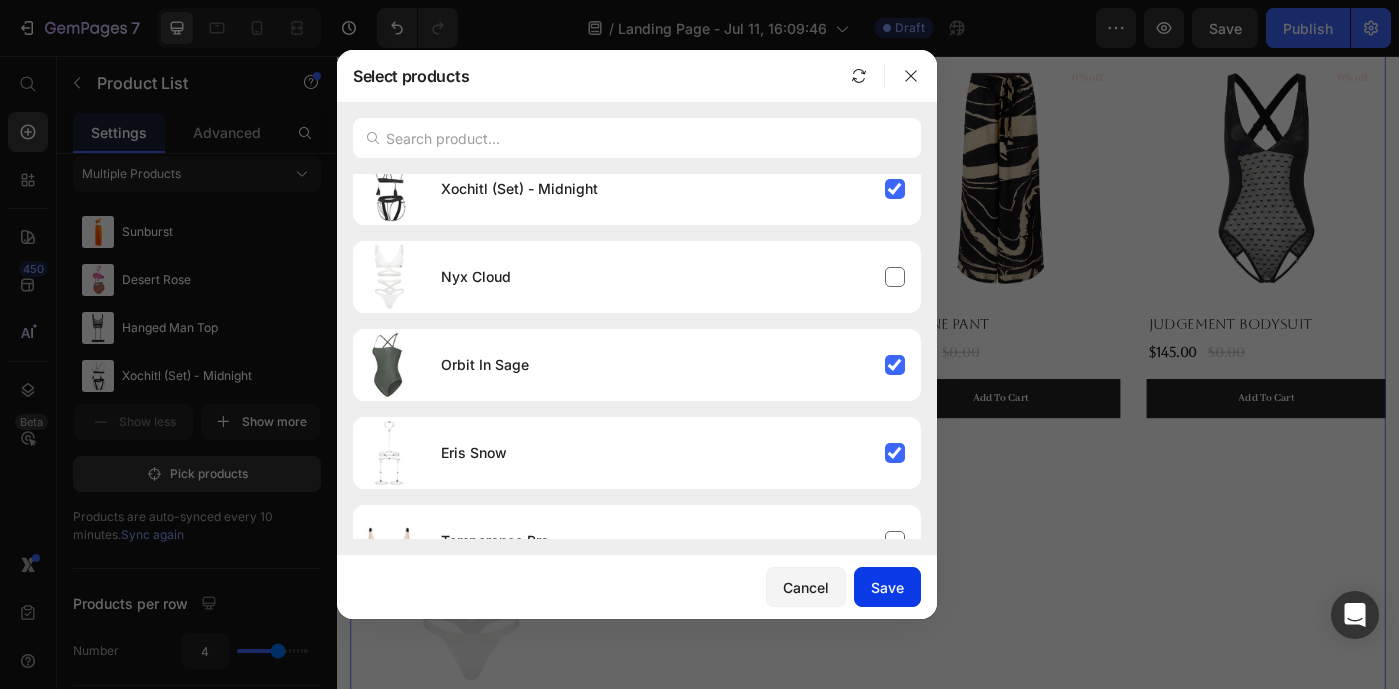 click on "Save" at bounding box center (887, 587) 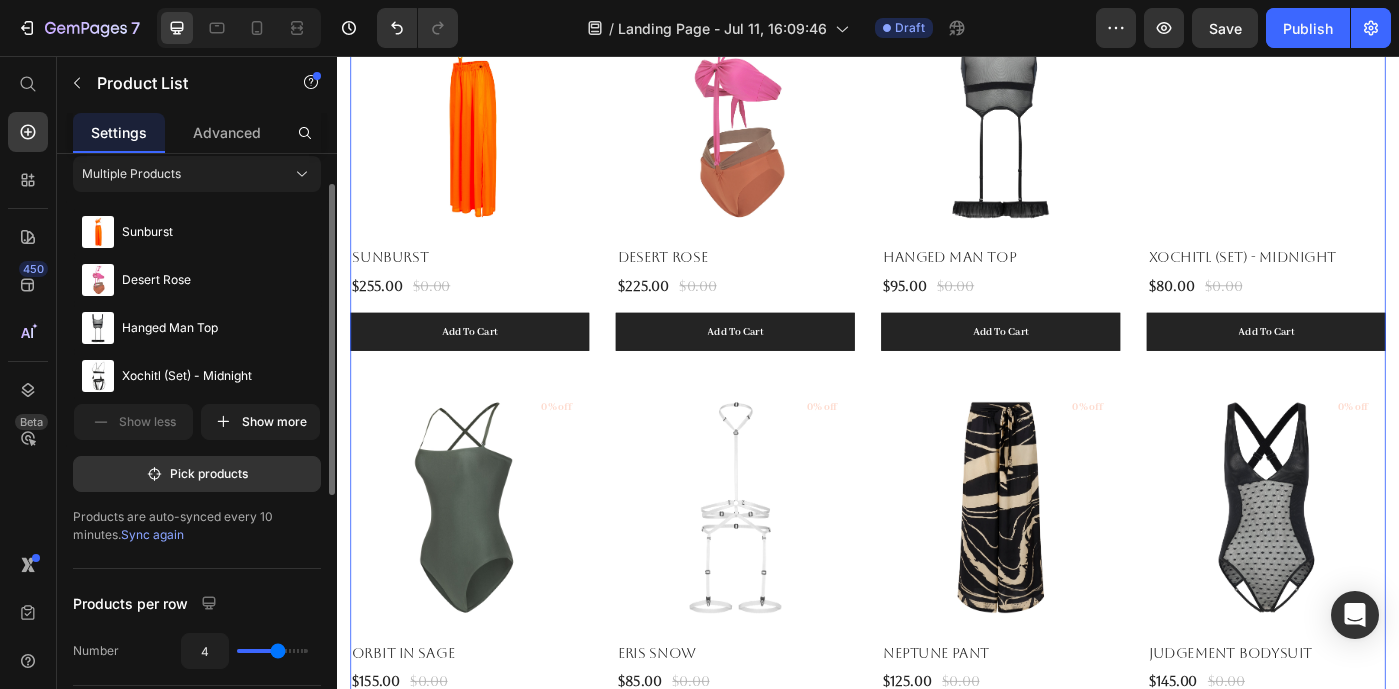 scroll, scrollTop: 2721, scrollLeft: 0, axis: vertical 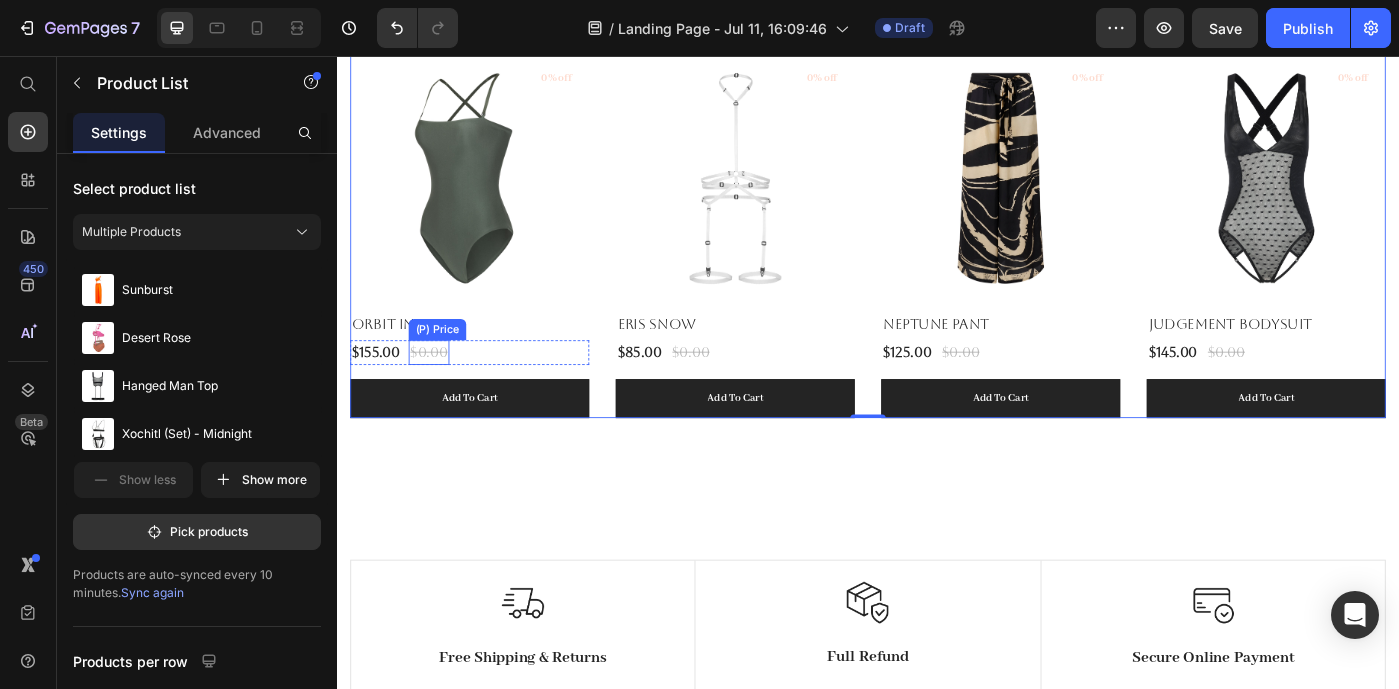 click on "$0.00" at bounding box center [444, -56] 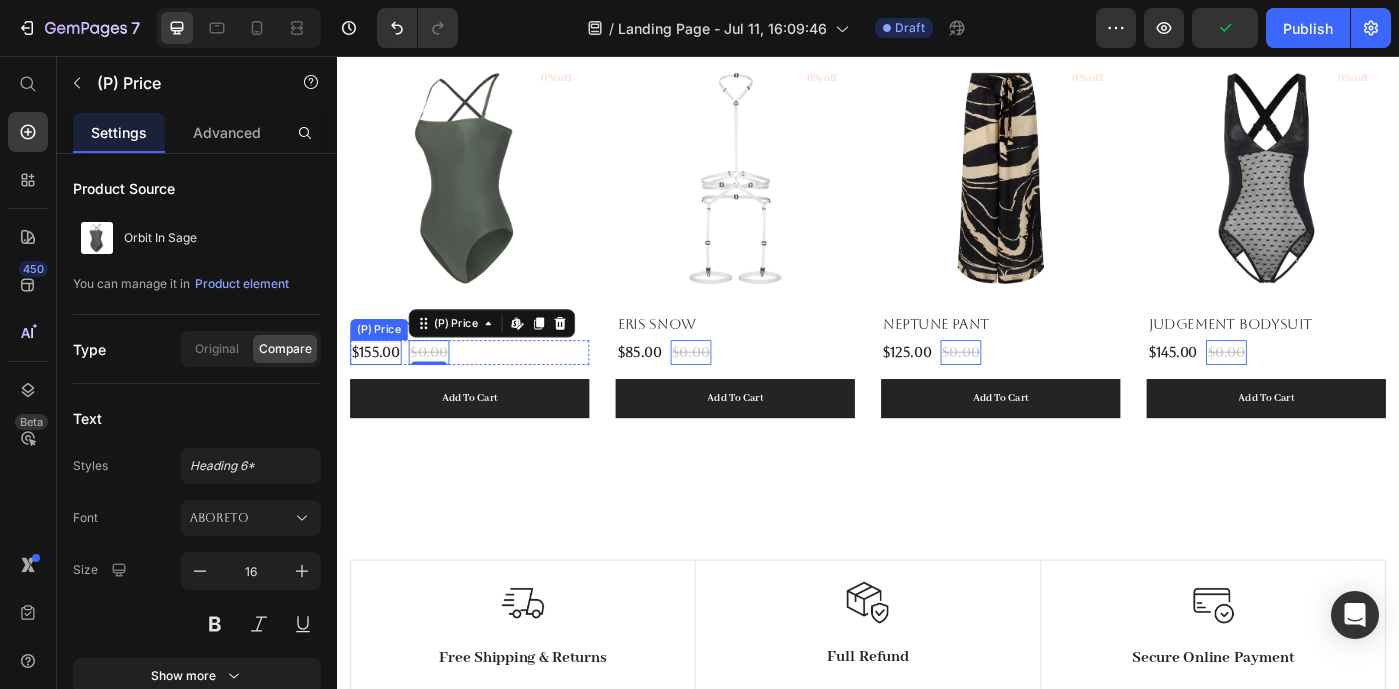 click on "$155.00" at bounding box center (382, -56) 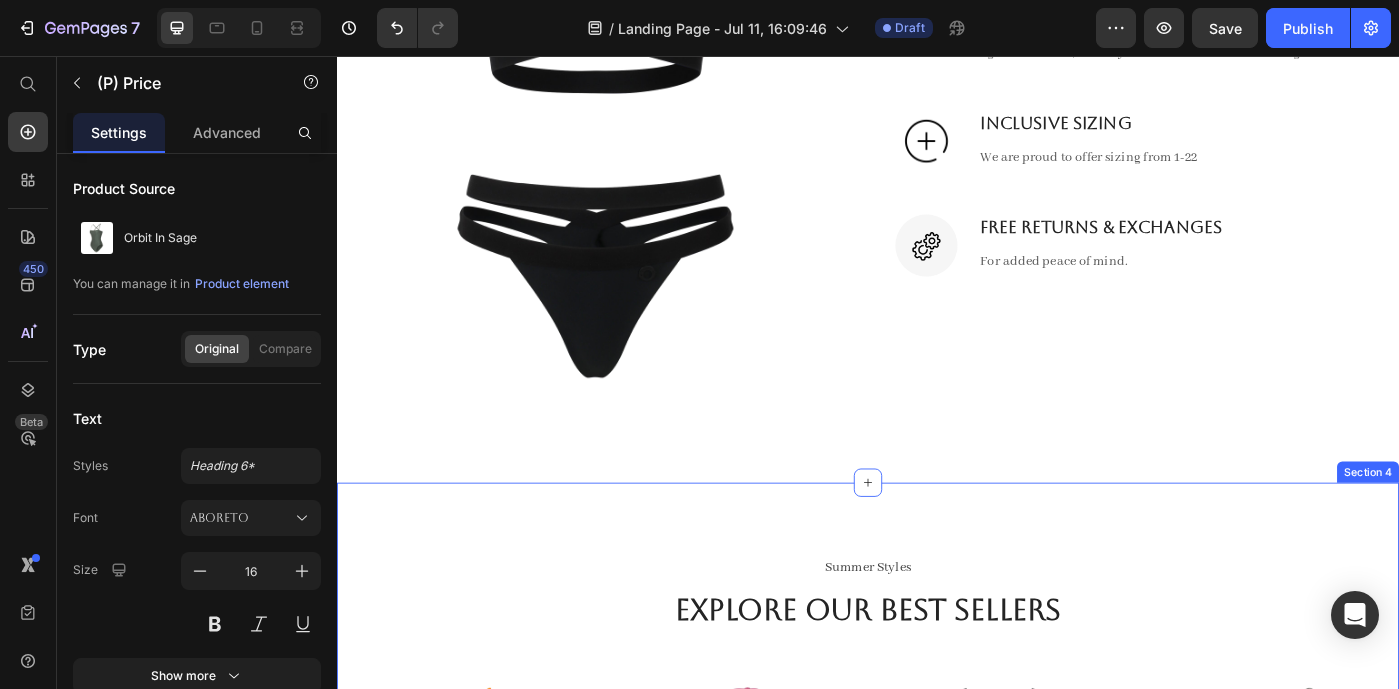 scroll, scrollTop: 1840, scrollLeft: 0, axis: vertical 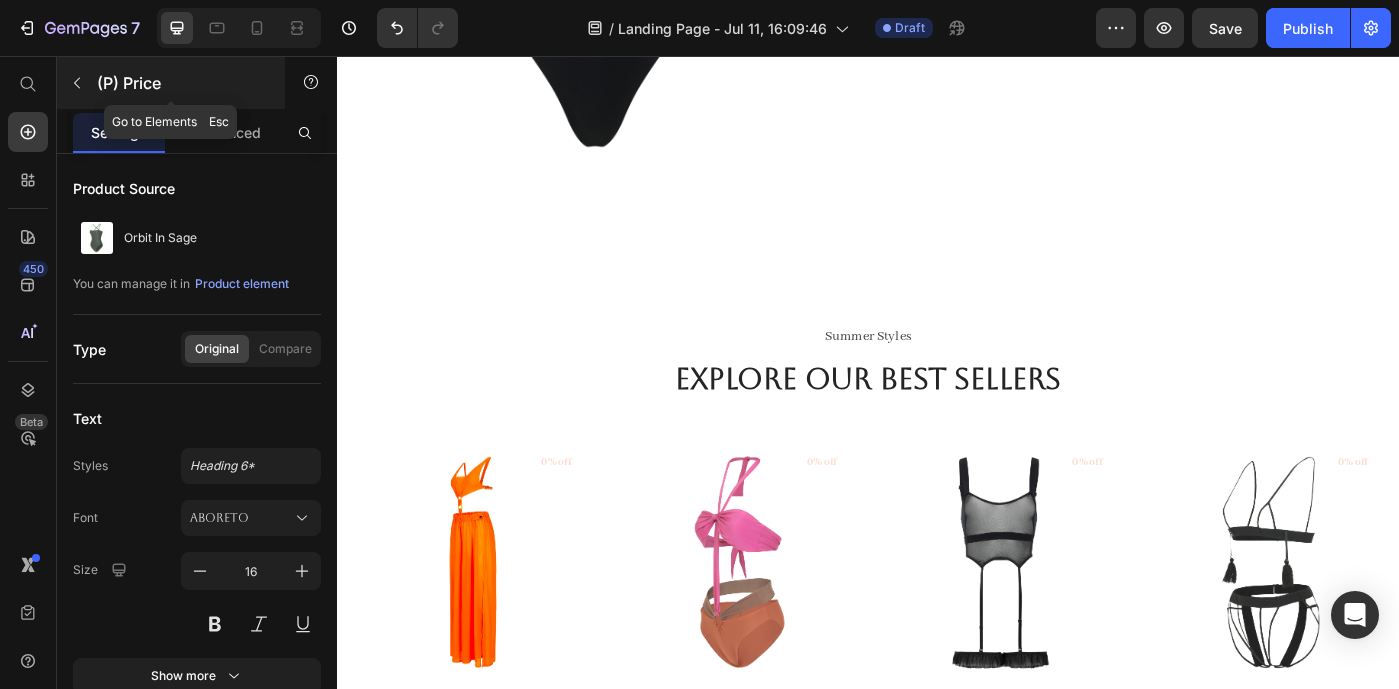click 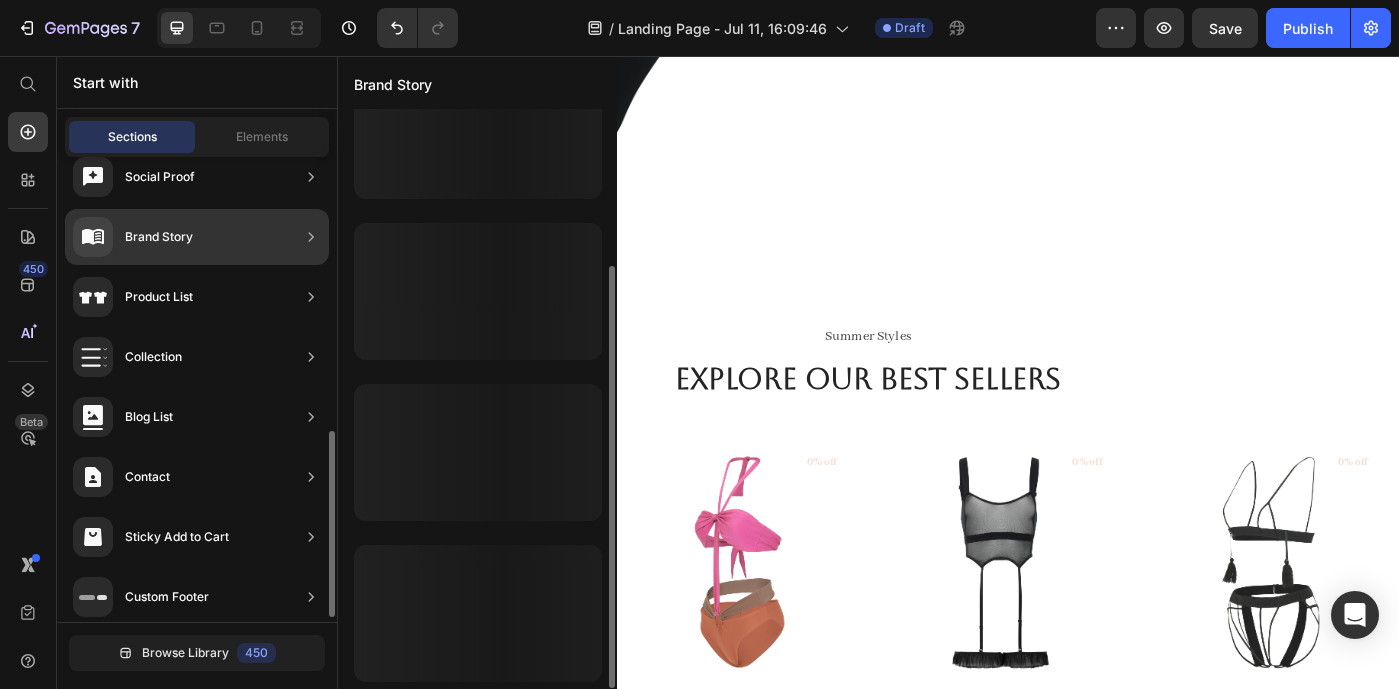 scroll, scrollTop: 214, scrollLeft: 0, axis: vertical 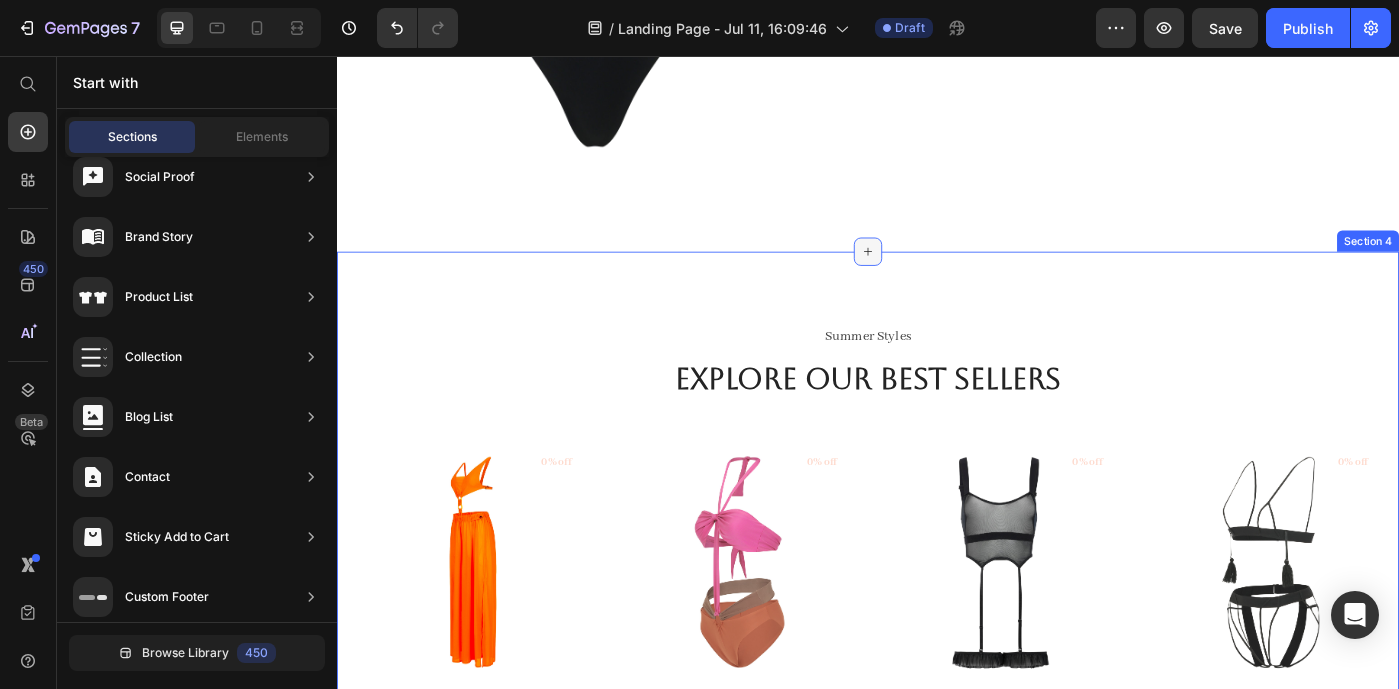 click 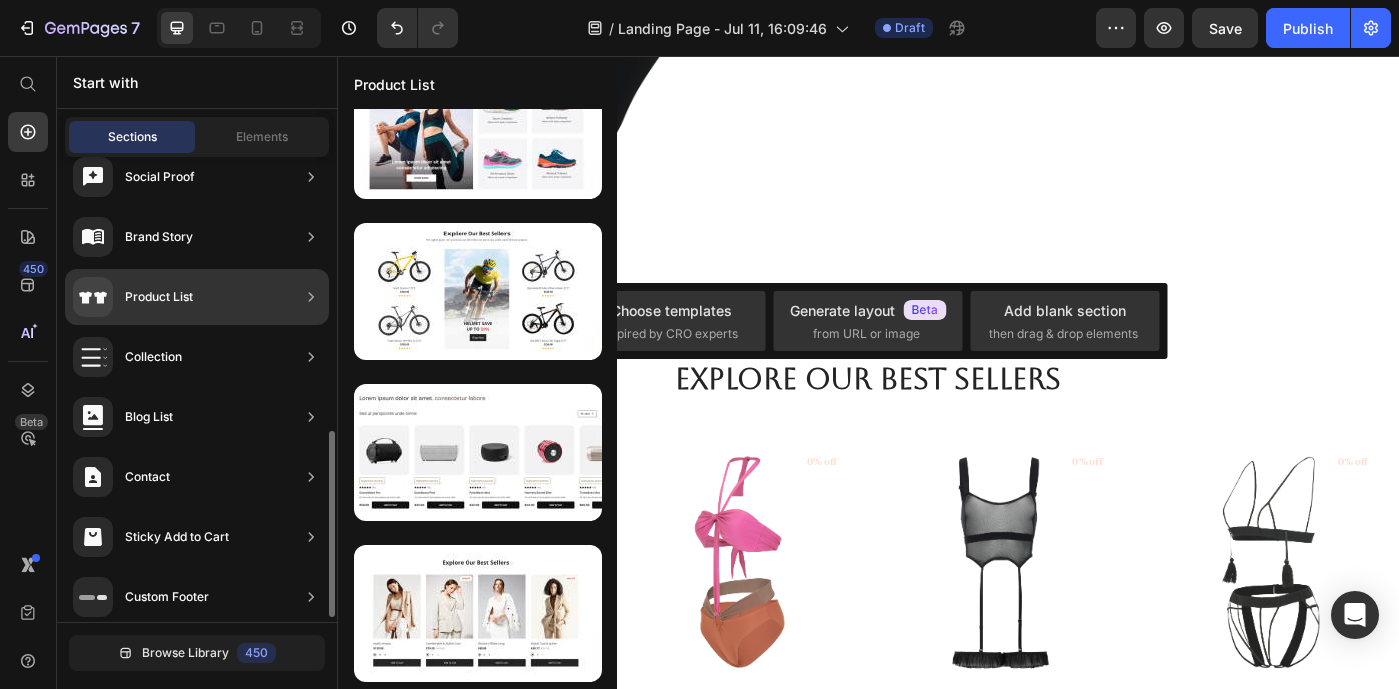 scroll, scrollTop: 0, scrollLeft: 0, axis: both 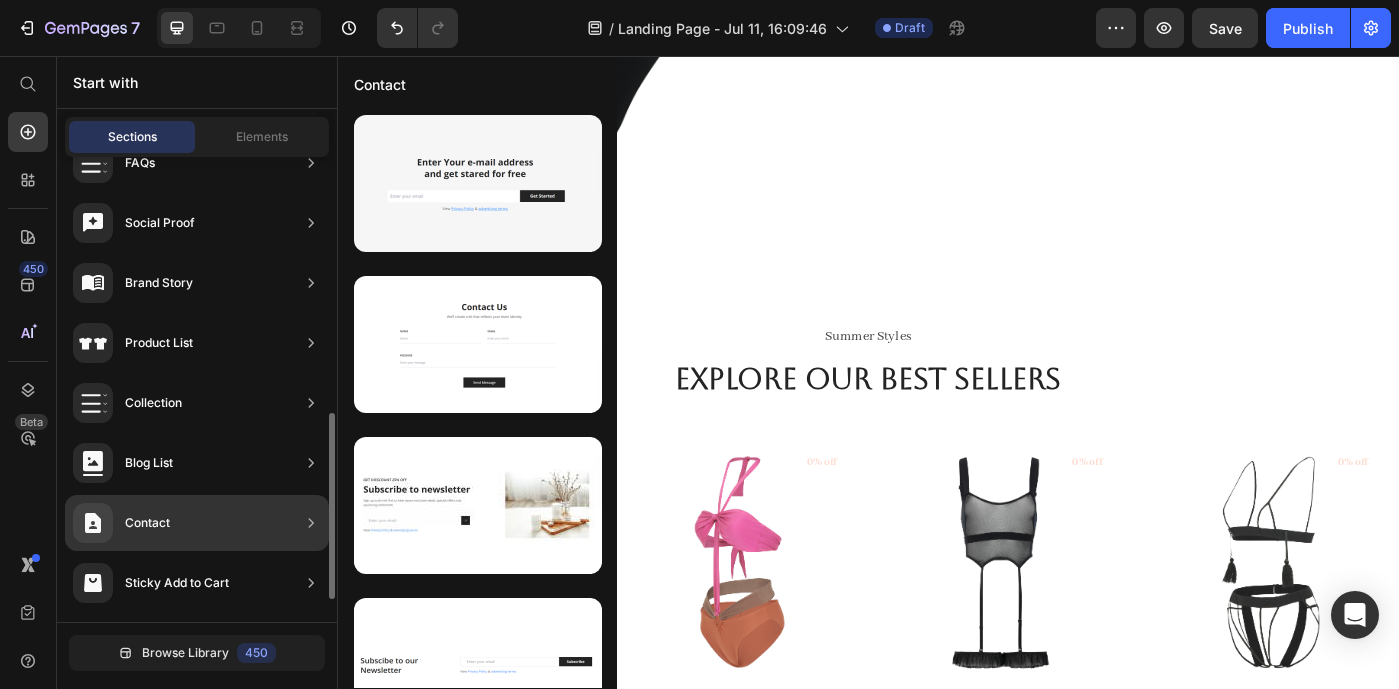 click on "Contact" at bounding box center (147, 523) 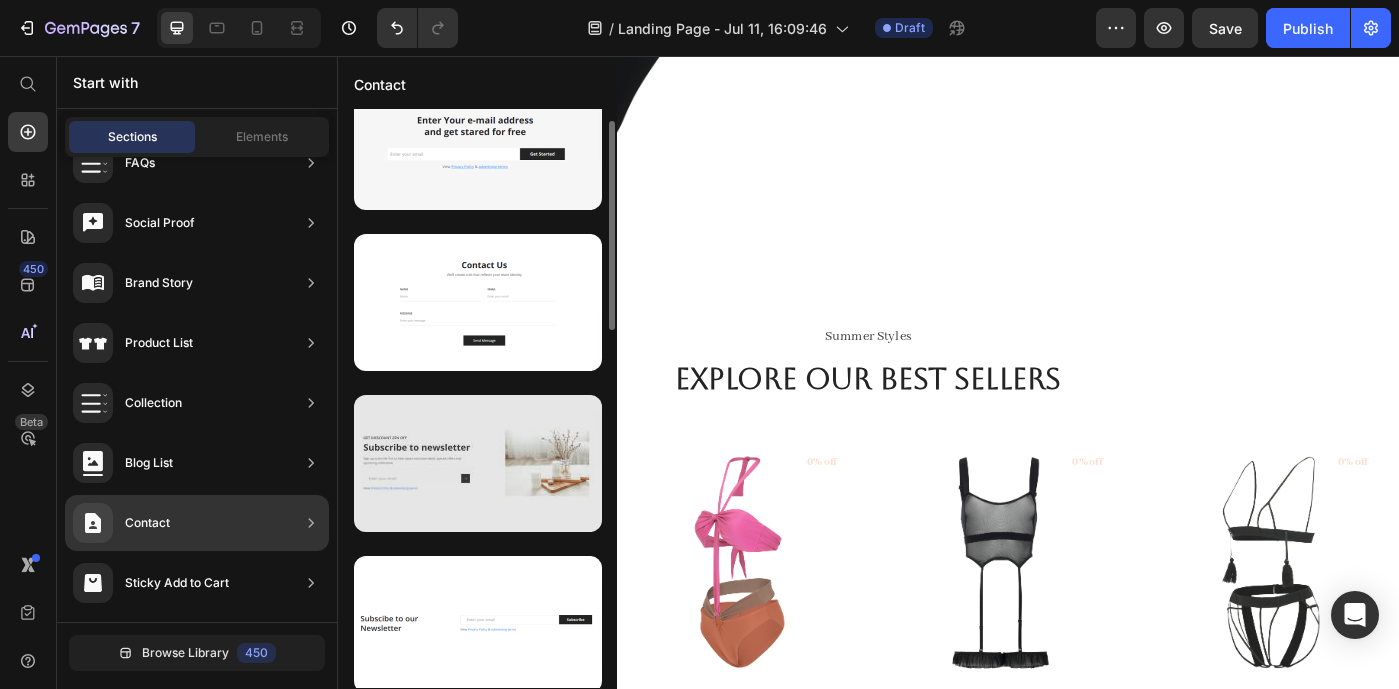 scroll, scrollTop: 44, scrollLeft: 0, axis: vertical 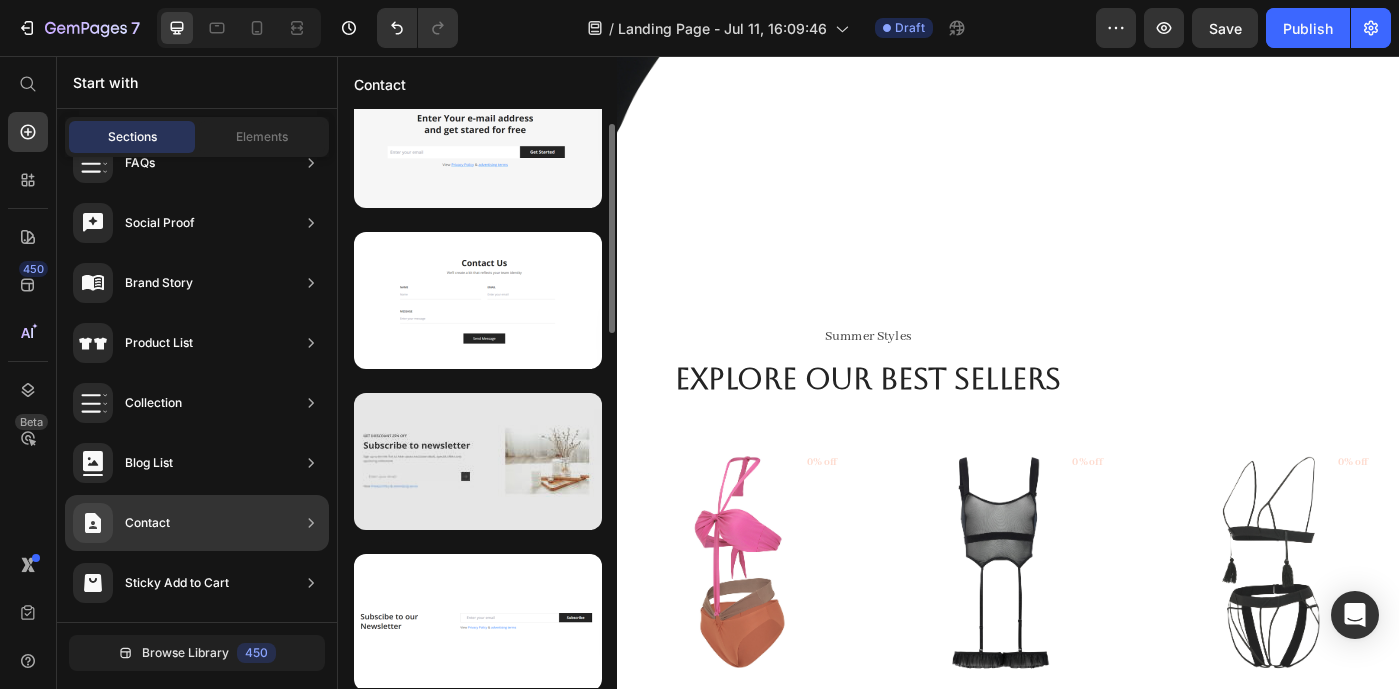 click at bounding box center [478, 461] 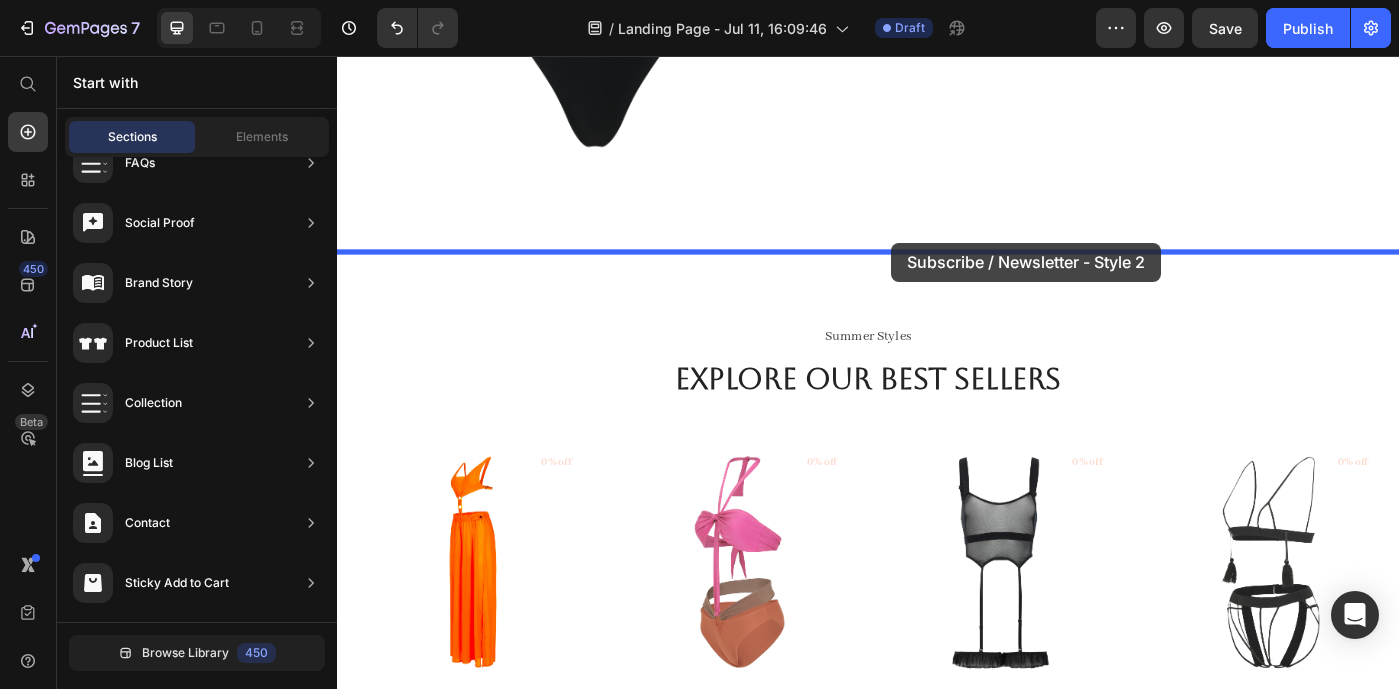 drag, startPoint x: 823, startPoint y: 504, endPoint x: 946, endPoint y: 268, distance: 266.12967 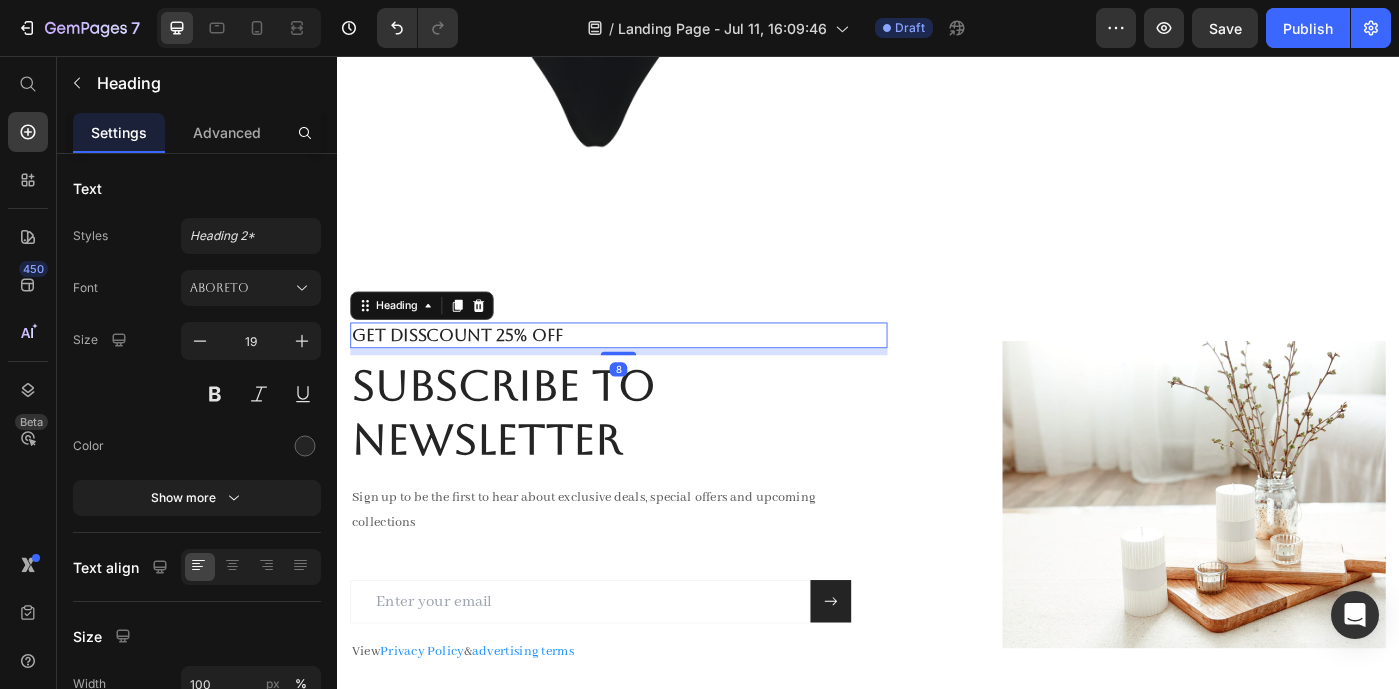 click on "GET DISSCOUNT 25% OFF" at bounding box center [655, 371] 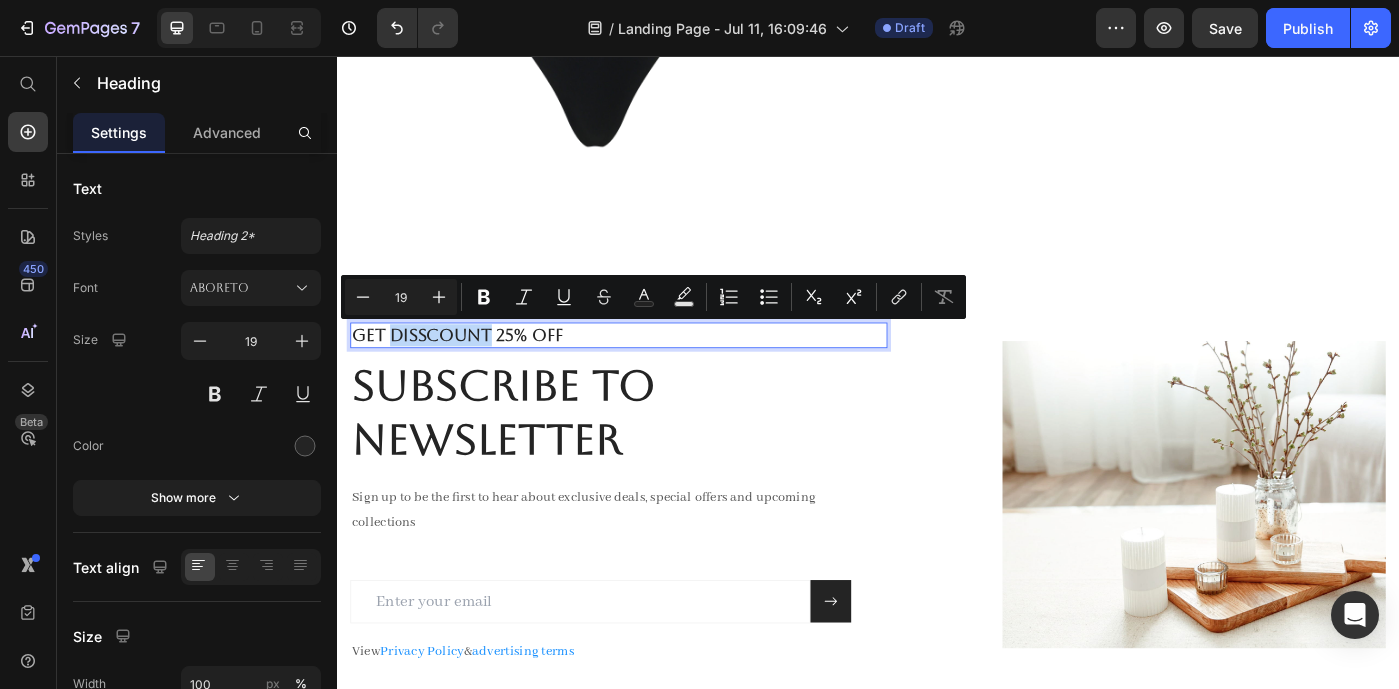 click on "GET DISSCOUNT 25% OFF" at bounding box center (655, 371) 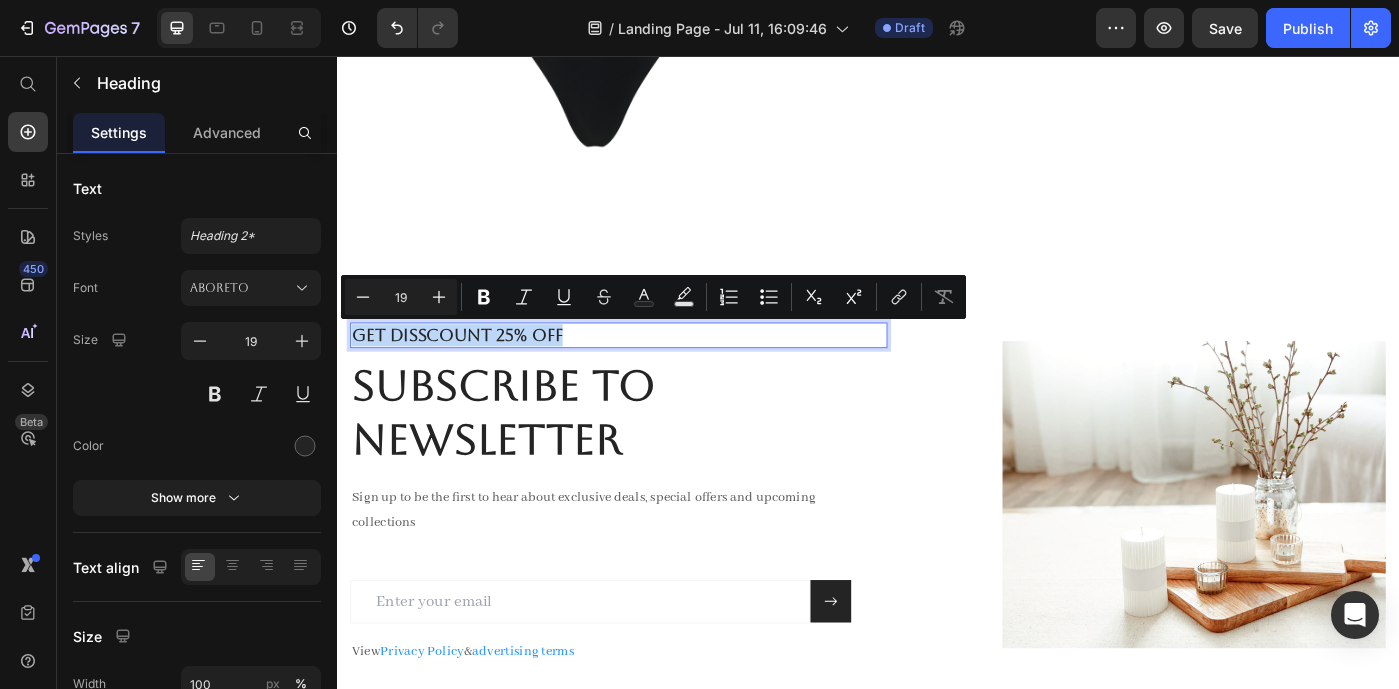 drag, startPoint x: 359, startPoint y: 371, endPoint x: 605, endPoint y: 370, distance: 246.00203 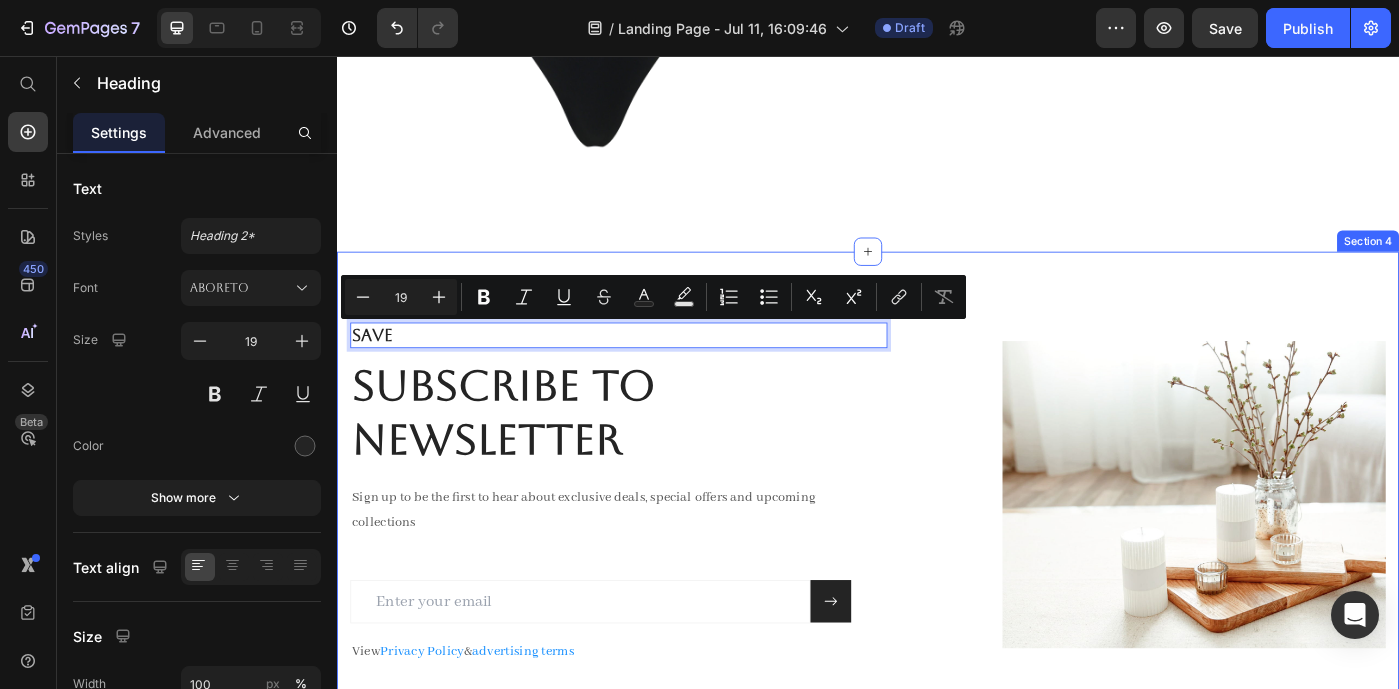 drag, startPoint x: 445, startPoint y: 375, endPoint x: 343, endPoint y: 366, distance: 102.396286 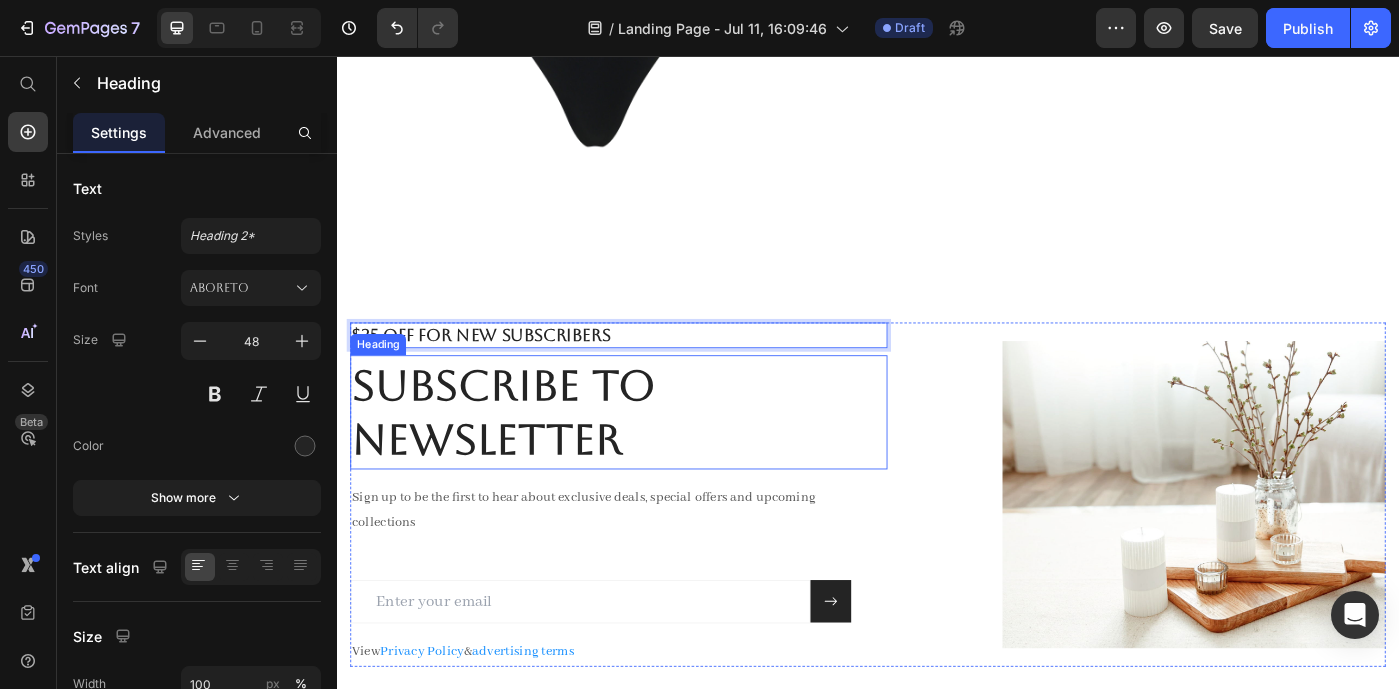 click on "Subscribe to newsletter" at bounding box center [655, 458] 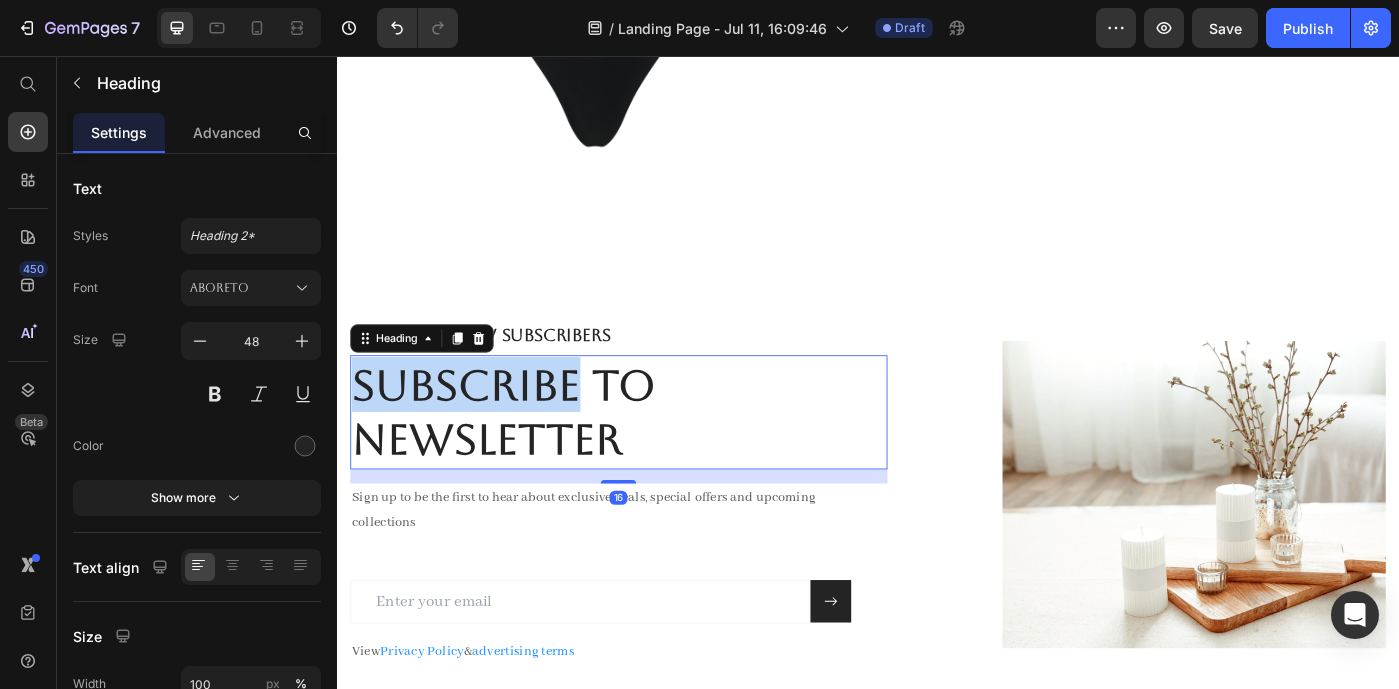 click on "Subscribe to newsletter" at bounding box center [655, 458] 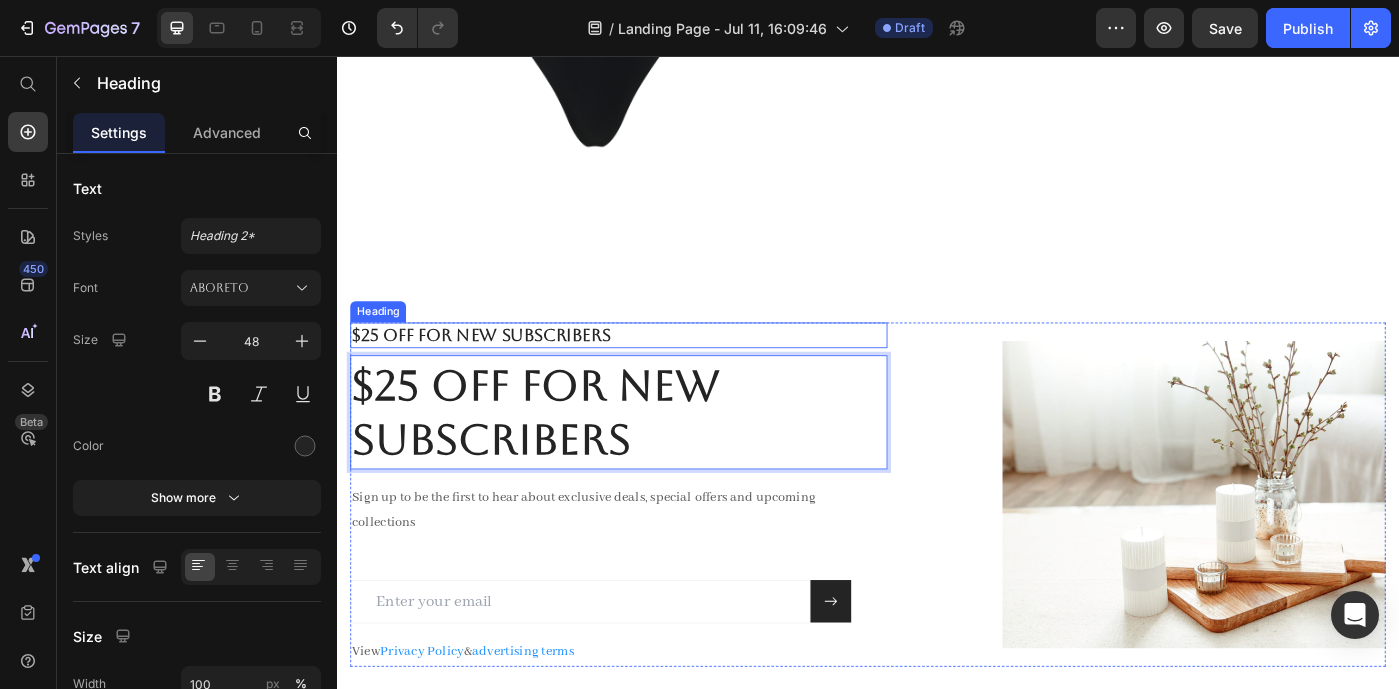 click on "$25 Off for New Subscribers" at bounding box center (655, 371) 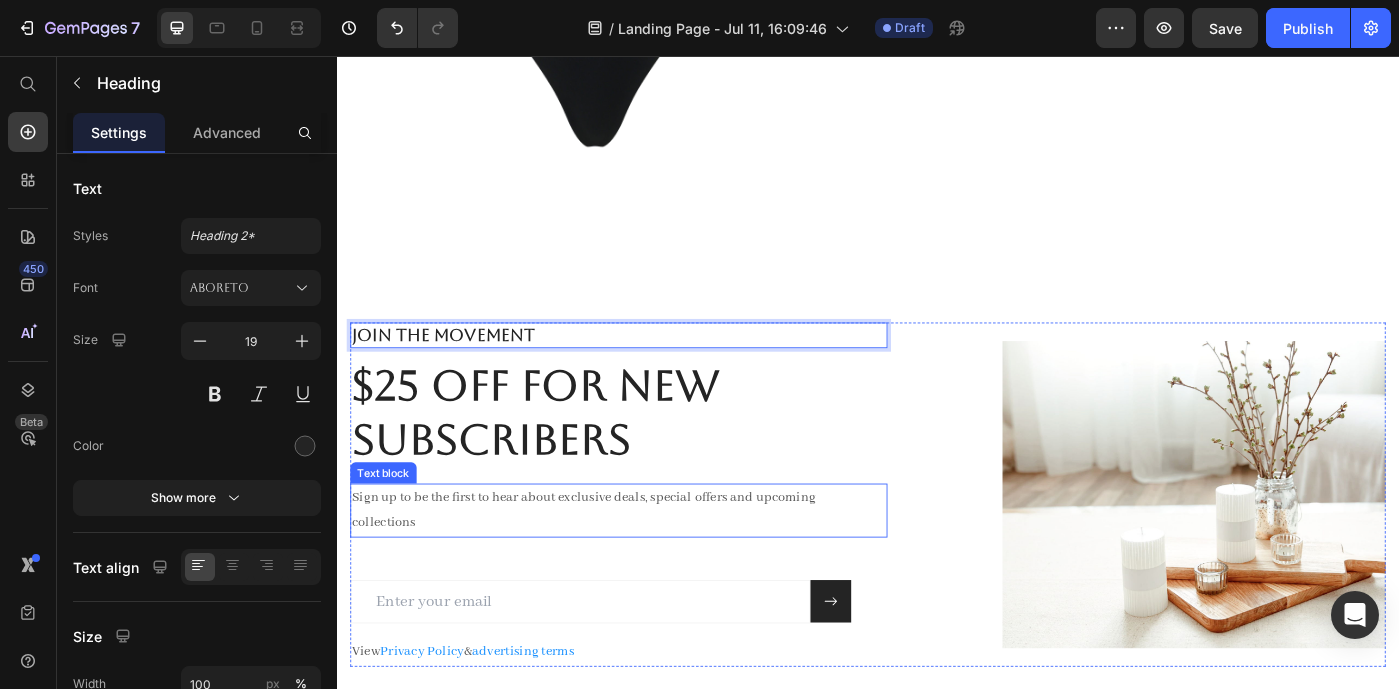 click on "Sign up to be the first to hear about exclusive deals, special offers and upcoming collections" at bounding box center [642, 570] 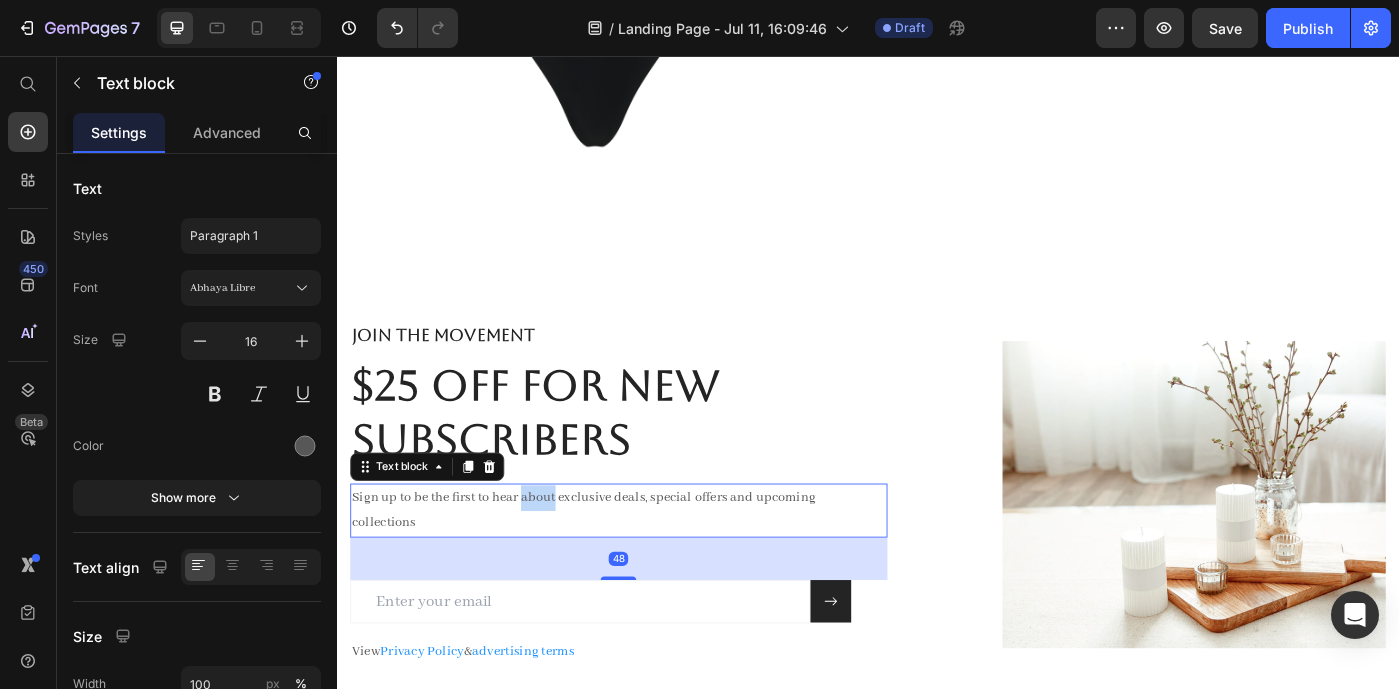 click on "Sign up to be the first to hear about exclusive deals, special offers and upcoming collections" at bounding box center [642, 570] 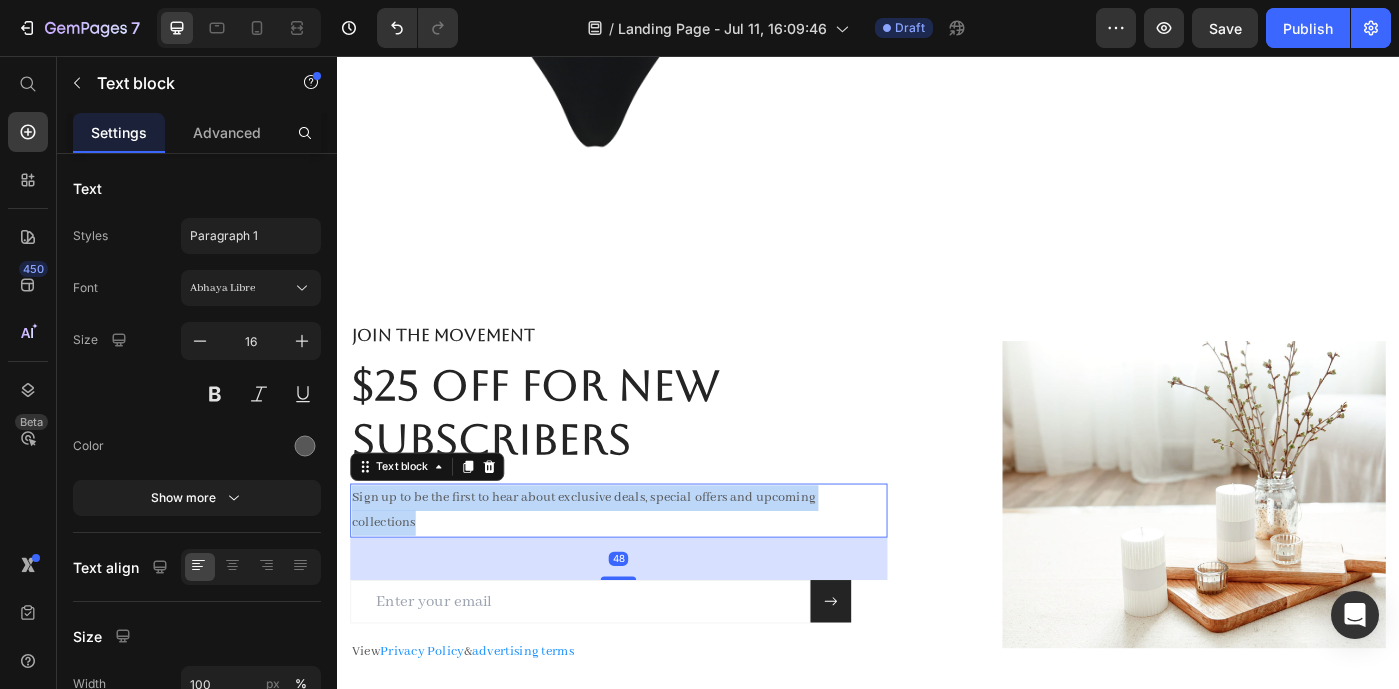 click on "Sign up to be the first to hear about exclusive deals, special offers and upcoming collections" at bounding box center [642, 570] 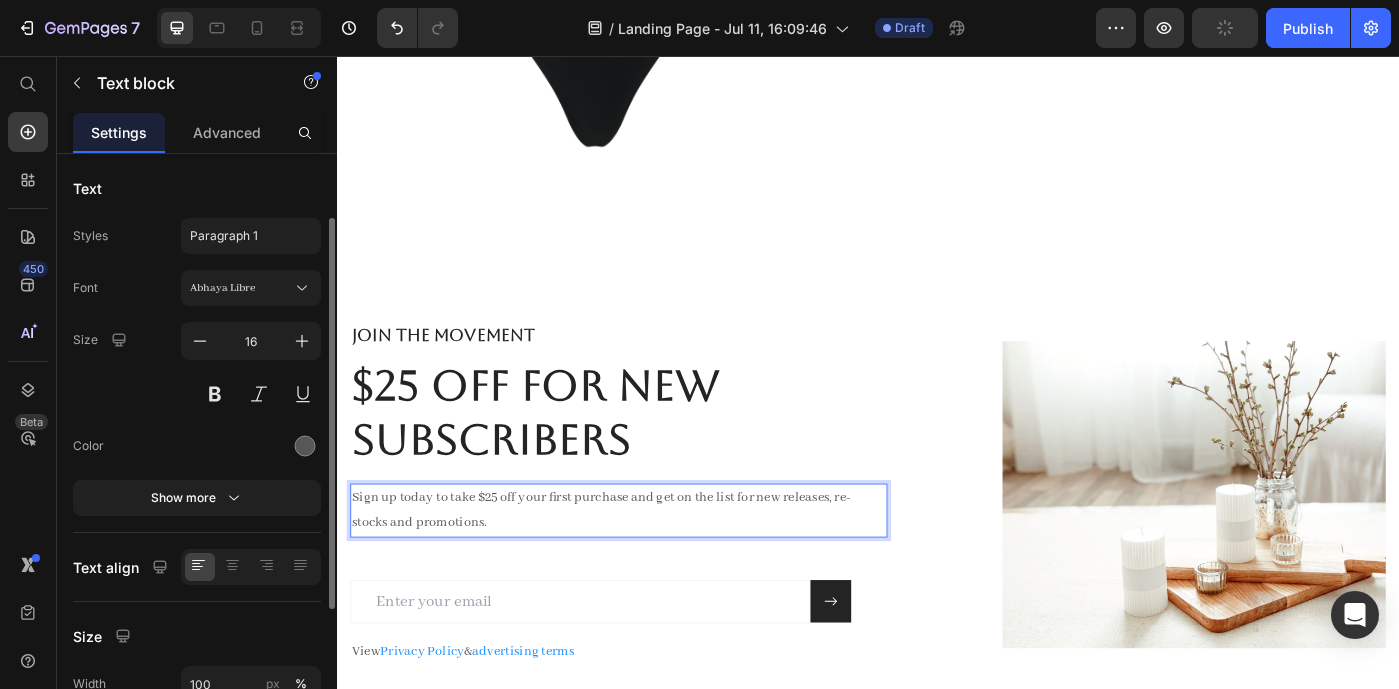 scroll, scrollTop: 112, scrollLeft: 0, axis: vertical 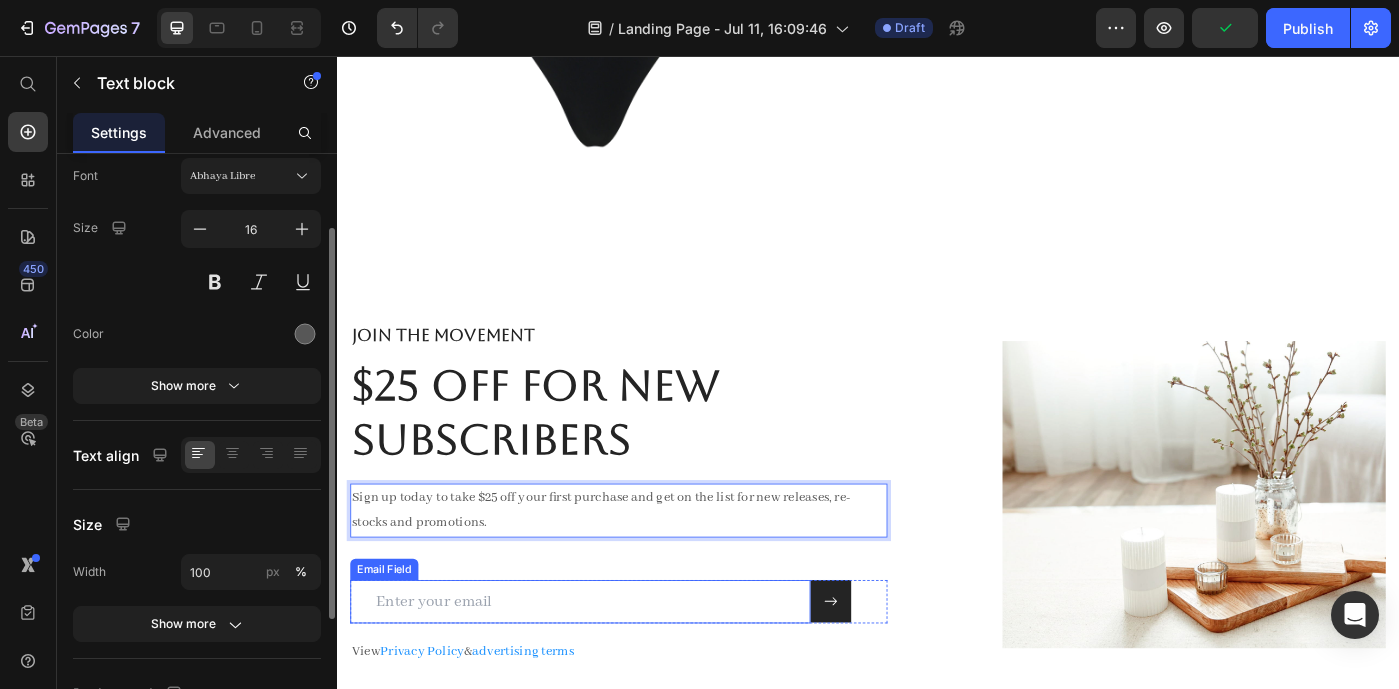 click at bounding box center [612, 672] 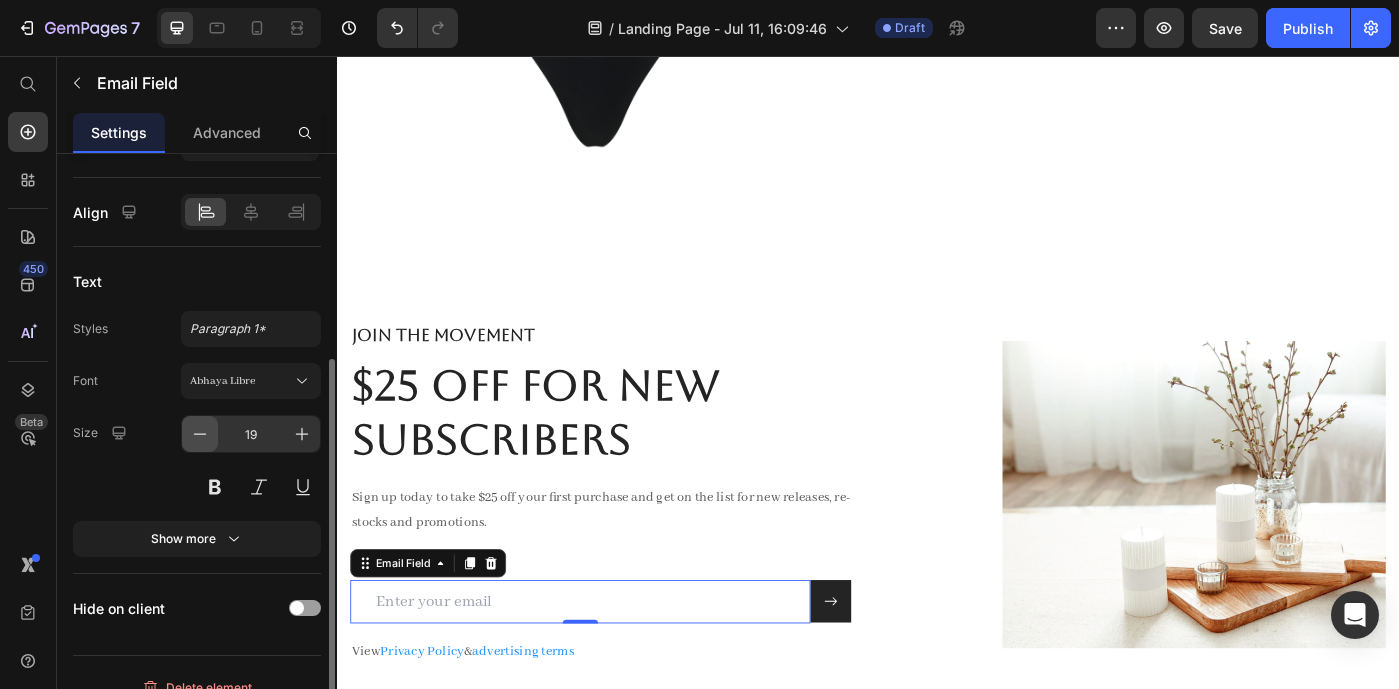 scroll, scrollTop: 351, scrollLeft: 0, axis: vertical 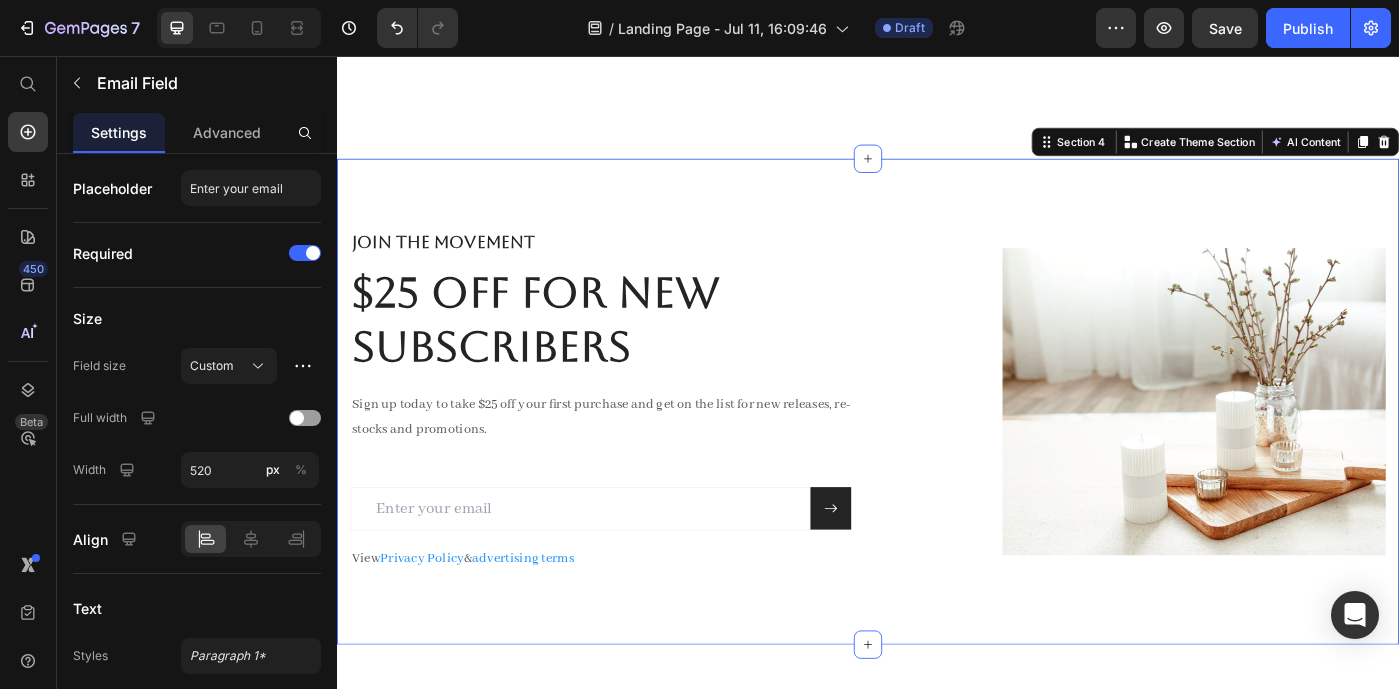 click on "JOIN THE MOVEMENT Heading $25 Off for New Subscribers Heading Sign up today to take $25 off your first purchase and get on the list for new releases, re-stocks and promotions. Text block Email Field
Submit Button Row Newsletter View  Privacy Policy  &  advertising terms Text block Image Row Section 4   You can create reusable sections Create Theme Section AI Content Write with GemAI What would you like to describe here? Tone and Voice Persuasive Product Show more Generate" at bounding box center (937, 446) 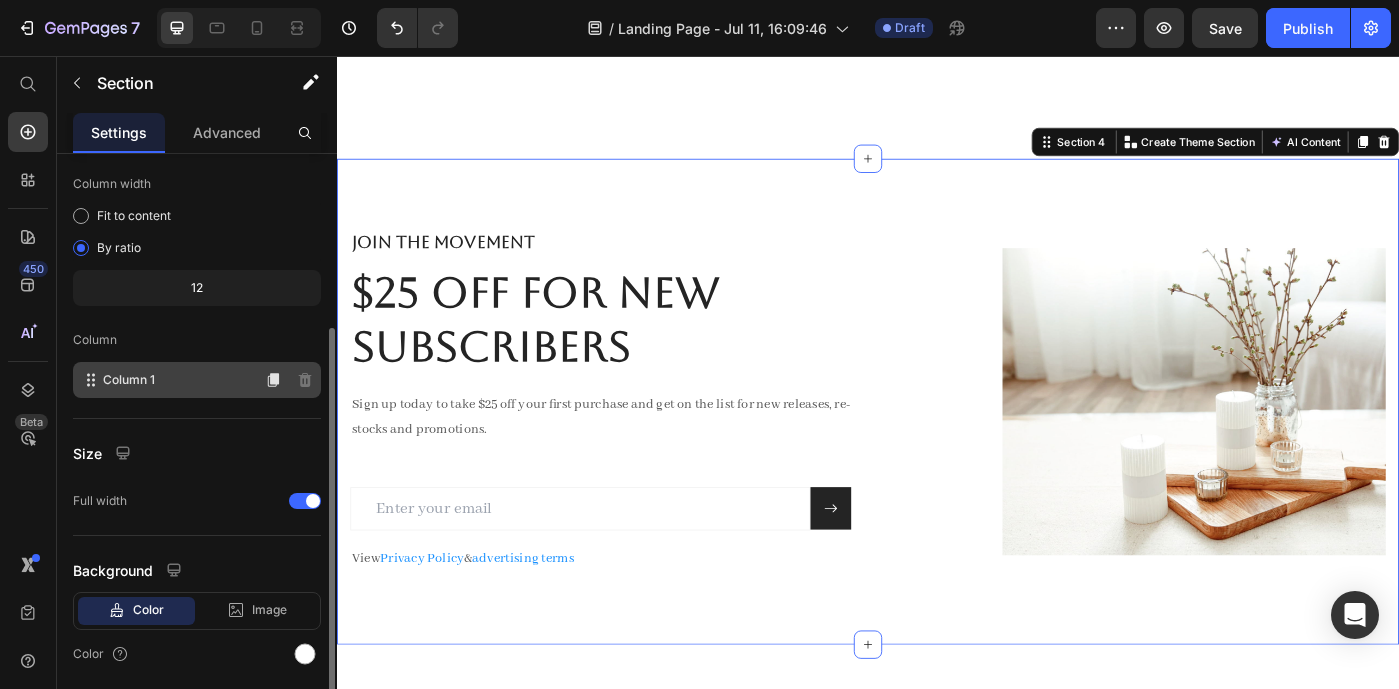 scroll, scrollTop: 216, scrollLeft: 0, axis: vertical 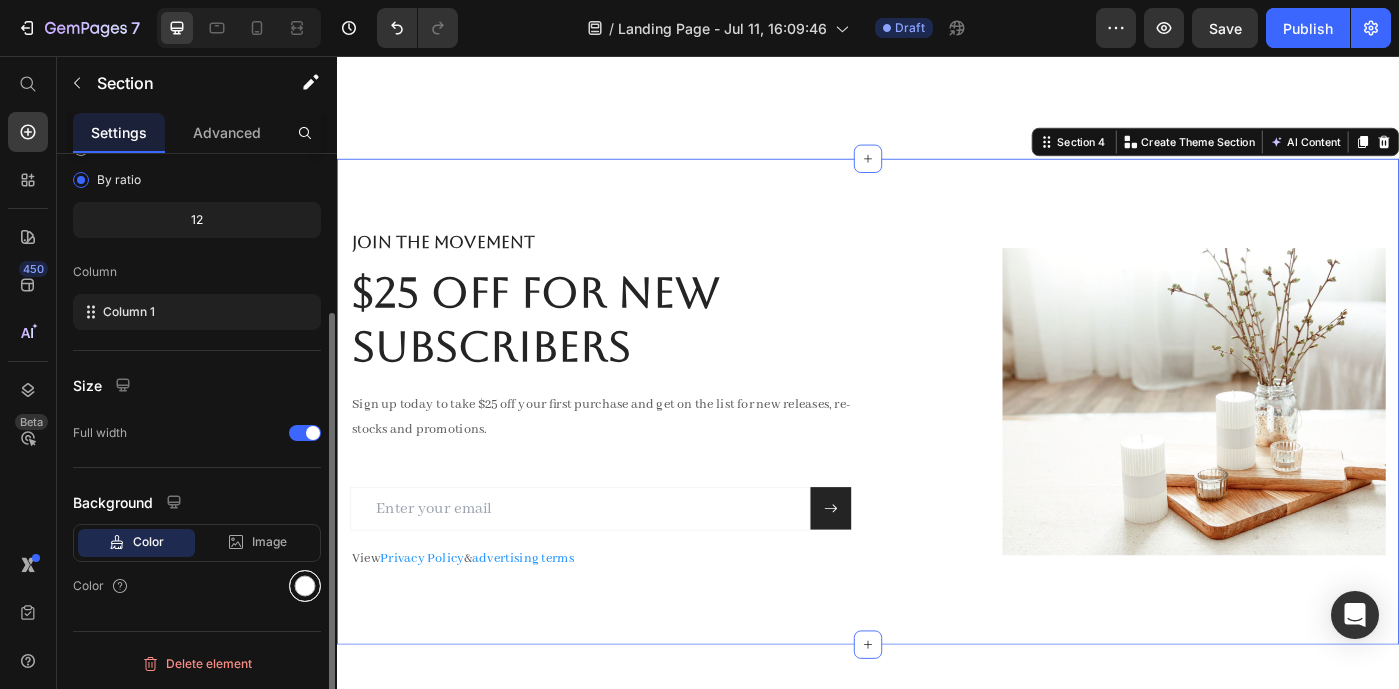 click at bounding box center [305, 586] 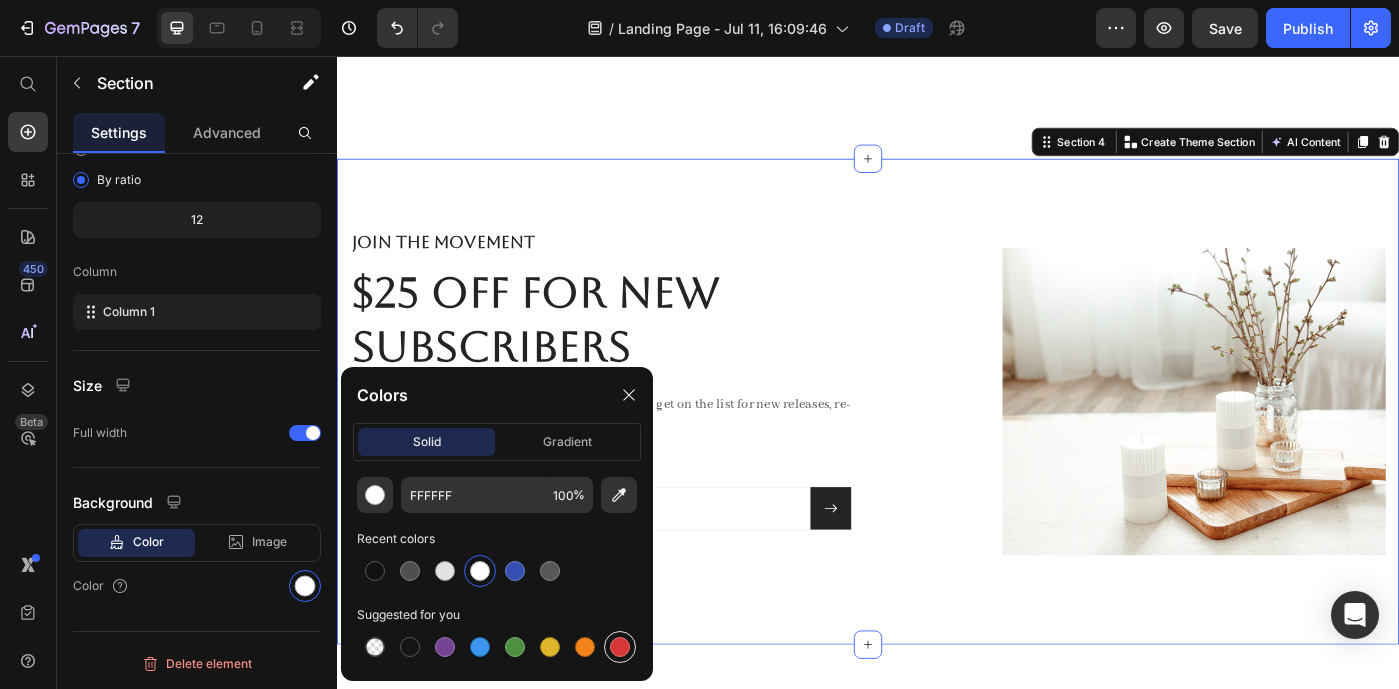 click at bounding box center [620, 647] 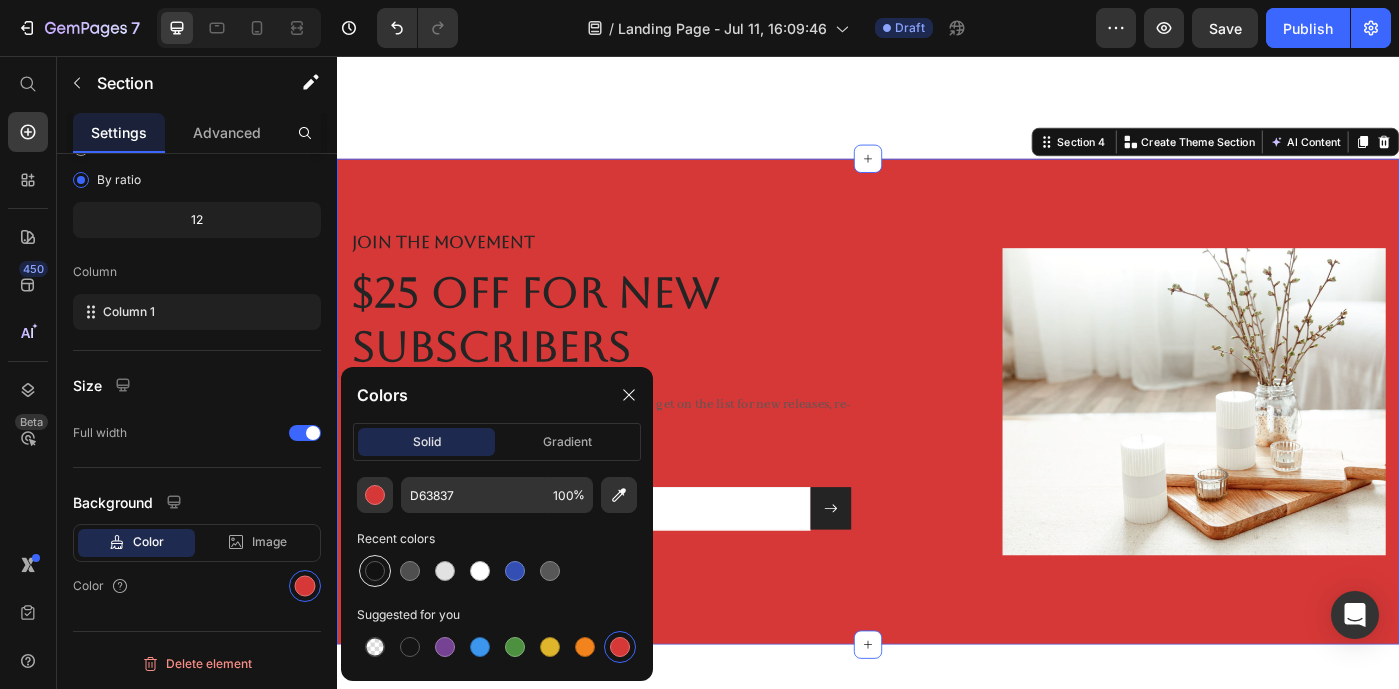 click at bounding box center [375, 571] 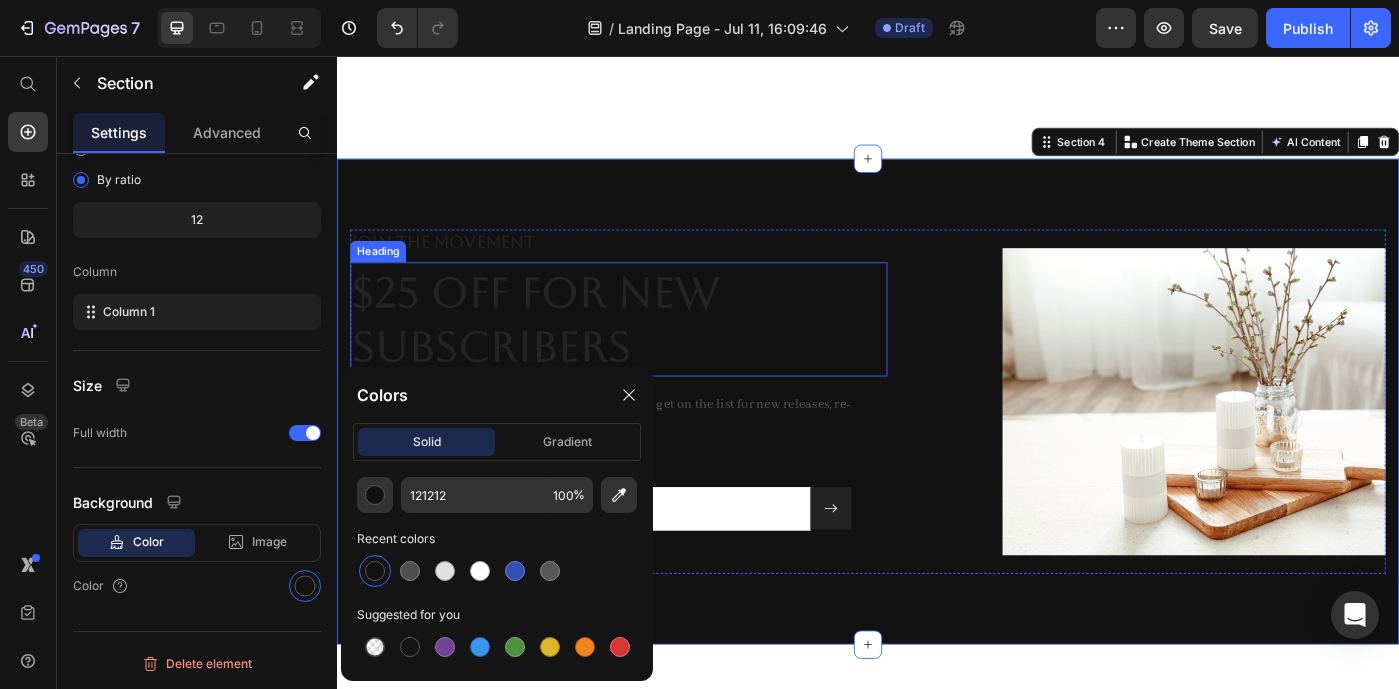 click on "$25 Off for New Subscribers" at bounding box center [655, 353] 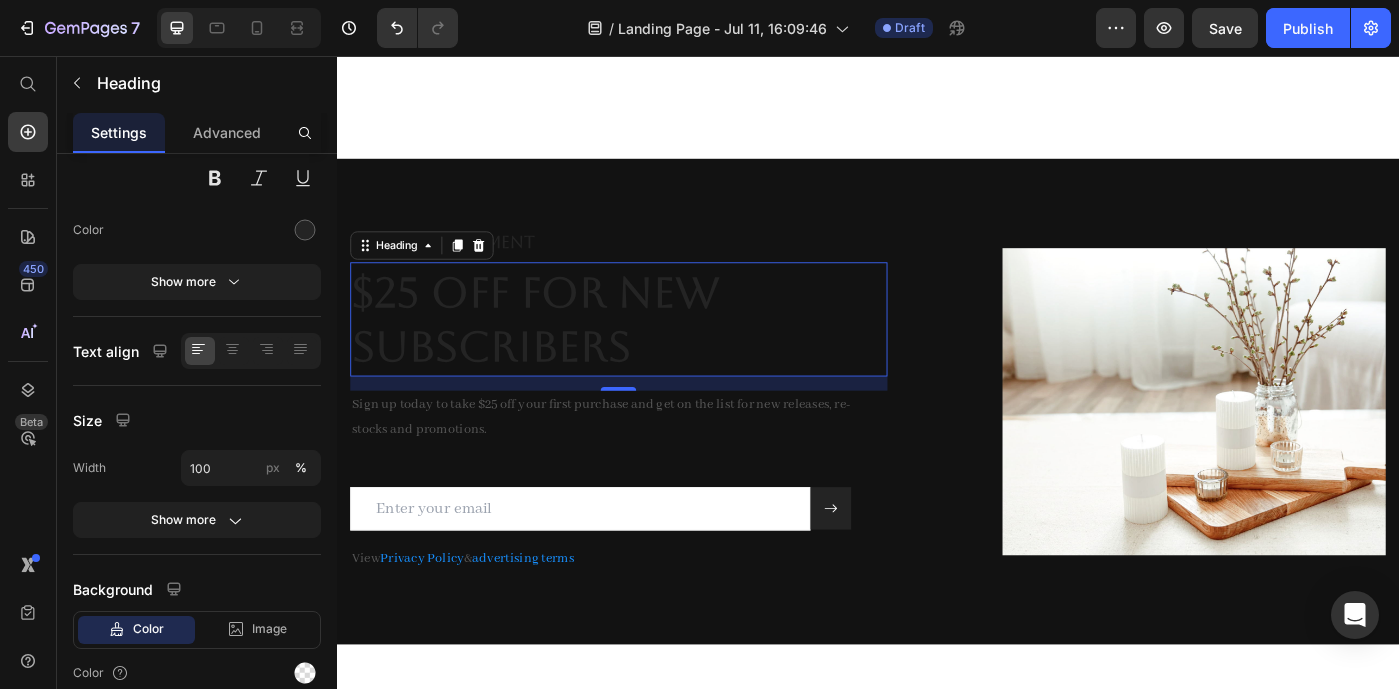 scroll, scrollTop: 0, scrollLeft: 0, axis: both 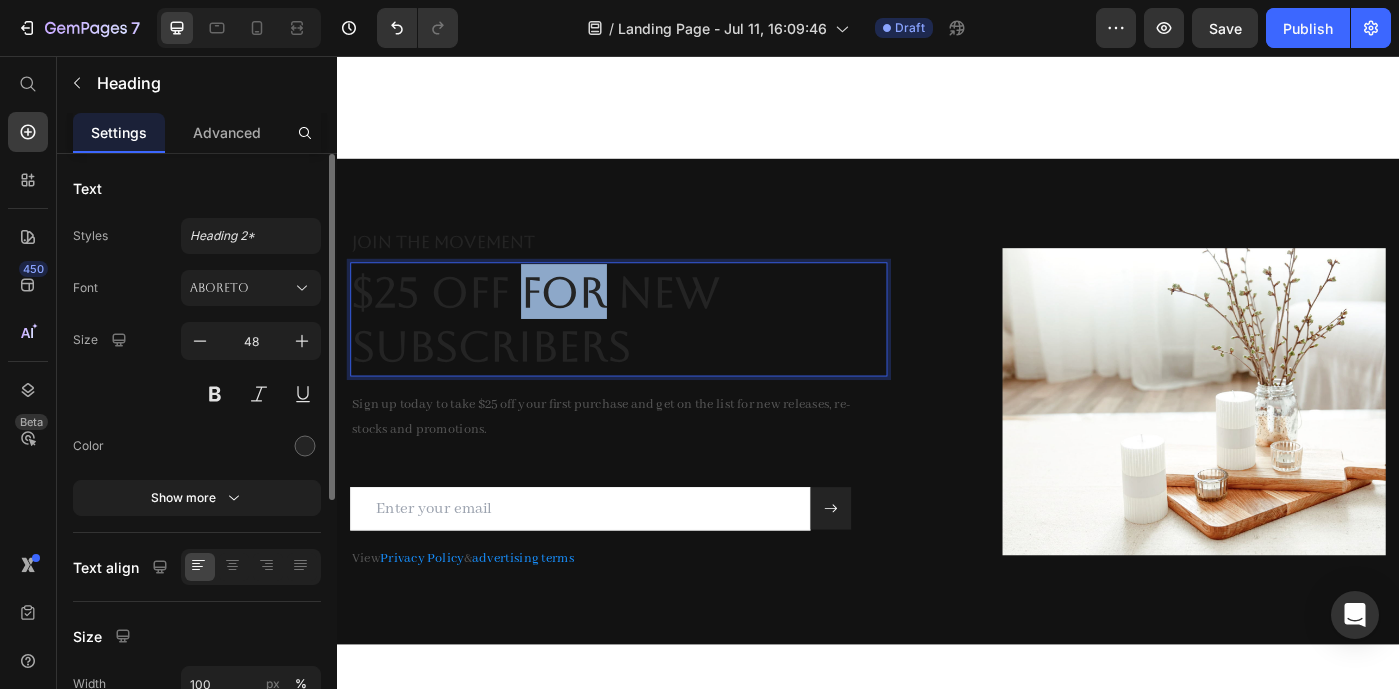 click on "$25 Off for New Subscribers" at bounding box center [655, 353] 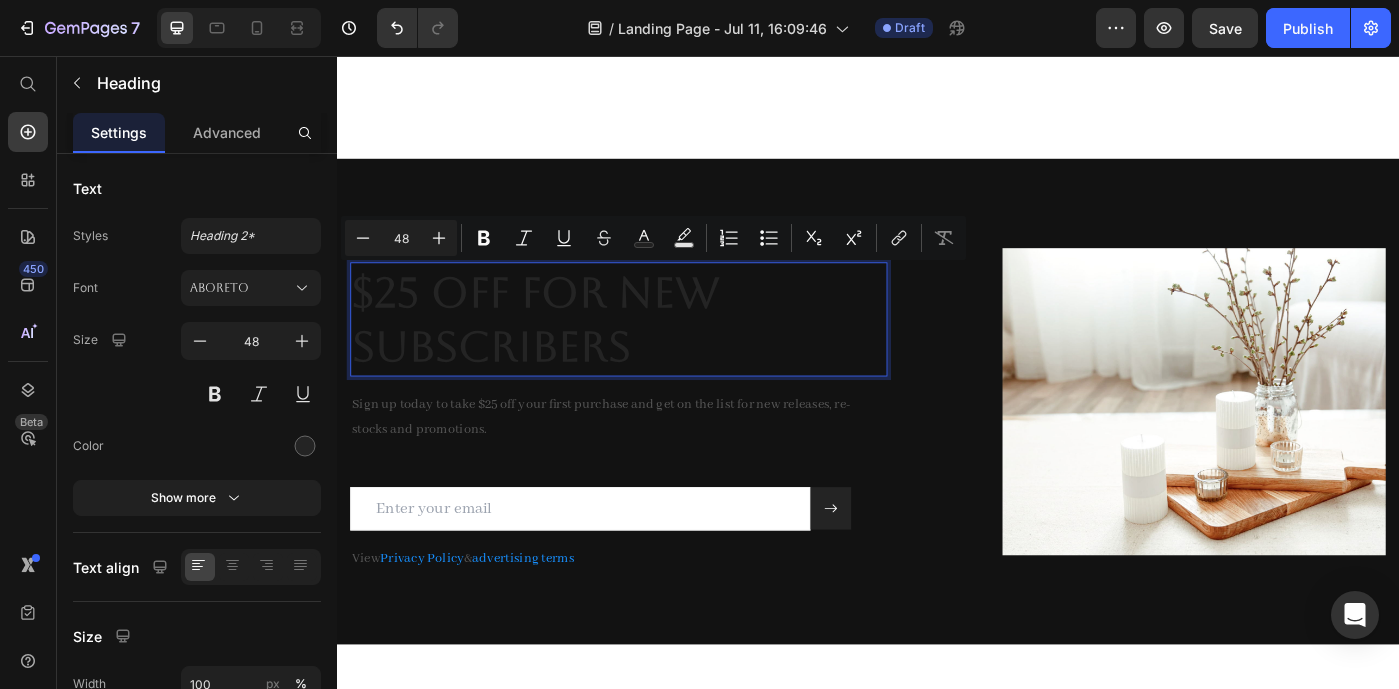 click on "$25 Off for New Subscribers" at bounding box center (655, 353) 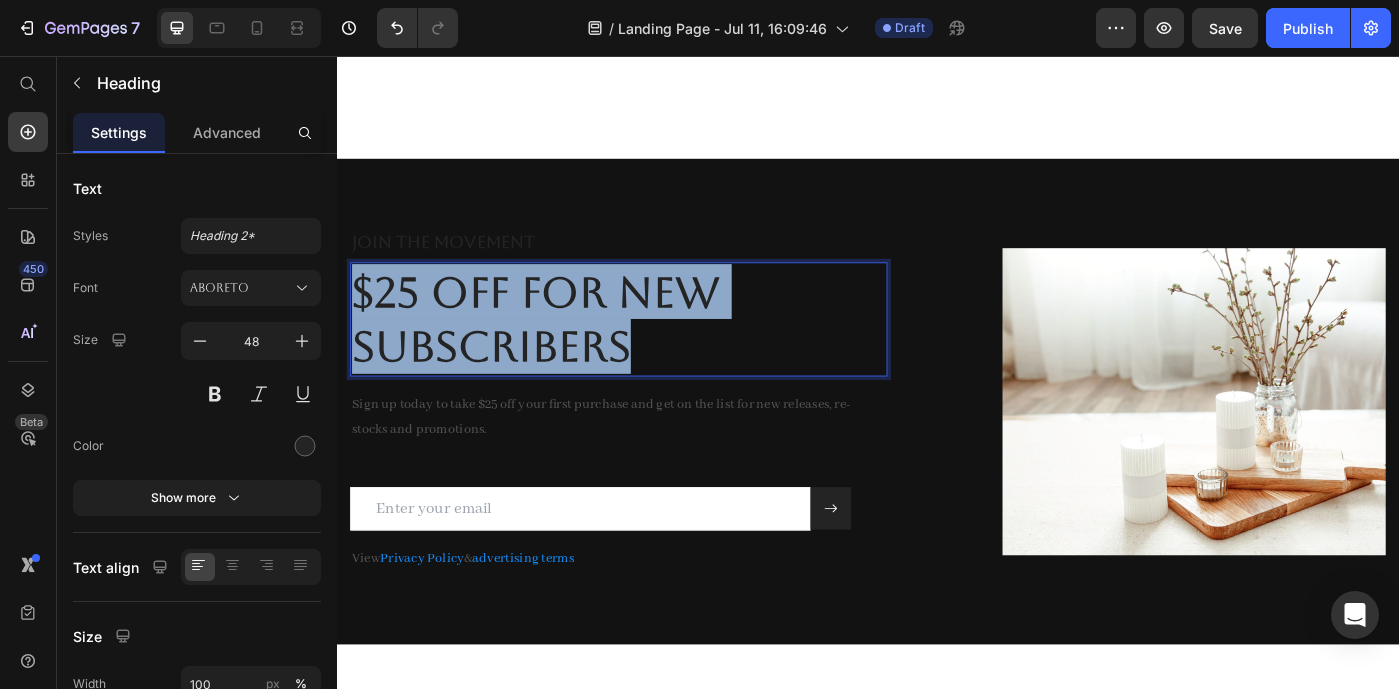 drag, startPoint x: 674, startPoint y: 380, endPoint x: 321, endPoint y: 317, distance: 358.57776 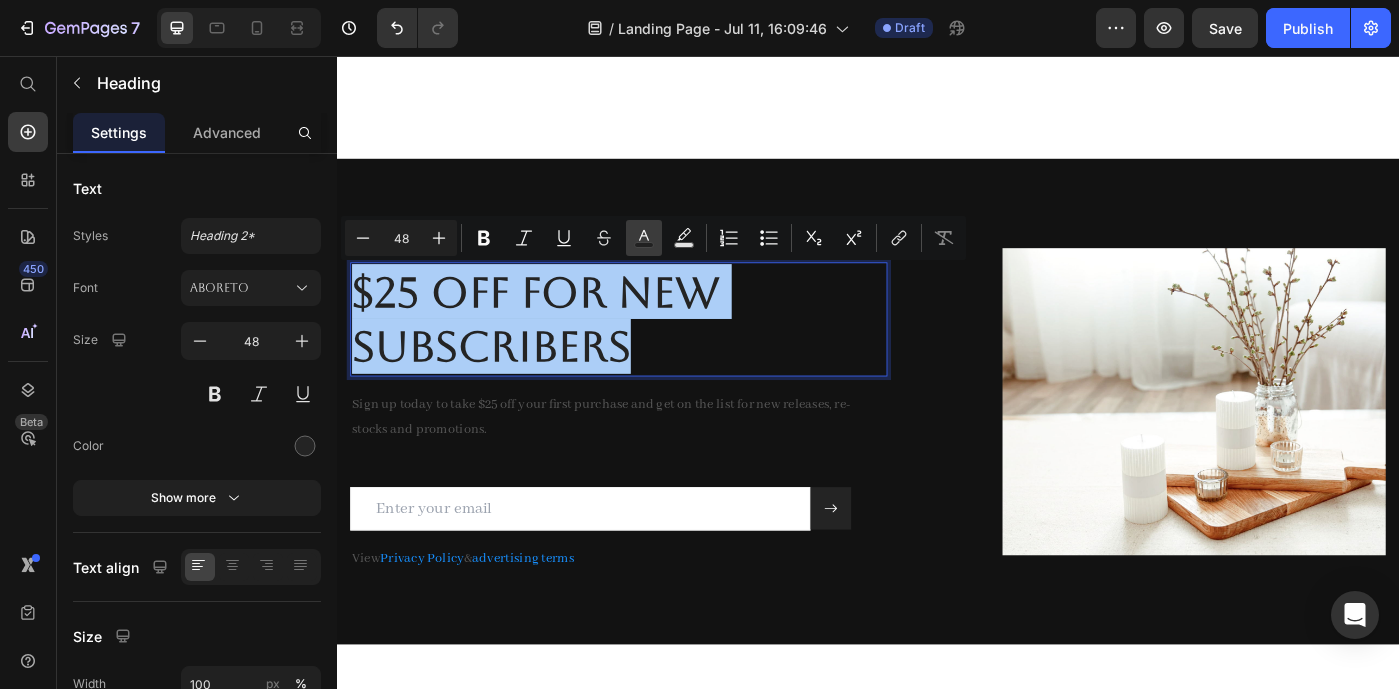 click 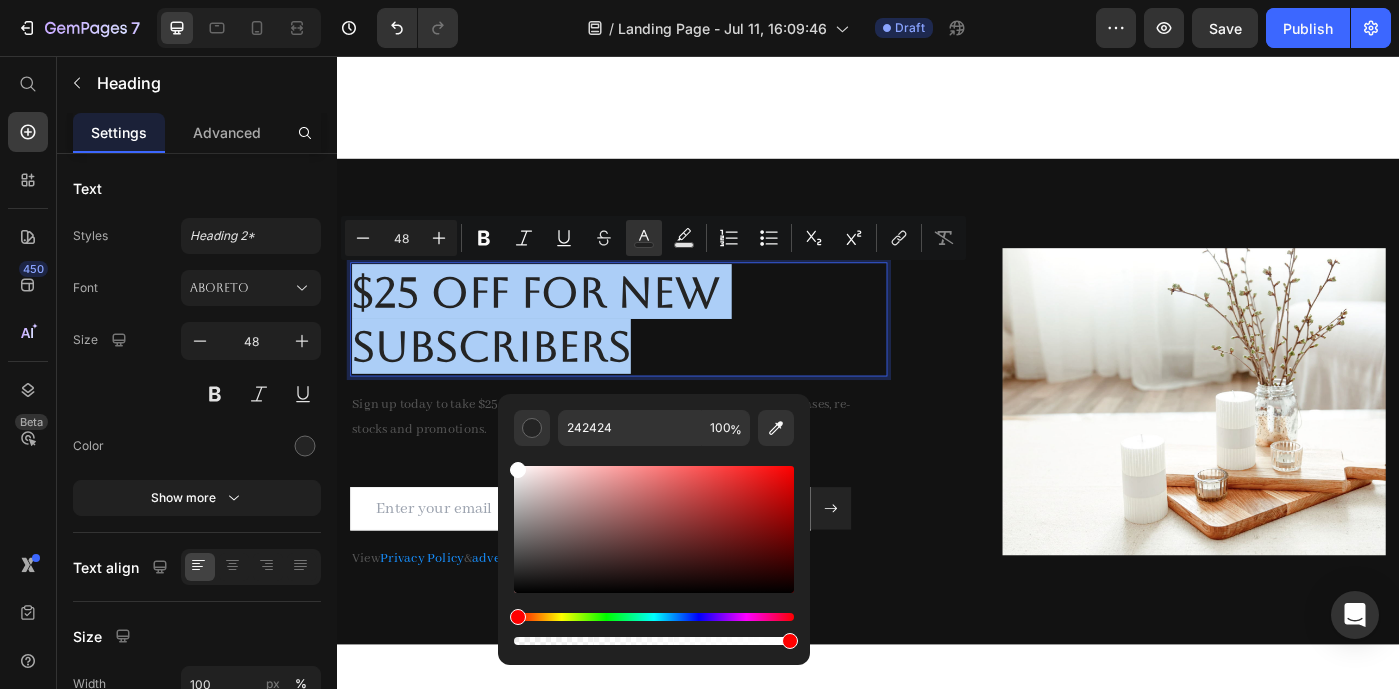 drag, startPoint x: 516, startPoint y: 582, endPoint x: 499, endPoint y: 452, distance: 131.10683 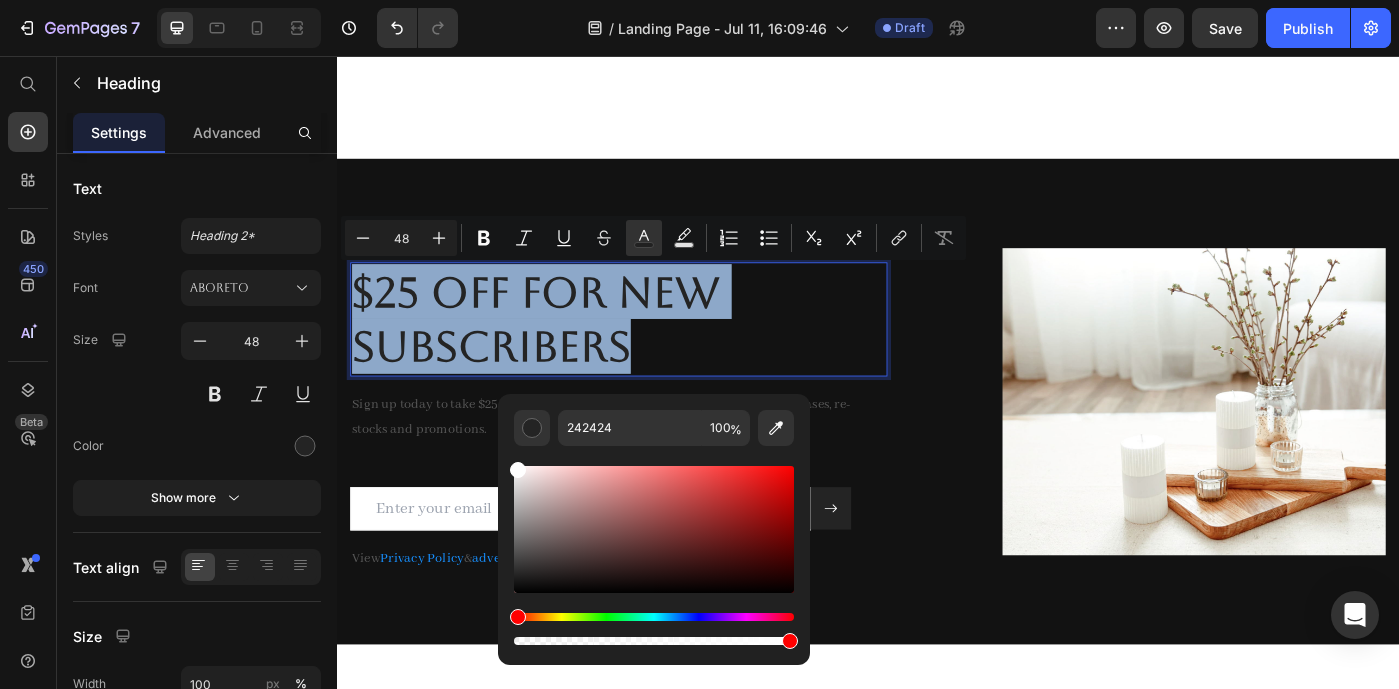 type on "FFFFFF" 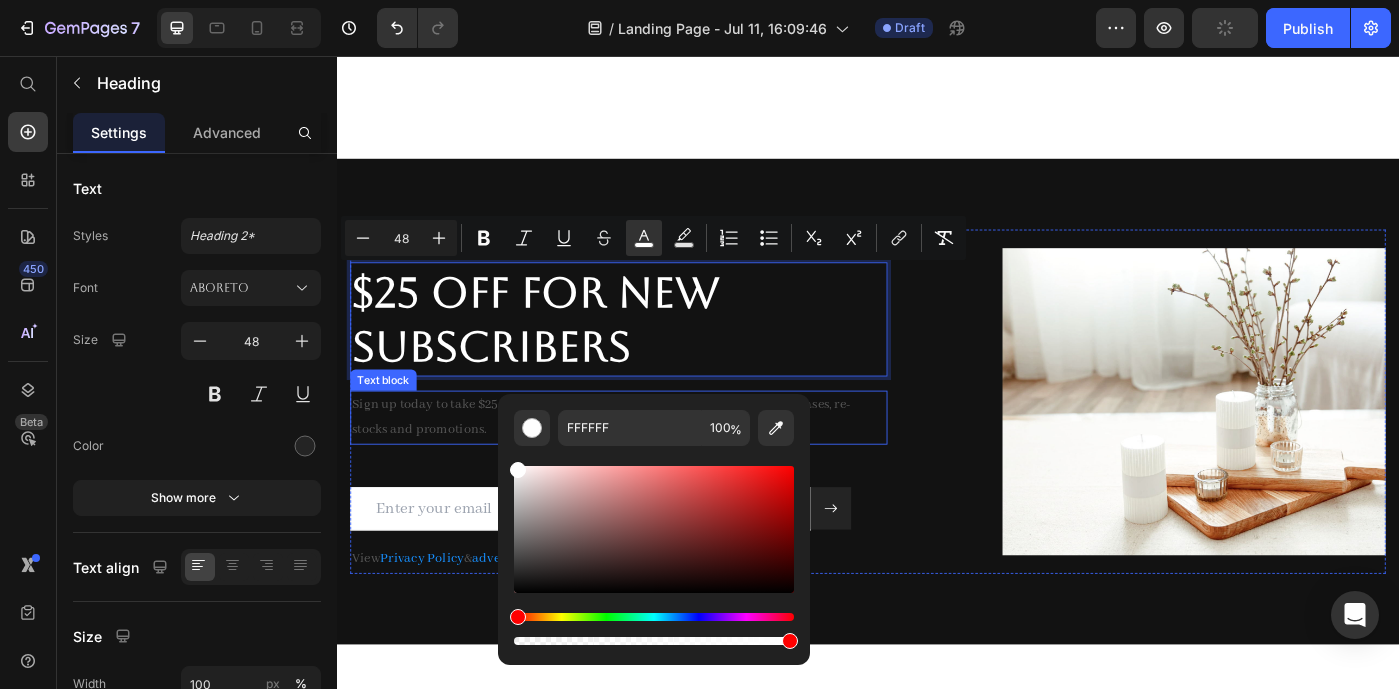 click on "Sign up today to take $25 off your first purchase and get on the list for new releases, re-stocks and promotions." at bounding box center [642, 465] 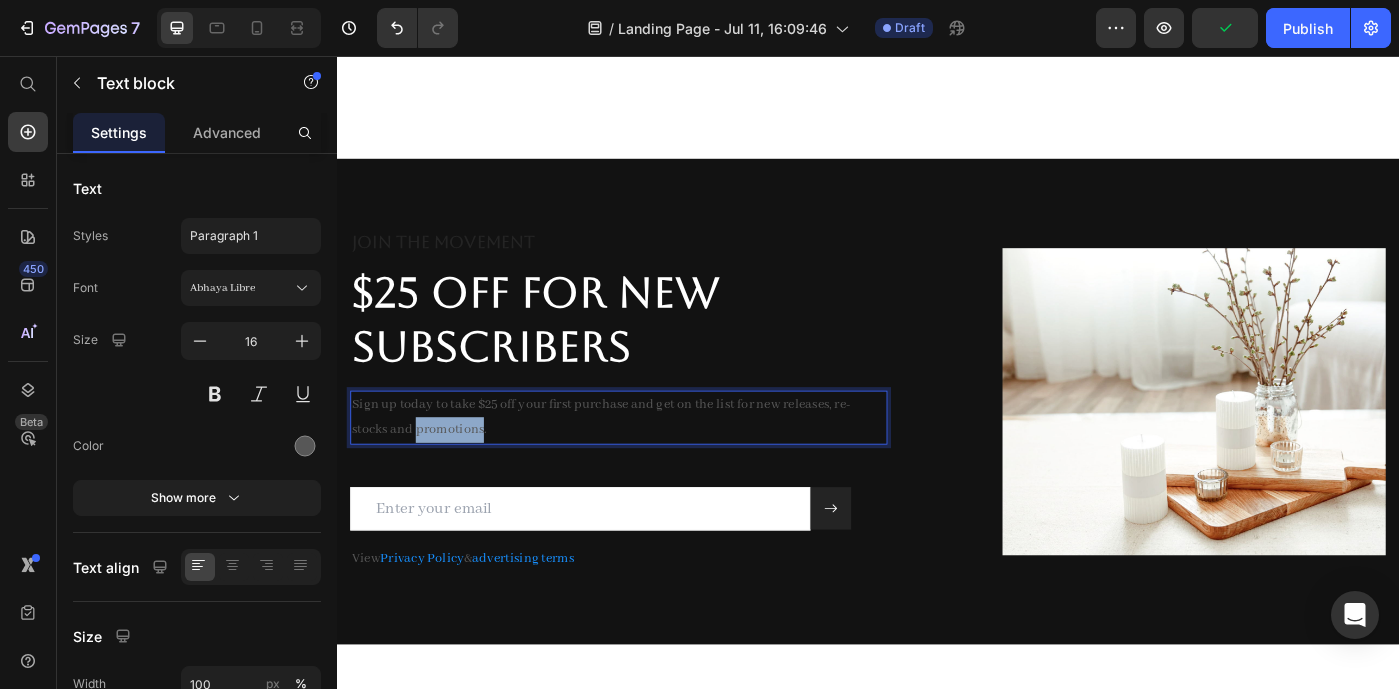 click on "Sign up today to take $25 off your first purchase and get on the list for new releases, re-stocks and promotions." at bounding box center [642, 465] 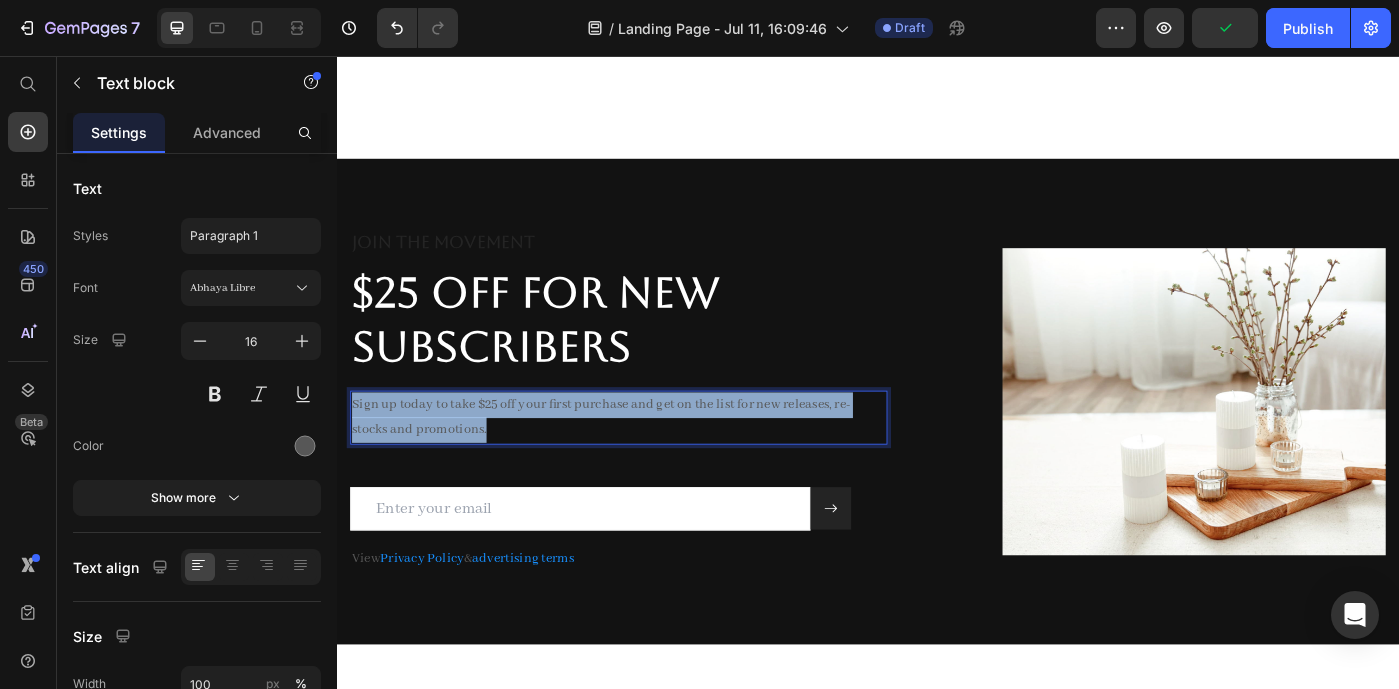 click on "Sign up today to take $25 off your first purchase and get on the list for new releases, re-stocks and promotions." at bounding box center [642, 465] 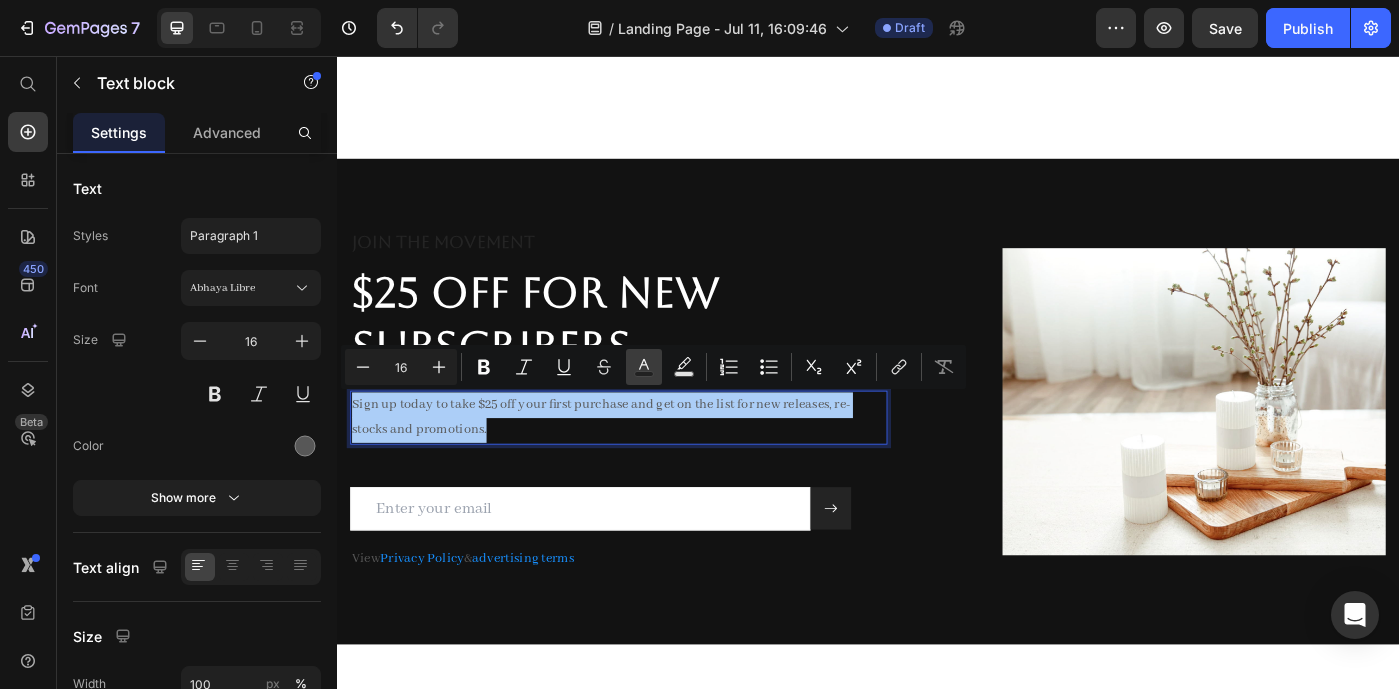 click 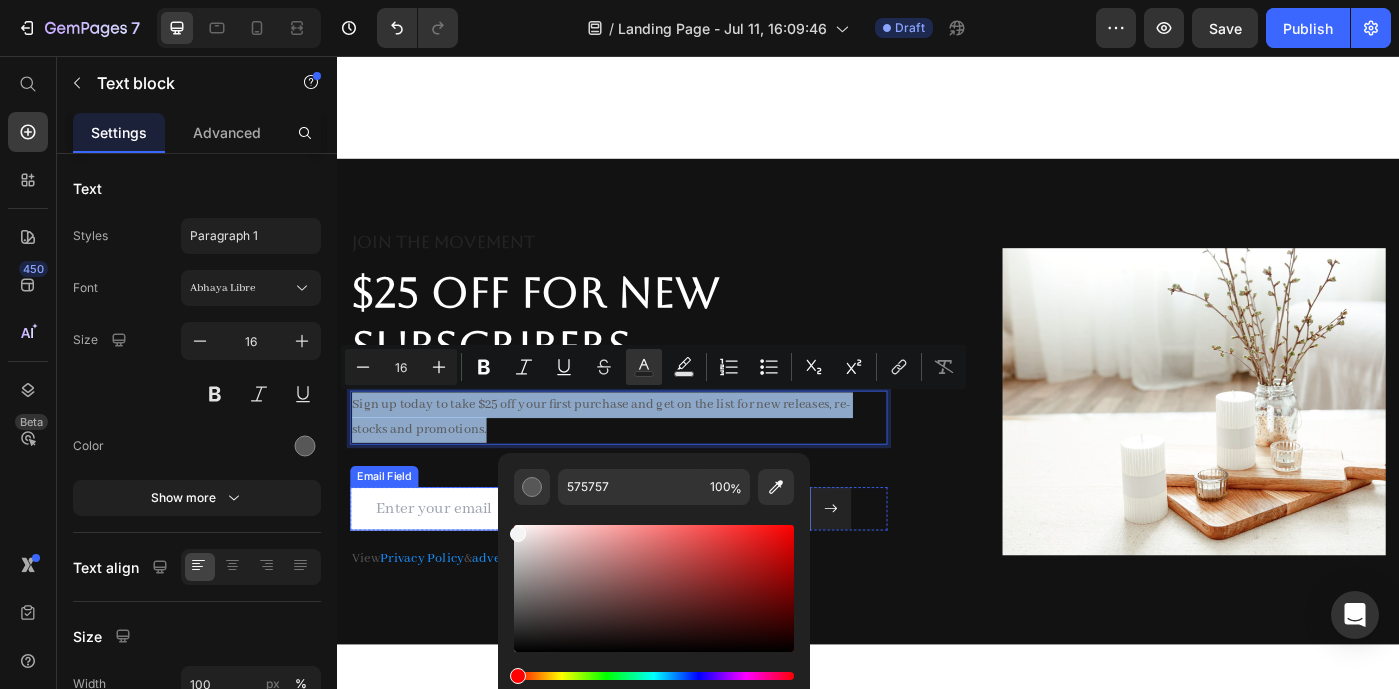 type on "F4F4F4" 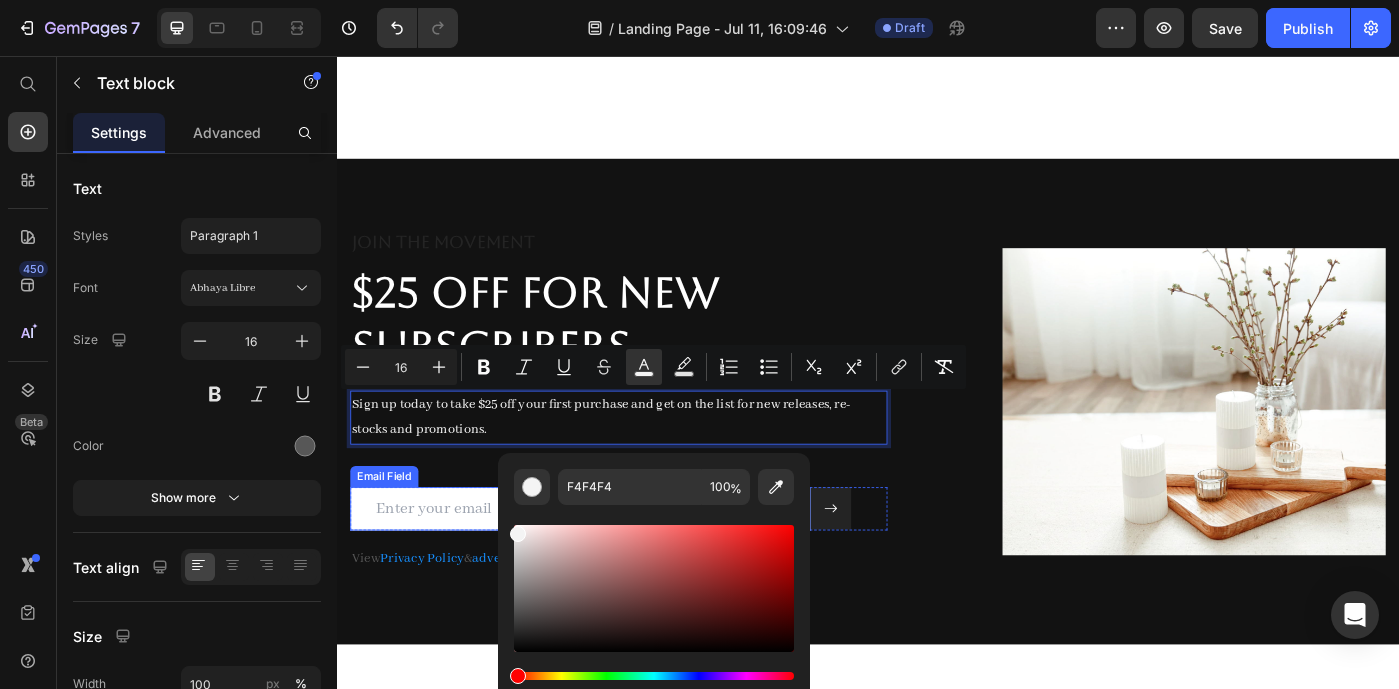 drag, startPoint x: 859, startPoint y: 670, endPoint x: 507, endPoint y: 546, distance: 373.20236 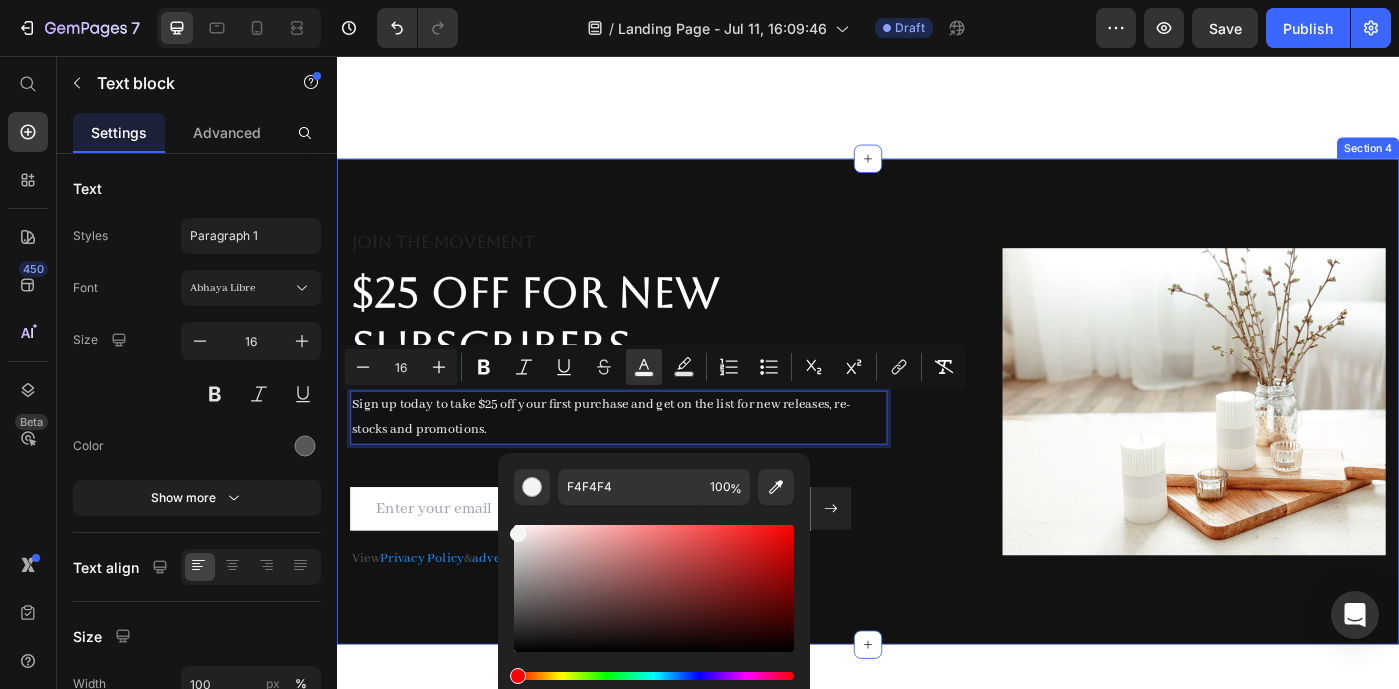 click on "JOIN THE MOVEMENT Heading ⁠⁠⁠⁠⁠⁠⁠ $25 Off for New Subscribers Heading Sign up today to take $25 off your first purchase and get on the list for new releases, re-stocks and promotions. Text block   48 Email Field
Submit Button Row Newsletter View  Privacy Policy  &  advertising terms Text block Image Row Section 4" at bounding box center (937, 446) 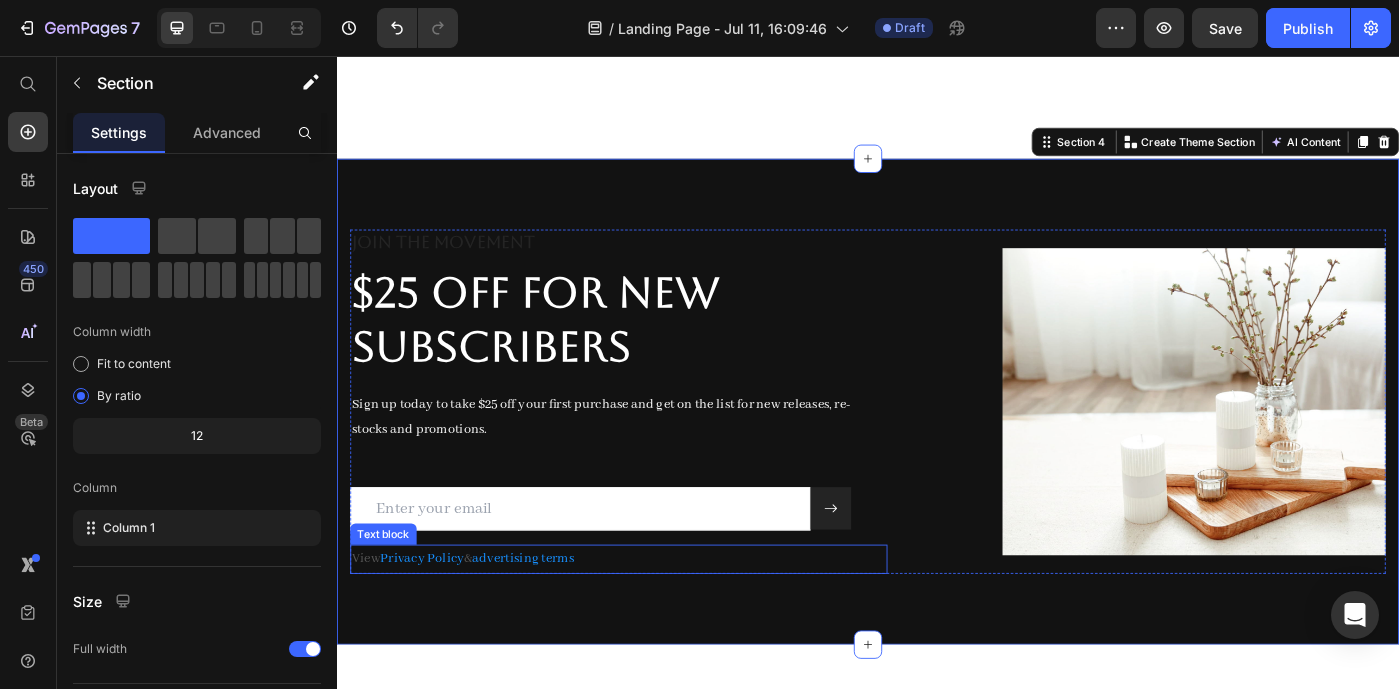 click on "View  Privacy Policy  &  advertising terms" at bounding box center (655, 624) 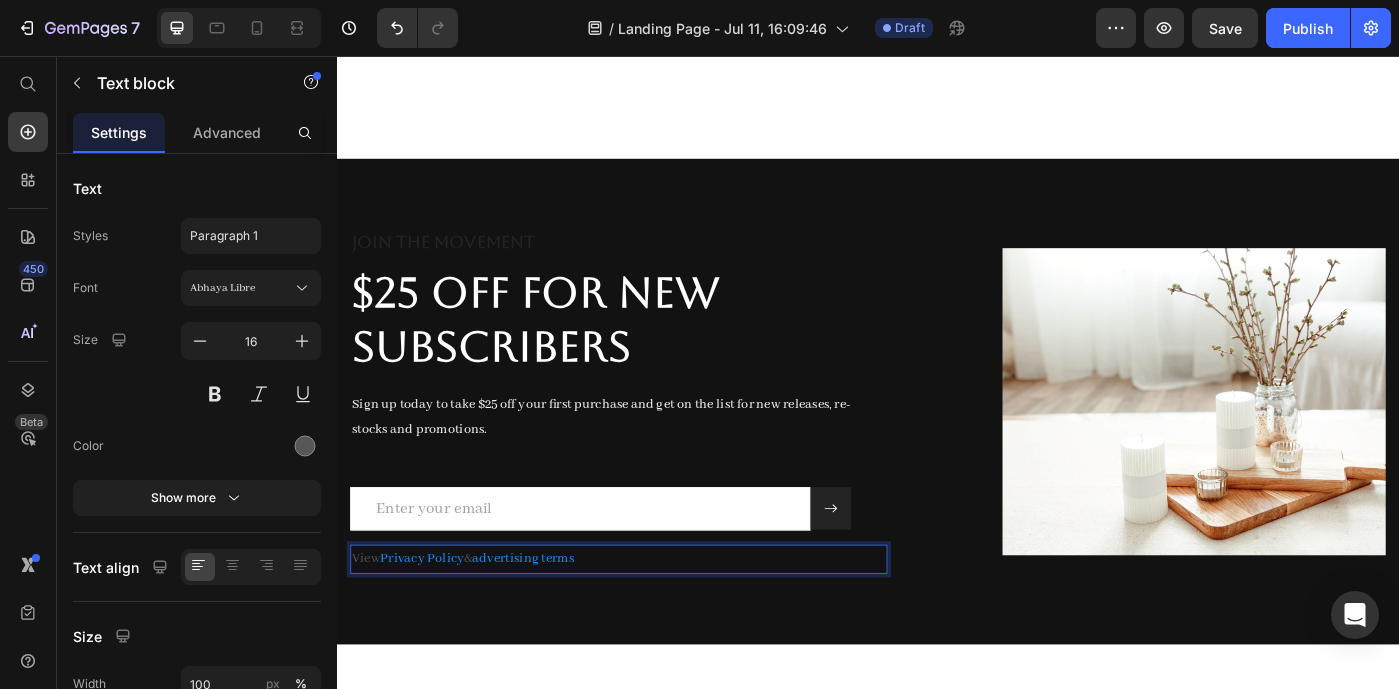 click on "View  Privacy Policy  &  advertising terms" at bounding box center (655, 624) 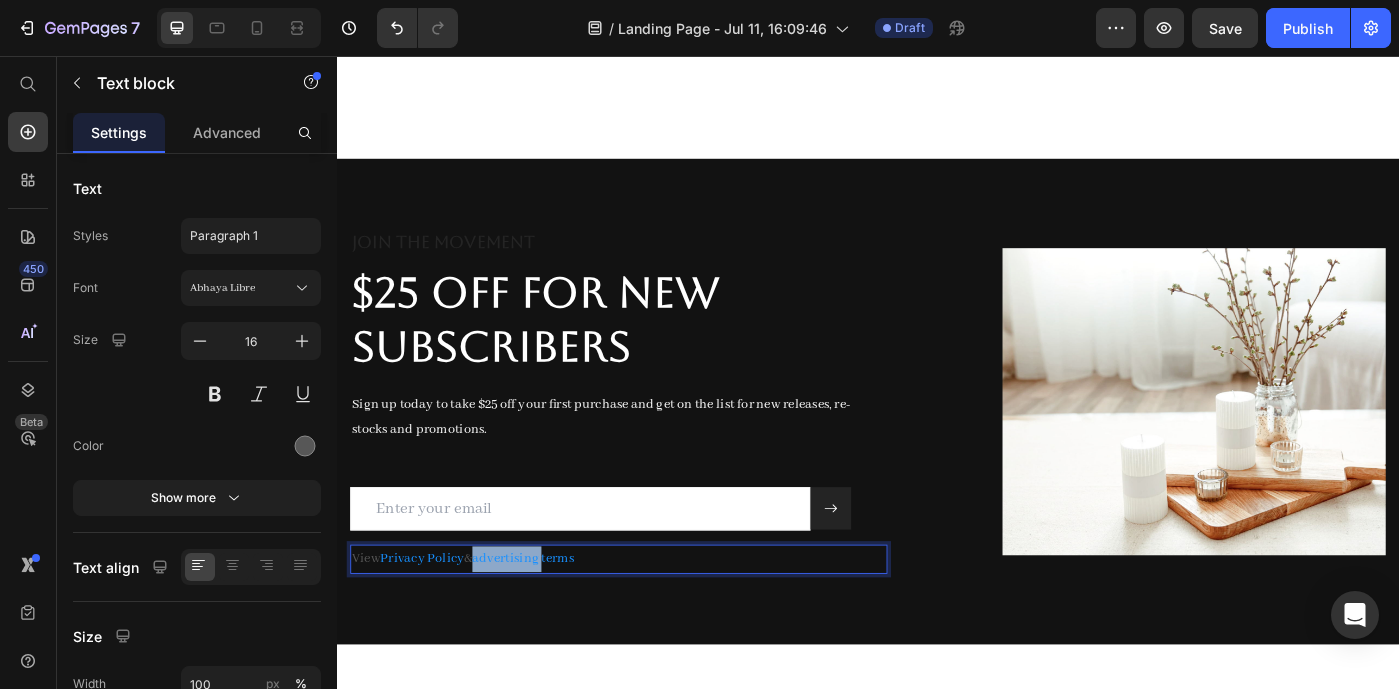 click on "View  Privacy Policy  &  advertising terms" at bounding box center [655, 624] 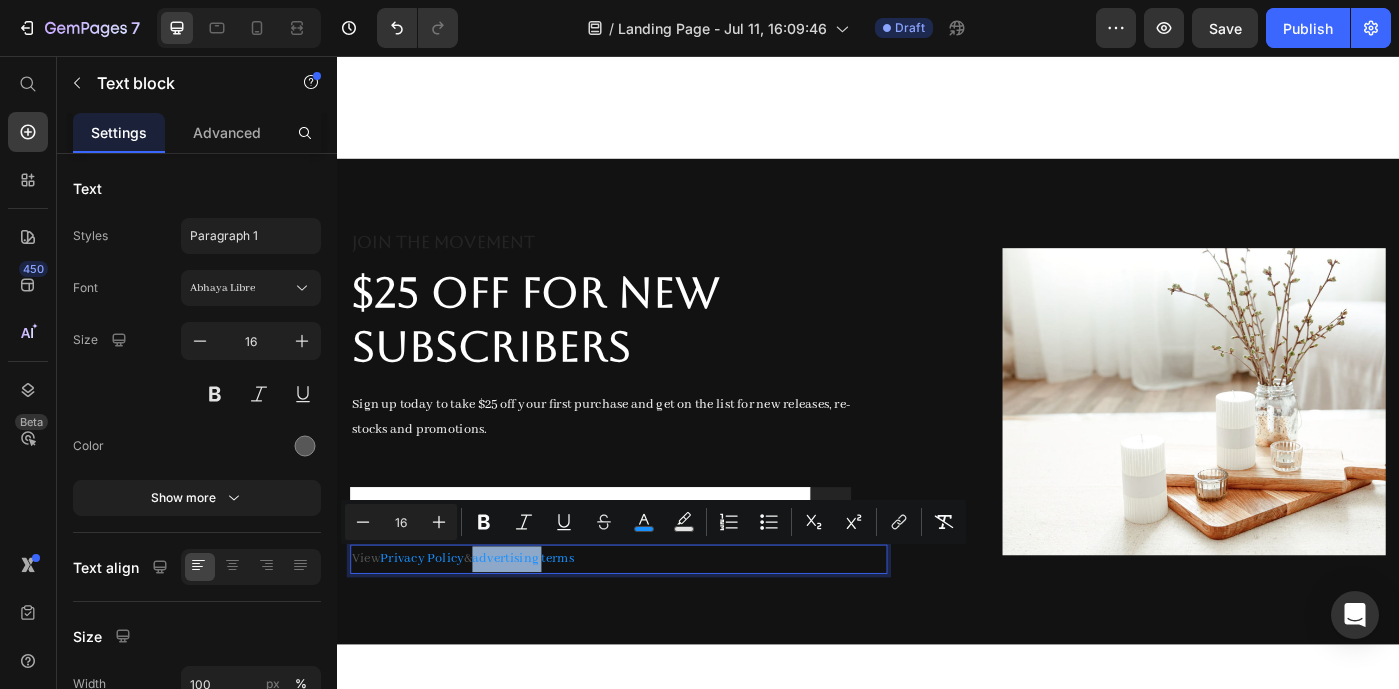 click on "View  Privacy Policy  &  advertising terms" at bounding box center (655, 624) 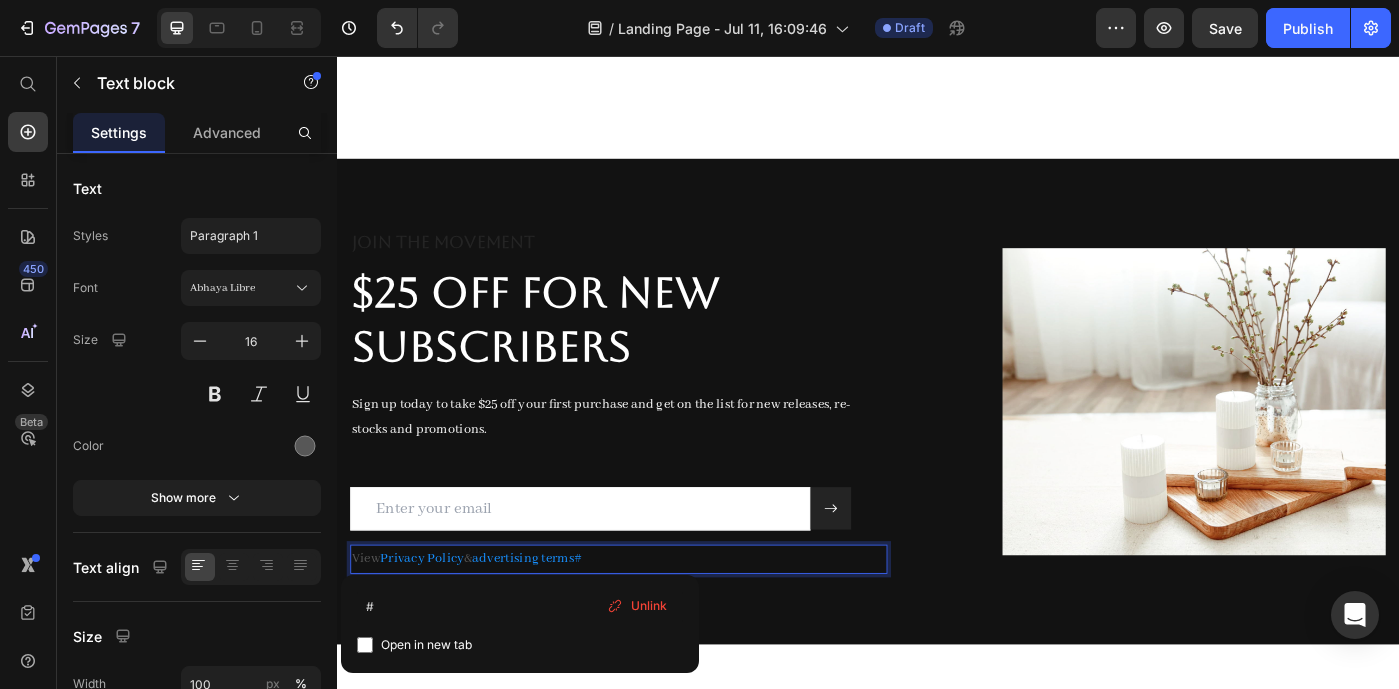 drag, startPoint x: 631, startPoint y: 620, endPoint x: 331, endPoint y: 622, distance: 300.00665 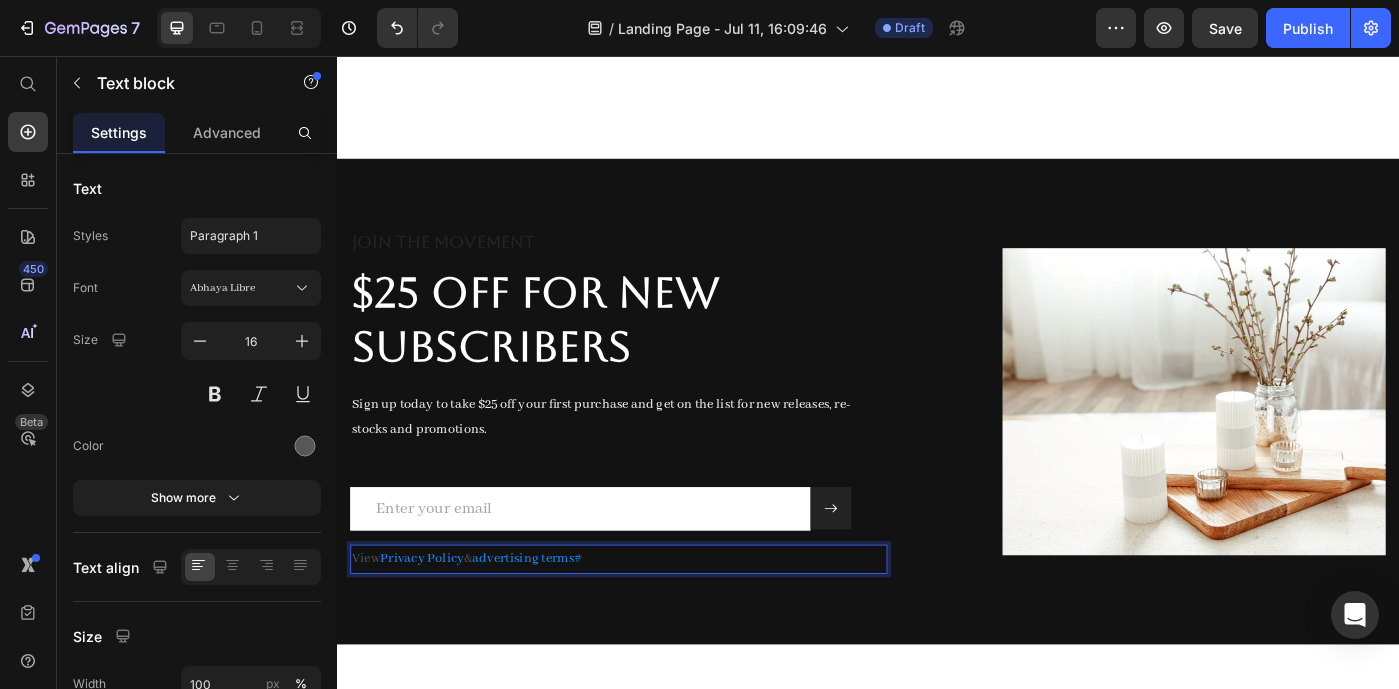 click on "View  Privacy Policy  &  advertising terms#" at bounding box center (655, 624) 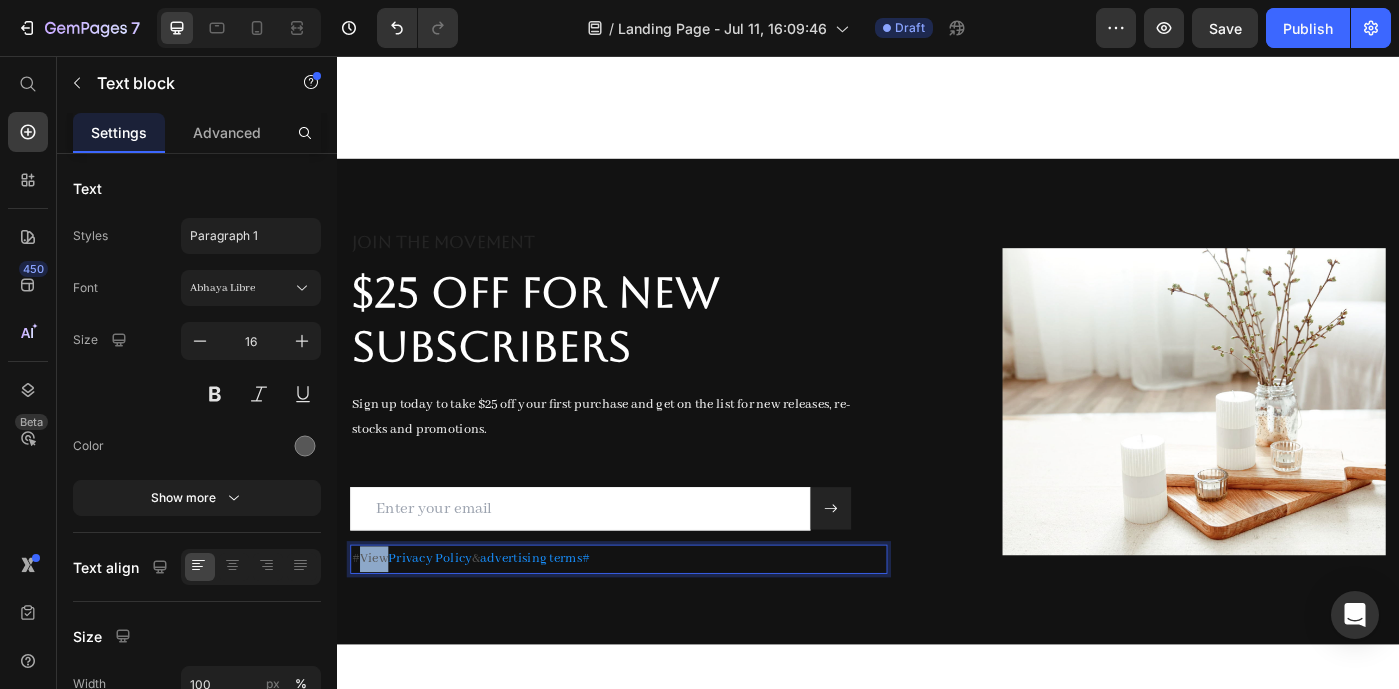 click on "# View  Privacy Policy  &  advertising terms#" at bounding box center [655, 624] 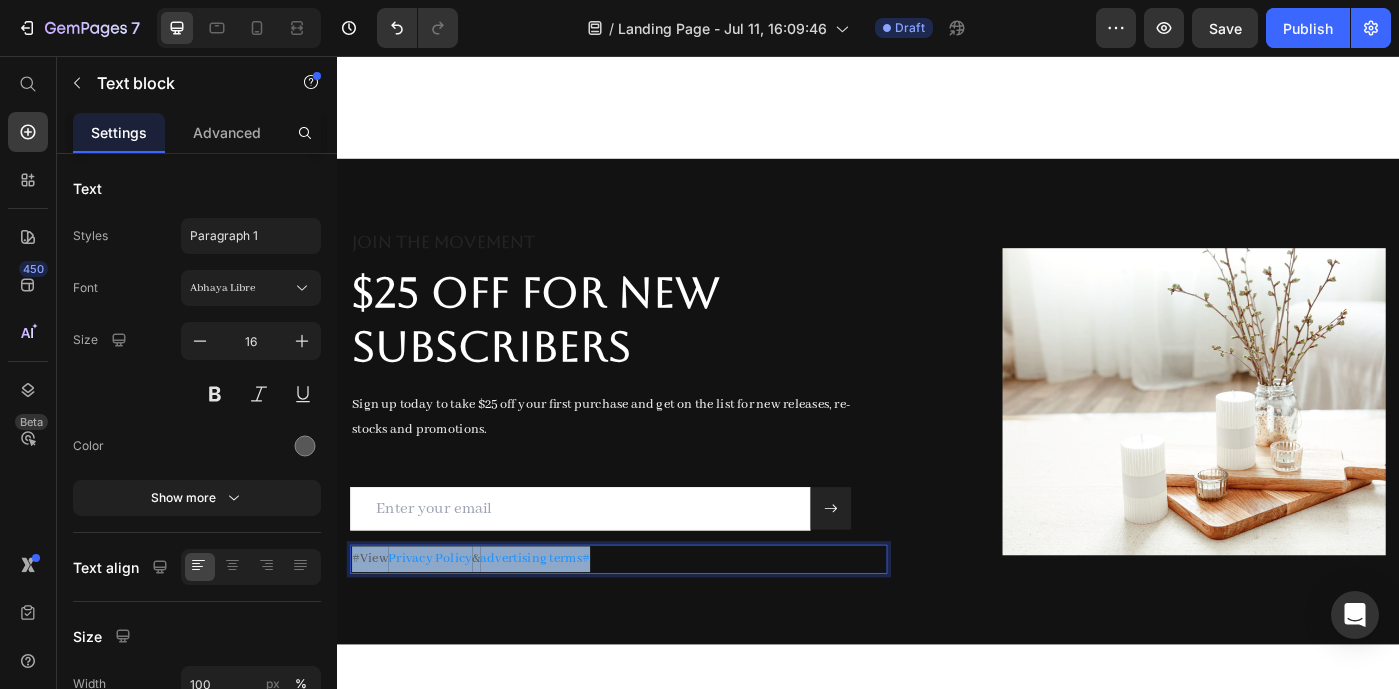 click on "# View  Privacy Policy  &  advertising terms#" at bounding box center (655, 624) 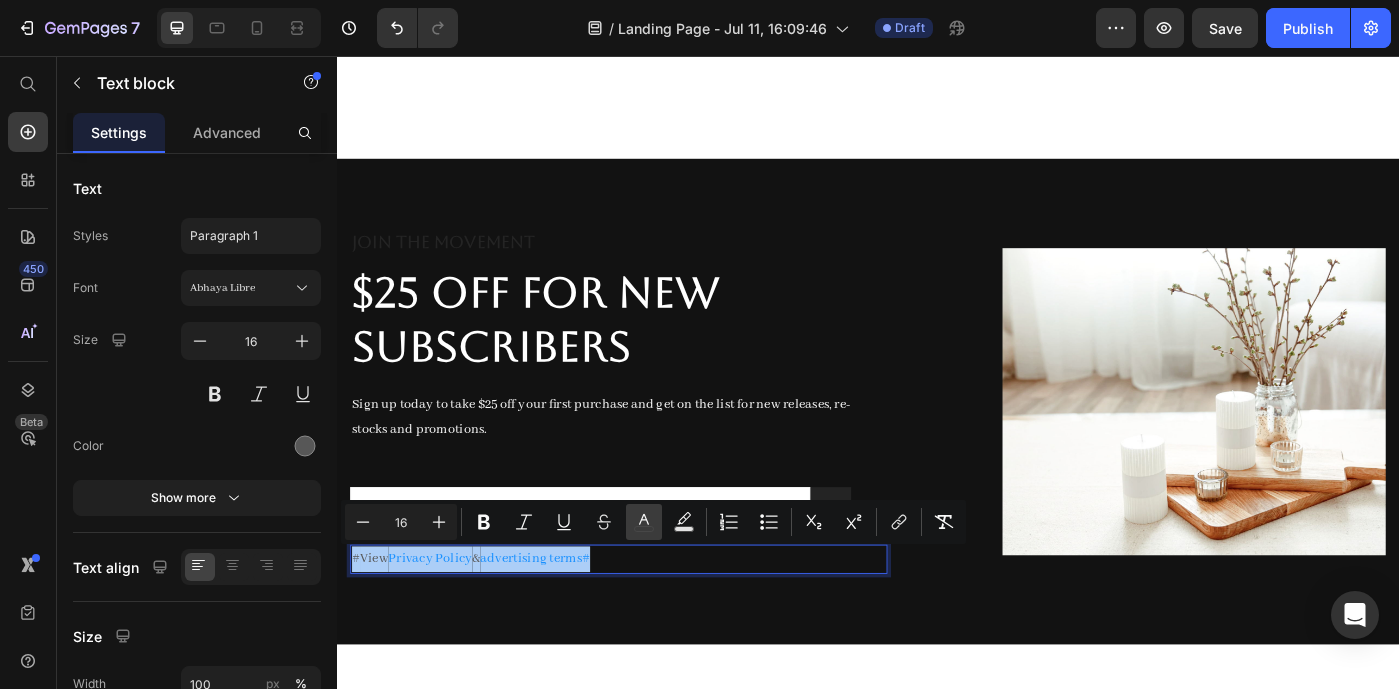 click on "color" at bounding box center (644, 522) 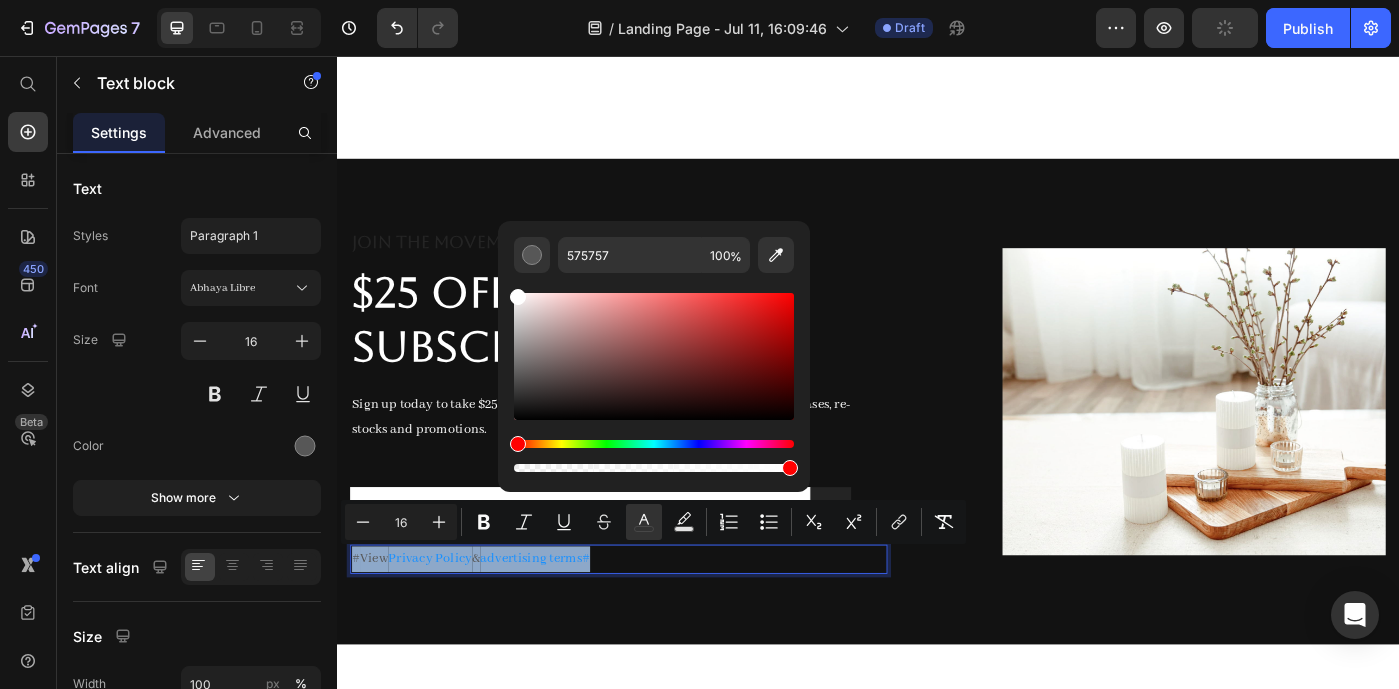 drag, startPoint x: 517, startPoint y: 381, endPoint x: 510, endPoint y: 279, distance: 102.239914 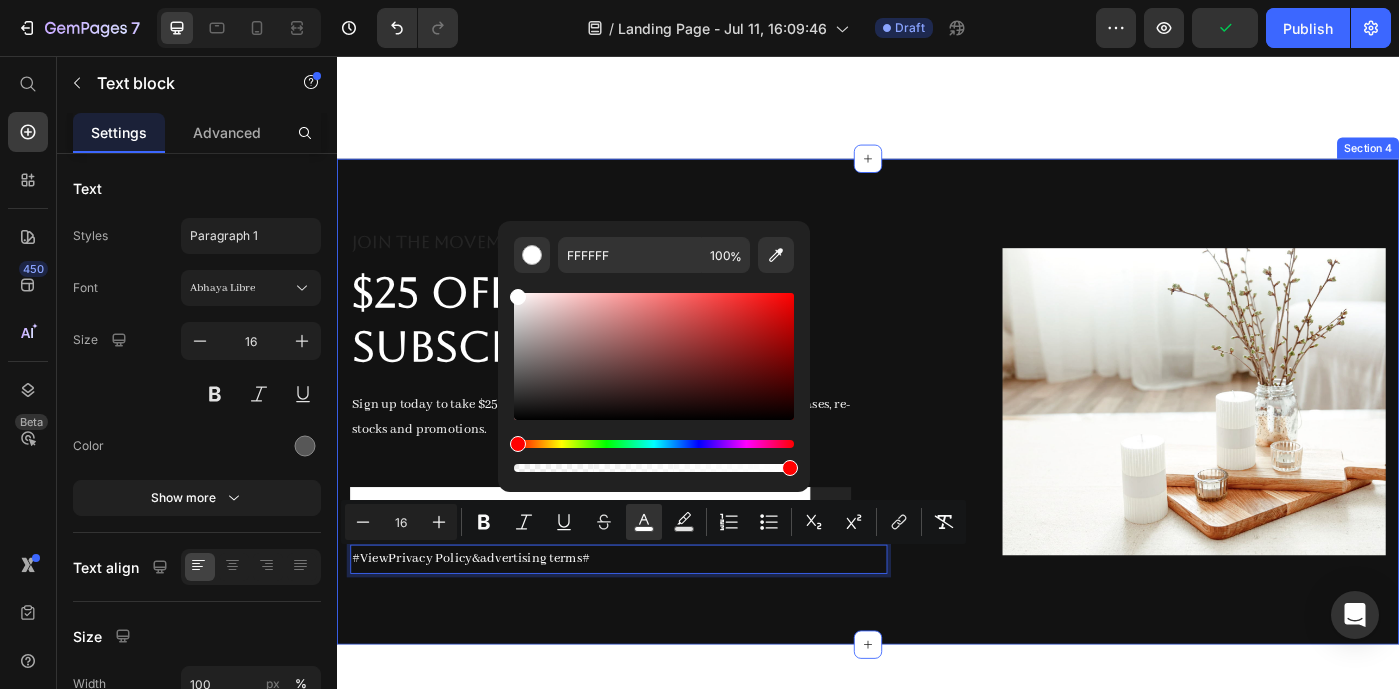 click on "JOIN THE MOVEMENT Heading ⁠⁠⁠⁠⁠⁠⁠ $25 Off for New Subscribers Heading Sign up today to take $25 off your first purchase and get on the list for new releases, re-stocks and promotions. Text block Email Field
Submit Button Row Newsletter # View  Privacy Policy  &  advertising terms# Text block   0 Image Row Section 4" at bounding box center [937, 446] 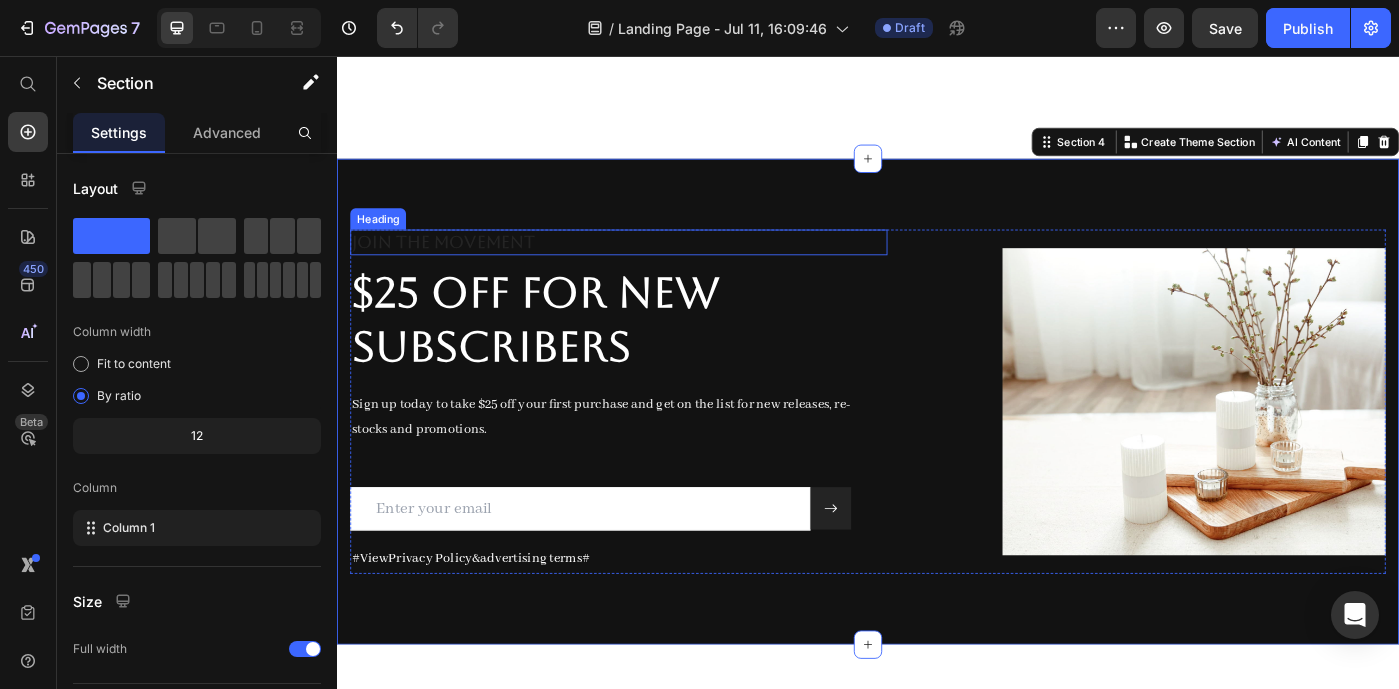 click on "JOIN THE MOVEMENT" at bounding box center (655, 266) 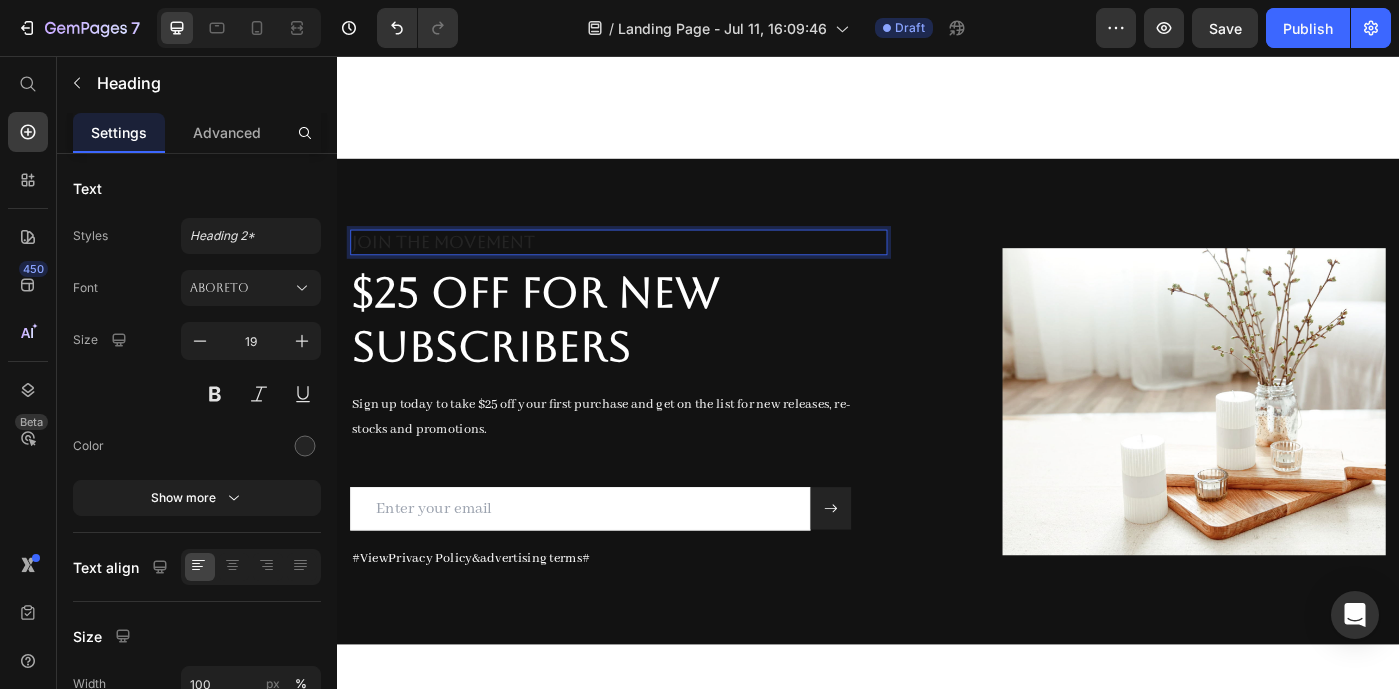 click on "JOIN THE MOVEMENT" at bounding box center (655, 266) 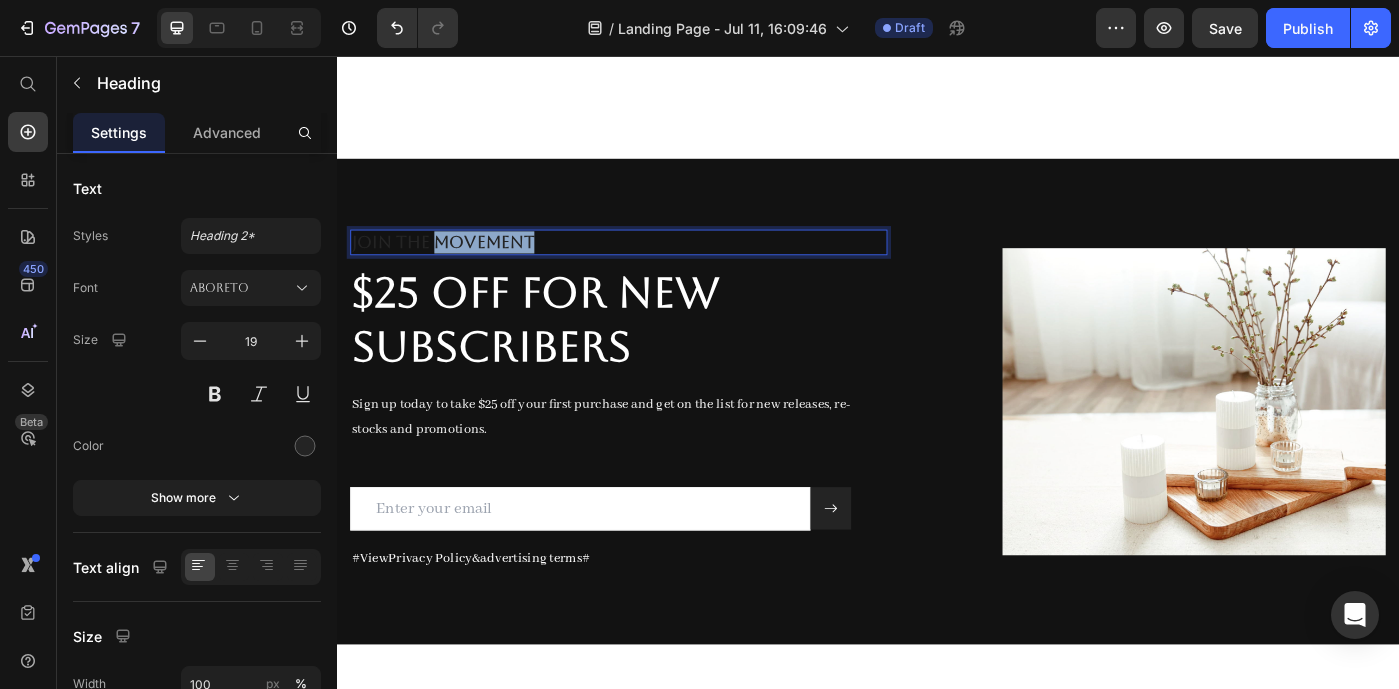 click on "JOIN THE MOVEMENT" at bounding box center [655, 266] 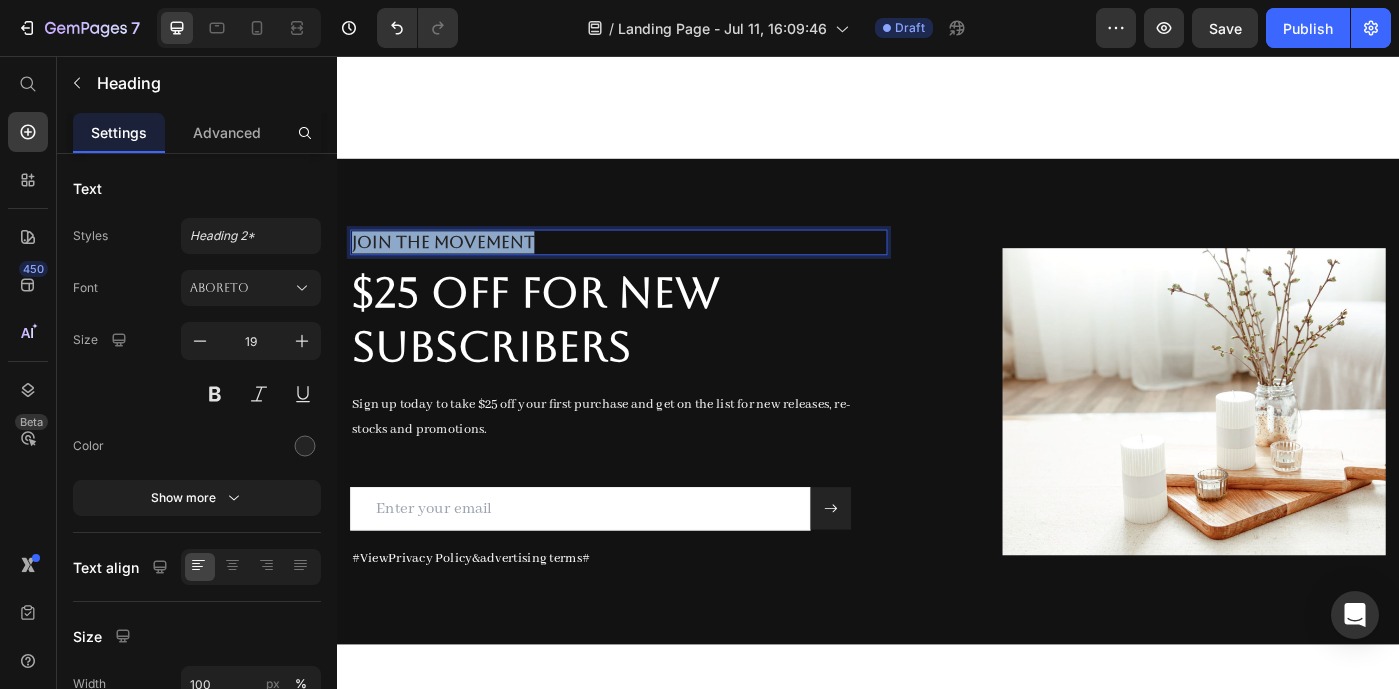 click on "JOIN THE MOVEMENT" at bounding box center [655, 266] 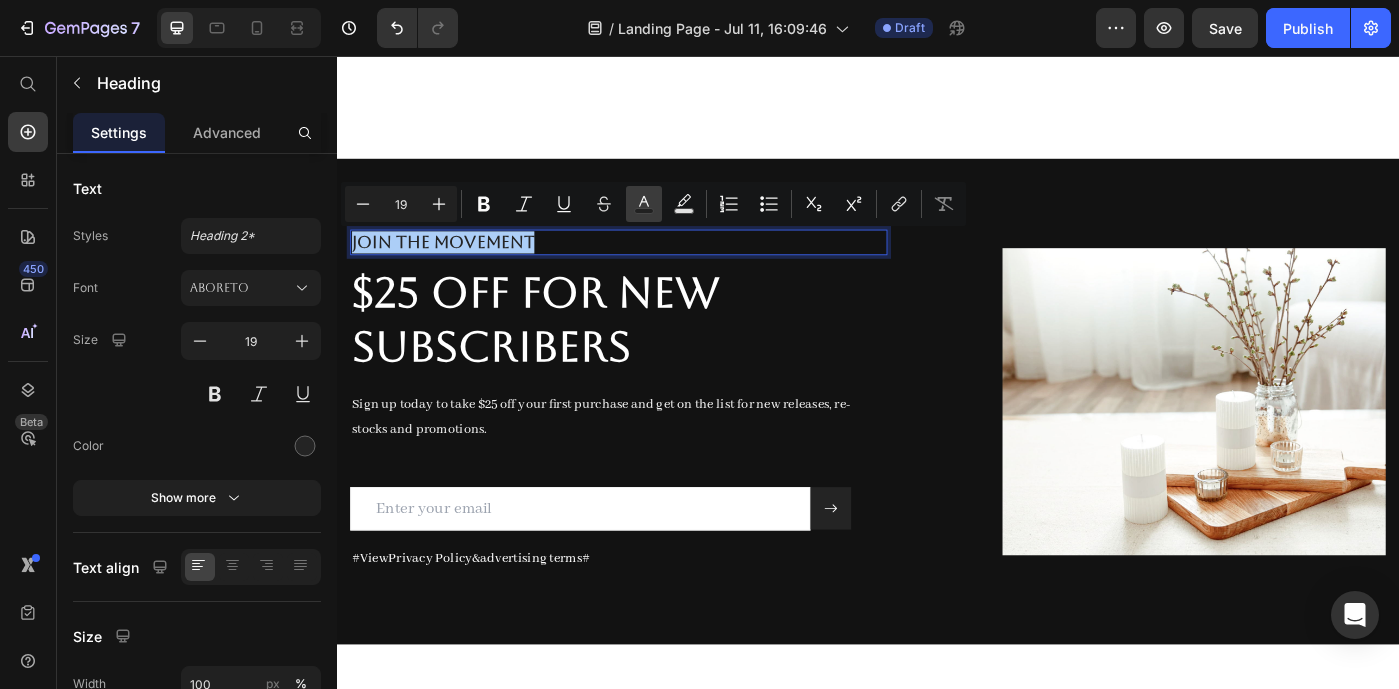 click 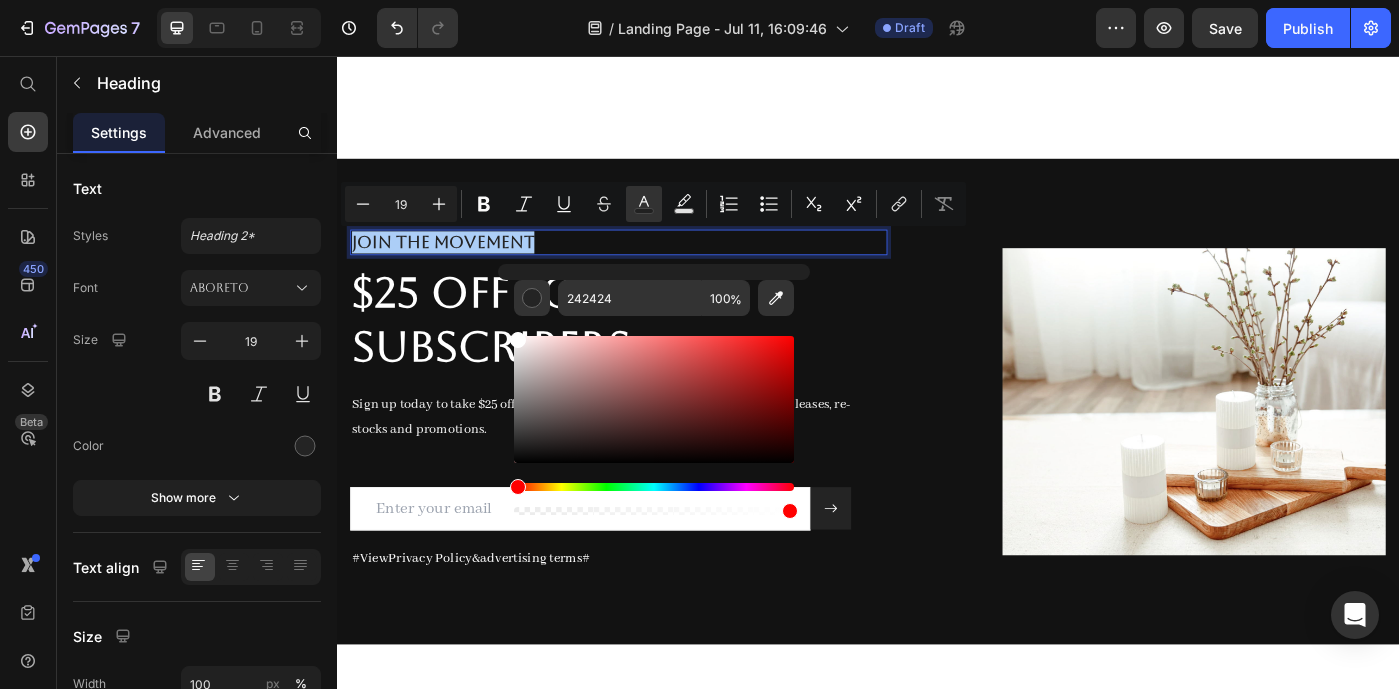 drag, startPoint x: 519, startPoint y: 450, endPoint x: 503, endPoint y: 287, distance: 163.78339 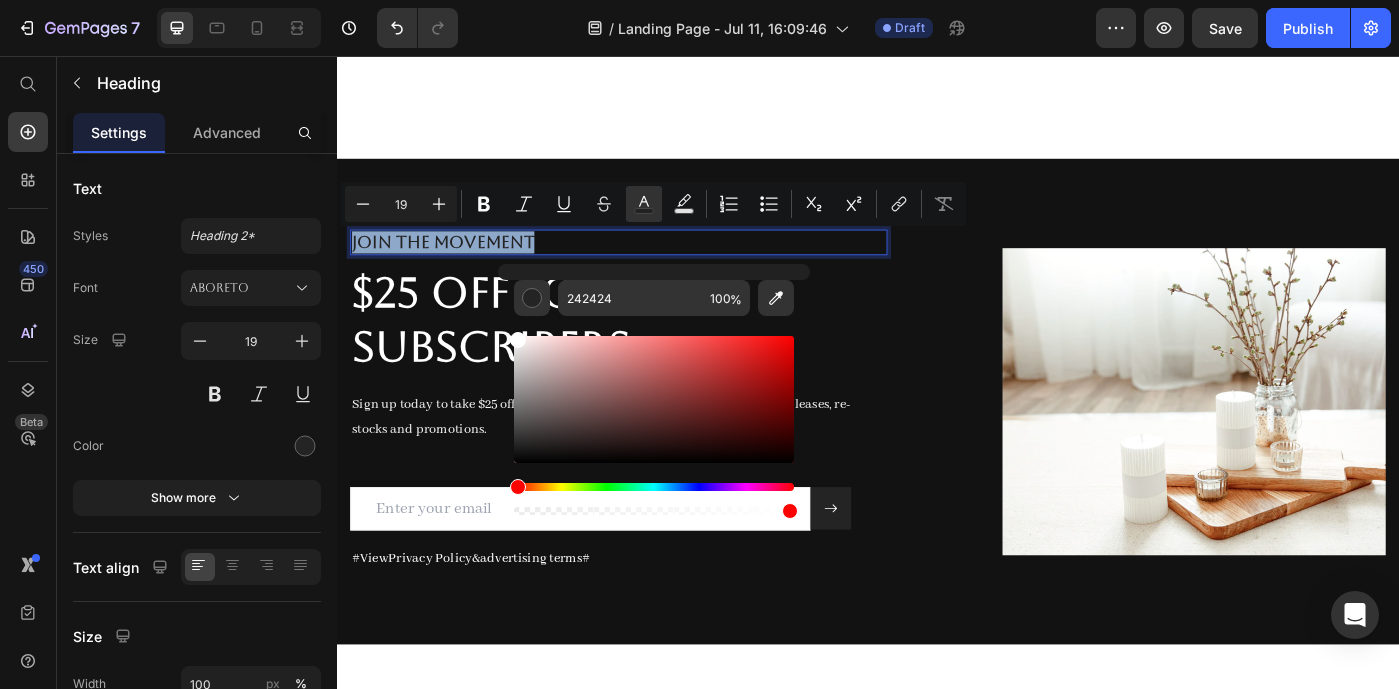 type on "FFFFFF" 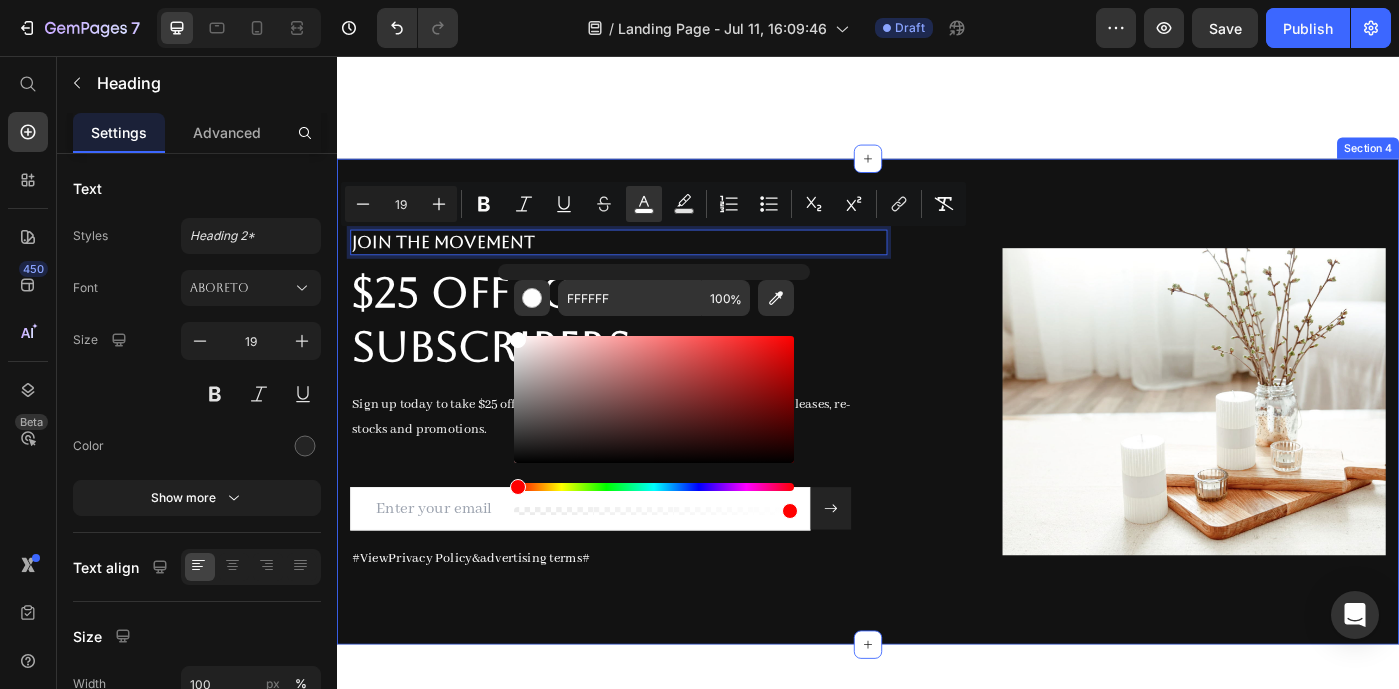 click on "JOIN THE MOVEMENT Heading   8 ⁠⁠⁠⁠⁠⁠⁠ $25 Off for New Subscribers Heading Sign up today to take $25 off your first purchase and get on the list for new releases, re-stocks and promotions. Text block Email Field
Submit Button Row Newsletter # View  Privacy Policy  &  advertising terms# Text block Image Row Section 4" at bounding box center [937, 446] 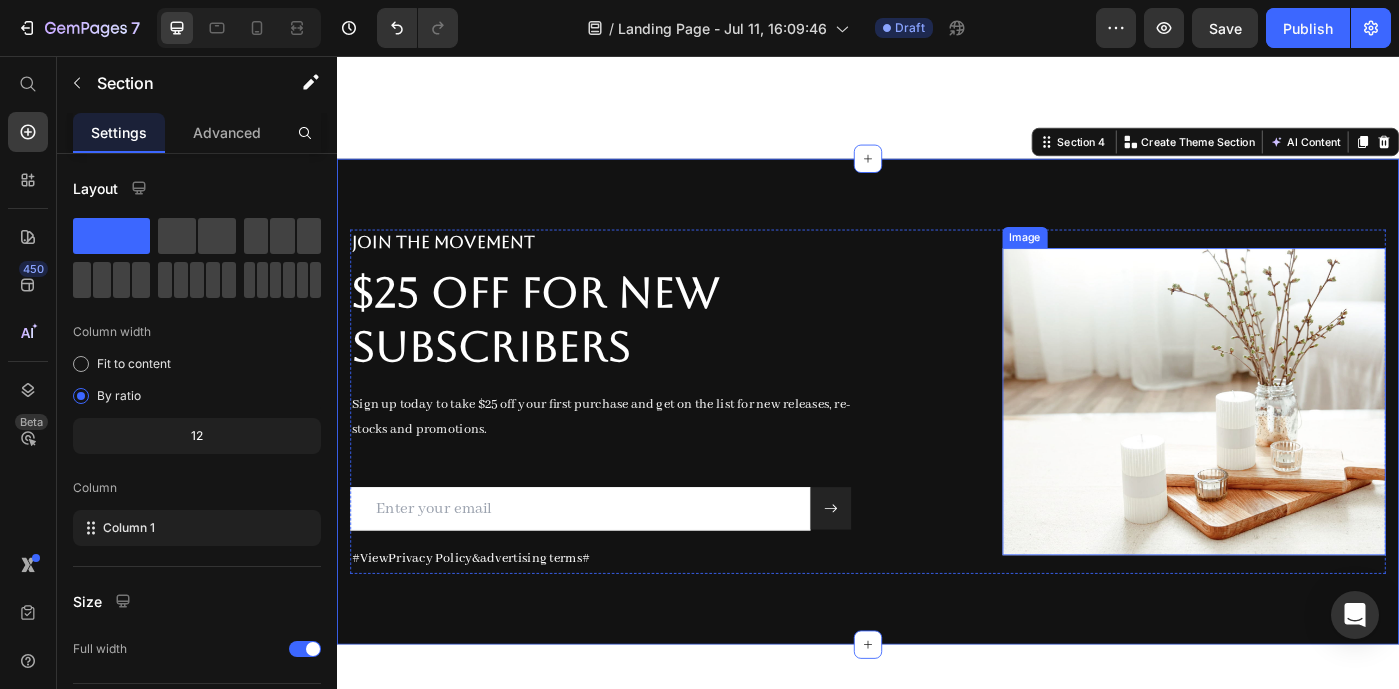 click at bounding box center [1305, 446] 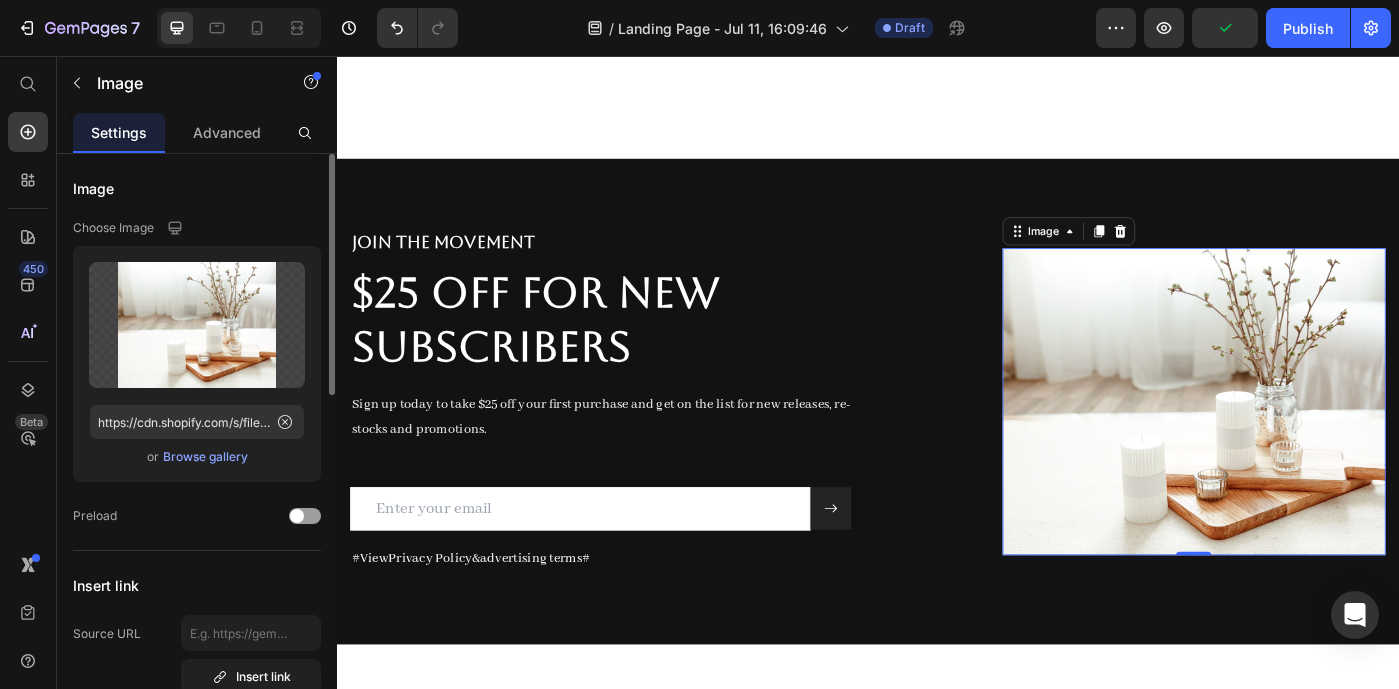 click on "Browse gallery" at bounding box center [205, 457] 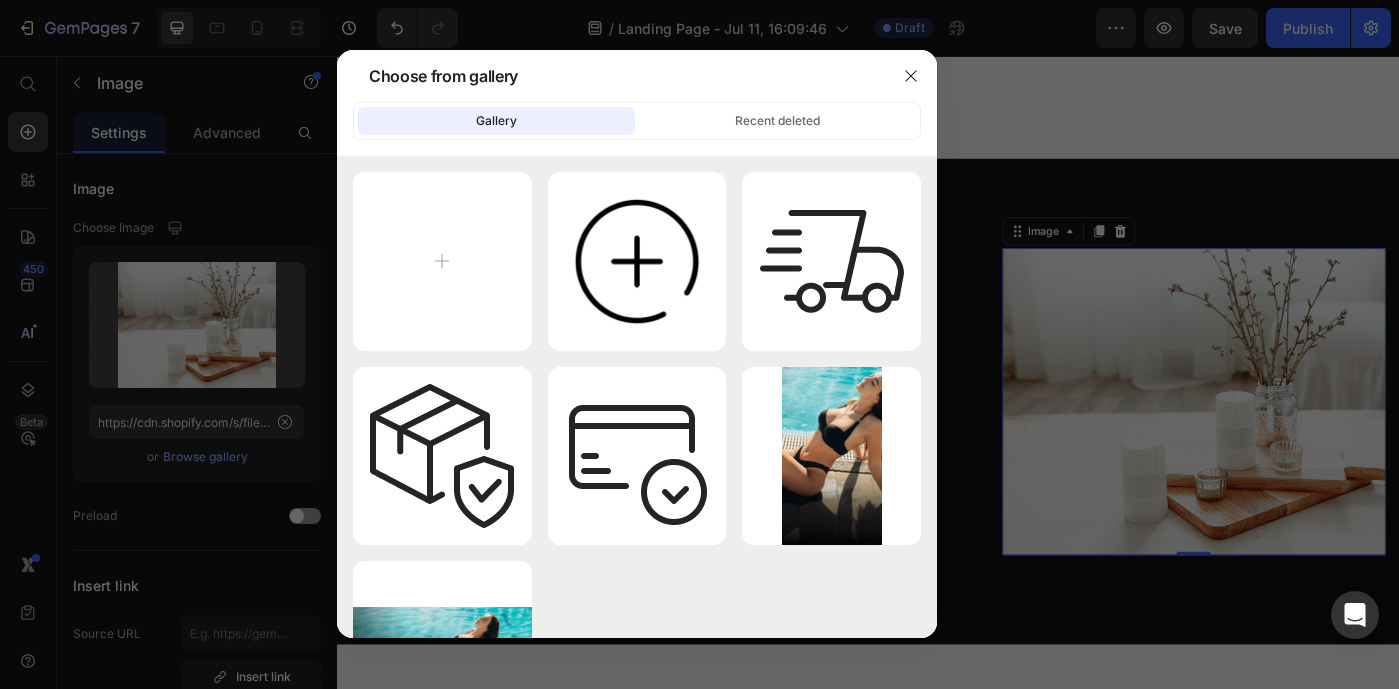 click at bounding box center [699, 344] 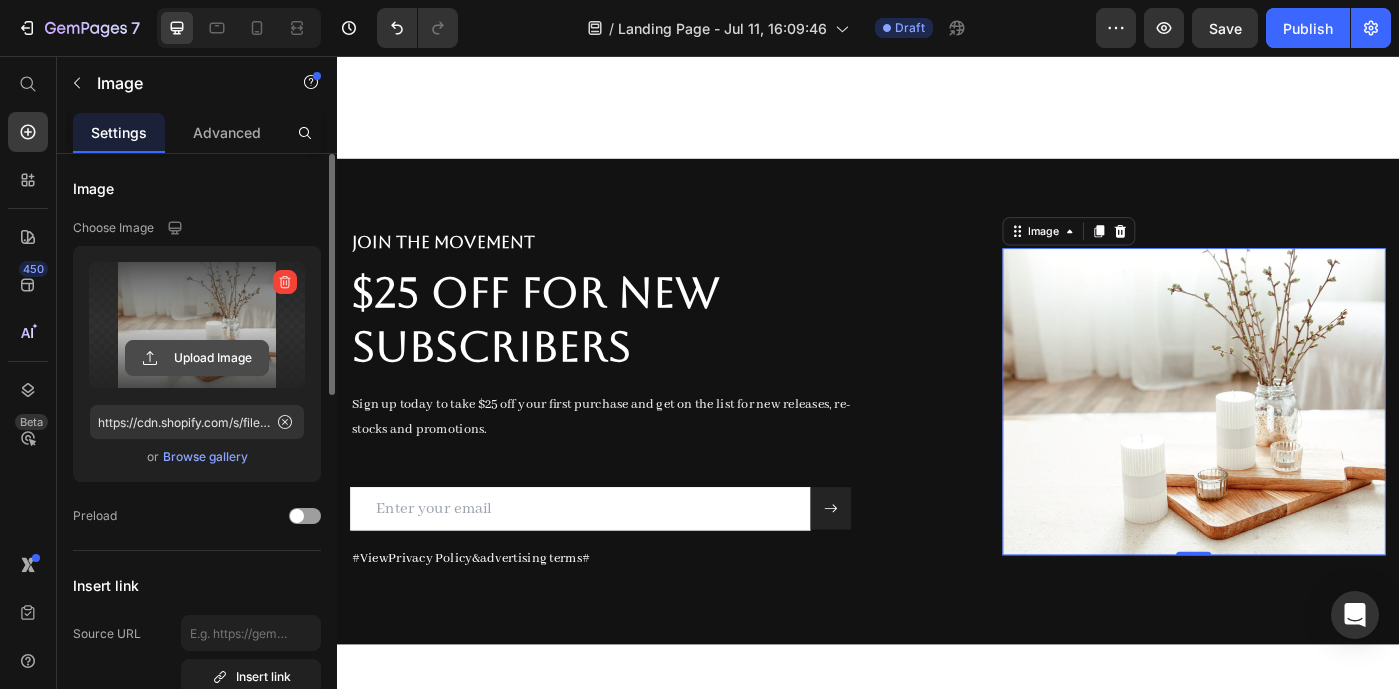 click 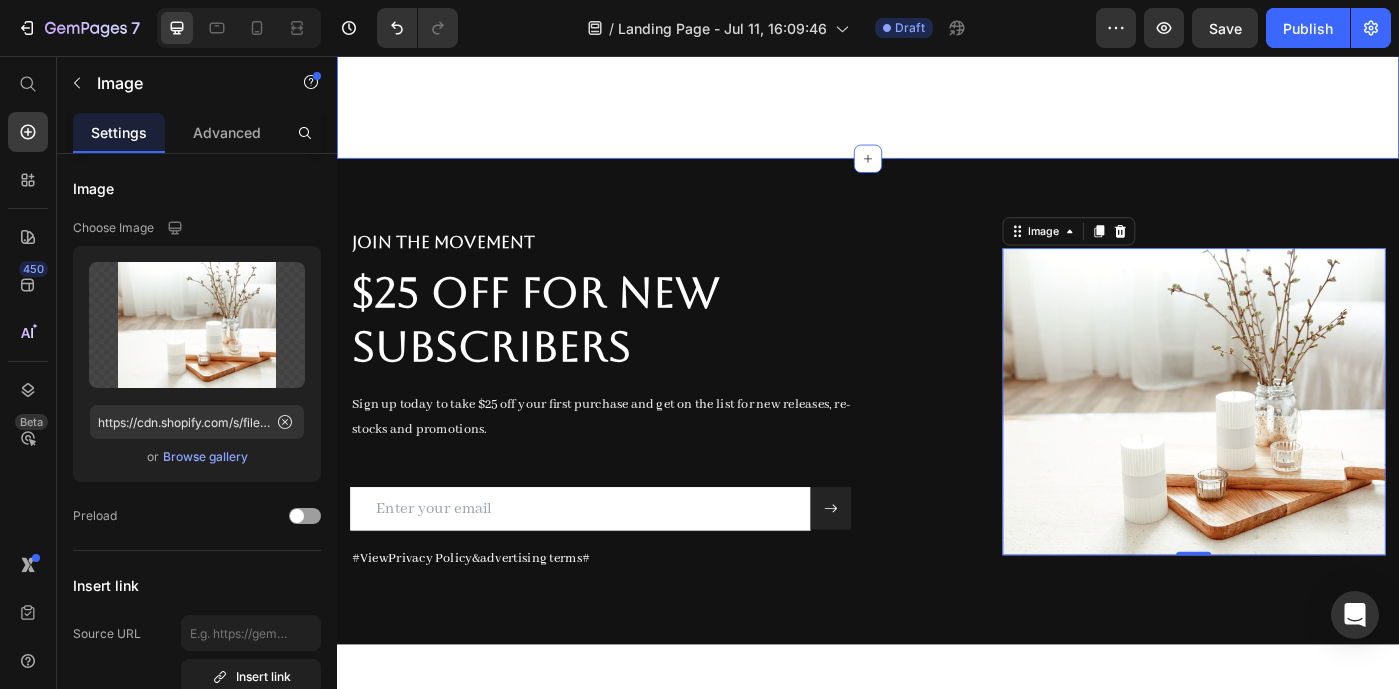 scroll, scrollTop: 1947, scrollLeft: 0, axis: vertical 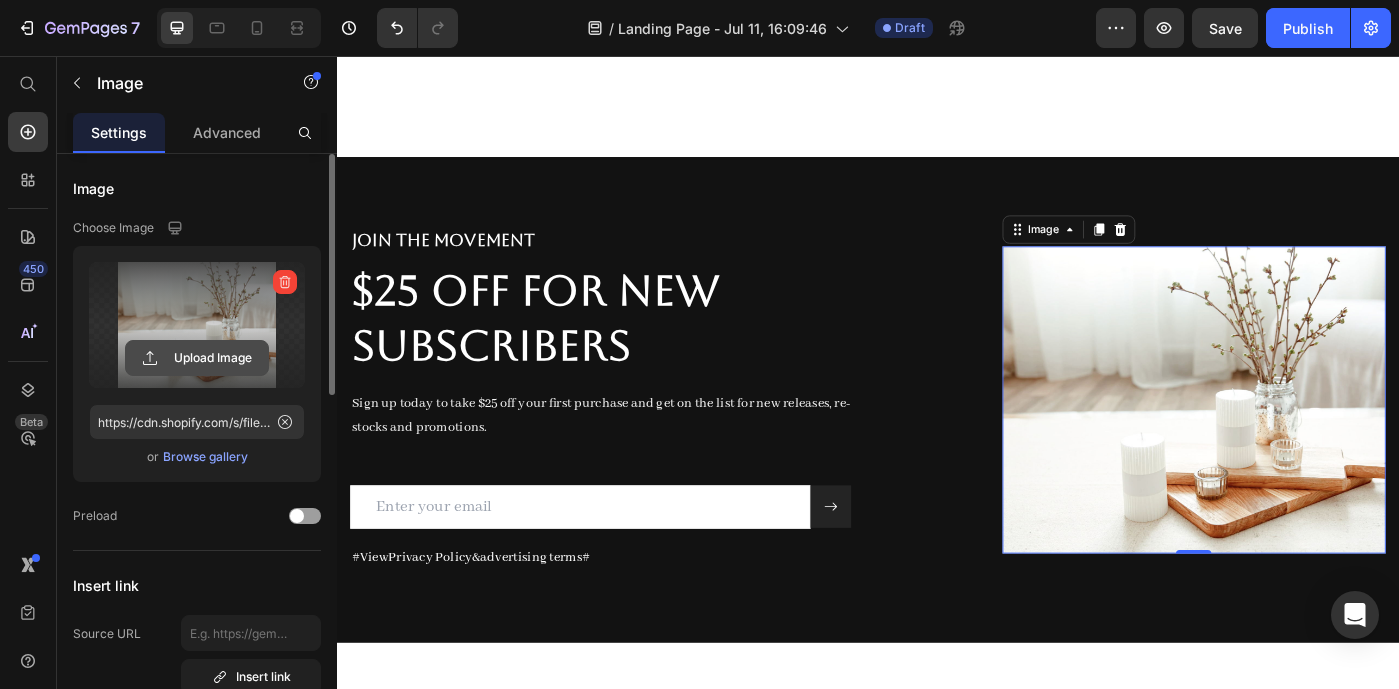 click 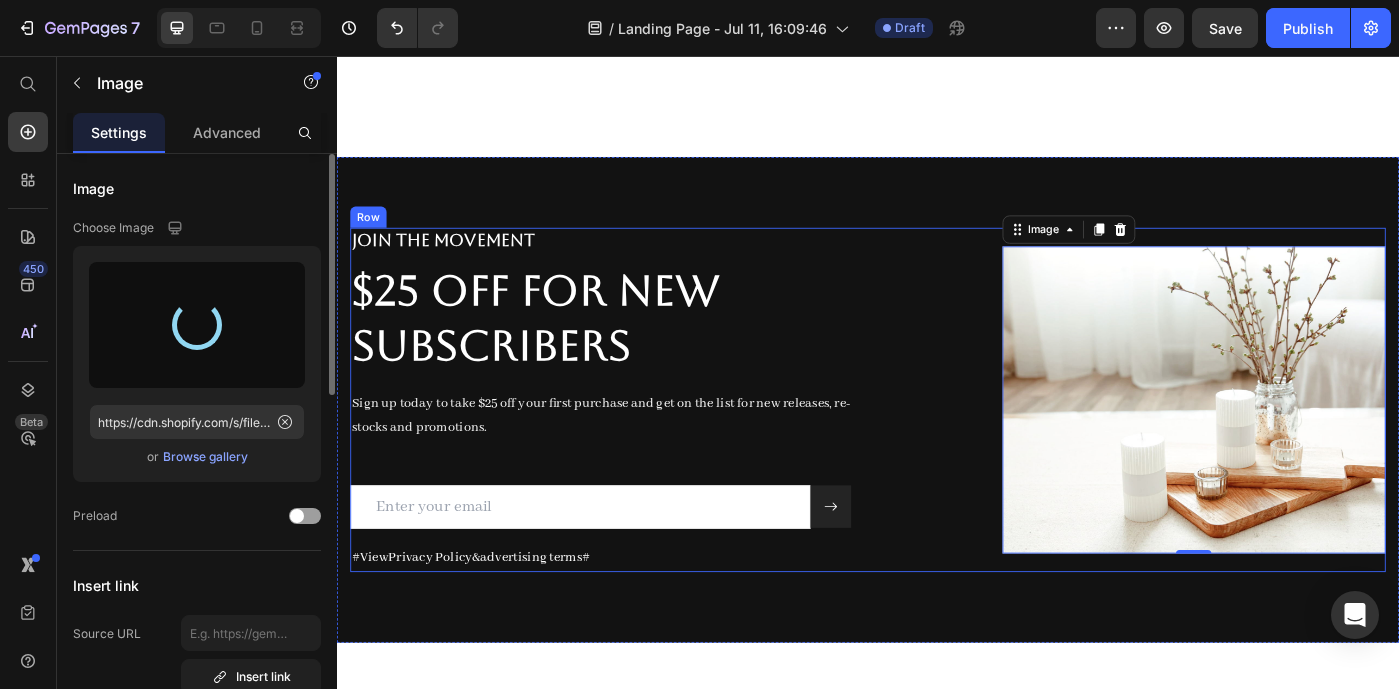 type on "https://cdn.shopify.com/s/files/1/0597/5120/2955/files/gempages_575019876574299248-1df30abd-aecd-4e69-82ed-bfed36cb85a9.jpg" 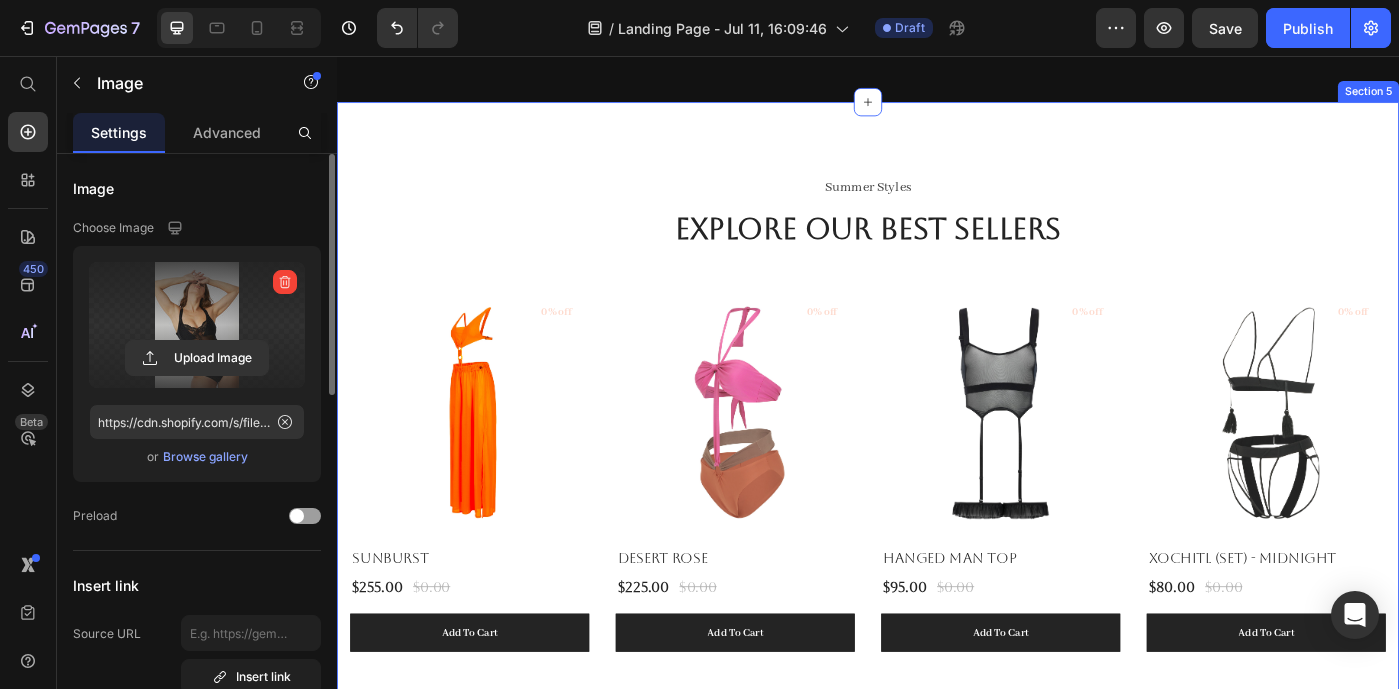 scroll, scrollTop: 3091, scrollLeft: 0, axis: vertical 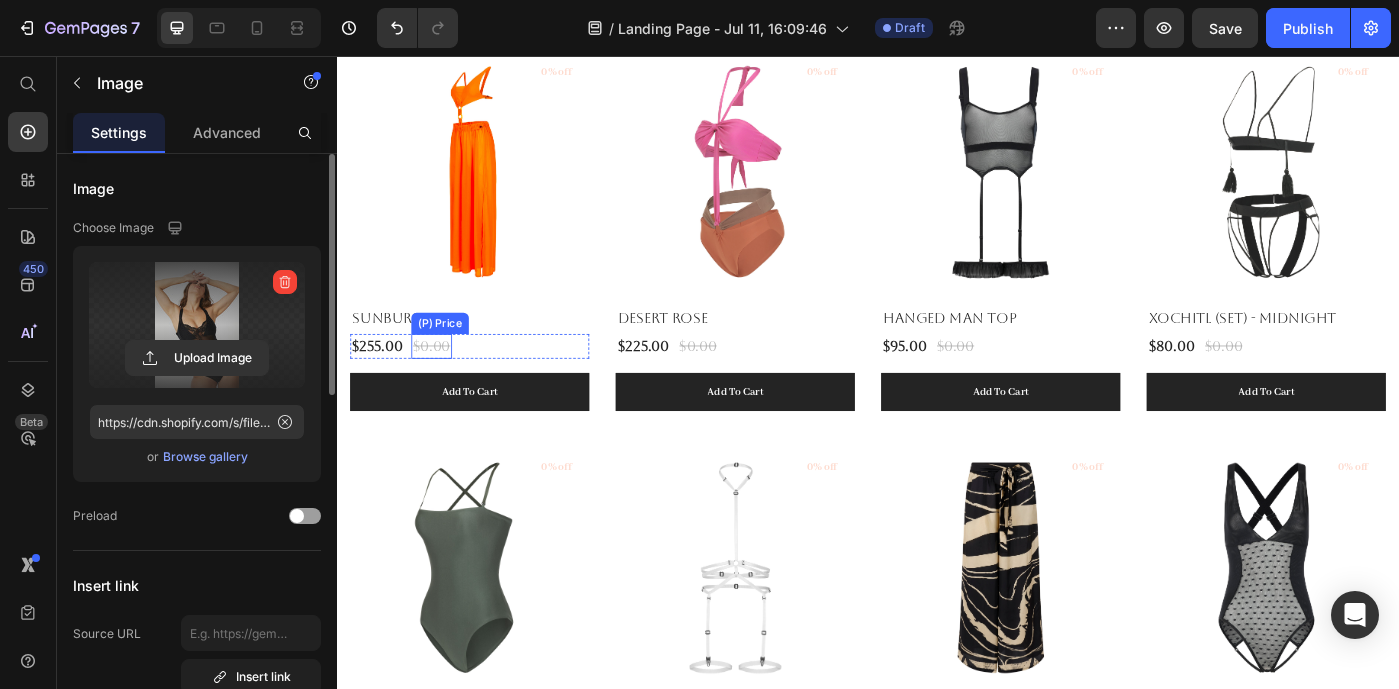 click on "$0.00" at bounding box center [444, 384] 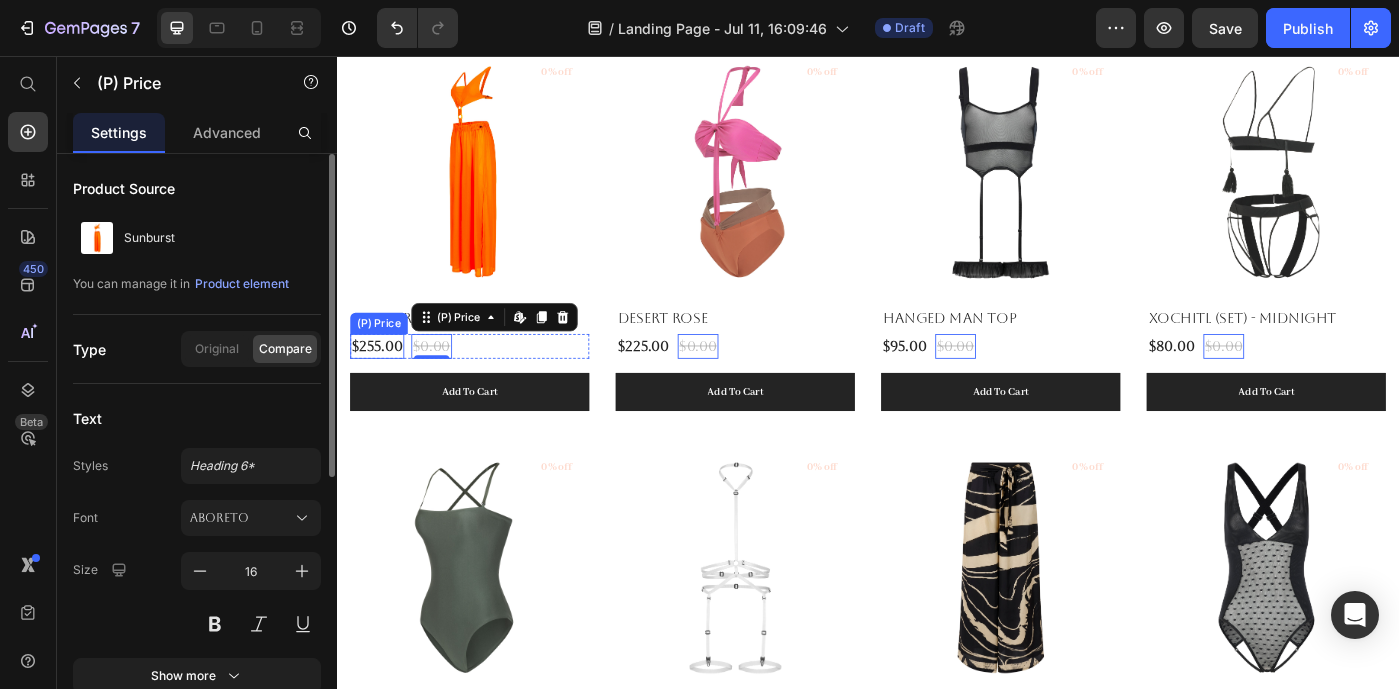 click on "$255.00" at bounding box center (382, 384) 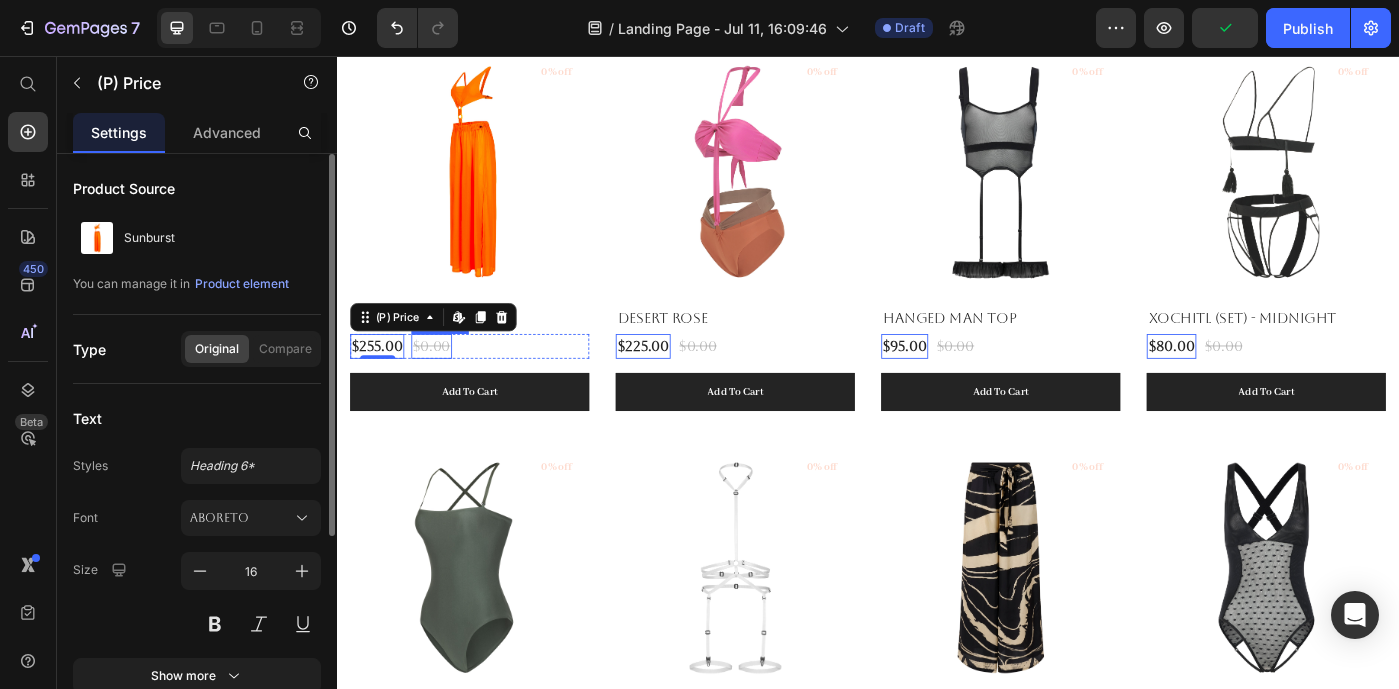 click on "$0.00" at bounding box center (444, 384) 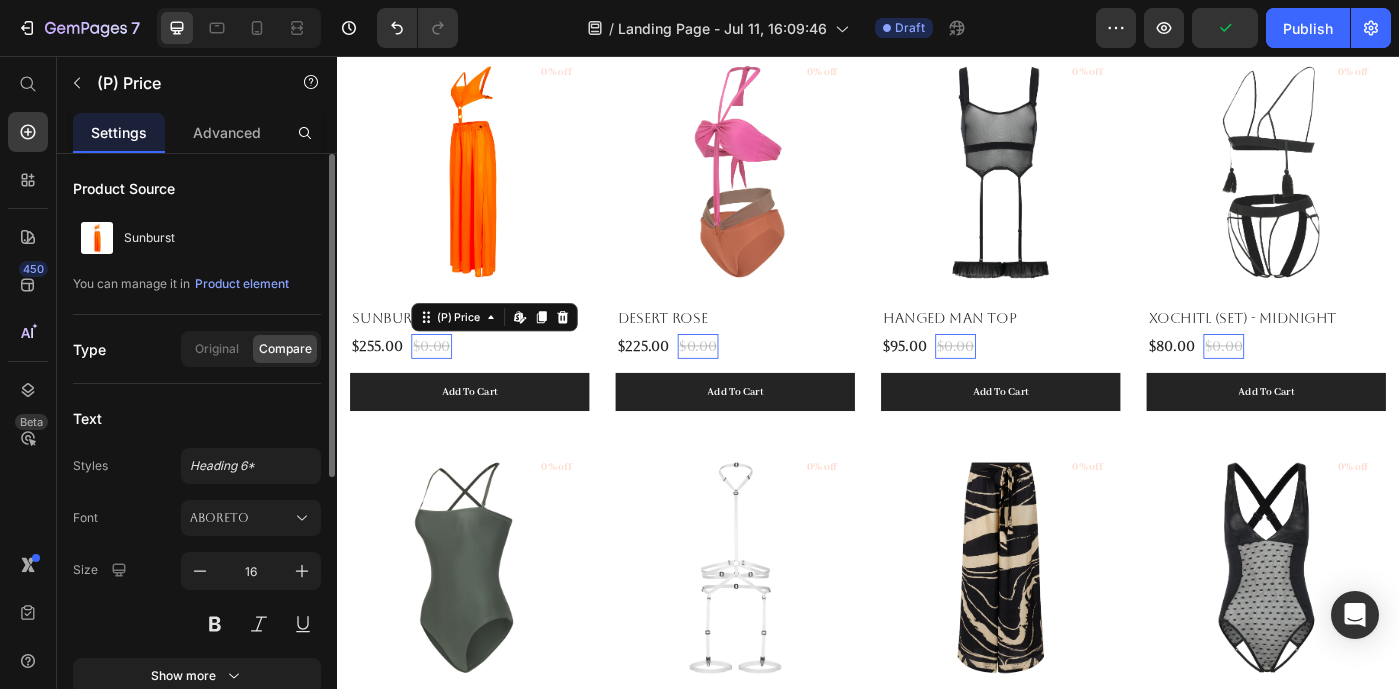 click on "$0.00" at bounding box center [444, 384] 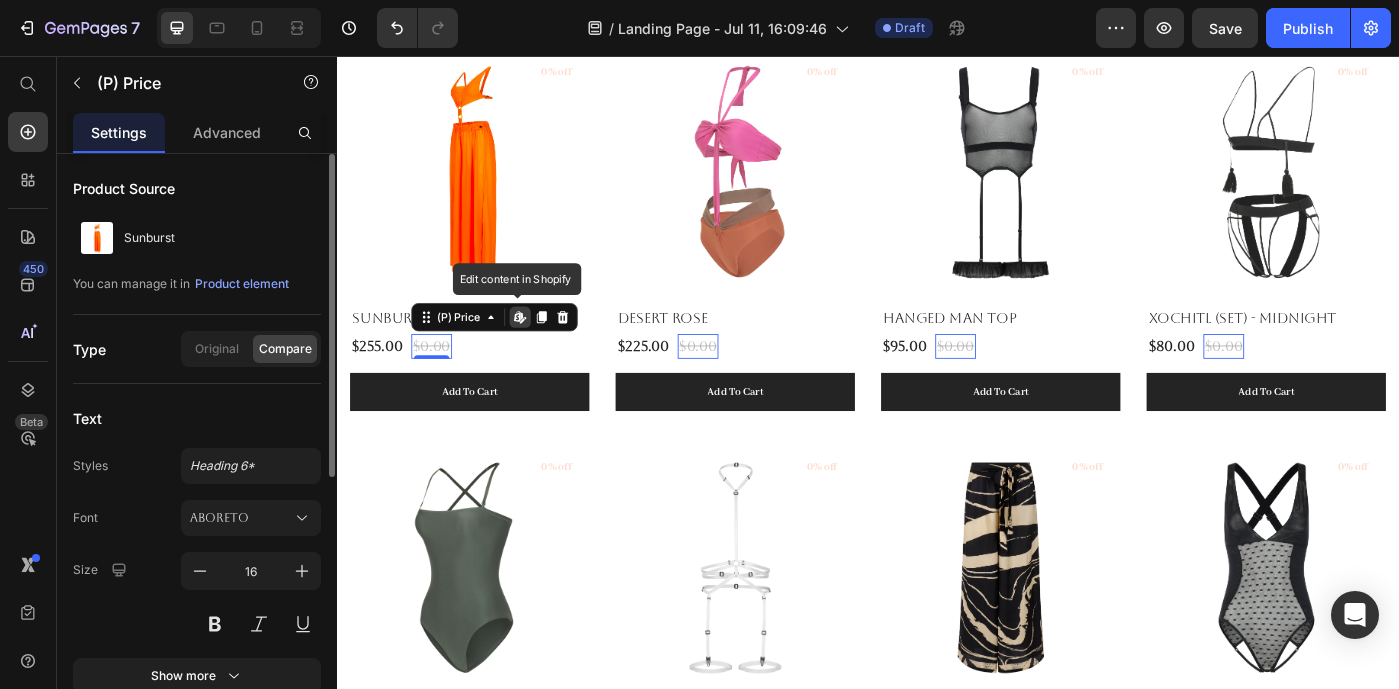 click on "$0.00" at bounding box center [444, 384] 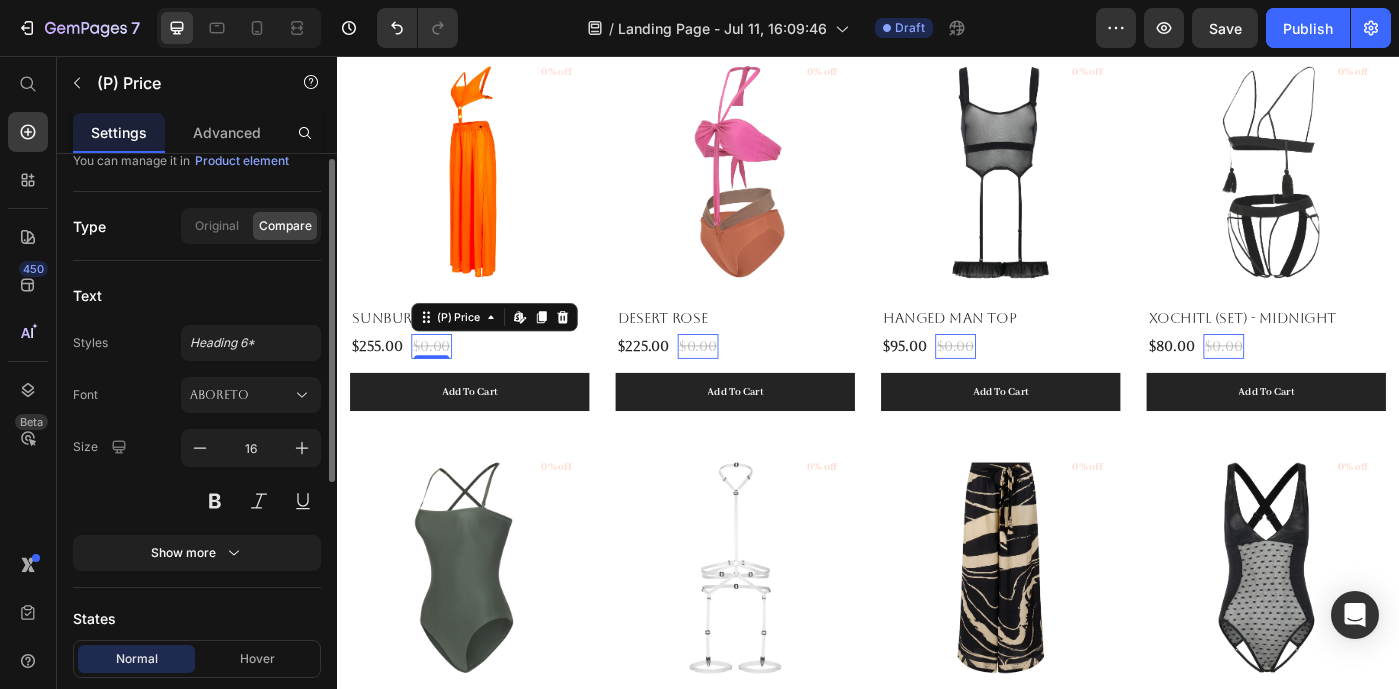 scroll, scrollTop: 0, scrollLeft: 0, axis: both 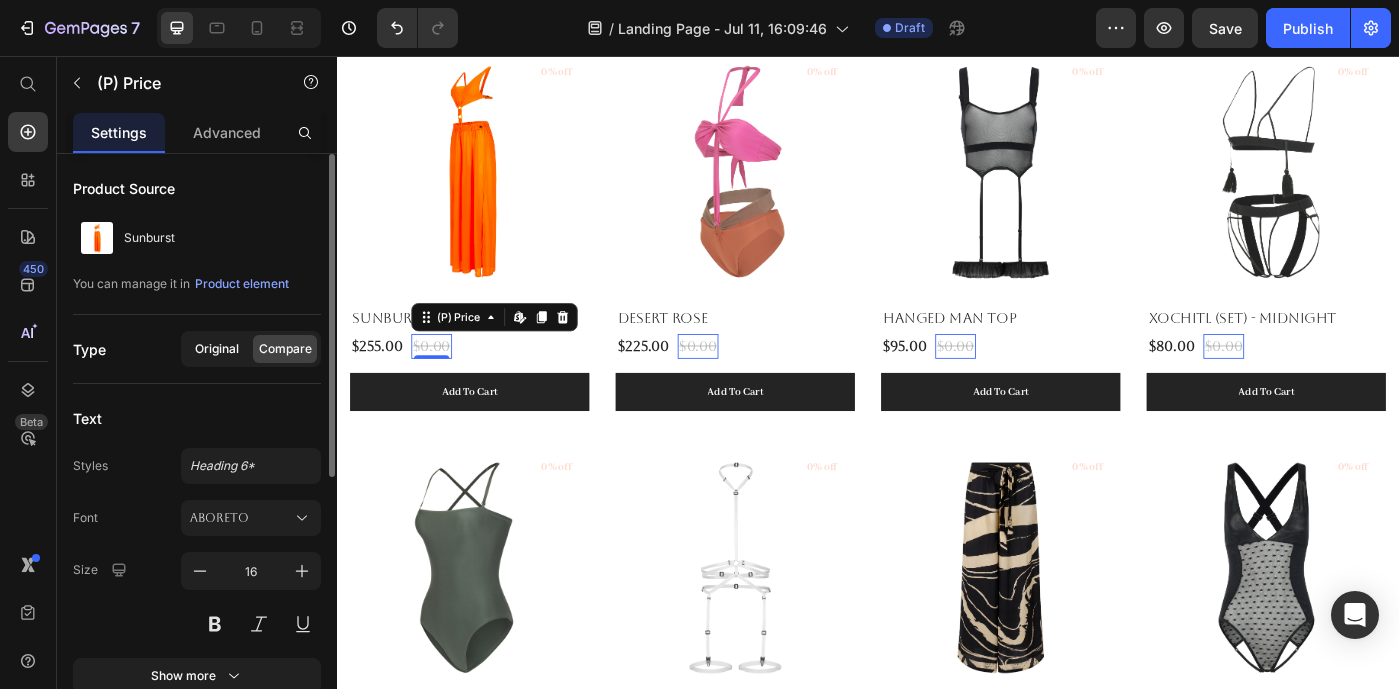 click on "Original" 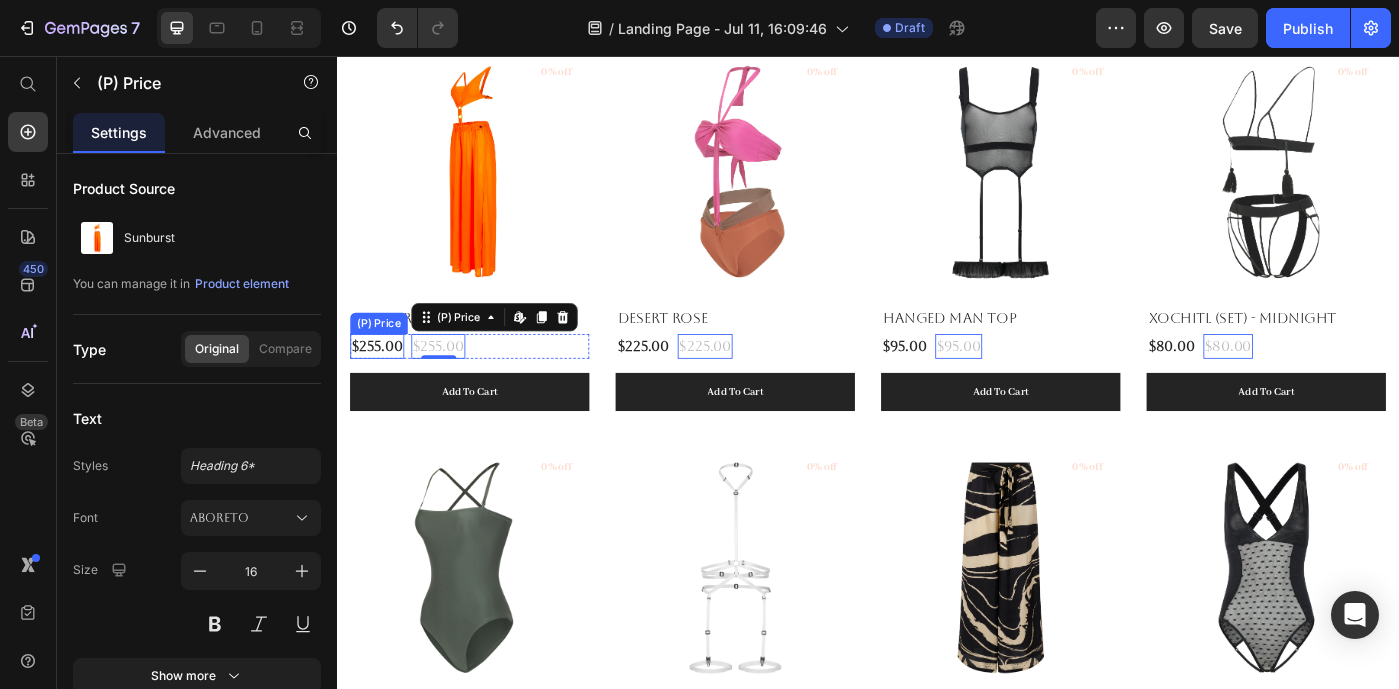 click on "$255.00" at bounding box center (382, 384) 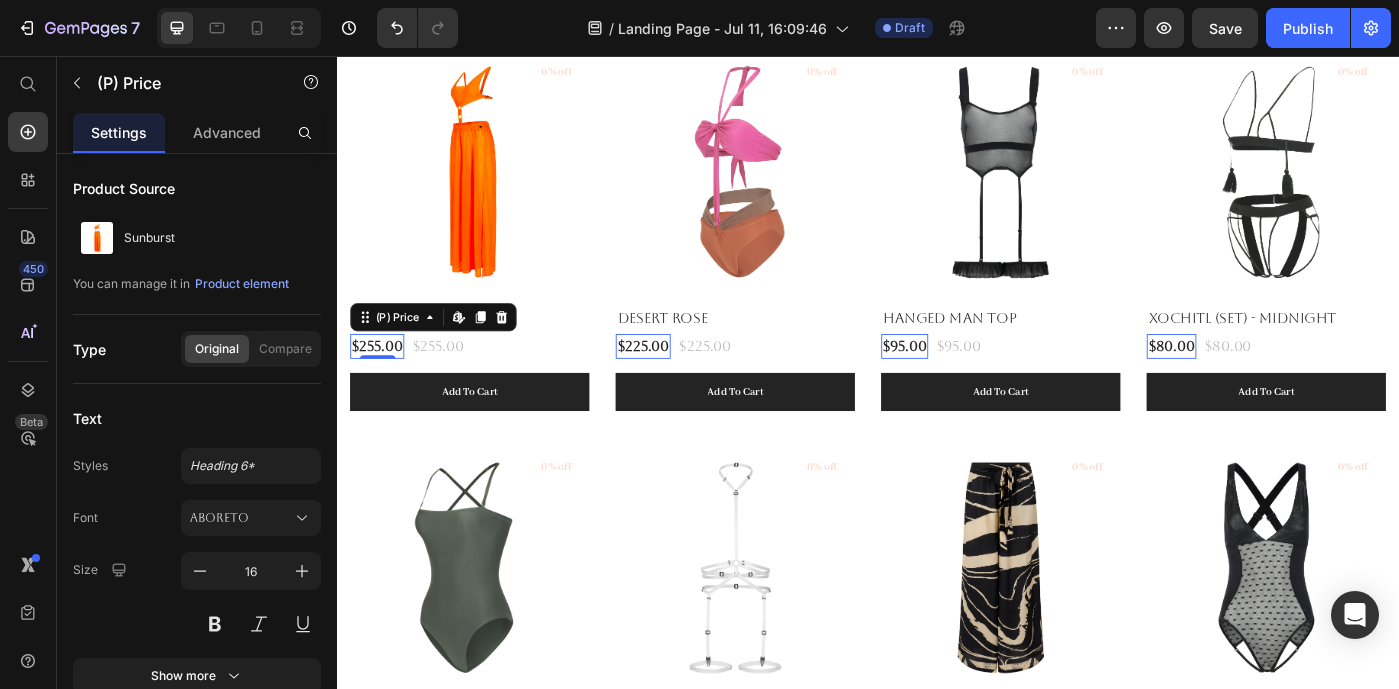 click on "$255.00" at bounding box center [382, 384] 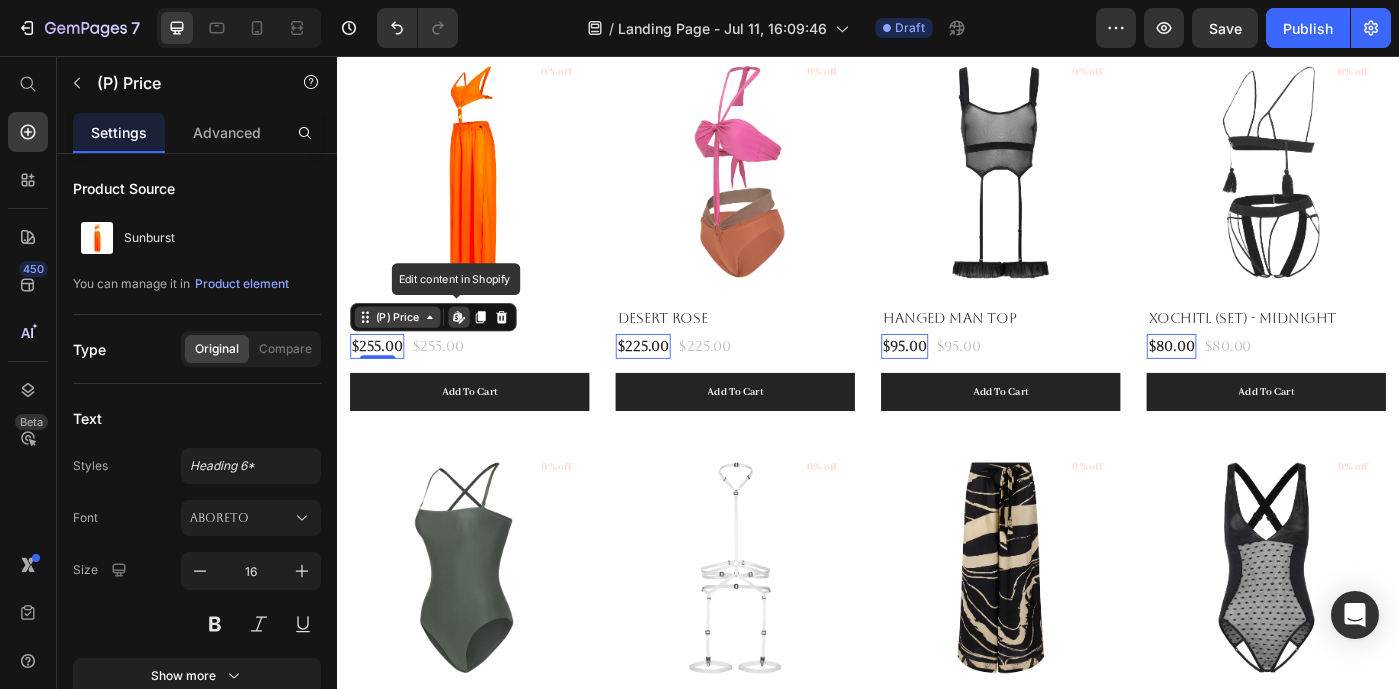 click on "(P) Price" at bounding box center [405, 351] 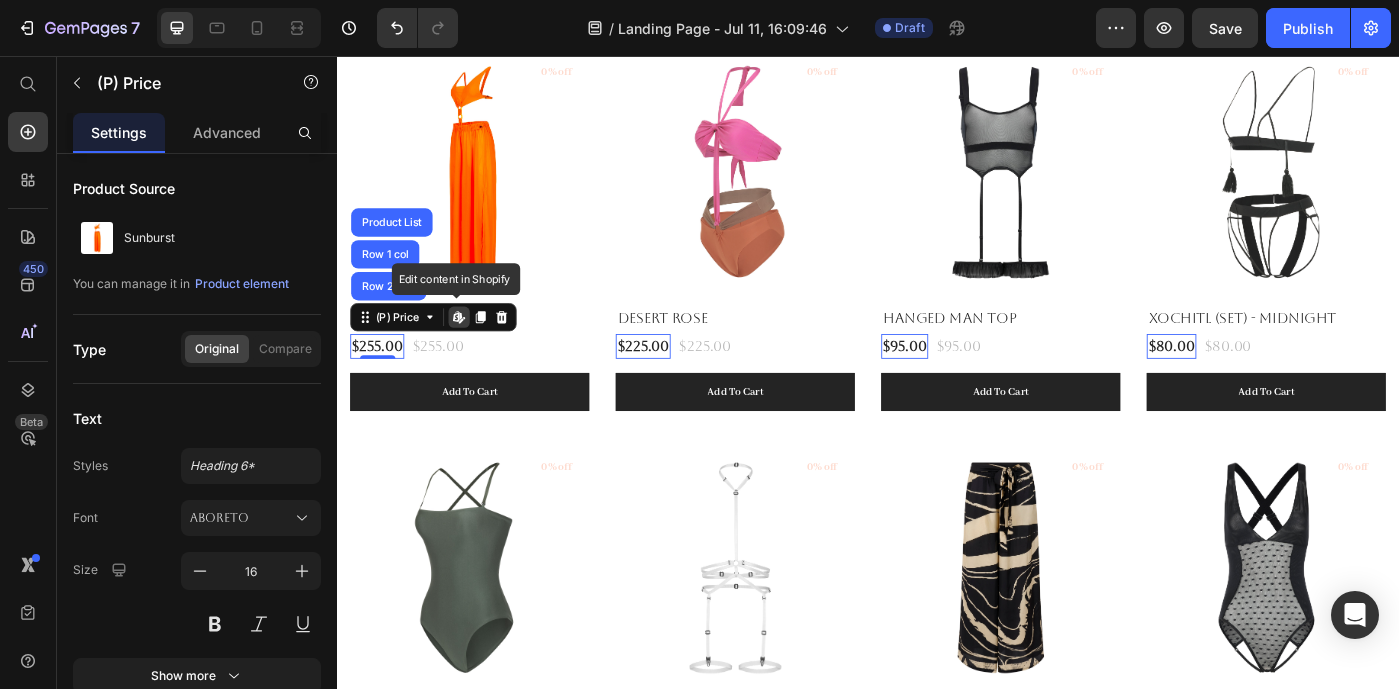 click on "0" at bounding box center [383, 398] 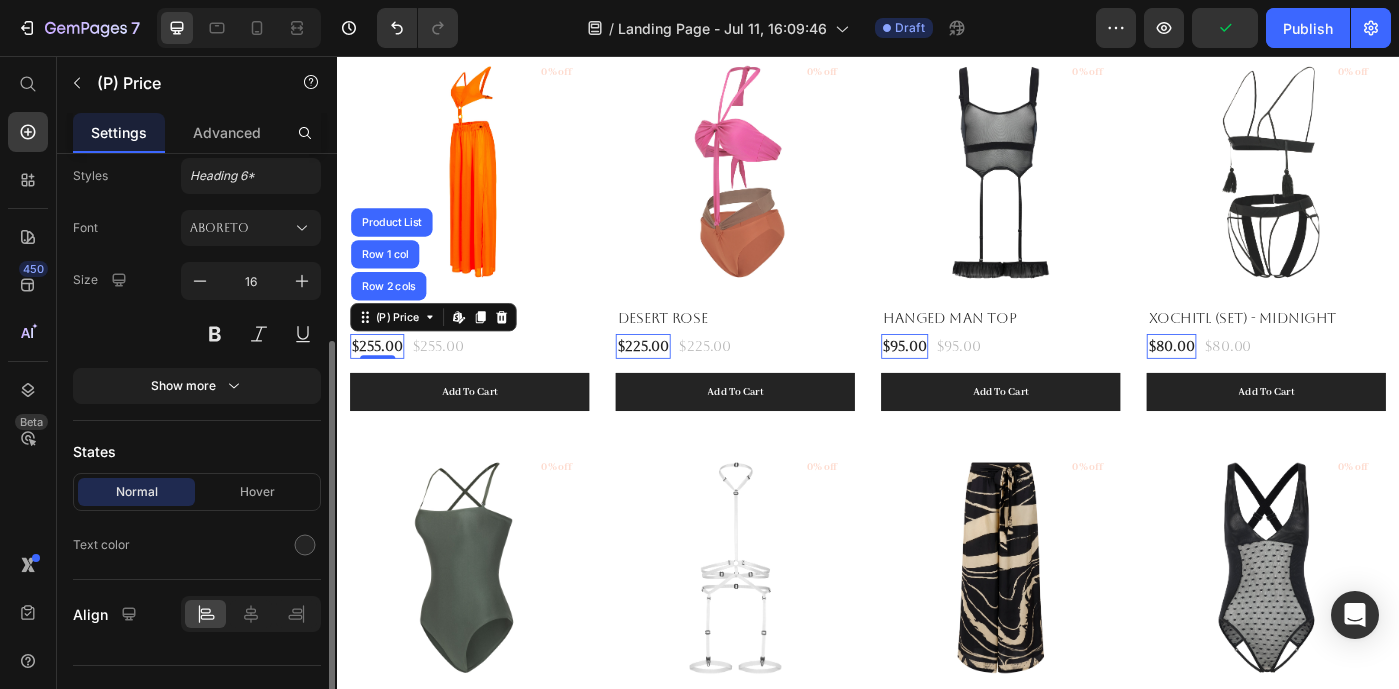 scroll, scrollTop: 324, scrollLeft: 0, axis: vertical 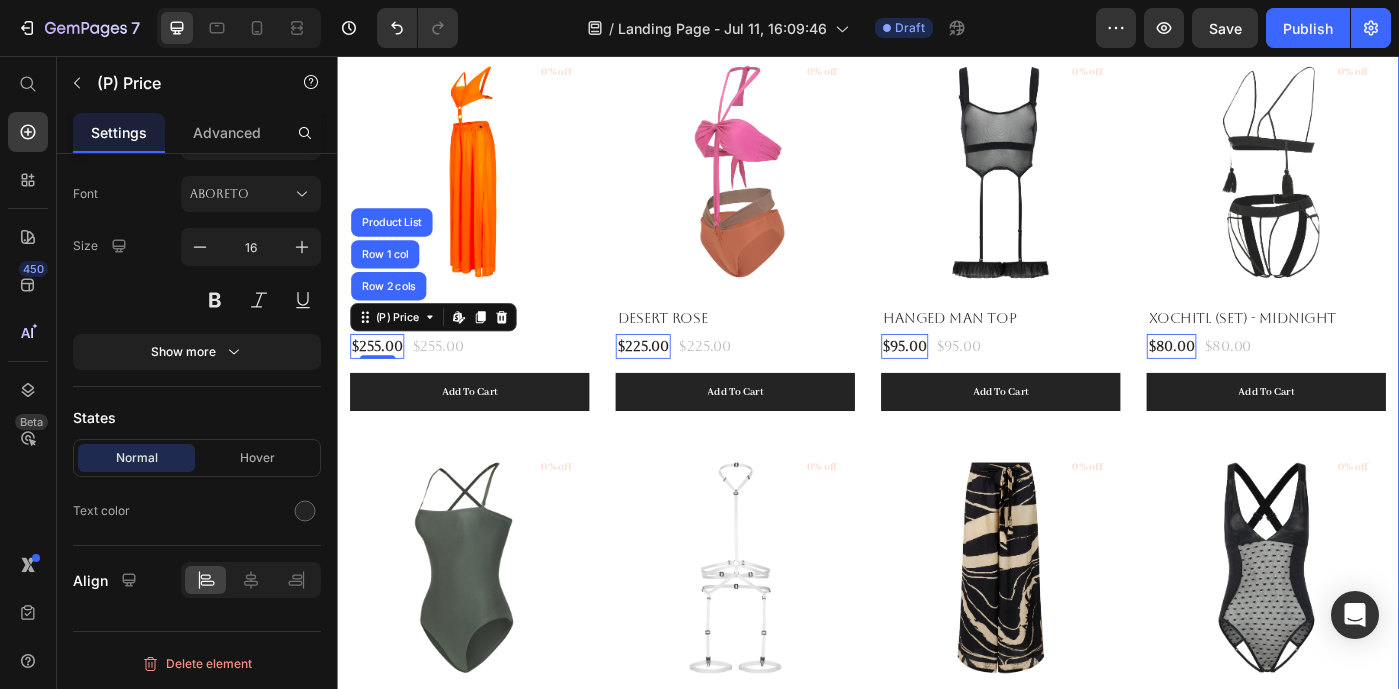 click on "(P) Images 0% off Product Badge Sunburst (P) Title $255.00 (P) Price Row 2 cols Row 1 col Product List   Edit content in Shopify 0 $255.00 (P) Price Row Add To Cart (P) Cart Button Row (P) Images 0% off Product Badge Desert Rose (P) Title $225.00 (P) Price   Edit content in Shopify 0 $225.00 (P) Price Row Add To Cart (P) Cart Button Row (P) Images 0% off Product Badge Hanged Man Top (P) Title $95.00 (P) Price   Edit content in Shopify 0 $95.00 (P) Price Row Add To Cart (P) Cart Button Row (P) Images 0% off Product Badge Xochitl (Set) - Midnight (P) Title $80.00 (P) Price   Edit content in Shopify 0 $80.00 (P) Price Row Add To Cart (P) Cart Button Row (P) Images 0% off Product Badge Orbit In Sage (P) Title $155.00 (P) Price   Edit content in Shopify 0 $155.00 (P) Price Row Add To Cart (P) Cart Button Row (P) Images 0% off Product Badge Eris Snow (P) Title $85.00 (P) Price   Edit content in Shopify 0 $85.00 (P) Price Row Add To Cart (P) Cart Button Row (P) Images 0% off Product Badge Neptune Pant (P) Title   0" at bounding box center [937, 478] 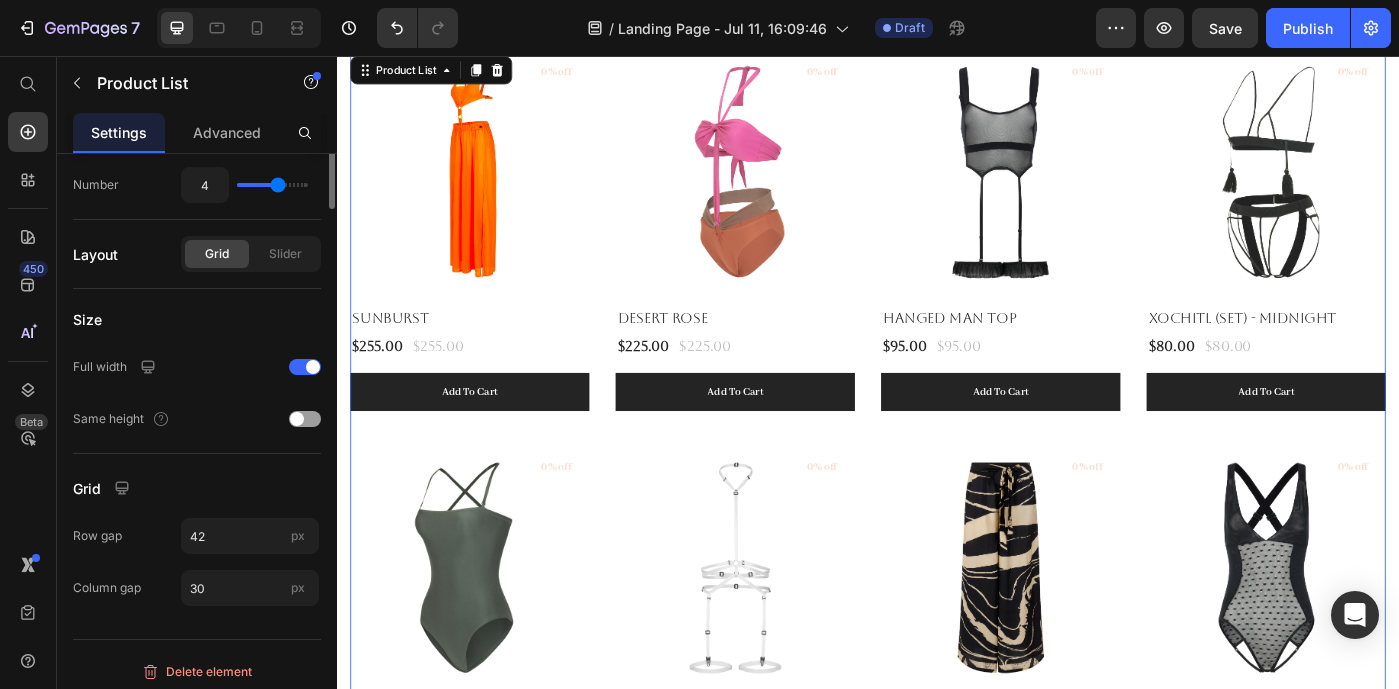 scroll, scrollTop: 0, scrollLeft: 0, axis: both 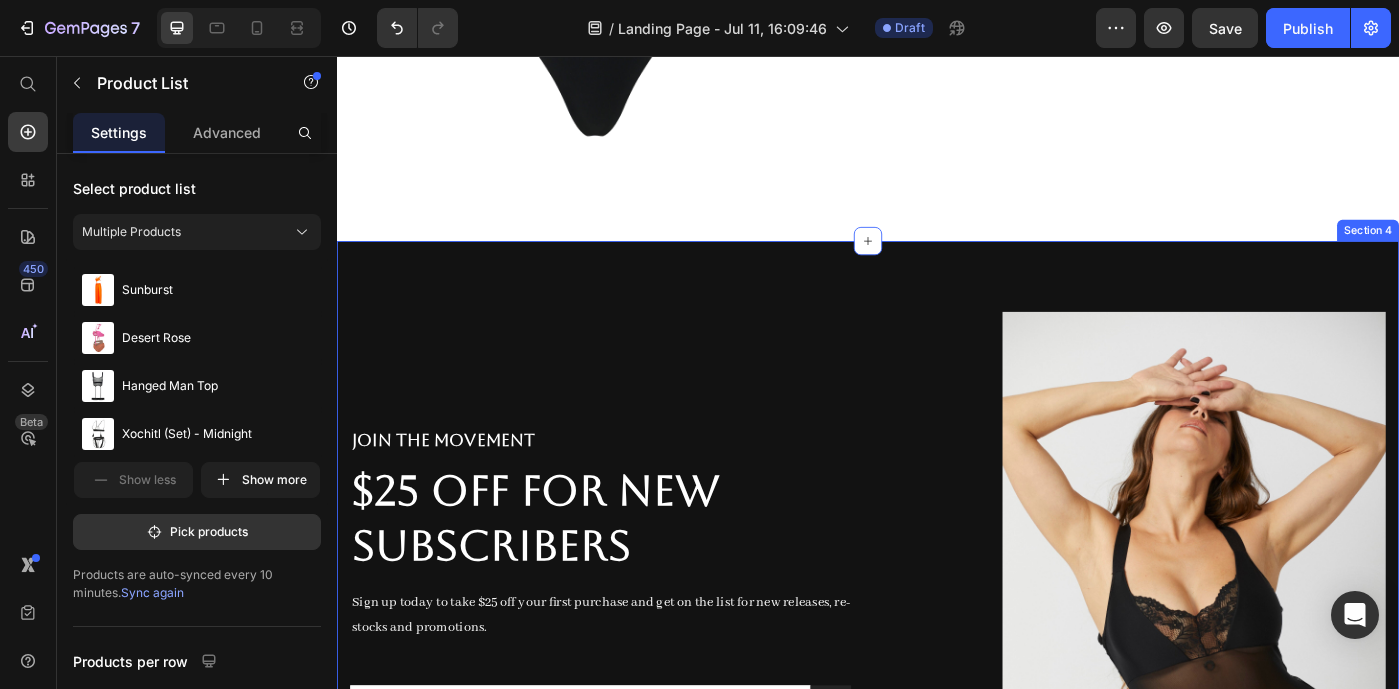 click on "JOIN THE MOVEMENT Heading $25 Off for New Subscribers Heading Sign up today to take $25 off your first purchase and get on the list for new releases, re-stocks and promotions. Text block Email Field
Submit Button Row Newsletter # View  Privacy Policy  &  advertising terms# Text block Image Row Section 4" at bounding box center (937, 670) 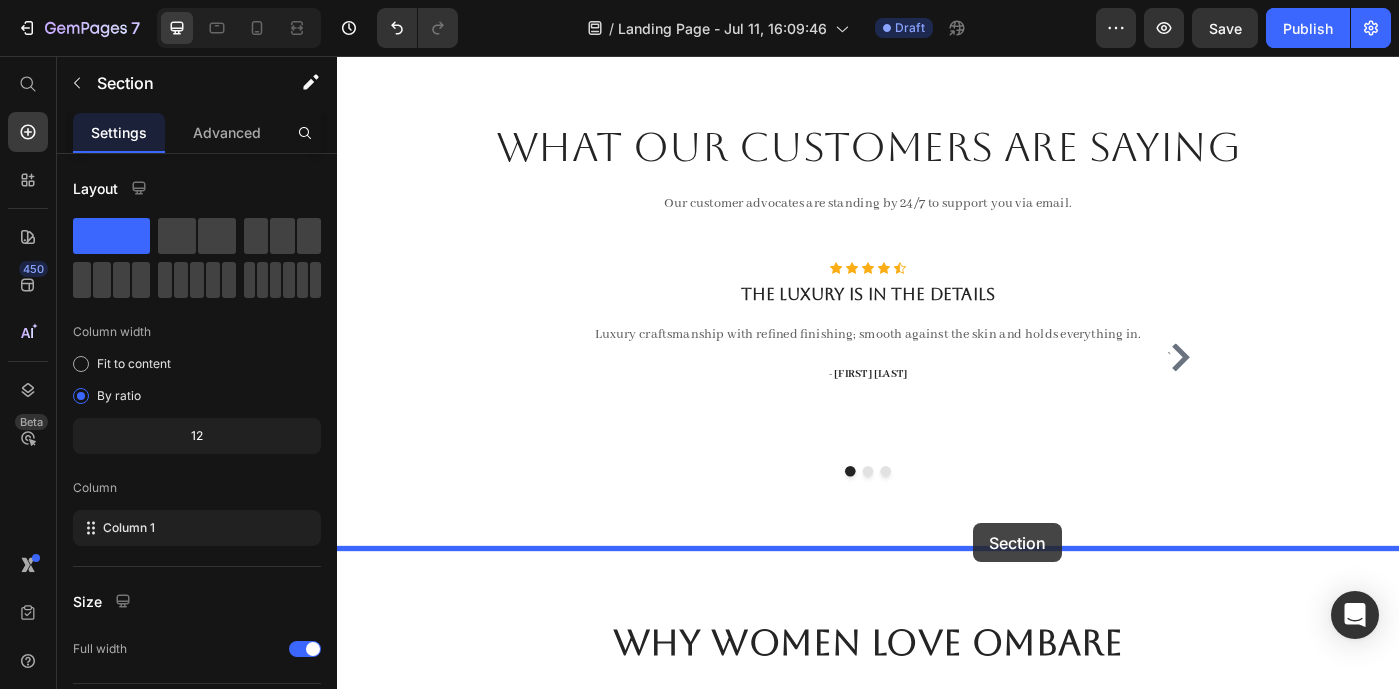 scroll, scrollTop: 502, scrollLeft: 0, axis: vertical 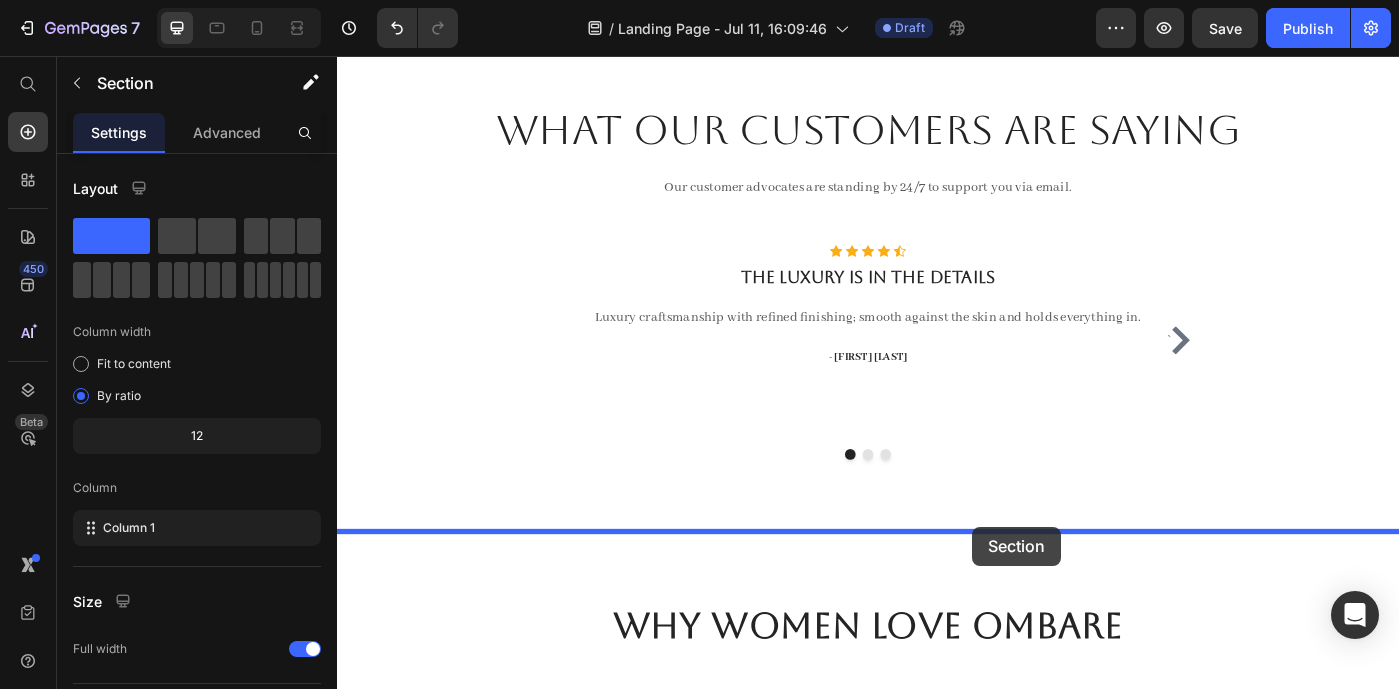 drag, startPoint x: 1161, startPoint y: 246, endPoint x: 1054, endPoint y: 588, distance: 358.3476 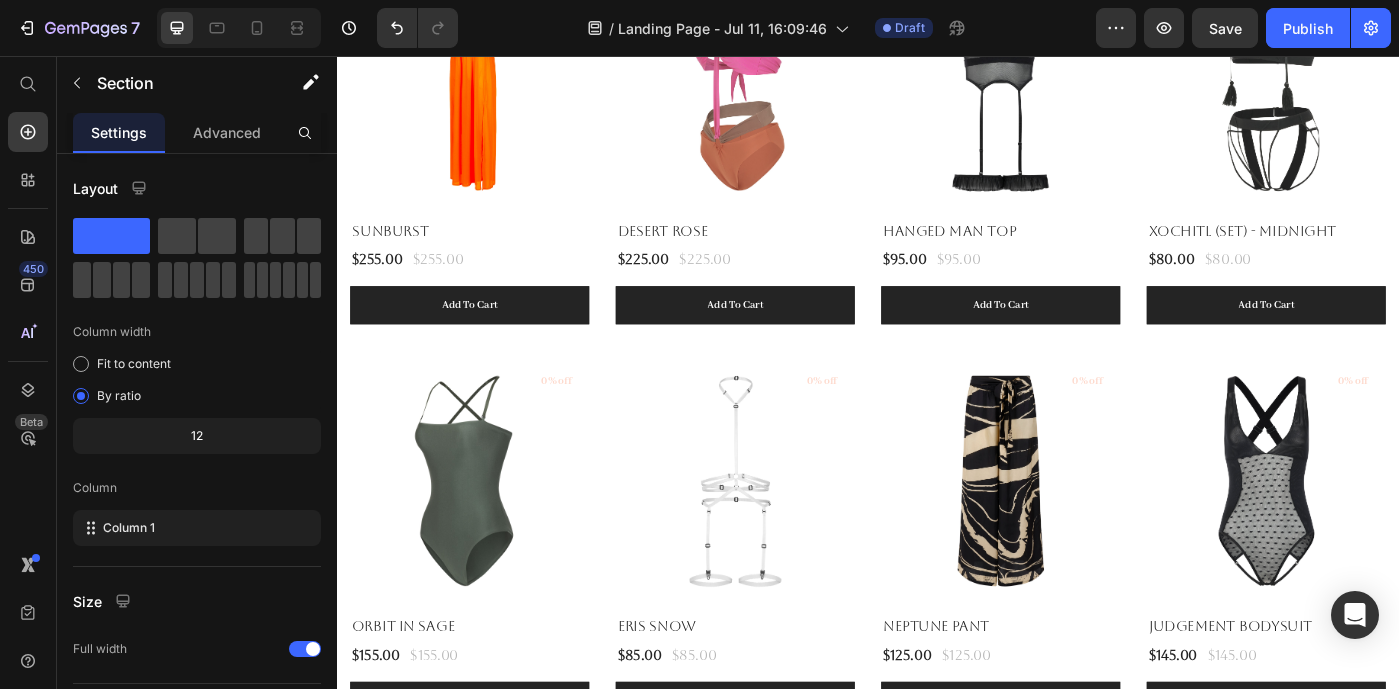 scroll, scrollTop: 3235, scrollLeft: 0, axis: vertical 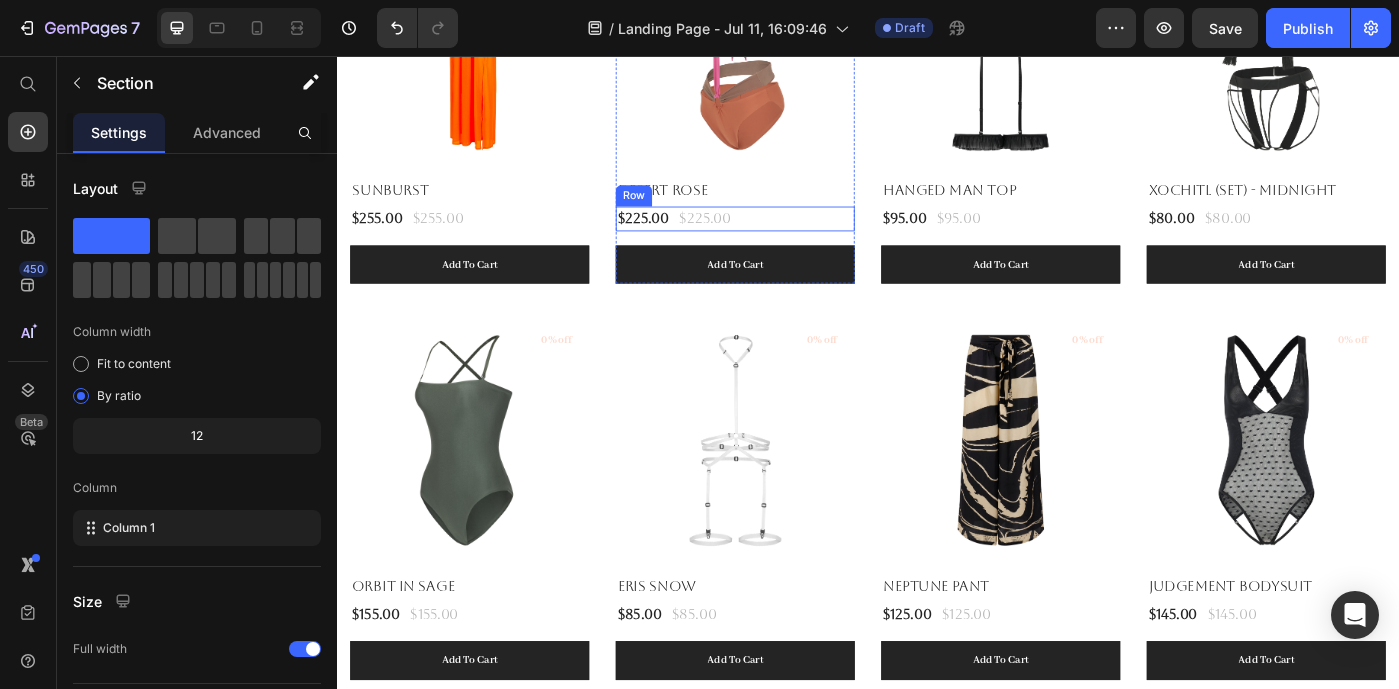 click on "$225.00 (P) Price $225.00 (P) Price Row" at bounding box center [487, 240] 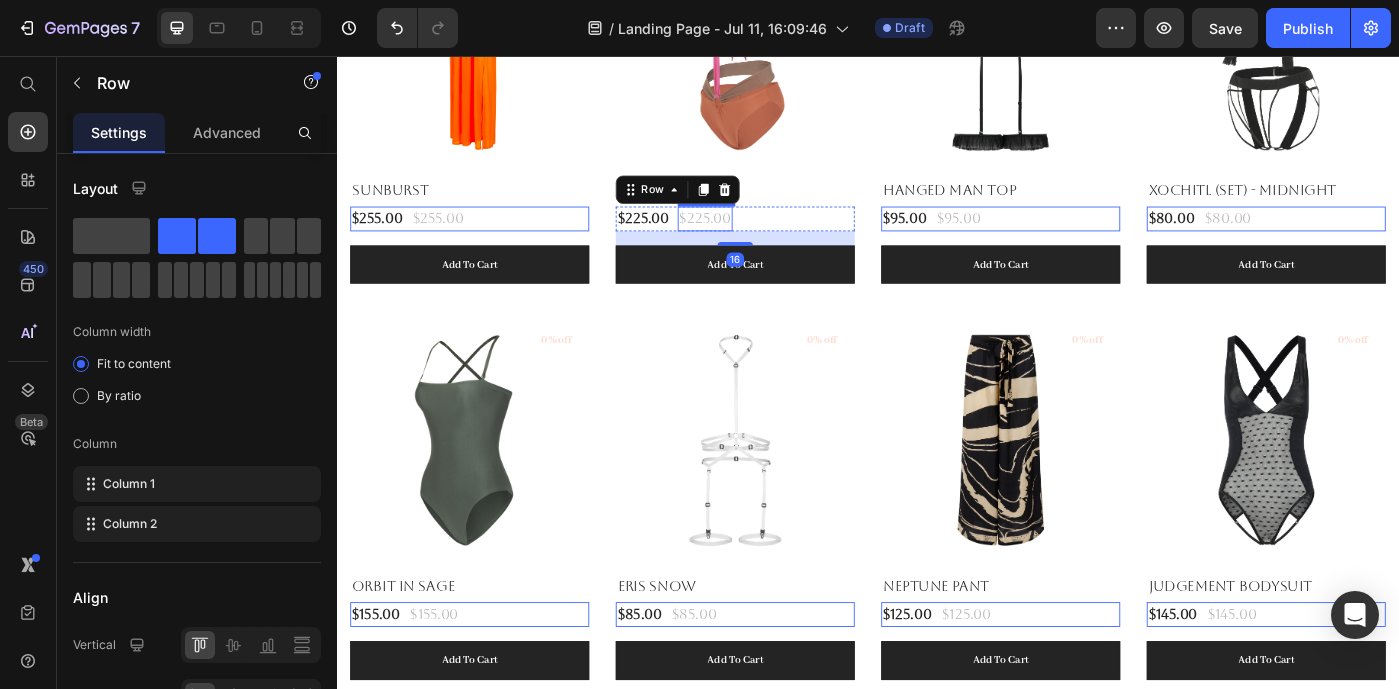 click on "$225.00" at bounding box center [451, 240] 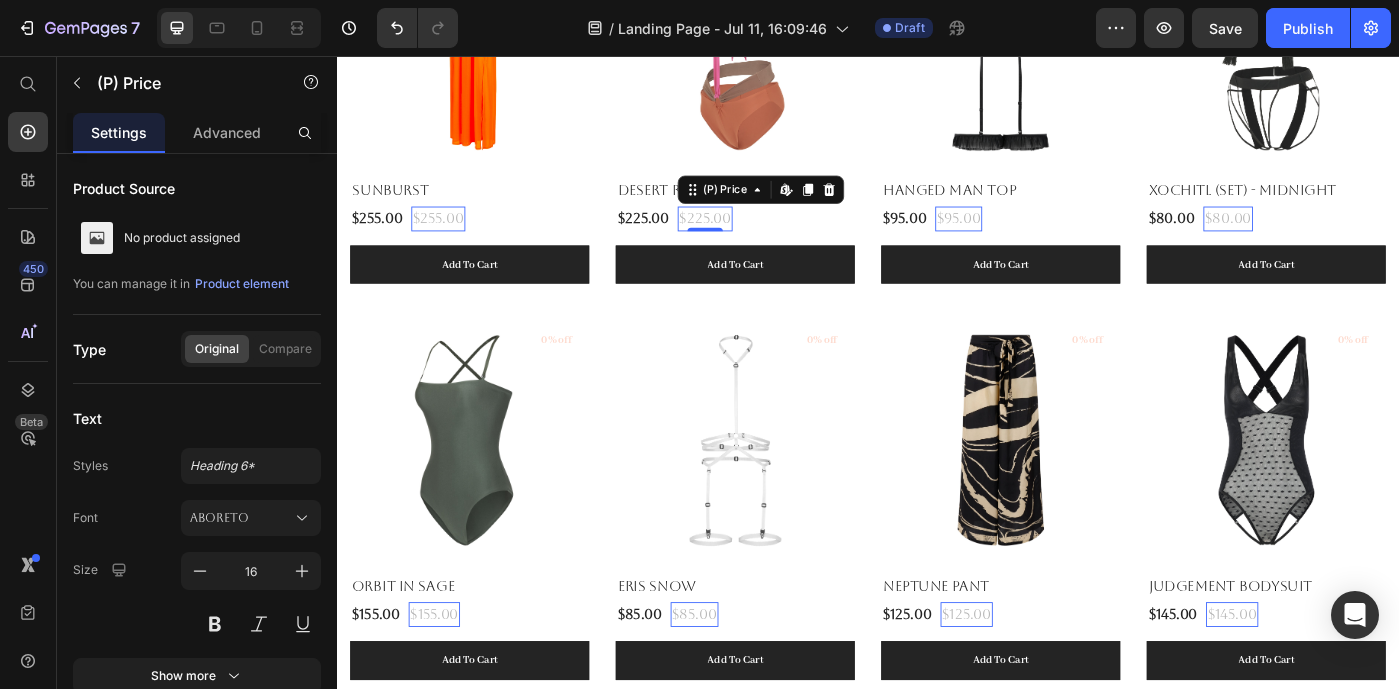click on "$225.00" at bounding box center (451, 240) 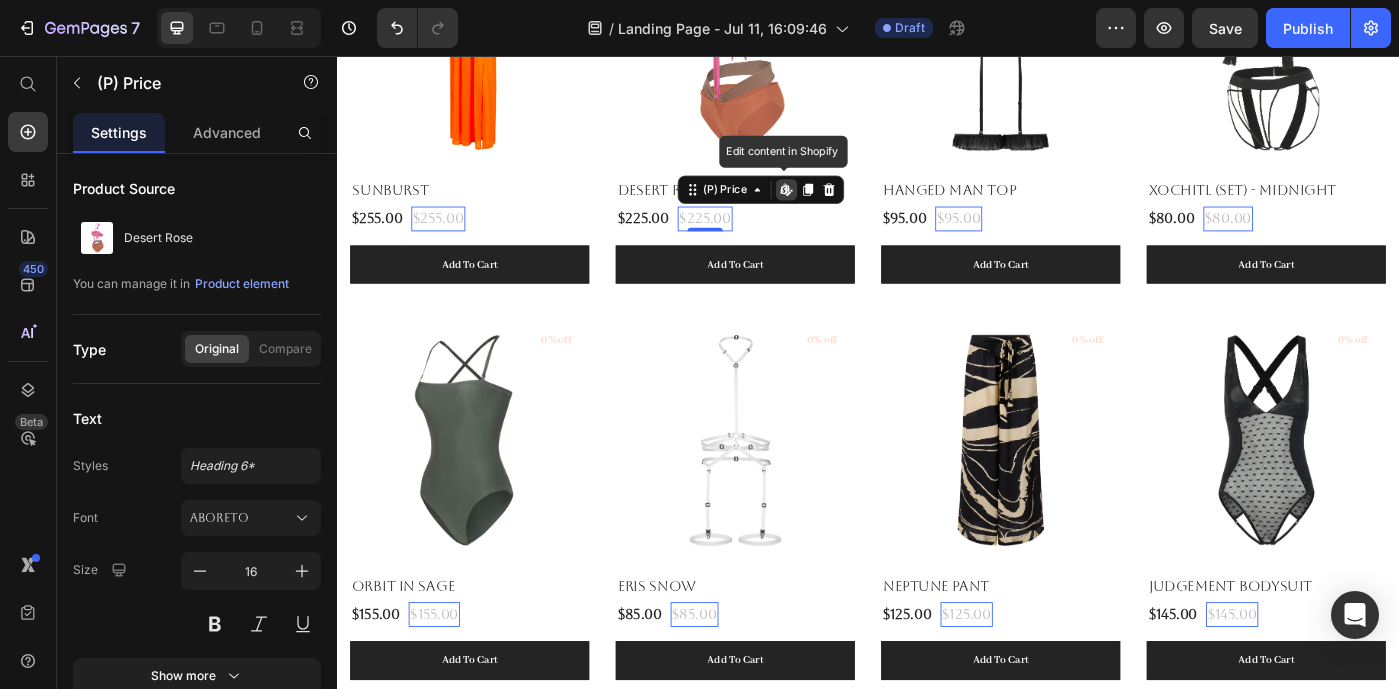 click 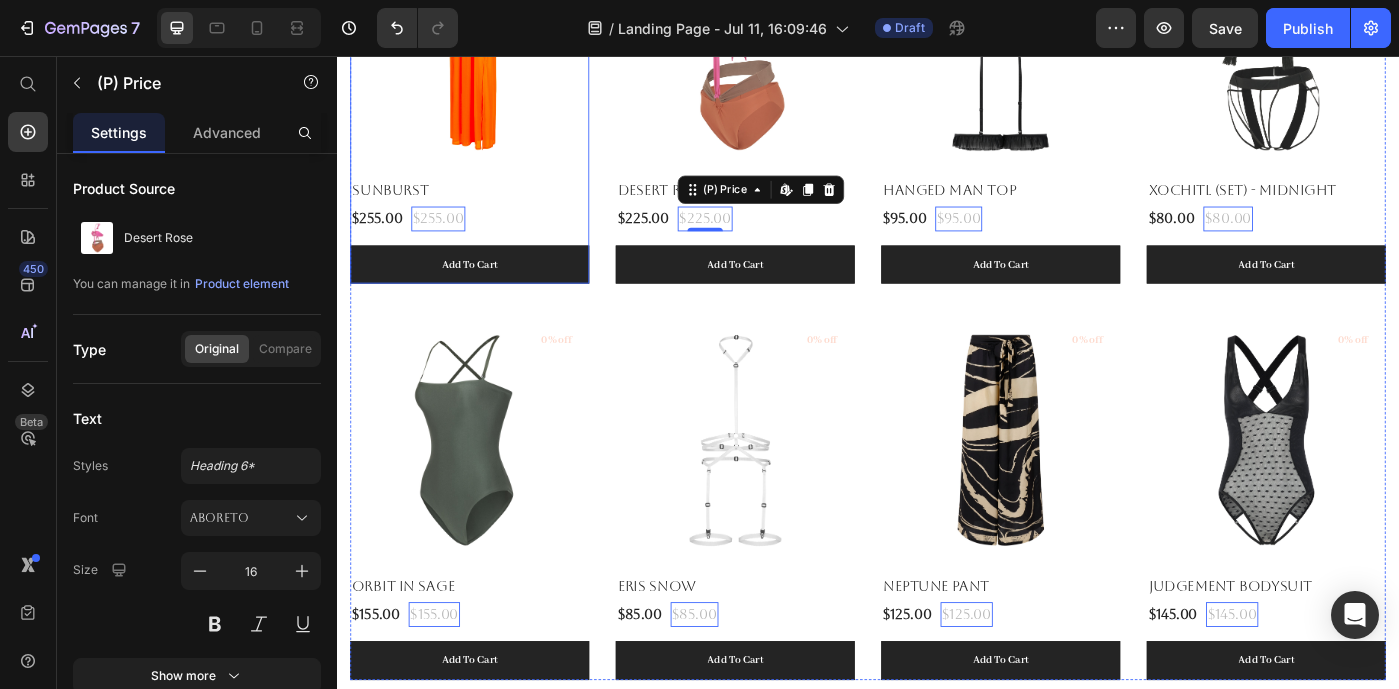 click on "(P) Images 0% off Product Badge Sunburst (P) Title $255.00 (P) Price $255.00 (P) Price   Edit content in Shopify 0 Row Add To Cart (P) Cart Button" at bounding box center [487, 111] 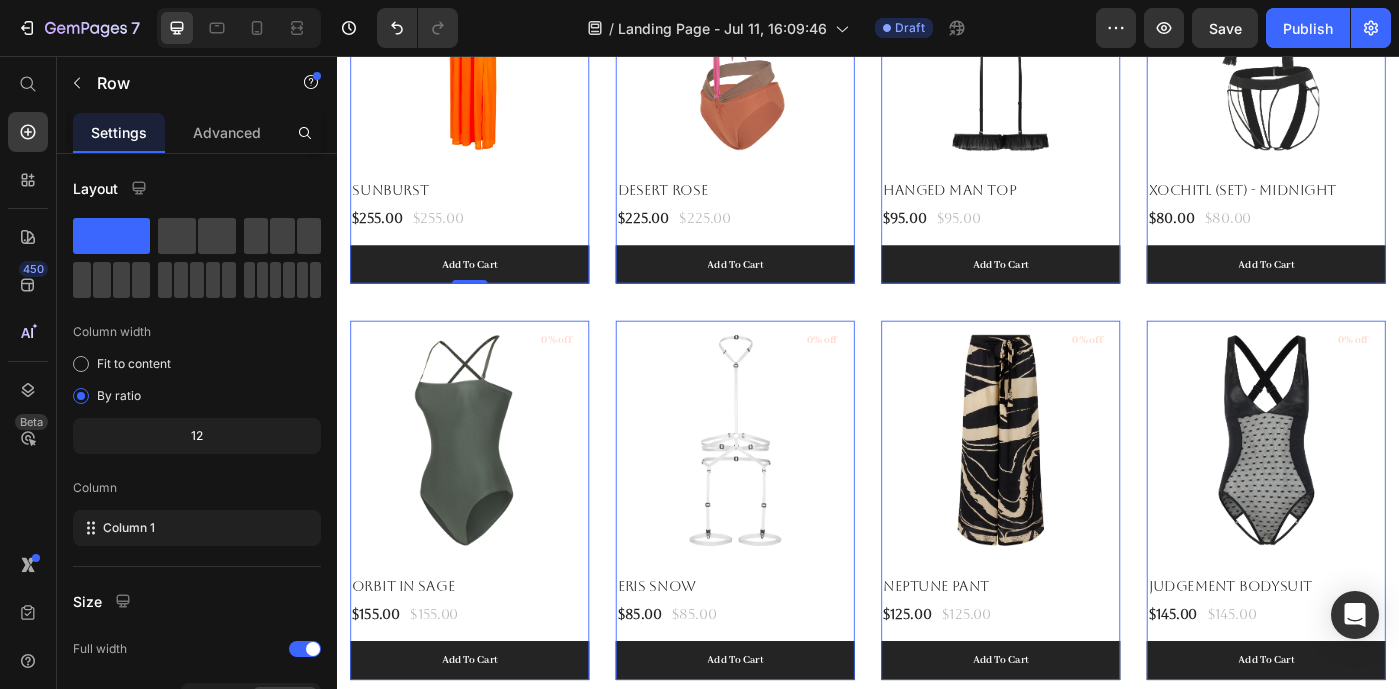 click on "(P) Images 0% off Product Badge Sunburst (P) Title $255.00 (P) Price $255.00 (P) Price Row Add To Cart (P) Cart Button" at bounding box center (487, 111) 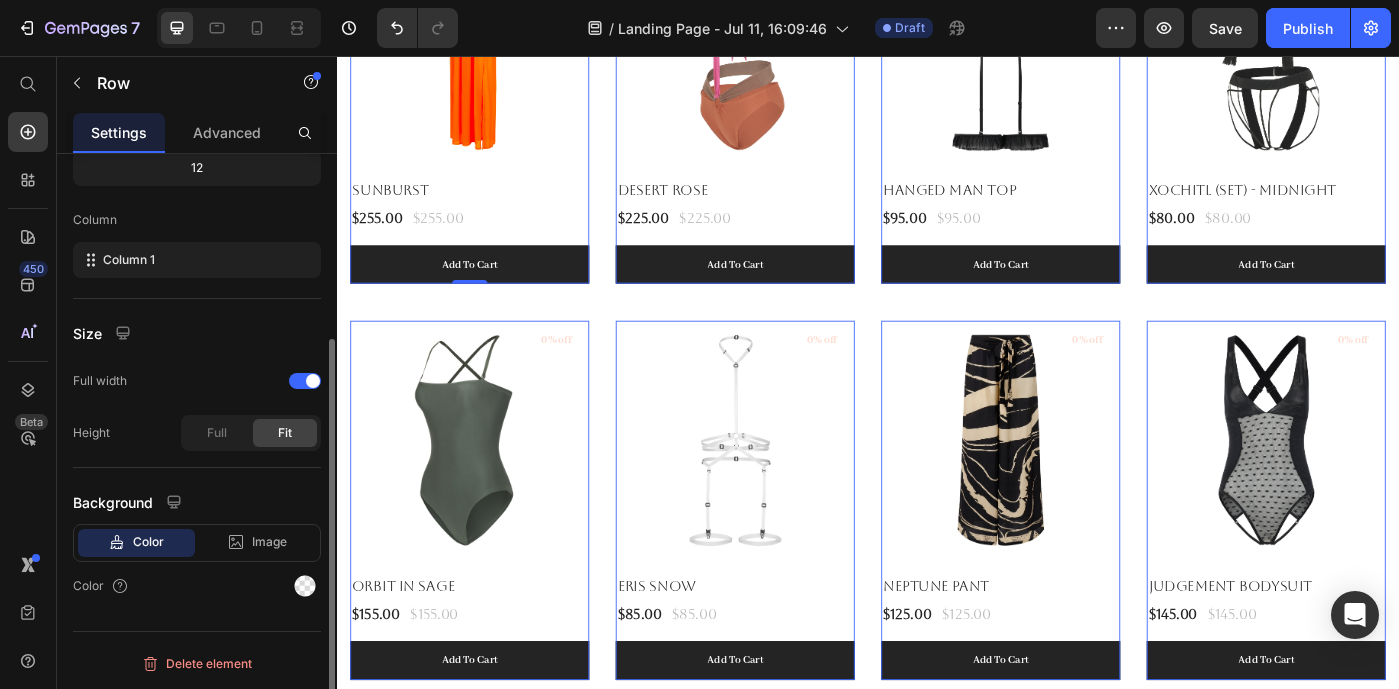scroll, scrollTop: 0, scrollLeft: 0, axis: both 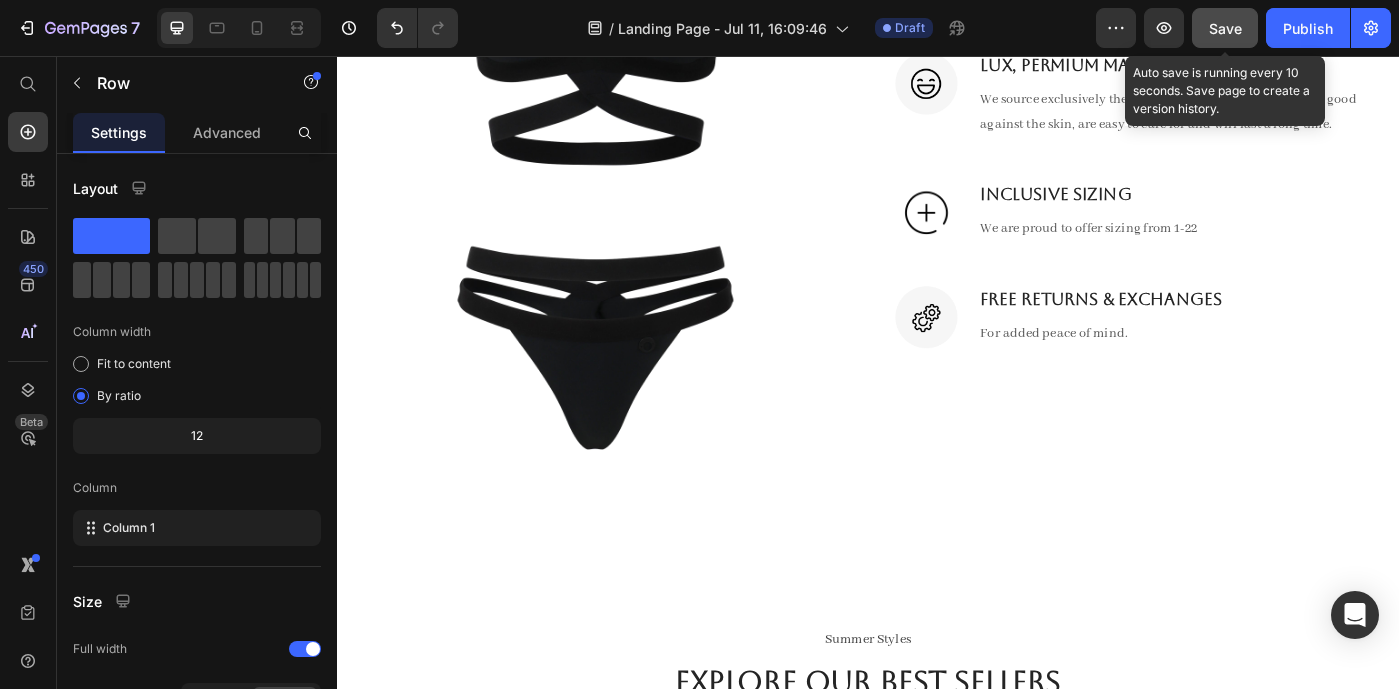 click on "Save" at bounding box center [1225, 28] 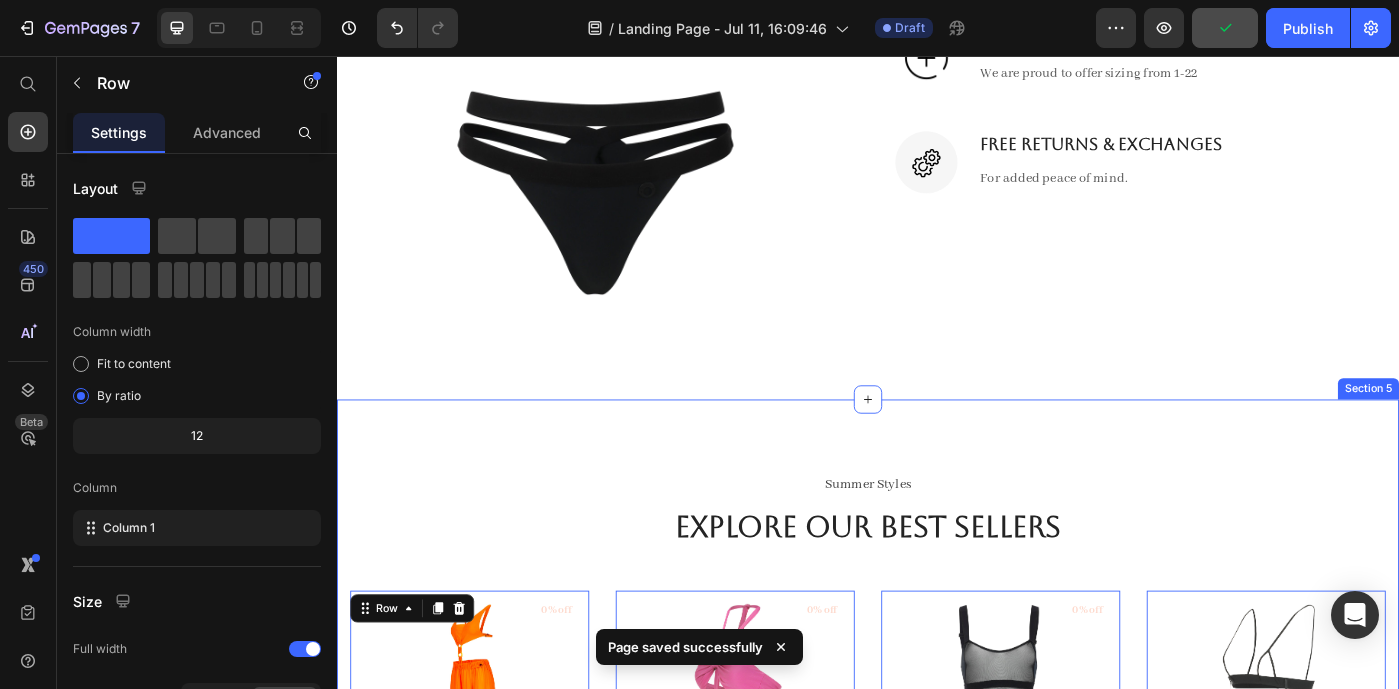 scroll, scrollTop: 2489, scrollLeft: 0, axis: vertical 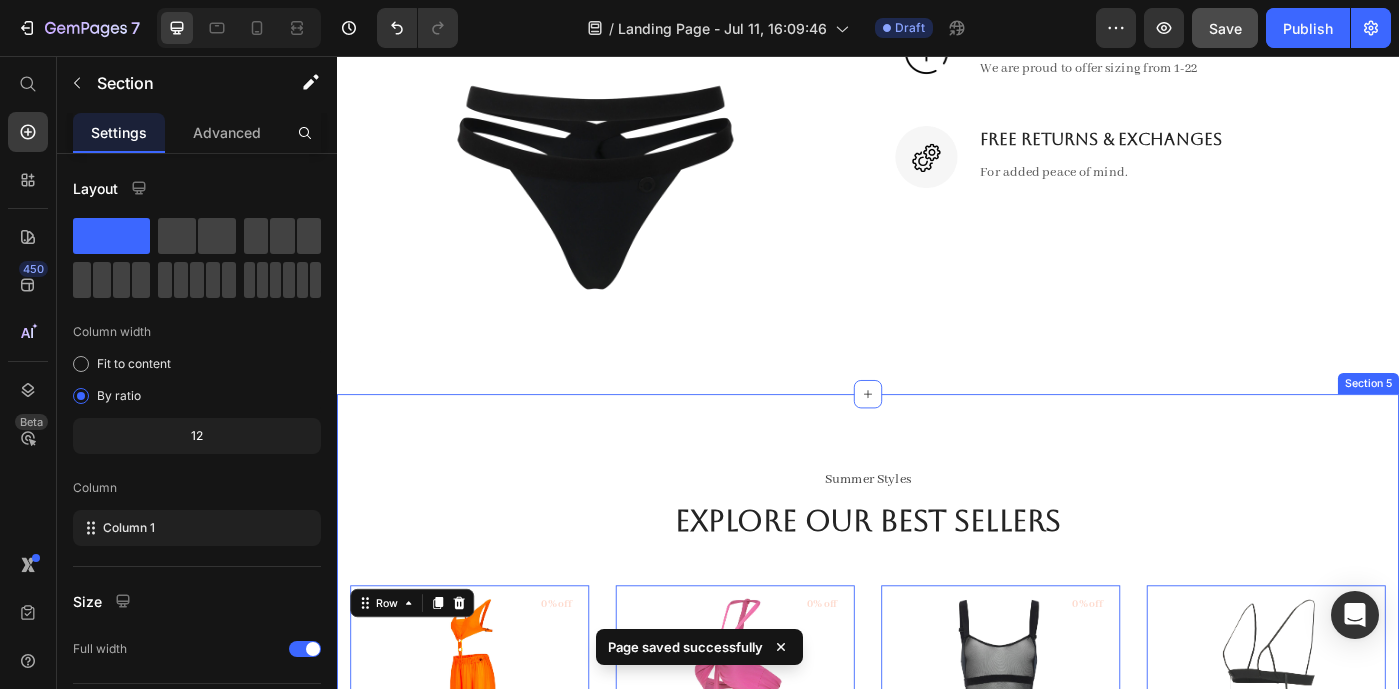 click on "Summer Styles Text block Explore Our Best Sellers Heading (P) Images 0% off Product Badge Sunburst (P) Title $255.00 (P) Price $255.00 (P) Price Row Add To Cart (P) Cart Button Row   0 (P) Images 0% off Product Badge Desert Rose (P) Title $225.00 (P) Price $225.00 (P) Price Row Add To Cart (P) Cart Button Row   0 (P) Images 0% off Product Badge Hanged Man Top (P) Title $95.00 (P) Price $95.00 (P) Price Row Add To Cart (P) Cart Button Row   0 (P) Images 0% off Product Badge Xochitl (Set) - Midnight (P) Title $80.00 (P) Price $80.00 (P) Price Row Add To Cart (P) Cart Button Row   0 (P) Images 0% off Product Badge Orbit In Sage (P) Title $155.00 (P) Price $155.00 (P) Price Row Add To Cart (P) Cart Button Row   0 (P) Images 0% off Product Badge Eris Snow (P) Title $85.00 (P) Price $85.00 (P) Price Row Add To Cart (P) Cart Button Row   0 (P) Images 0% off Product Badge Neptune Pant (P) Title $125.00 (P) Price $125.00 (P) Price Row Add To Cart (P) Cart Button Row   0 (P) Images 0% off Product Badge (P) Title Row" at bounding box center (937, 1012) 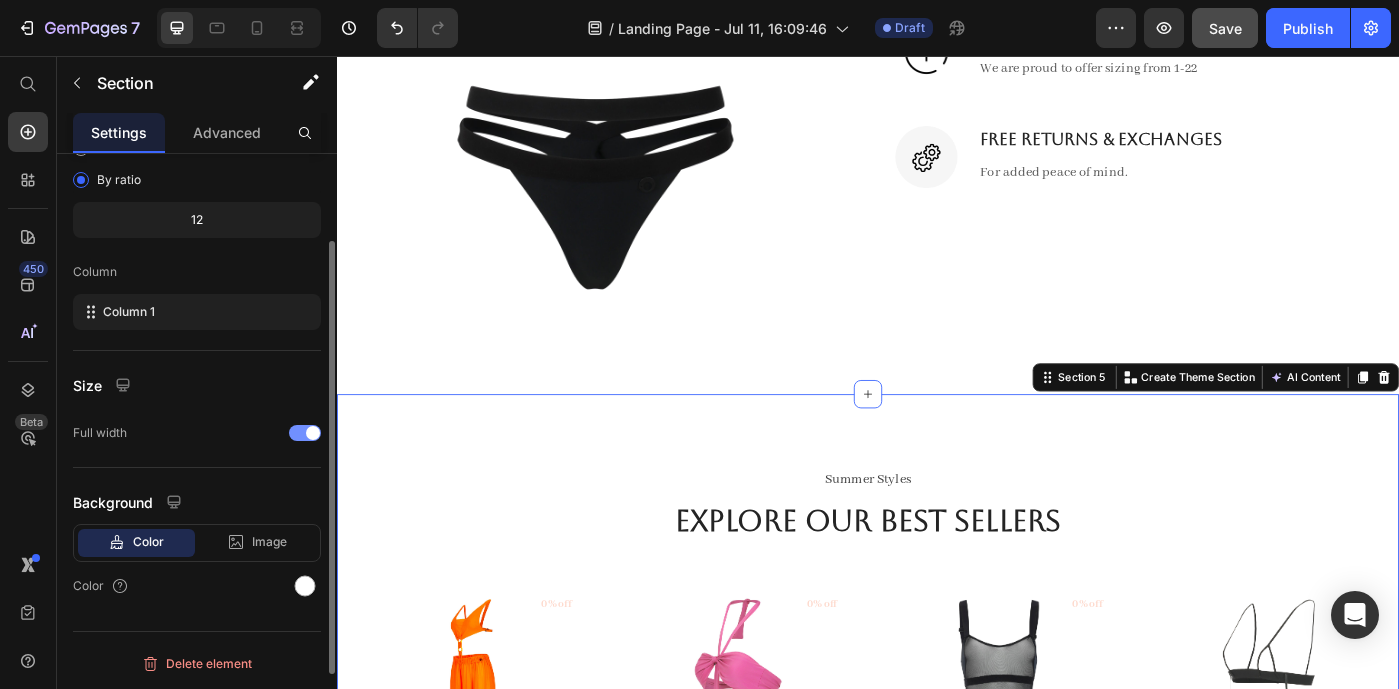 scroll, scrollTop: 0, scrollLeft: 0, axis: both 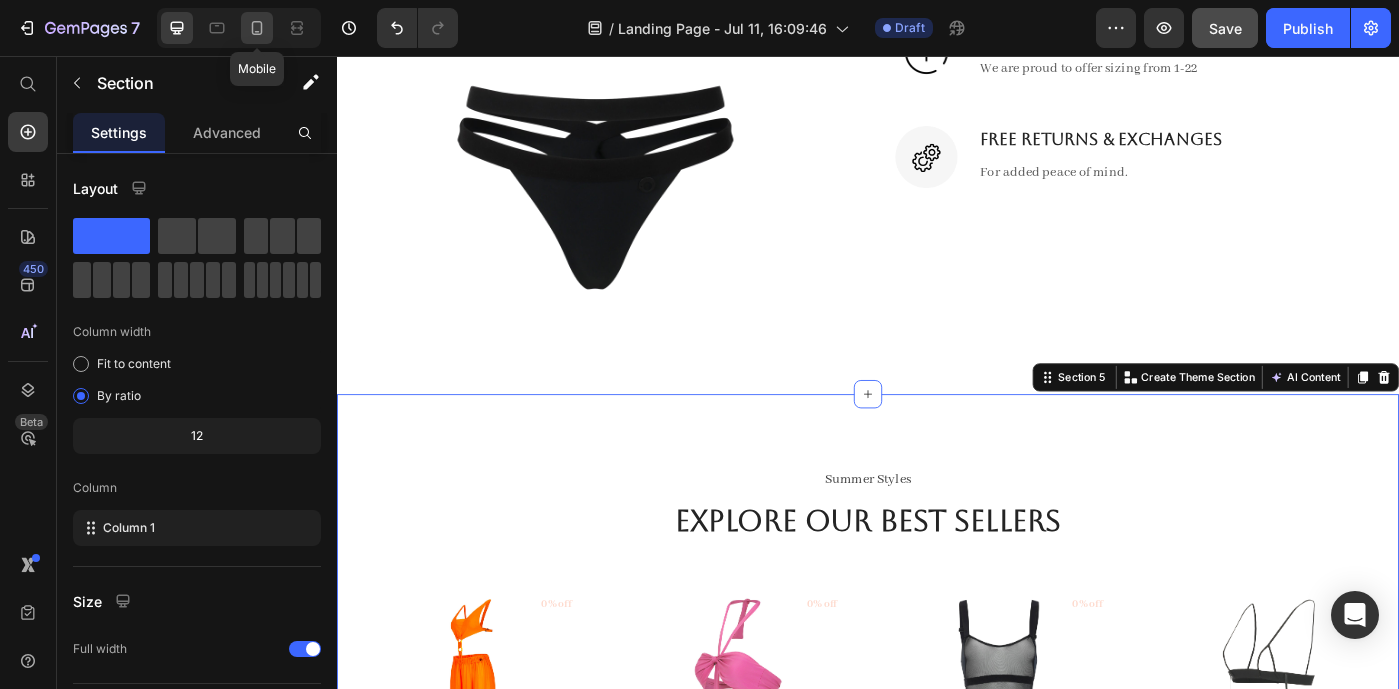 click 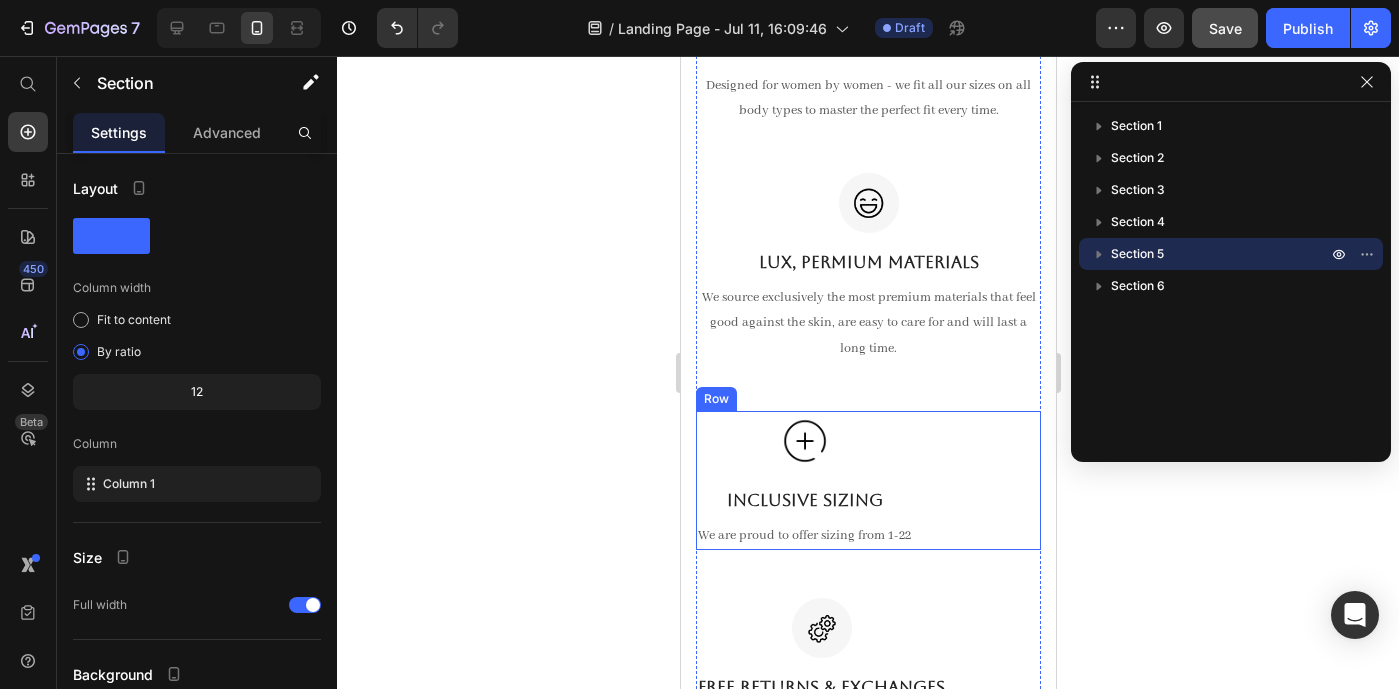 scroll, scrollTop: 2694, scrollLeft: 0, axis: vertical 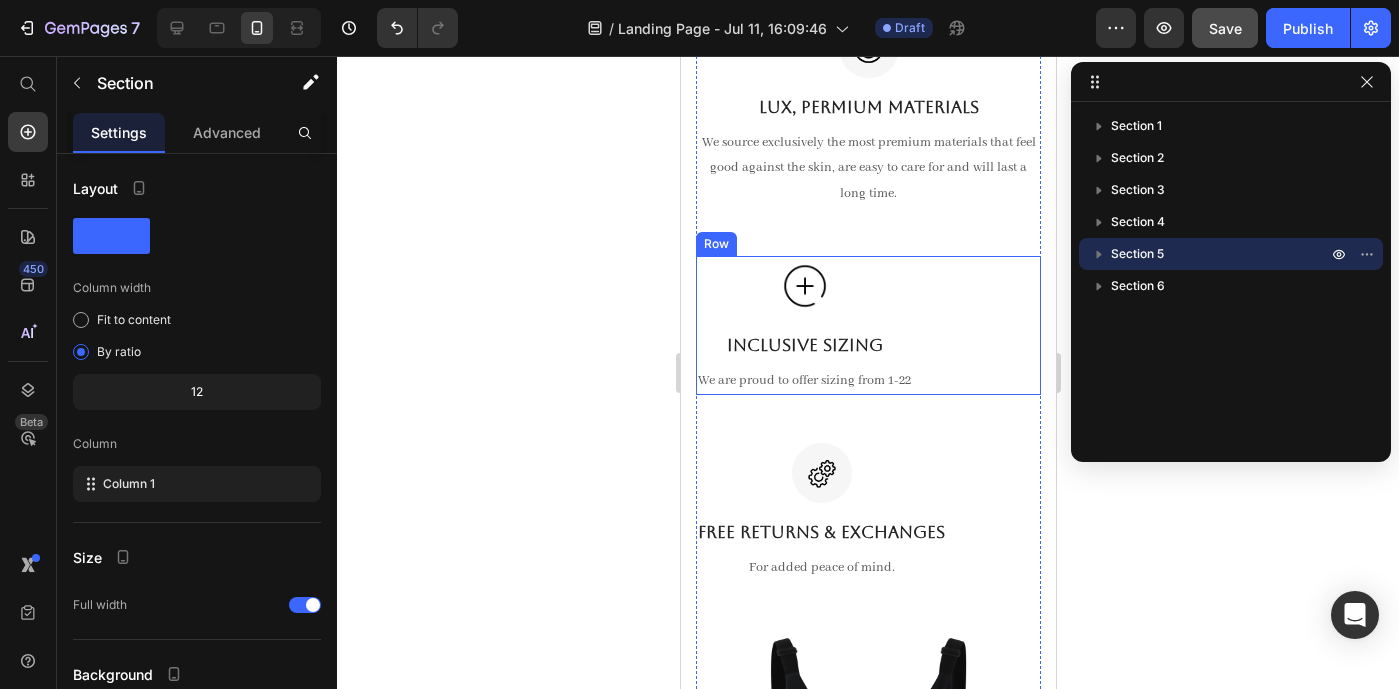 click on "Image Inclusive sizing Heading We are proud to offer sizing from 1-22 Text block Row" at bounding box center [867, 325] 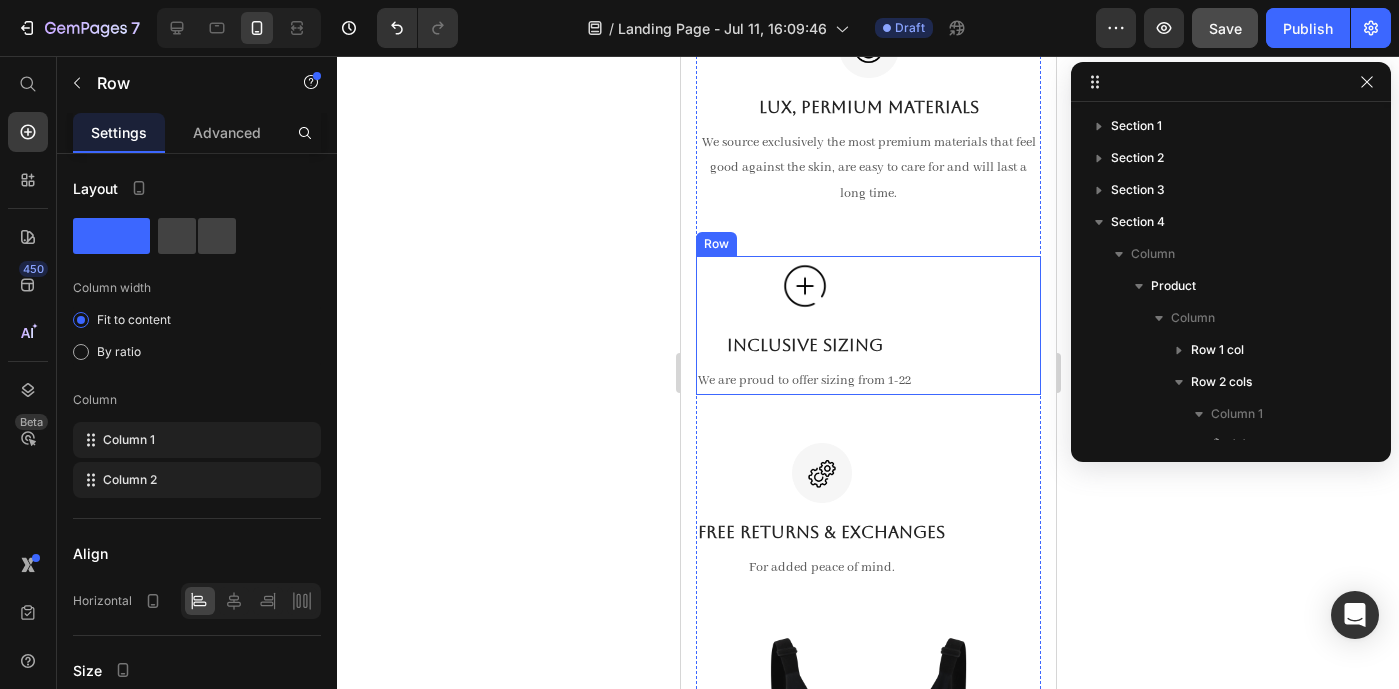 scroll, scrollTop: 246, scrollLeft: 0, axis: vertical 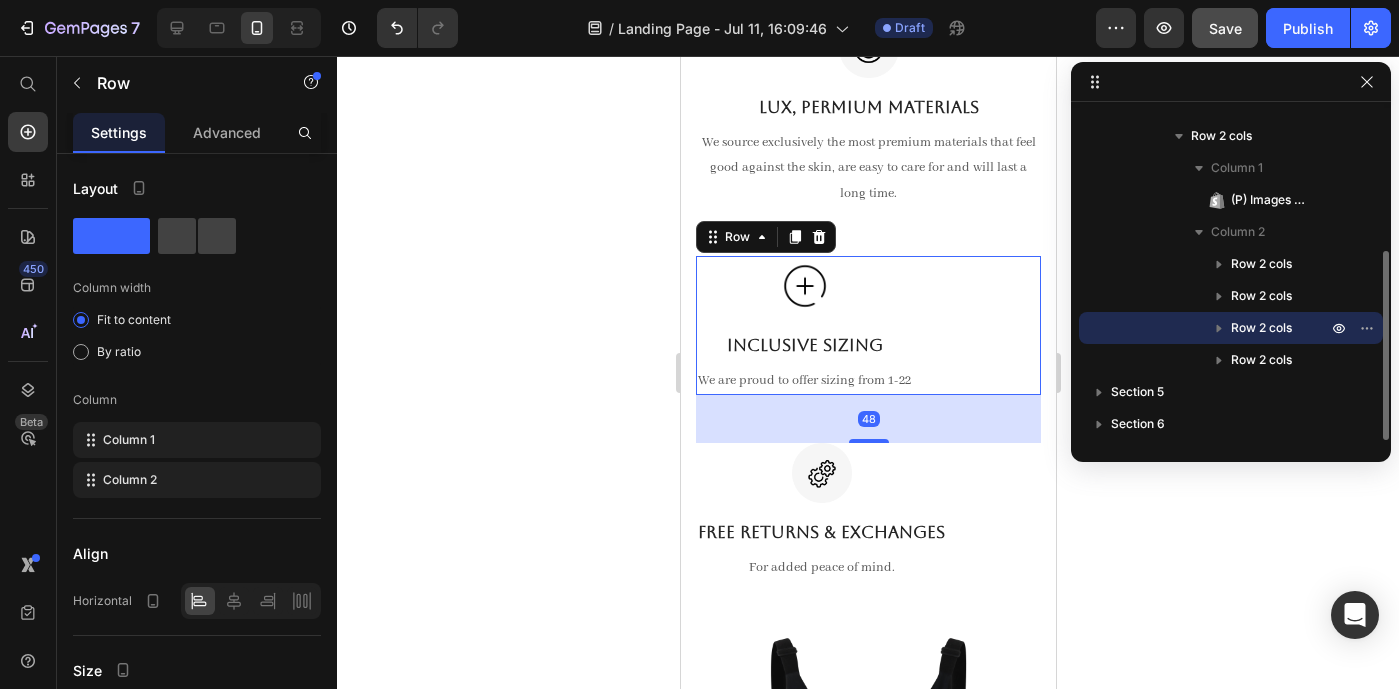 click on "Image Inclusive sizing Heading We are proud to offer sizing from 1-22 Text block Row   48" at bounding box center (867, 325) 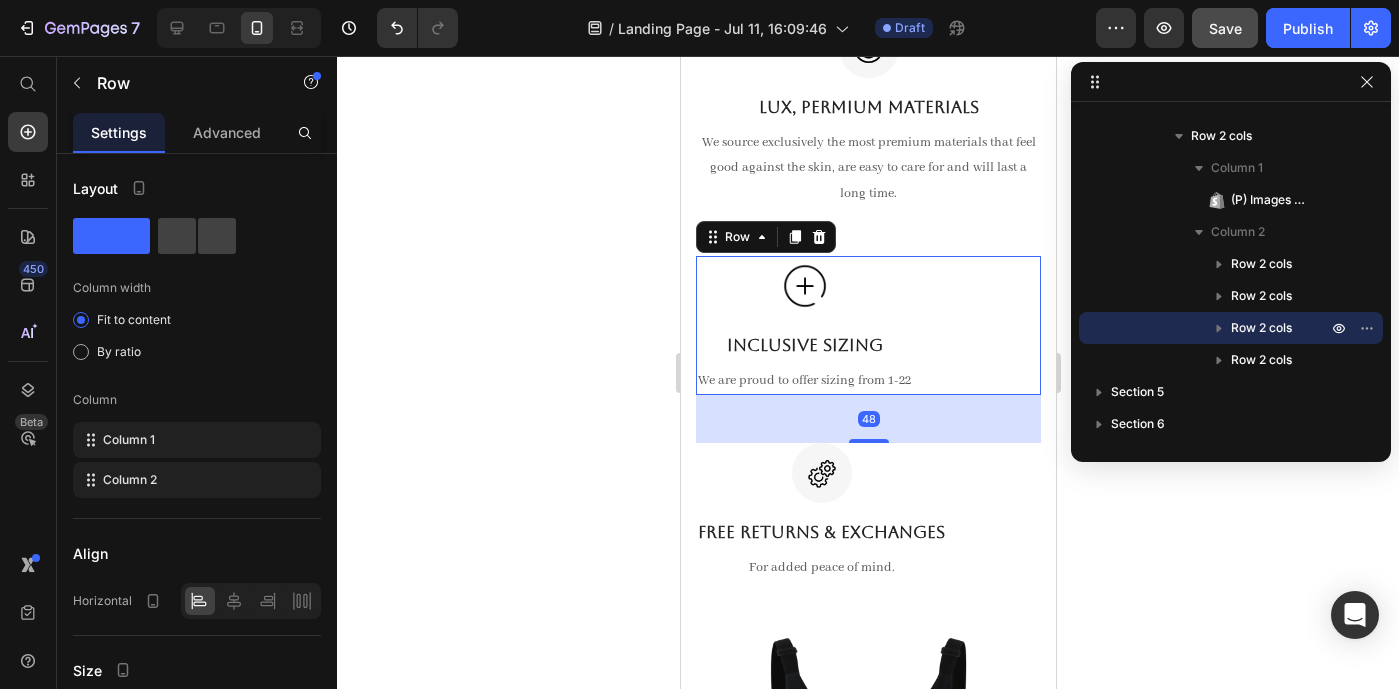 click on "Image Inclusive sizing Heading We are proud to offer sizing from 1-22 Text block Row   48" at bounding box center (867, 325) 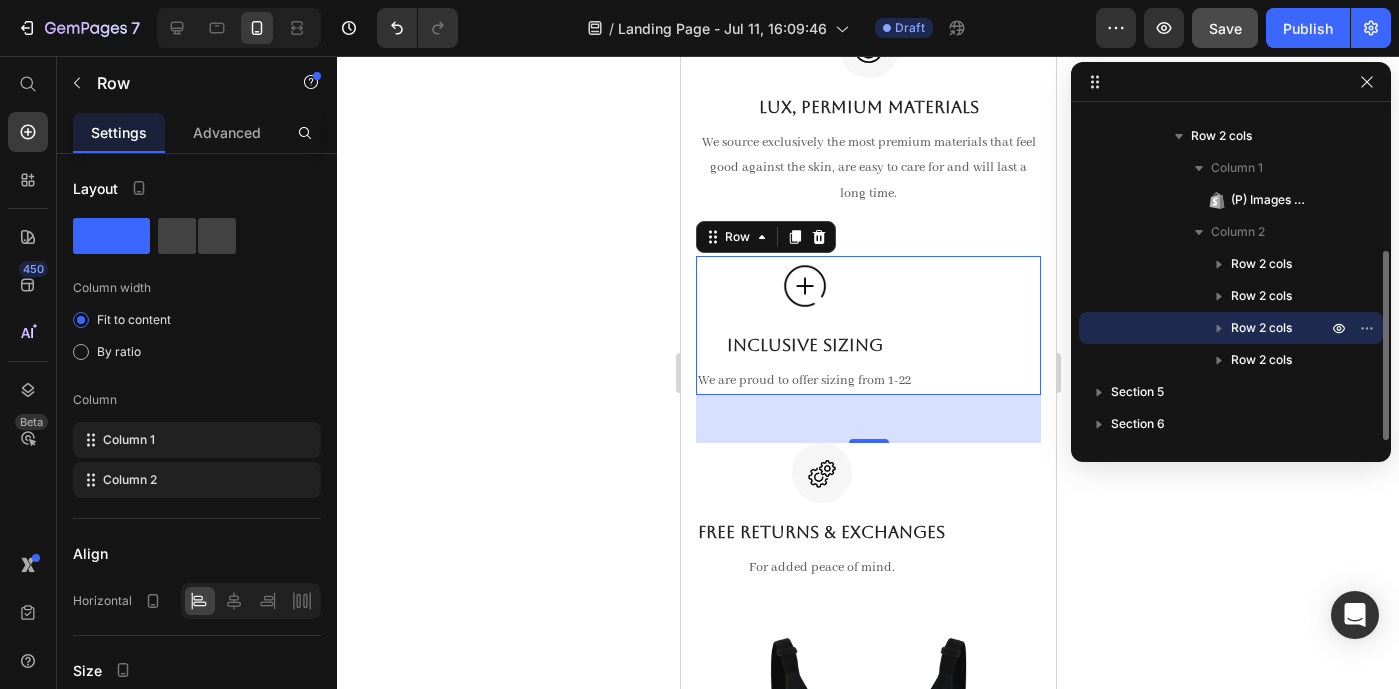 click 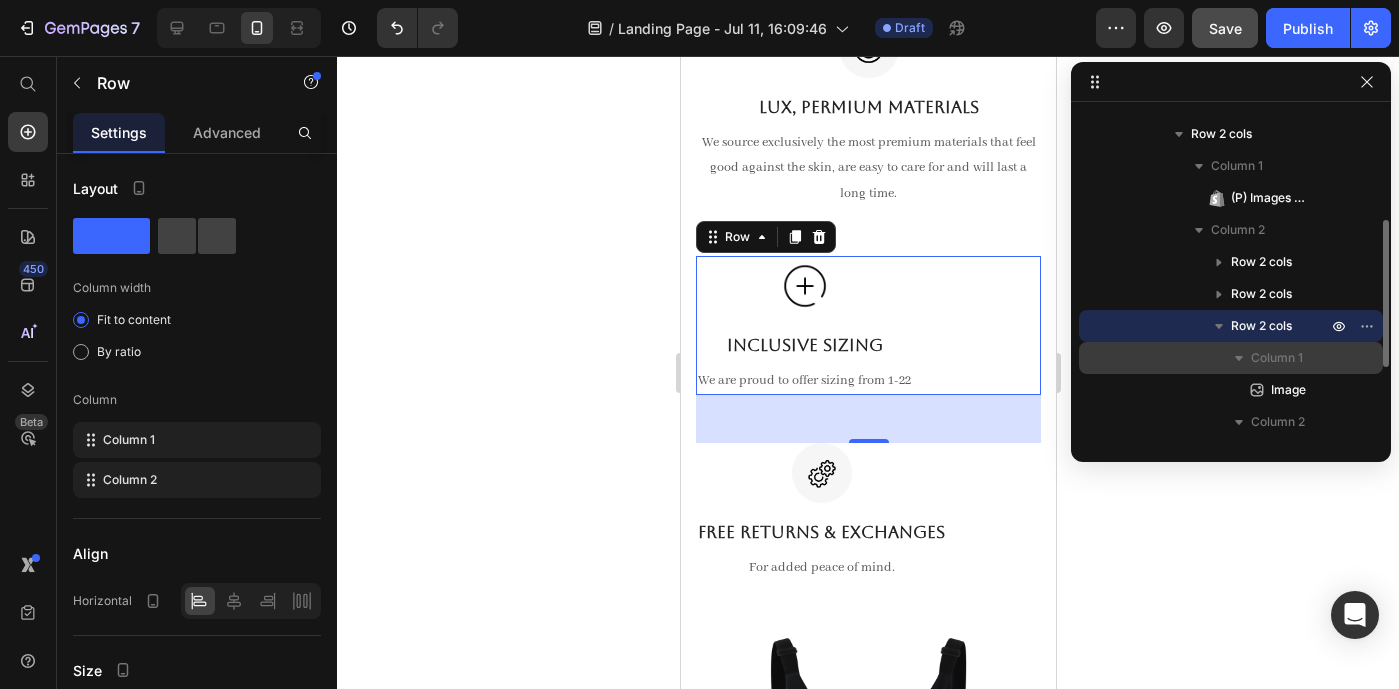 scroll, scrollTop: 247, scrollLeft: 0, axis: vertical 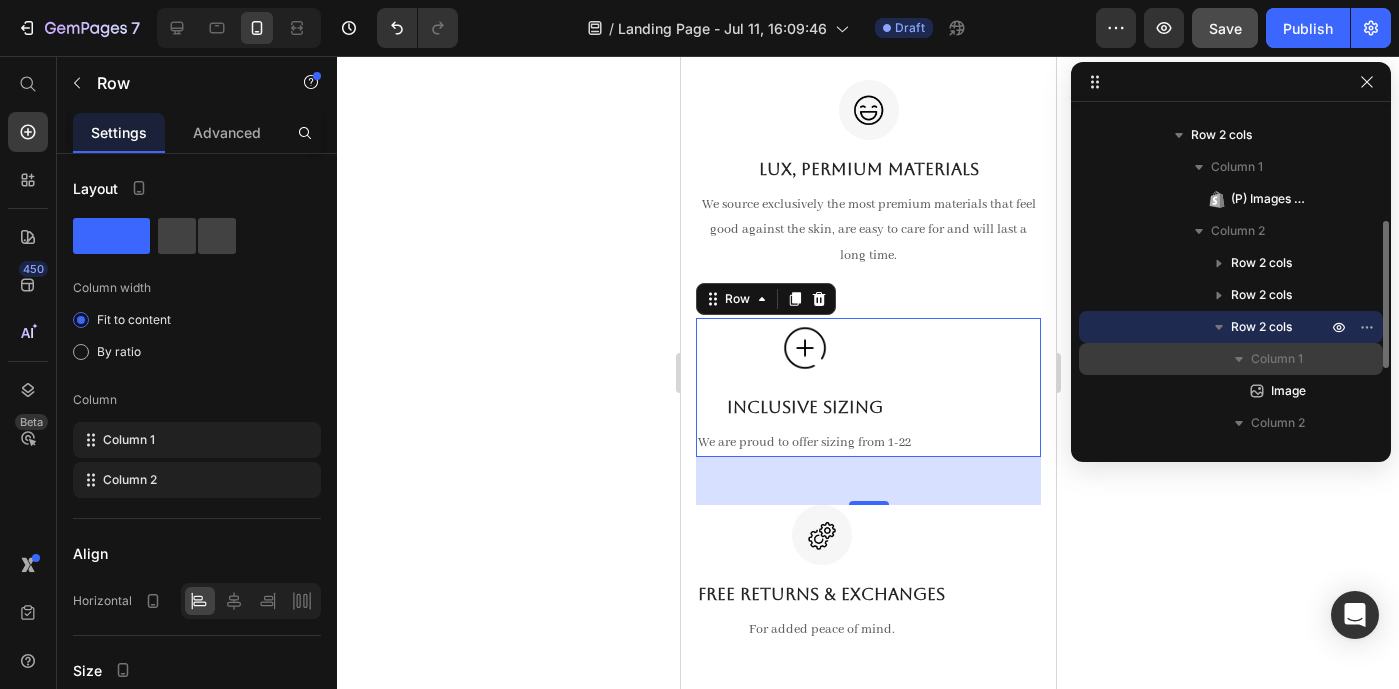 click on "Column 1" at bounding box center [1277, 359] 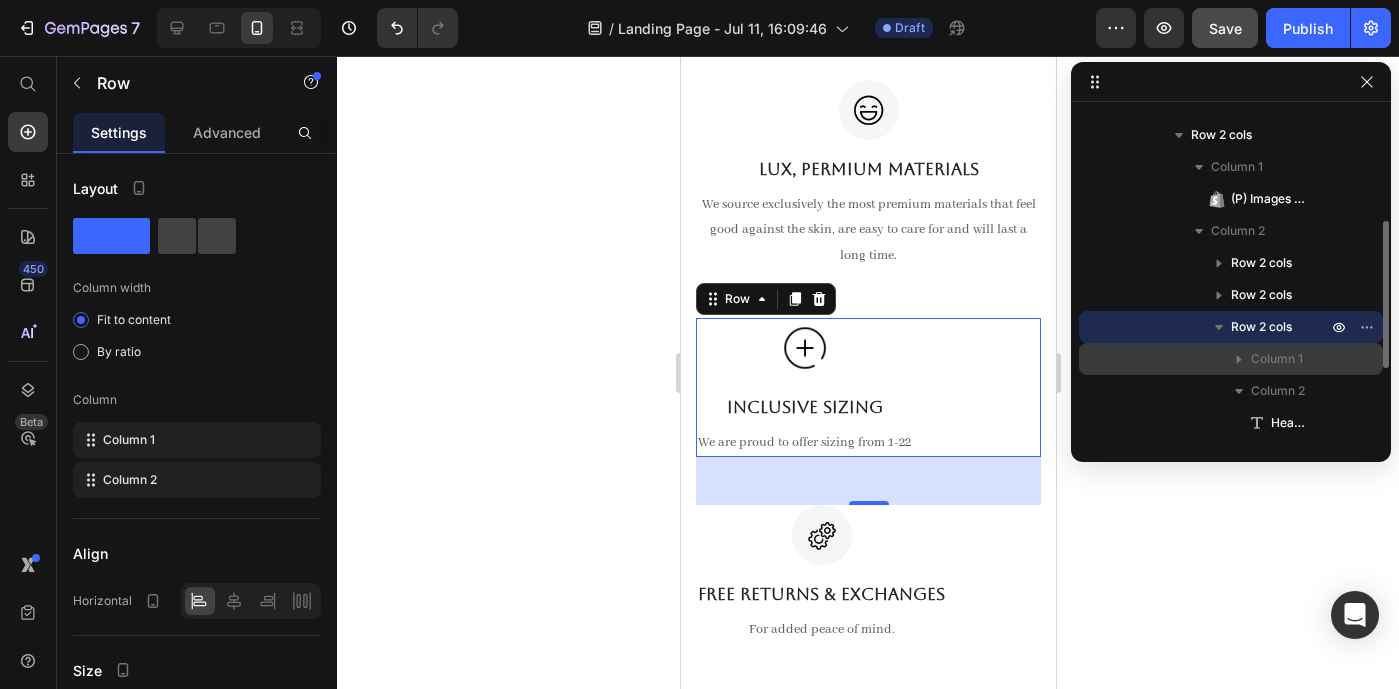 click on "Column 1" at bounding box center (1277, 359) 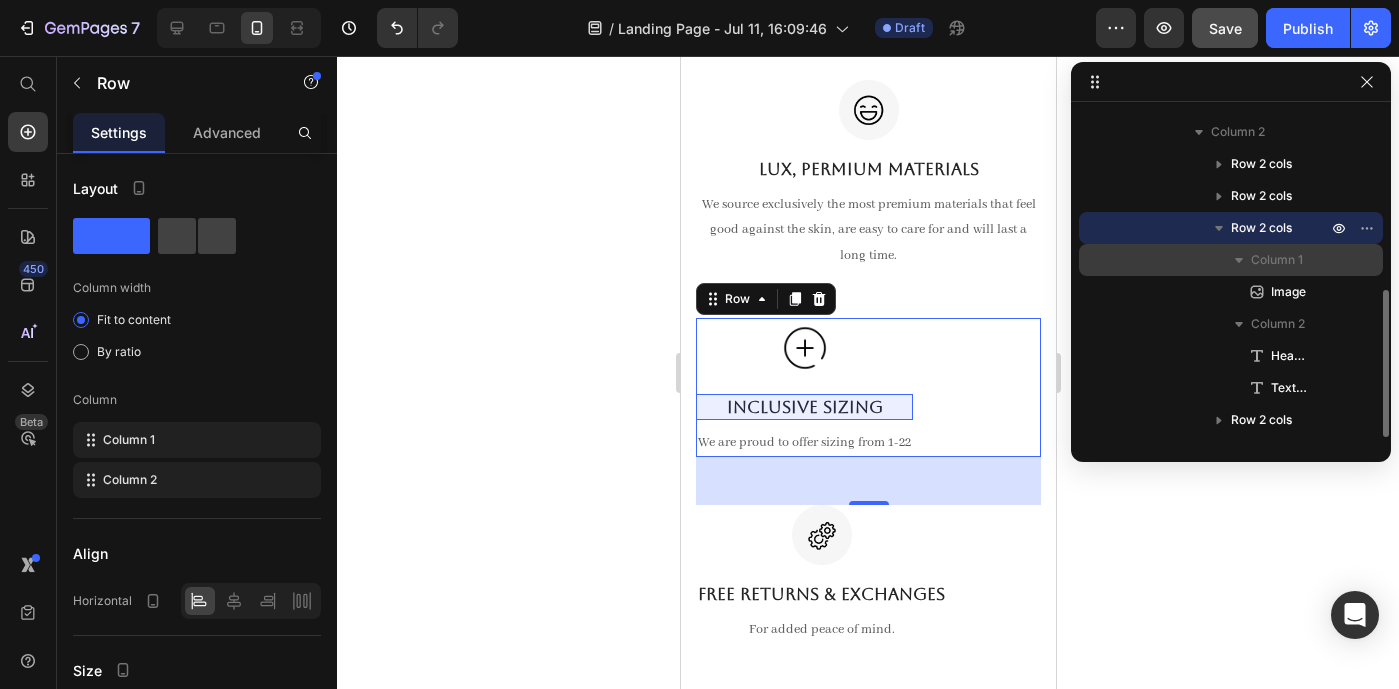 scroll, scrollTop: 365, scrollLeft: 0, axis: vertical 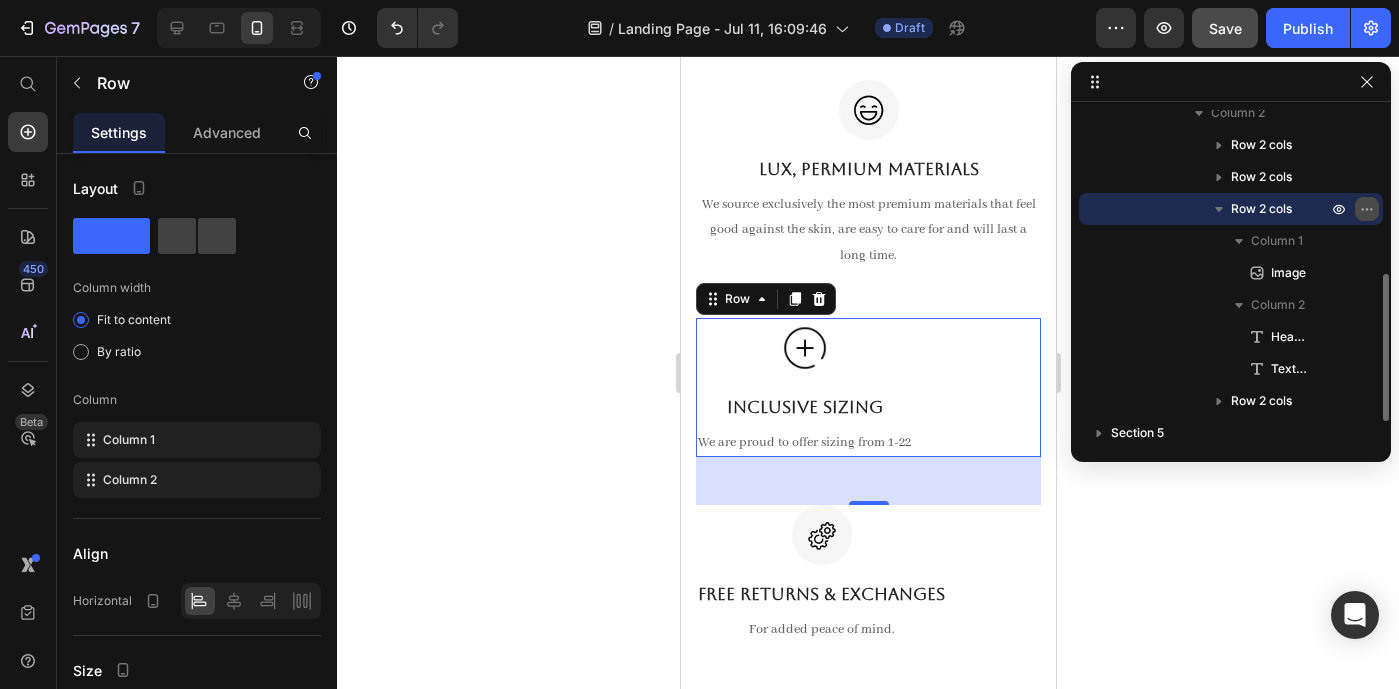 click 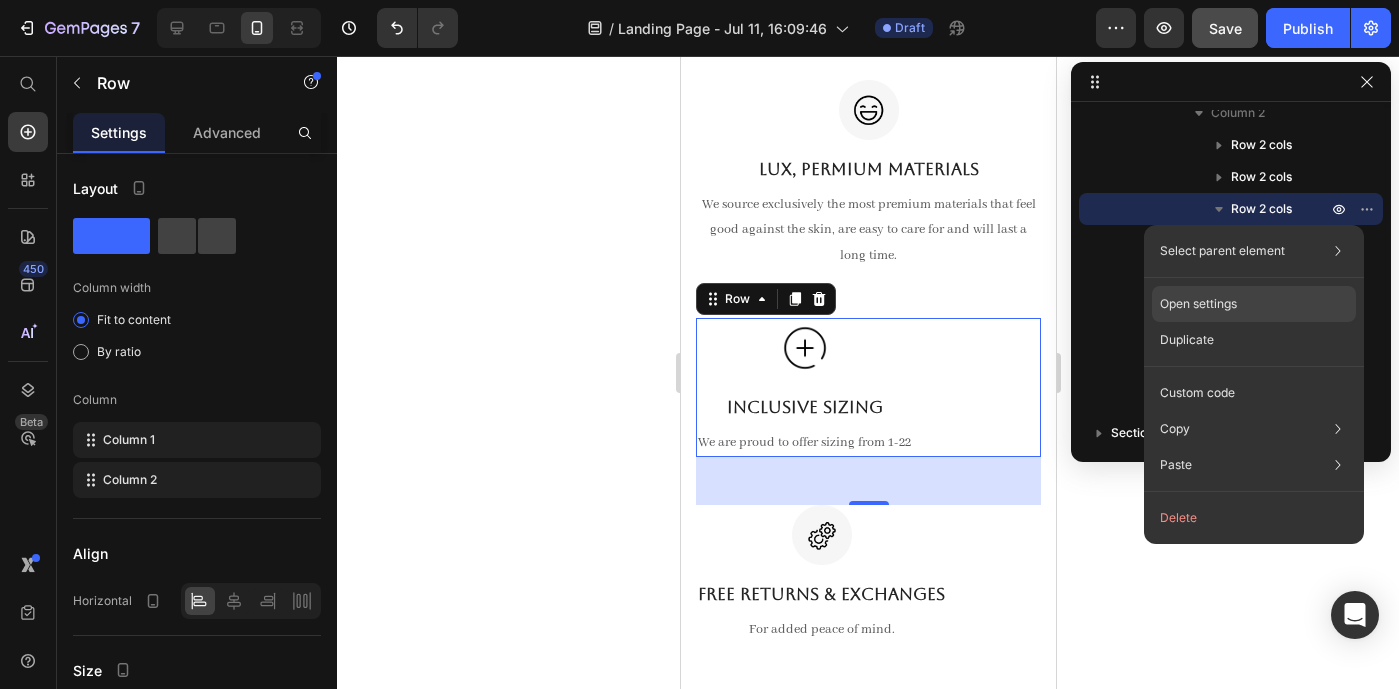 click on "Open settings" 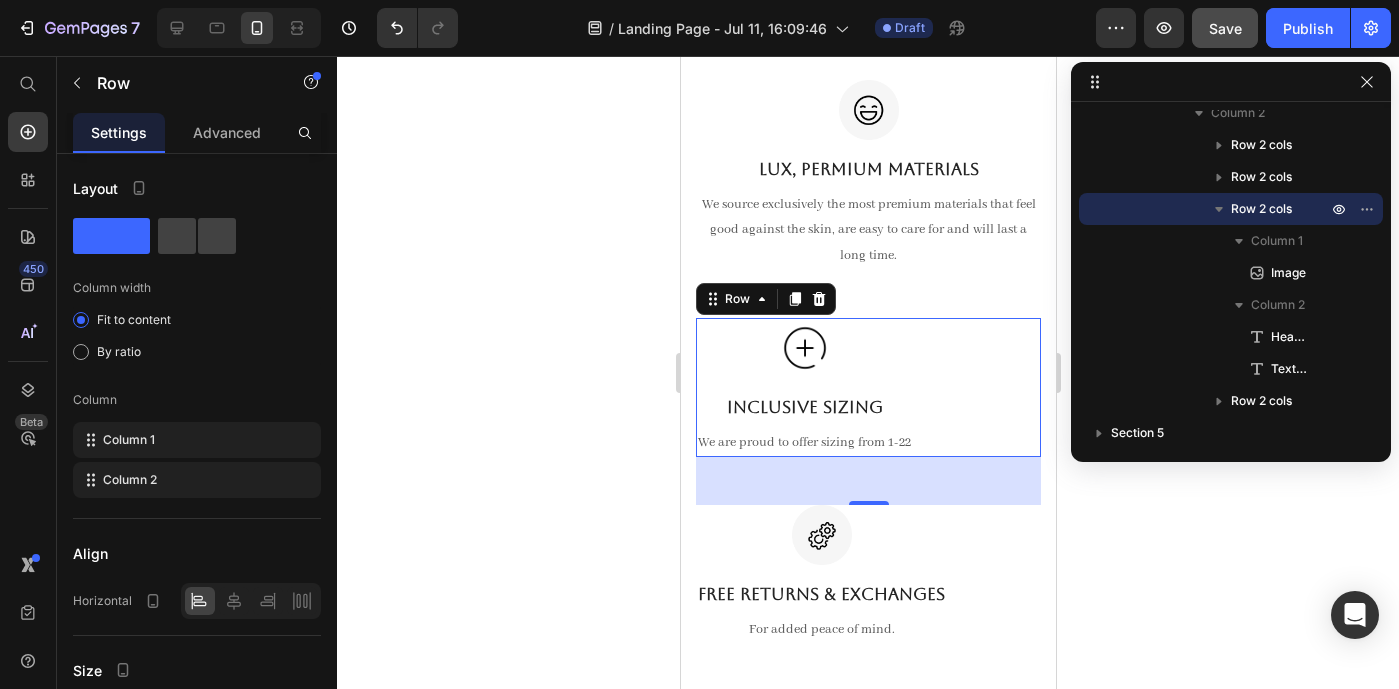 click on "Image Inclusive sizing Heading We are proud to offer sizing from 1-22 Text block Row   48" at bounding box center (867, 387) 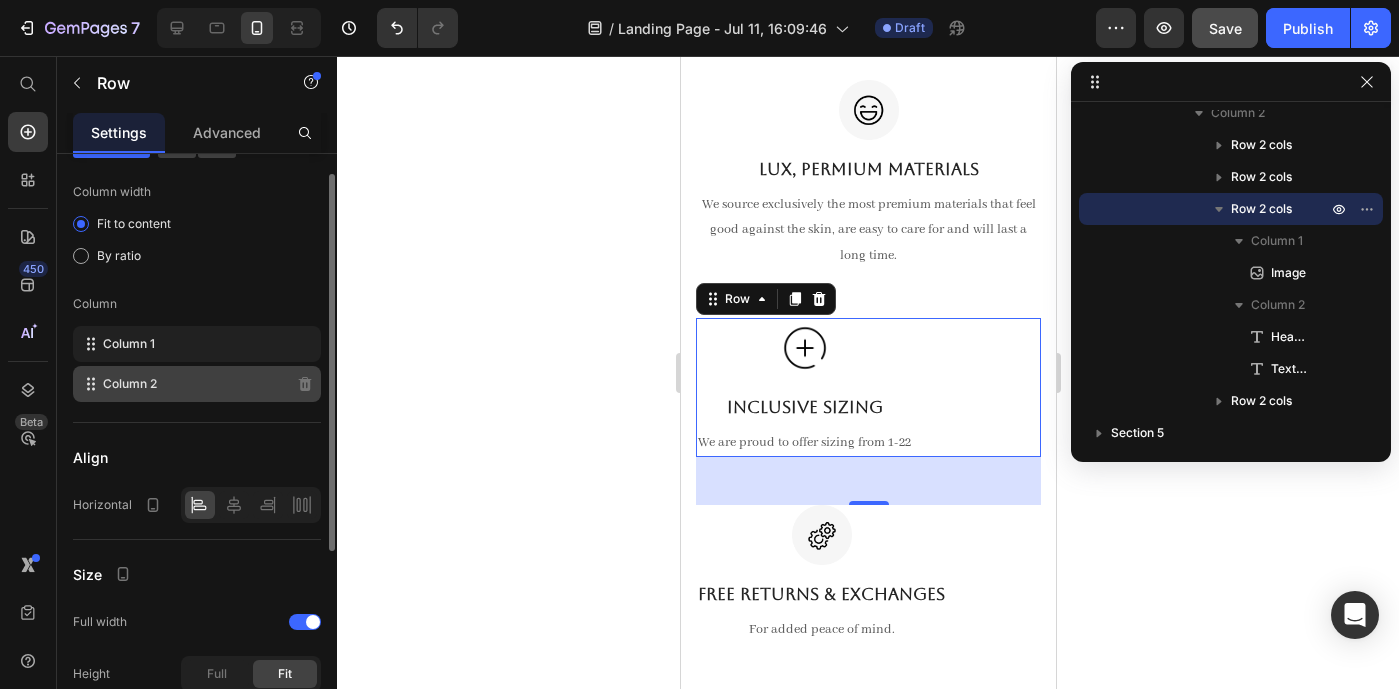 scroll, scrollTop: 142, scrollLeft: 0, axis: vertical 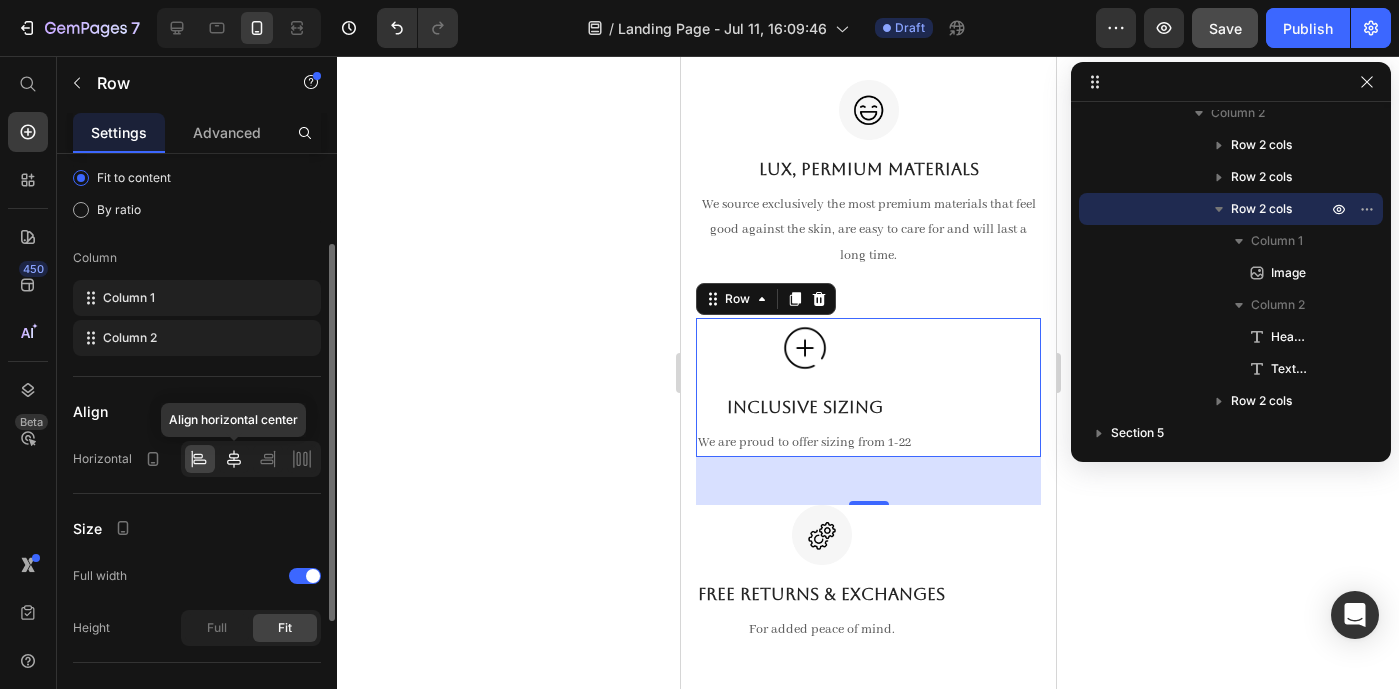 click 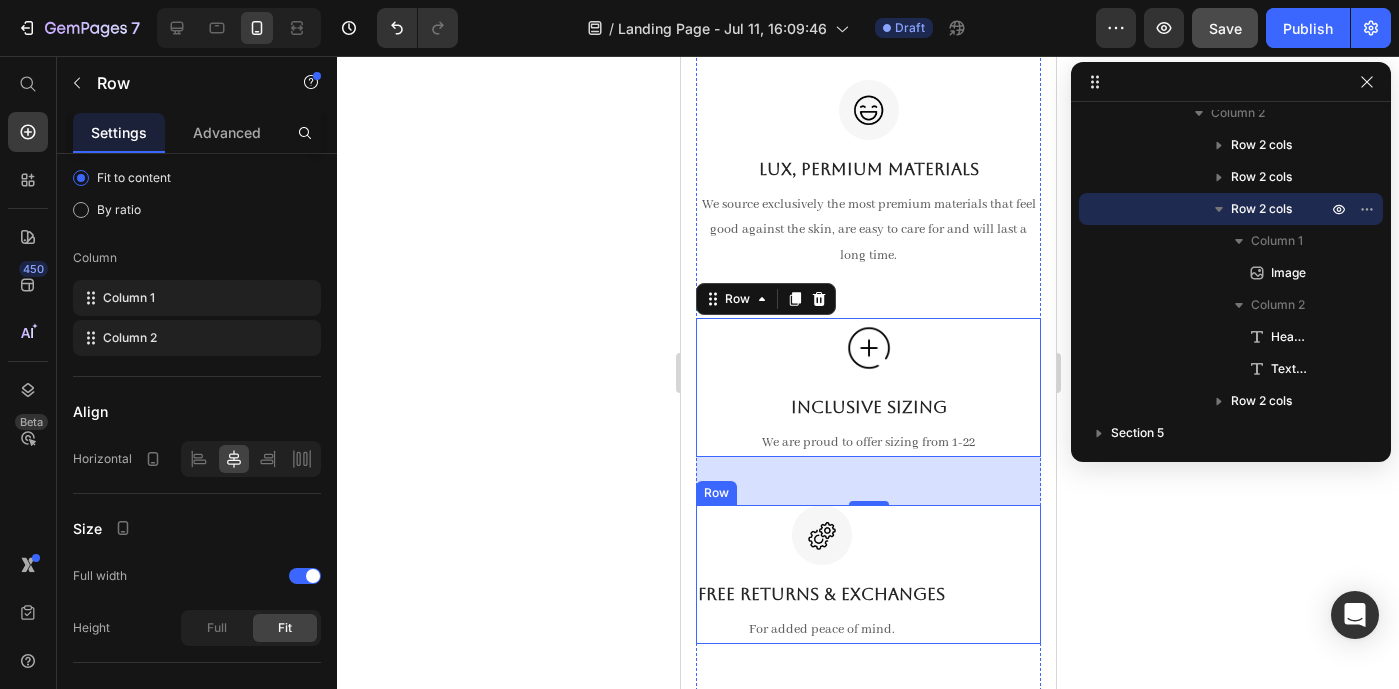 click on "Image Free Returns & Exchanges Heading For added peace of mind. Text block Row" at bounding box center (867, 574) 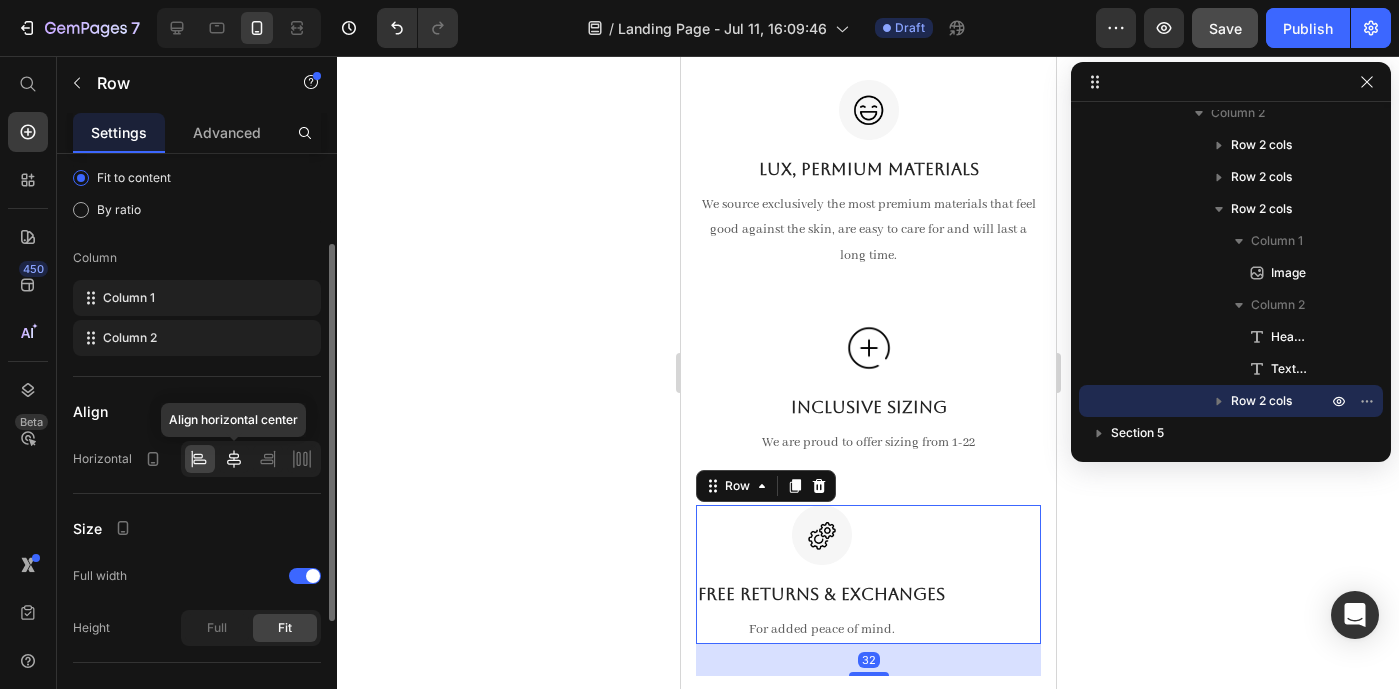 click 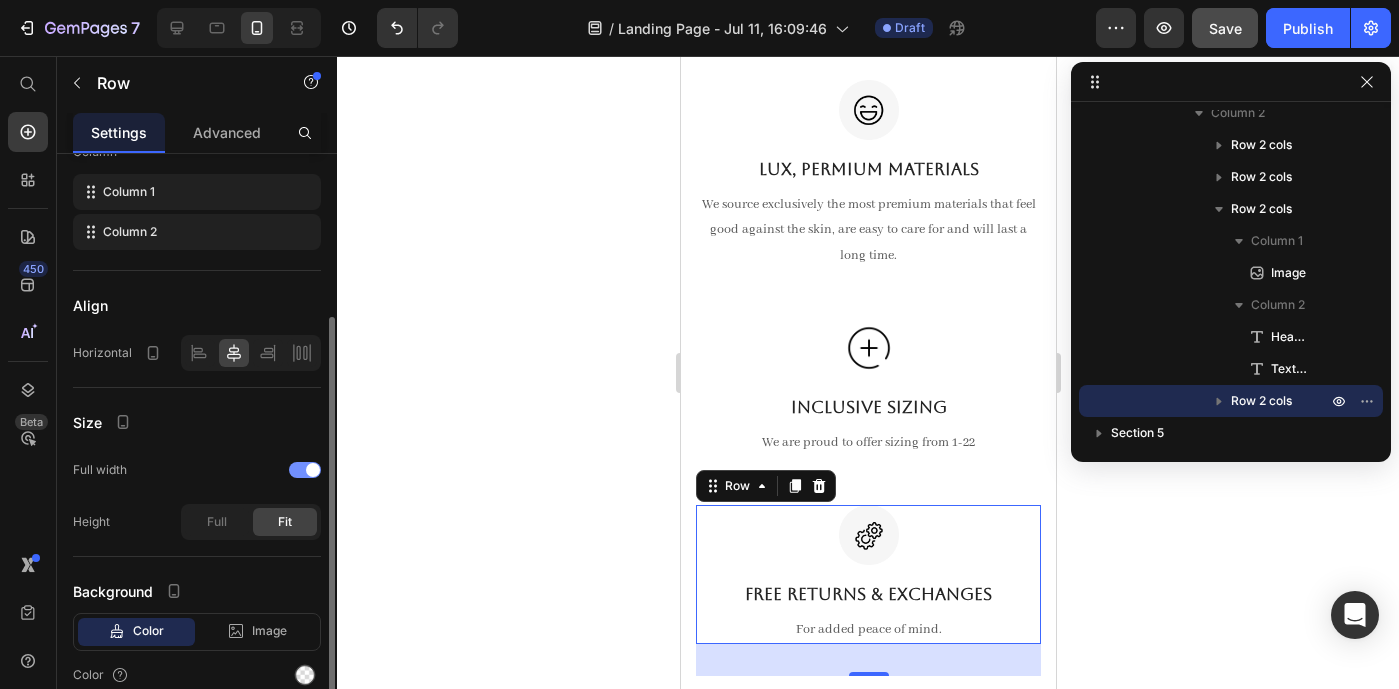 scroll, scrollTop: 337, scrollLeft: 0, axis: vertical 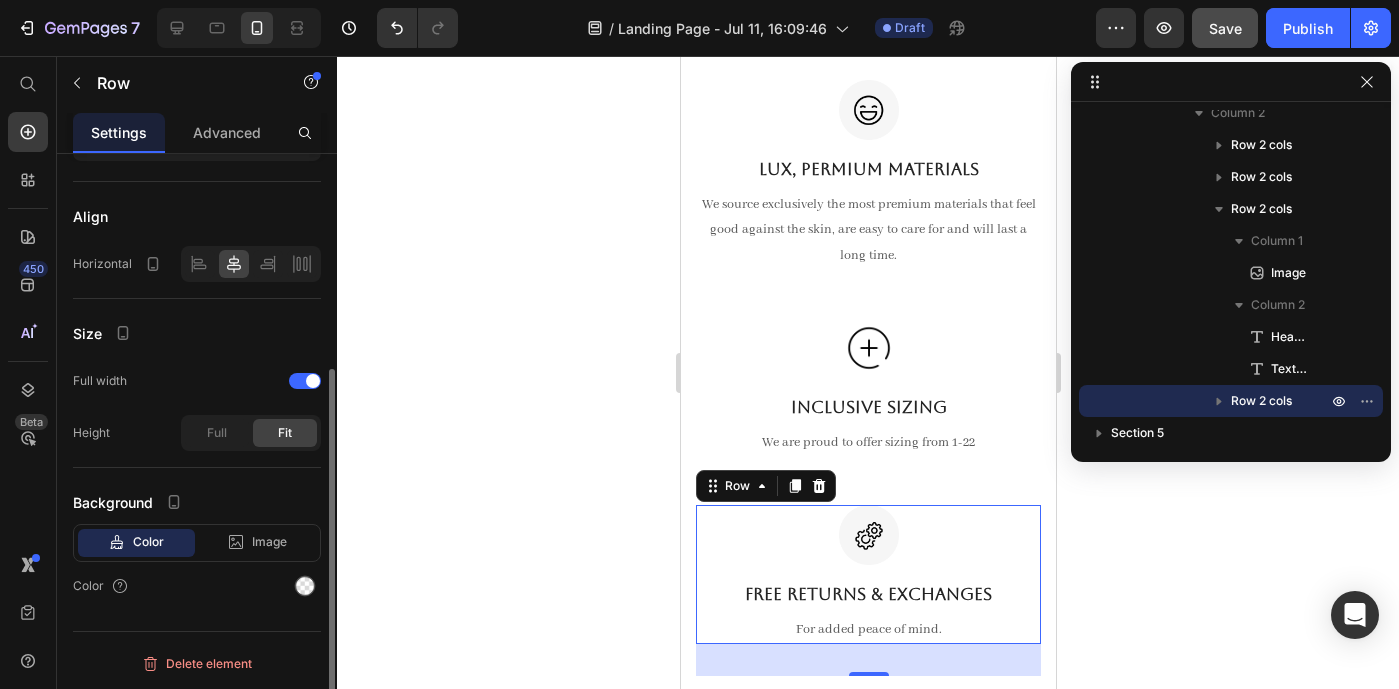click 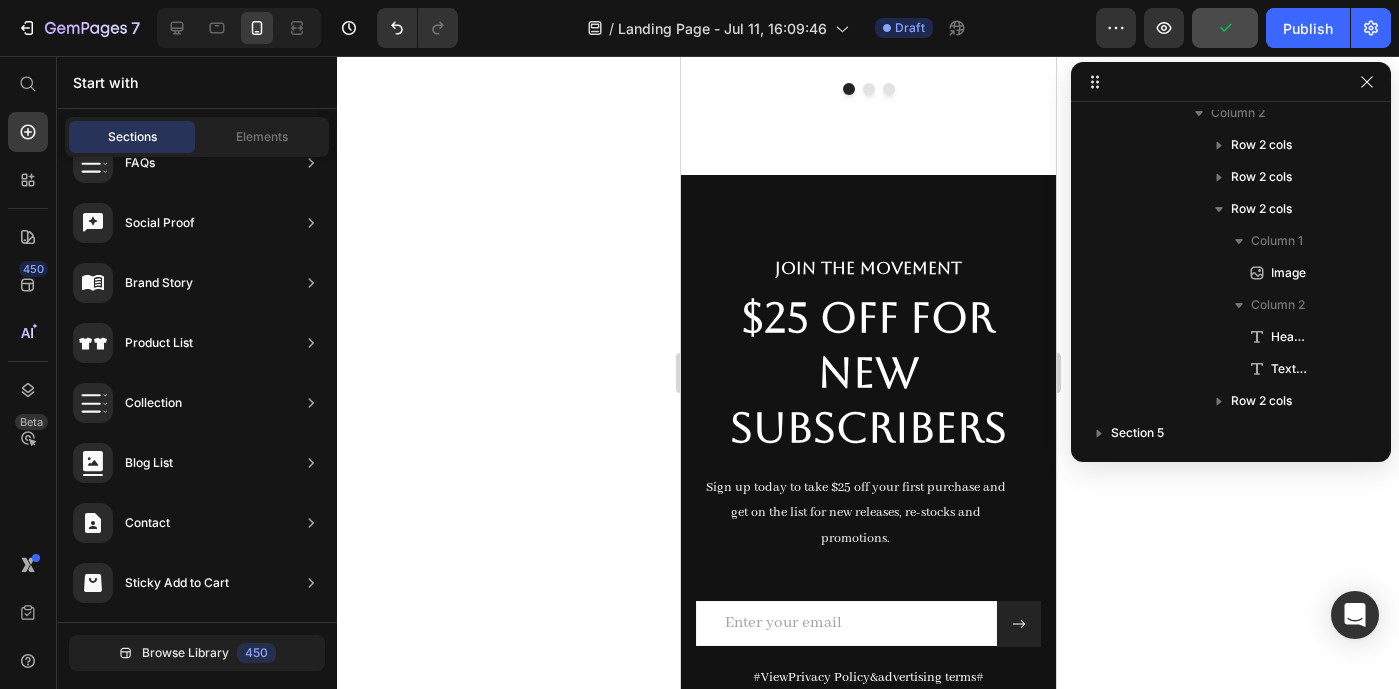 scroll, scrollTop: 1080, scrollLeft: 0, axis: vertical 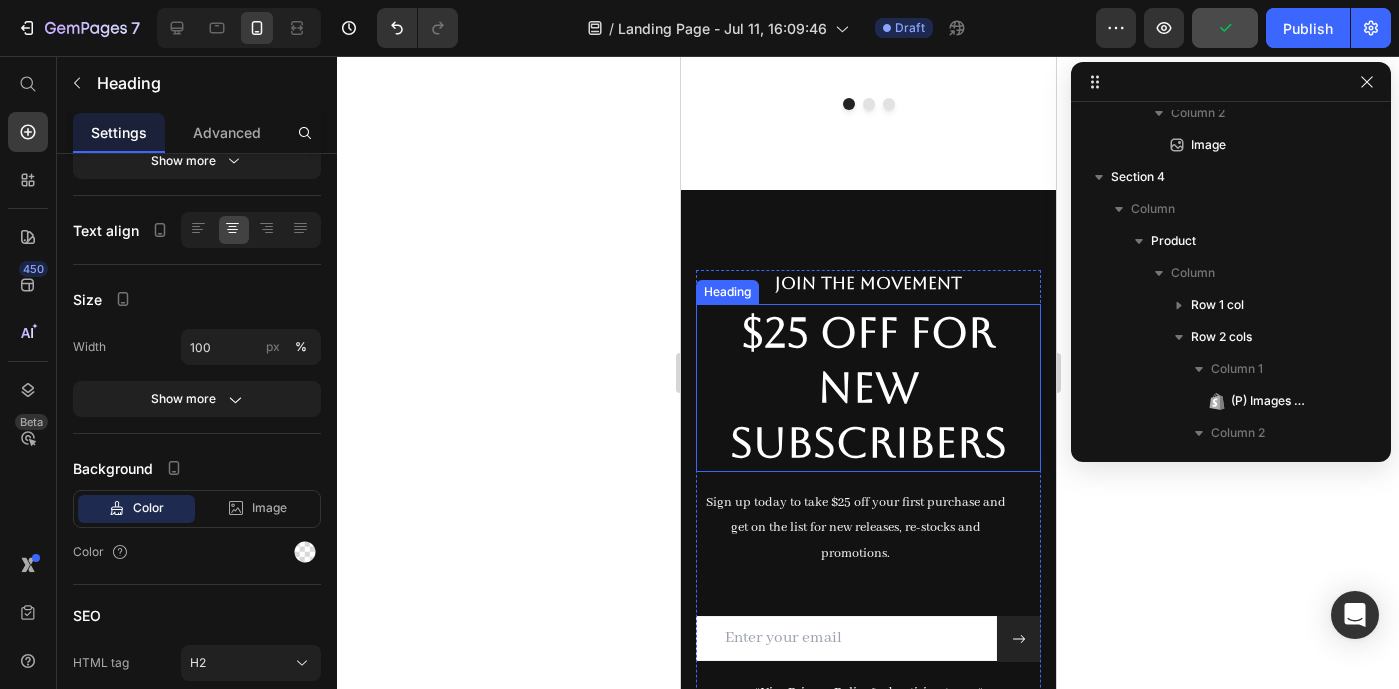 click on "$25 Off for New Subscribers" at bounding box center [867, 388] 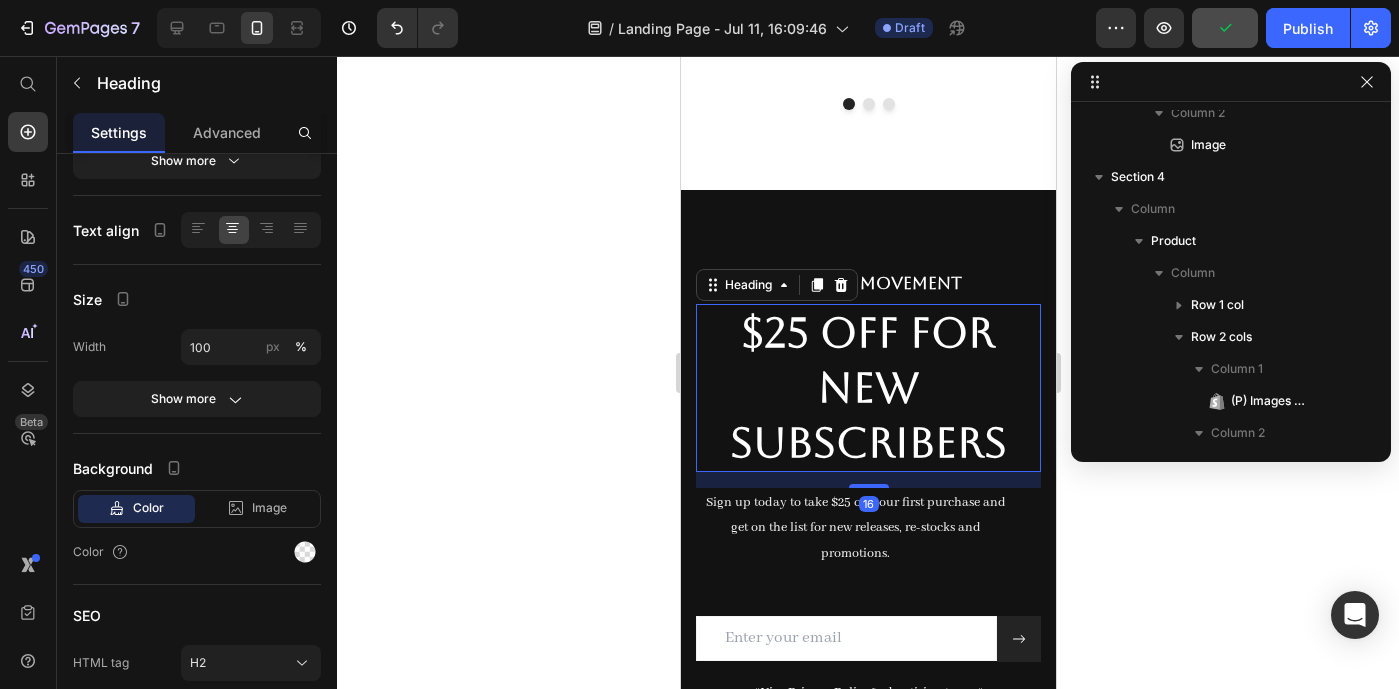 scroll, scrollTop: 0, scrollLeft: 0, axis: both 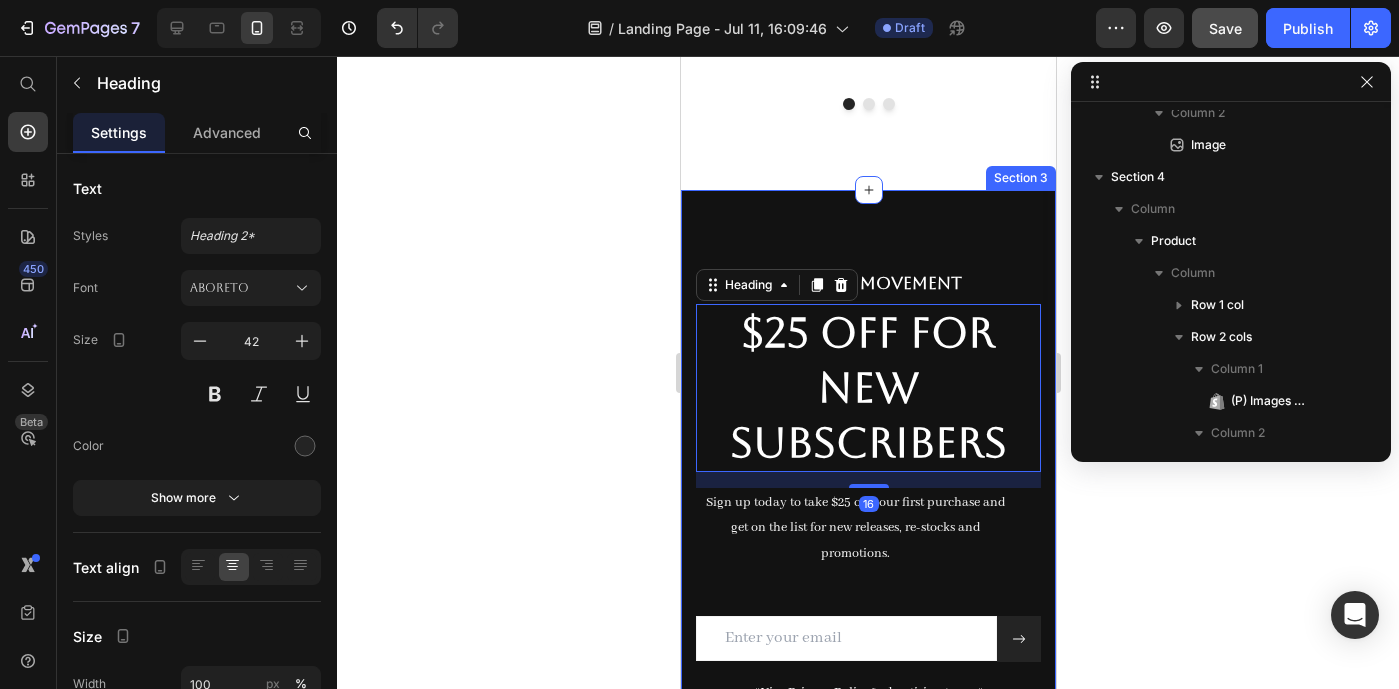 click on "JOIN THE MOVEMENT Heading $25 Off for New Subscribers Heading   16 Sign up today to take $25 off your first purchase and get on the list for new releases, re-stocks and promotions. Text block Email Field
Submit Button Row Newsletter # View  Privacy Policy  &  advertising terms# Text block Image Row Section 3" at bounding box center [867, 771] 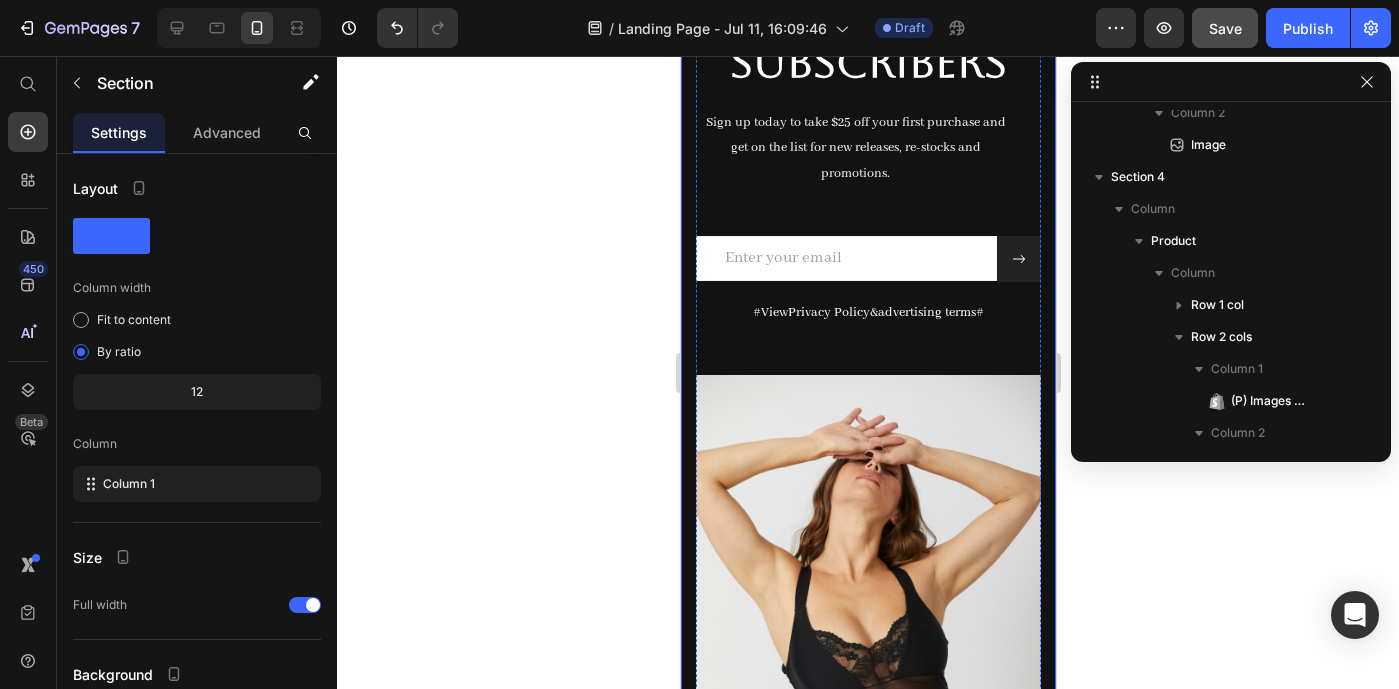 scroll, scrollTop: 1465, scrollLeft: 0, axis: vertical 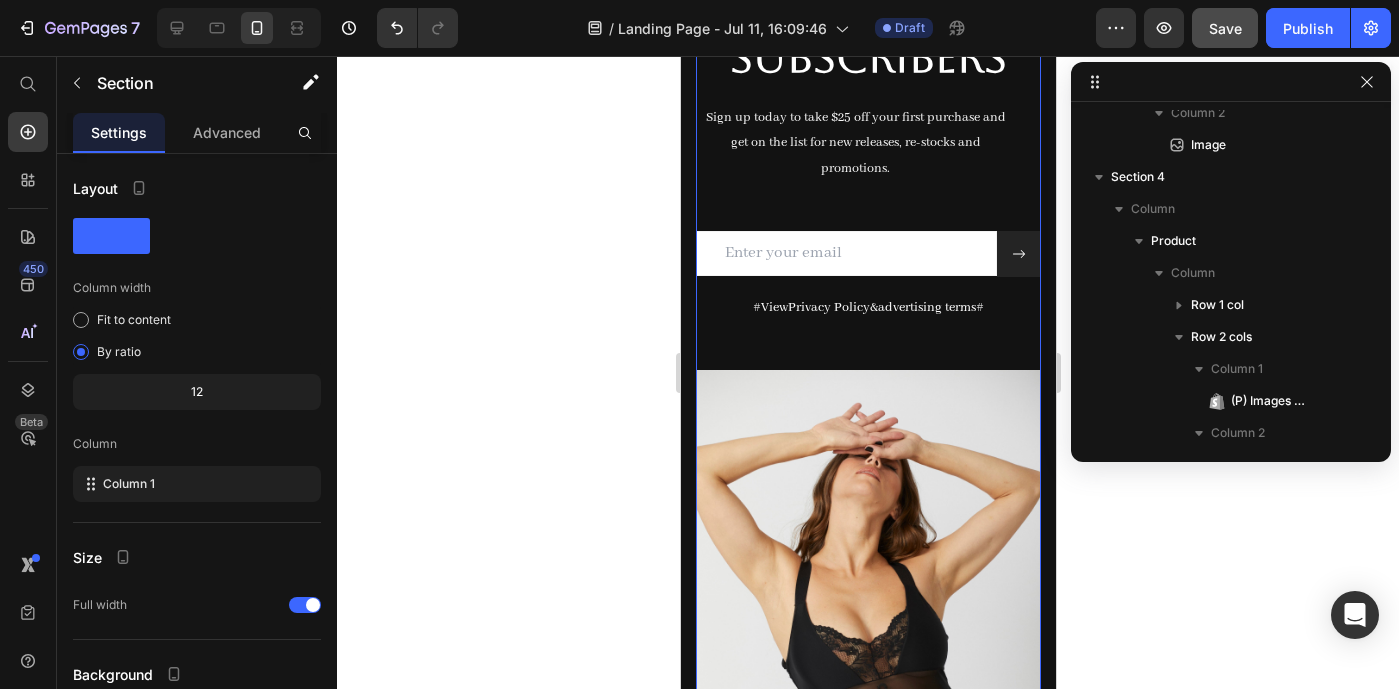 click on "JOIN THE MOVEMENT Heading $25 Off for New Subscribers Heading Sign up today to take $25 off your first purchase and get on the list for new releases, re-stocks and promotions. Text block Email Field
Submit Button Row Newsletter # View  Privacy Policy  &  advertising terms# Text block" at bounding box center [867, 127] 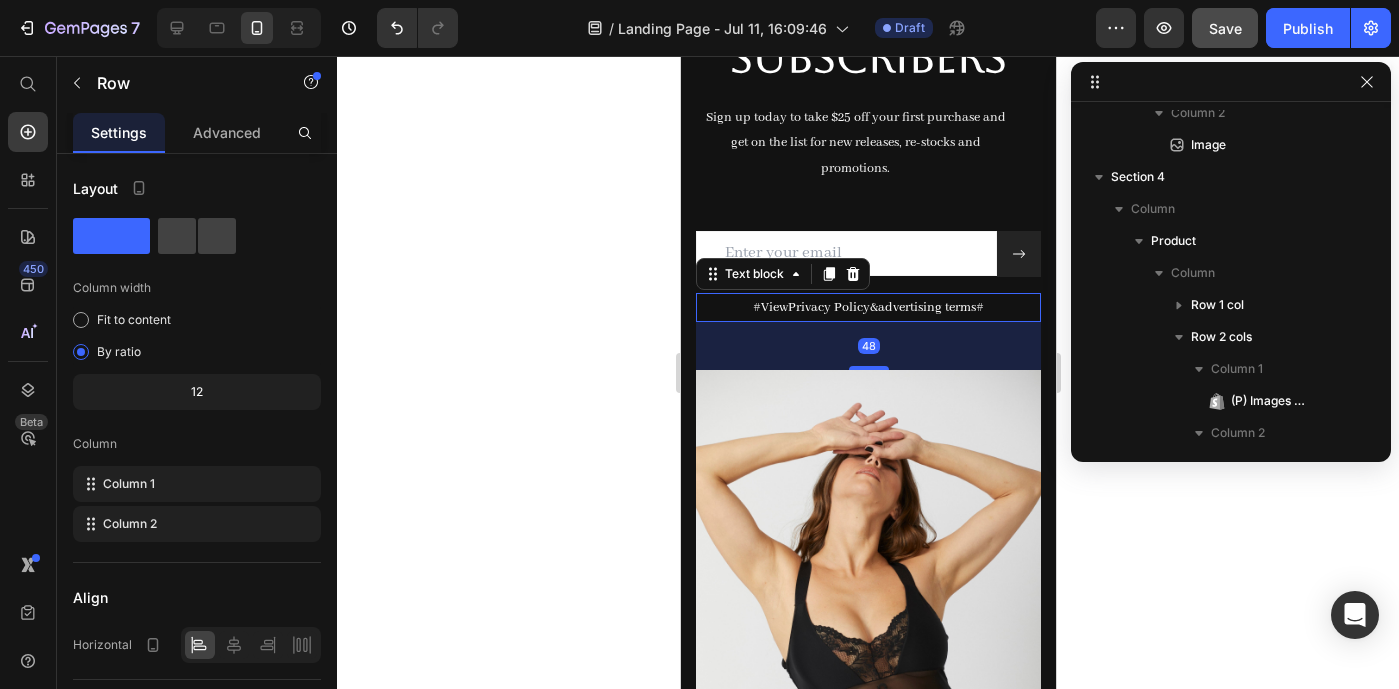 click on "Privacy Policy" at bounding box center (828, 307) 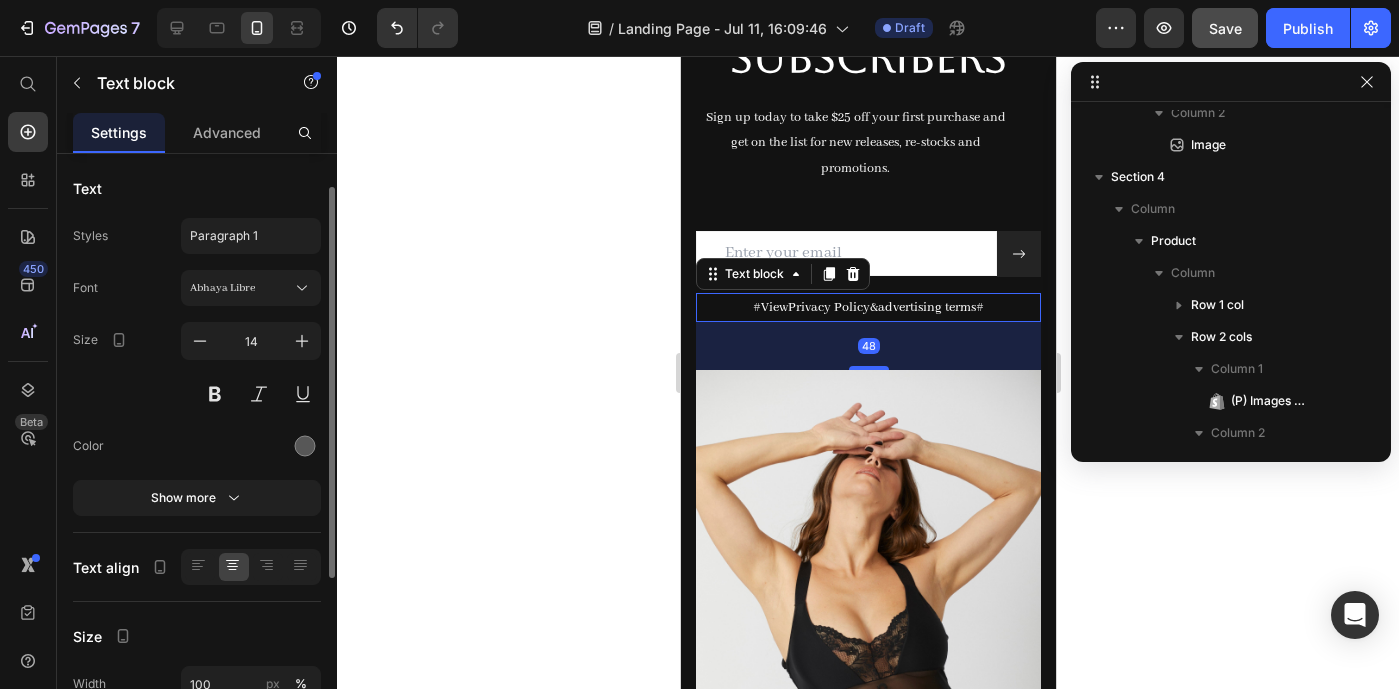 scroll, scrollTop: 56, scrollLeft: 0, axis: vertical 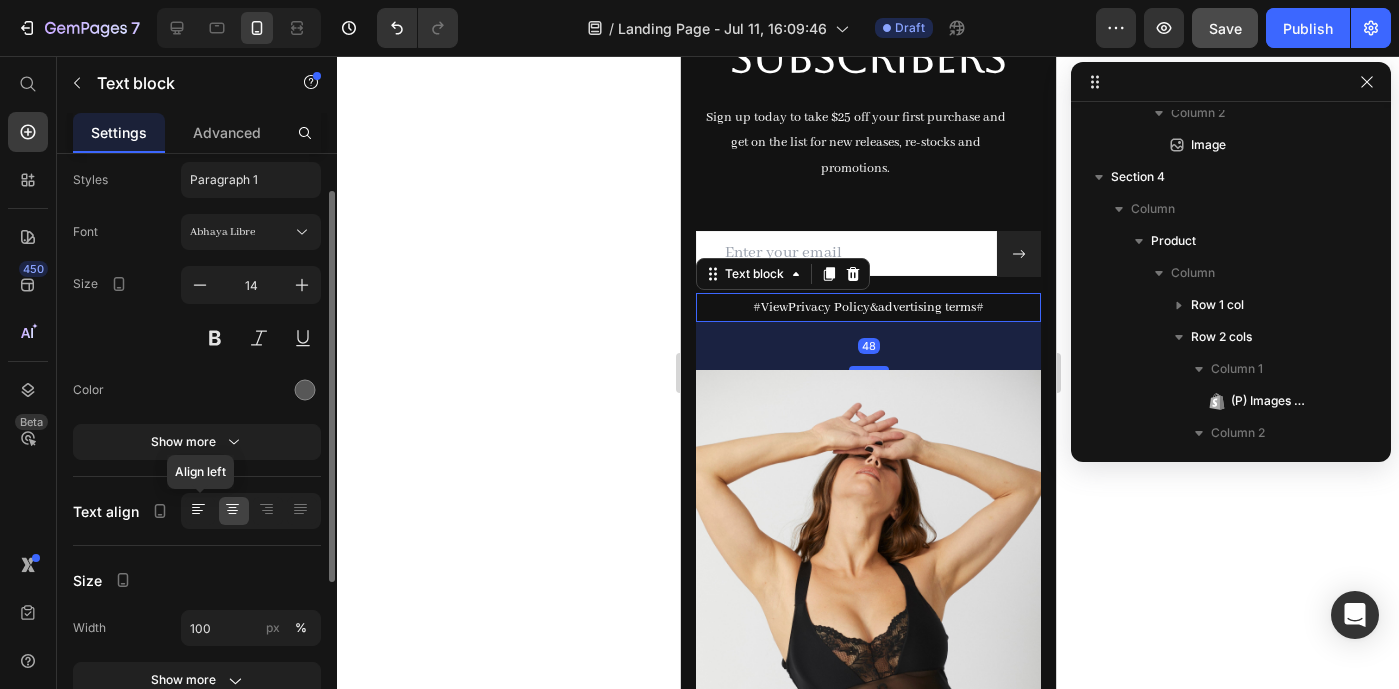 click 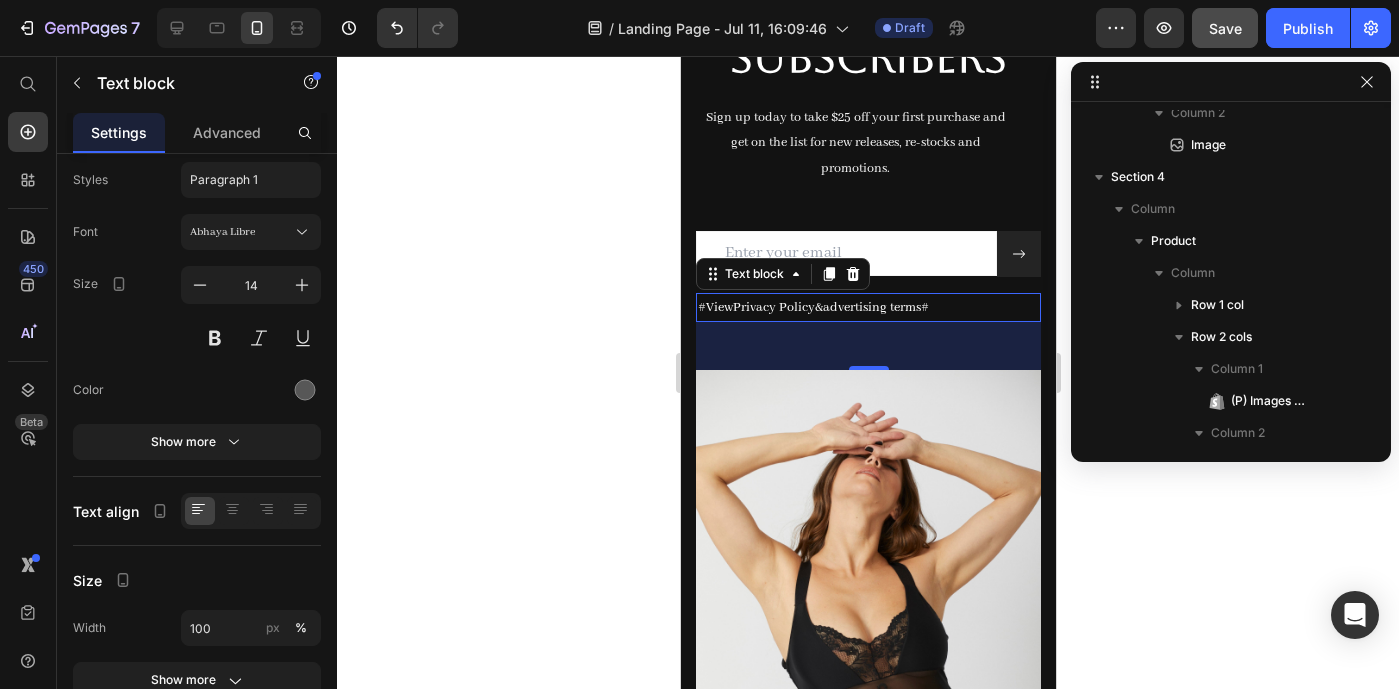 click 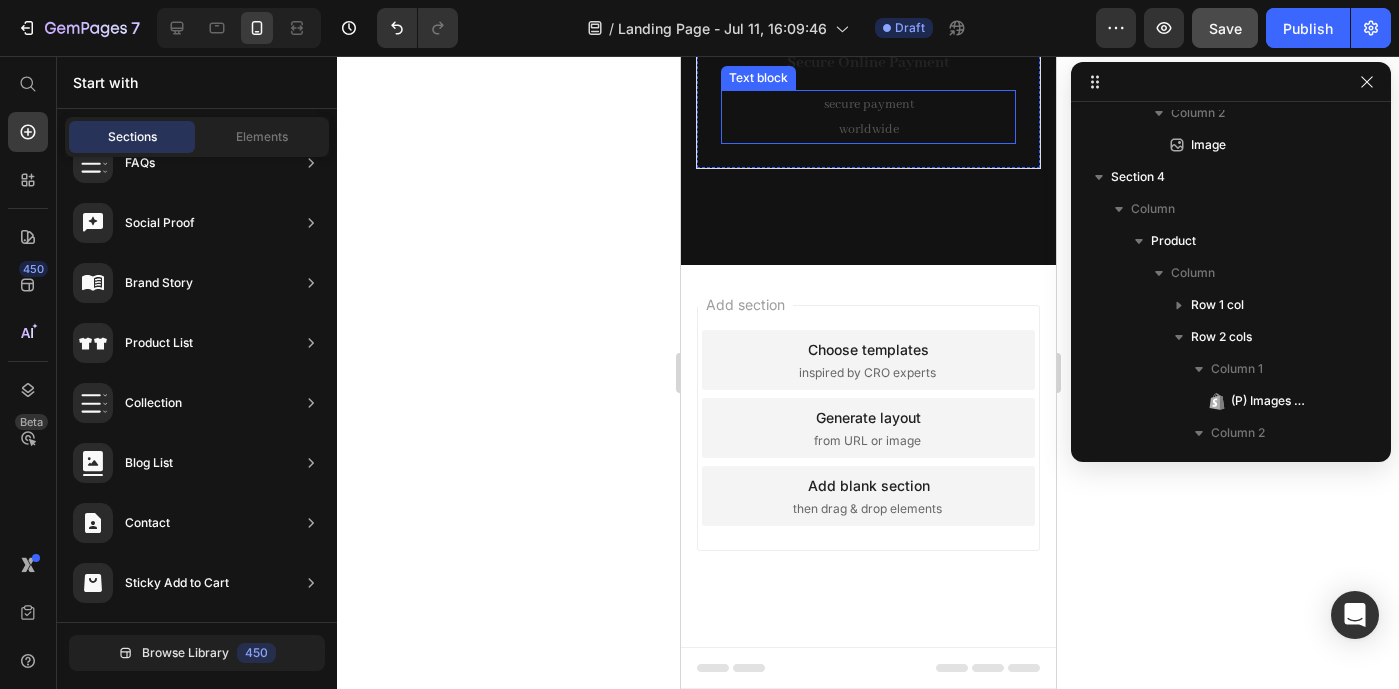 scroll, scrollTop: 5651, scrollLeft: 0, axis: vertical 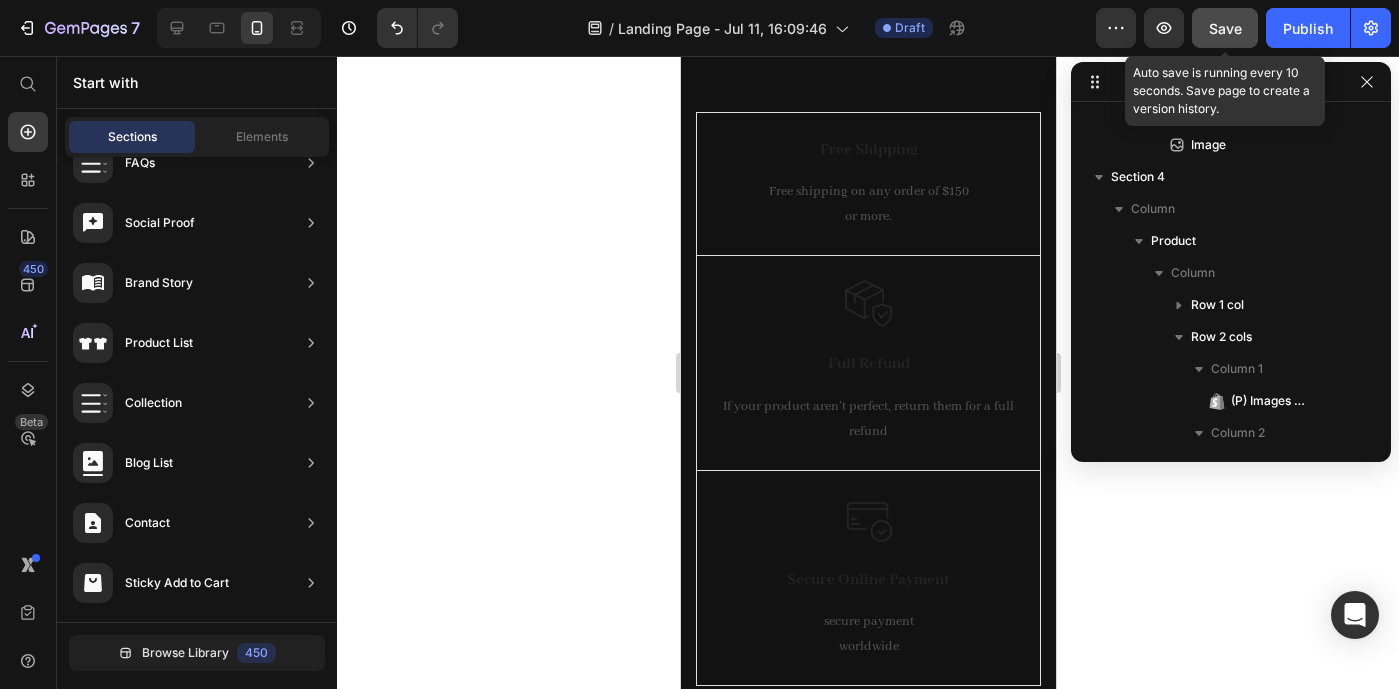 click on "Save" at bounding box center (1225, 28) 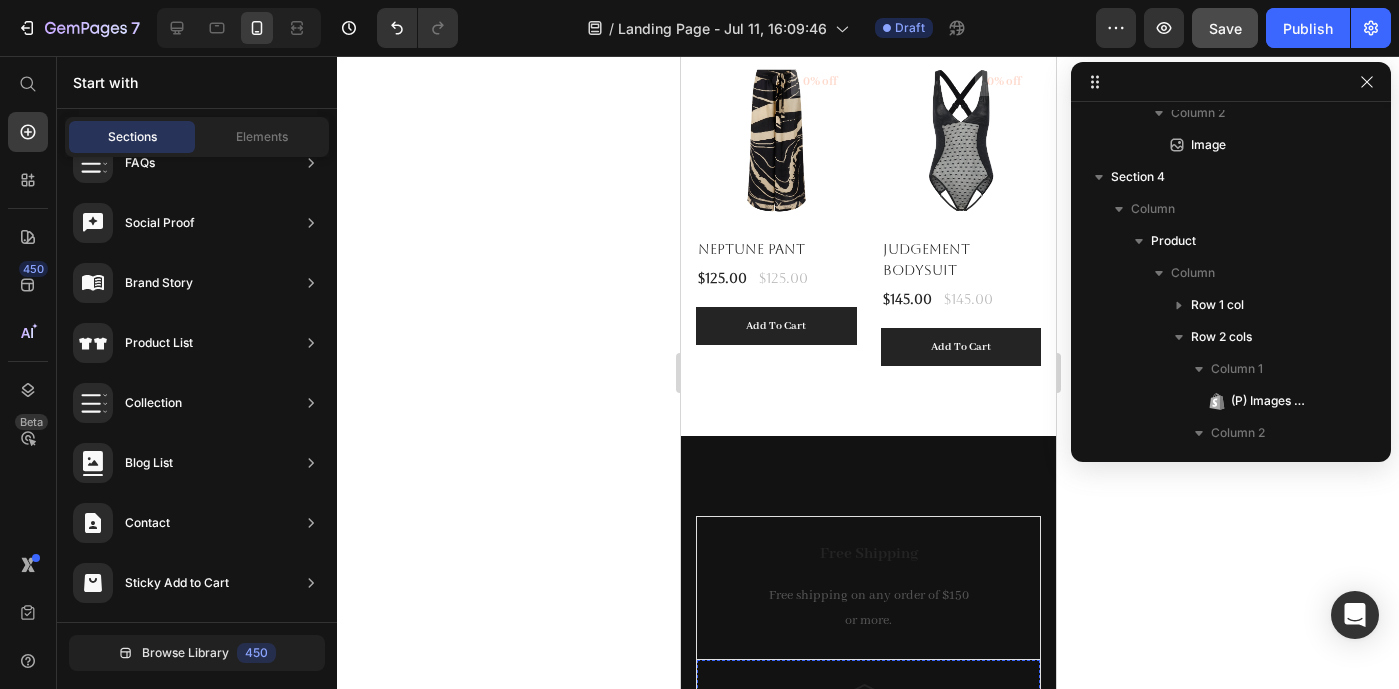 scroll, scrollTop: 4553, scrollLeft: 0, axis: vertical 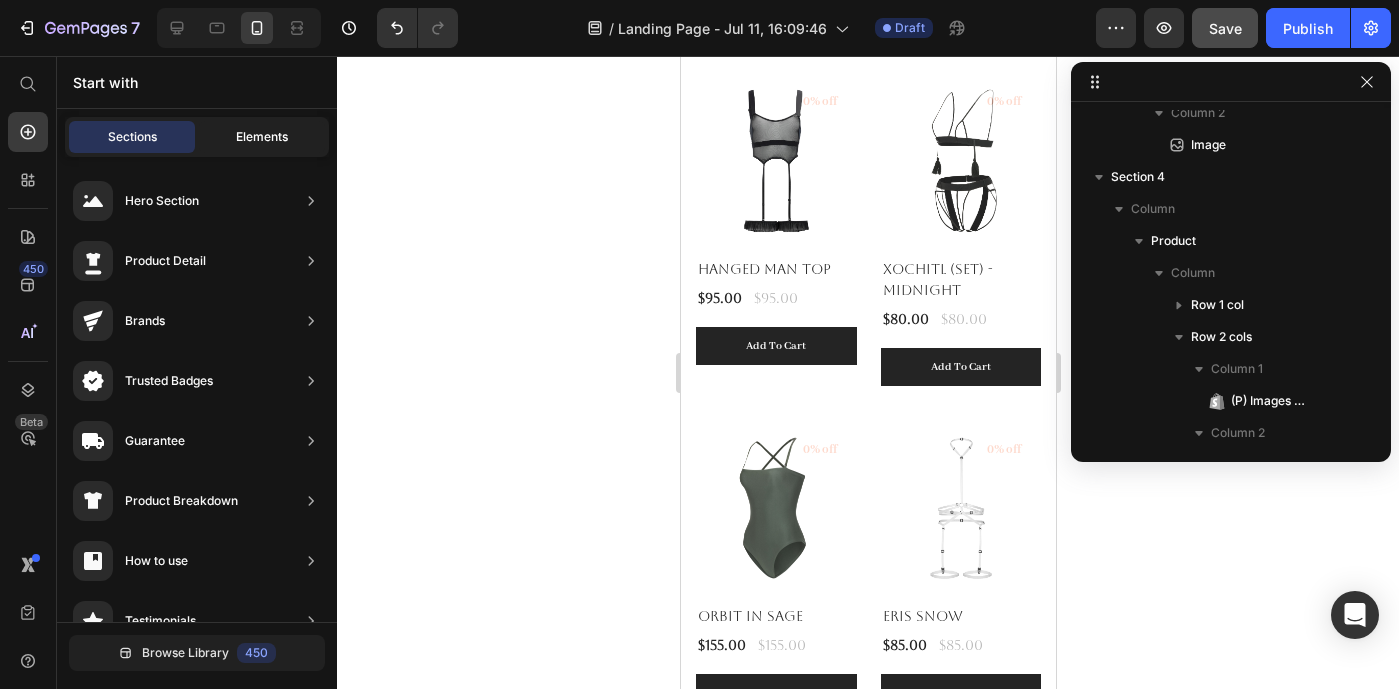 click on "Elements" at bounding box center (262, 137) 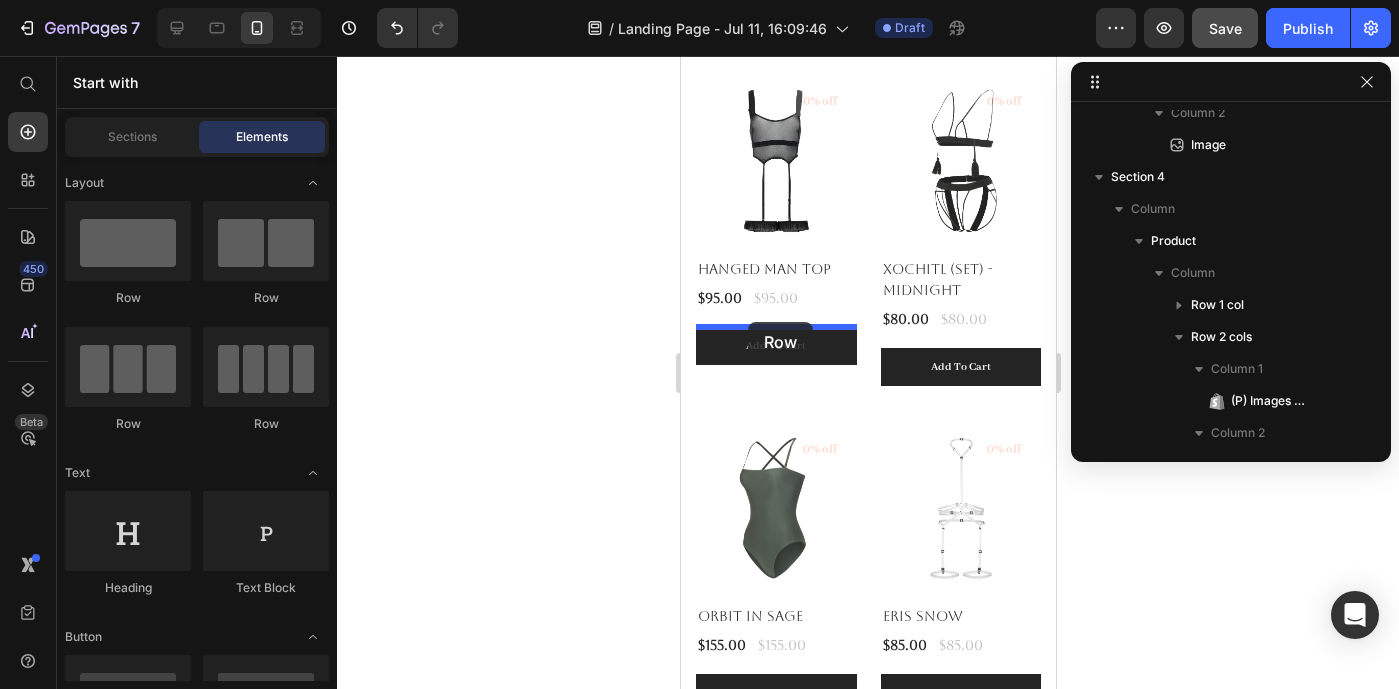 drag, startPoint x: 812, startPoint y: 427, endPoint x: 747, endPoint y: 322, distance: 123.49089 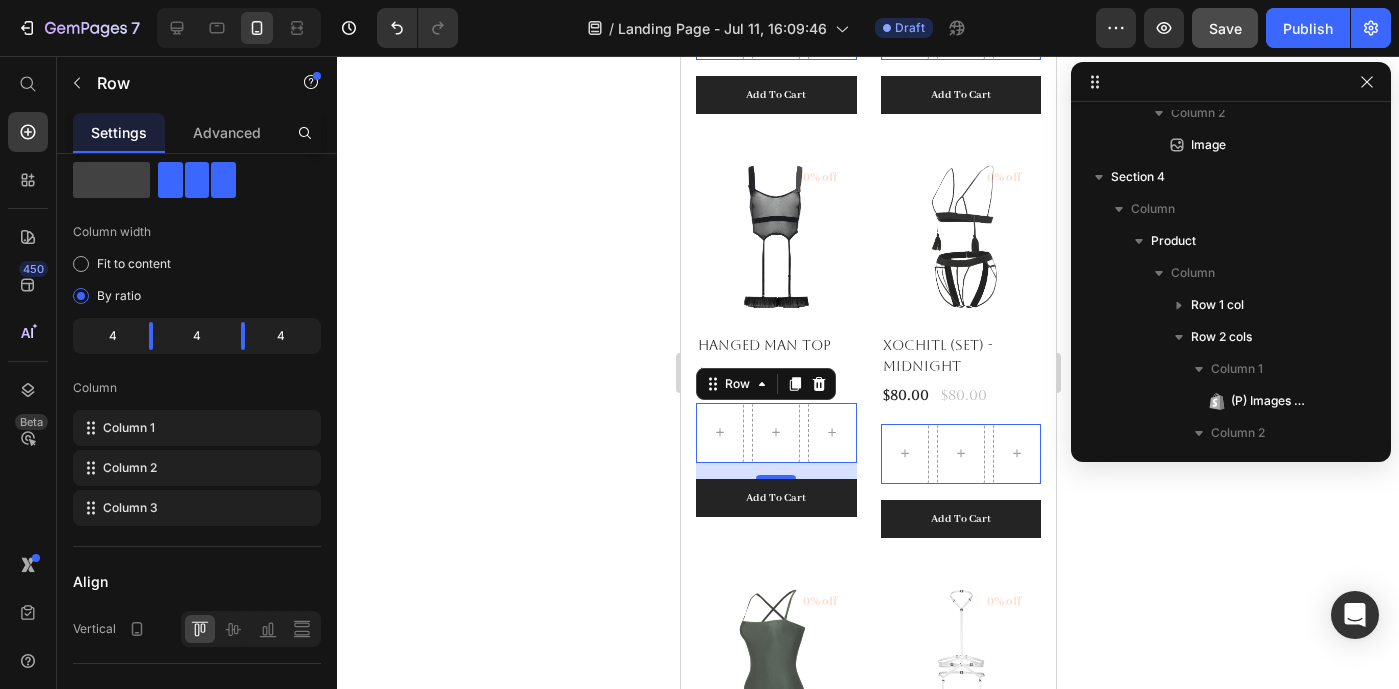 scroll, scrollTop: 4629, scrollLeft: 0, axis: vertical 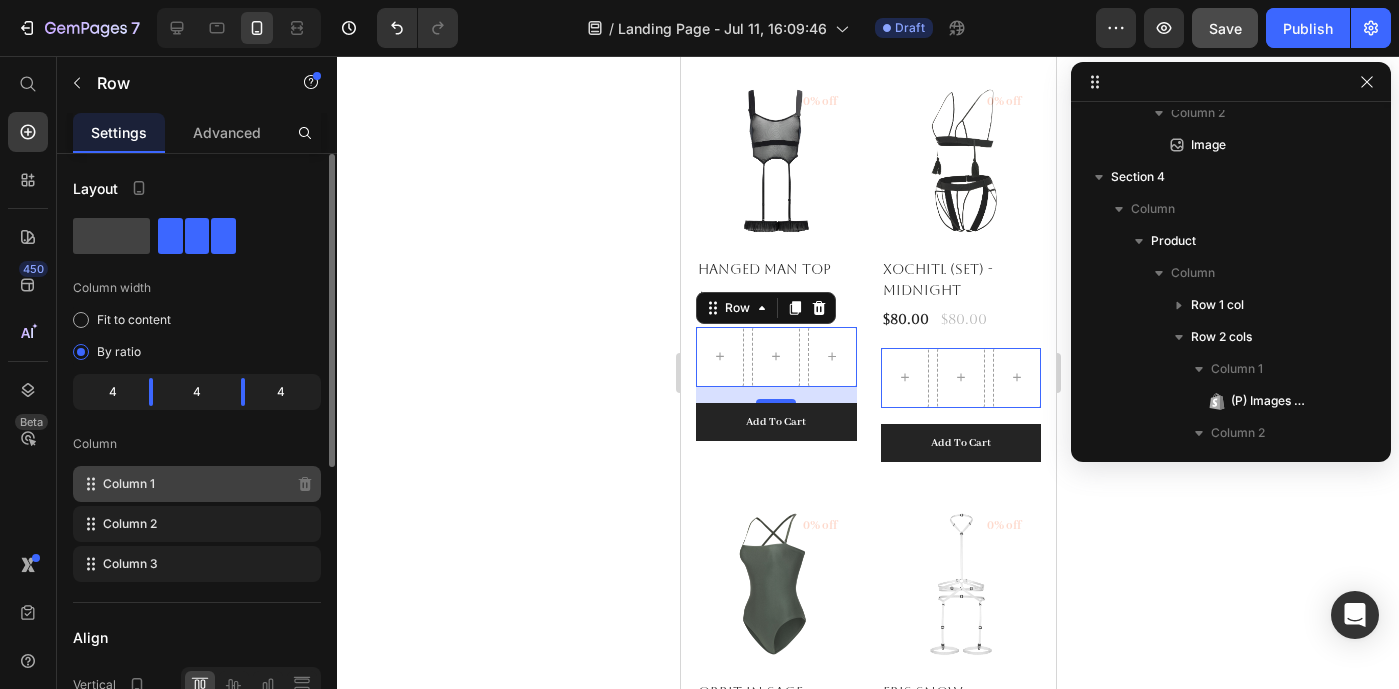 click on "Column 1" at bounding box center [129, 484] 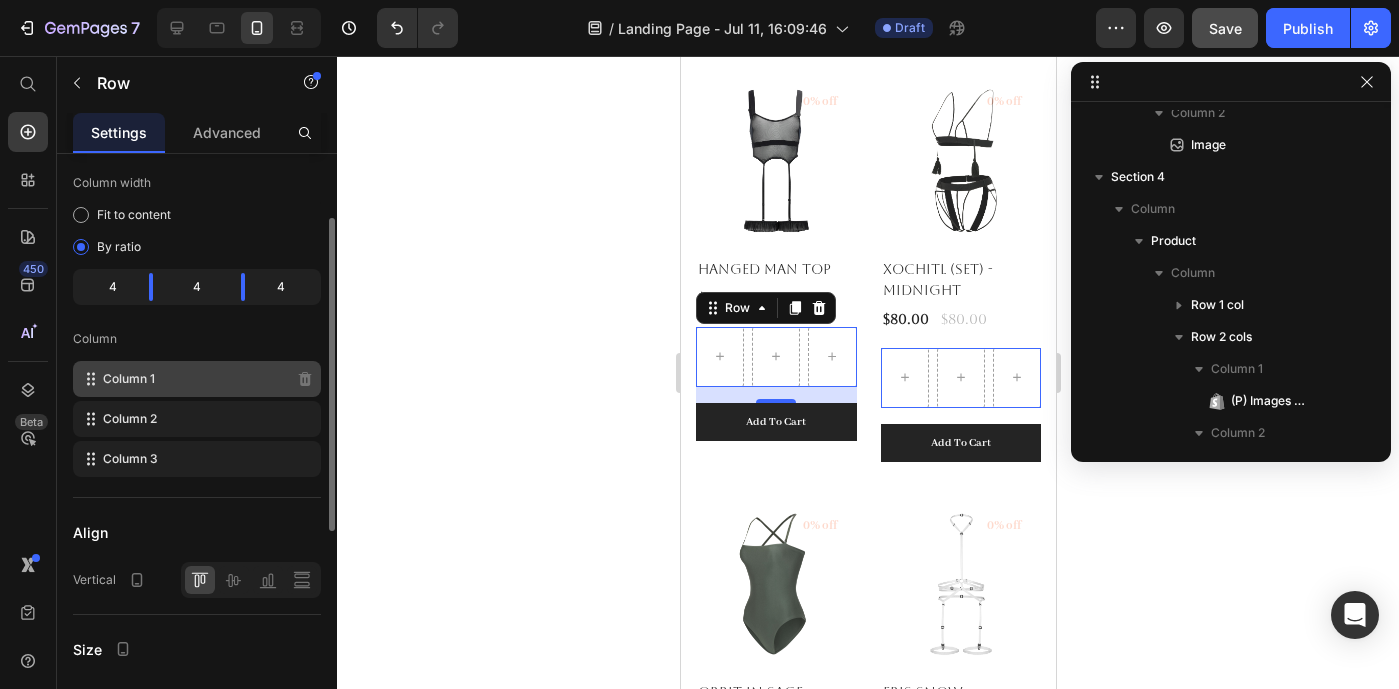 scroll, scrollTop: 111, scrollLeft: 0, axis: vertical 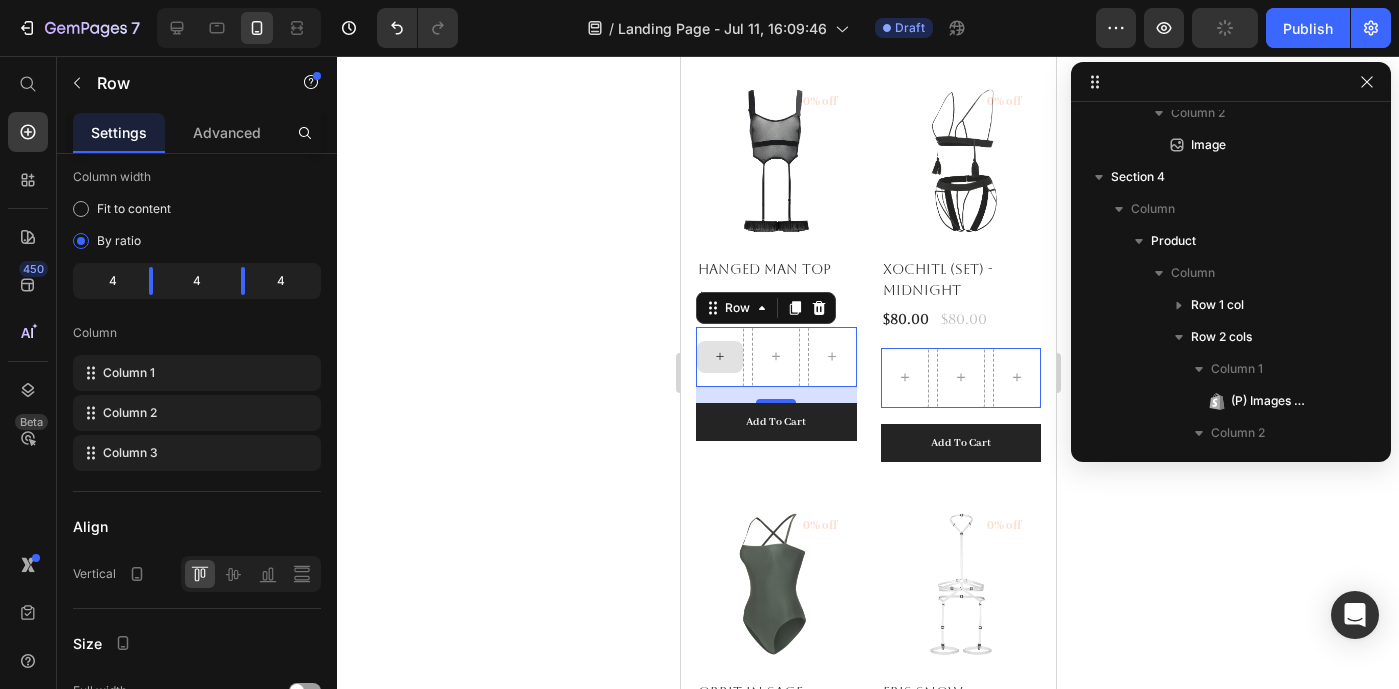click 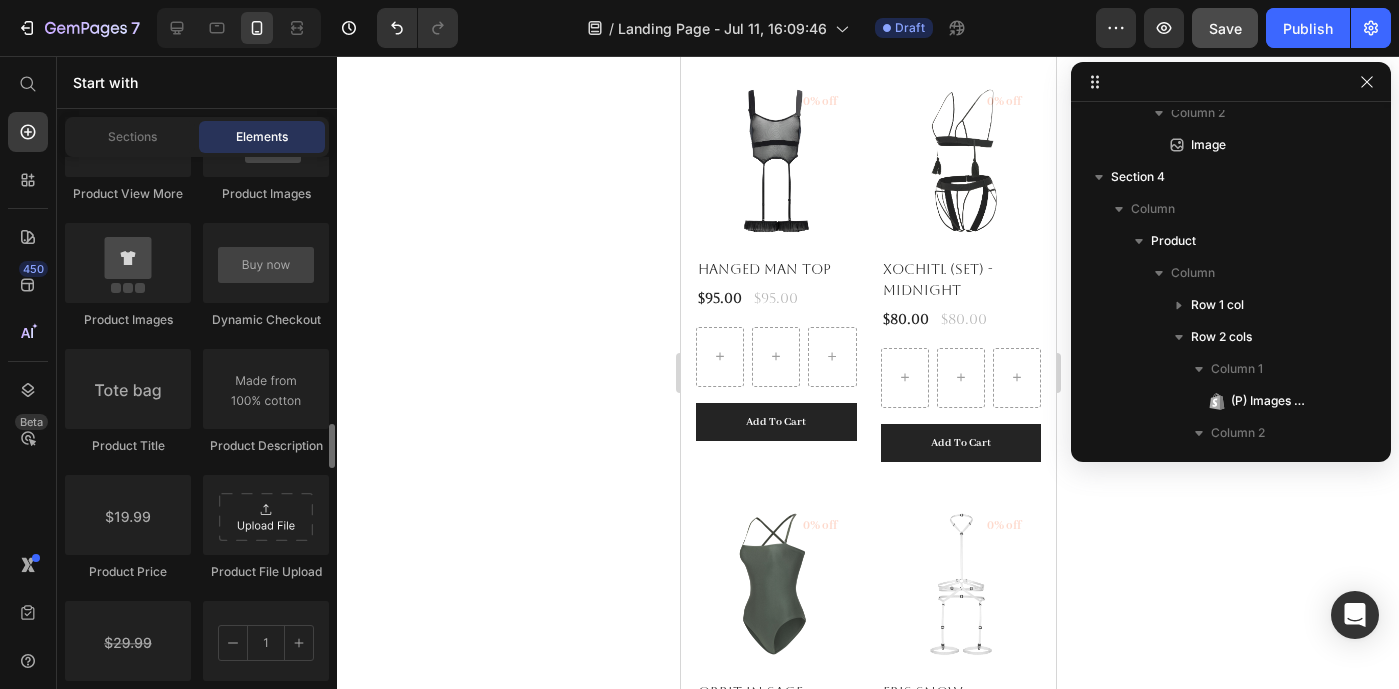 scroll, scrollTop: 3148, scrollLeft: 0, axis: vertical 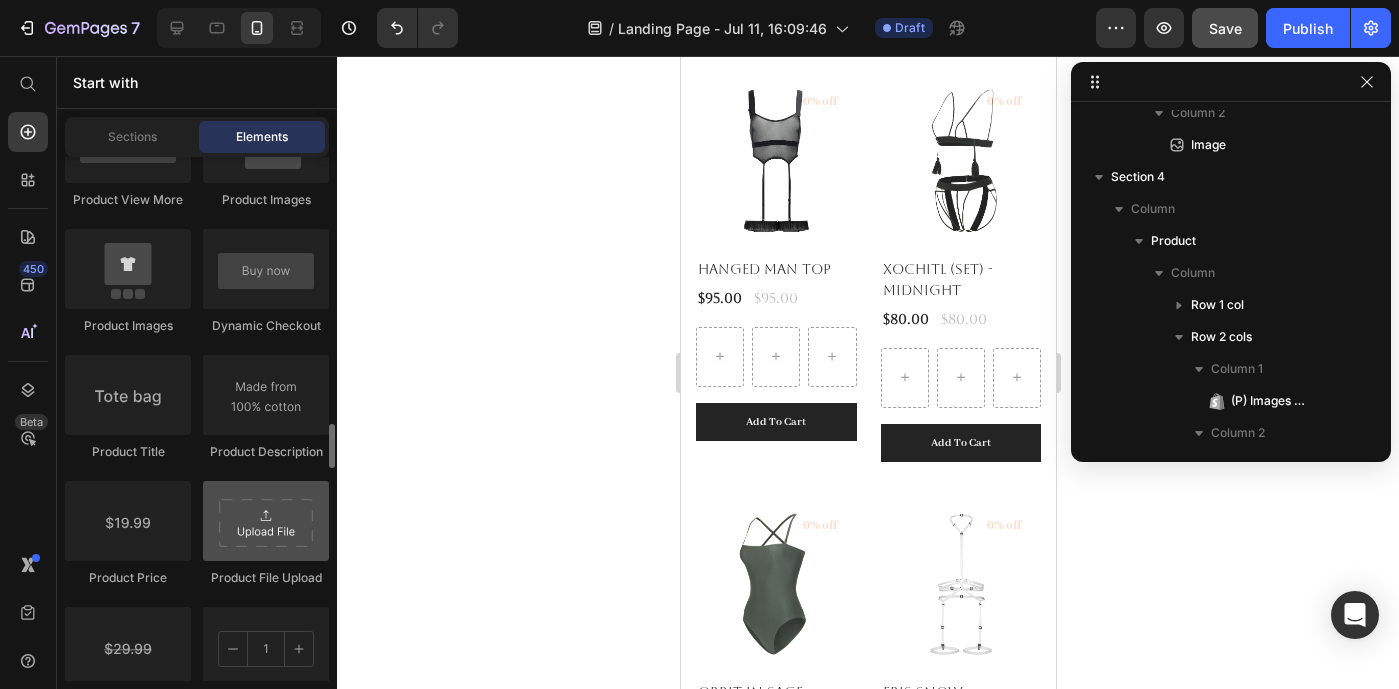 click at bounding box center (266, 521) 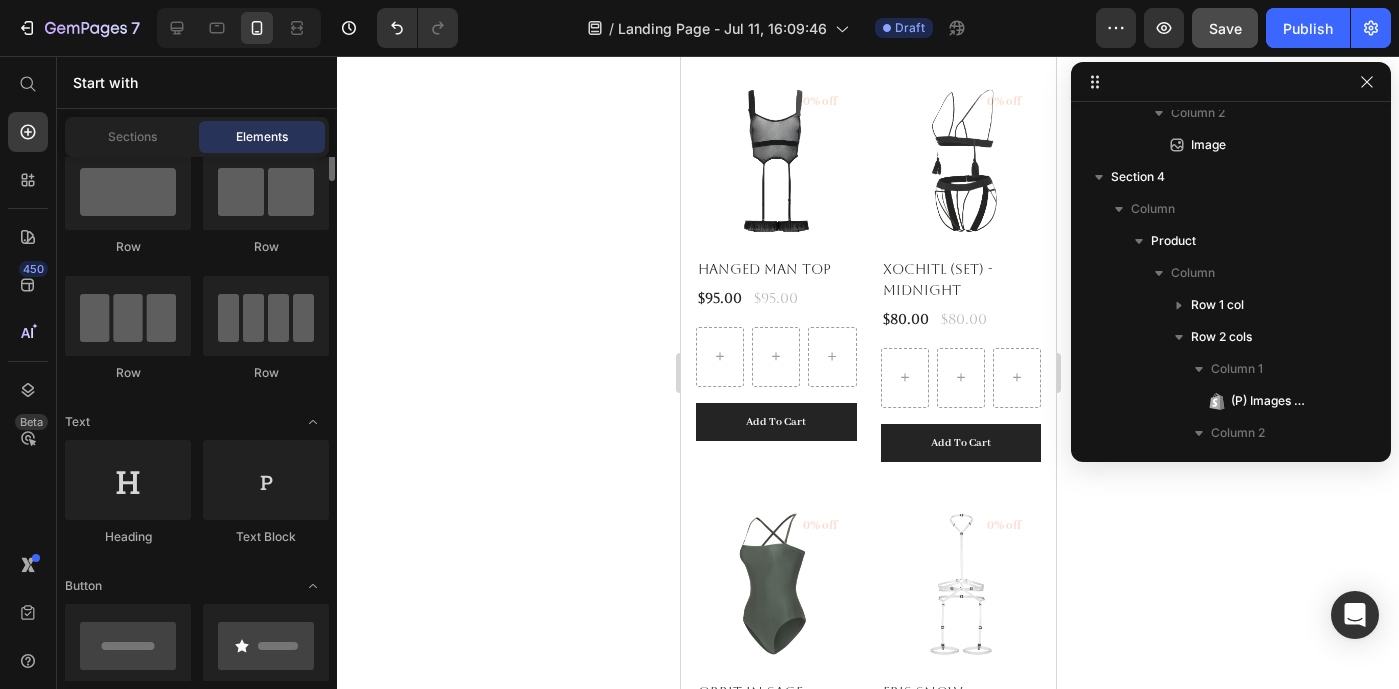 scroll, scrollTop: 29, scrollLeft: 0, axis: vertical 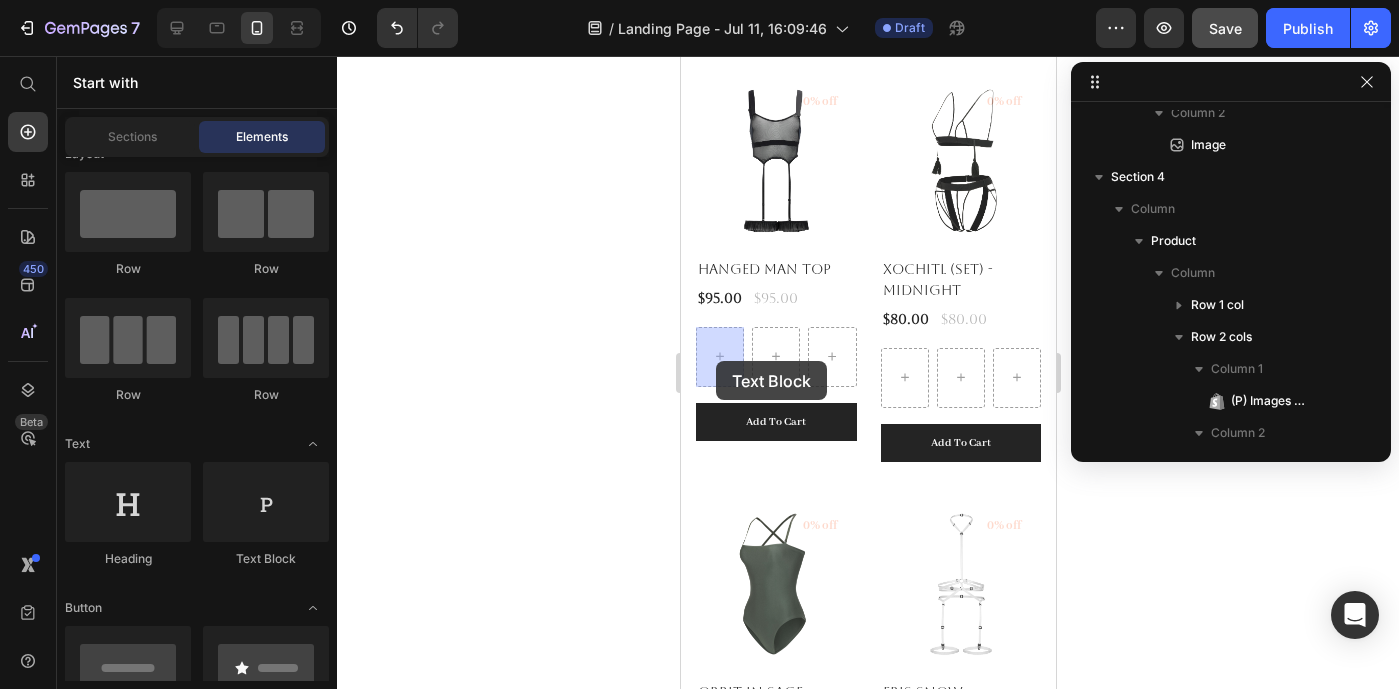 drag, startPoint x: 939, startPoint y: 575, endPoint x: 714, endPoint y: 361, distance: 310.5173 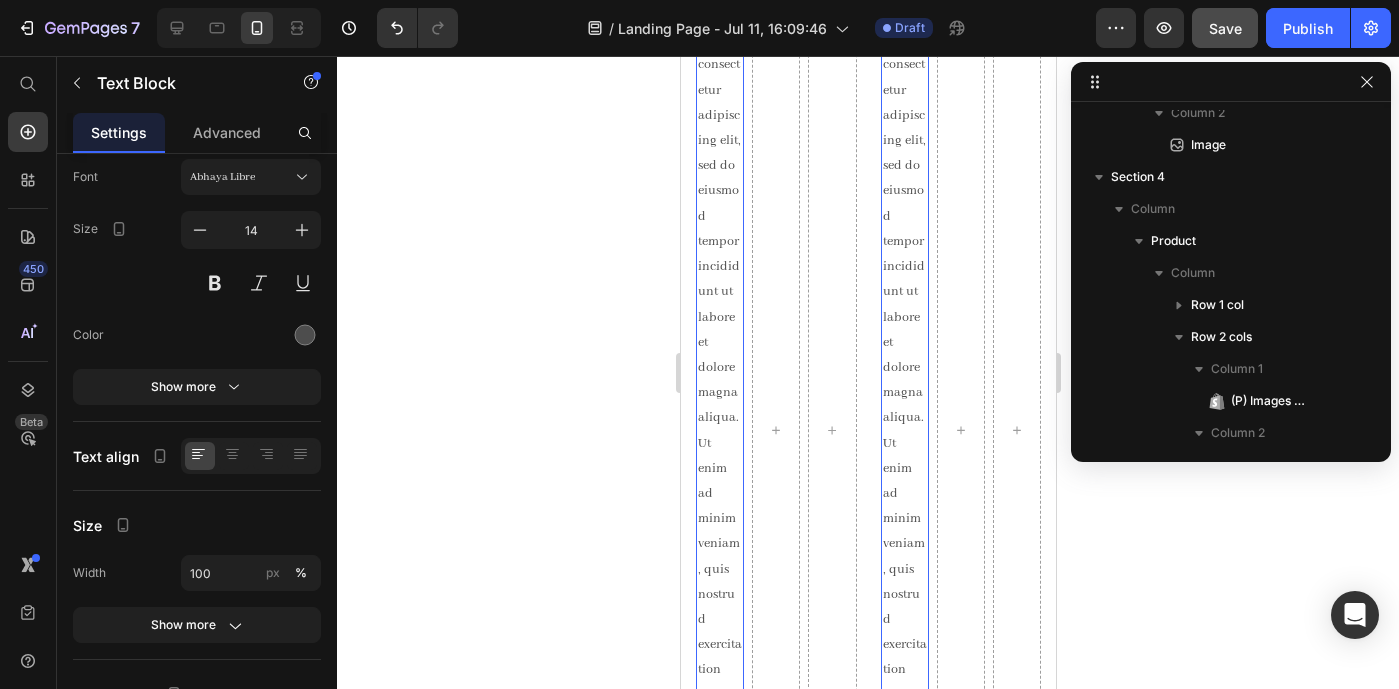 scroll, scrollTop: 5581, scrollLeft: 0, axis: vertical 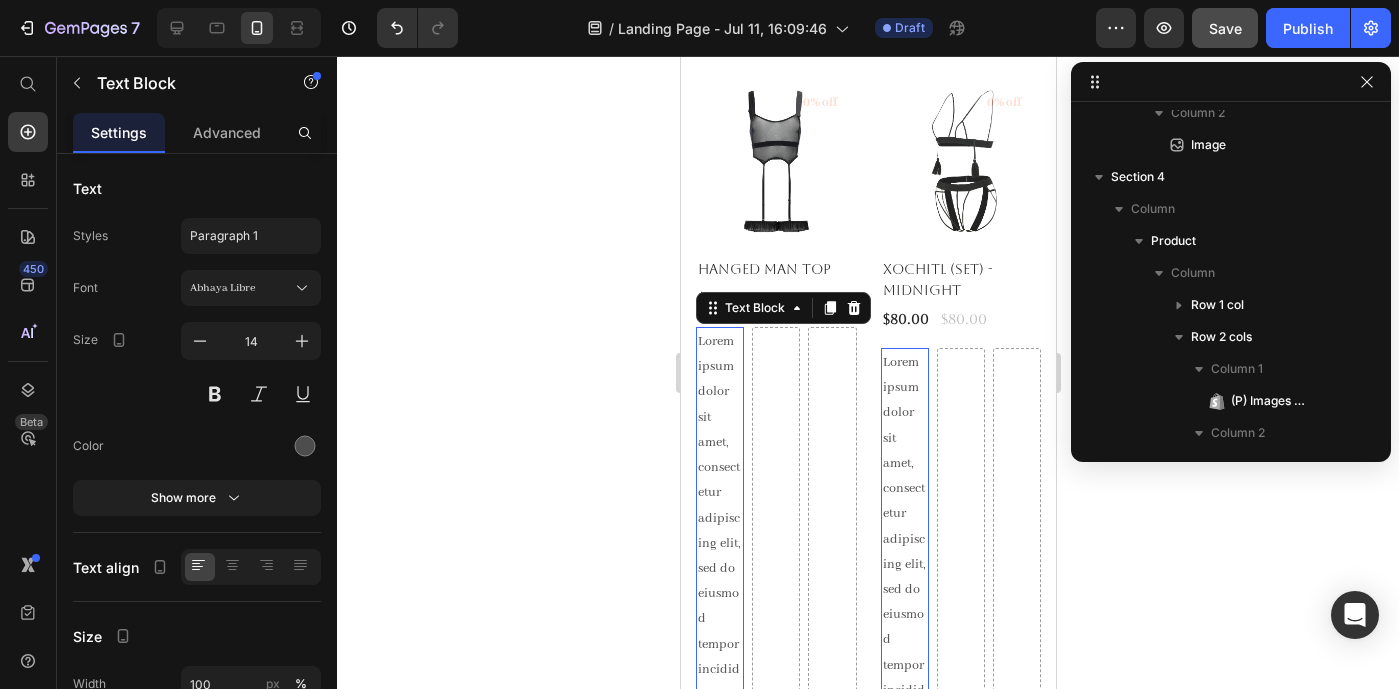 click on "Lorem ipsum dolor sit amet, consectetur adipiscing elit, sed do eiusmod tempor incididunt ut labore et dolore magna aliqua. Ut enim ad minim veniam, quis nostrud exercitation ullamco laboris nisi ut aliquip ex ea commodo consequat." at bounding box center (719, -522) 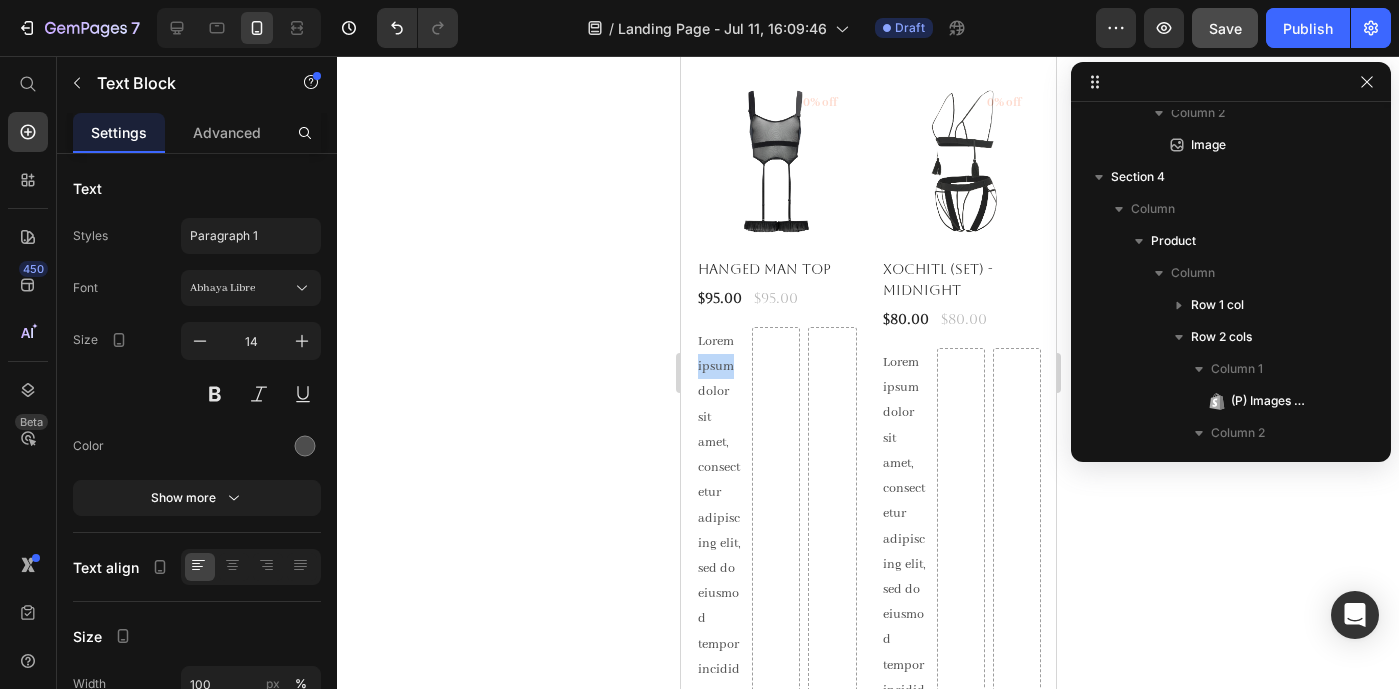 click on "Lorem ipsum dolor sit amet, consectetur adipiscing elit, sed do eiusmod tempor incididunt ut labore et dolore magna aliqua. Ut enim ad minim veniam, quis nostrud exercitation ullamco laboris nisi ut aliquip ex ea commodo consequat." at bounding box center [719, 833] 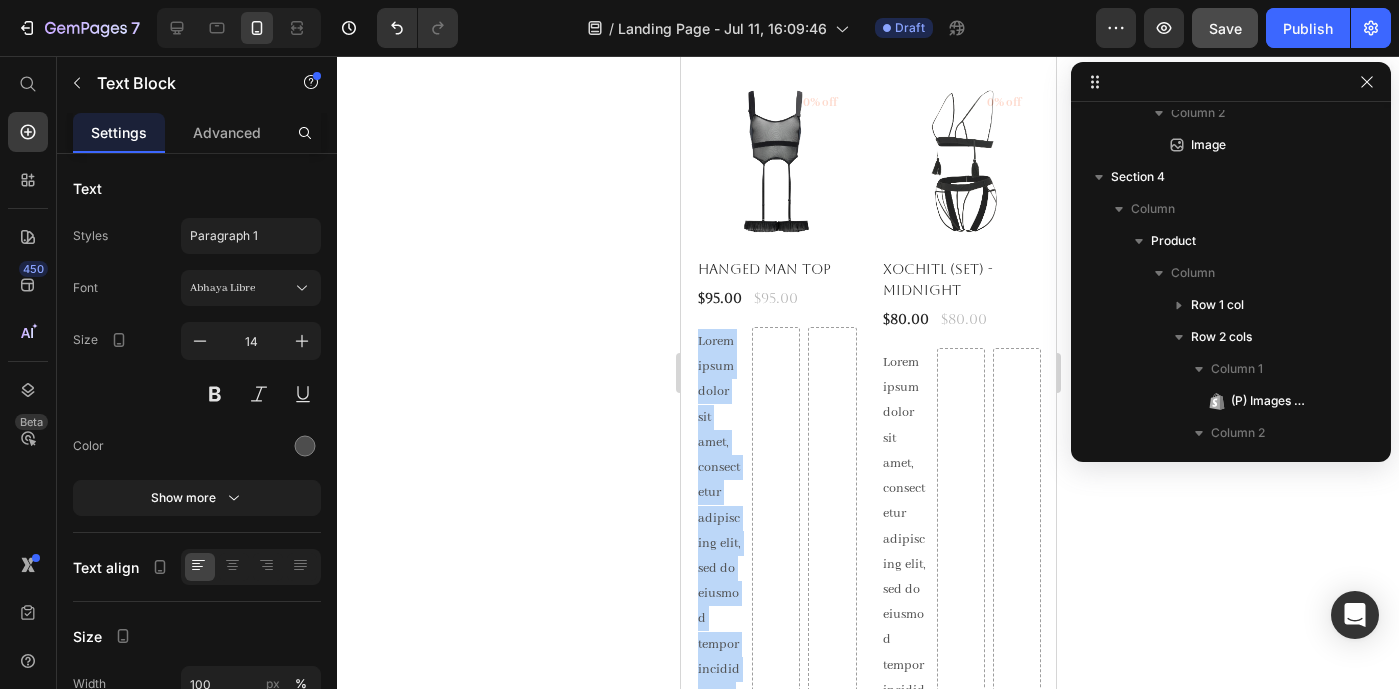 click on "Lorem ipsum dolor sit amet, consectetur adipiscing elit, sed do eiusmod tempor incididunt ut labore et dolore magna aliqua. Ut enim ad minim veniam, quis nostrud exercitation ullamco laboris nisi ut aliquip ex ea commodo consequat." at bounding box center (719, 833) 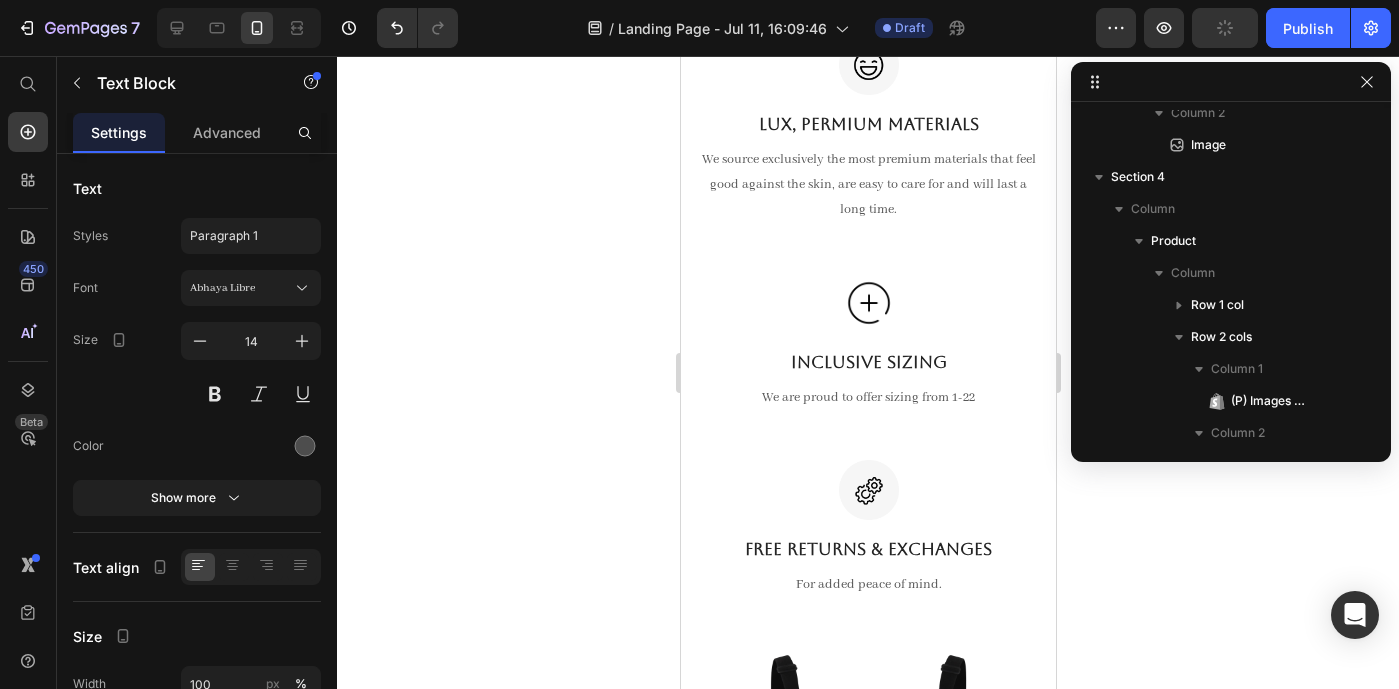 type on "16" 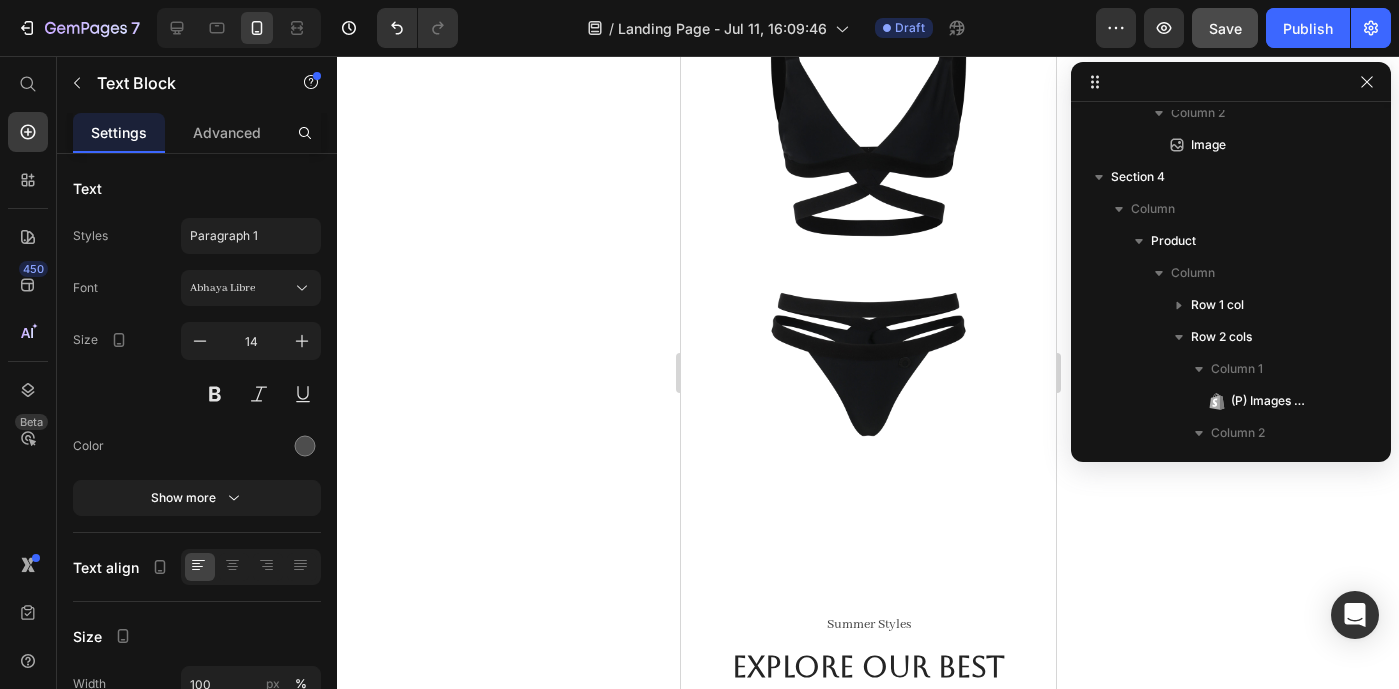 scroll, scrollTop: 3843, scrollLeft: 0, axis: vertical 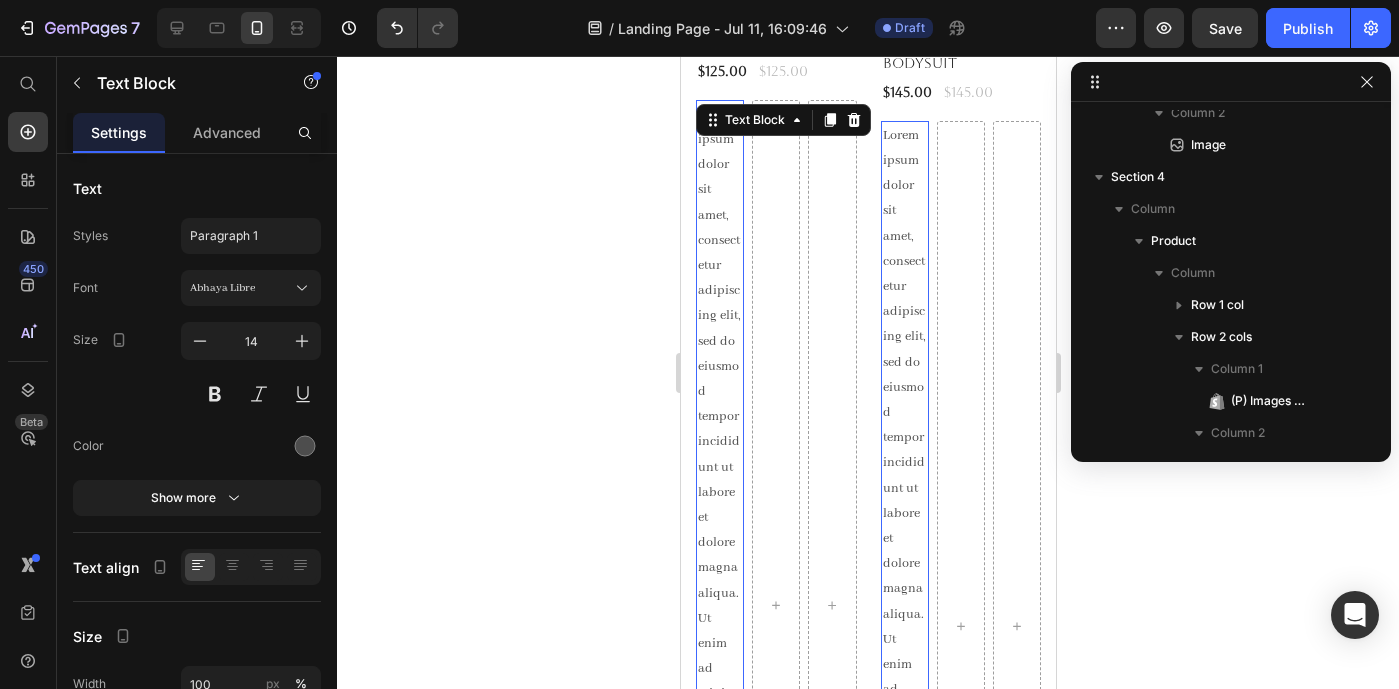 click on "Lorem ipsum dolor sit amet, consectetur adipiscing elit, sed do eiusmod tempor incididunt ut labore et dolore magna aliqua. Ut enim ad minim veniam, quis nostrud exercitation ullamco laboris nisi ut aliquip ex ea commodo consequat." at bounding box center (719, 606) 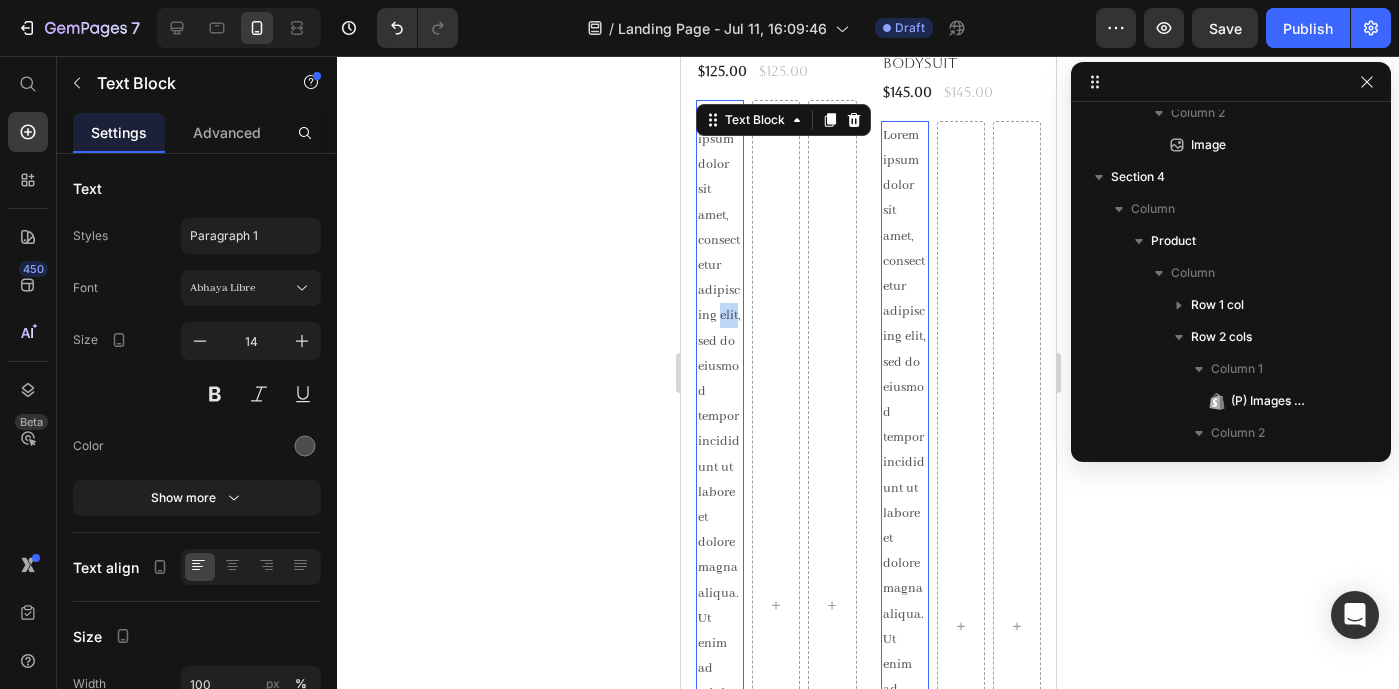 click on "Lorem ipsum dolor sit amet, consectetur adipiscing elit, sed do eiusmod tempor incididunt ut labore et dolore magna aliqua. Ut enim ad minim veniam, quis nostrud exercitation ullamco laboris nisi ut aliquip ex ea commodo consequat." at bounding box center (719, 606) 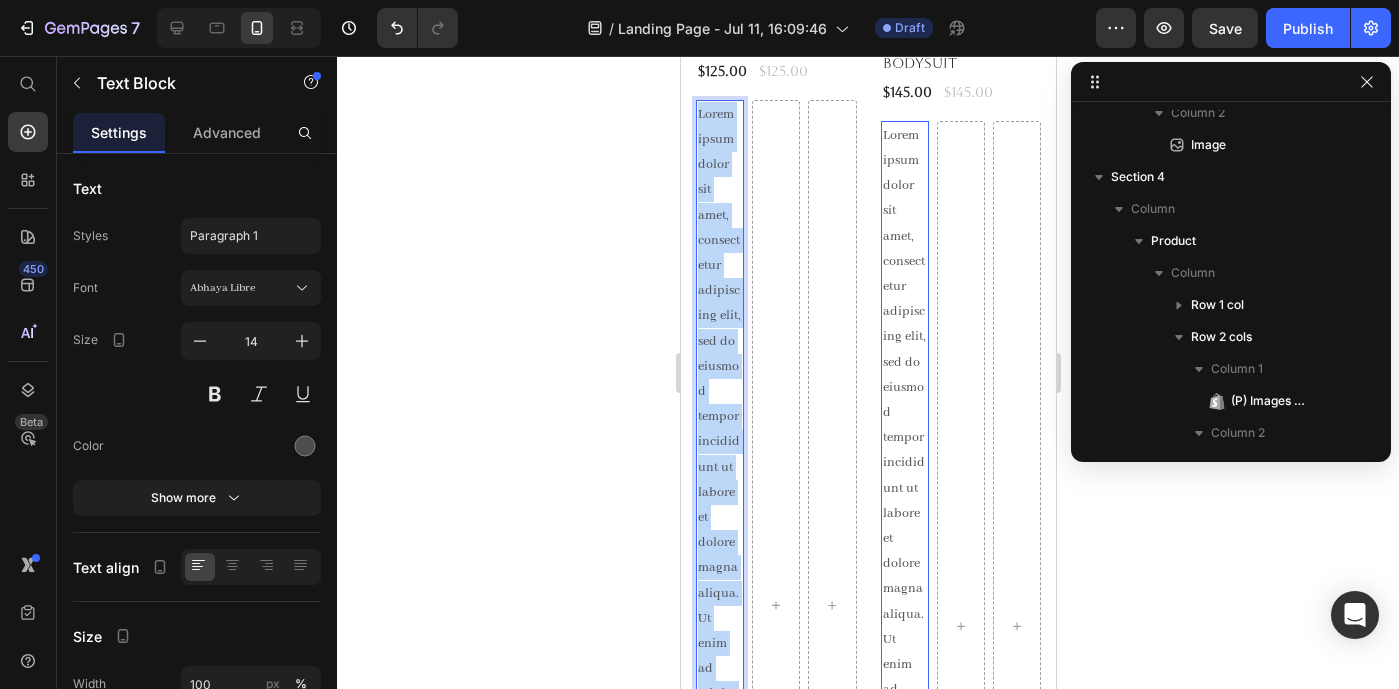 click on "Lorem ipsum dolor sit amet, consectetur adipiscing elit, sed do eiusmod tempor incididunt ut labore et dolore magna aliqua. Ut enim ad minim veniam, quis nostrud exercitation ullamco laboris nisi ut aliquip ex ea commodo consequat." at bounding box center [719, 606] 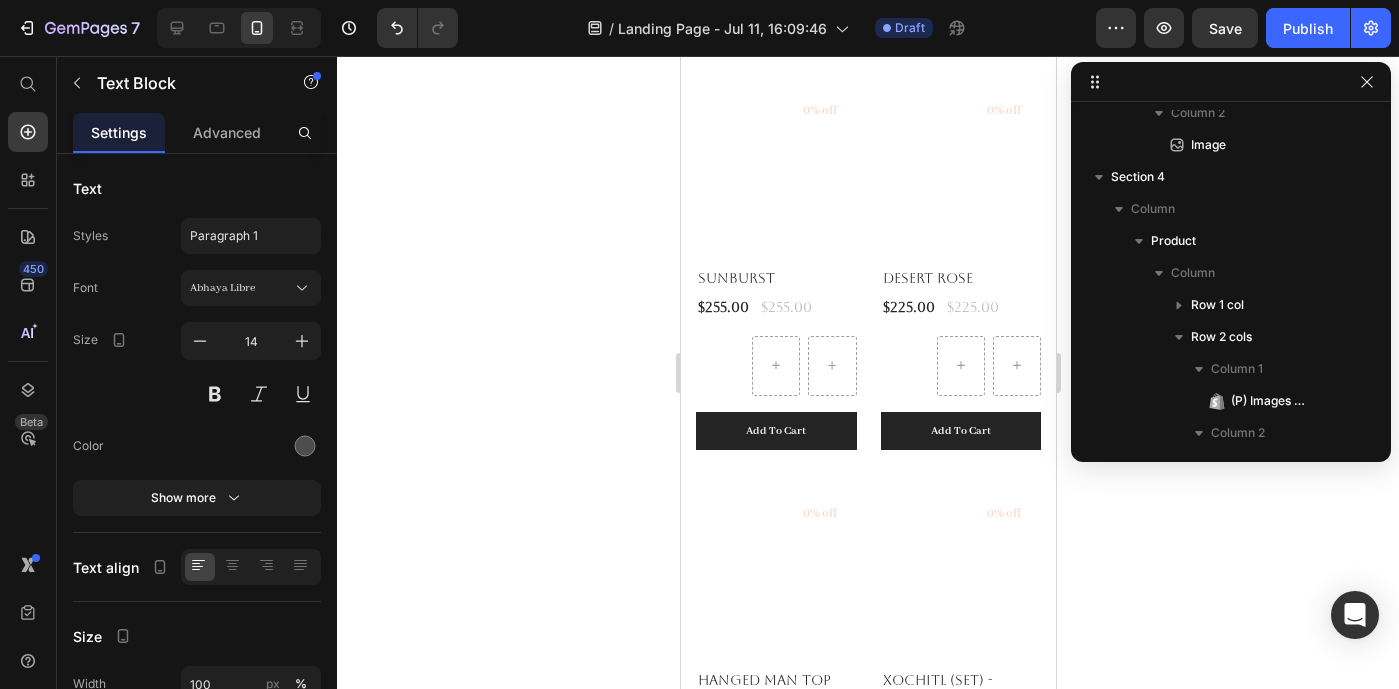 scroll, scrollTop: 4265, scrollLeft: 0, axis: vertical 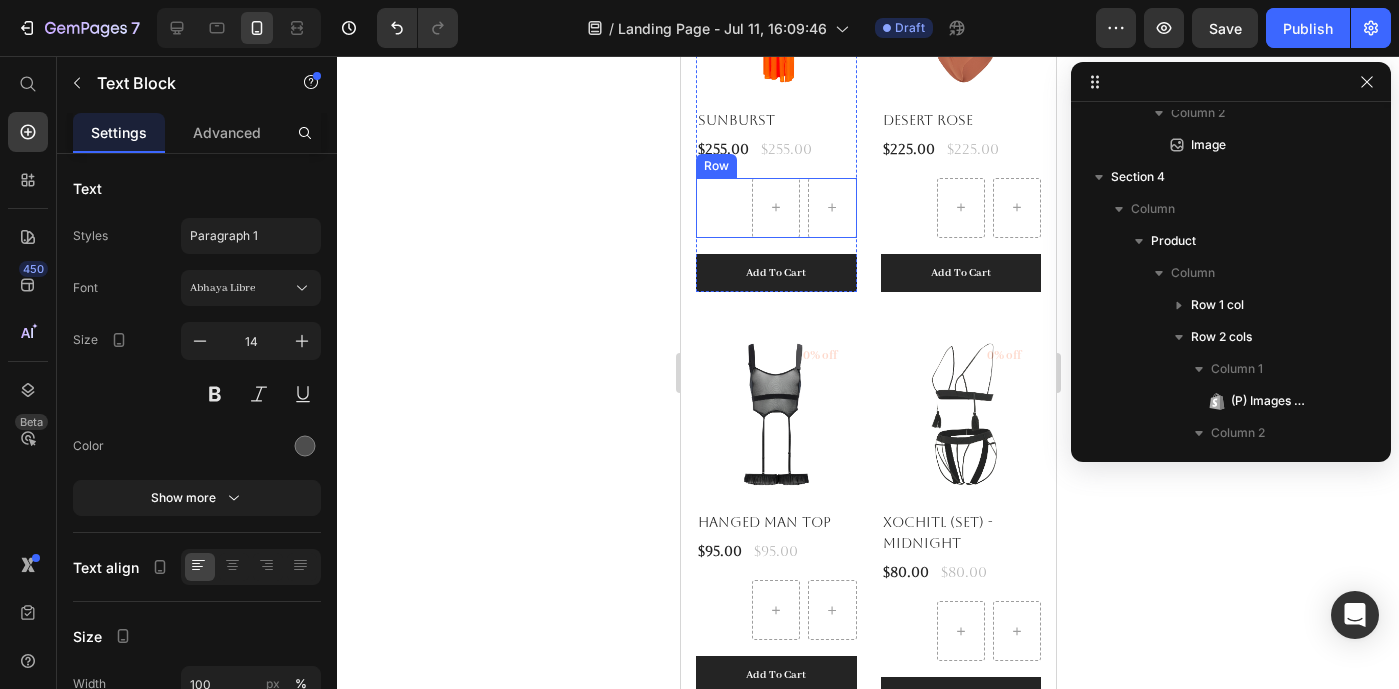 click on "Text Block" at bounding box center (719, 208) 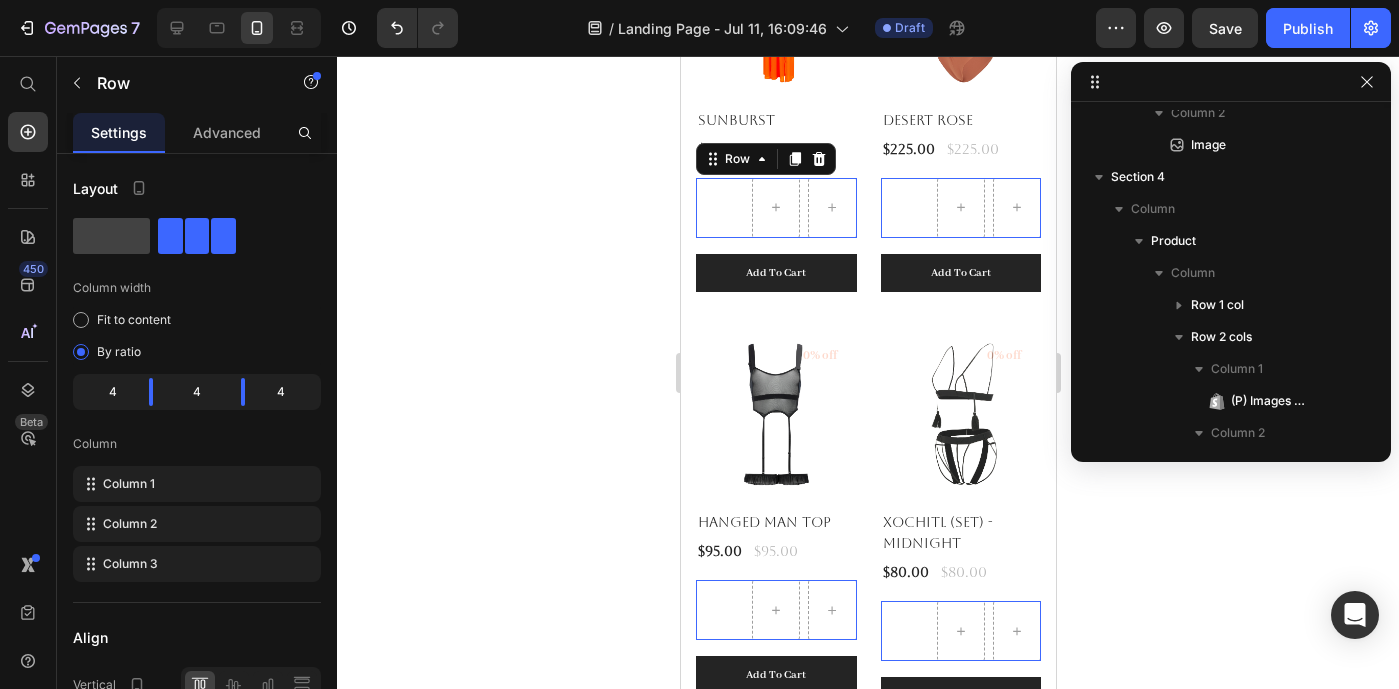 click on "Text Block" at bounding box center [719, 208] 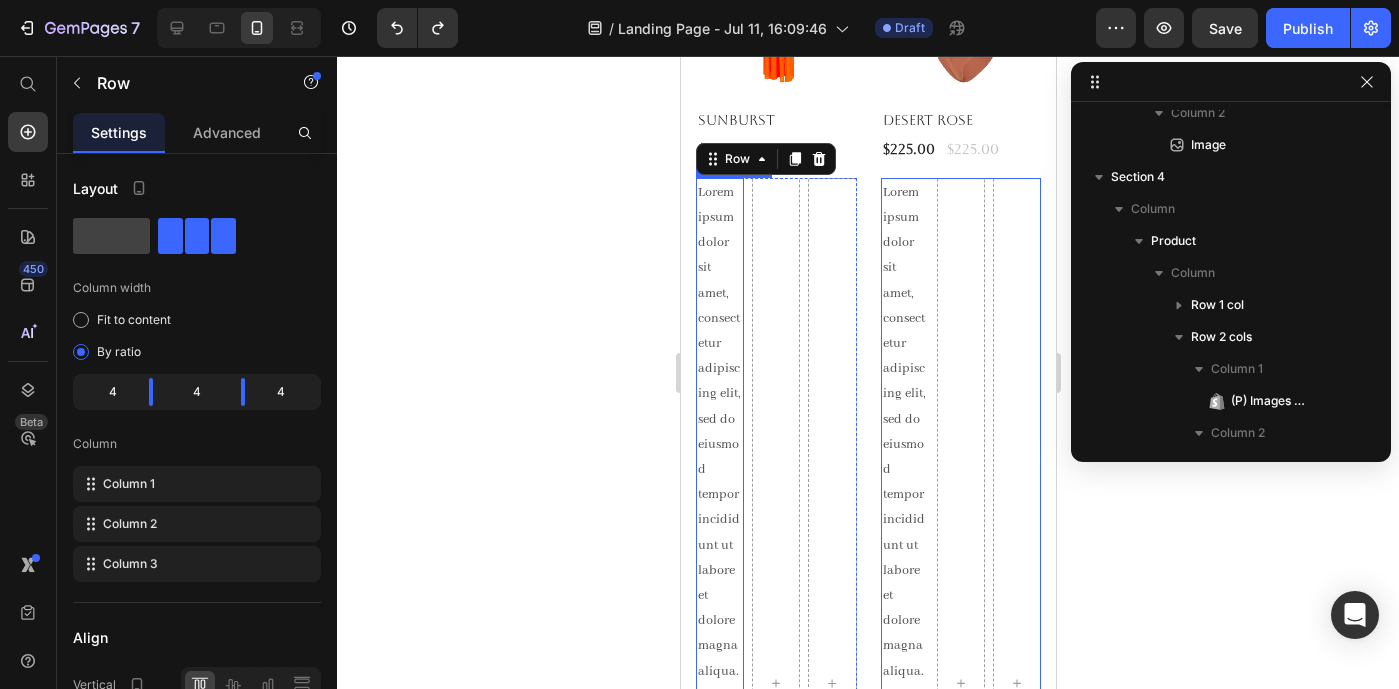 click on "Lorem ipsum dolor sit amet, consectetur adipiscing elit, sed do eiusmod tempor incididunt ut labore et dolore magna aliqua. Ut enim ad minim veniam, quis nostrud exercitation ullamco laboris nisi ut aliquip ex ea commodo consequat." at bounding box center (719, 684) 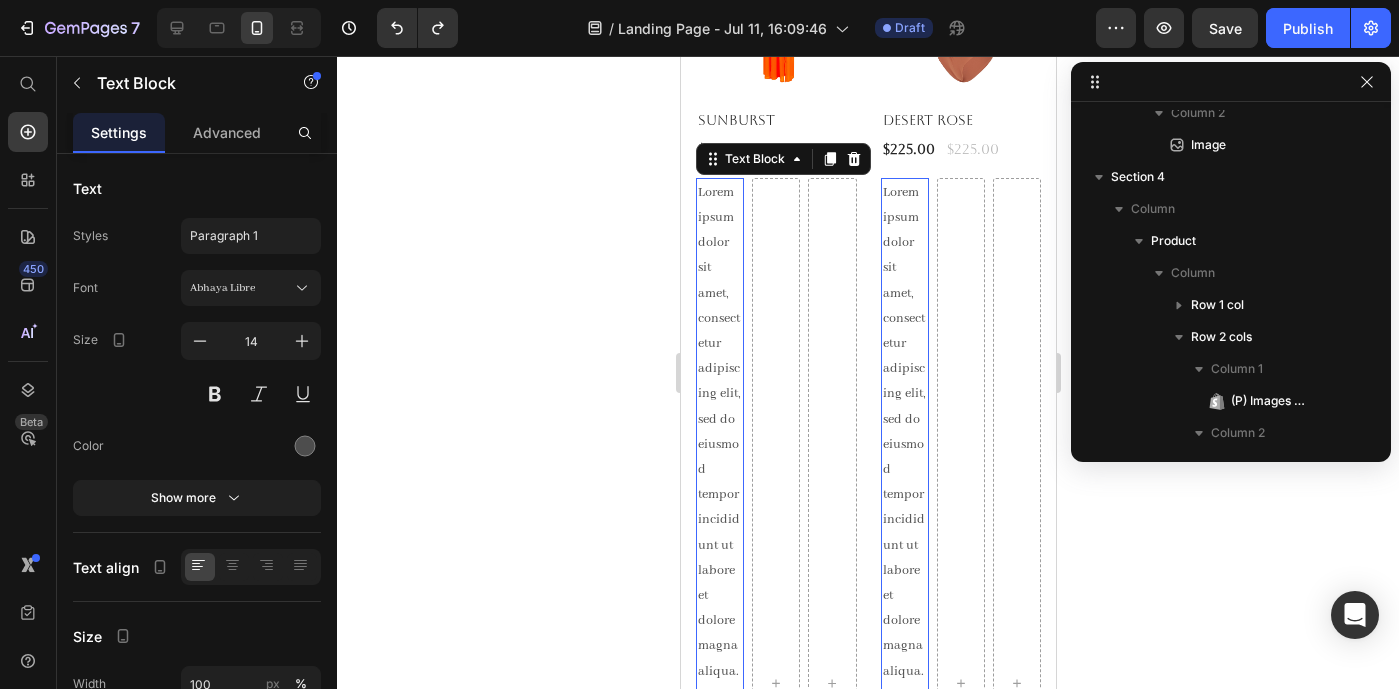 click on "Lorem ipsum dolor sit amet, consectetur adipiscing elit, sed do eiusmod tempor incididunt ut labore et dolore magna aliqua. Ut enim ad minim veniam, quis nostrud exercitation ullamco laboris nisi ut aliquip ex ea commodo consequat." at bounding box center [719, 684] 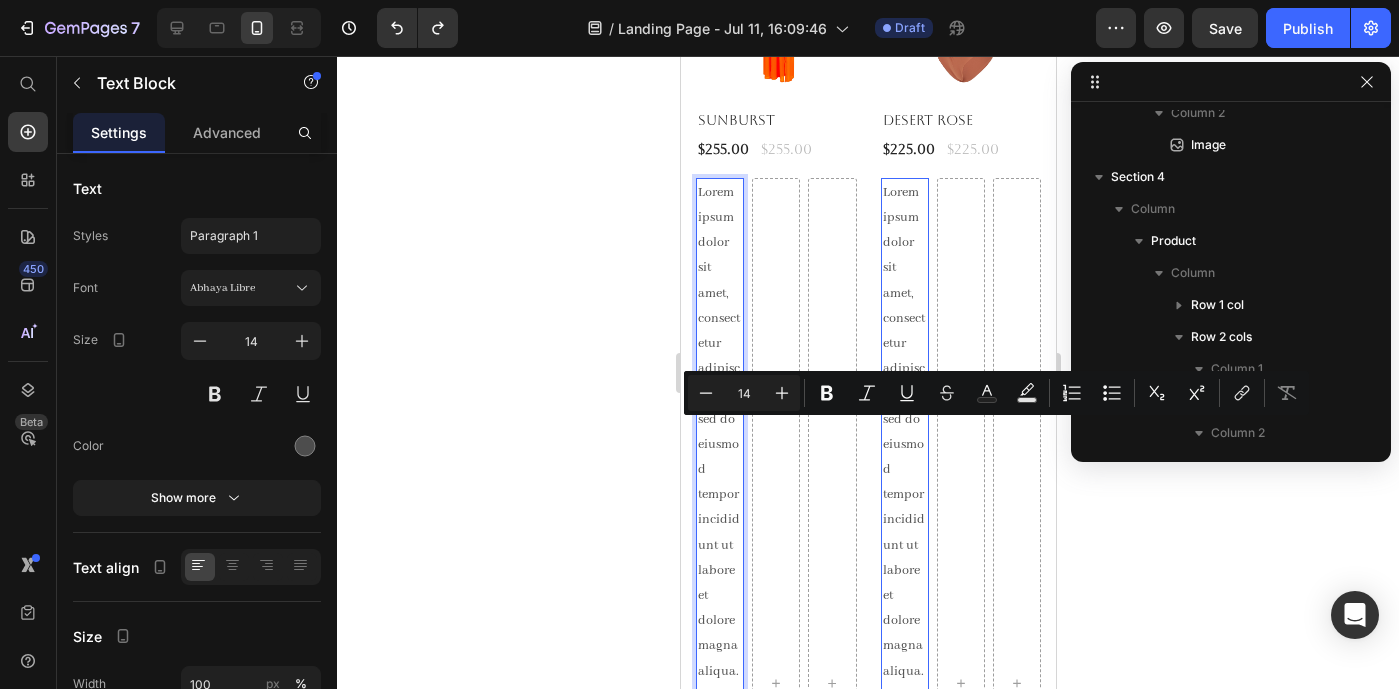 click on "Lorem ipsum dolor sit amet, consectetur adipiscing elit, sed do eiusmod tempor incididunt ut labore et dolore magna aliqua. Ut enim ad minim veniam, quis nostrud exercitation ullamco laboris nisi ut aliquip ex ea commodo consequat." at bounding box center [719, 684] 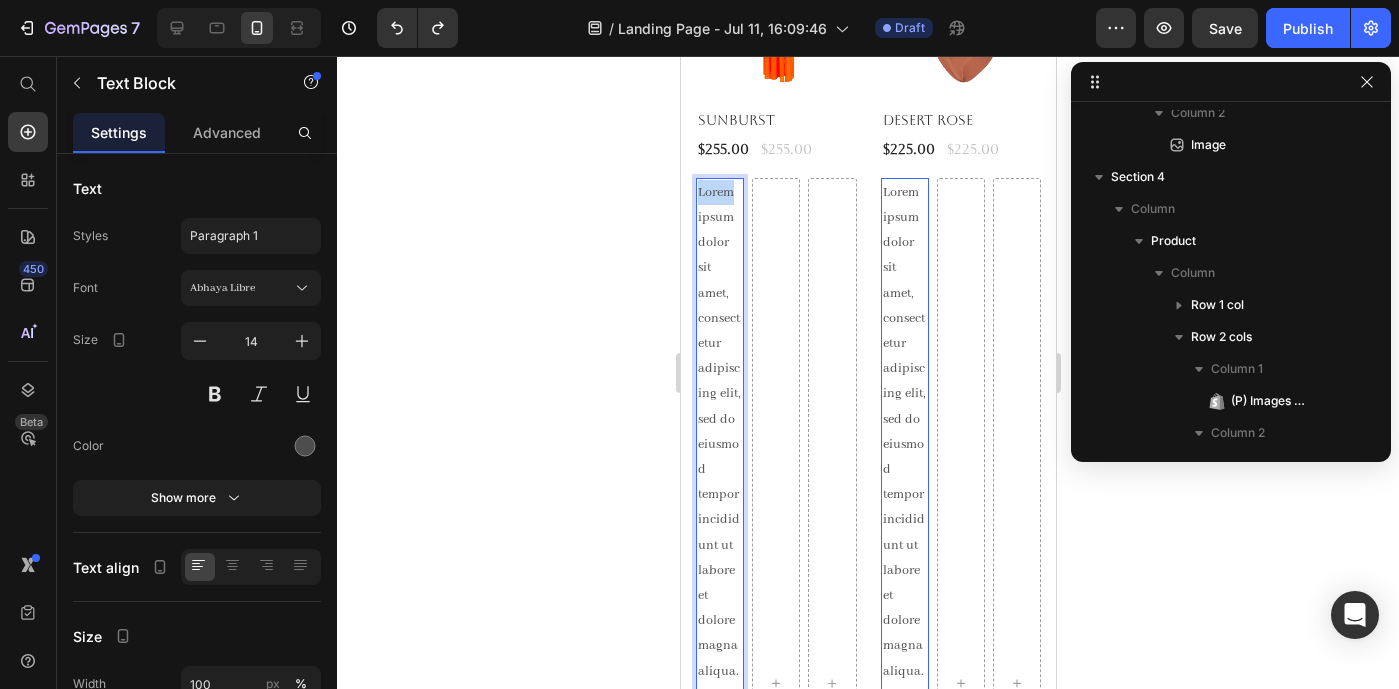 click on "Lorem ipsum dolor sit amet, consectetur adipiscing elit, sed do eiusmod tempor incididunt ut labore et dolore magna aliqua. Ut enim ad minim veniam, quis nostrud exercitation ullamco laboris nisi ut aliquip ex ea commodo consequat." at bounding box center (719, 684) 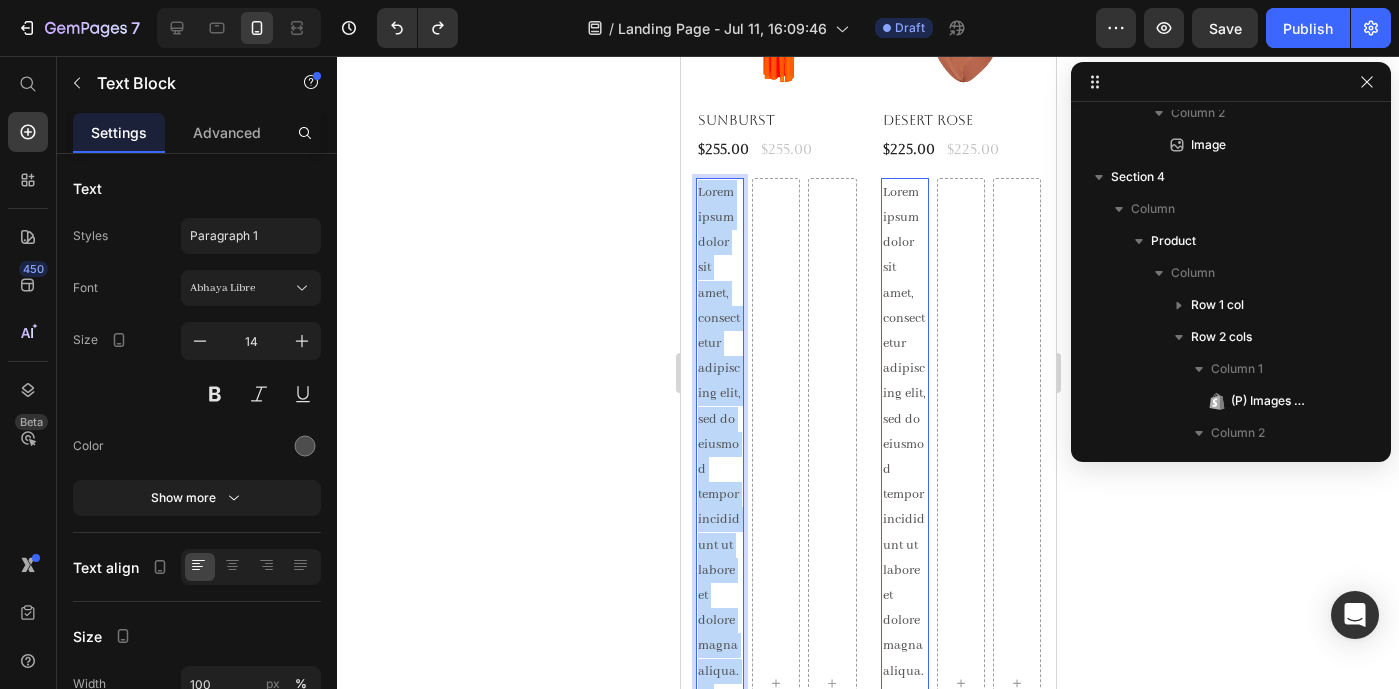 click on "Lorem ipsum dolor sit amet, consectetur adipiscing elit, sed do eiusmod tempor incididunt ut labore et dolore magna aliqua. Ut enim ad minim veniam, quis nostrud exercitation ullamco laboris nisi ut aliquip ex ea commodo consequat." at bounding box center (719, 684) 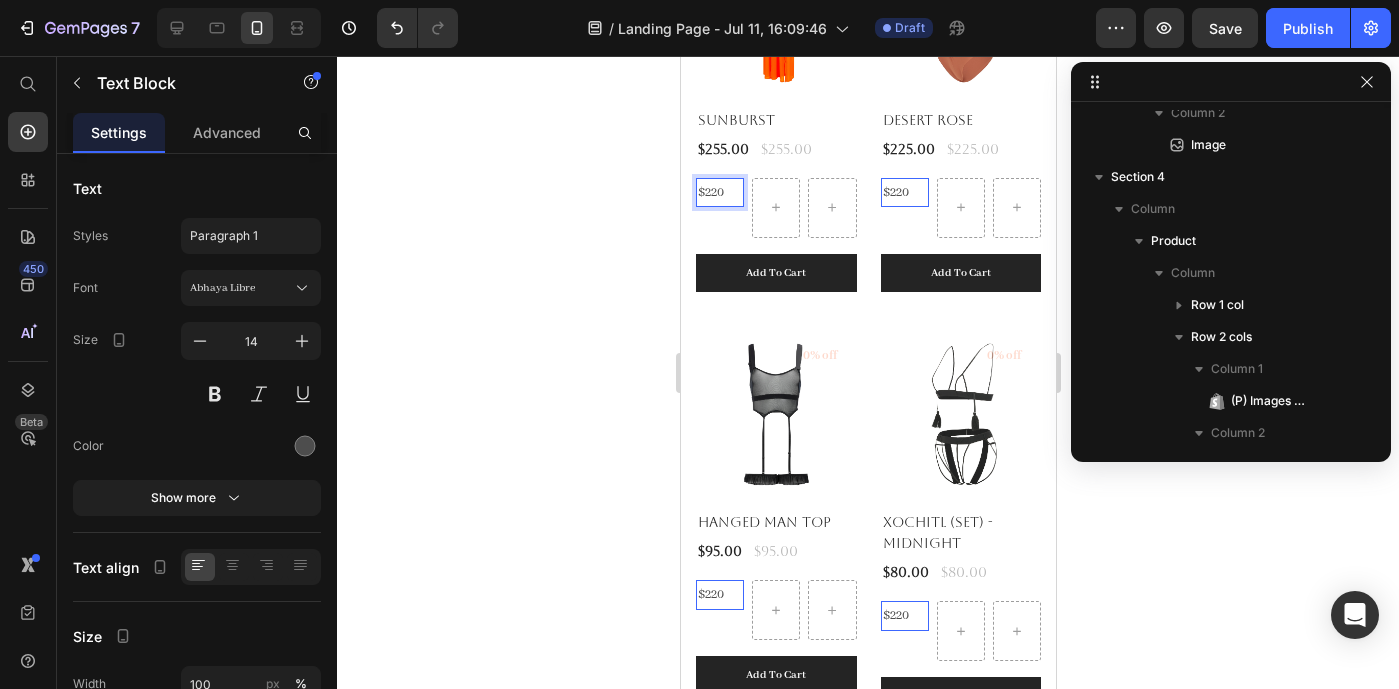 click 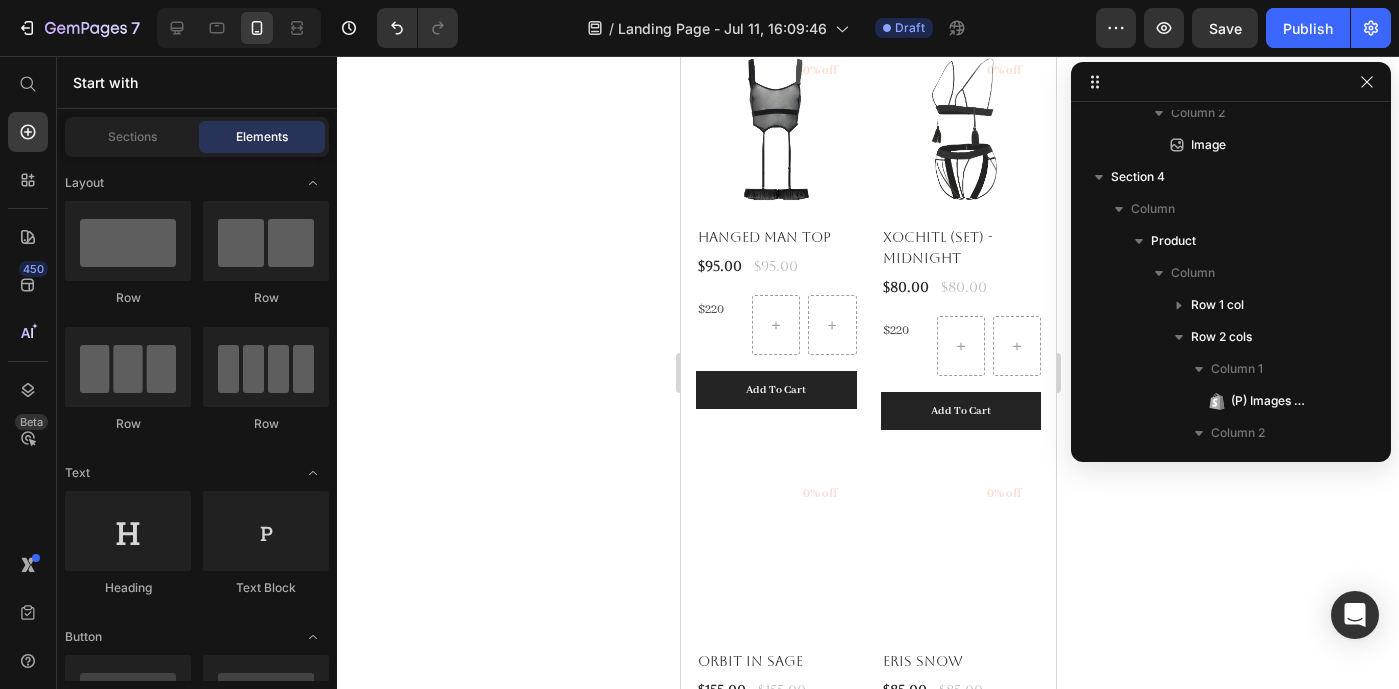 scroll, scrollTop: 4683, scrollLeft: 0, axis: vertical 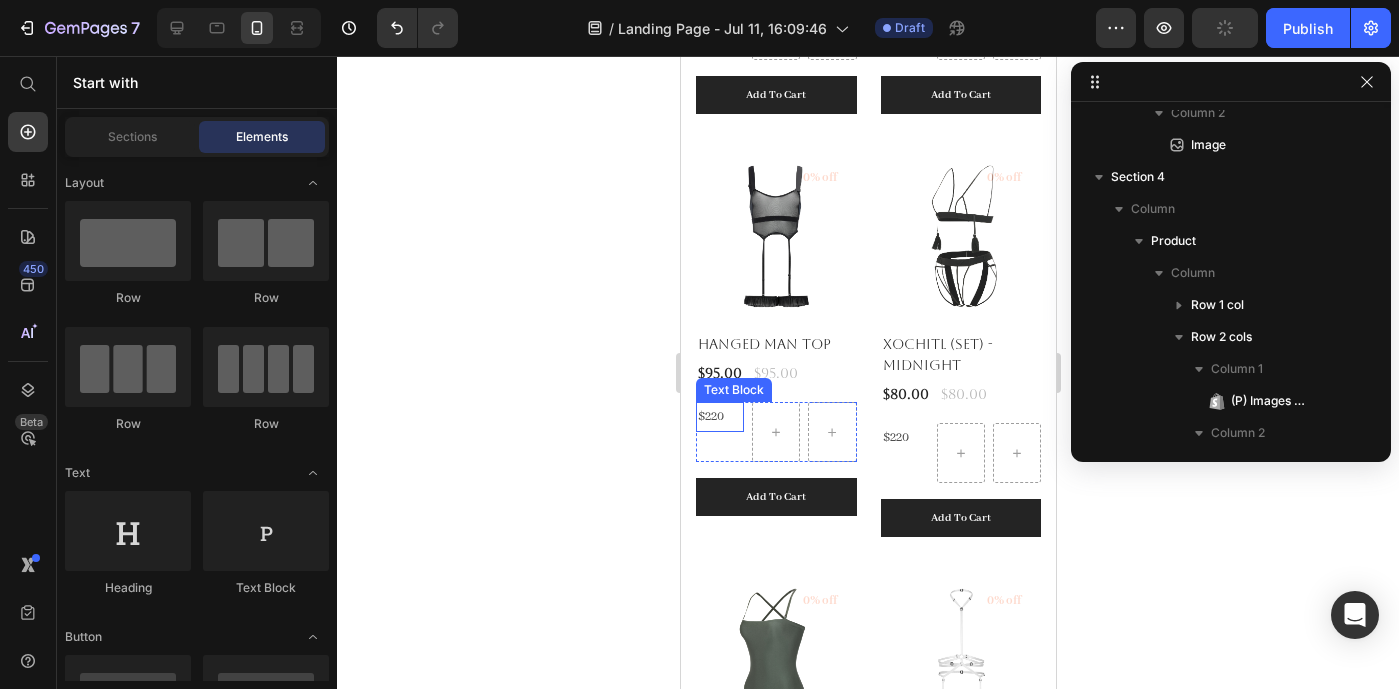 click on "$220" at bounding box center (719, 14) 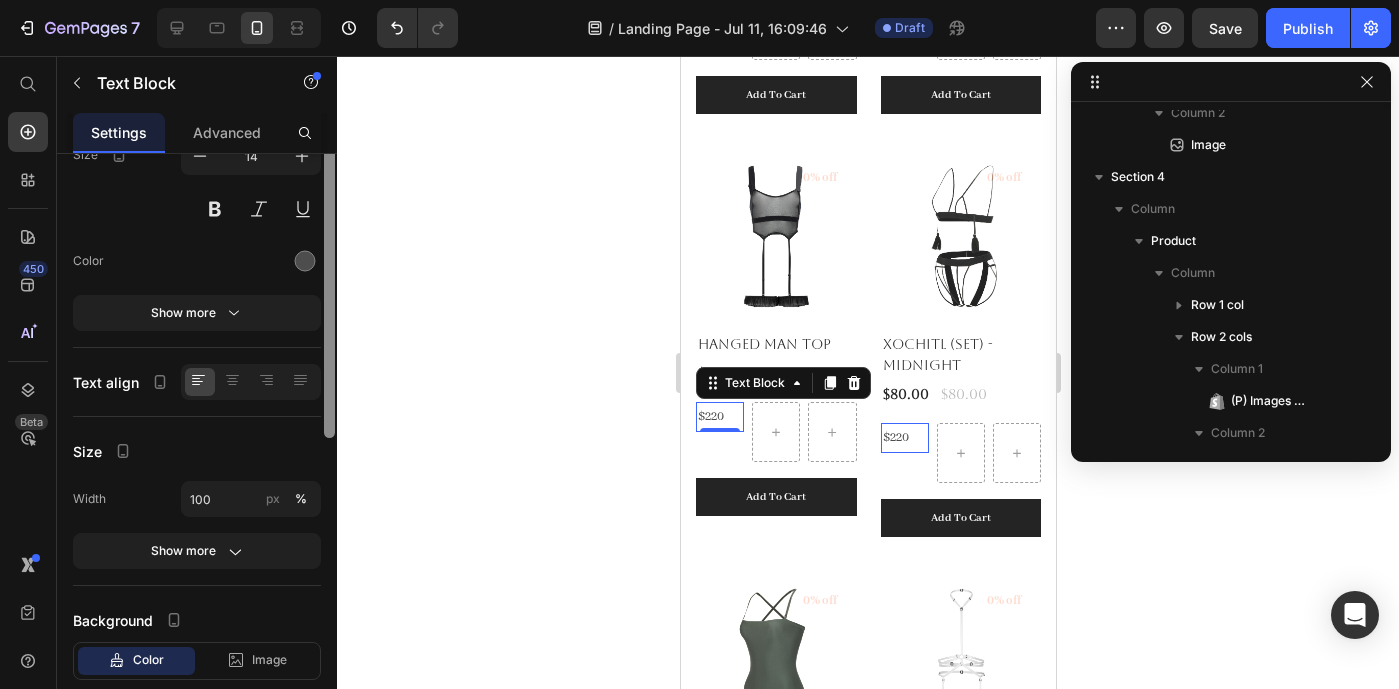 scroll, scrollTop: 47, scrollLeft: 0, axis: vertical 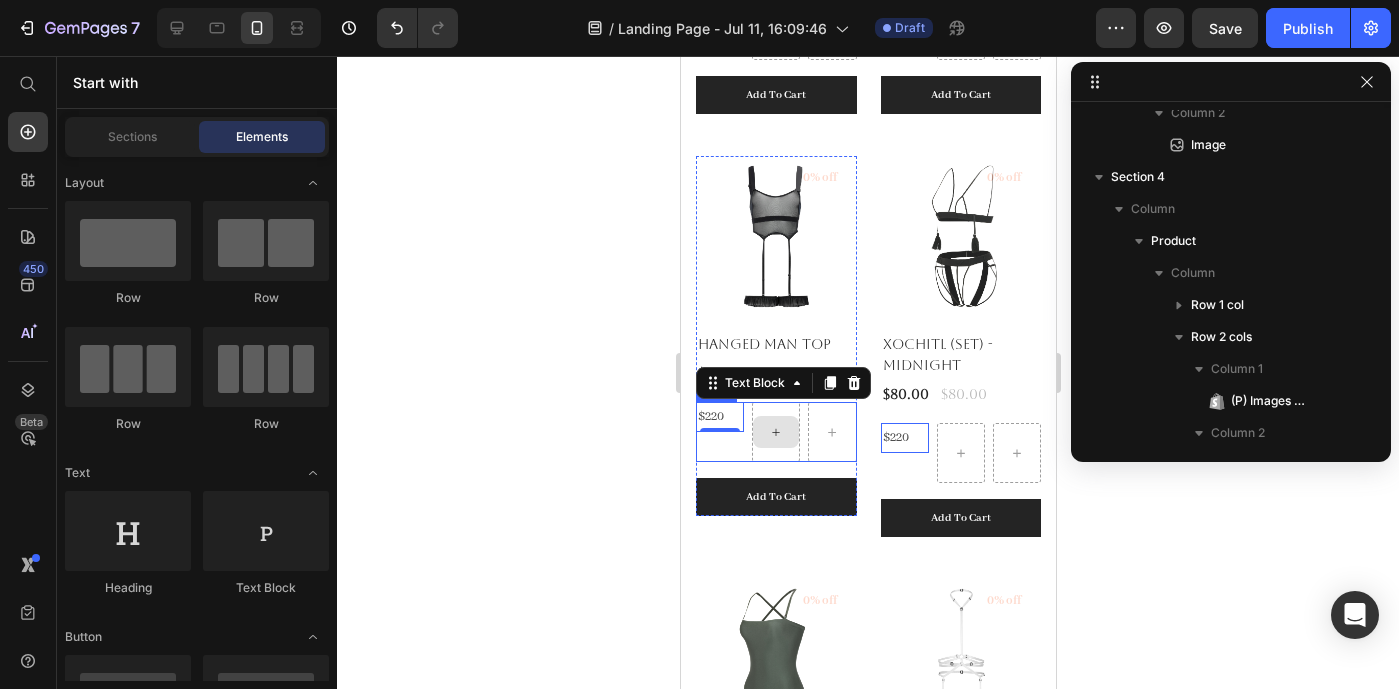 click at bounding box center (775, 432) 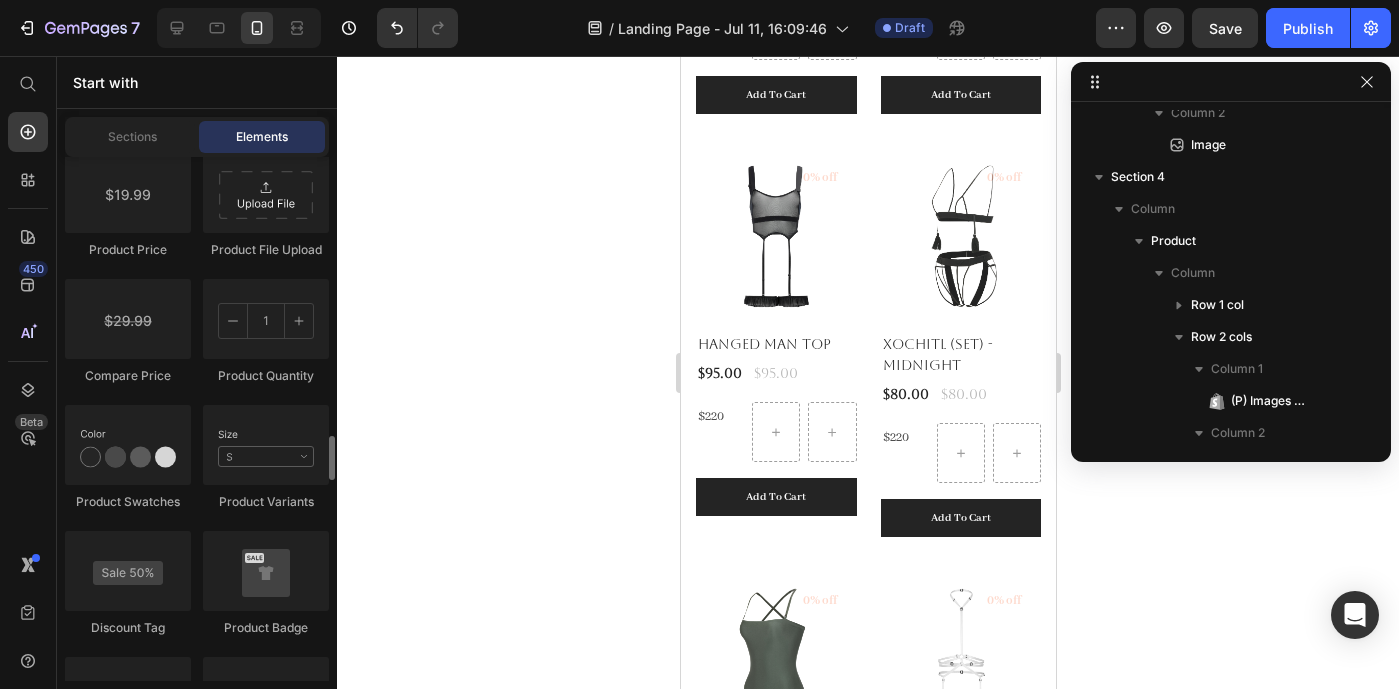 scroll, scrollTop: 3458, scrollLeft: 0, axis: vertical 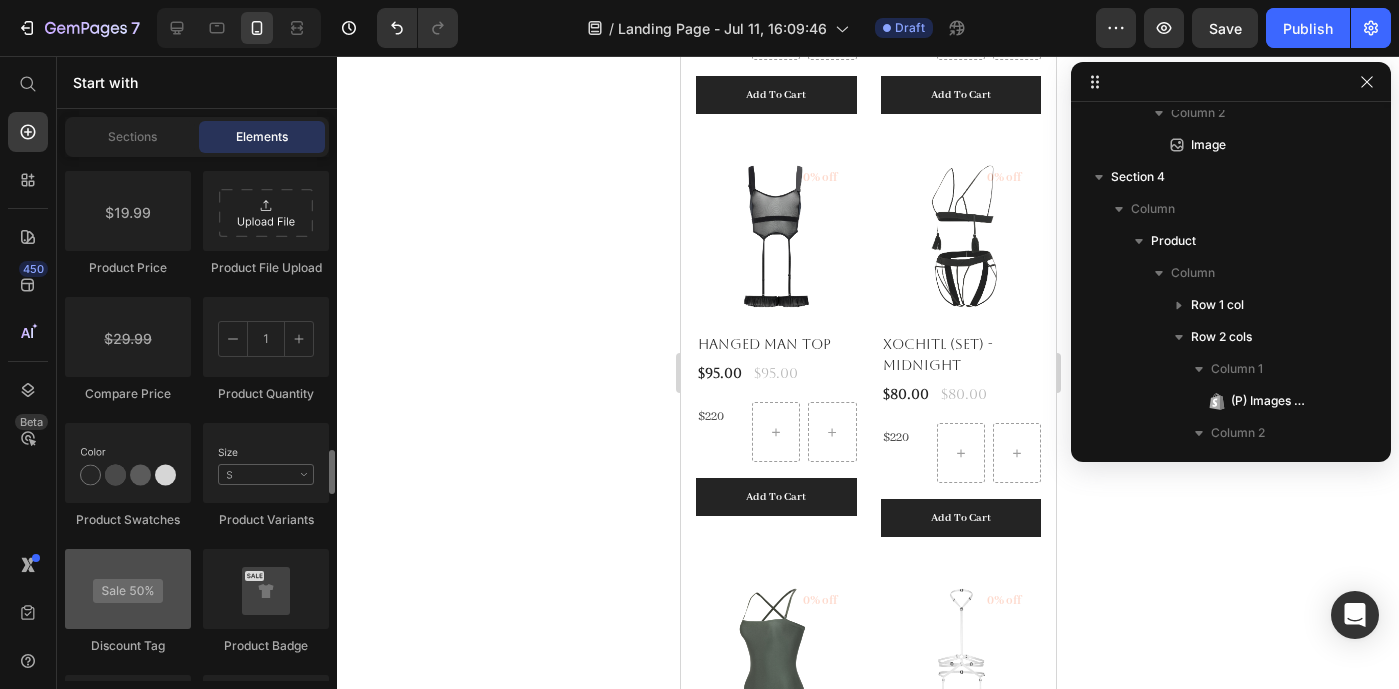 click at bounding box center [128, 589] 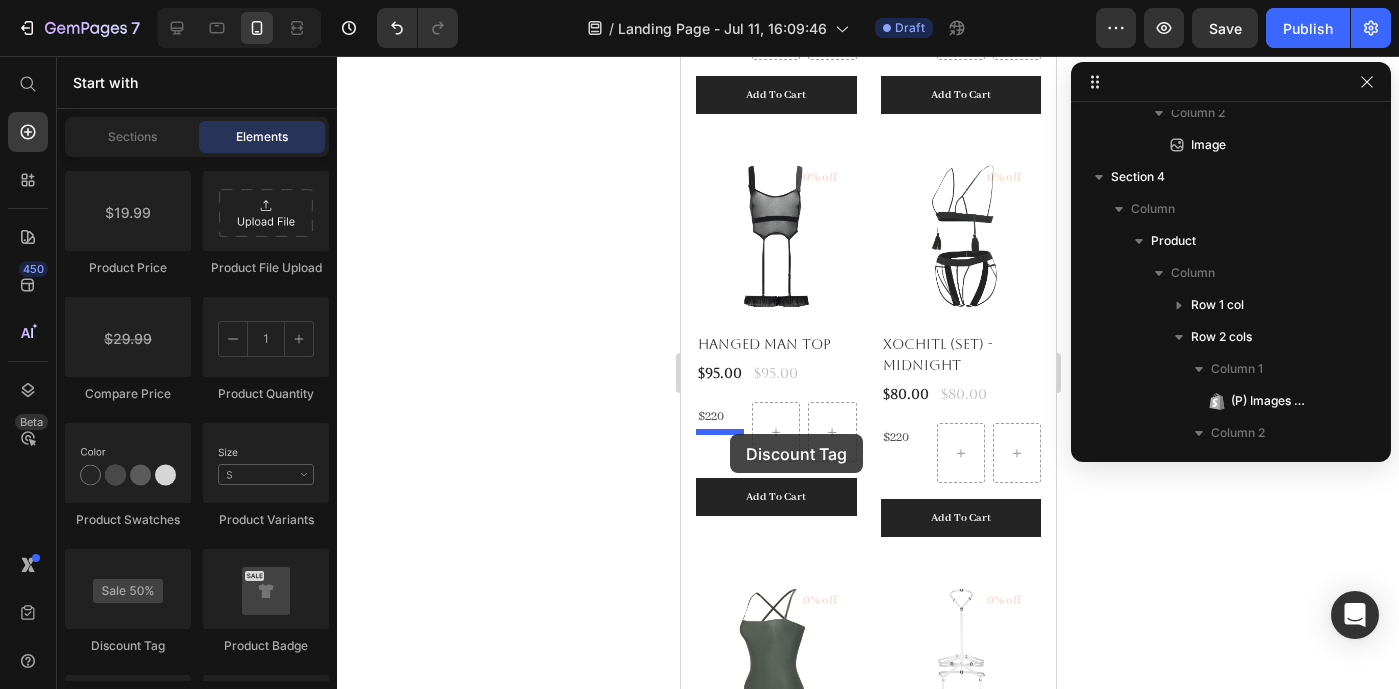 drag, startPoint x: 797, startPoint y: 650, endPoint x: 728, endPoint y: 435, distance: 225.8008 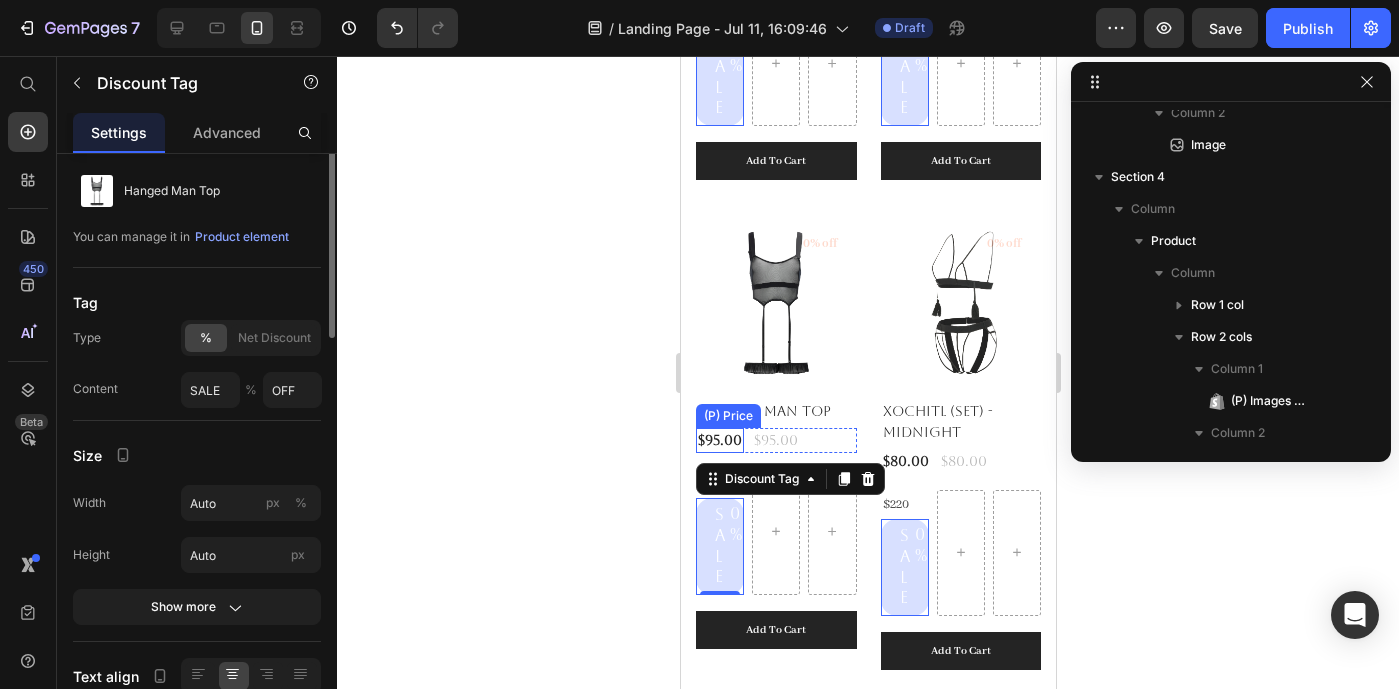 scroll, scrollTop: 0, scrollLeft: 0, axis: both 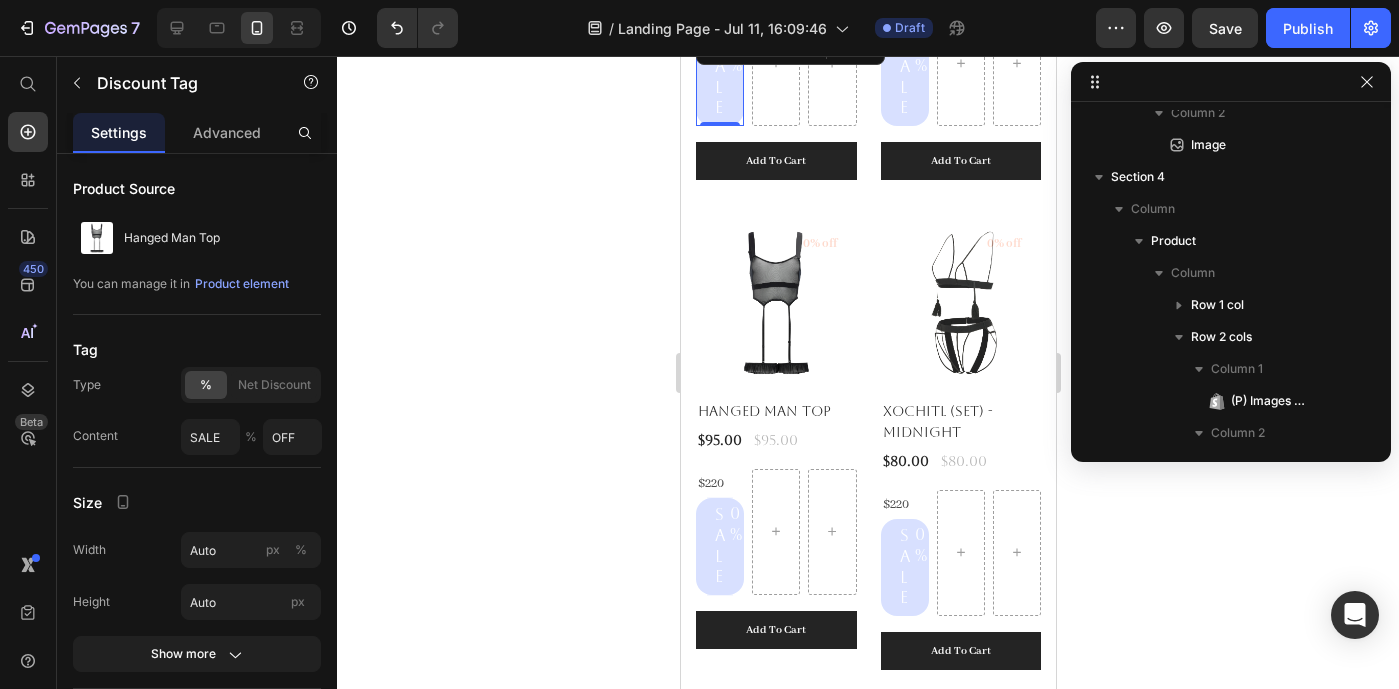click on "SALE" at bounding box center (719, 546) 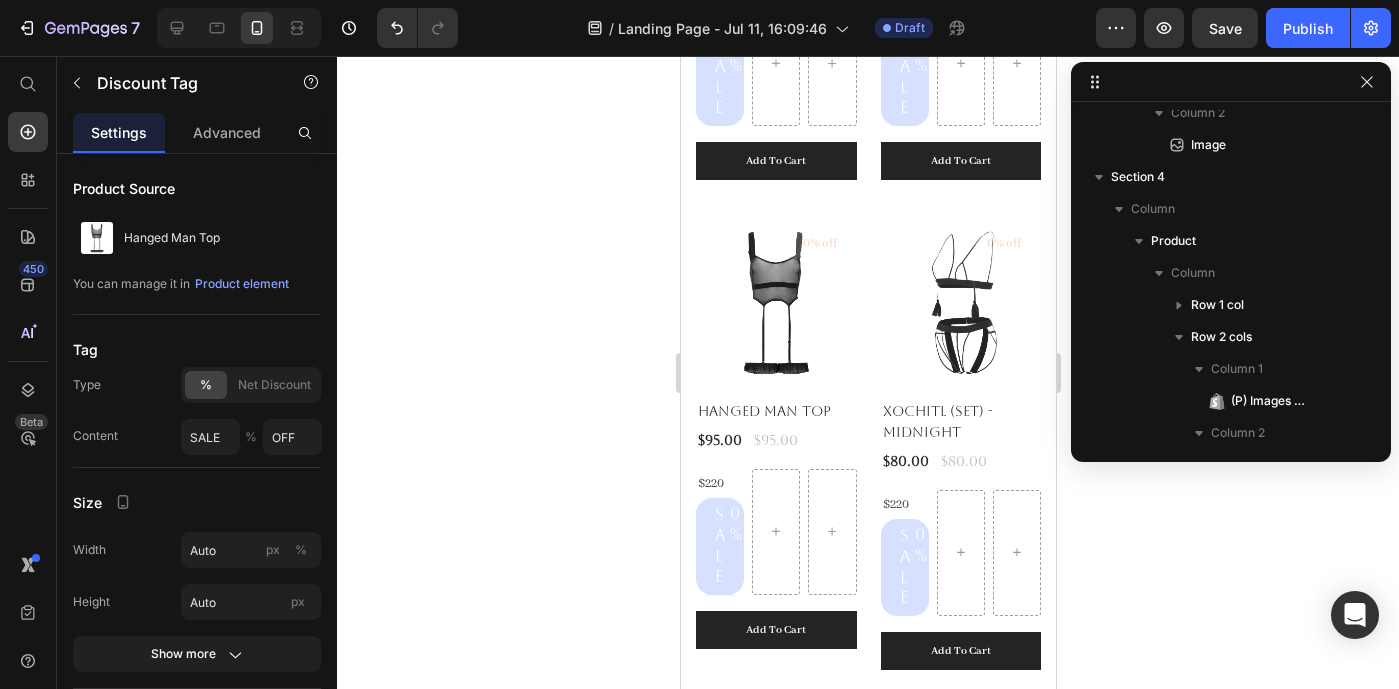 click on "SALE" at bounding box center [719, 546] 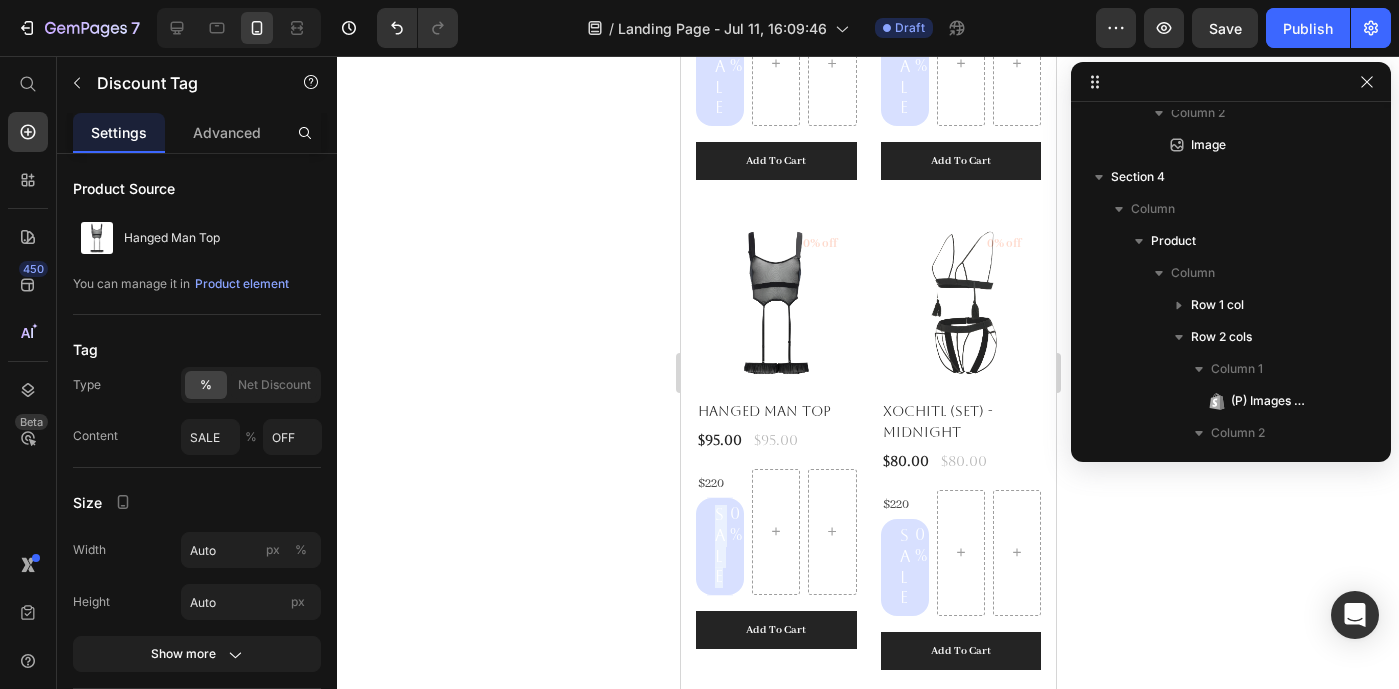click on "SALE" at bounding box center (719, 546) 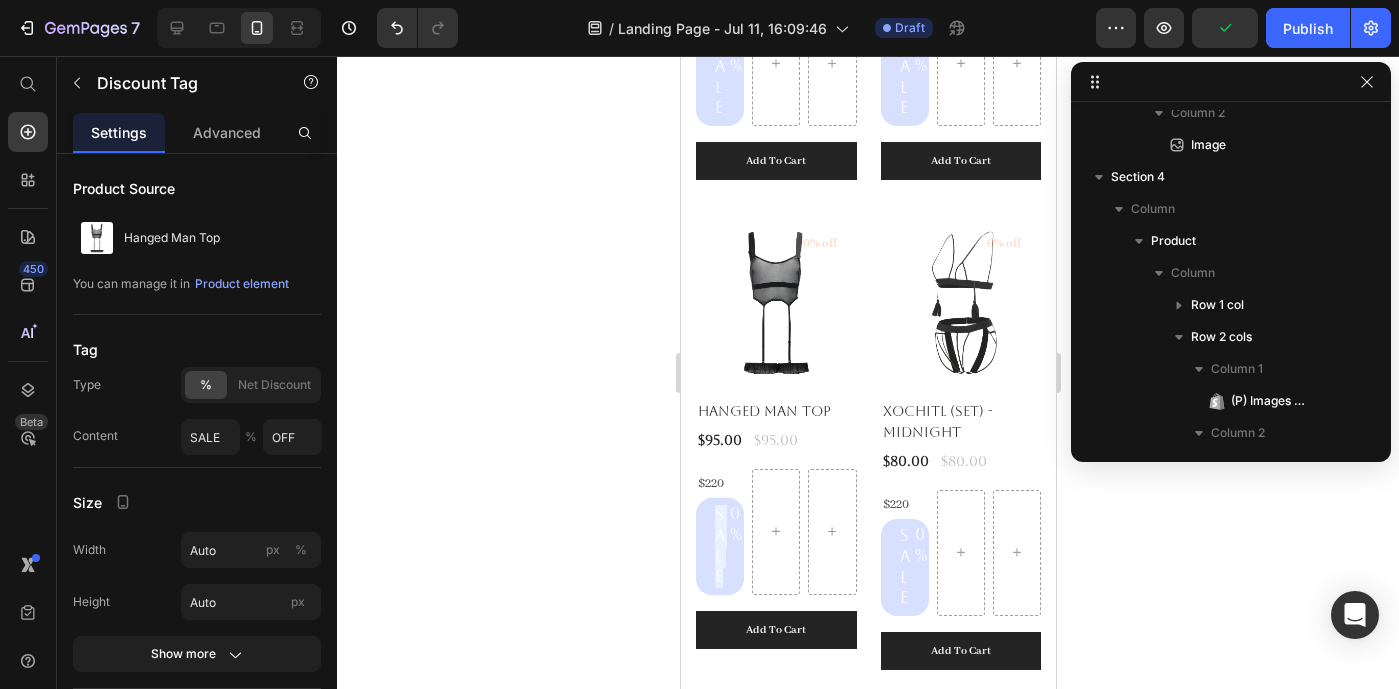 click on "0%" at bounding box center [735, 56] 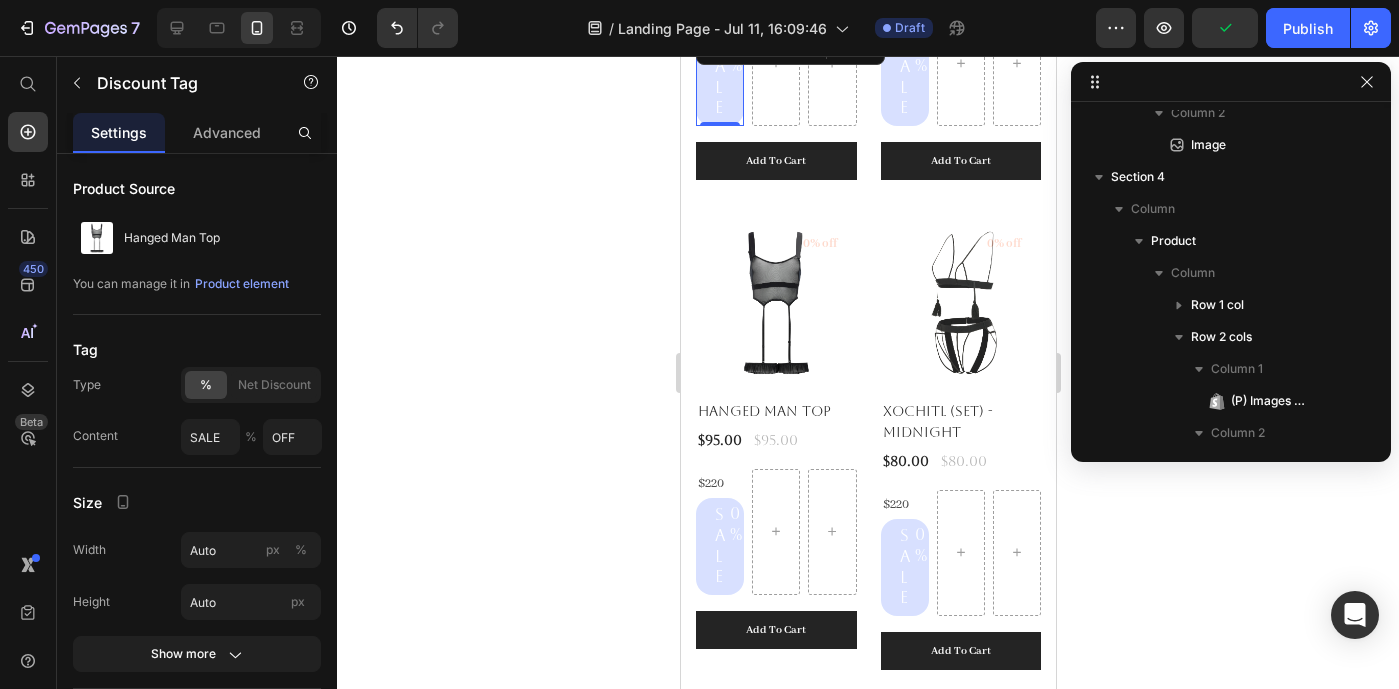 click on "OFF" at bounding box center [751, 67] 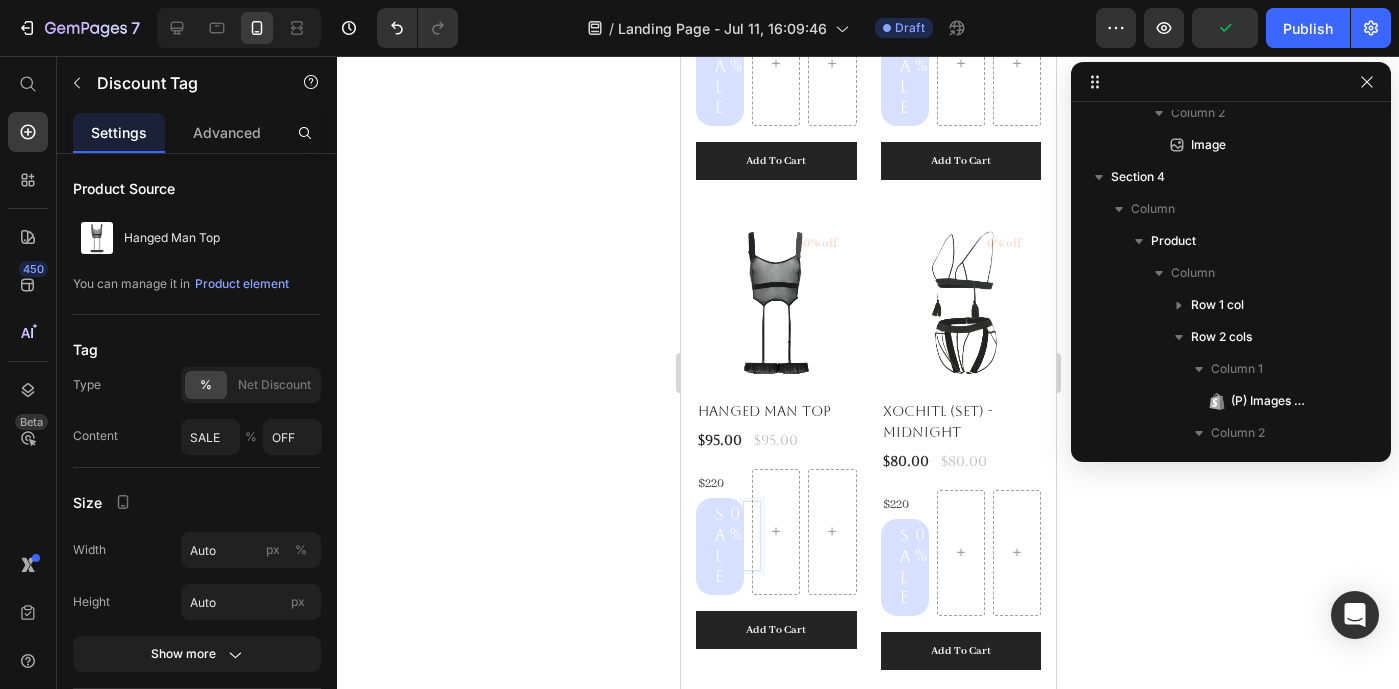 click on "0%" at bounding box center (735, 77) 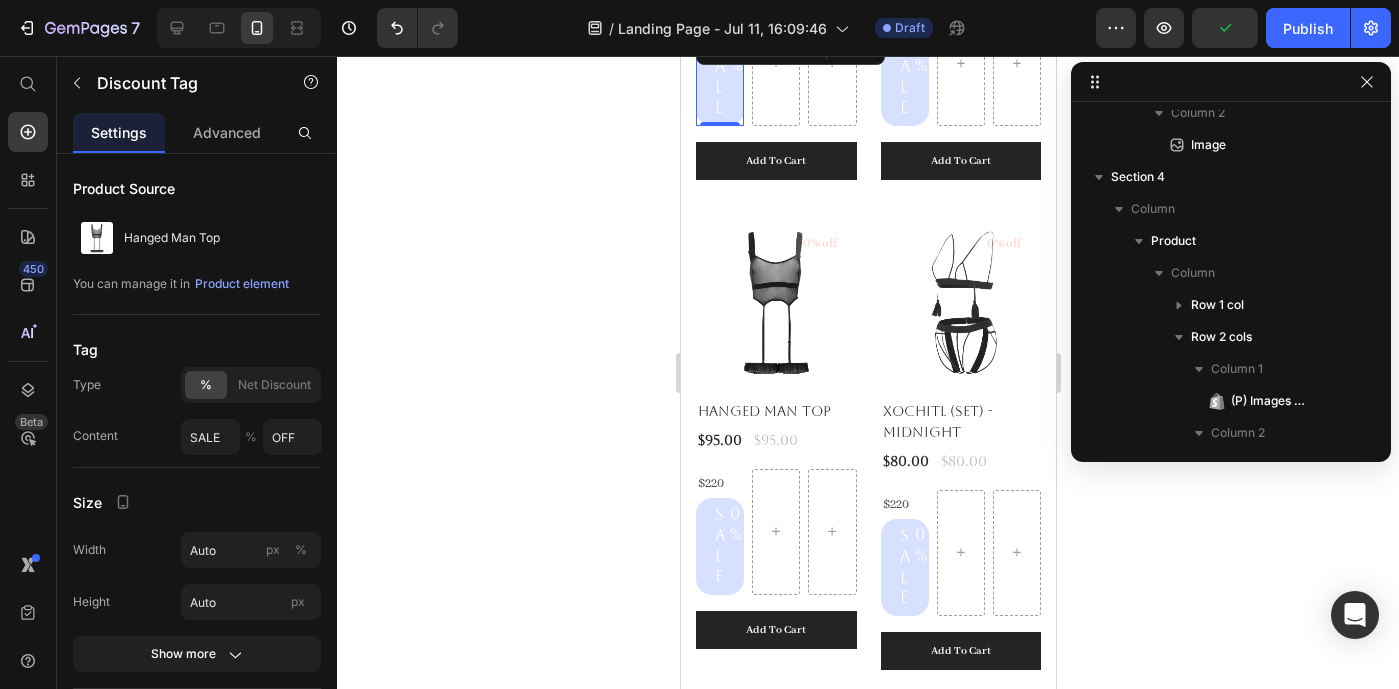 click on "0%" at bounding box center (735, 77) 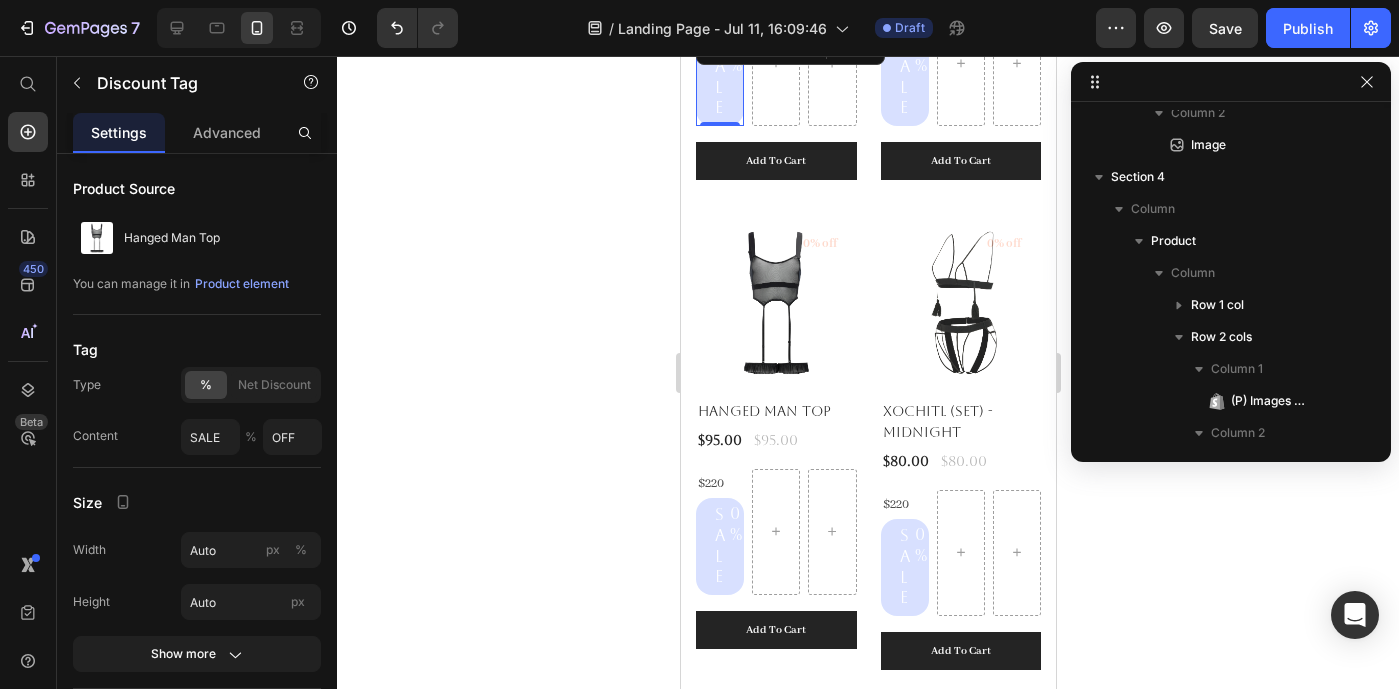 click on "Summer Styles Text block Explore Our Best Sellers Heading (P) Images 0% off Product Badge Sunburst (P) Title $255.00 (P) Price $255.00 (P) Price Row $220 Text Block SALE 0% OFF Discount Tag   0
Row Add To Cart (P) Cart Button Row (P) Images 0% off Product Badge Desert Rose (P) Title $225.00 (P) Price $225.00 (P) Price Row $220 Text Block SALE 0% OFF Discount Tag   0
Row Add To Cart (P) Cart Button Row (P) Images 0% off Product Badge Hanged Man Top (P) Title $95.00 (P) Price $95.00 (P) Price Row $220 Text Block SALE 0% OFF Discount Tag   0
Row Add To Cart (P) Cart Button Row (P) Images 0% off Product Badge Xochitl (Set) - Midnight (P) Title $80.00 (P) Price $80.00 (P) Price Row $220 Text Block SALE 0% OFF Discount Tag   0
Row Add To Cart (P) Cart Button Row (P) Images 0% off Product Badge Orbit In Sage (P) Title $155.00 (P) Price $155.00 (P) Price Row $220 Text Block" at bounding box center [867, 585] 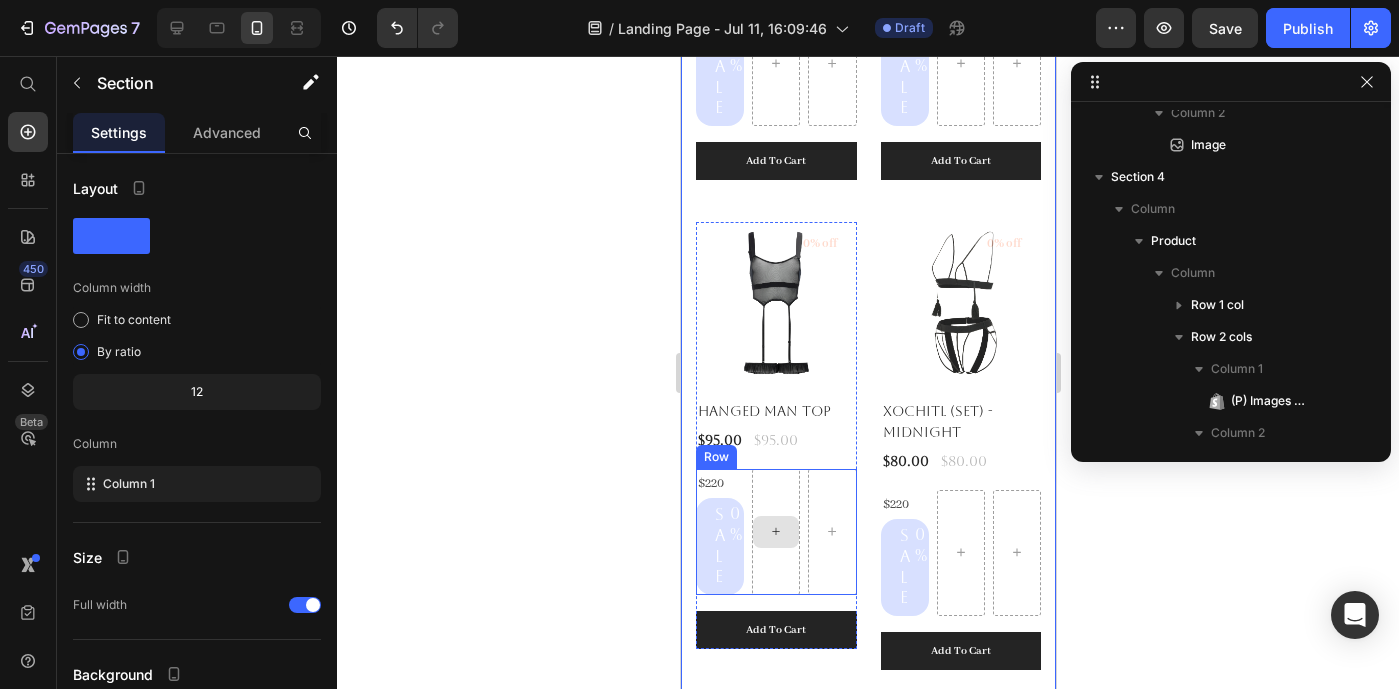 click 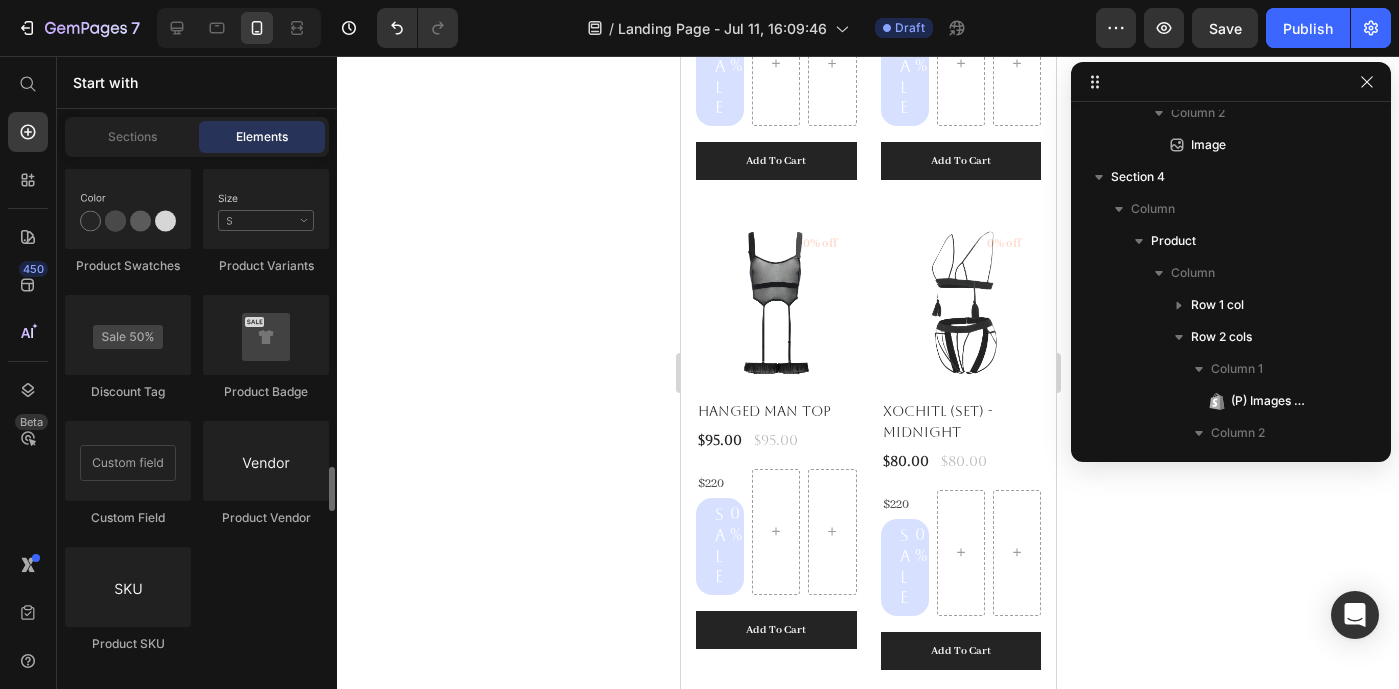 scroll, scrollTop: 3722, scrollLeft: 0, axis: vertical 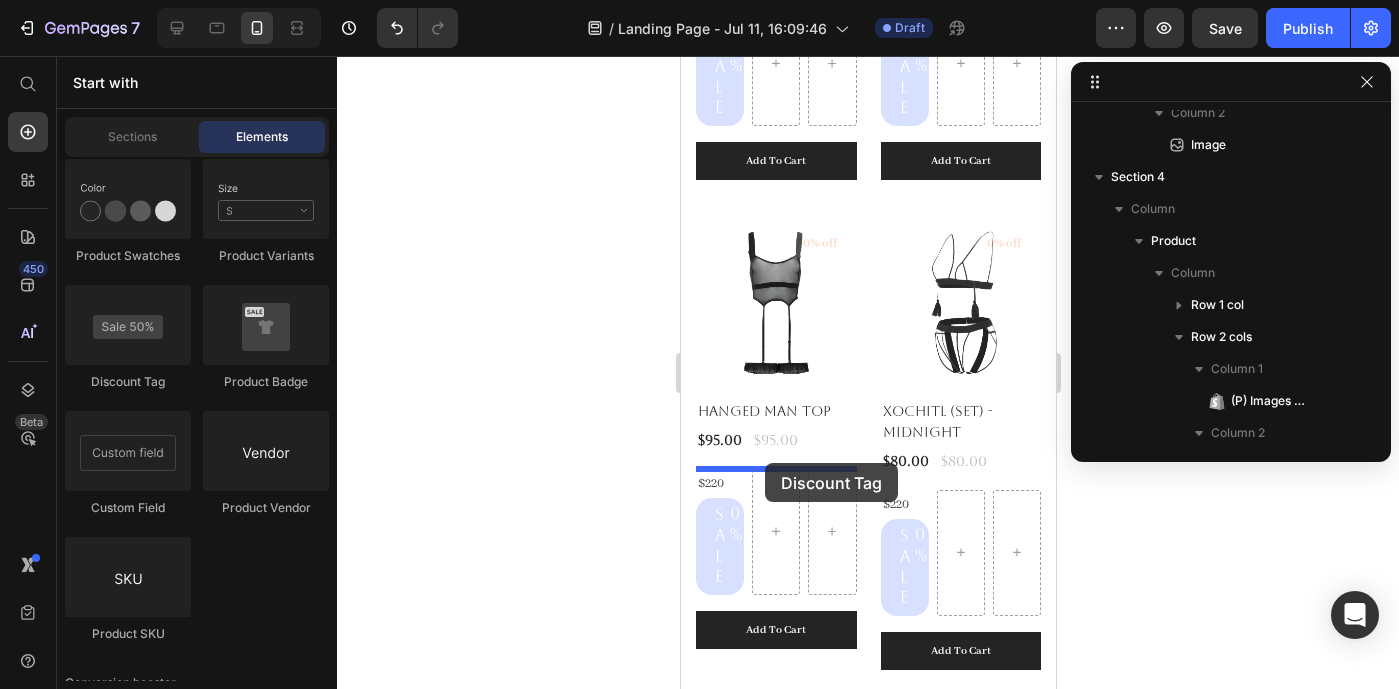 drag, startPoint x: 824, startPoint y: 379, endPoint x: 764, endPoint y: 463, distance: 103.227905 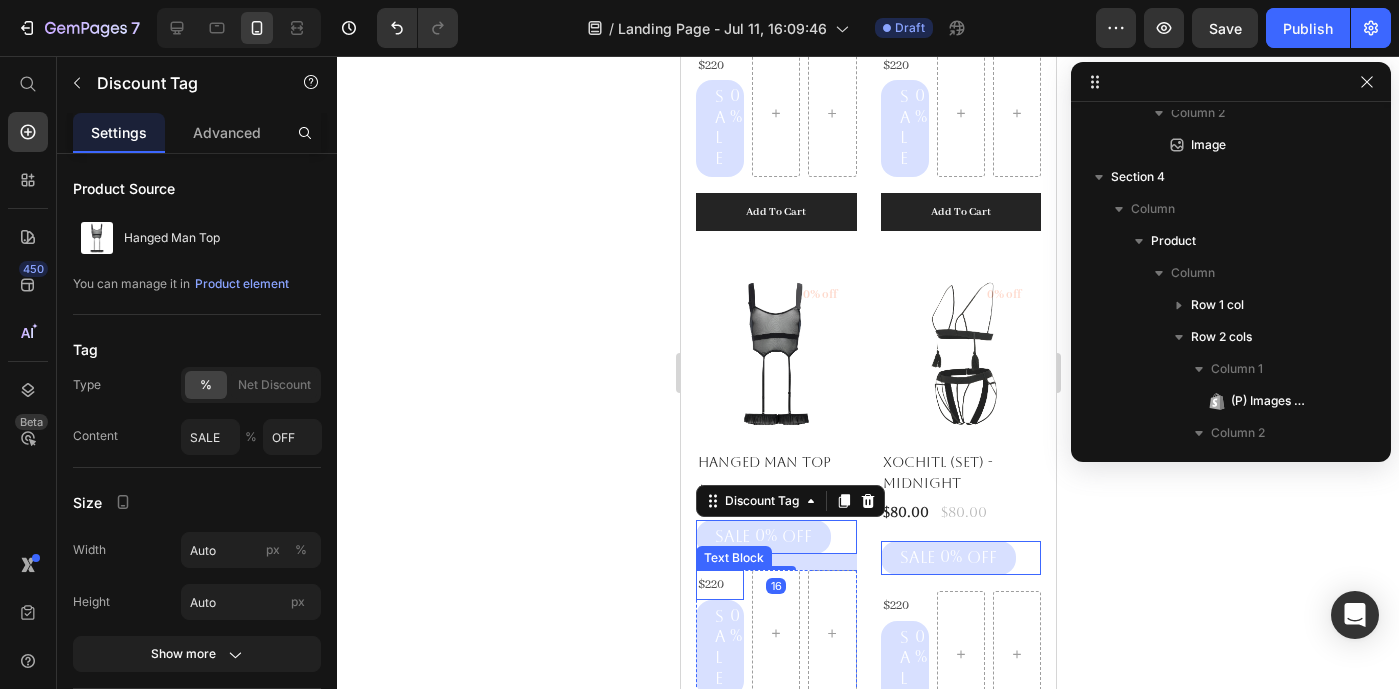 scroll, scrollTop: 4734, scrollLeft: 0, axis: vertical 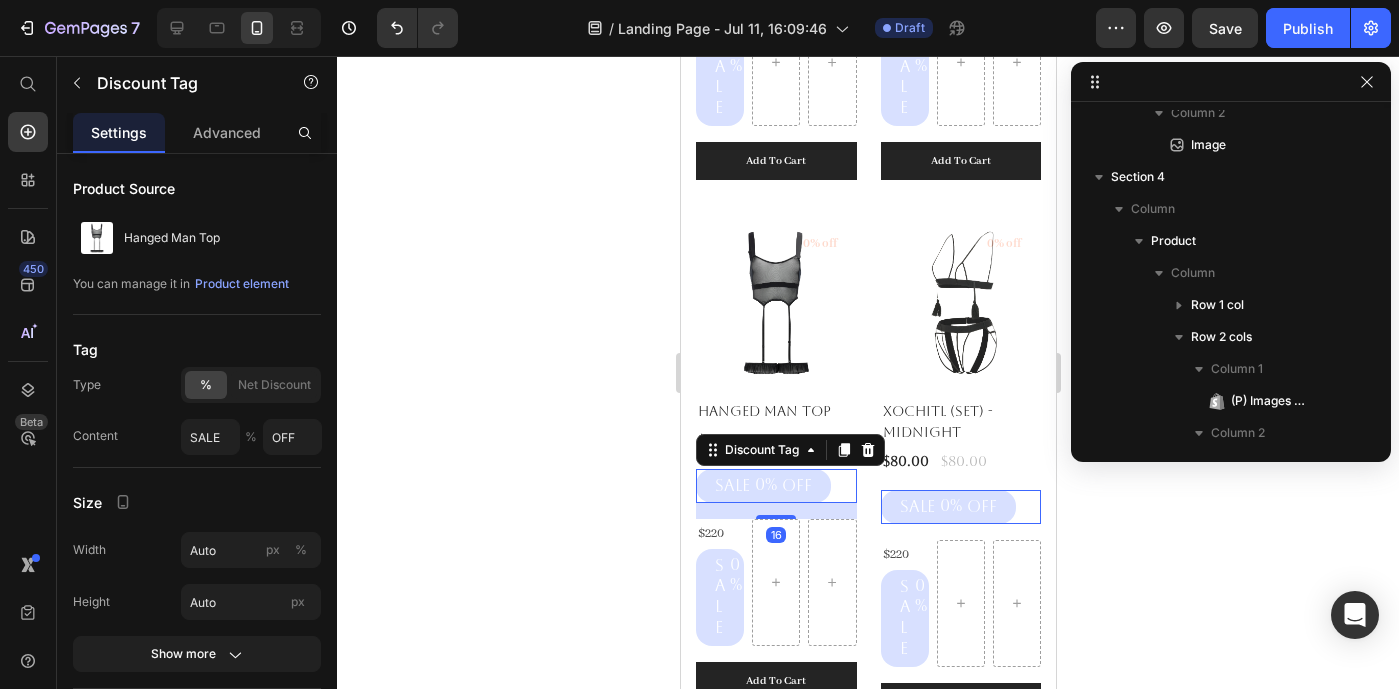 click on "16" at bounding box center (680, 56) 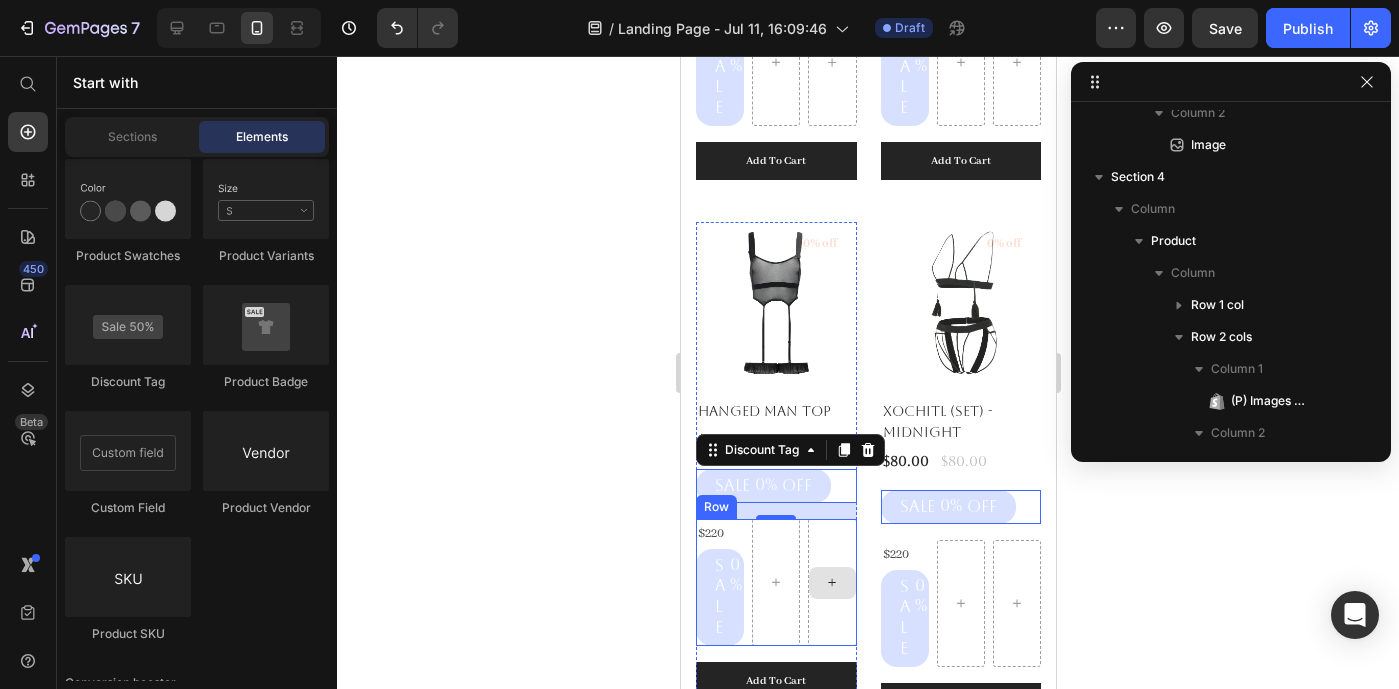 click 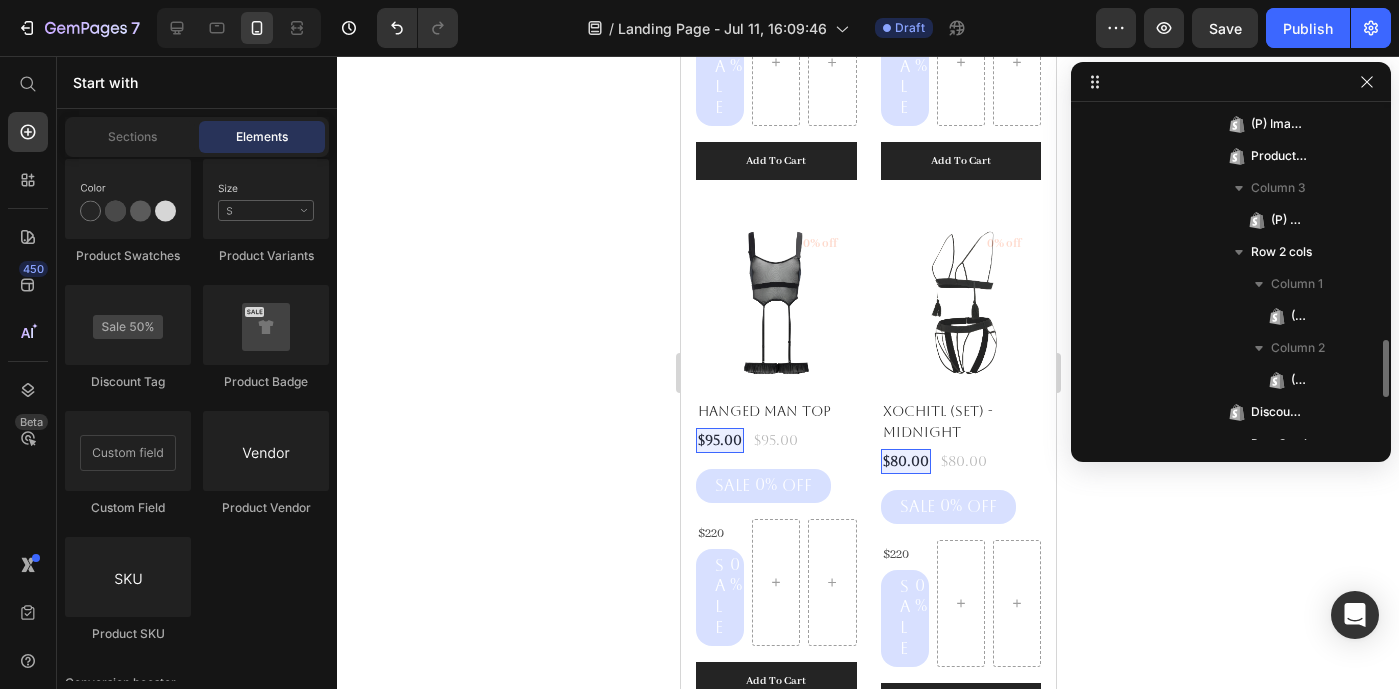 scroll, scrollTop: 1289, scrollLeft: 0, axis: vertical 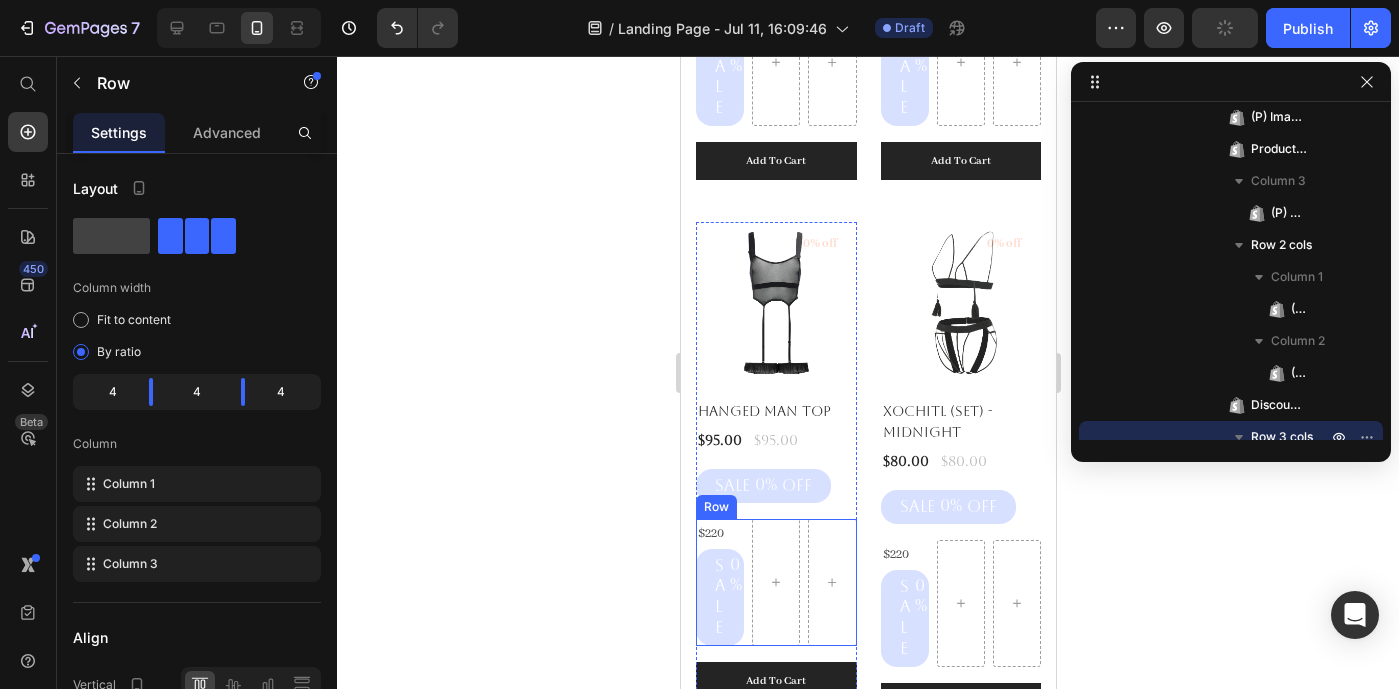click on "$220 Text Block SALE 0% OFF Discount Tag
Row" at bounding box center (775, 63) 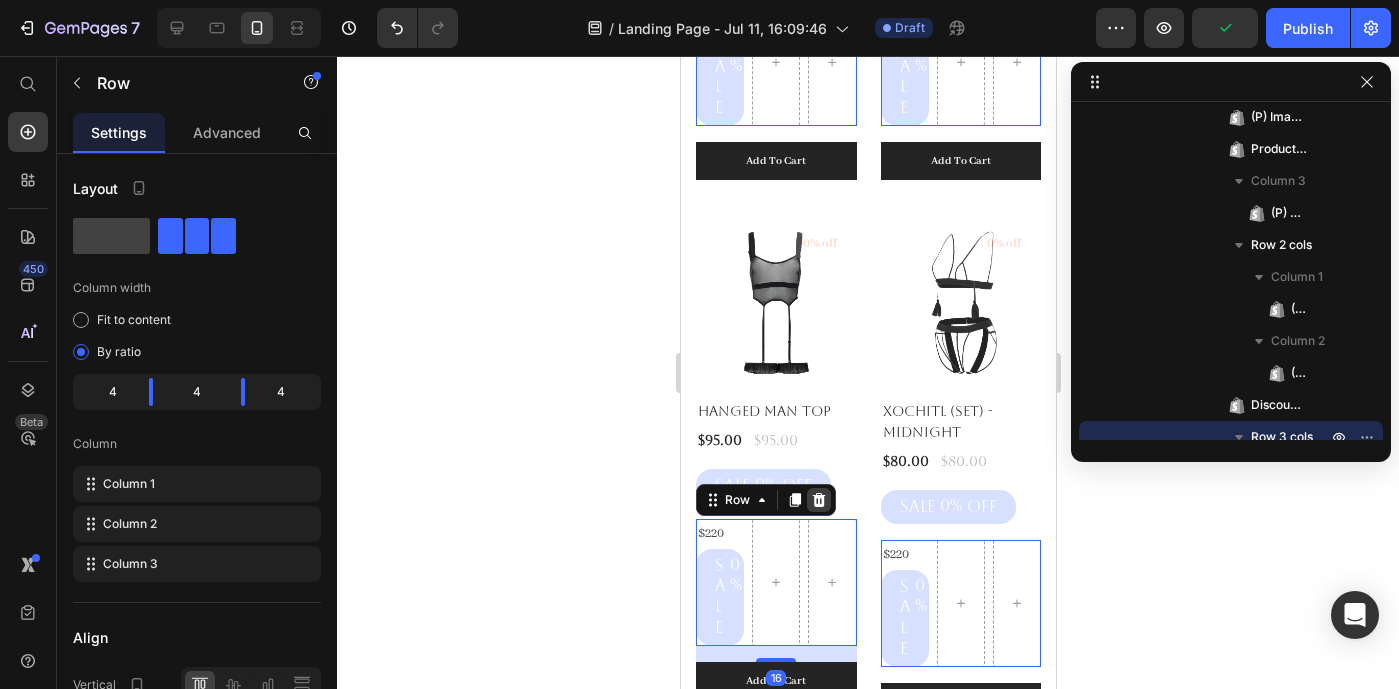 click 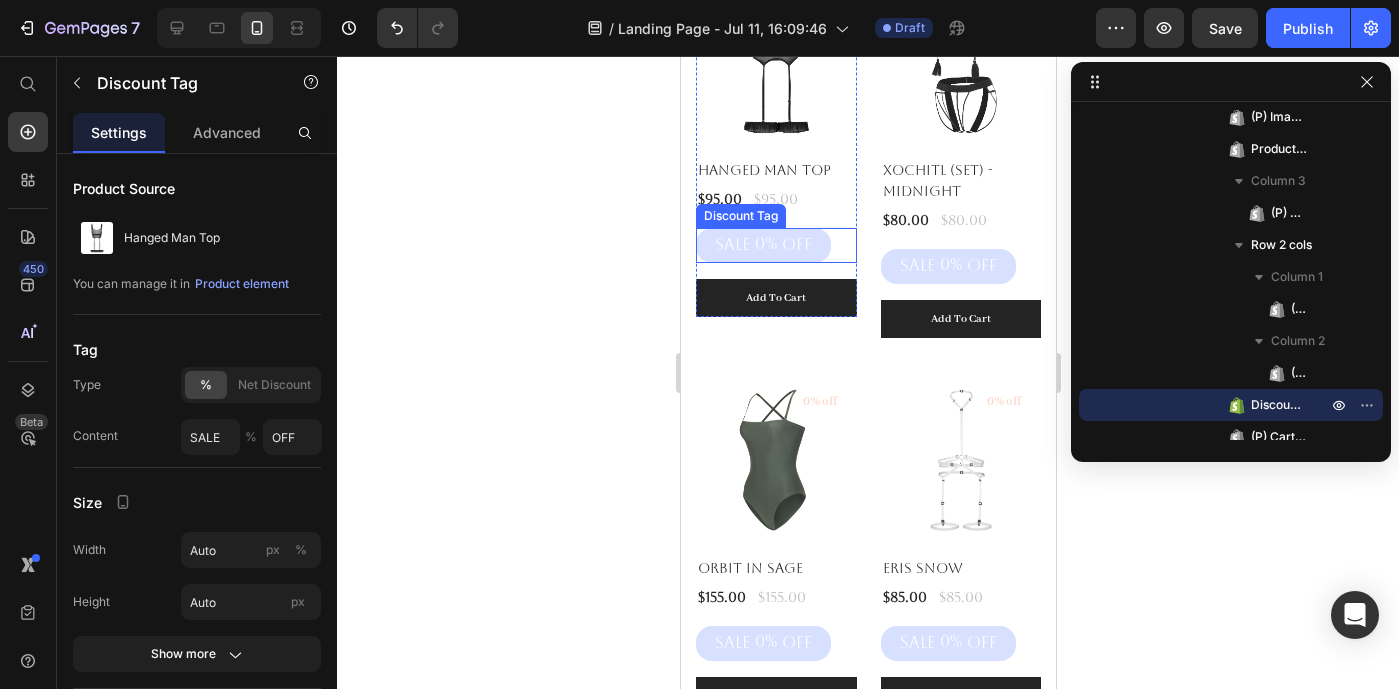 click on "SALE" at bounding box center [731, -132] 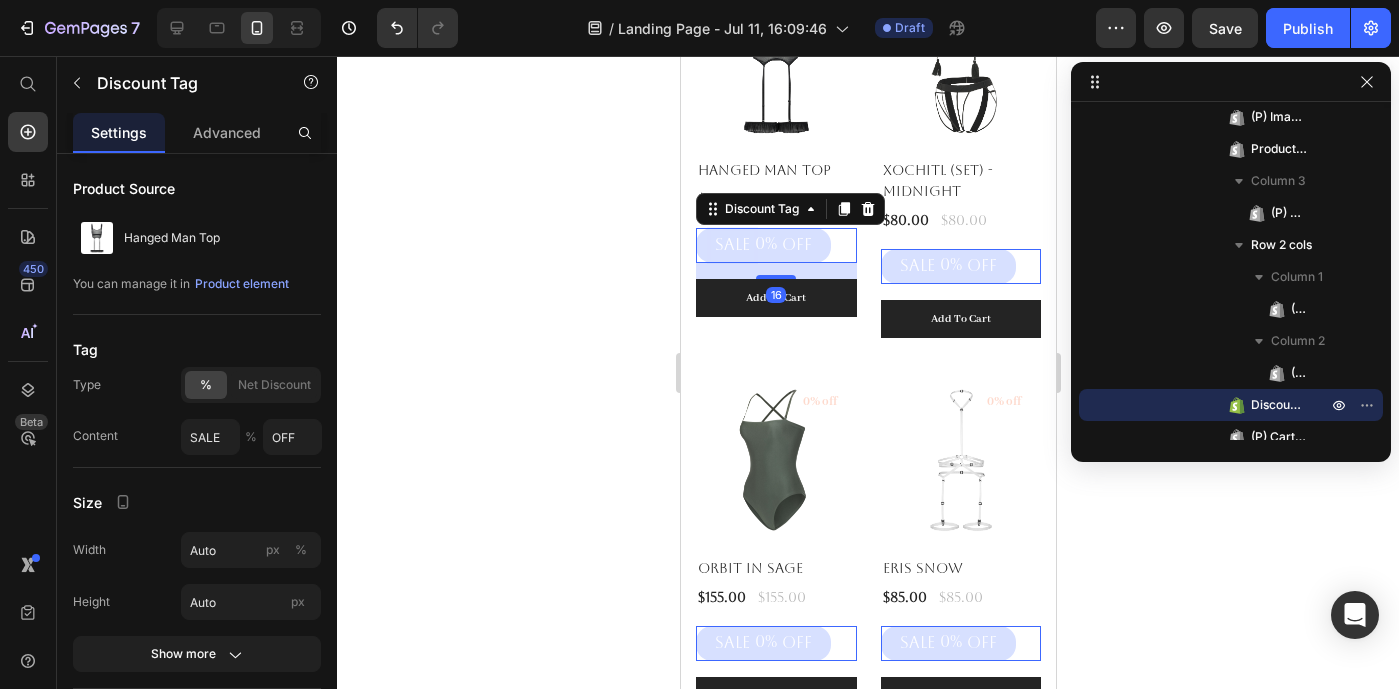 click on "SALE" at bounding box center (731, 245) 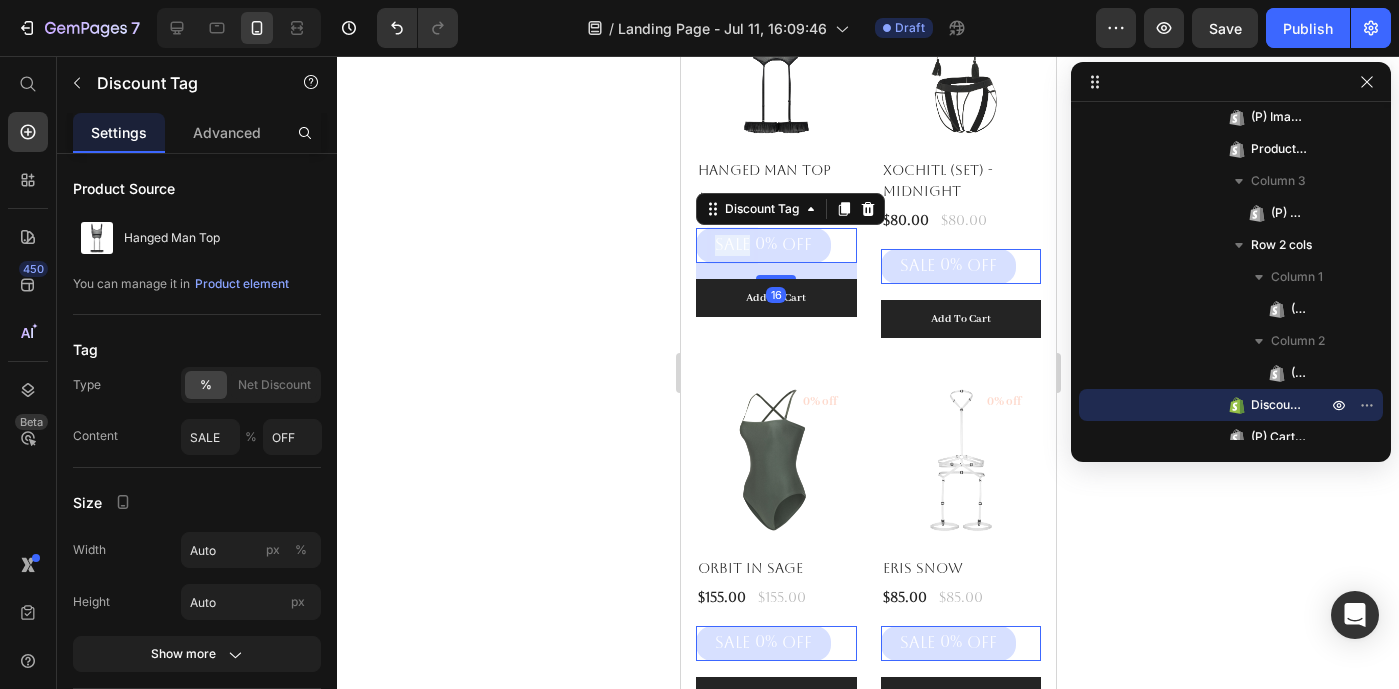 click on "SALE" at bounding box center (731, 245) 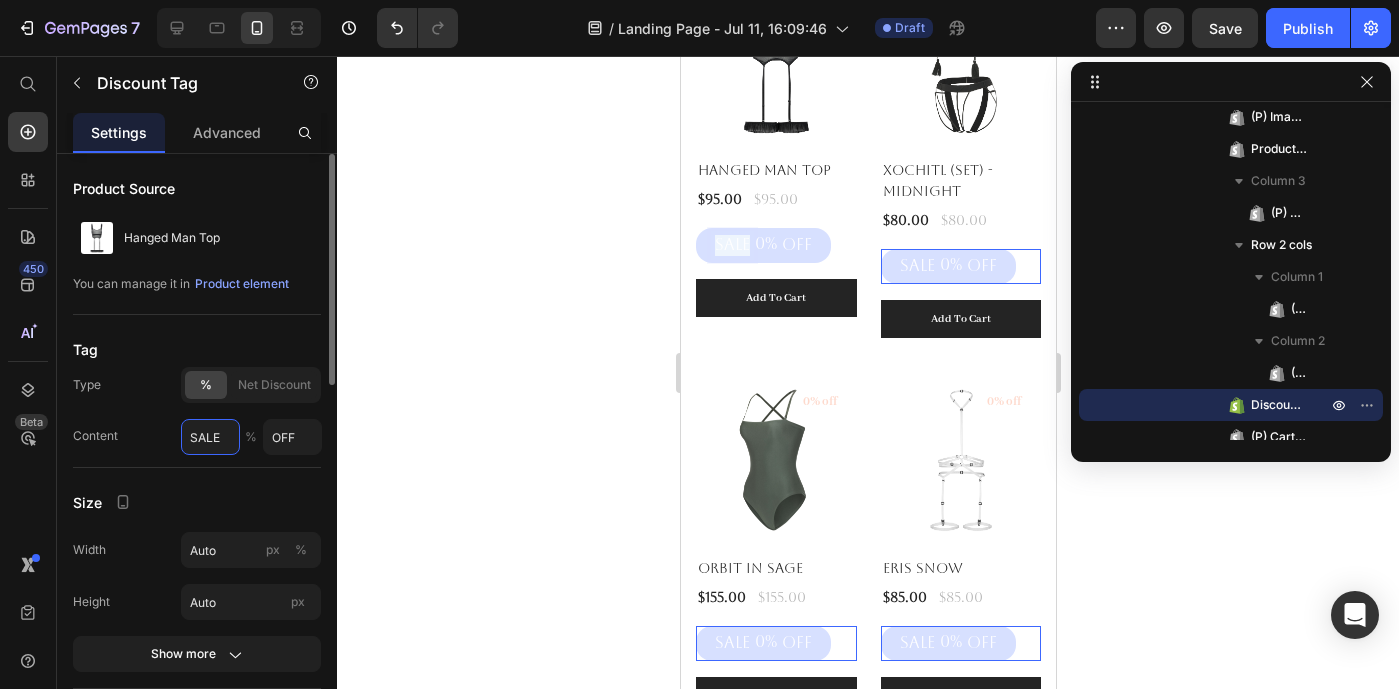 click on "SALE" at bounding box center (210, 437) 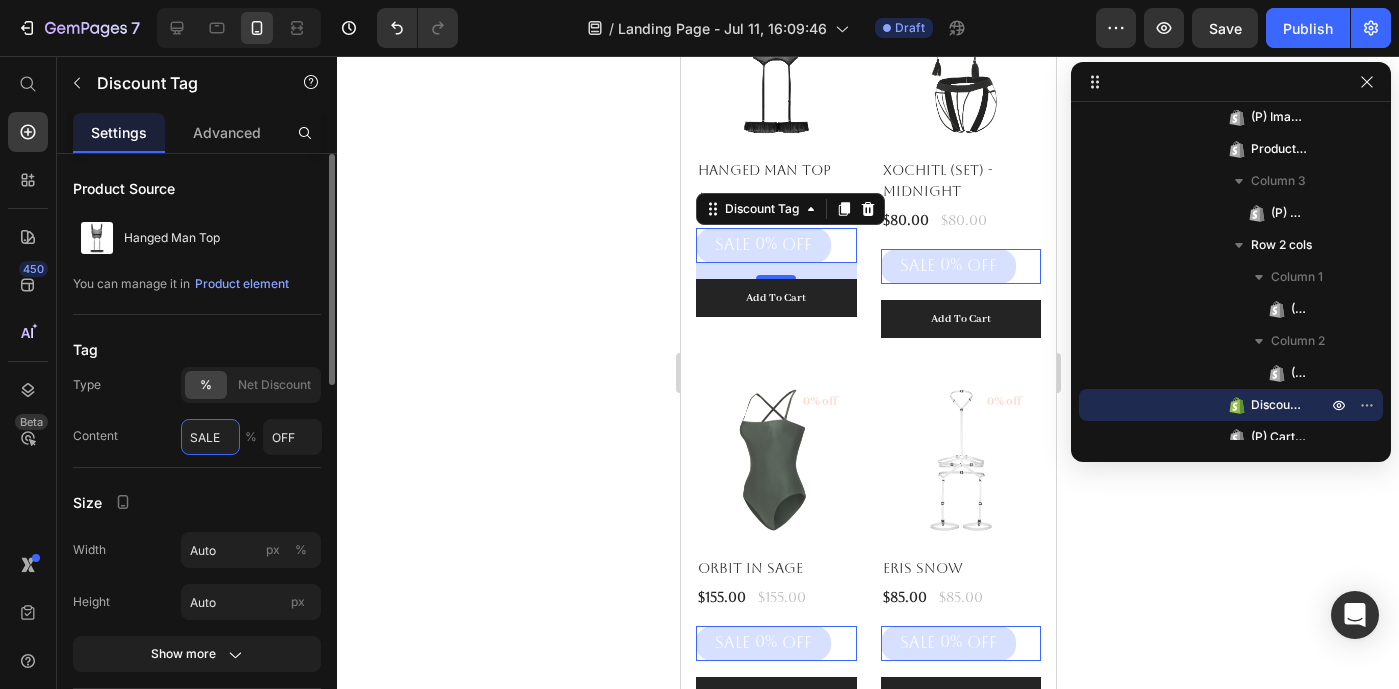 click on "SALE" at bounding box center [210, 437] 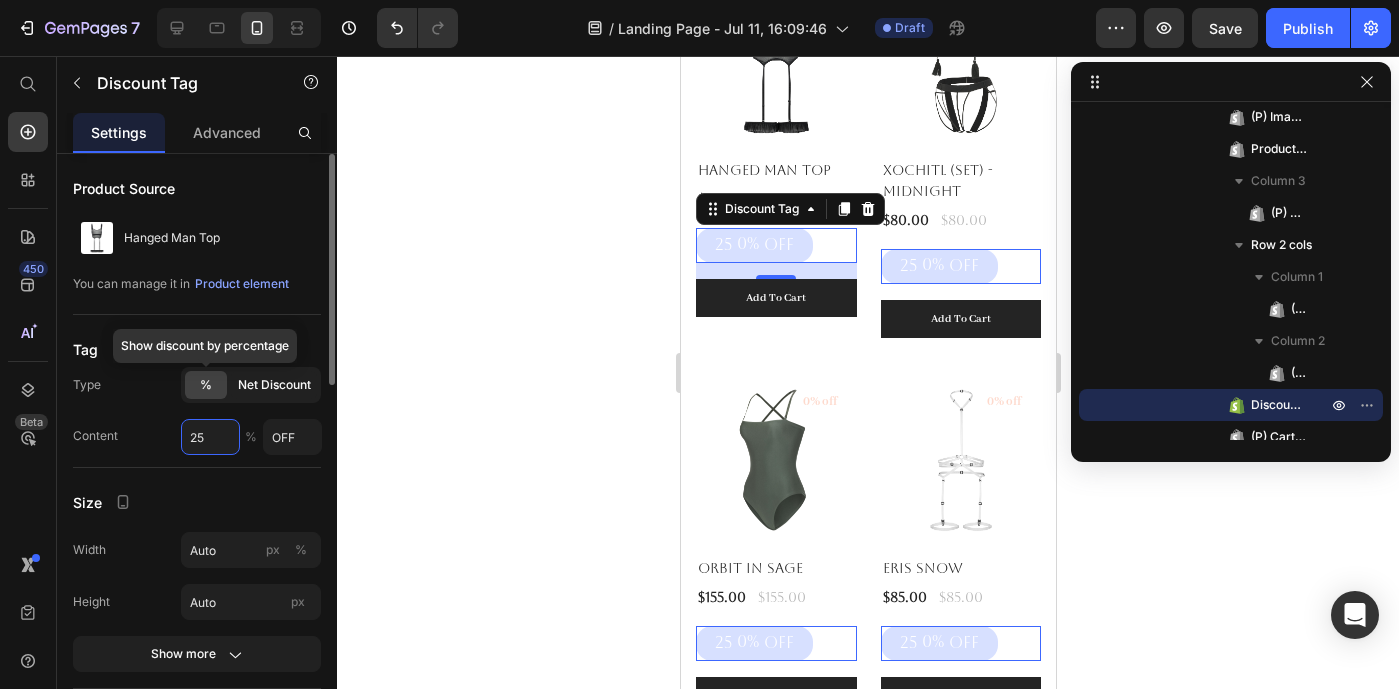 type on "25" 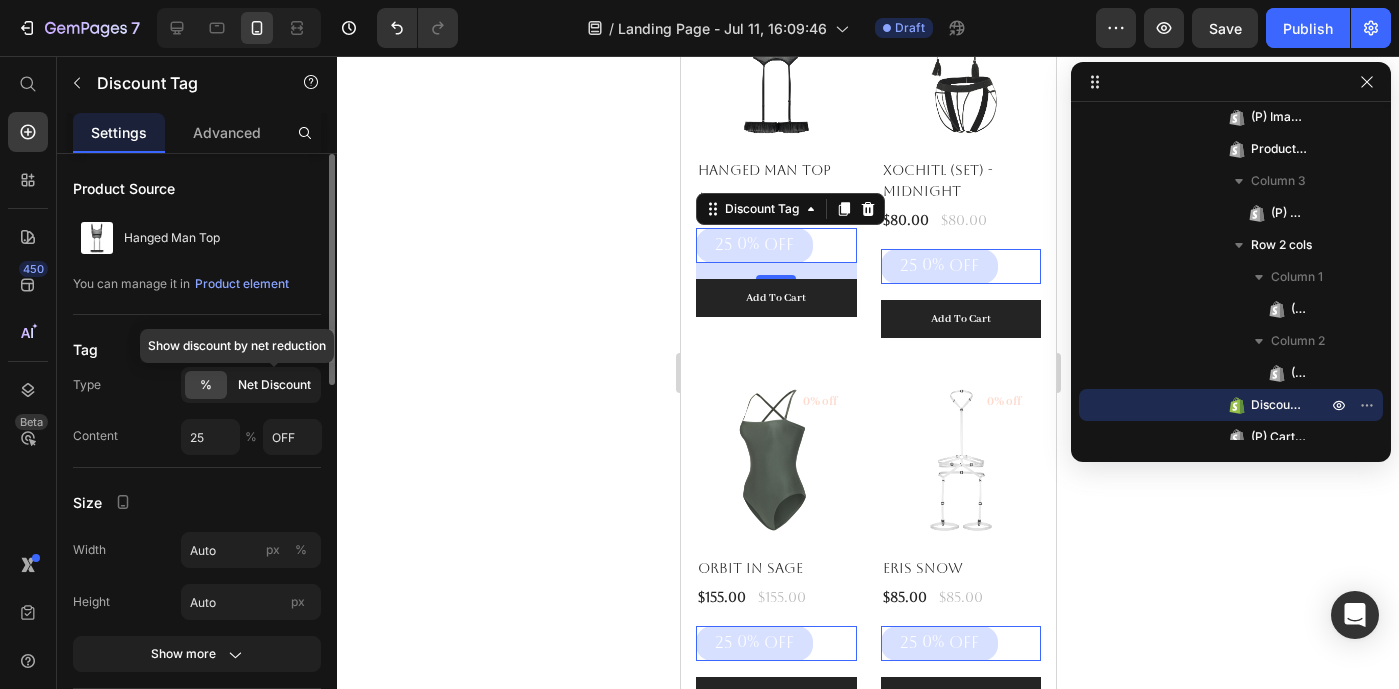 click on "Net Discount" 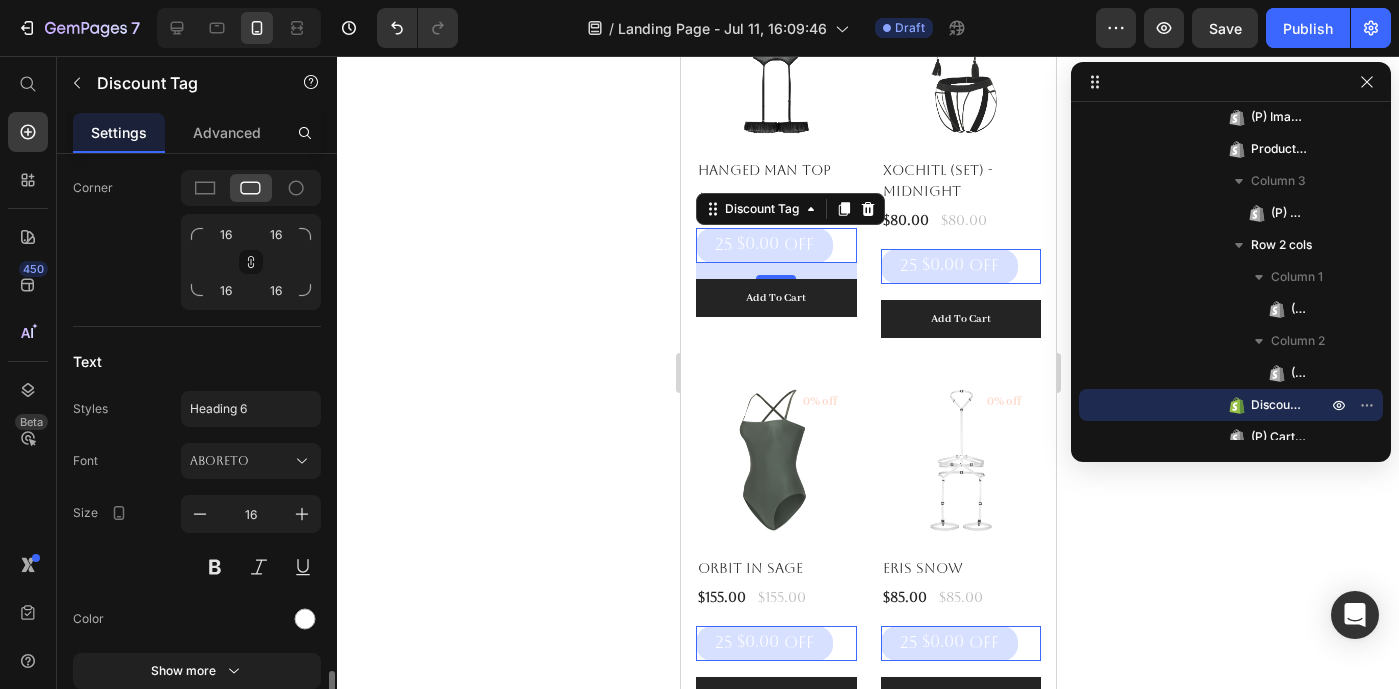 scroll, scrollTop: 925, scrollLeft: 0, axis: vertical 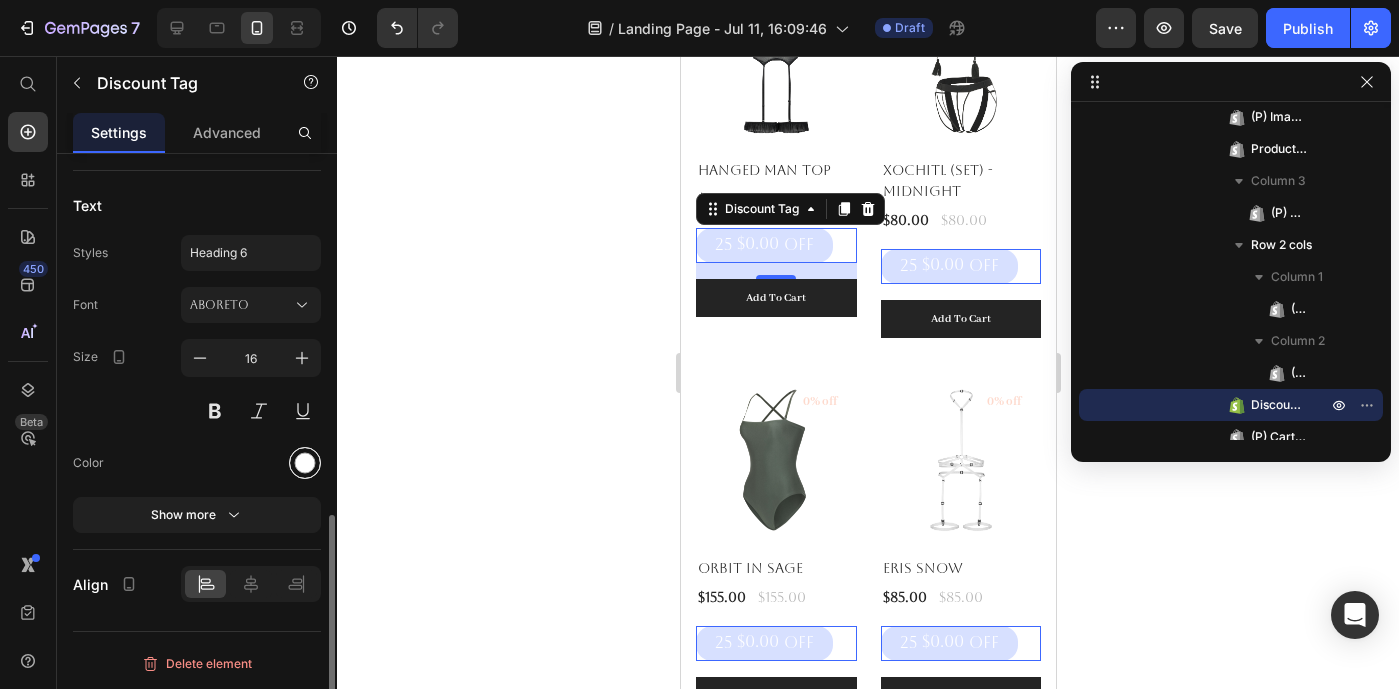 click at bounding box center [305, 463] 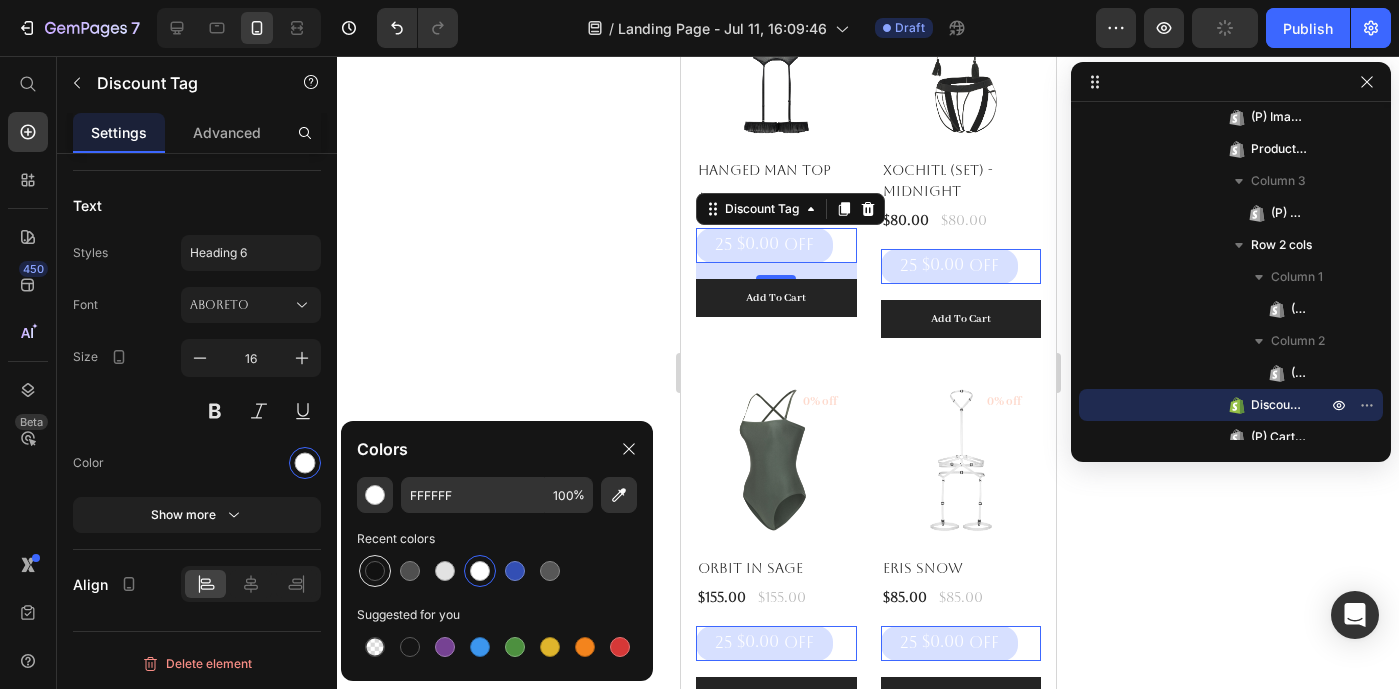 click at bounding box center [375, 571] 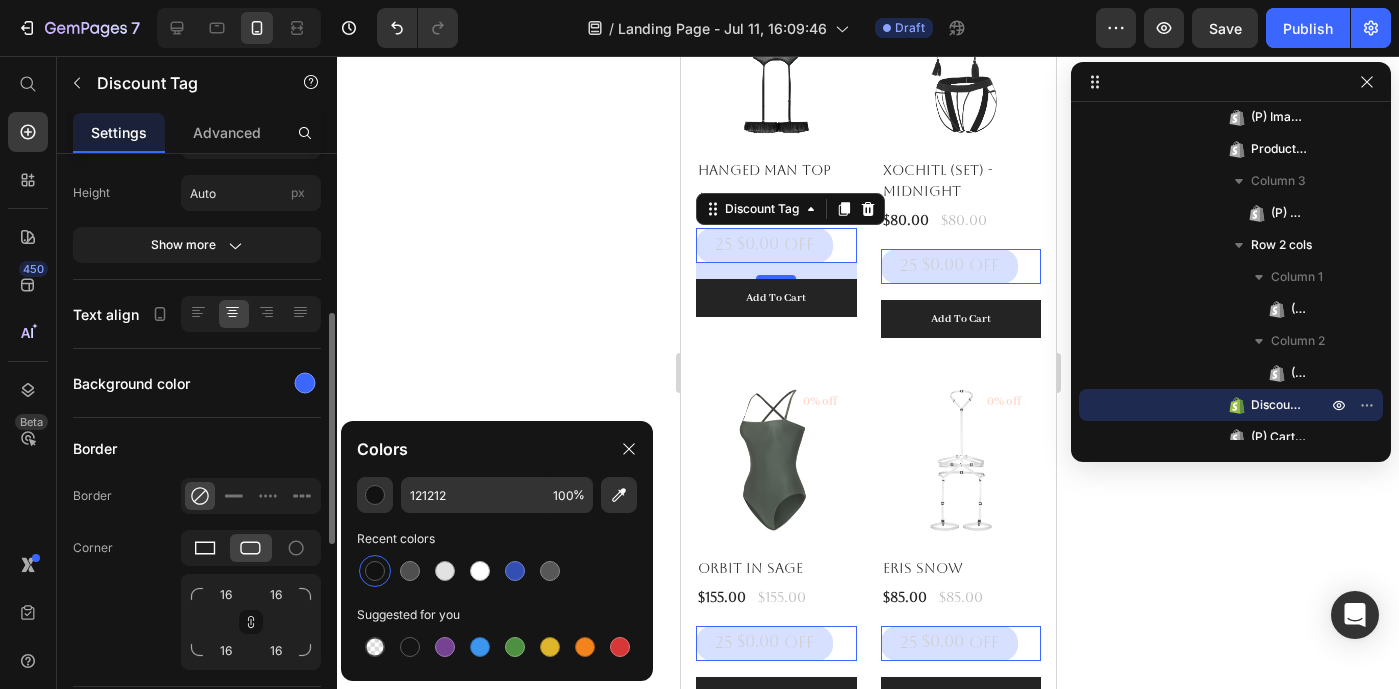 scroll, scrollTop: 412, scrollLeft: 0, axis: vertical 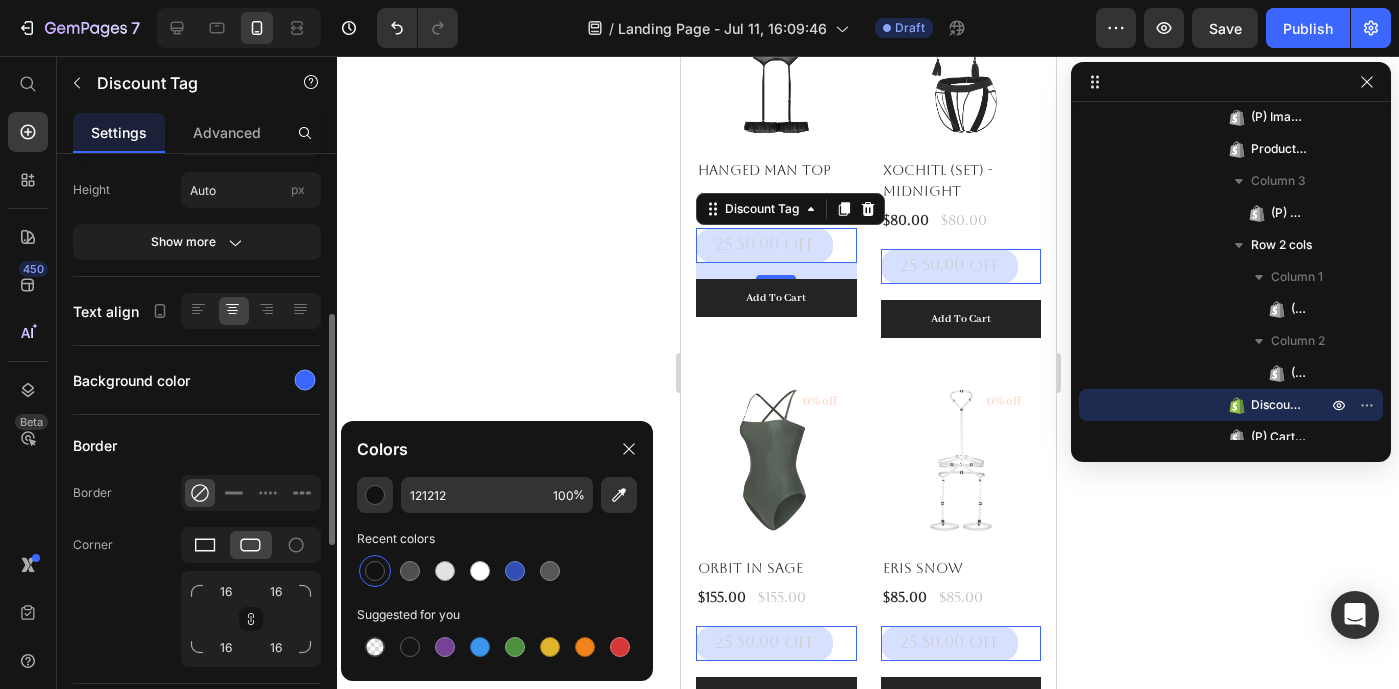 click 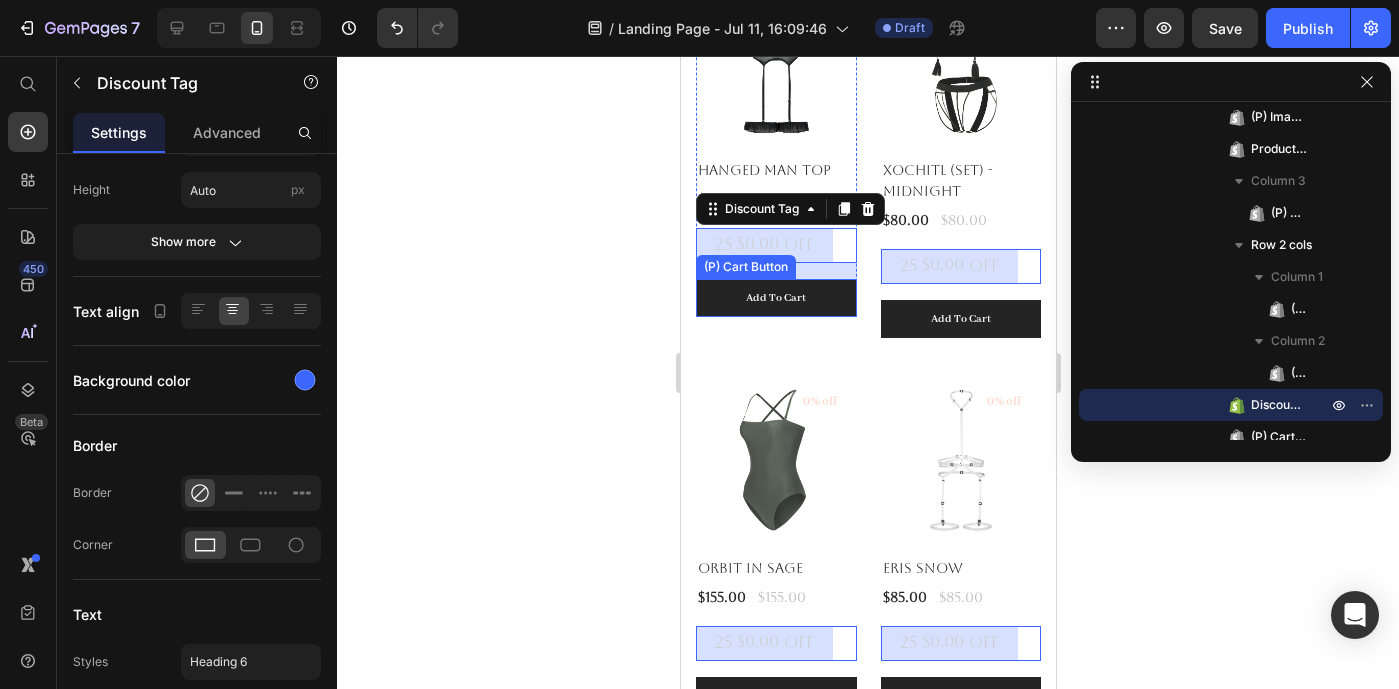 click 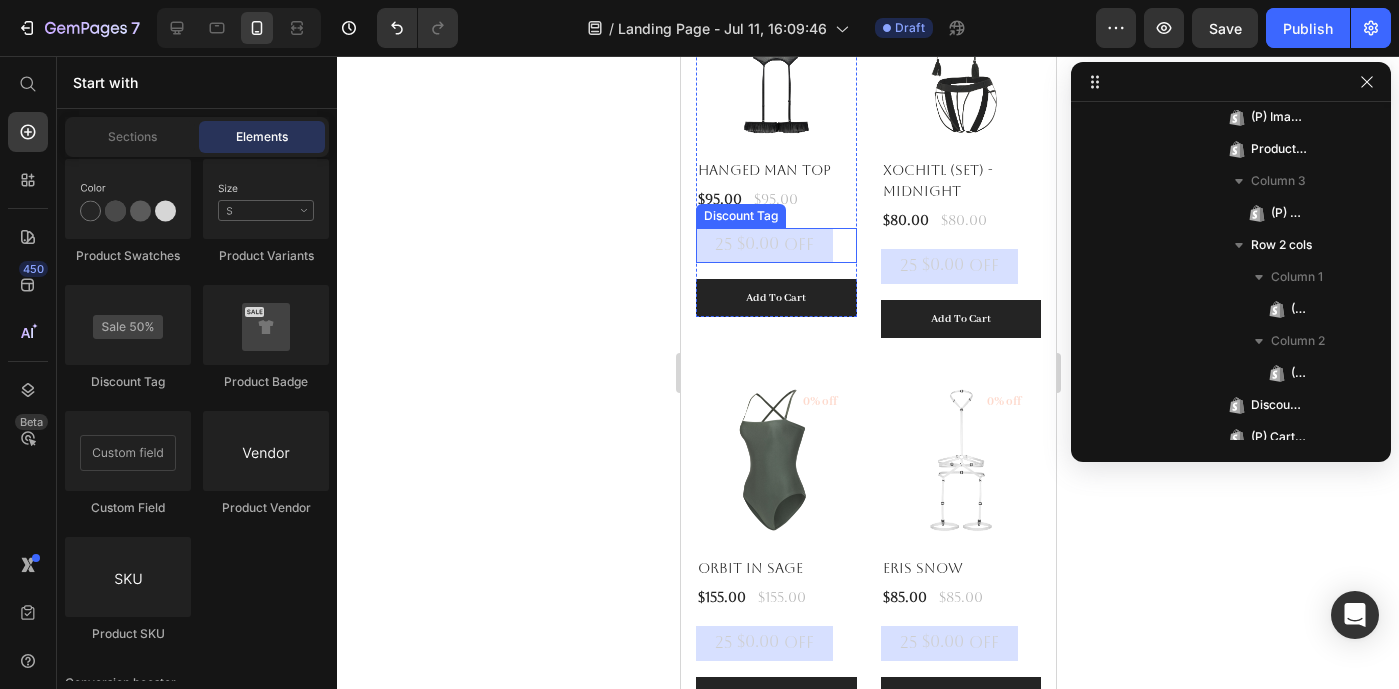 click on "OFF" at bounding box center [798, -132] 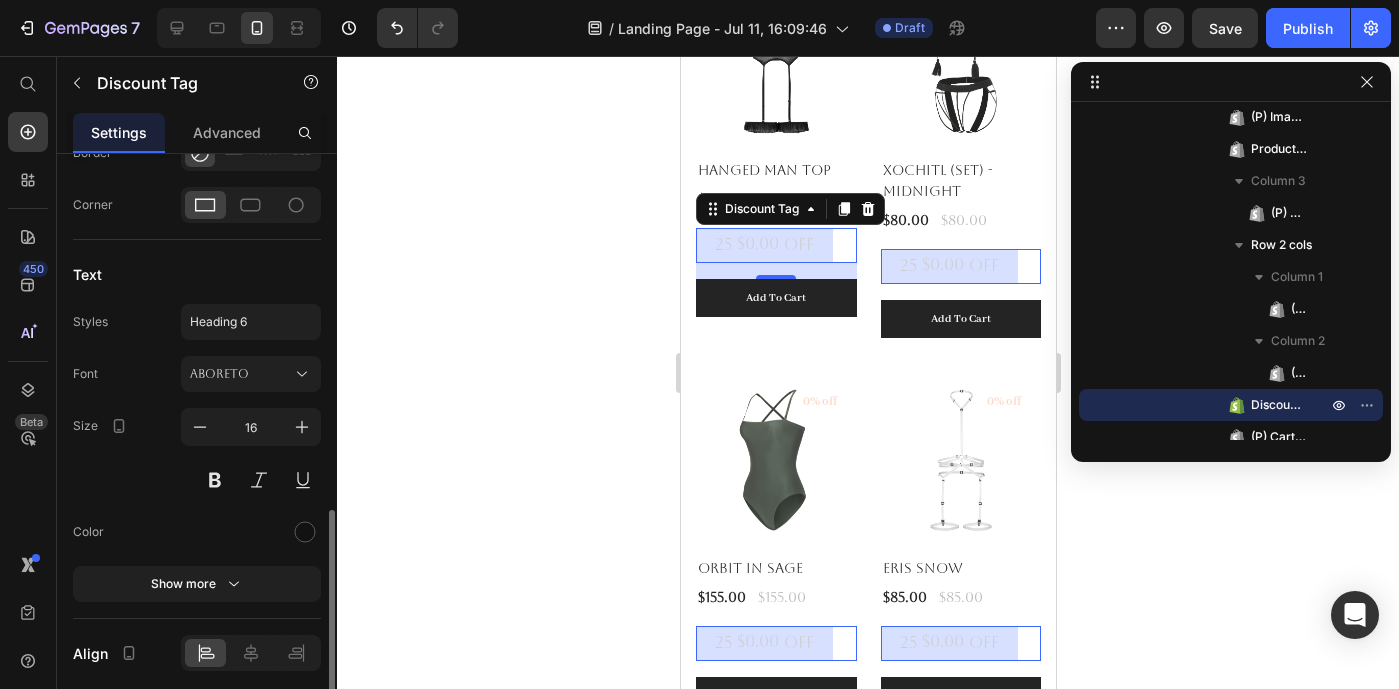 scroll, scrollTop: 821, scrollLeft: 0, axis: vertical 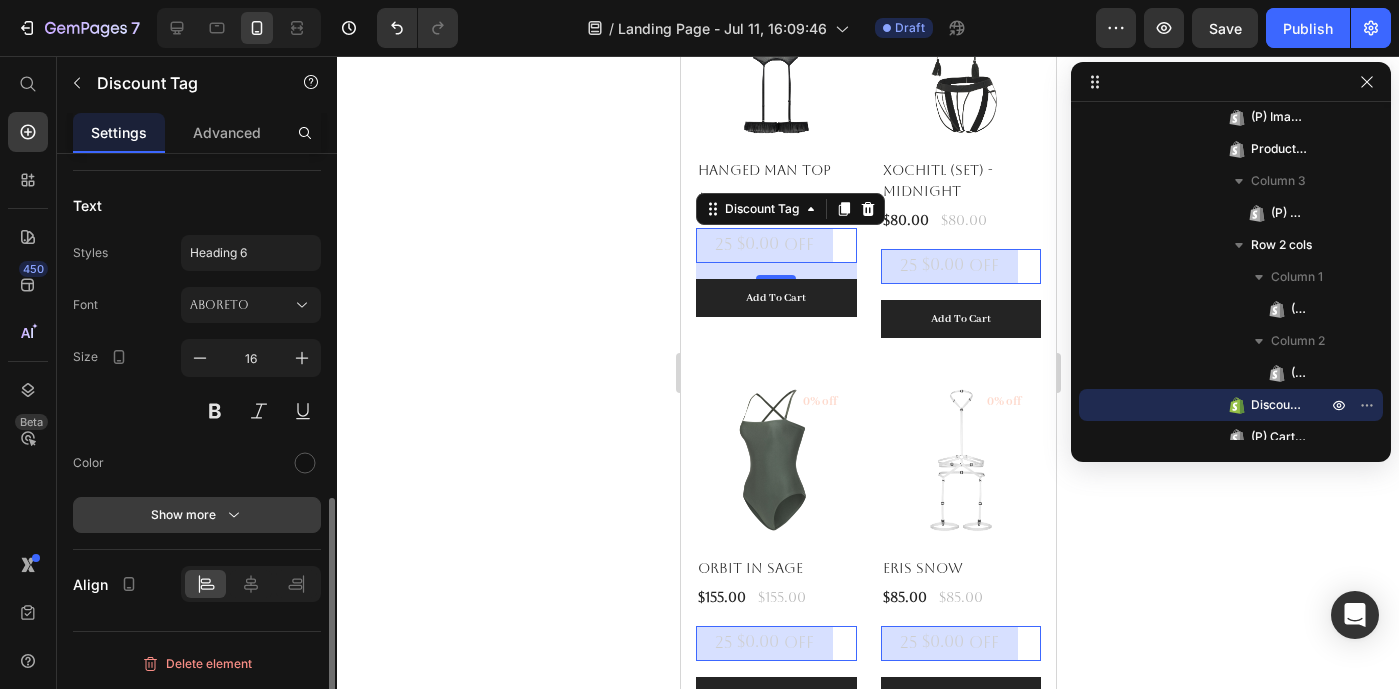 click 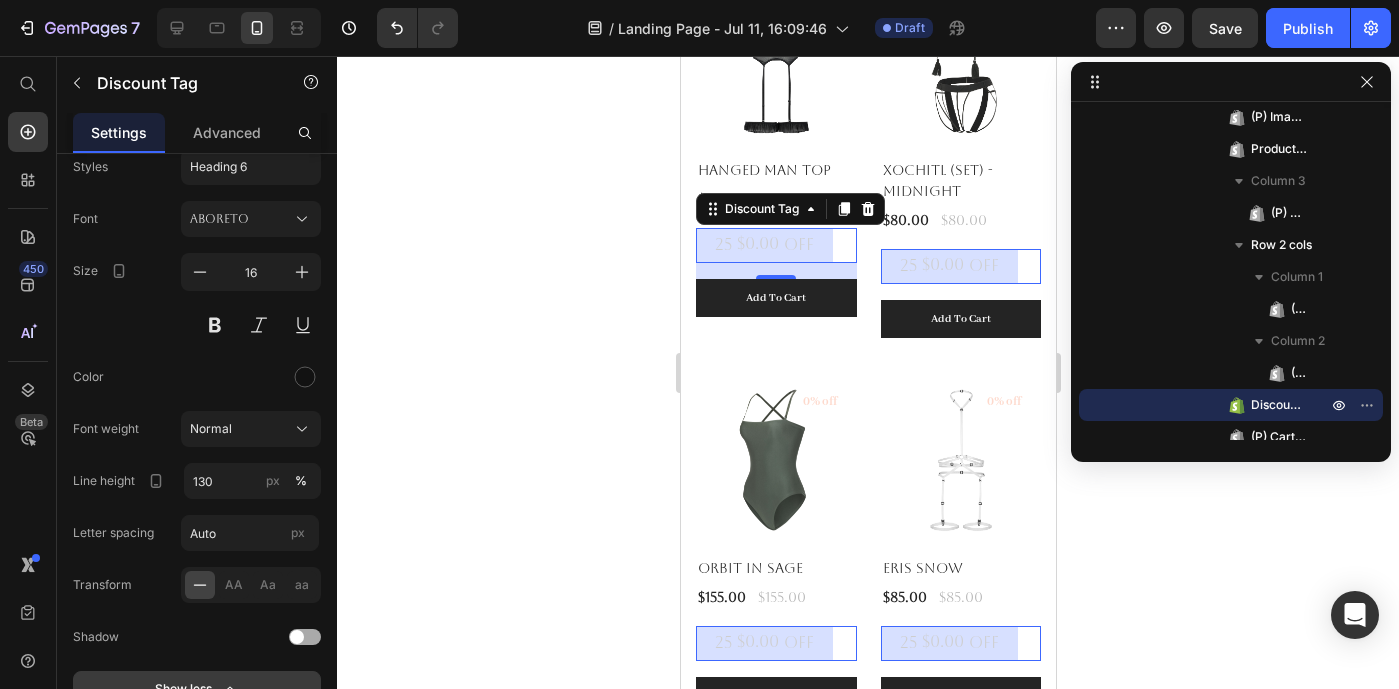 scroll, scrollTop: 1081, scrollLeft: 0, axis: vertical 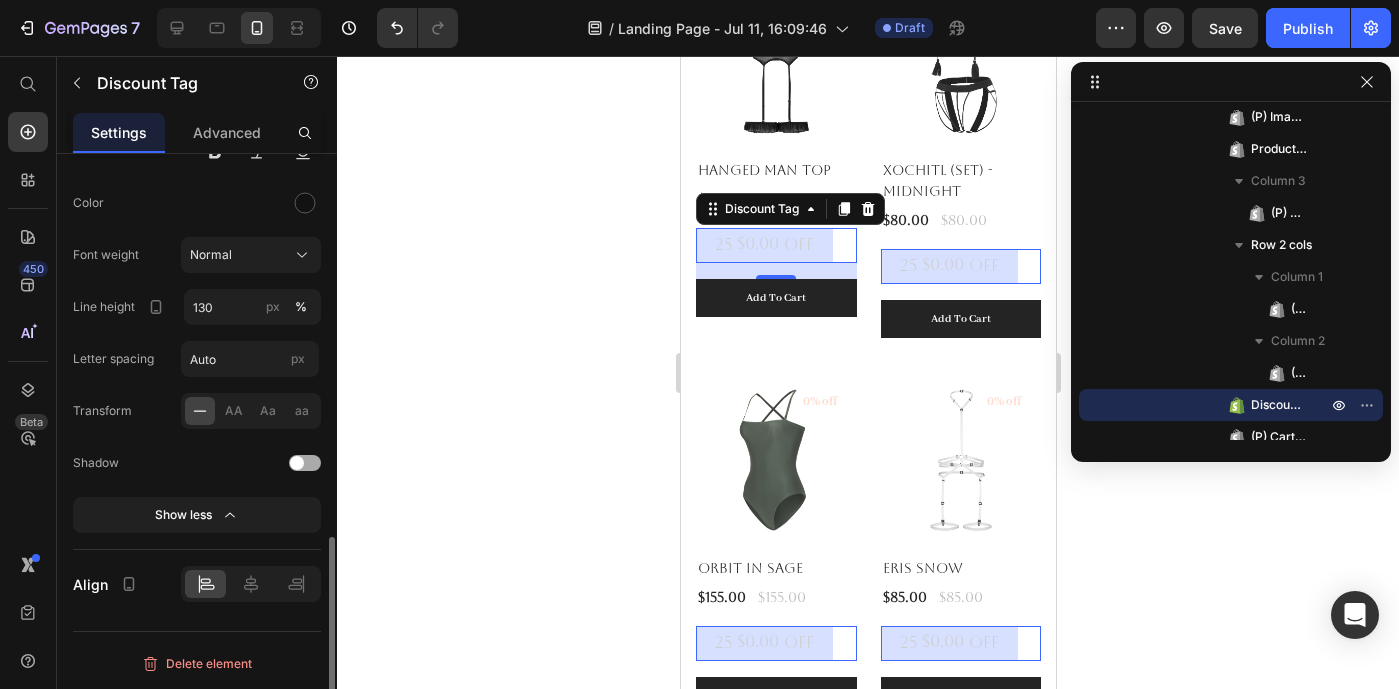 click 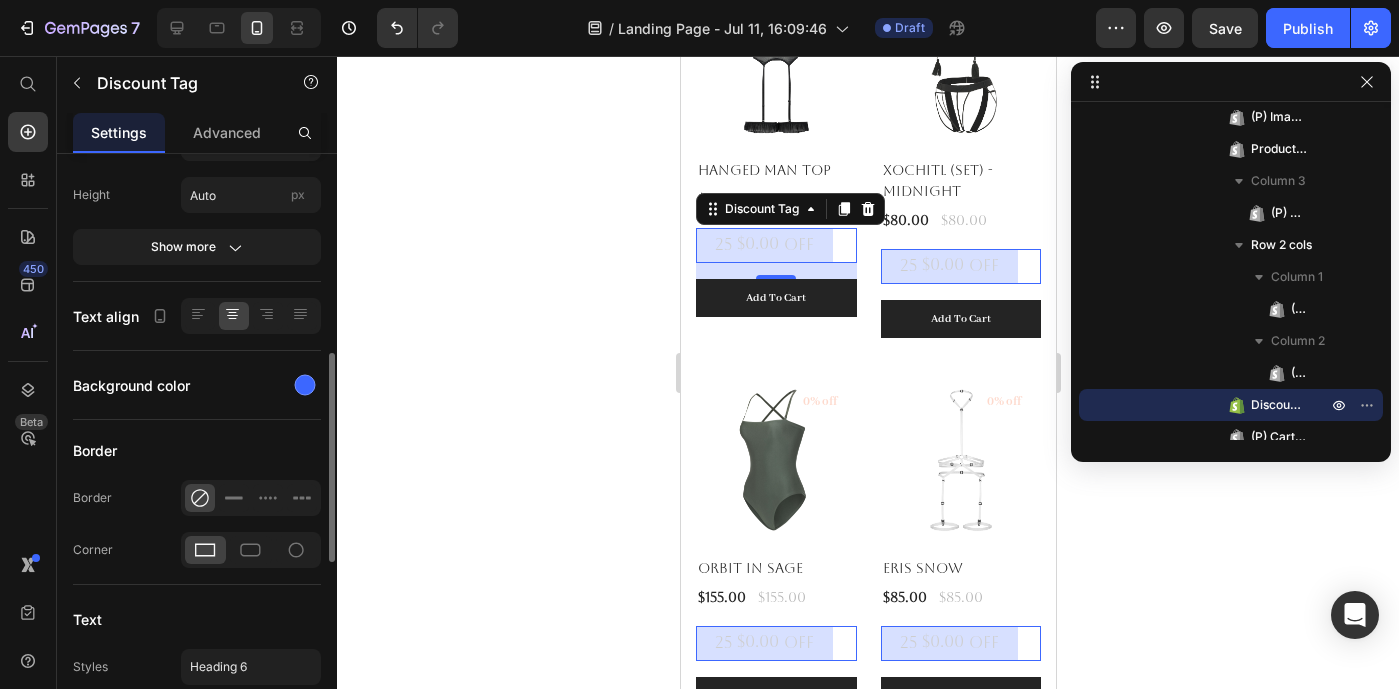 scroll, scrollTop: 396, scrollLeft: 0, axis: vertical 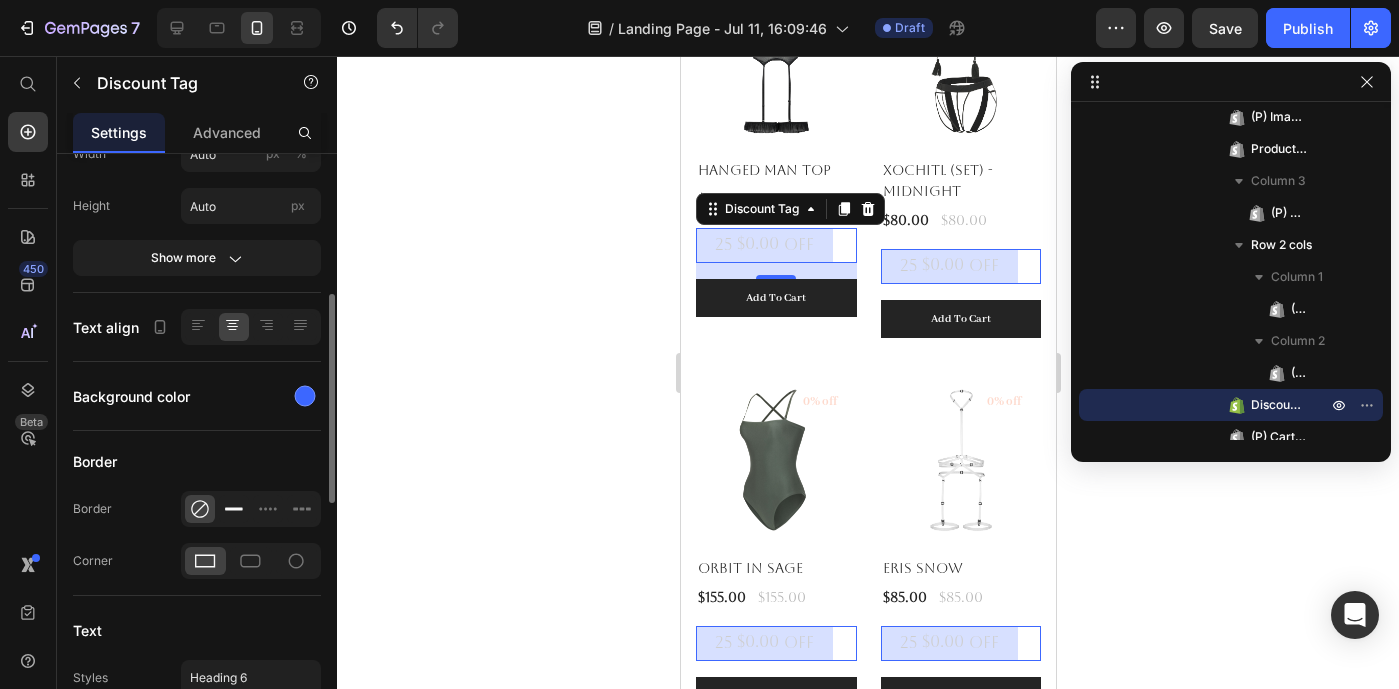 click 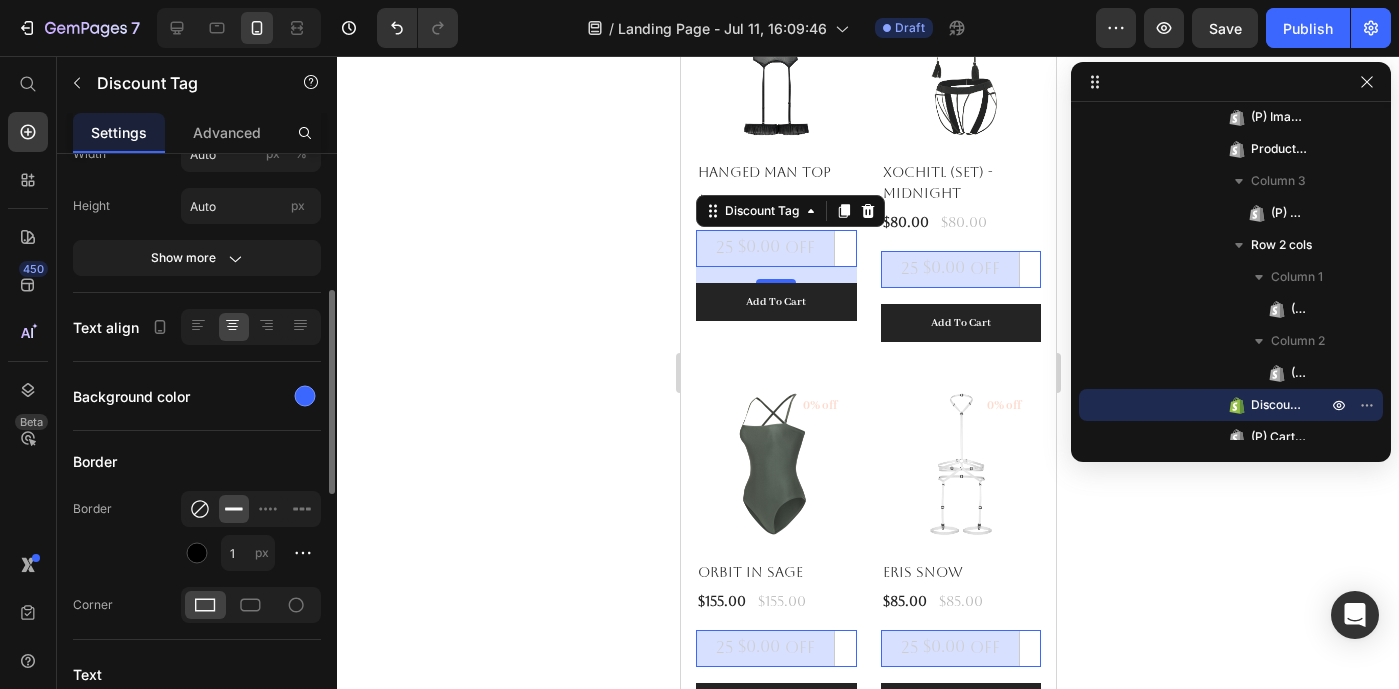 click 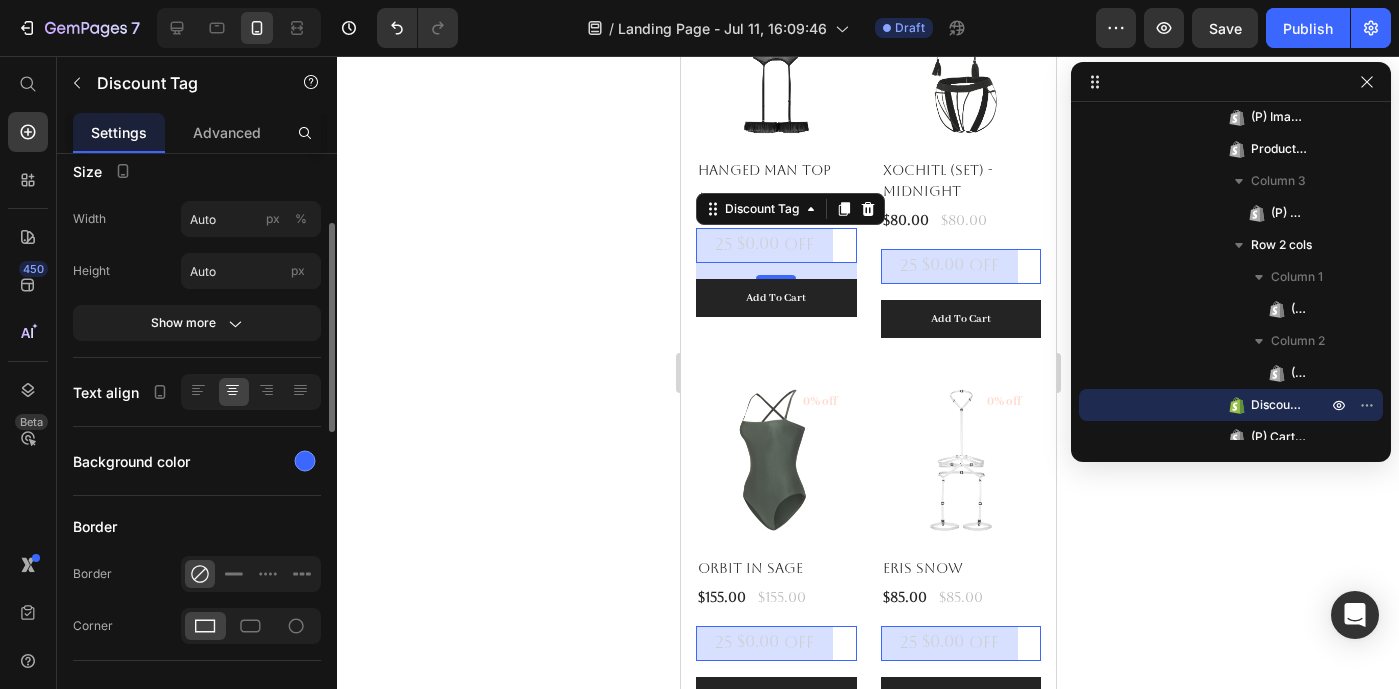 scroll, scrollTop: 286, scrollLeft: 0, axis: vertical 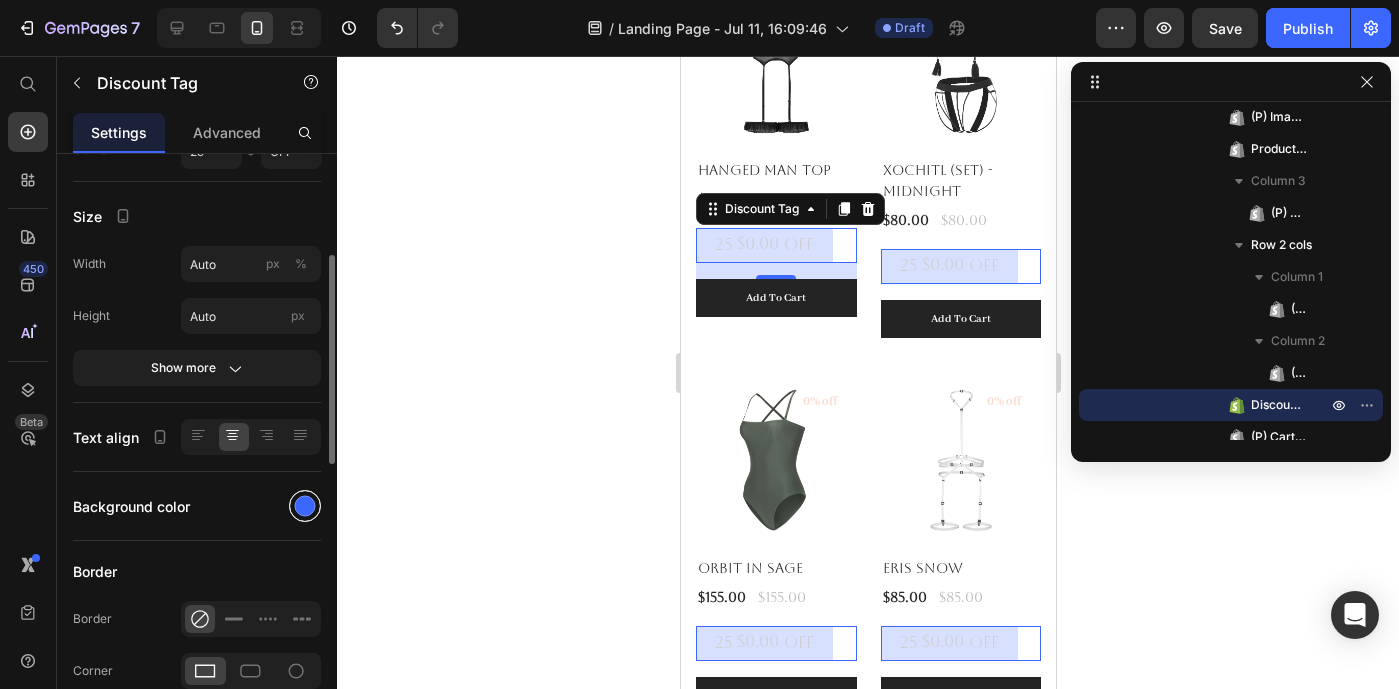 click at bounding box center (305, 506) 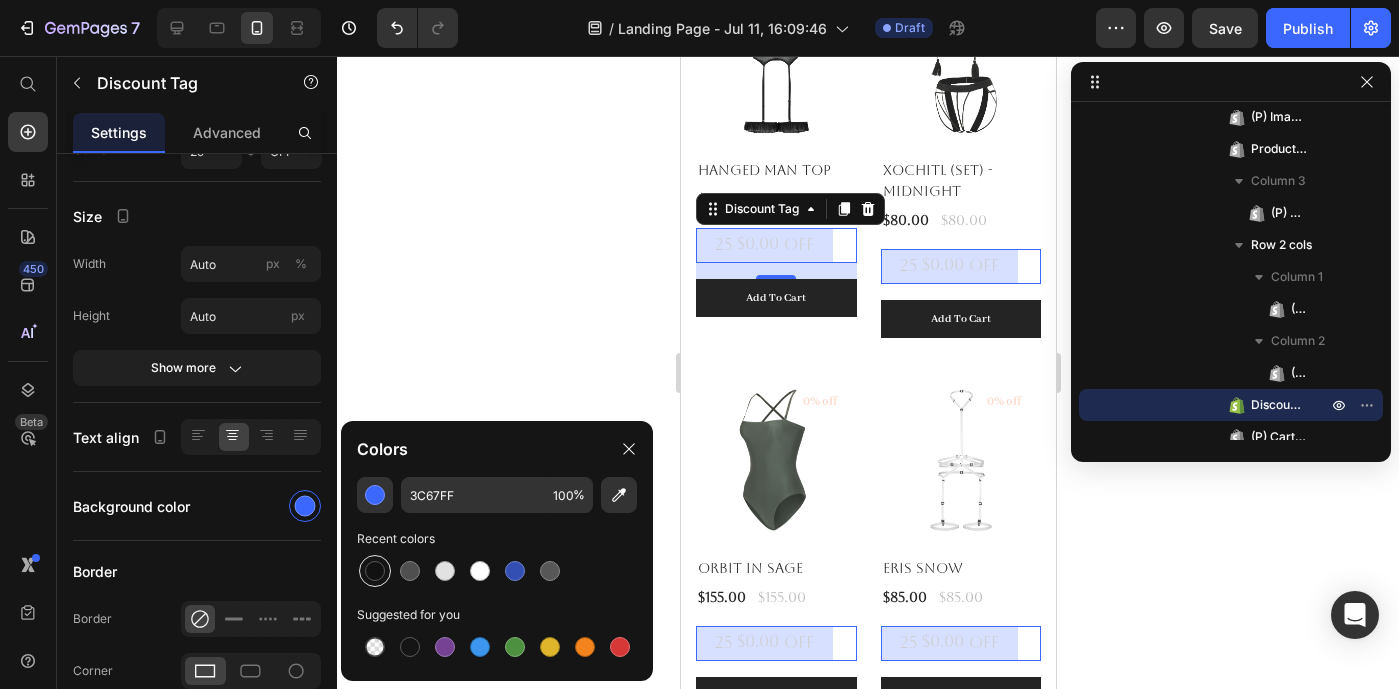 click at bounding box center [375, 571] 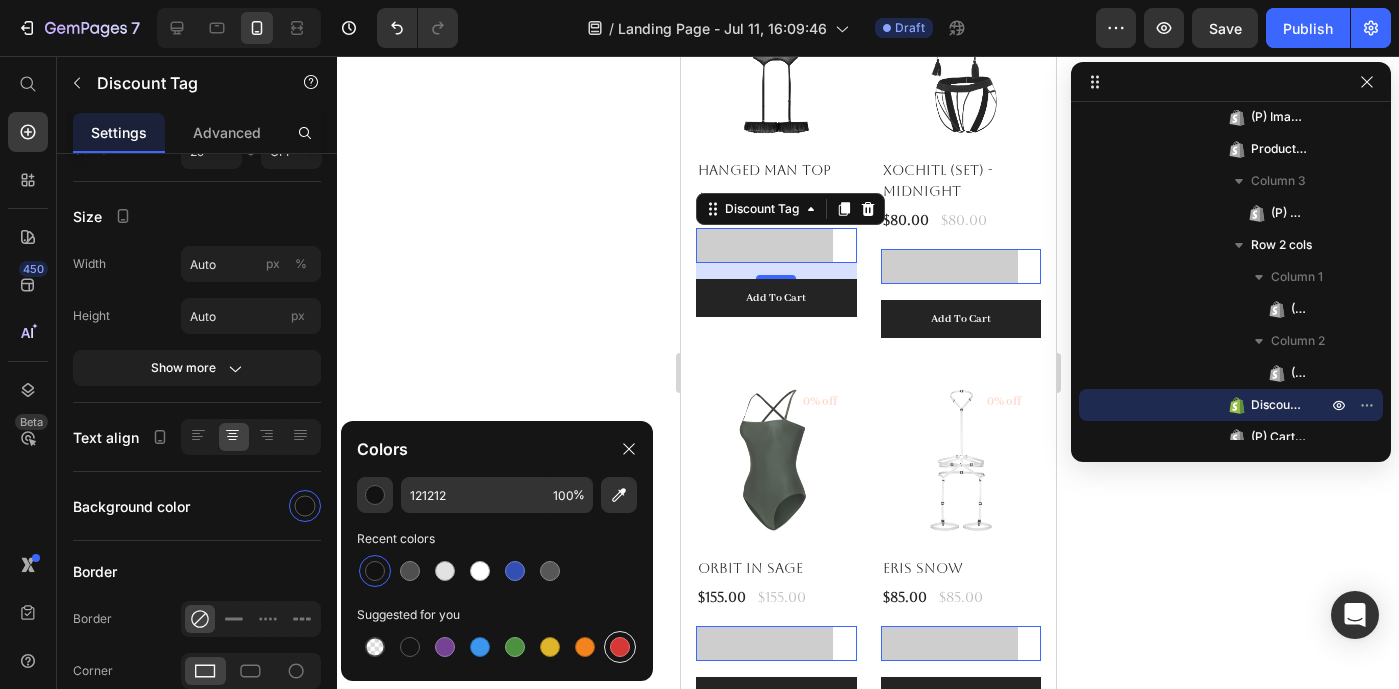 click at bounding box center (620, 647) 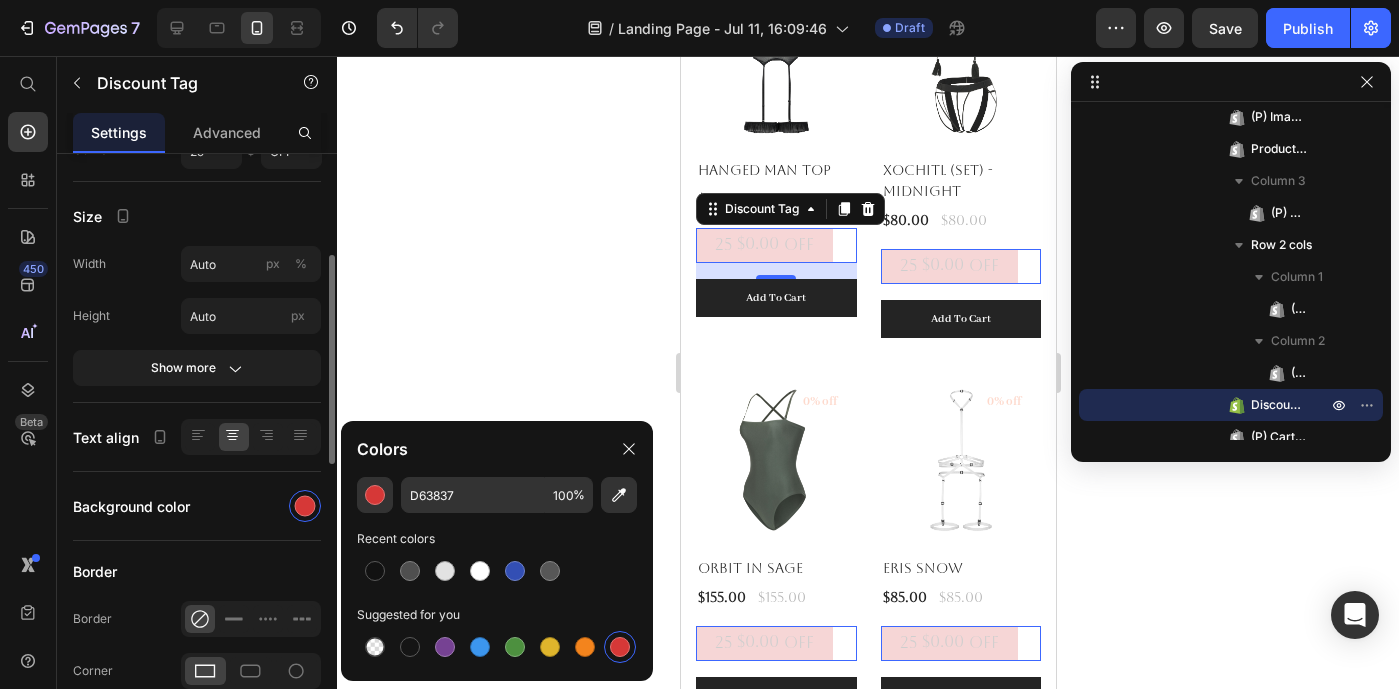 click on "Size Width Auto px % Height Auto px Show more" 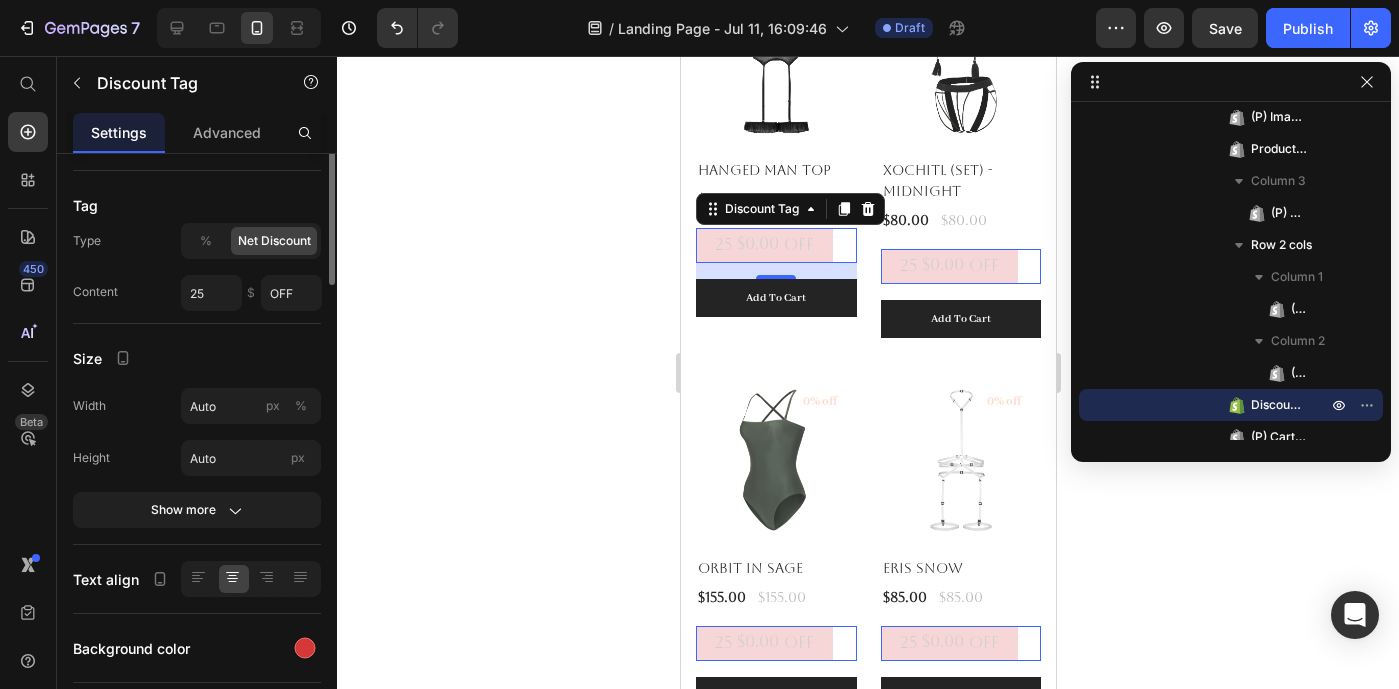 scroll, scrollTop: 0, scrollLeft: 0, axis: both 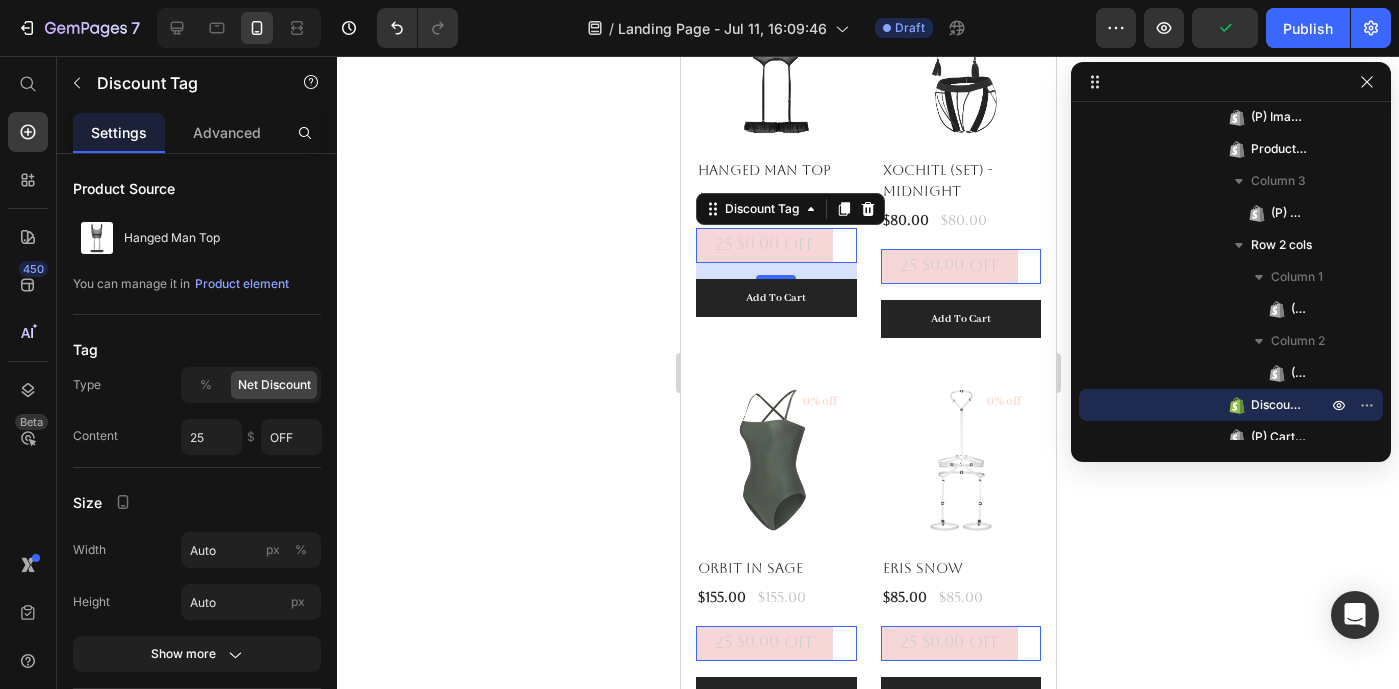 click 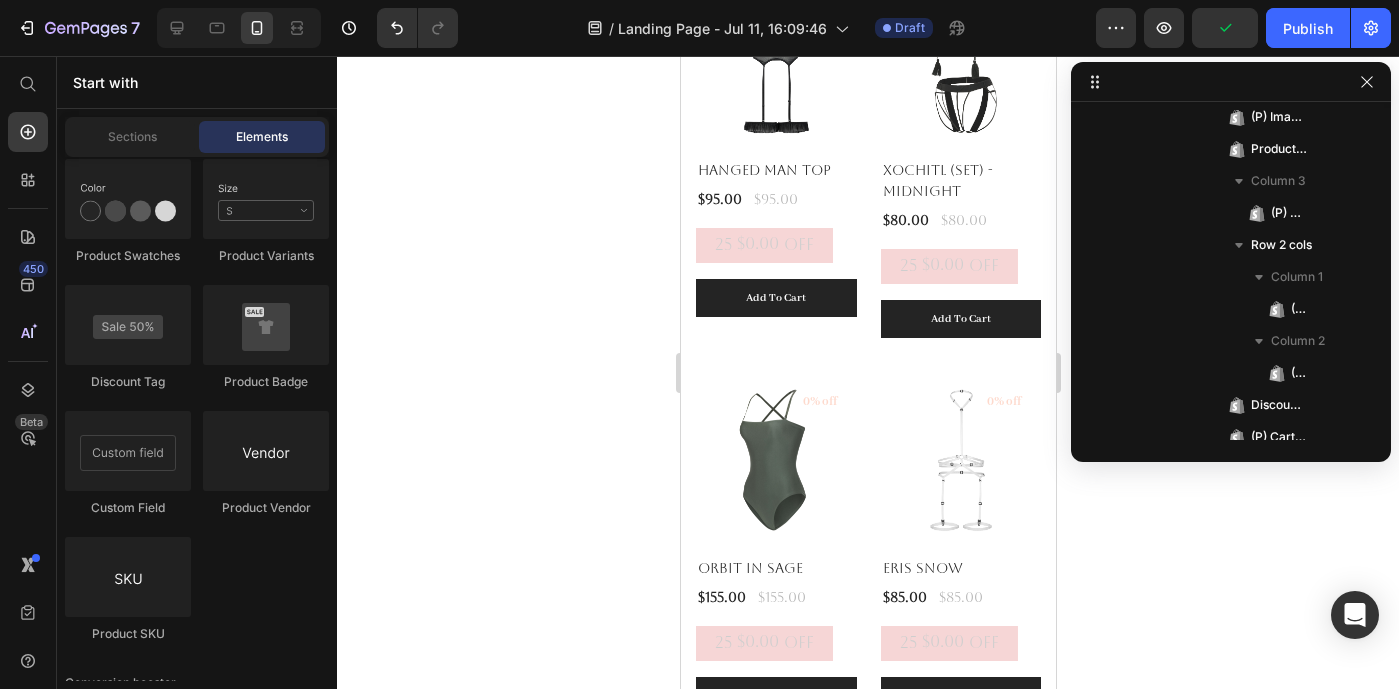 click 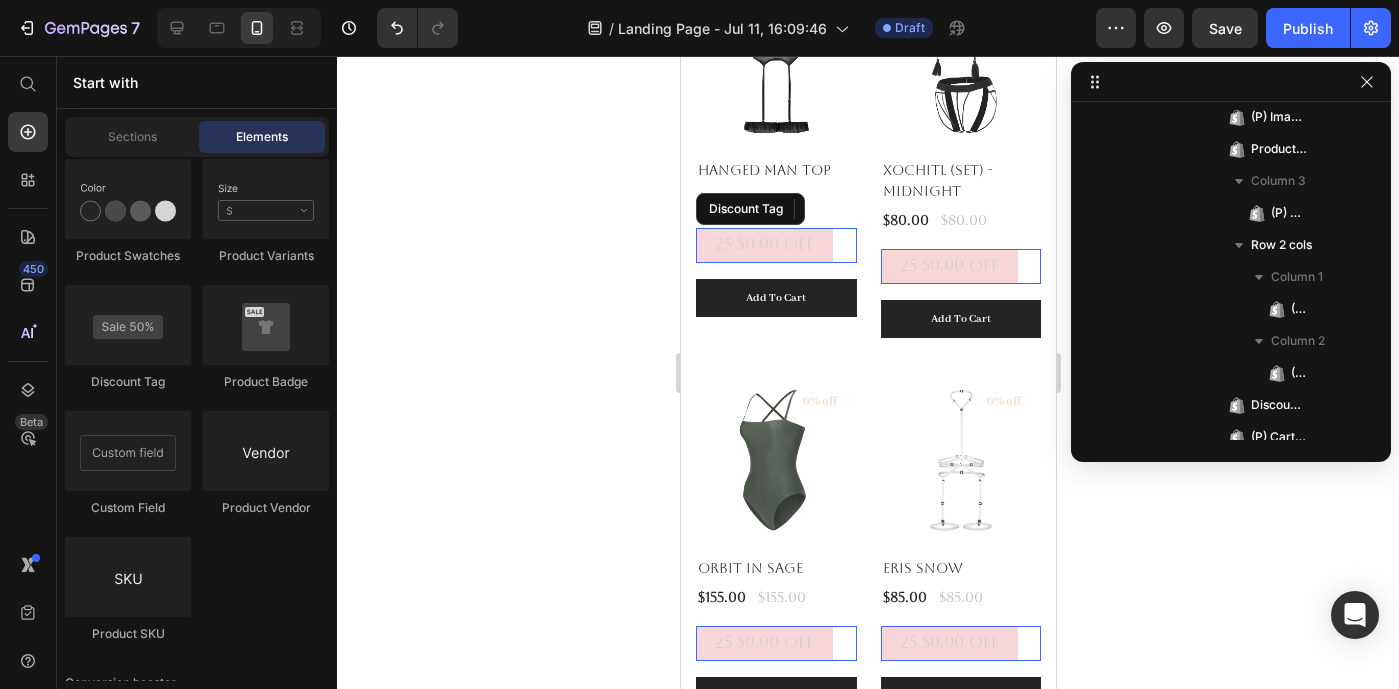 click on "25" at bounding box center (722, 245) 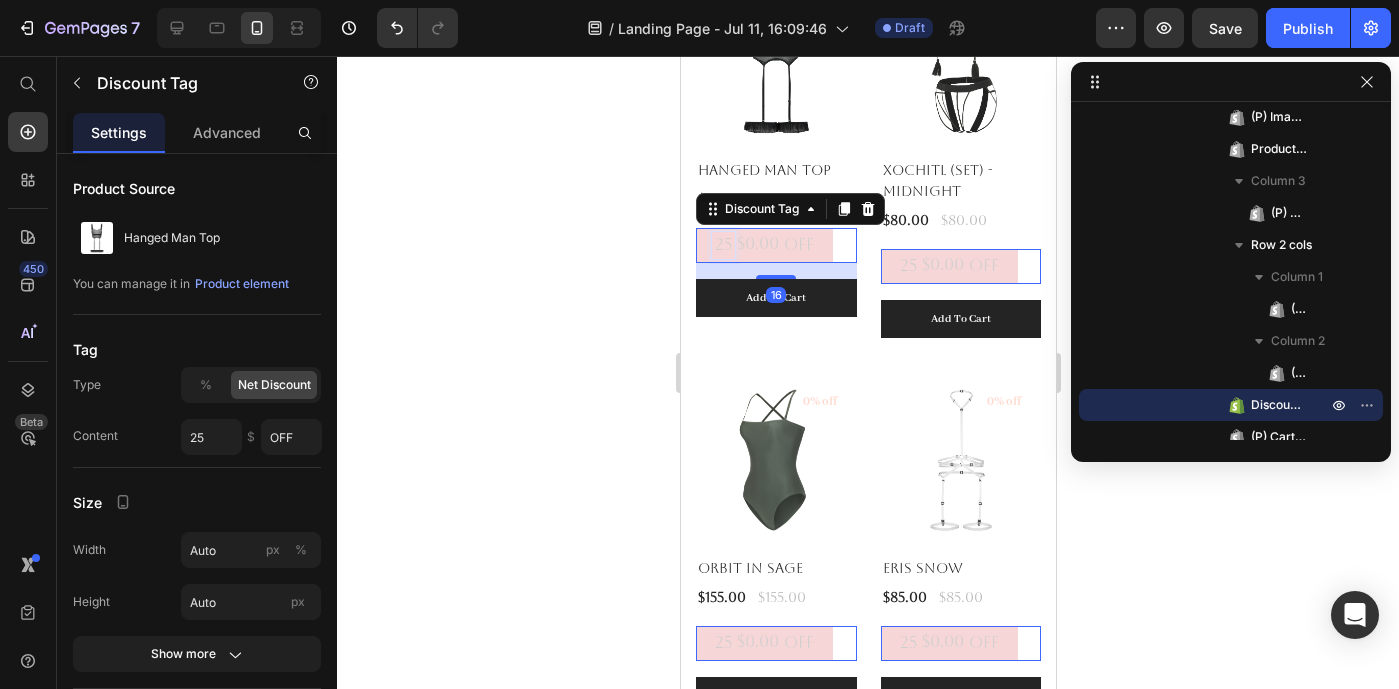 click on "25" at bounding box center (722, 245) 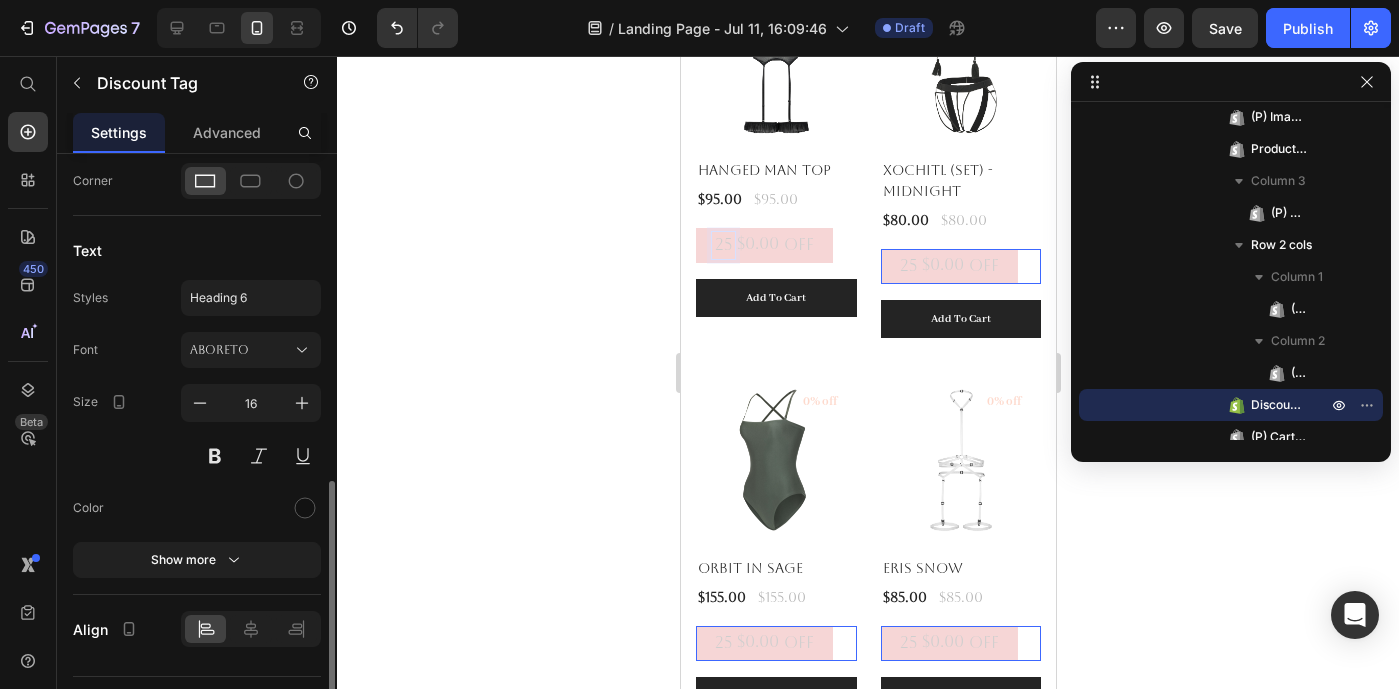 scroll, scrollTop: 821, scrollLeft: 0, axis: vertical 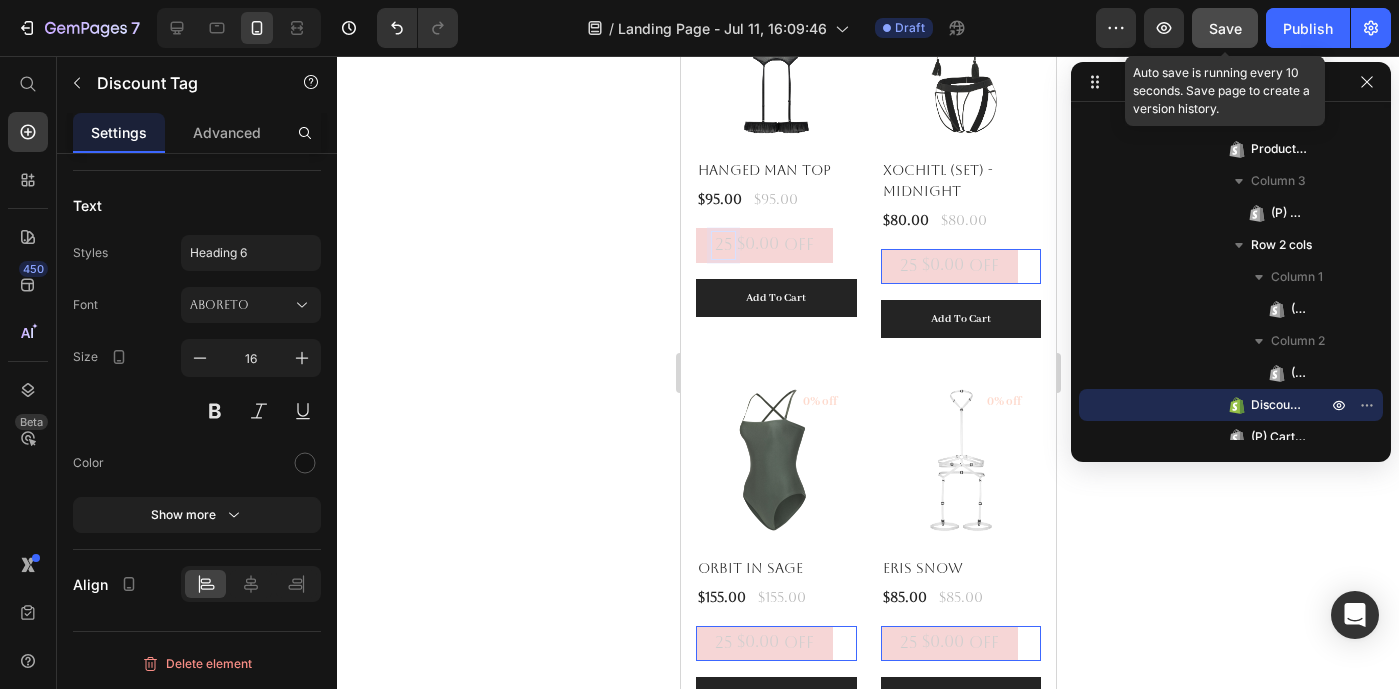 click on "Save" at bounding box center (1225, 28) 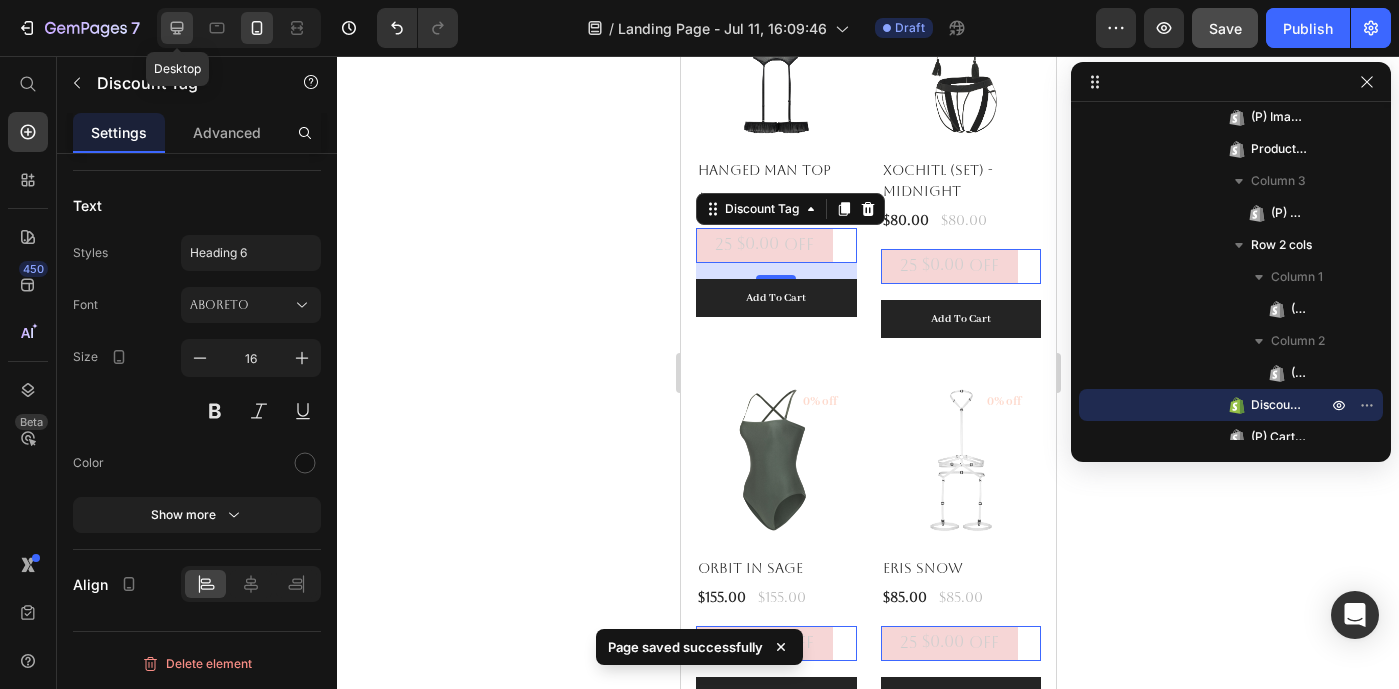 click 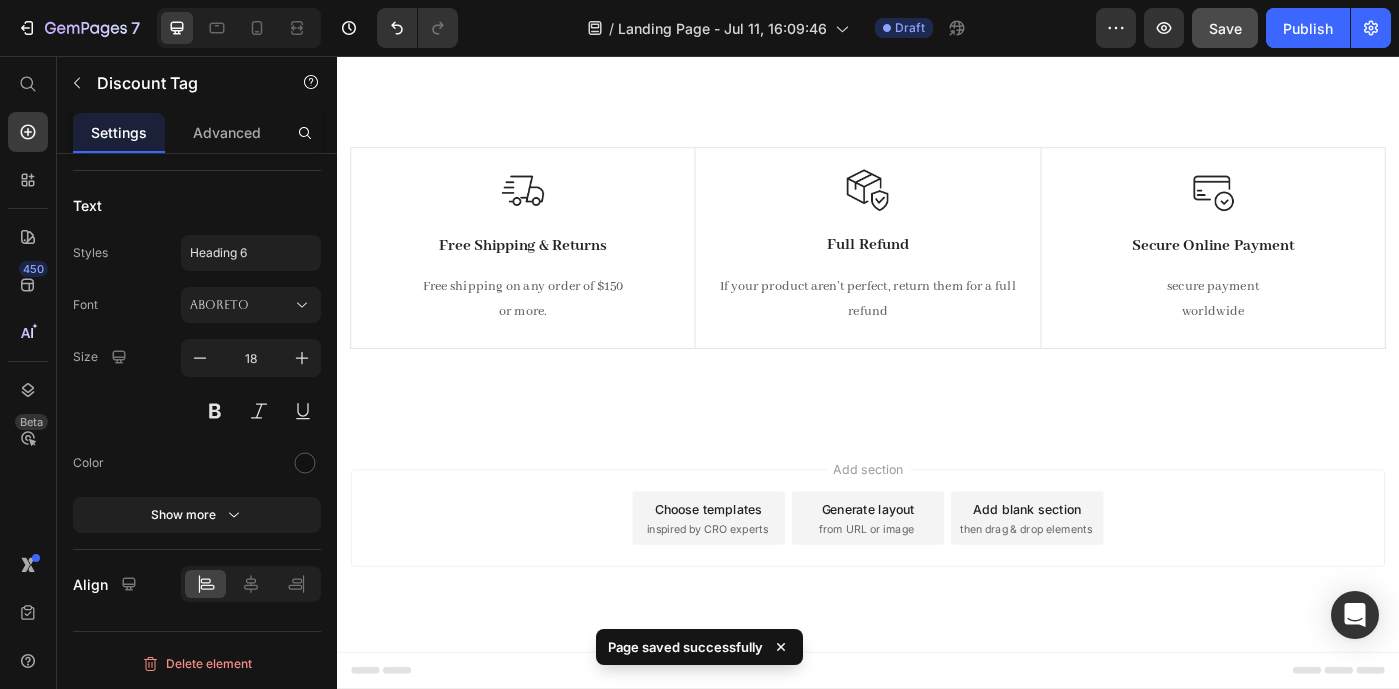 scroll, scrollTop: 3886, scrollLeft: 0, axis: vertical 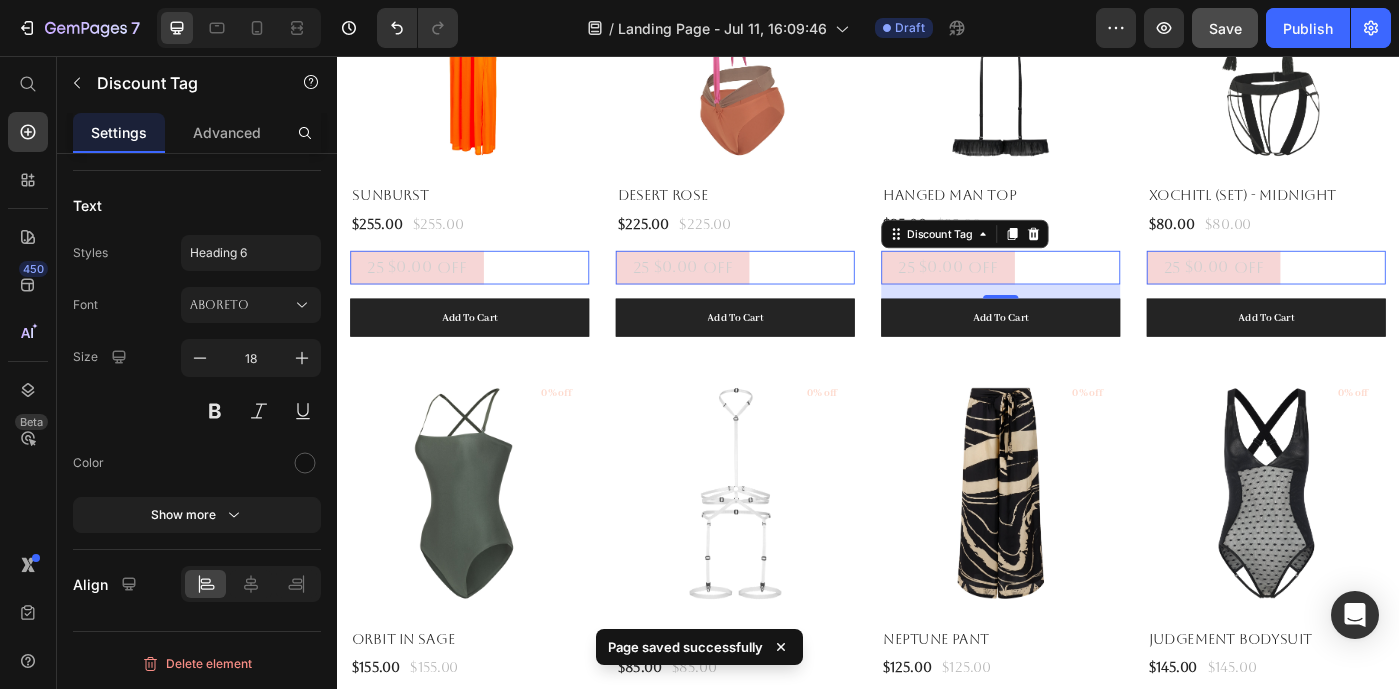 click on "OFF" at bounding box center (467, 294) 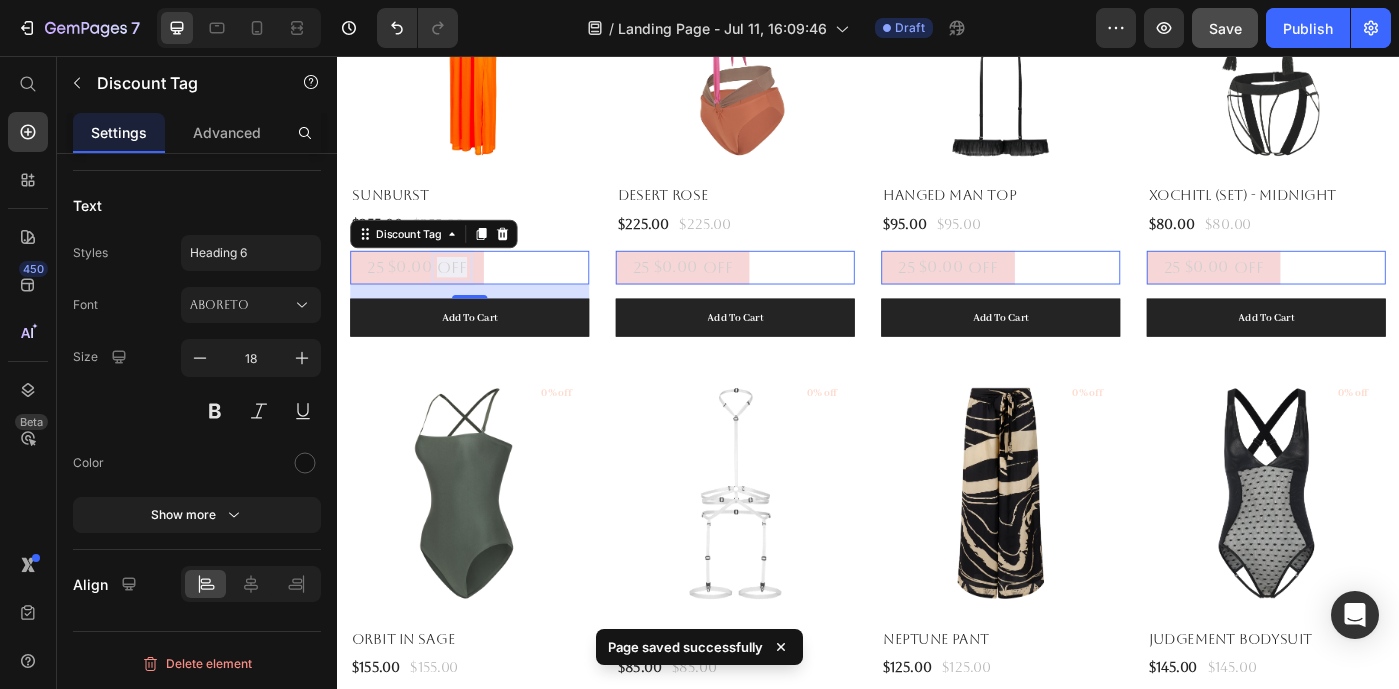 click on "OFF" at bounding box center [467, 294] 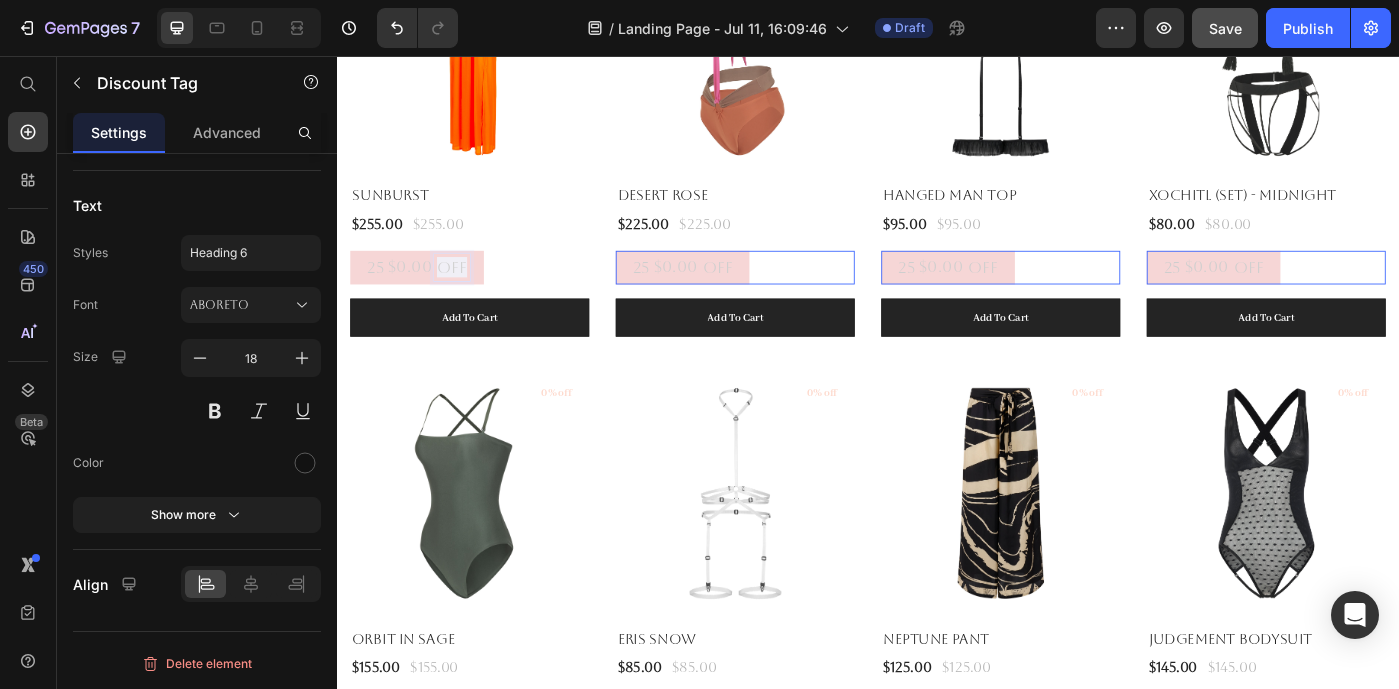 click on "25" at bounding box center (380, 294) 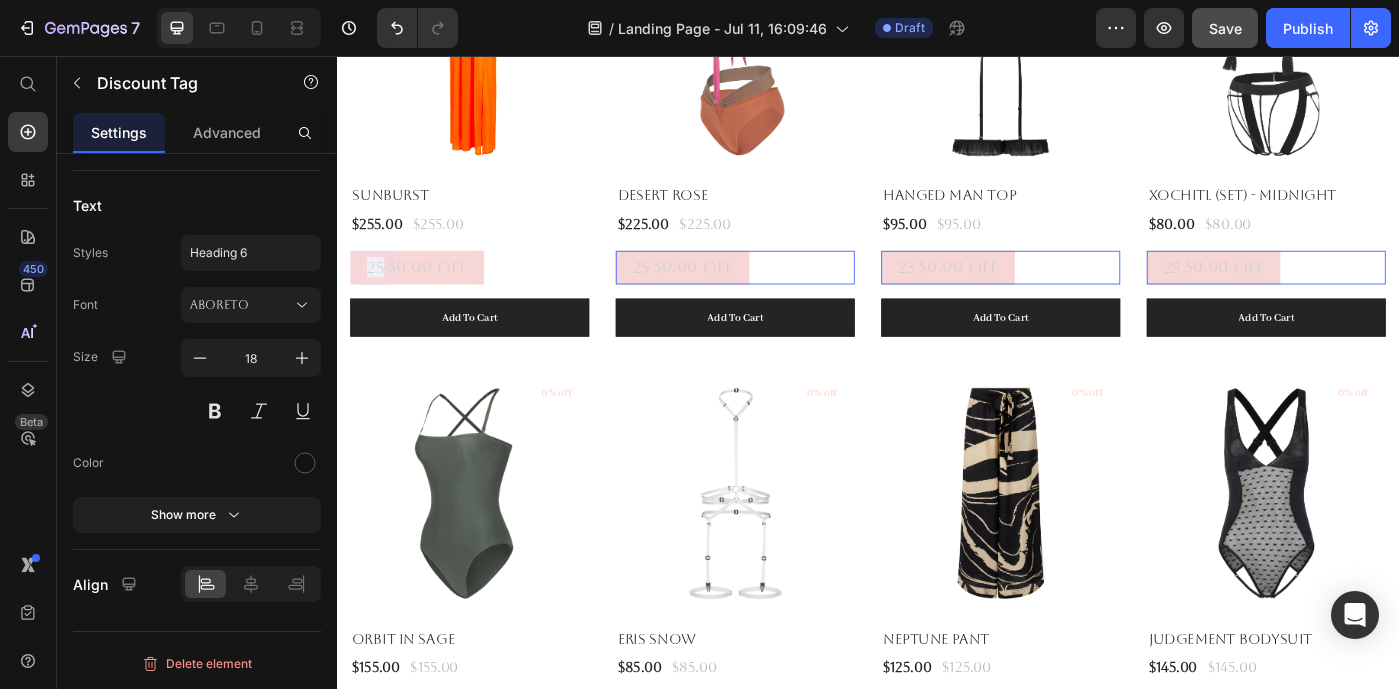 click on "25" at bounding box center (380, 294) 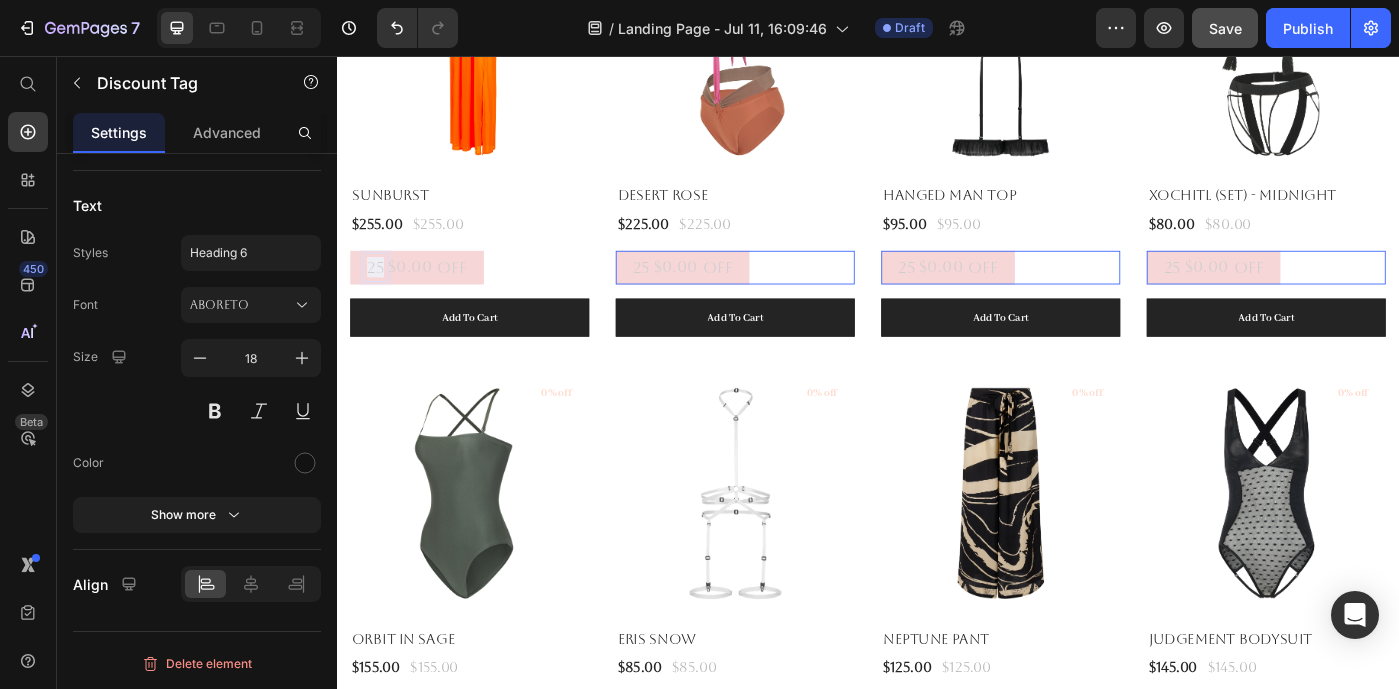 click on "25 $0.00 OFF" at bounding box center (427, 294) 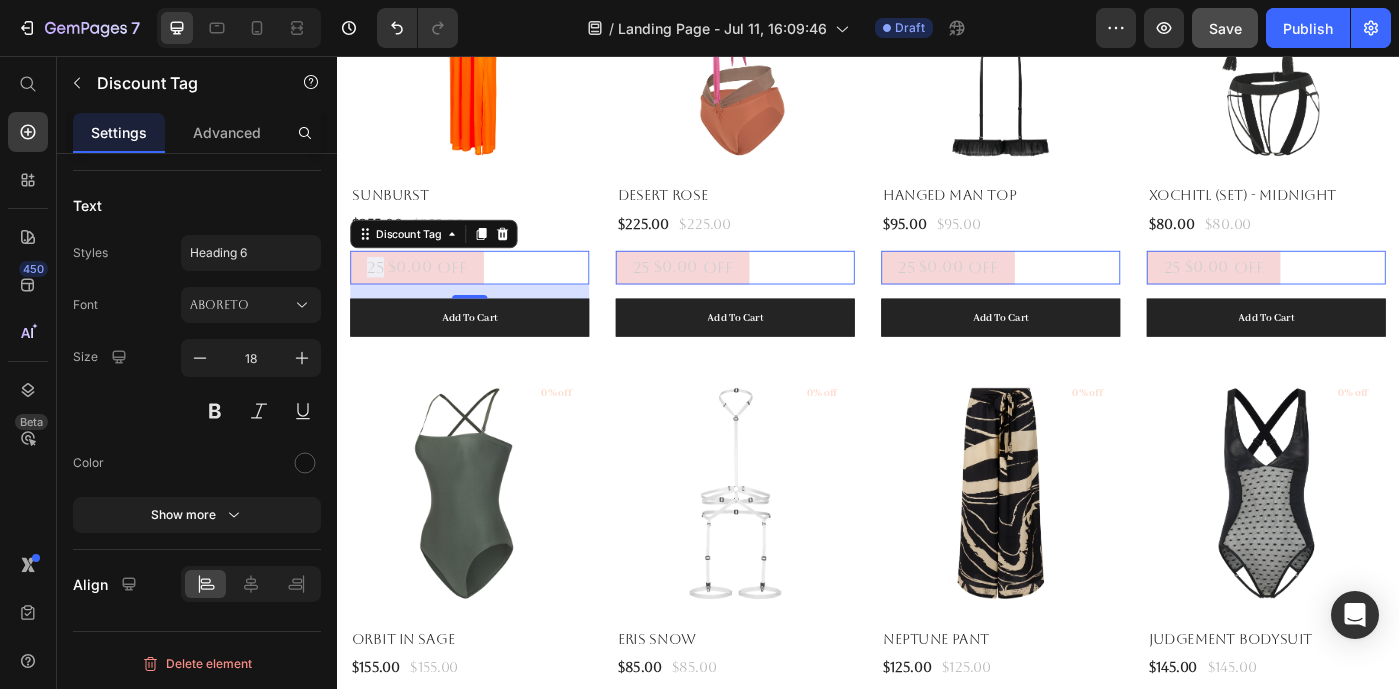 click on "25 $0.00 OFF" at bounding box center [427, 294] 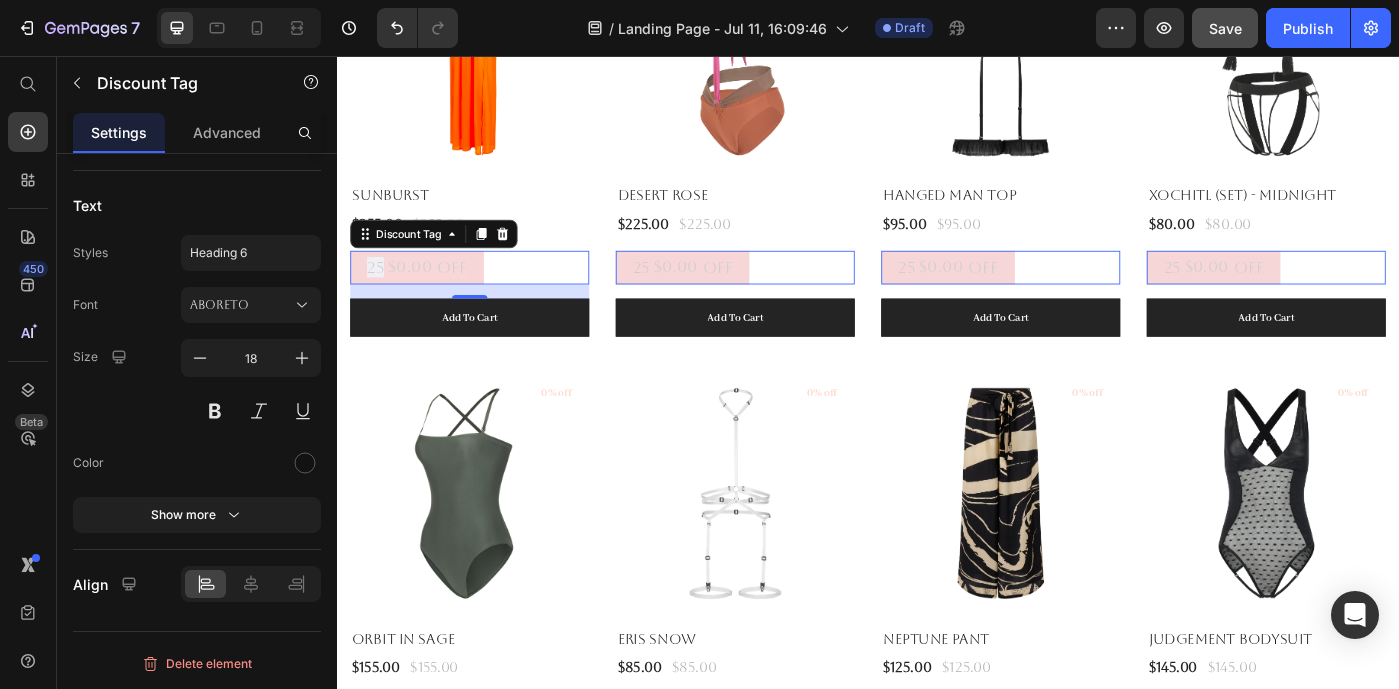 click on "25 $0.00 OFF" at bounding box center (427, 294) 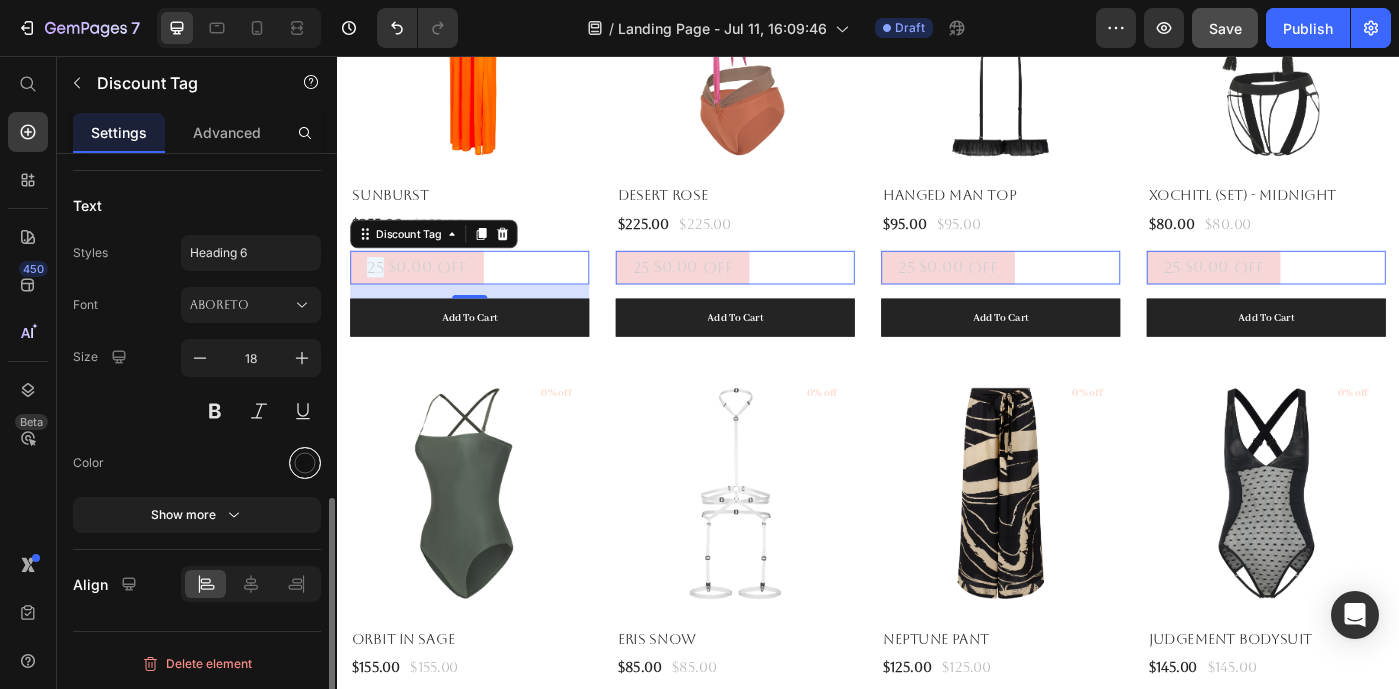 click at bounding box center (305, 463) 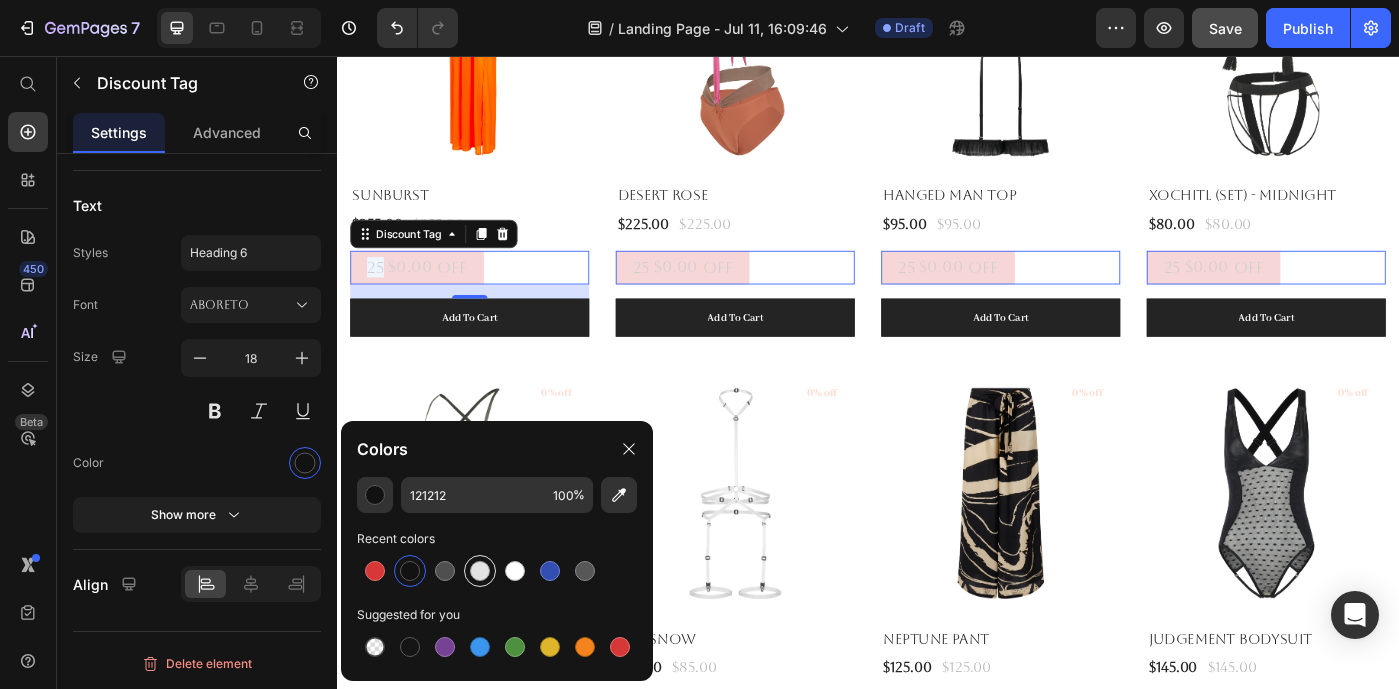 click at bounding box center (480, 571) 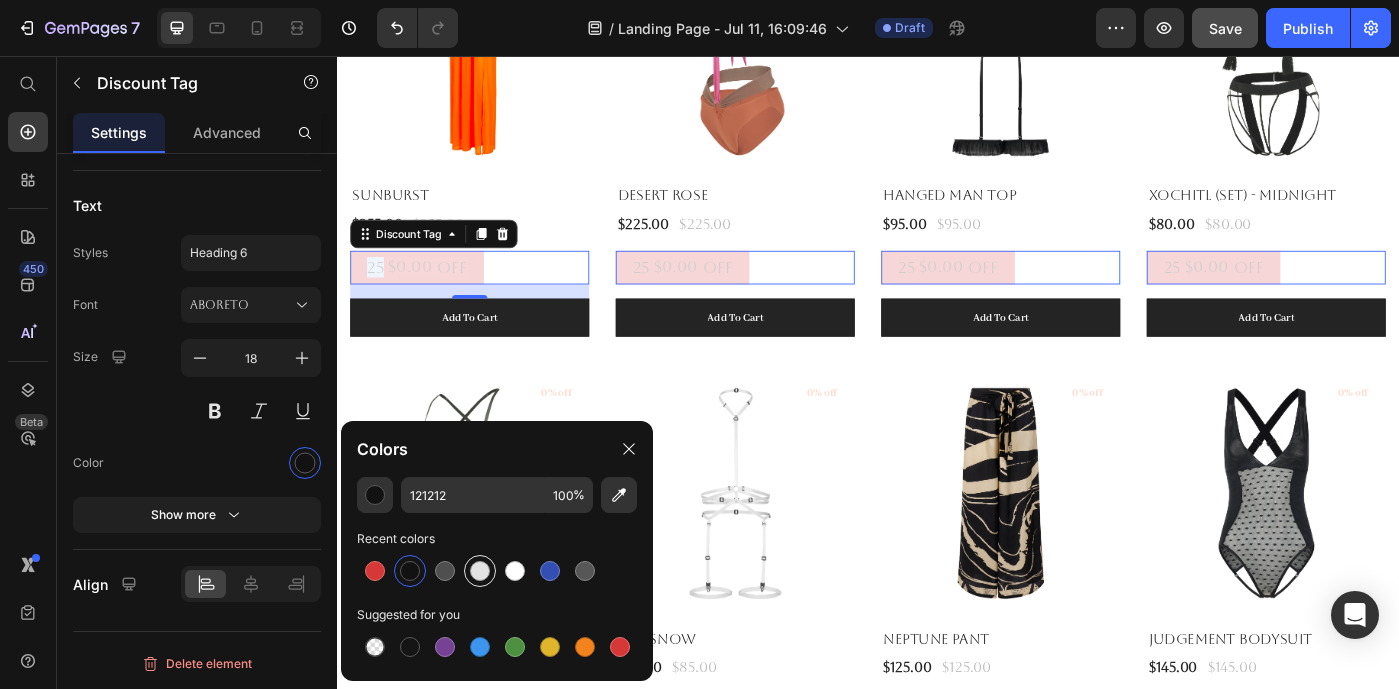 type on "E2E2E2" 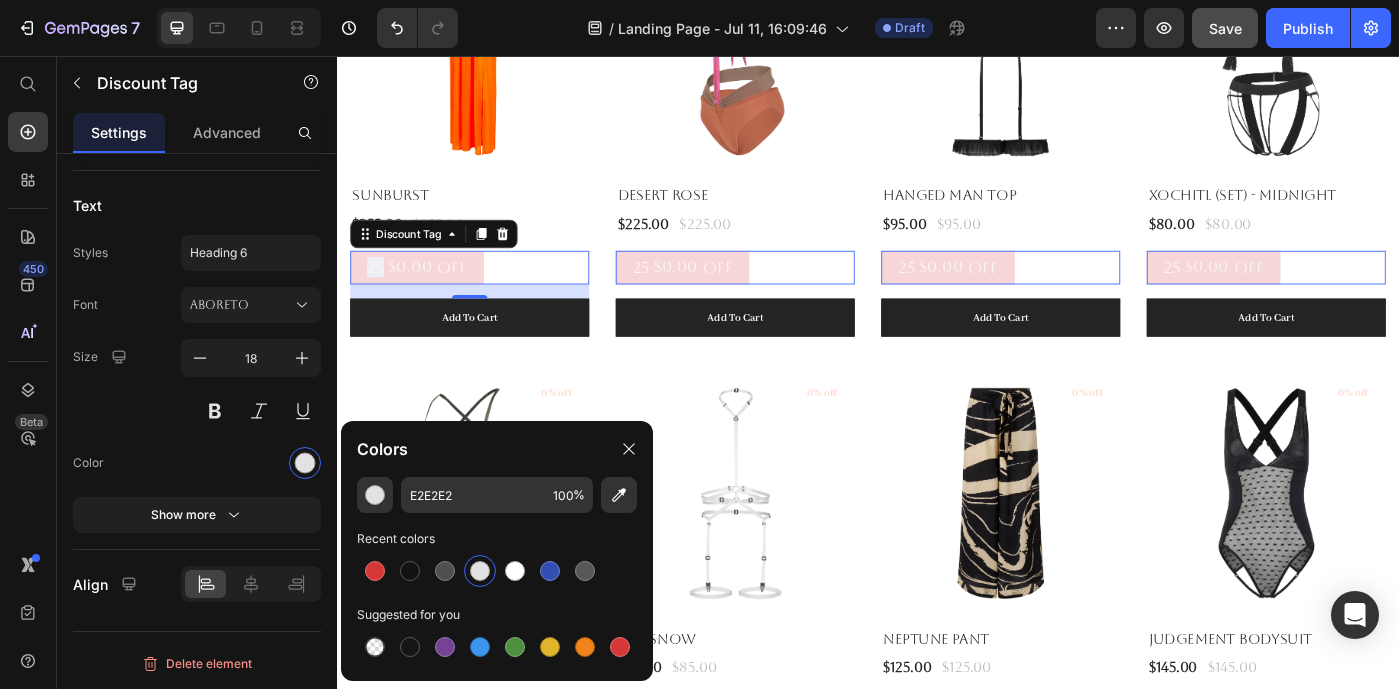 click on "$0.00" at bounding box center (420, 293) 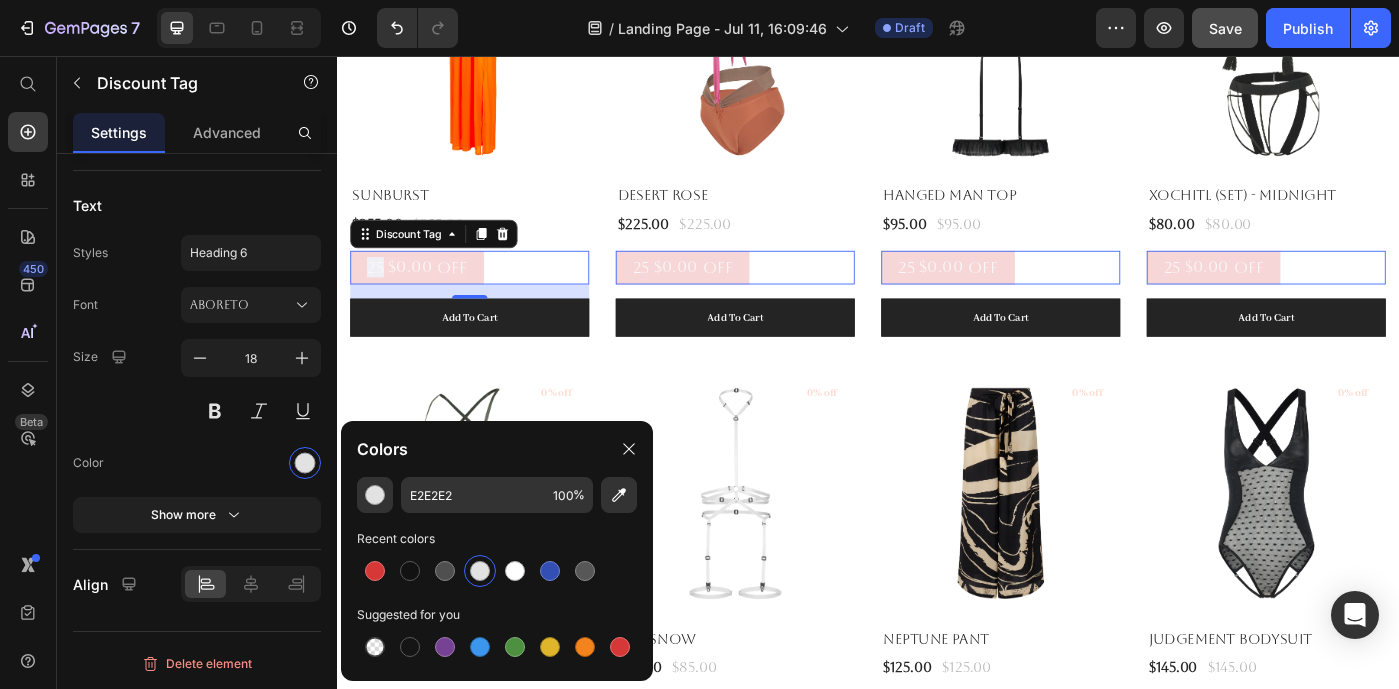 click on "$0.00" at bounding box center (420, 293) 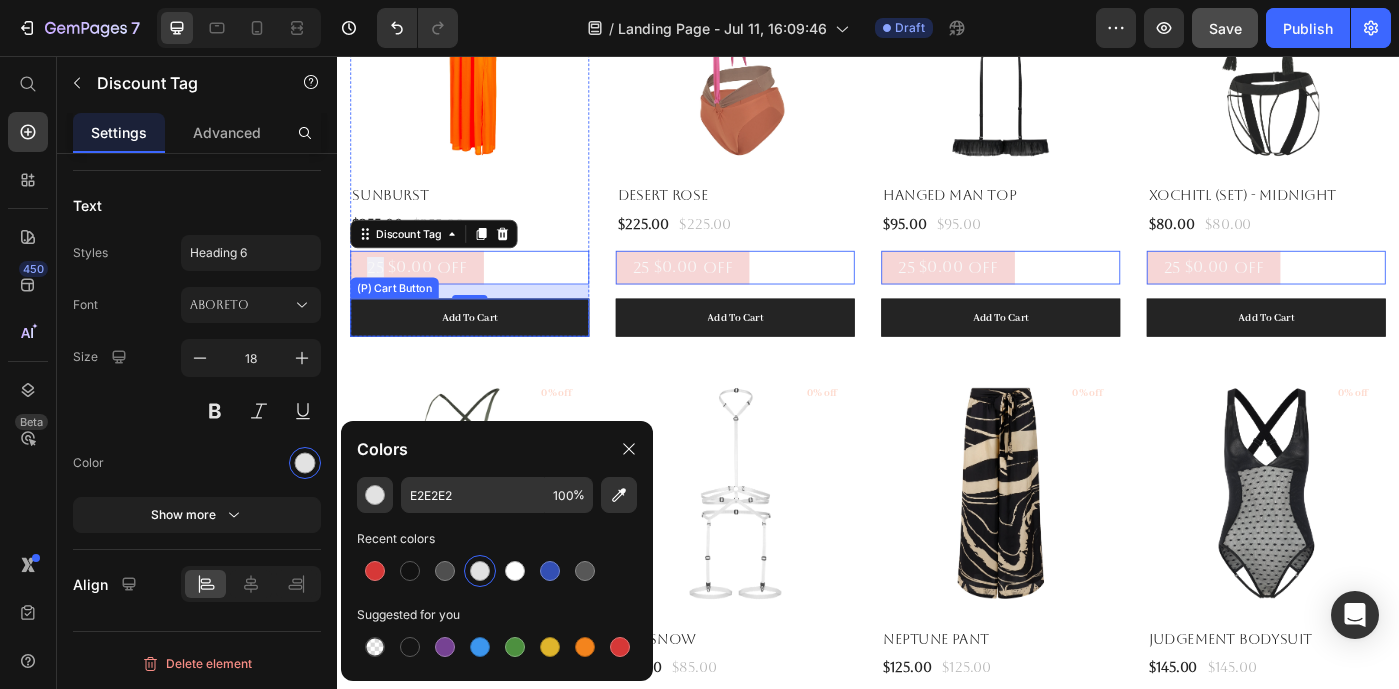 click on "(P) Images 0% off Product Badge Sunburst (P) Title $255.00 (P) Price $255.00 (P) Price Row 25 $0.00 OFF Discount Tag   0 Add To Cart (P) Cart Button Row (P) Images 0% off Product Badge Desert Rose (P) Title $225.00 (P) Price $225.00 (P) Price Row 25 $0.00 OFF Discount Tag   0 Add To Cart (P) Cart Button Row (P) Images 0% off Product Badge Hanged Man Top (P) Title $95.00 (P) Price $95.00 (P) Price Row 25 $0.00 OFF Discount Tag   16 Add To Cart (P) Cart Button Row (P) Images 0% off Product Badge Xochitl (Set) - Midnight (P) Title $80.00 (P) Price $80.00 (P) Price Row 25 $0.00 OFF Discount Tag   0 Add To Cart (P) Cart Button Row (P) Images 0% off Product Badge Orbit In Sage (P) Title $155.00 (P) Price $155.00 (P) Price Row 25 $0.00 OFF Discount Tag   0 Add To Cart (P) Cart Button Row (P) Images 0% off Product Badge Eris Snow (P) Title $85.00 (P) Price $85.00 (P) Price Row 25 $0.00 OFF Discount Tag   0 Add To Cart (P) Cart Button Row (P) Images 0% off Product Badge Neptune Pant (P) Title $125.00 (P) Price $125.00" at bounding box center [937, 394] 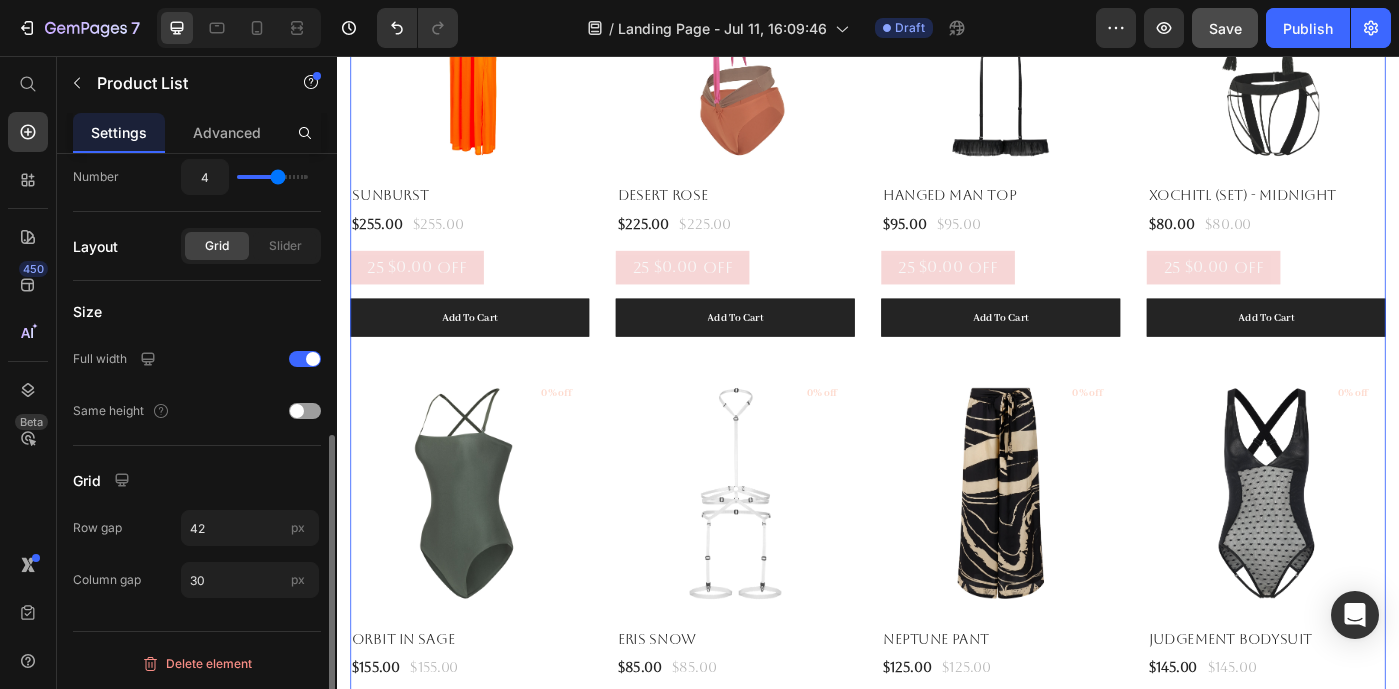 scroll, scrollTop: 0, scrollLeft: 0, axis: both 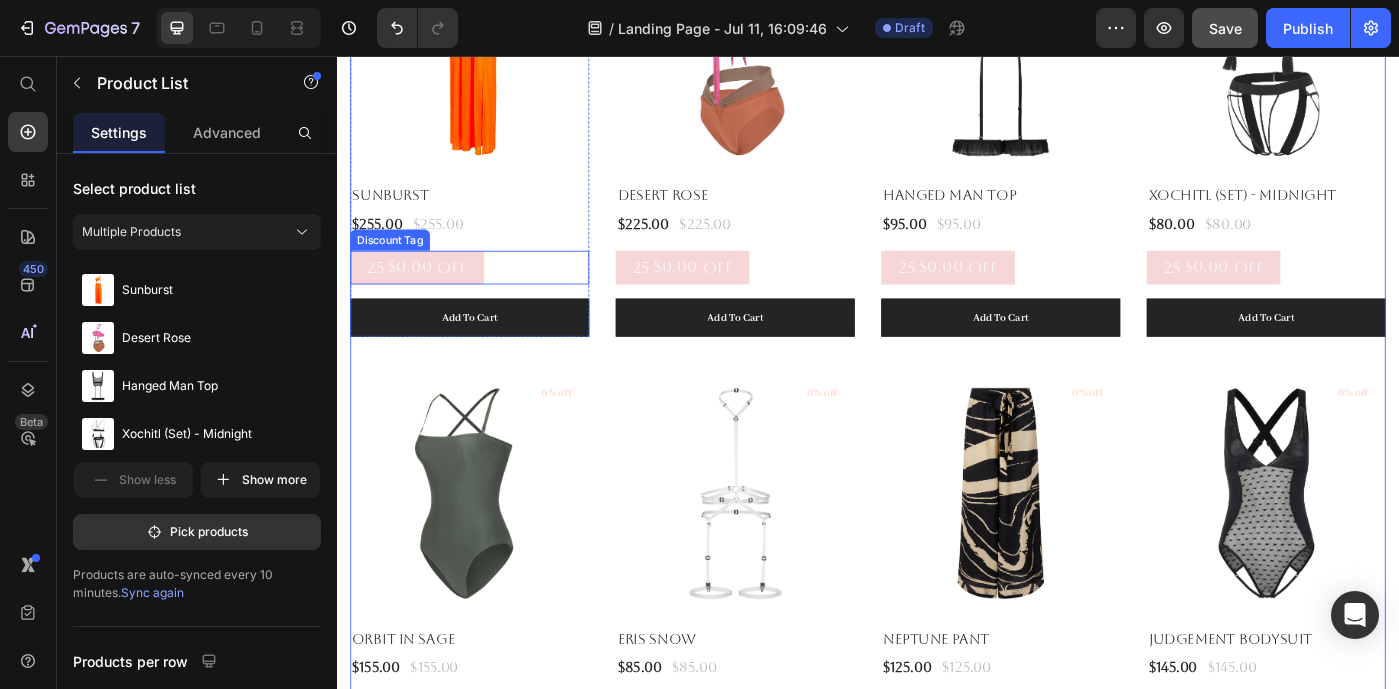 click on "$0.00" at bounding box center (420, 293) 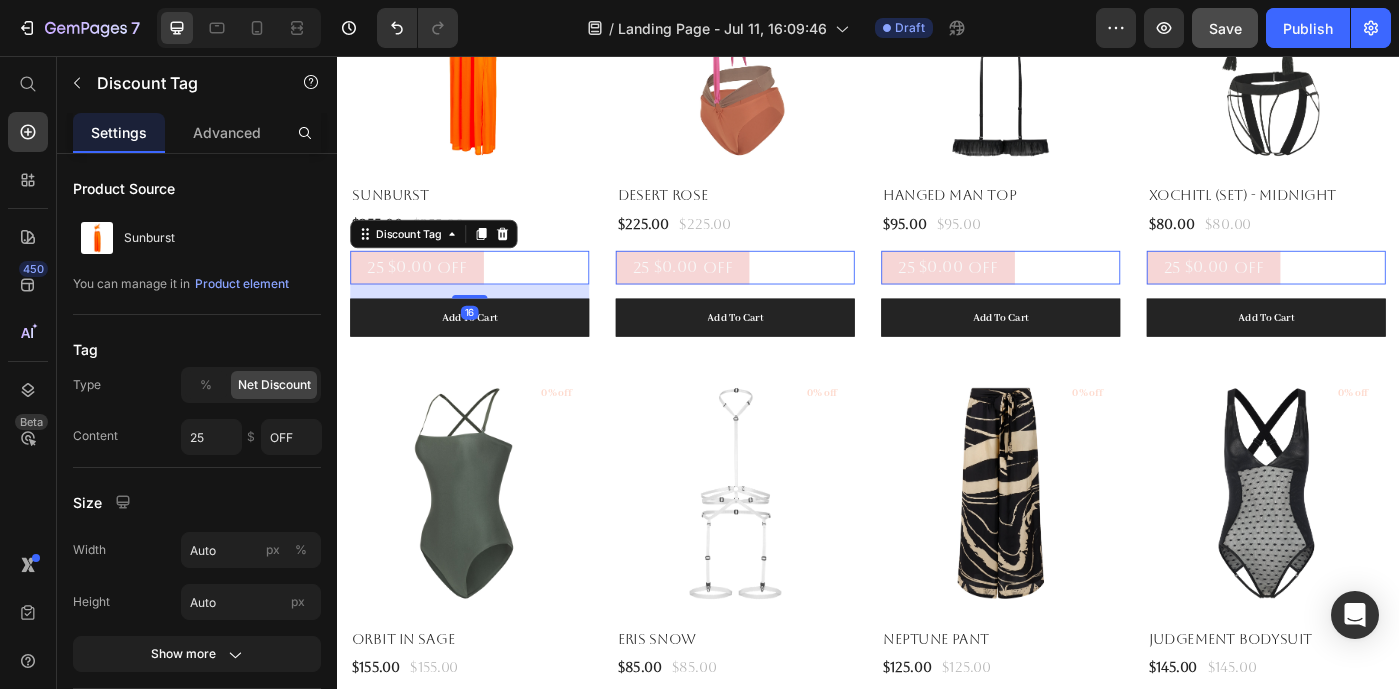 click on "$0.00" at bounding box center [420, 293] 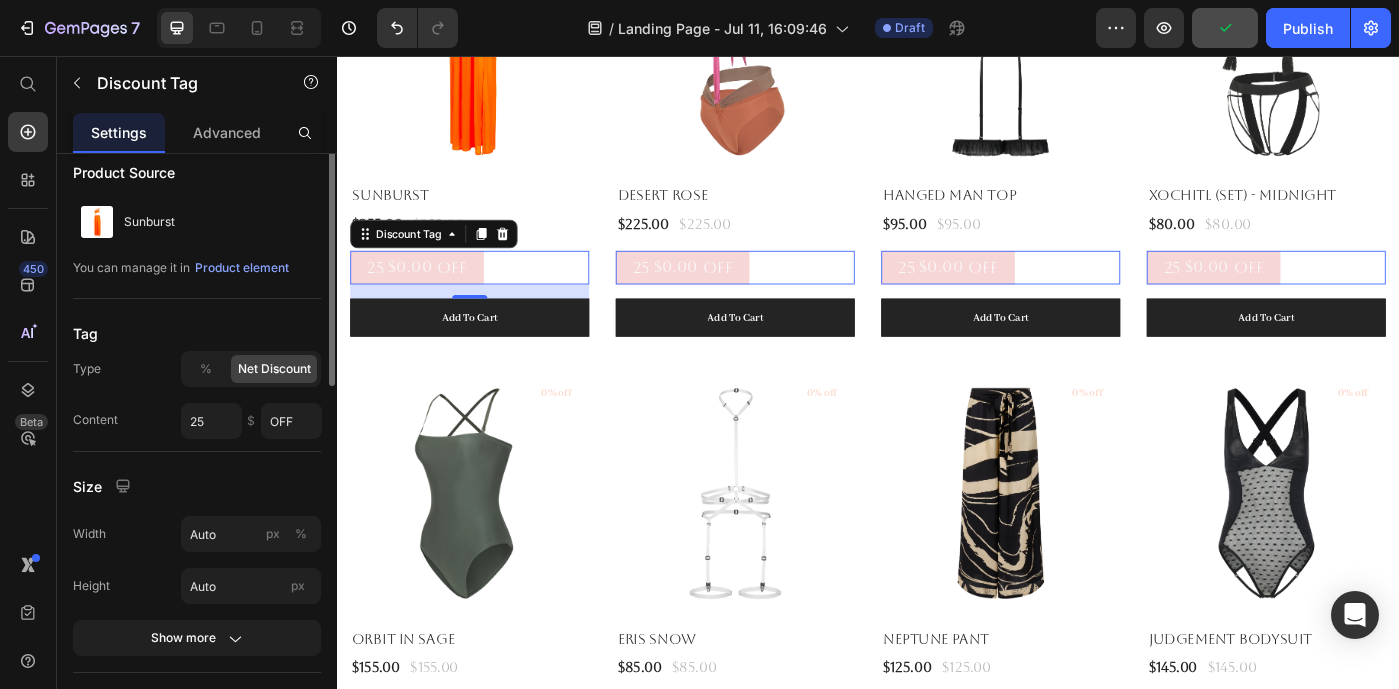 scroll, scrollTop: 0, scrollLeft: 0, axis: both 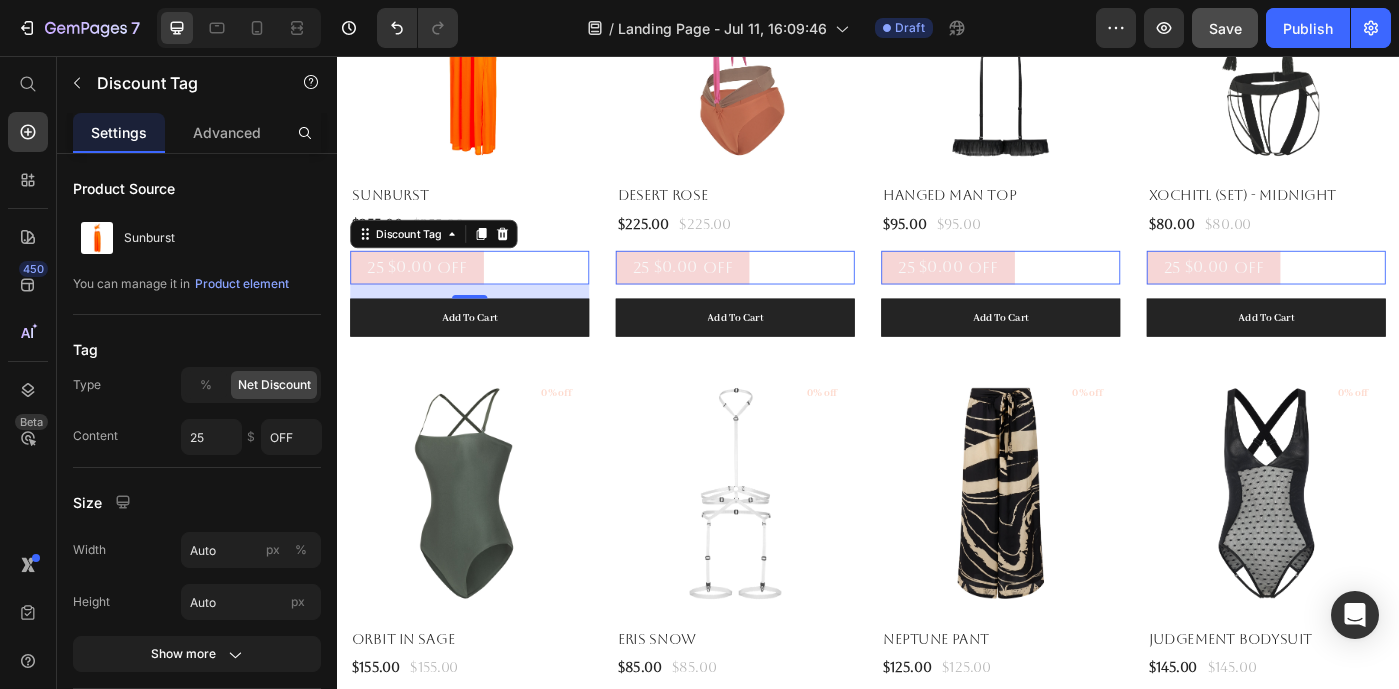 click on "$0.00" at bounding box center [420, 293] 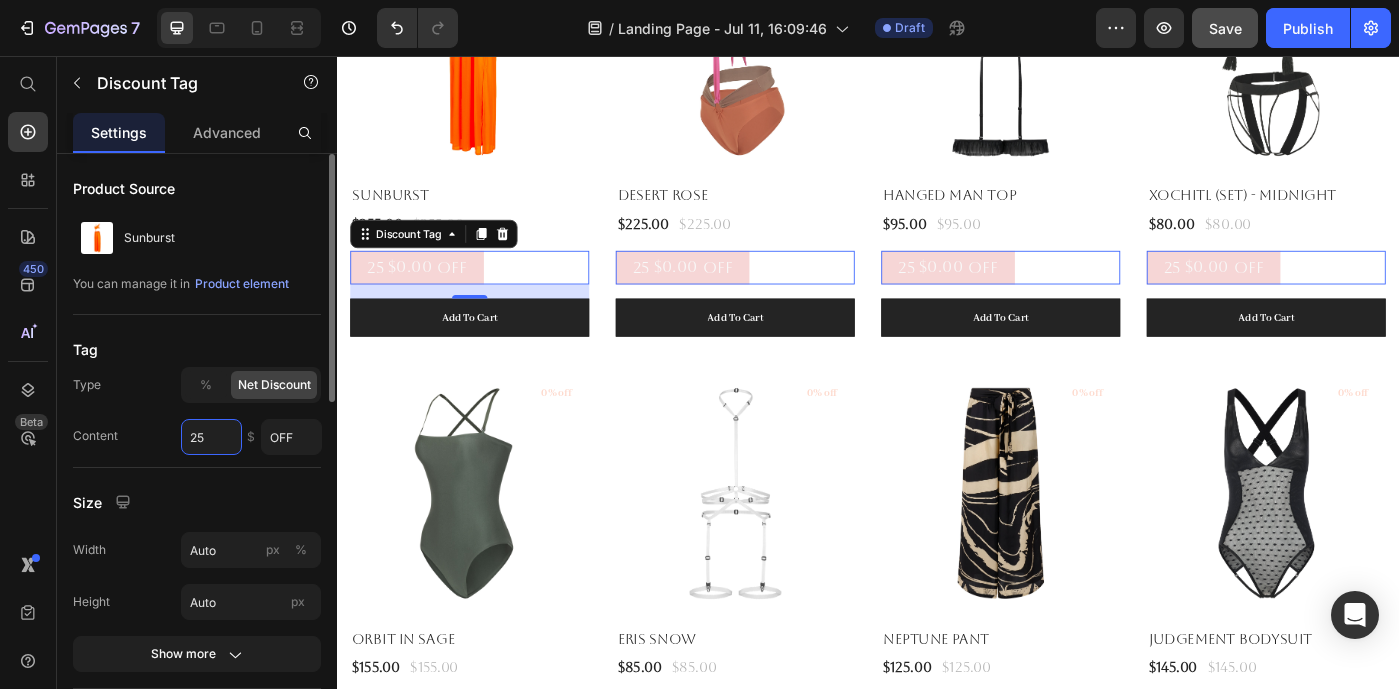 click on "25" at bounding box center [211, 437] 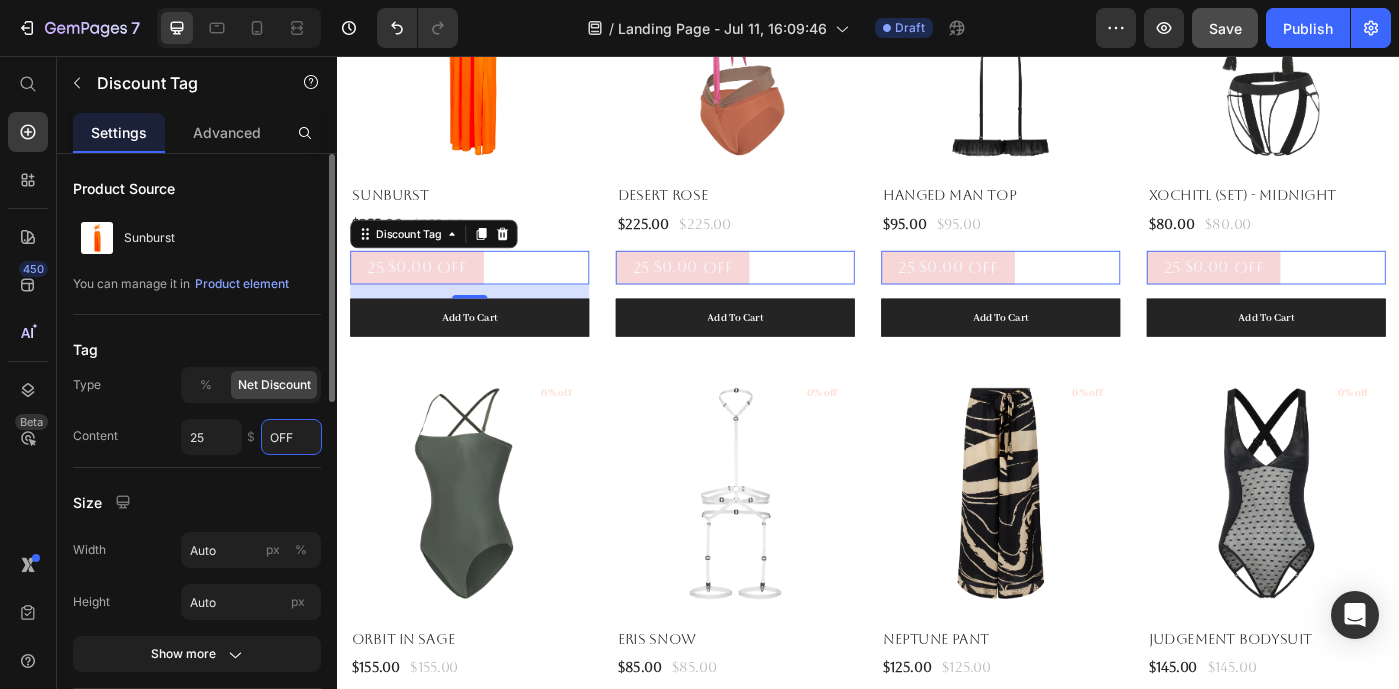 click on "OFF" at bounding box center [291, 437] 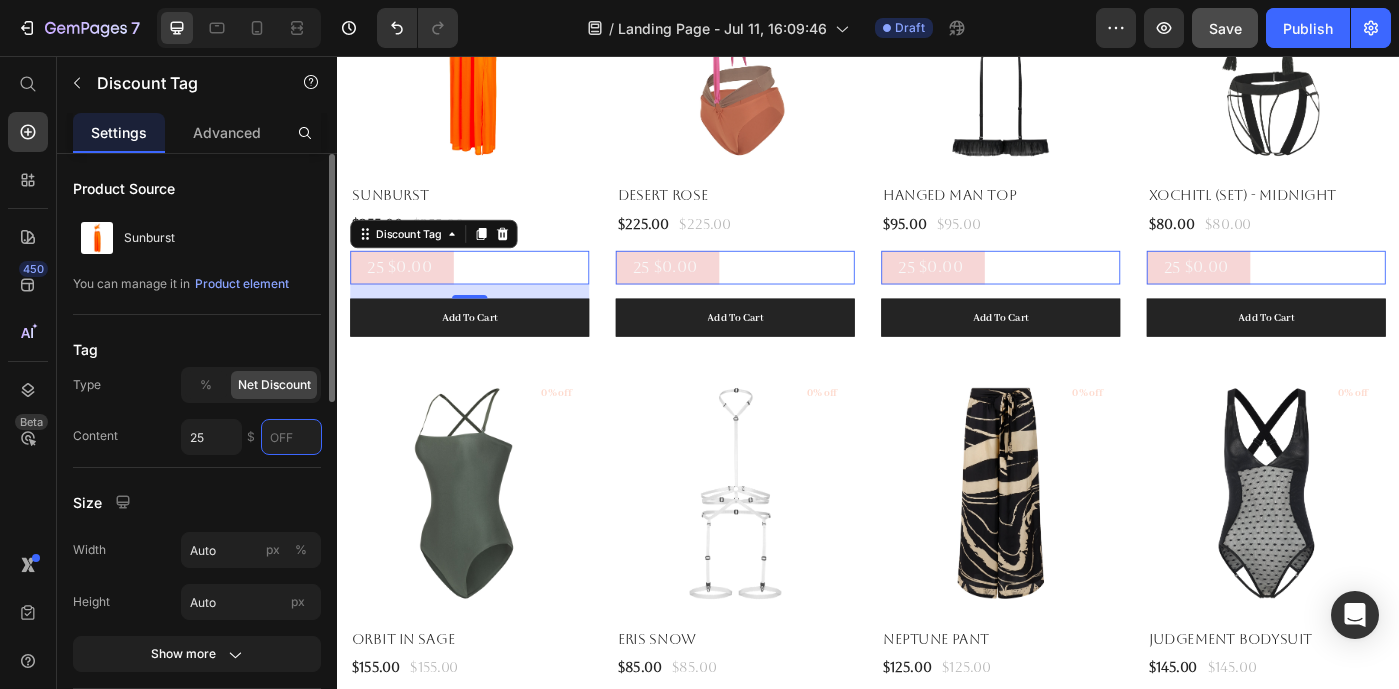 type on "1" 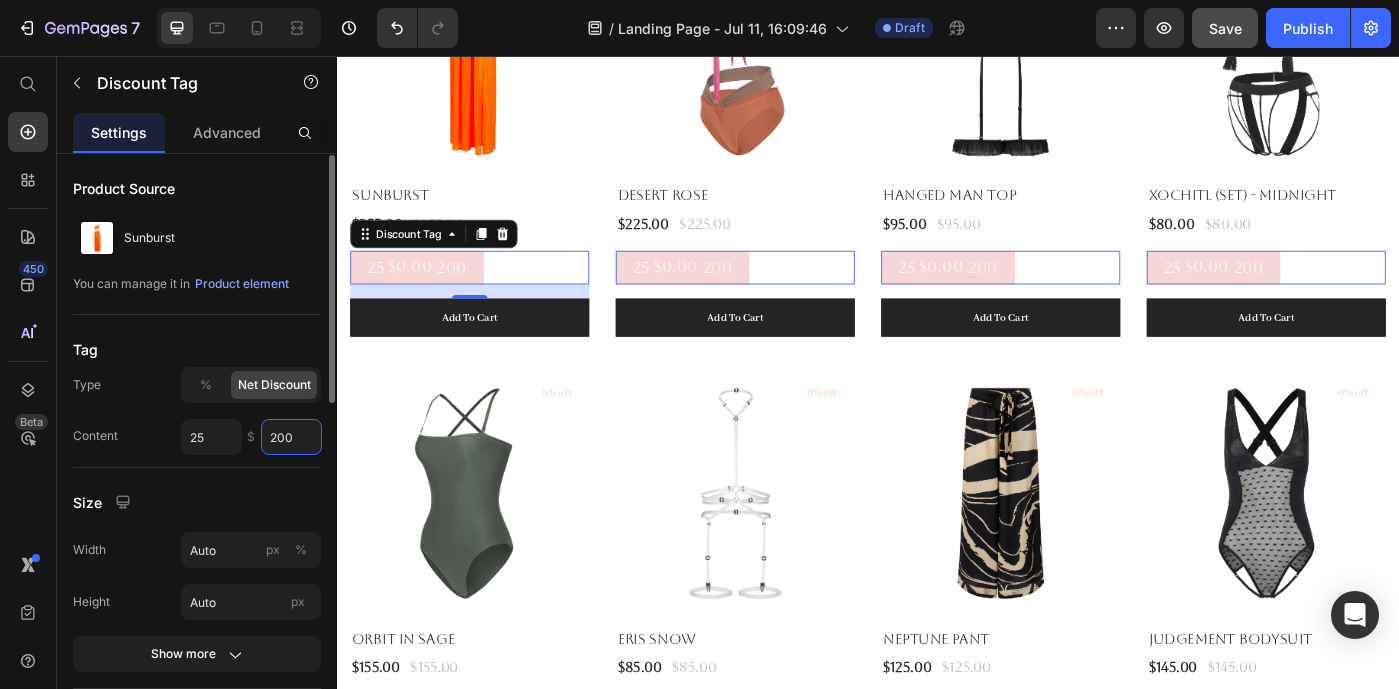 scroll, scrollTop: 1, scrollLeft: 0, axis: vertical 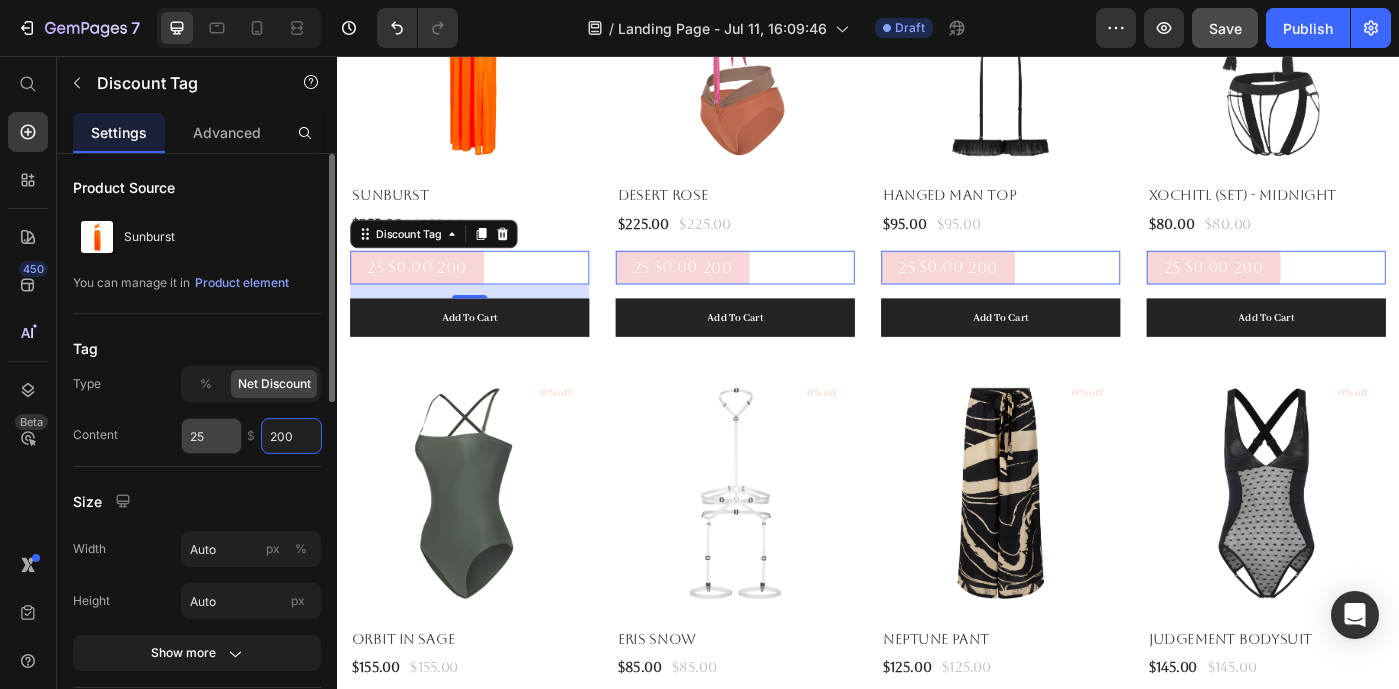 type on "200" 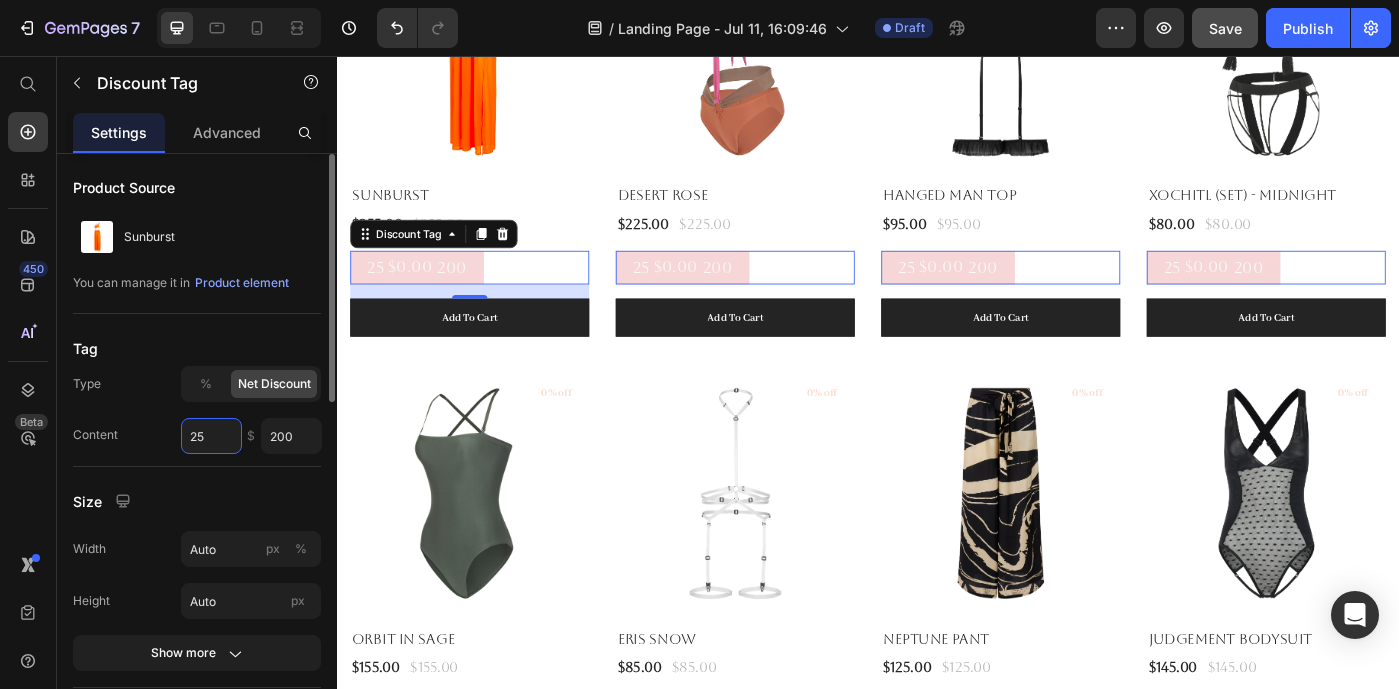 drag, startPoint x: 209, startPoint y: 439, endPoint x: 180, endPoint y: 440, distance: 29.017237 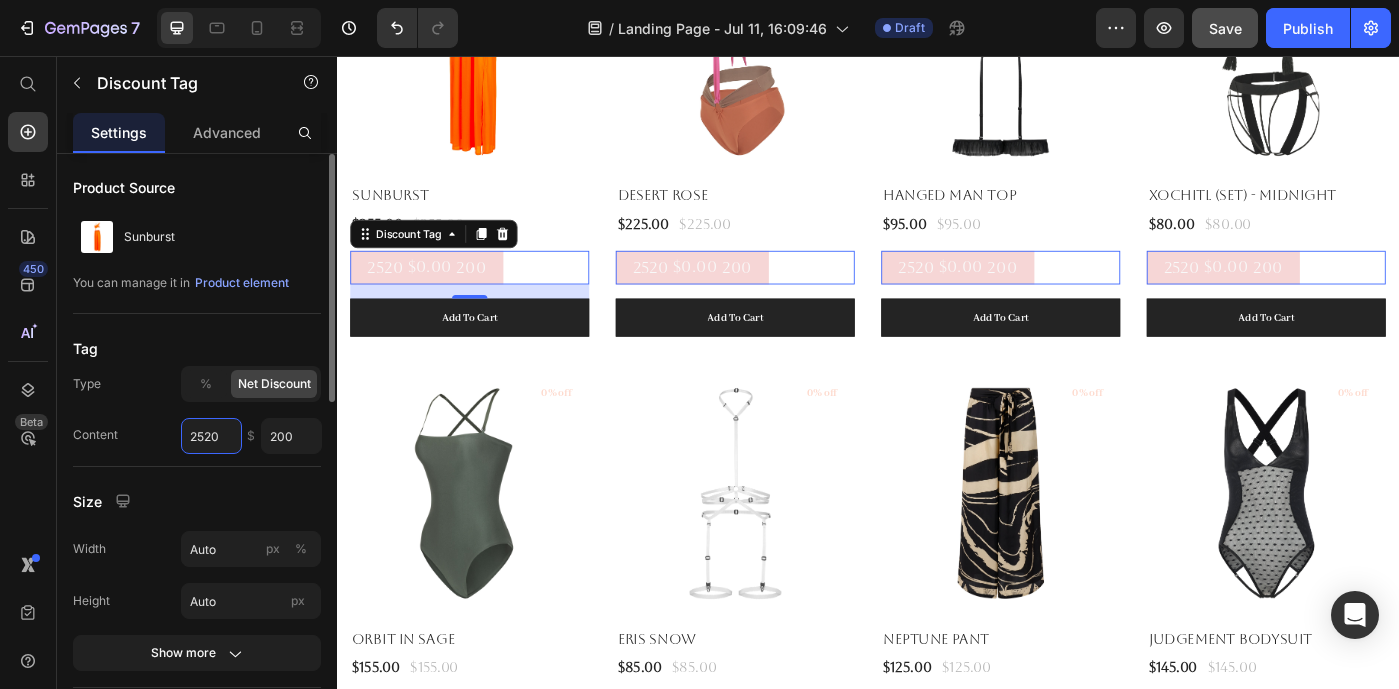 type on "25200" 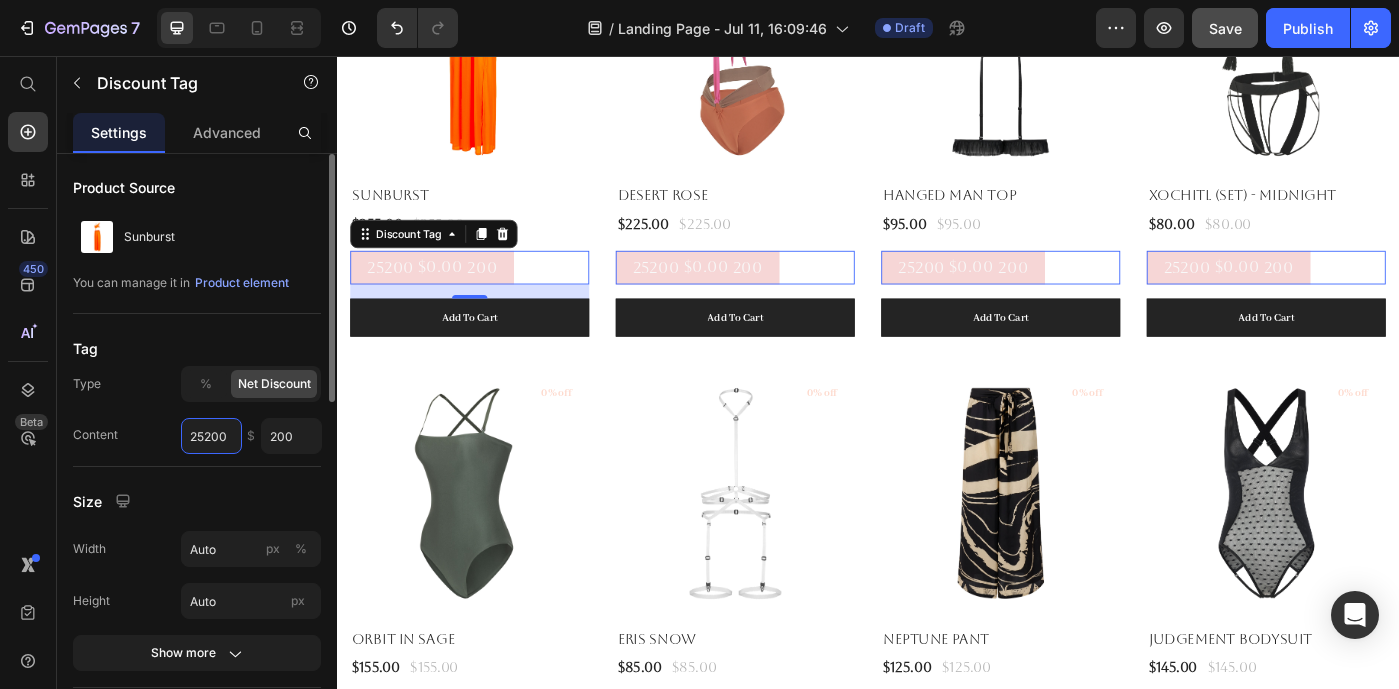 drag, startPoint x: 224, startPoint y: 439, endPoint x: 172, endPoint y: 437, distance: 52.03845 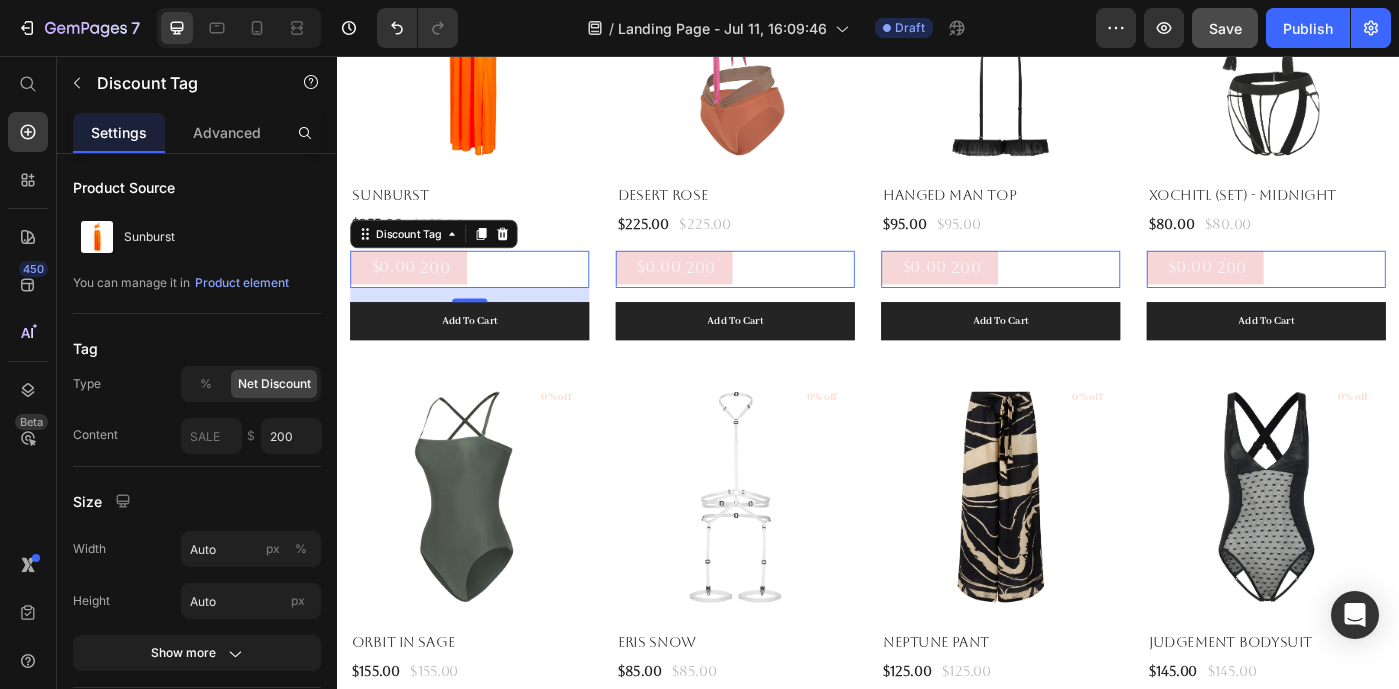 click on "$0.00" at bounding box center [401, 293] 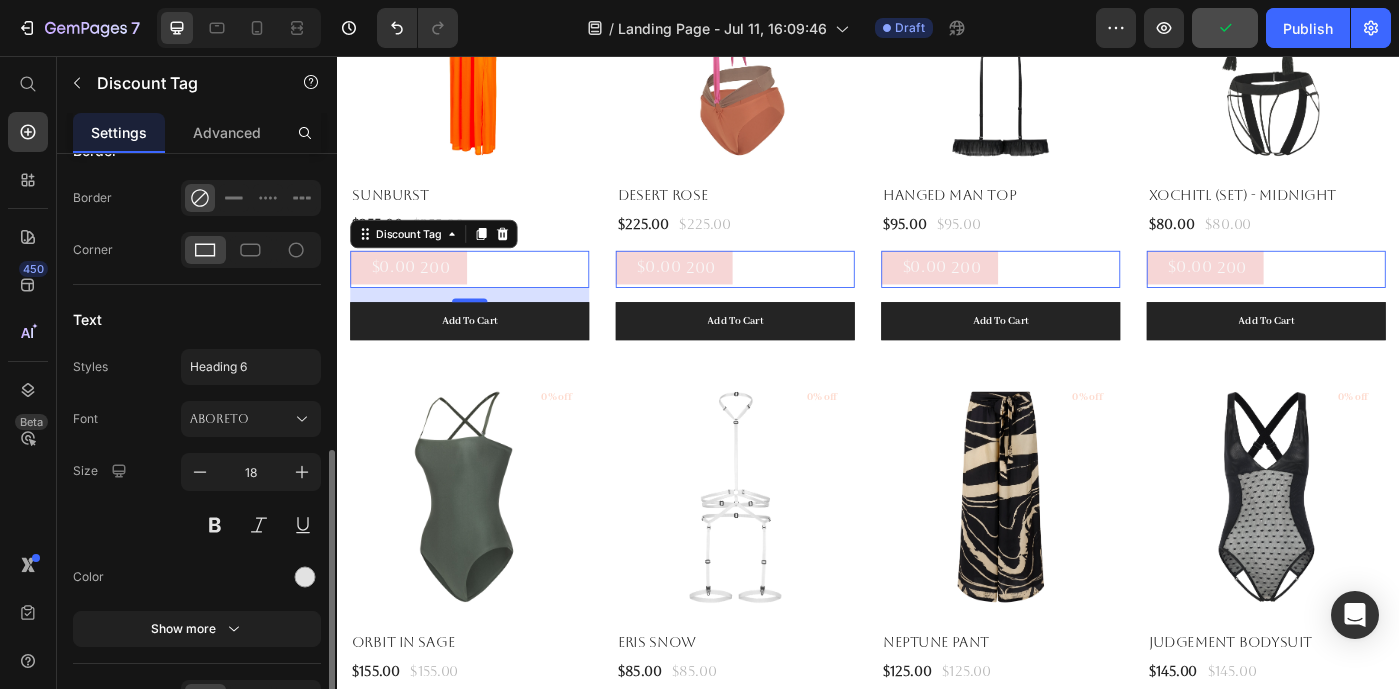 scroll, scrollTop: 752, scrollLeft: 0, axis: vertical 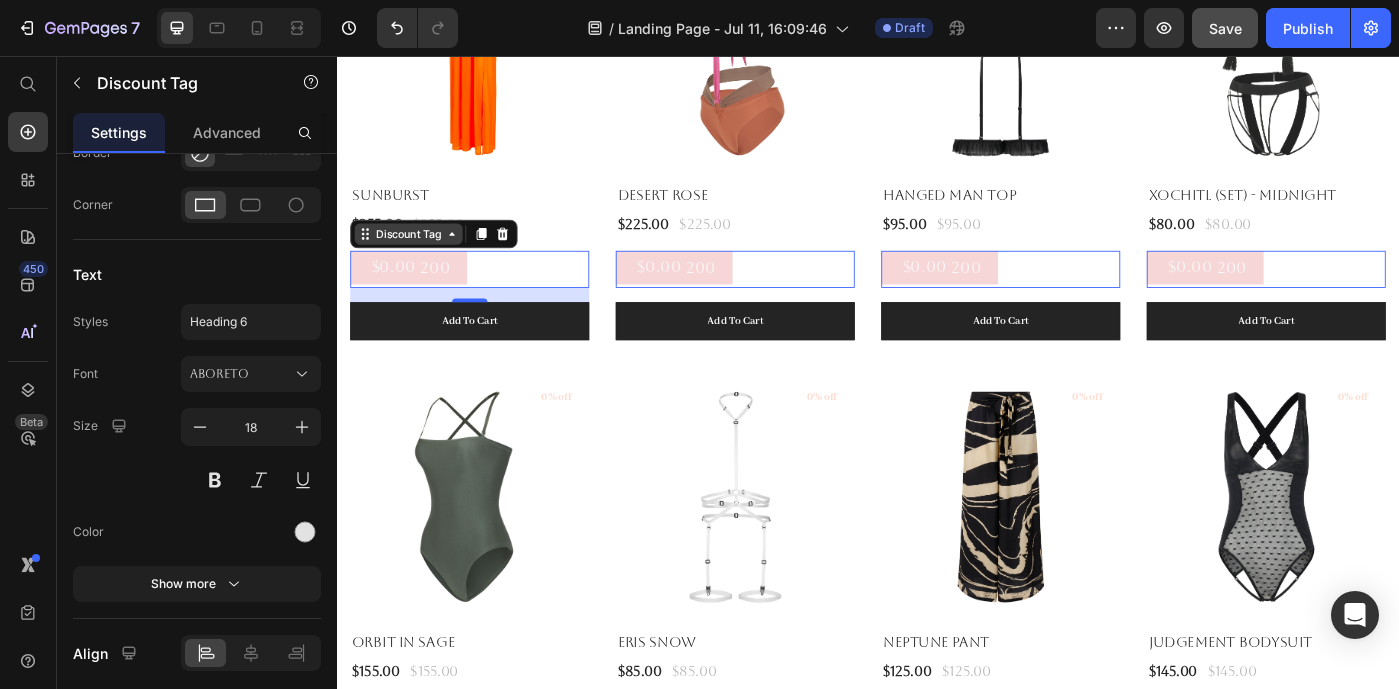 click on "Discount Tag" at bounding box center (418, 257) 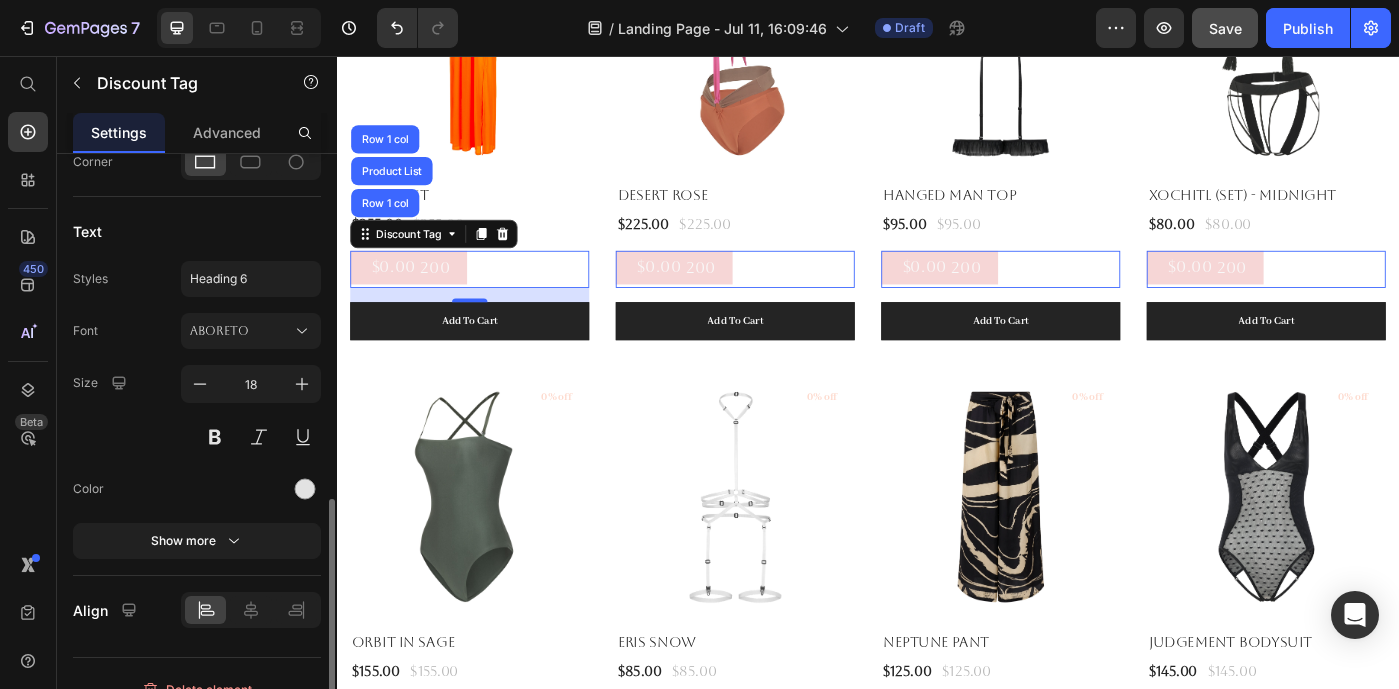 scroll, scrollTop: 821, scrollLeft: 0, axis: vertical 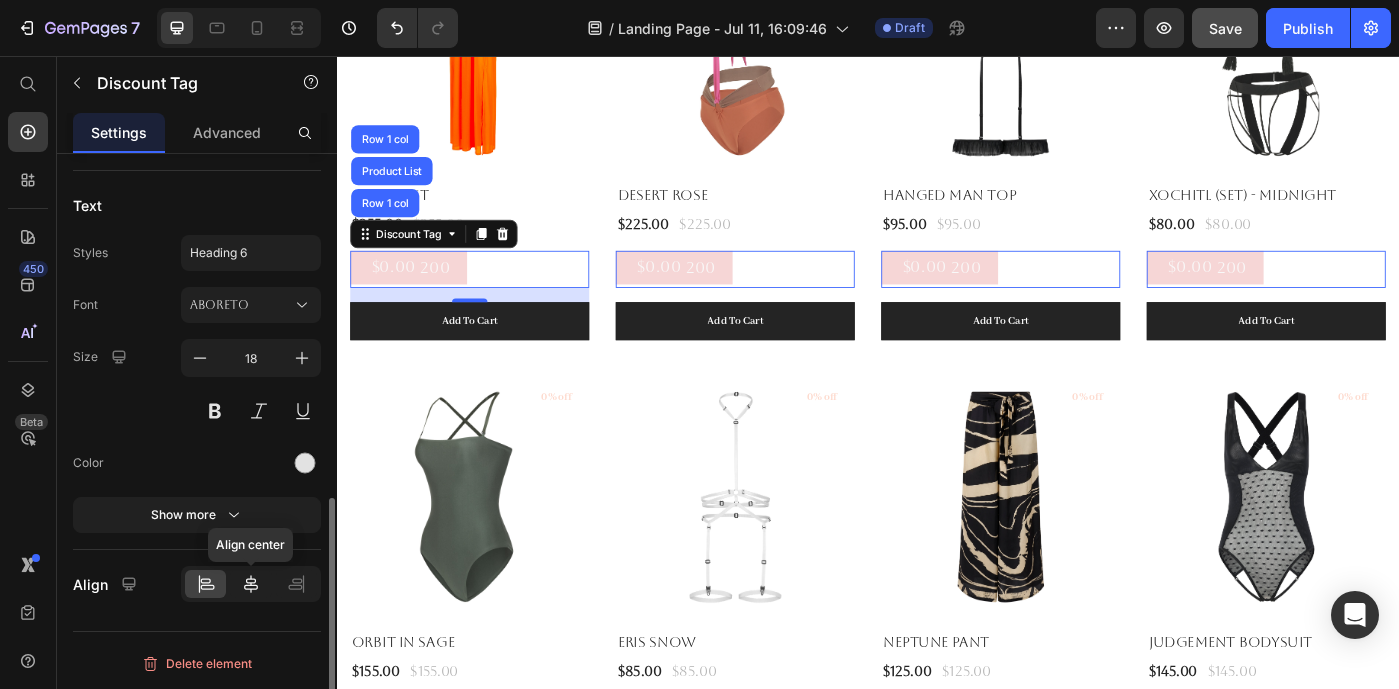 click 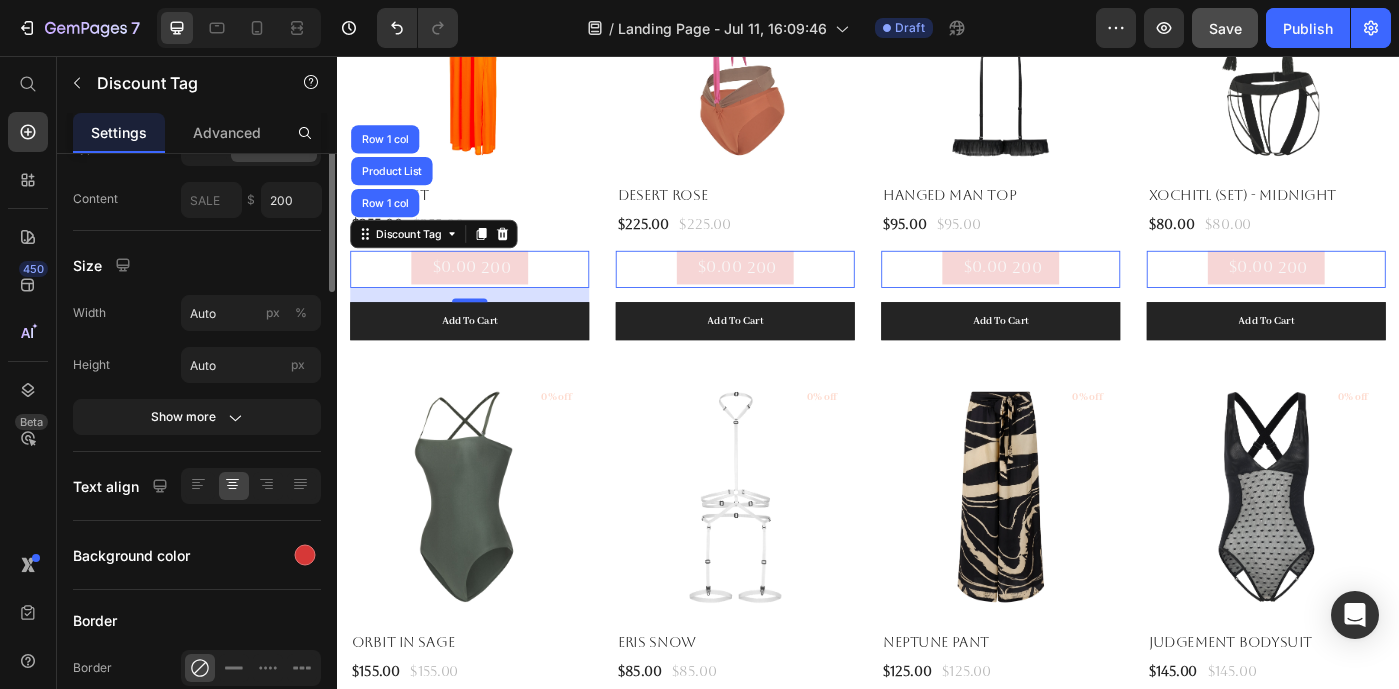 scroll, scrollTop: 0, scrollLeft: 0, axis: both 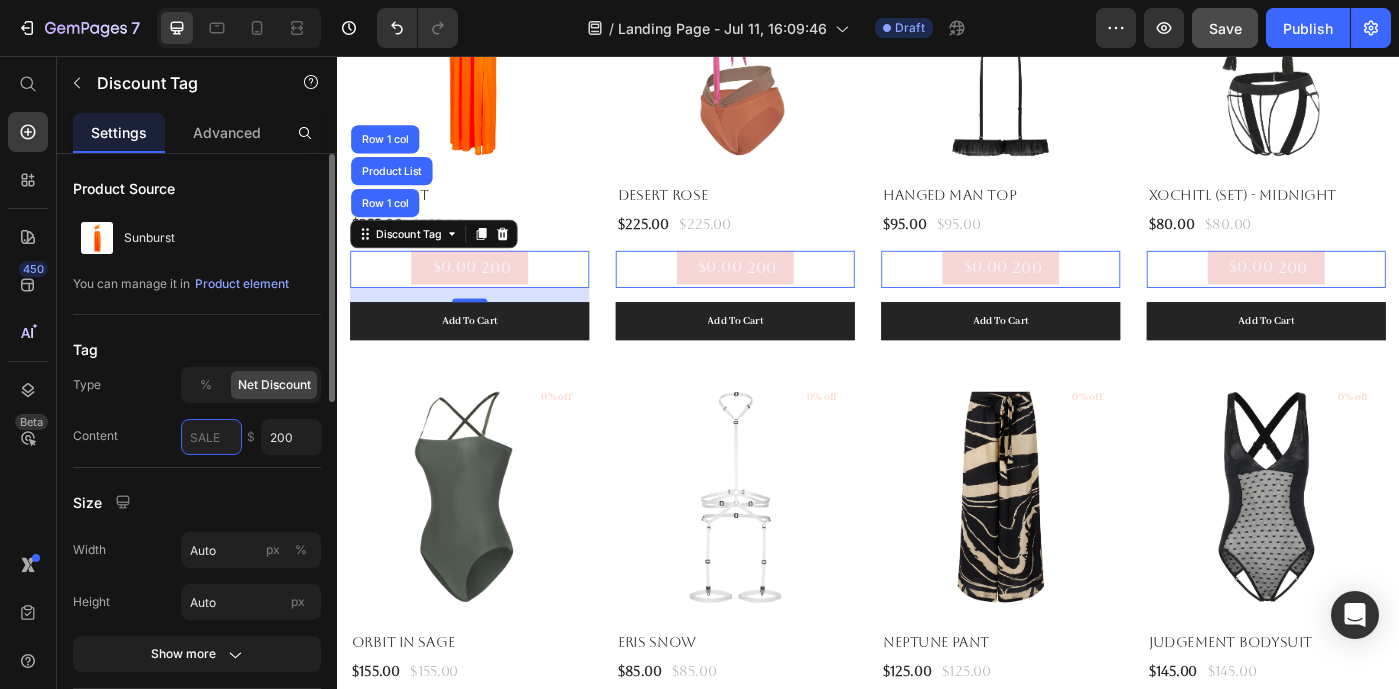 click at bounding box center [211, 437] 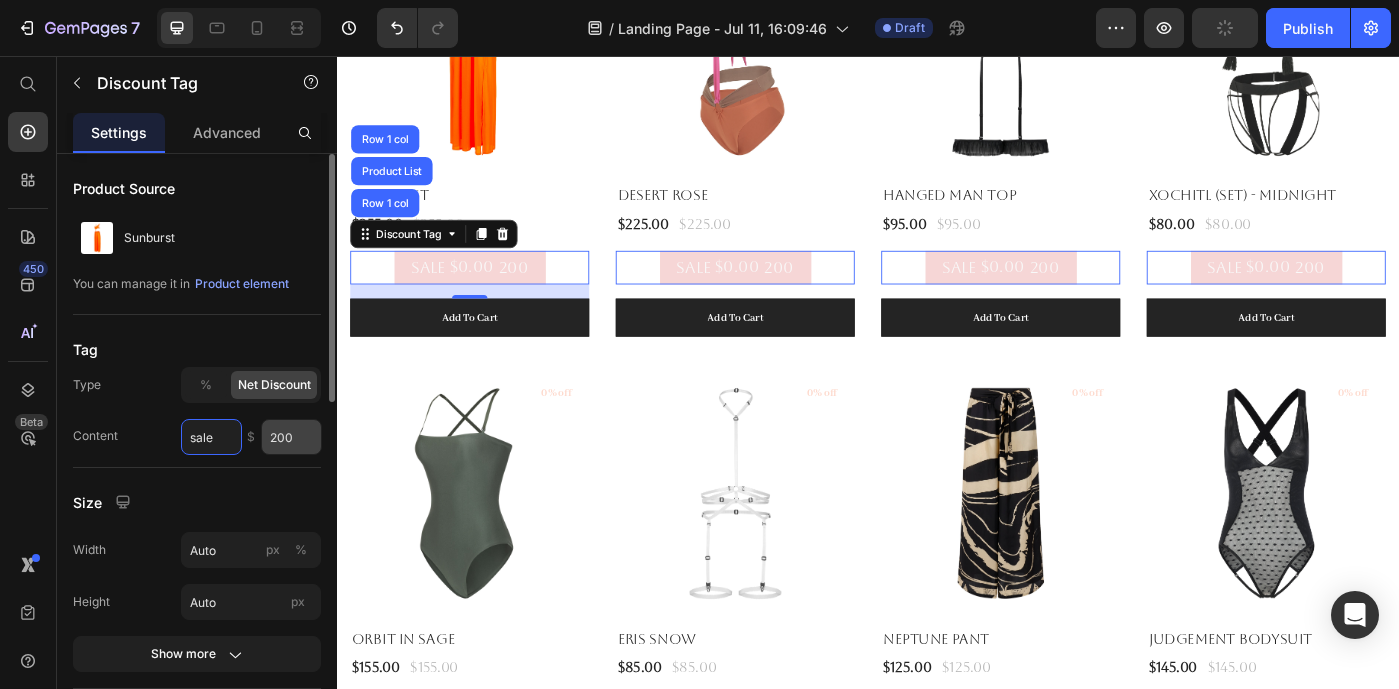 type on "sale" 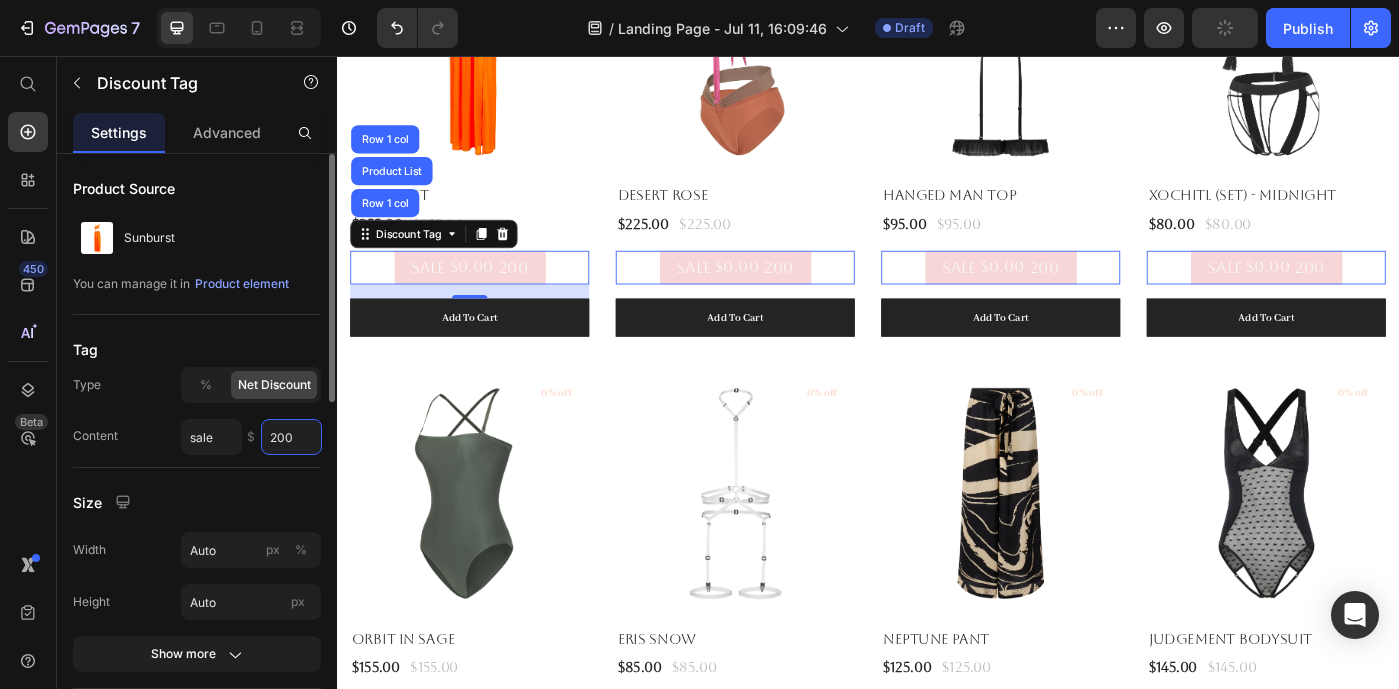 click on "200" at bounding box center [291, 437] 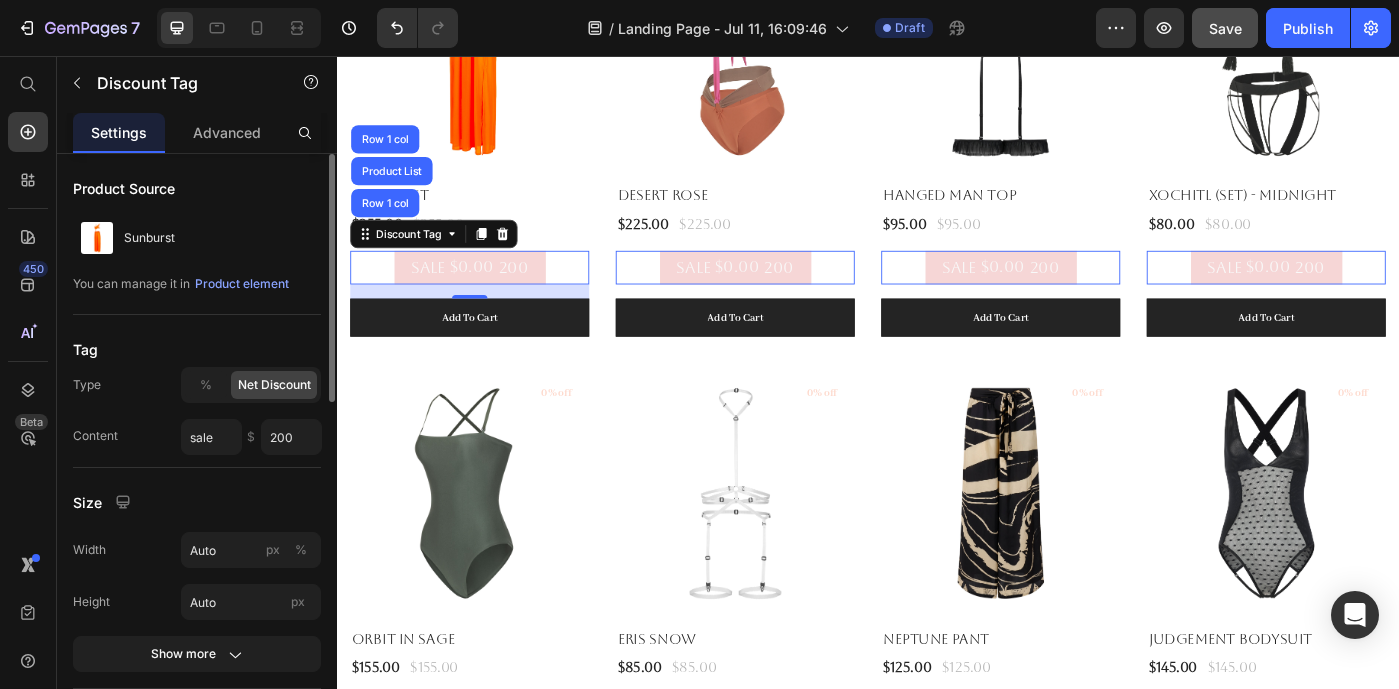 click on "$" at bounding box center (251, 437) 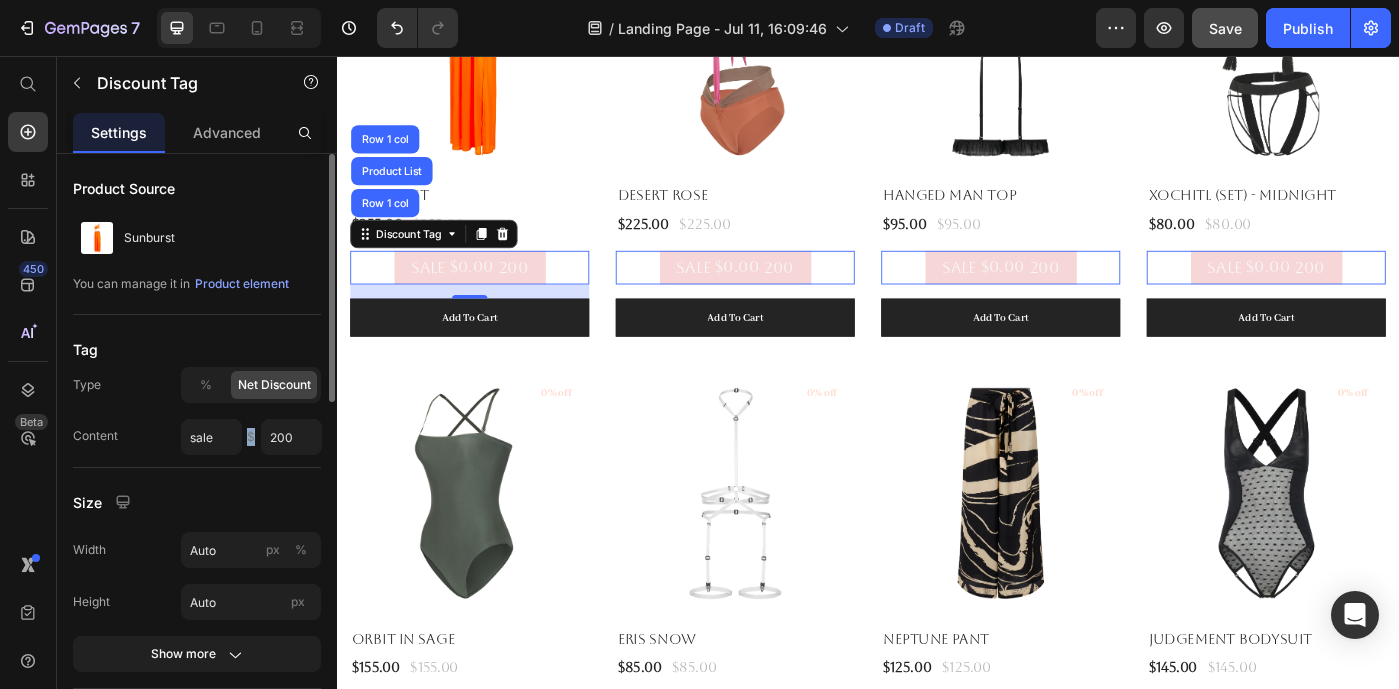 click on "$" at bounding box center (251, 437) 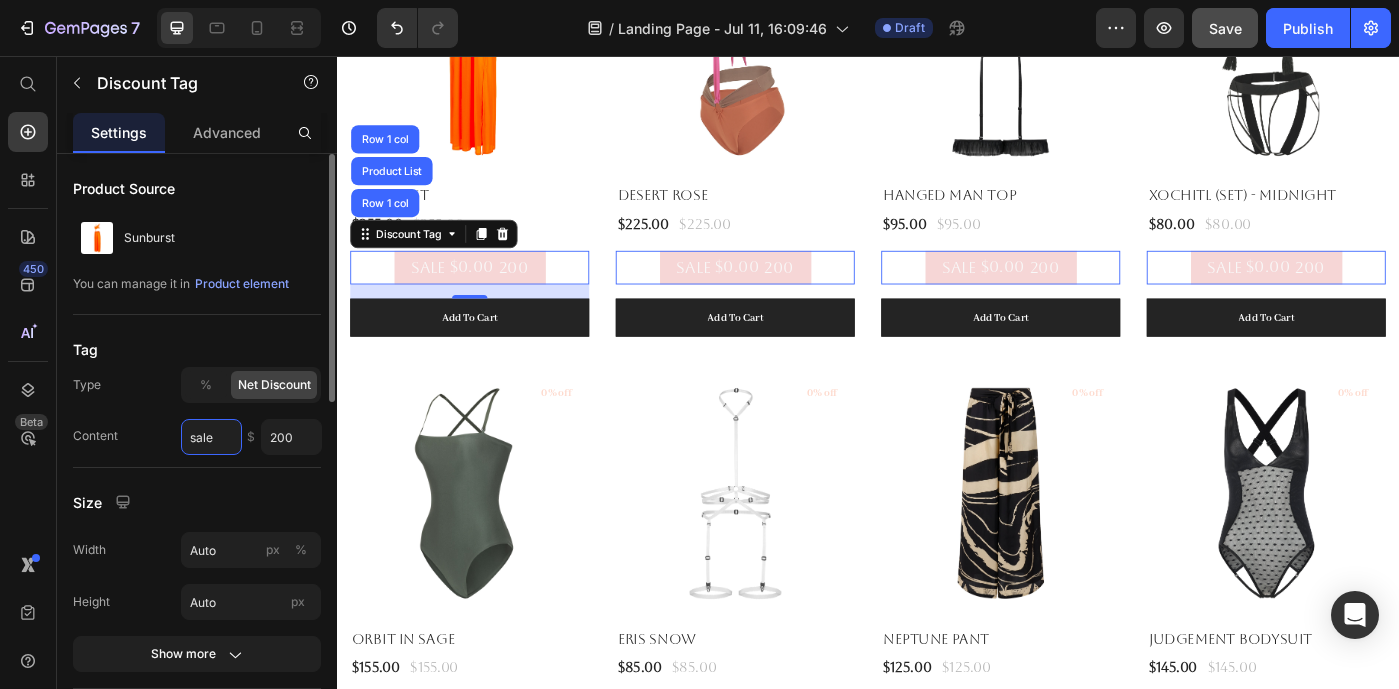 click on "sale" at bounding box center [211, 437] 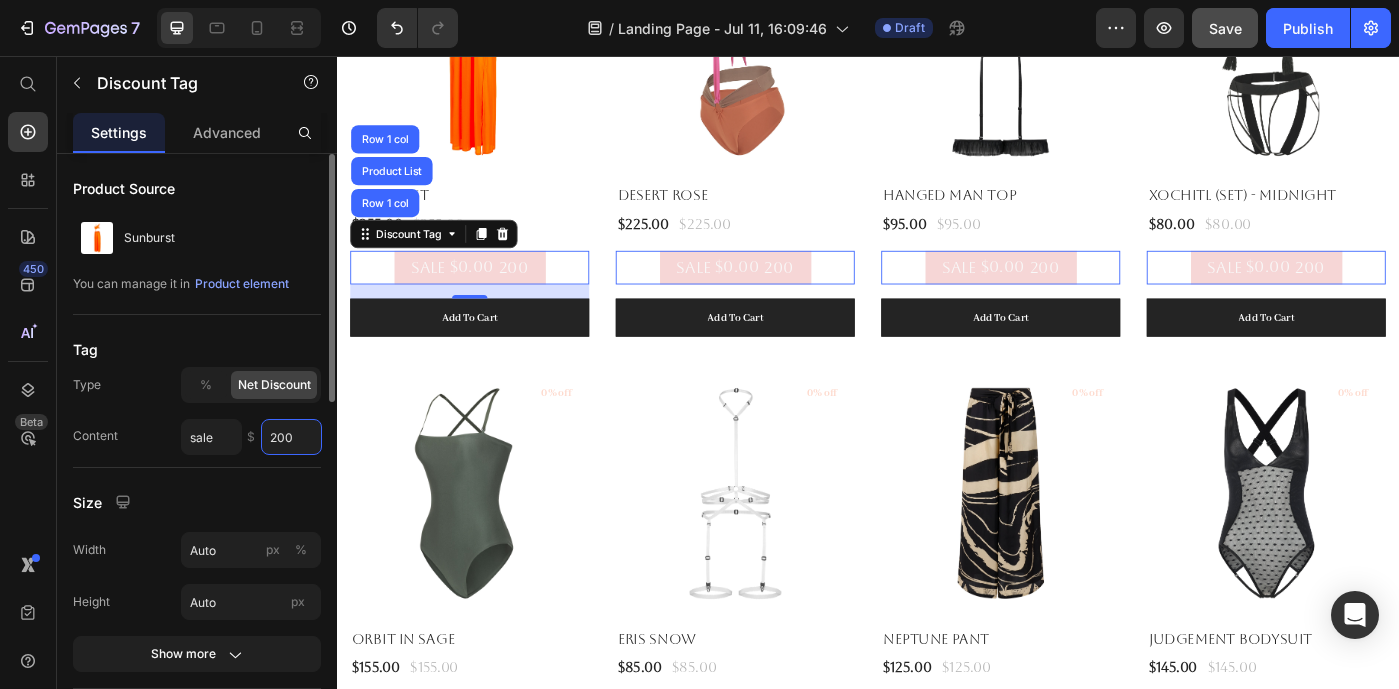 drag, startPoint x: 292, startPoint y: 437, endPoint x: 271, endPoint y: 435, distance: 21.095022 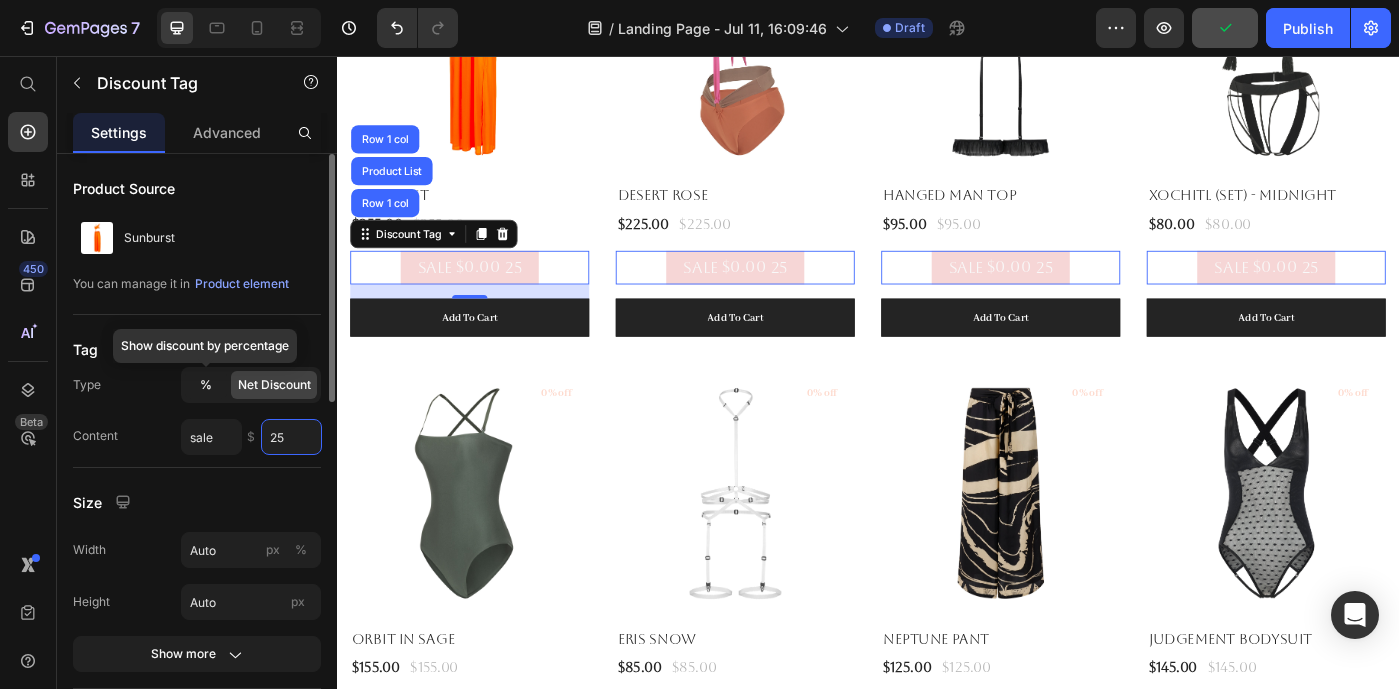 type on "25" 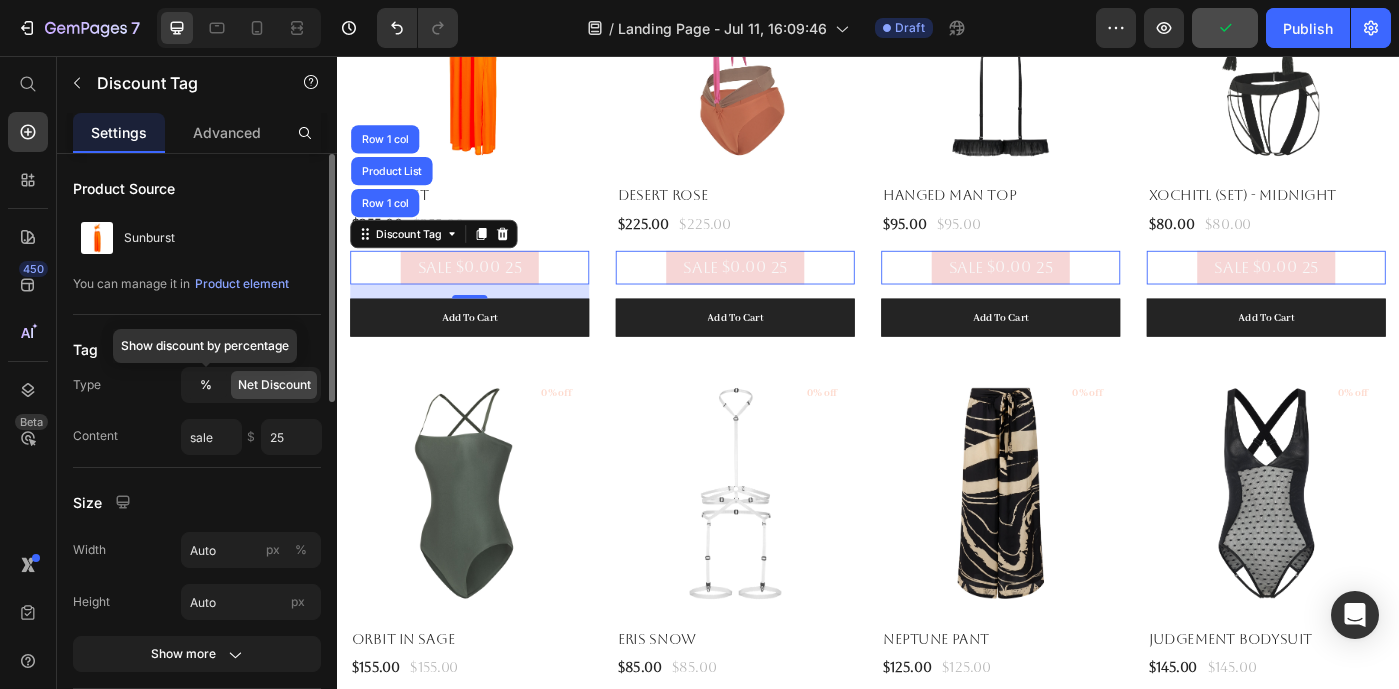 click on "%" 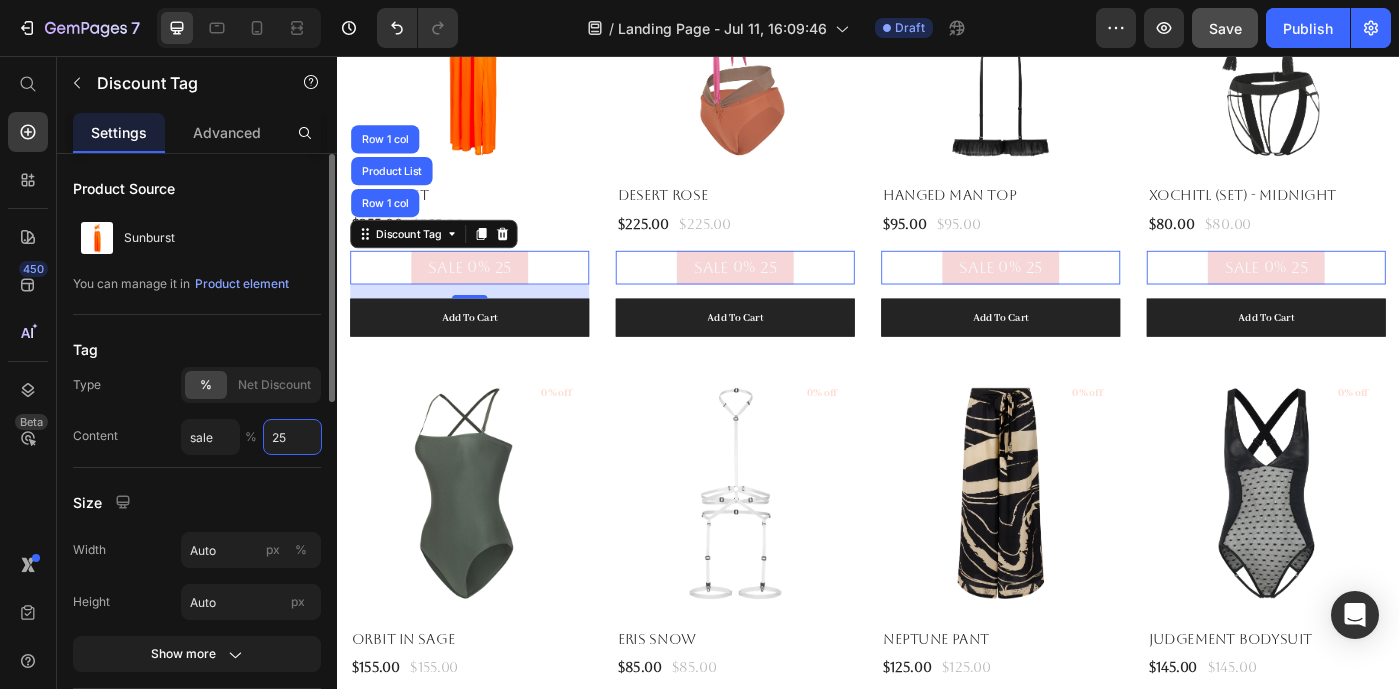 drag, startPoint x: 300, startPoint y: 438, endPoint x: 263, endPoint y: 435, distance: 37.12142 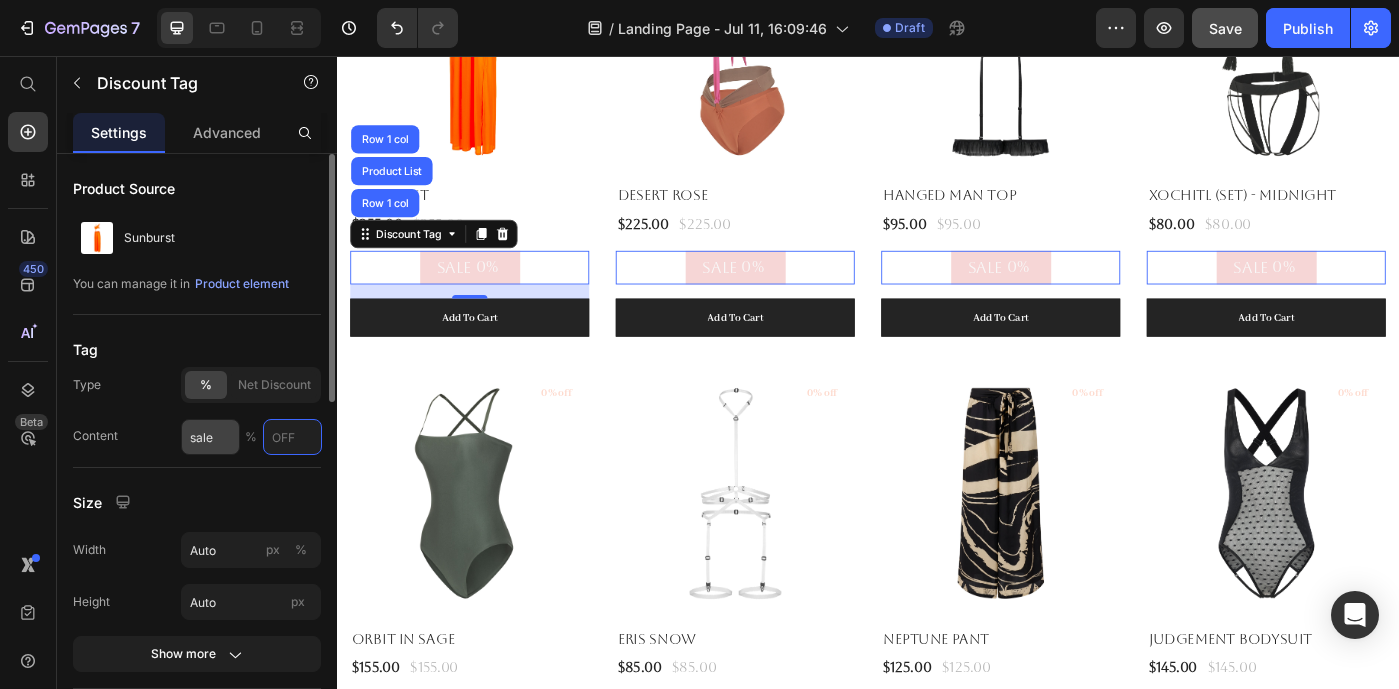 type 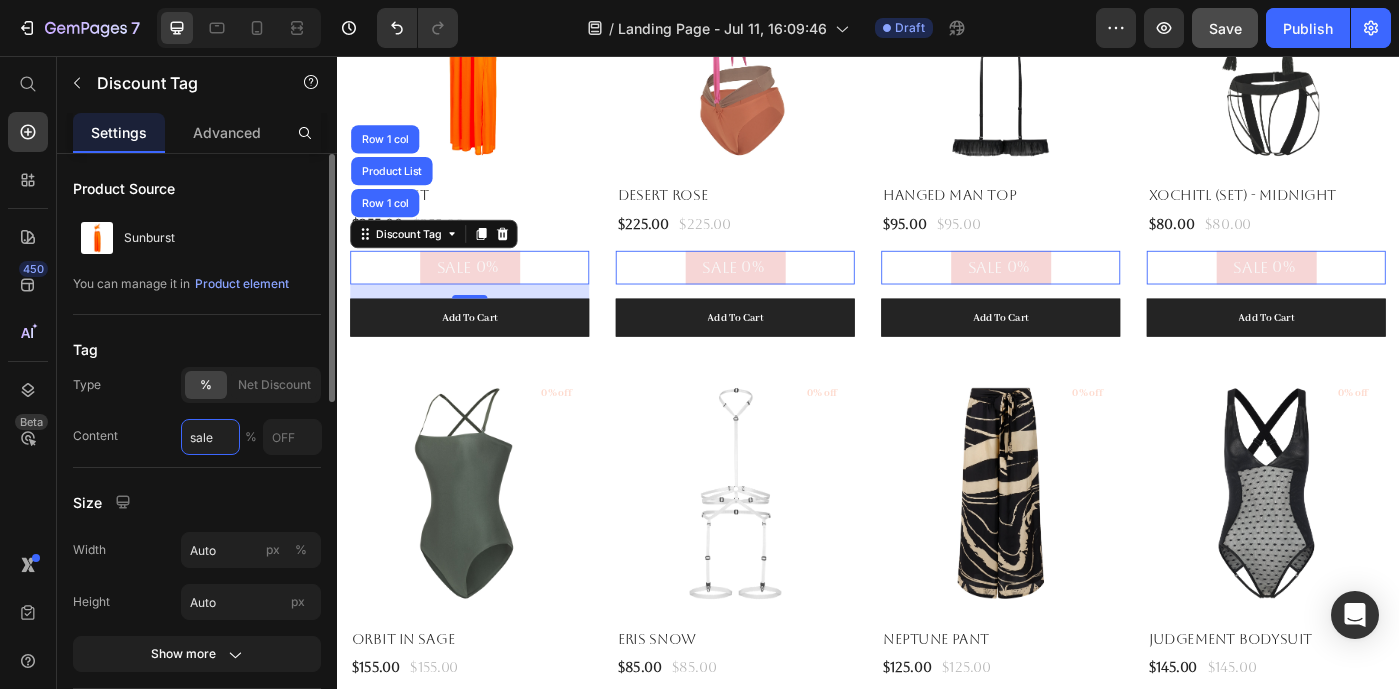 click on "sale" at bounding box center [210, 437] 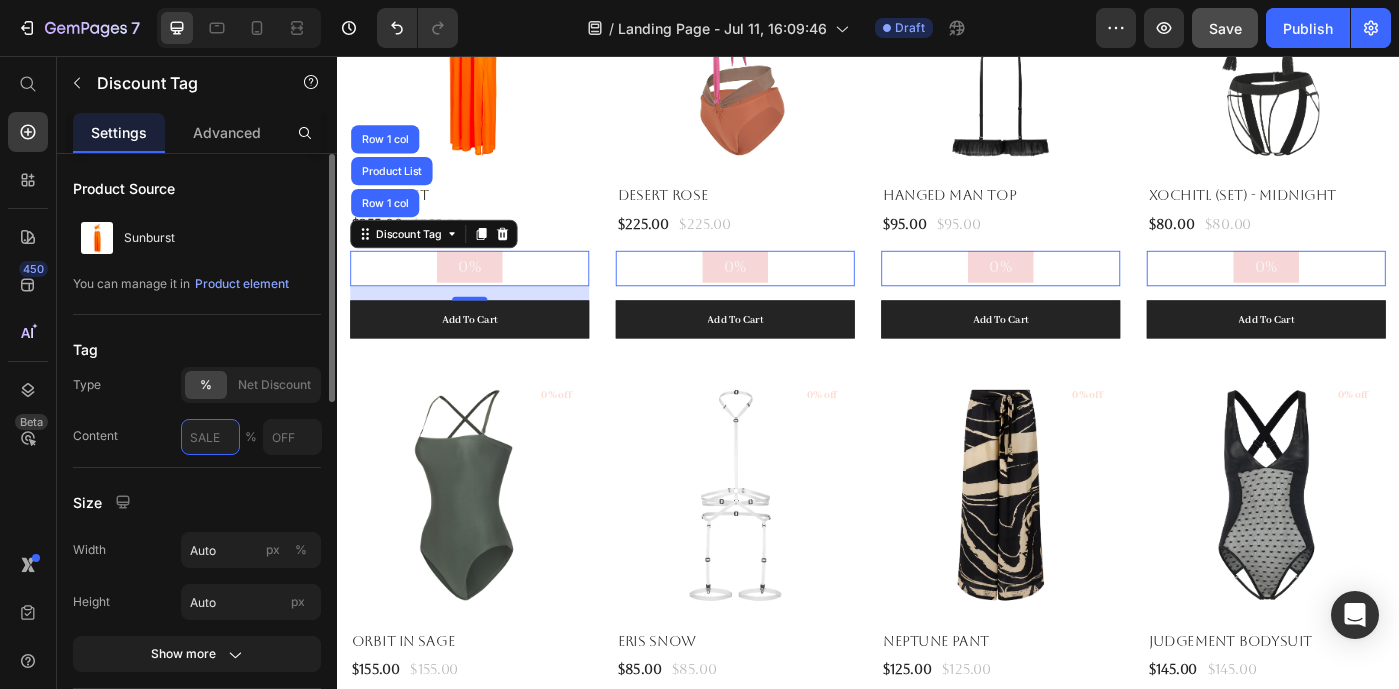 type 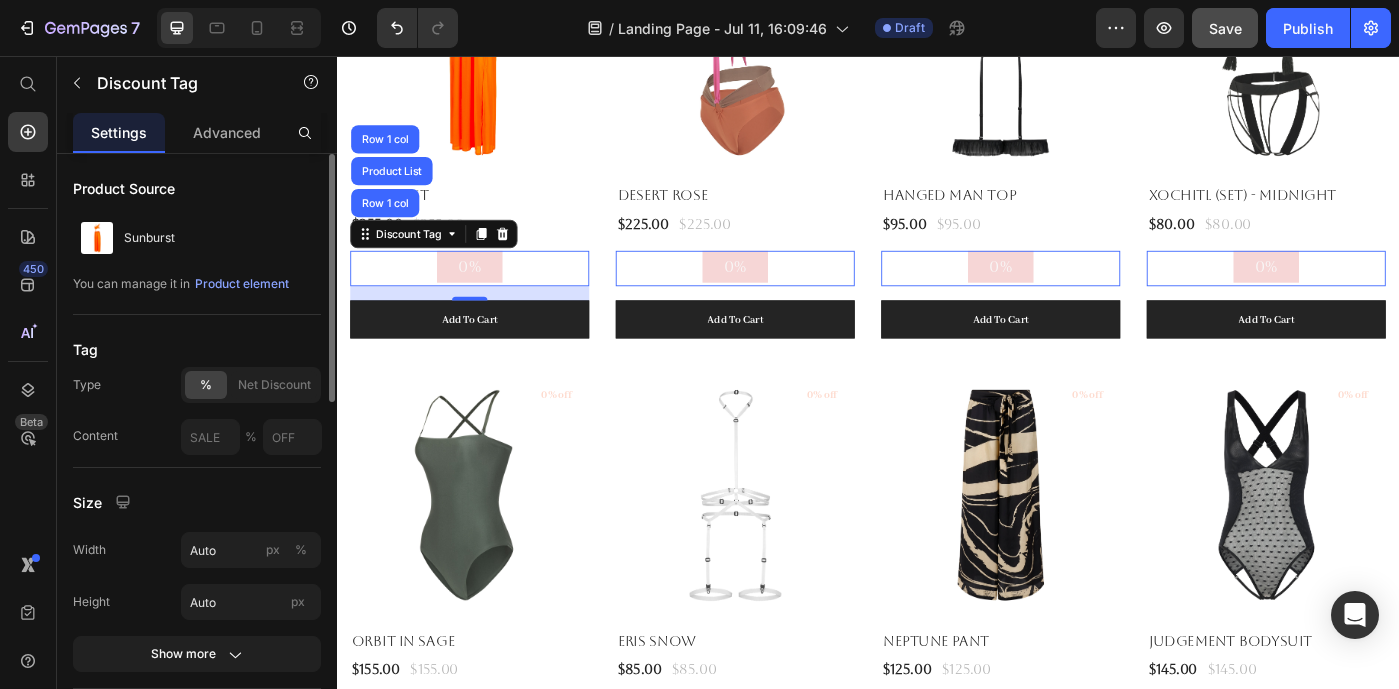 click on "Size" at bounding box center (197, 502) 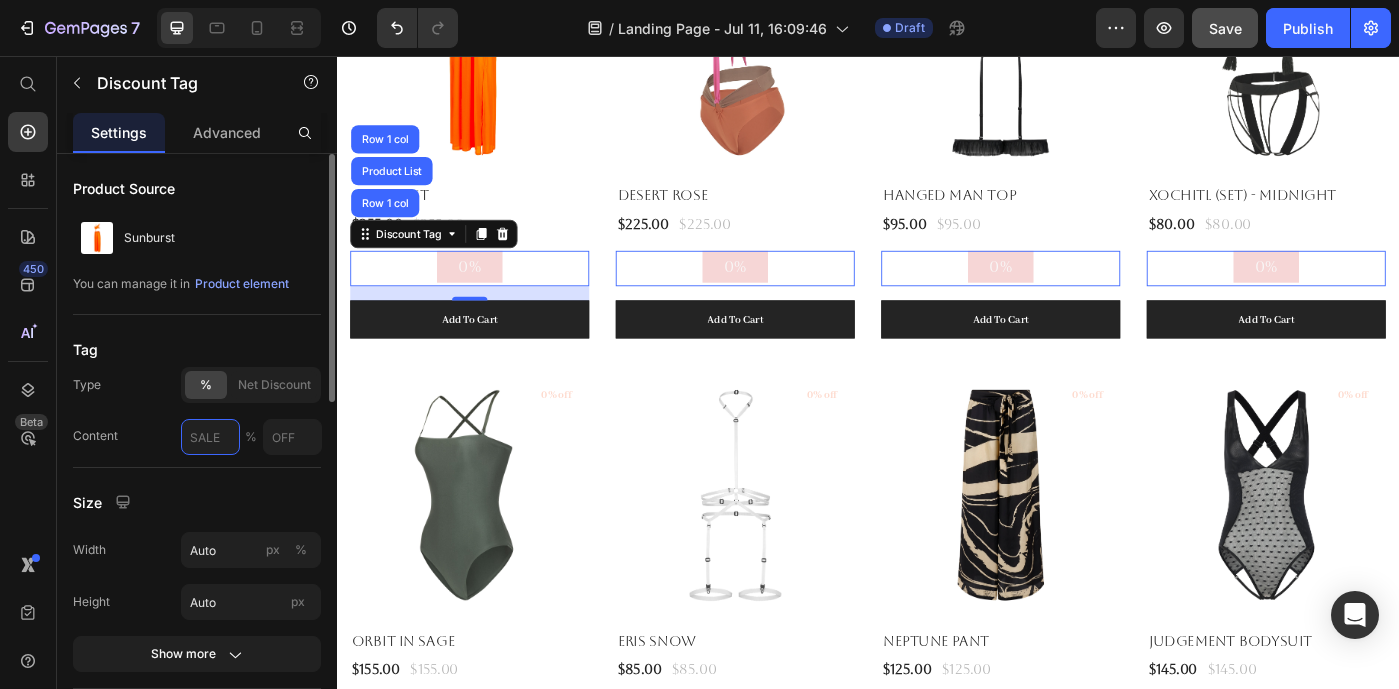 click at bounding box center [210, 437] 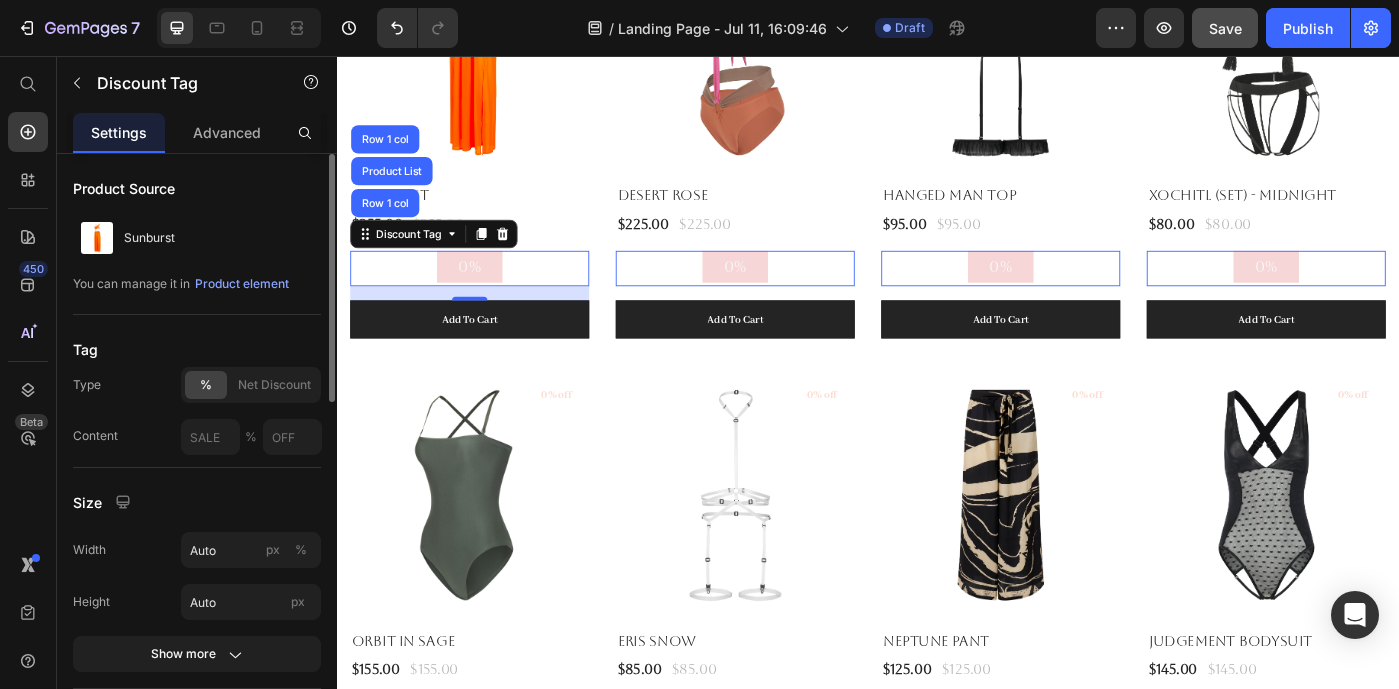click on "%" at bounding box center [251, 437] 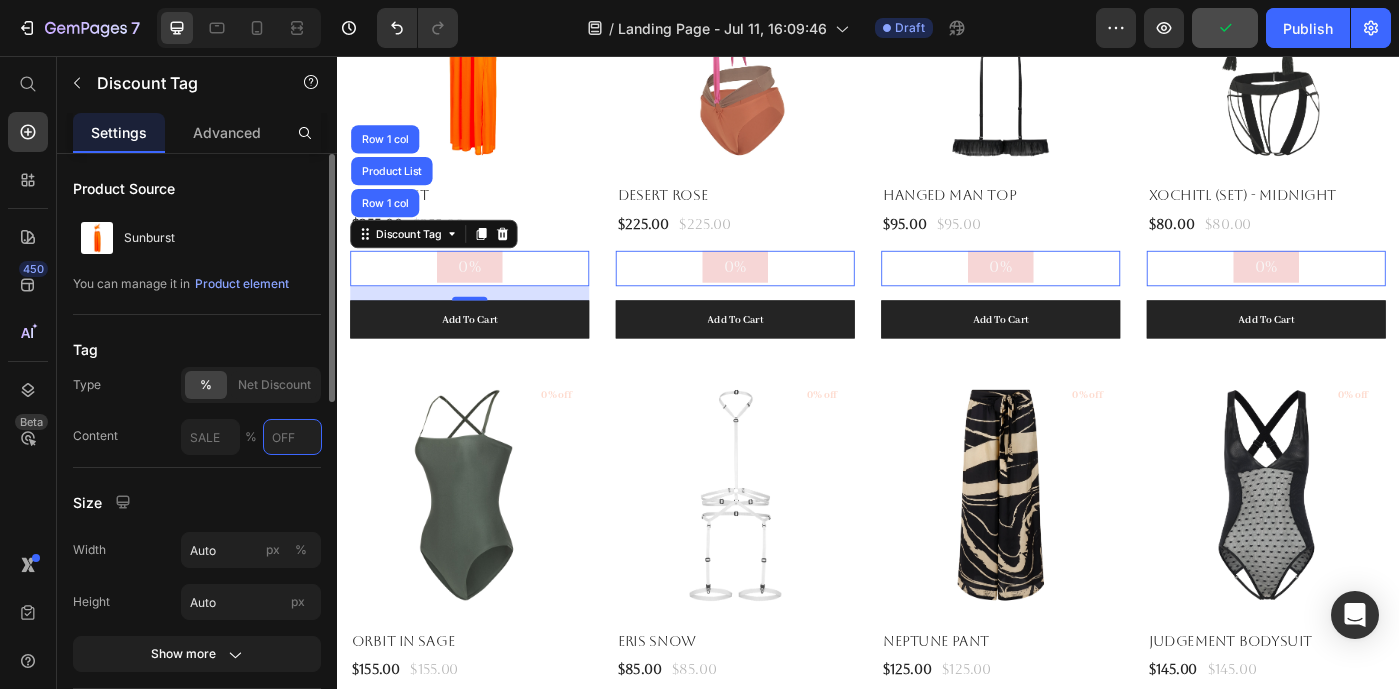 click at bounding box center (292, 437) 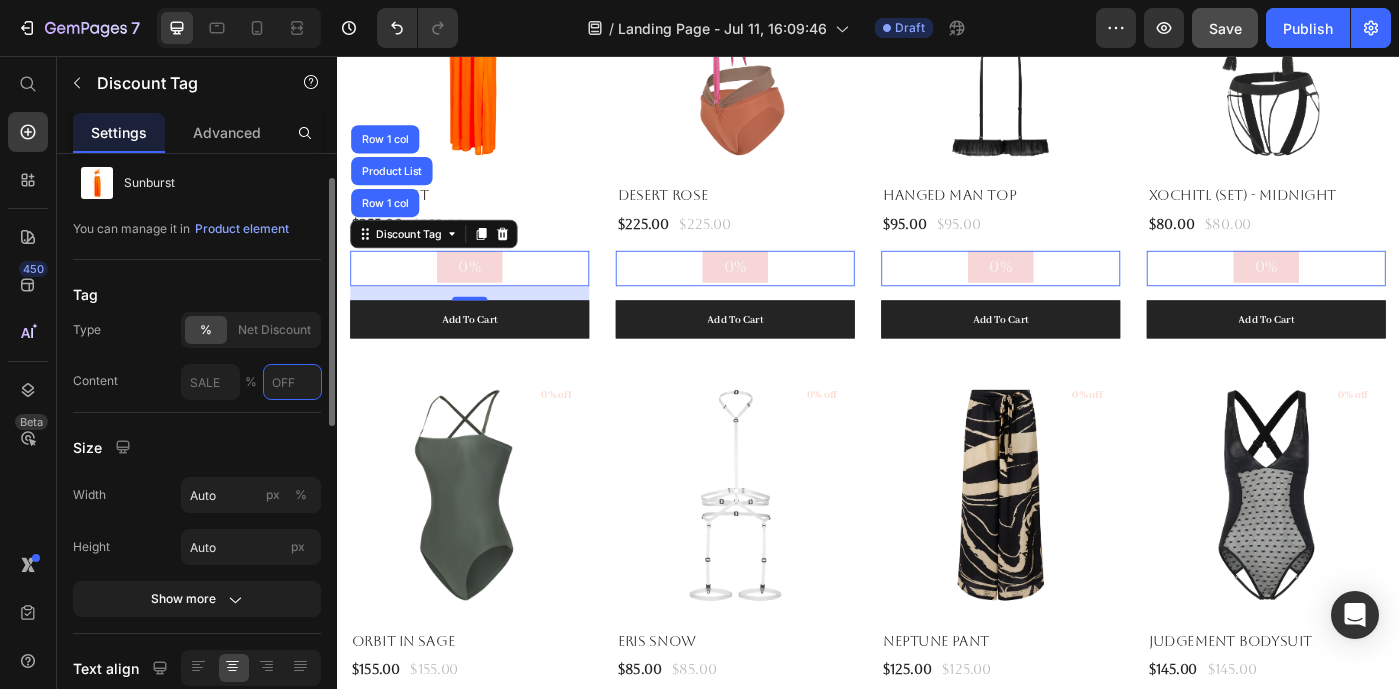 scroll, scrollTop: 56, scrollLeft: 0, axis: vertical 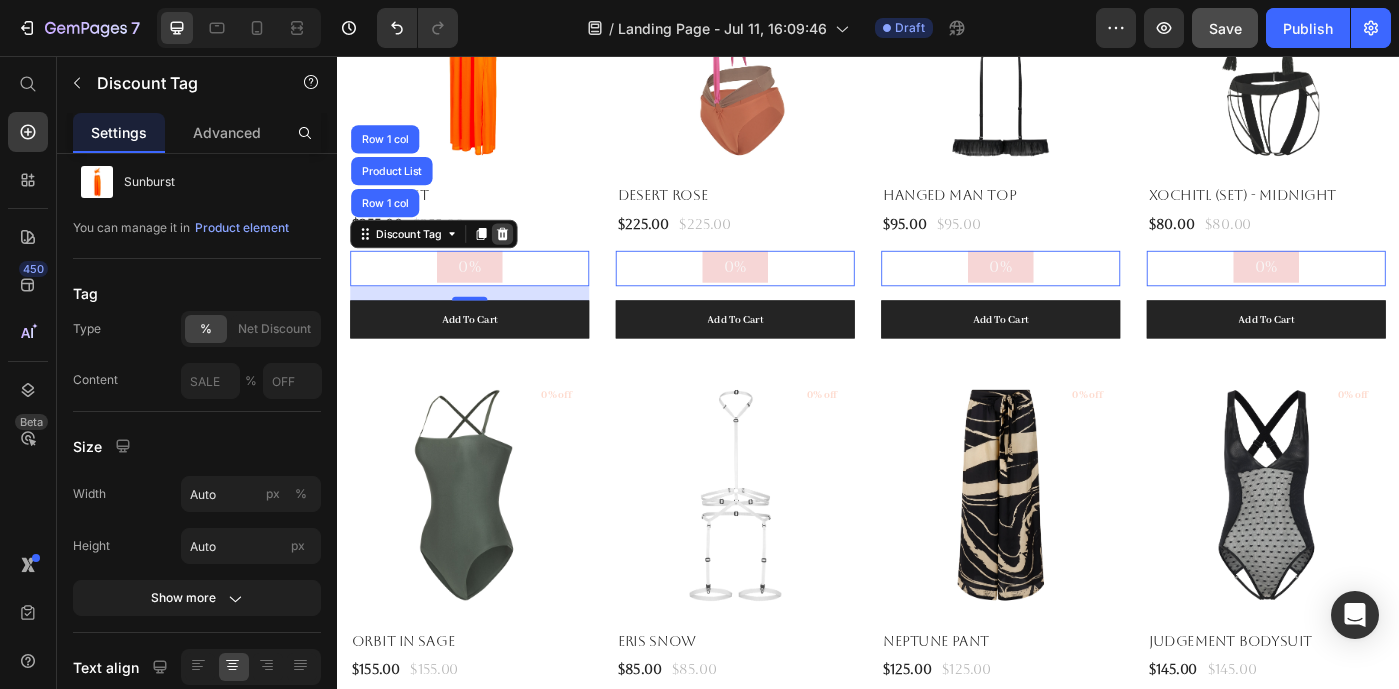 click 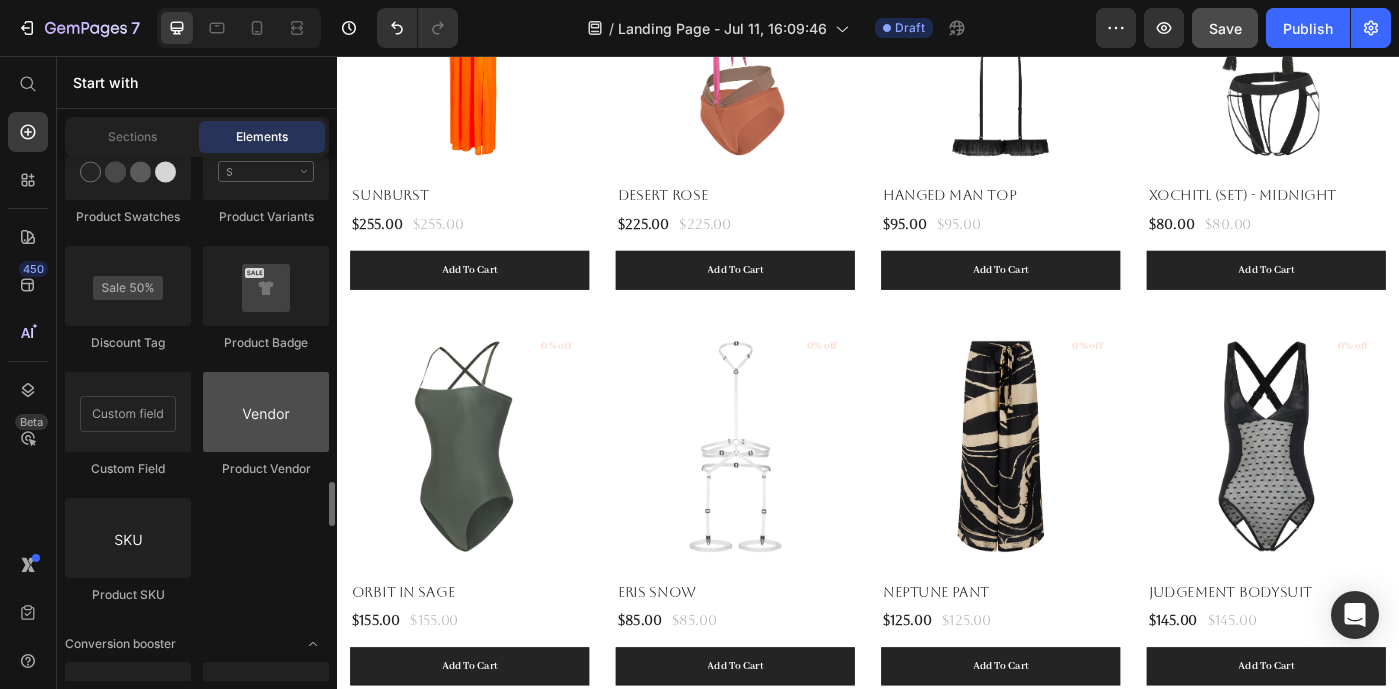 scroll, scrollTop: 3773, scrollLeft: 0, axis: vertical 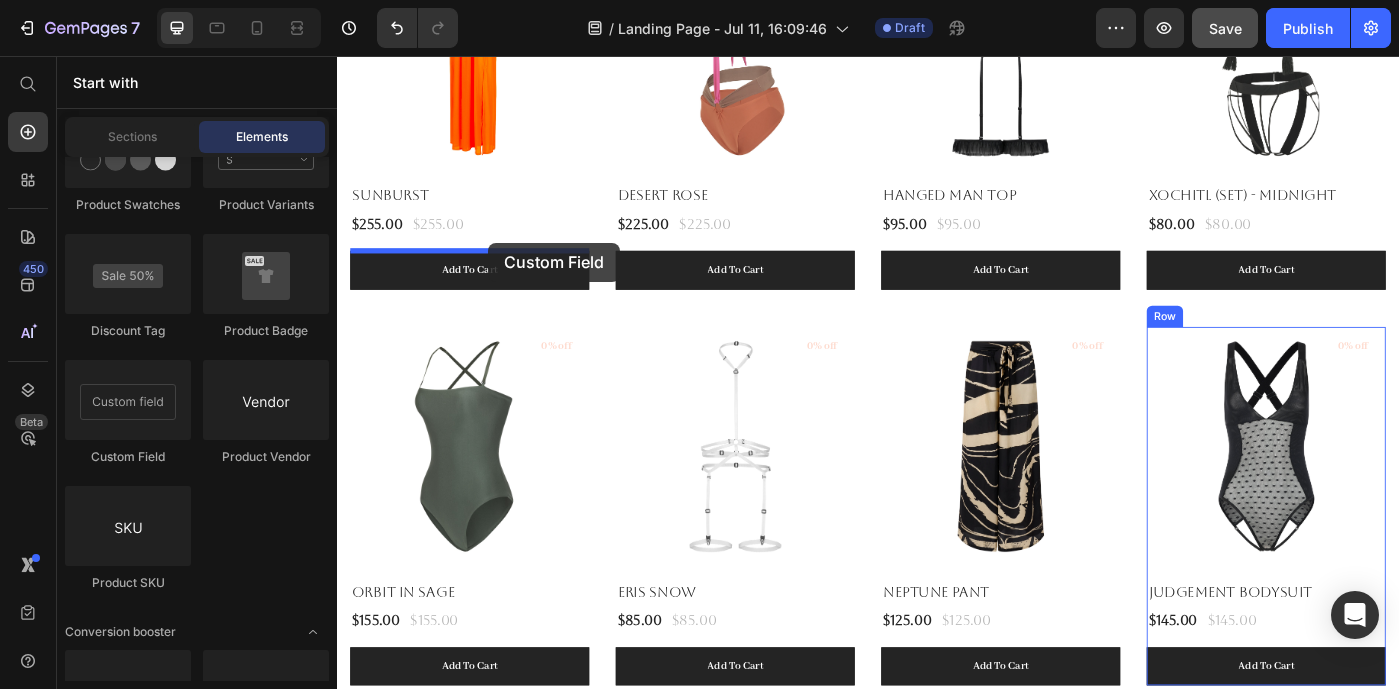 drag, startPoint x: 469, startPoint y: 471, endPoint x: 508, endPoint y: 267, distance: 207.69449 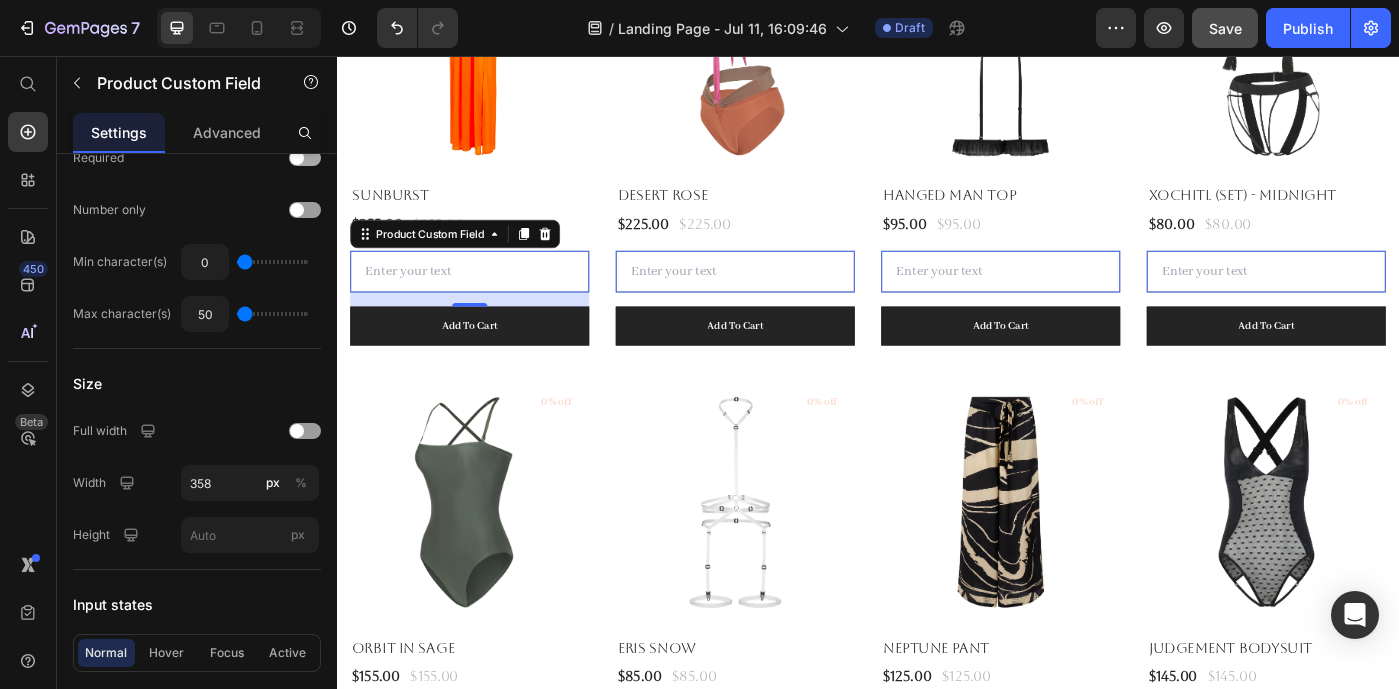 scroll, scrollTop: 375, scrollLeft: 0, axis: vertical 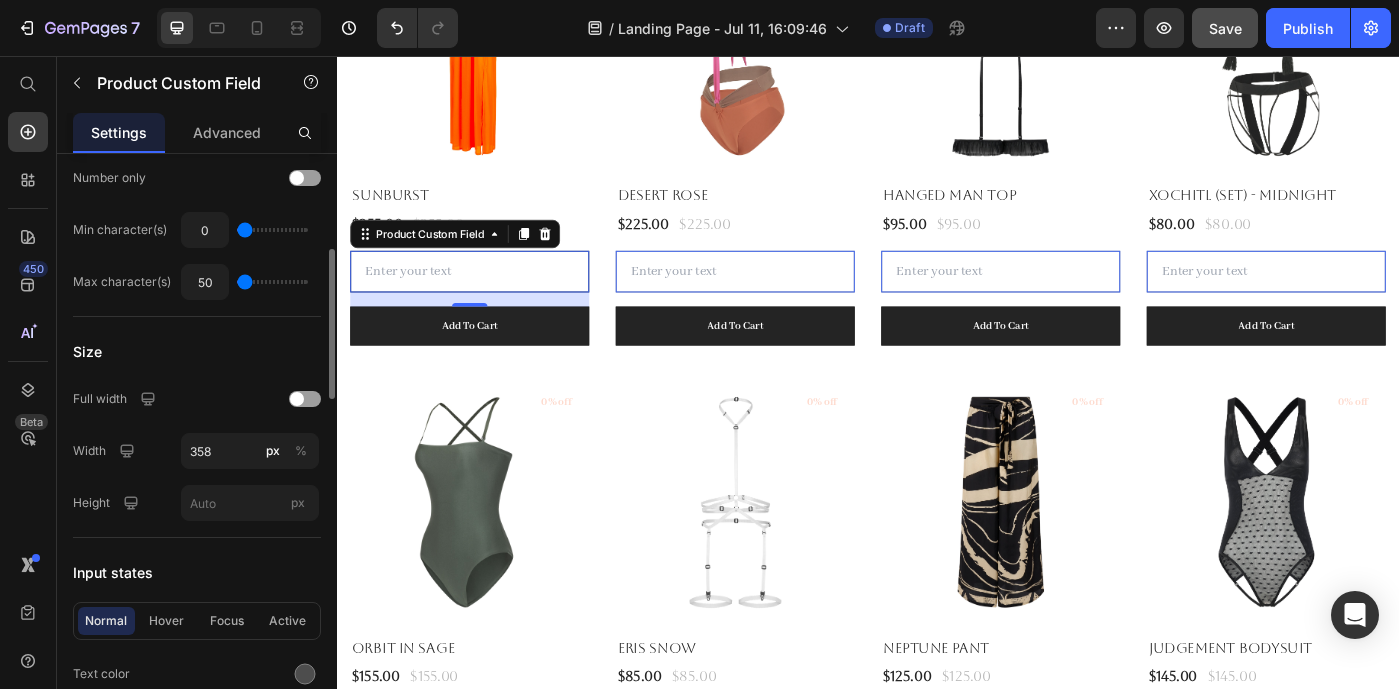 click at bounding box center [487, 299] 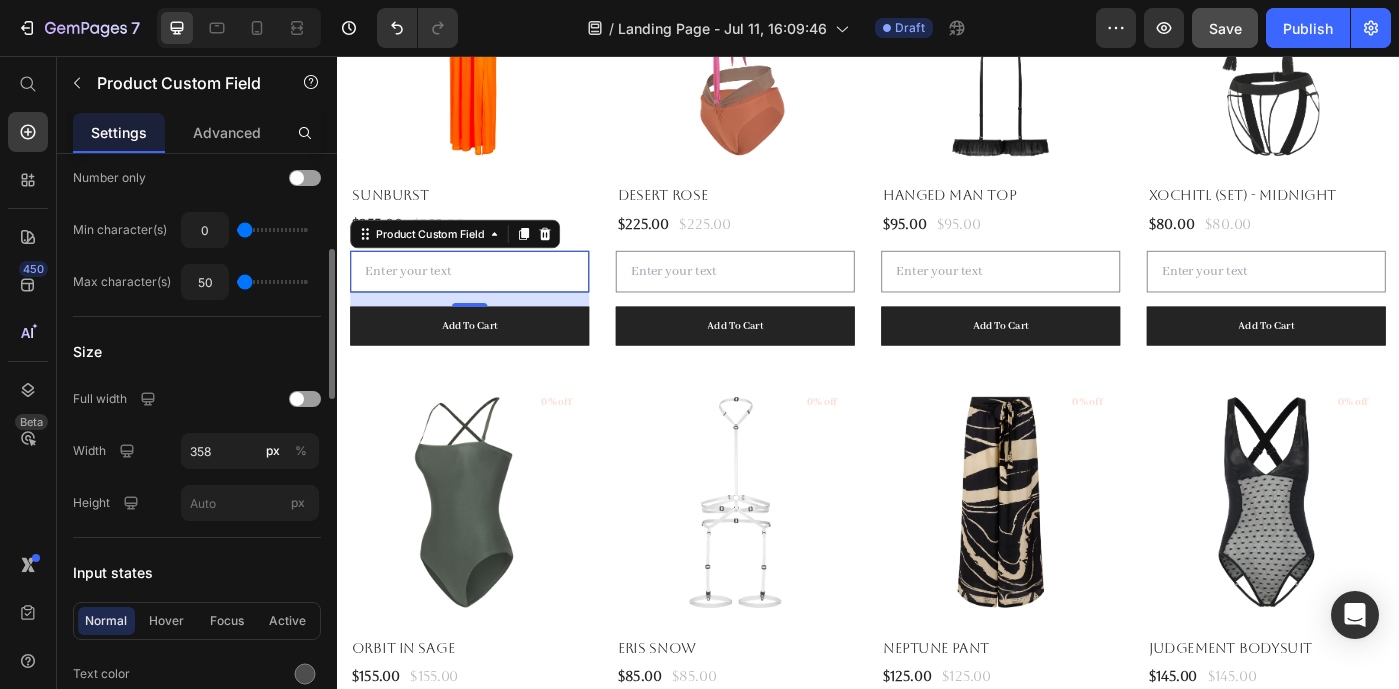 click at bounding box center [487, 299] 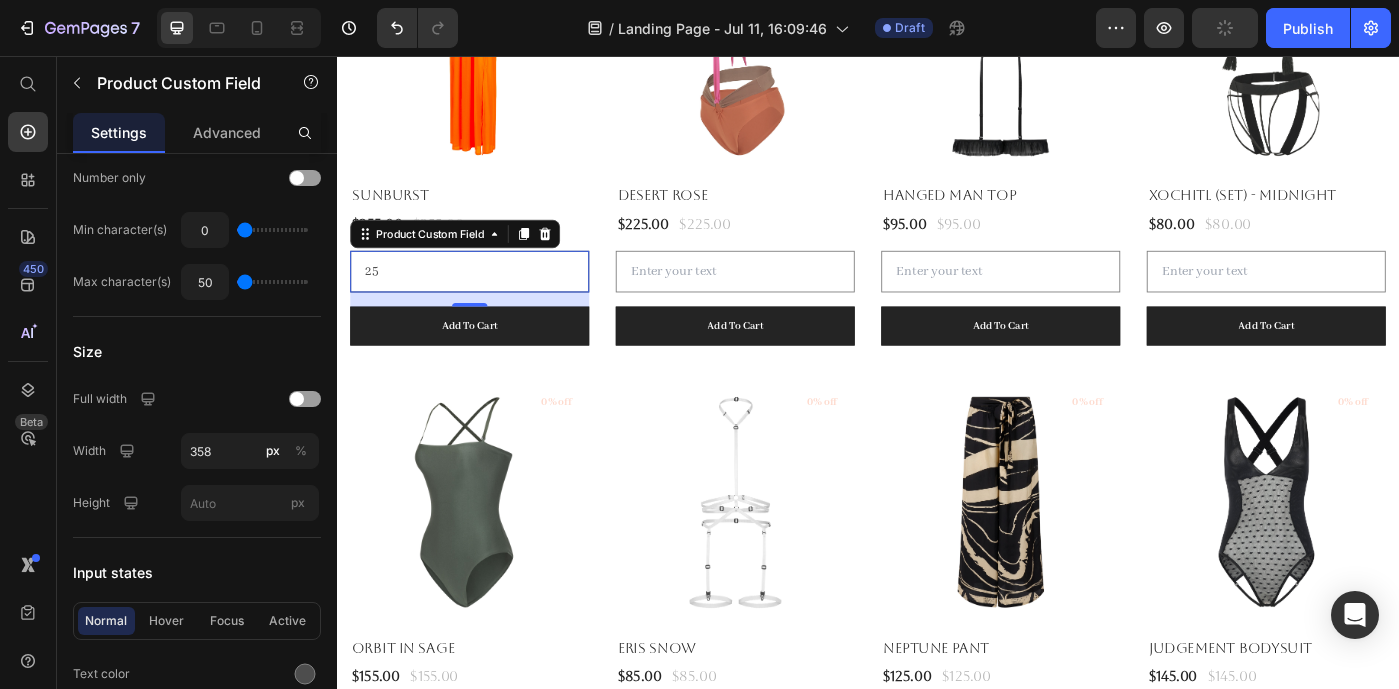 type on "2" 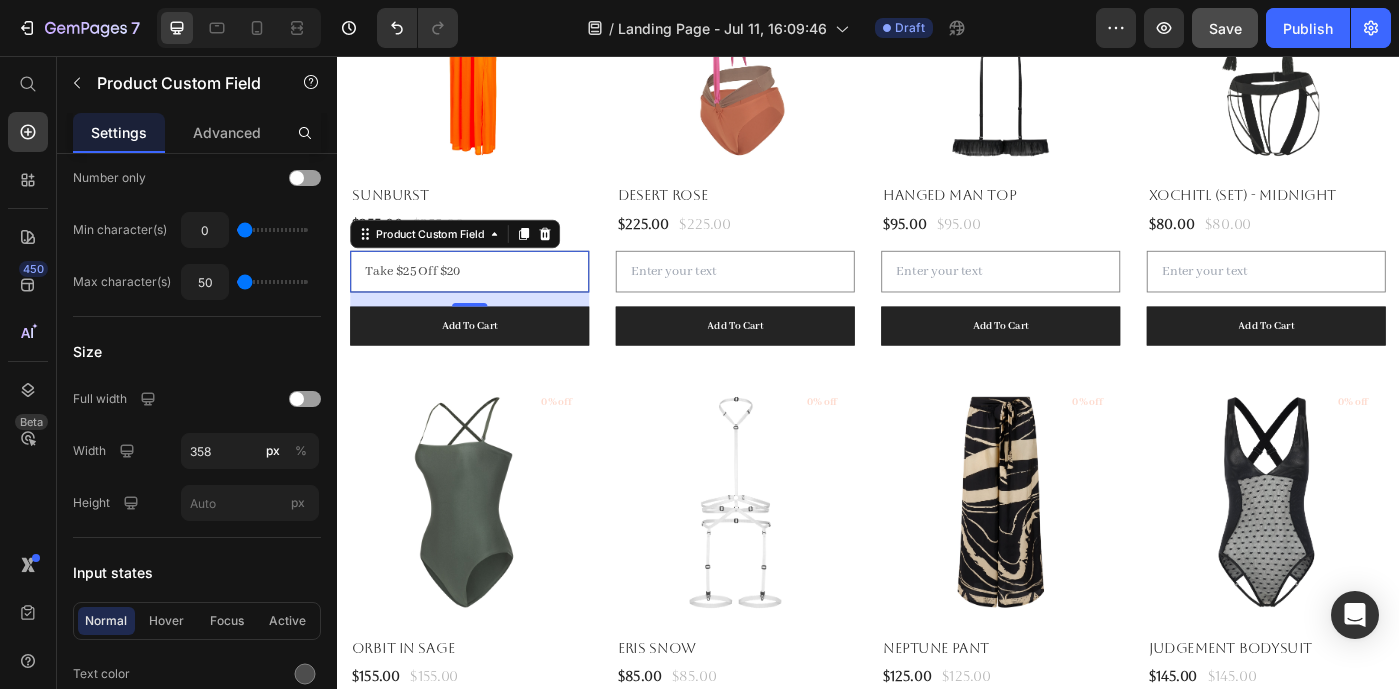 type on "Take $25 Off $200" 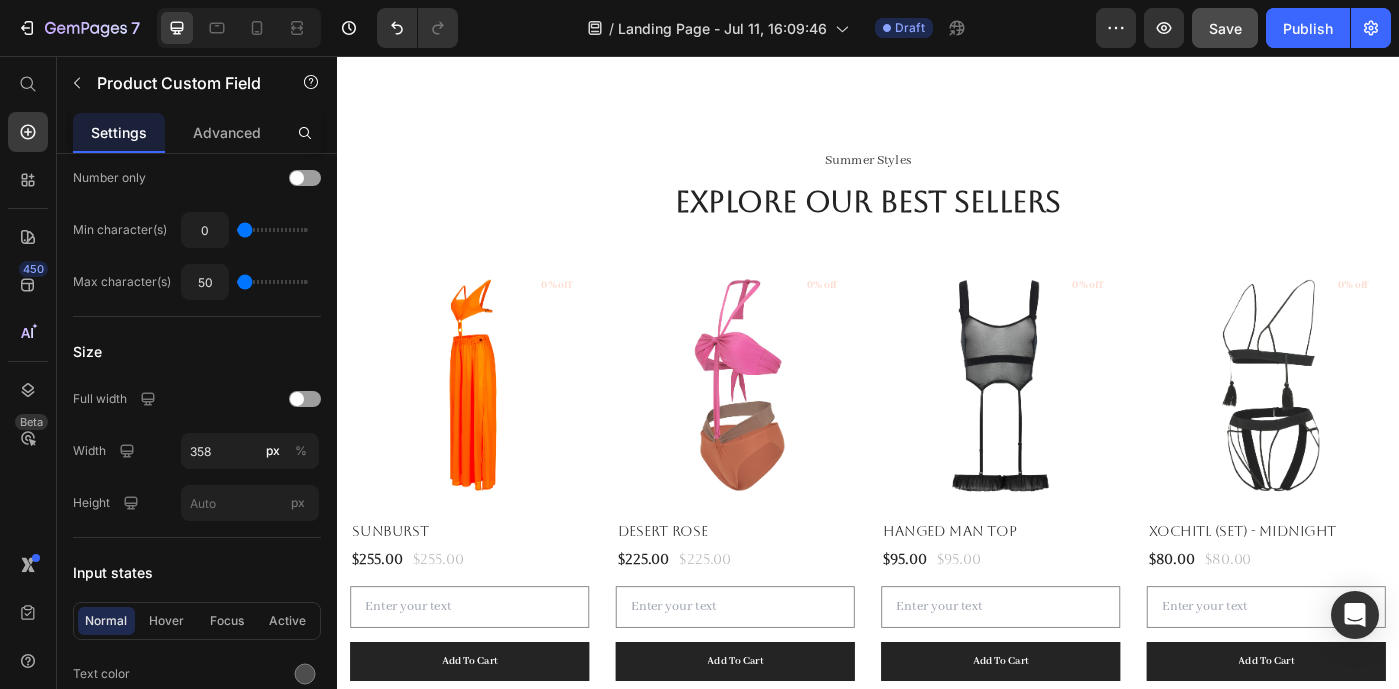 scroll, scrollTop: 3369, scrollLeft: 0, axis: vertical 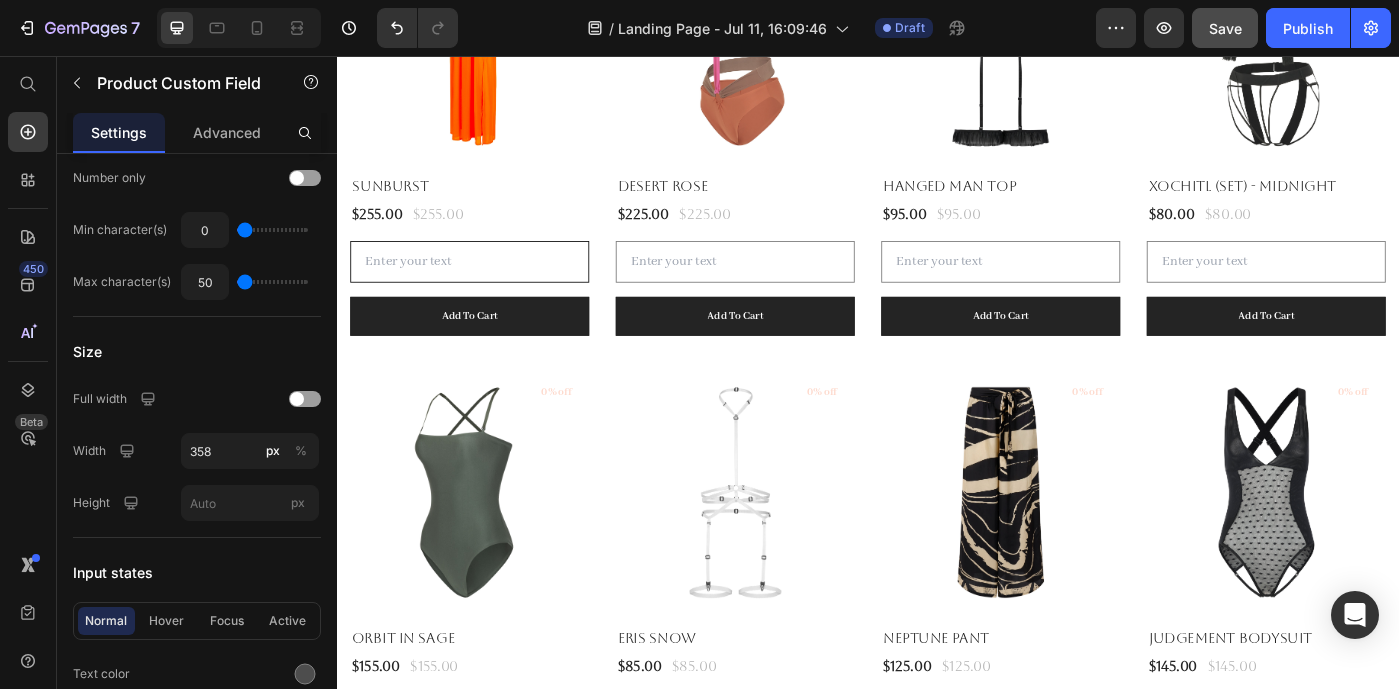 click at bounding box center [487, 288] 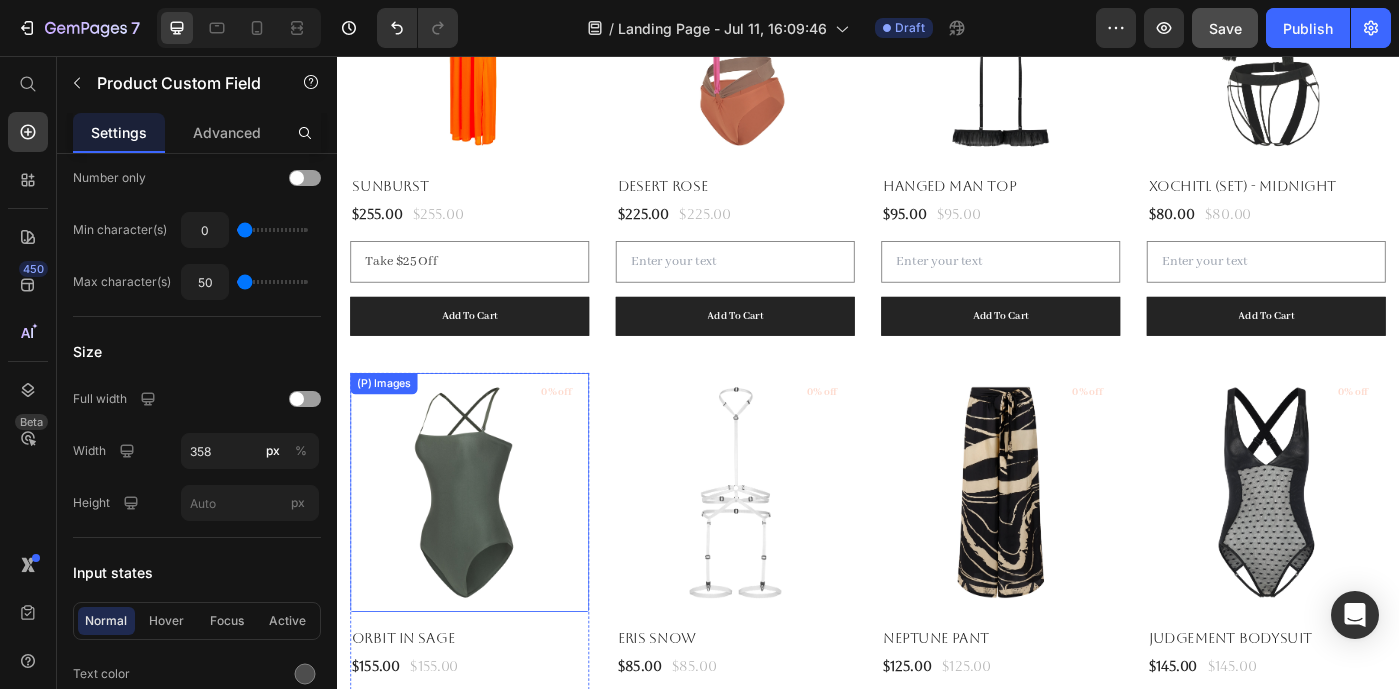 click on "(P) Images" at bounding box center [391, -109] 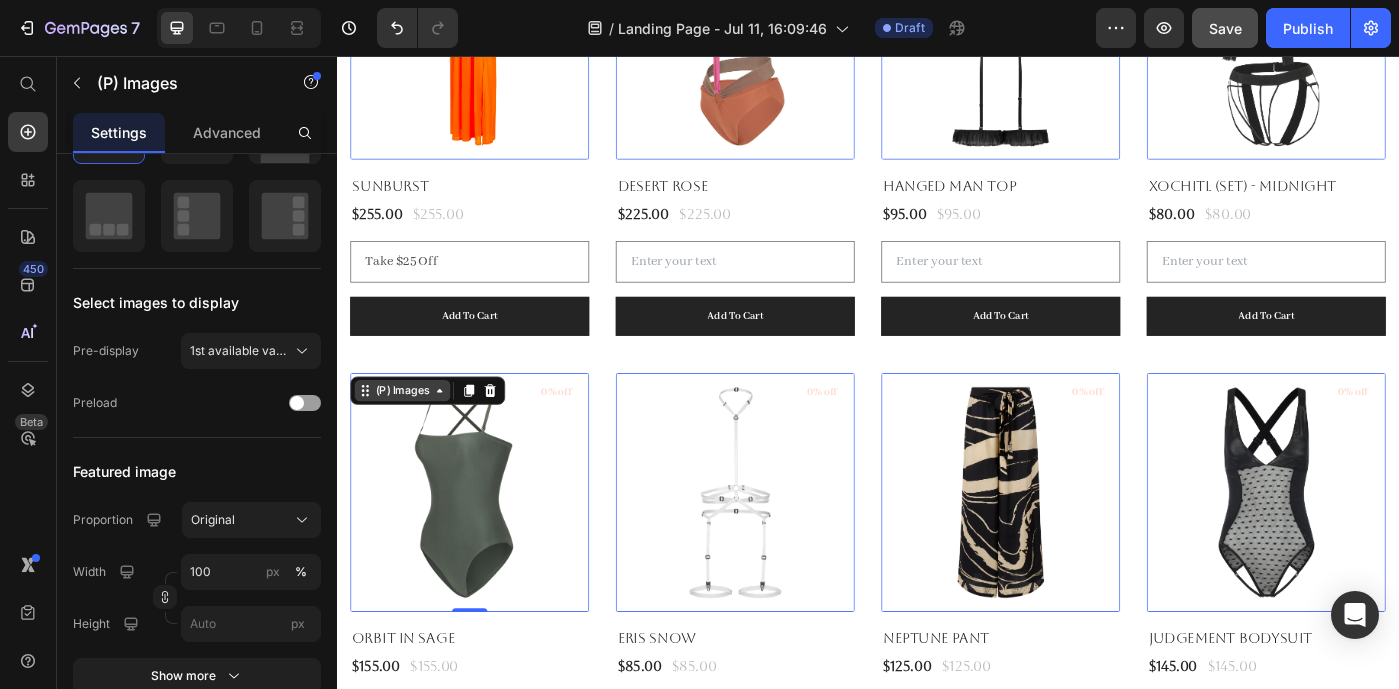 scroll, scrollTop: 0, scrollLeft: 0, axis: both 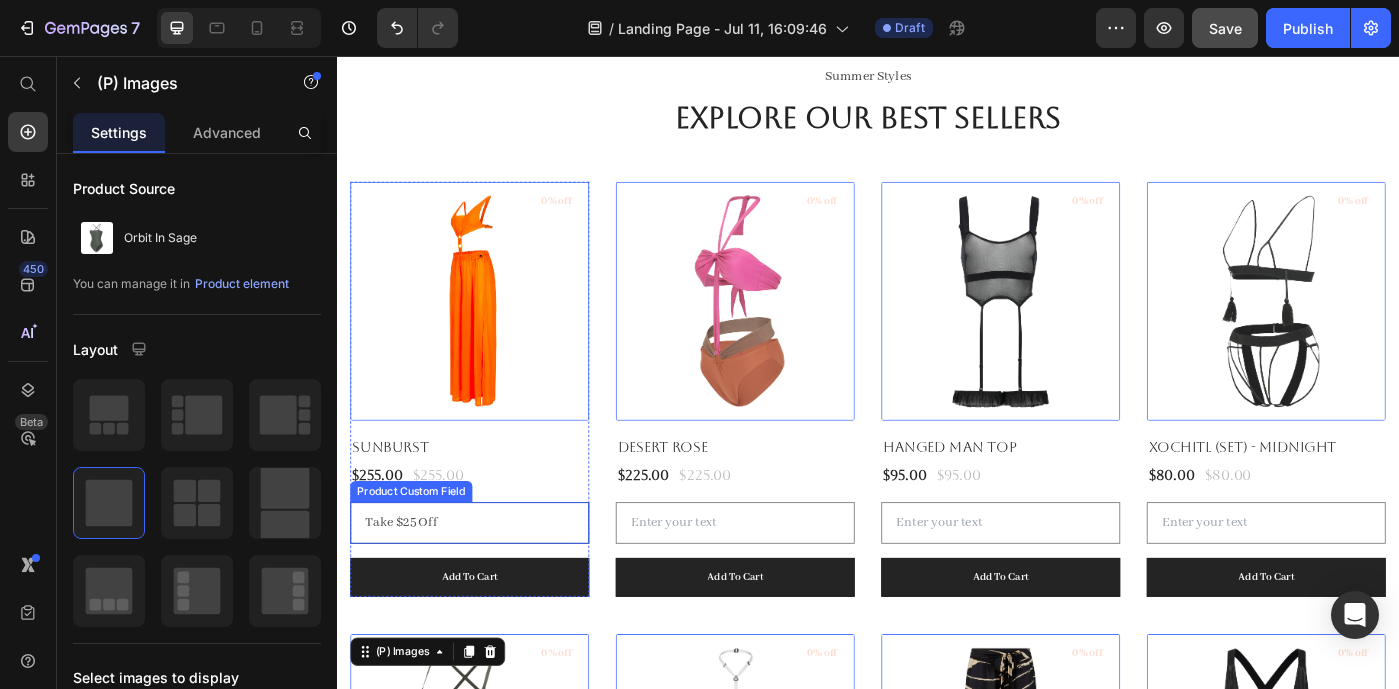 click on "Take $25 Off" at bounding box center (487, 583) 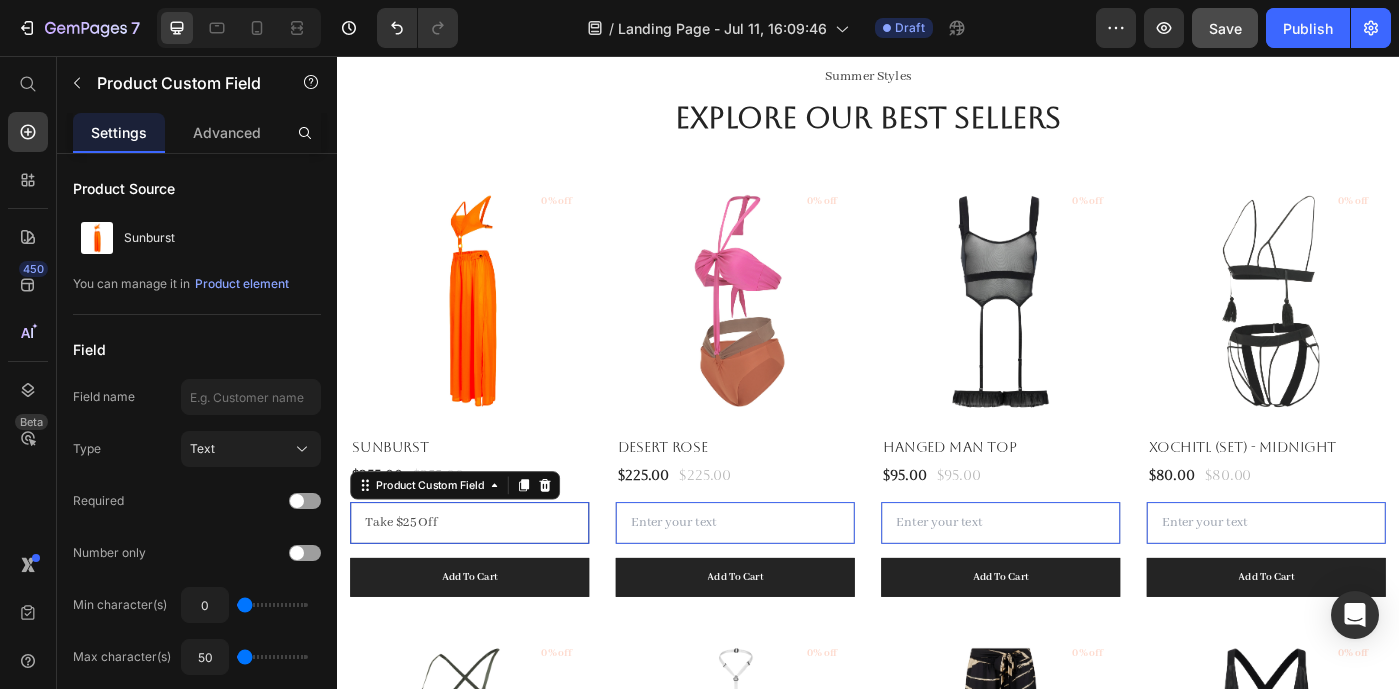 click on "Take $25 Off" at bounding box center (487, 583) 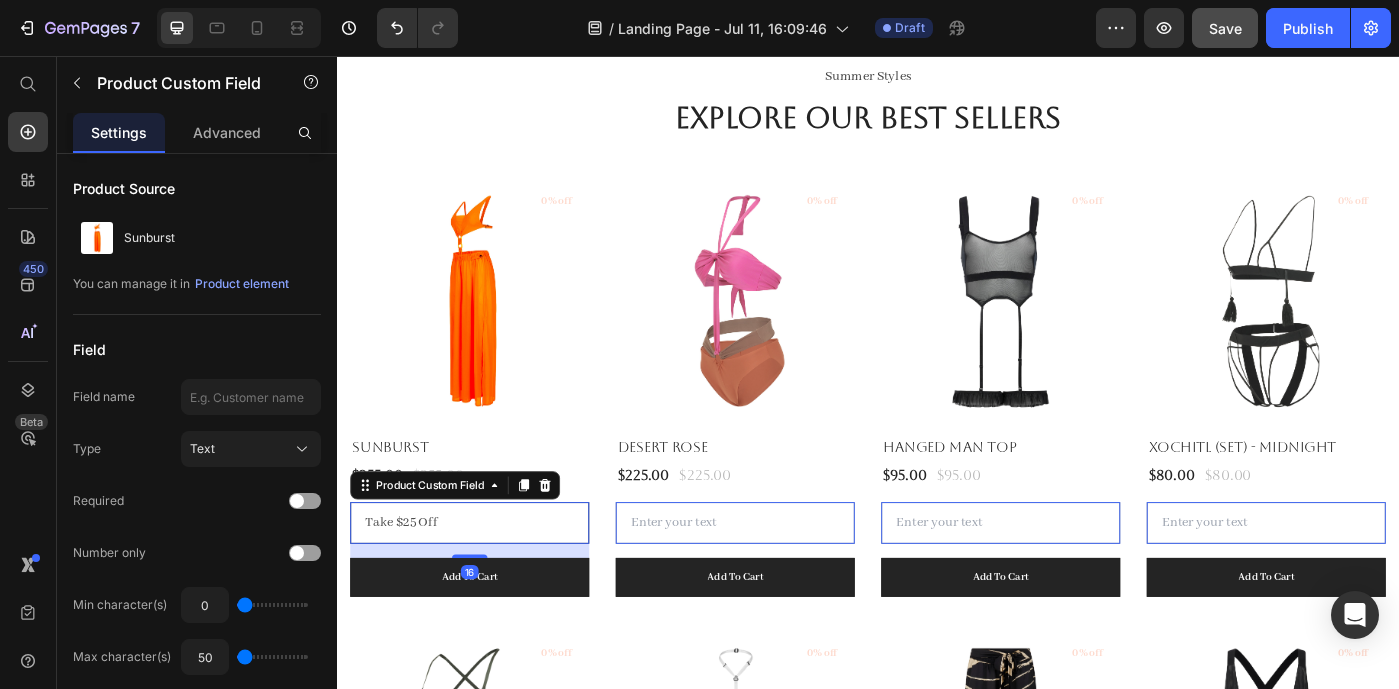 click on "Take $25 Off" at bounding box center [487, 583] 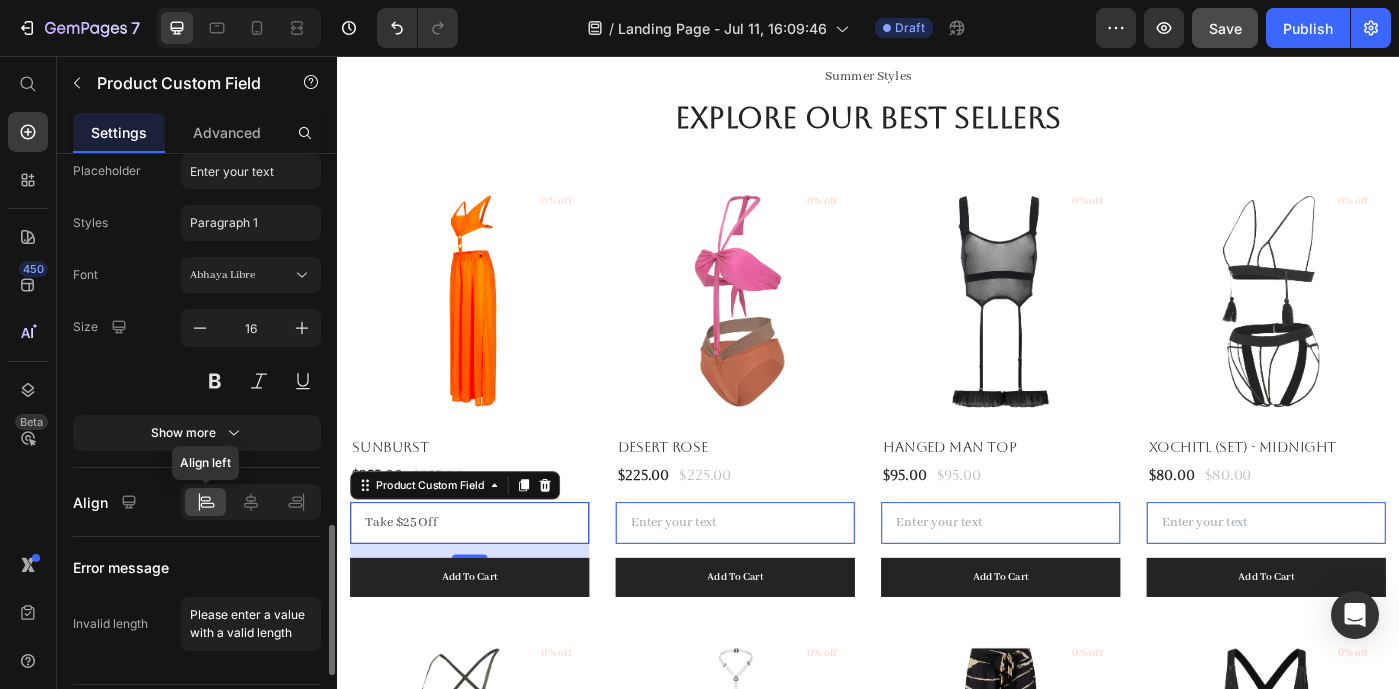 scroll, scrollTop: 1731, scrollLeft: 0, axis: vertical 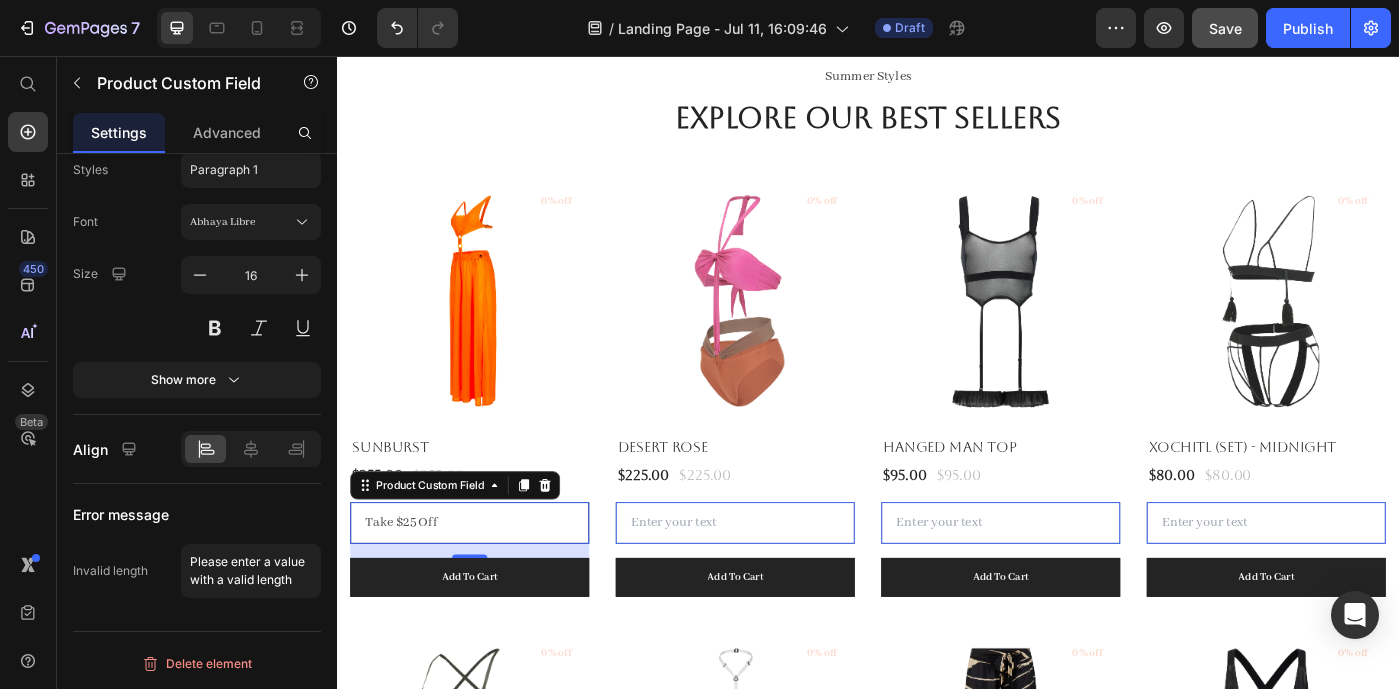 click on "Take $25 Off" at bounding box center (487, 583) 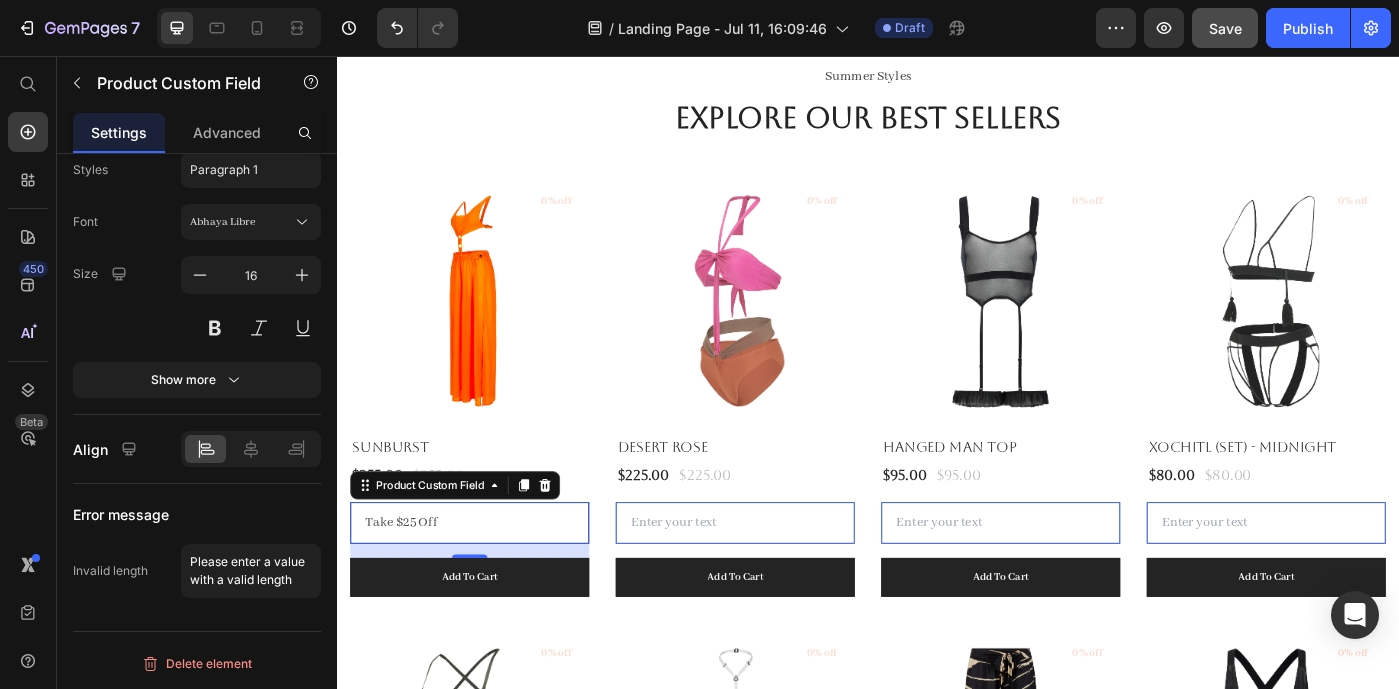 click on "Take $25 Off" at bounding box center [487, 583] 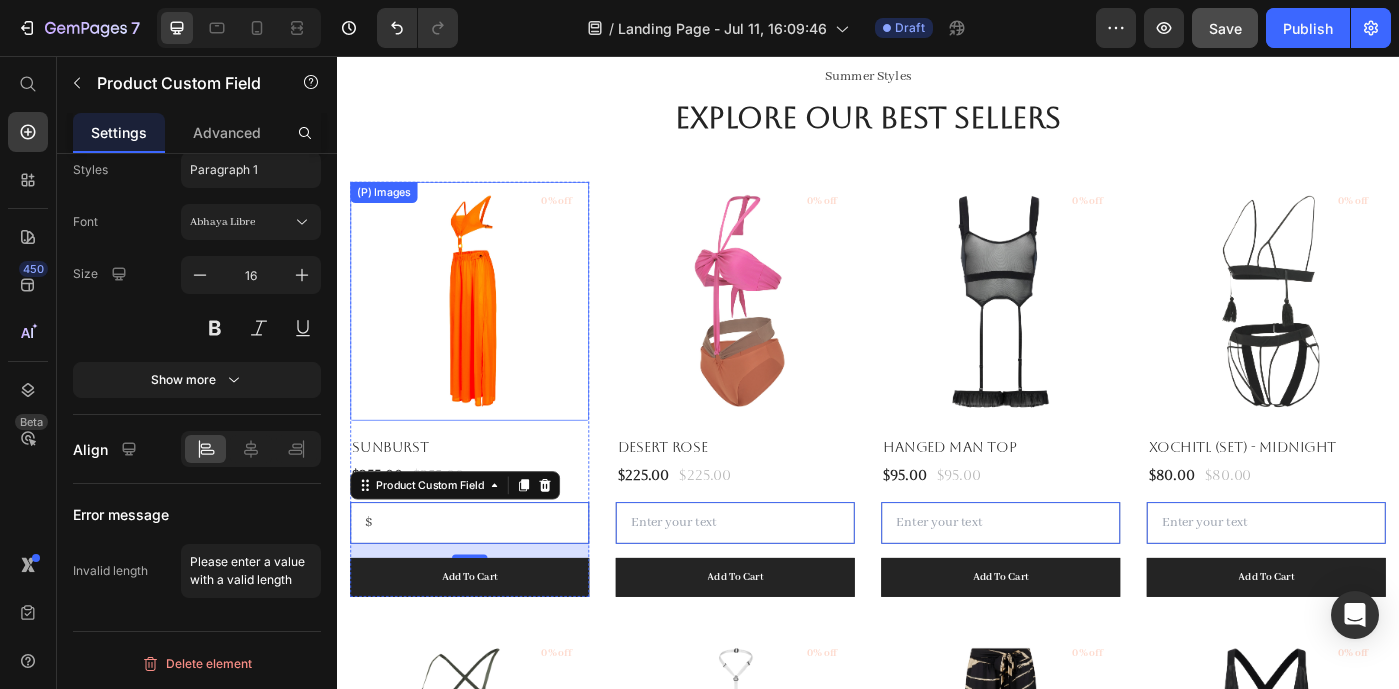click at bounding box center [487, 333] 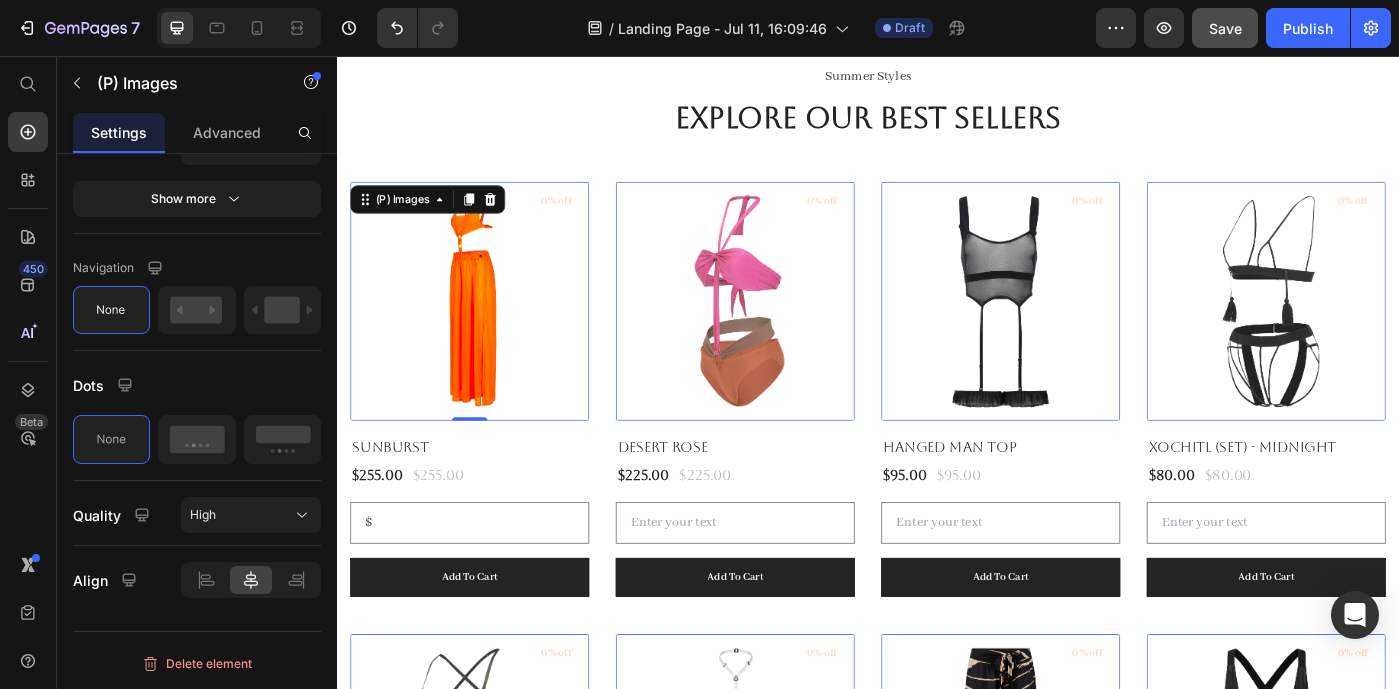 scroll, scrollTop: 0, scrollLeft: 0, axis: both 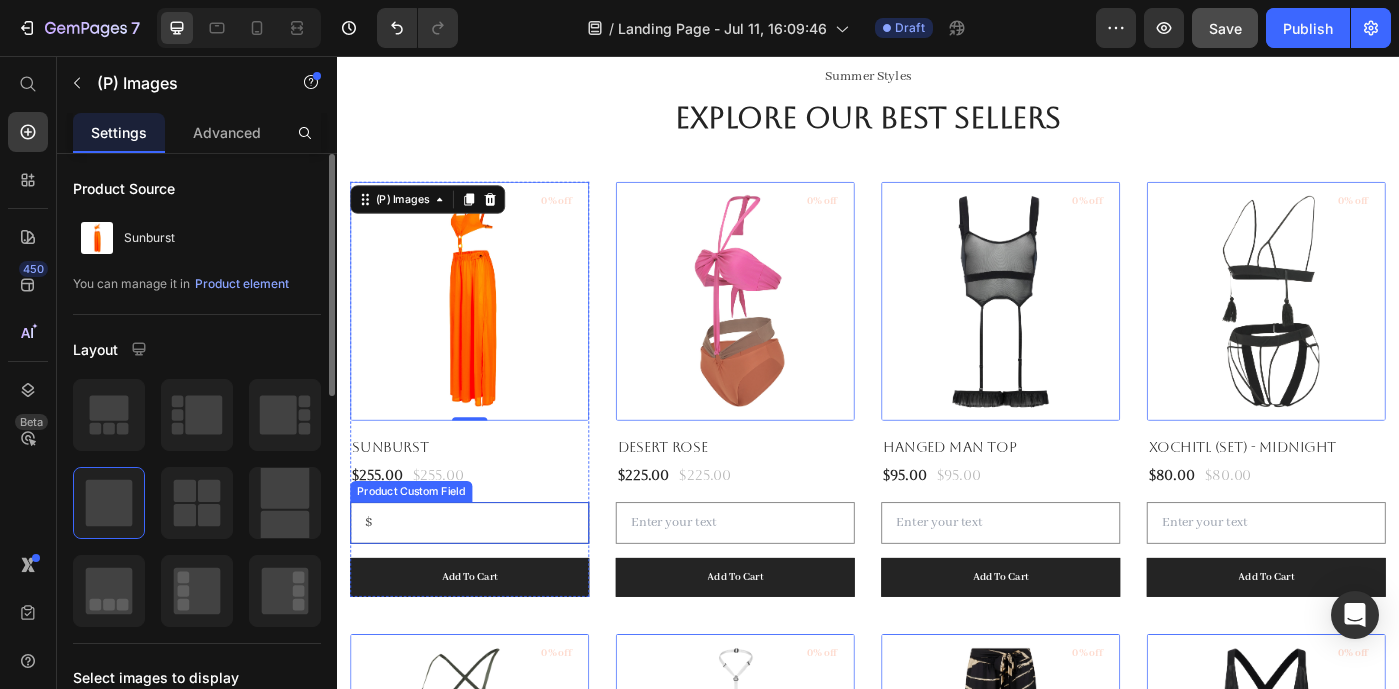 click on "$" at bounding box center (487, 583) 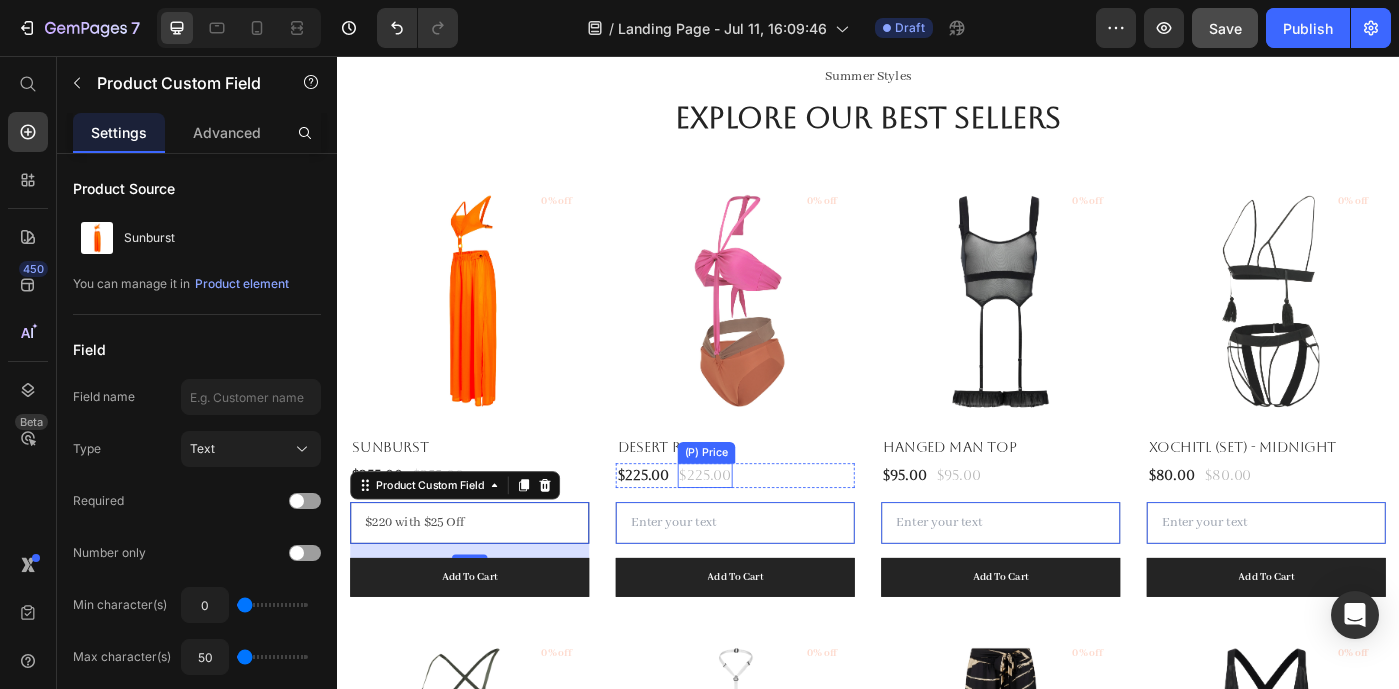 type on "$220 with $25 Off" 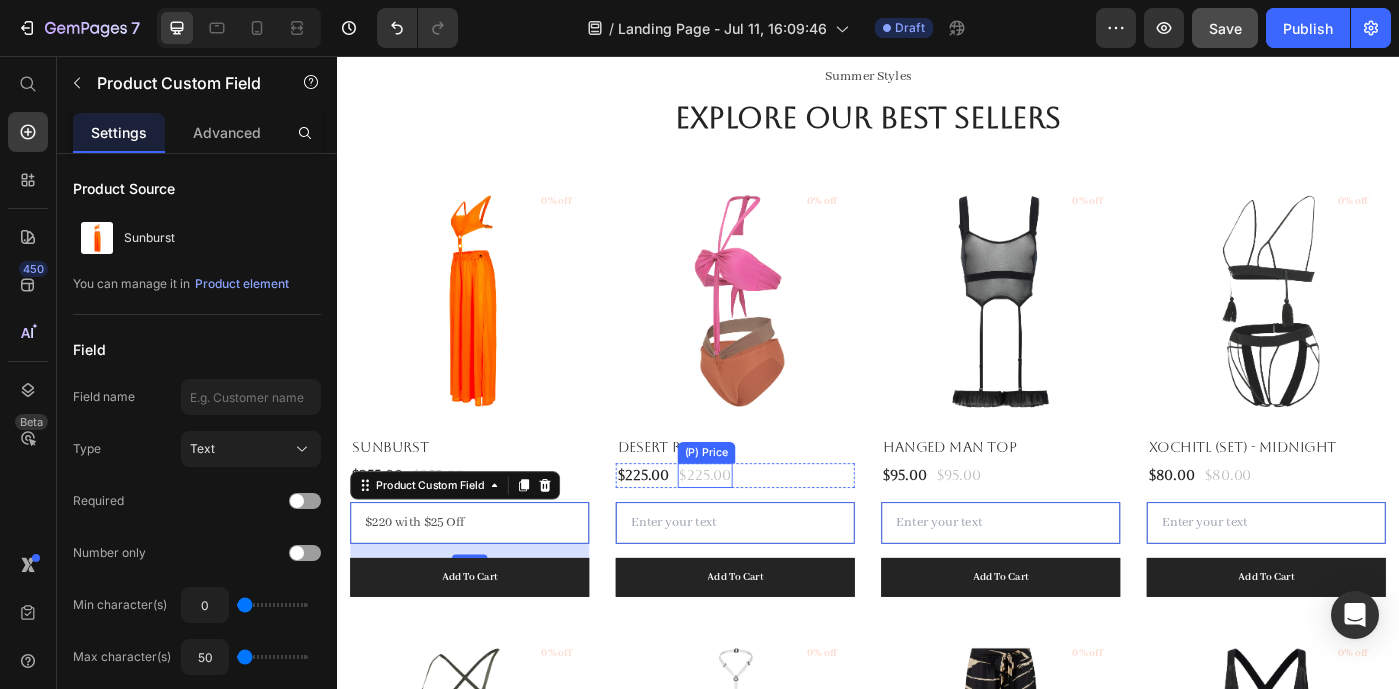 click on "$225.00" at bounding box center (451, 530) 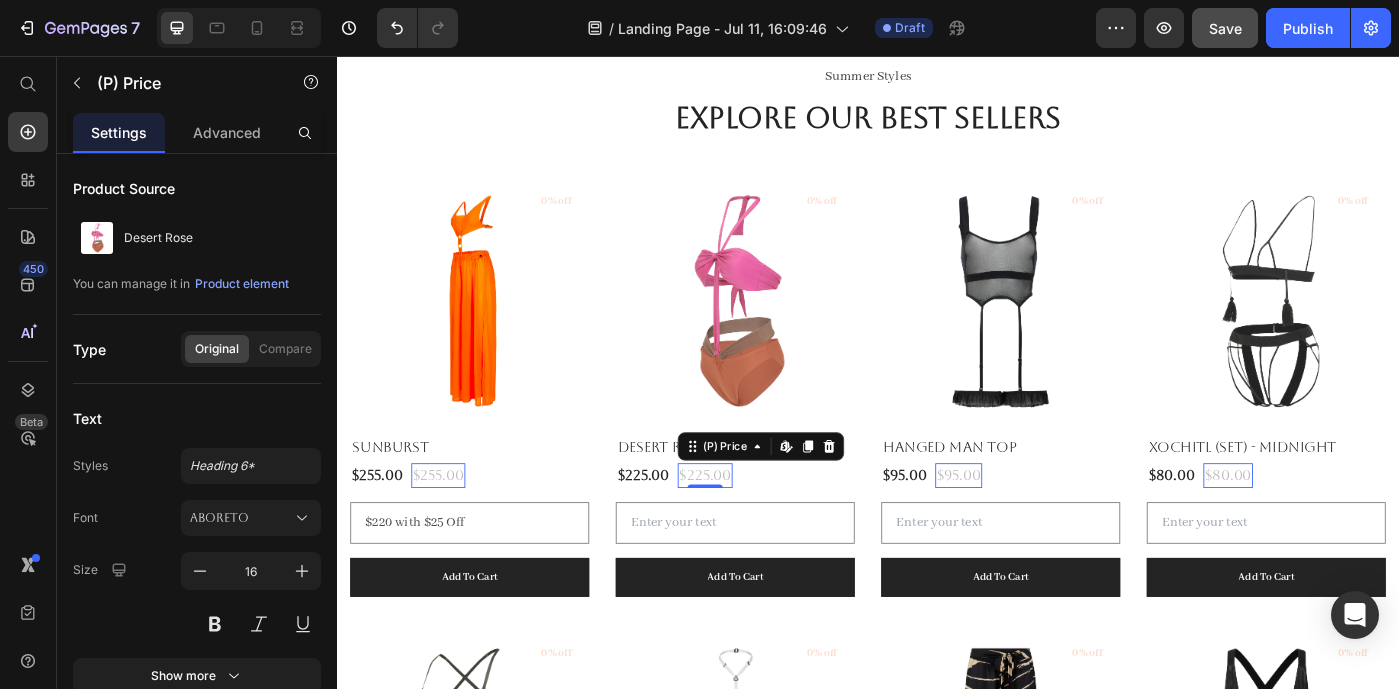 click on "$225.00" at bounding box center [451, 530] 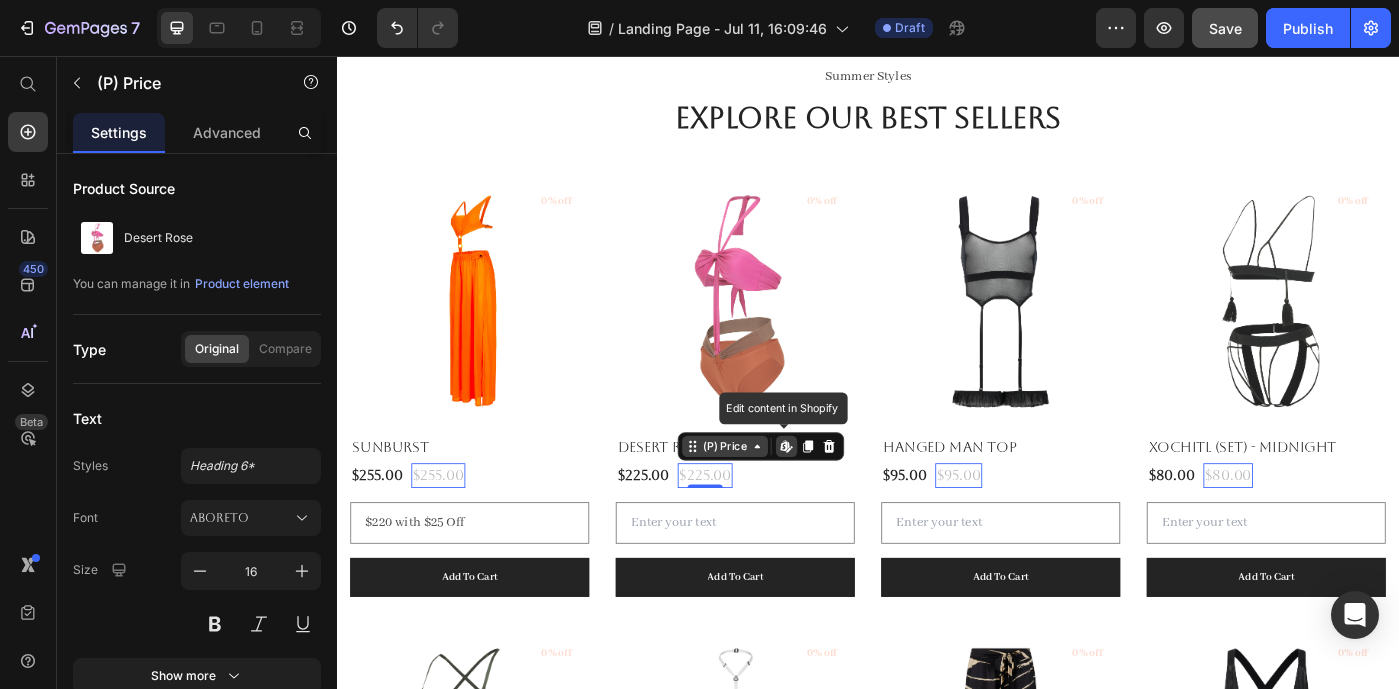 click 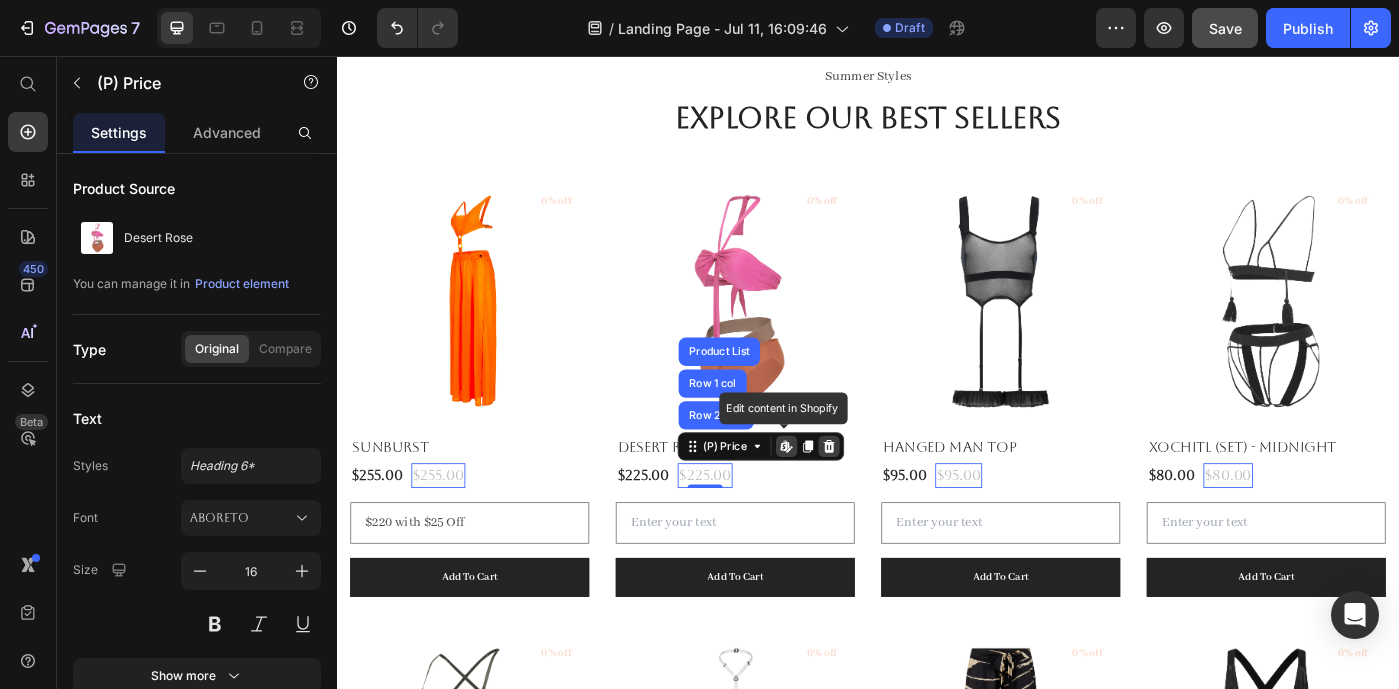 click 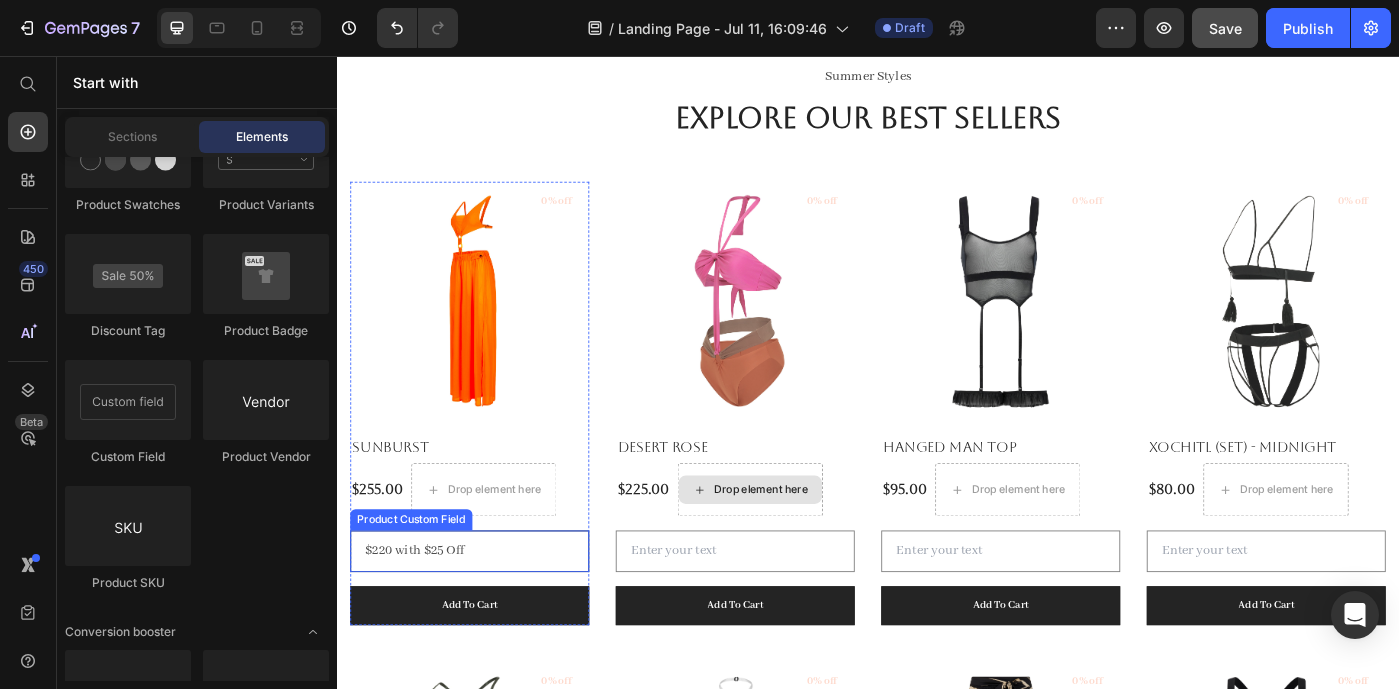 click on "$220 with $25 Off" at bounding box center [487, 615] 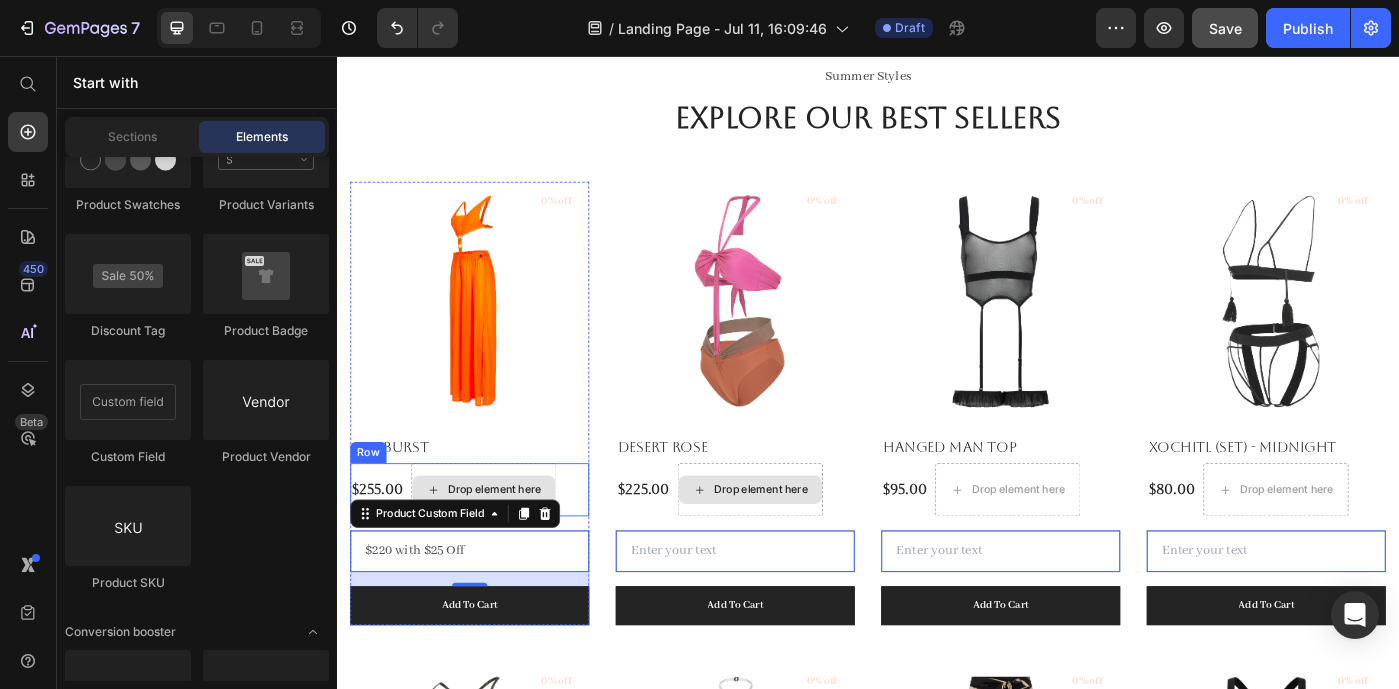 click on "Drop element here" at bounding box center [515, 546] 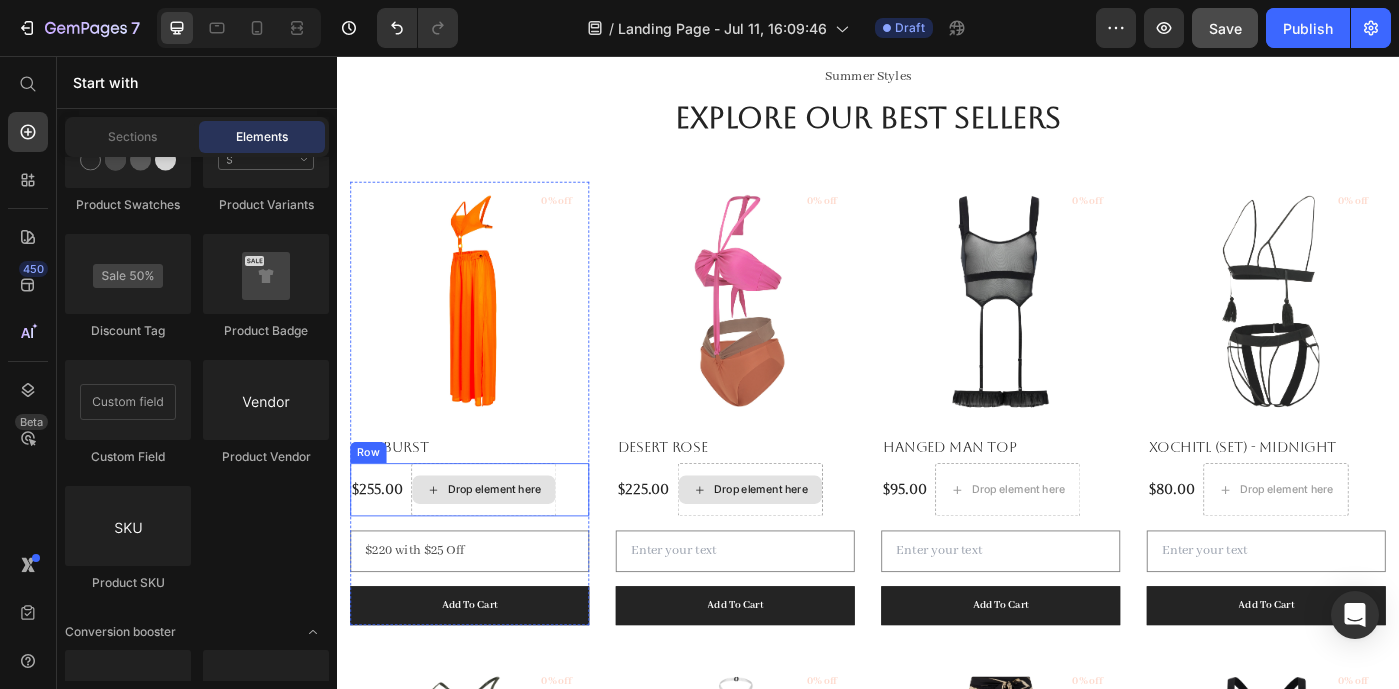 click 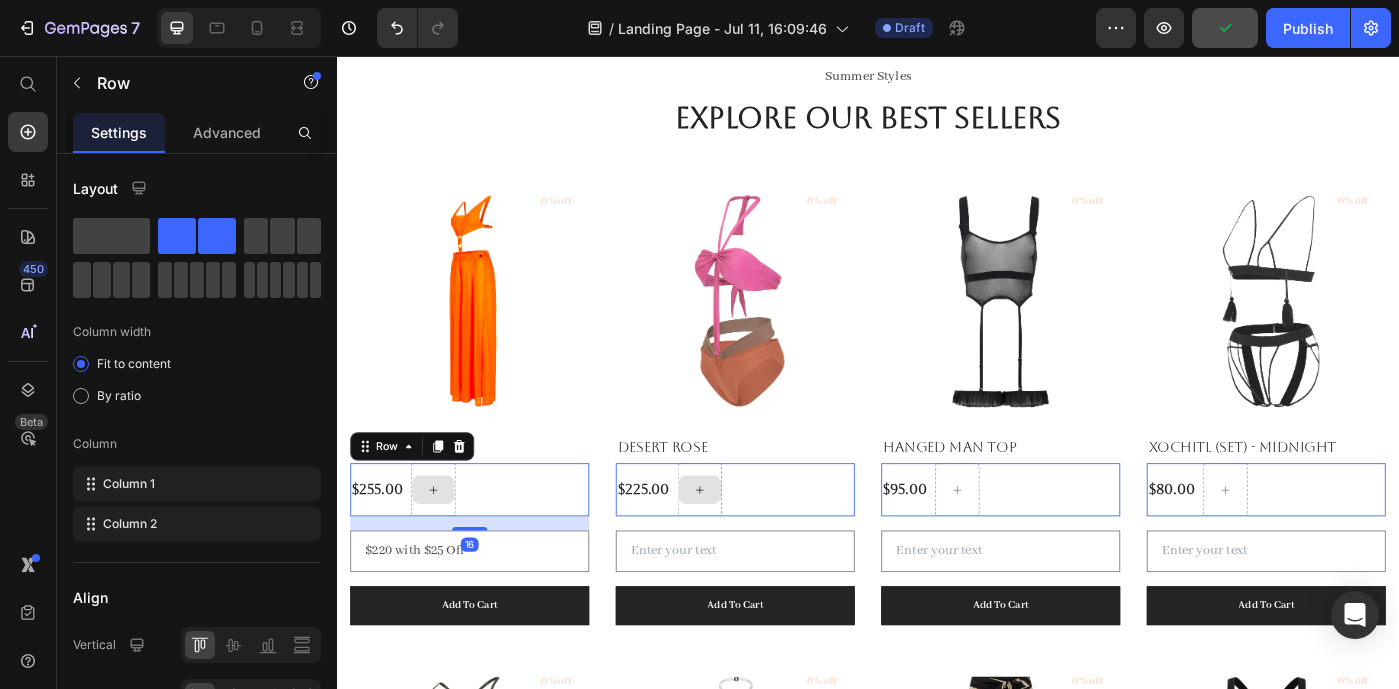 click at bounding box center (446, 546) 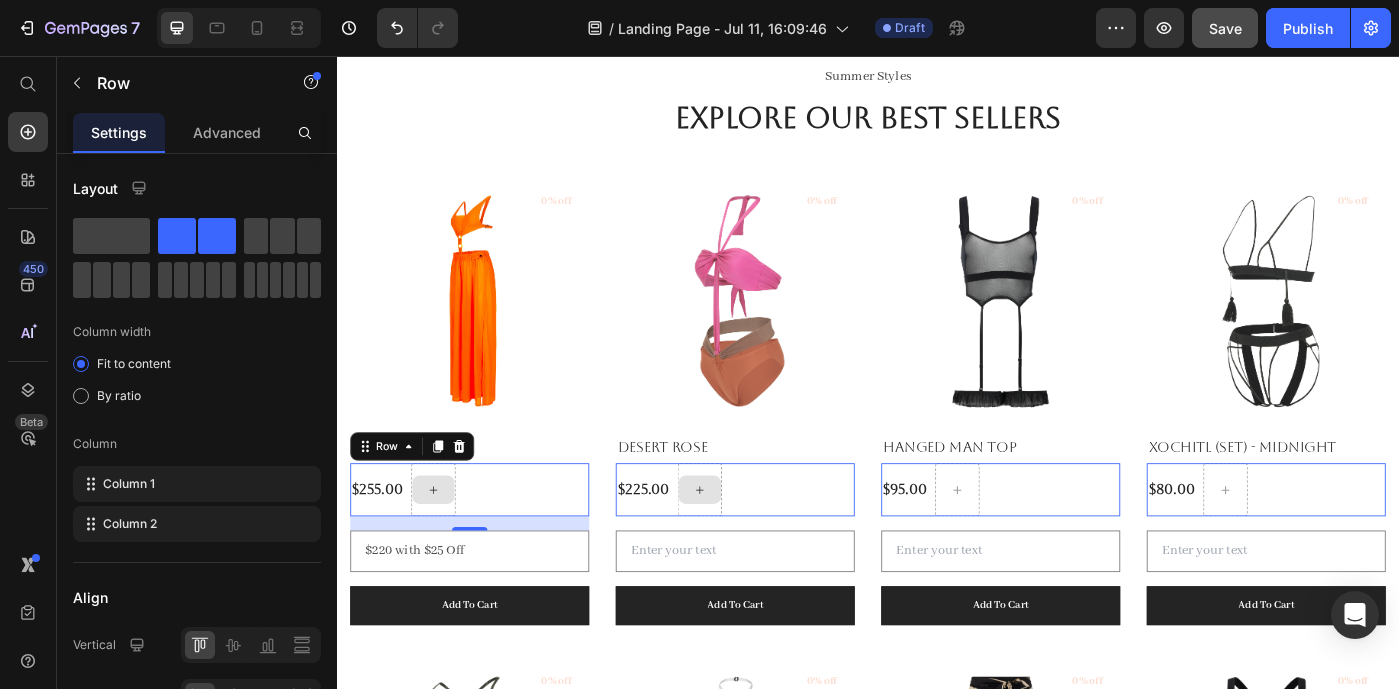 click at bounding box center (446, 546) 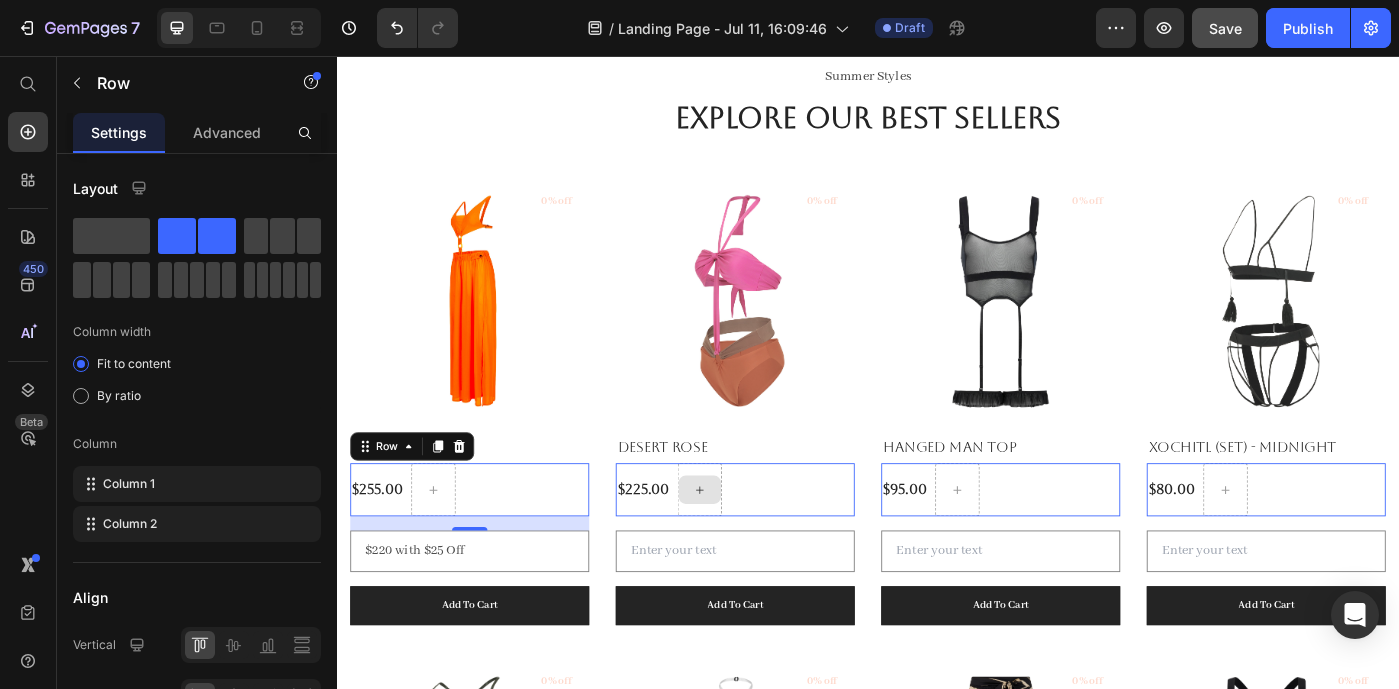 click on "$255.00 (P) Price
Row   16" at bounding box center (487, 546) 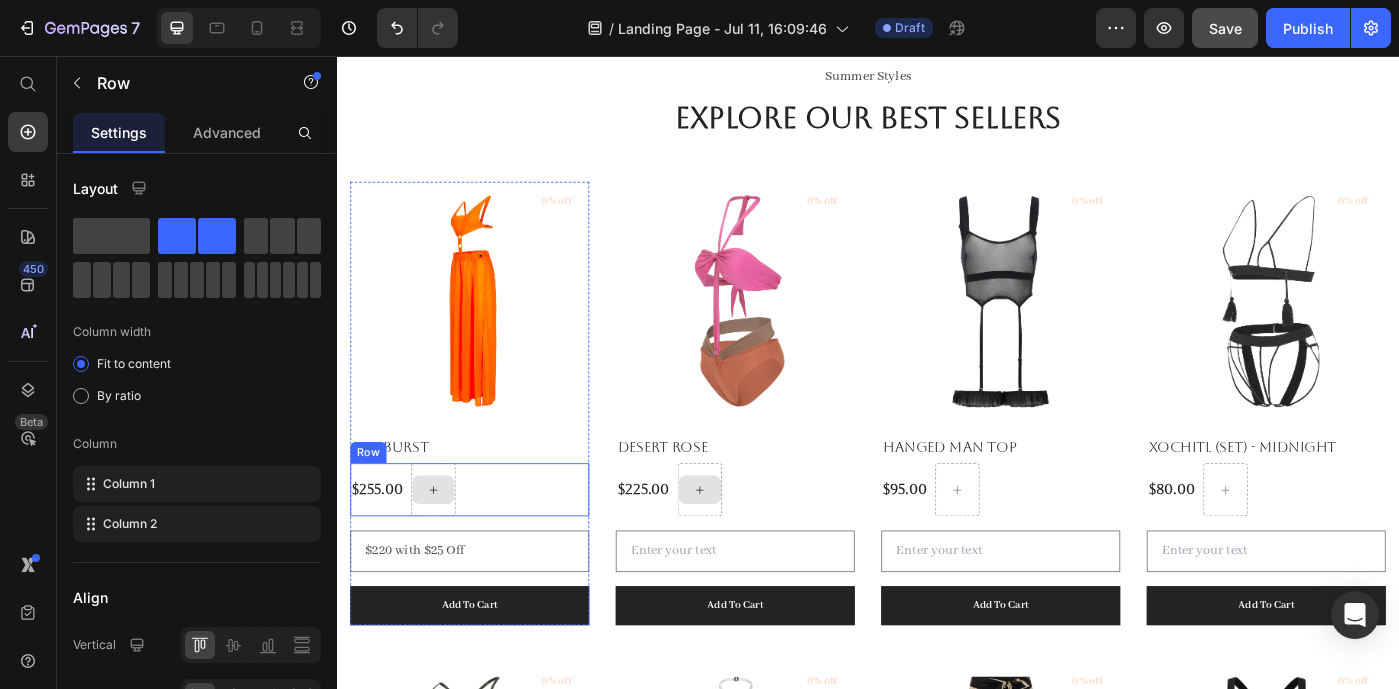 click 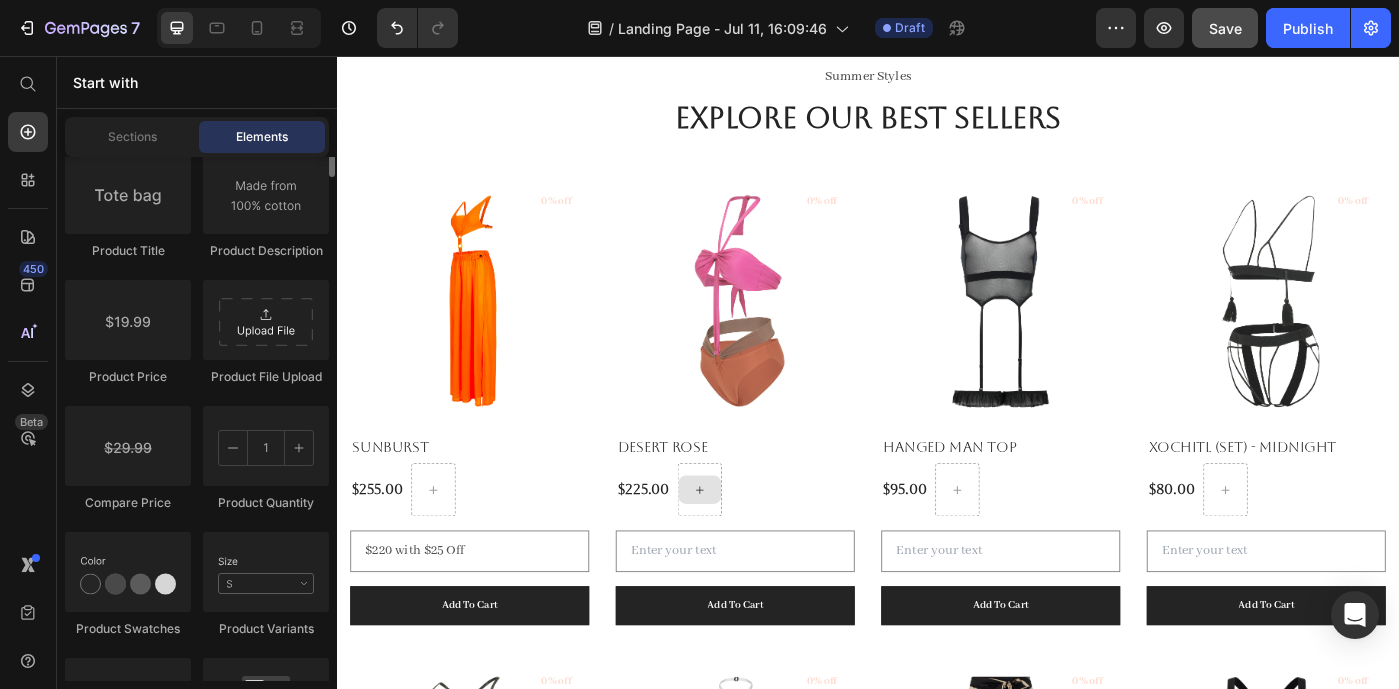 scroll, scrollTop: 2833, scrollLeft: 0, axis: vertical 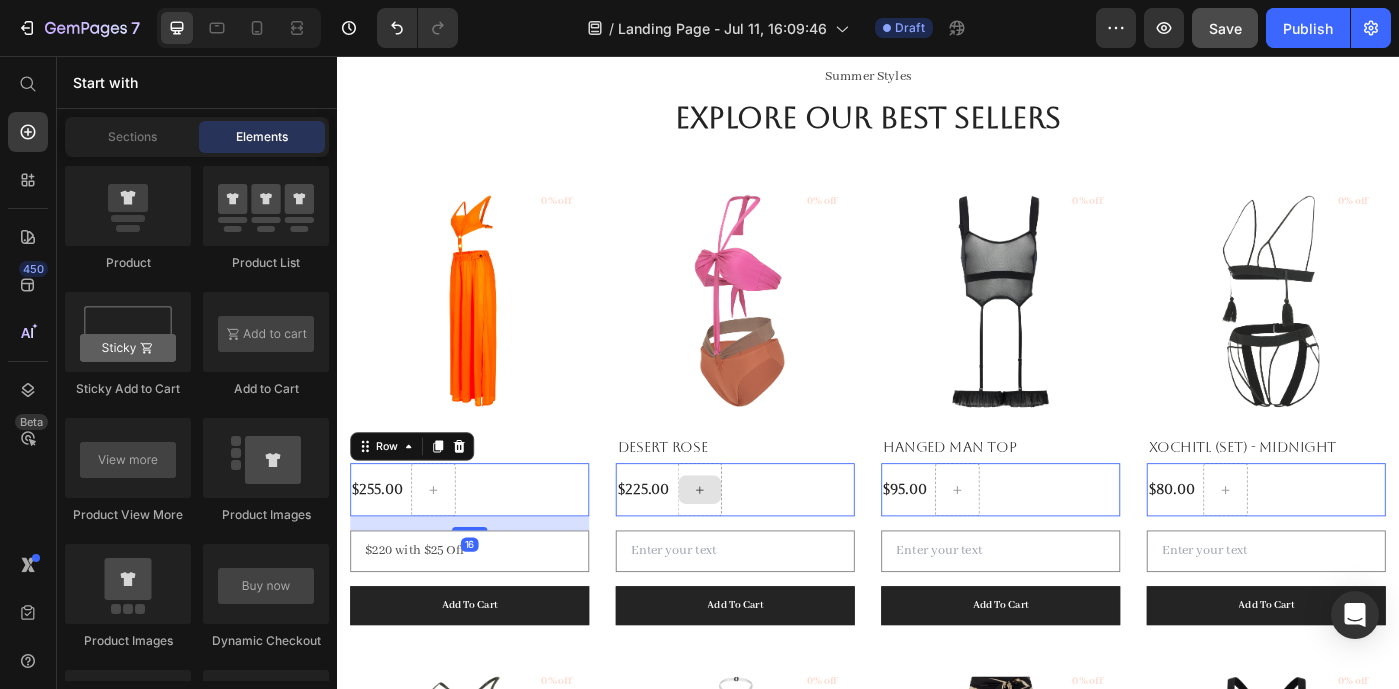 click on "$255.00 (P) Price" at bounding box center [382, 546] 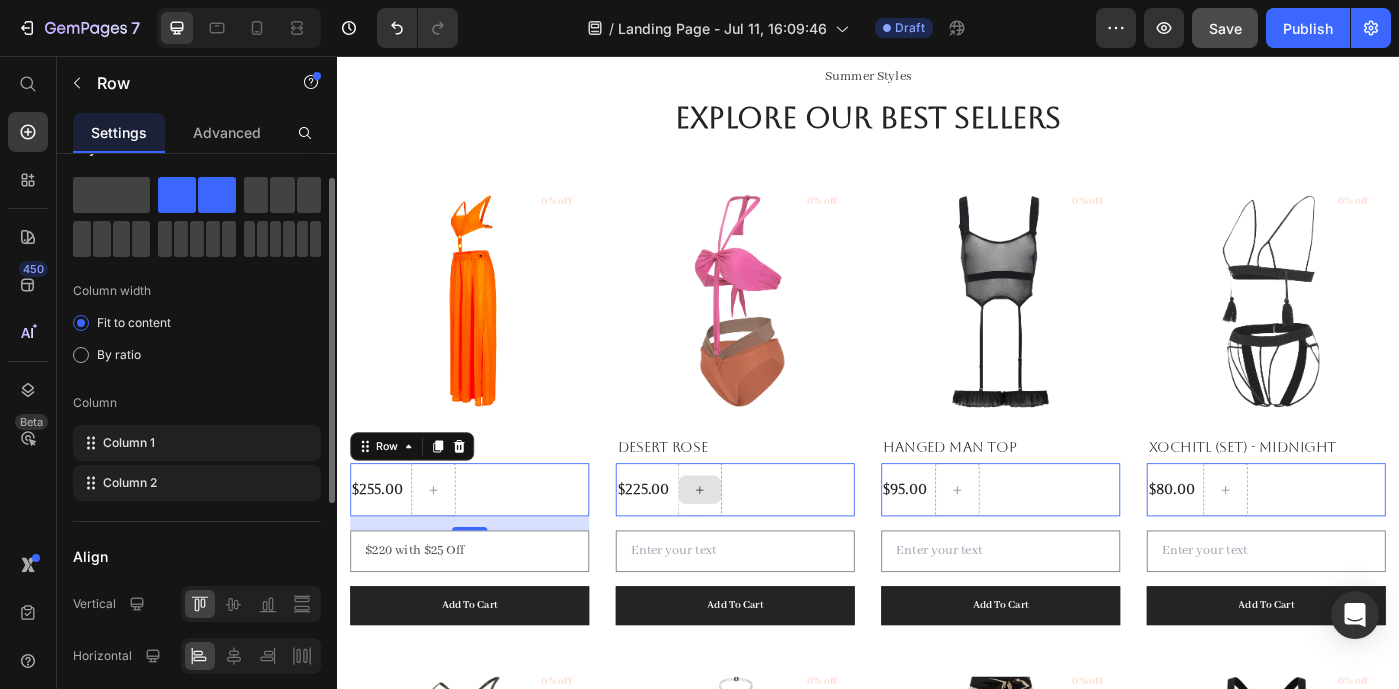scroll, scrollTop: 42, scrollLeft: 0, axis: vertical 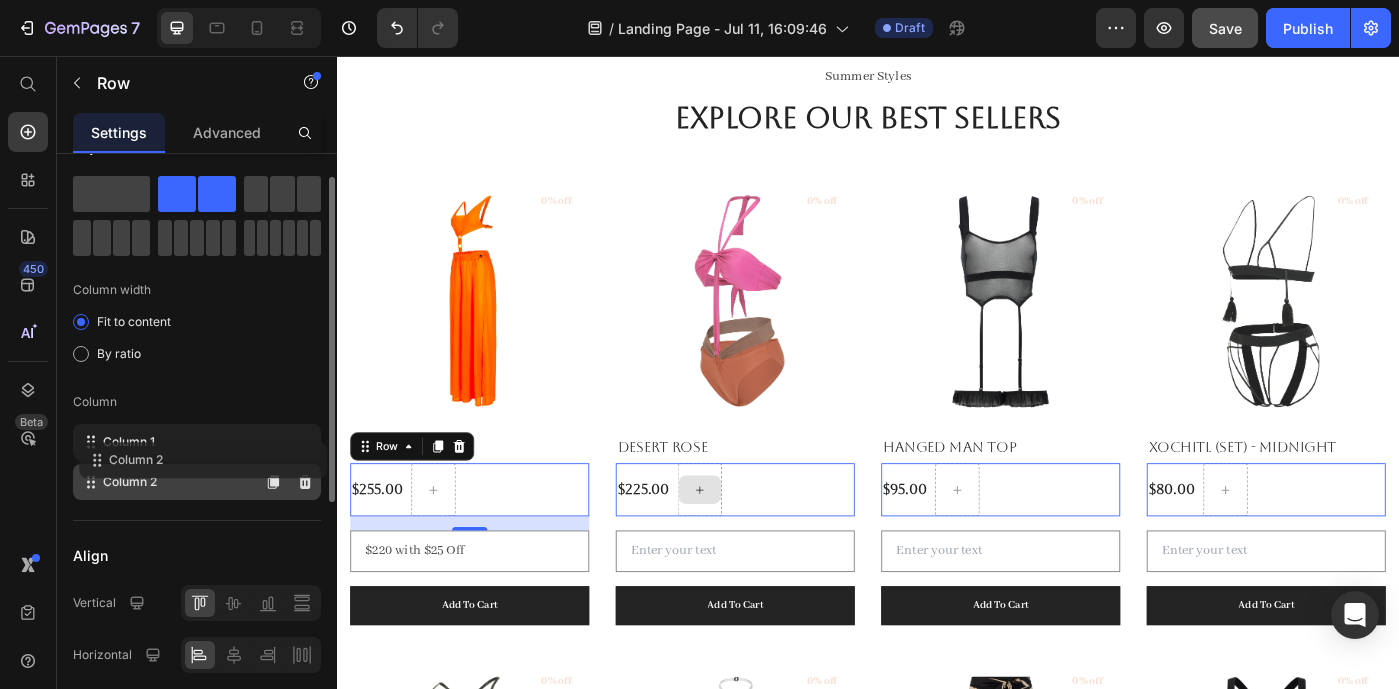 type 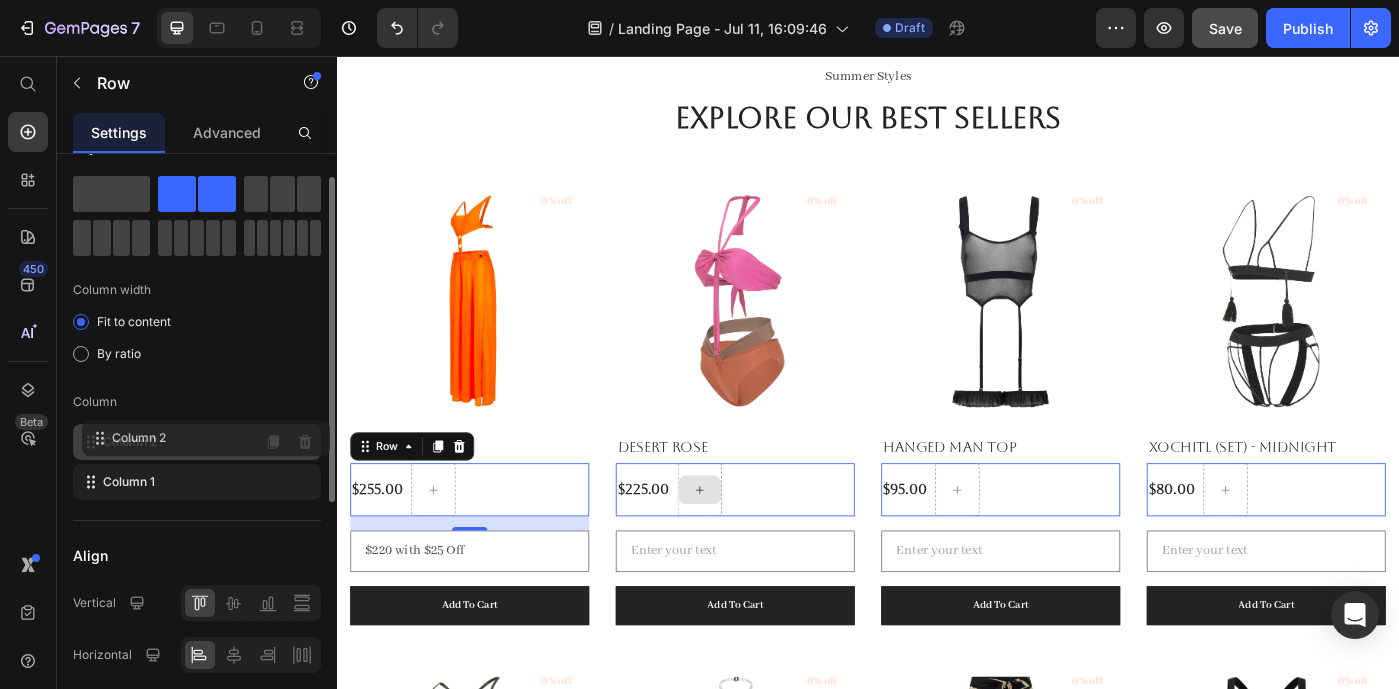 drag, startPoint x: 86, startPoint y: 491, endPoint x: 94, endPoint y: 440, distance: 51.62364 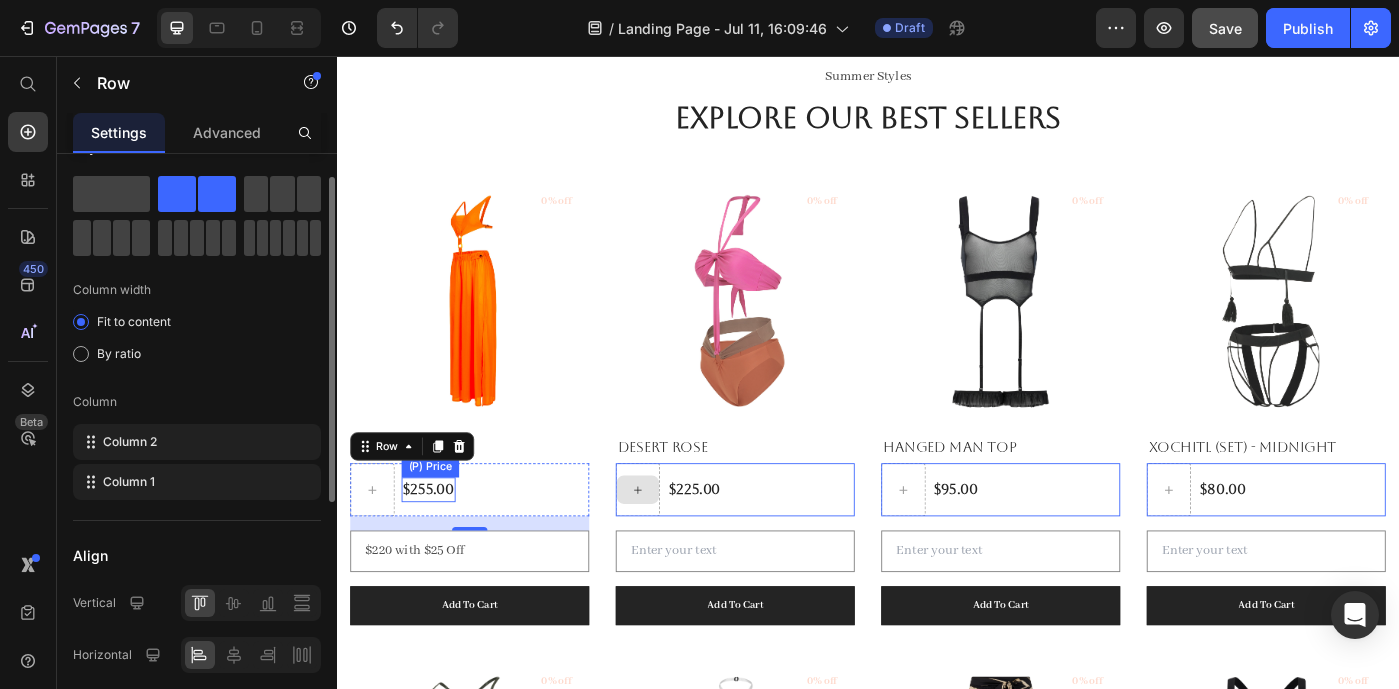 click on "$255.00" at bounding box center (440, 546) 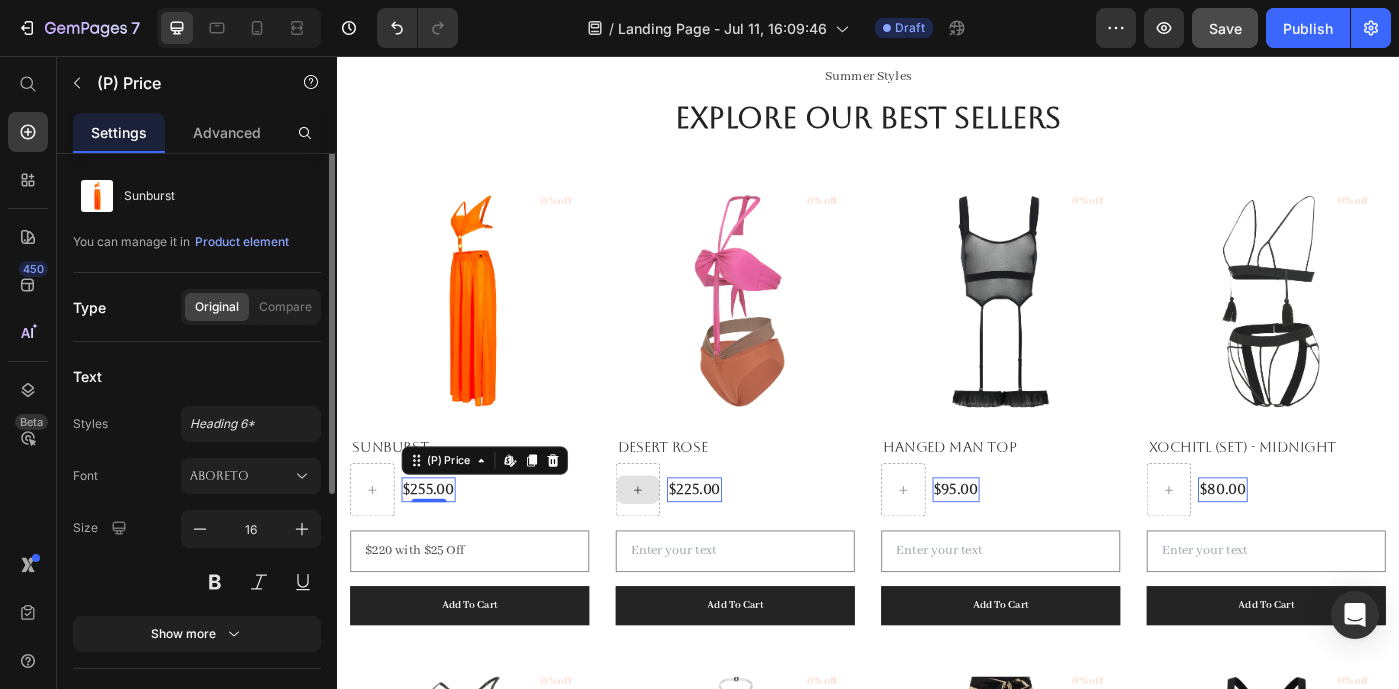 click on "$255.00" at bounding box center (440, 546) 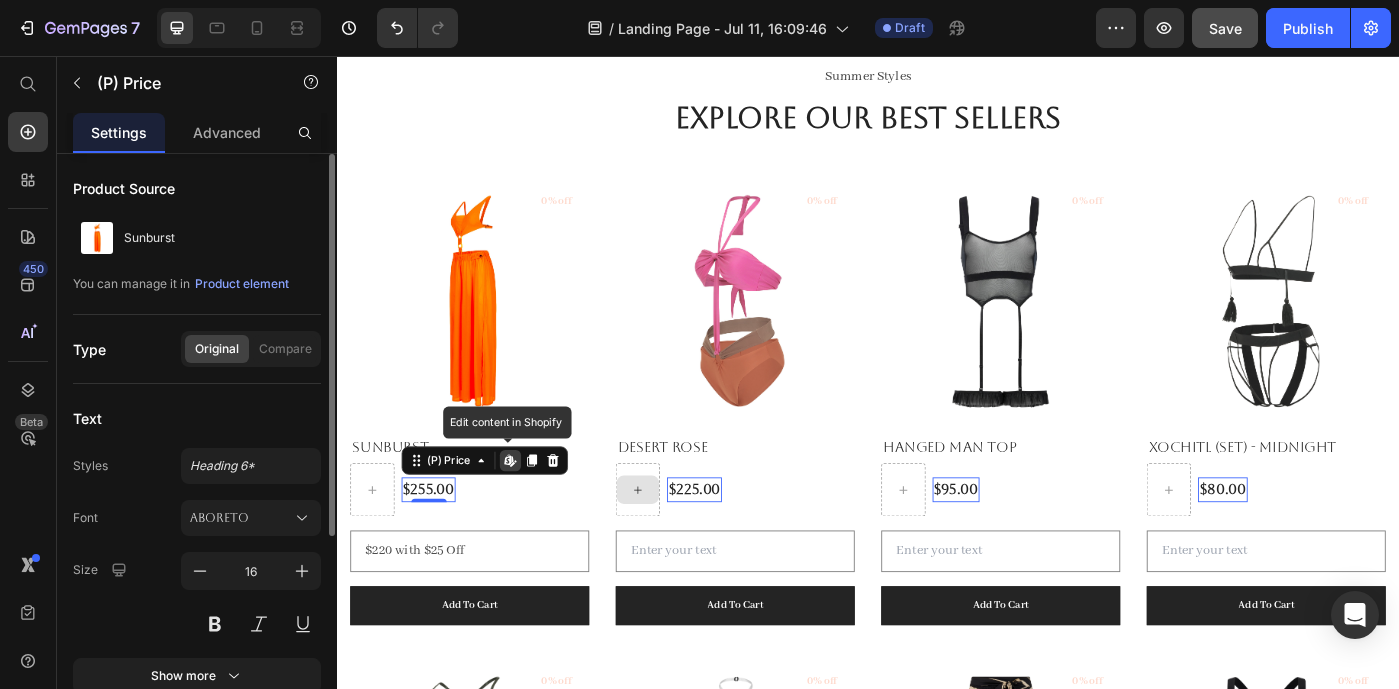 click on "$255.00" at bounding box center (440, 546) 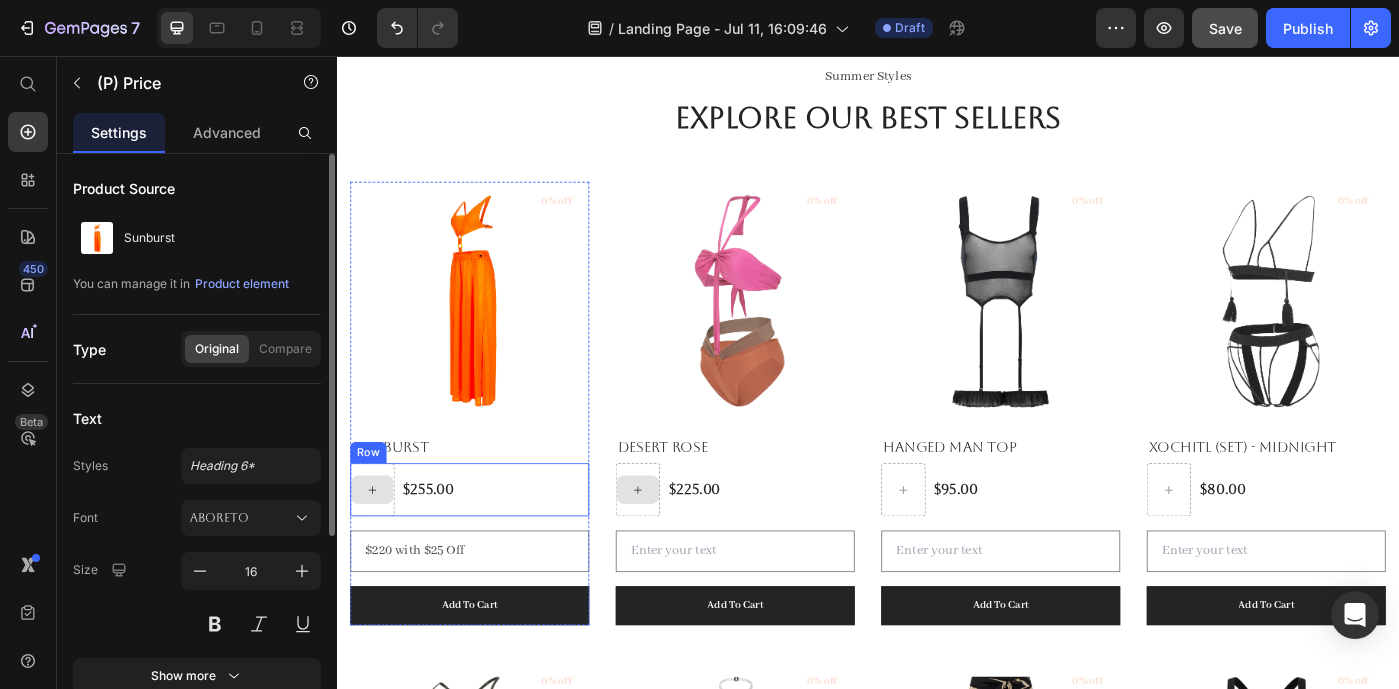 click 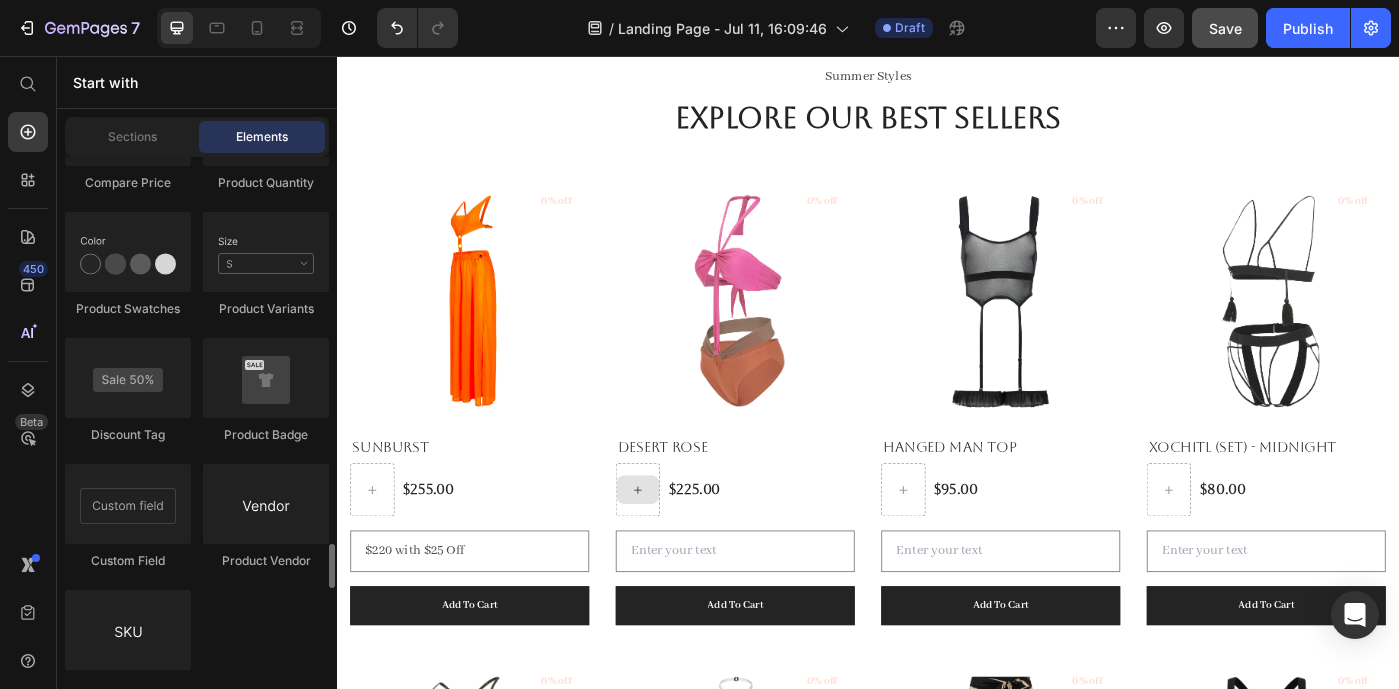 scroll, scrollTop: 3739, scrollLeft: 0, axis: vertical 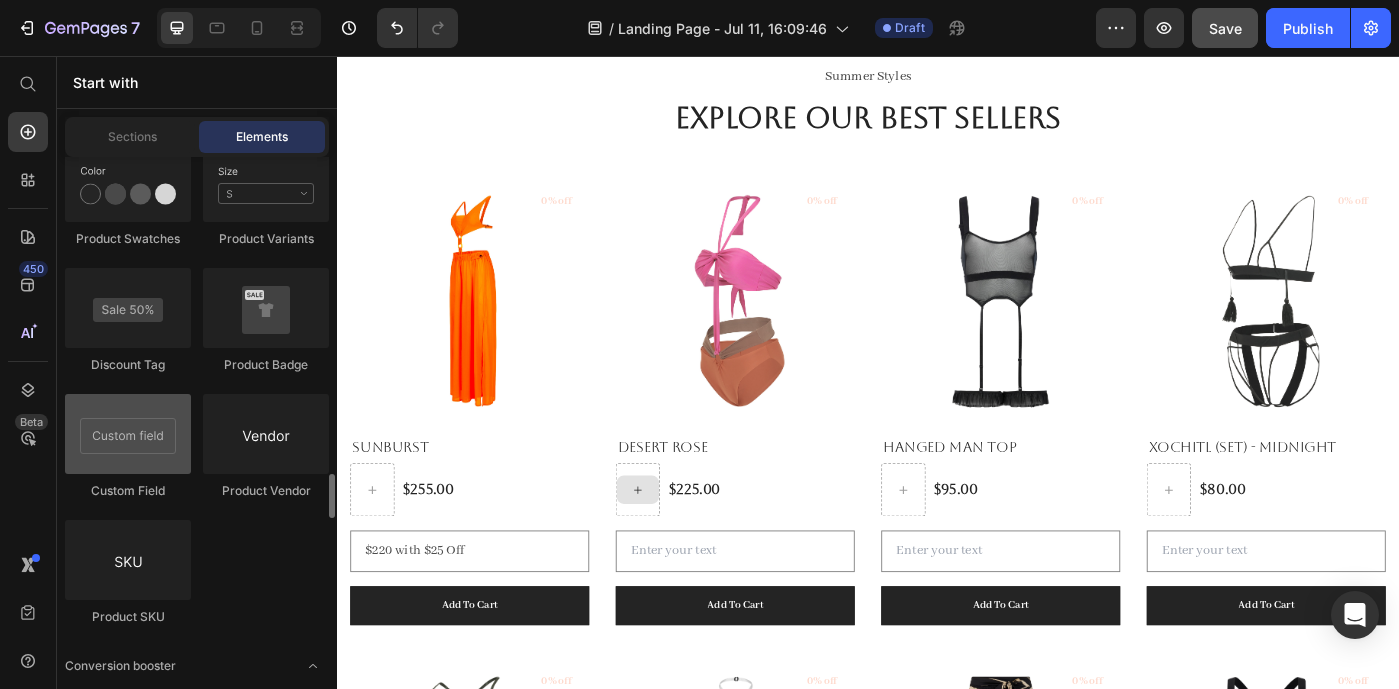 click at bounding box center [128, 434] 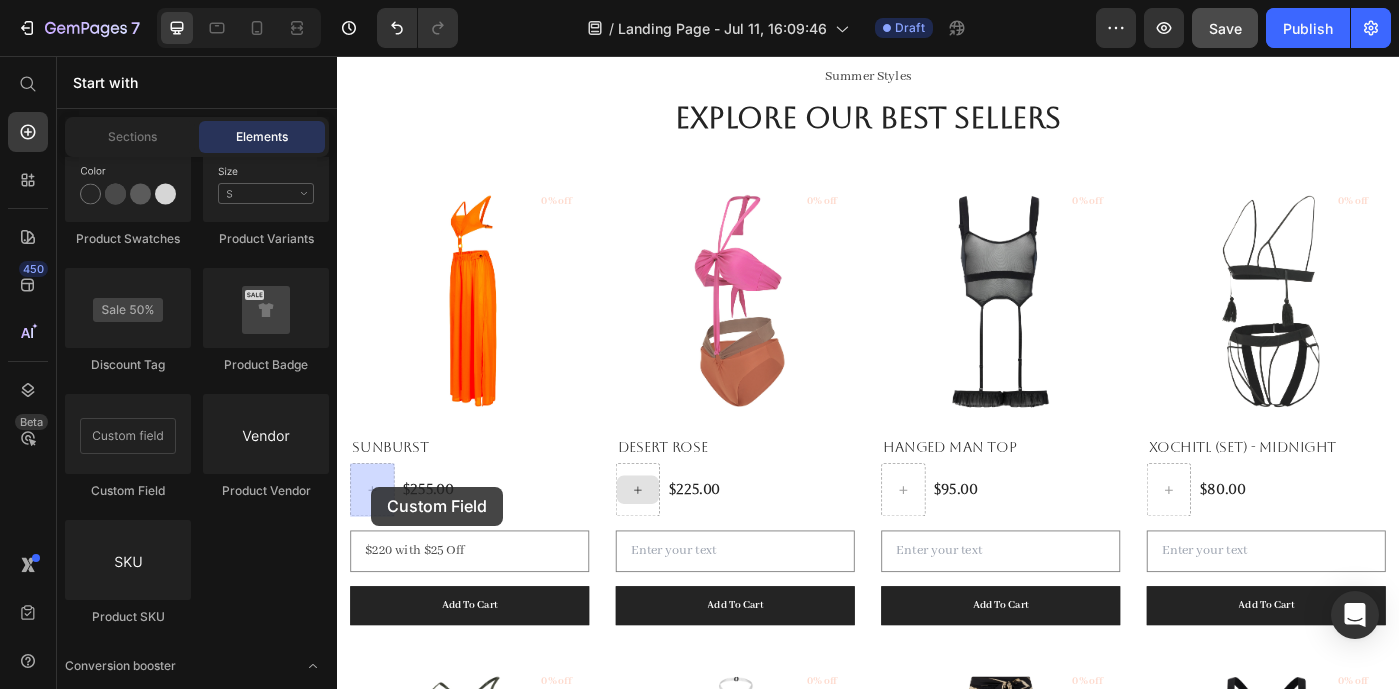 drag, startPoint x: 470, startPoint y: 493, endPoint x: 375, endPoint y: 543, distance: 107.35455 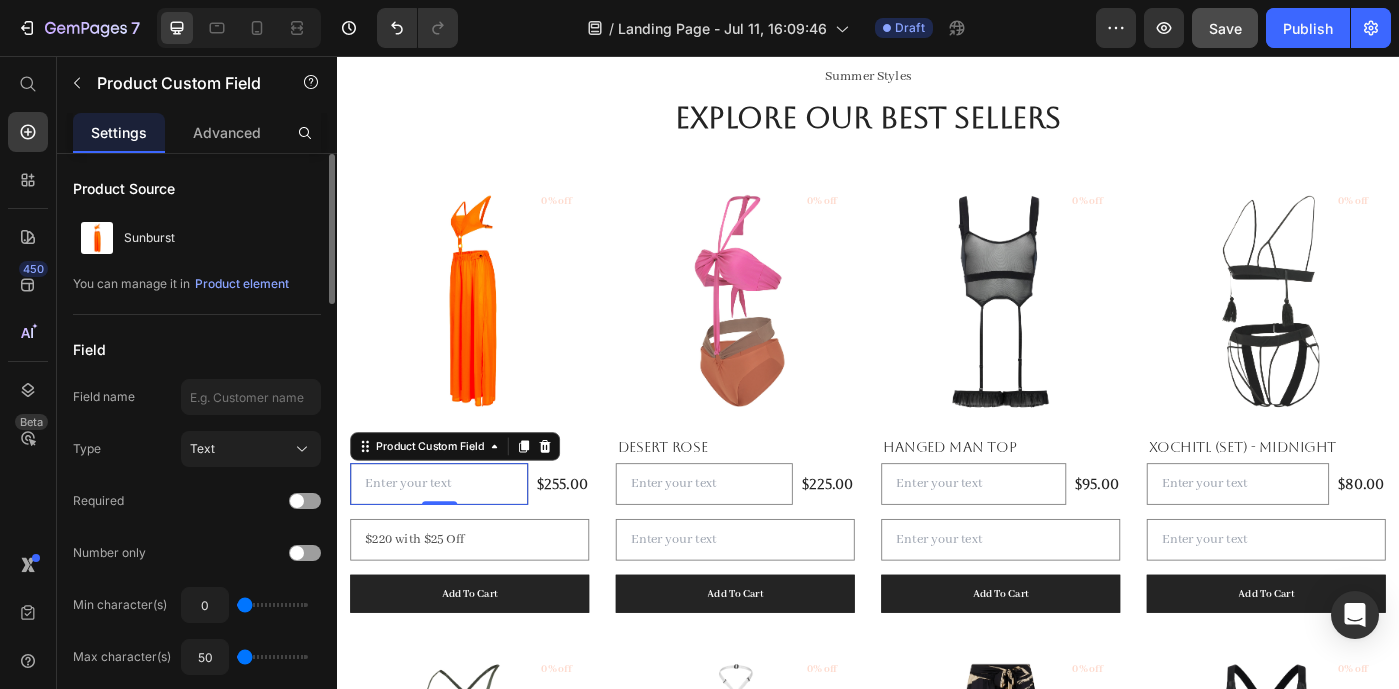 click at bounding box center (452, 539) 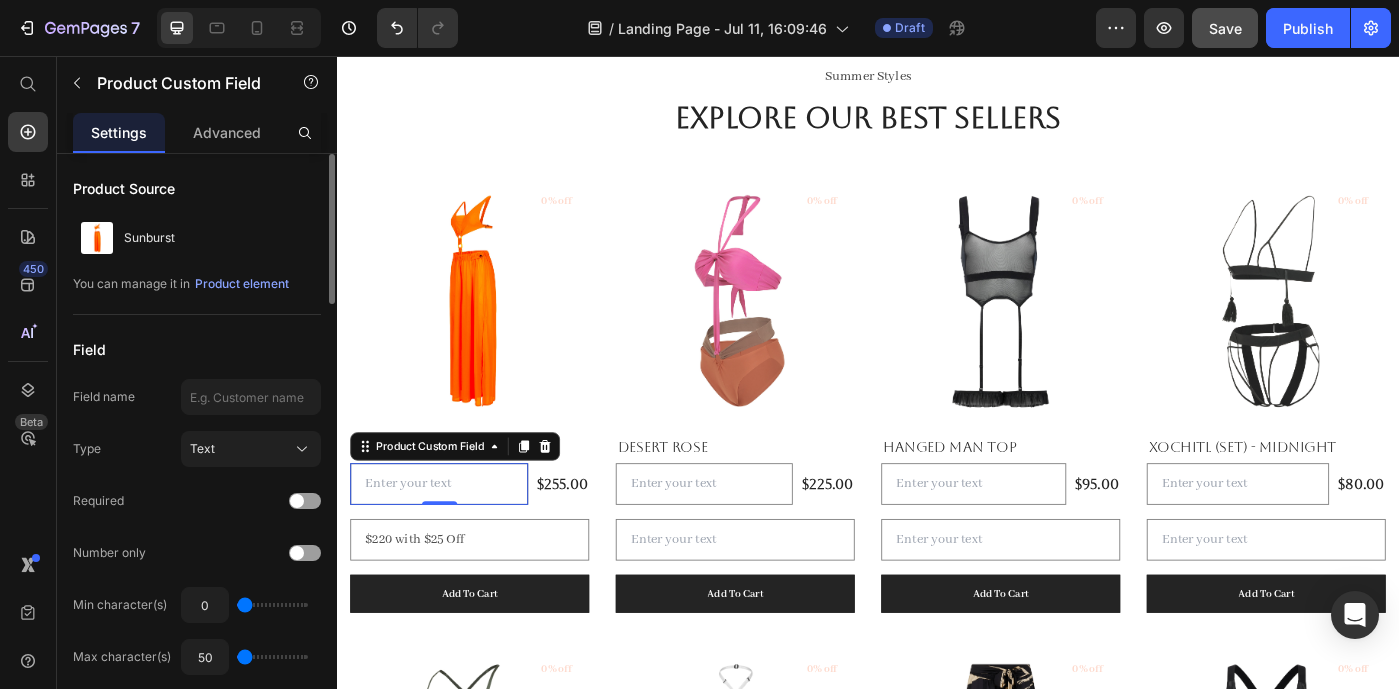 scroll, scrollTop: 3076, scrollLeft: 0, axis: vertical 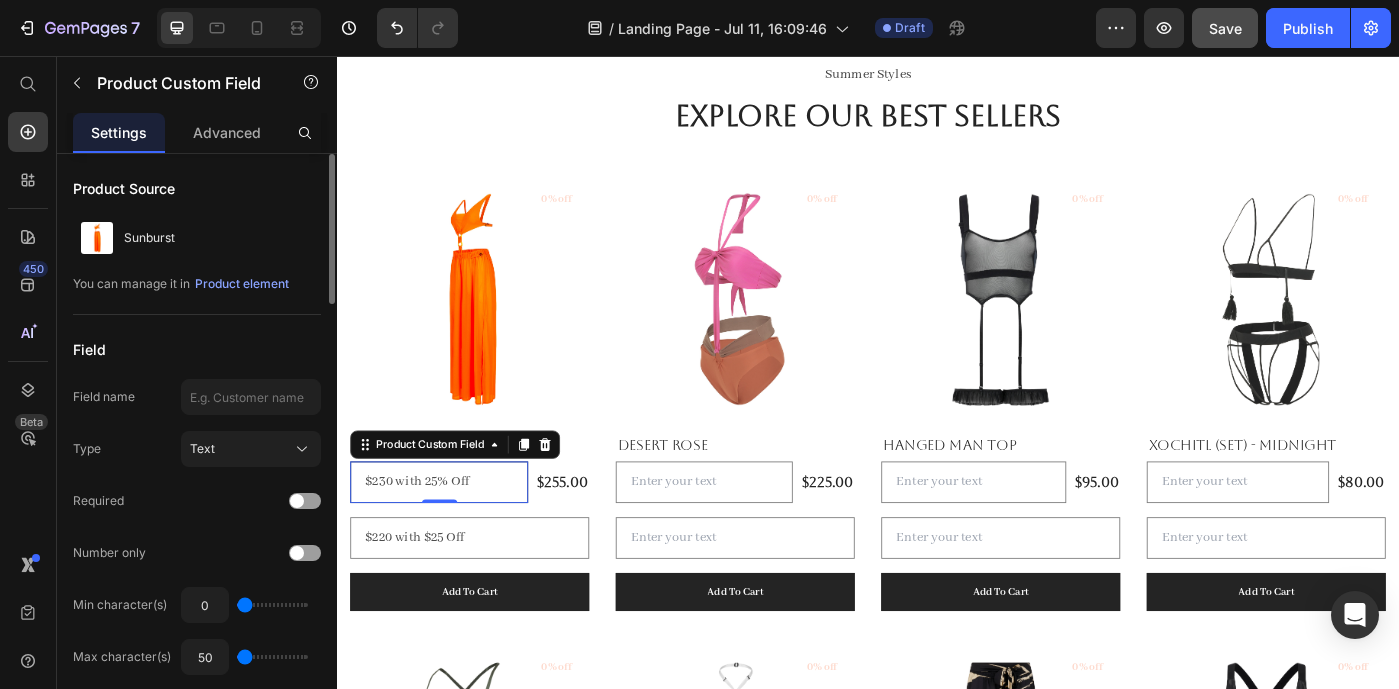 click on "$230 with 25% Off" at bounding box center (452, 537) 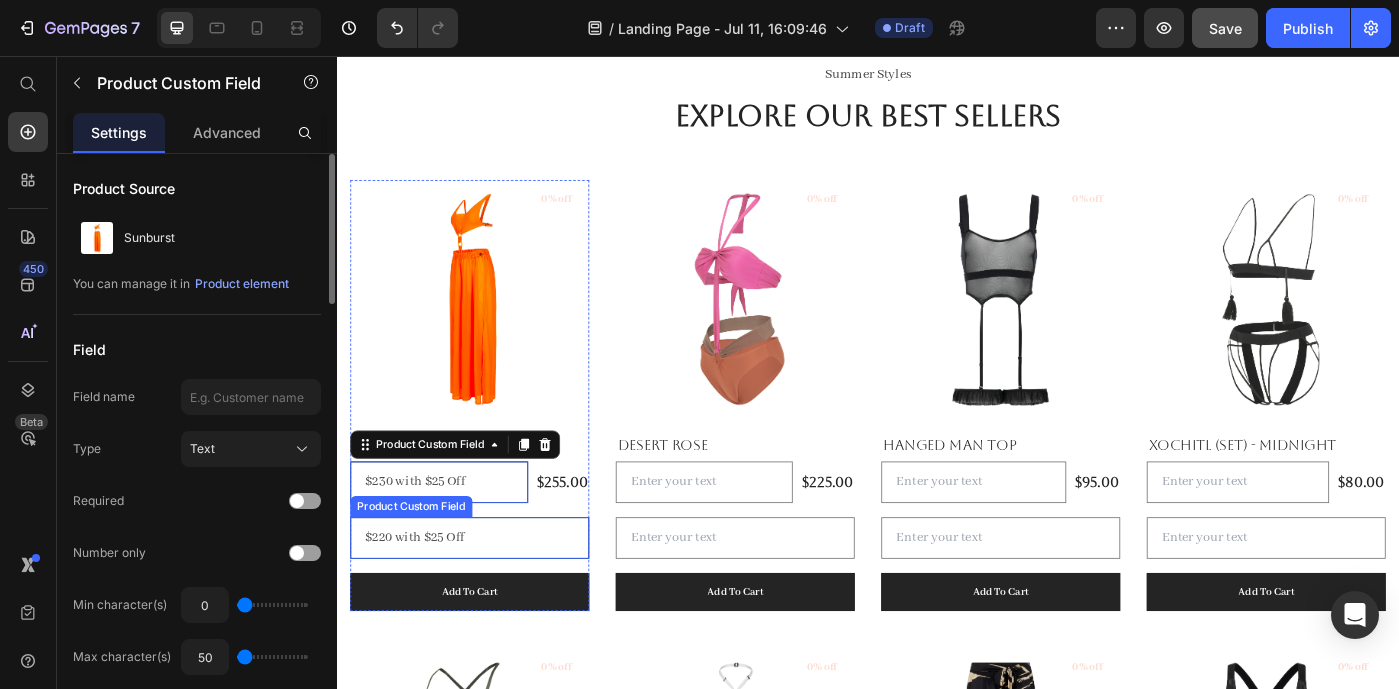type on "$230 with $25 Off" 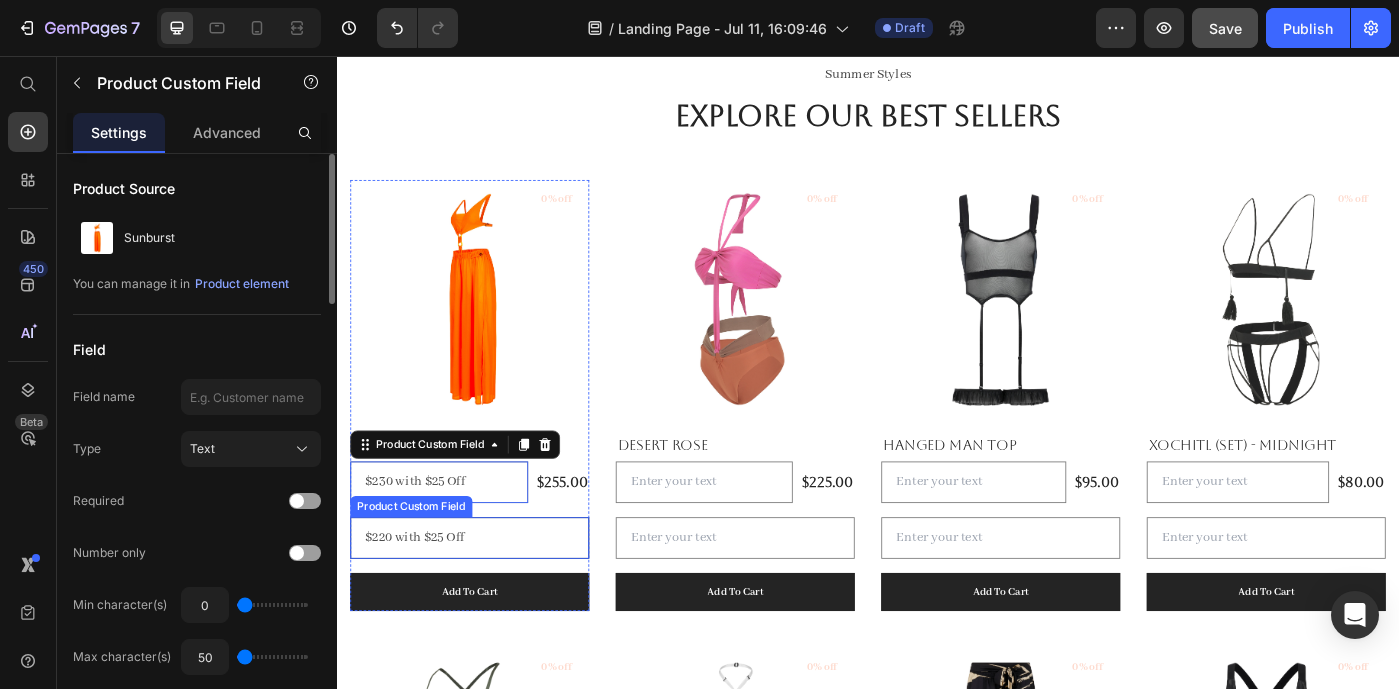 click on "$220 with $25 Off" at bounding box center (487, 600) 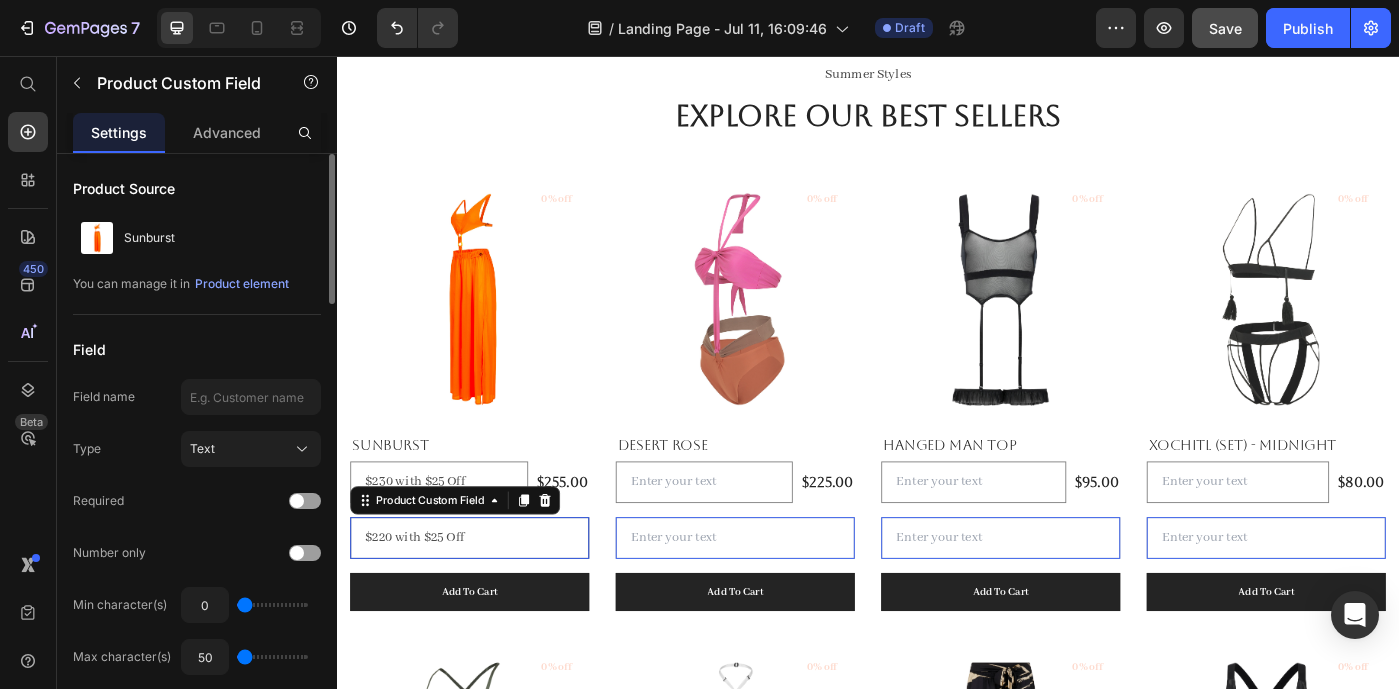 click on "$220 with $25 Off" at bounding box center (487, 600) 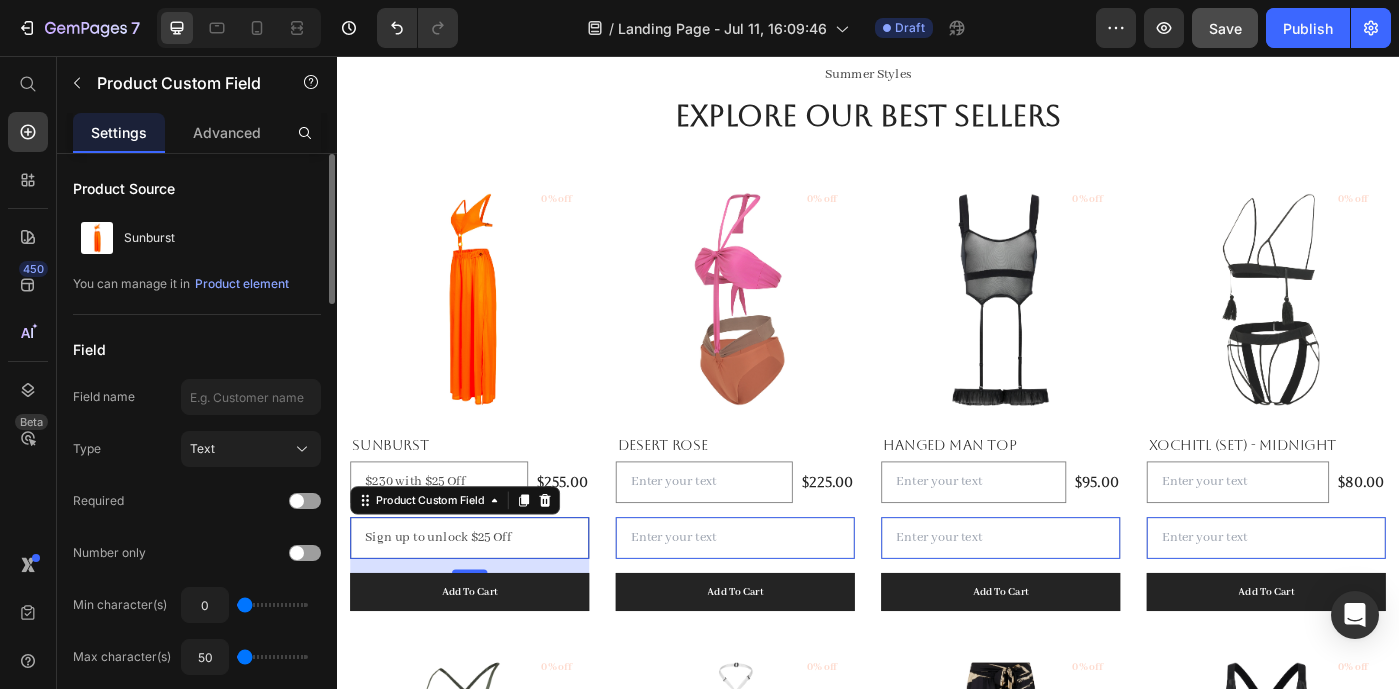 type on "Sign up to unlock $25 Off" 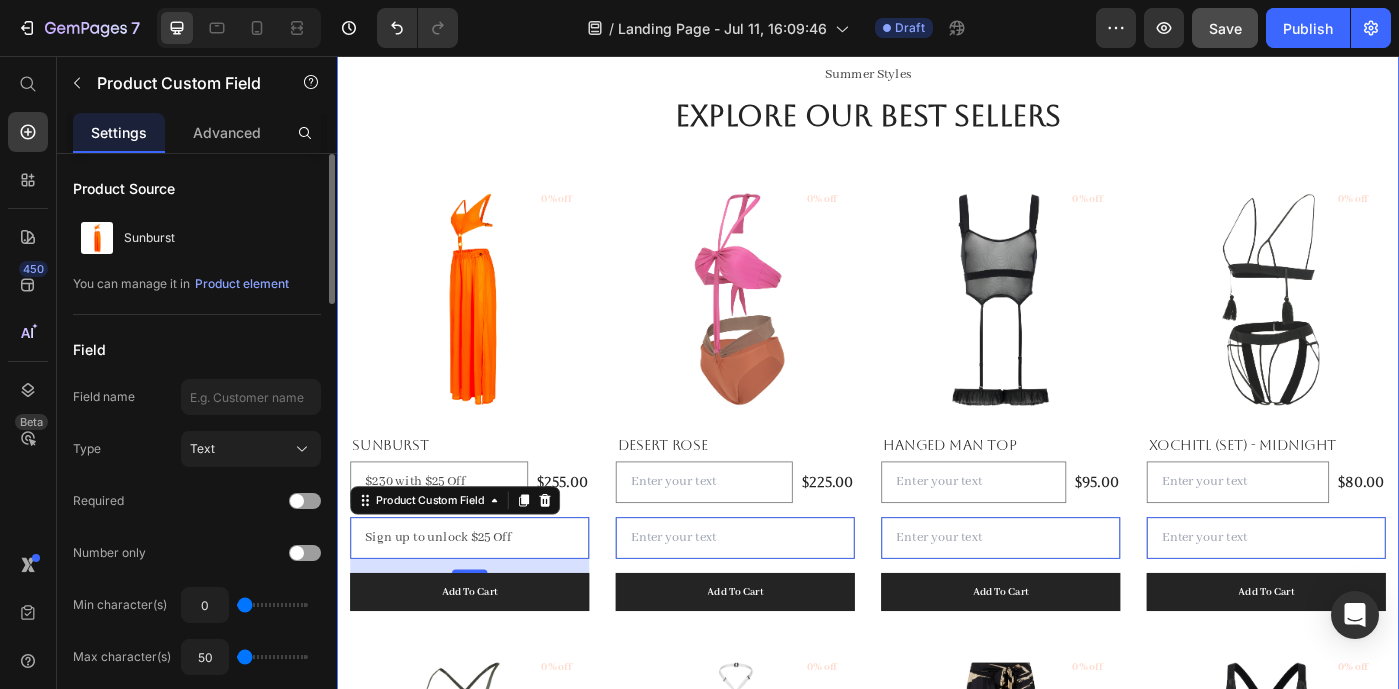 click on "Summer Styles Text block Explore Our Best Sellers Heading (P) Images 0% off Product Badge Sunburst (P) Title $255.00 (P) Price $230 with $25 Off Product Custom Field Row Sign up to unlock $25 Off Product Custom Field   16 Add To Cart (P) Cart Button Row (P) Images 0% off Product Badge Desert Rose (P) Title $225.00 (P) Price Product Custom Field Row Product Custom Field   0 Add To Cart (P) Cart Button Row (P) Images 0% off Product Badge Hanged Man Top (P) Title $95.00 (P) Price Product Custom Field Row Product Custom Field   0 Add To Cart (P) Cart Button Row (P) Images 0% off Product Badge Xochitl (Set) - Midnight (P) Title $80.00 (P) Price Product Custom Field Row Product Custom Field   0 Add To Cart (P) Cart Button Row (P) Images 0% off Product Badge Orbit In Sage (P) Title $155.00 (P) Price Product Custom Field Row Product Custom Field   0 Add To Cart (P) Cart Button Row (P) Images 0% off Product Badge Eris Snow (P) Title $85.00 (P) Price Product Custom Field Row Product Custom Field   0 Add To Cart Row Row" at bounding box center [937, 637] 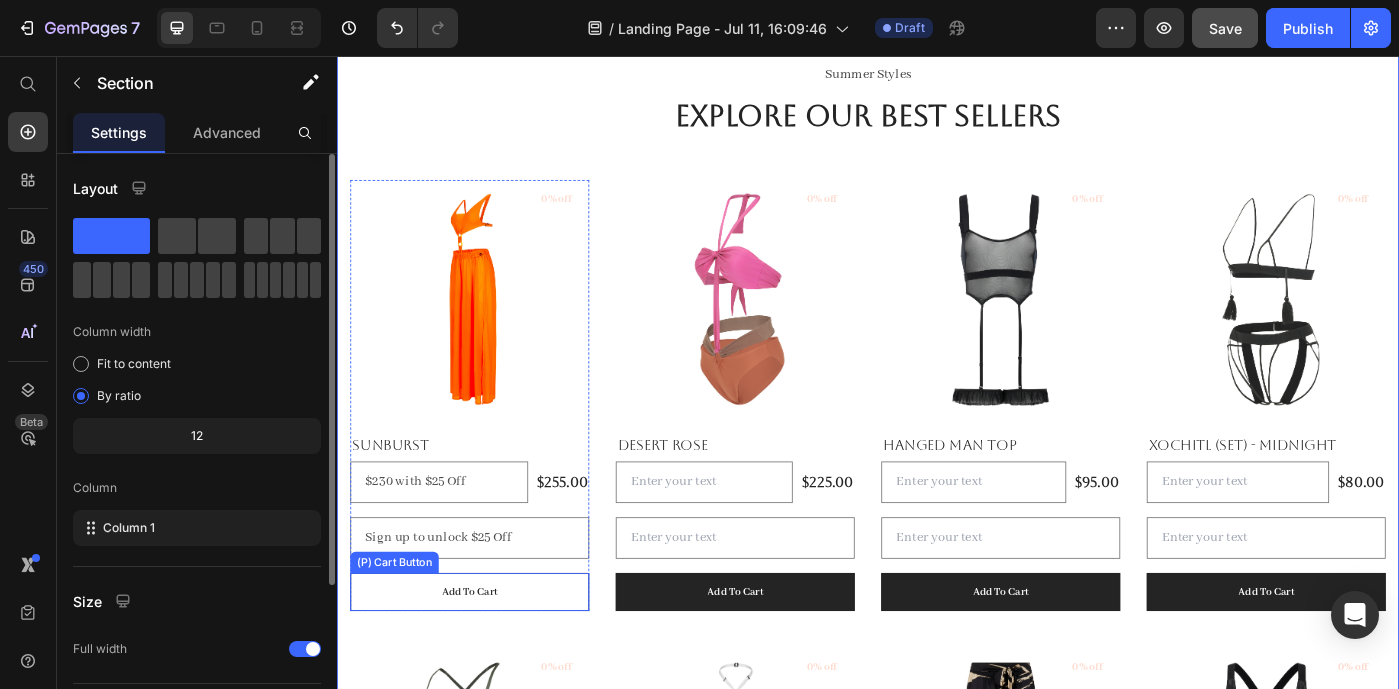 scroll, scrollTop: 3151, scrollLeft: 0, axis: vertical 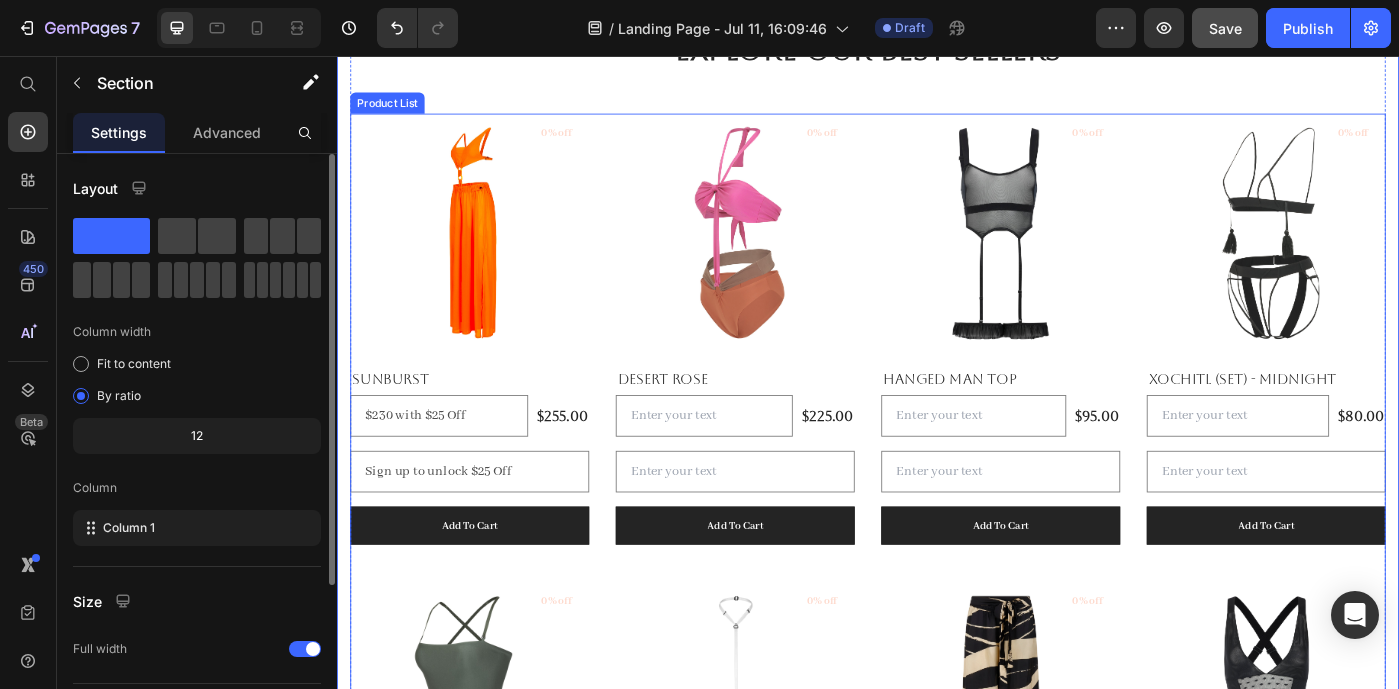click at bounding box center [787, 785] 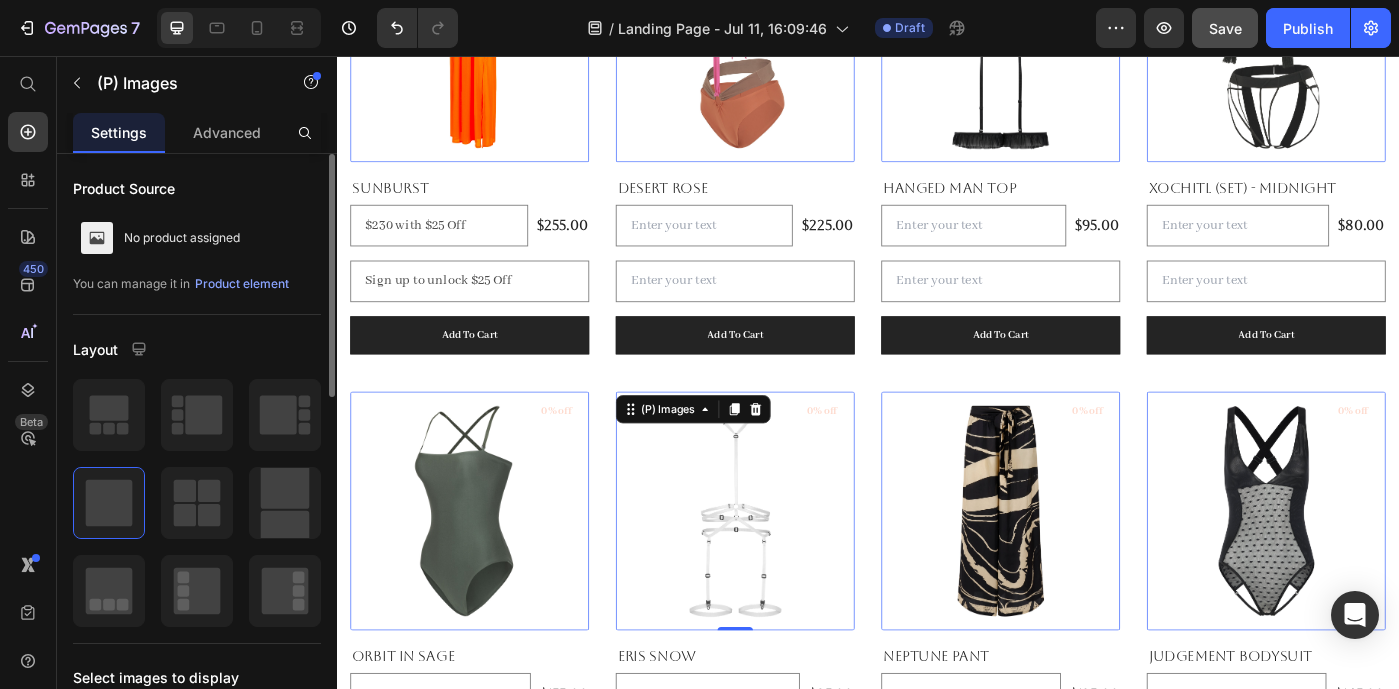 scroll, scrollTop: 3480, scrollLeft: 0, axis: vertical 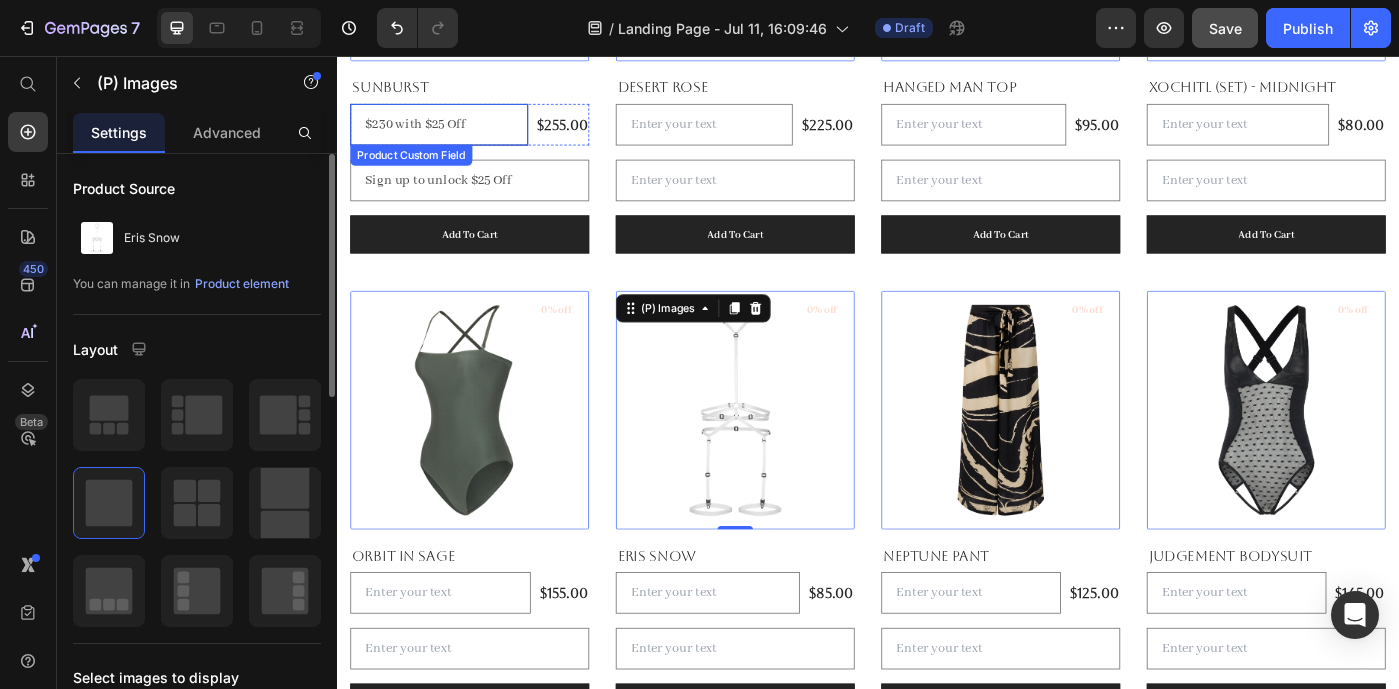 click on "$230 with $25 Off" at bounding box center (452, 133) 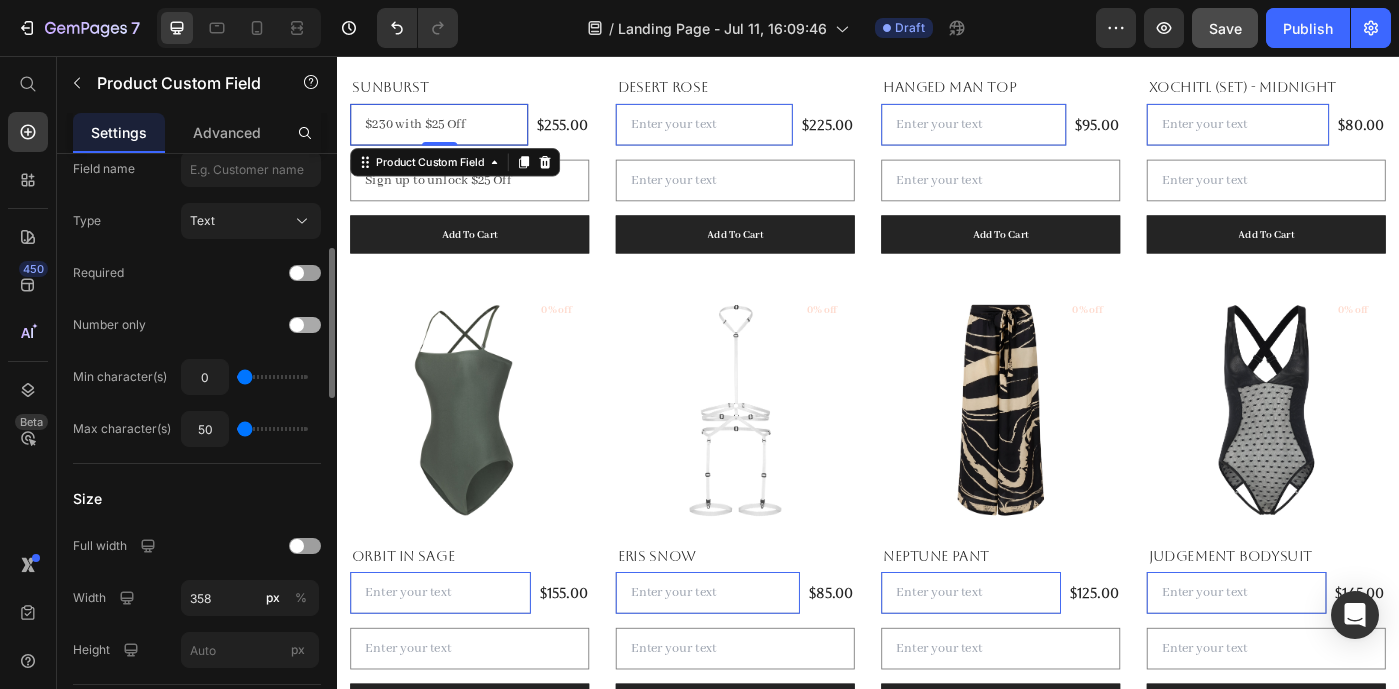 scroll, scrollTop: 257, scrollLeft: 0, axis: vertical 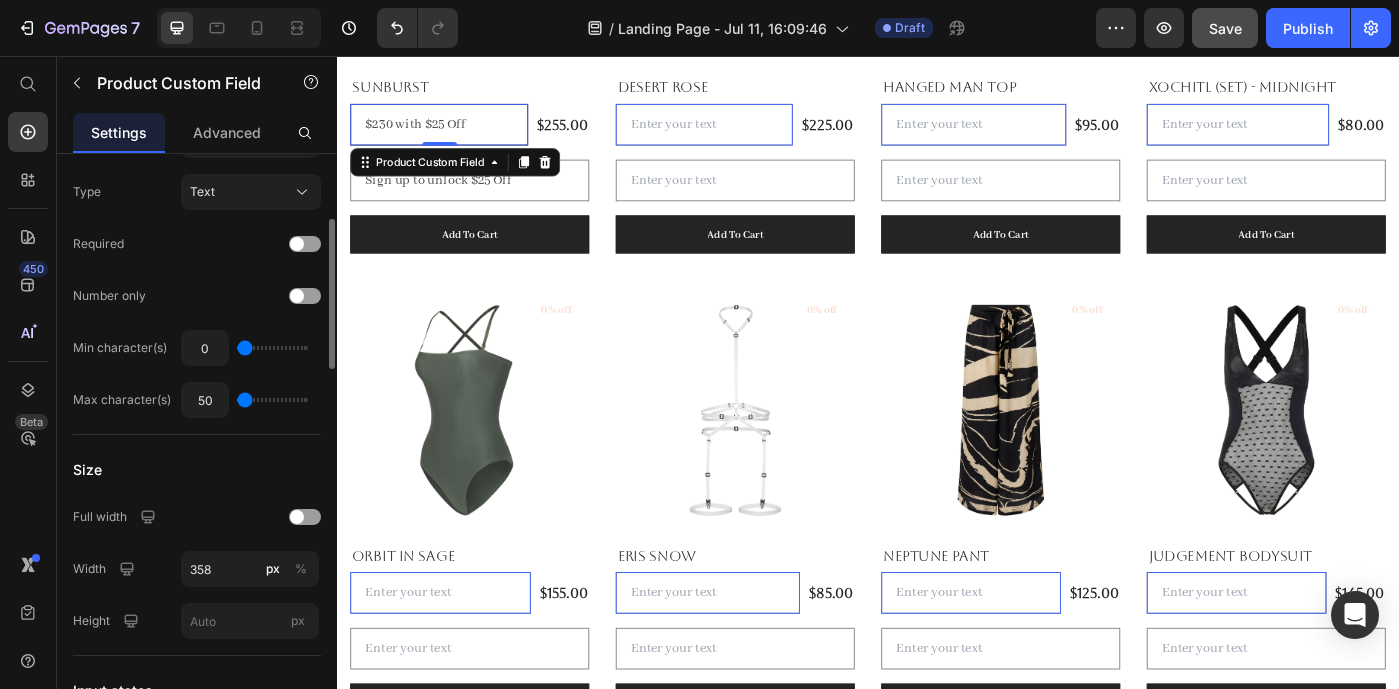 click on "$230 with $25 Off" at bounding box center [452, 133] 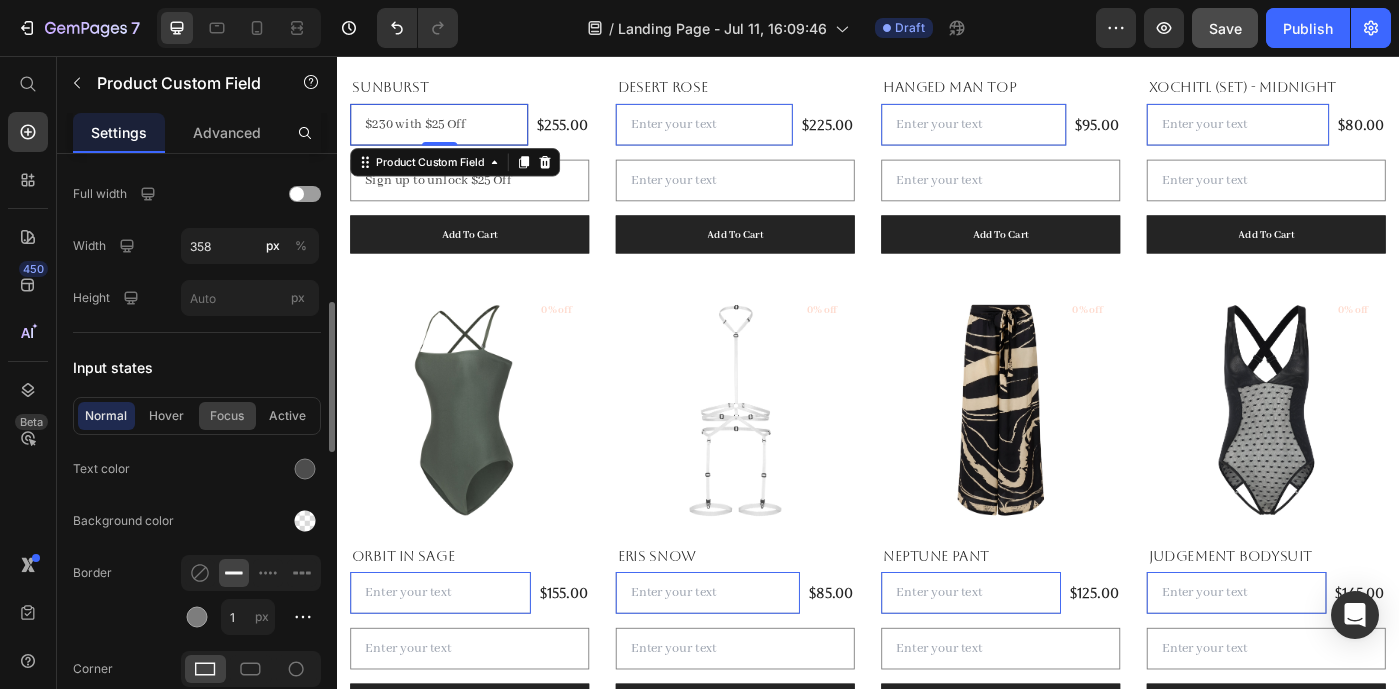 scroll, scrollTop: 592, scrollLeft: 0, axis: vertical 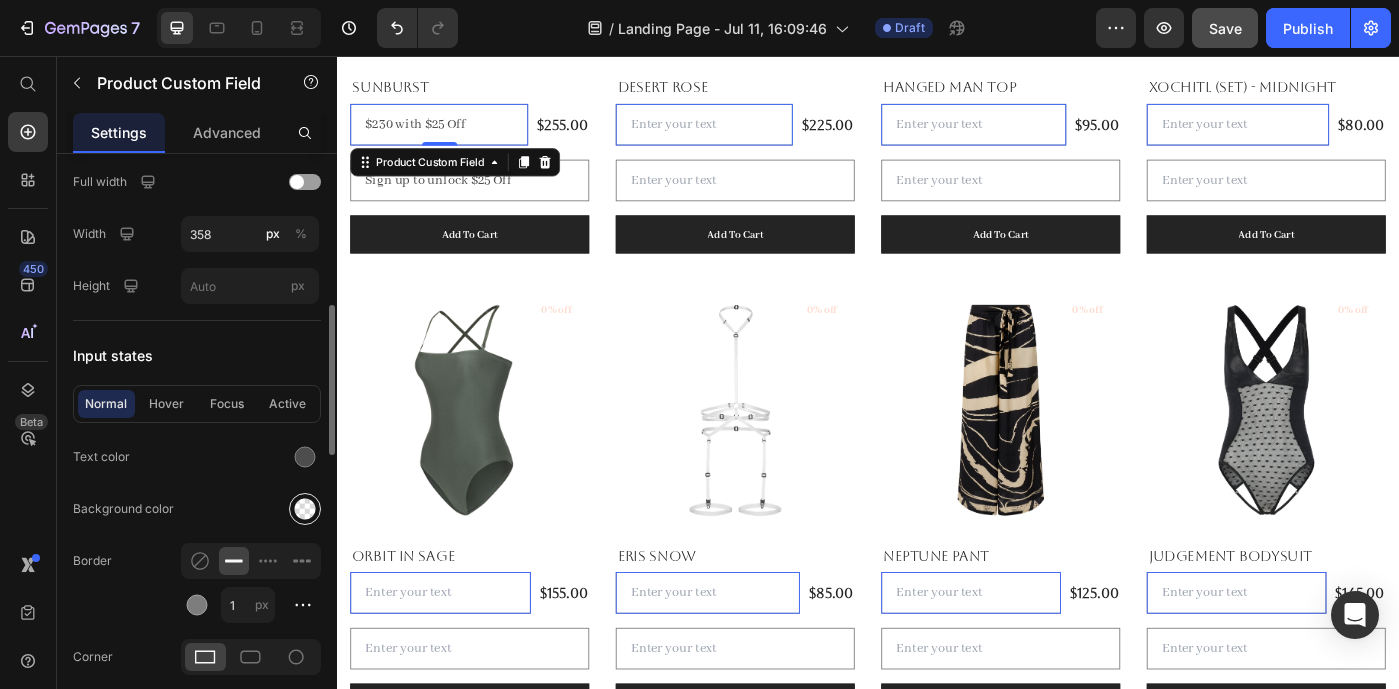 click at bounding box center [305, 509] 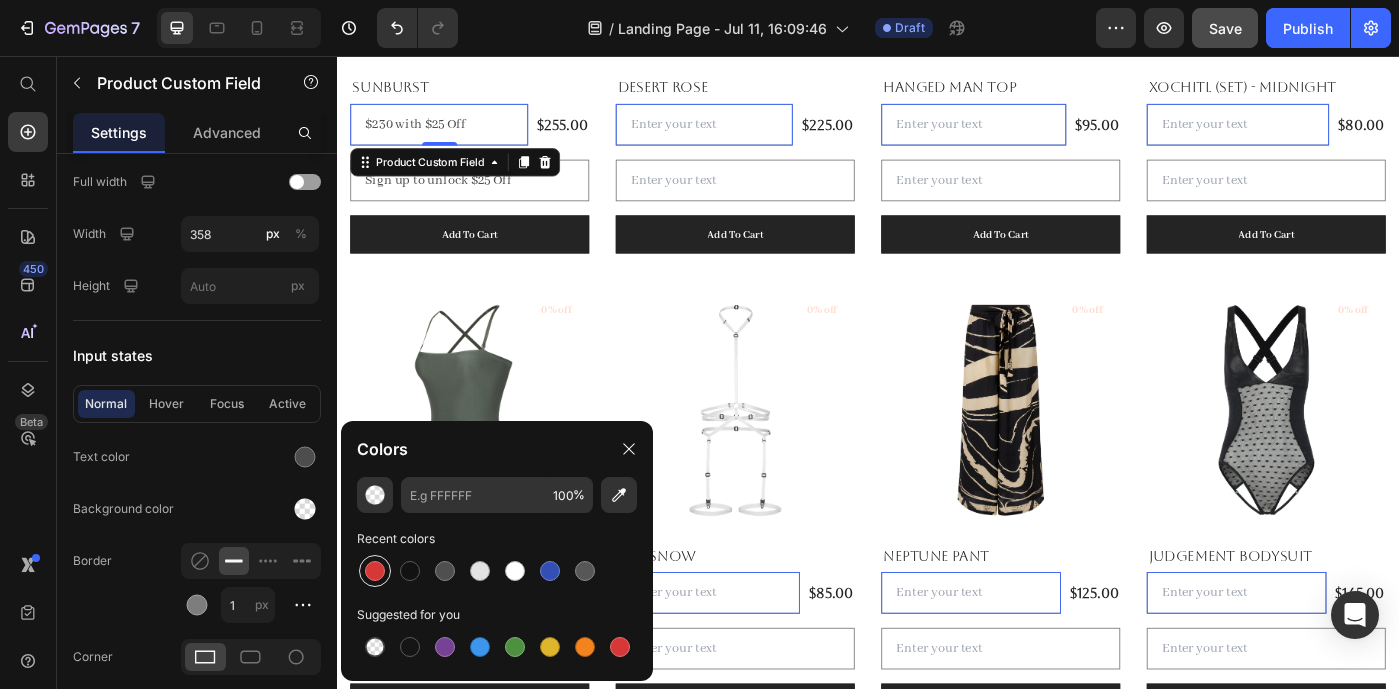 click at bounding box center (375, 571) 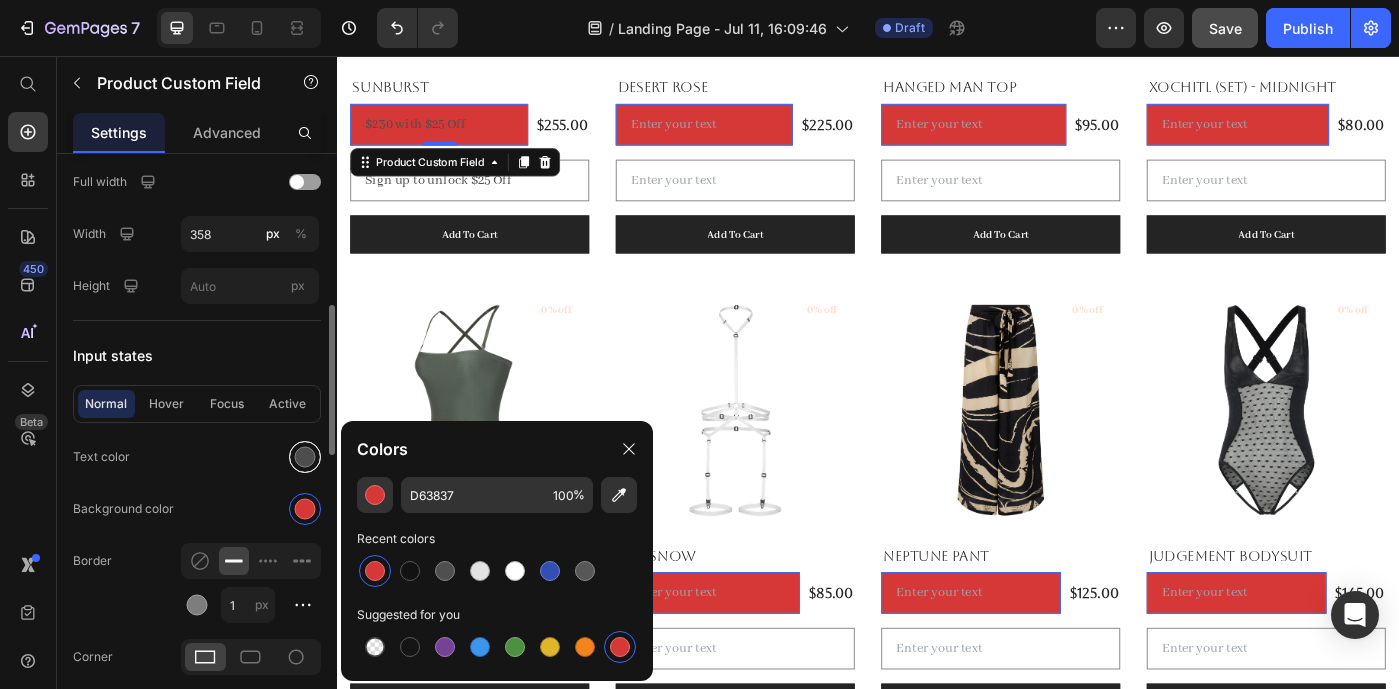 click at bounding box center [305, 457] 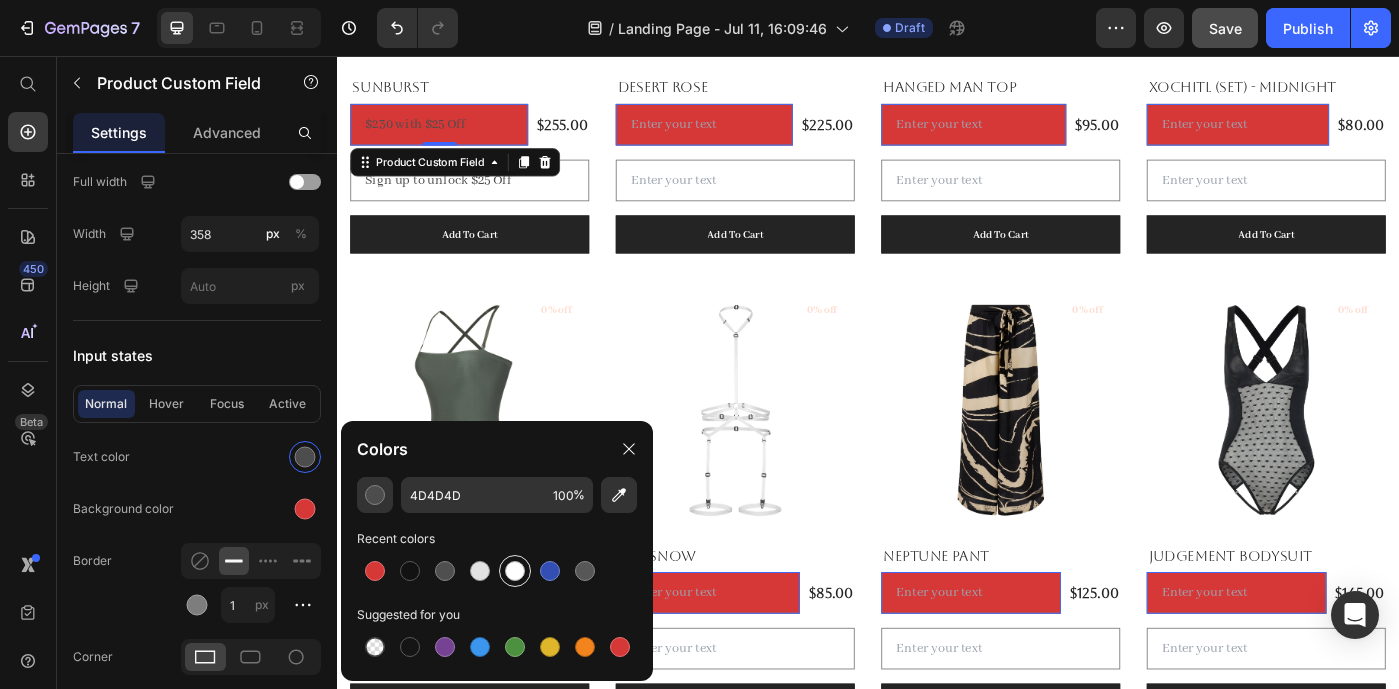 click at bounding box center (515, 571) 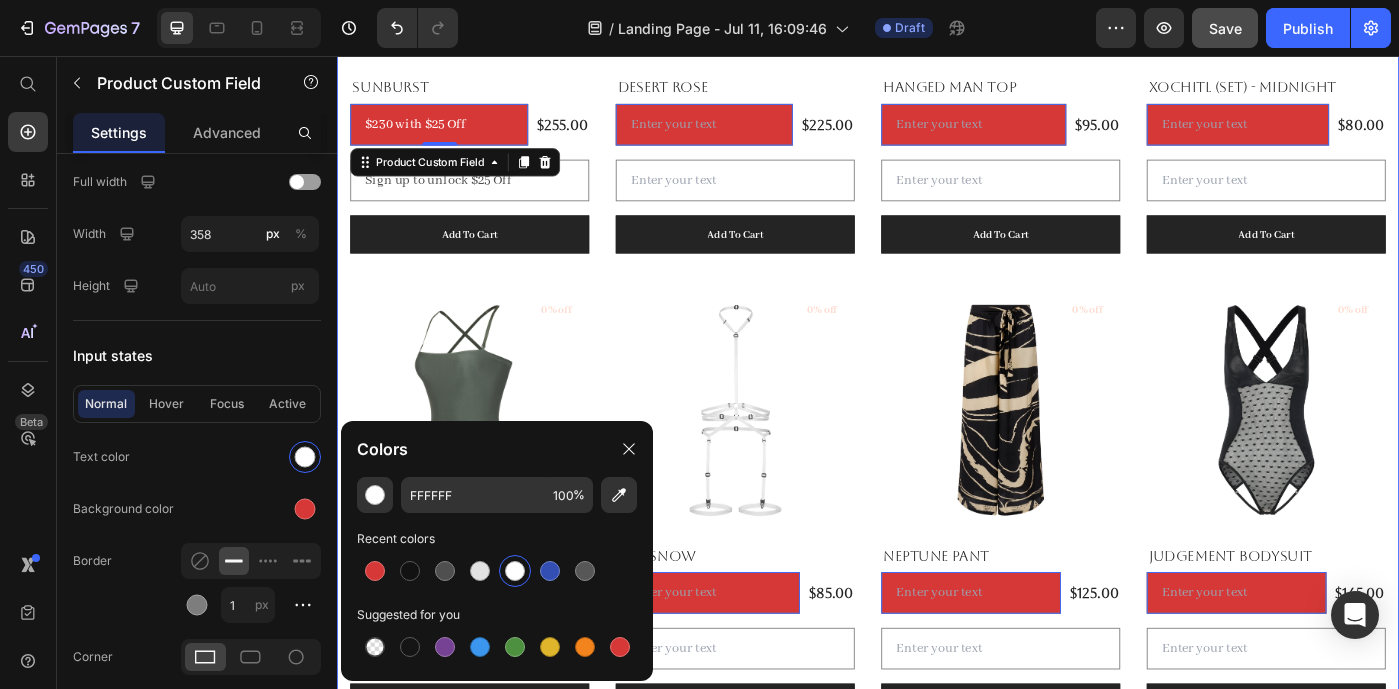 click on "Summer Styles Text block Explore Our Best Sellers Heading (P) Images 0% off Product Badge Sunburst (P) Title $255.00 (P) Price $230 with $25 Off Product Custom Field   0 Row Sign up to unlock $25 Off Product Custom Field Add To Cart (P) Cart Button Row (P) Images 0% off Product Badge Desert Rose (P) Title $225.00 (P) Price Product Custom Field   0 Row Product Custom Field Add To Cart (P) Cart Button Row (P) Images 0% off Product Badge Hanged Man Top (P) Title $95.00 (P) Price Product Custom Field   0 Row Product Custom Field Add To Cart (P) Cart Button Row (P) Images 0% off Product Badge Xochitl (Set) - Midnight (P) Title $80.00 (P) Price Product Custom Field   0 Row Product Custom Field Add To Cart (P) Cart Button Row (P) Images 0% off Product Badge Orbit In Sage (P) Title $155.00 (P) Price Product Custom Field   0 Row Product Custom Field Add To Cart (P) Cart Button Row (P) Images 0% off Product Badge Eris Snow (P) Title $85.00 (P) Price Product Custom Field   0 Row Product Custom Field Add To Cart Row   0" at bounding box center [937, 233] 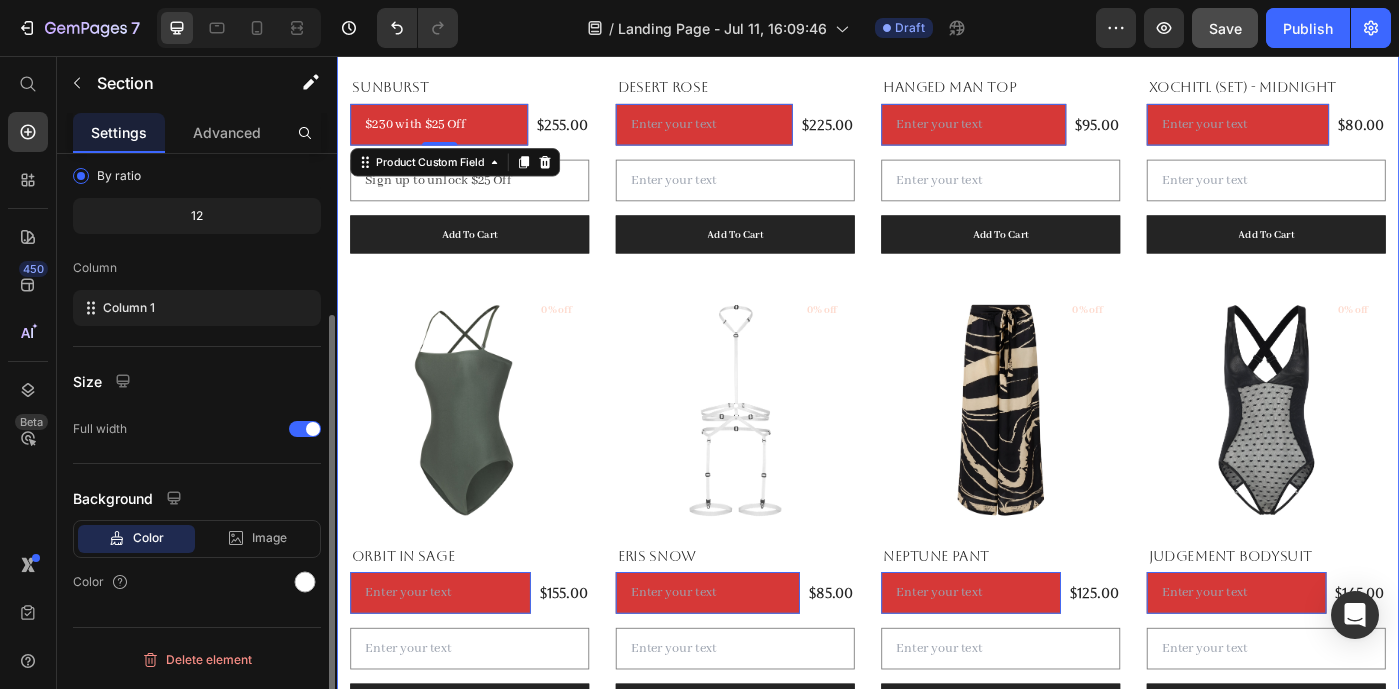 scroll, scrollTop: 0, scrollLeft: 0, axis: both 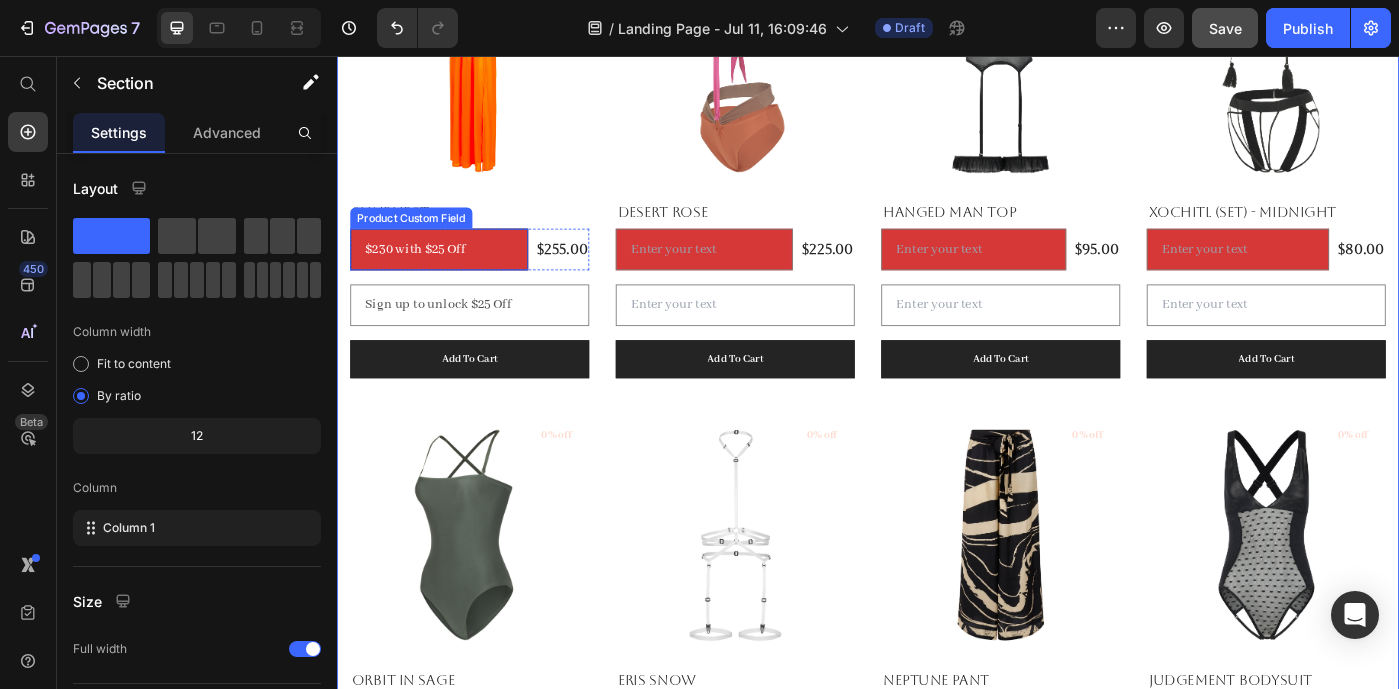 click on "$230 with $25 Off" at bounding box center [452, 274] 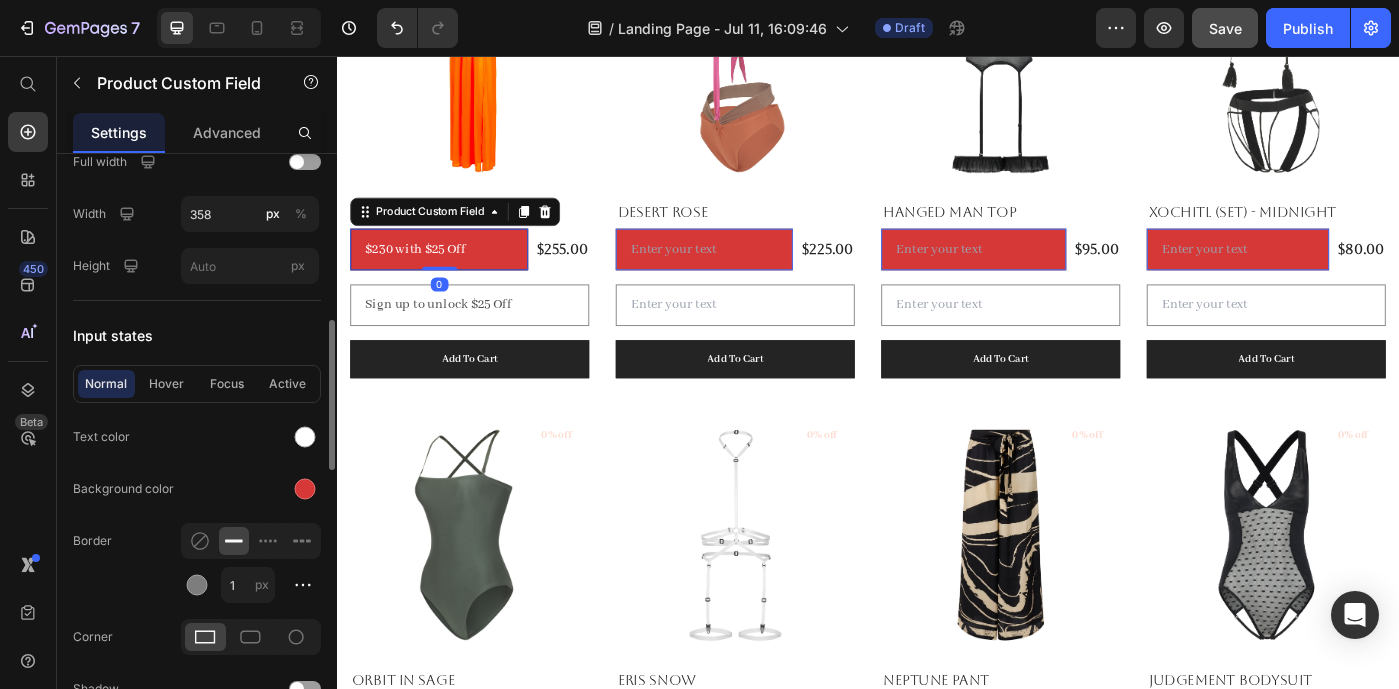 scroll, scrollTop: 630, scrollLeft: 0, axis: vertical 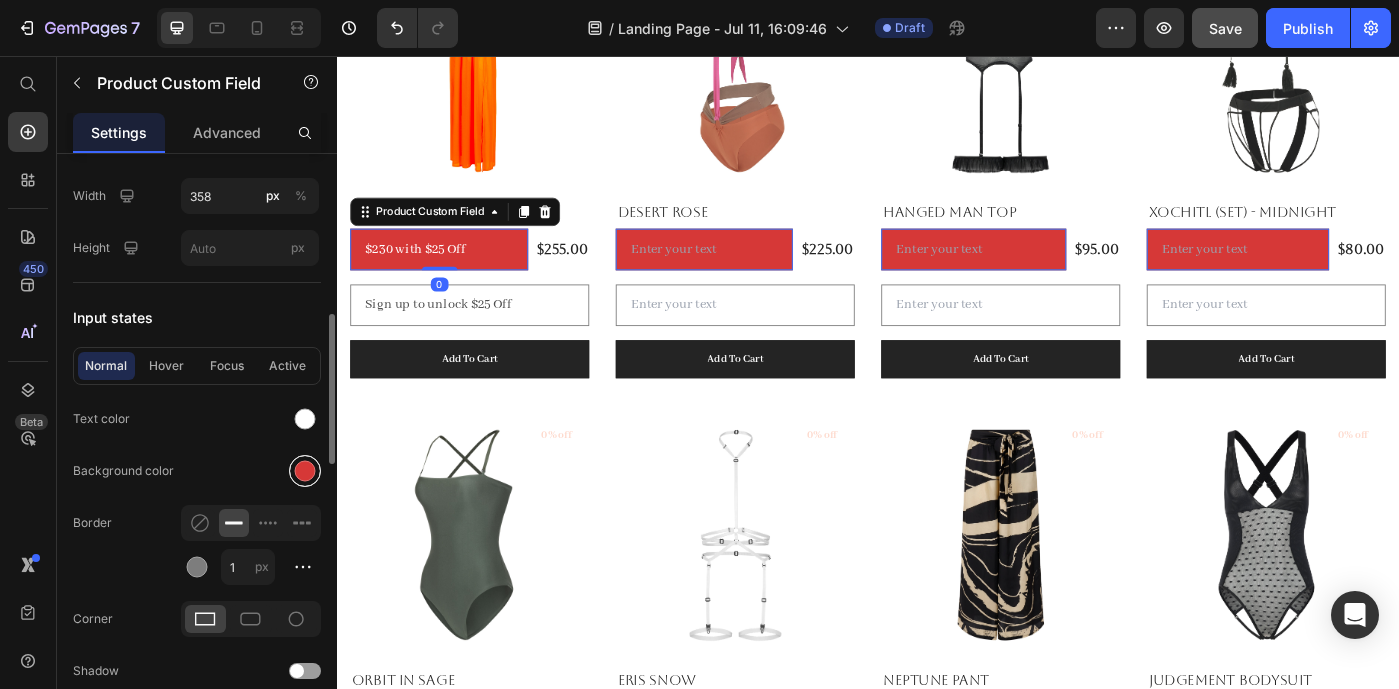click at bounding box center (305, 471) 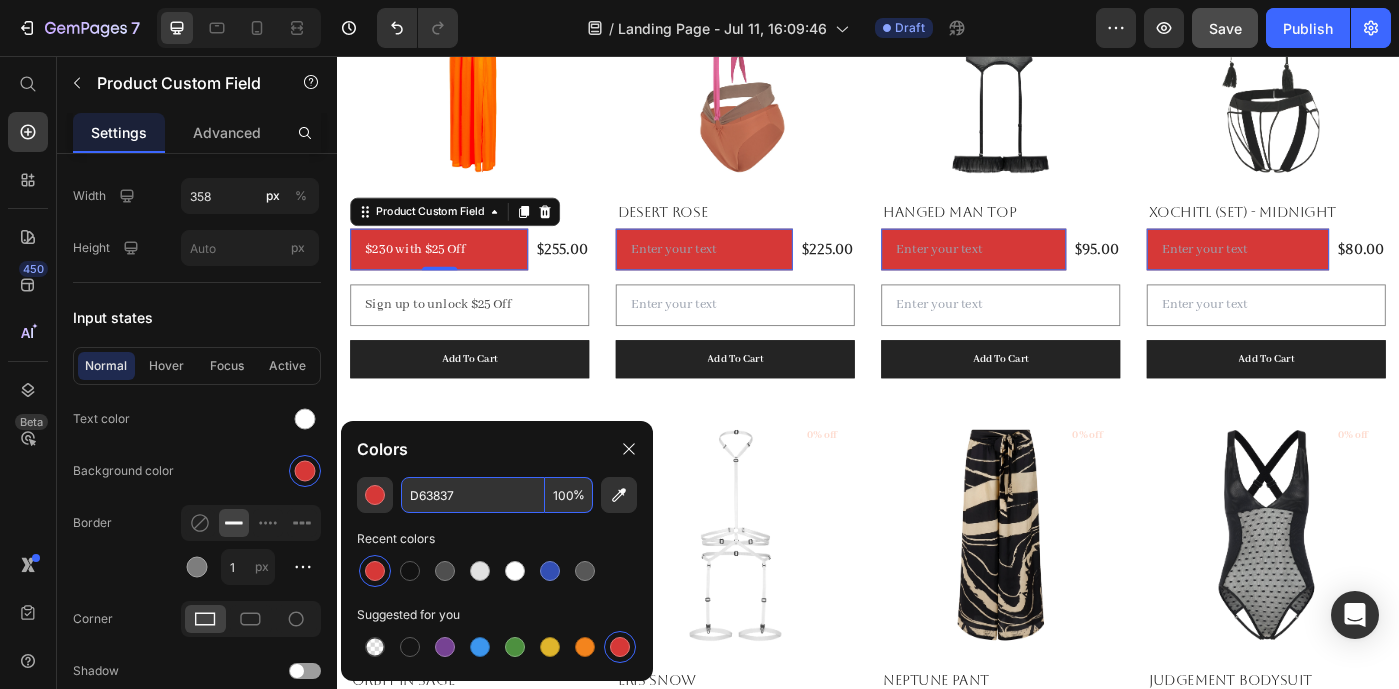 click on "D63837" at bounding box center (473, 495) 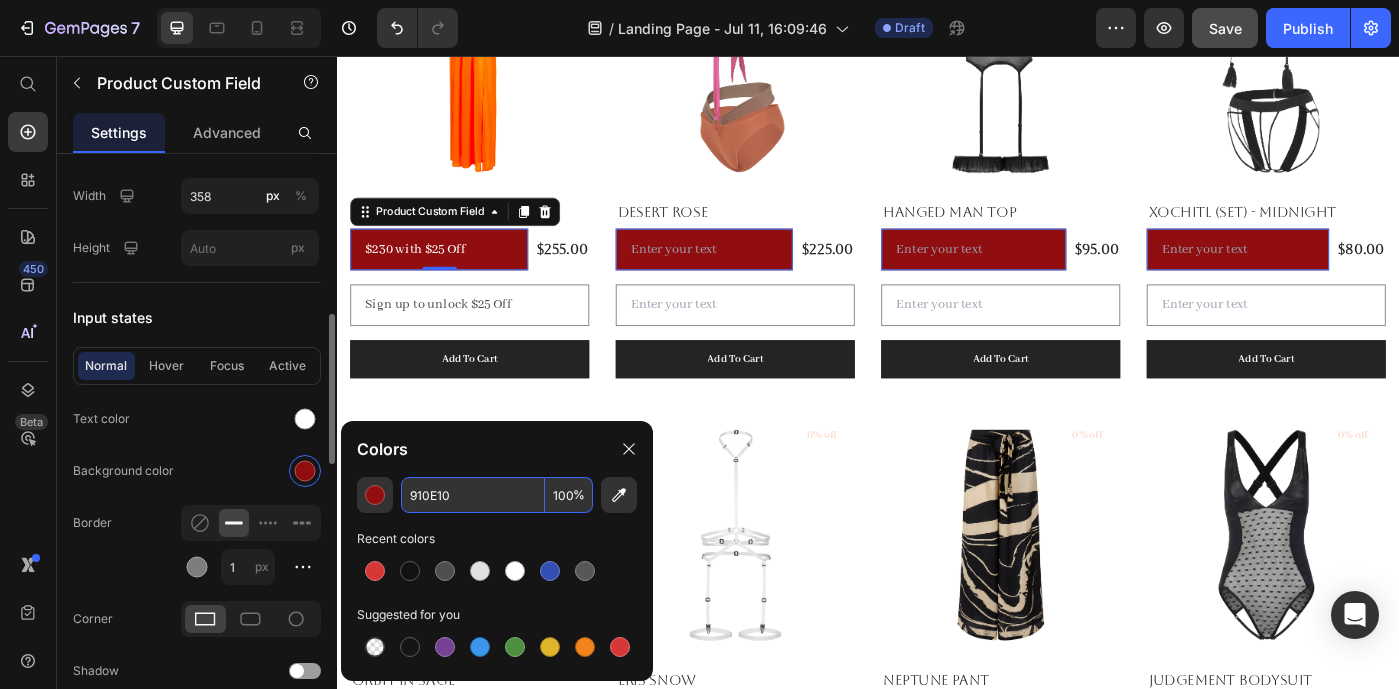 type on "910E10" 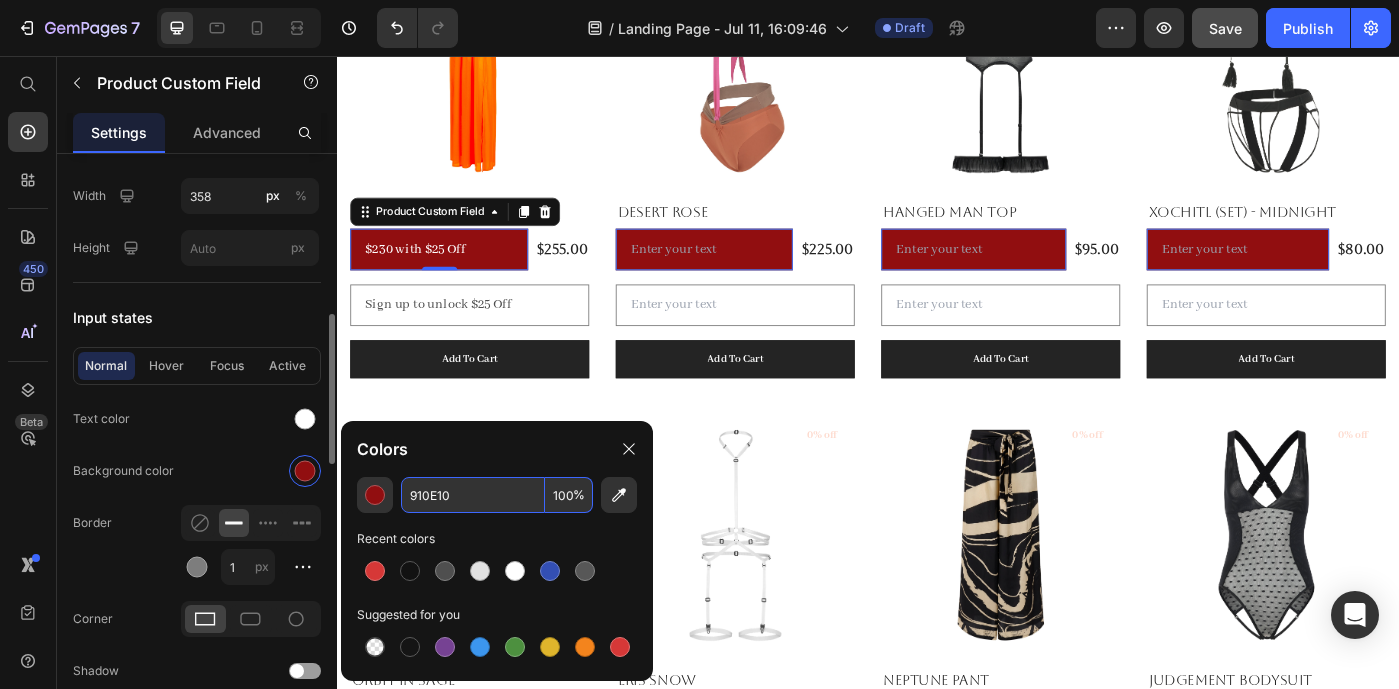click on "Background color" at bounding box center (123, 471) 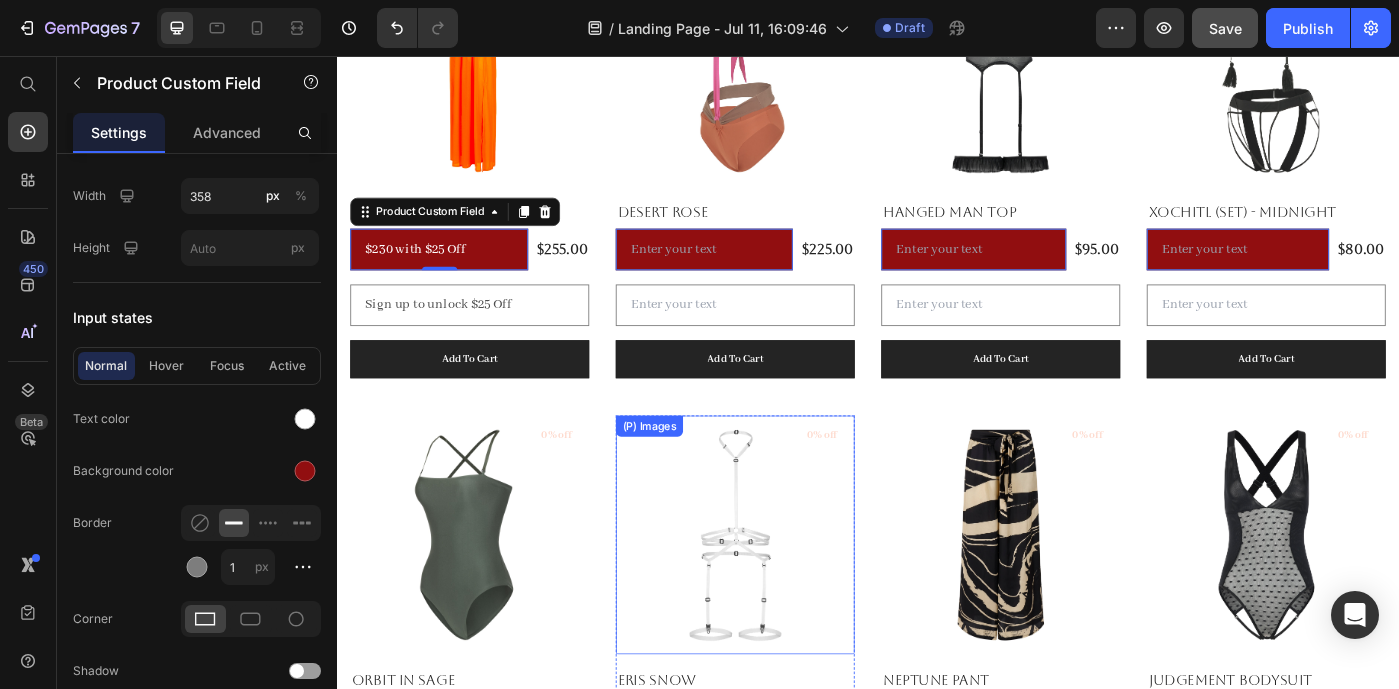 scroll, scrollTop: 3397, scrollLeft: 0, axis: vertical 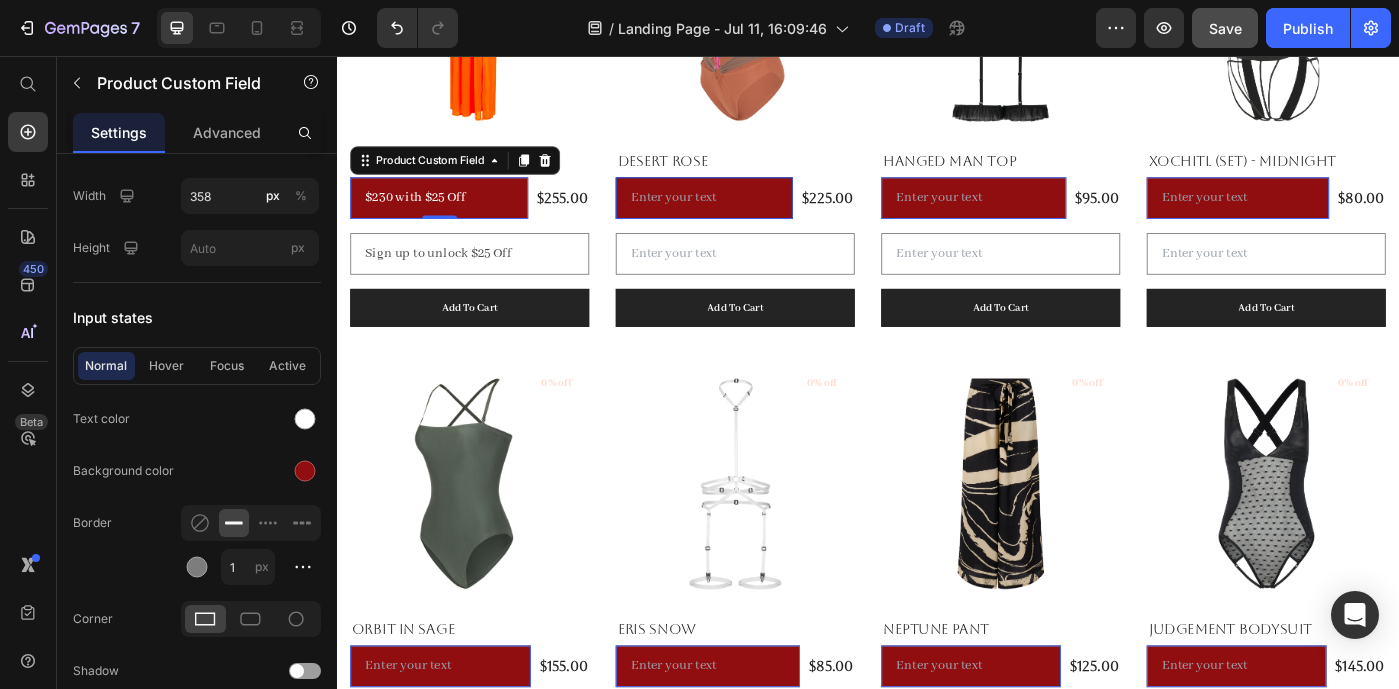 click at bounding box center [752, 216] 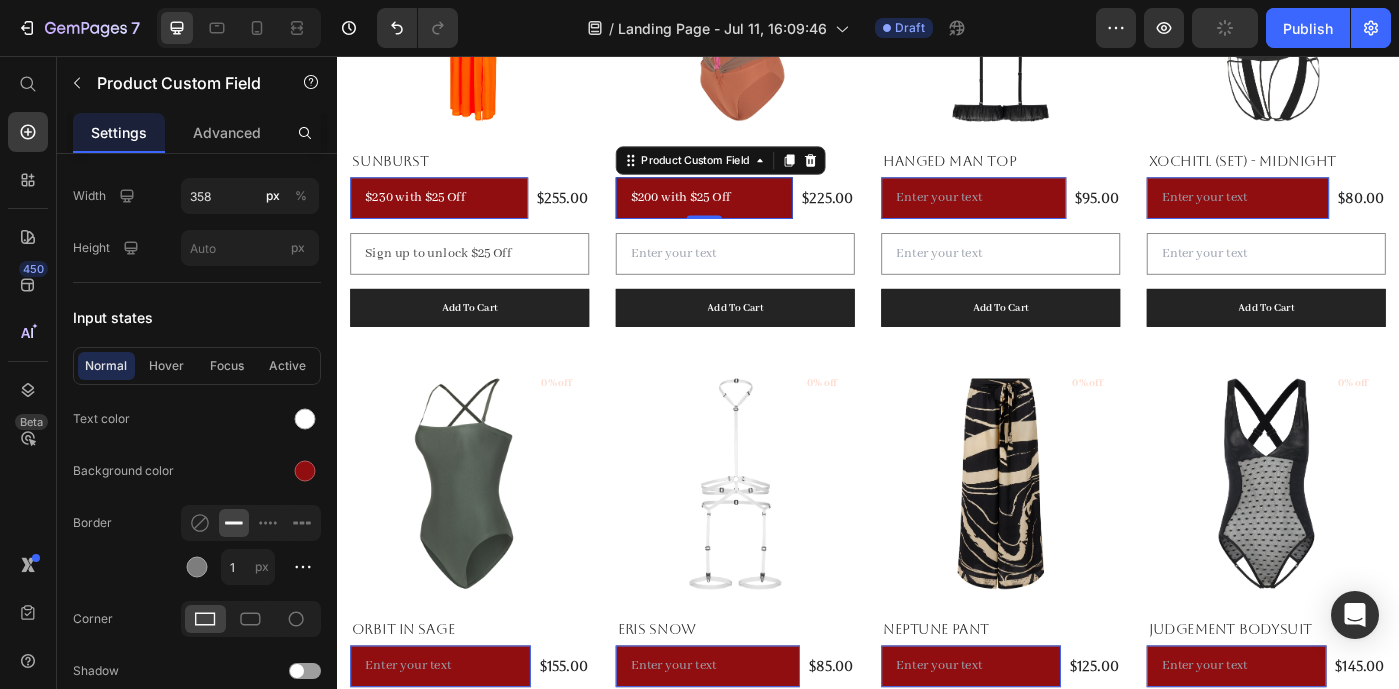 type on "$200 with $25 Off" 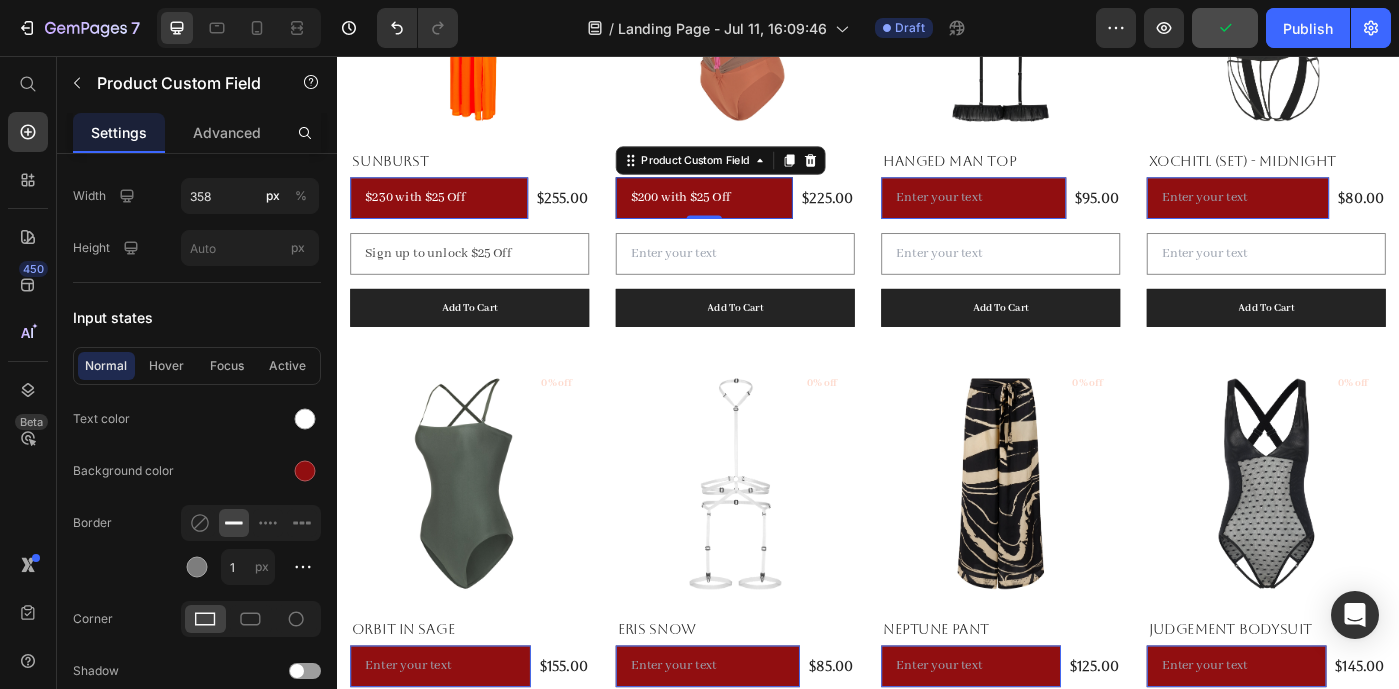 click on "$200 with $25 Off" at bounding box center (752, 216) 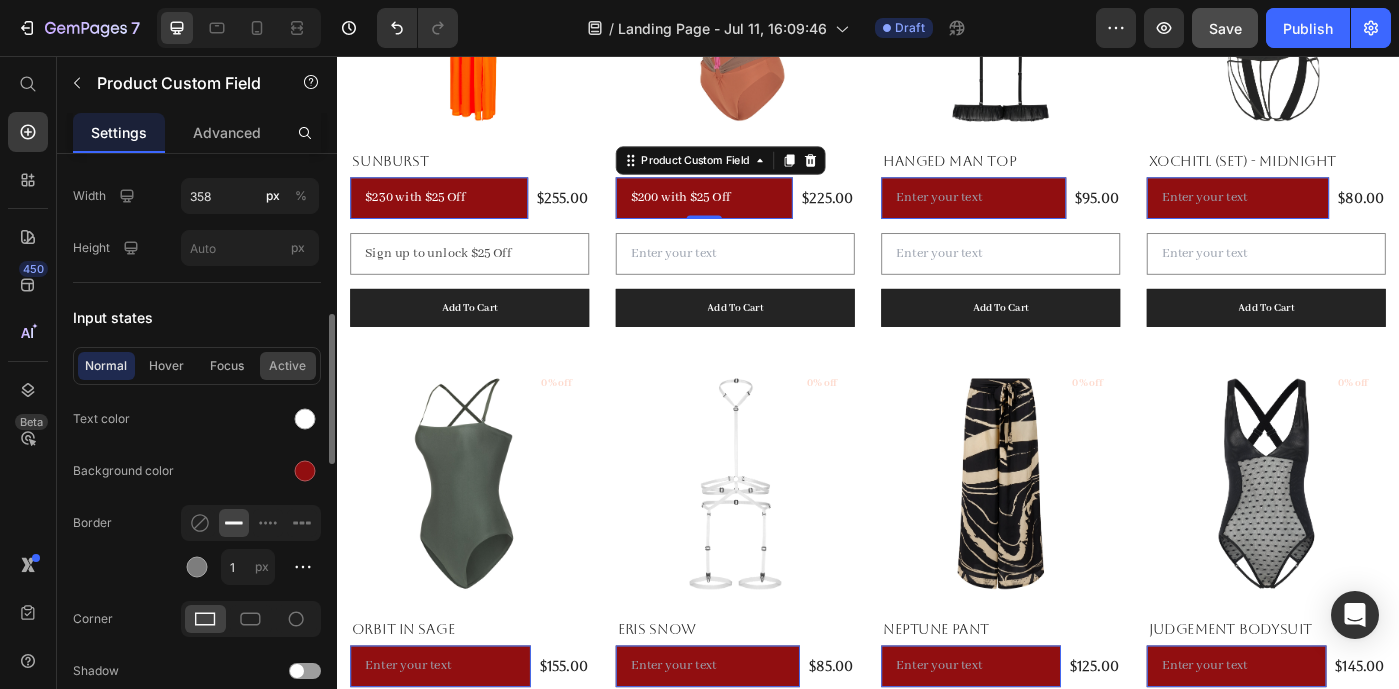 click on "Active" at bounding box center (288, 366) 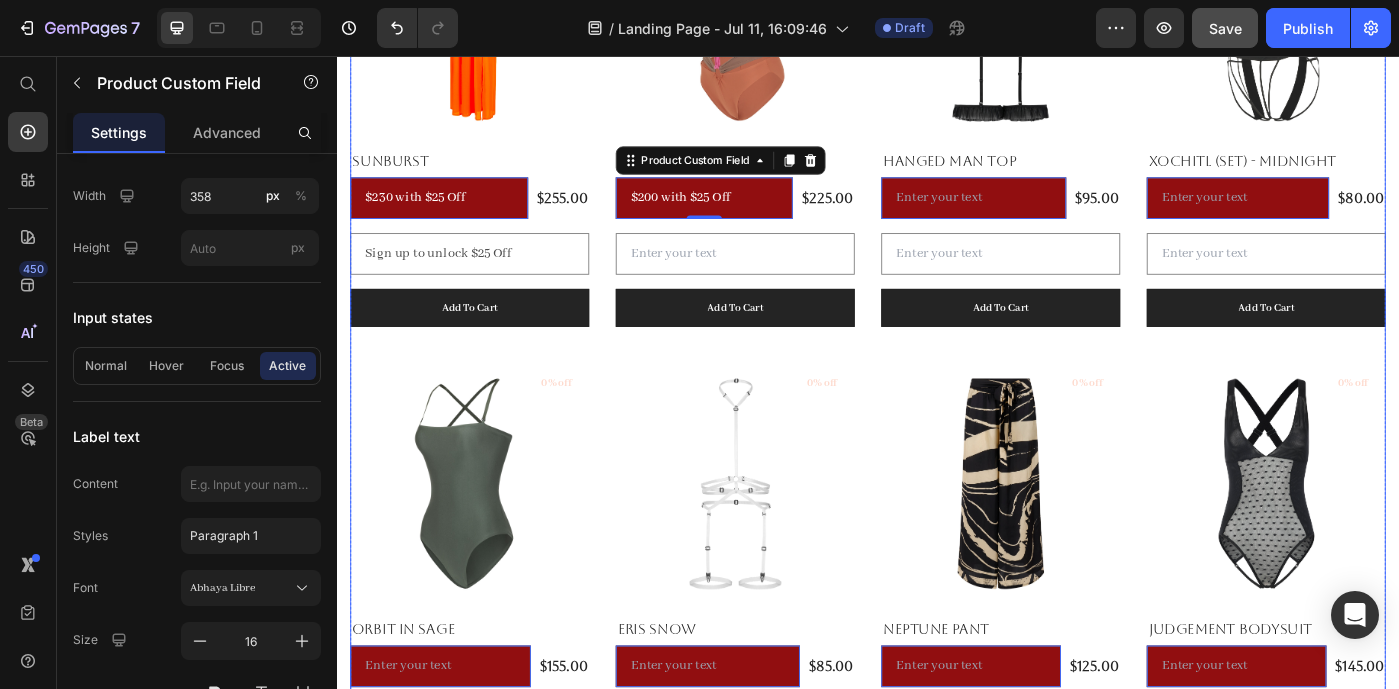 click on "(P) Images 0% off Product Badge Sunburst (P) Title $255.00 (P) Price $230 with $25 Off Product Custom Field   0 Row Sign up to unlock $25 Off Product Custom Field Add To Cart (P) Cart Button Row (P) Images 0% off Product Badge Desert Rose (P) Title $225.00 (P) Price $200 with $25 Off Product Custom Field   0 Row Product Custom Field Add To Cart (P) Cart Button Row (P) Images 0% off Product Badge Hanged Man Top (P) Title $95.00 (P) Price Product Custom Field   0 Row Product Custom Field Add To Cart (P) Cart Button Row (P) Images 0% off Product Badge Xochitl (Set) - Midnight (P) Title $80.00 (P) Price Product Custom Field   0 Row Product Custom Field Add To Cart (P) Cart Button Row (P) Images 0% off Product Badge Orbit In Sage (P) Title $155.00 (P) Price Product Custom Field   0 Row Product Custom Field Add To Cart (P) Cart Button Row (P) Images 0% off Product Badge Eris Snow (P) Title $85.00 (P) Price Product Custom Field   0 Row Product Custom Field Add To Cart (P) Cart Button Row (P) Images 0% off (P) Title" at bounding box center [937, 383] 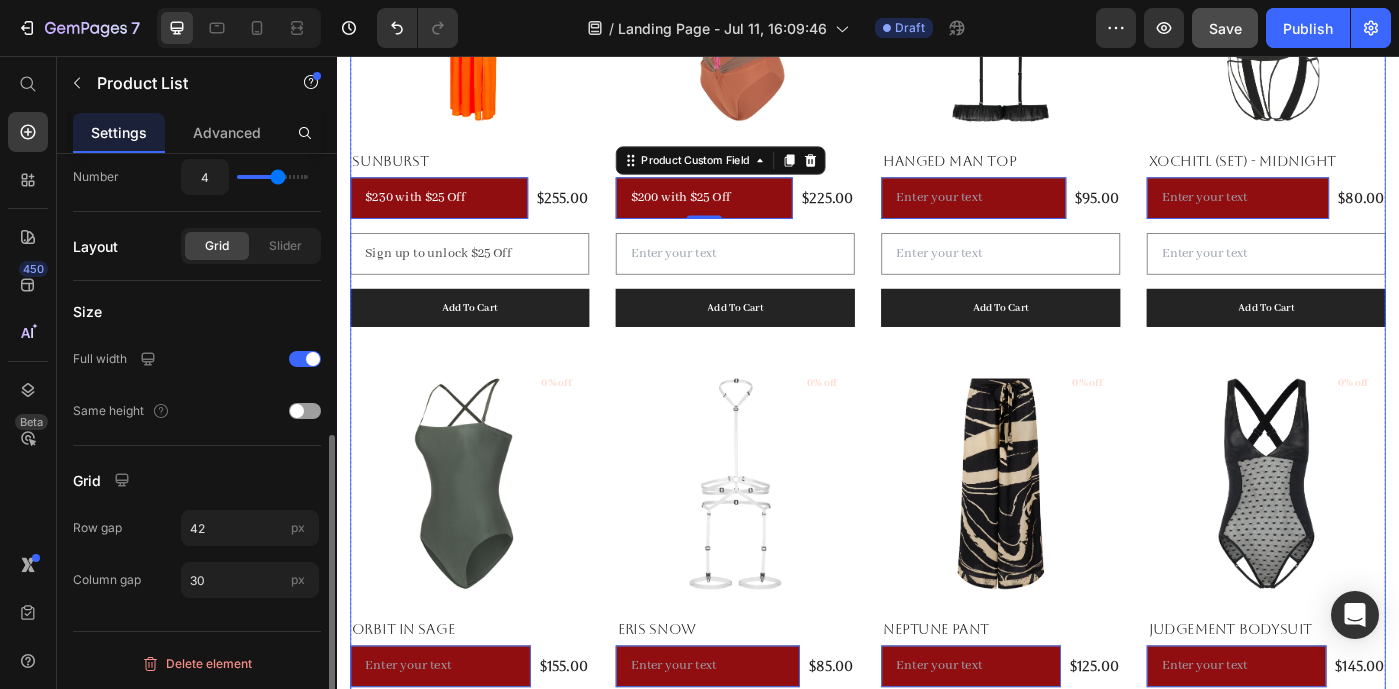 scroll, scrollTop: 0, scrollLeft: 0, axis: both 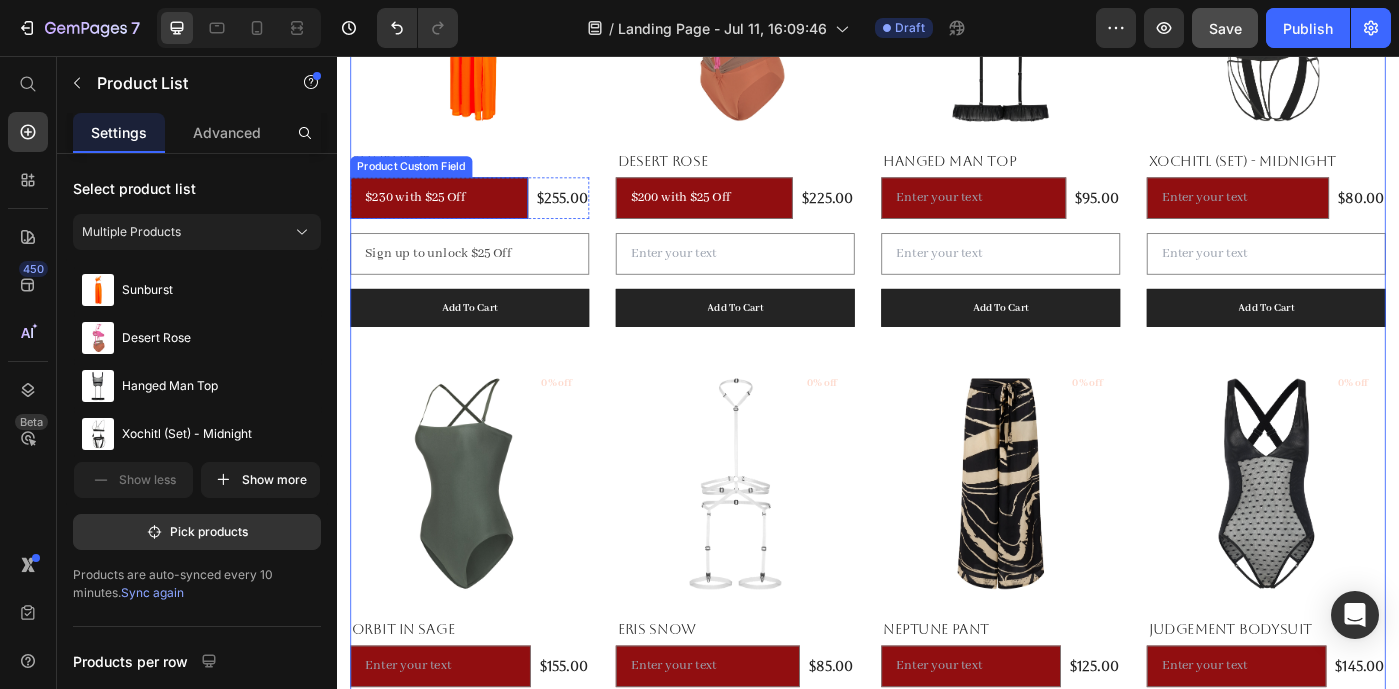 click on "$230 with $25 Off" at bounding box center (452, 216) 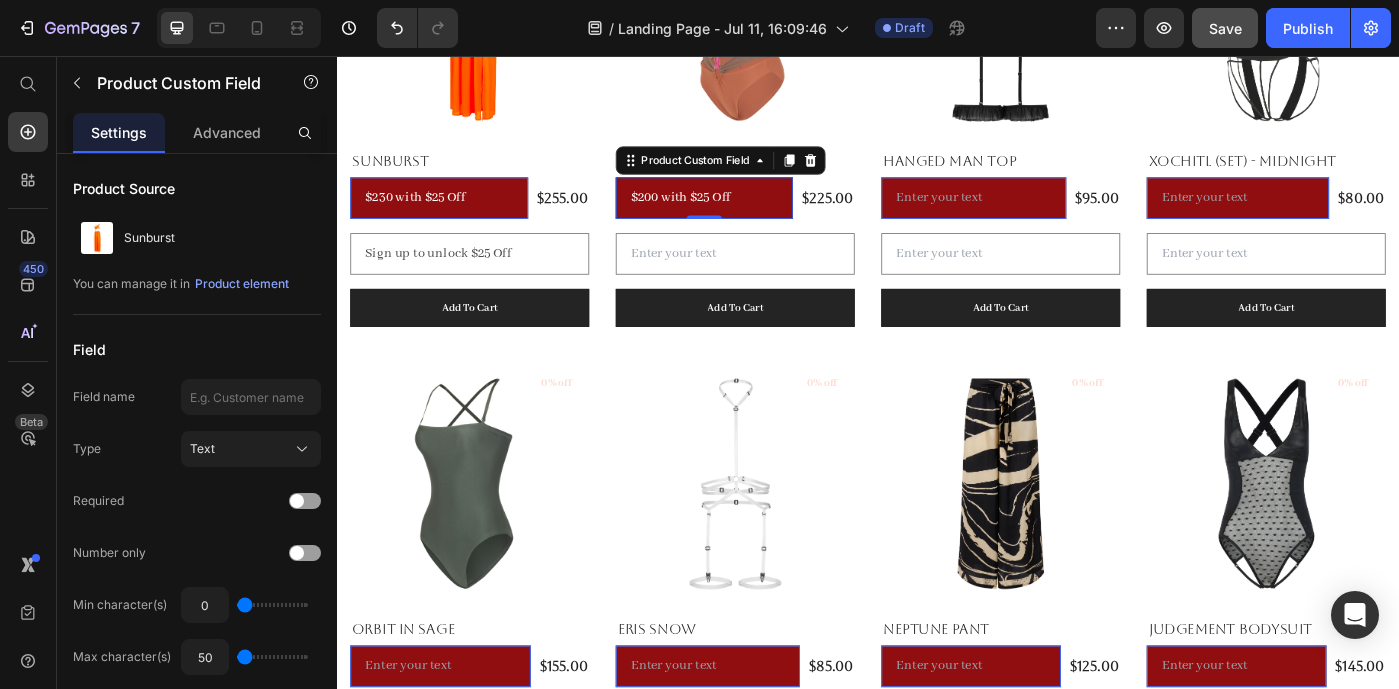 click on "$200 with $25 Off" at bounding box center (752, 216) 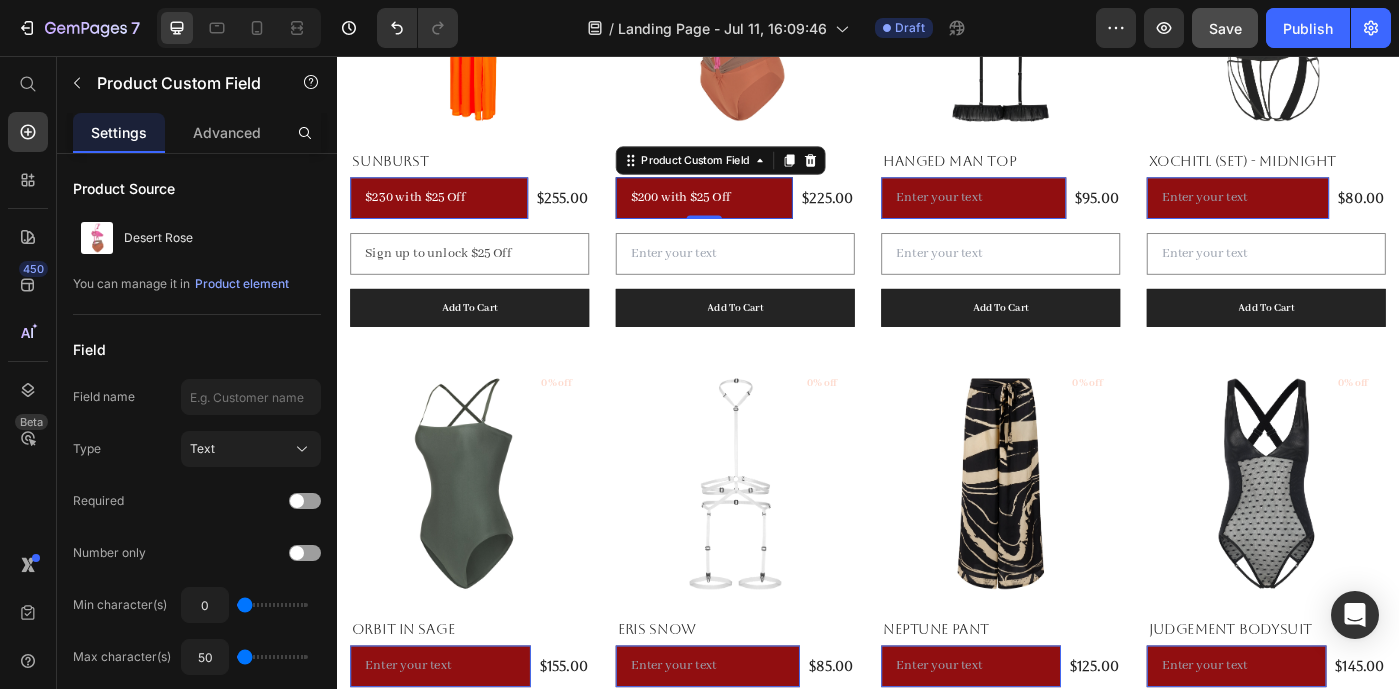click on "$200 with $25 Off" at bounding box center [752, 216] 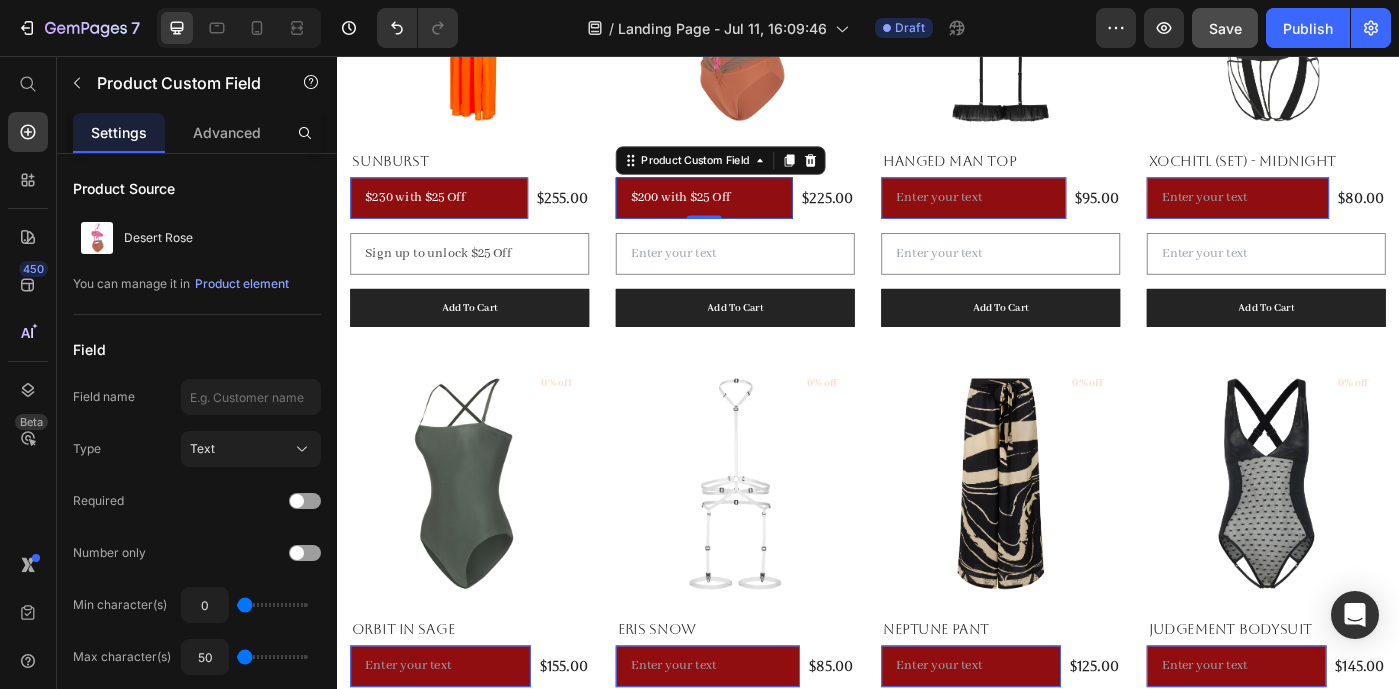 click on "$200 with $25 Off" at bounding box center [752, 216] 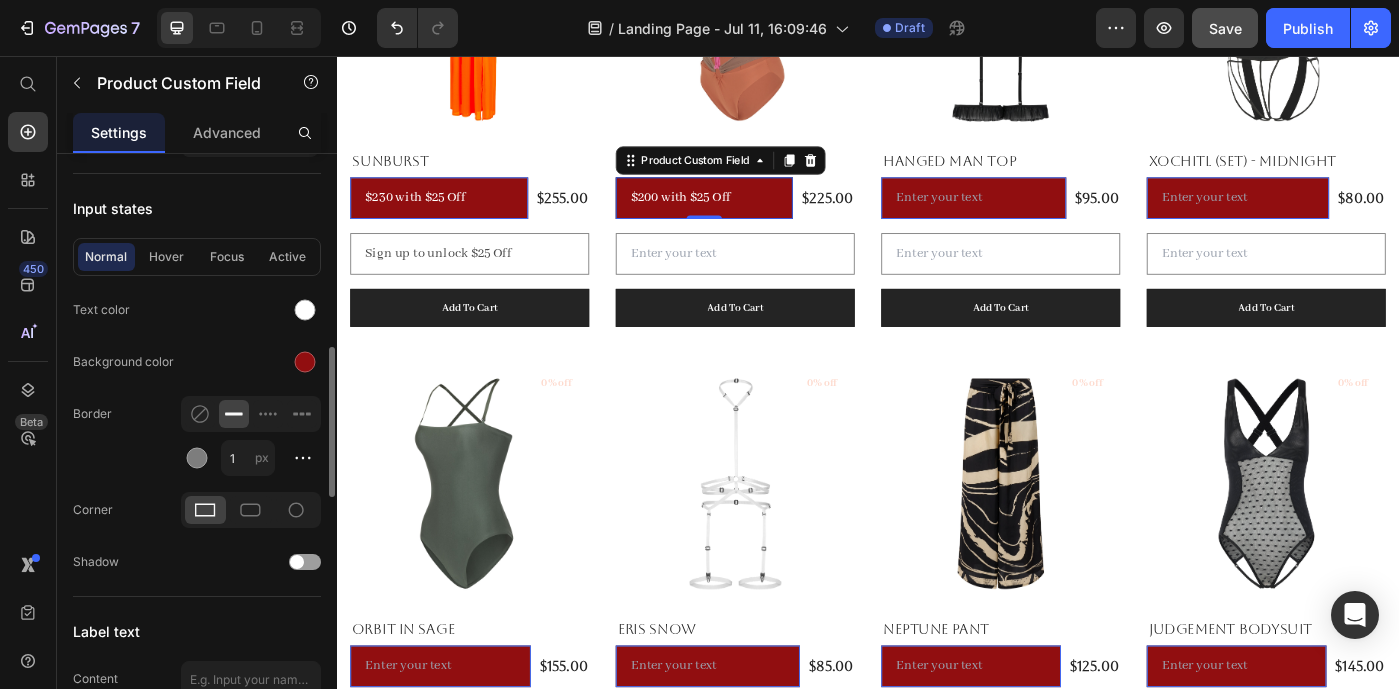 scroll, scrollTop: 743, scrollLeft: 0, axis: vertical 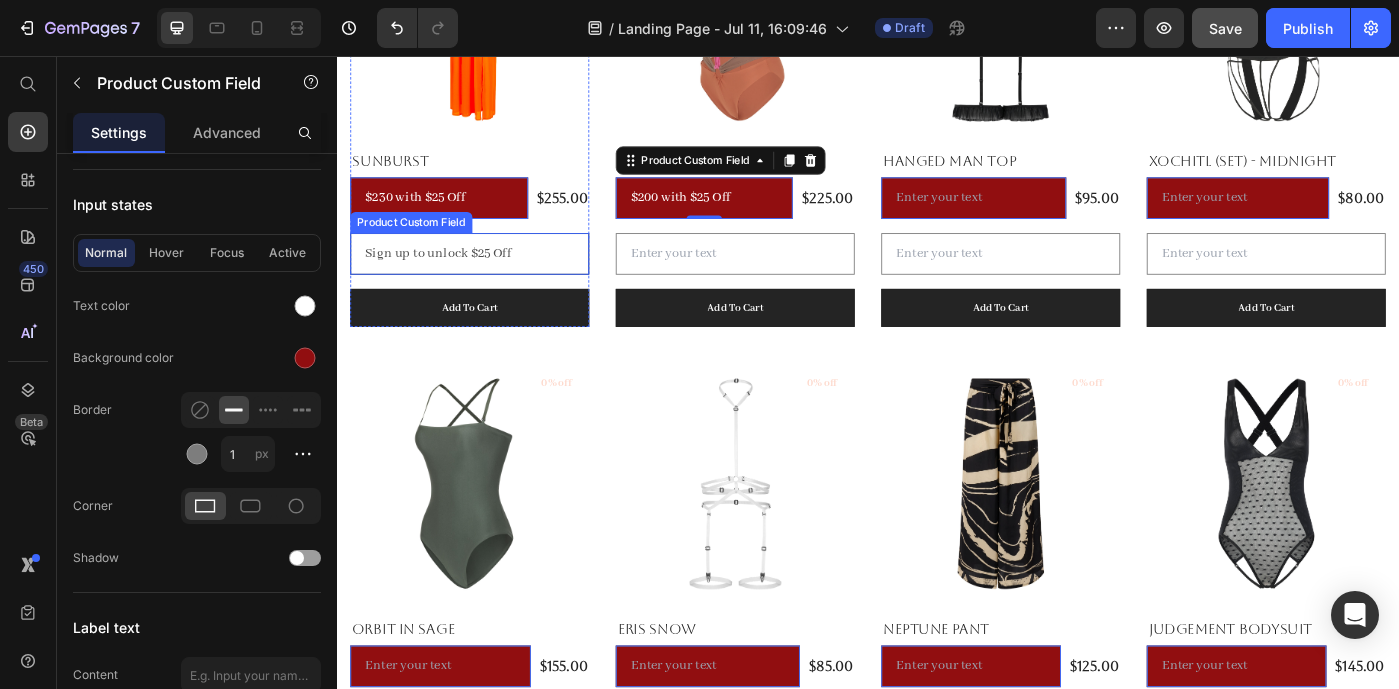 click on "Sign up to unlock $25 Off" at bounding box center (487, 279) 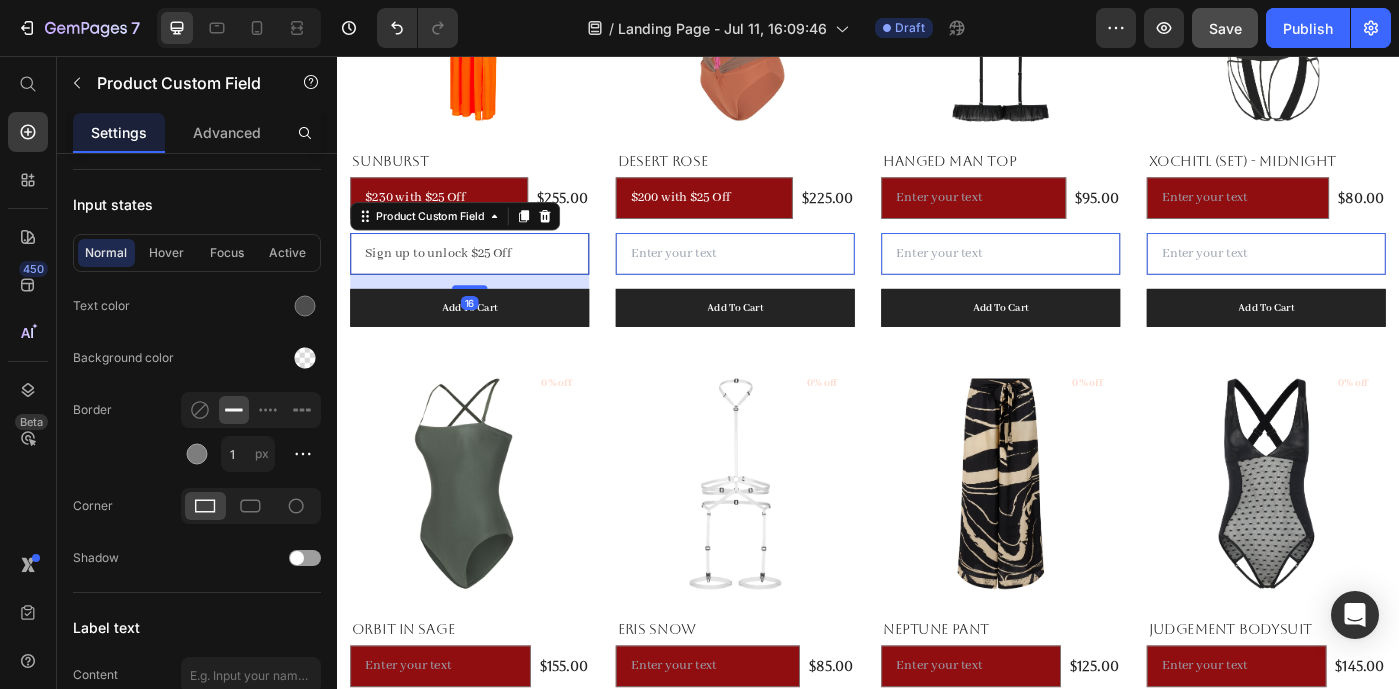 click on "Sign up to unlock $25 Off" at bounding box center [487, 279] 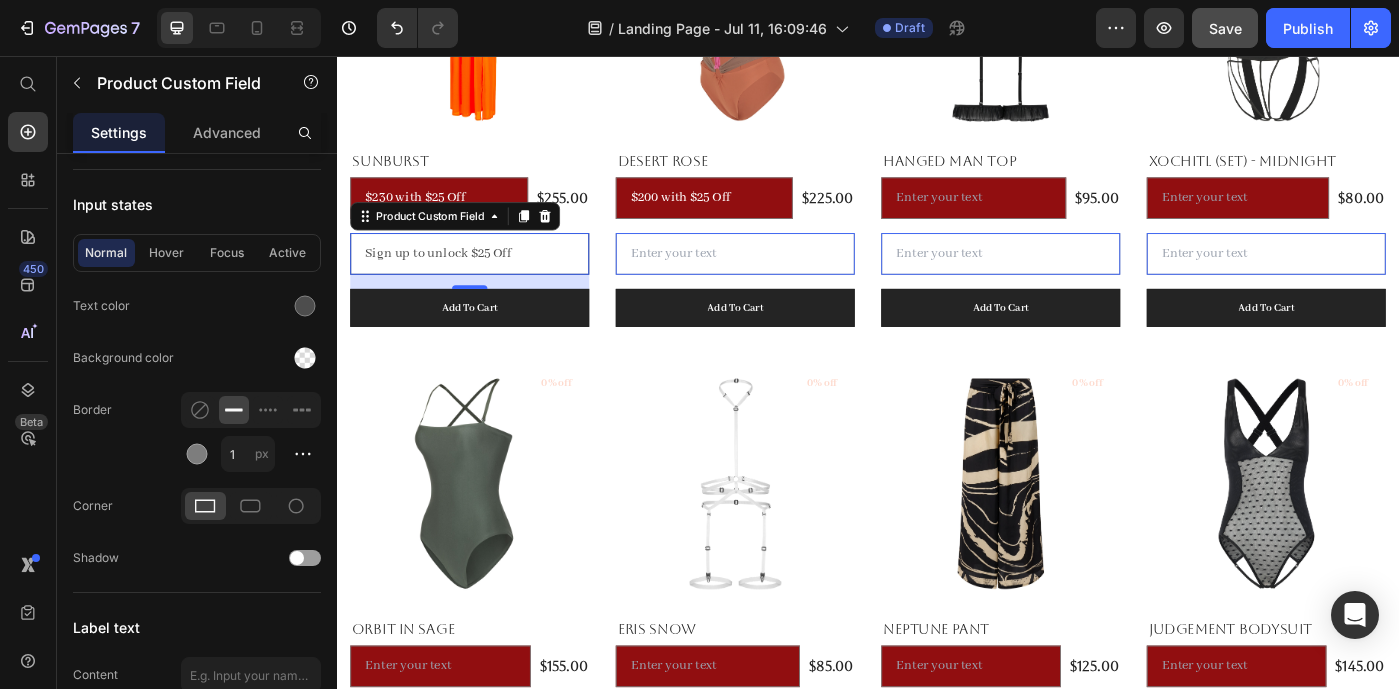 drag, startPoint x: 556, startPoint y: 282, endPoint x: 331, endPoint y: 281, distance: 225.00223 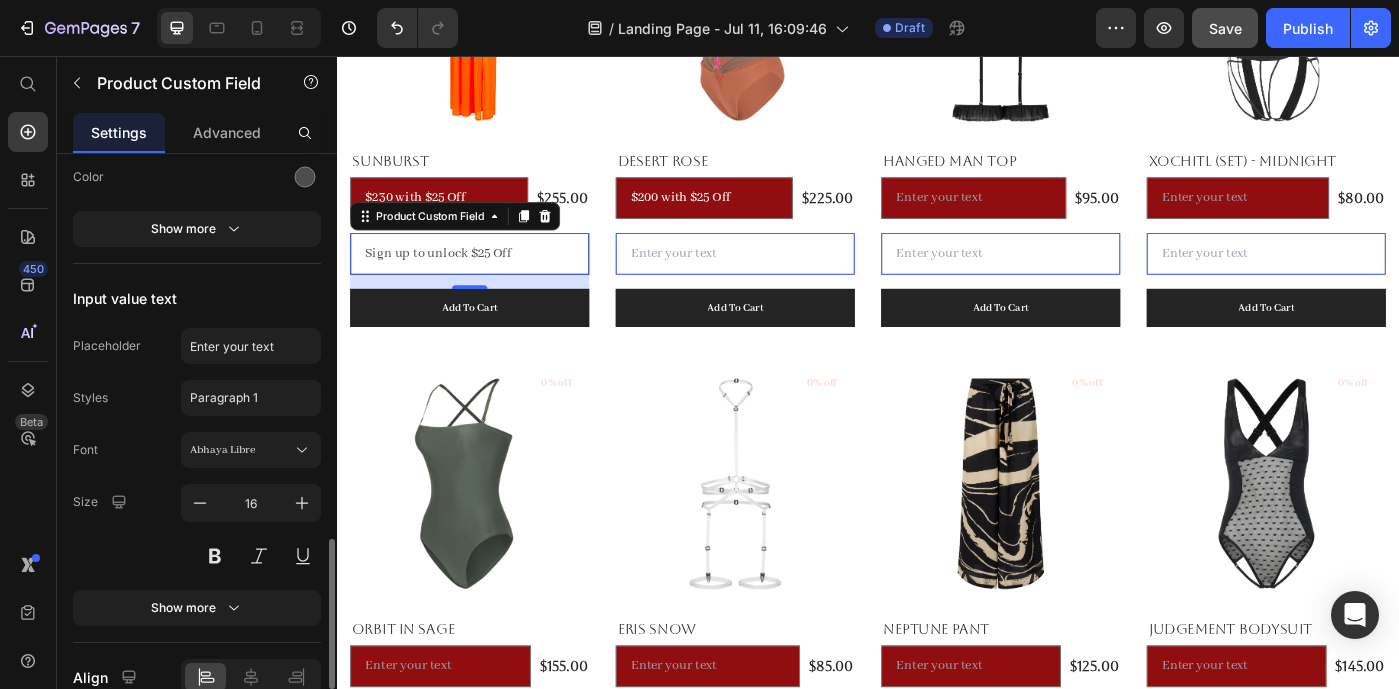 scroll, scrollTop: 1508, scrollLeft: 0, axis: vertical 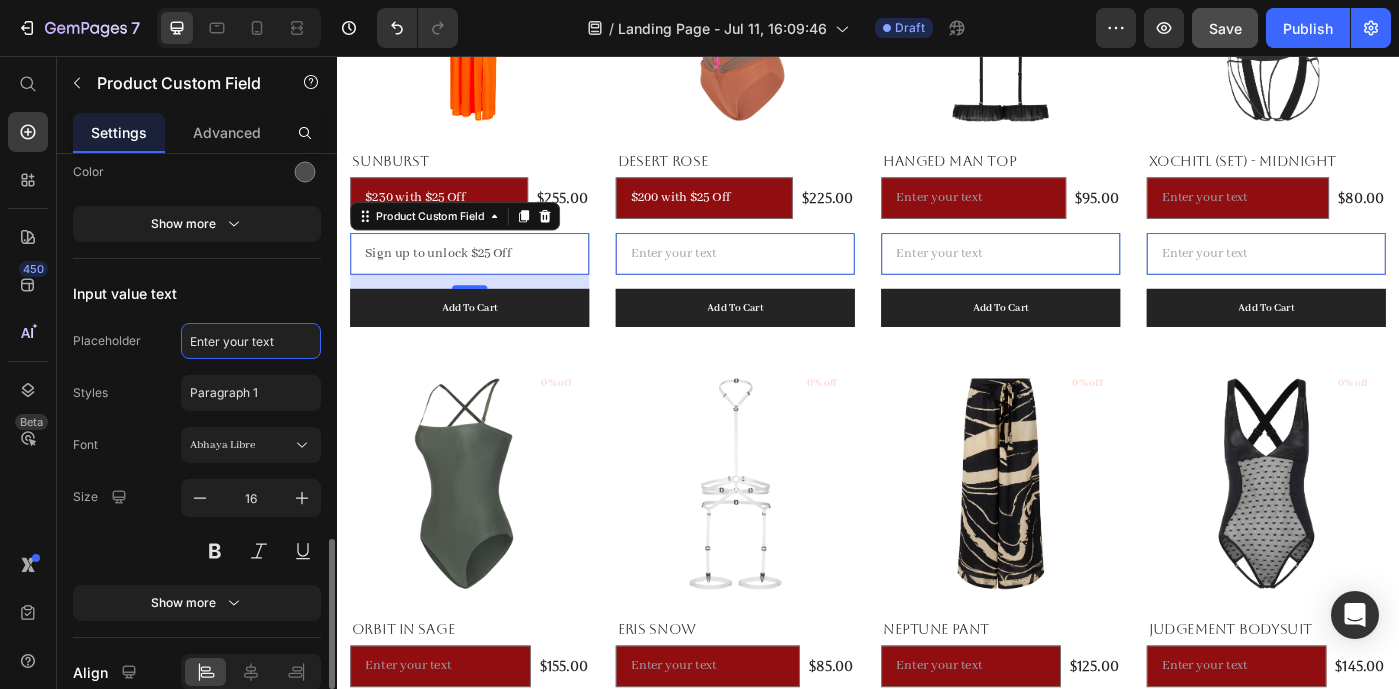 click on "Enter your text" 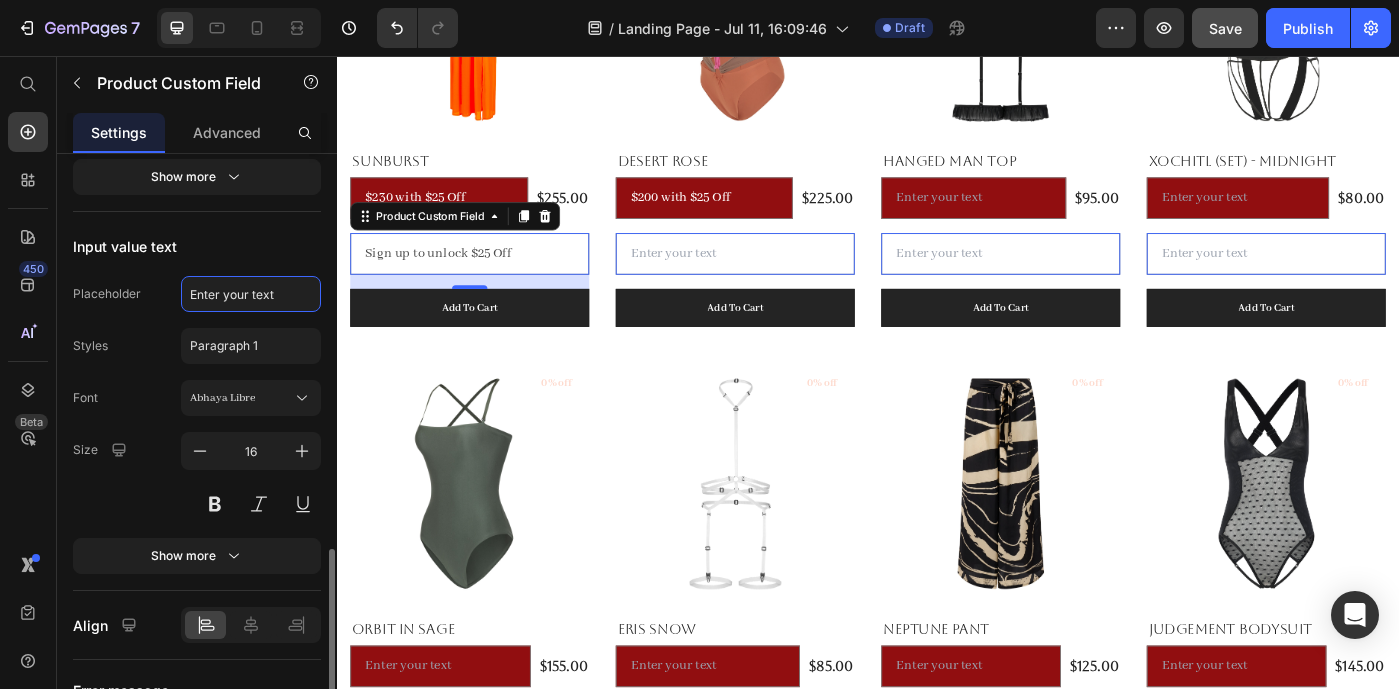 scroll, scrollTop: 1557, scrollLeft: 0, axis: vertical 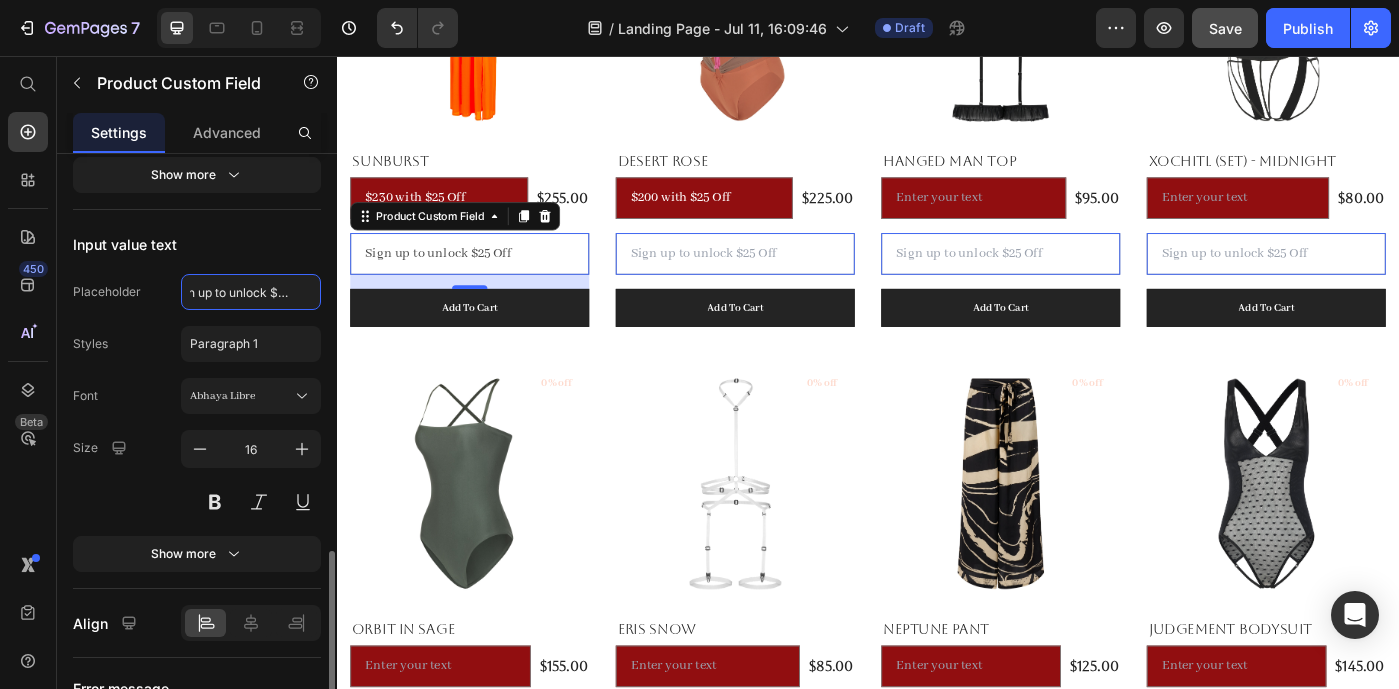 type on "Sign up to unlock $25 Off" 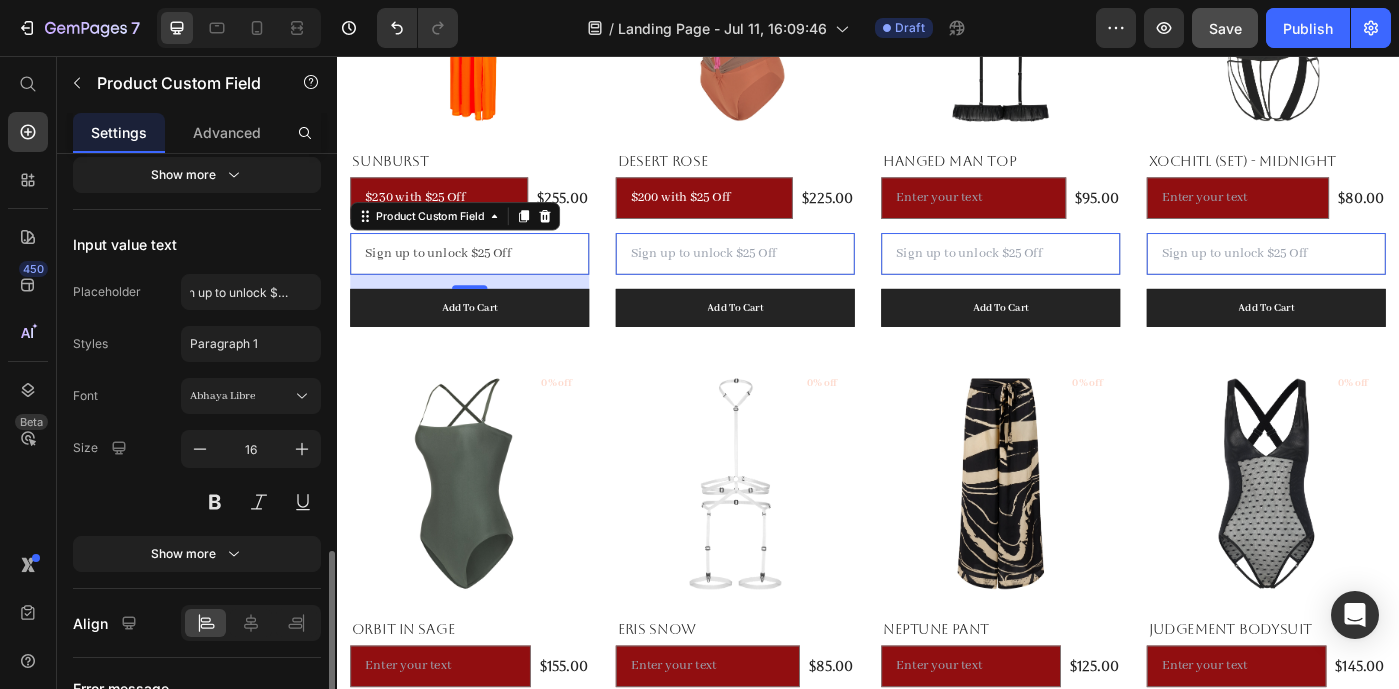 click on "Size 16" at bounding box center [197, 475] 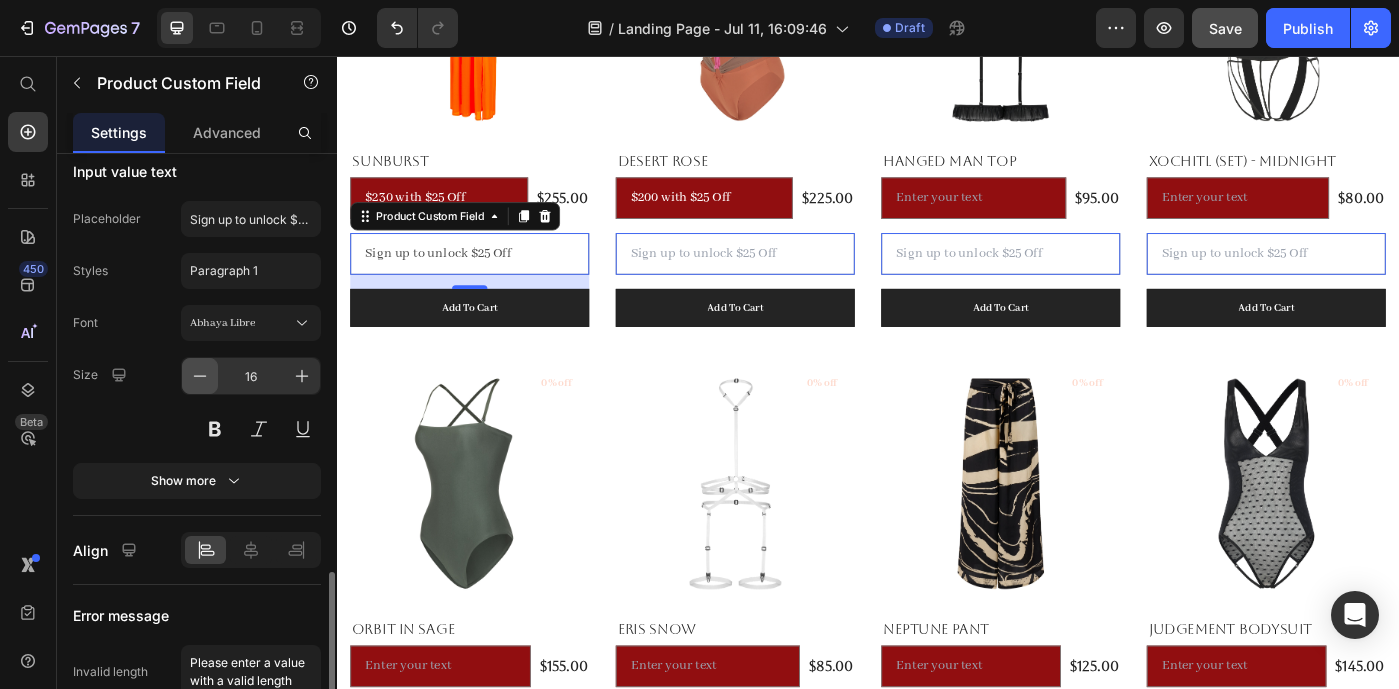 scroll, scrollTop: 1636, scrollLeft: 0, axis: vertical 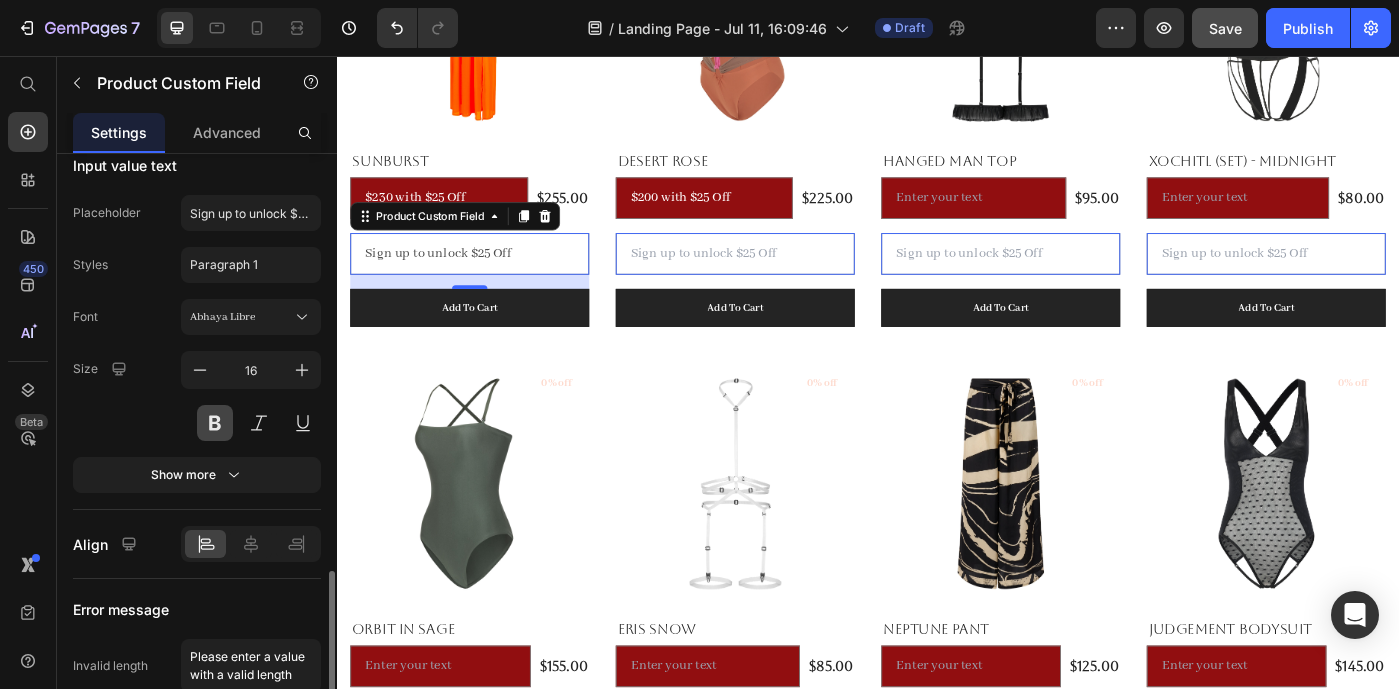 click at bounding box center (215, 423) 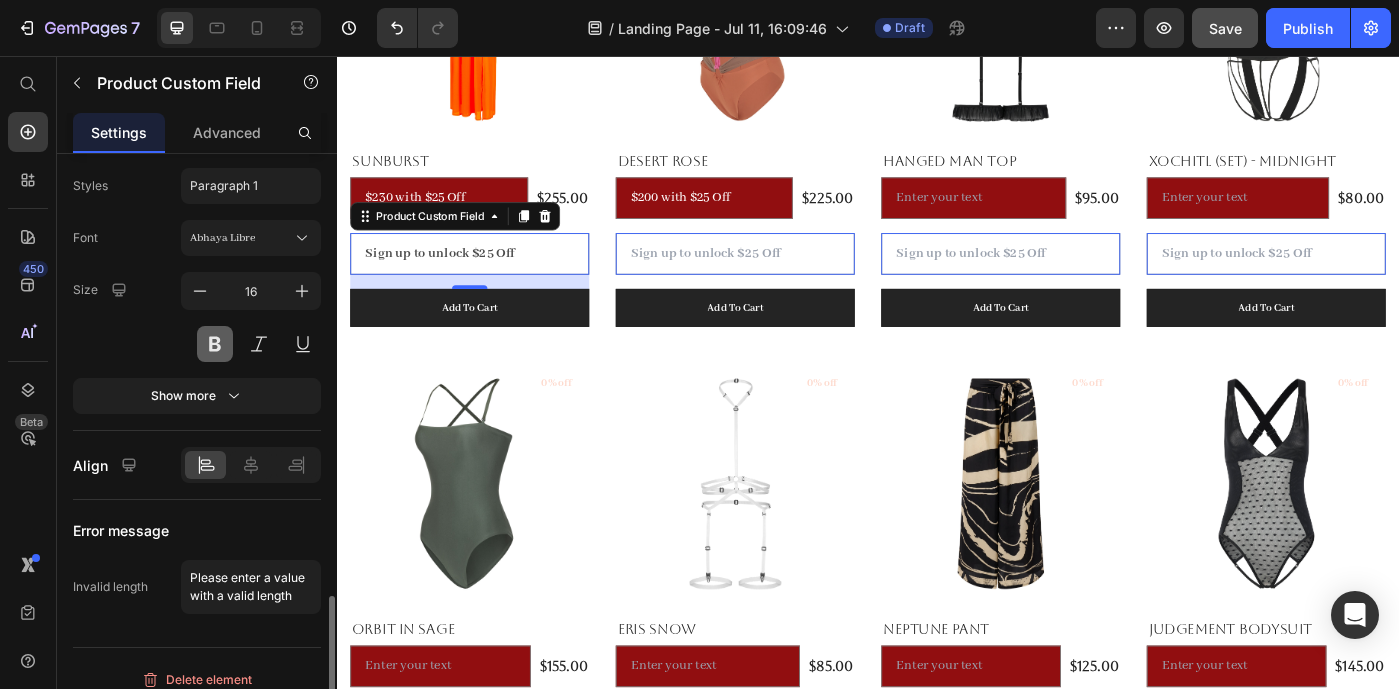 scroll, scrollTop: 1731, scrollLeft: 0, axis: vertical 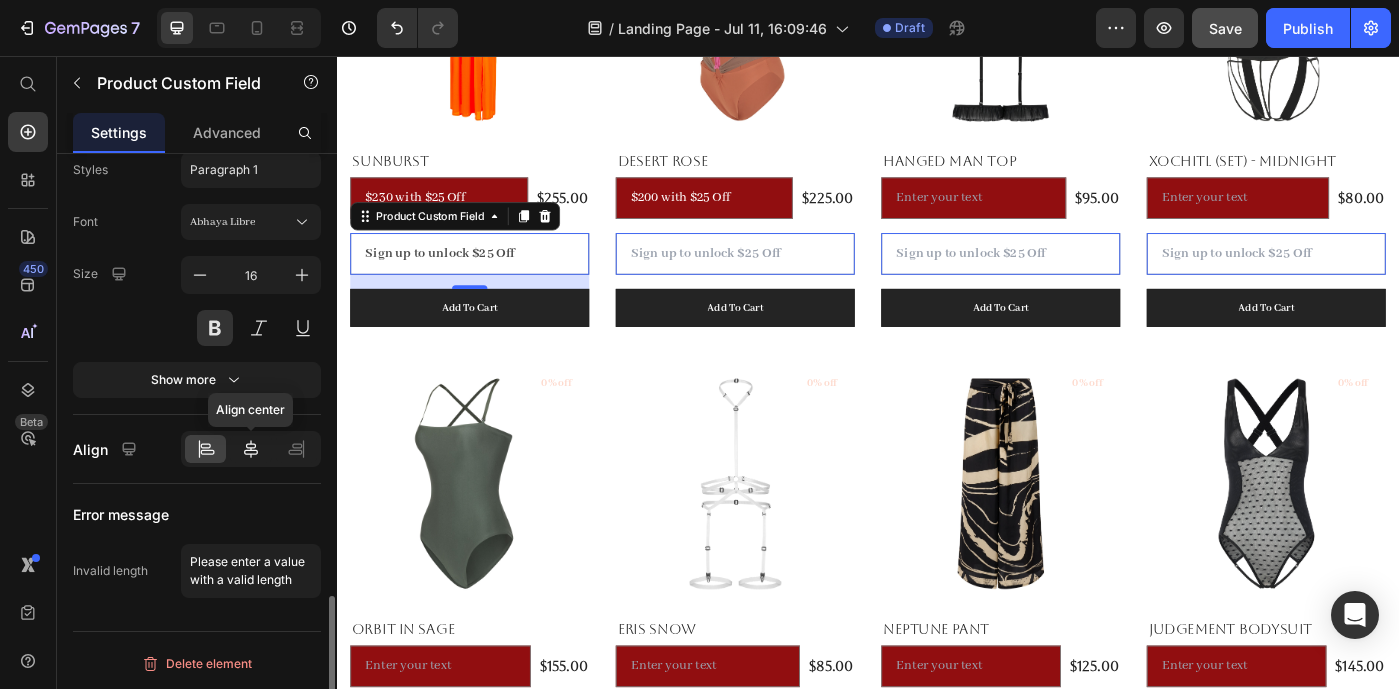 click 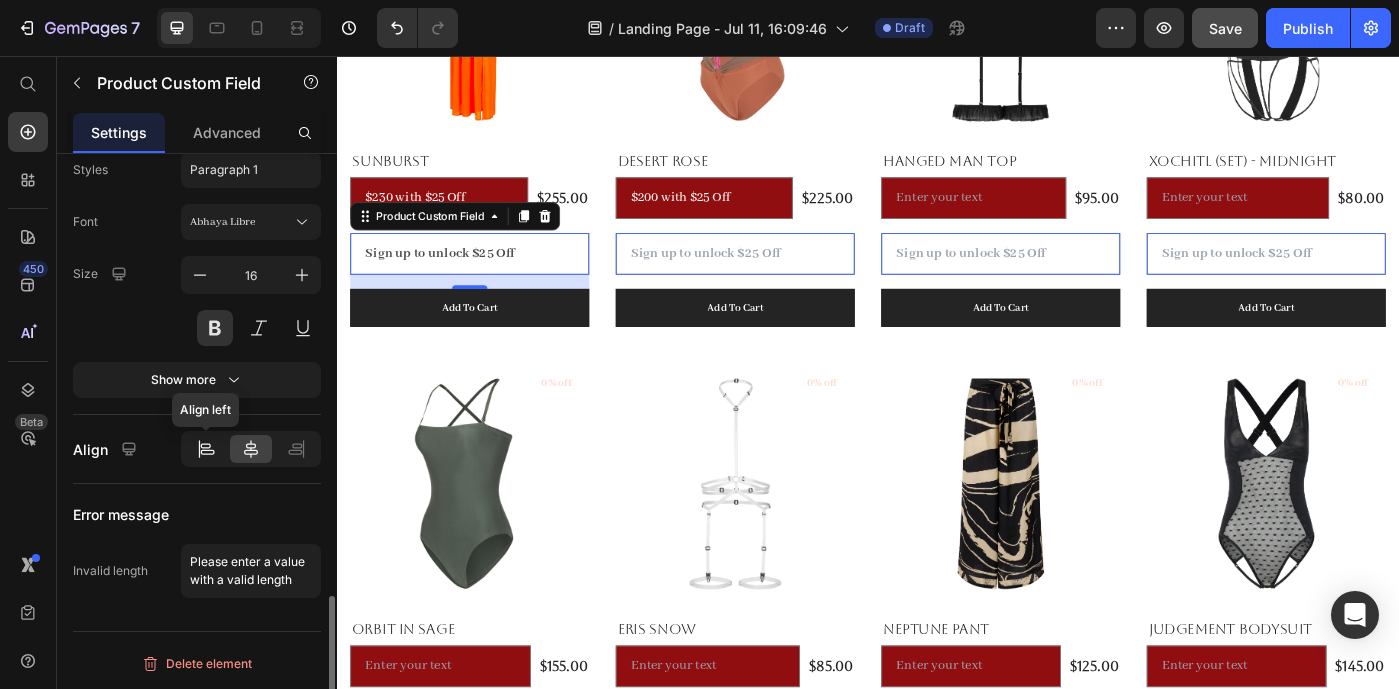 click 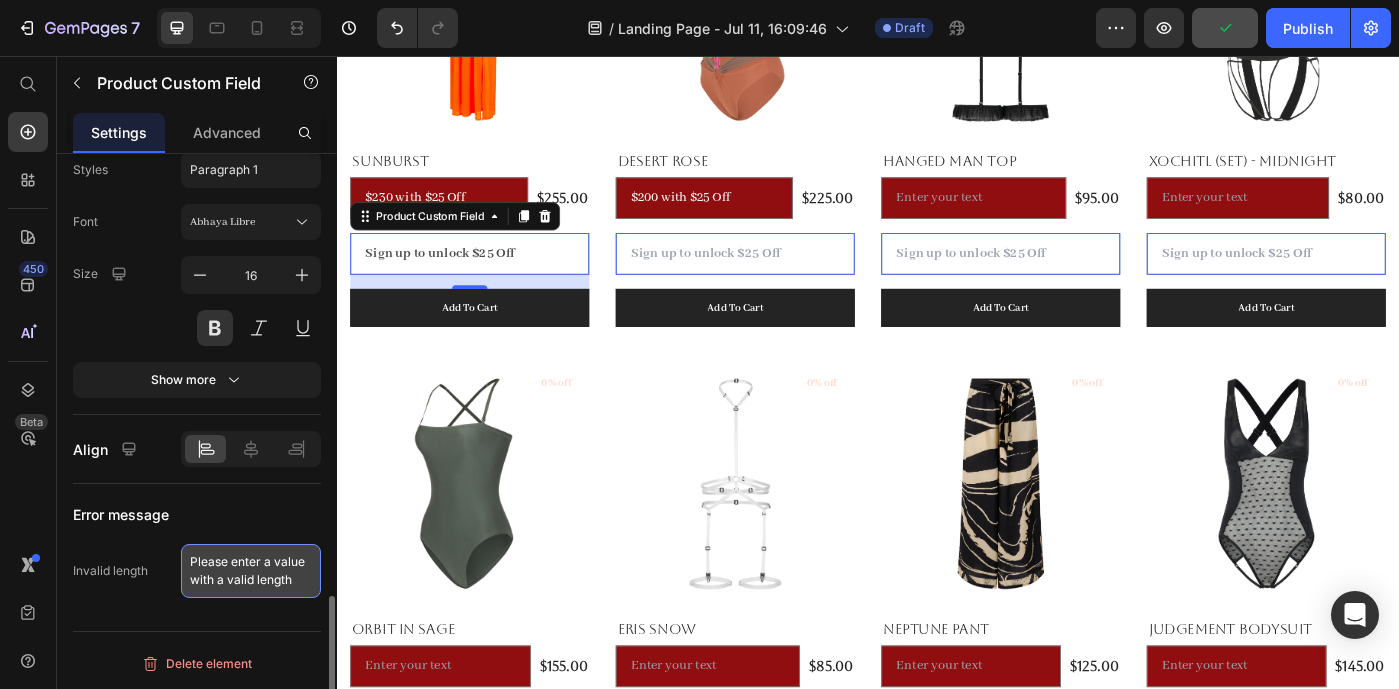 click on "Please enter a value with a valid length" at bounding box center (251, 571) 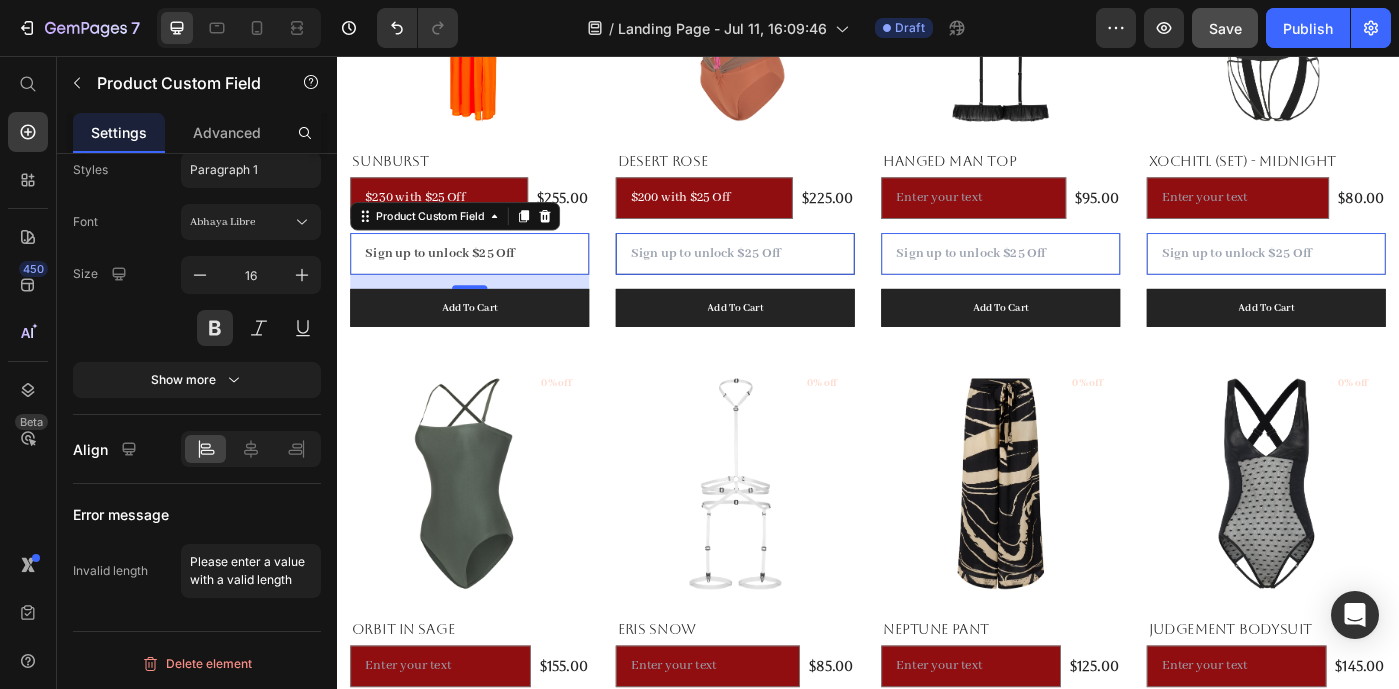 click at bounding box center (787, 279) 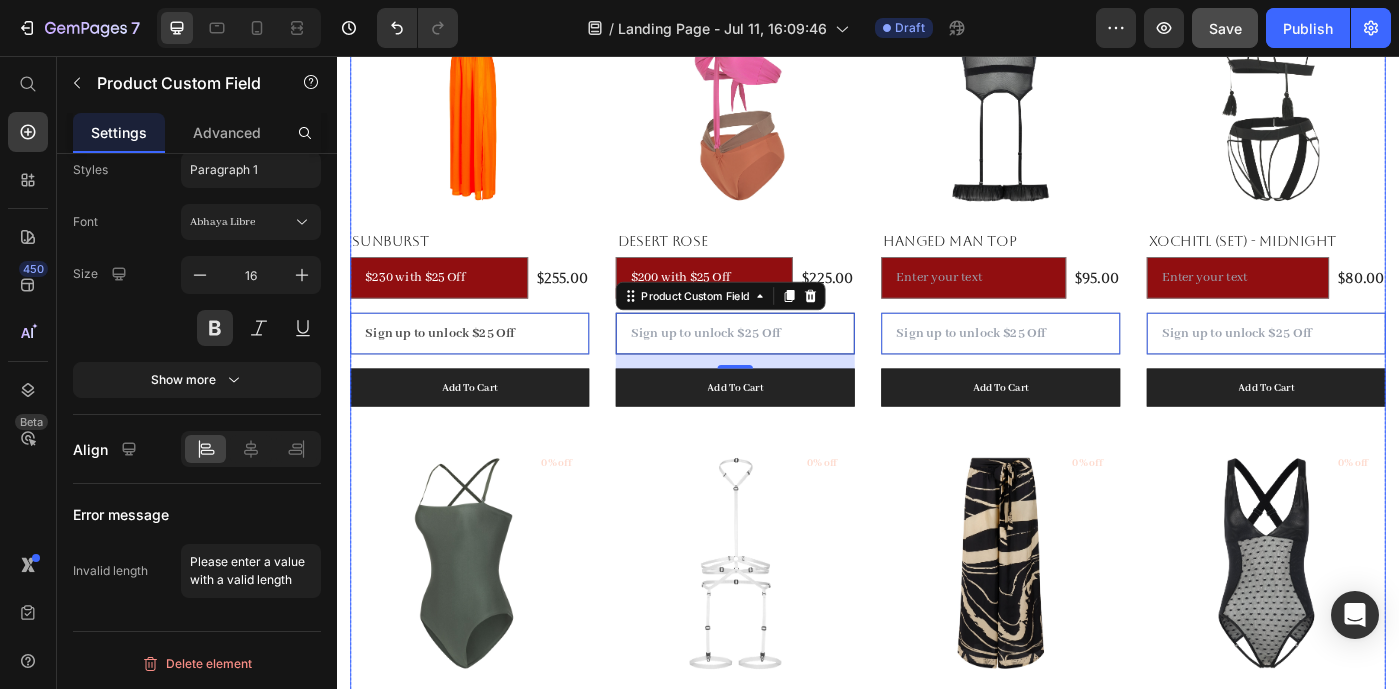 scroll, scrollTop: 3284, scrollLeft: 0, axis: vertical 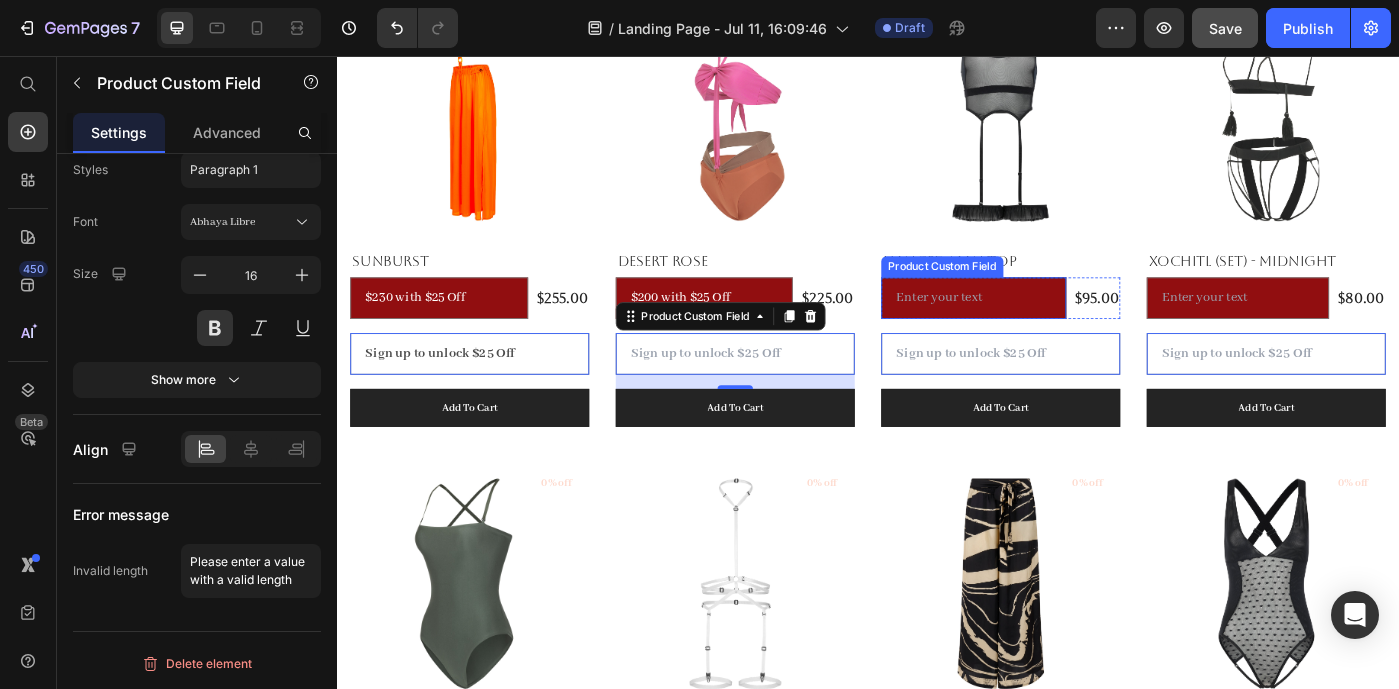 click at bounding box center (1056, 329) 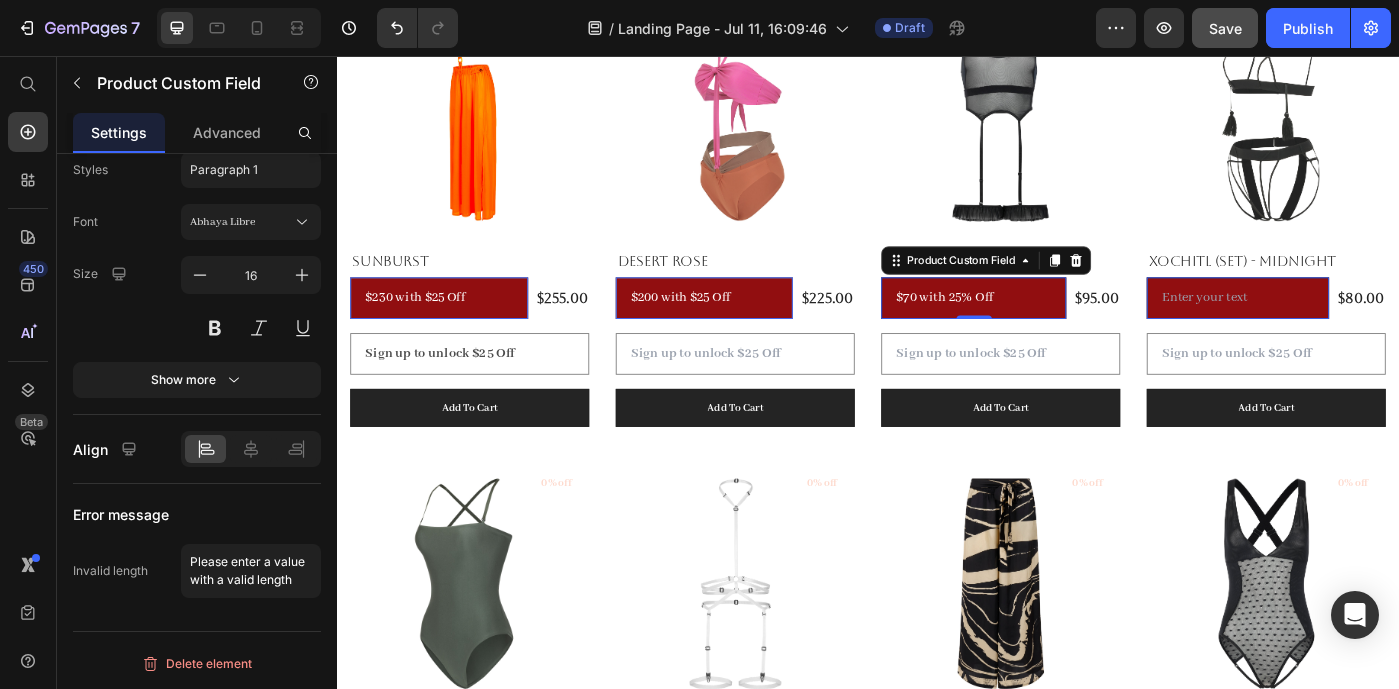 type on "$70 with 25% Off" 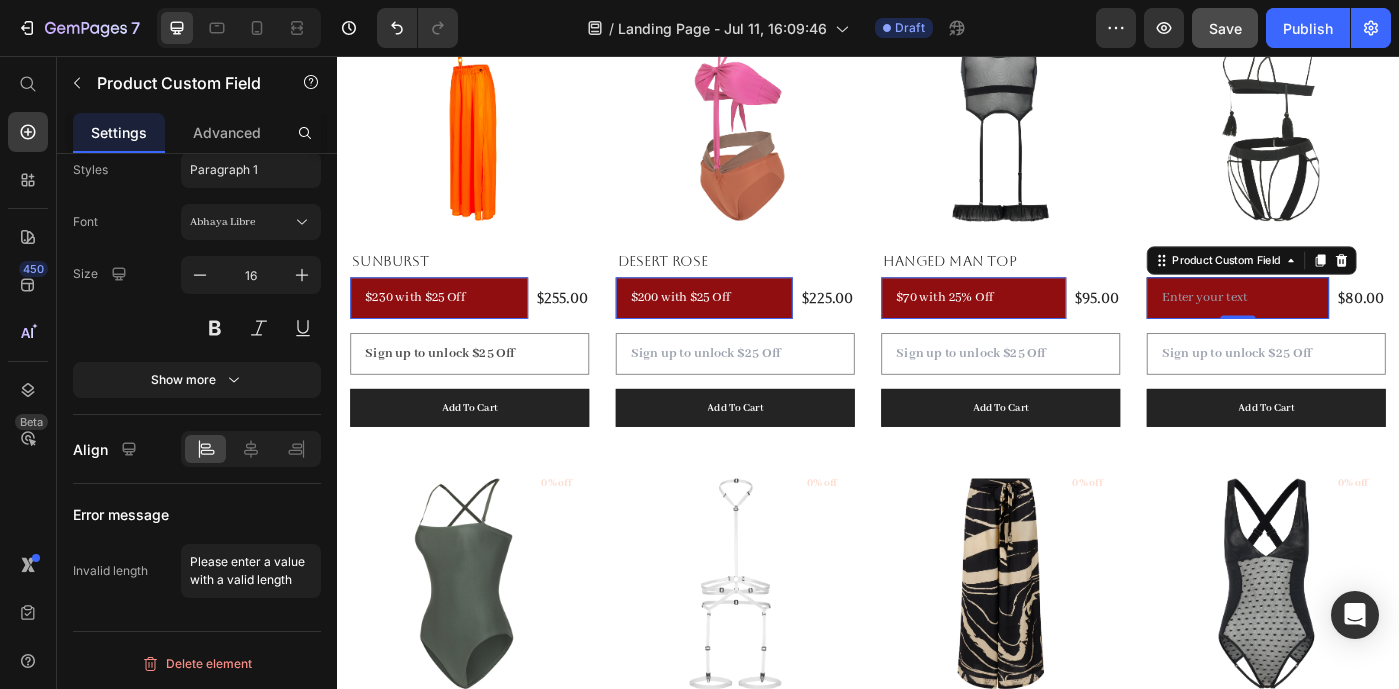 click at bounding box center [1355, 329] 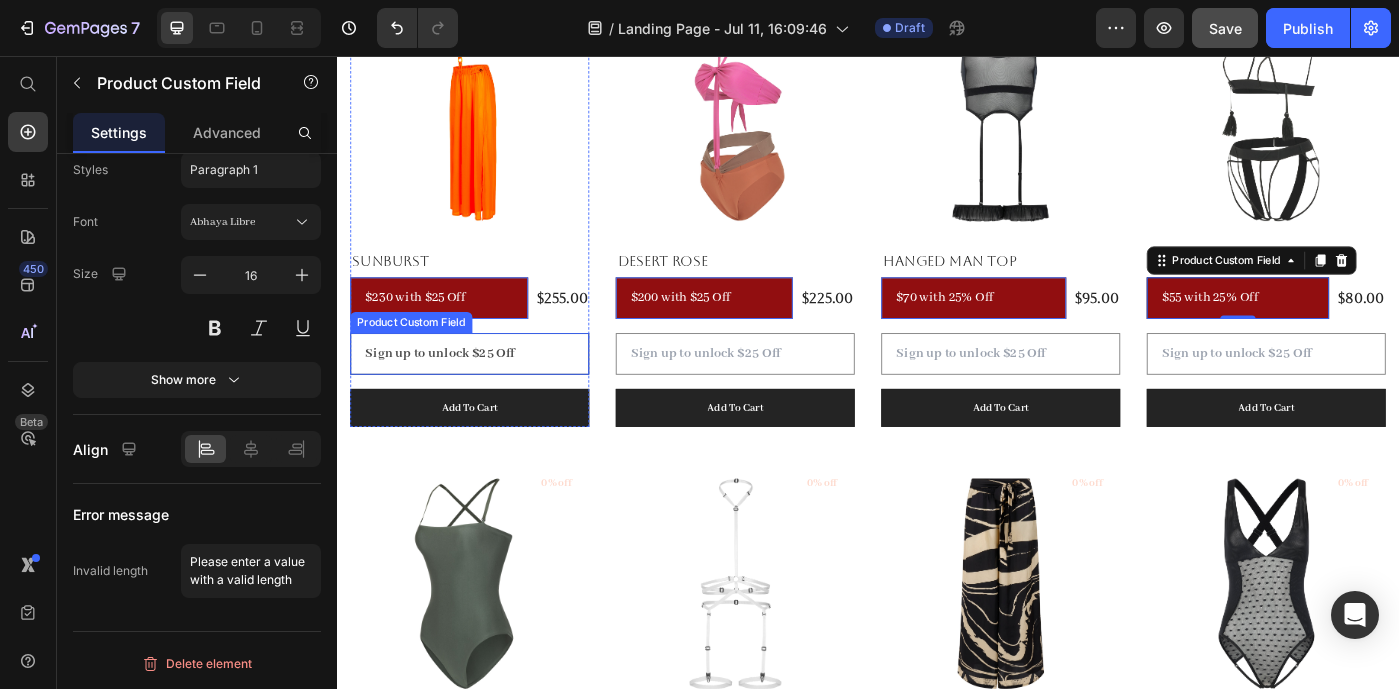 type on "$55 with 25% Off" 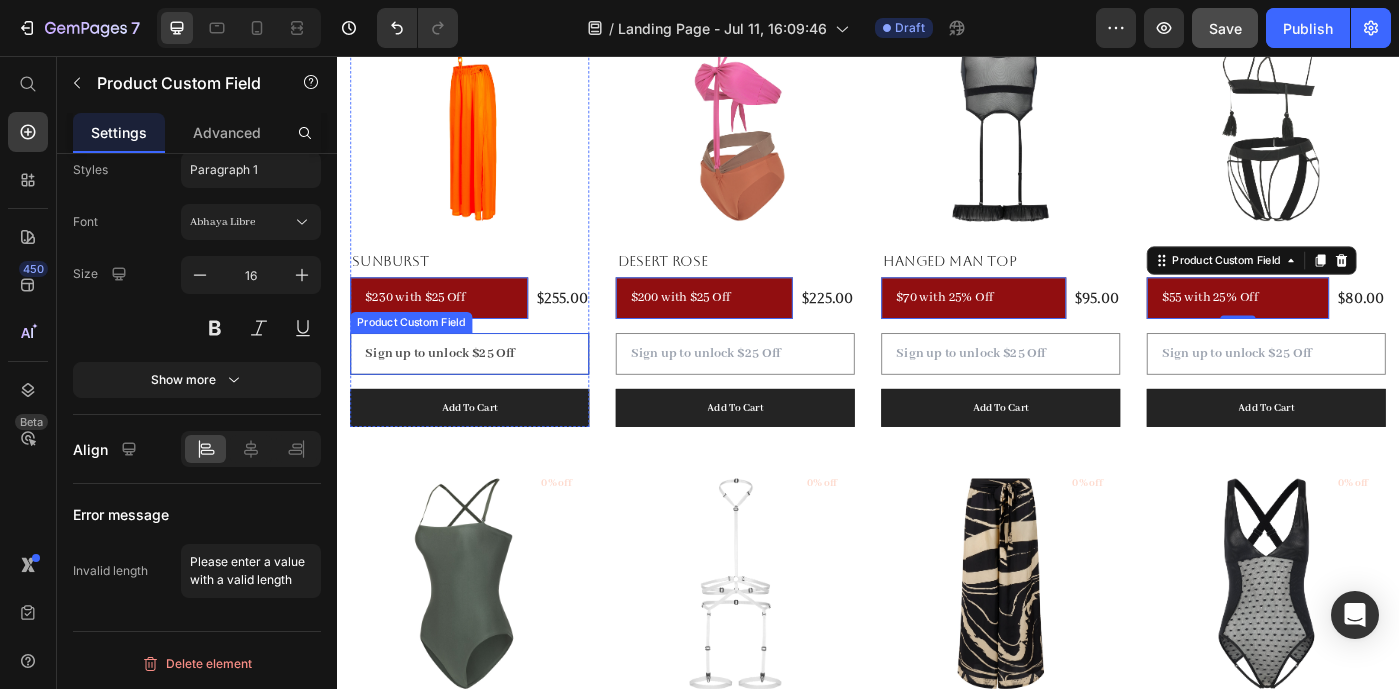 click on "Sign up to unlock $25 Off" at bounding box center [487, 392] 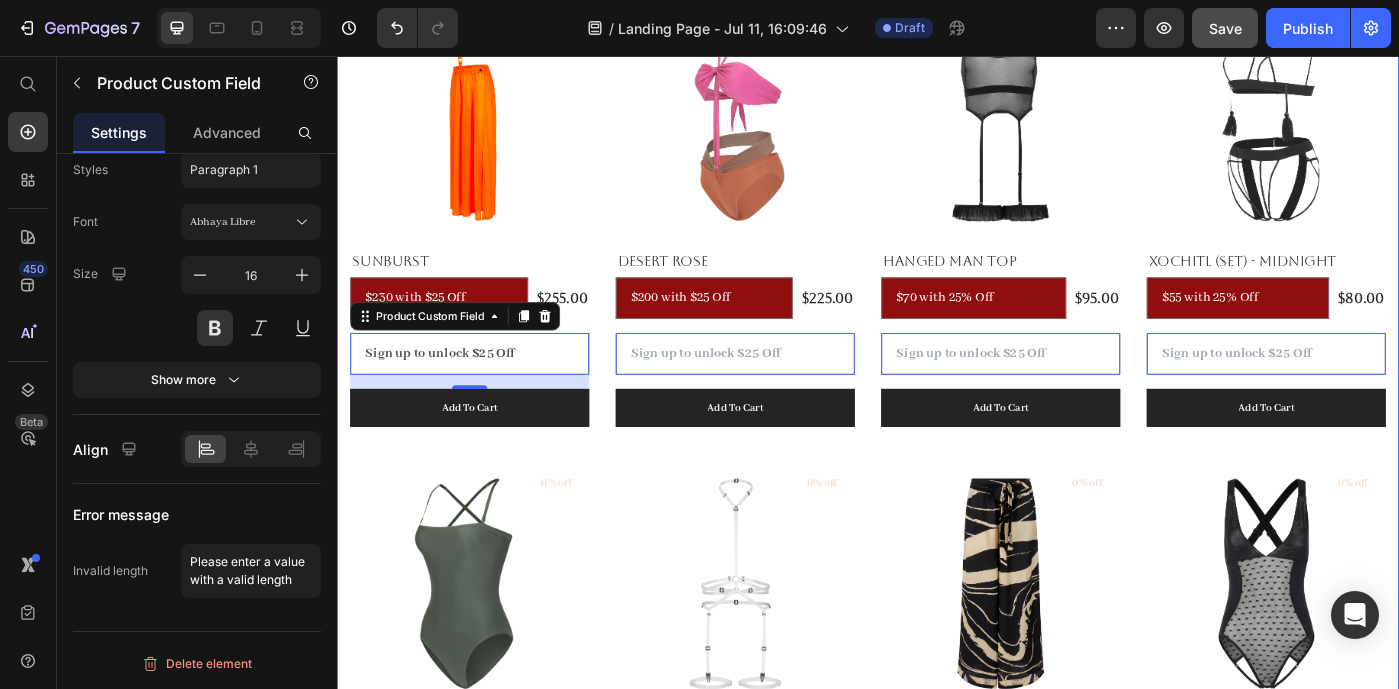 click on "Summer Styles Text block Explore Our Best Sellers Heading (P) Images 0% off Product Badge Sunburst (P) Title $255.00 (P) Price $230 with $25 Off Product Custom Field Row Sign up to unlock $25 Off Product Custom Field   16 Add To Cart (P) Cart Button Row (P) Images 0% off Product Badge Desert Rose (P) Title $225.00 (P) Price $200 with $25 Off Product Custom Field Row Product Custom Field   0 Add To Cart (P) Cart Button Row (P) Images 0% off Product Badge Hanged Man Top (P) Title $95.00 (P) Price $70 with 25% Off Product Custom Field Row Product Custom Field   0 Add To Cart (P) Cart Button Row (P) Images 0% off Product Badge Xochitl (Set) - Midnight (P) Title $80.00 (P) Price $55 with 25% Off Product Custom Field Row Product Custom Field   0 Add To Cart (P) Cart Button Row (P) Images 0% off Product Badge Orbit In Sage (P) Title $155.00 (P) Price Product Custom Field Row Product Custom Field   0 Add To Cart (P) Cart Button Row (P) Images 0% off Product Badge Eris Snow (P) Title $85.00 (P) Price Row   0 Row Row" at bounding box center (937, 429) 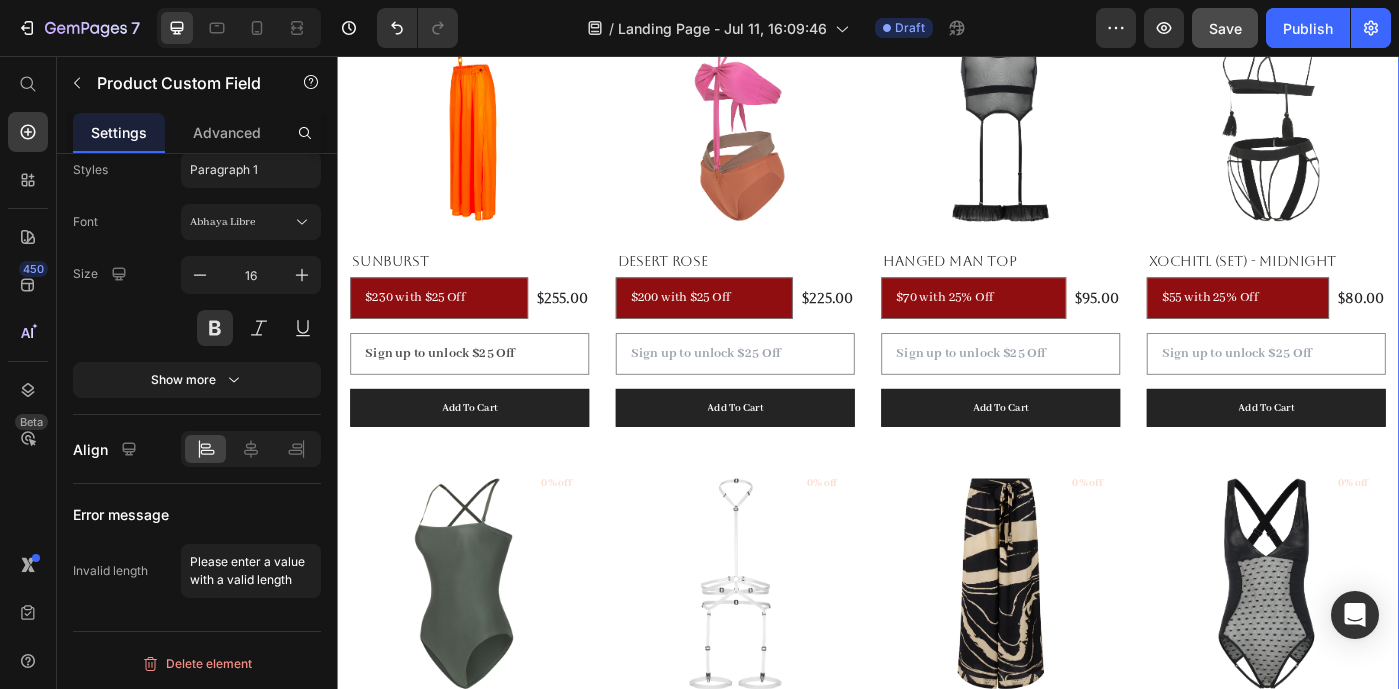 scroll, scrollTop: 0, scrollLeft: 0, axis: both 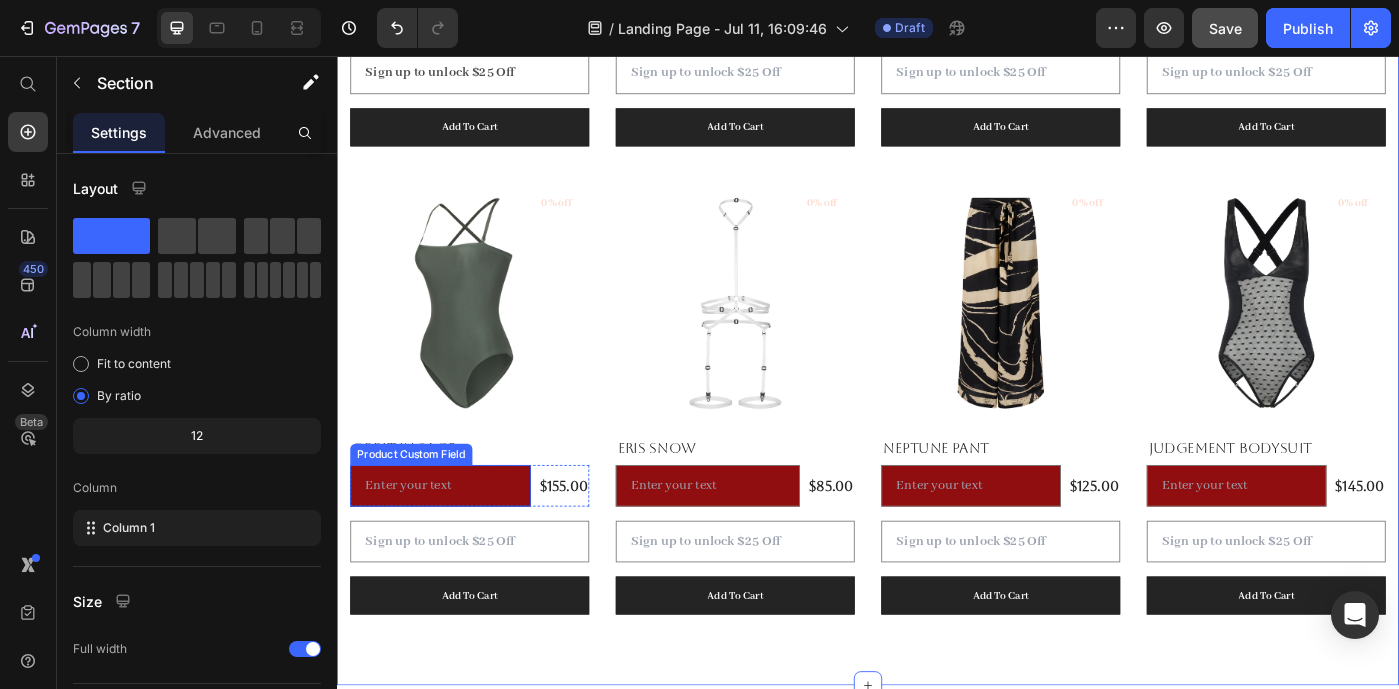 click at bounding box center (454, 541) 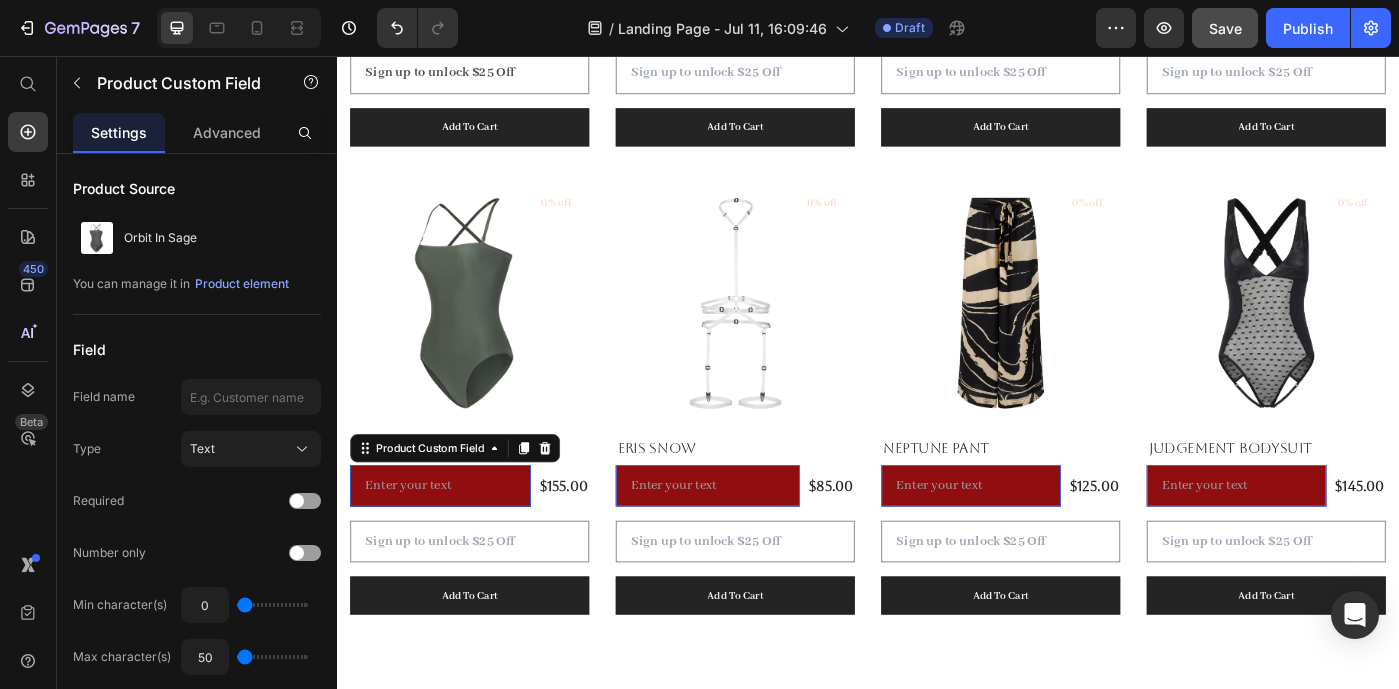 click at bounding box center (454, 541) 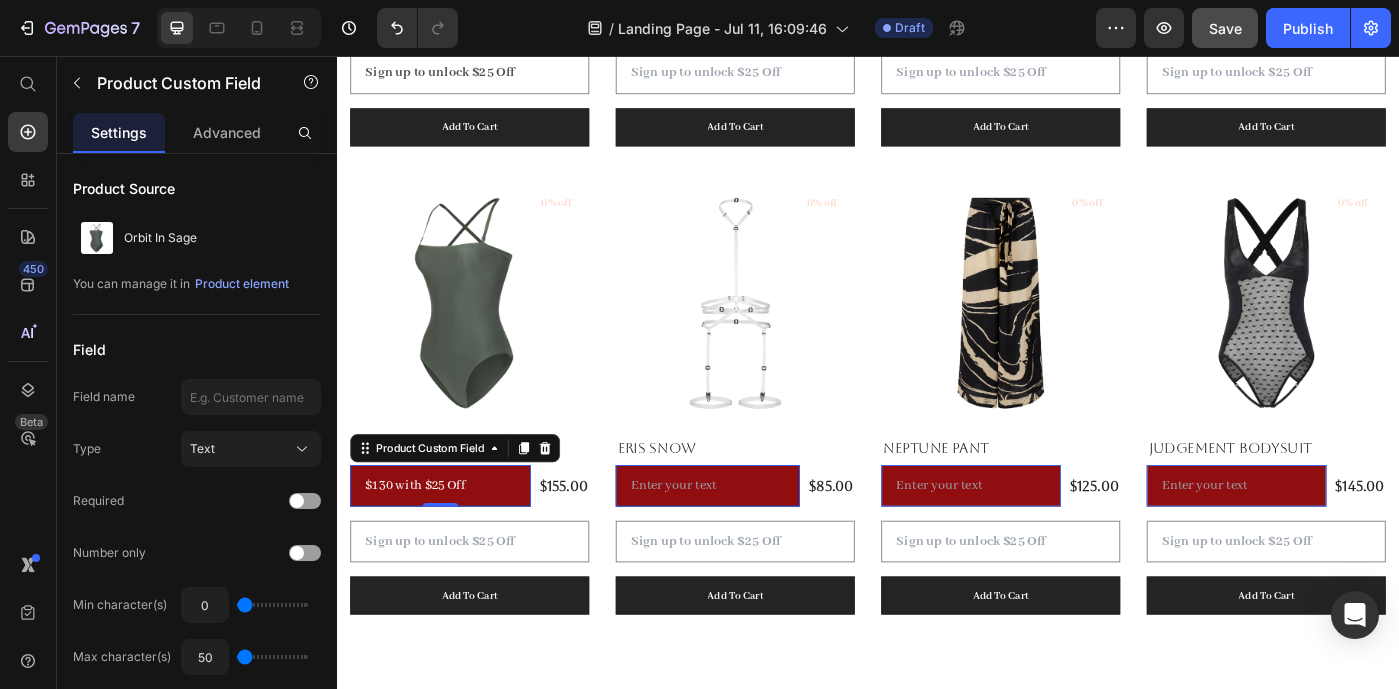 type on "$130 with $25 Off" 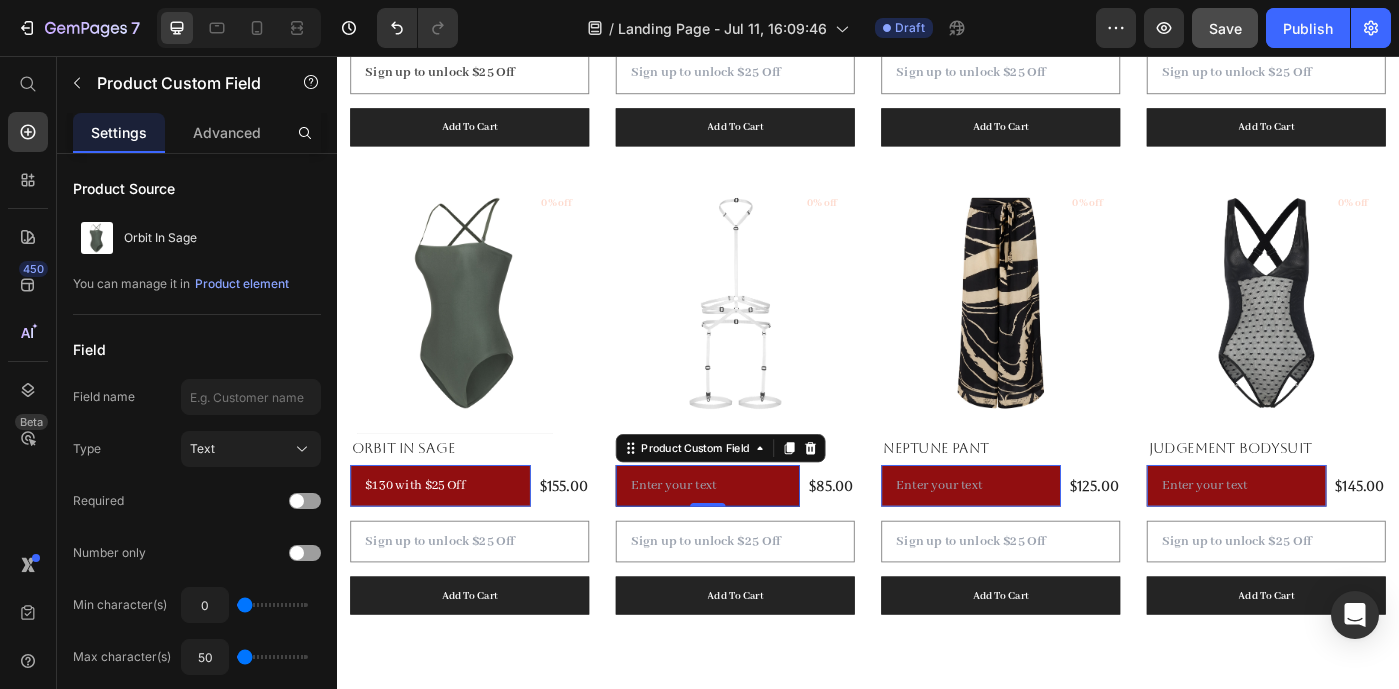 click at bounding box center (756, 541) 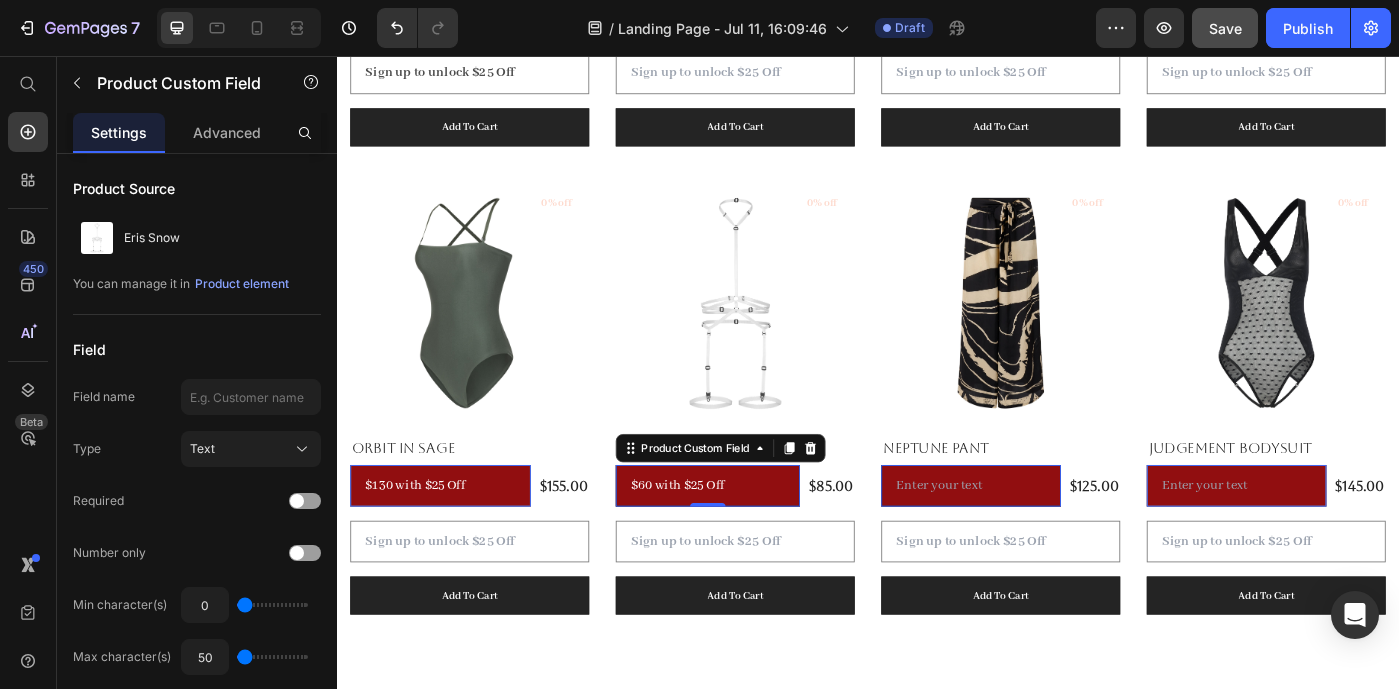 type on "$60 with $25 Off" 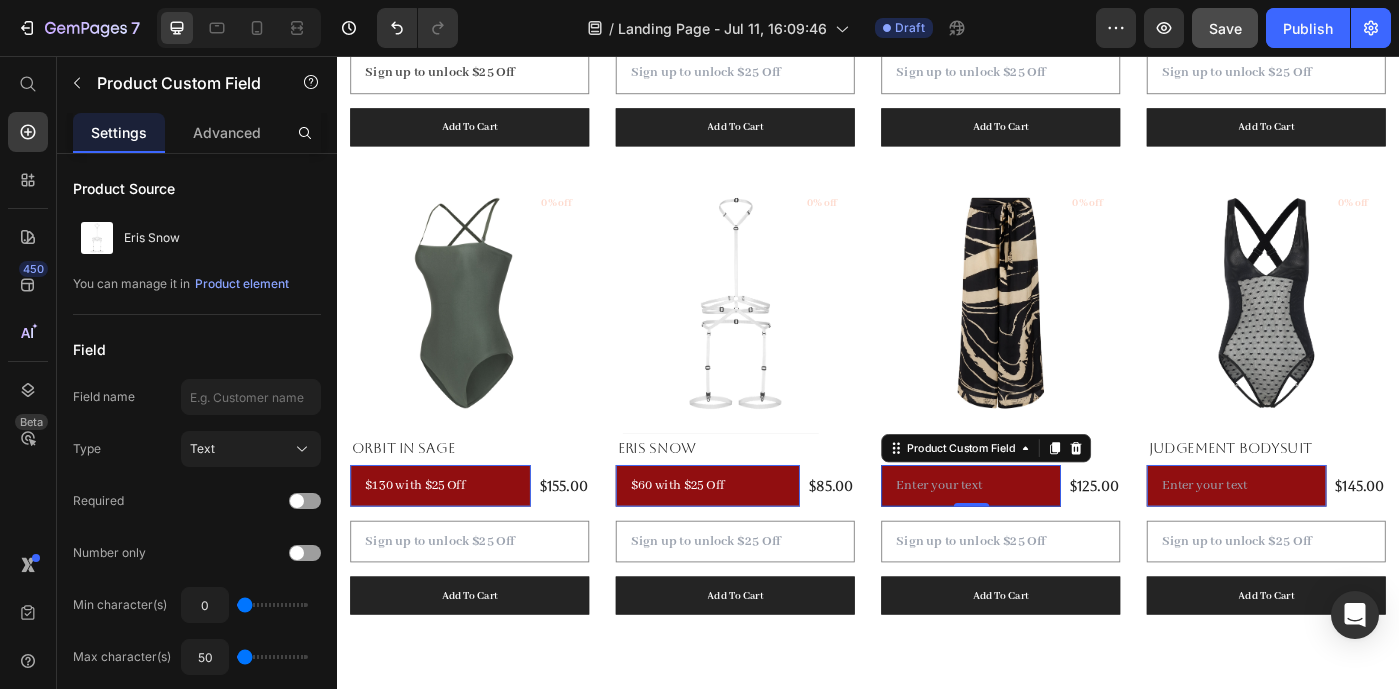 click at bounding box center (1053, 541) 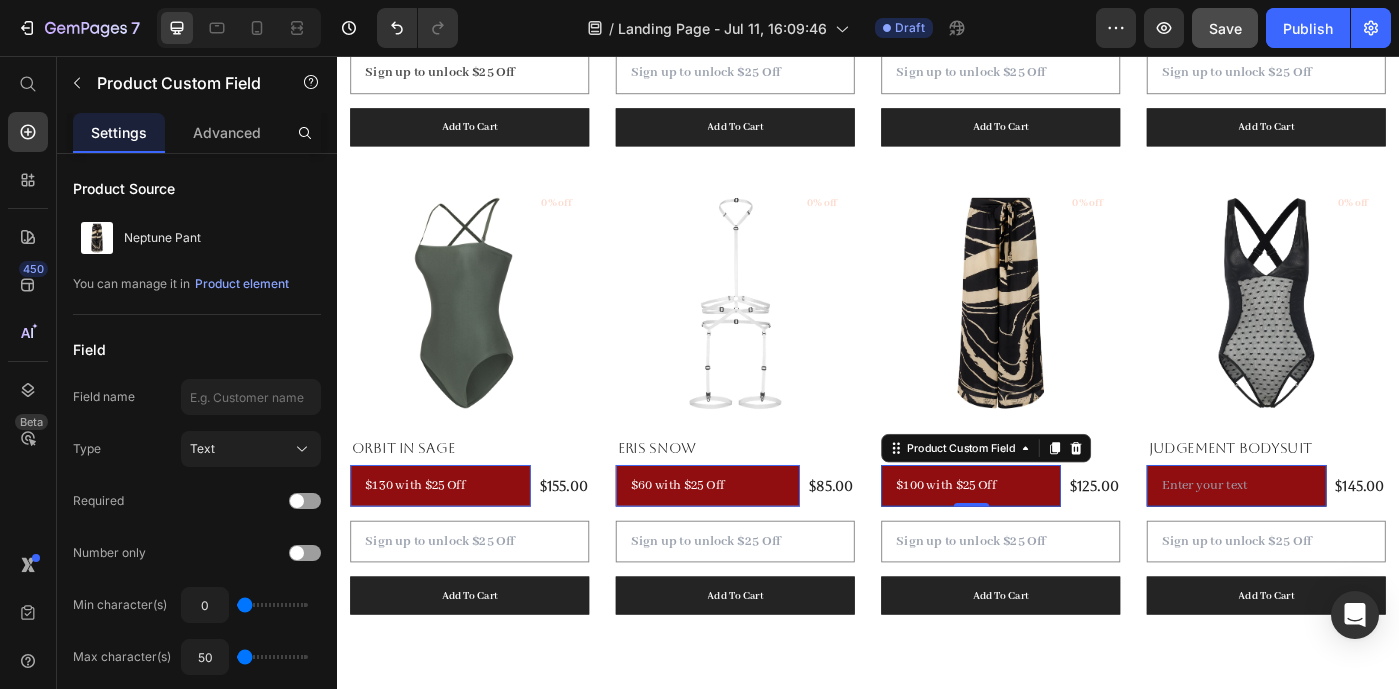 type on "$100 with $25 Off" 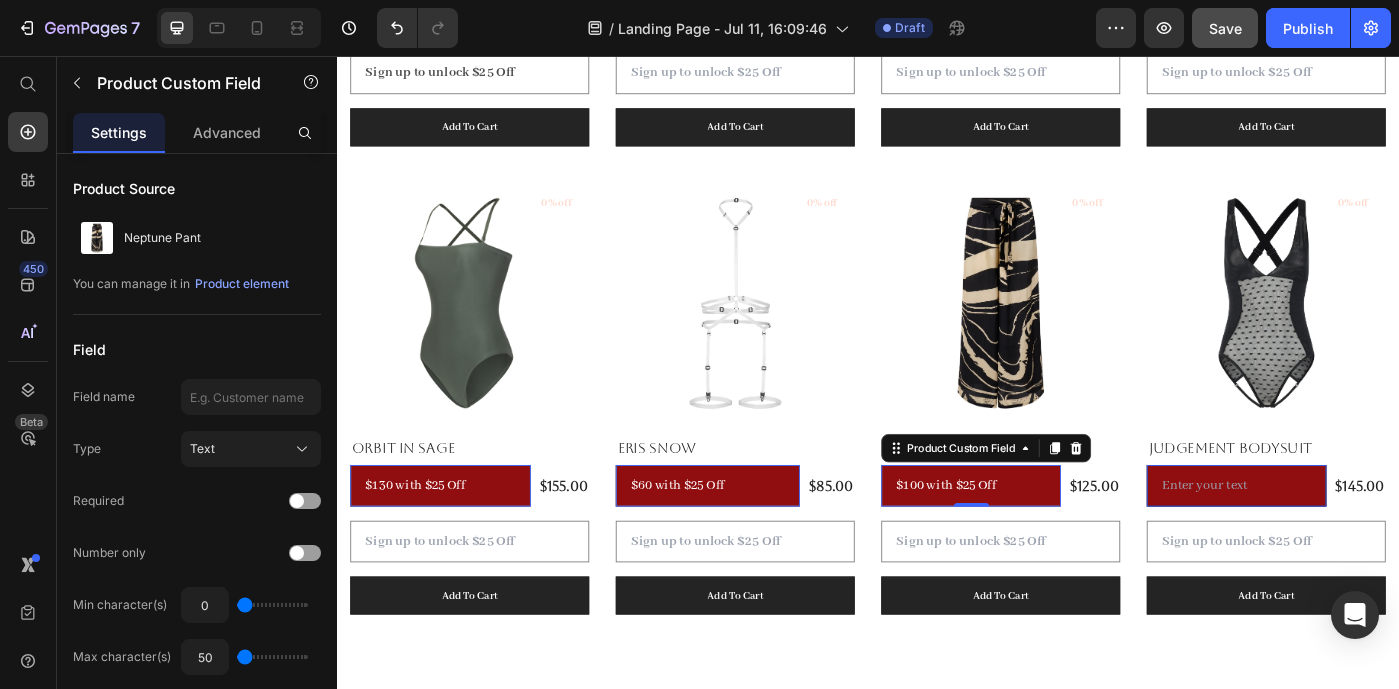click at bounding box center (1353, 541) 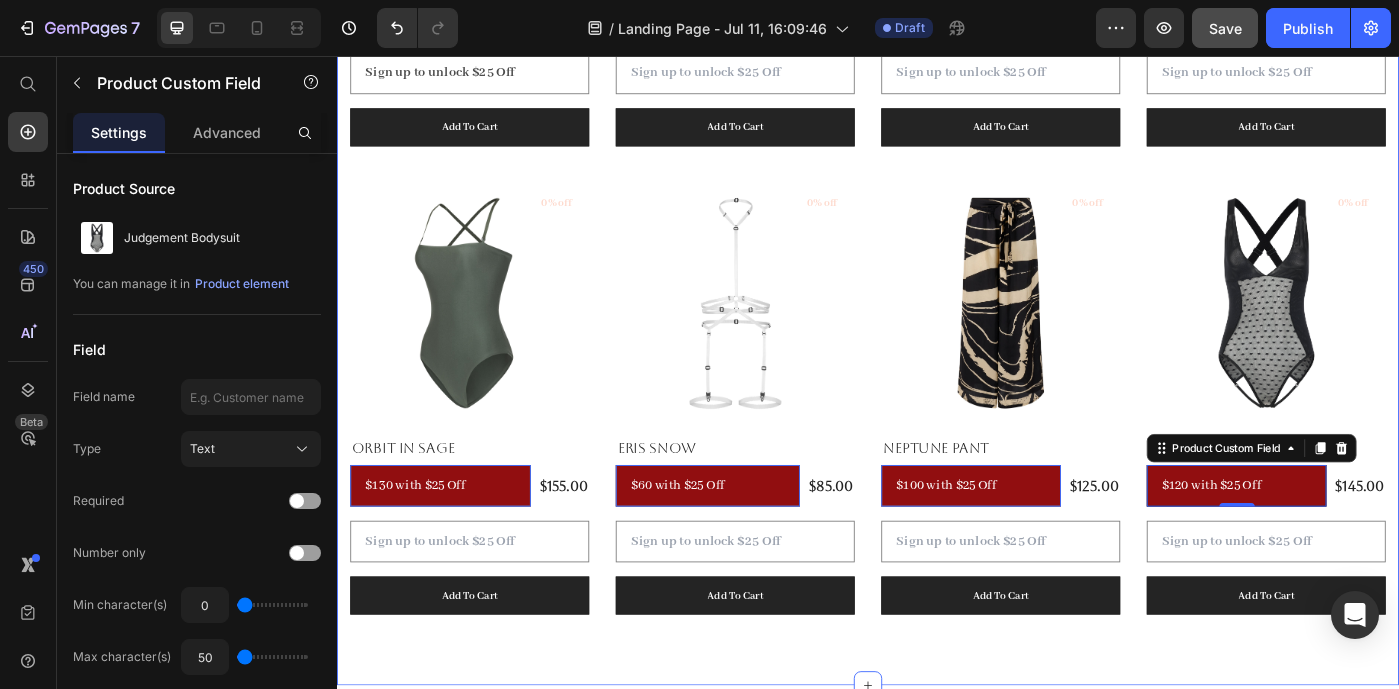 type on "$120 with $25 Off" 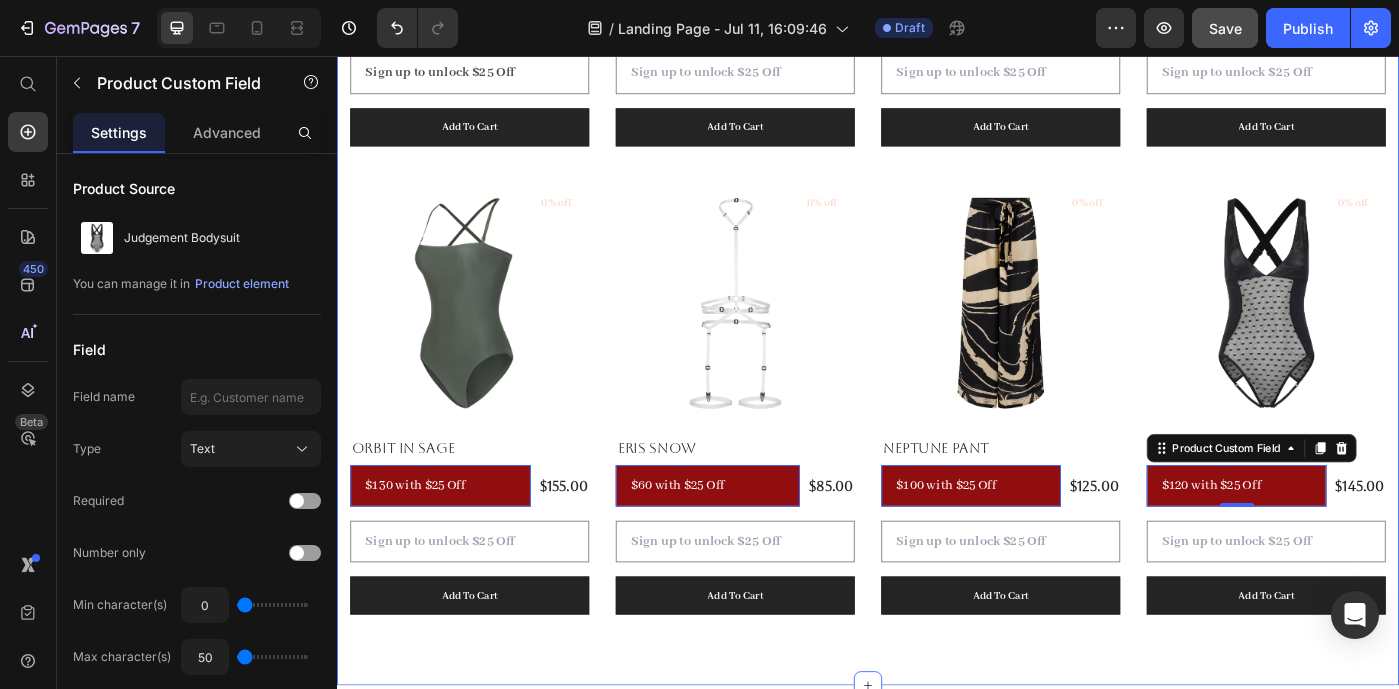 click on "Summer Styles Text block Explore Our Best Sellers Heading (P) Images 0% off Product Badge Sunburst (P) Title $255.00 (P) Price $230 with $25 Off Product Custom Field   0 Row Sign up to unlock $25 Off Product Custom Field Add To Cart (P) Cart Button Row (P) Images 0% off Product Badge Desert Rose (P) Title $225.00 (P) Price $200 with $25 Off Product Custom Field   0 Row Product Custom Field Add To Cart (P) Cart Button Row (P) Images 0% off Product Badge Hanged Man Top (P) Title $95.00 (P) Price $70 with 25% Off Product Custom Field   0 Row Product Custom Field Add To Cart (P) Cart Button Row (P) Images 0% off Product Badge Xochitl (Set) - Midnight (P) Title $80.00 (P) Price $55 with 25% Off Product Custom Field   0 Row Product Custom Field Add To Cart (P) Cart Button Row (P) Images 0% off Product Badge Orbit In Sage (P) Title $155.00 (P) Price $130 with $25 Off Product Custom Field   0 Row Product Custom Field Add To Cart (P) Cart Button Row (P) Images 0% off Product Badge Eris Snow (P) Title $85.00 (P) Price" at bounding box center (937, 112) 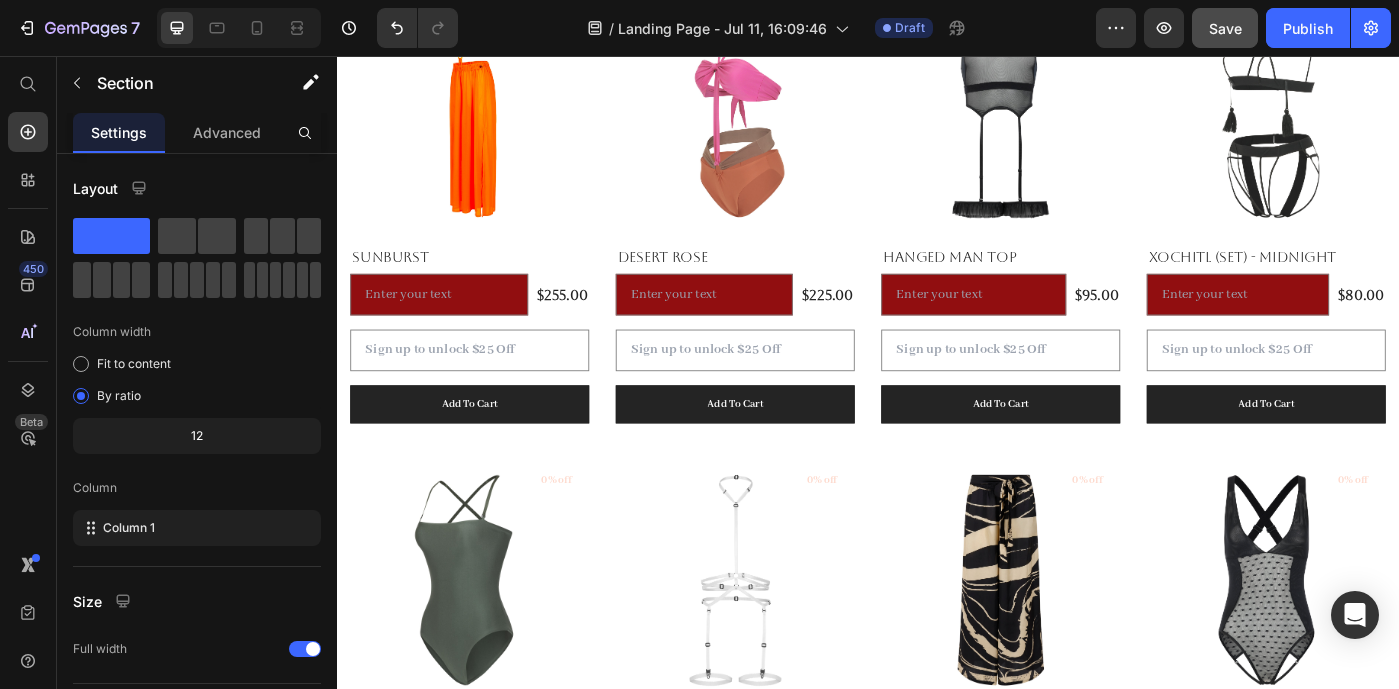 scroll, scrollTop: 3597, scrollLeft: 0, axis: vertical 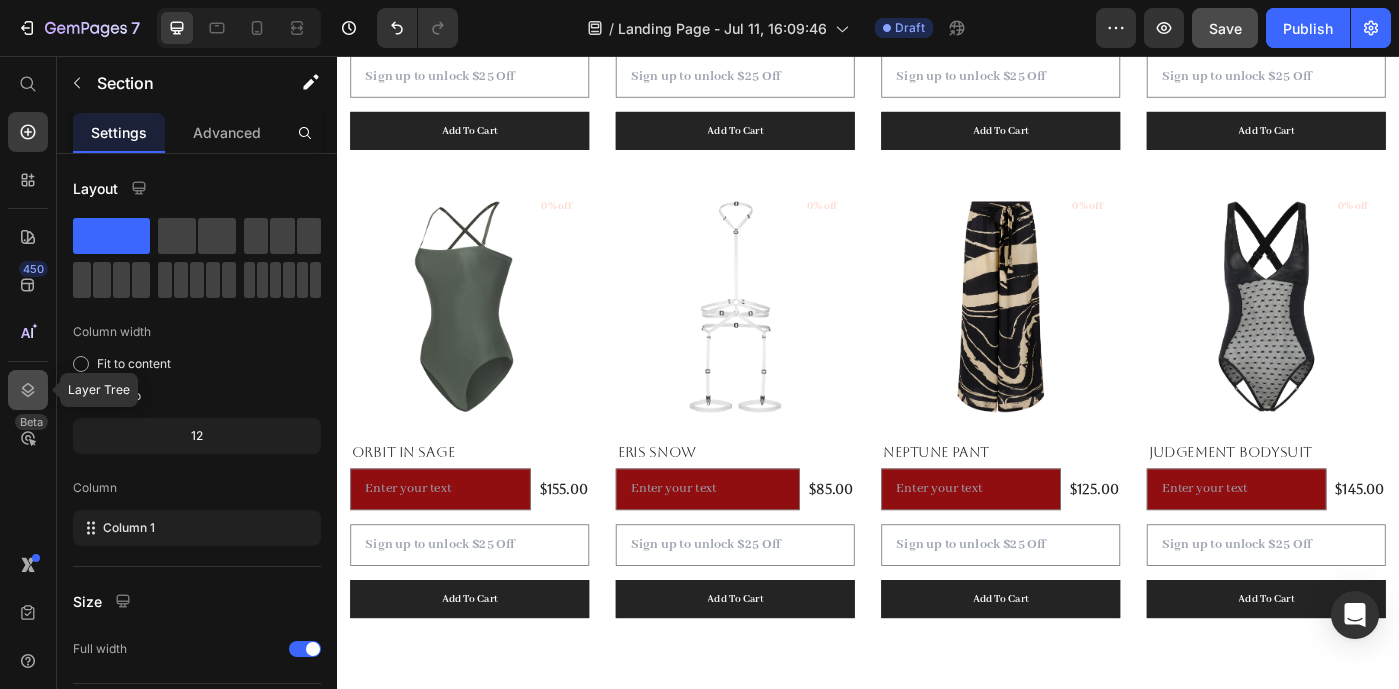 click 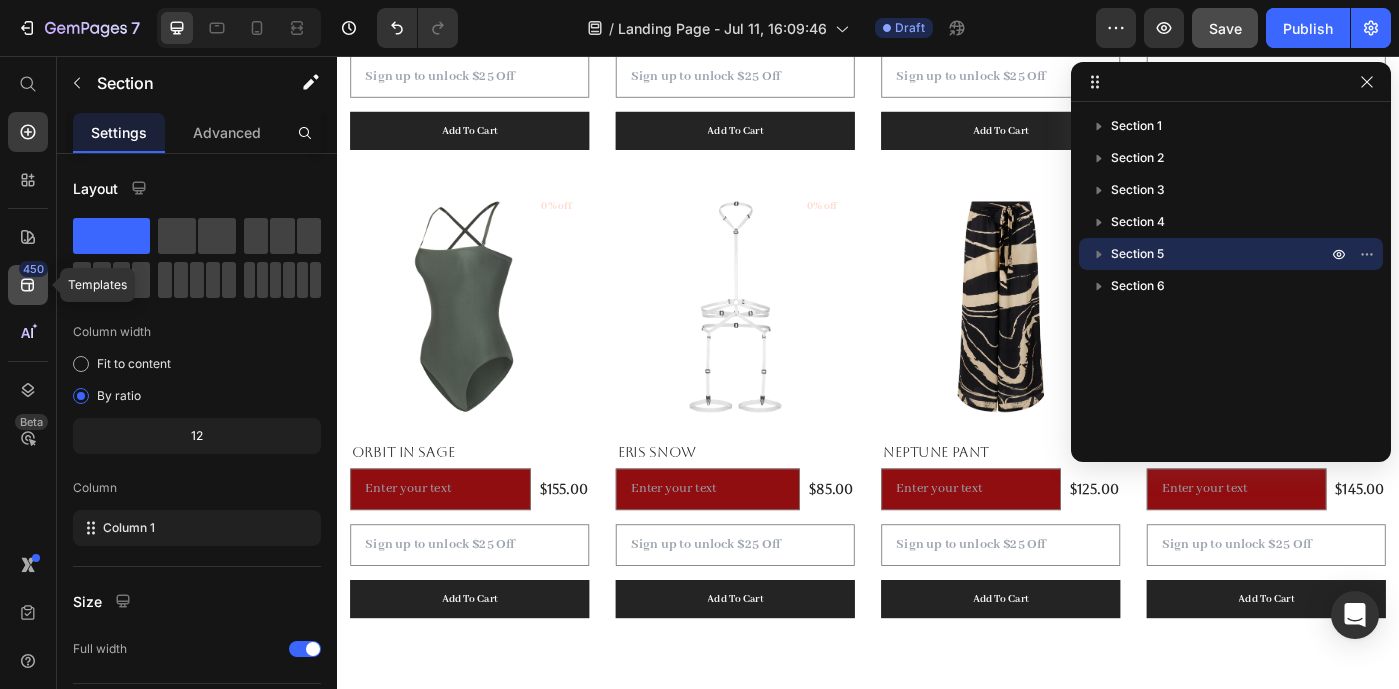click 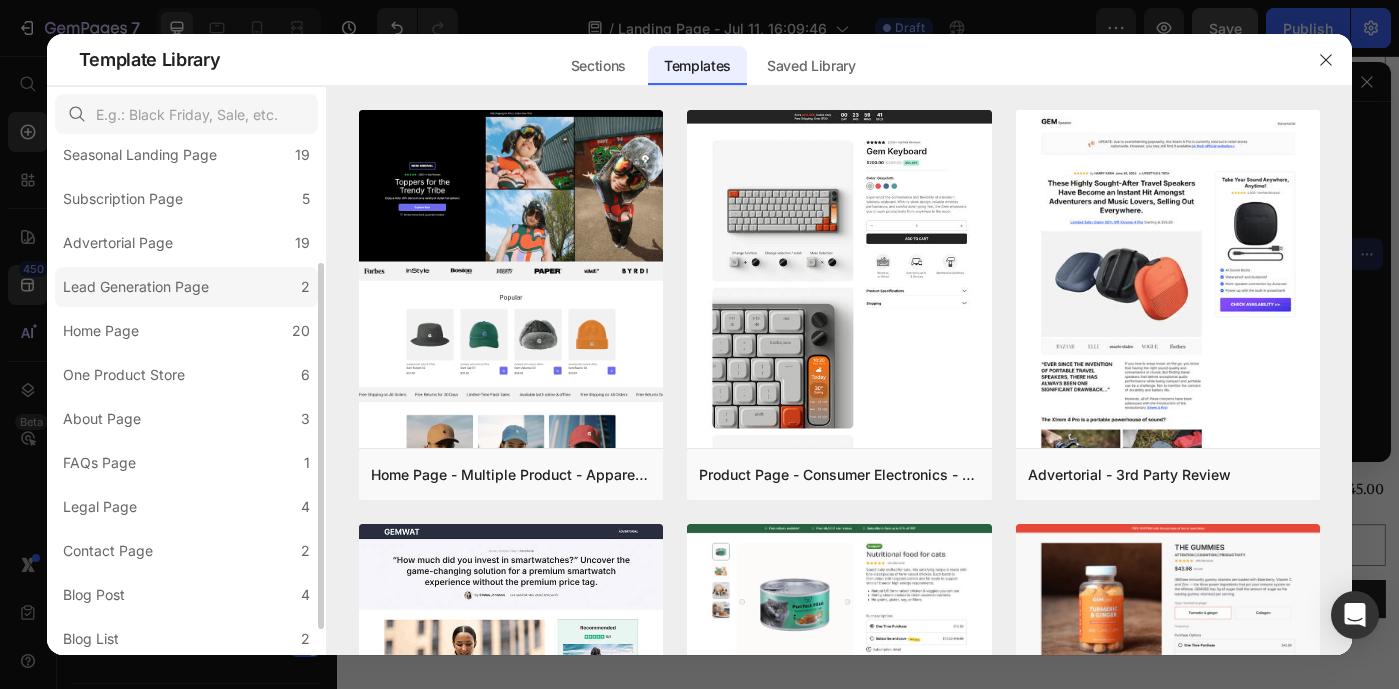 scroll, scrollTop: 204, scrollLeft: 0, axis: vertical 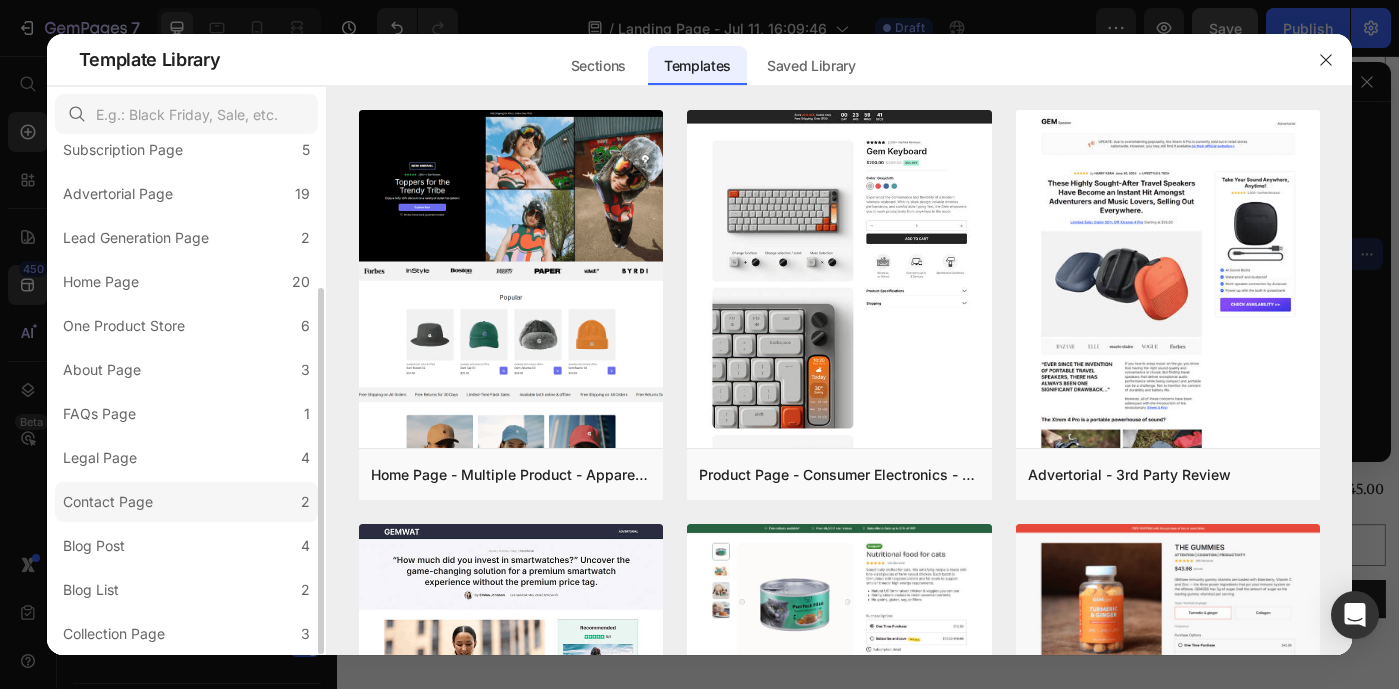 click on "Contact Page" at bounding box center [108, 502] 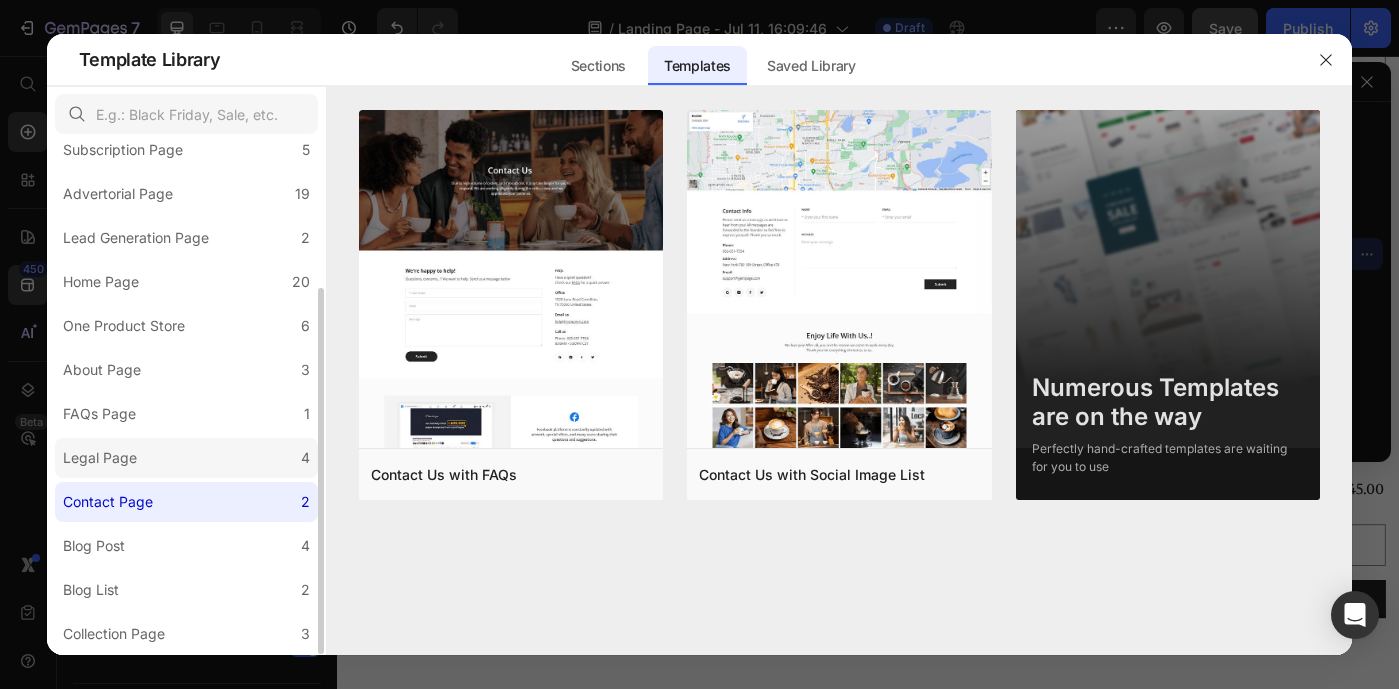 click on "Legal Page" at bounding box center (100, 458) 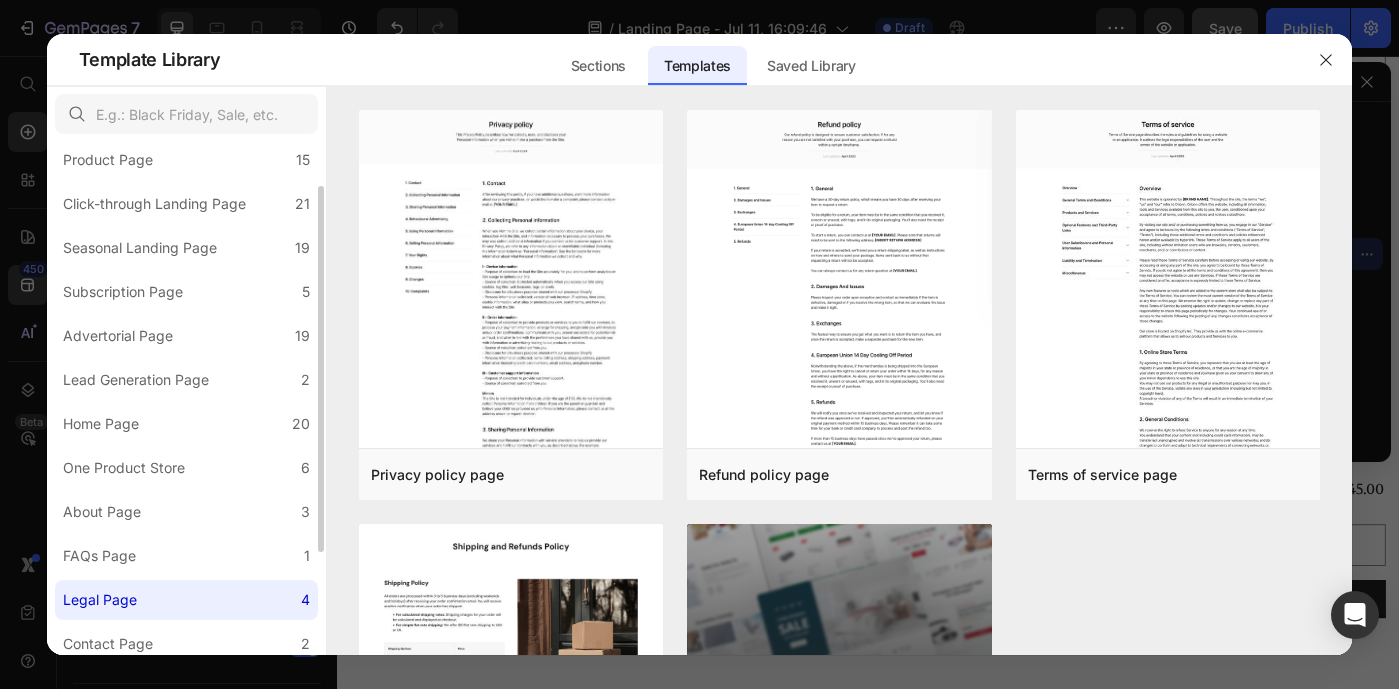 scroll, scrollTop: 0, scrollLeft: 0, axis: both 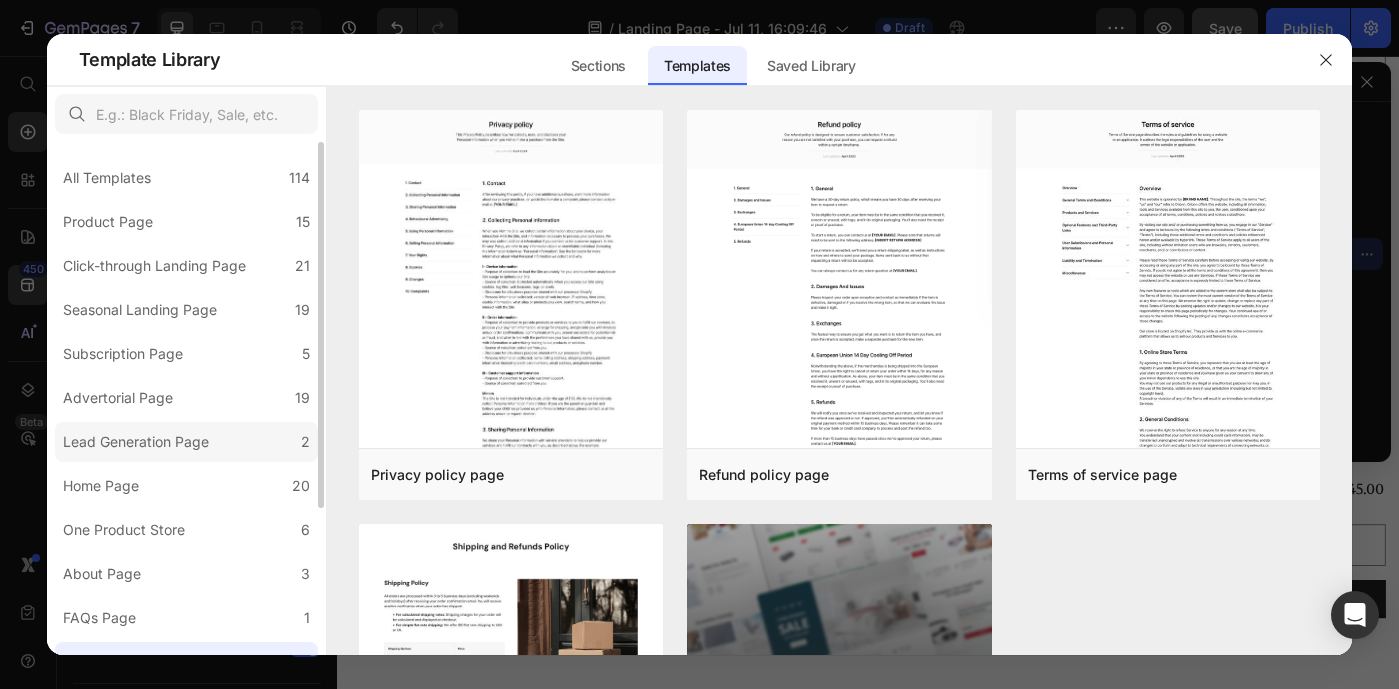 click on "Lead Generation Page" at bounding box center (136, 442) 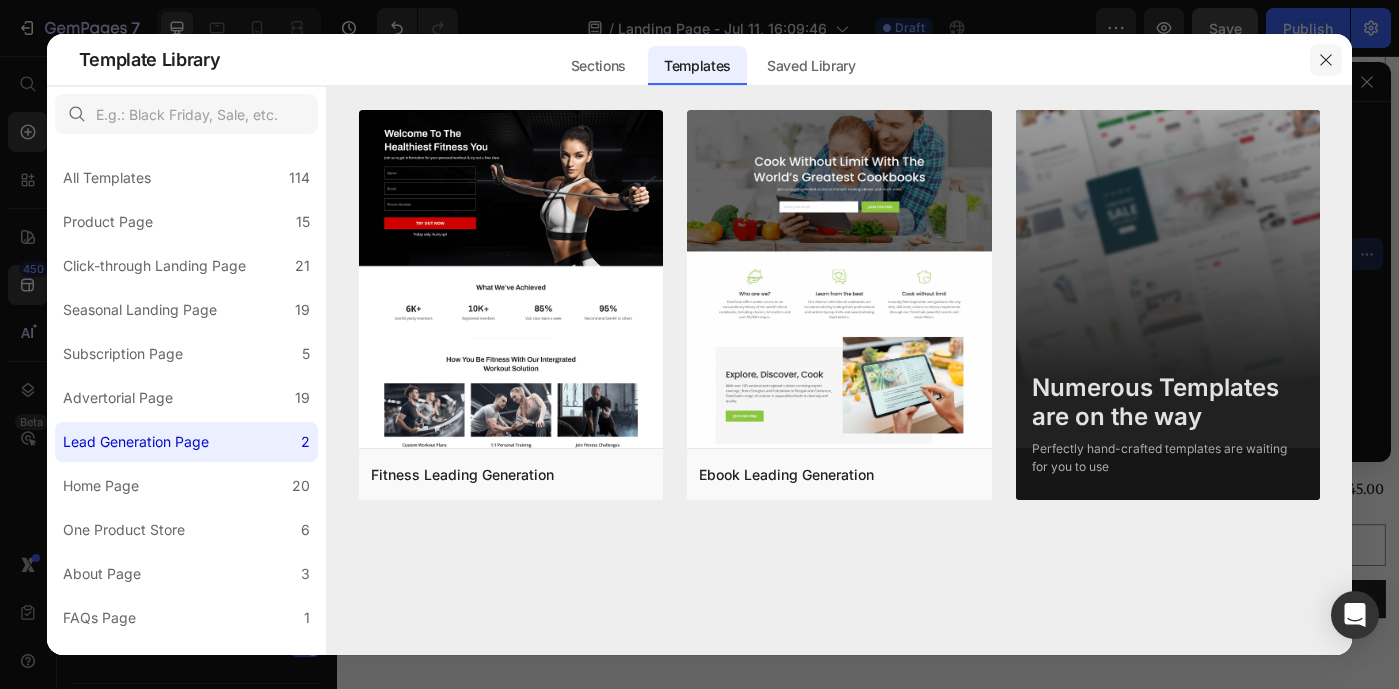 click 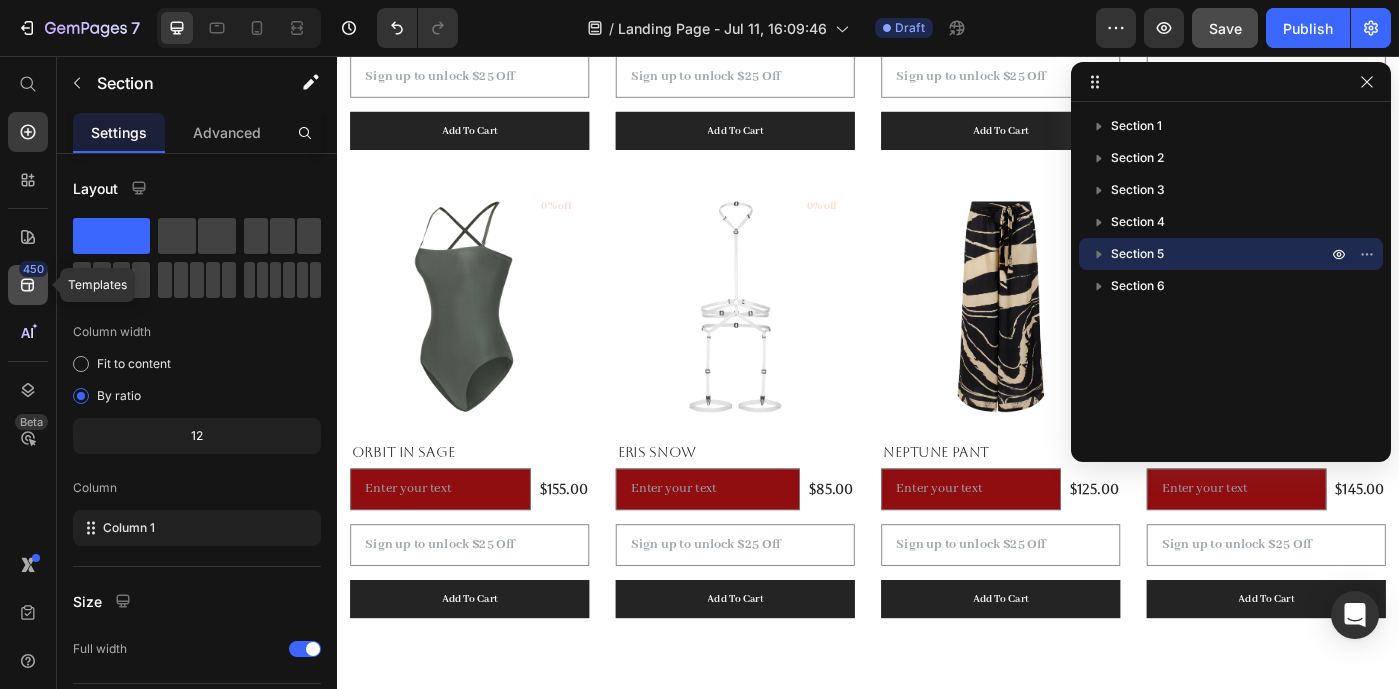 click 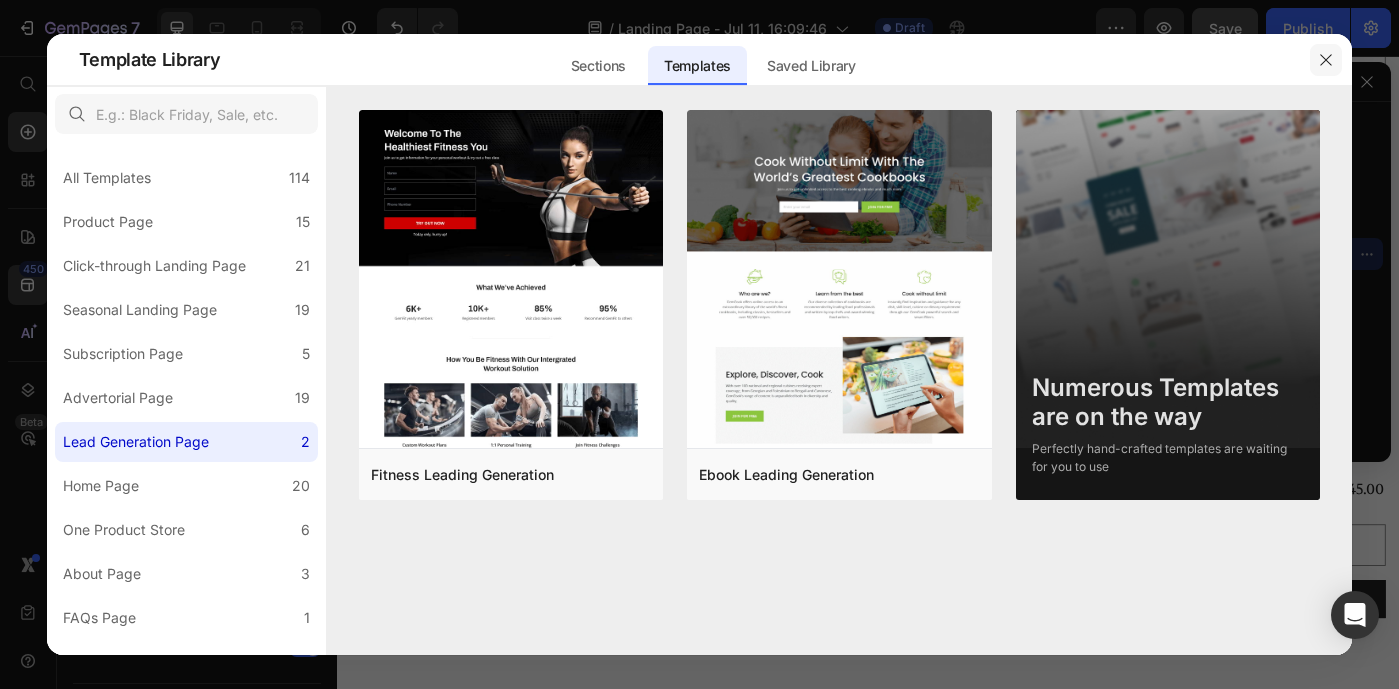click at bounding box center (1326, 60) 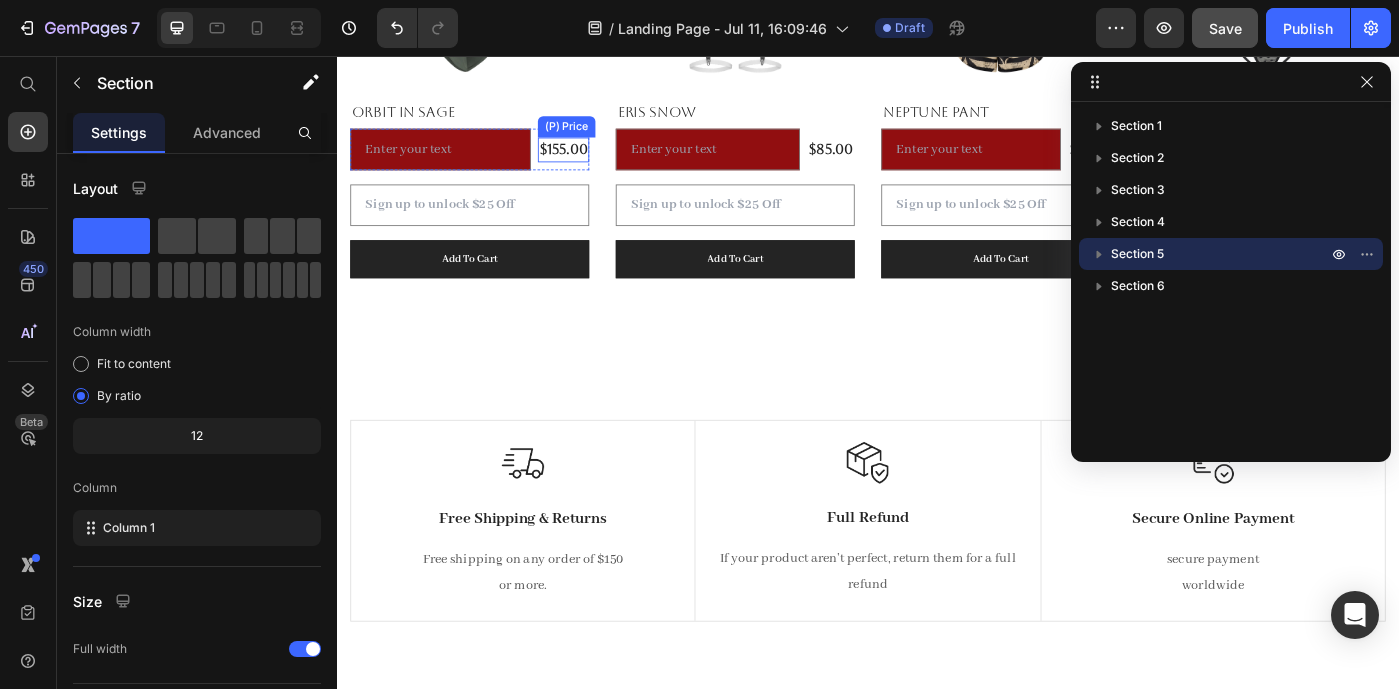 scroll, scrollTop: 4018, scrollLeft: 0, axis: vertical 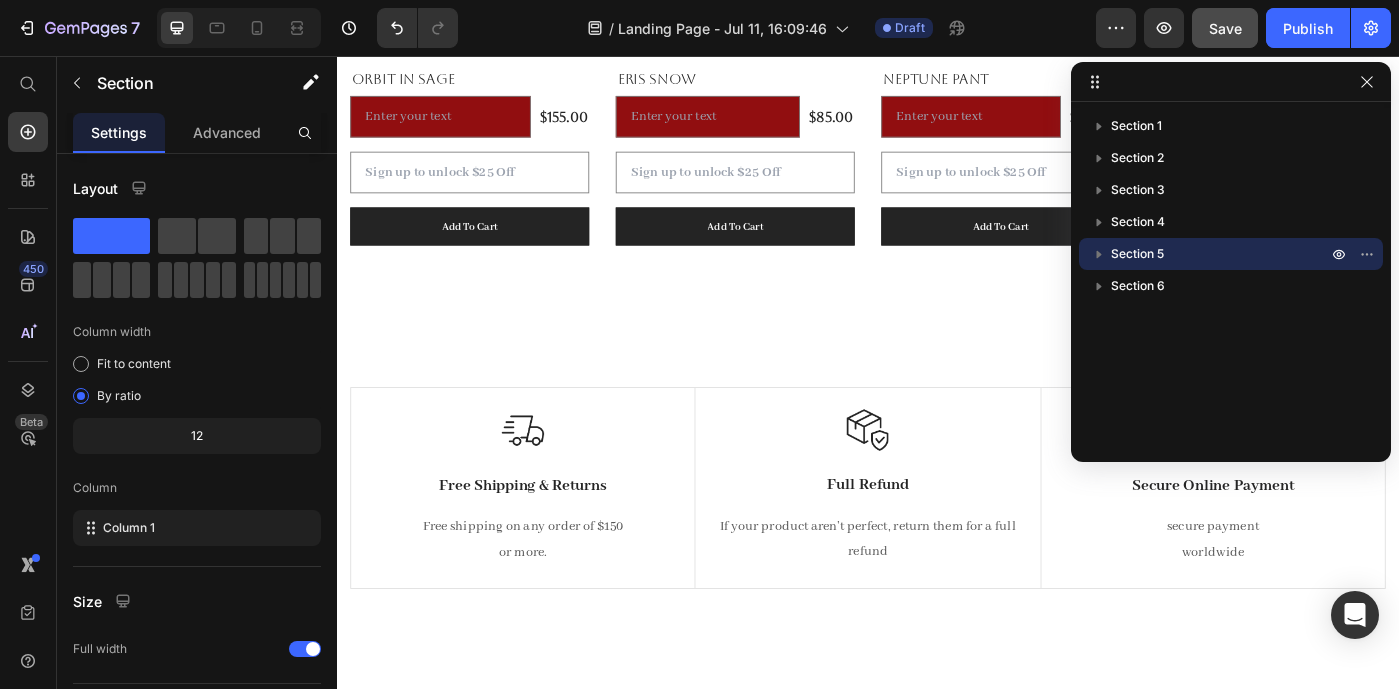 click on "Summer Styles Text block Explore Our Best Sellers Heading (P) Images 0% off Product Badge Sunburst (P) Title $255.00 (P) Price Product Custom Field Row Product Custom Field Add To Cart (P) Cart Button Row (P) Images 0% off Product Badge Desert Rose (P) Title $225.00 (P) Price Product Custom Field Row Product Custom Field Add To Cart (P) Cart Button Row (P) Images 0% off Product Badge Hanged Man Top (P) Title $95.00 (P) Price Product Custom Field Row Product Custom Field Add To Cart (P) Cart Button Row (P) Images 0% off Product Badge Xochitl (Set) - Midnight (P) Title $80.00 (P) Price Product Custom Field Row Product Custom Field Add To Cart (P) Cart Button Row (P) Images 0% off Product Badge Orbit In Sage (P) Title $155.00 (P) Price Product Custom Field Row Product Custom Field Add To Cart (P) Cart Button Row (P) Images 0% off Product Badge Eris Snow (P) Title $85.00 (P) Price Product Custom Field Row Product Custom Field Add To Cart (P) Cart Button Row (P) Images 0% off Product Badge Neptune Pant (P) Title" at bounding box center (937, -305) 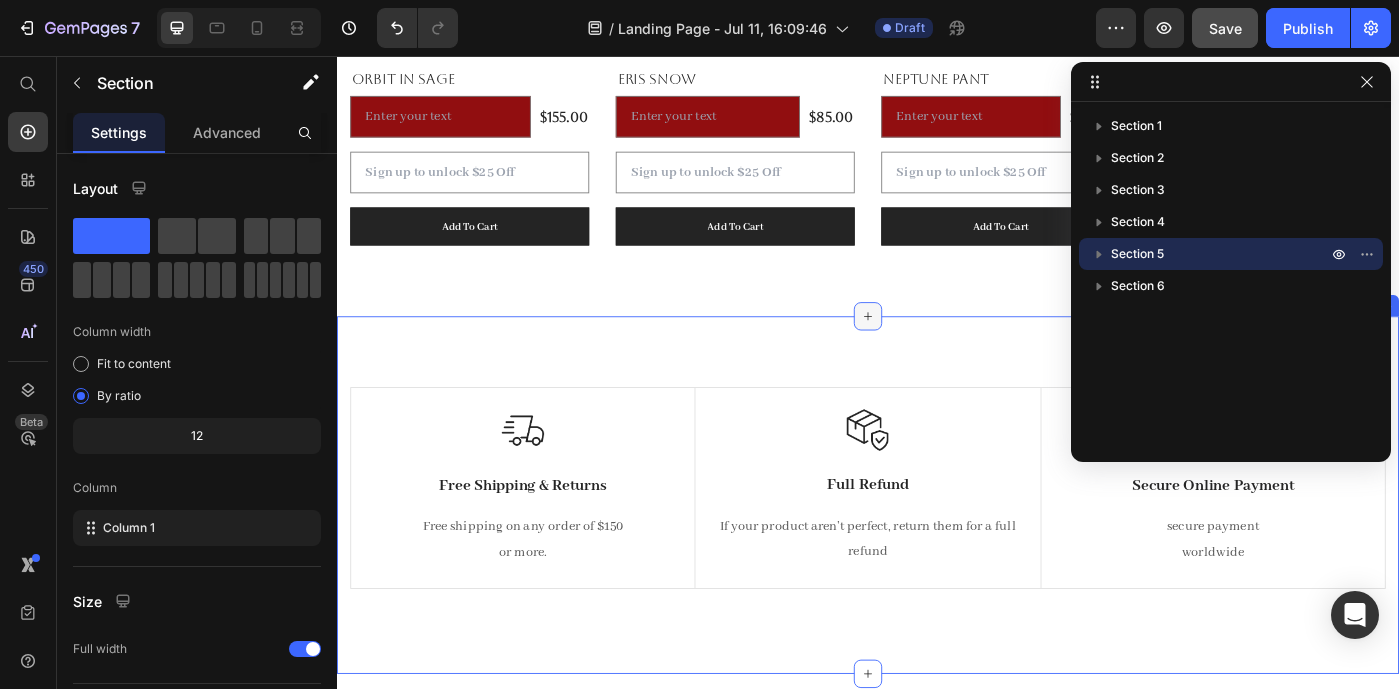 click 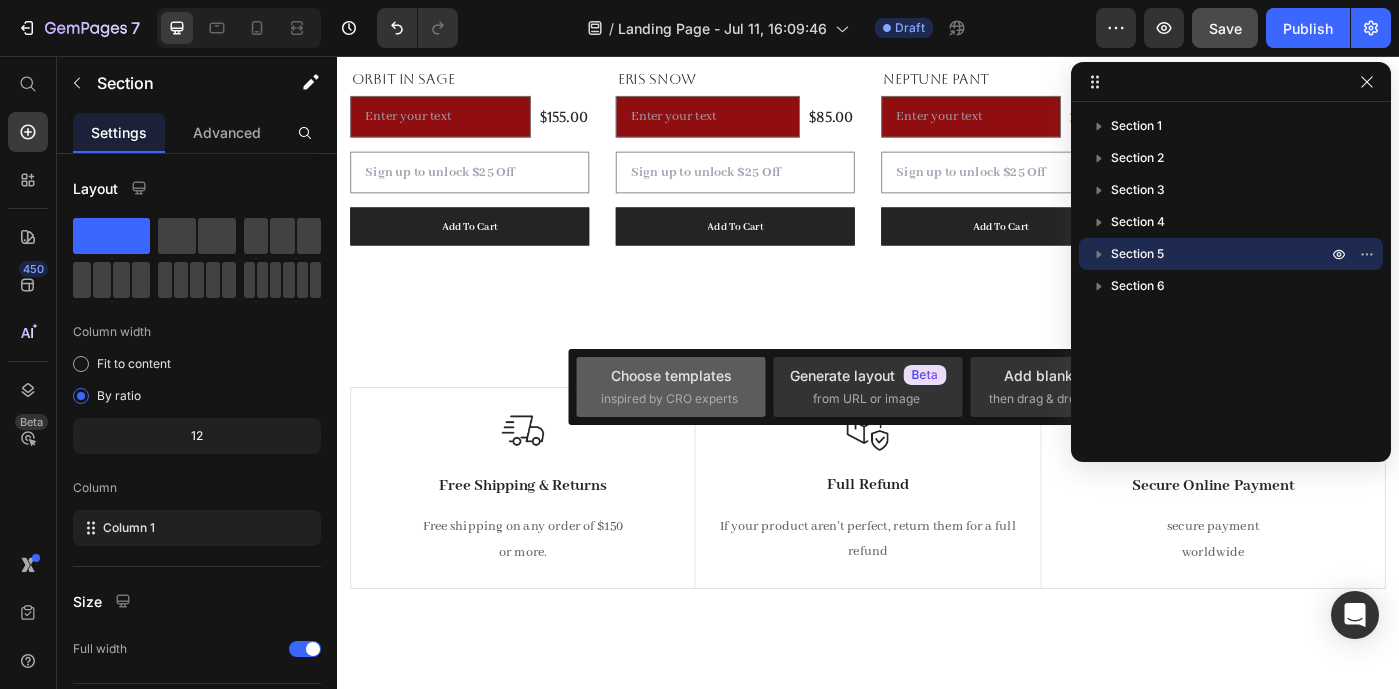 click on "inspired by CRO experts" at bounding box center (669, 399) 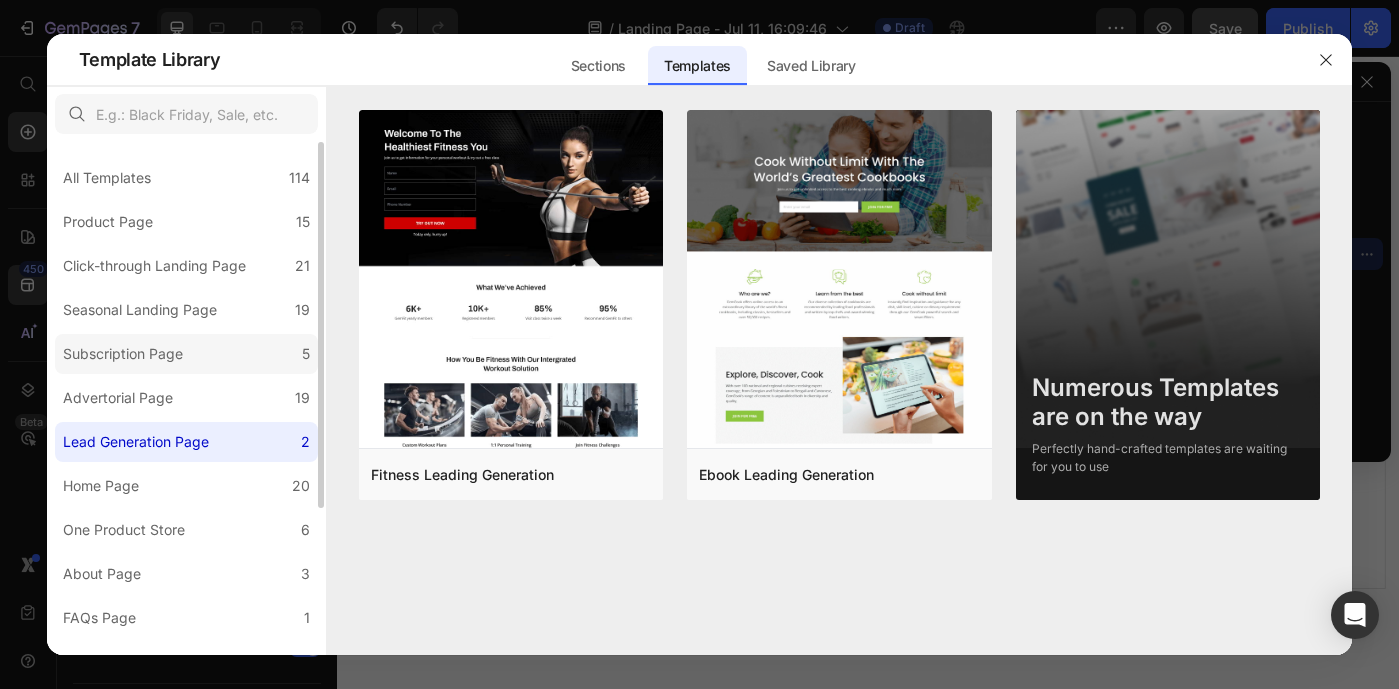 click on "Subscription Page" at bounding box center (127, 354) 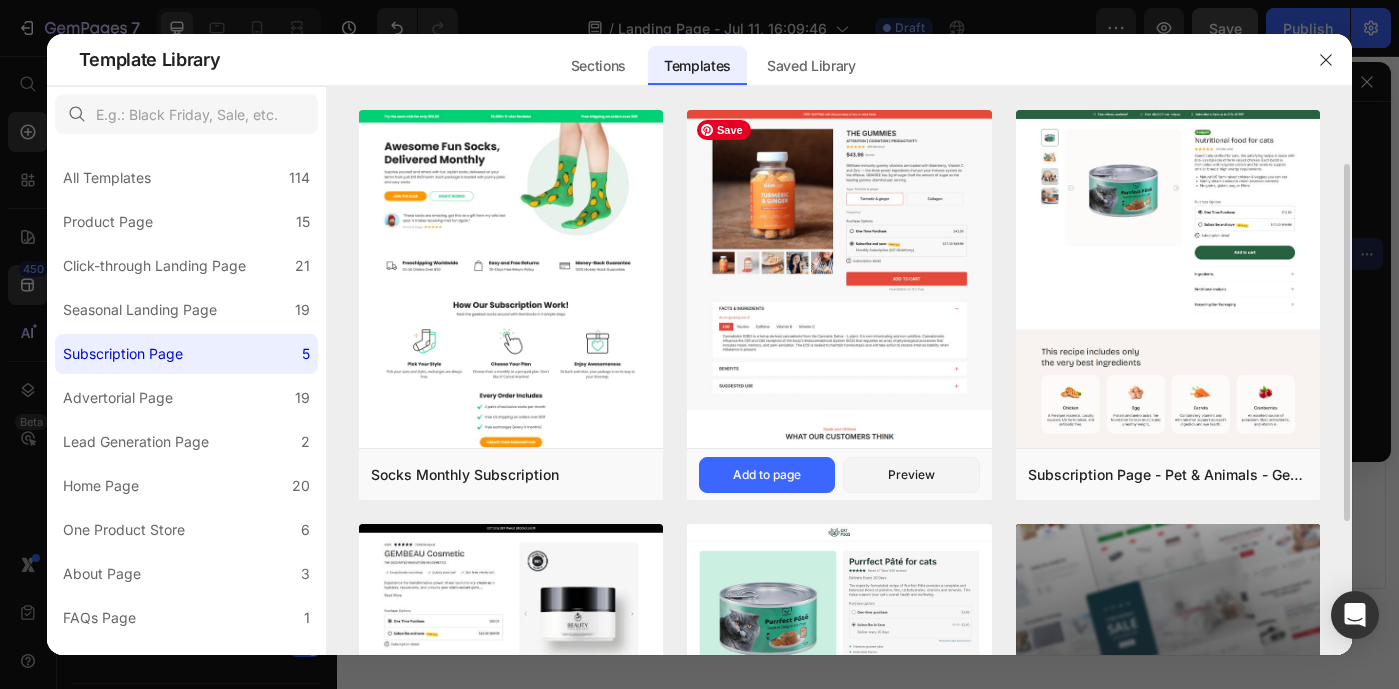 scroll, scrollTop: 283, scrollLeft: 0, axis: vertical 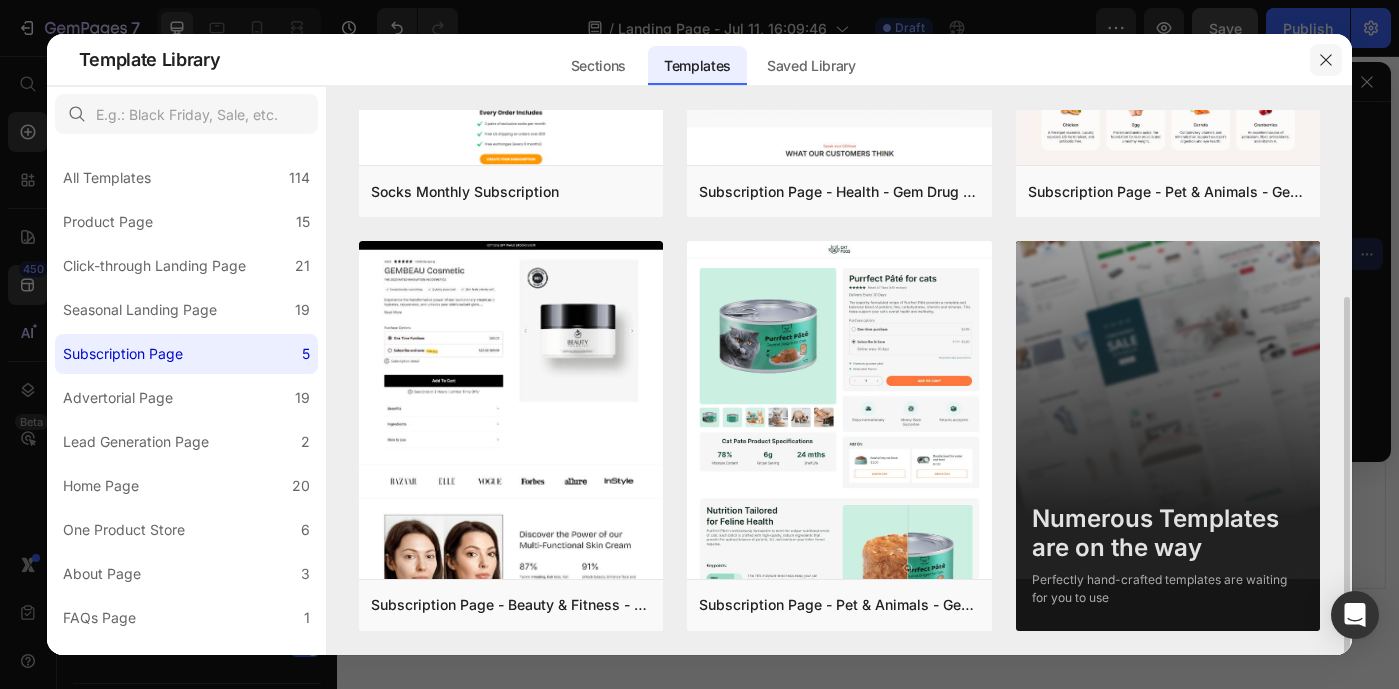 click 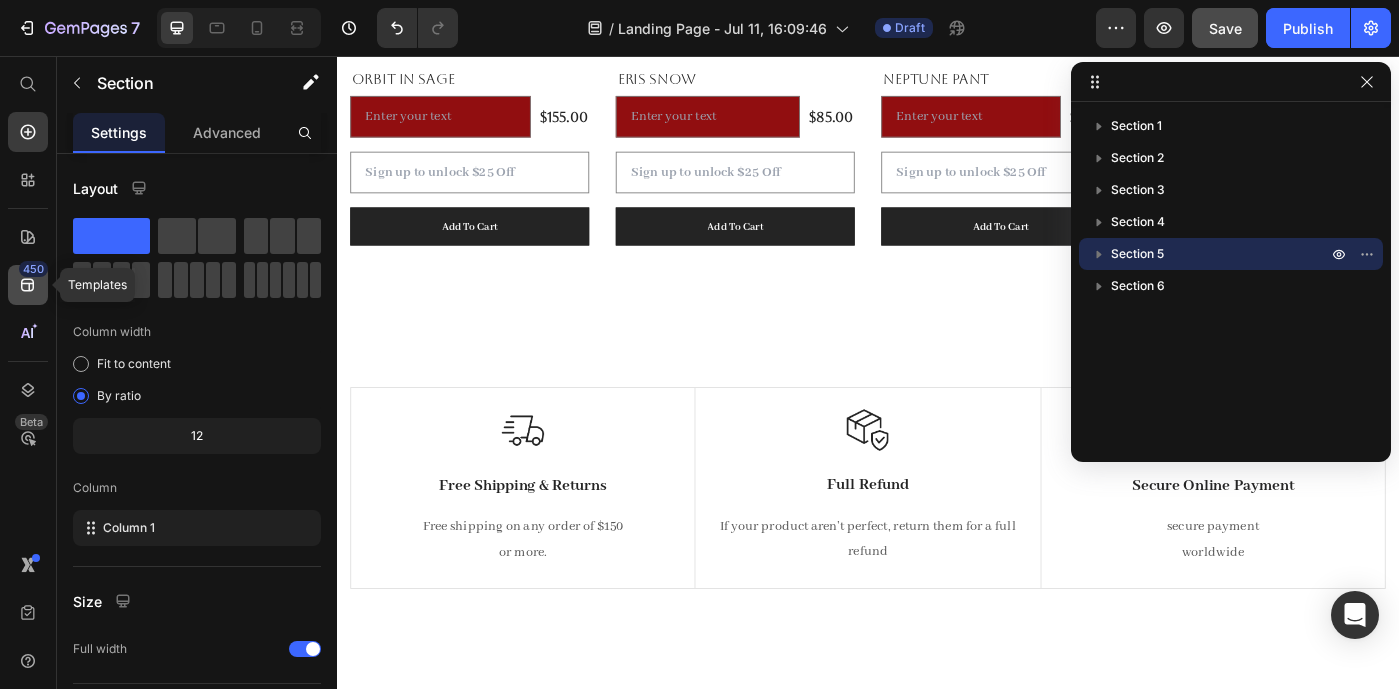 click 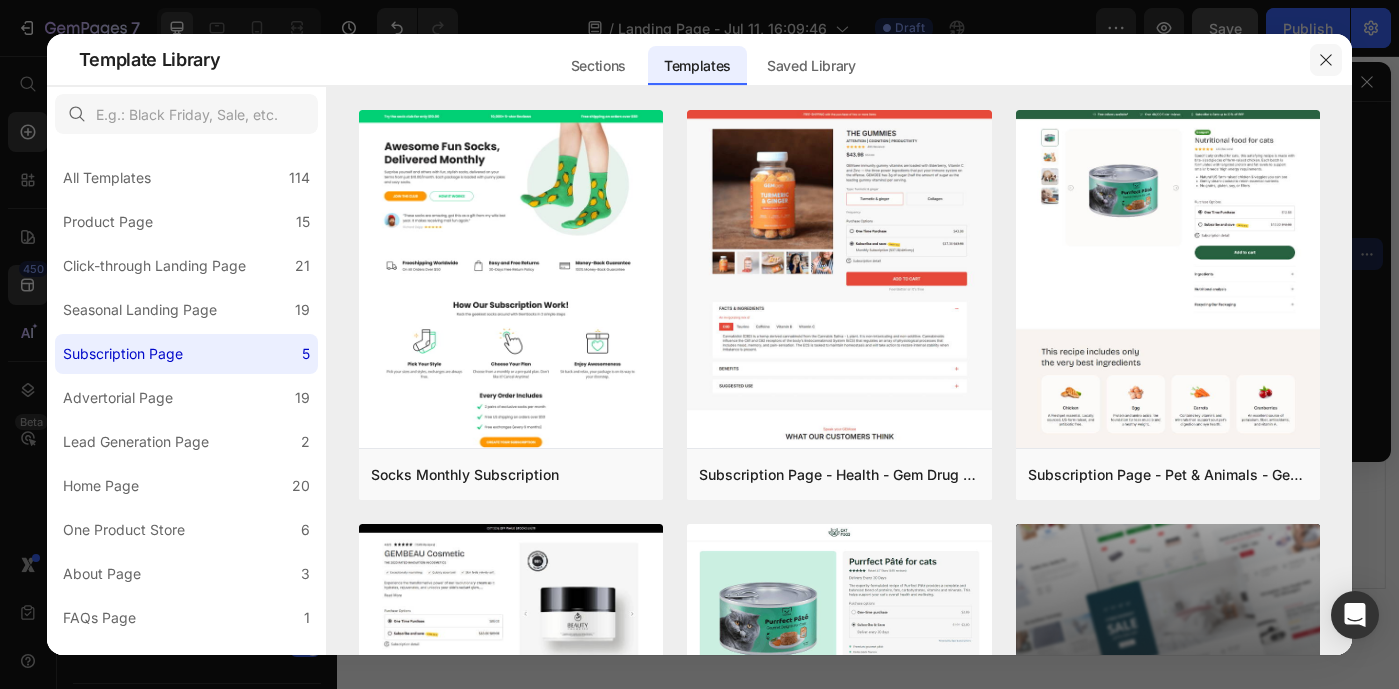 click 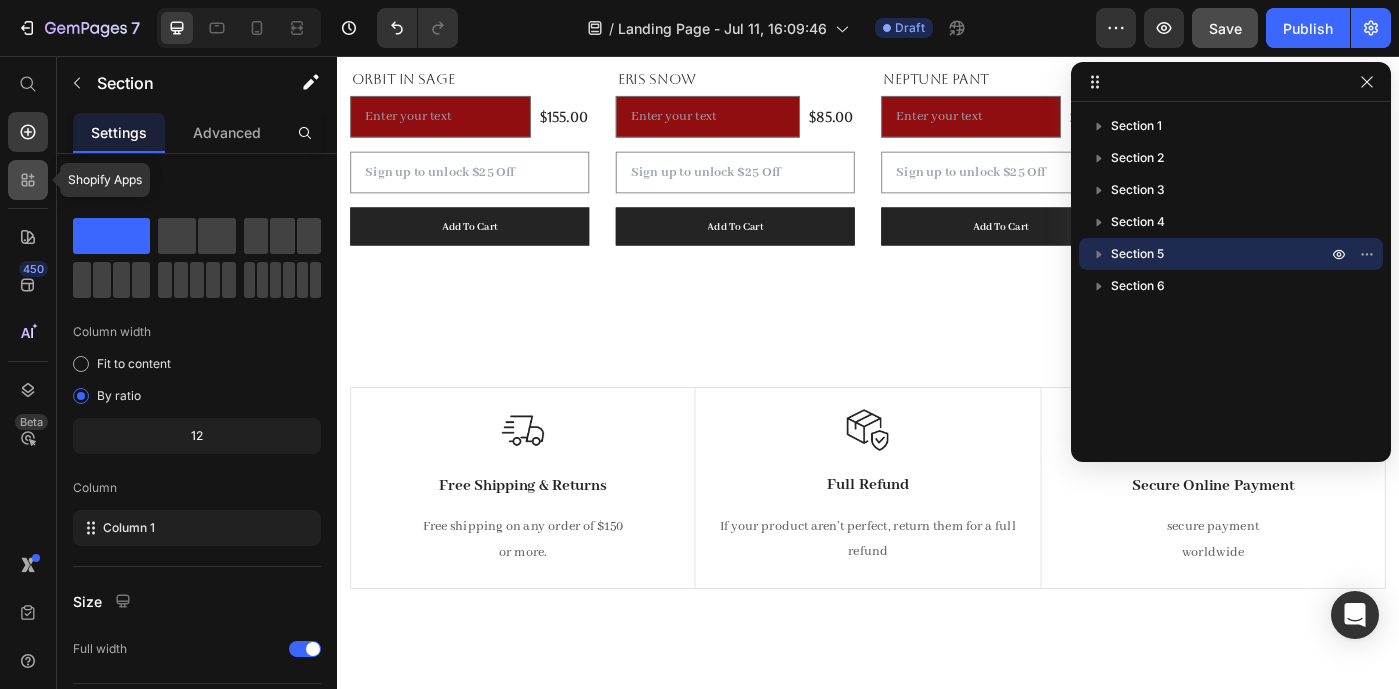 click 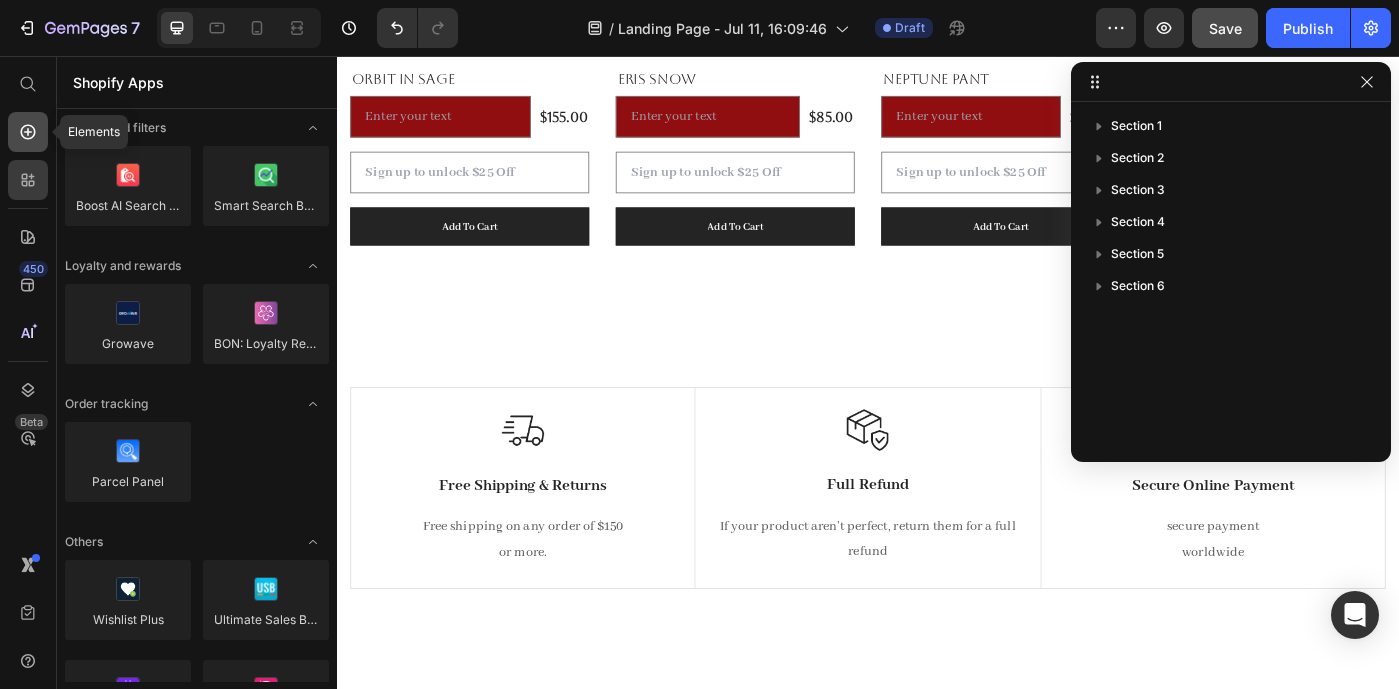 click 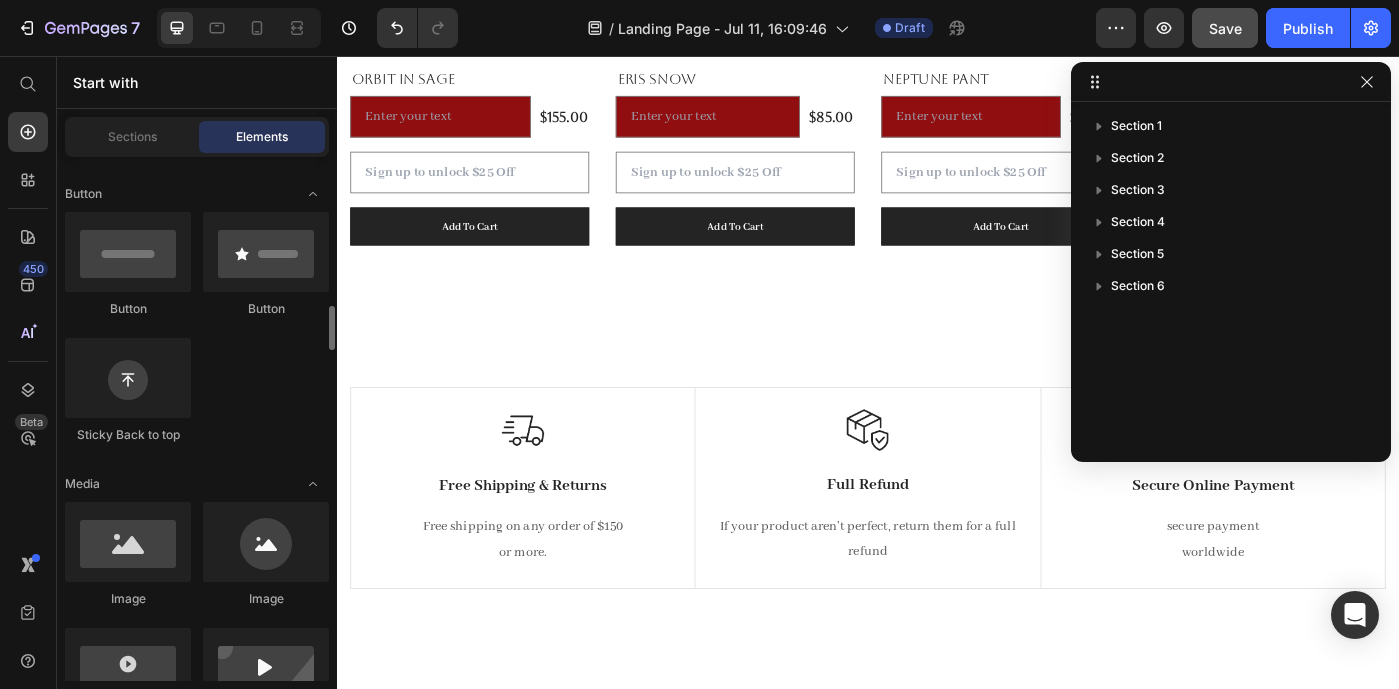 scroll, scrollTop: 0, scrollLeft: 0, axis: both 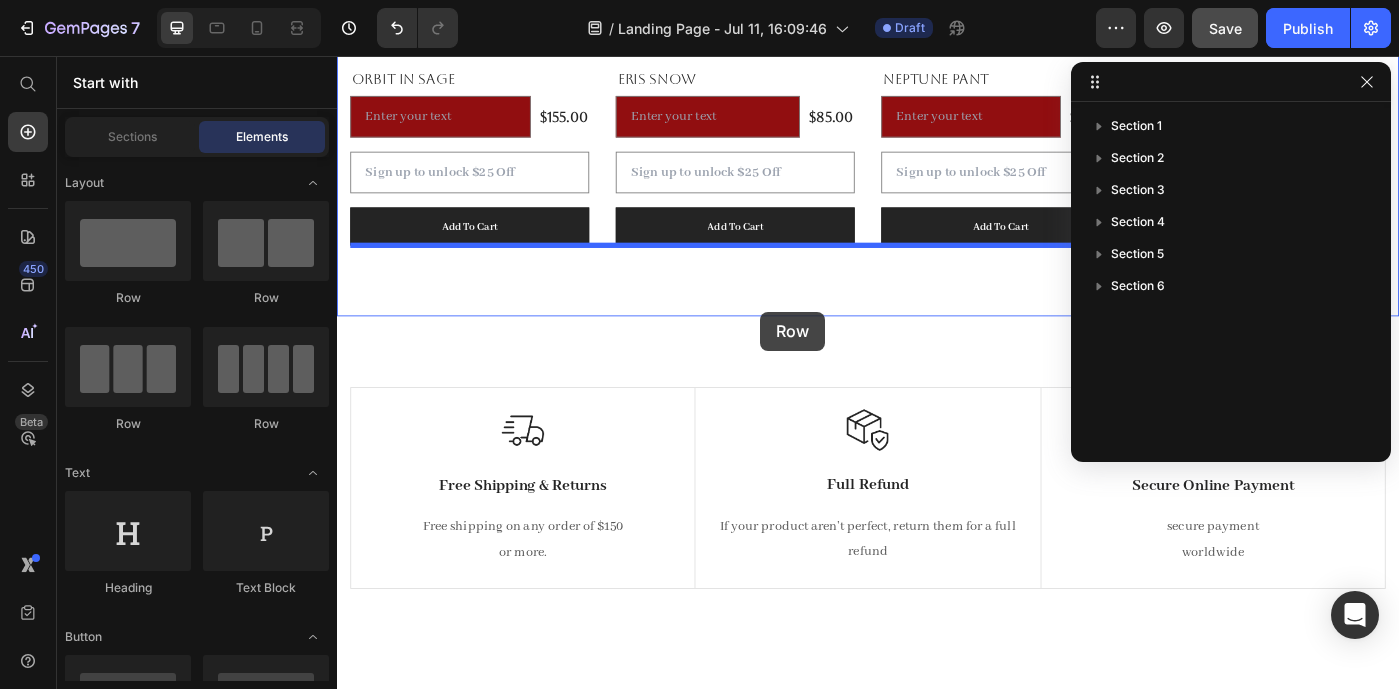 drag, startPoint x: 481, startPoint y: 309, endPoint x: 815, endPoint y: 345, distance: 335.9345 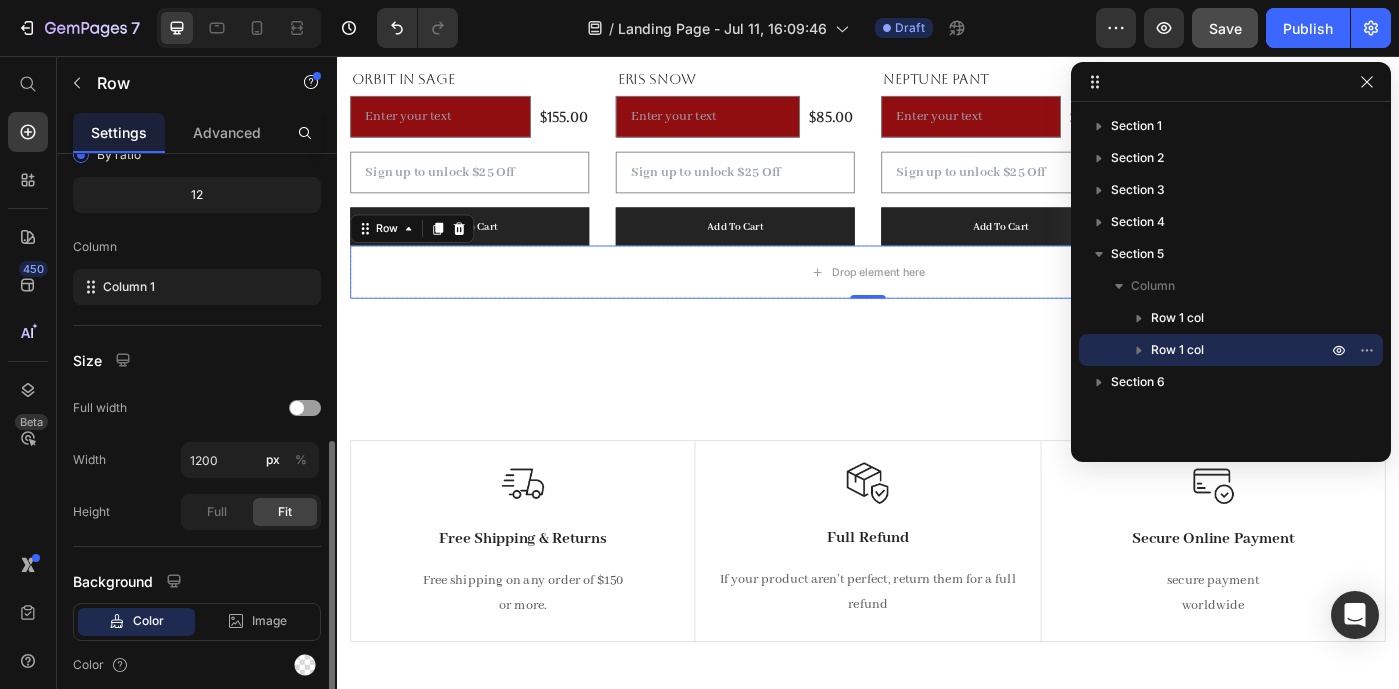 scroll, scrollTop: 320, scrollLeft: 0, axis: vertical 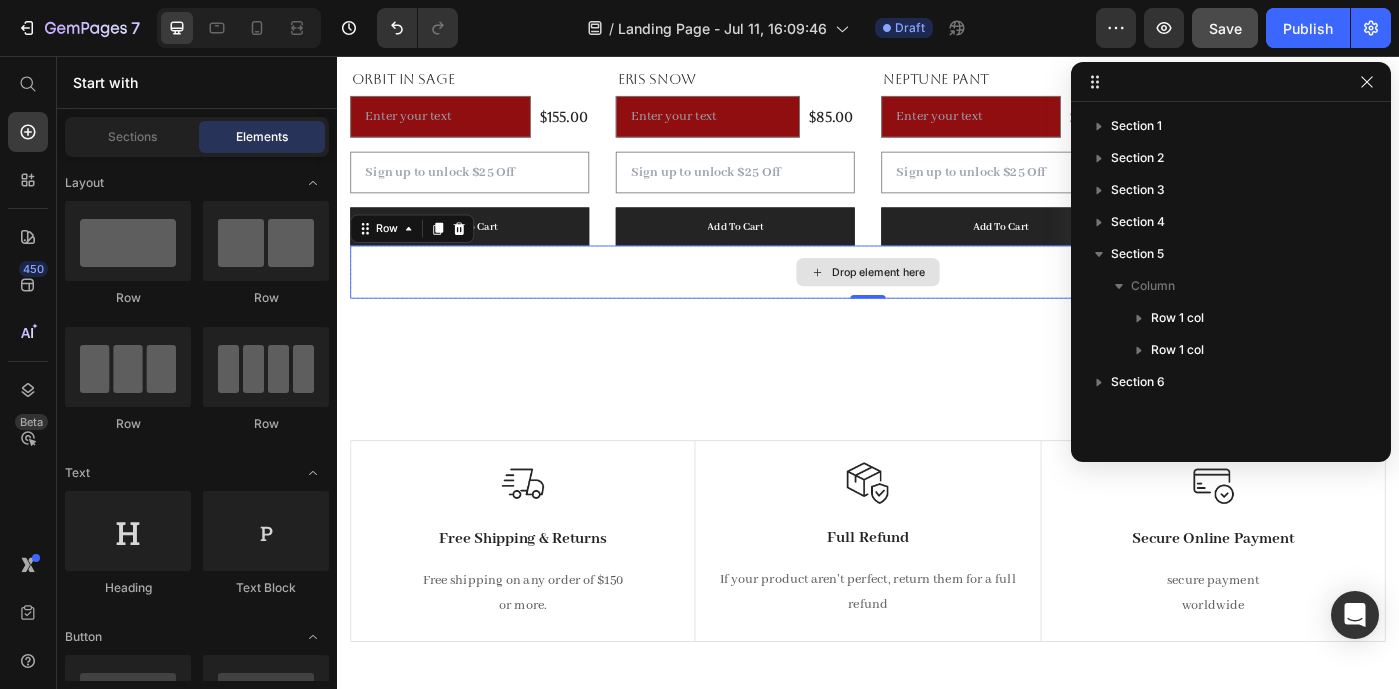 click on "Drop element here" at bounding box center (949, 300) 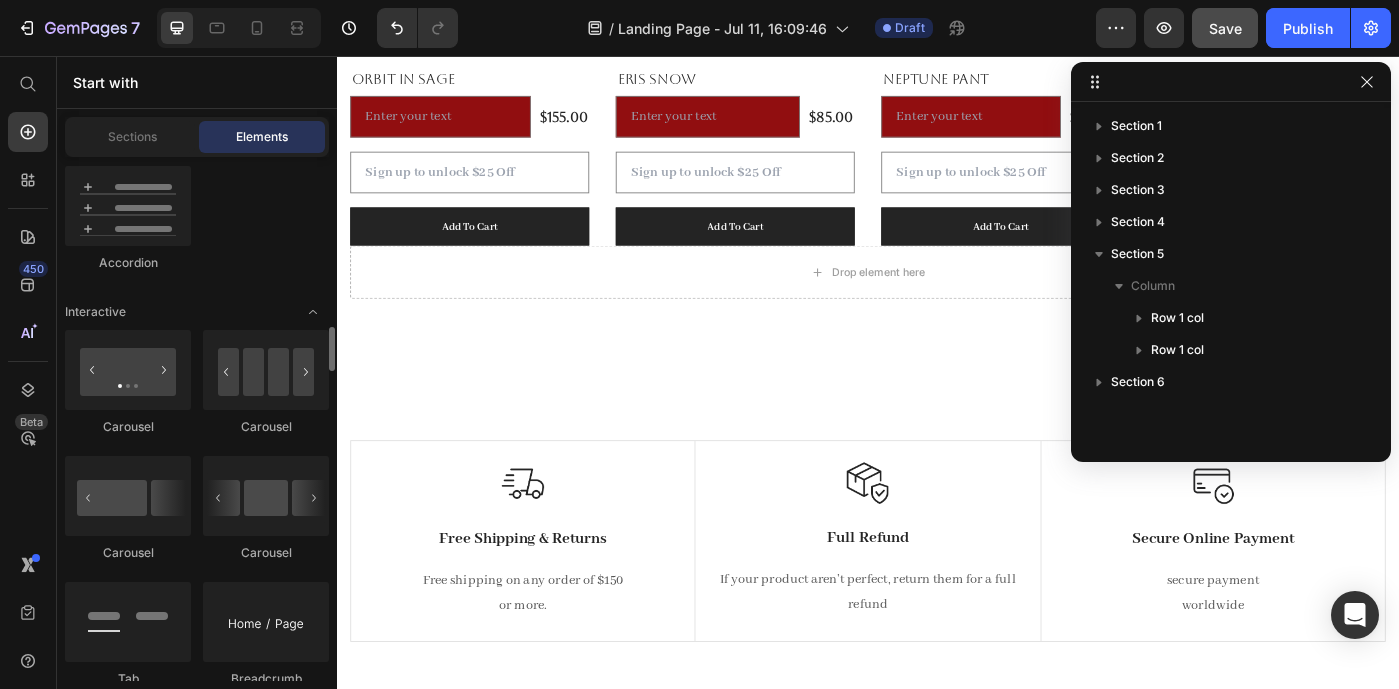 scroll, scrollTop: 1996, scrollLeft: 0, axis: vertical 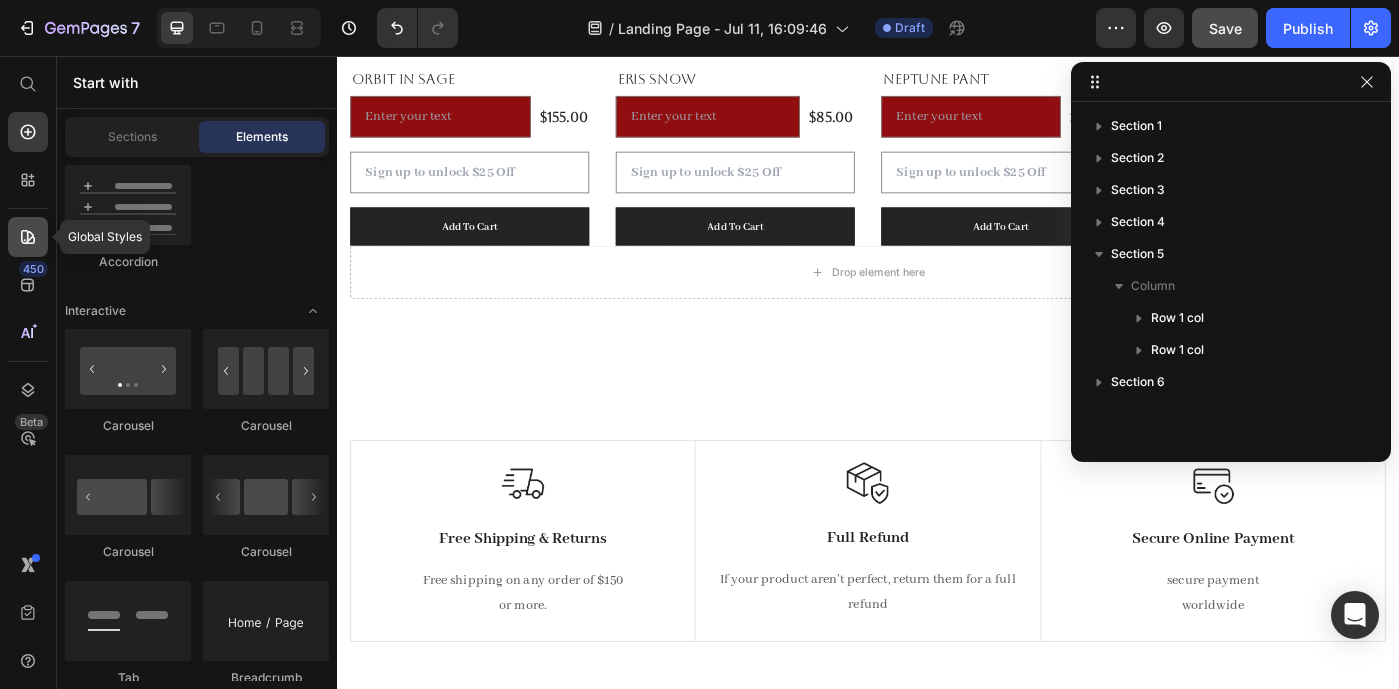click 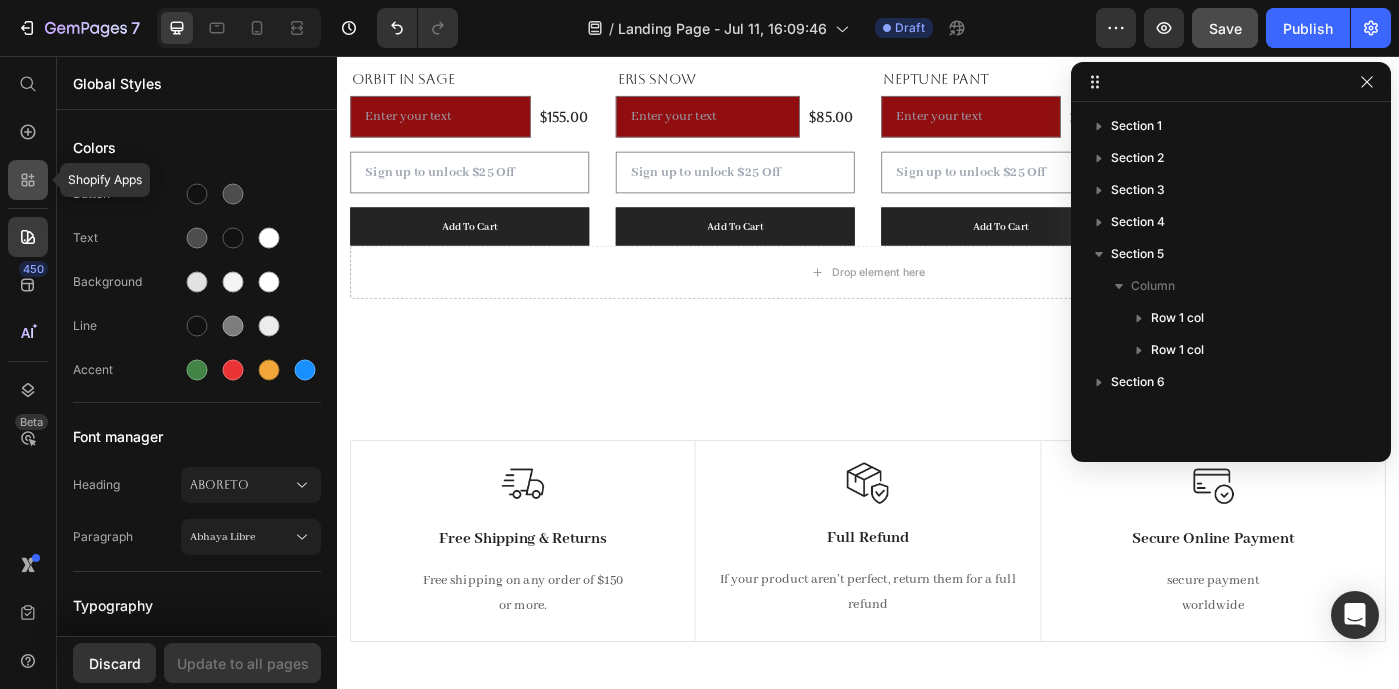 click 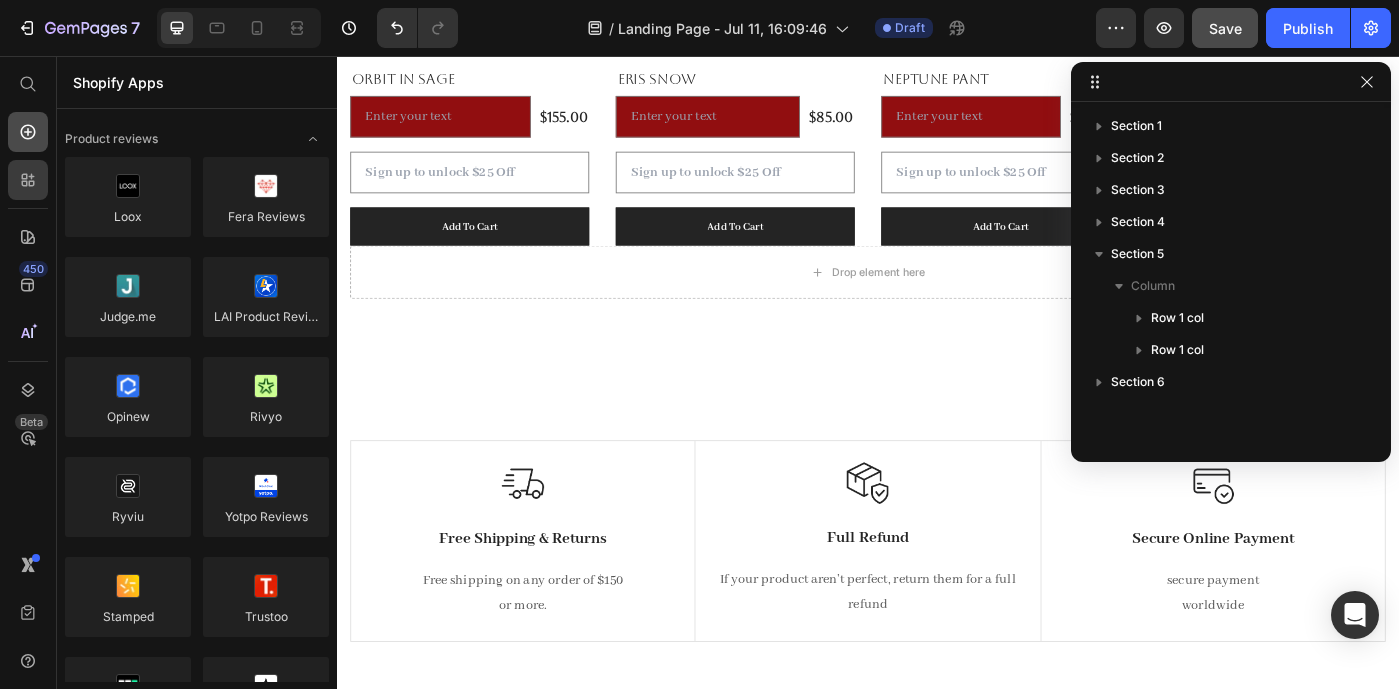 scroll, scrollTop: 1996, scrollLeft: 0, axis: vertical 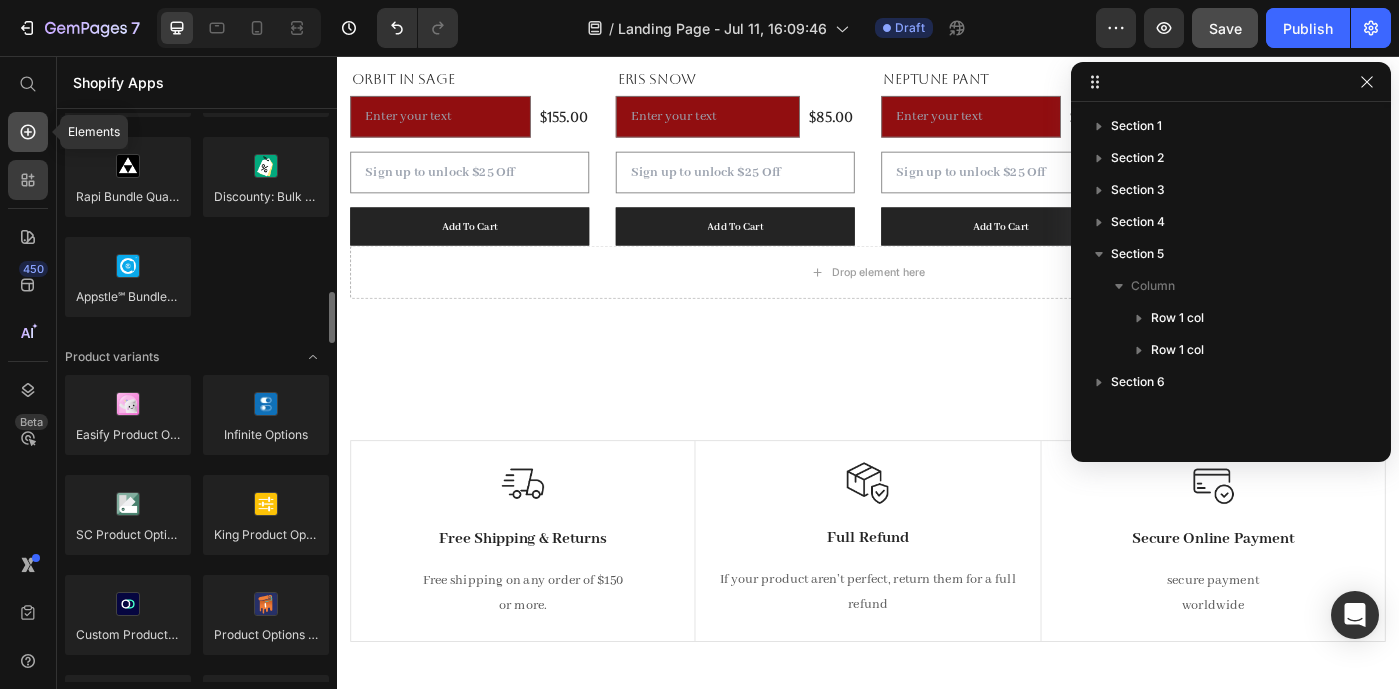 click 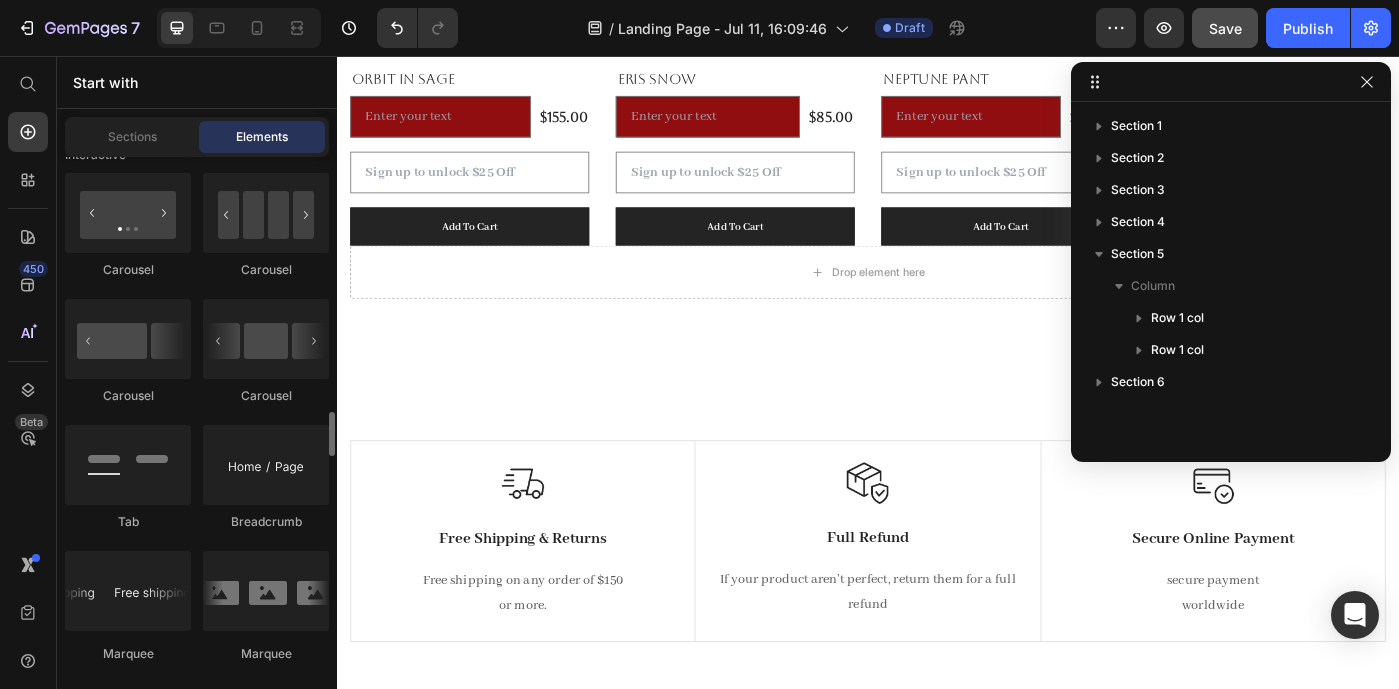 scroll, scrollTop: 2219, scrollLeft: 0, axis: vertical 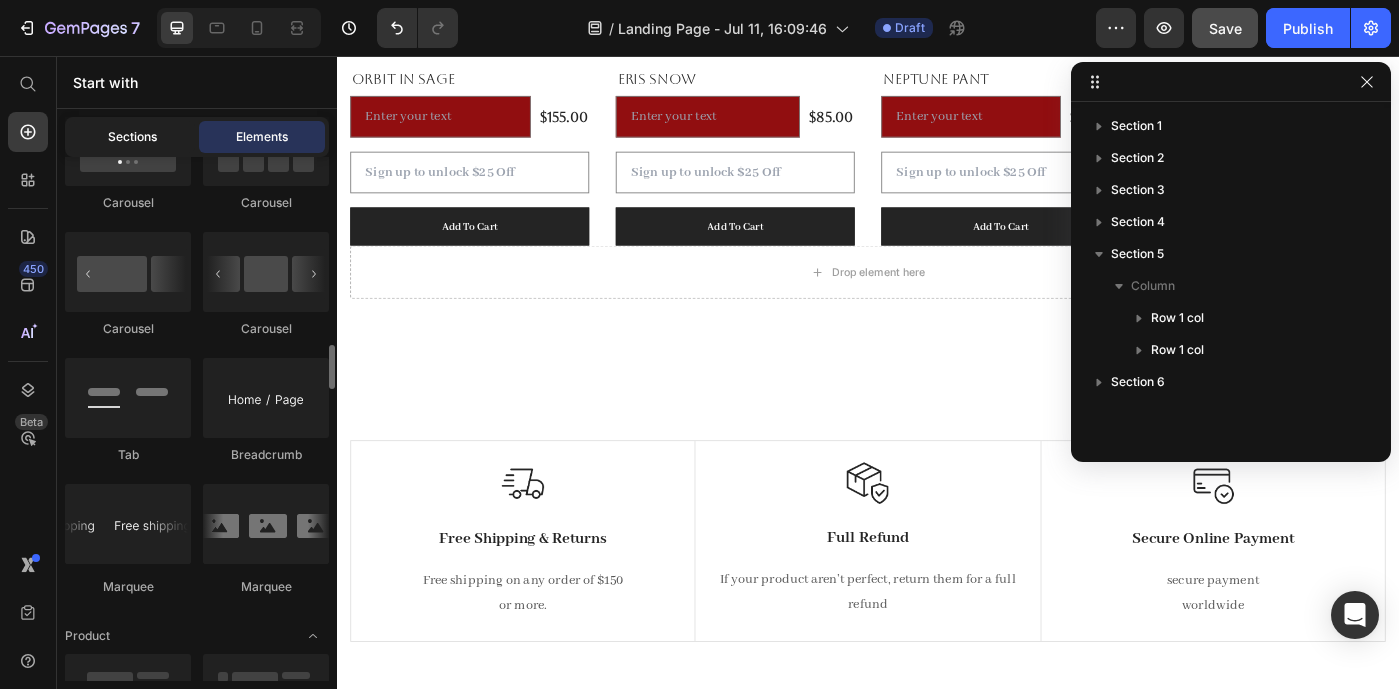 click on "Sections" at bounding box center [132, 137] 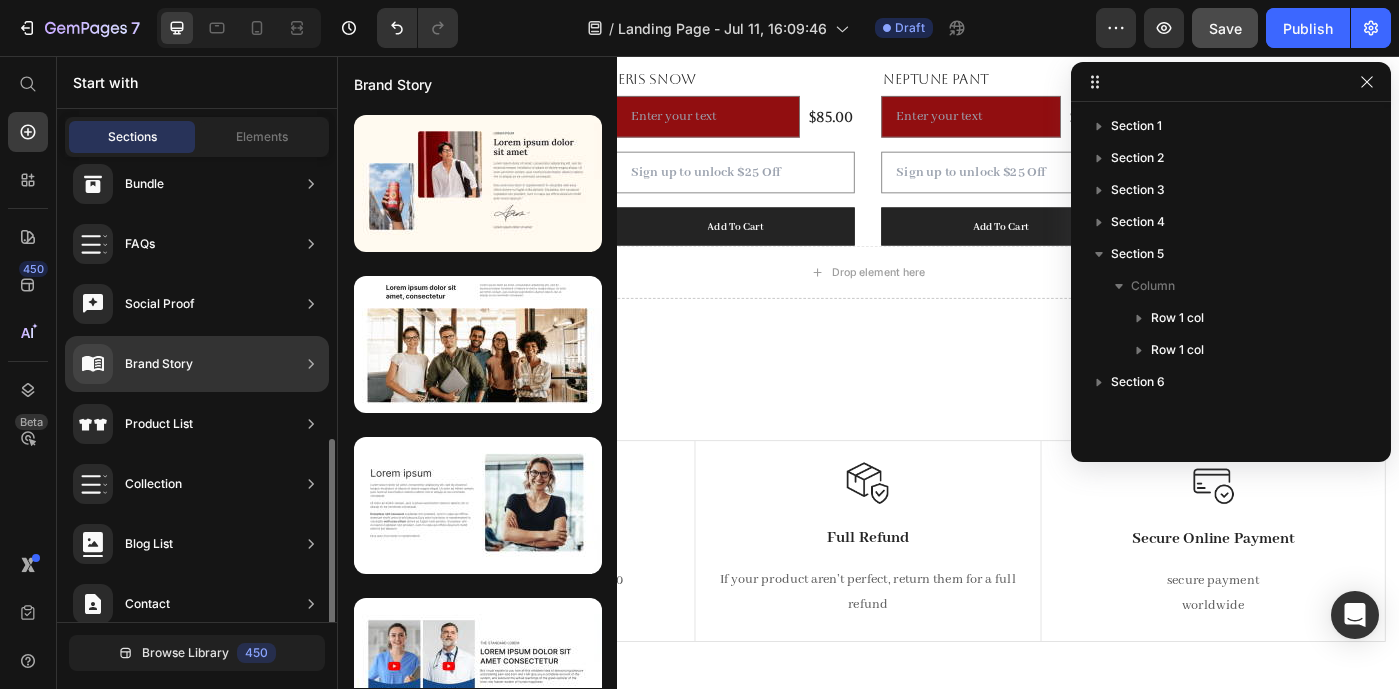 scroll, scrollTop: 599, scrollLeft: 0, axis: vertical 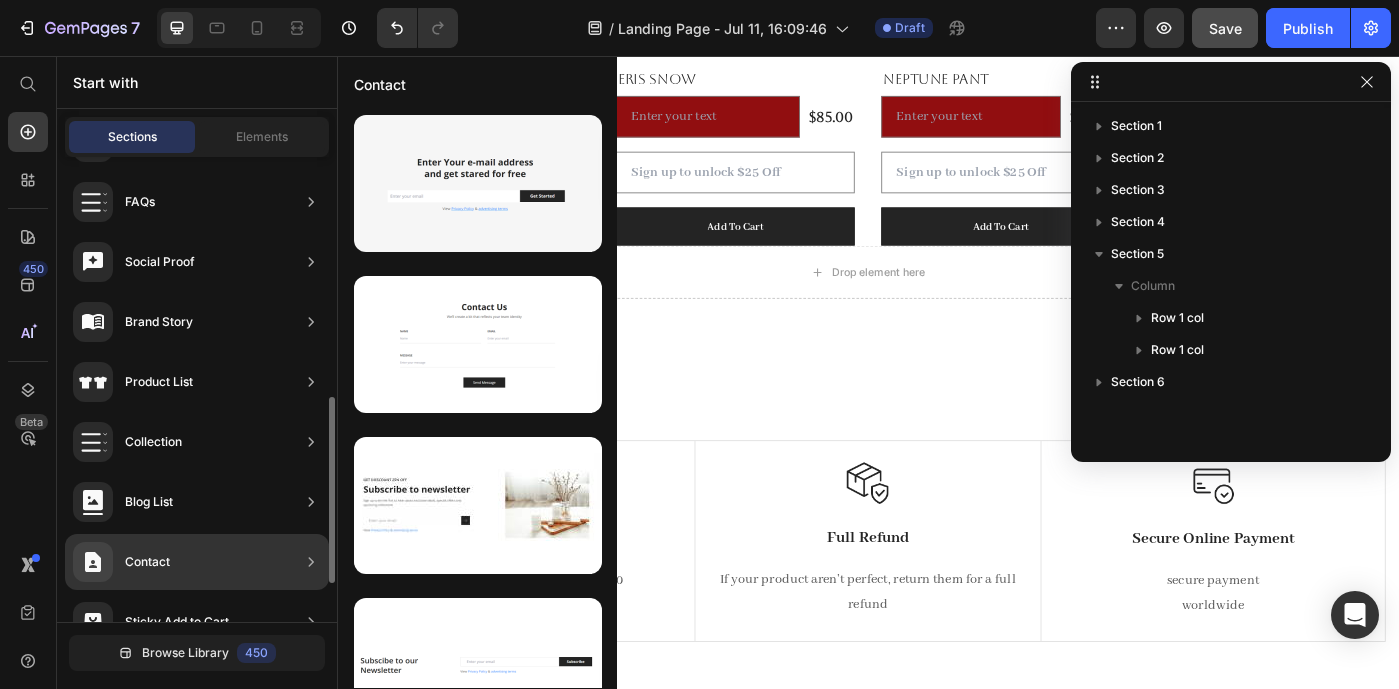 click on "Contact" at bounding box center [147, 562] 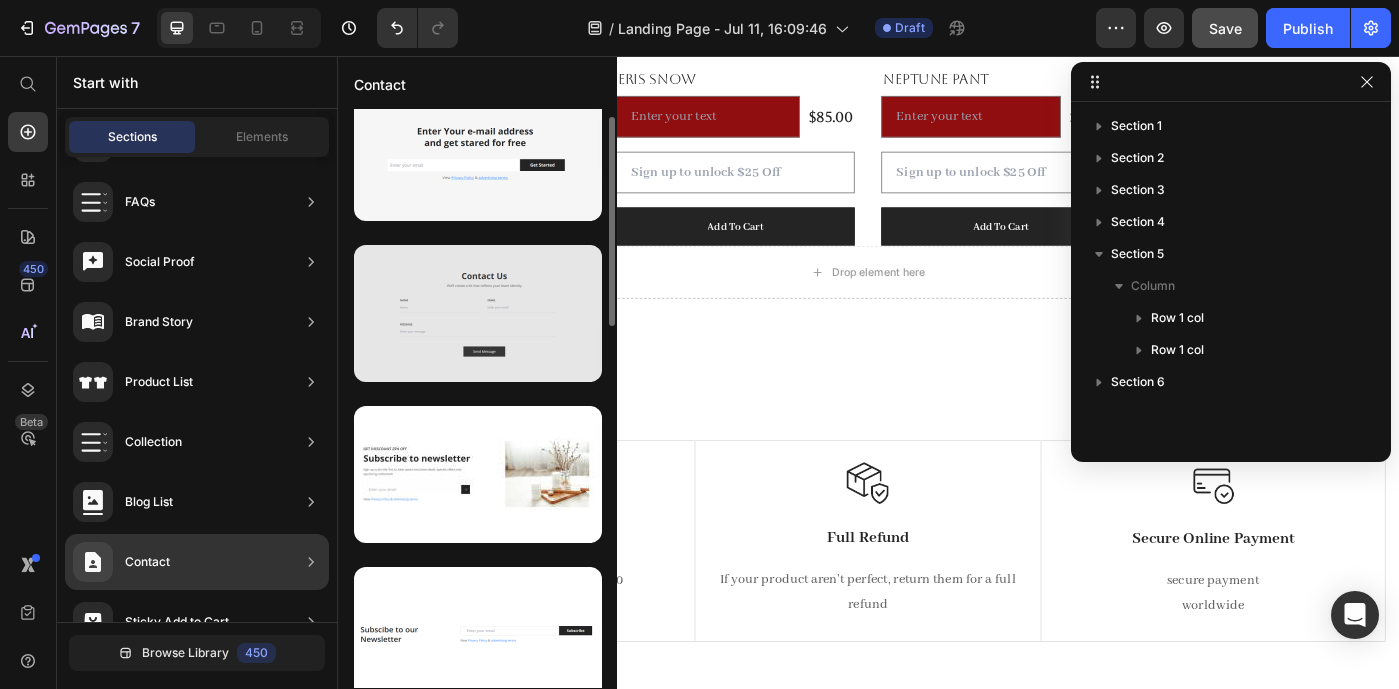 scroll, scrollTop: 28, scrollLeft: 0, axis: vertical 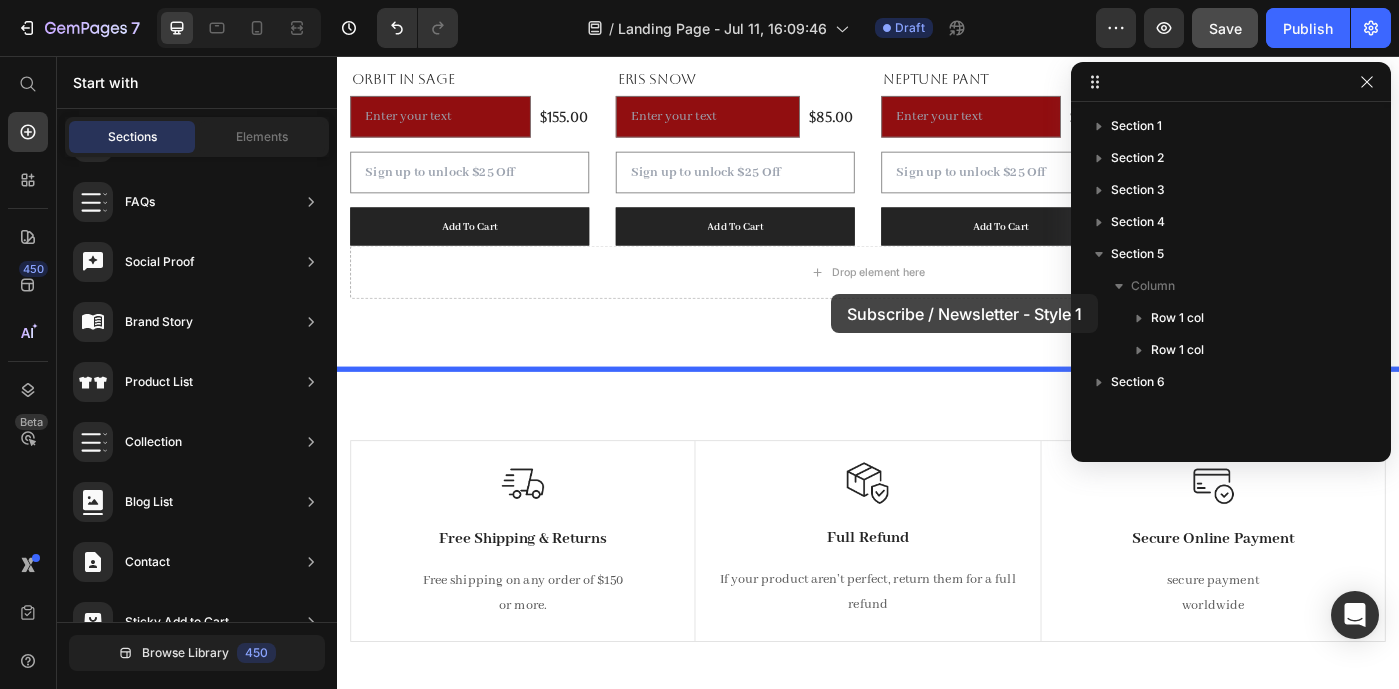 drag, startPoint x: 827, startPoint y: 232, endPoint x: 892, endPoint y: 328, distance: 115.935326 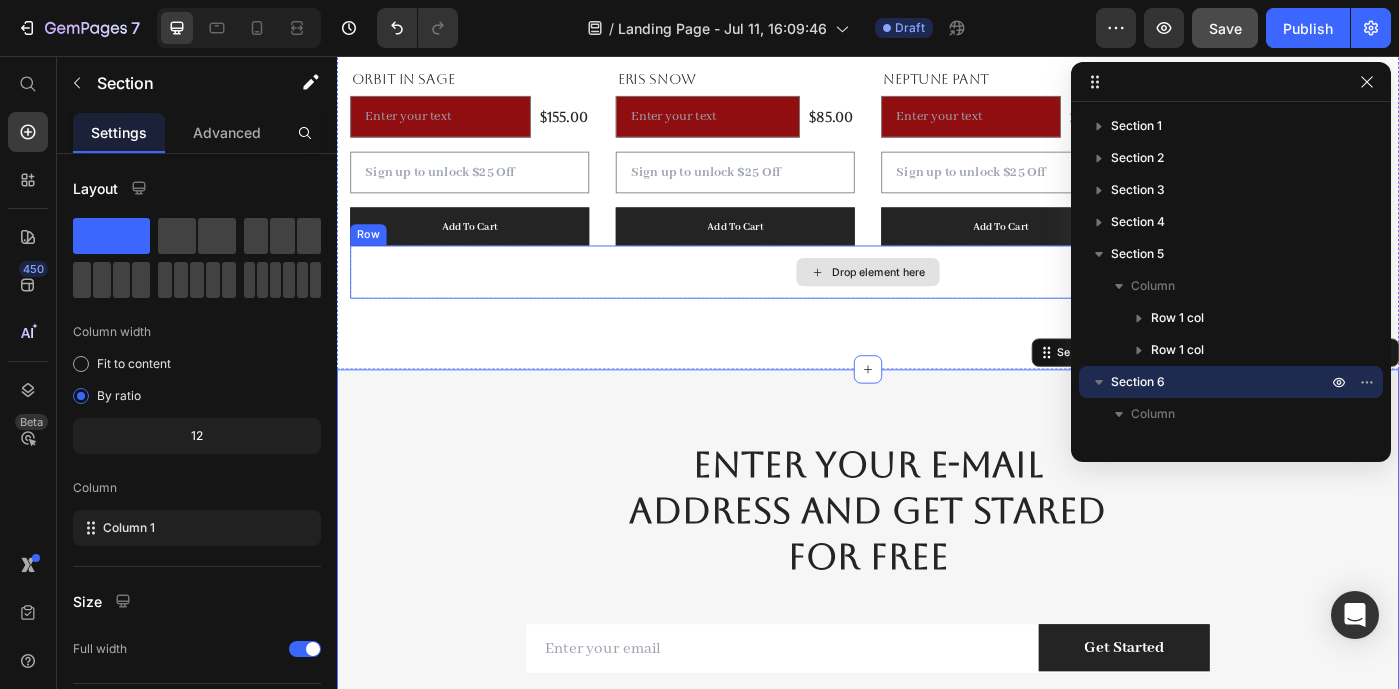 click on "Drop element here" at bounding box center [949, 300] 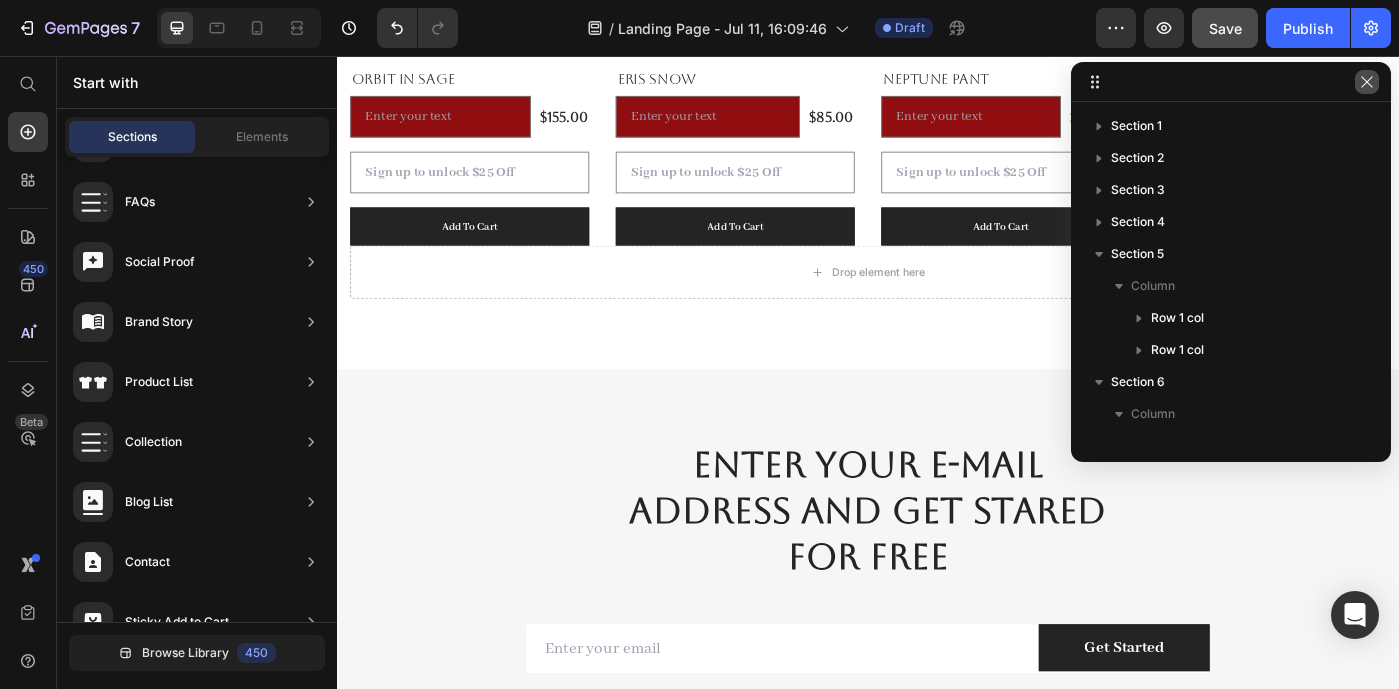 click at bounding box center (1367, 82) 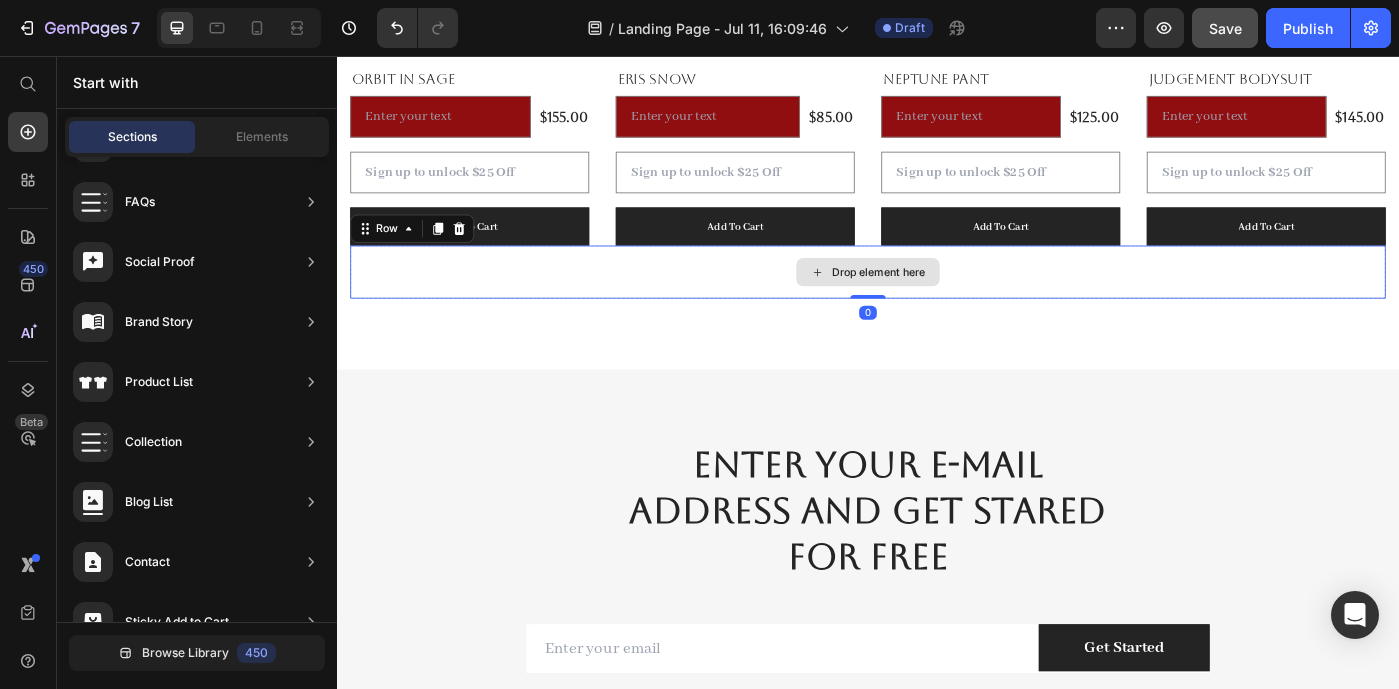 click on "Drop element here" at bounding box center [937, 300] 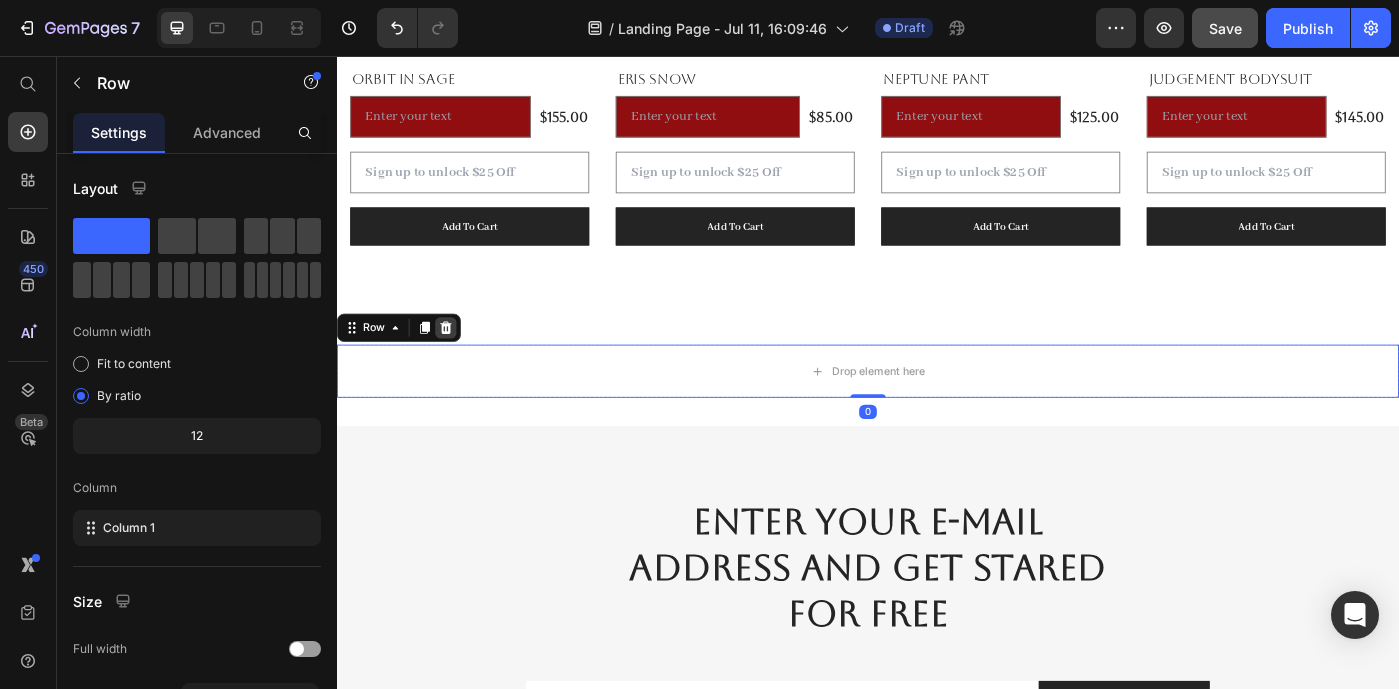 click 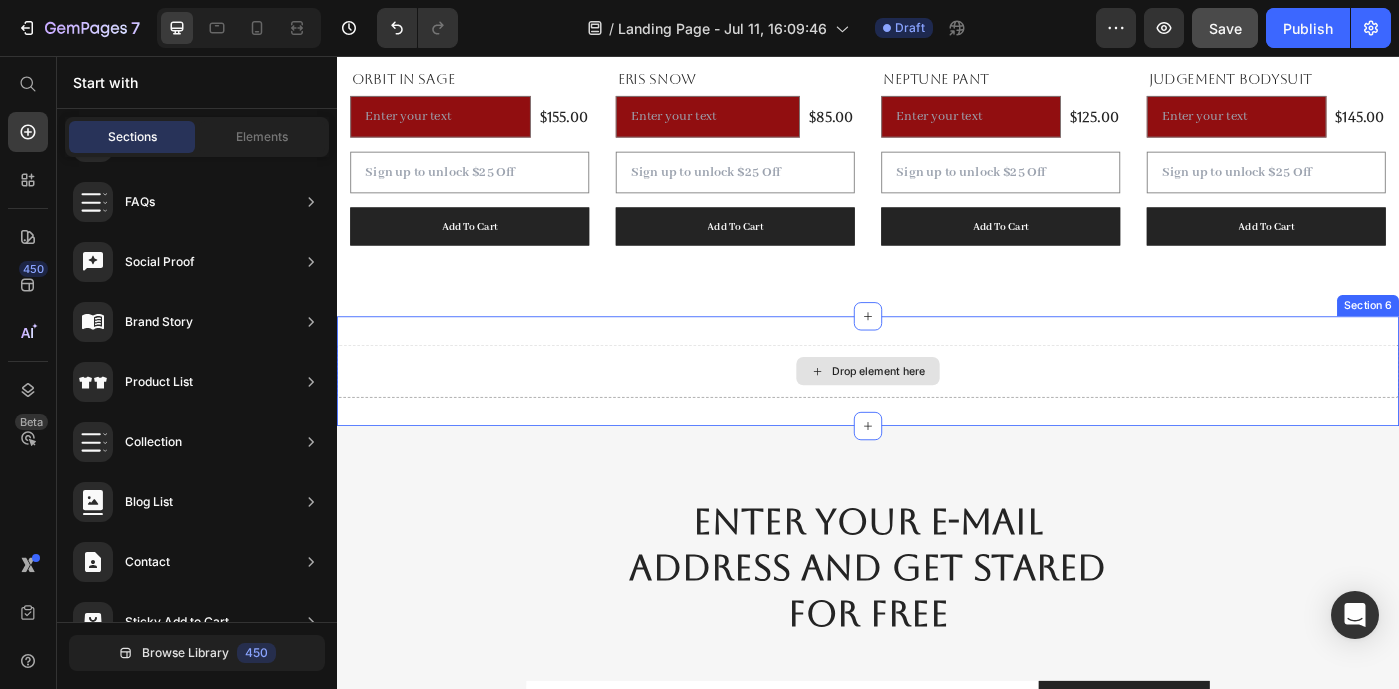 click on "Drop element here" at bounding box center [937, 412] 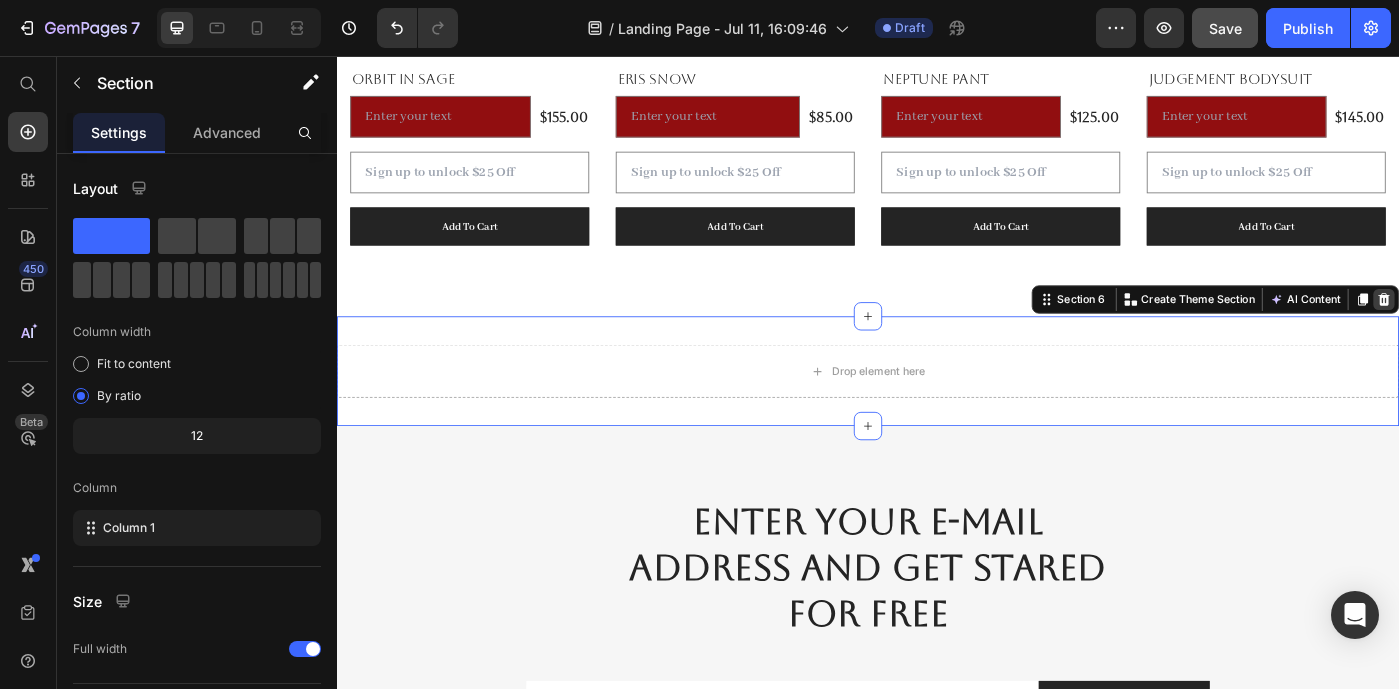 click 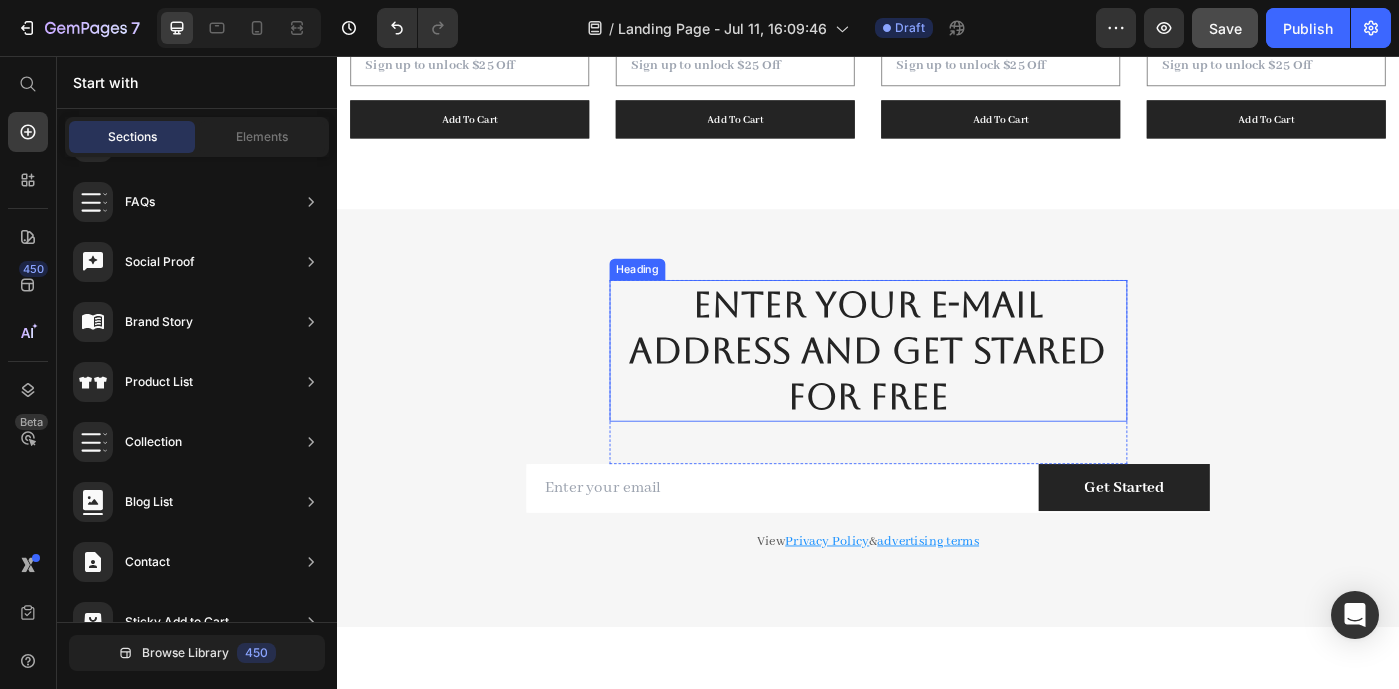 scroll, scrollTop: 4158, scrollLeft: 0, axis: vertical 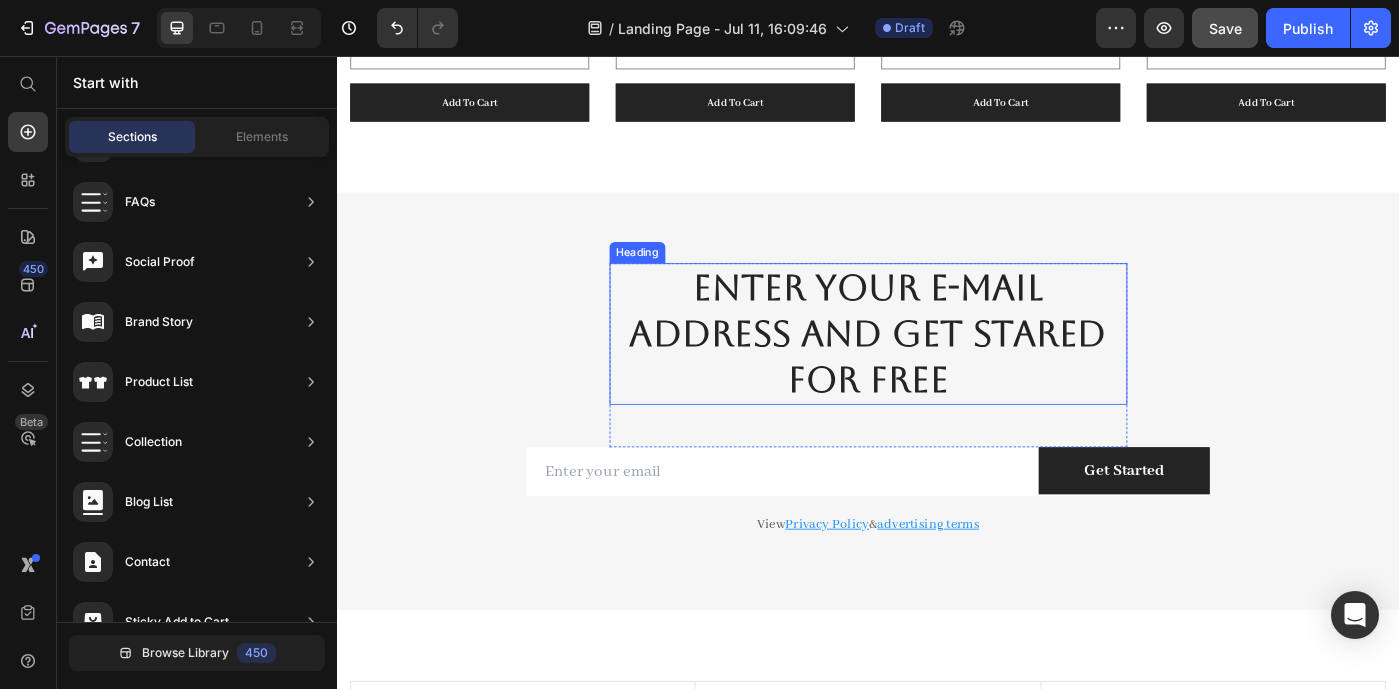 click on "Enter Your e-mail address and get stared for free" at bounding box center [937, 370] 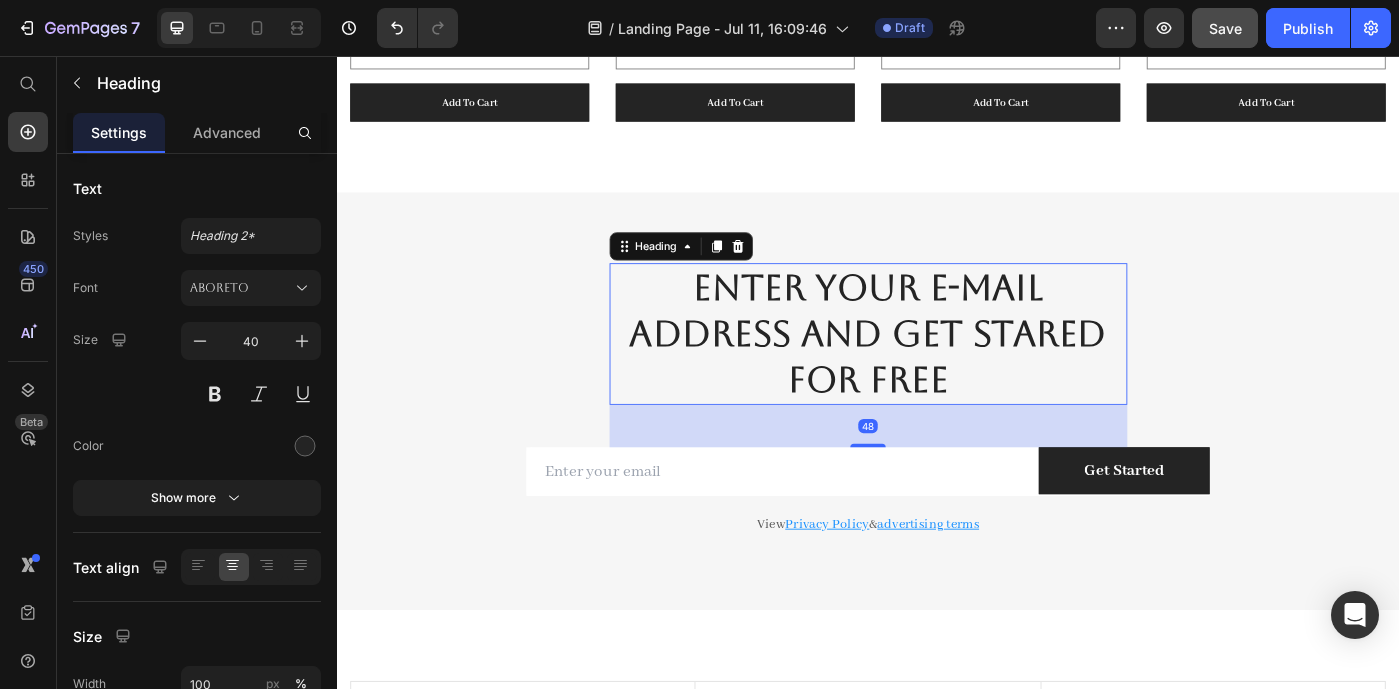 click on "Enter Your e-mail address and get stared for free" at bounding box center (937, 370) 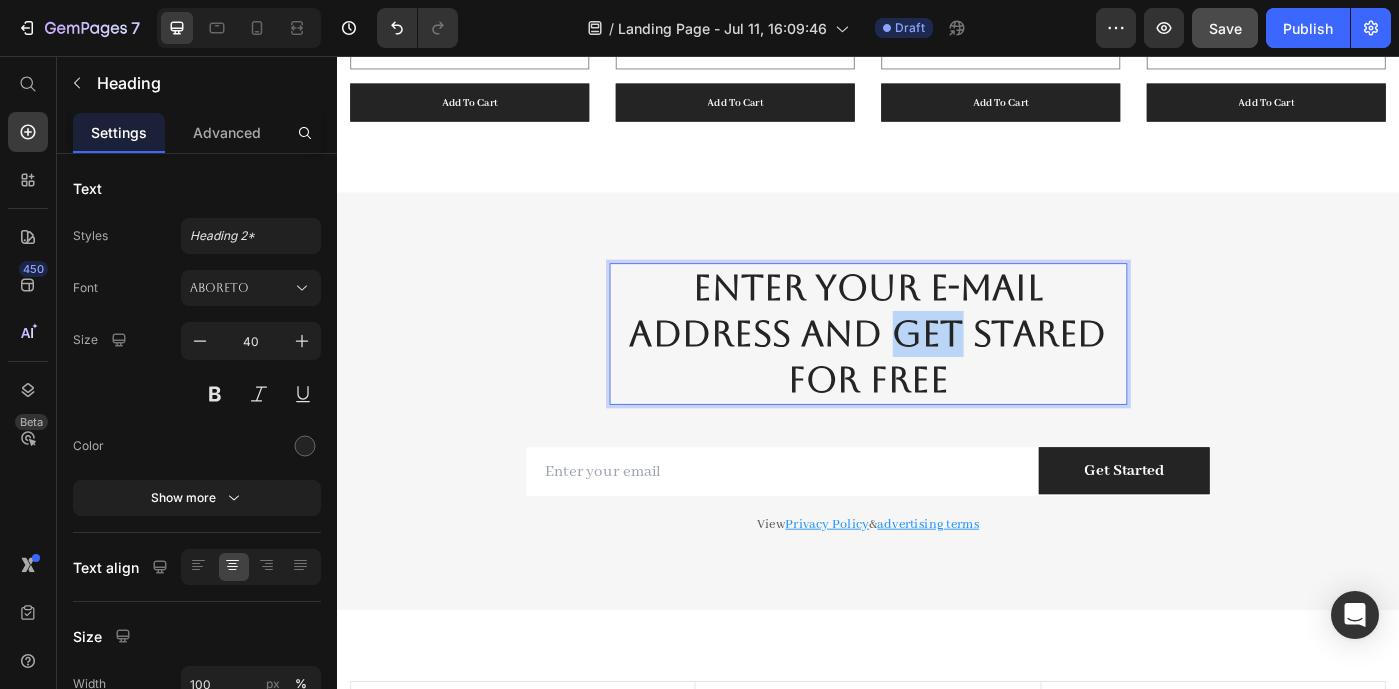 click on "Enter Your e-mail address and get stared for free" at bounding box center [937, 370] 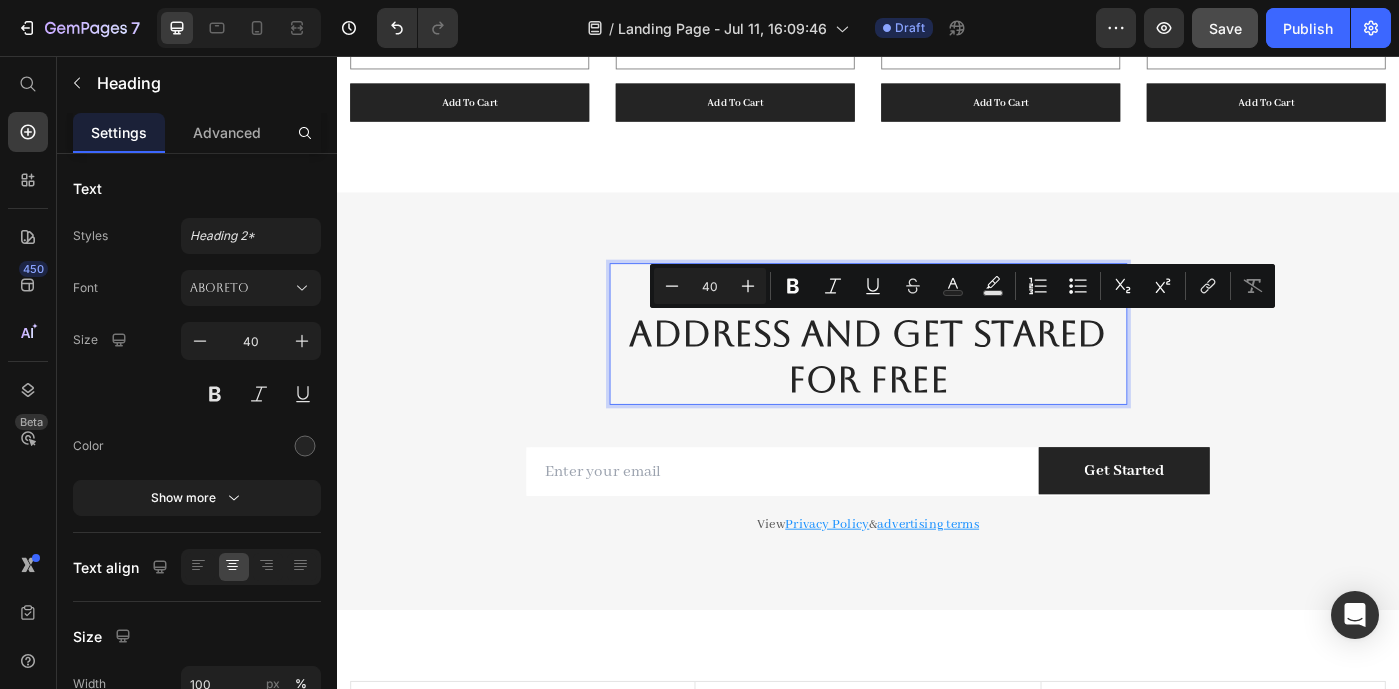click on "Enter Your e-mail address and get stared for free" at bounding box center [937, 370] 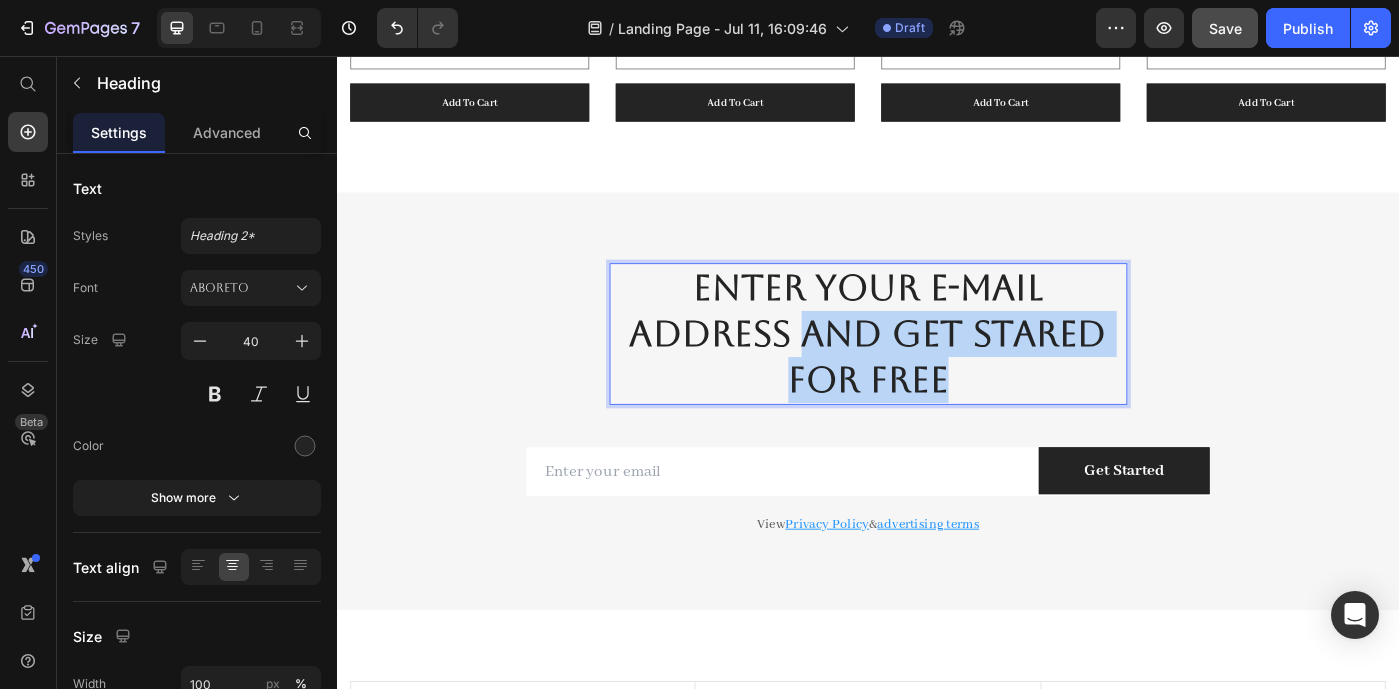 drag, startPoint x: 868, startPoint y: 370, endPoint x: 1032, endPoint y: 411, distance: 169.04733 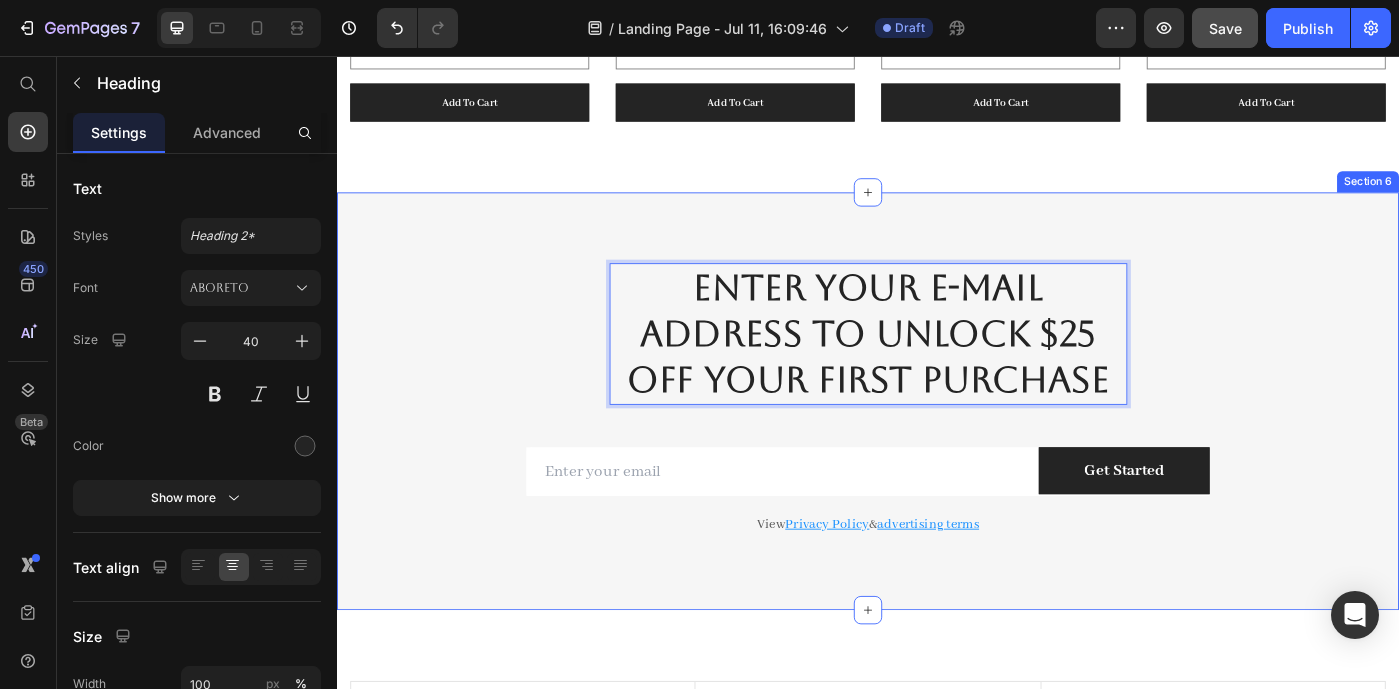 click on "Enter Your e-mail address to unlock $25 Off your first purchase Heading   48 Row Email Field Get Started Submit Button Row Newsletter Row View  Privacy Policy  &  advertising terms Text block Row Section 6" at bounding box center [937, 445] 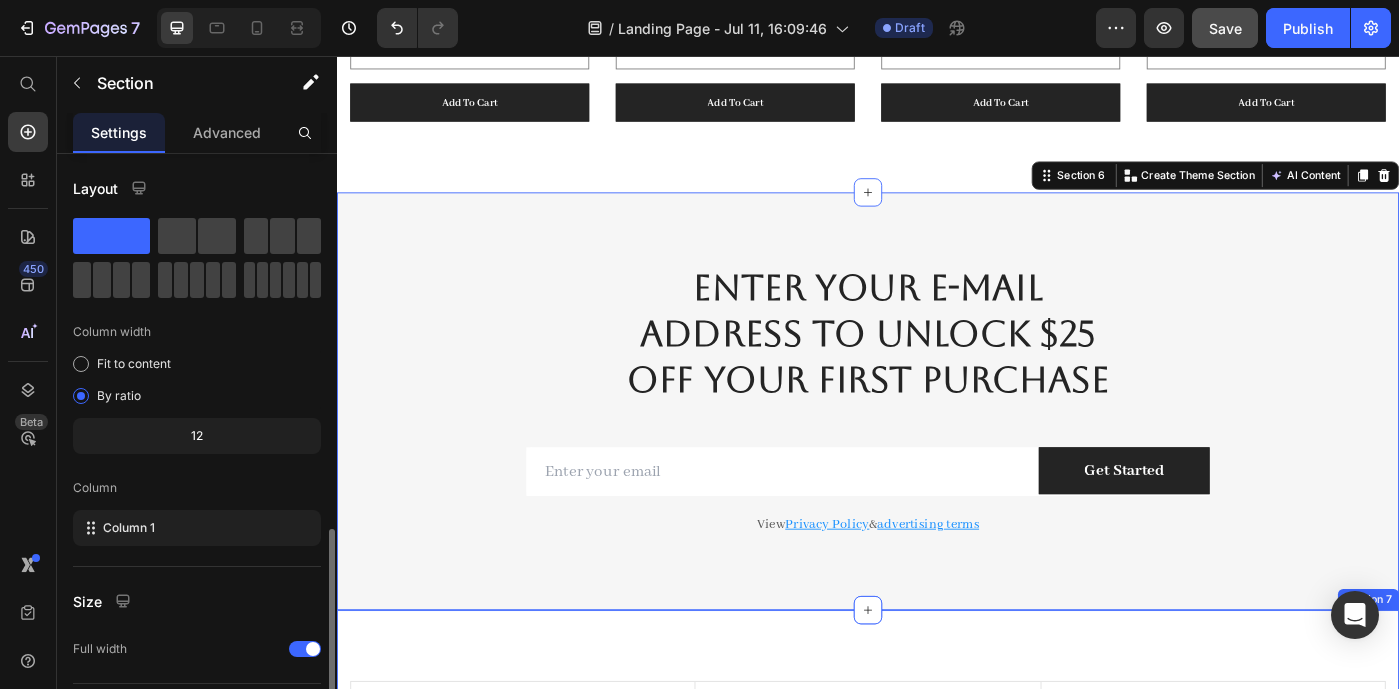click on "Image Free Shipping & Returns Text Block Free shipping on any order of $150  or more. Text block Row Image Full Refund Text Block If your product aren’t perfect, return them for a full refund Text block Row Image Secure Online Payment Text Block secure payment worldwide Text block Row Row Image Free Shipping Text Block Free shipping on any order of $150  or more. Text block Row Image Full Refund Text Block If your product aren’t perfect, return them for a full refund Text block Row Image Secure Online Payment Text Block secure payment worldwide Text block Row Row Section 7" at bounding box center [937, 884] 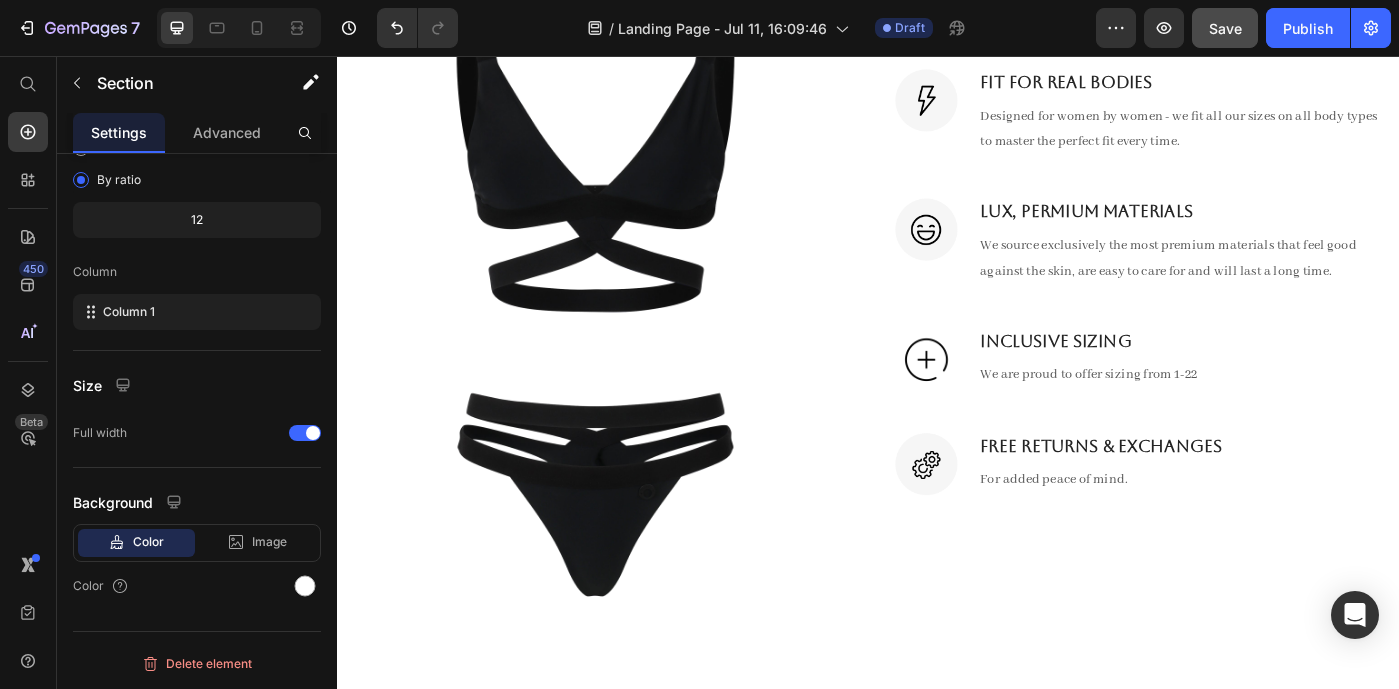 scroll, scrollTop: 1798, scrollLeft: 0, axis: vertical 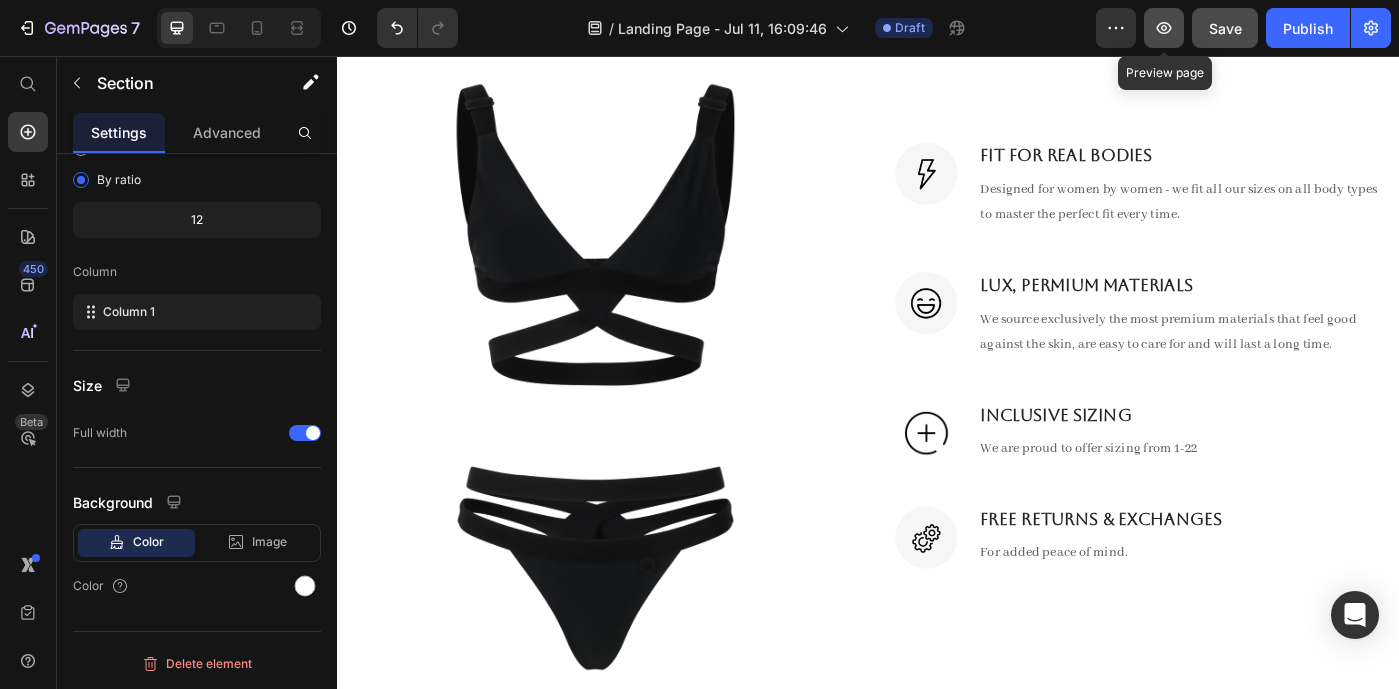 click 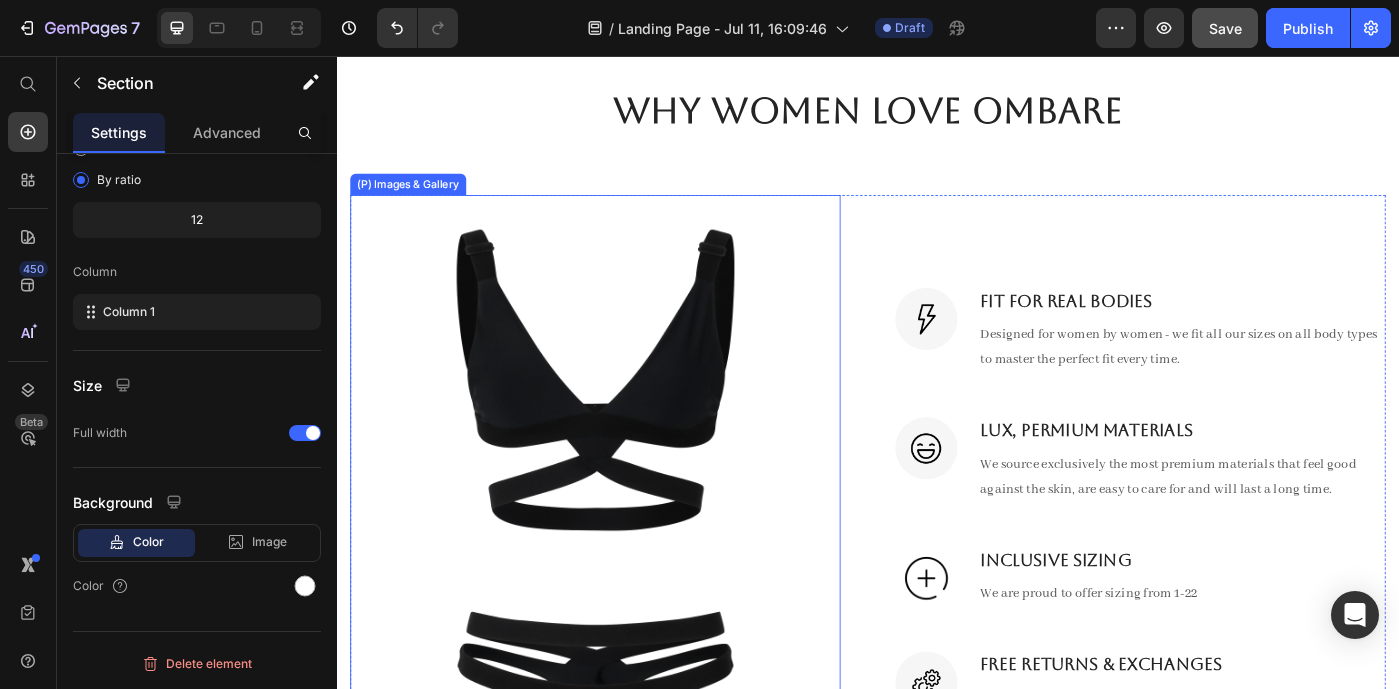 scroll, scrollTop: 1619, scrollLeft: 0, axis: vertical 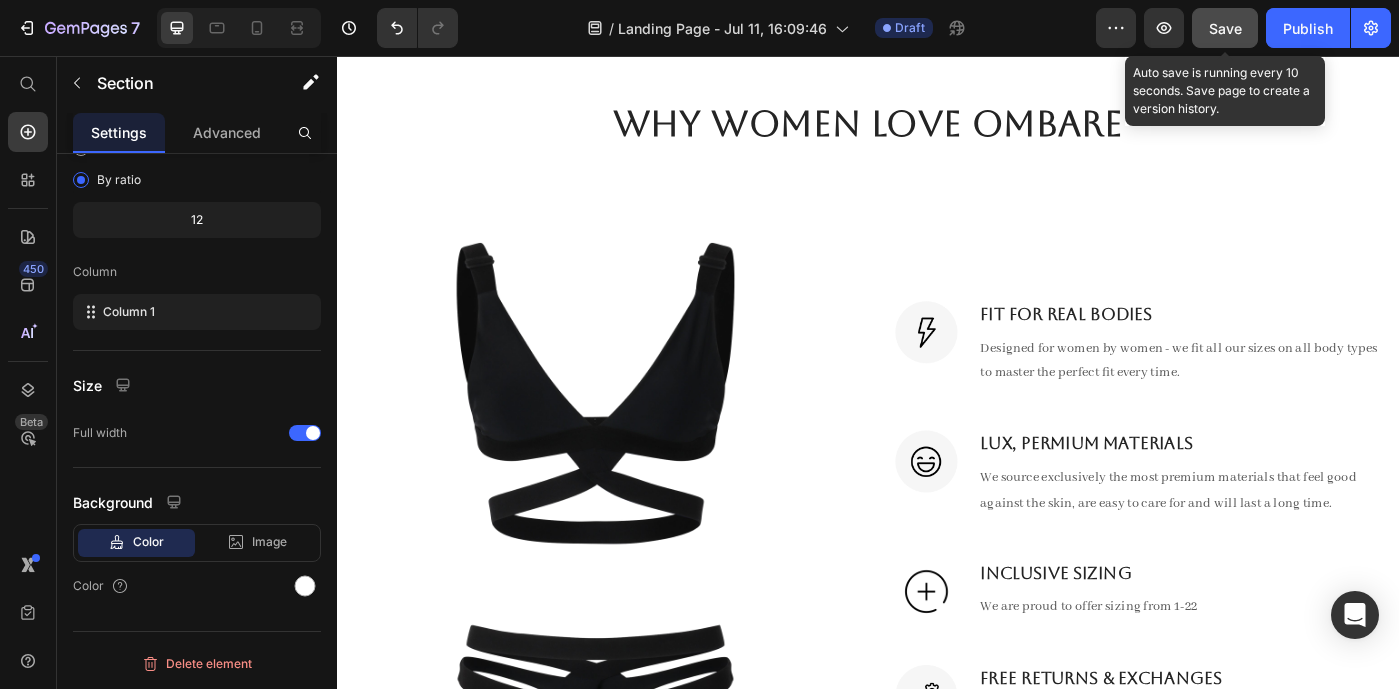click on "Save" at bounding box center [1225, 28] 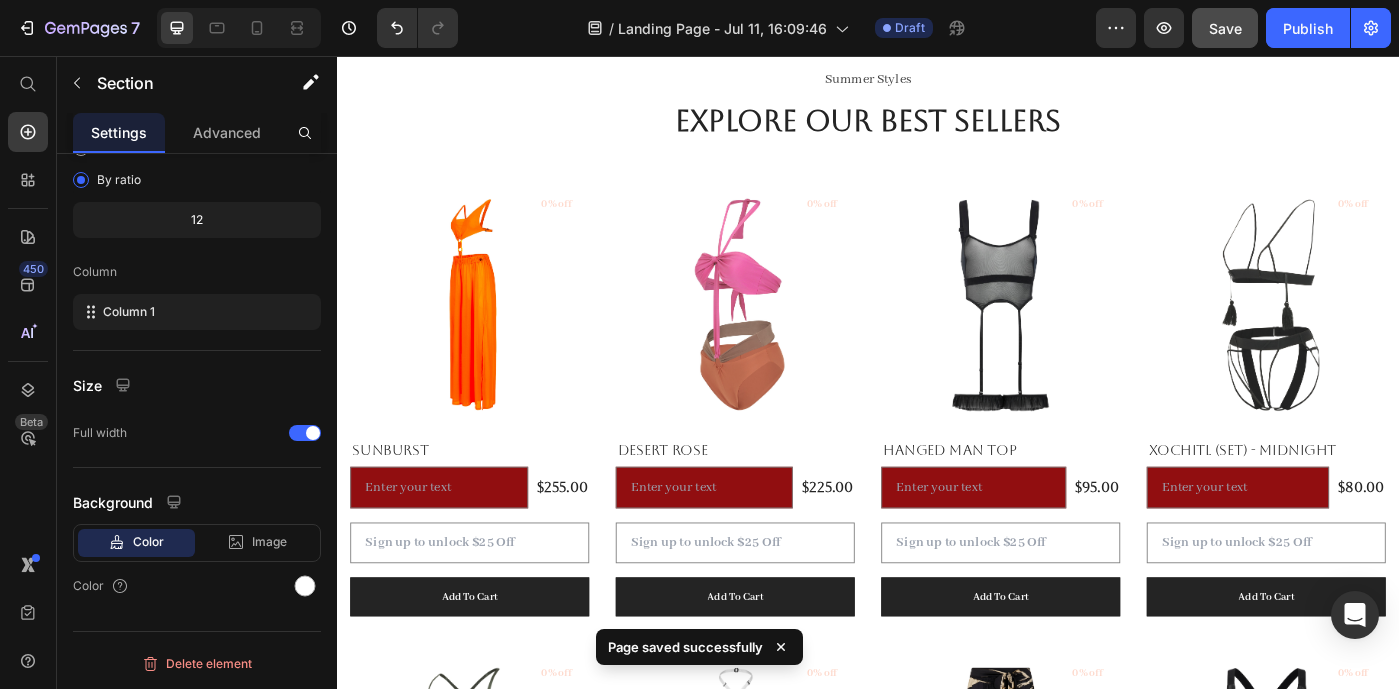scroll, scrollTop: 2946, scrollLeft: 0, axis: vertical 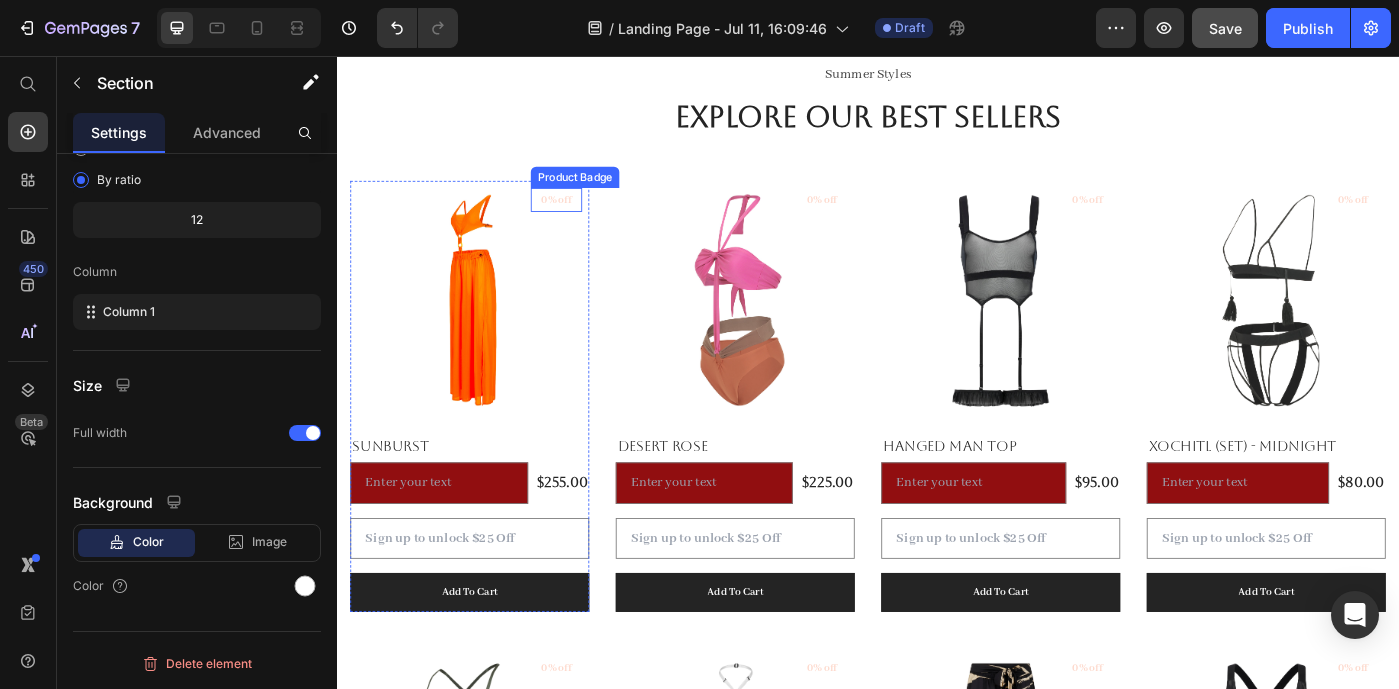 click on "0% off" at bounding box center (585, 219) 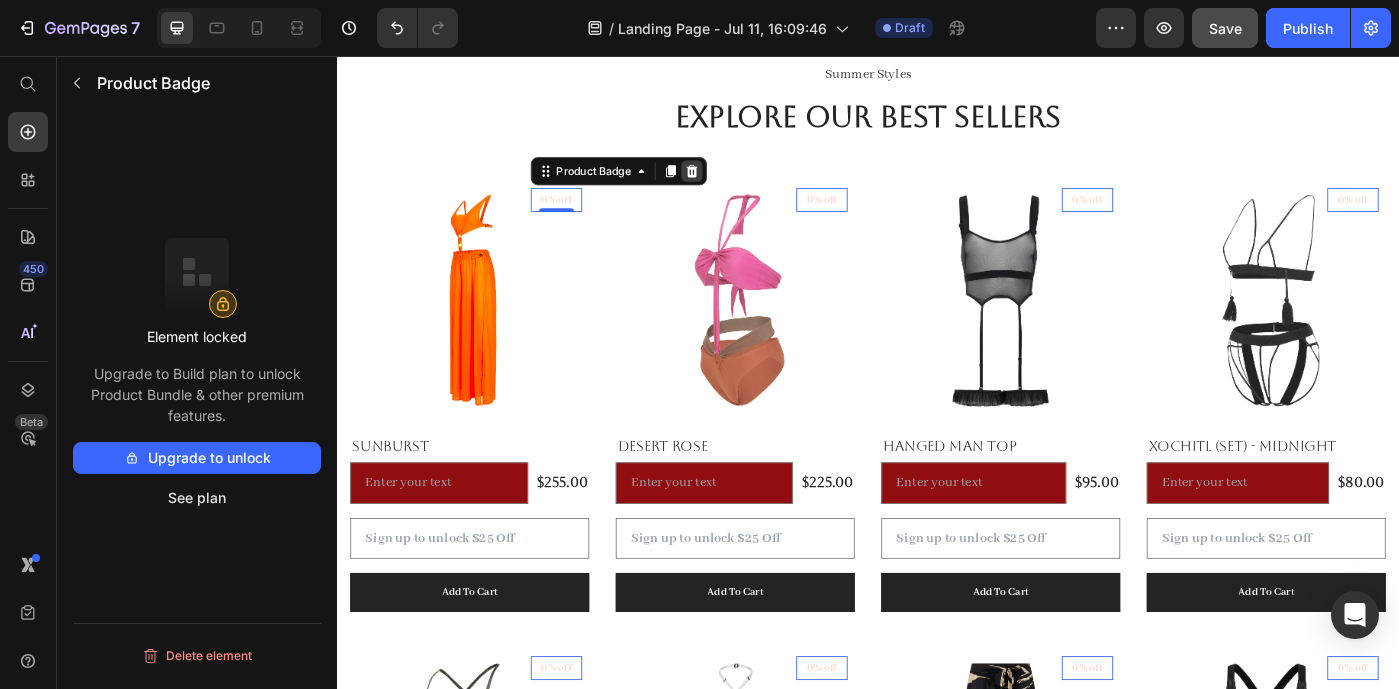click 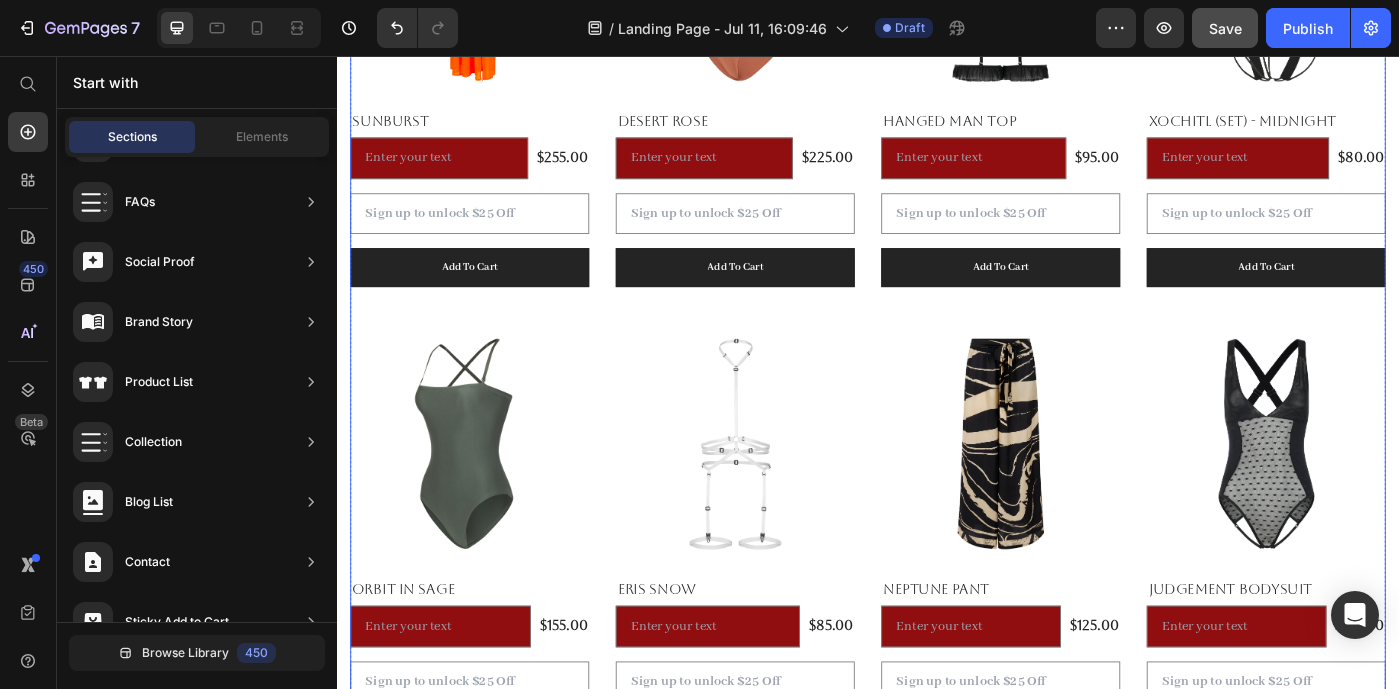 scroll, scrollTop: 3302, scrollLeft: 0, axis: vertical 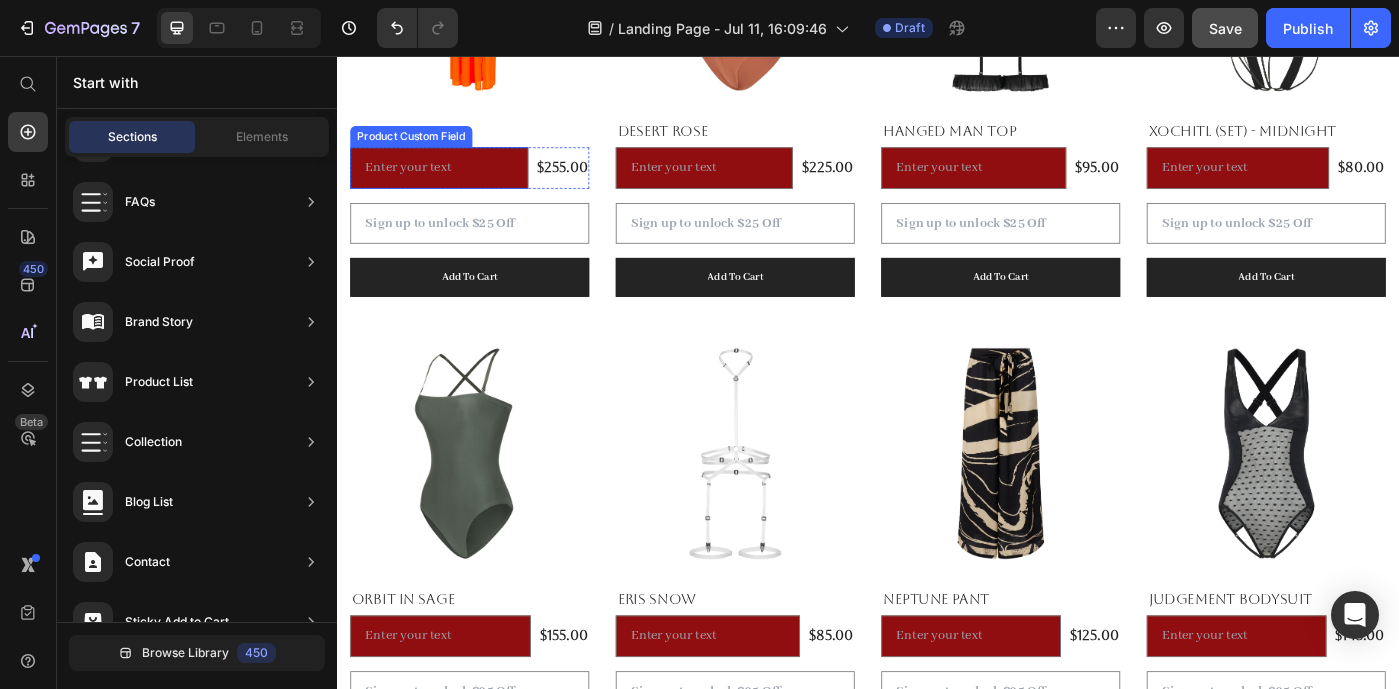click at bounding box center [452, 182] 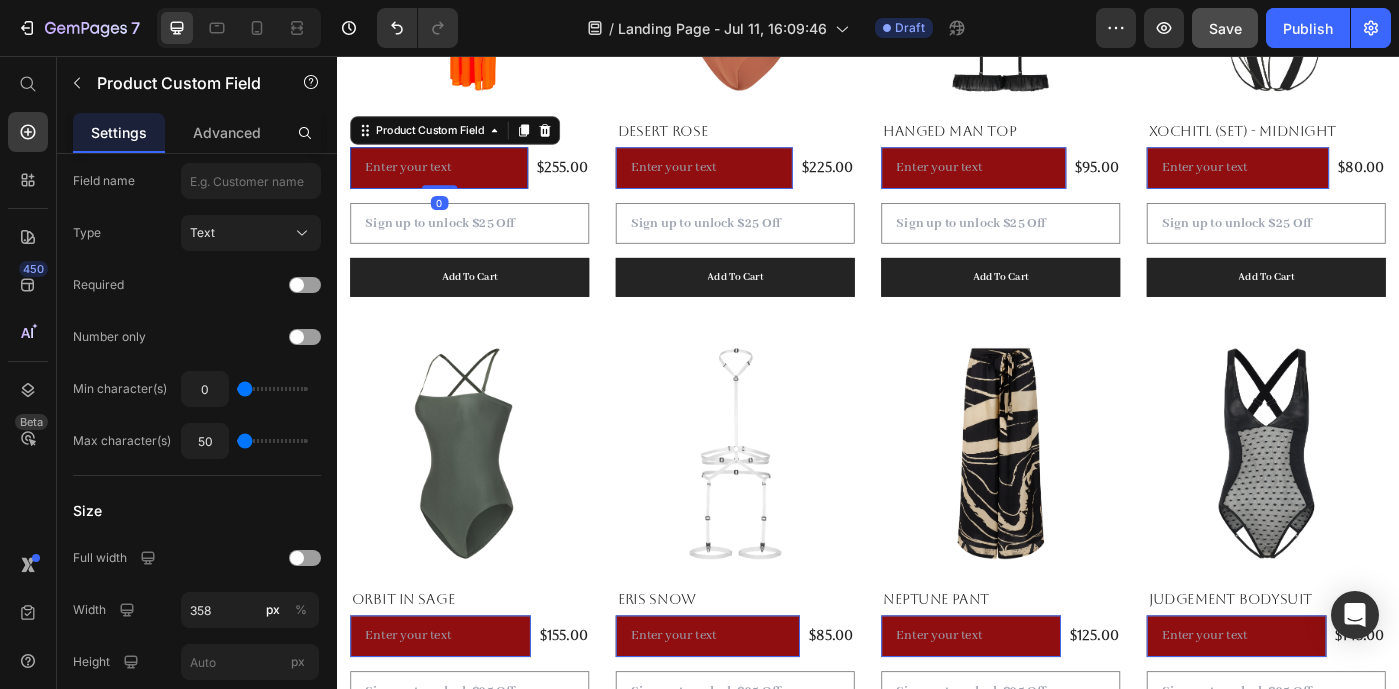scroll, scrollTop: 0, scrollLeft: 0, axis: both 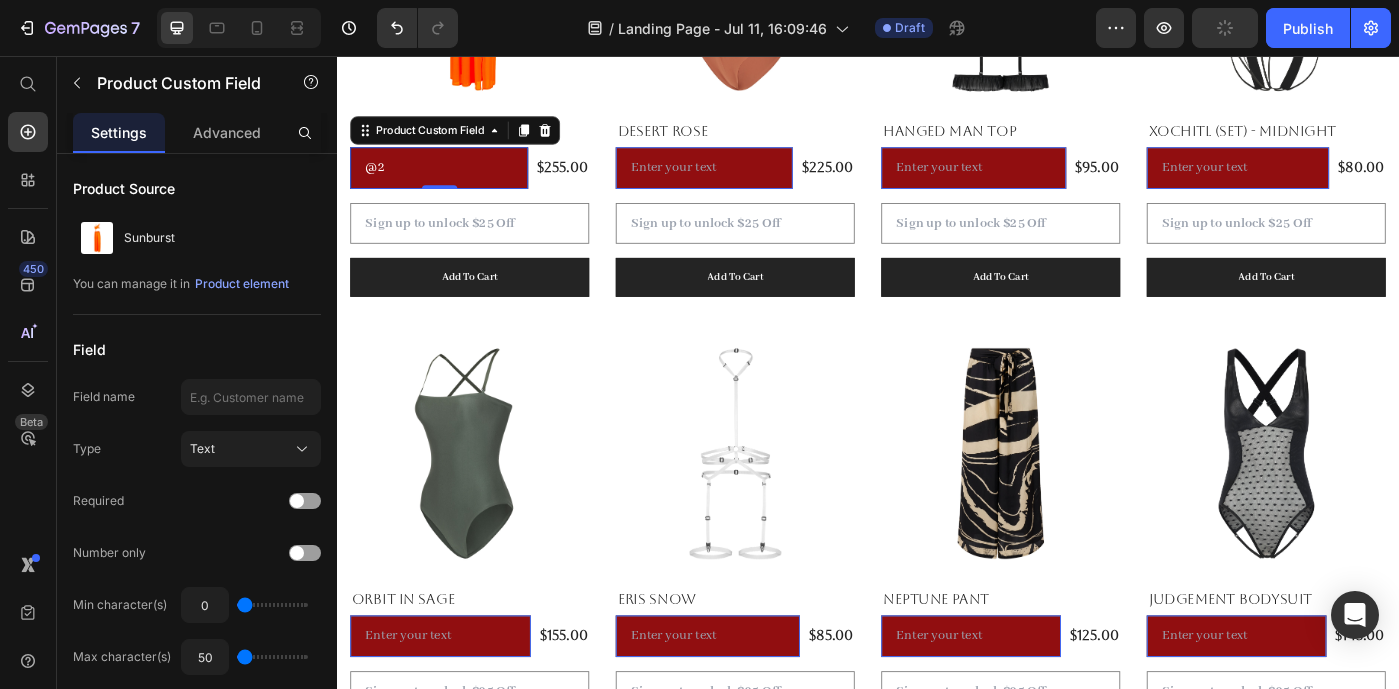type on "@" 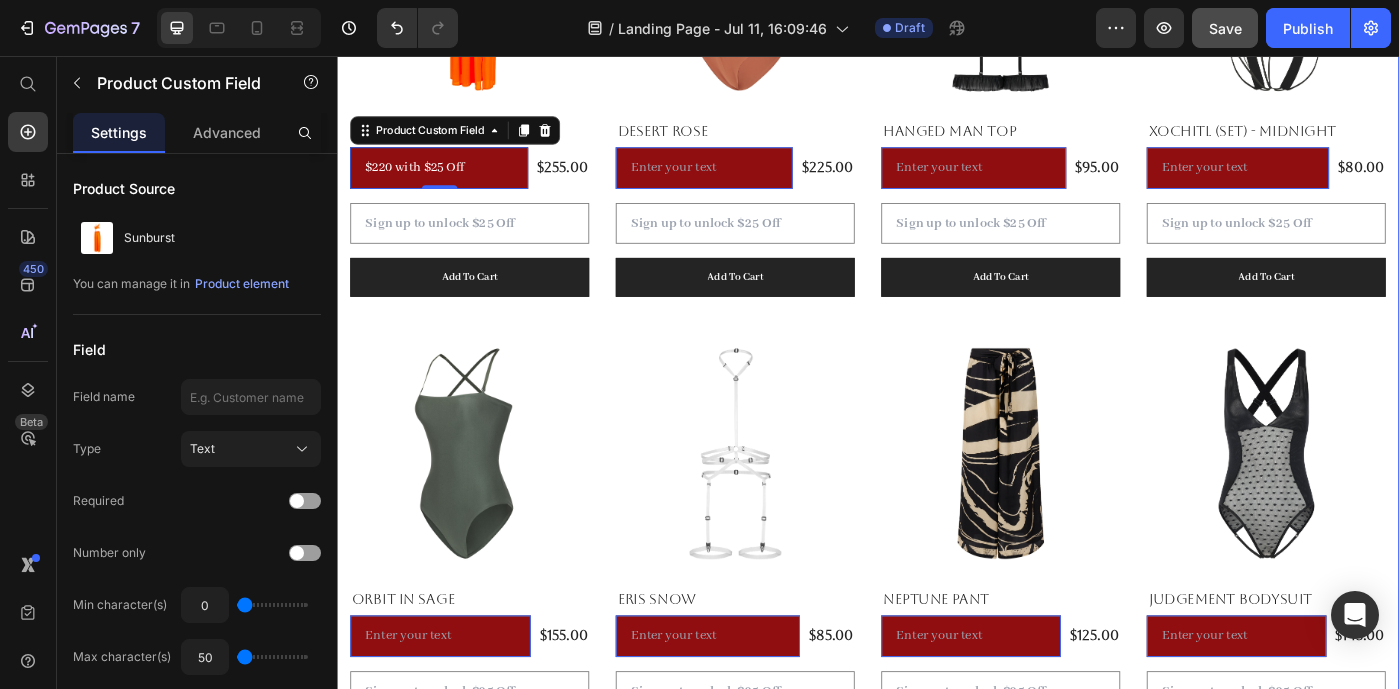 type on "$220 with $25 Off" 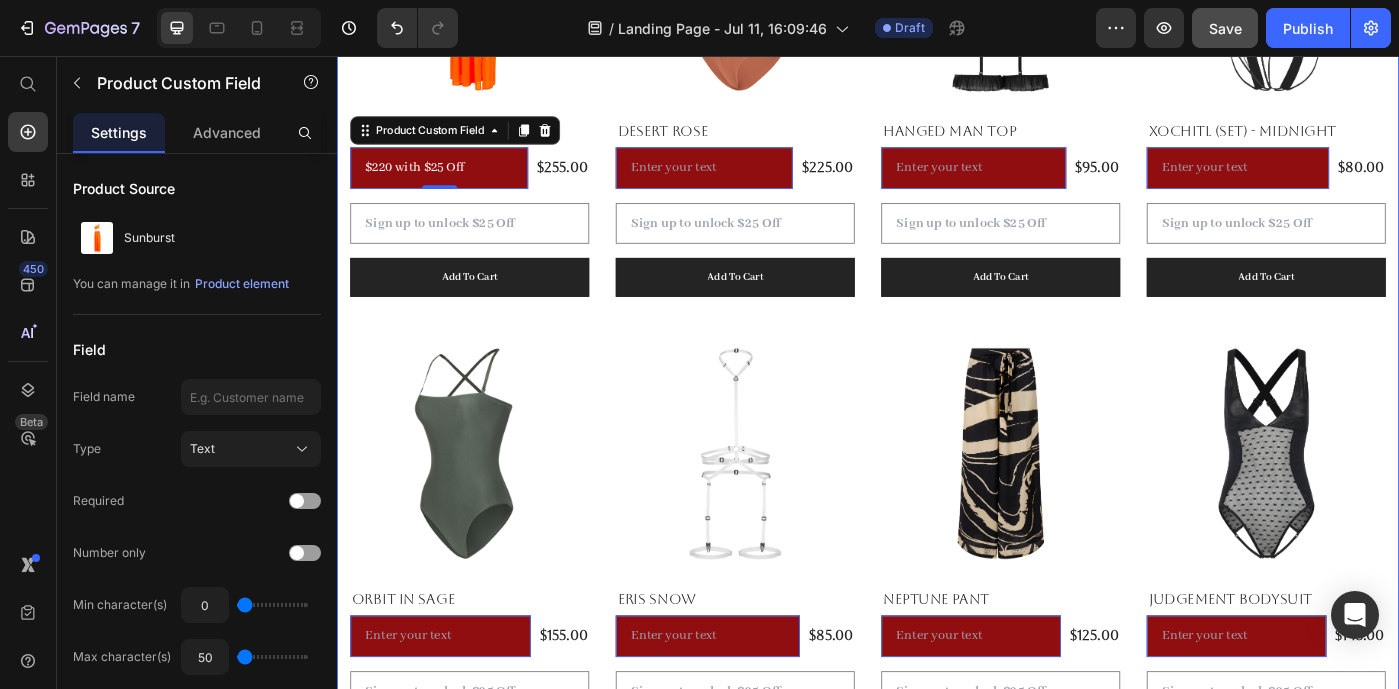 click on "Summer Styles Text block Explore Our Best Sellers Heading (P) Images Sunburst (P) Title $255.00 (P) Price $220 with $25 Off Product Custom Field   0 Row Product Custom Field Add To Cart (P) Cart Button Row (P) Images Desert Rose (P) Title $225.00 (P) Price Product Custom Field   0 Row Product Custom Field Add To Cart (P) Cart Button Row (P) Images Hanged Man Top (P) Title $95.00 (P) Price Product Custom Field   0 Row Product Custom Field Add To Cart (P) Cart Button Row (P) Images Xochitl (Set) - Midnight (P) Title $80.00 (P) Price Product Custom Field   0 Row Product Custom Field Add To Cart (P) Cart Button Row (P) Images Orbit In Sage (P) Title $155.00 (P) Price Product Custom Field   0 Row Product Custom Field Add To Cart (P) Cart Button Row (P) Images Eris Snow (P) Title $85.00 (P) Price Product Custom Field   0 Row Product Custom Field Add To Cart (P) Cart Button Row (P) Images Neptune Pant (P) Title $125.00 (P) Price Product Custom Field   0 Row Product Custom Field Add To Cart (P) Cart Button Row   0" at bounding box center (937, 281) 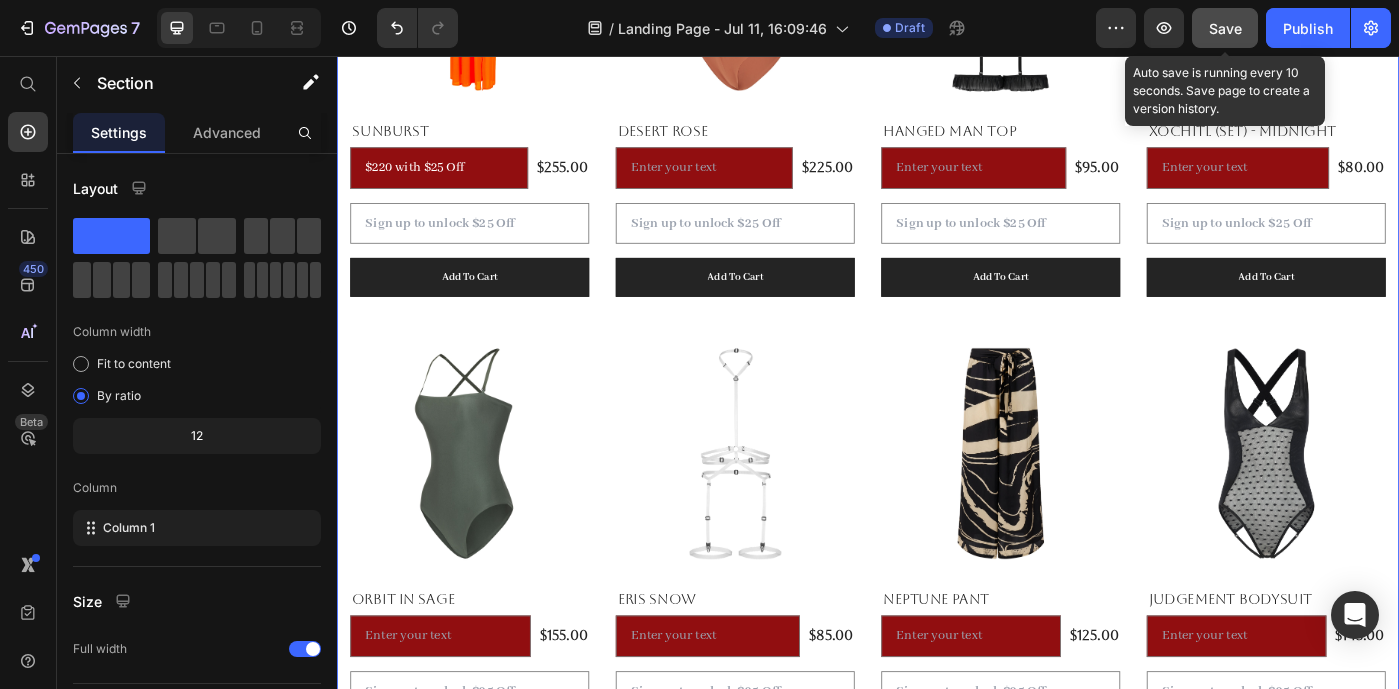 click on "Save" at bounding box center [1225, 28] 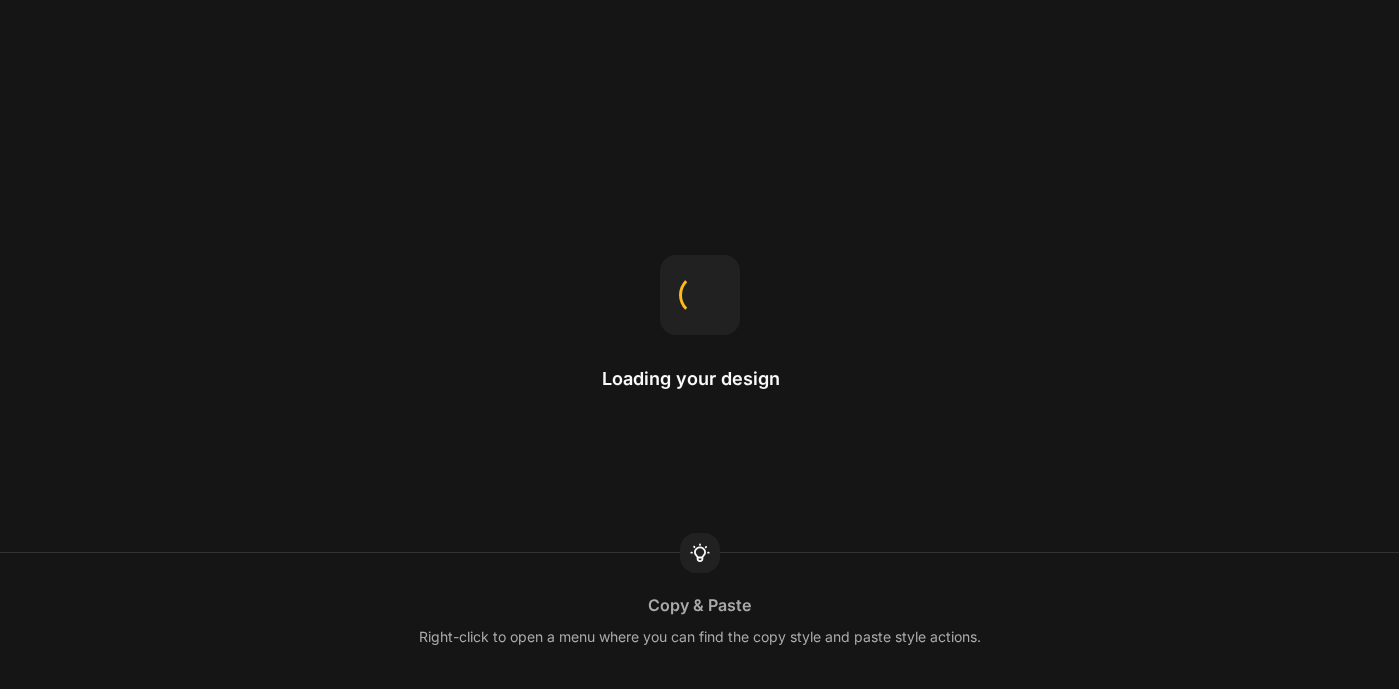 scroll, scrollTop: 0, scrollLeft: 0, axis: both 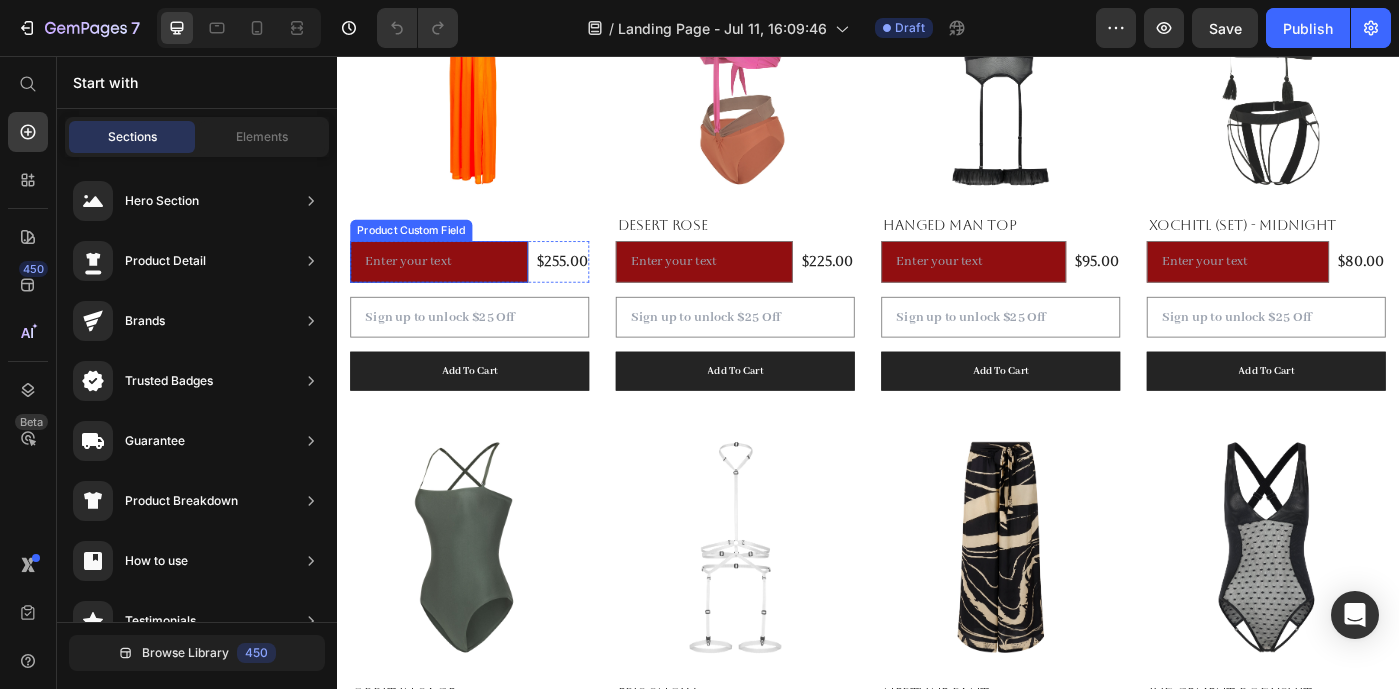 click at bounding box center (452, 288) 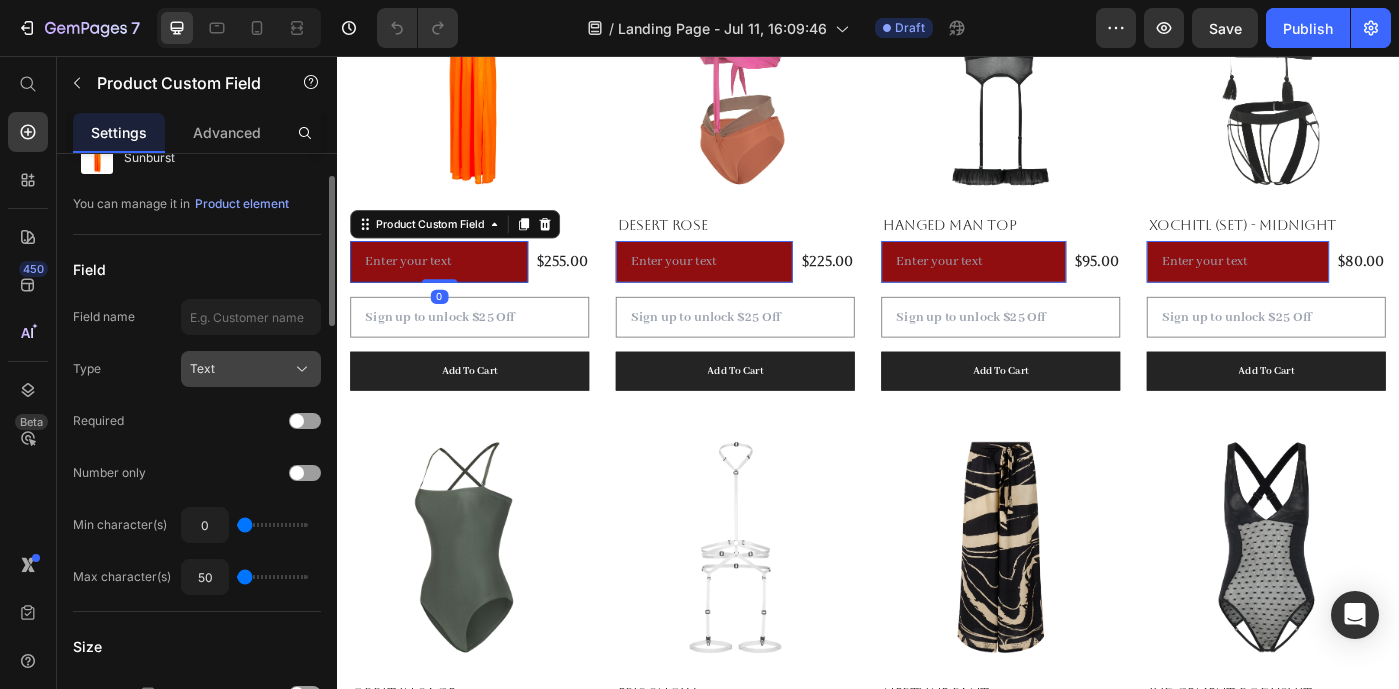 scroll, scrollTop: 82, scrollLeft: 0, axis: vertical 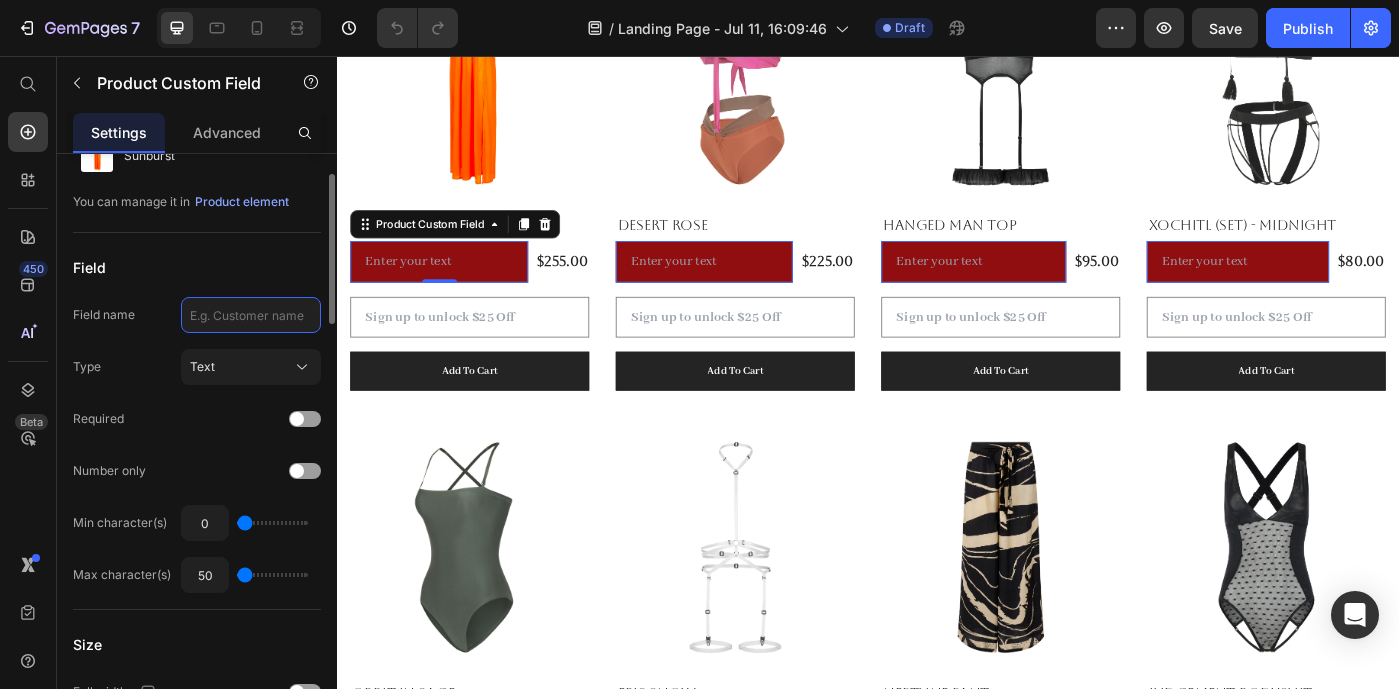 click 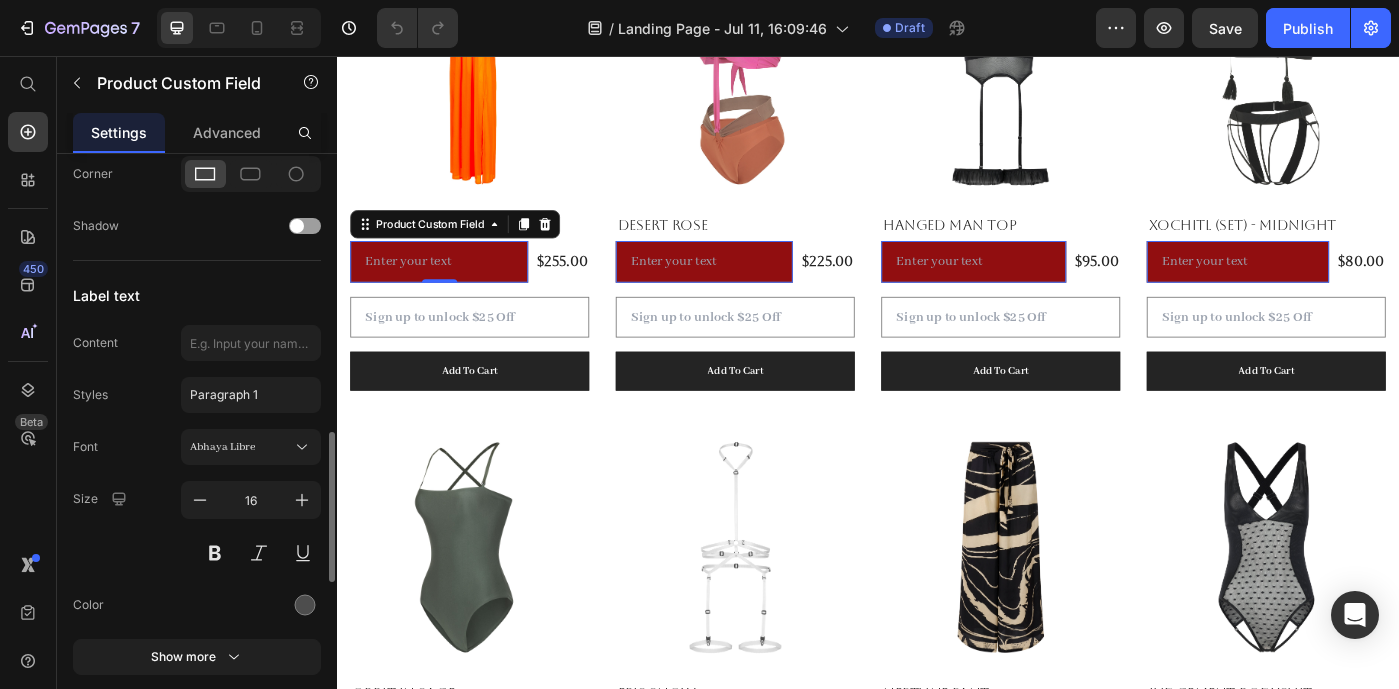 scroll, scrollTop: 1078, scrollLeft: 0, axis: vertical 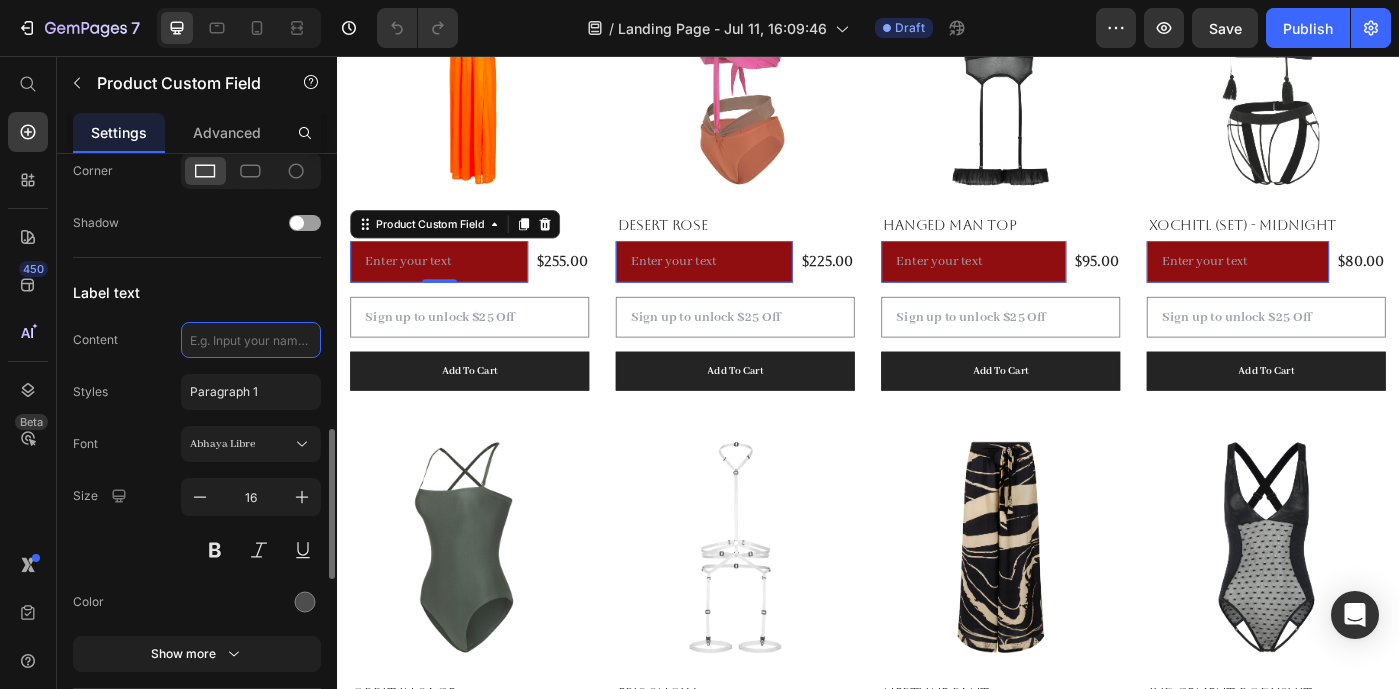click 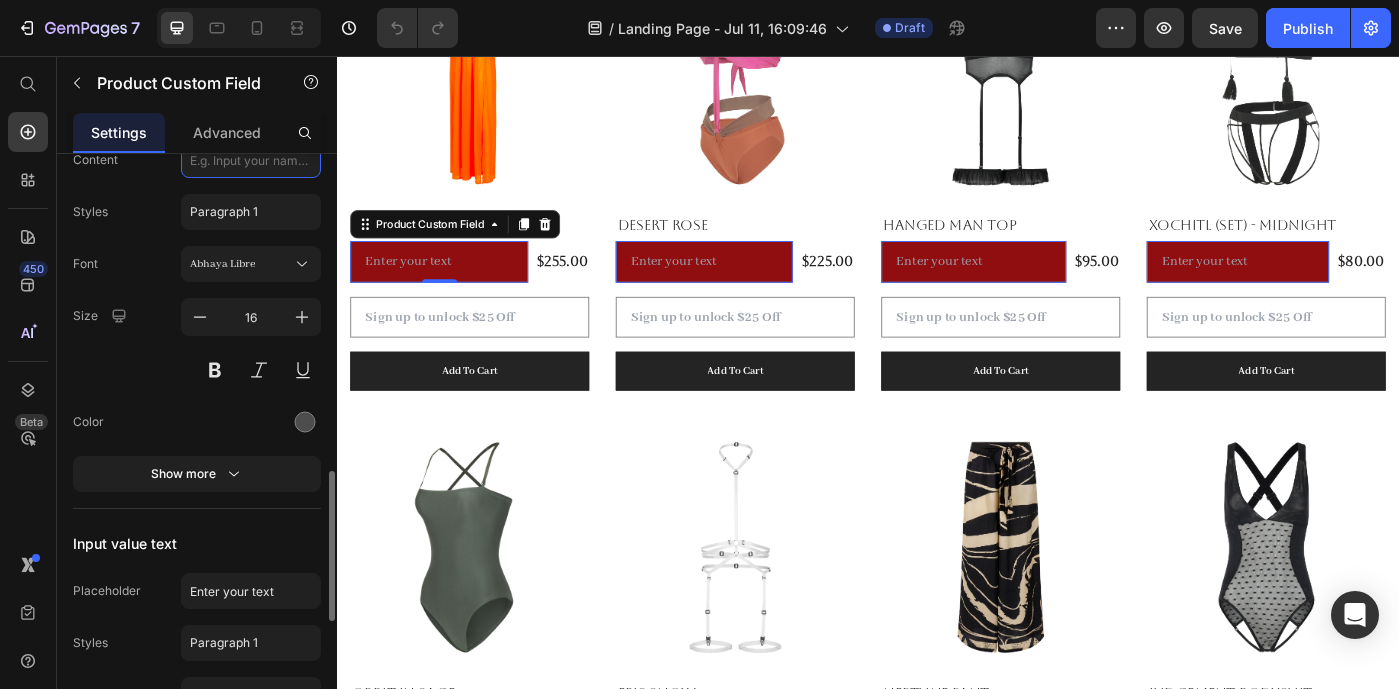 scroll, scrollTop: 1262, scrollLeft: 0, axis: vertical 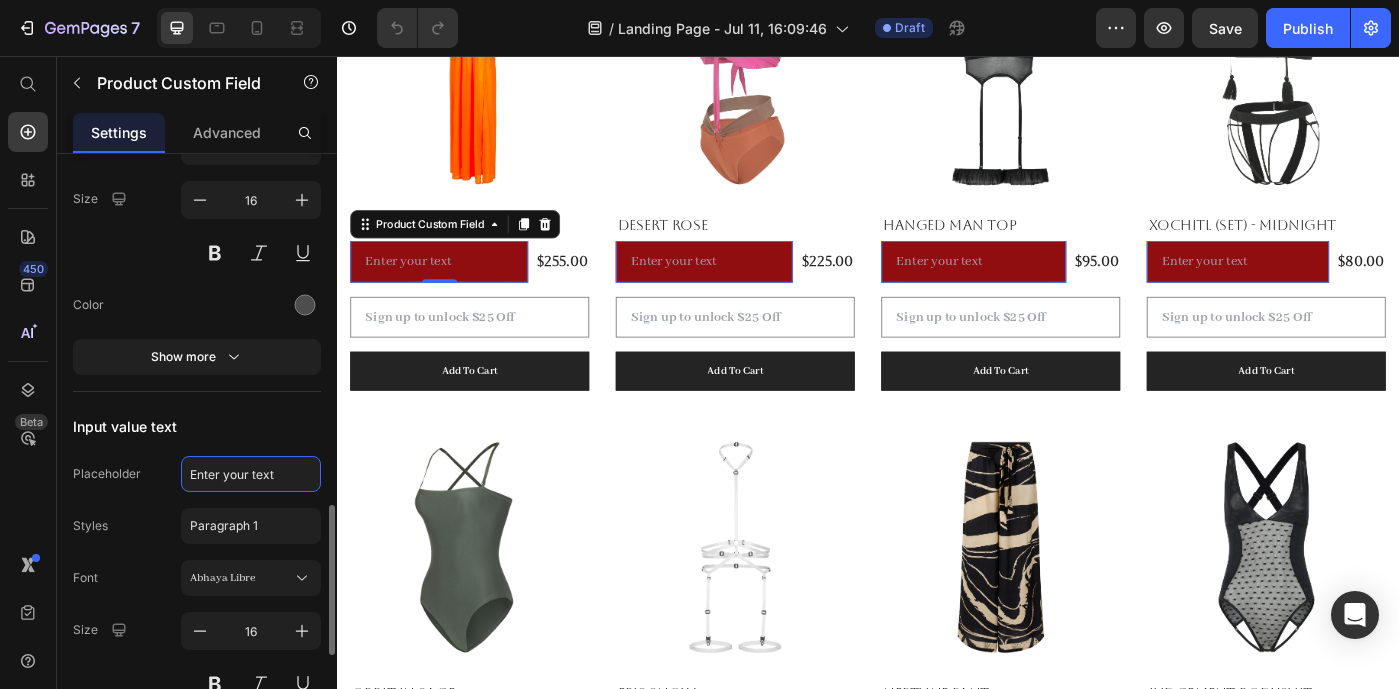 click on "Enter your text" 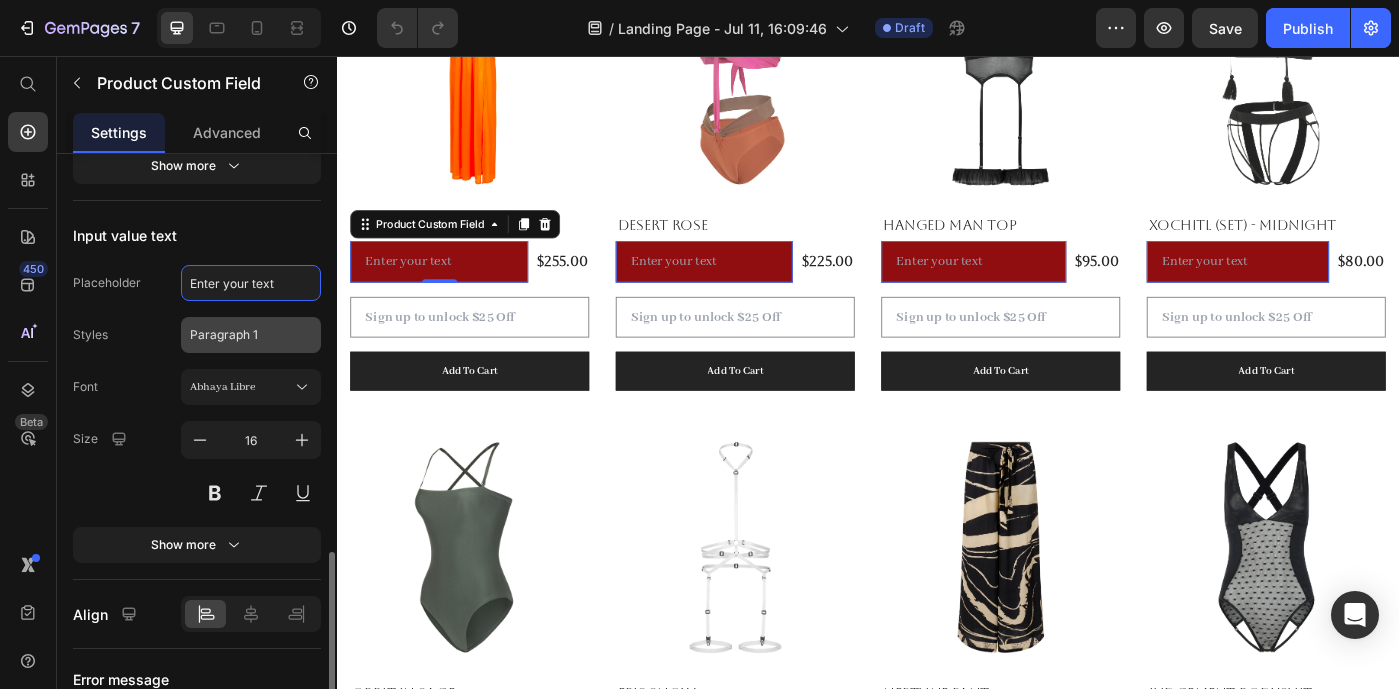 scroll, scrollTop: 1569, scrollLeft: 0, axis: vertical 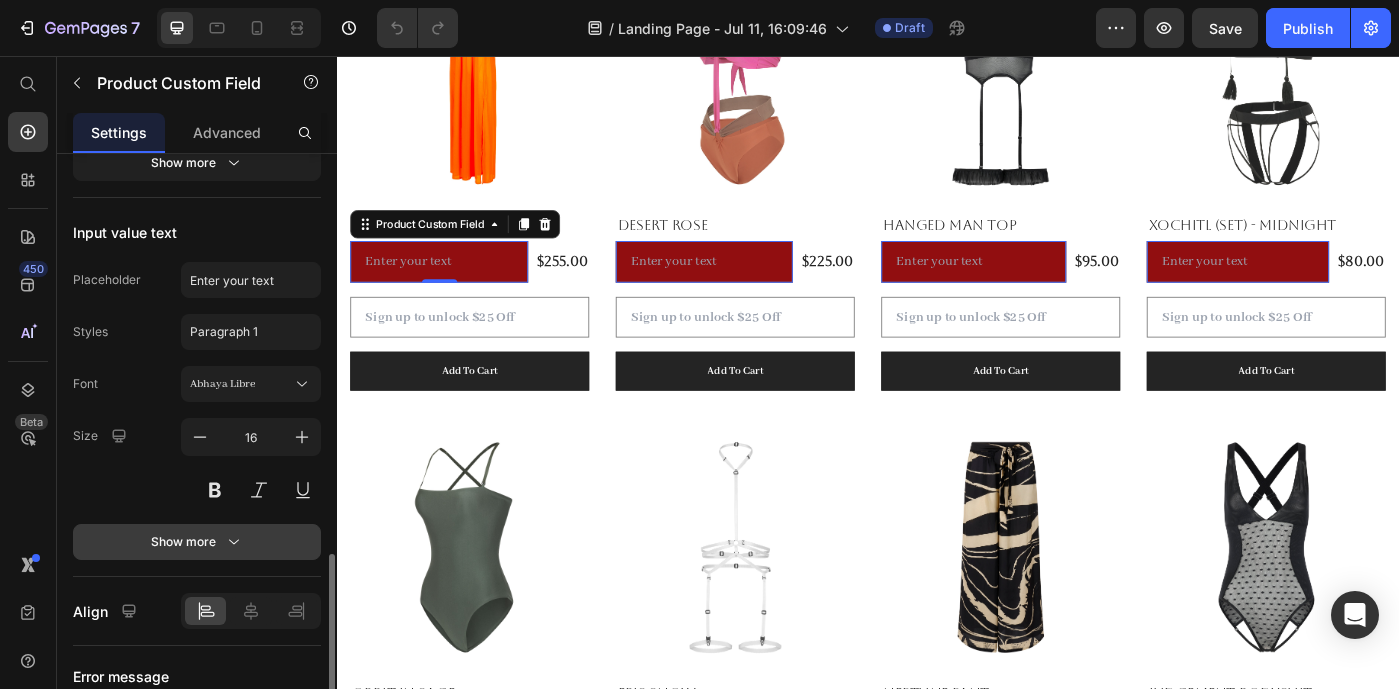 click on "Show more" at bounding box center (197, 542) 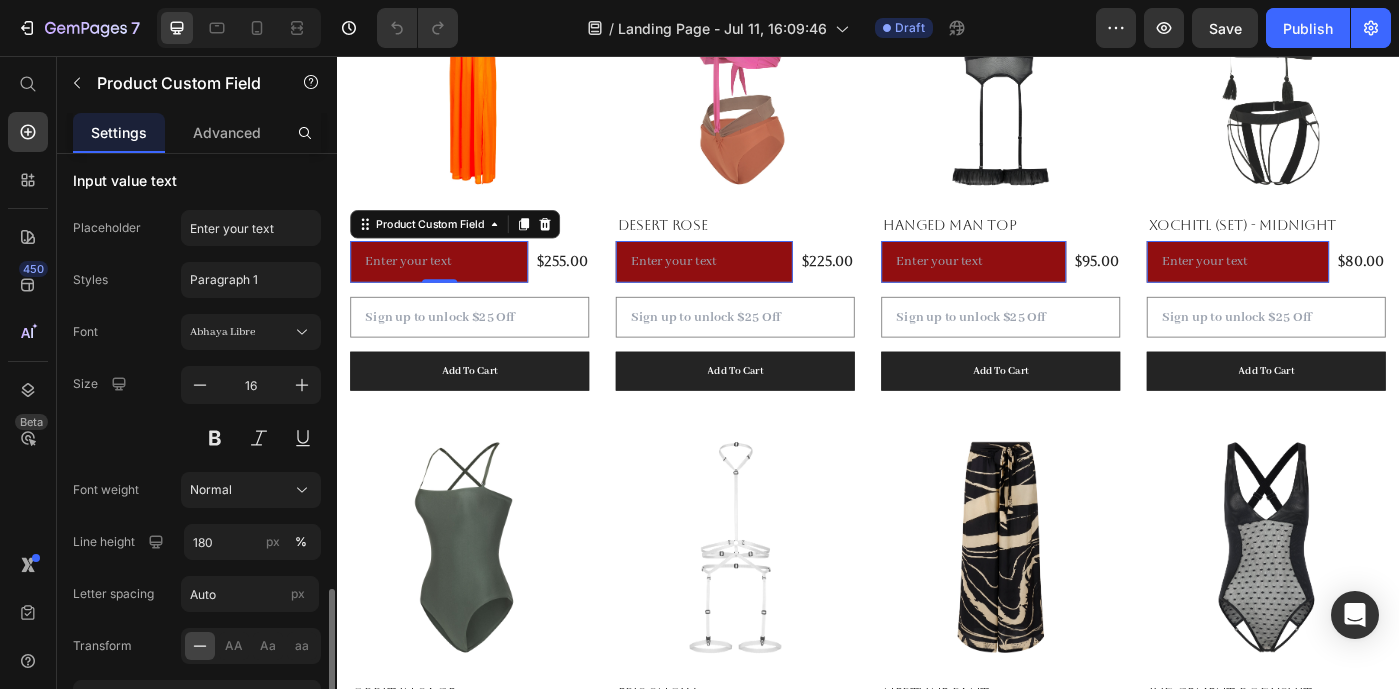 scroll, scrollTop: 1536, scrollLeft: 0, axis: vertical 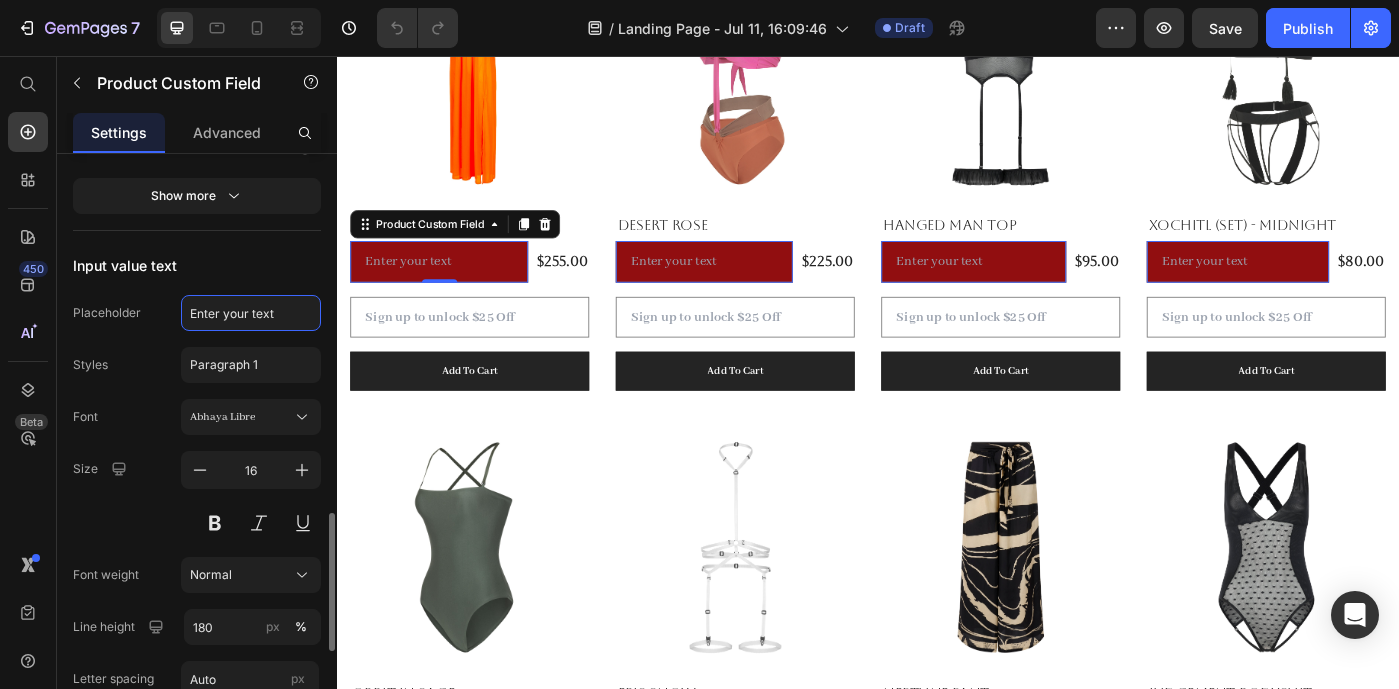 click on "Enter your text" 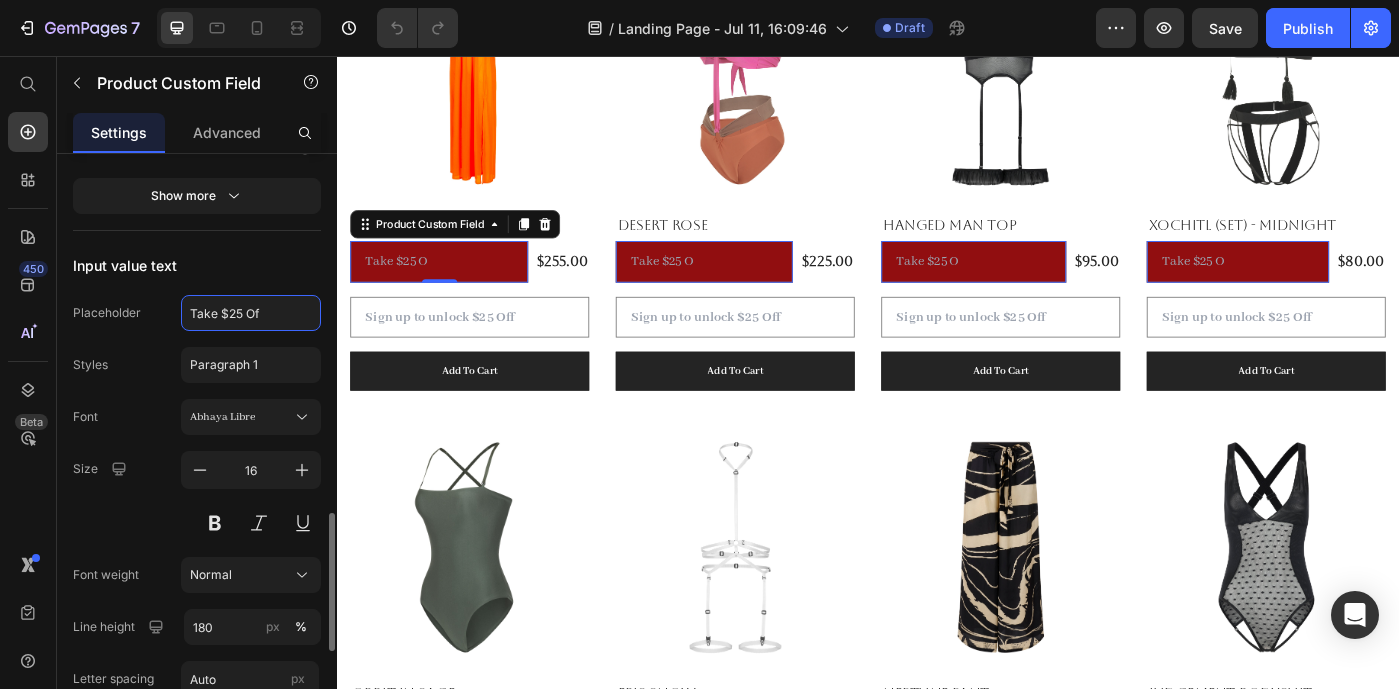 type on "Take $25 Off" 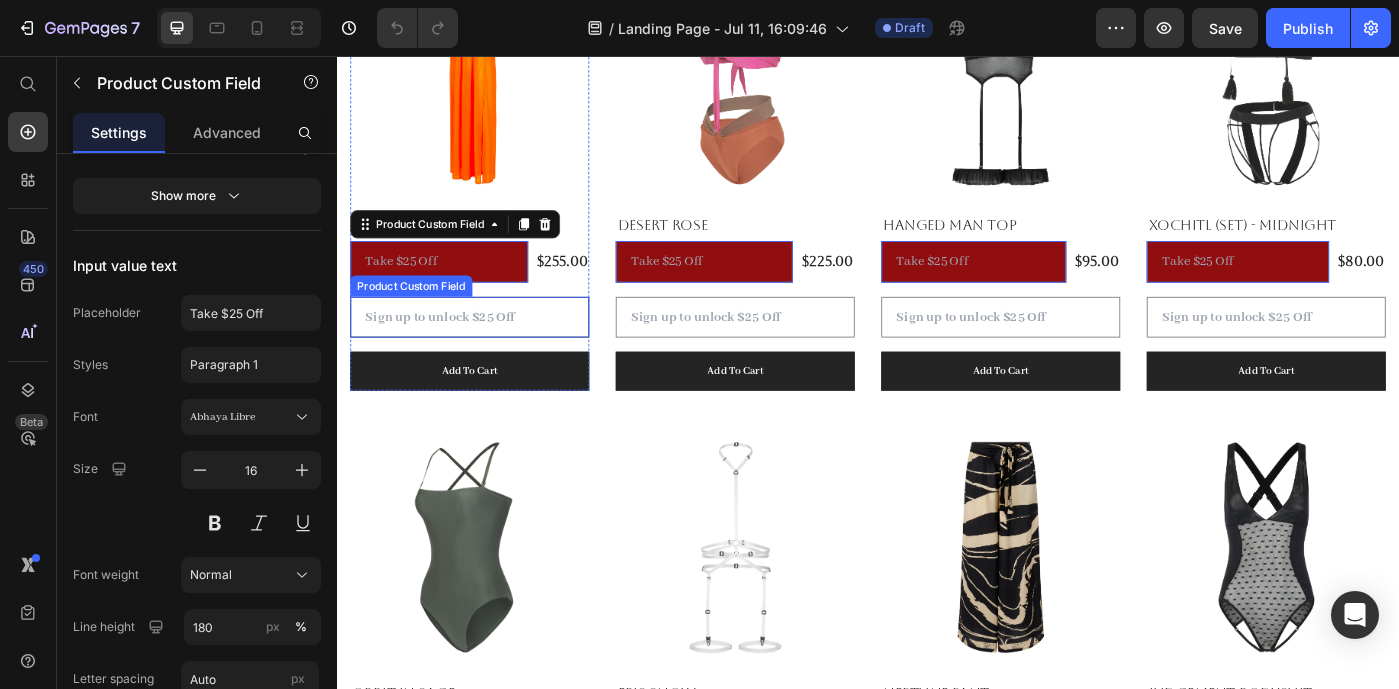 click at bounding box center [487, 351] 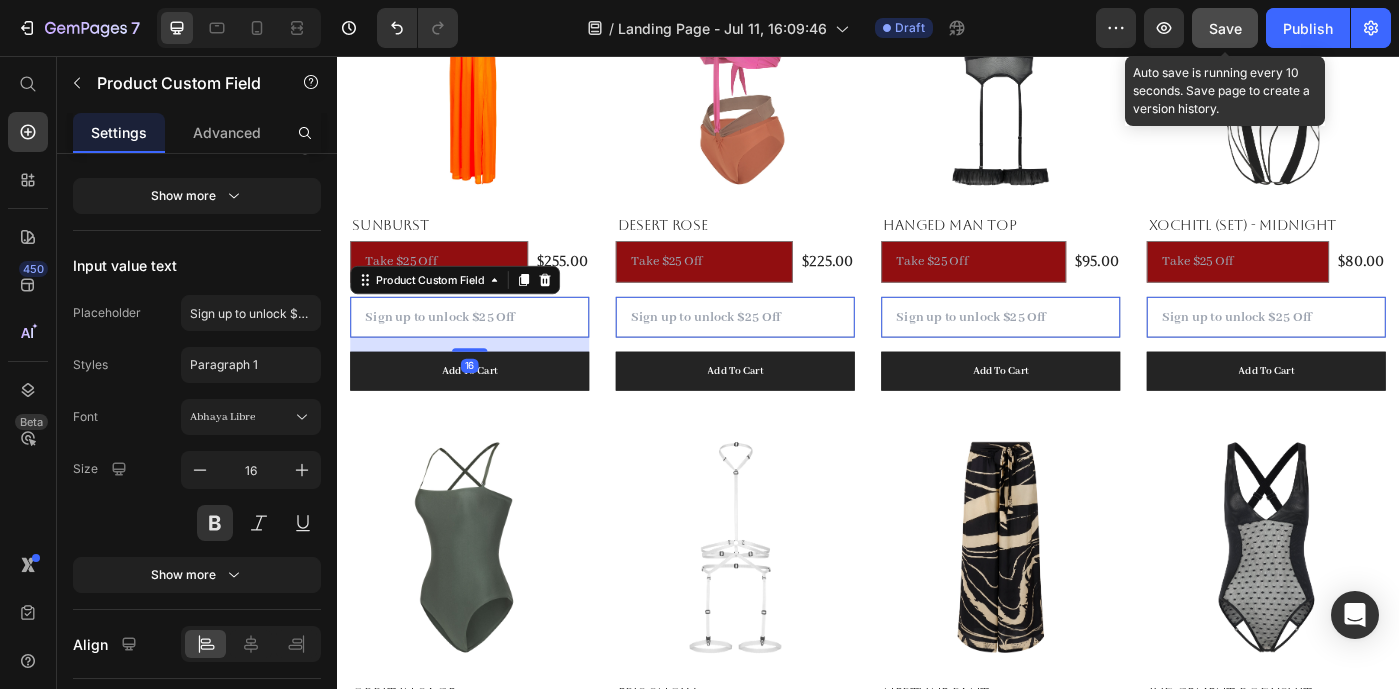 click on "Save" at bounding box center (1225, 28) 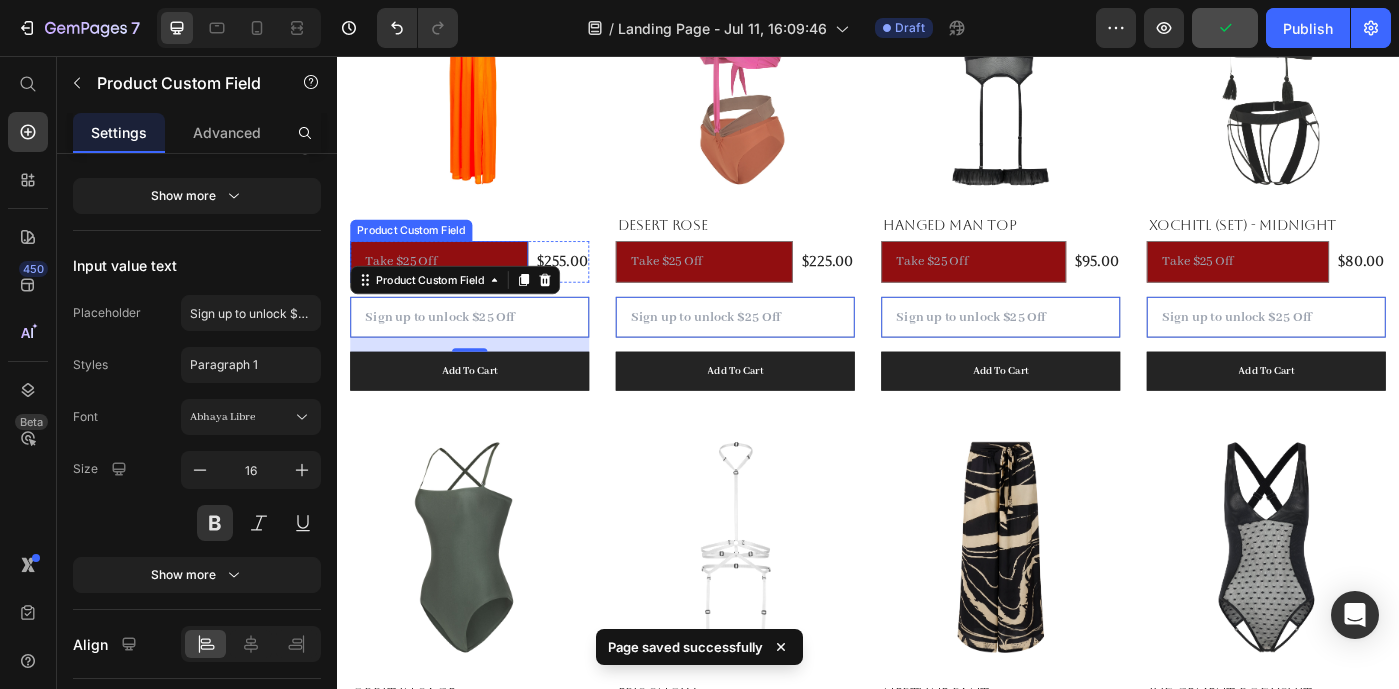 click at bounding box center [452, 288] 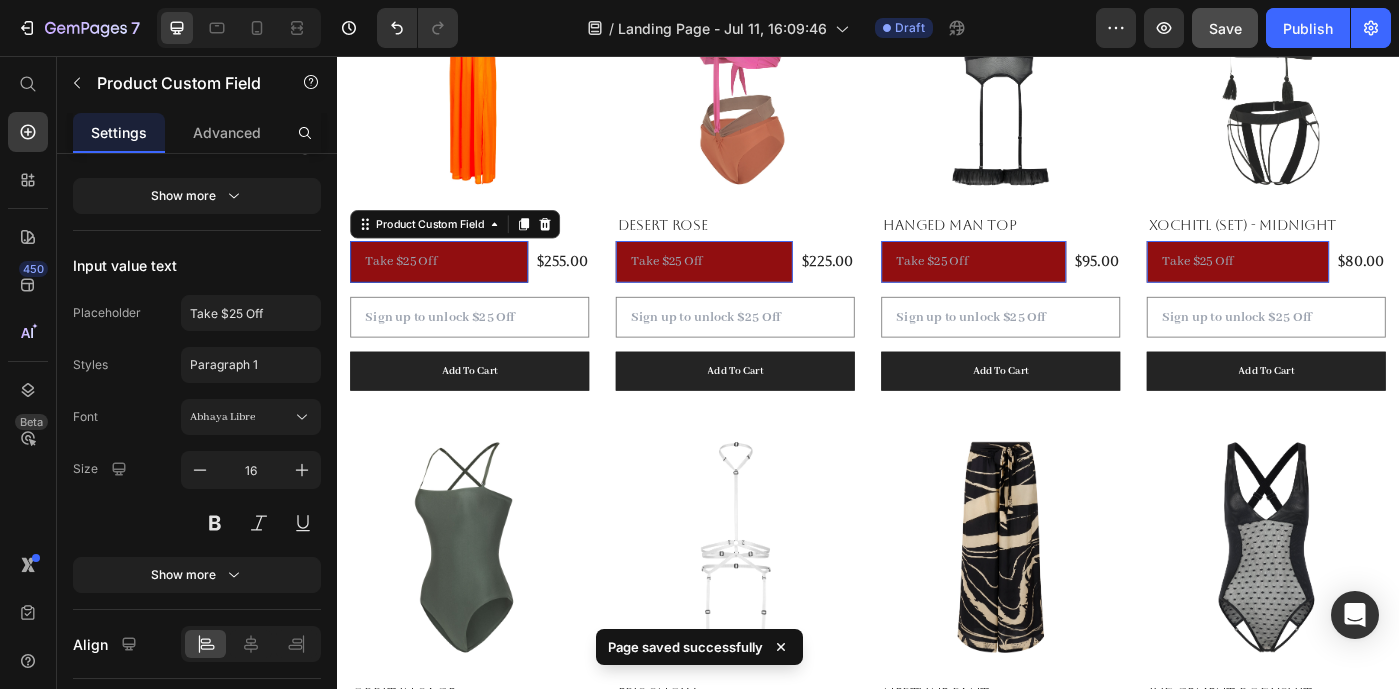 click at bounding box center [452, 288] 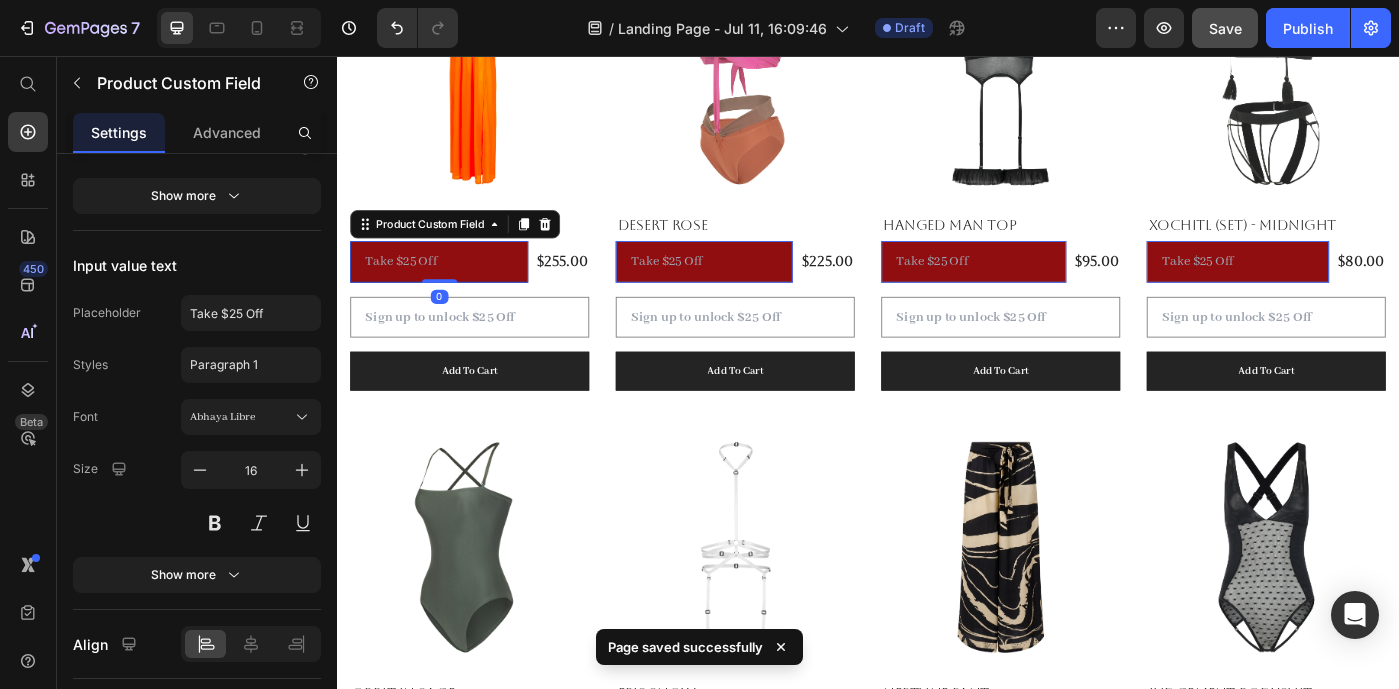 click at bounding box center [452, 288] 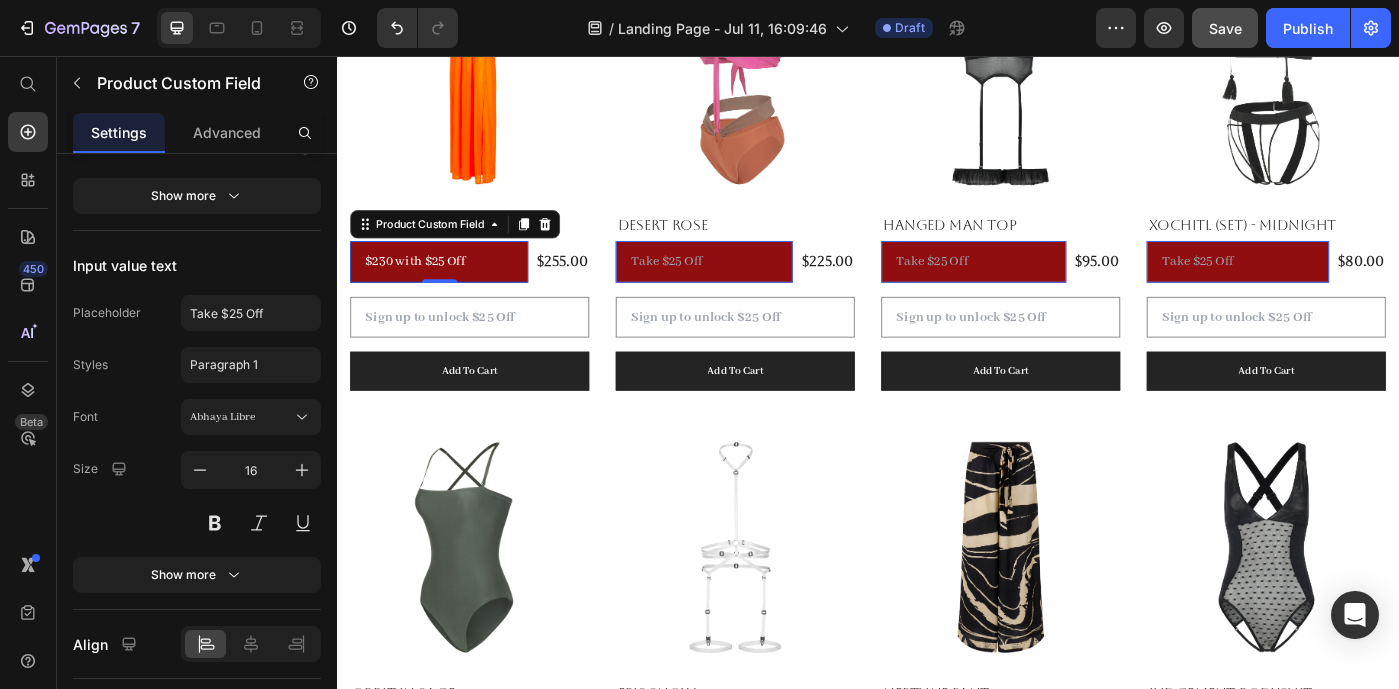 type on "$230 with $25 Off" 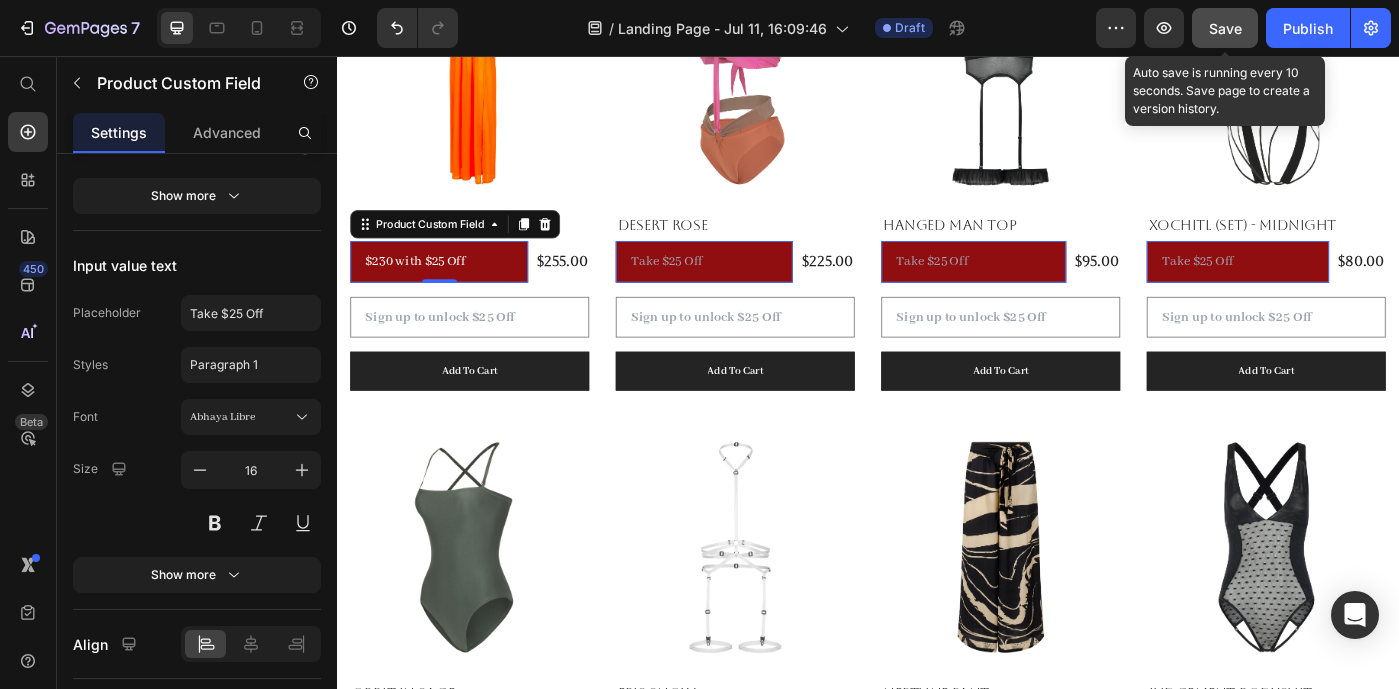click on "Save" at bounding box center (1225, 28) 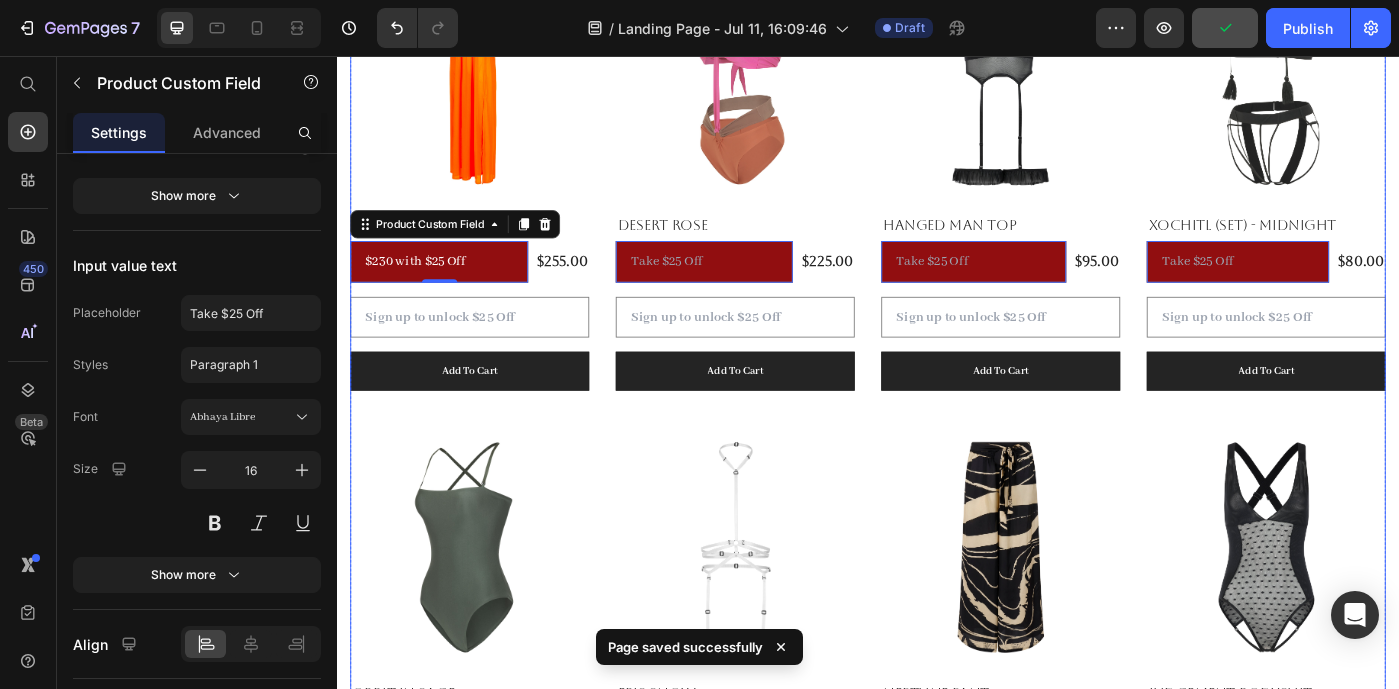 scroll, scrollTop: 3197, scrollLeft: 0, axis: vertical 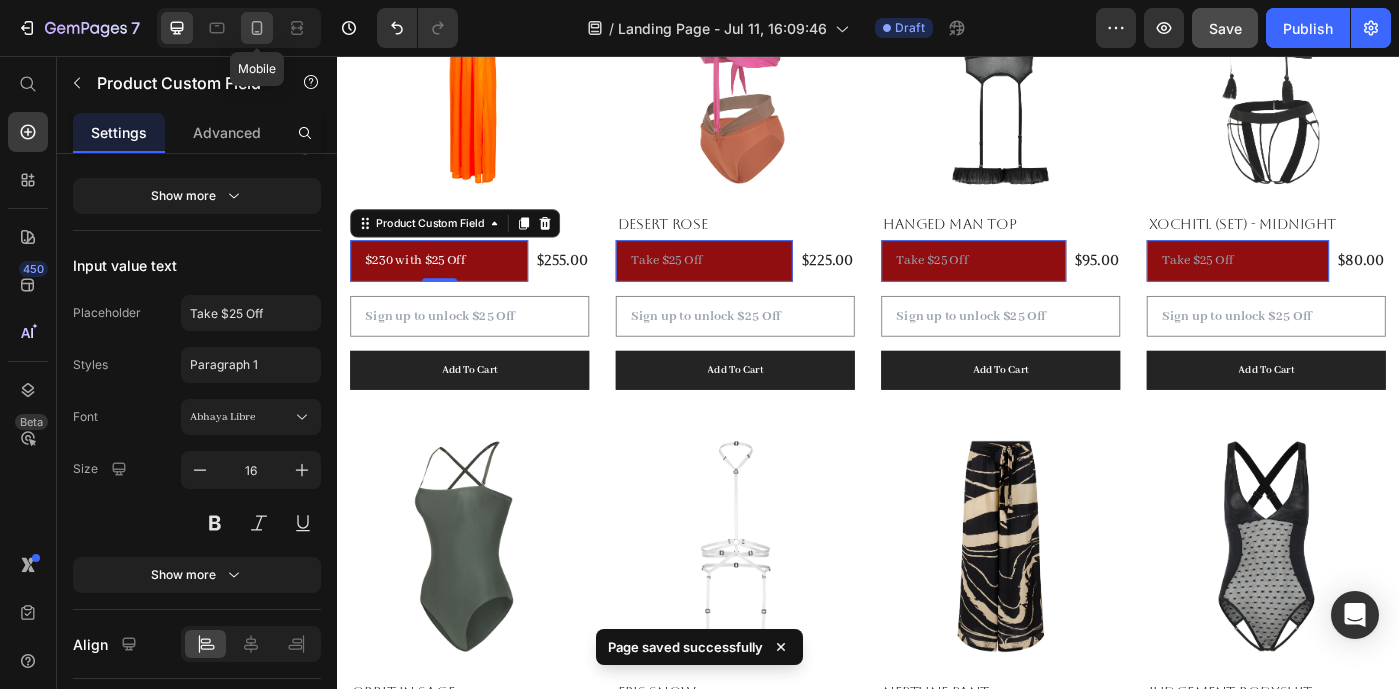 click 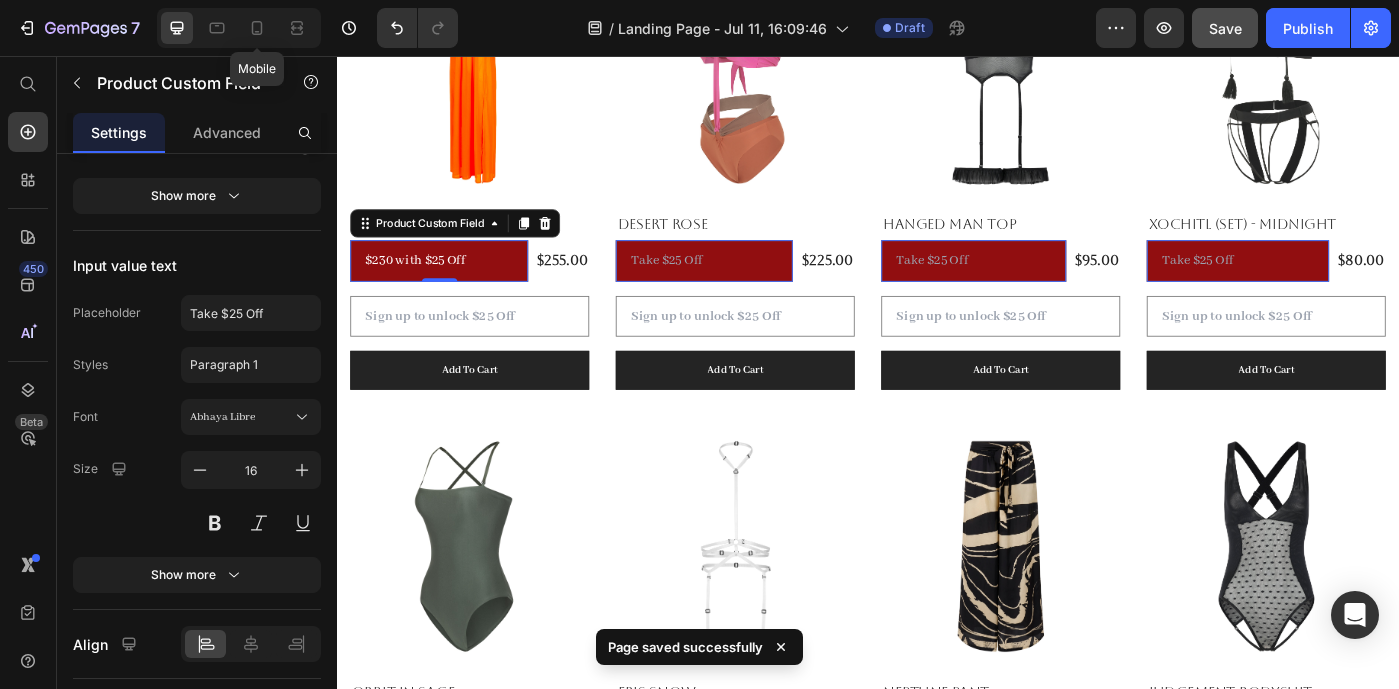 type on "14" 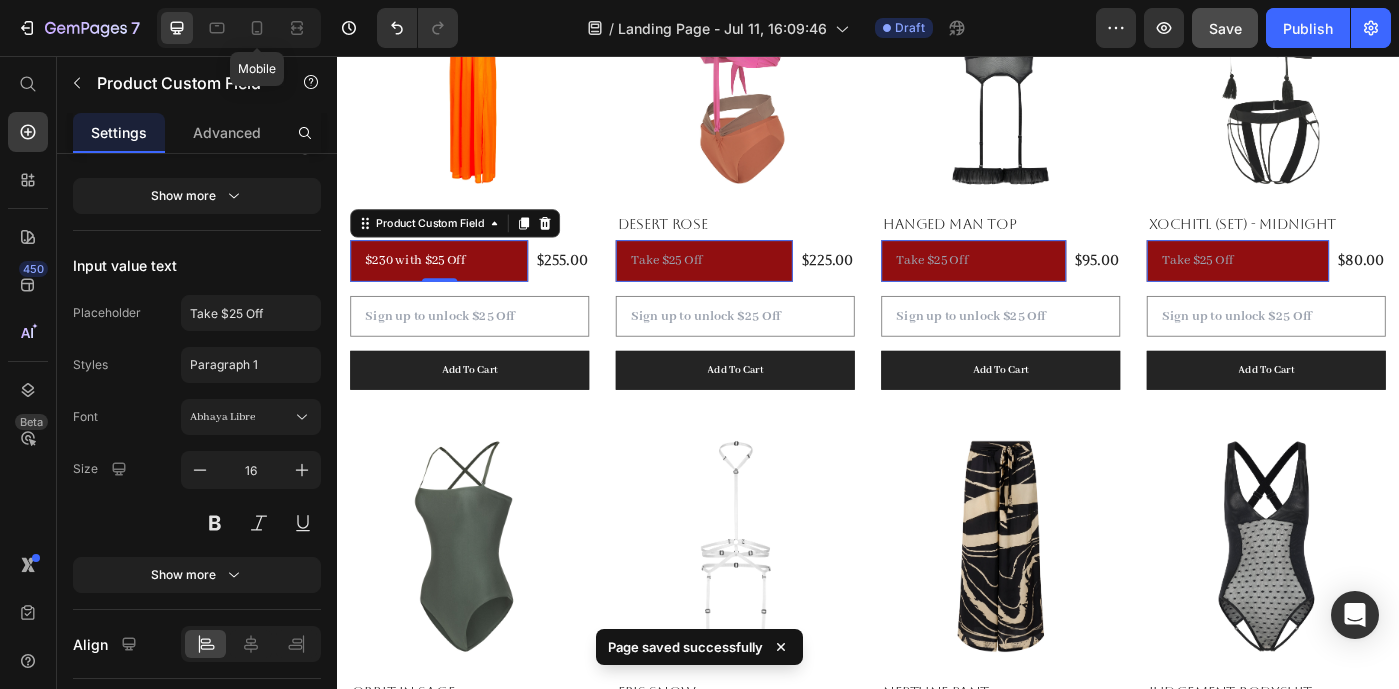 type on "14" 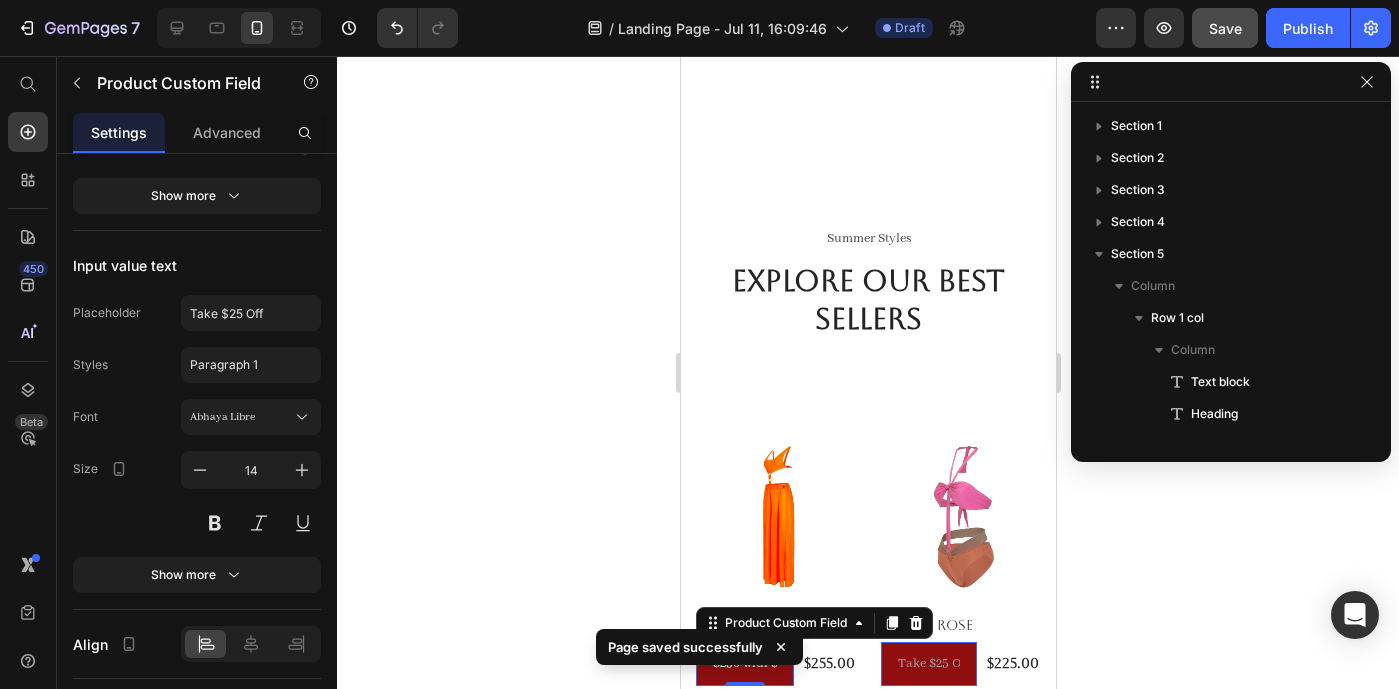 scroll, scrollTop: 470, scrollLeft: 0, axis: vertical 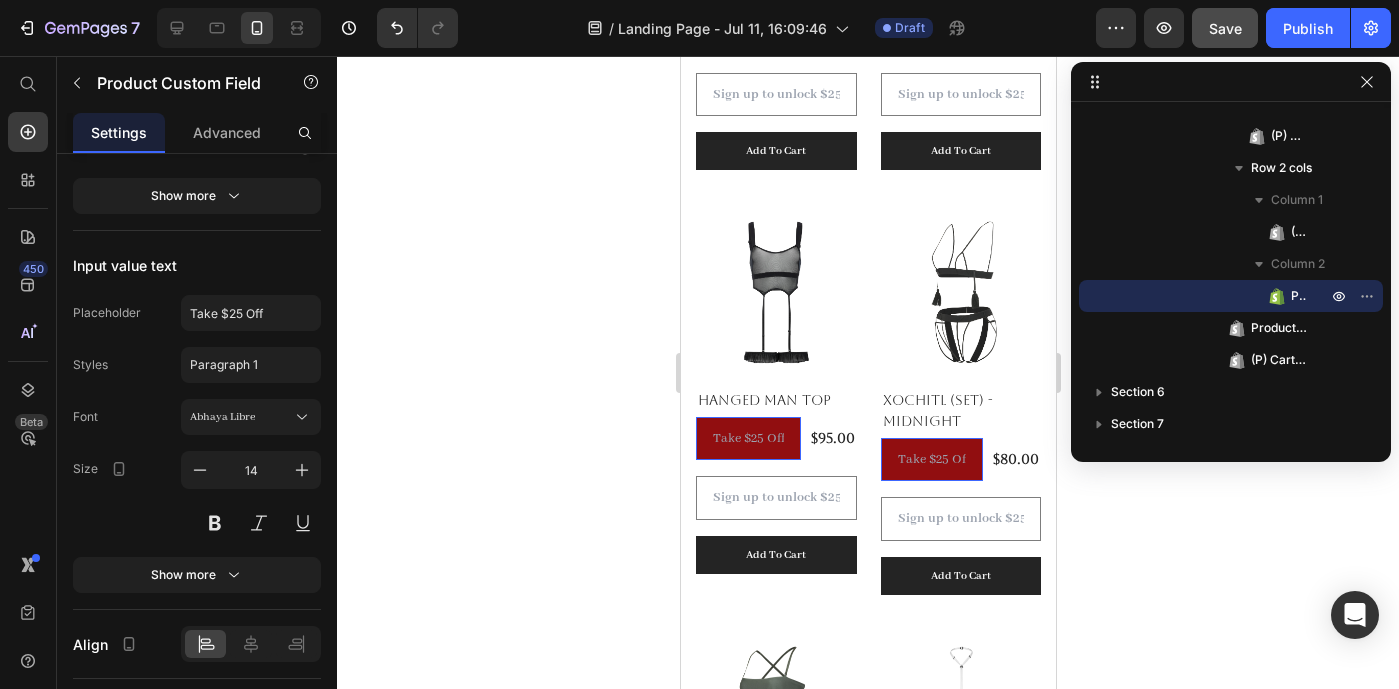 click on "$230 with $25 Off" at bounding box center (744, 34) 